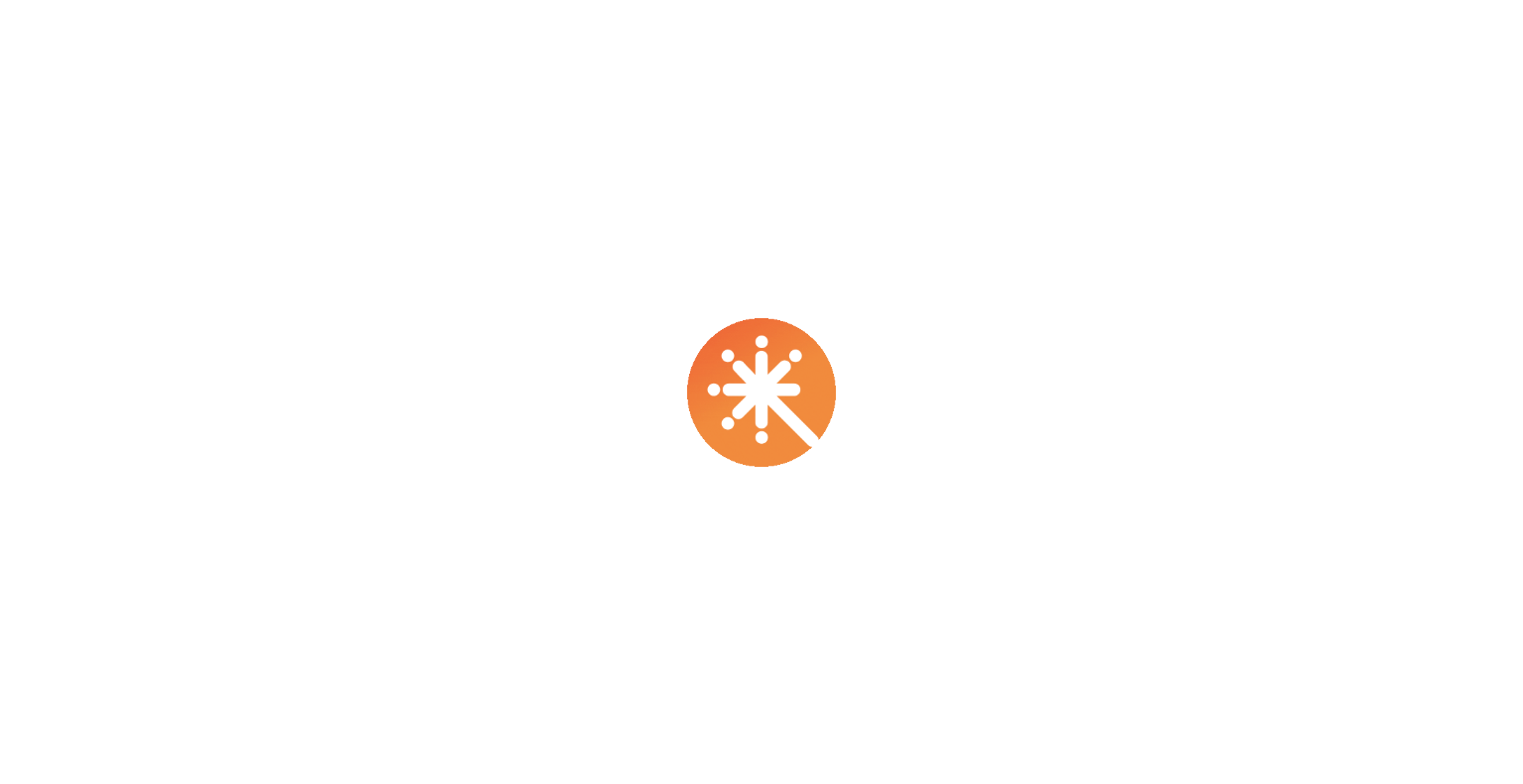 scroll, scrollTop: 0, scrollLeft: 0, axis: both 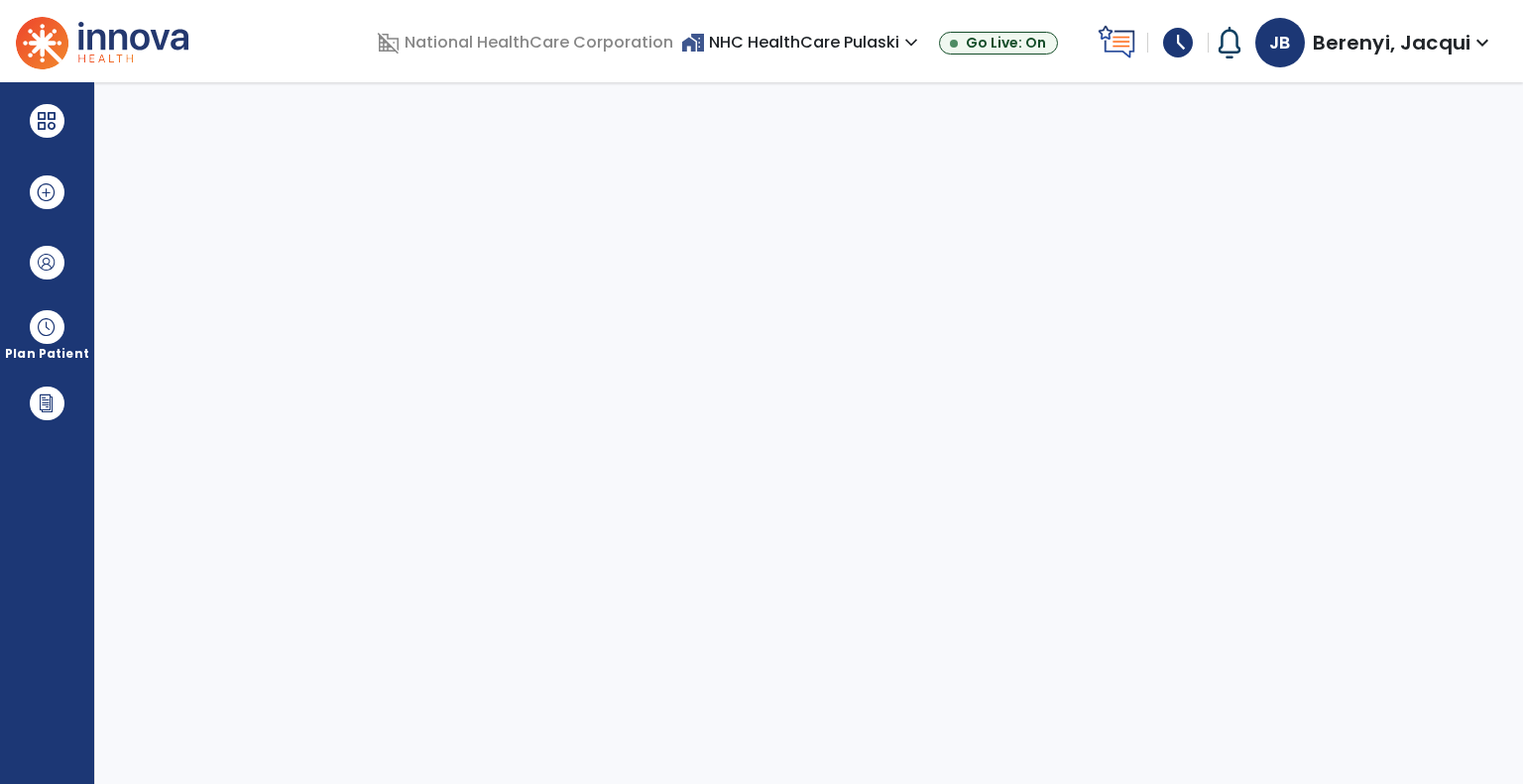 select on "****" 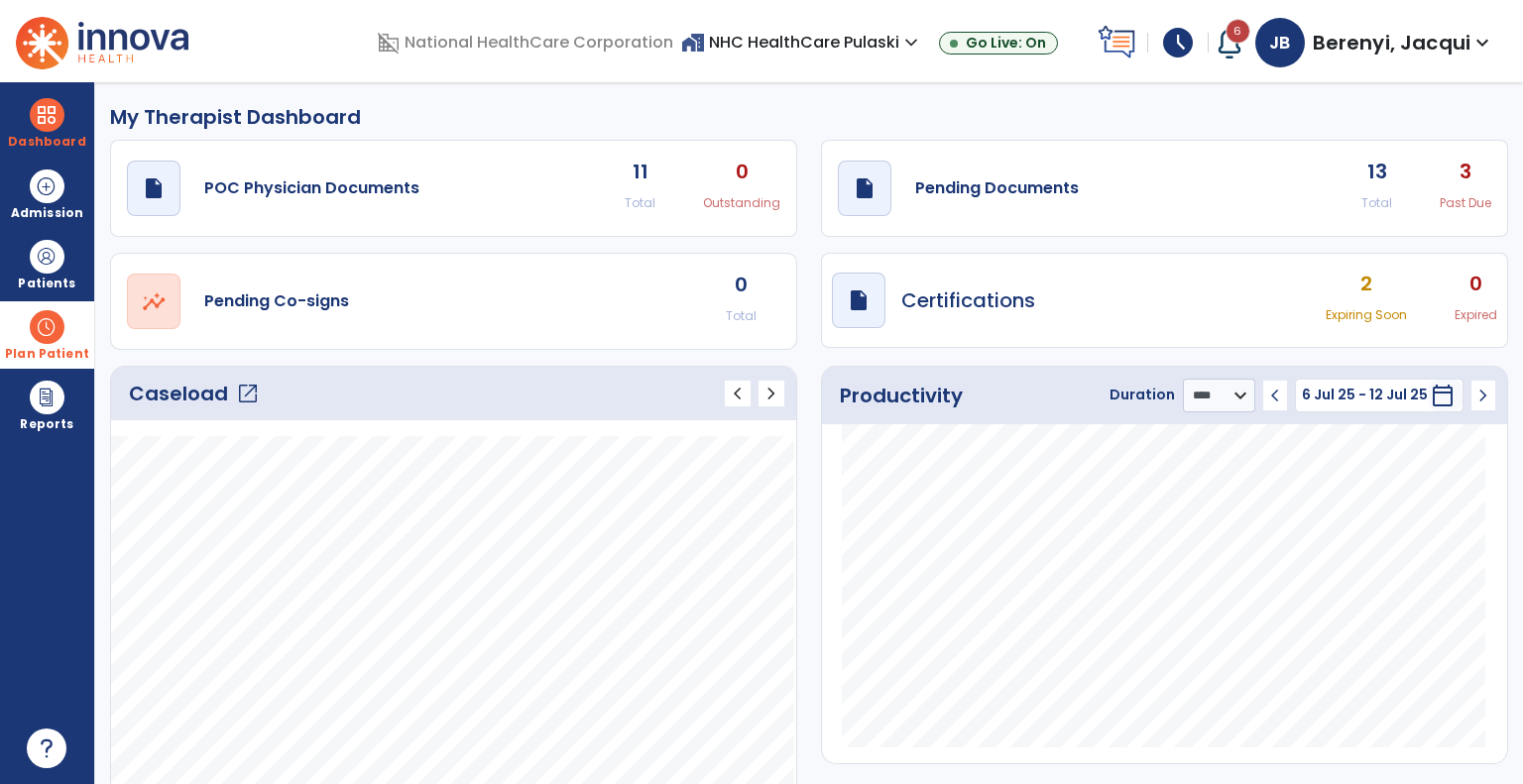 click on "Plan Patient" at bounding box center [47, 264] 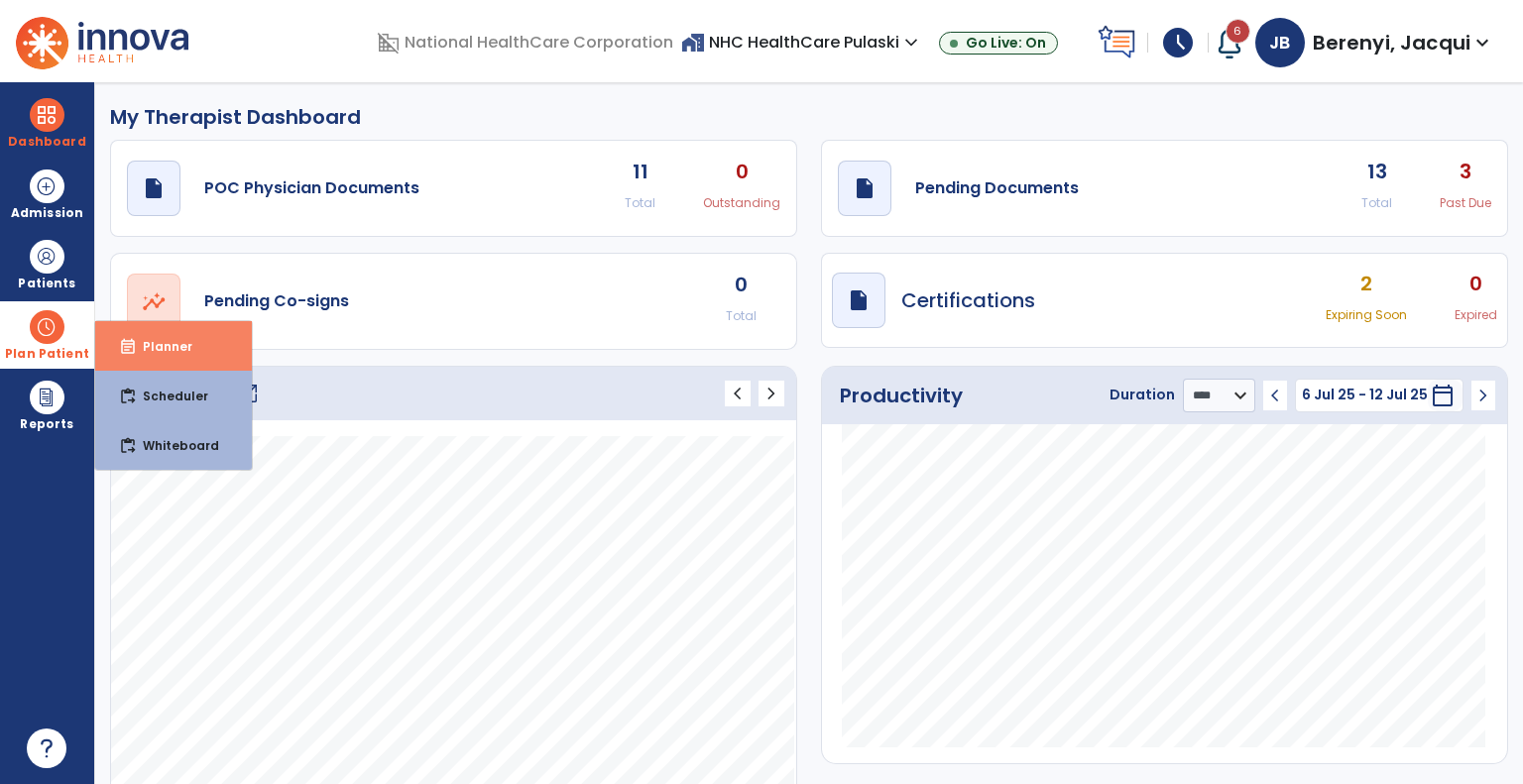 click on "Planner" at bounding box center [160, 346] 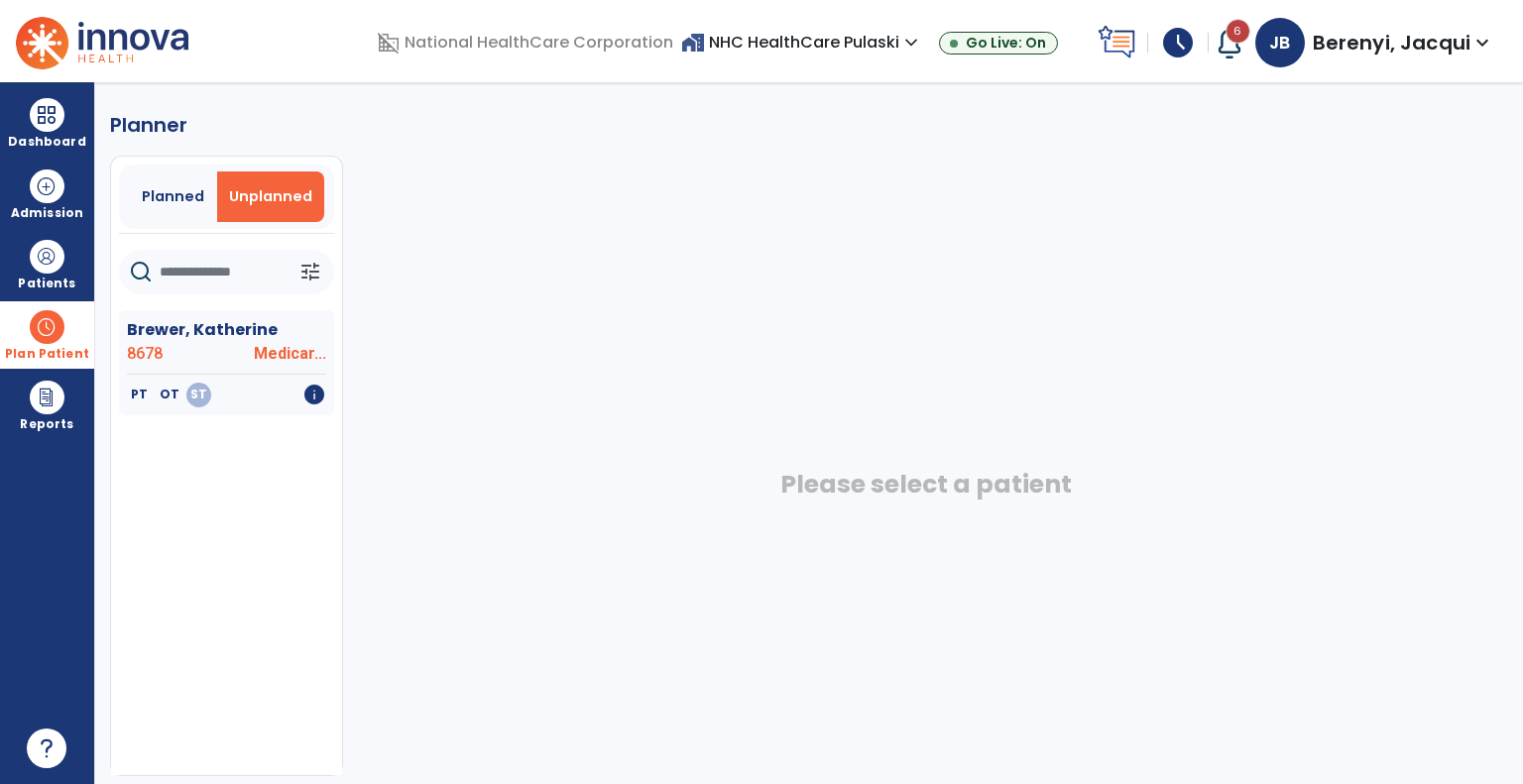 click at bounding box center [47, 327] 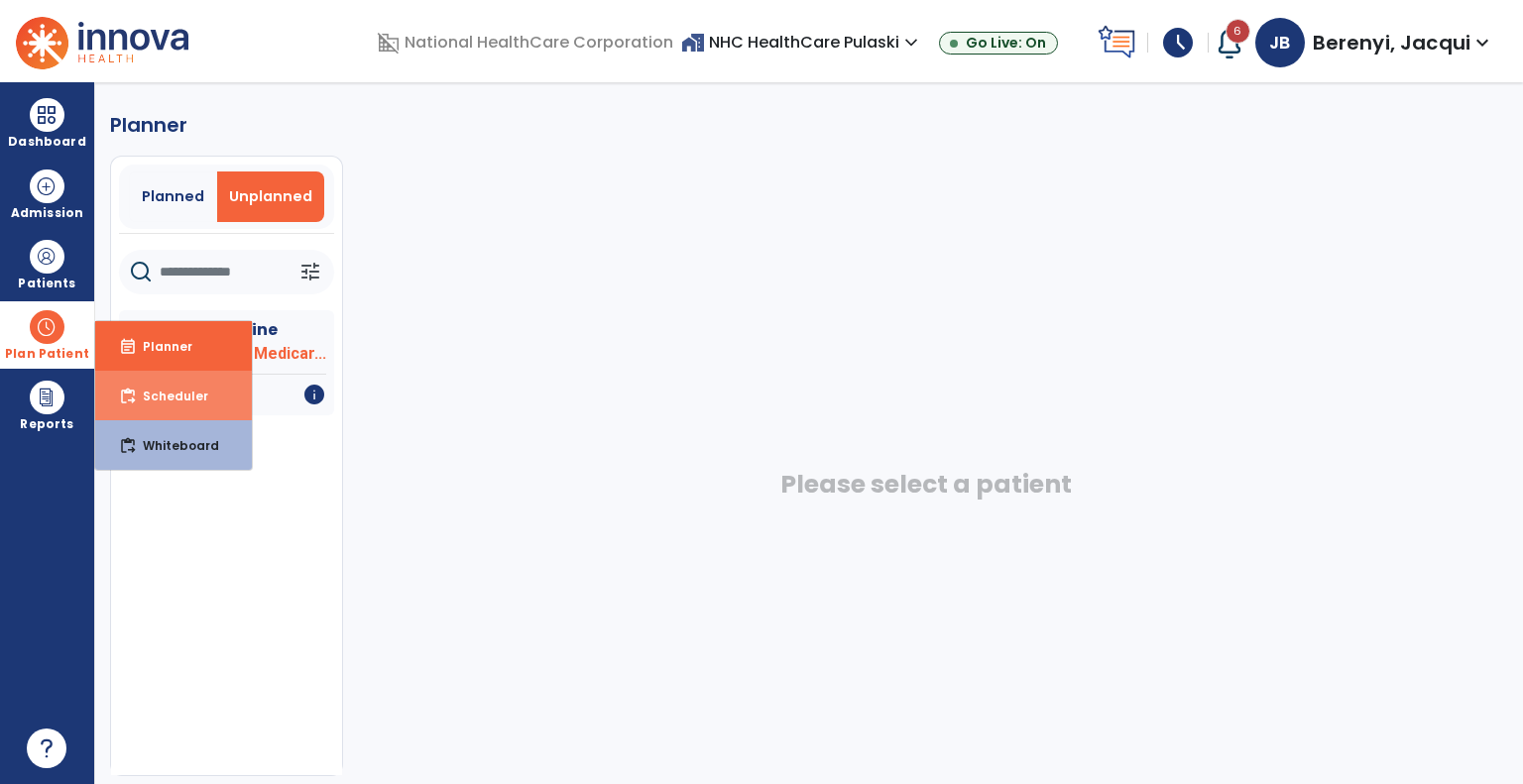 click on "content_paste_go  Scheduler" at bounding box center (174, 395) 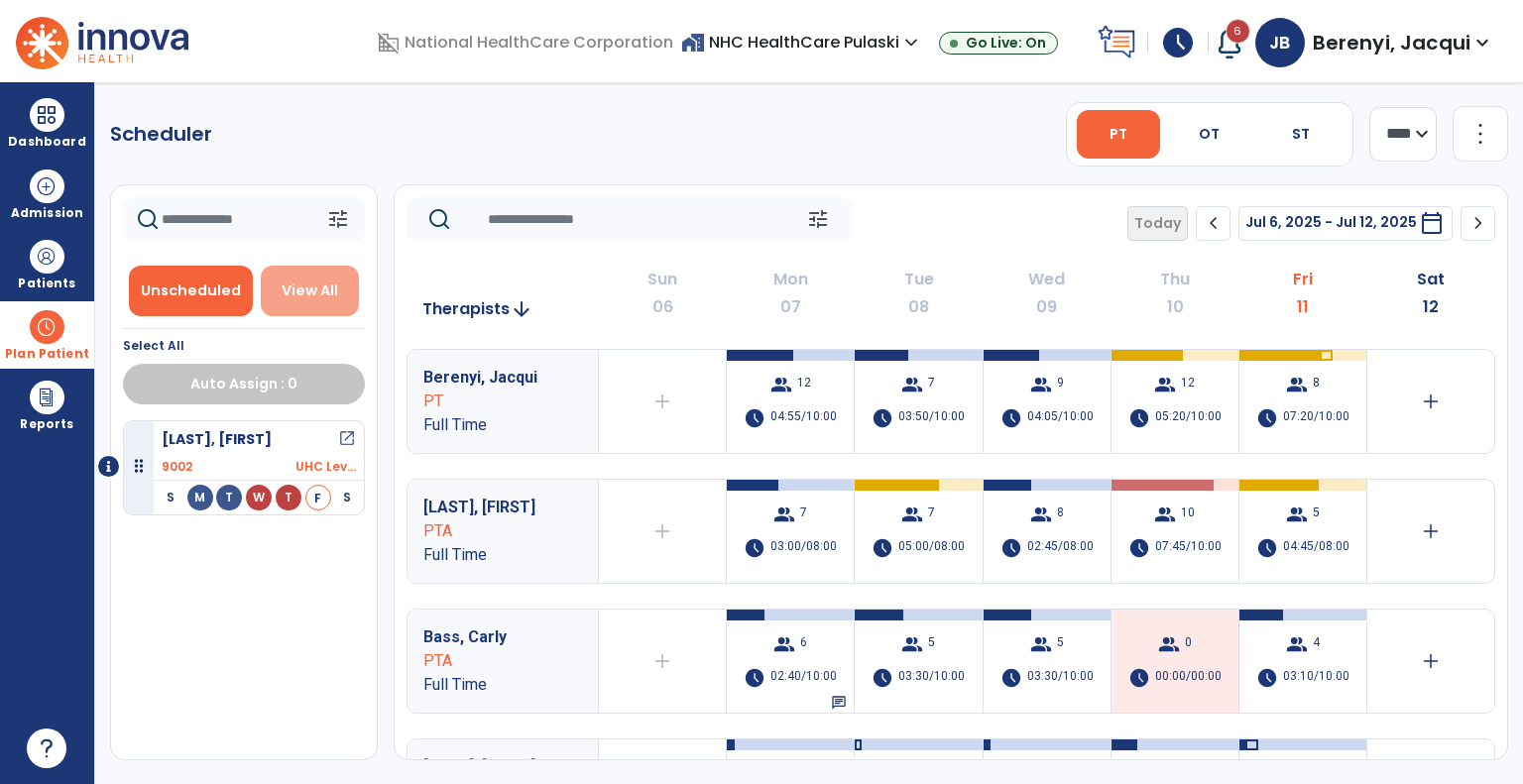 click on "View All" at bounding box center [309, 290] 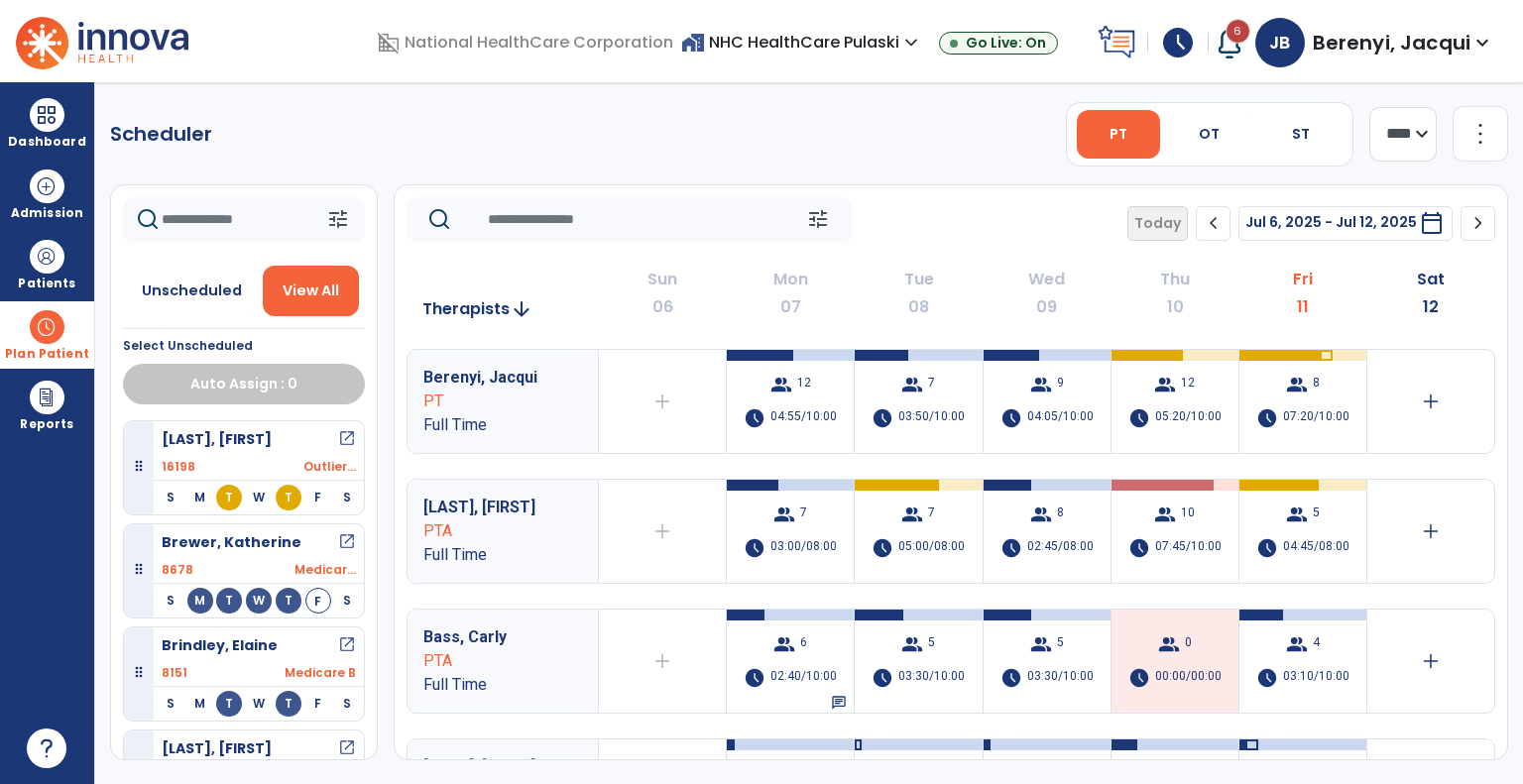 click 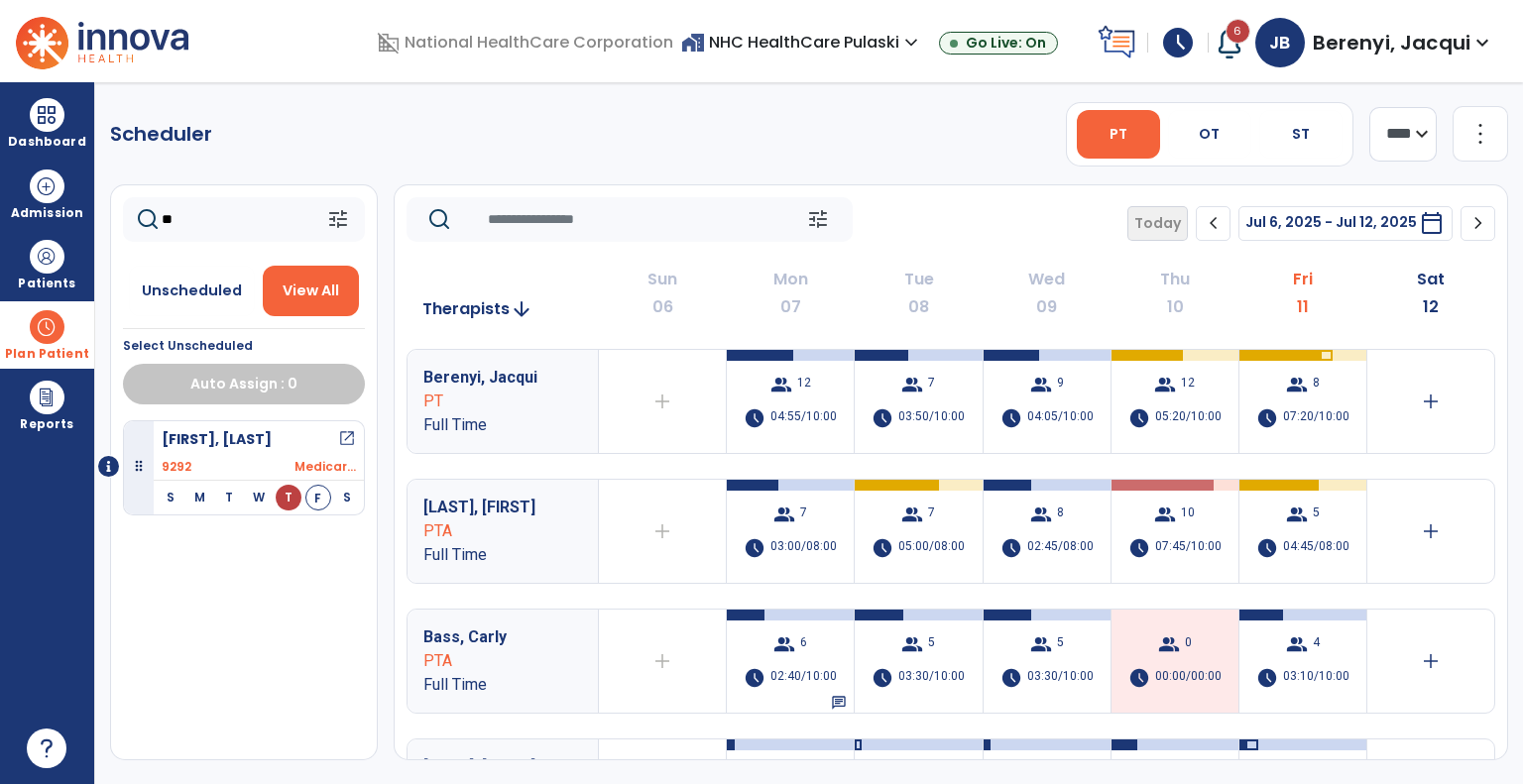 type on "*" 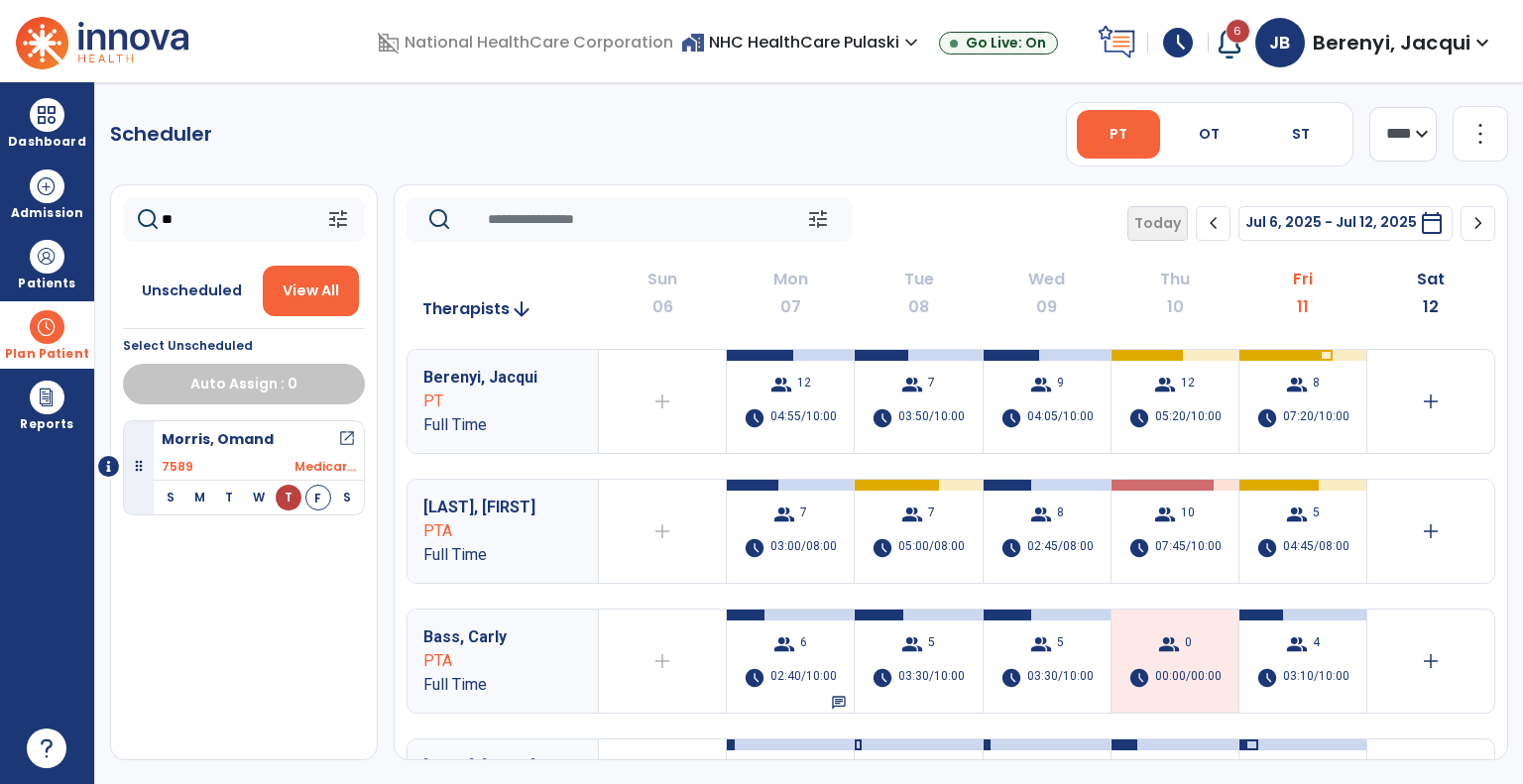 type on "*" 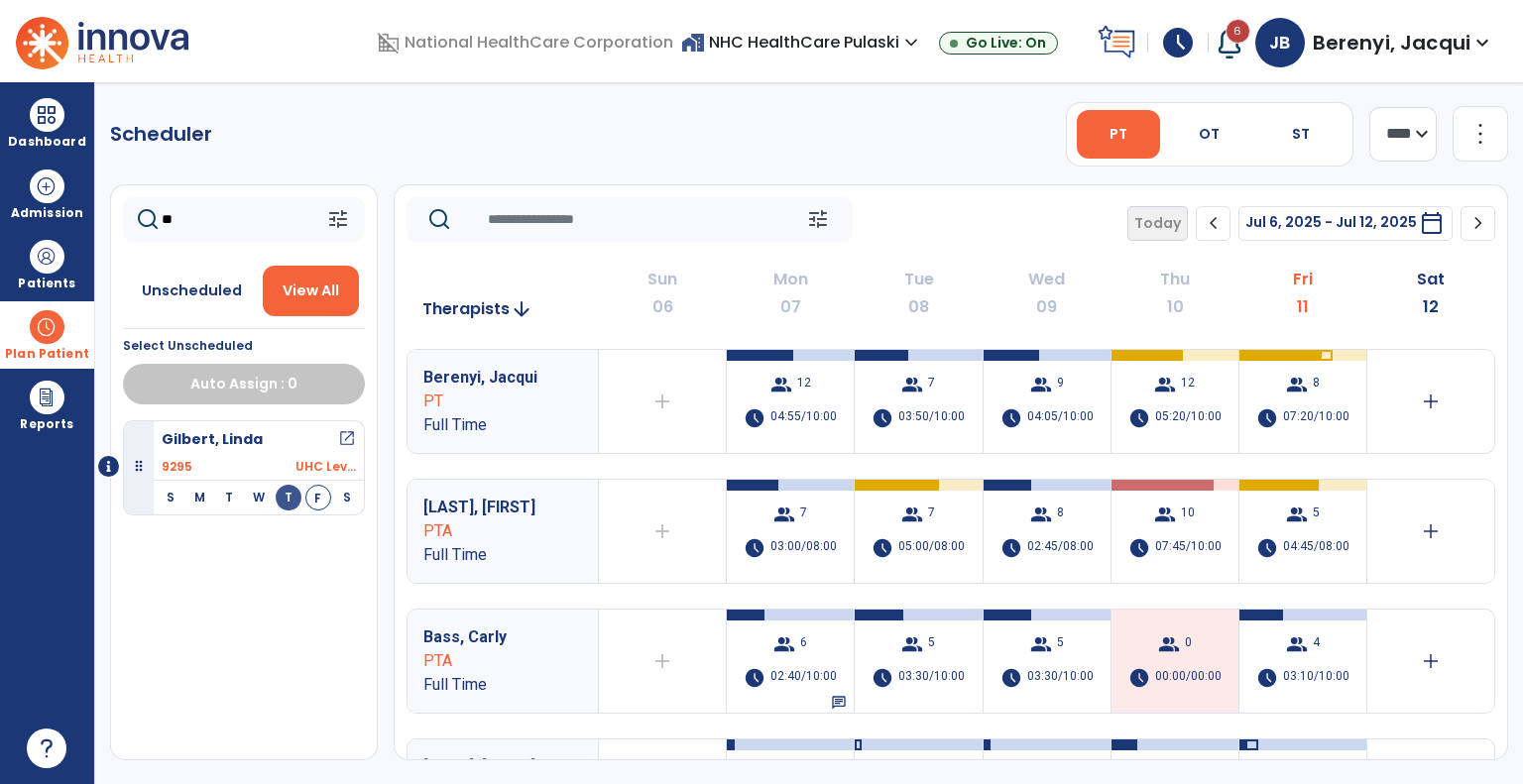 type on "*" 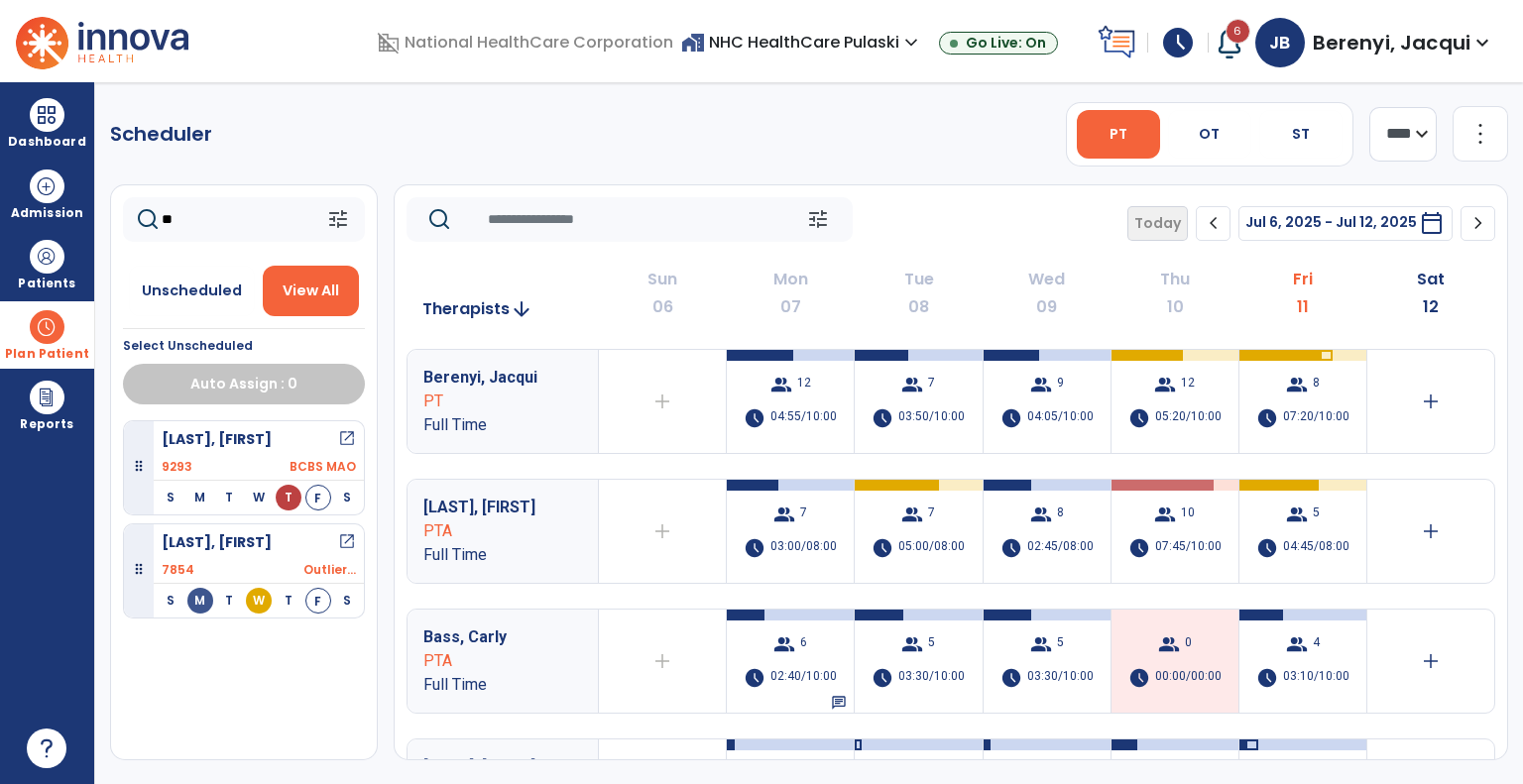 type on "*" 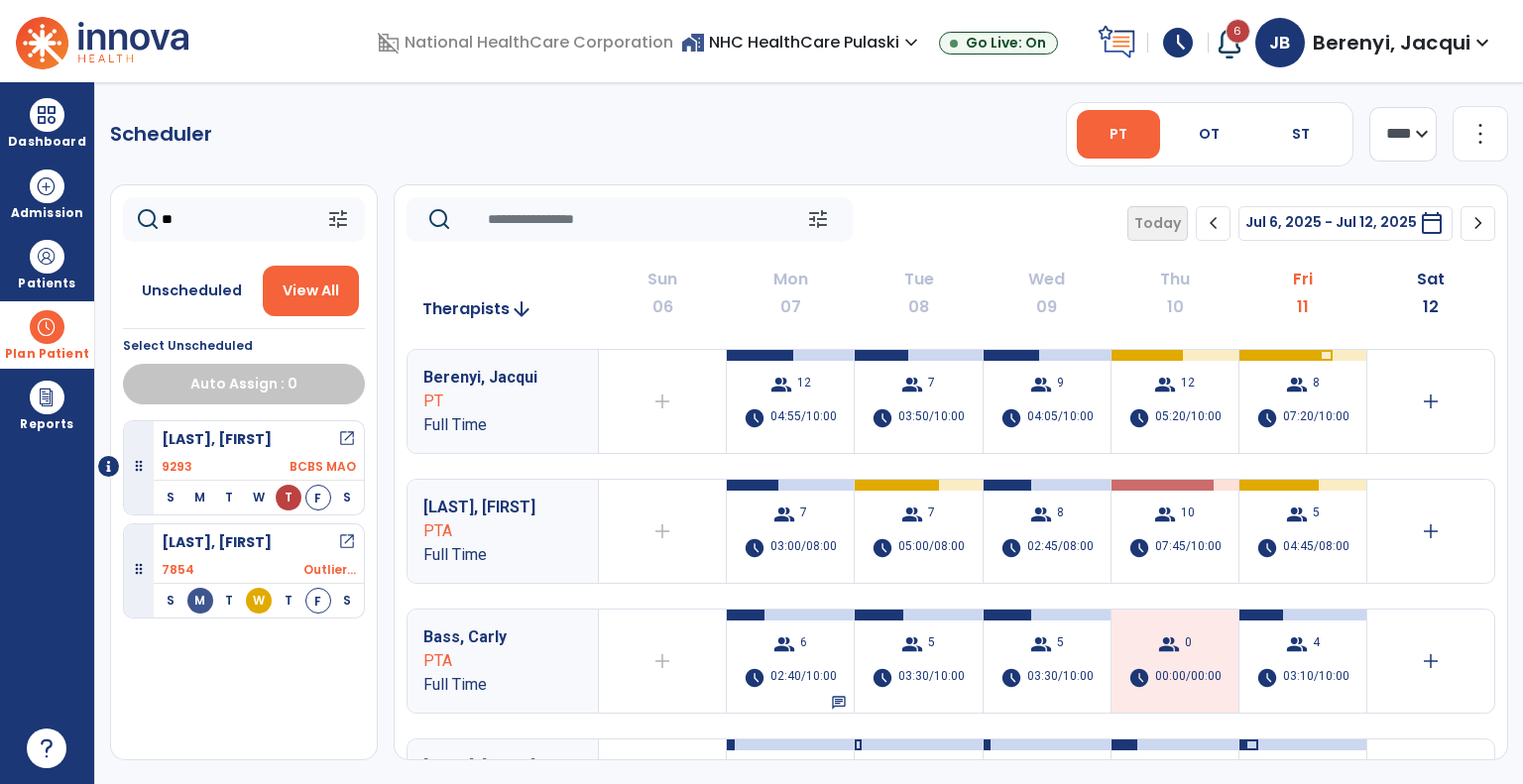 type on "*" 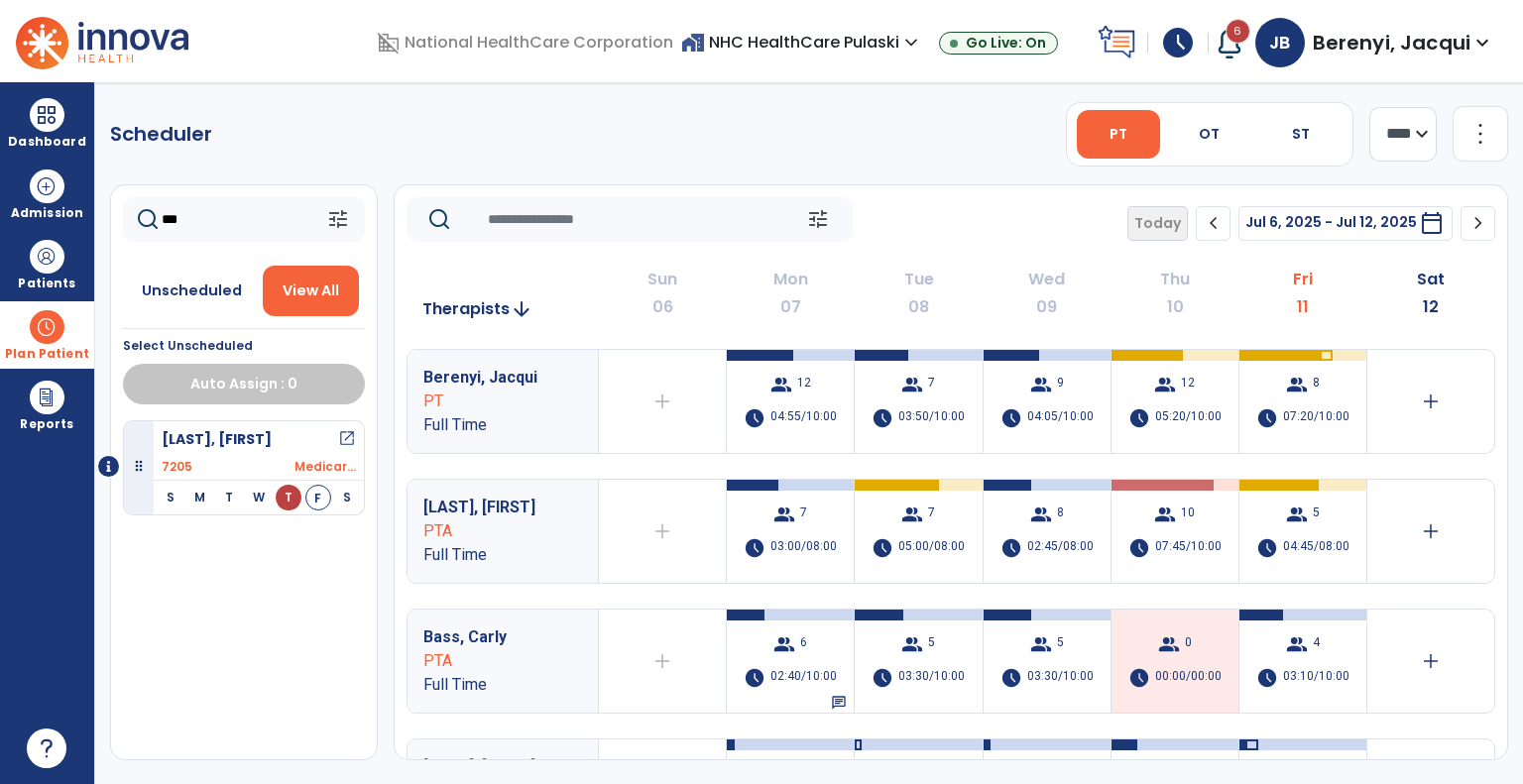 type on "***" 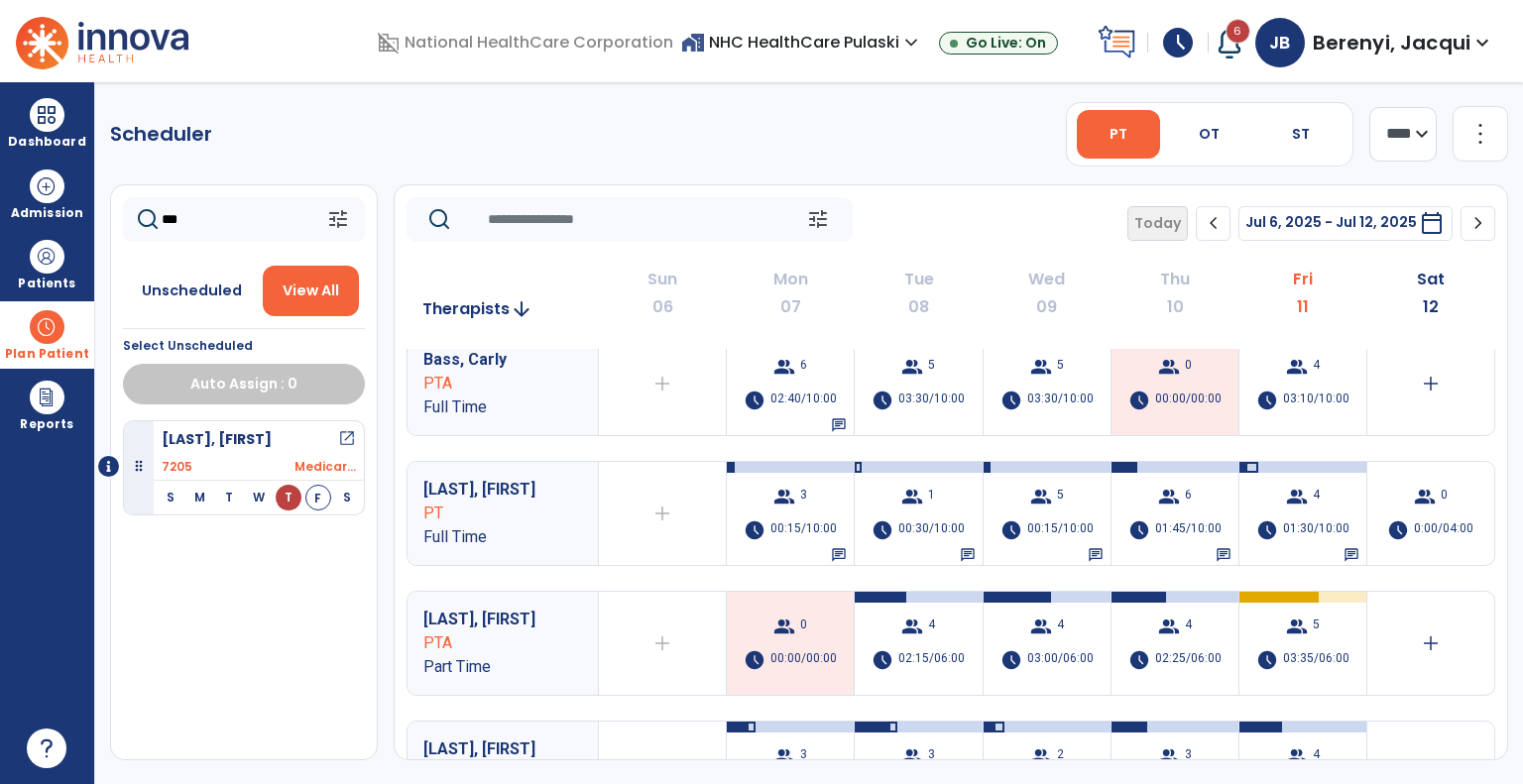 scroll, scrollTop: 317, scrollLeft: 0, axis: vertical 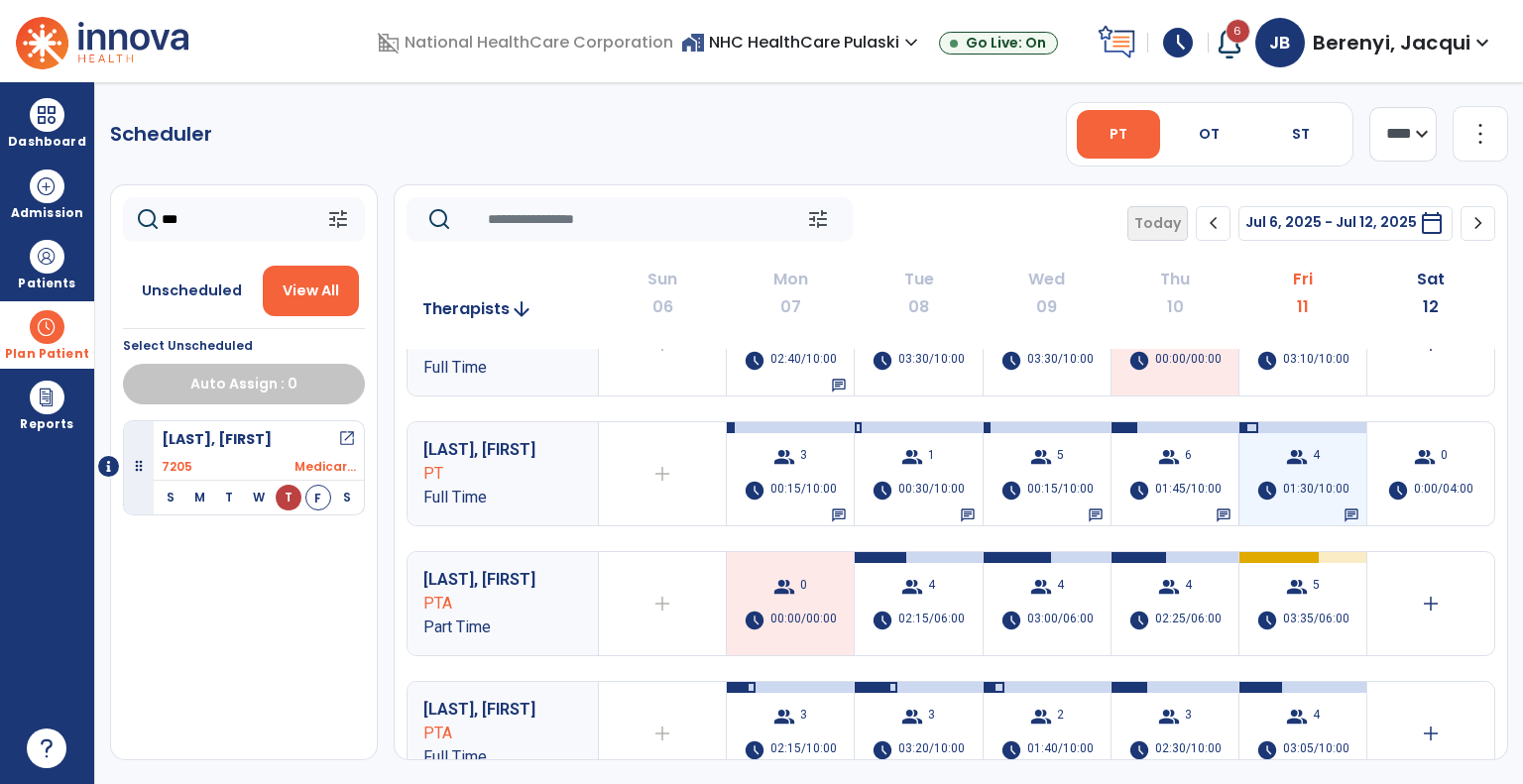 click on "01:30/10:00" at bounding box center [1316, 491] 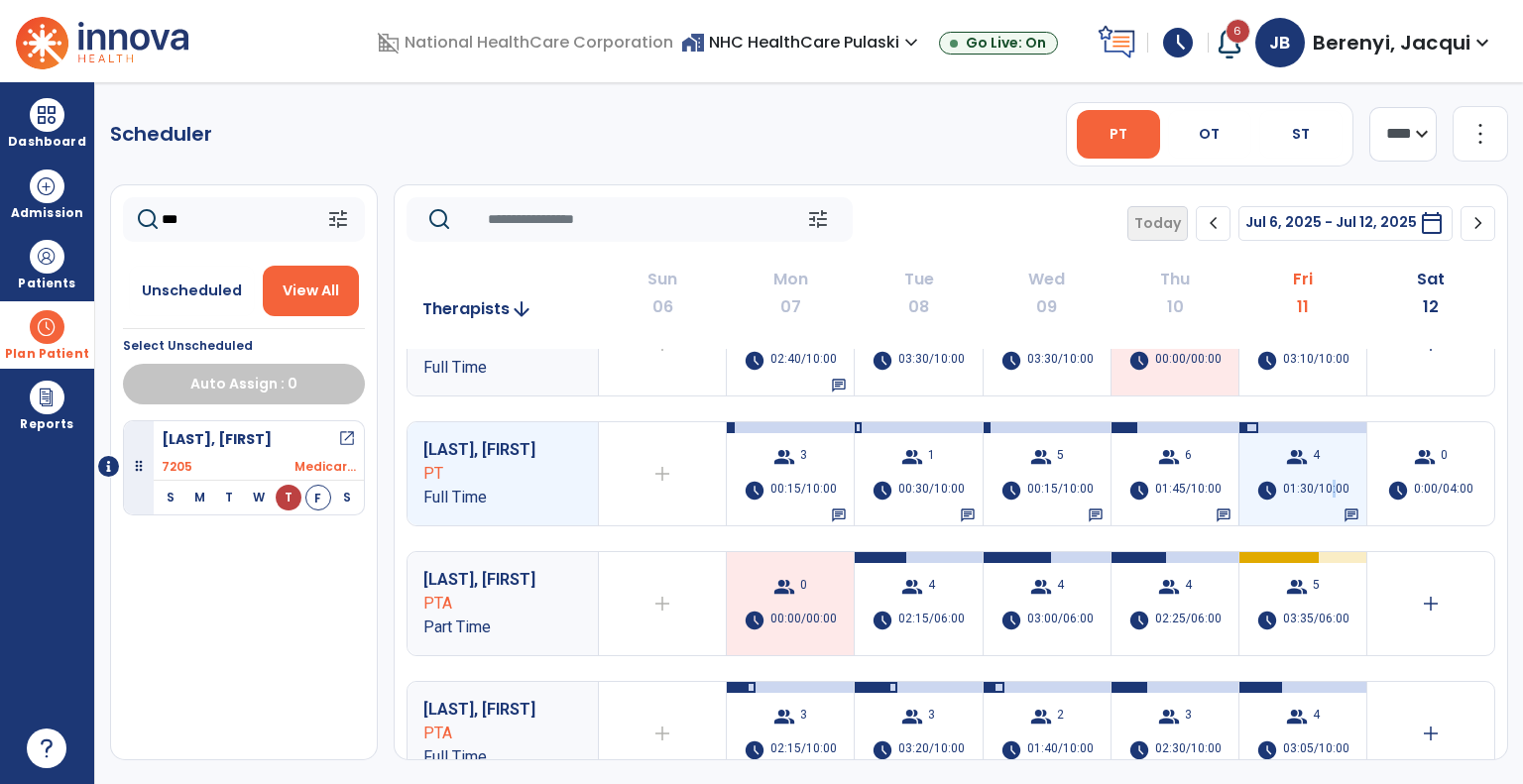 click on "01:30/10:00" at bounding box center [1316, 491] 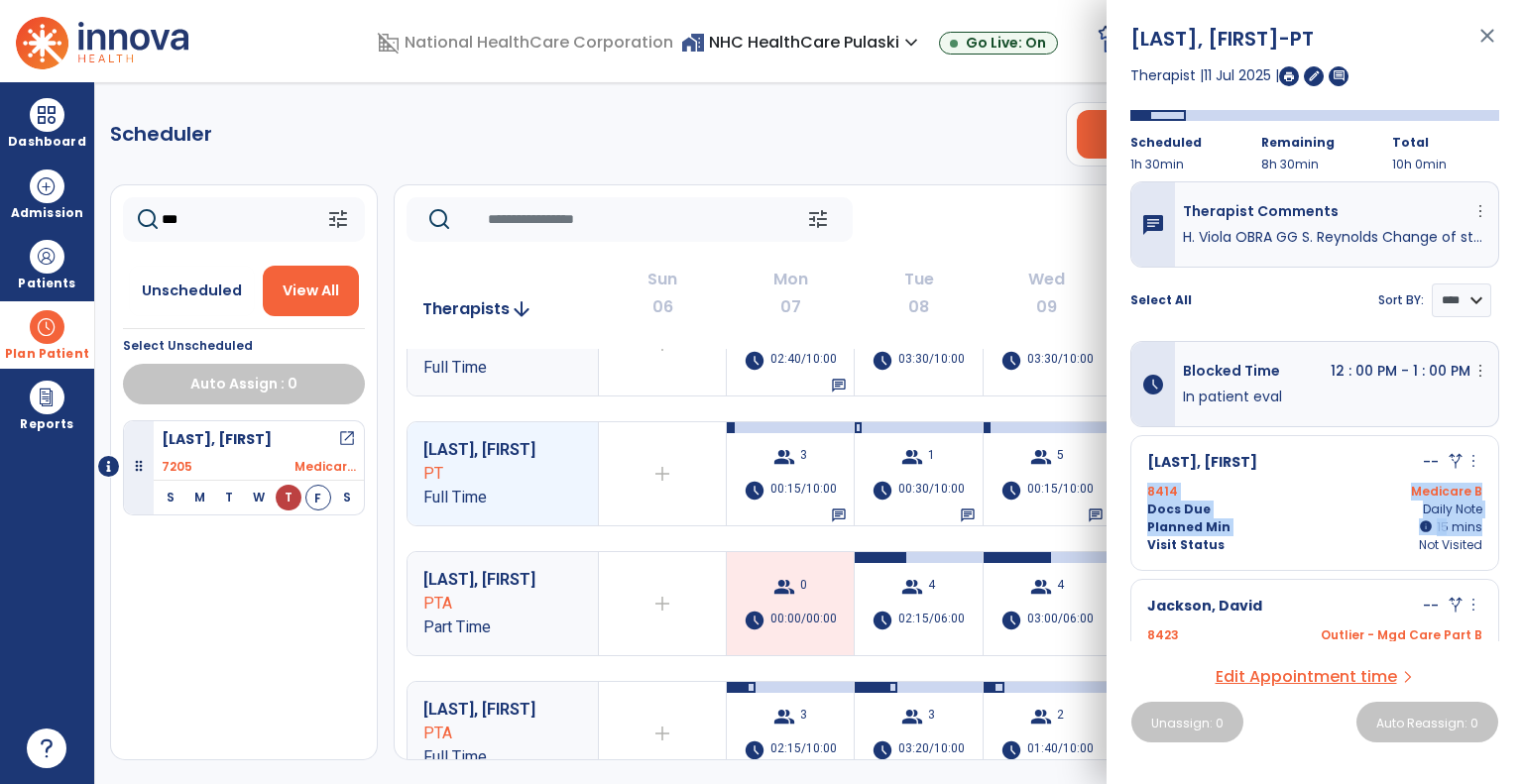 drag, startPoint x: 1493, startPoint y: 447, endPoint x: 1522, endPoint y: 524, distance: 82.28001 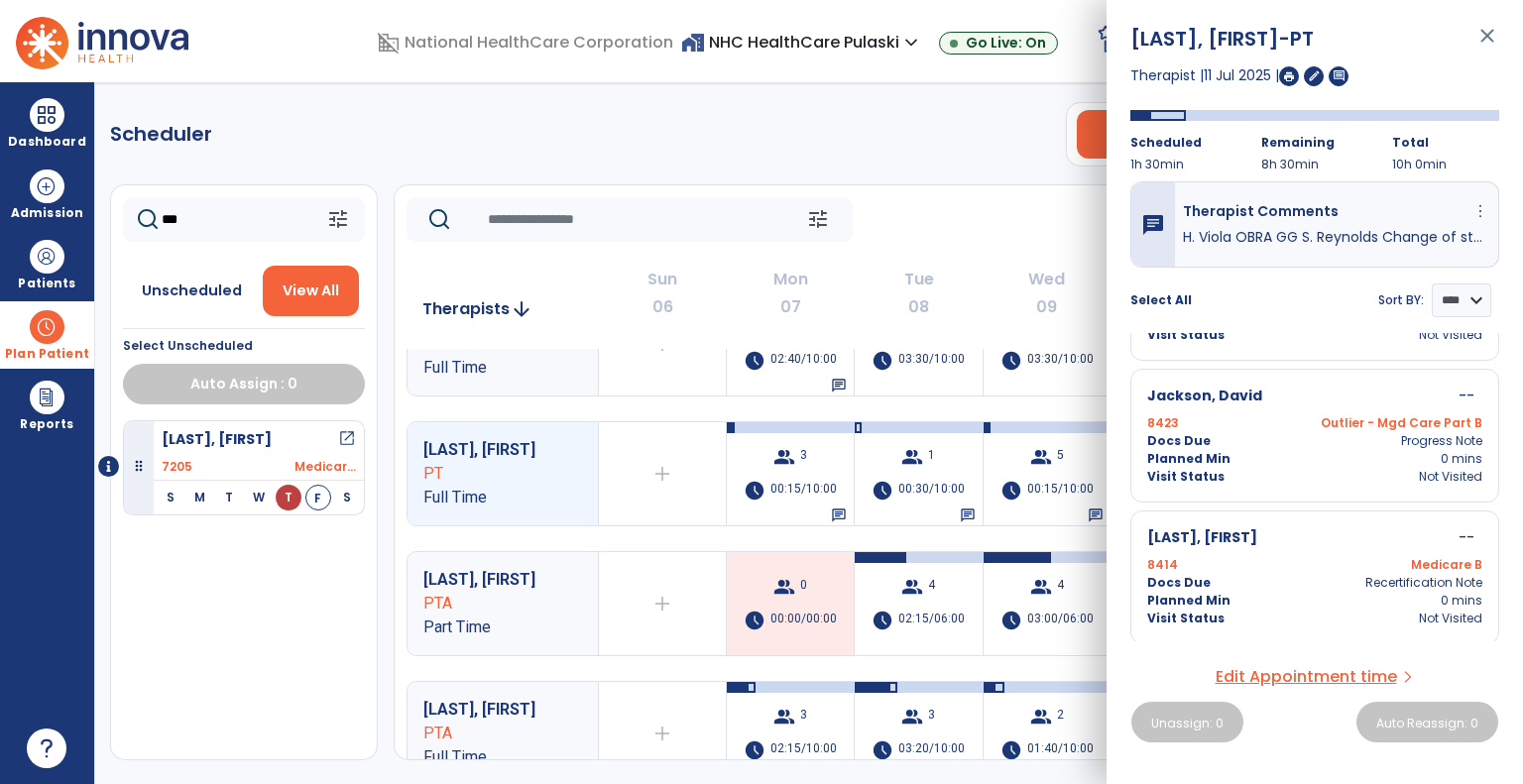 scroll, scrollTop: 0, scrollLeft: 0, axis: both 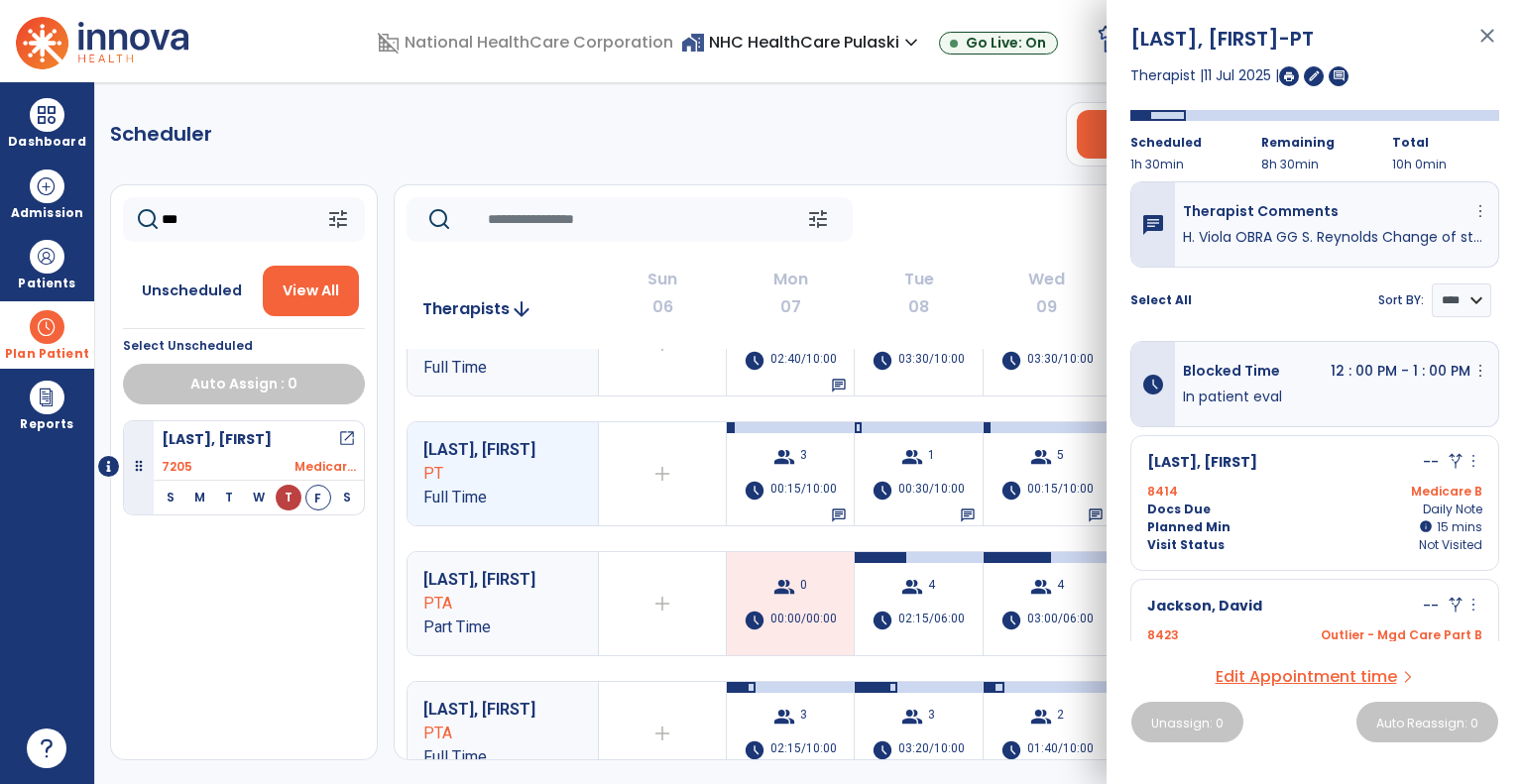 click on "close" at bounding box center (1487, 45) 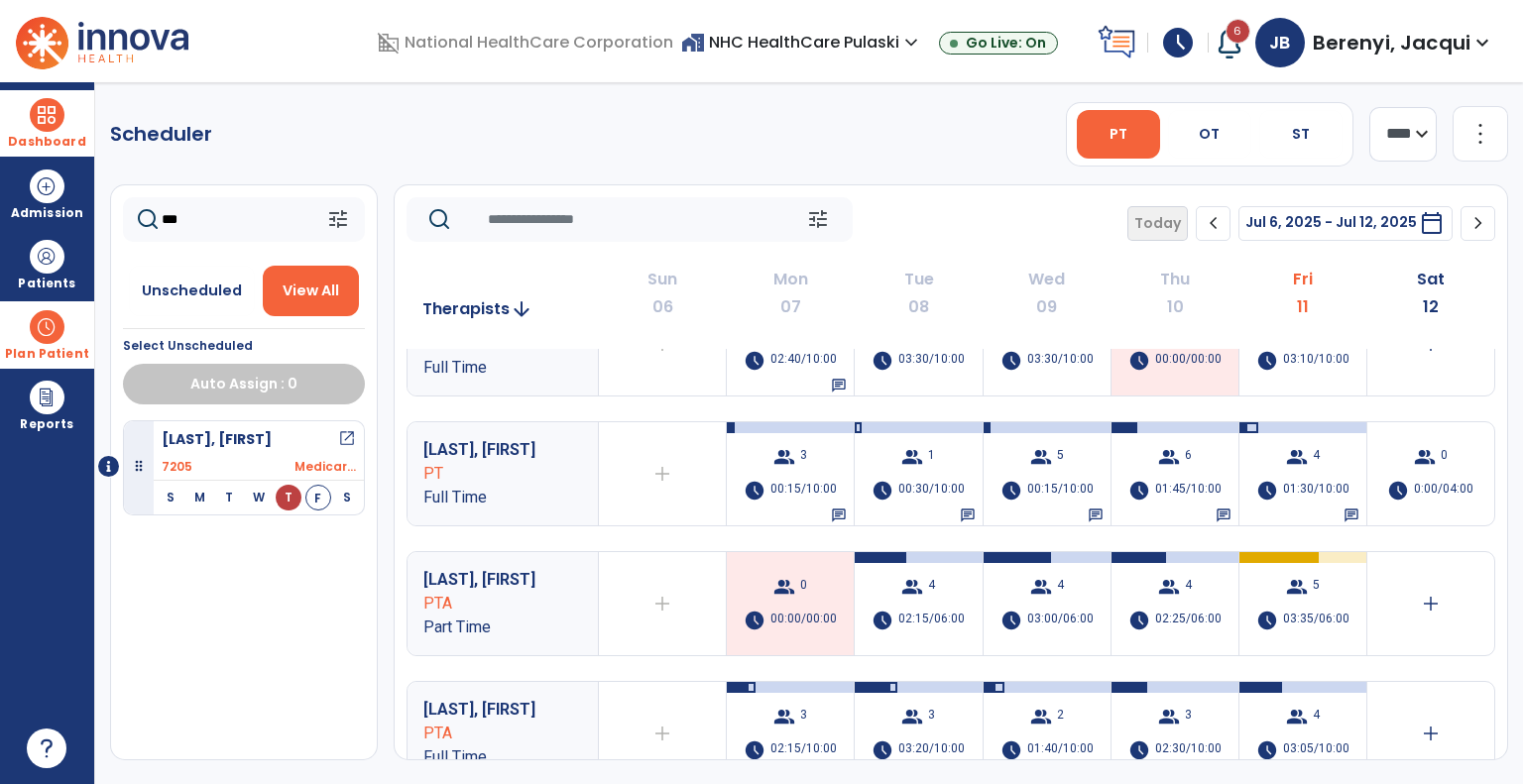 click at bounding box center (47, 115) 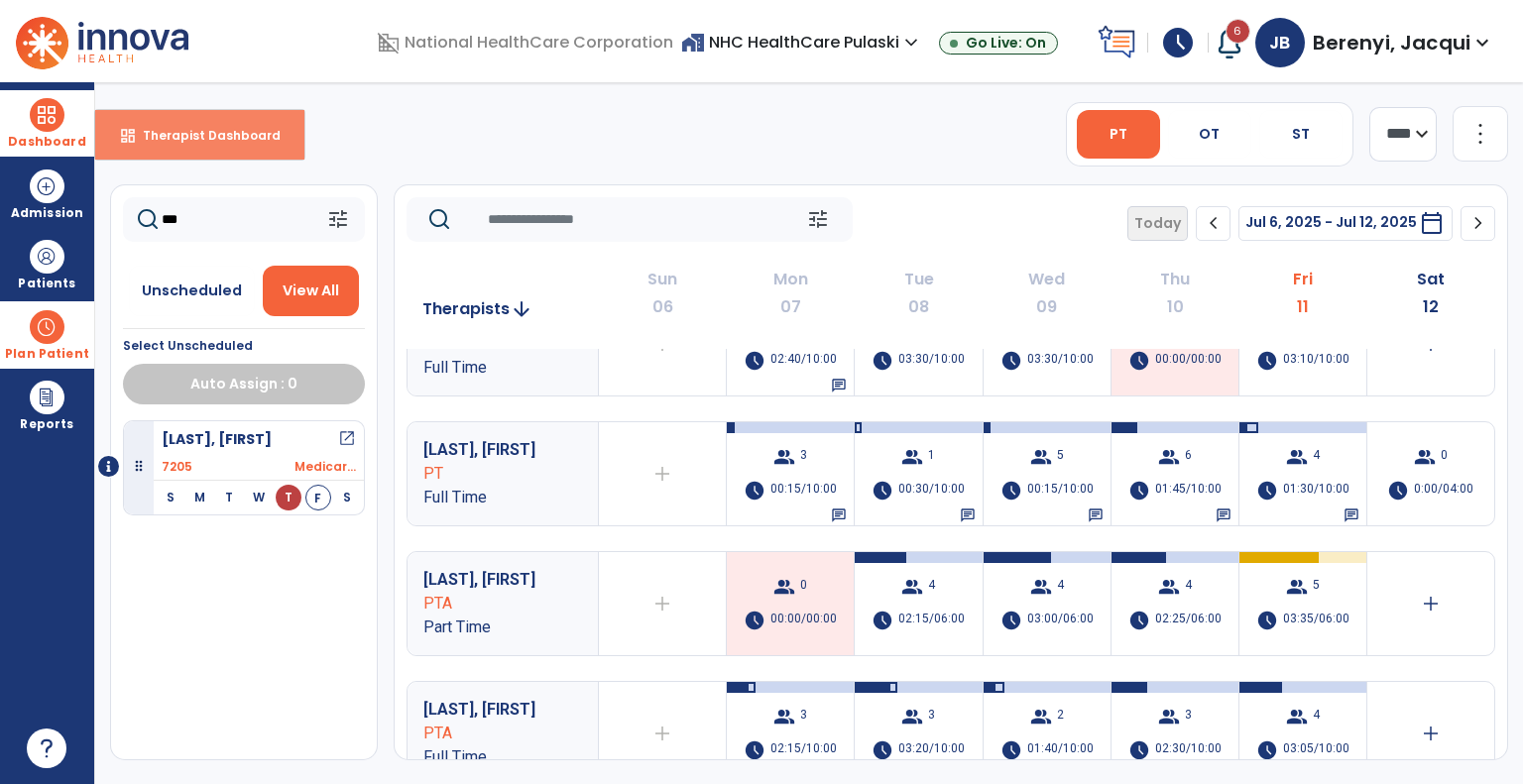 click on "Therapist Dashboard" at bounding box center [203, 135] 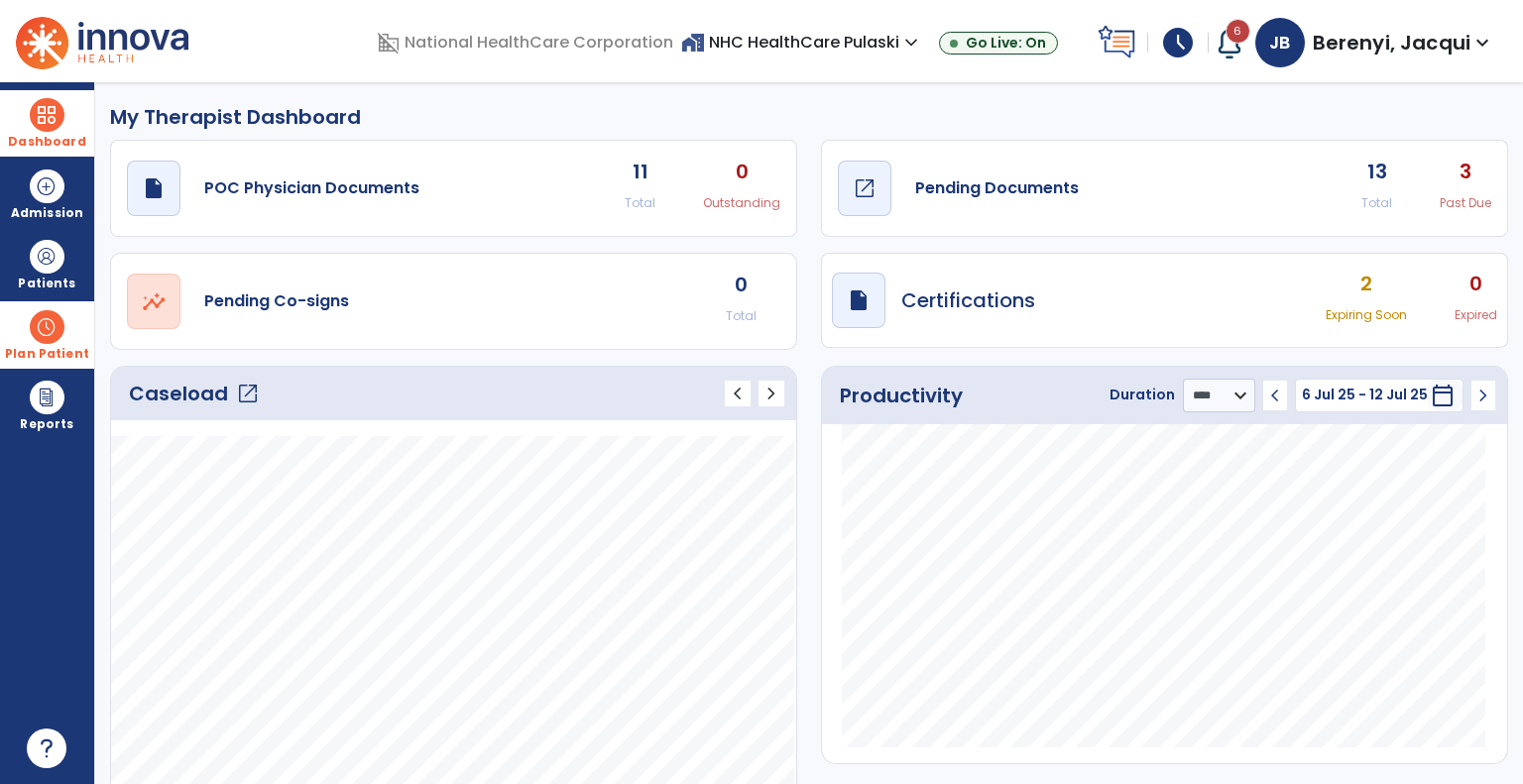 click on "open_in_new" 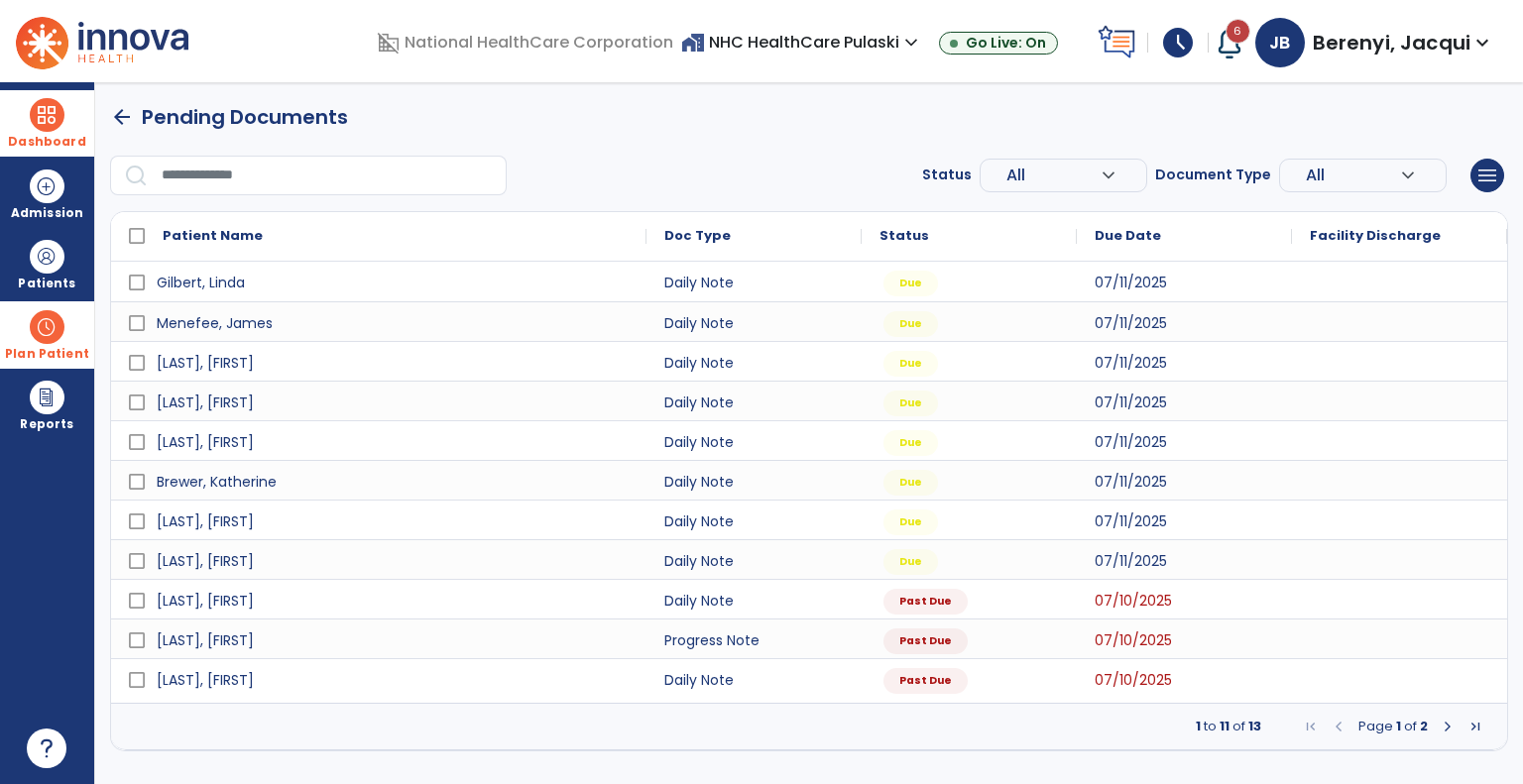 click at bounding box center [1448, 727] 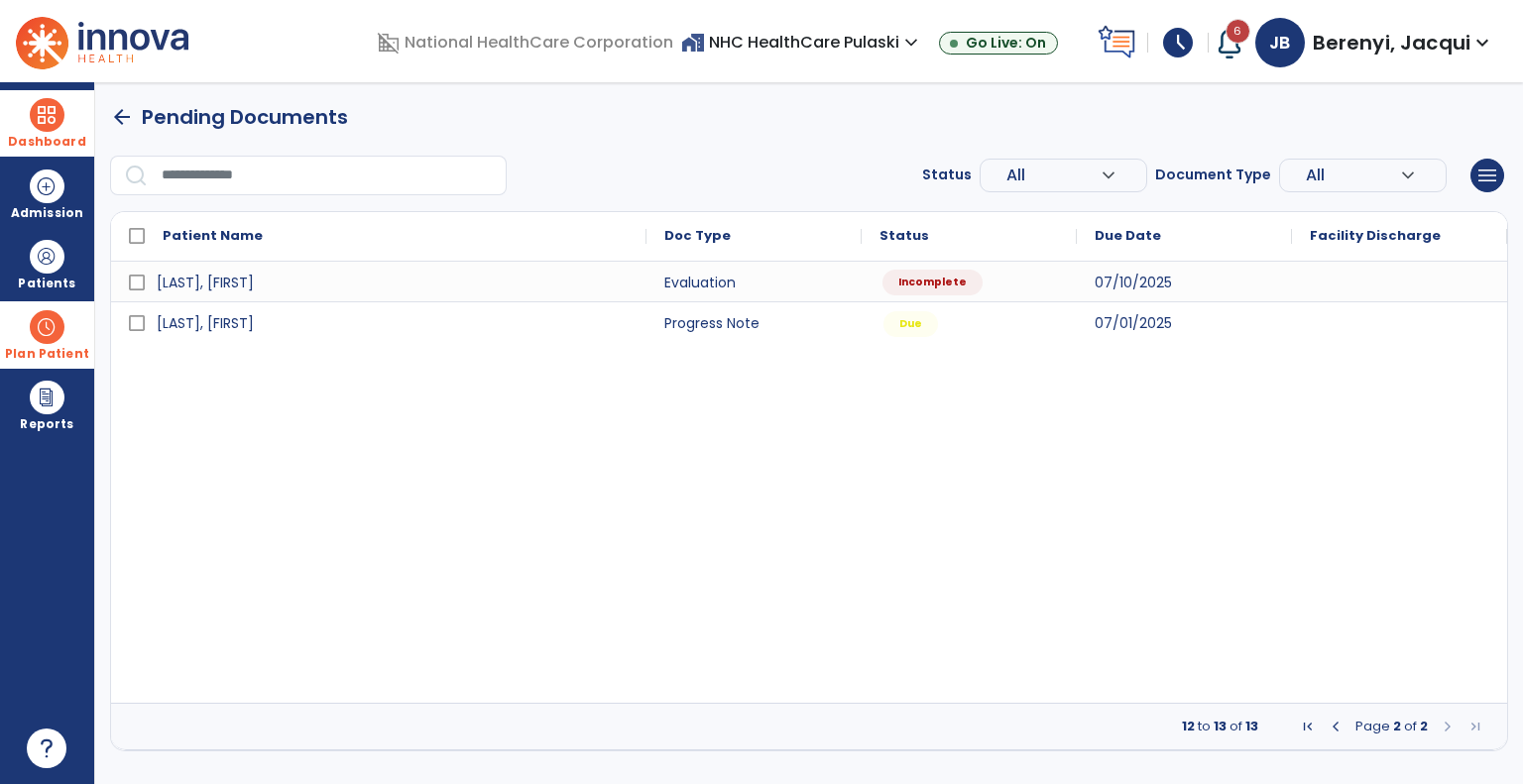 click on "Incomplete" at bounding box center [932, 282] 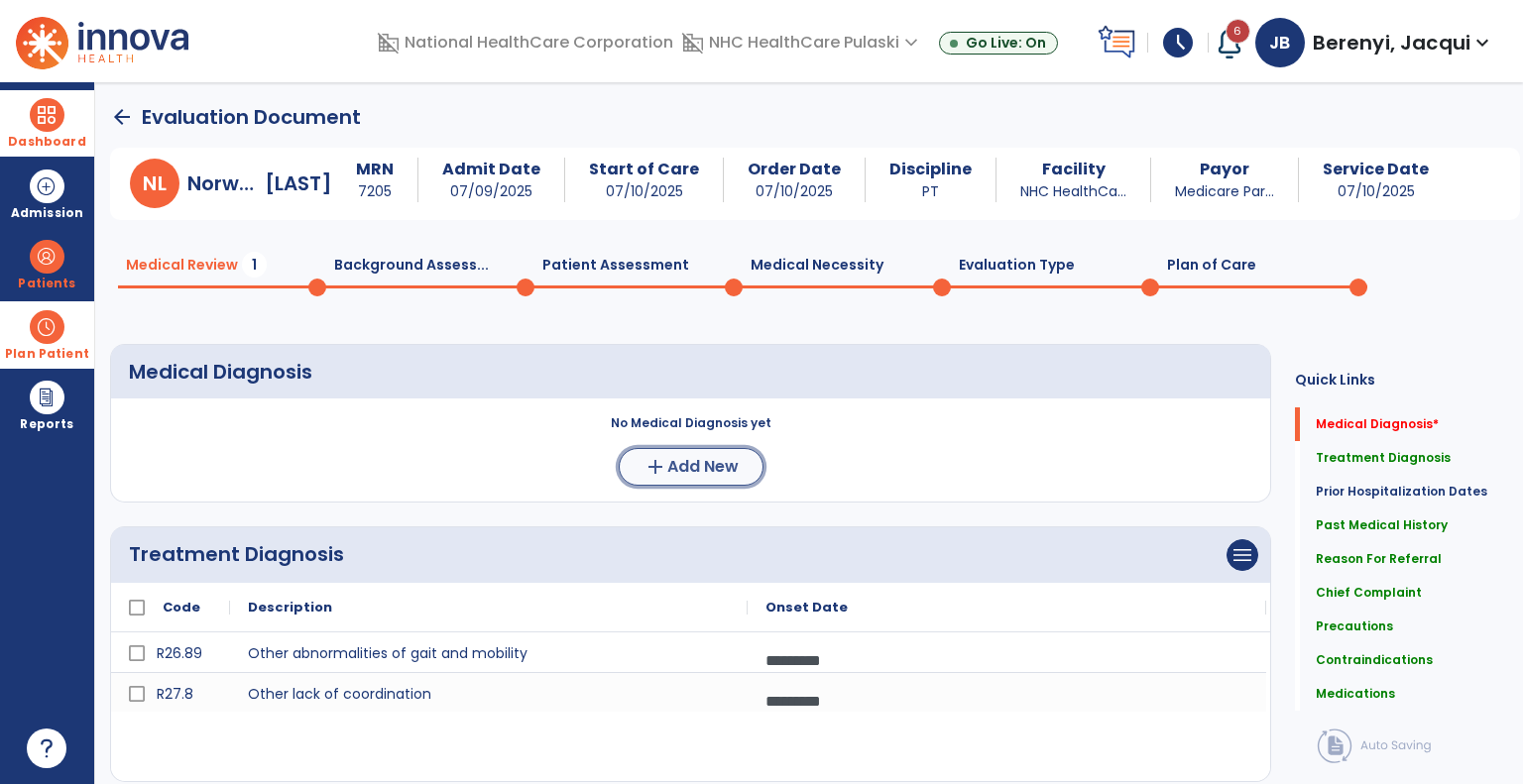 click on "Add New" 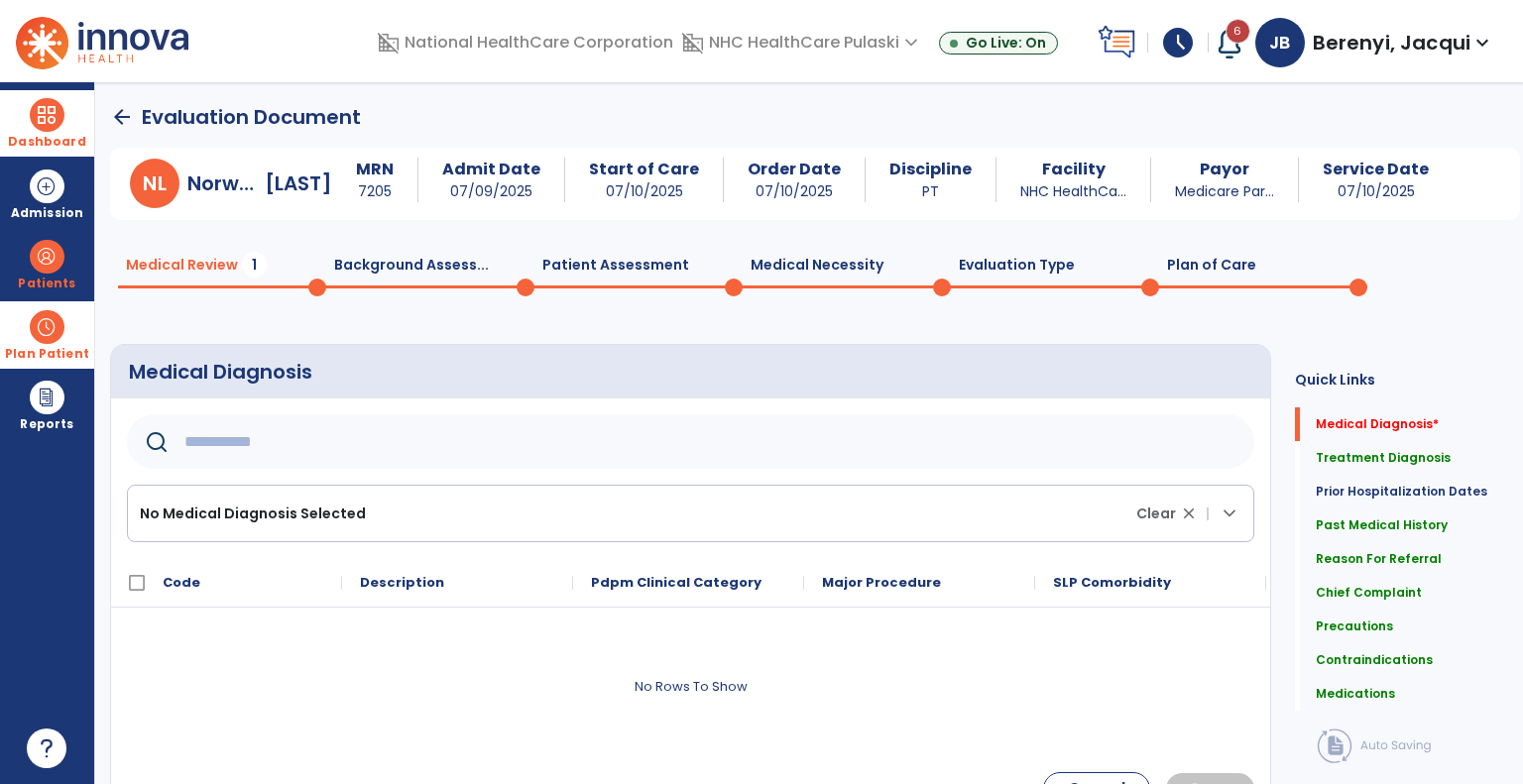 click 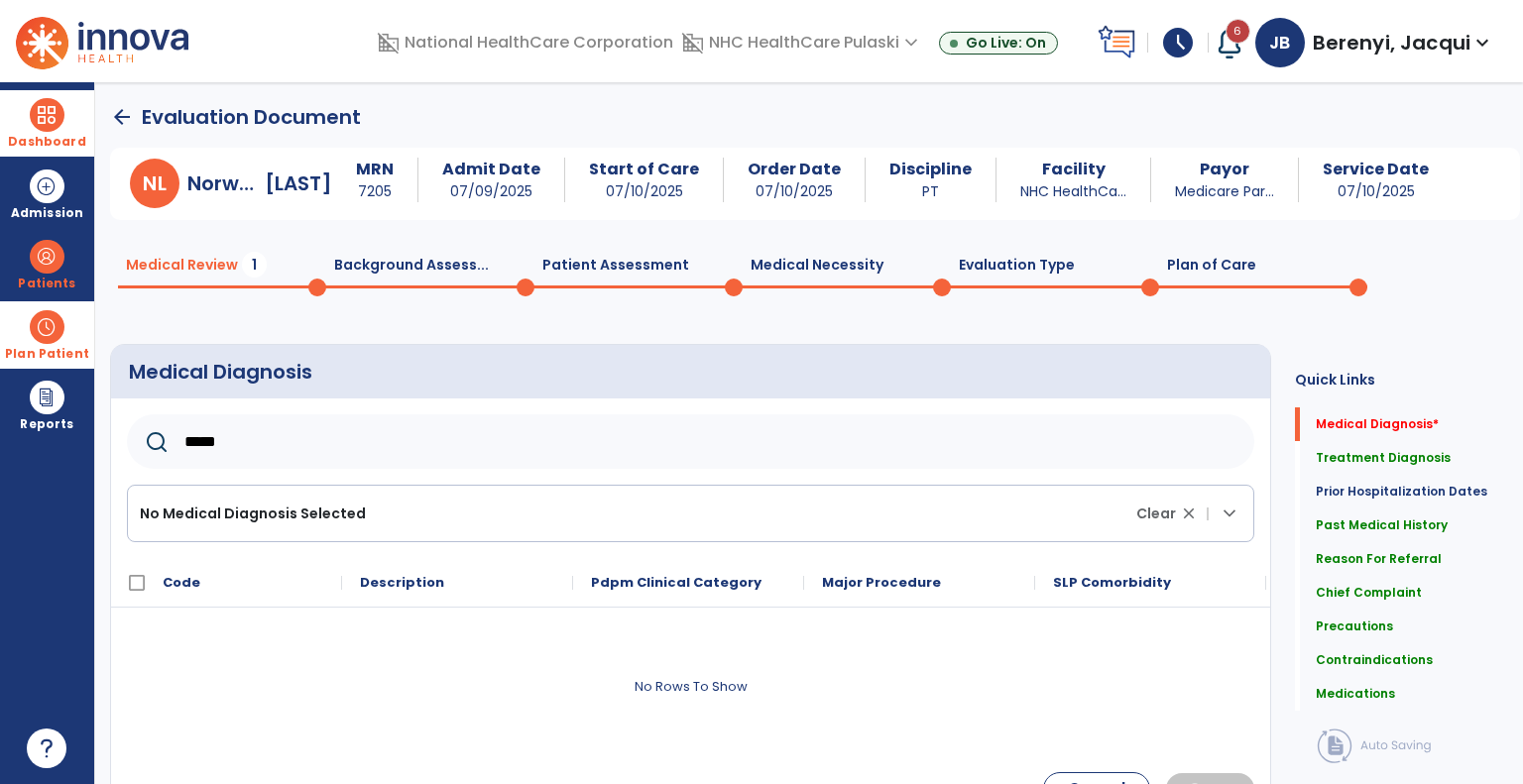 type on "*****" 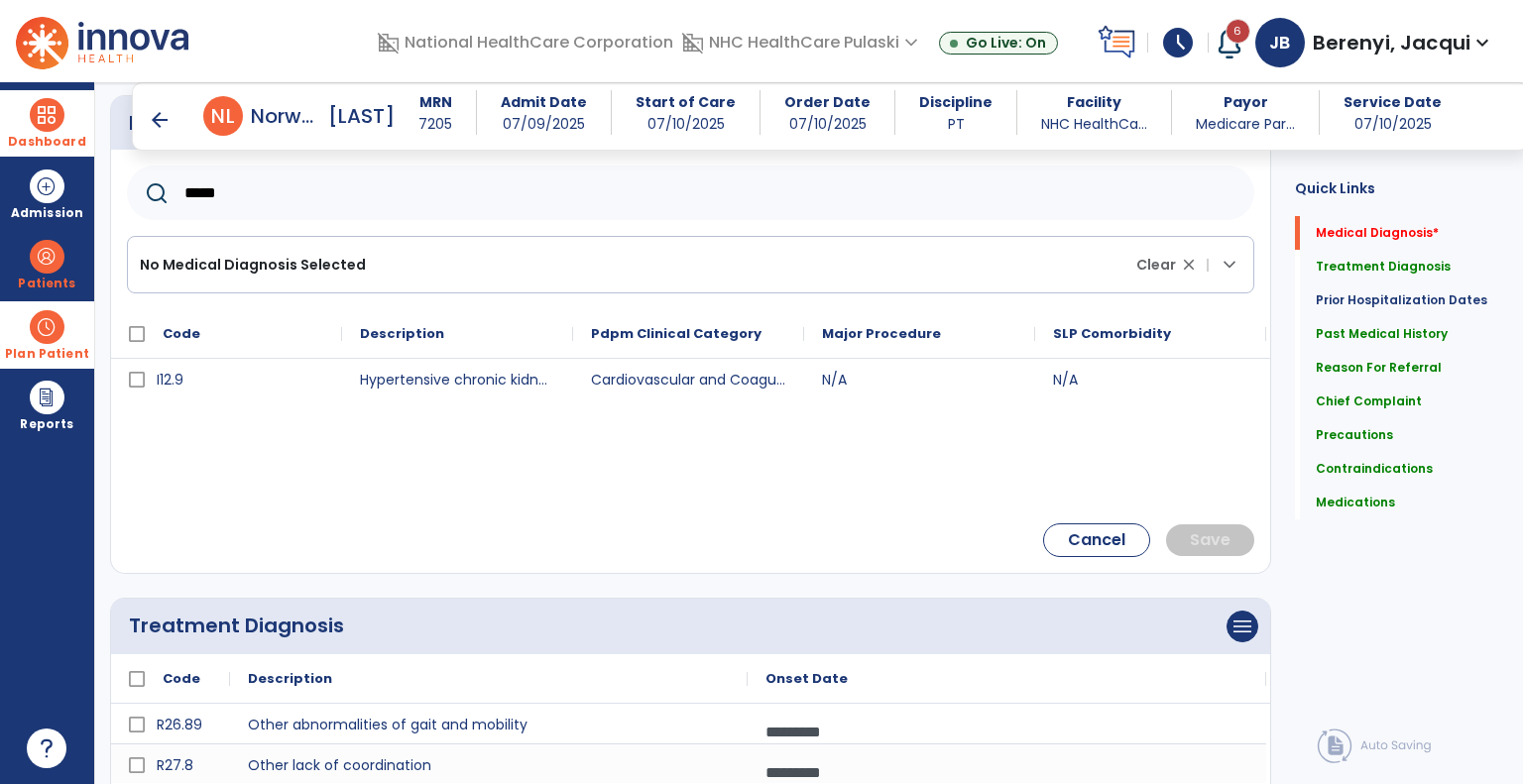 scroll, scrollTop: 242, scrollLeft: 0, axis: vertical 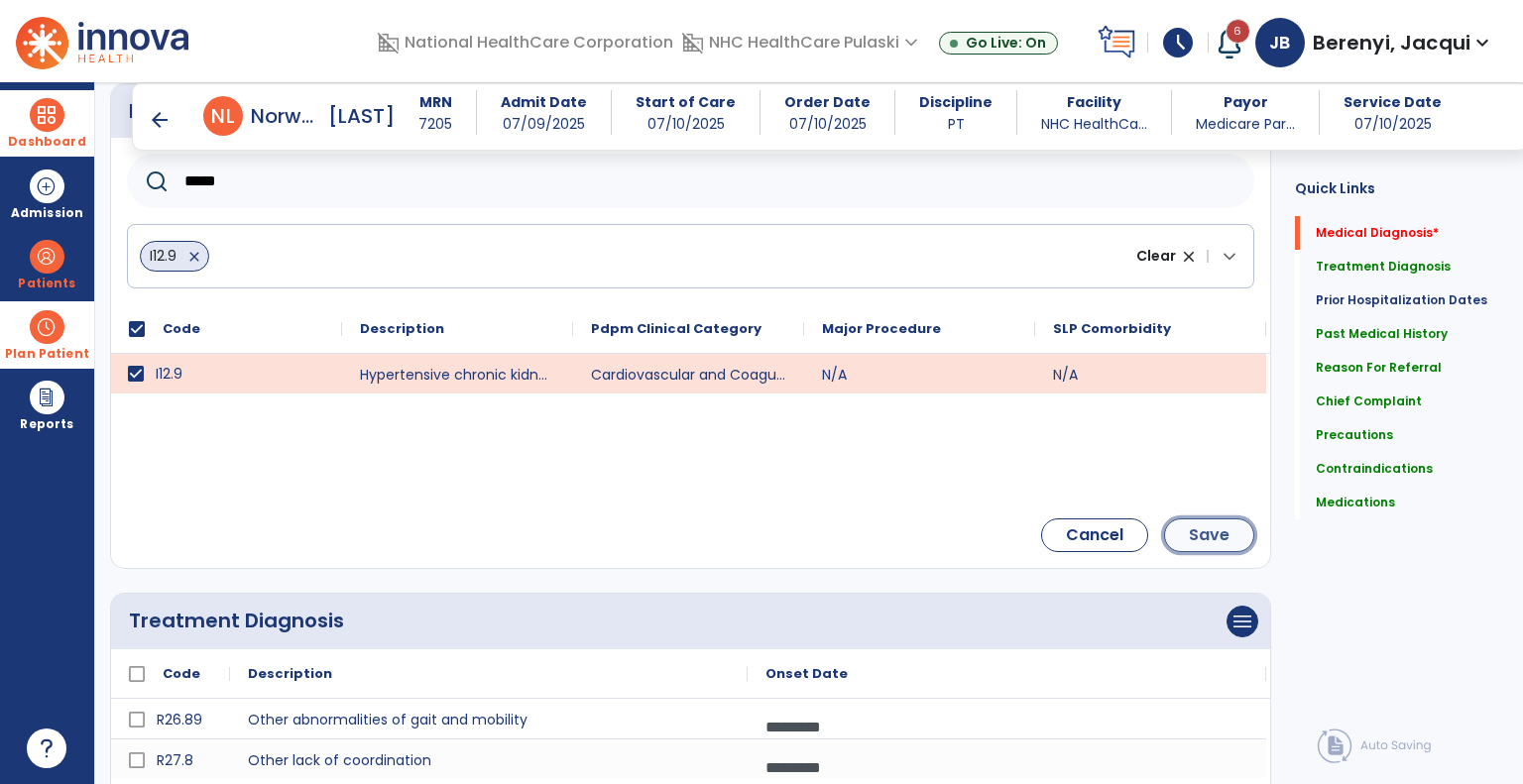 click on "Save" 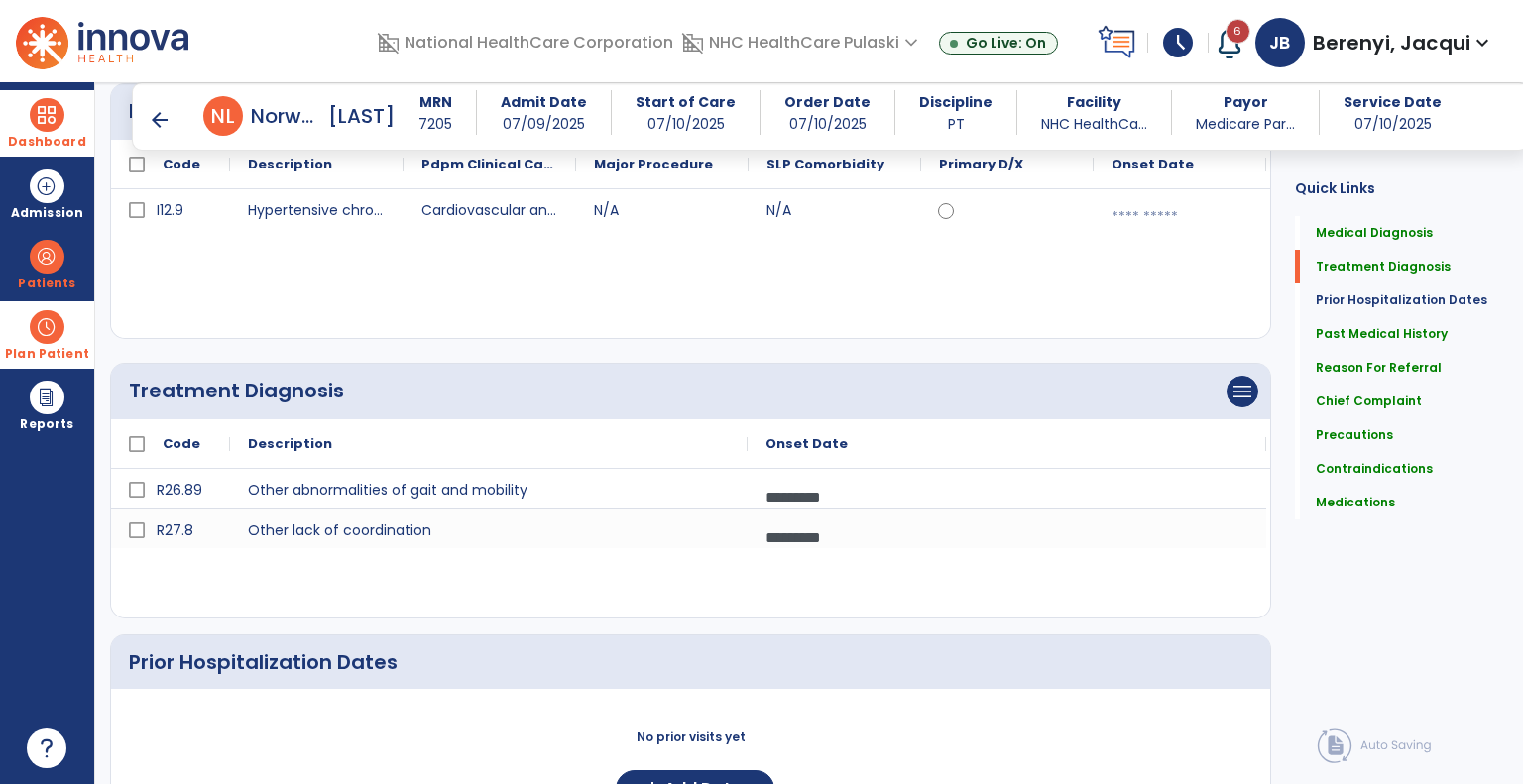 click at bounding box center [1180, 217] 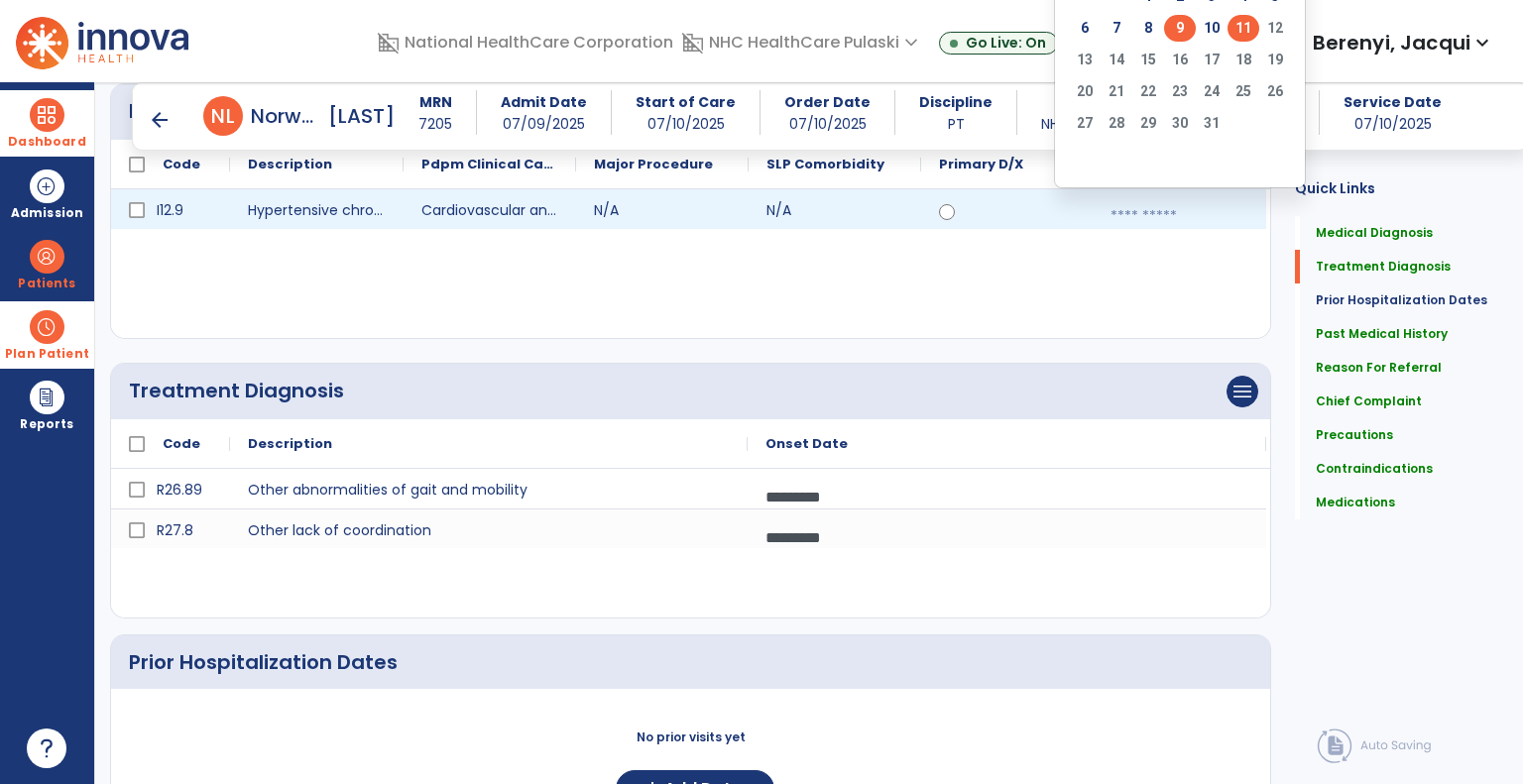click on "9" 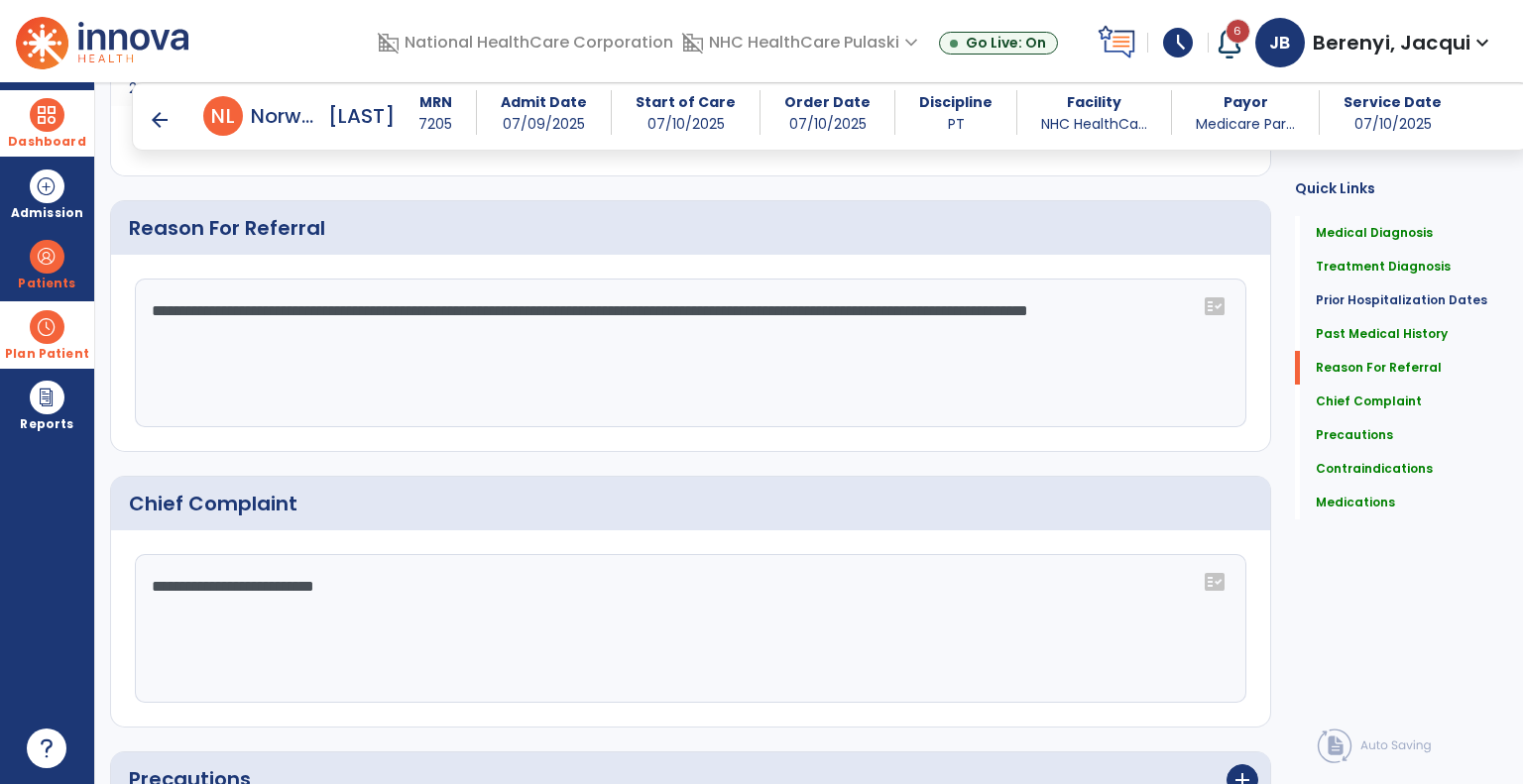 scroll, scrollTop: 1252, scrollLeft: 0, axis: vertical 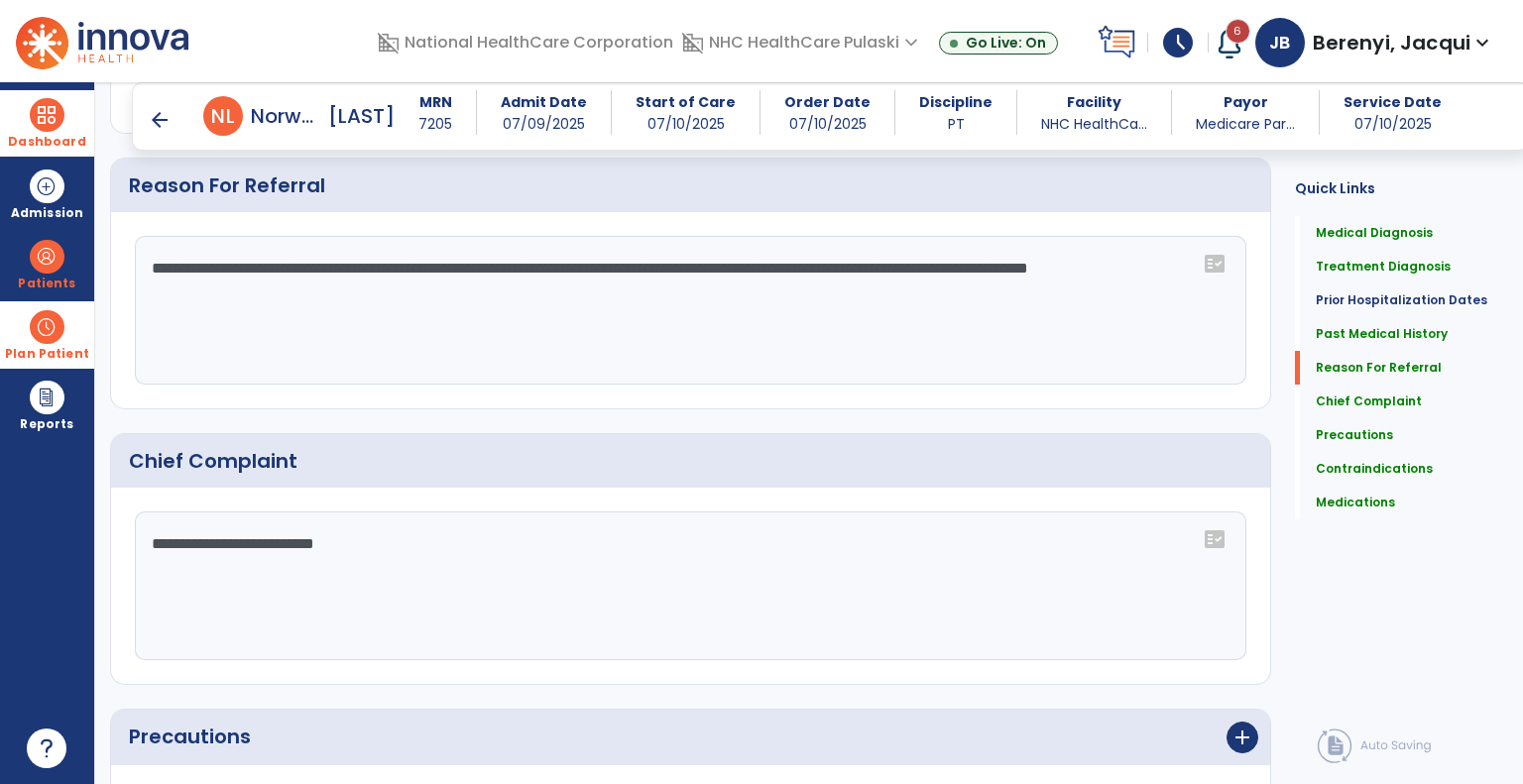 click on "**********" 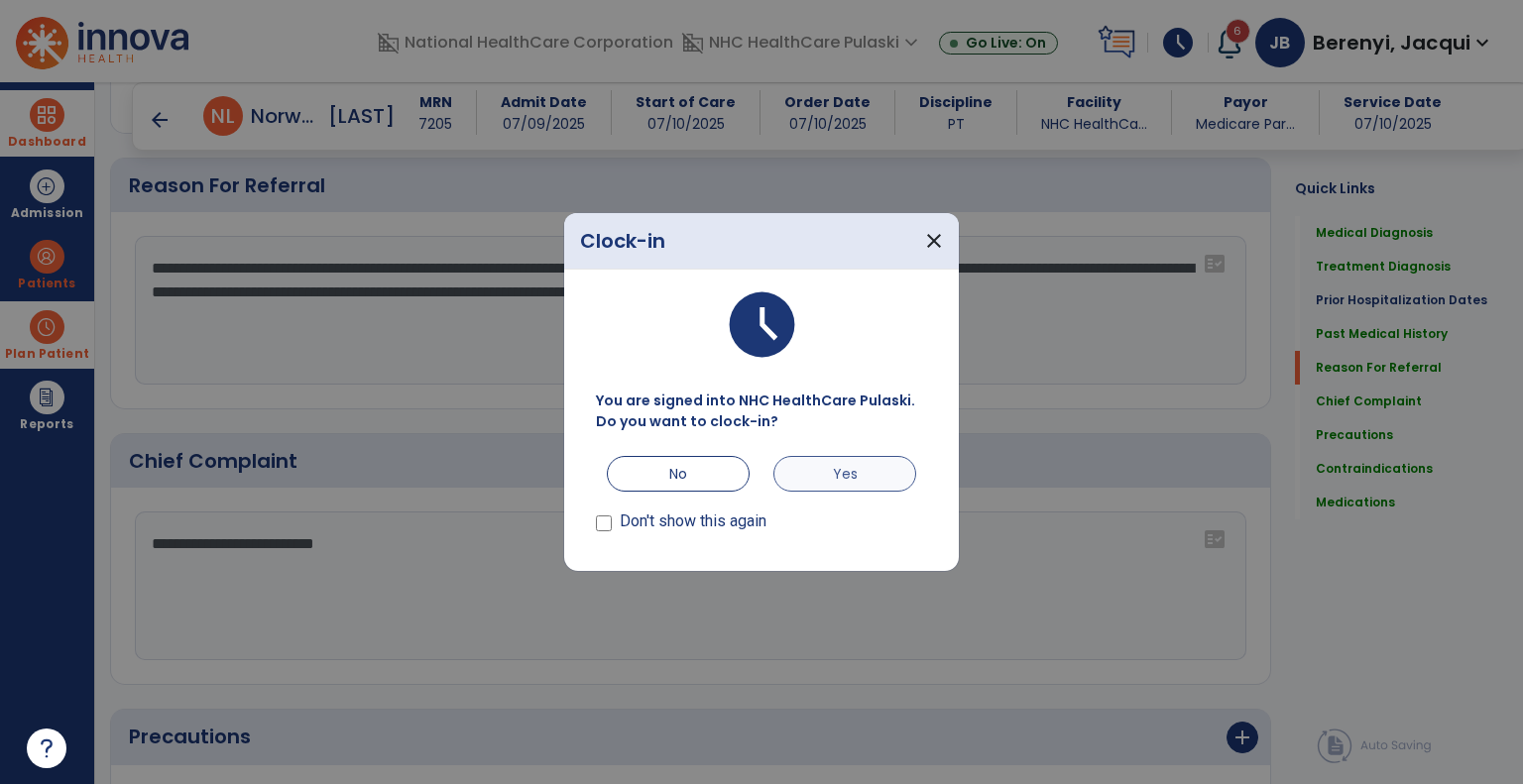 click on "Yes" at bounding box center (845, 474) 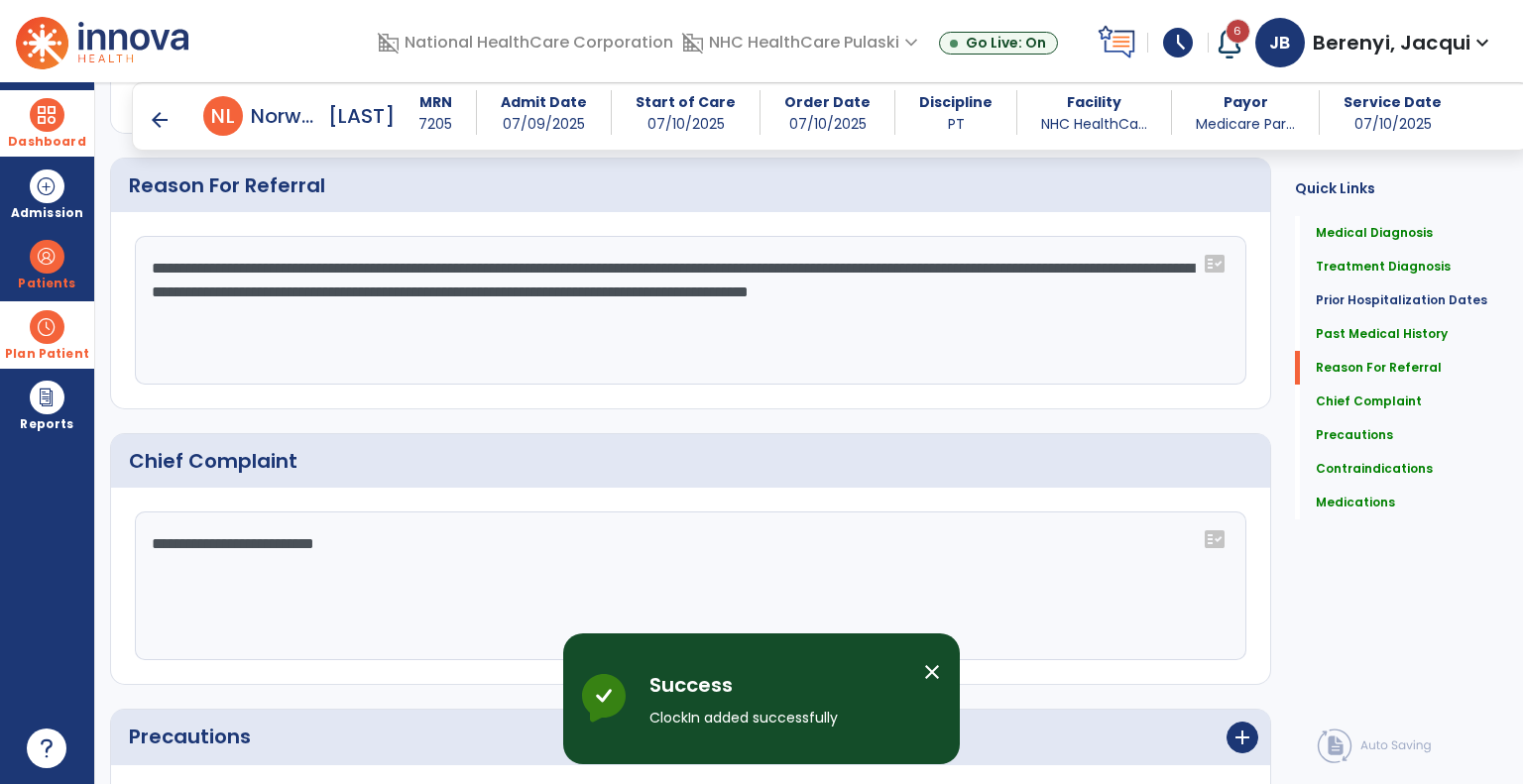 click on "**********" 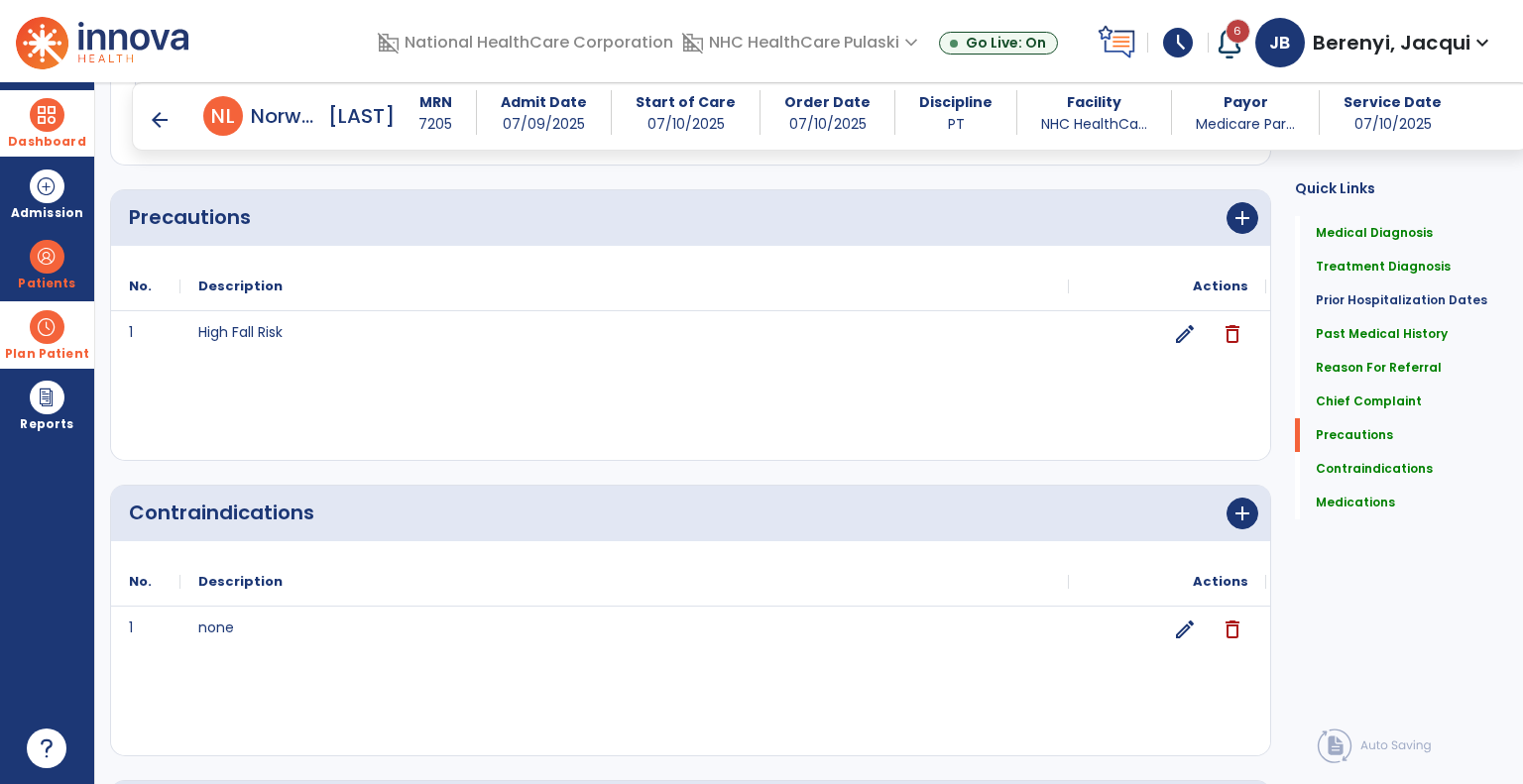 scroll, scrollTop: 1752, scrollLeft: 0, axis: vertical 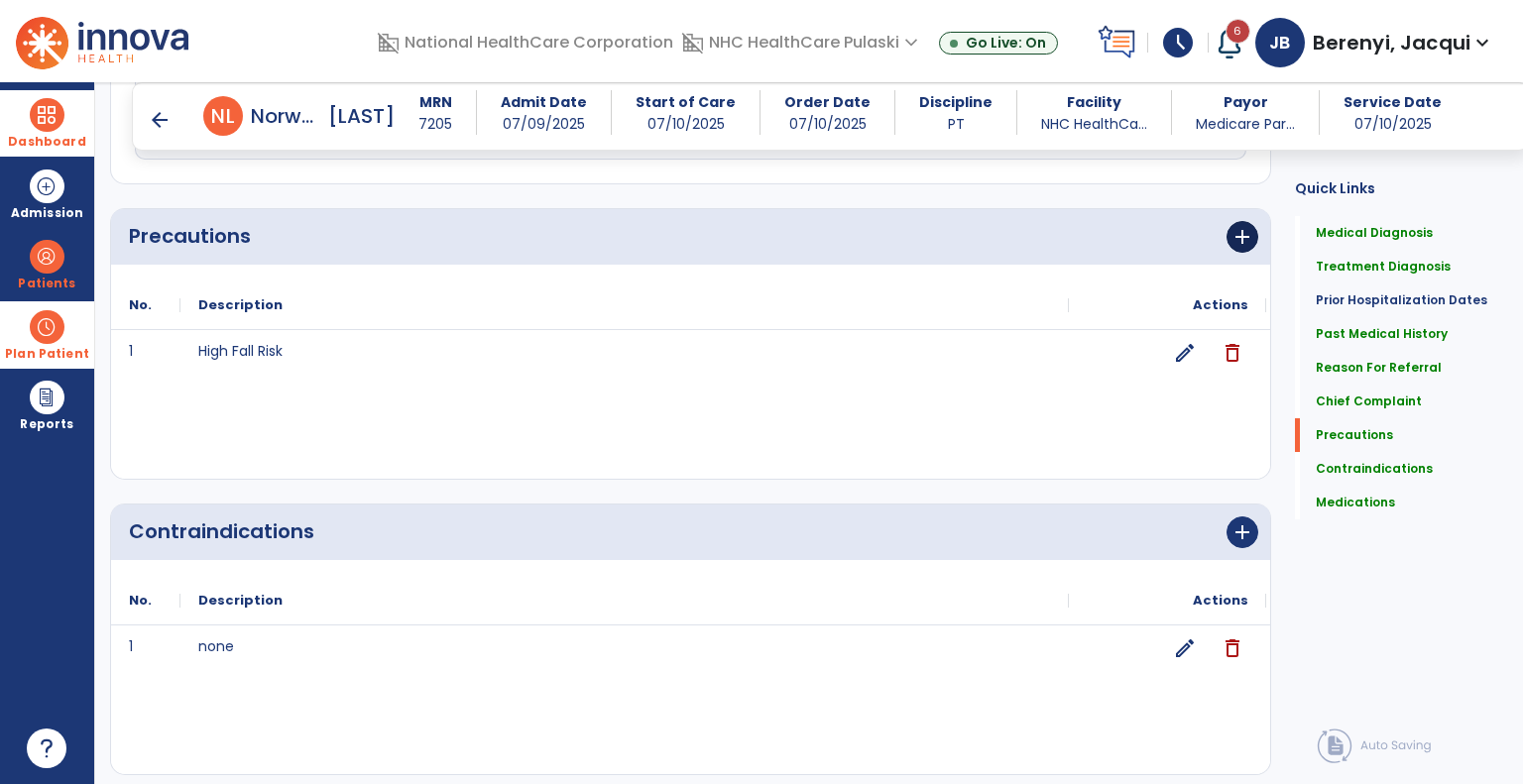 type on "**********" 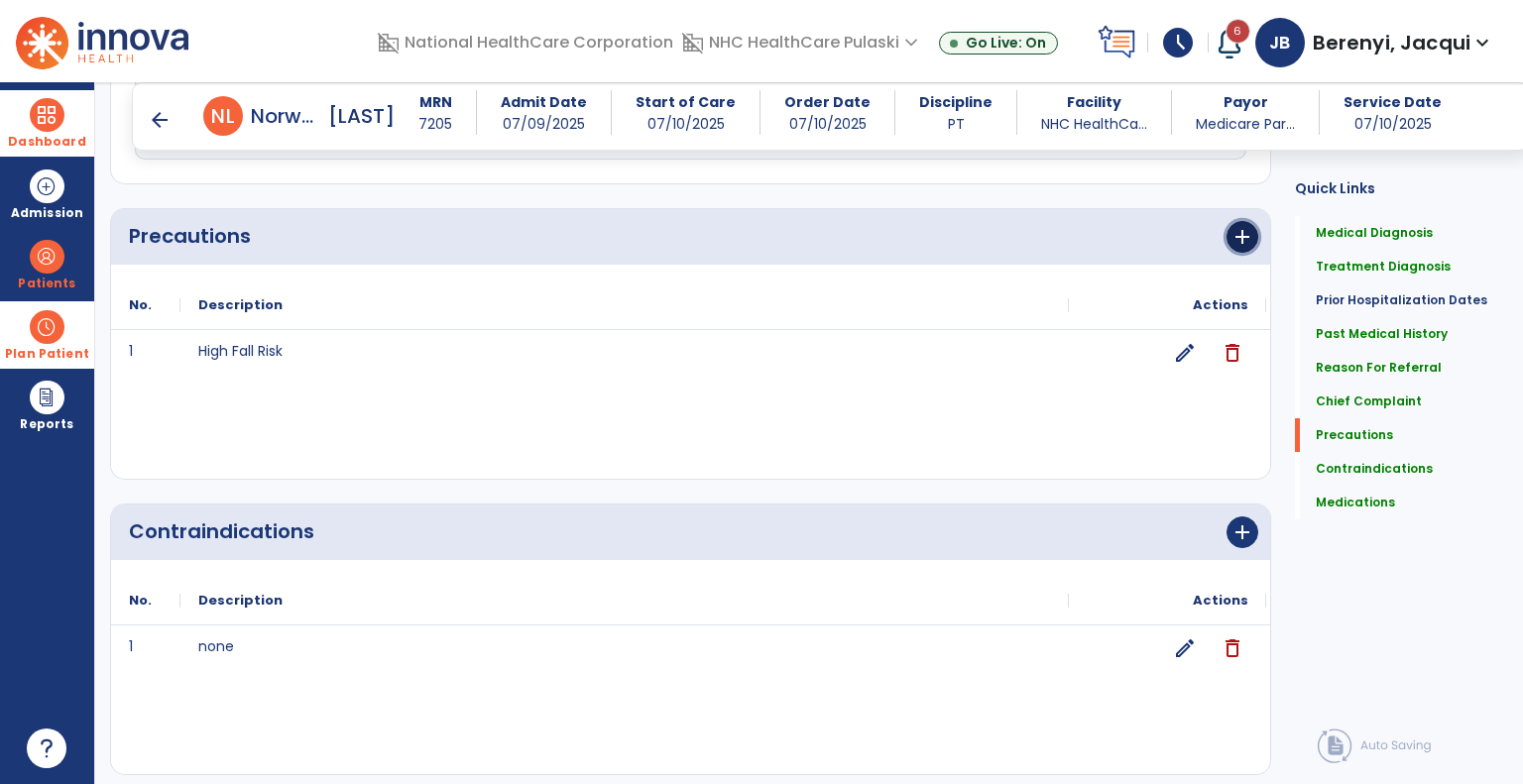 click on "add" 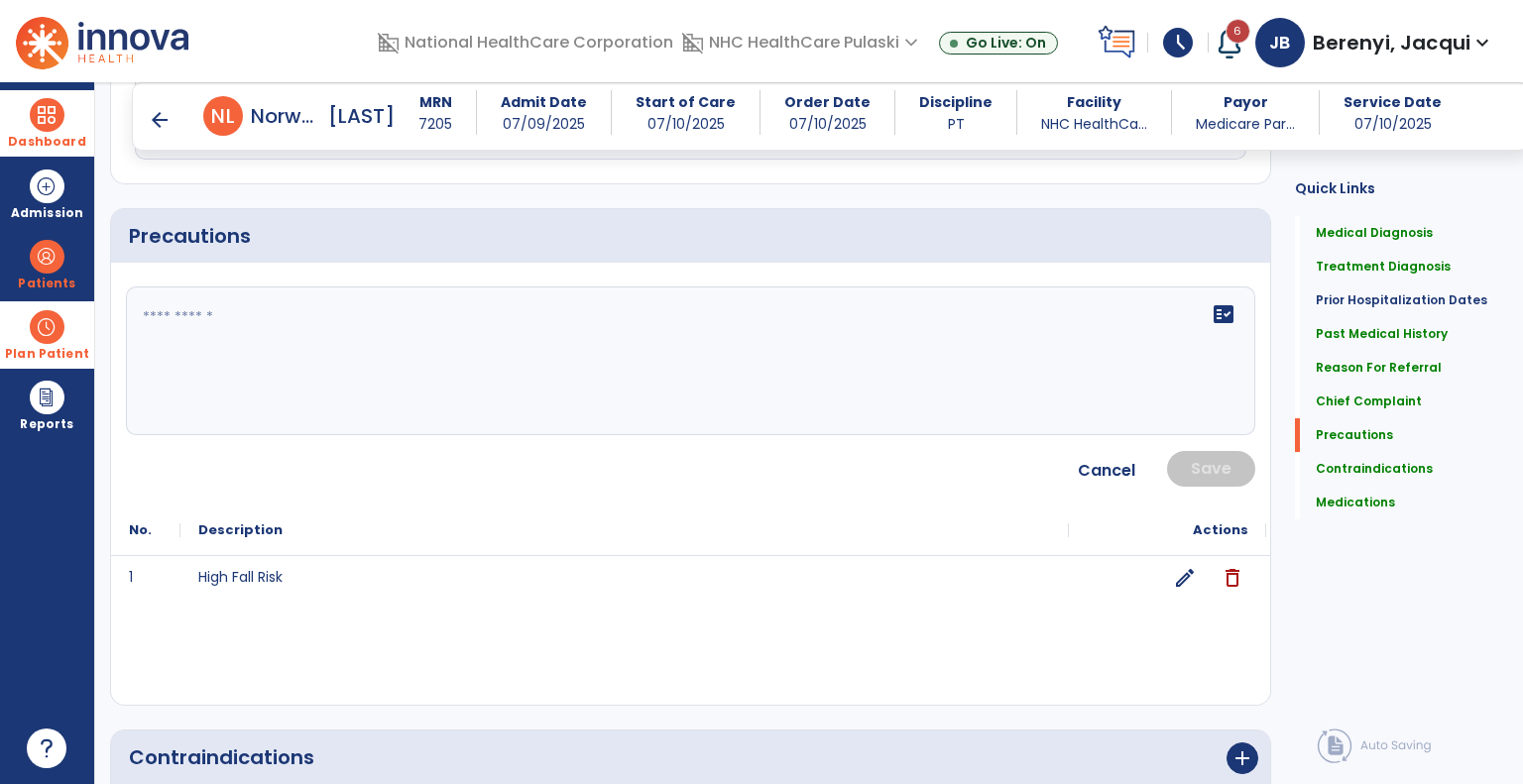 click 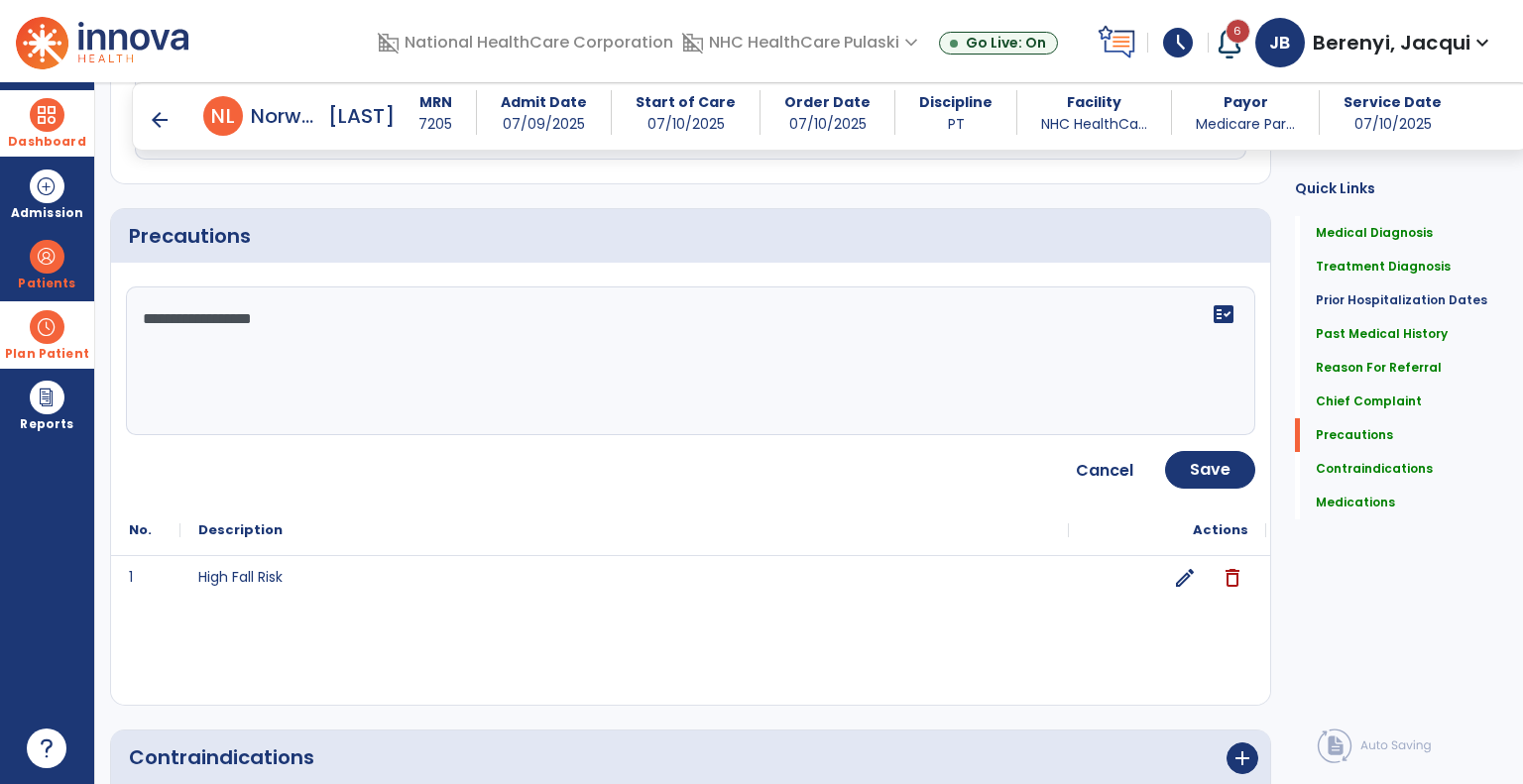 click on "**********" 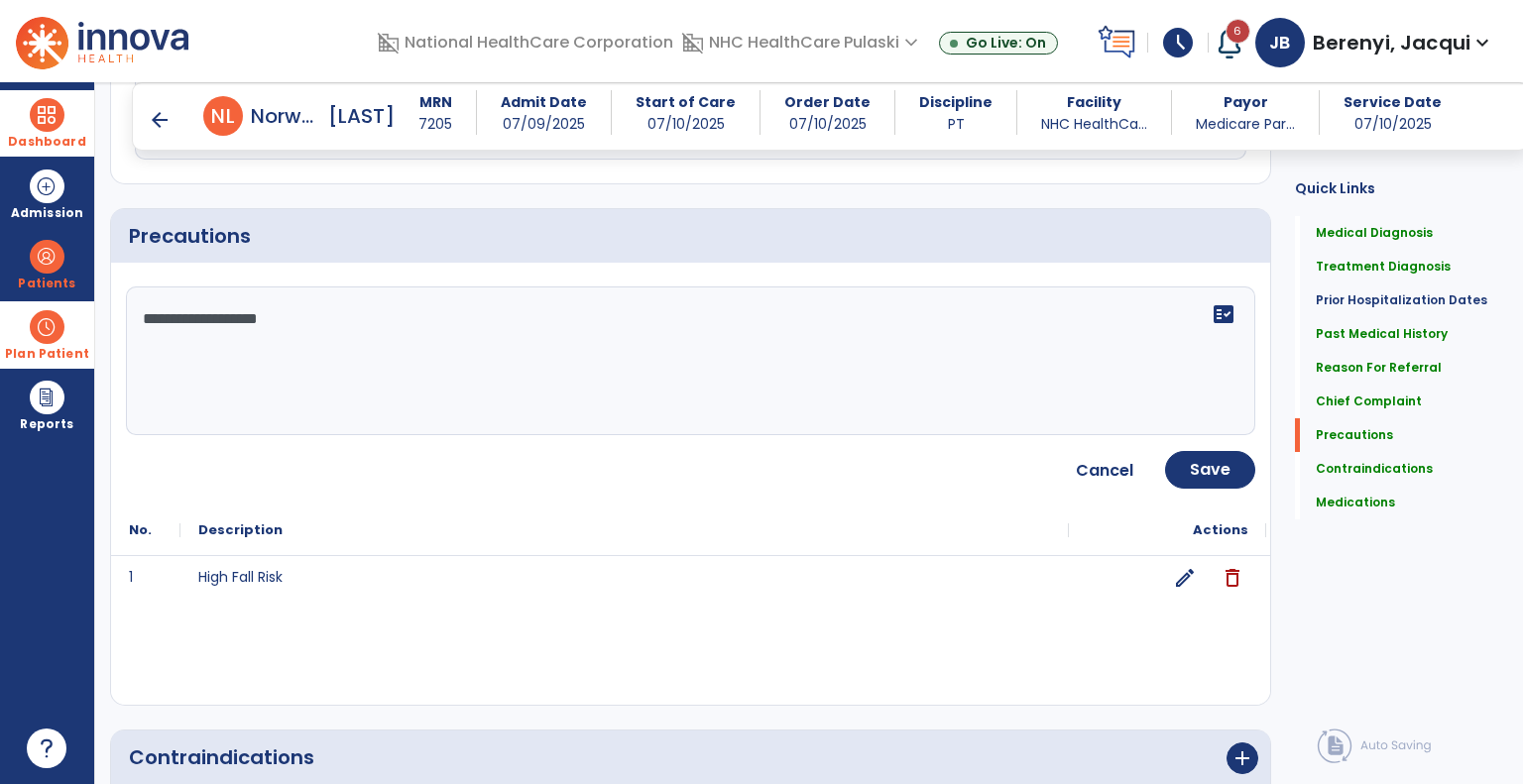 type on "**********" 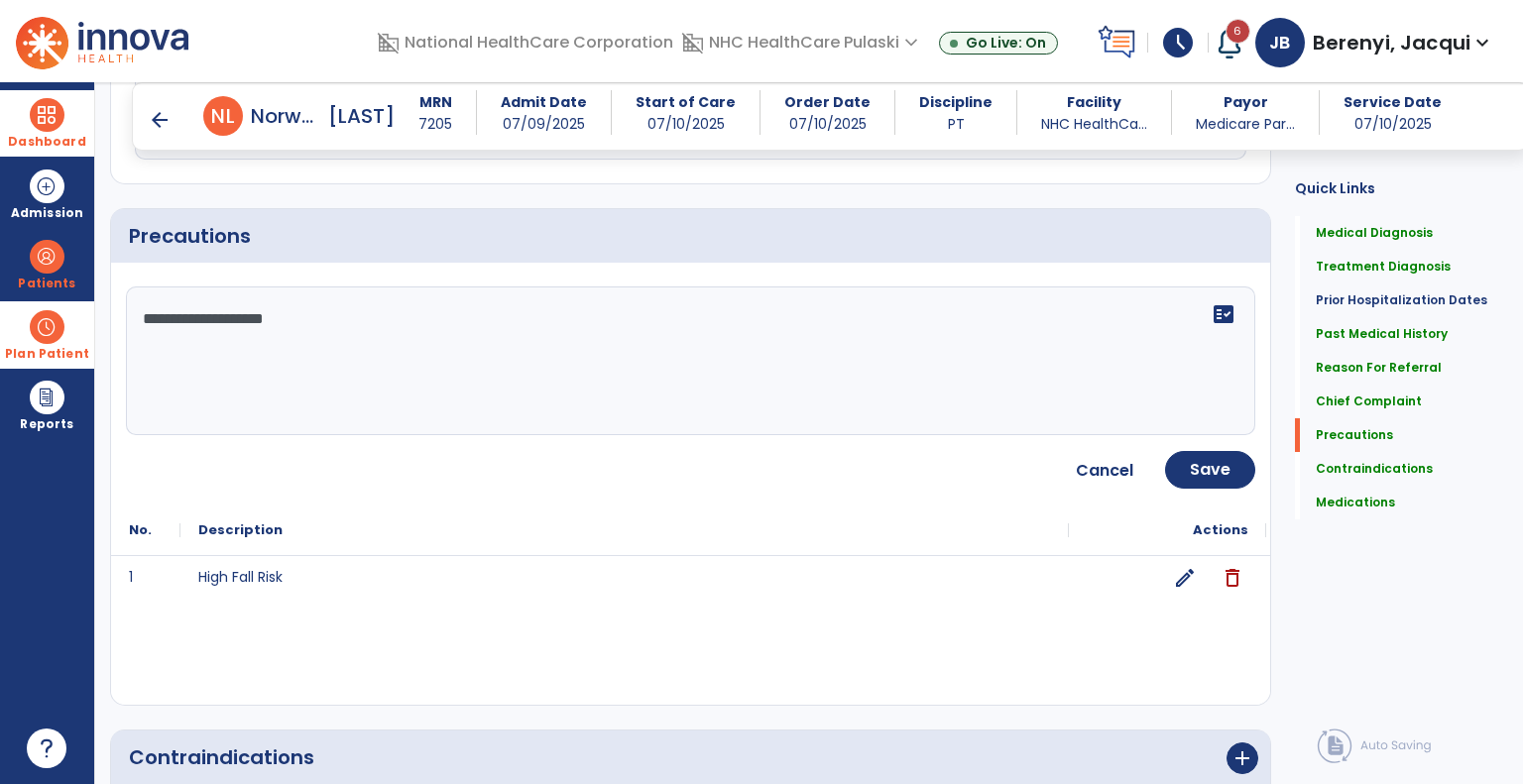 click on "**********" 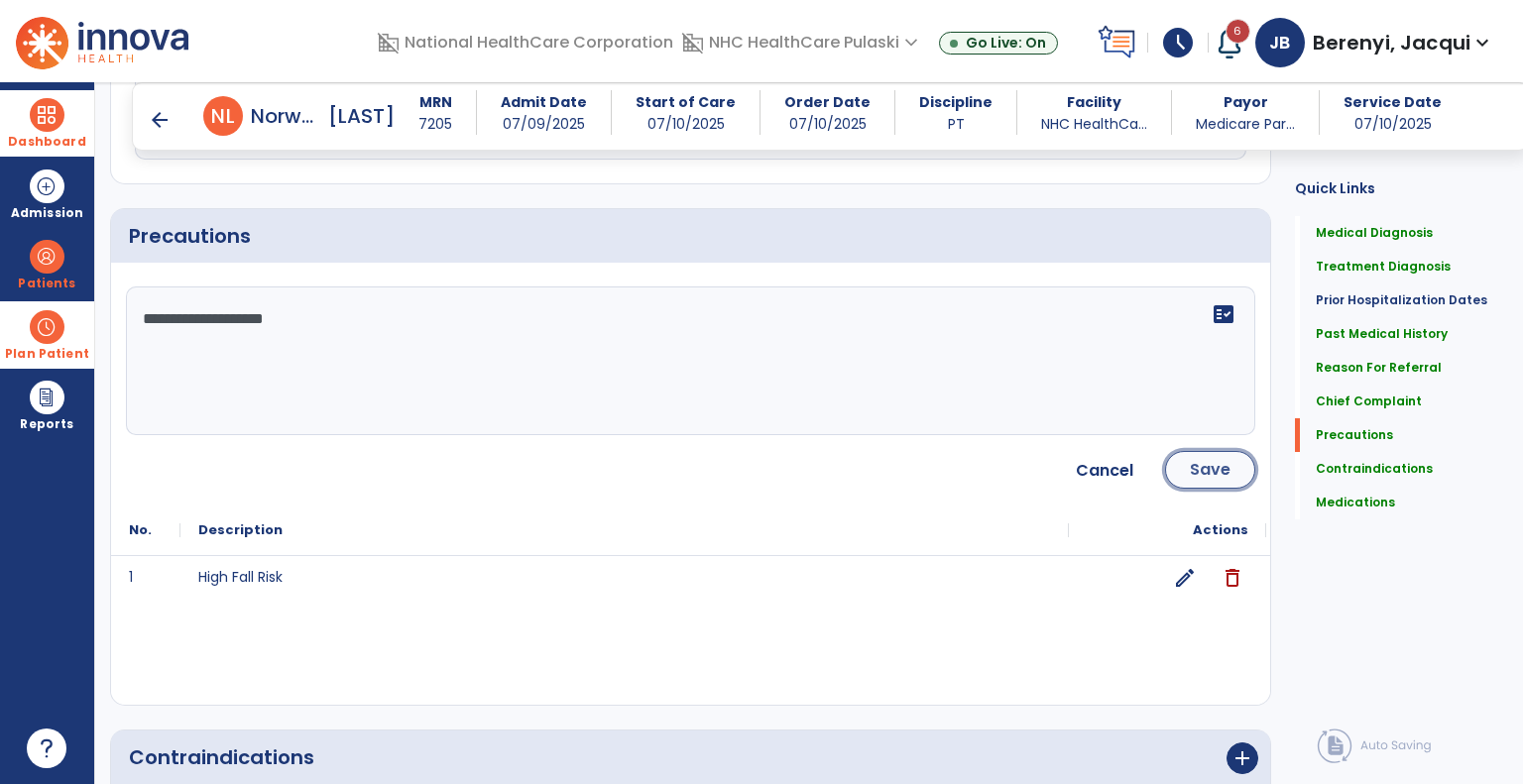 click on "Save" 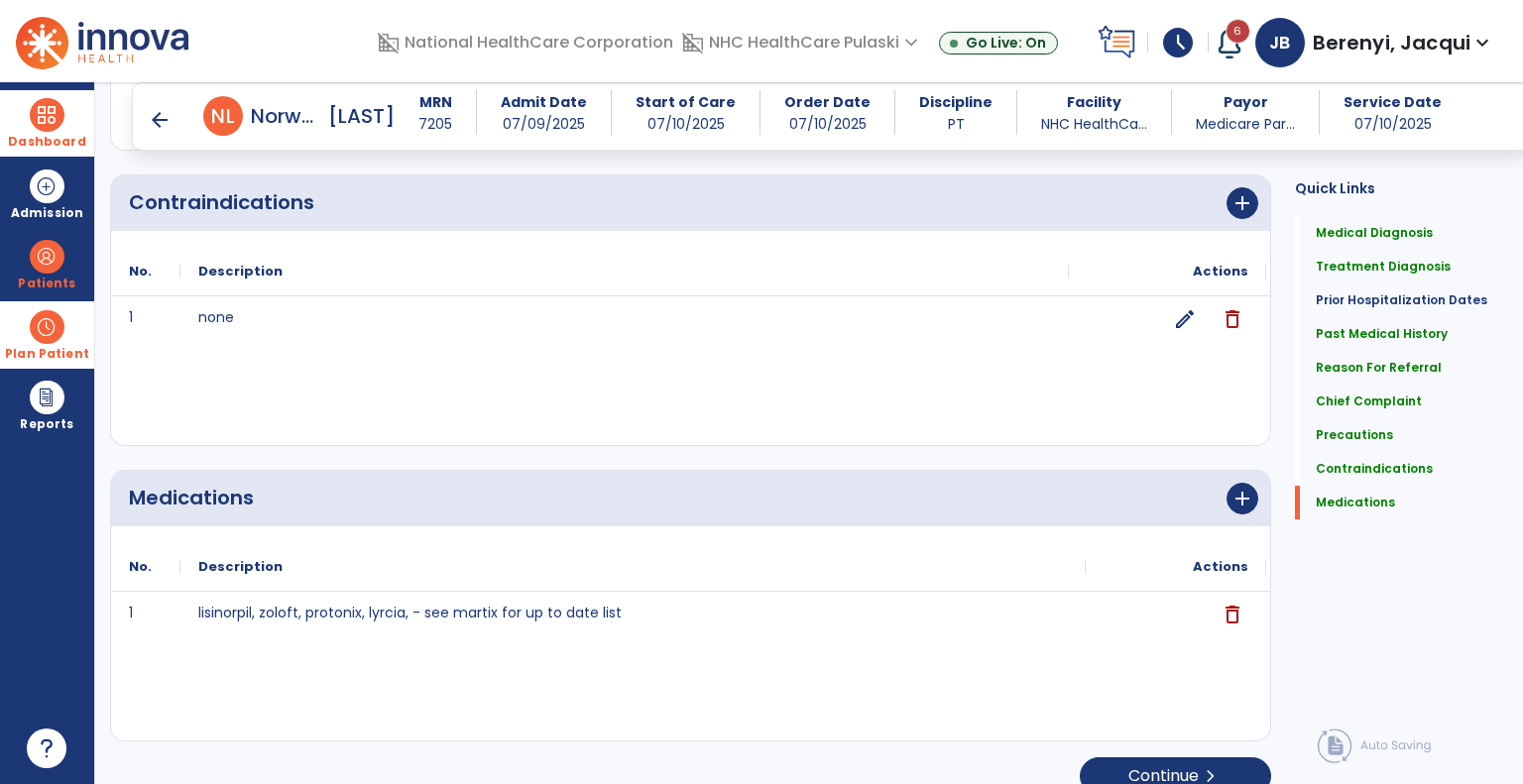 scroll, scrollTop: 2102, scrollLeft: 0, axis: vertical 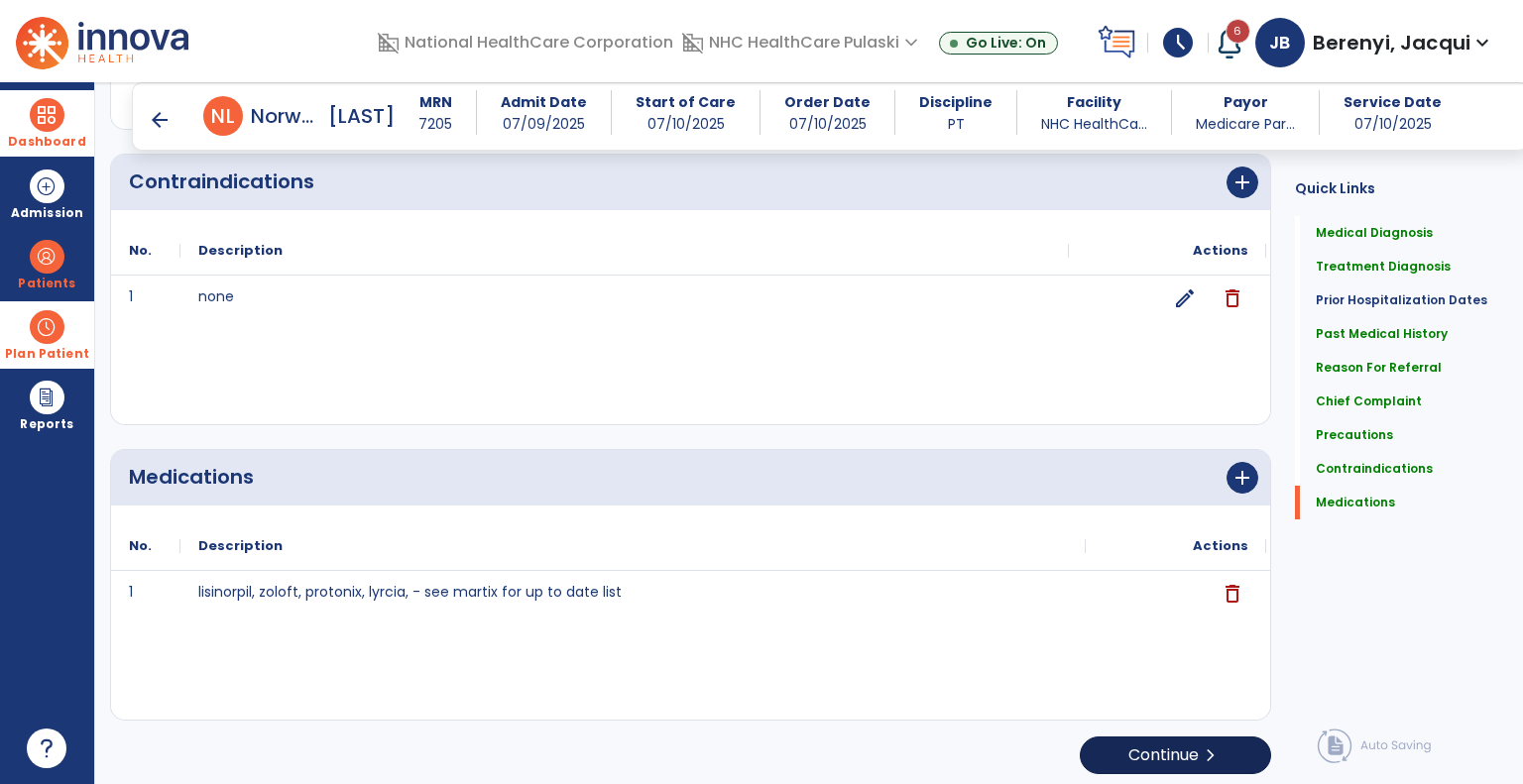 click on "Continue  chevron_right" 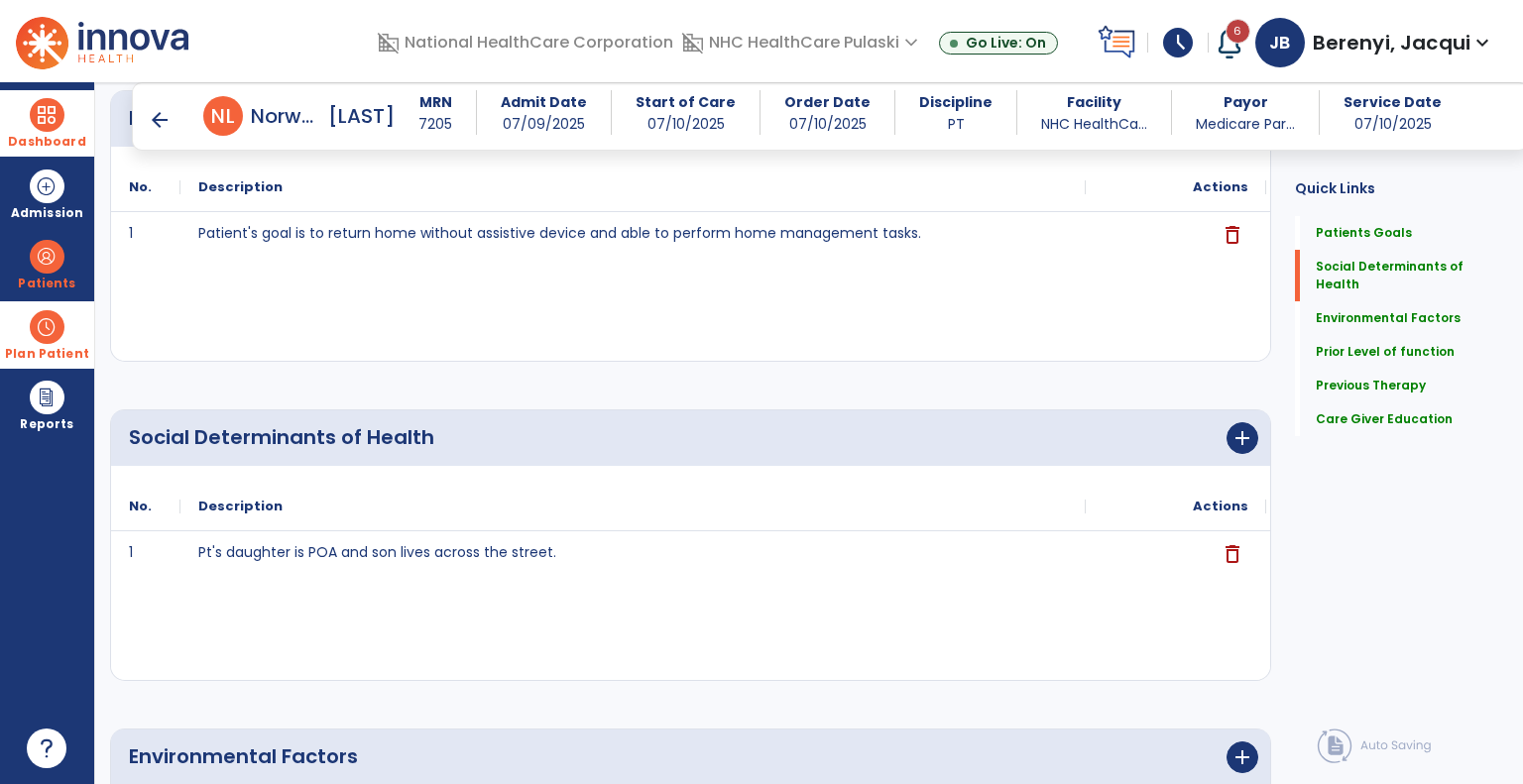 scroll, scrollTop: 218, scrollLeft: 0, axis: vertical 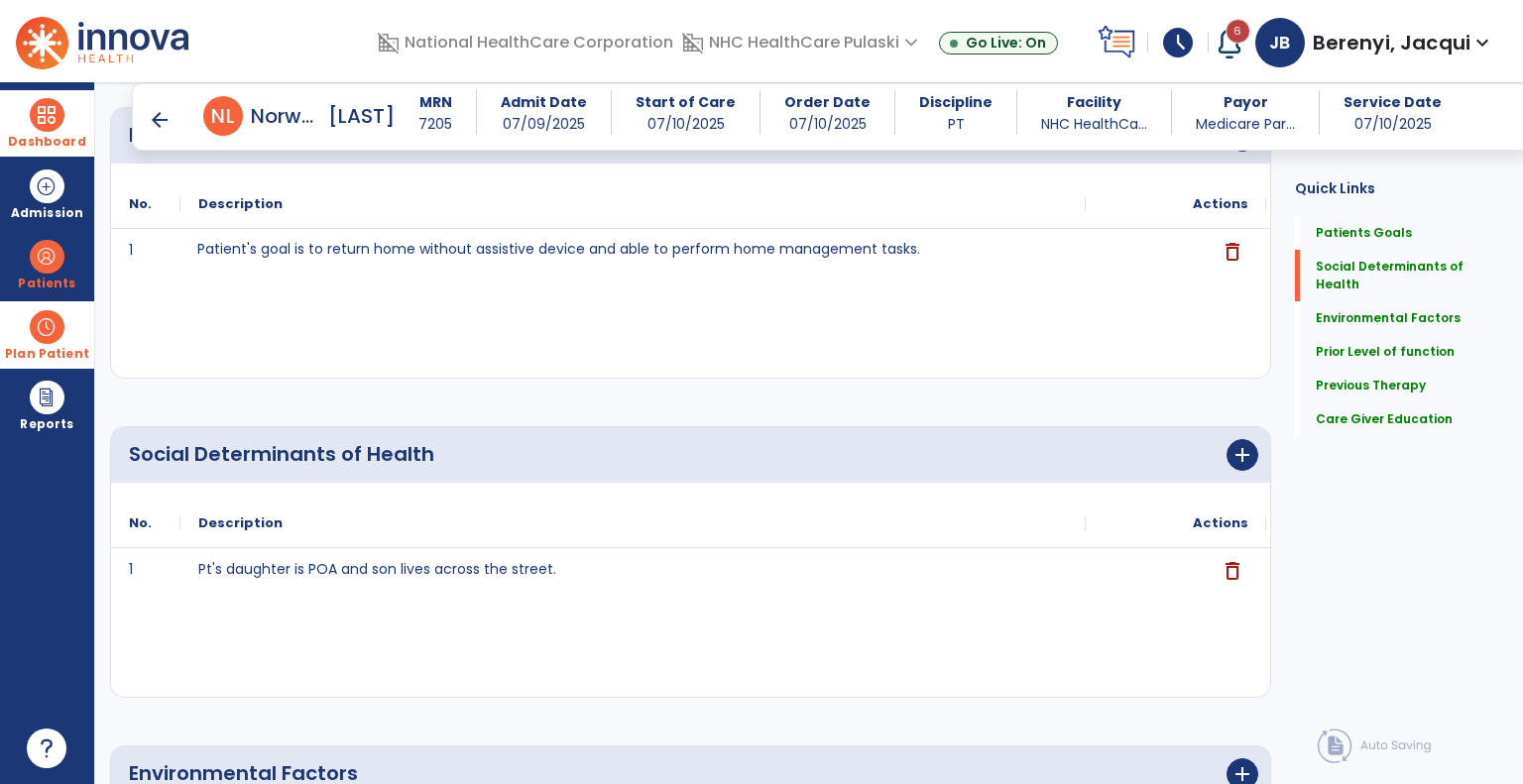 click on "Patient's goal is to return home without assistive device and able to perform home management tasks." 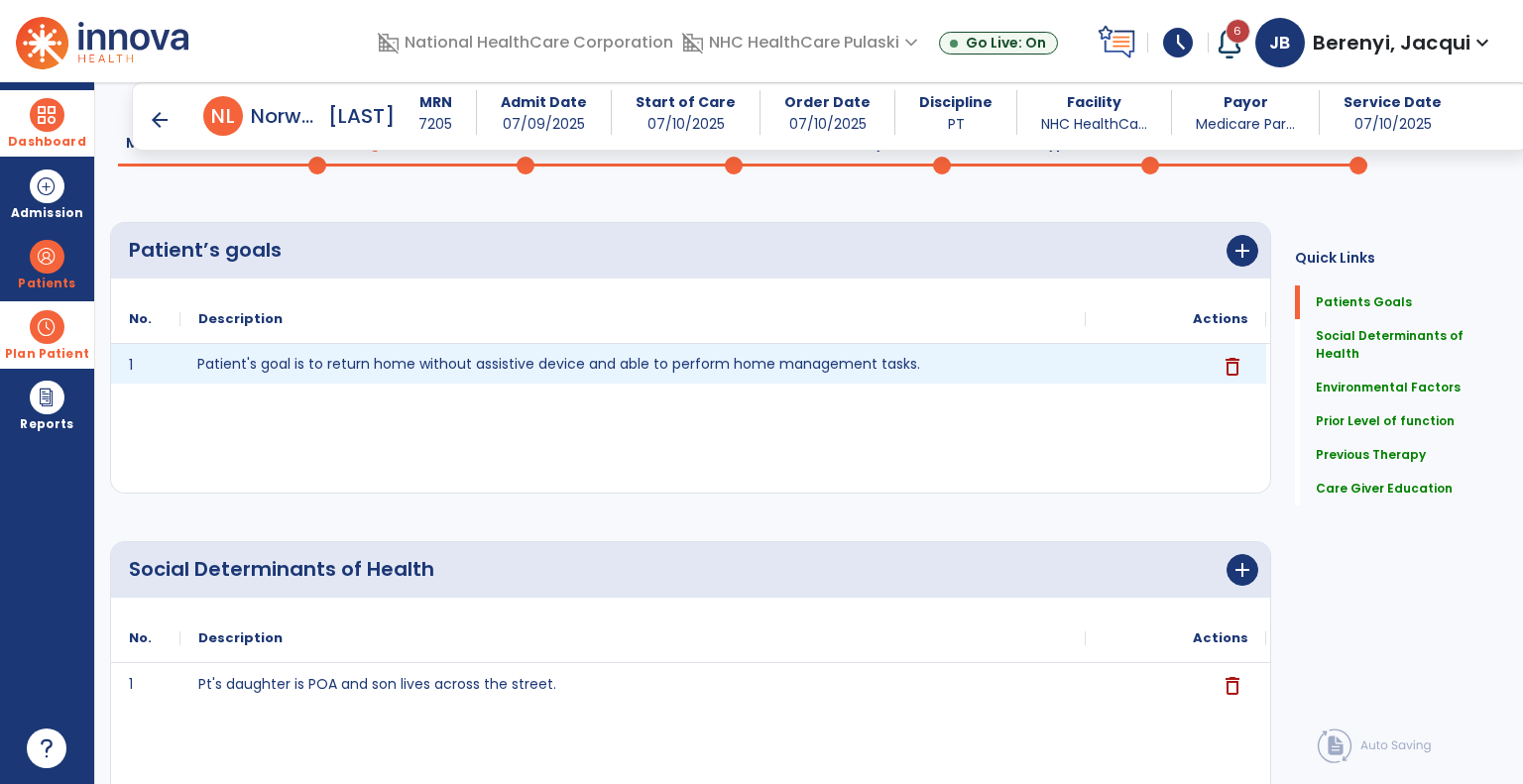 scroll, scrollTop: 99, scrollLeft: 0, axis: vertical 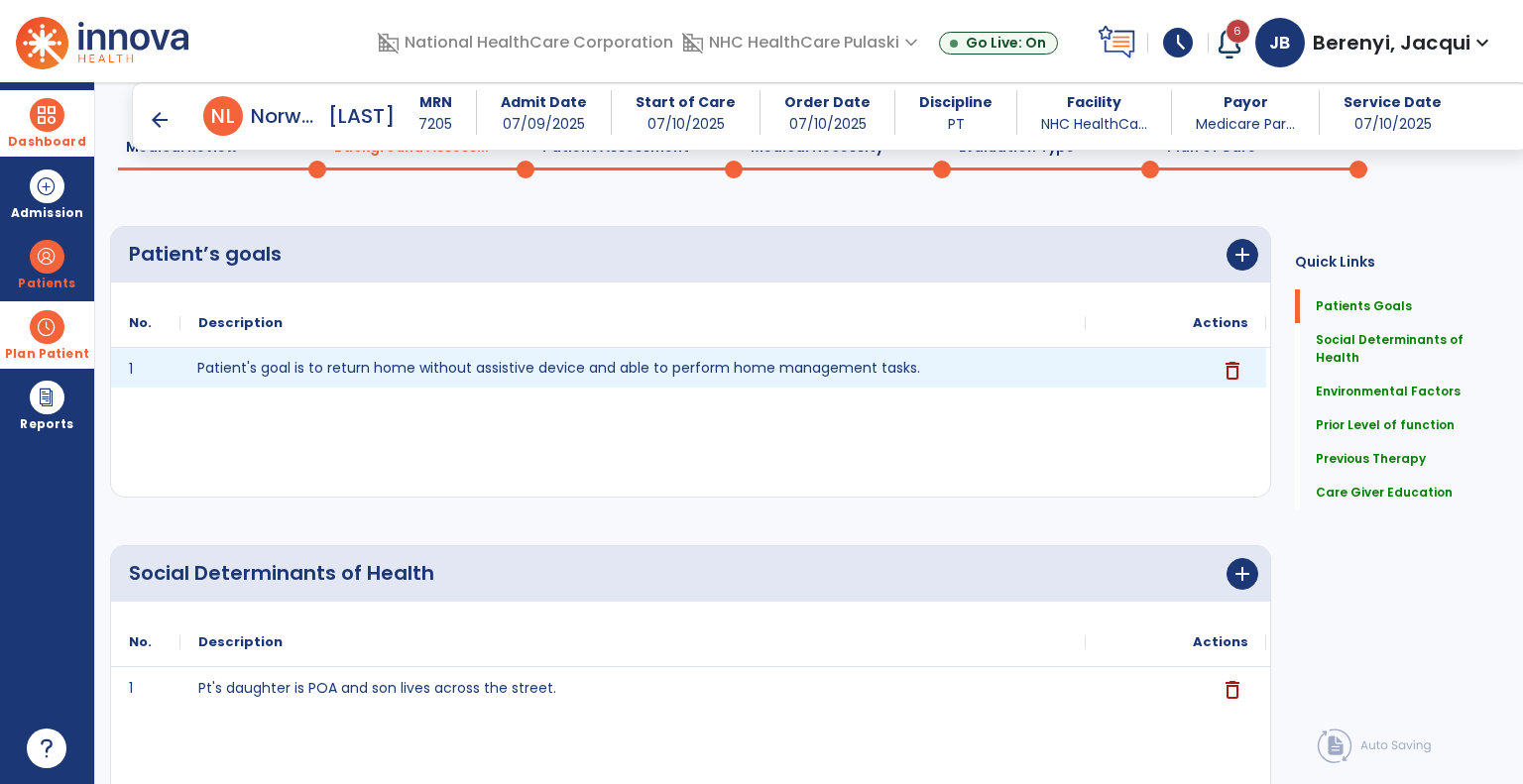 click on "1 Patient's goal is to return home without assistive device and able to perform home management tasks. delete" 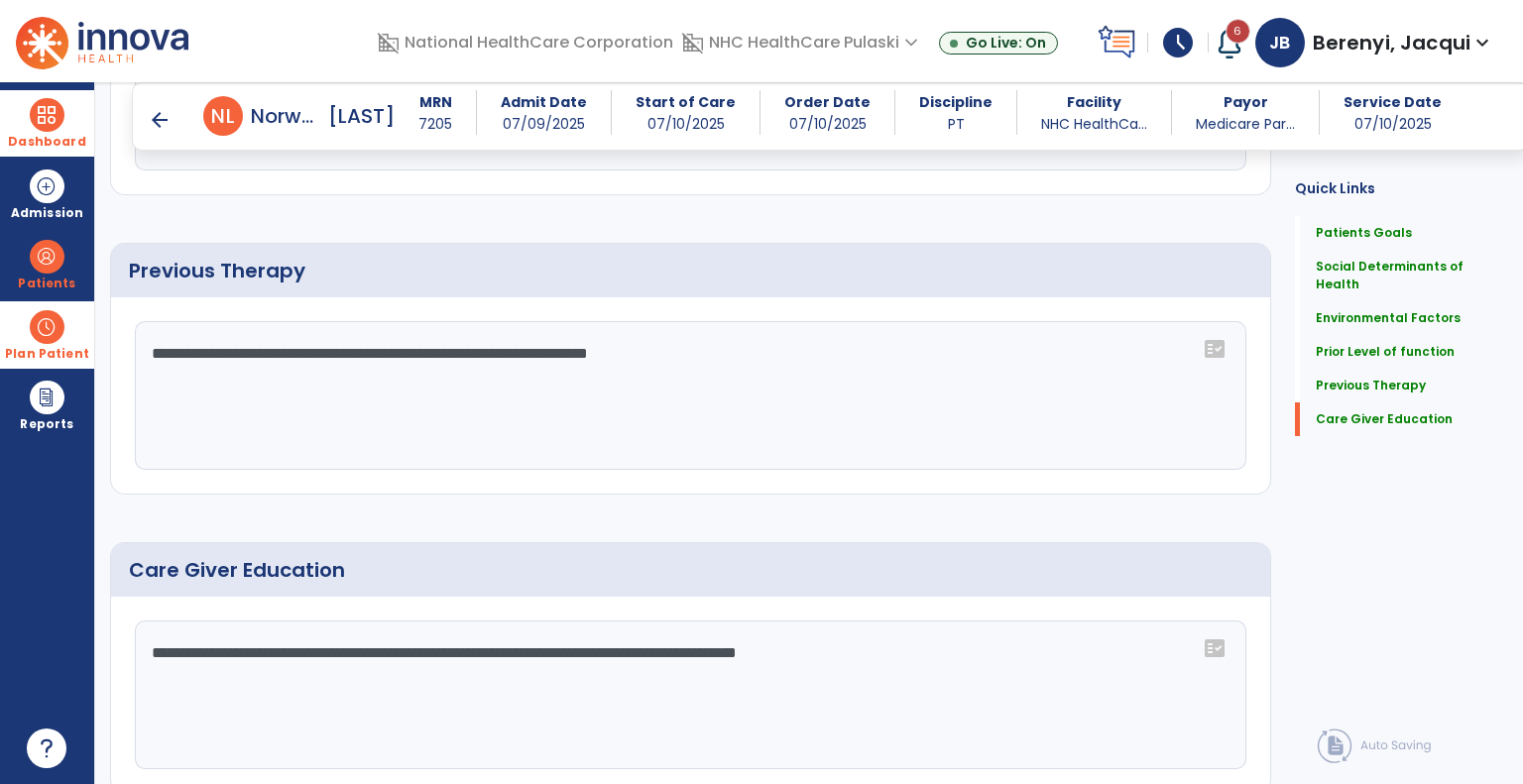 scroll, scrollTop: 1414, scrollLeft: 0, axis: vertical 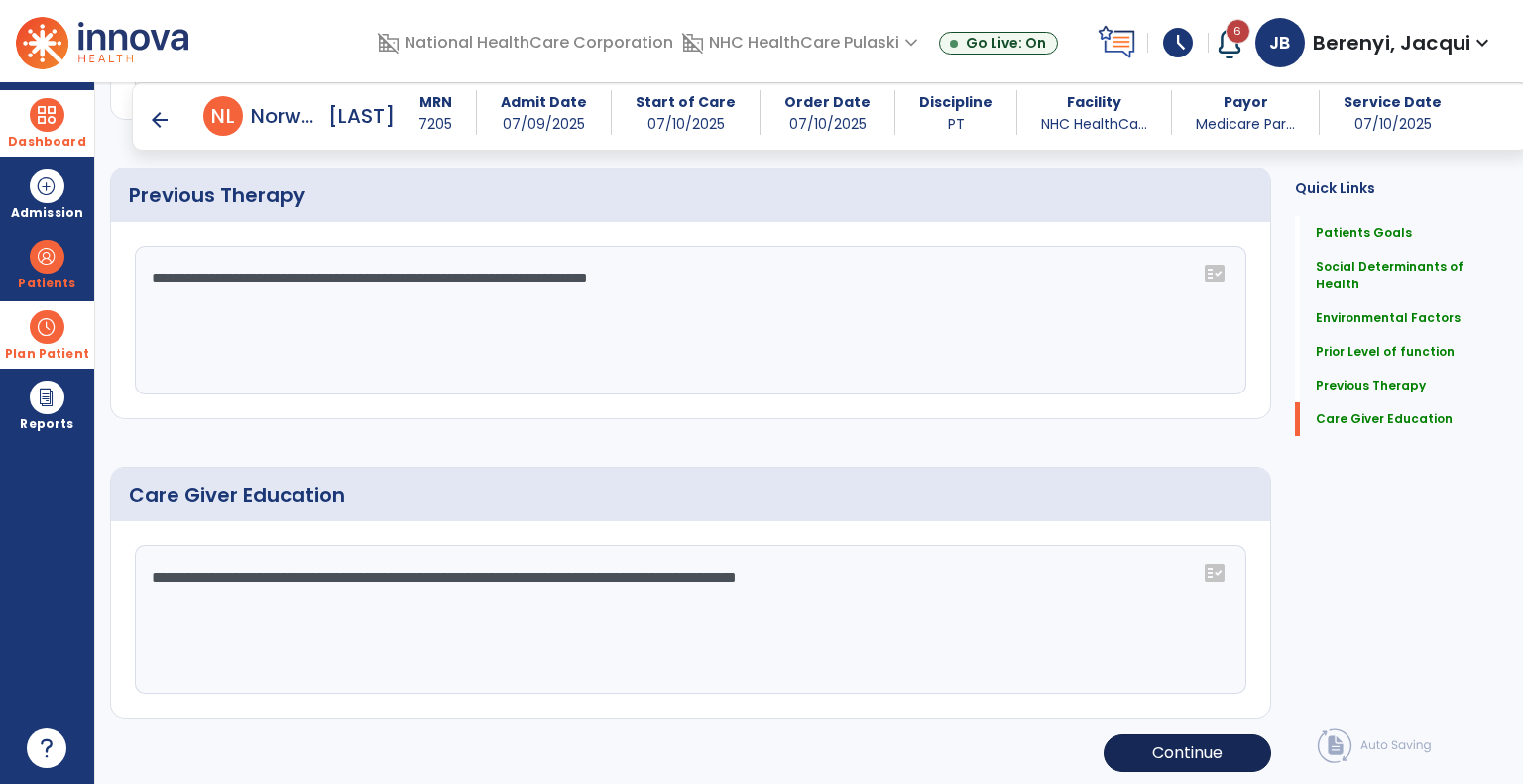 click on "Continue" 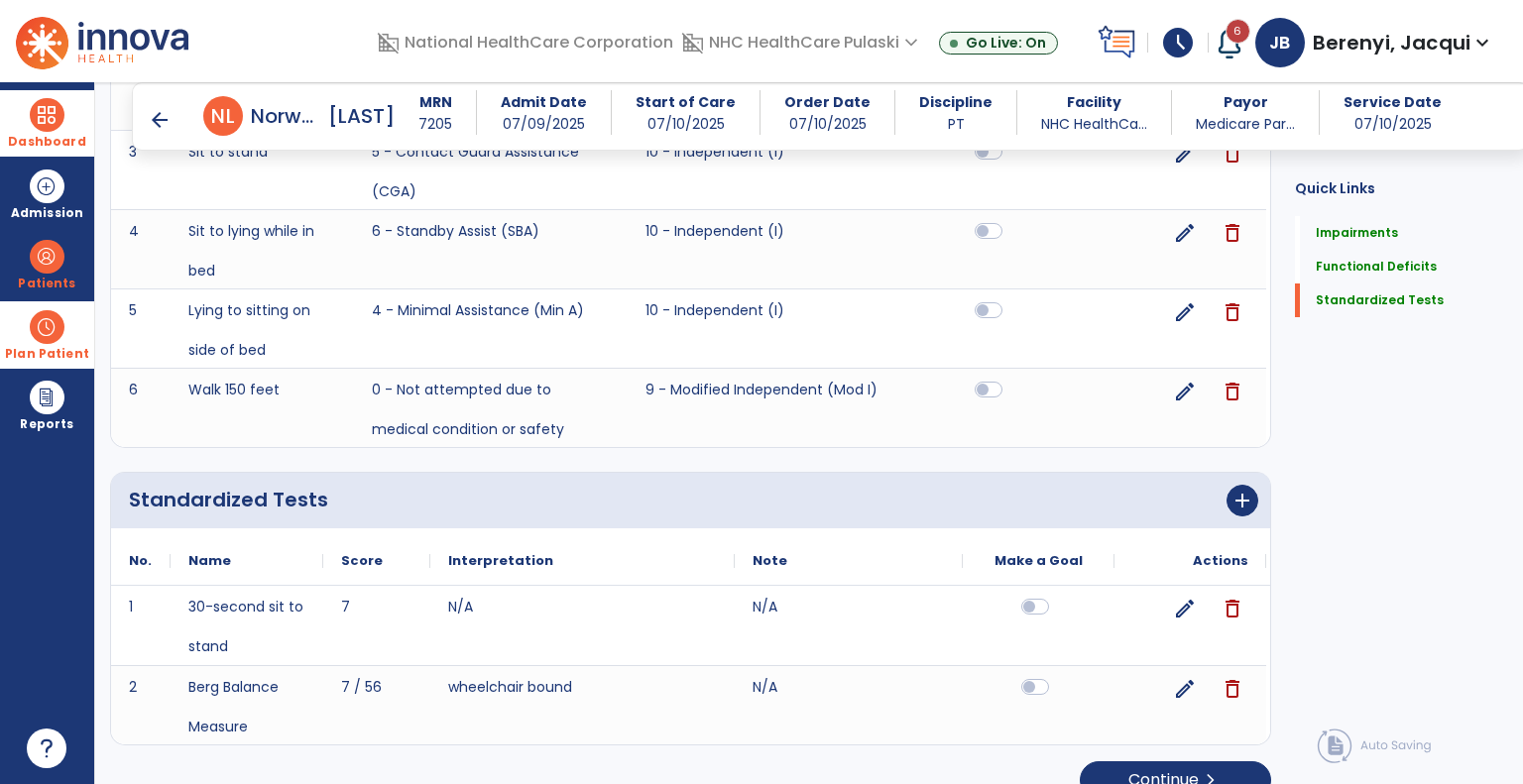 scroll, scrollTop: 1539, scrollLeft: 0, axis: vertical 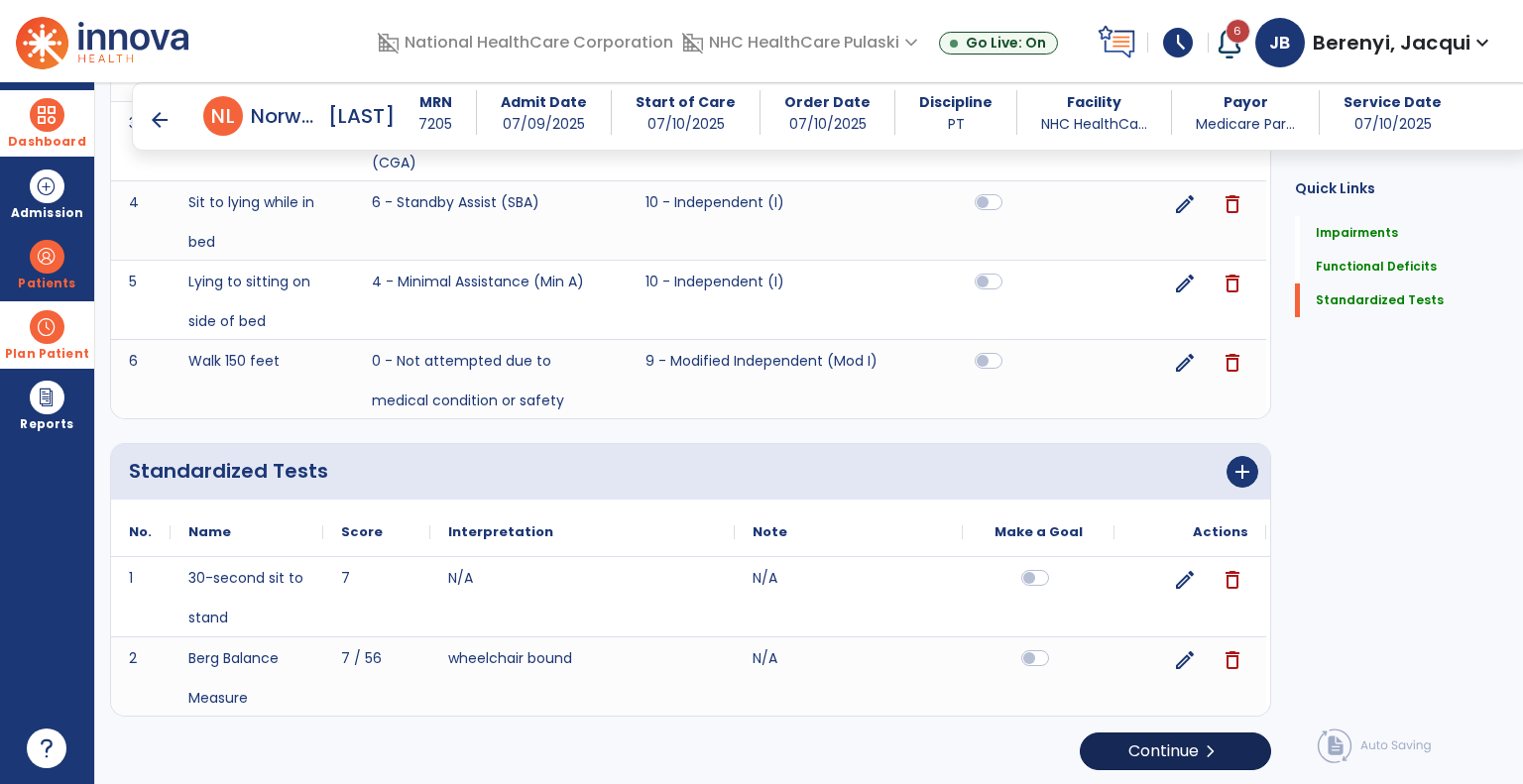 click on "chevron_right" 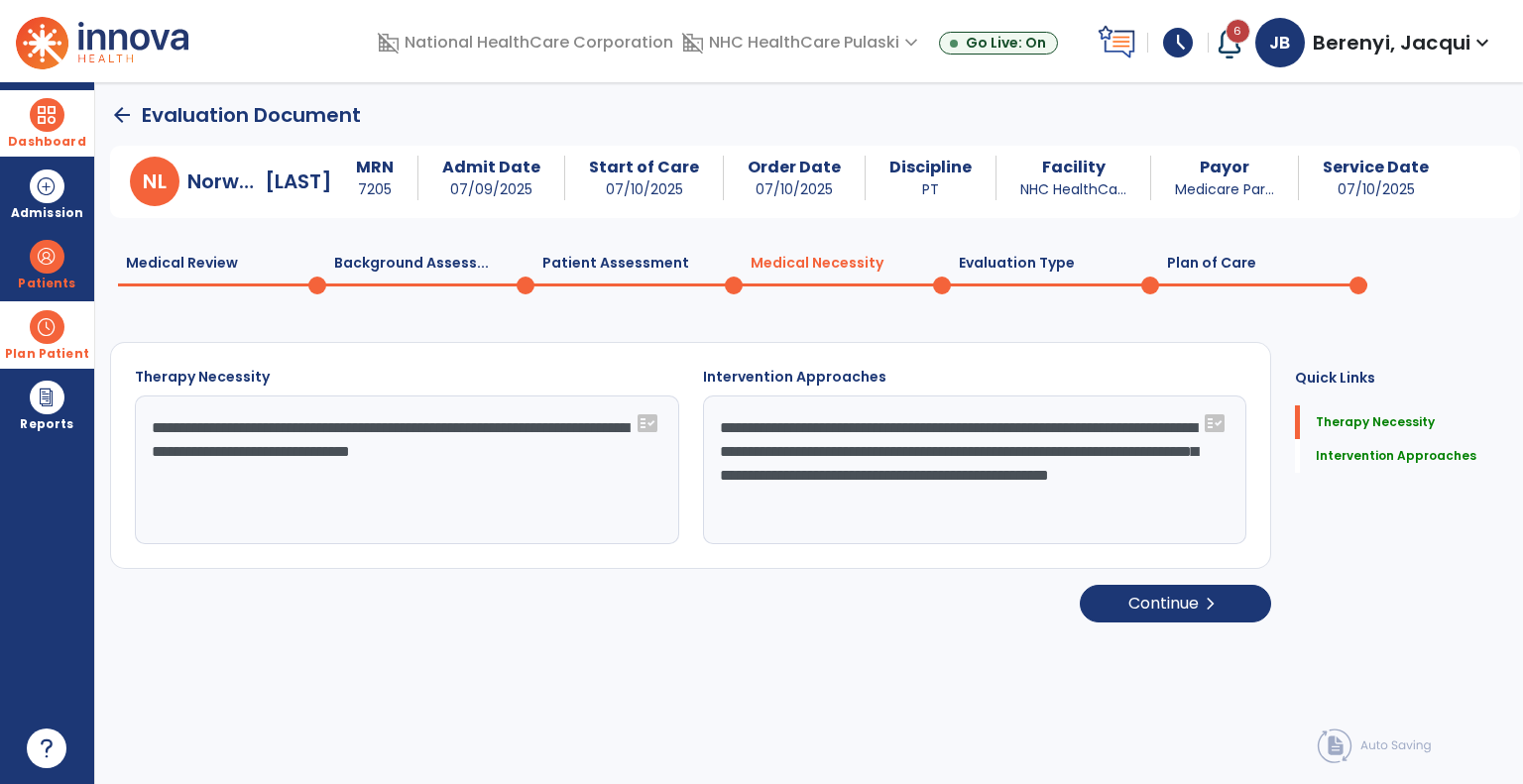 scroll, scrollTop: 0, scrollLeft: 0, axis: both 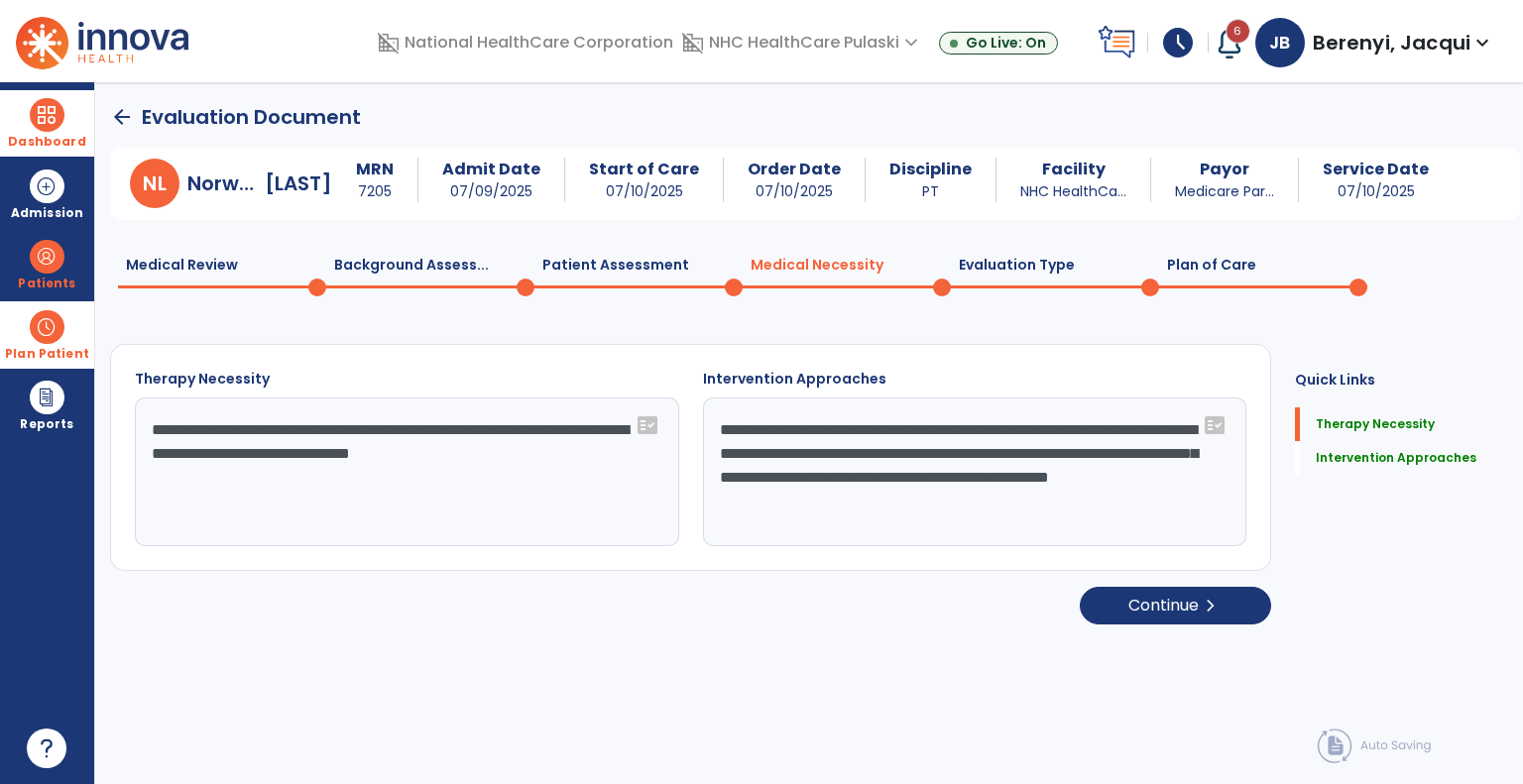 click on "**********" 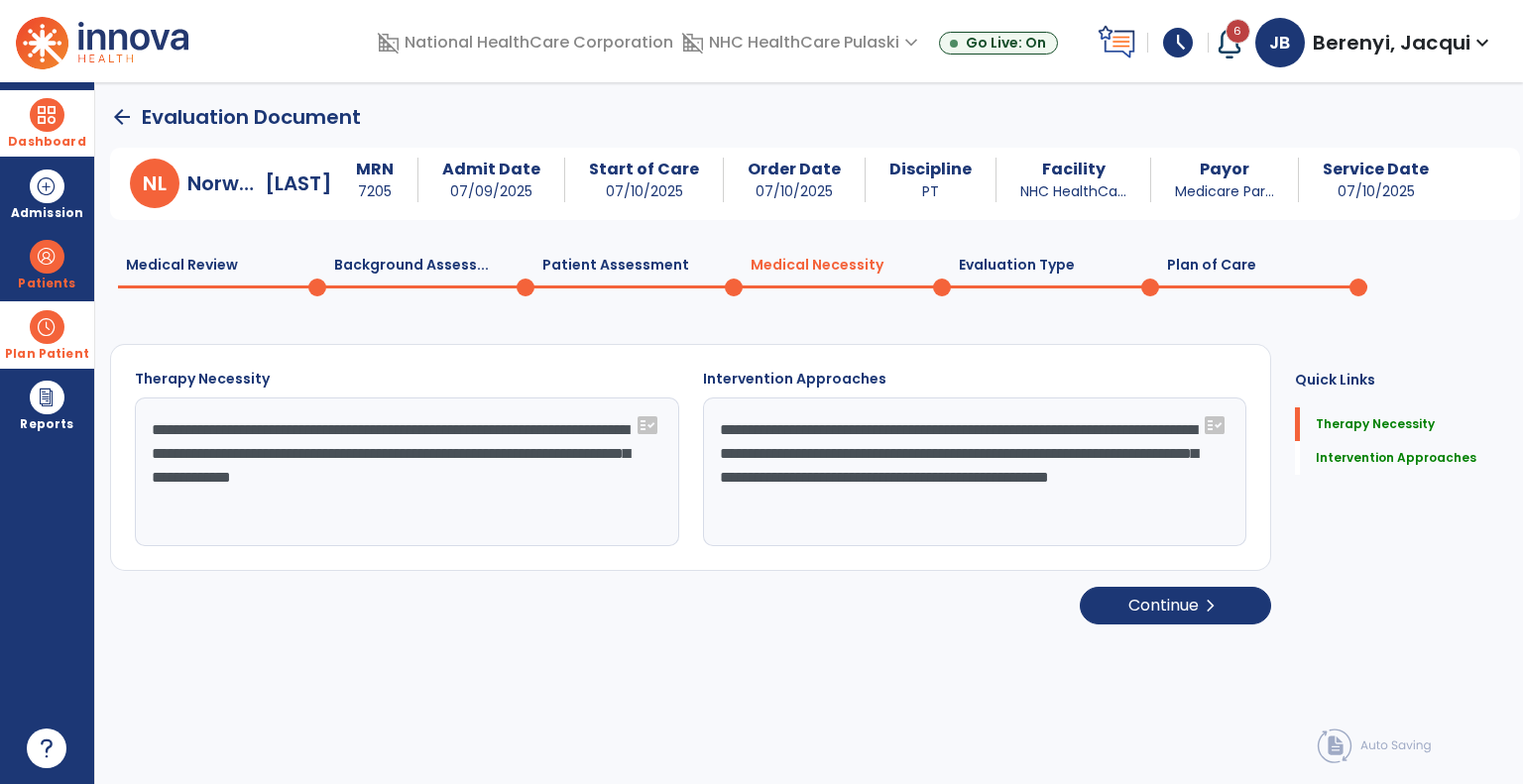type on "**********" 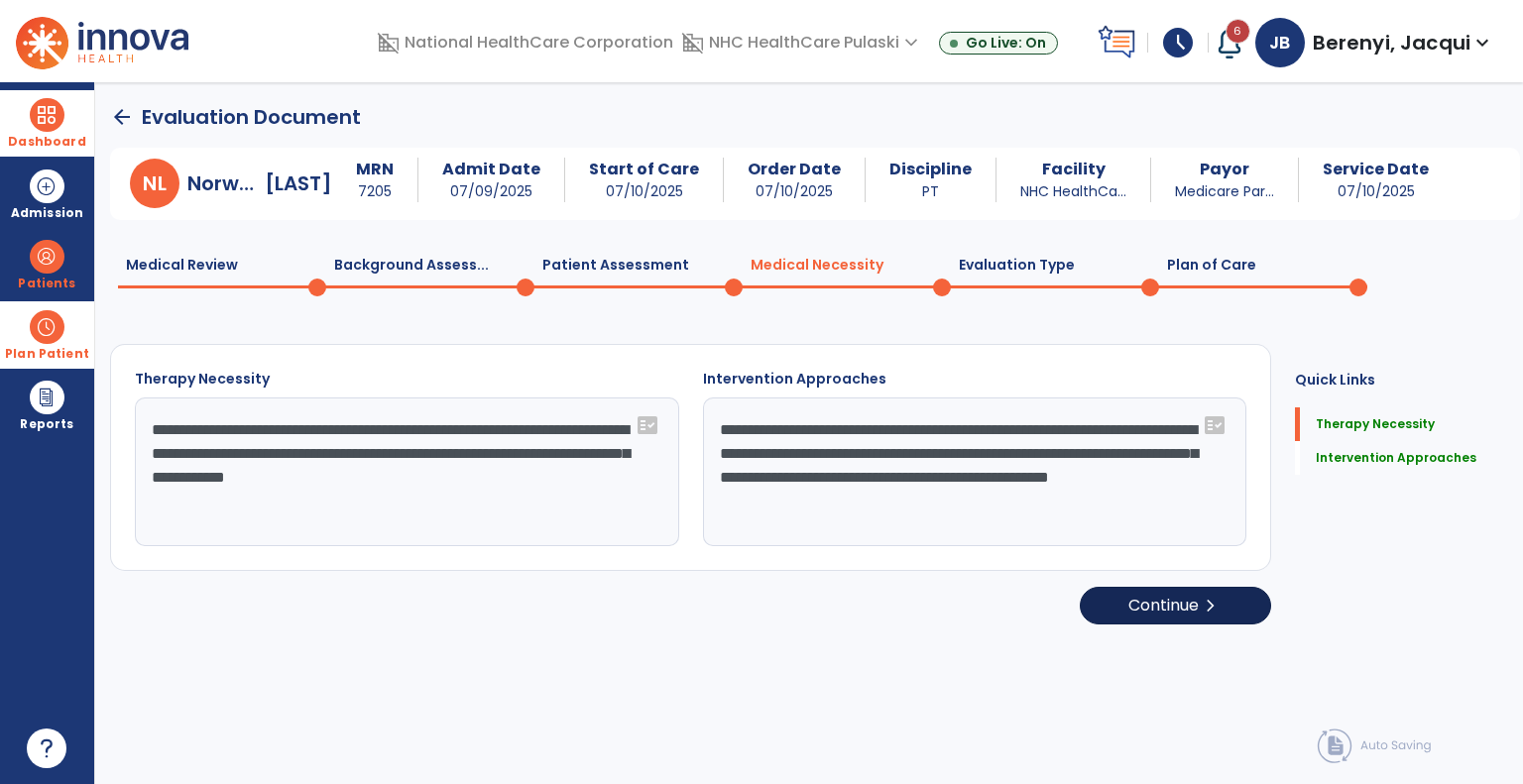 click on "Continue  chevron_right" 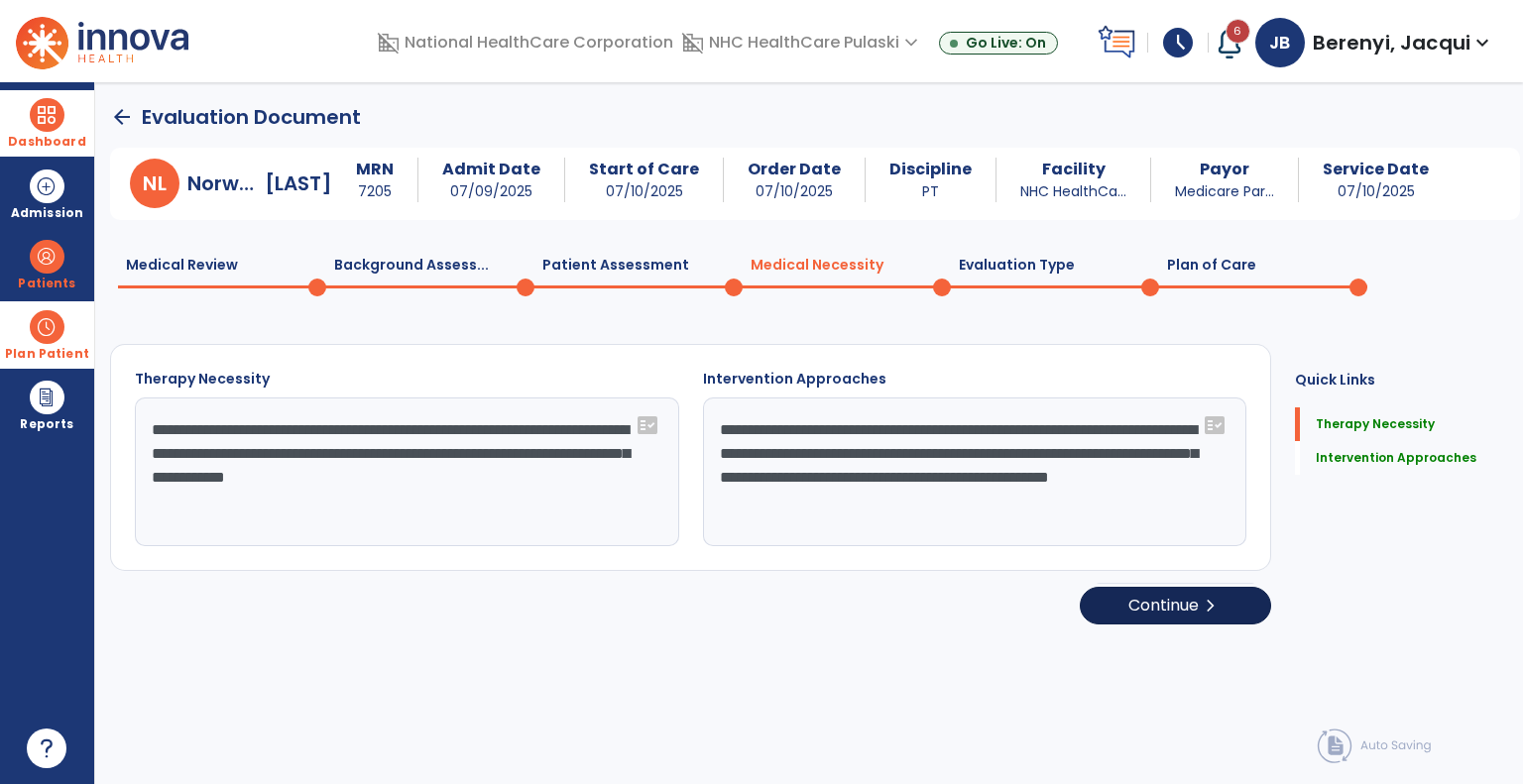select on "**********" 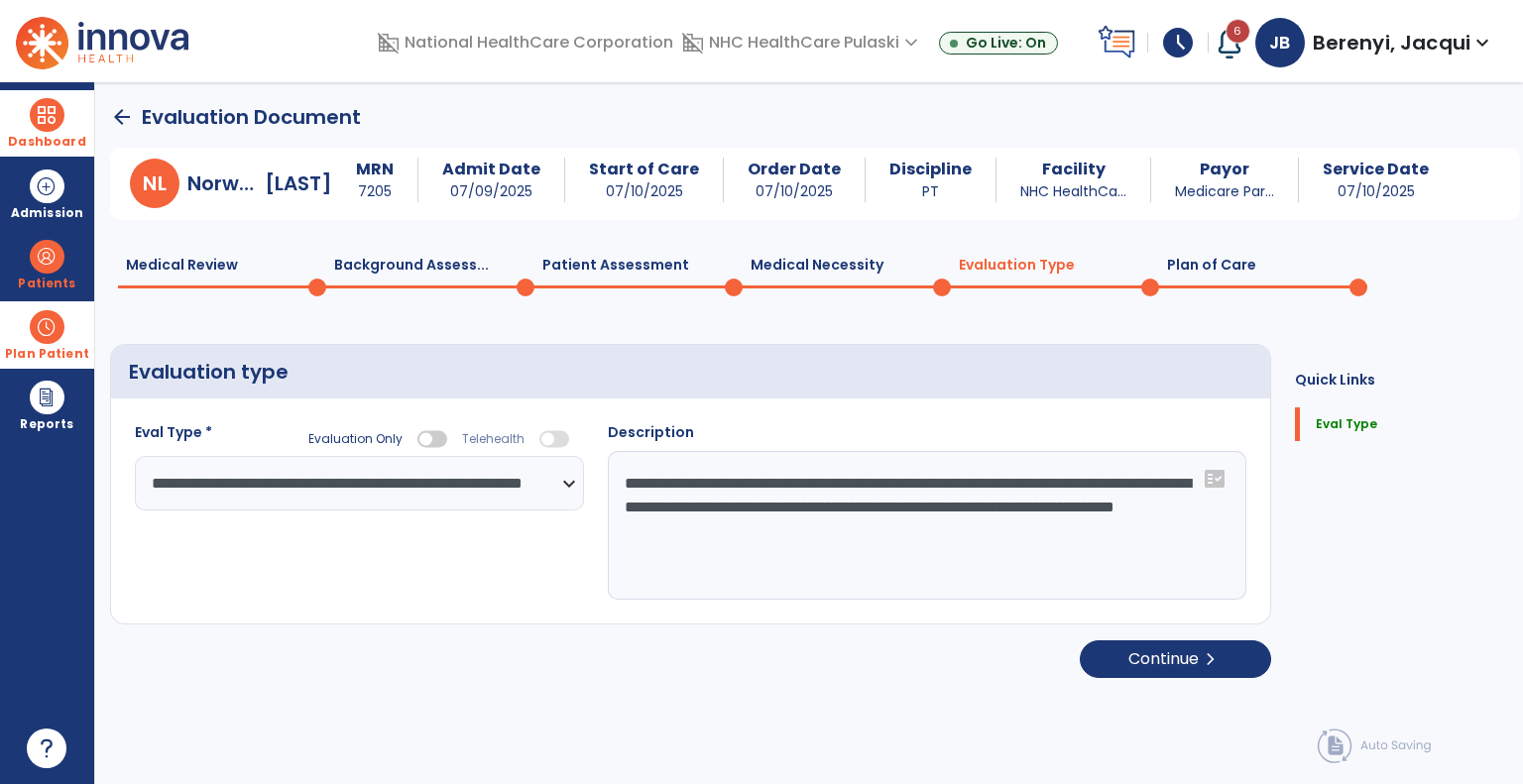 click 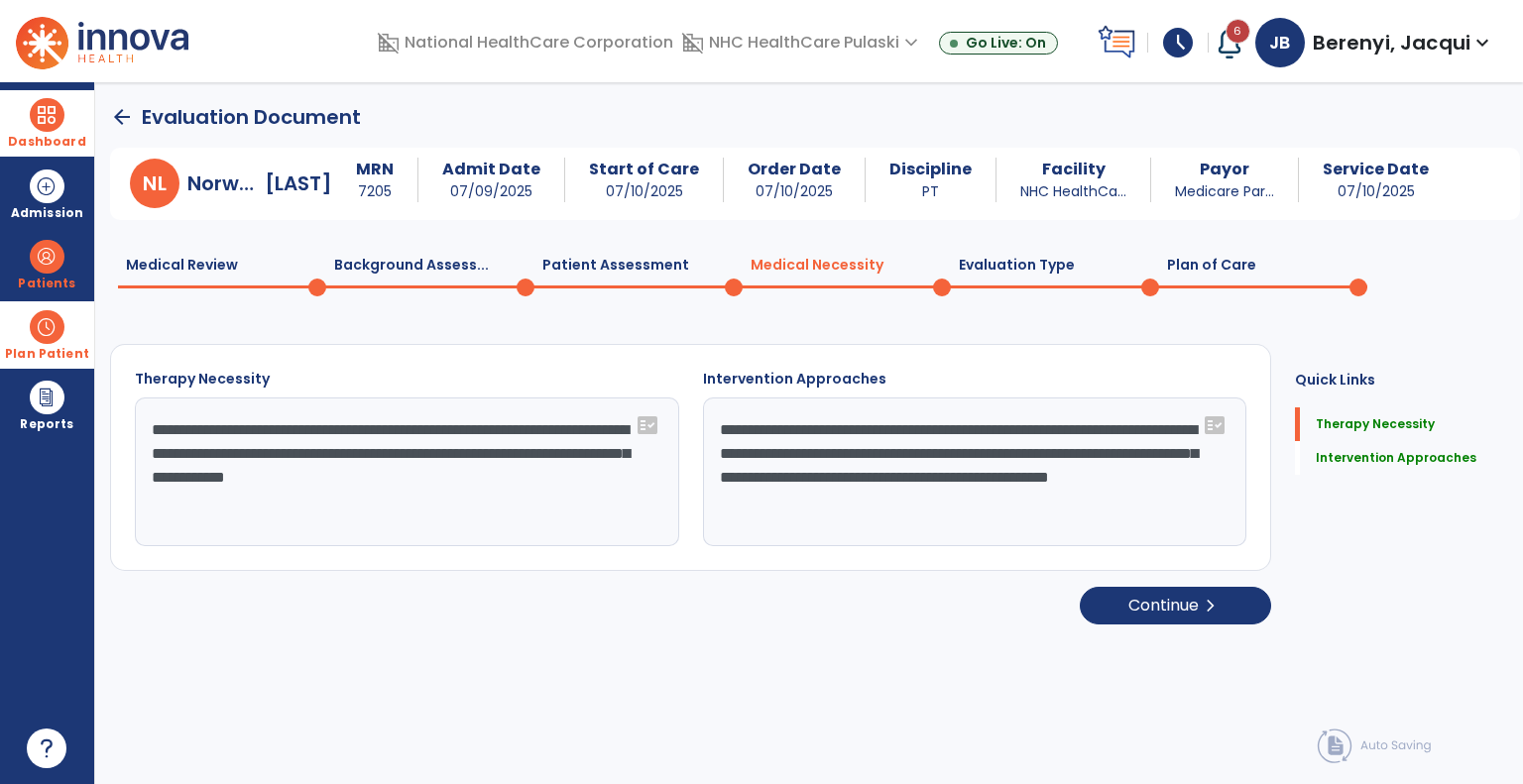 click on "**********" 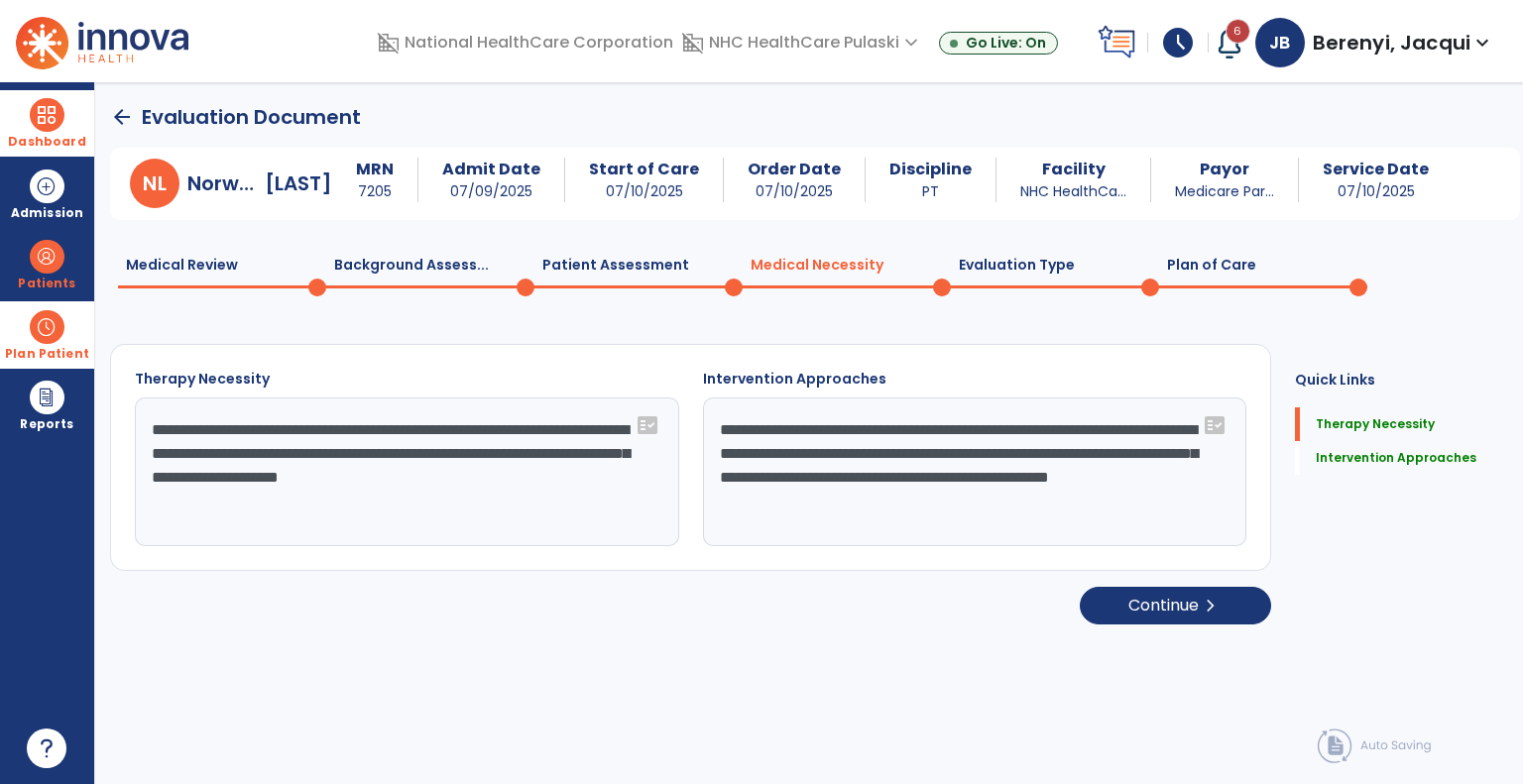 click on "**********" 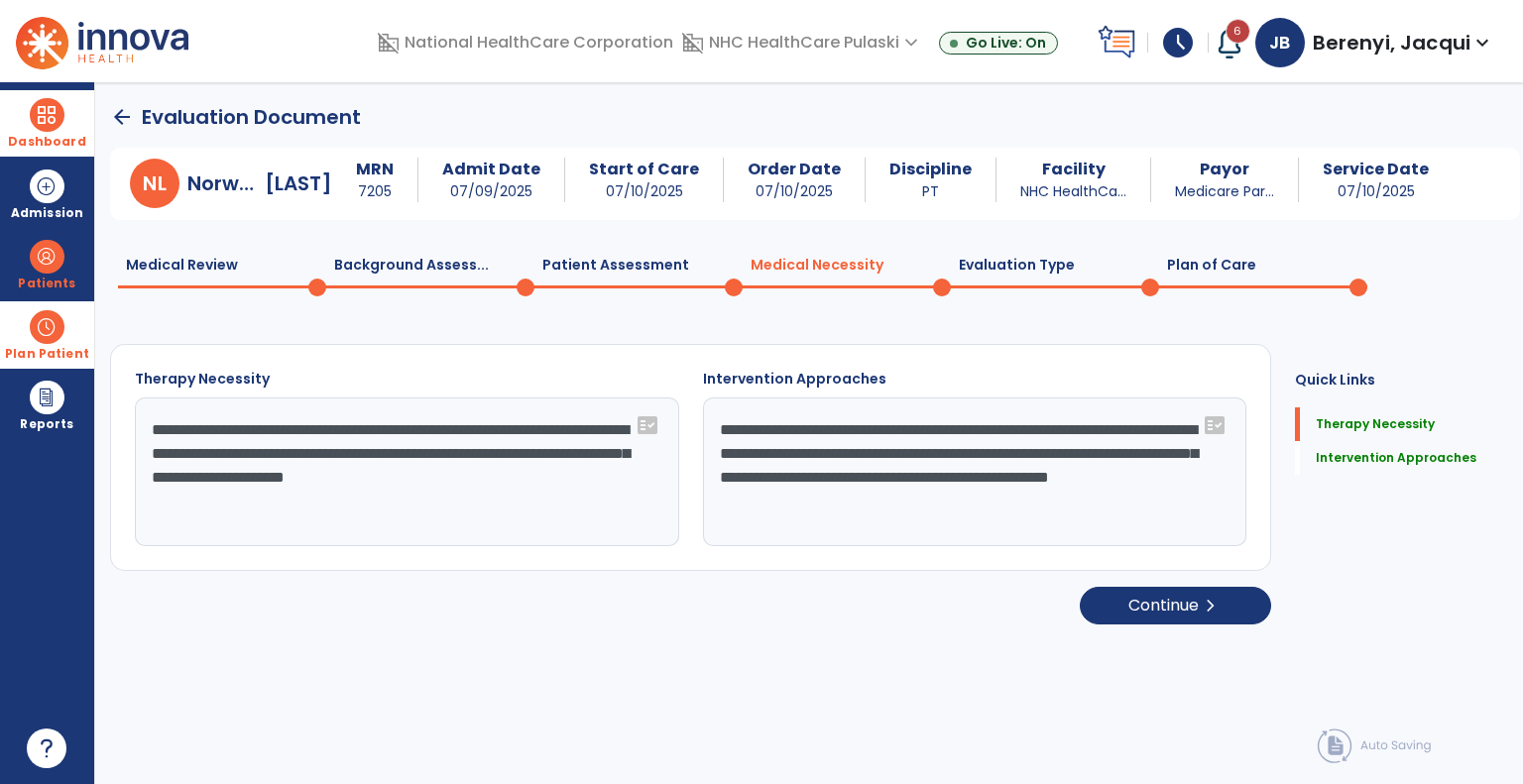 click on "**********" 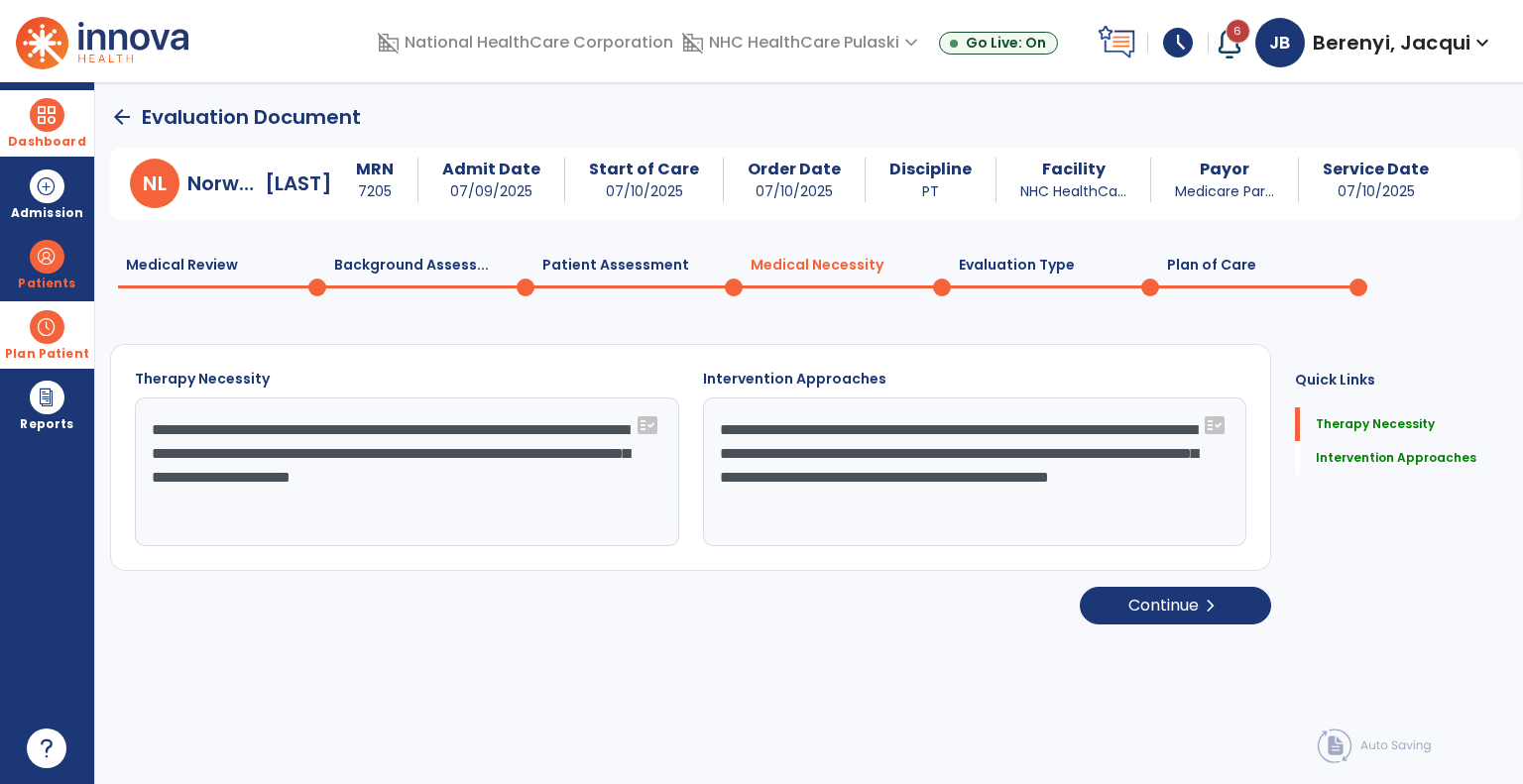type on "**********" 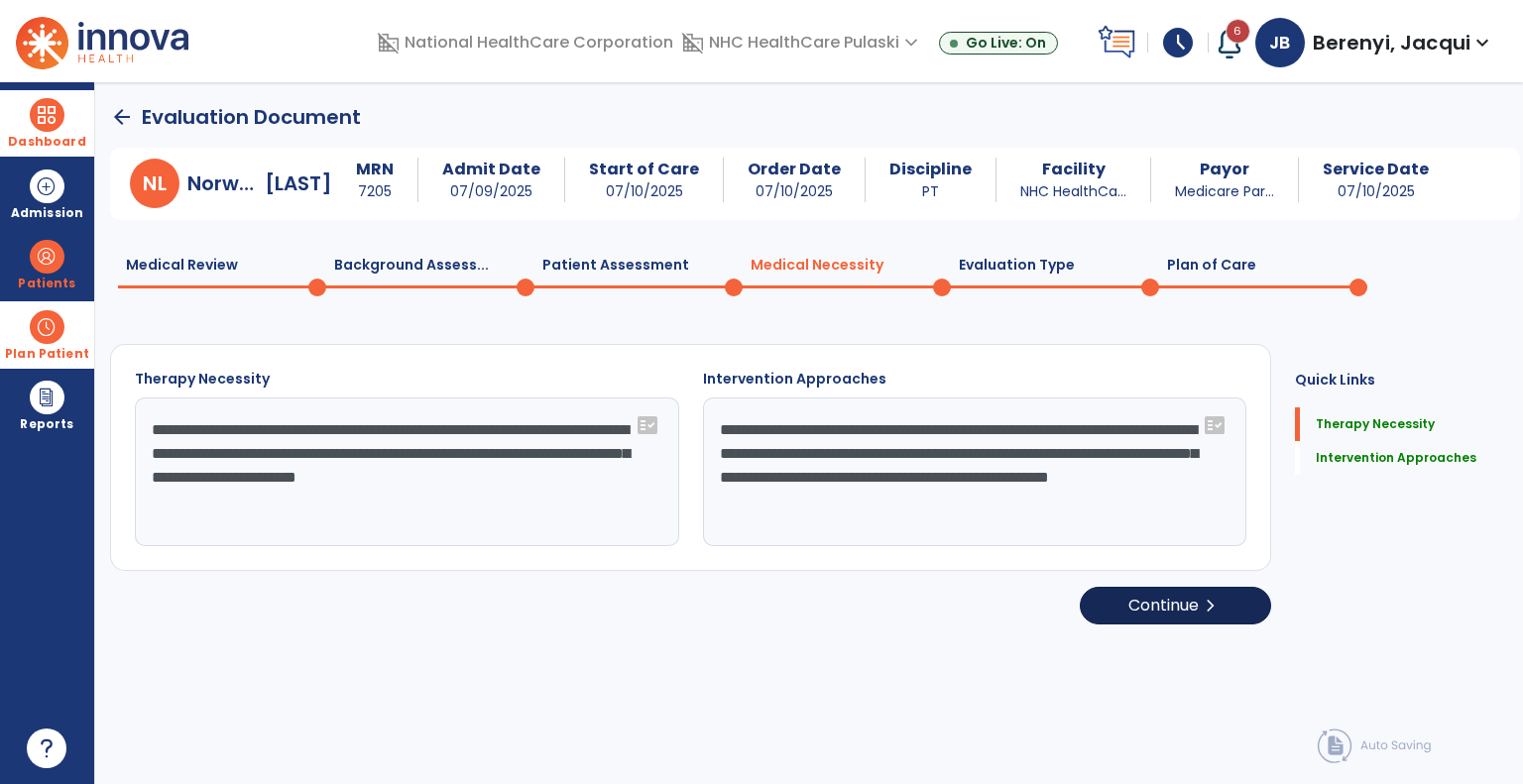 click on "chevron_right" 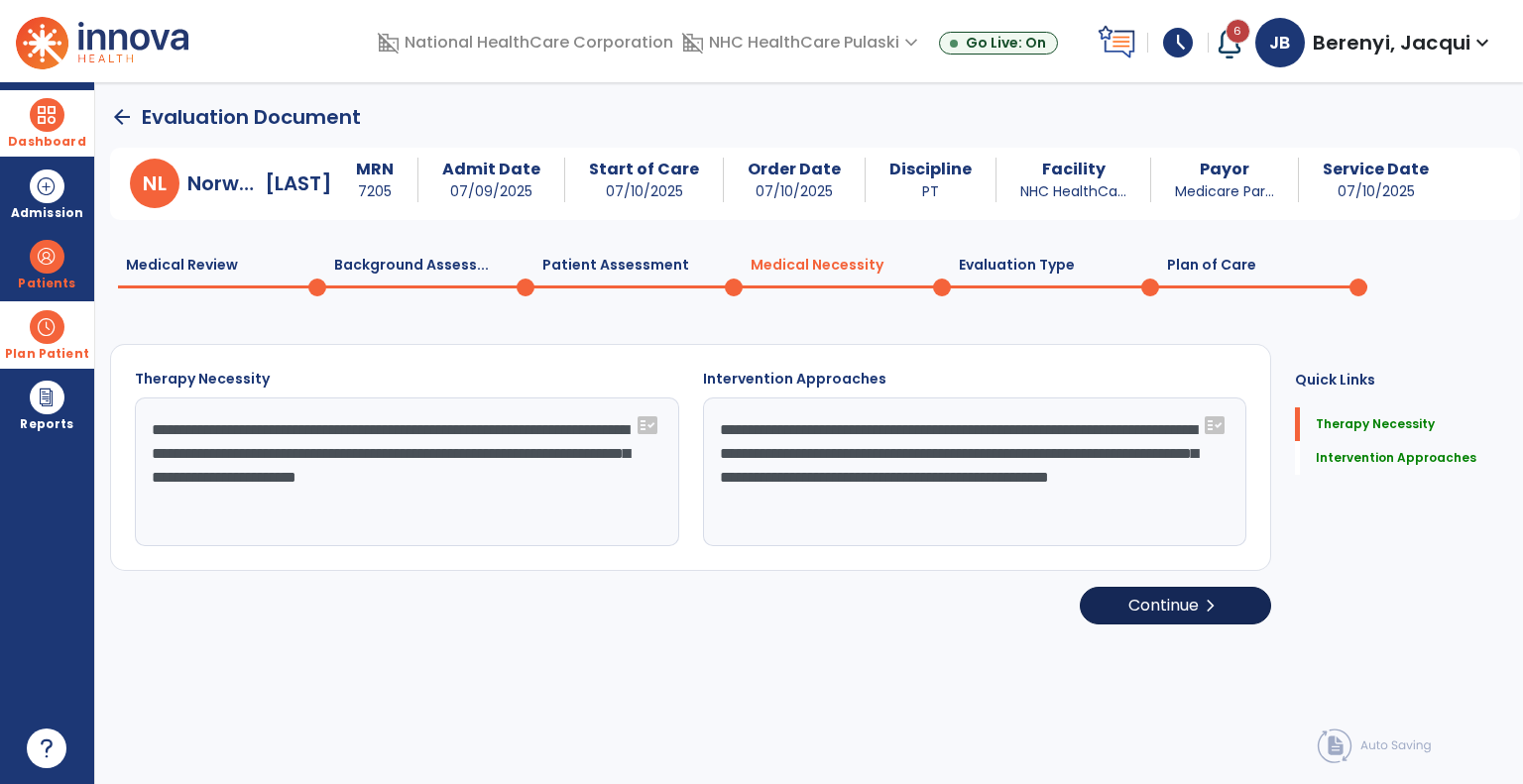 select on "**********" 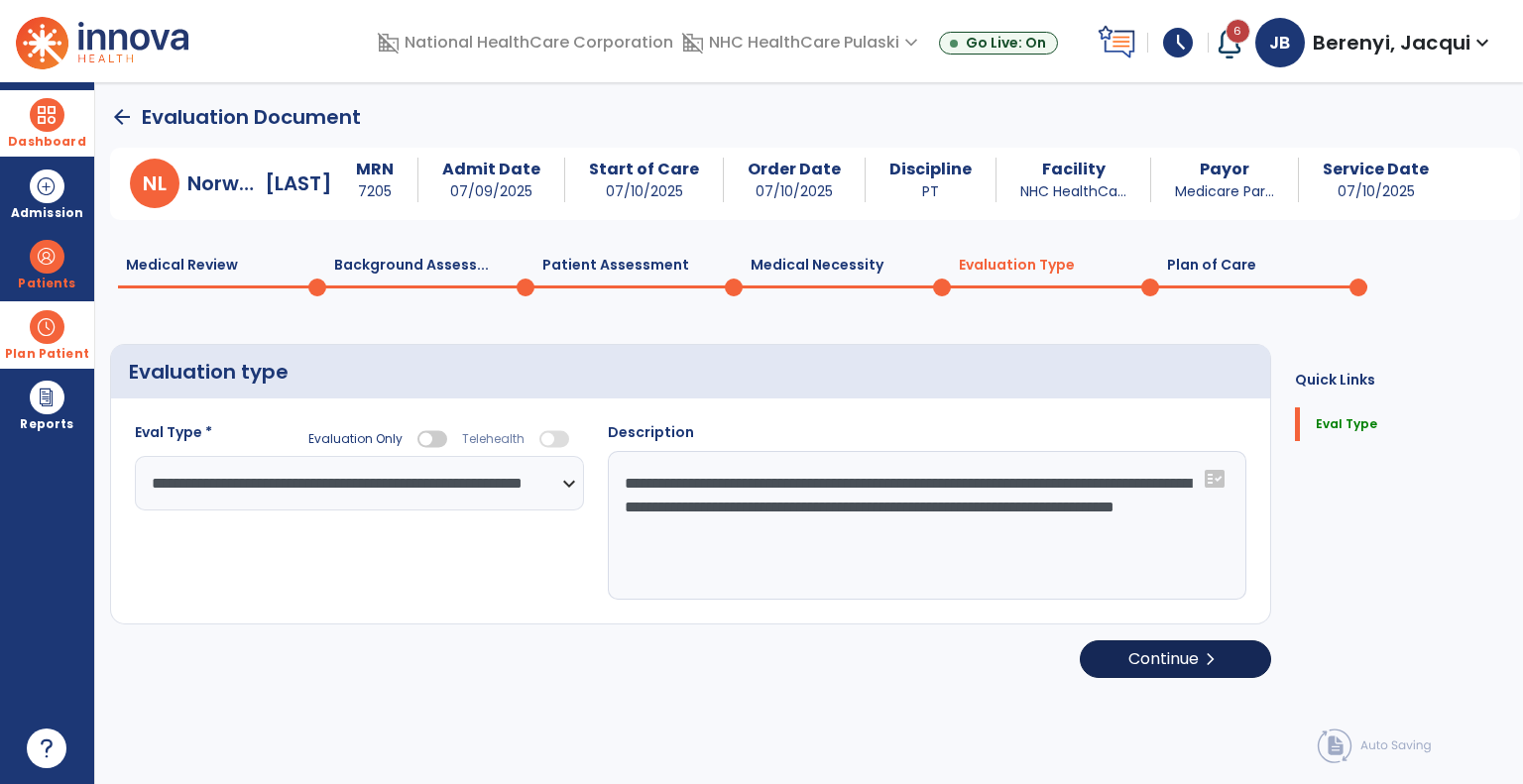 click on "Continue  chevron_right" 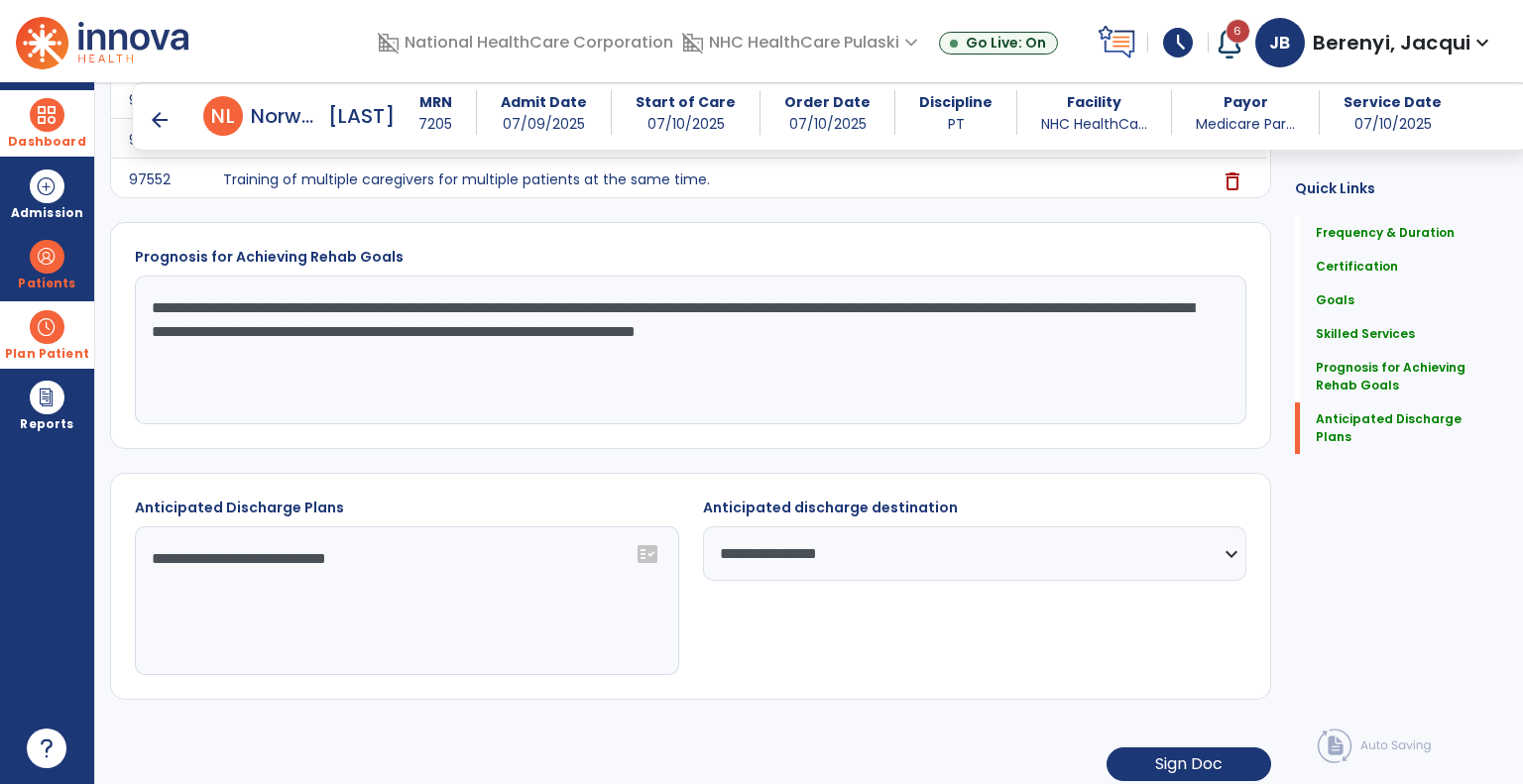 scroll, scrollTop: 2089, scrollLeft: 0, axis: vertical 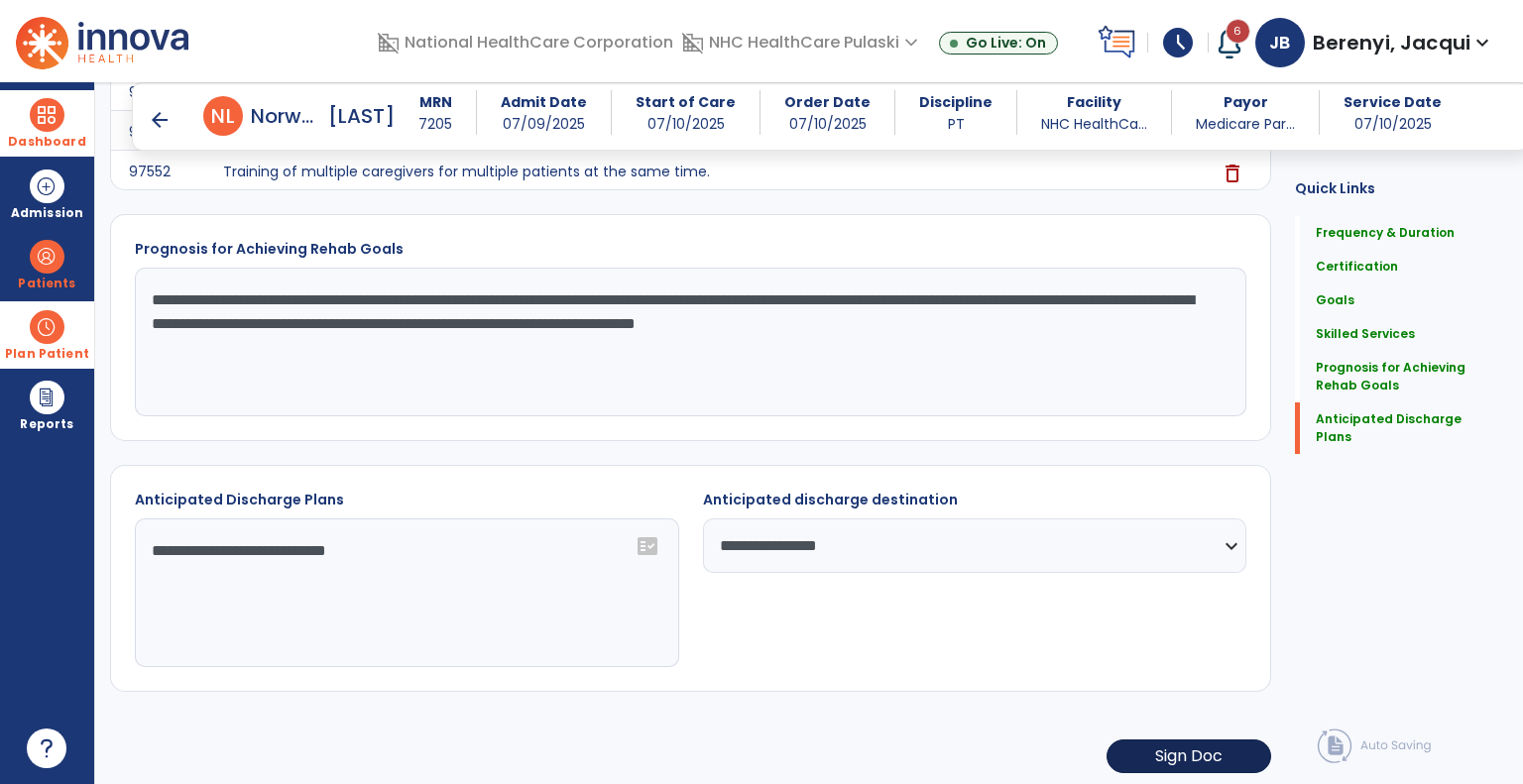 click on "Sign Doc" 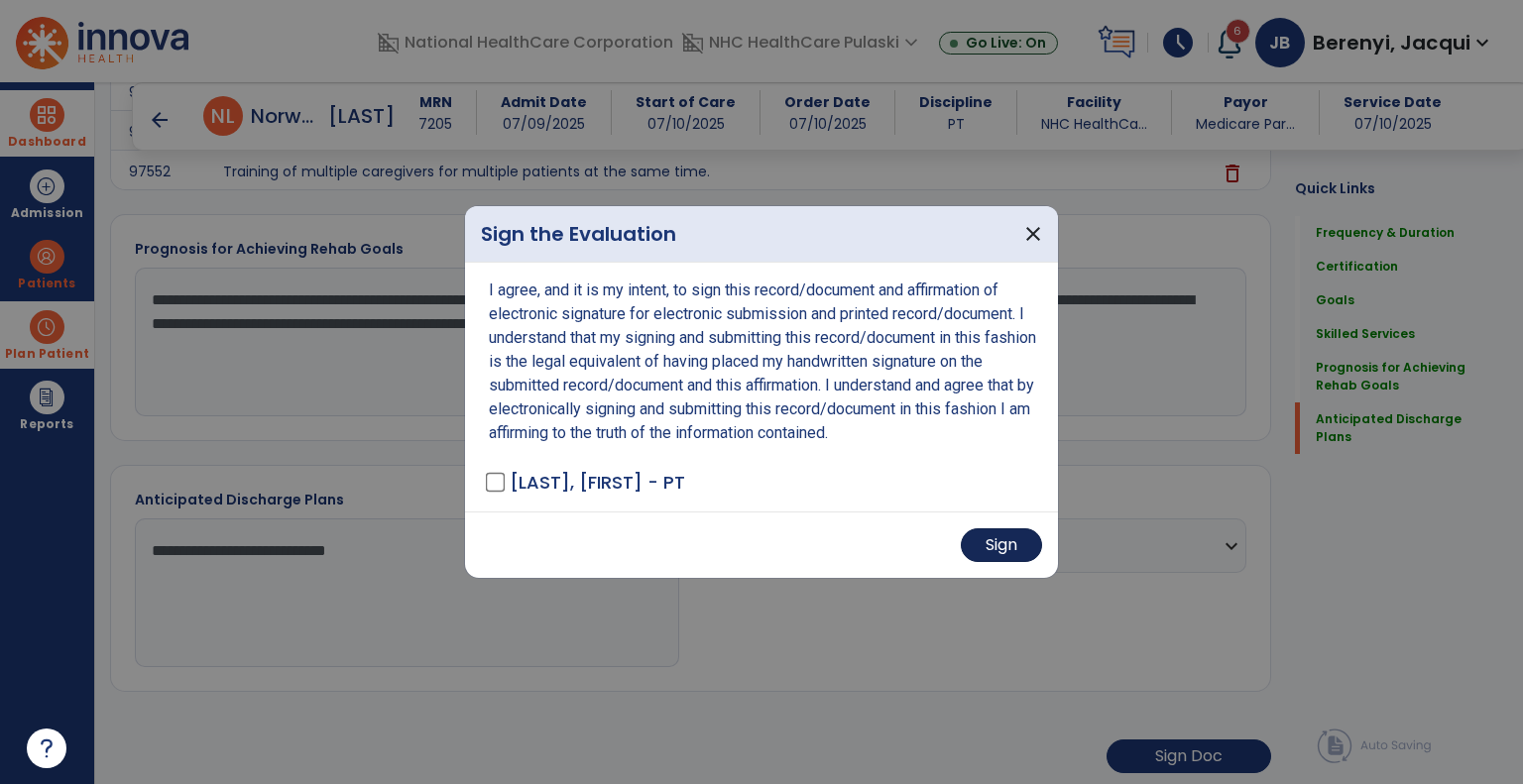 click on "Sign" at bounding box center [1001, 545] 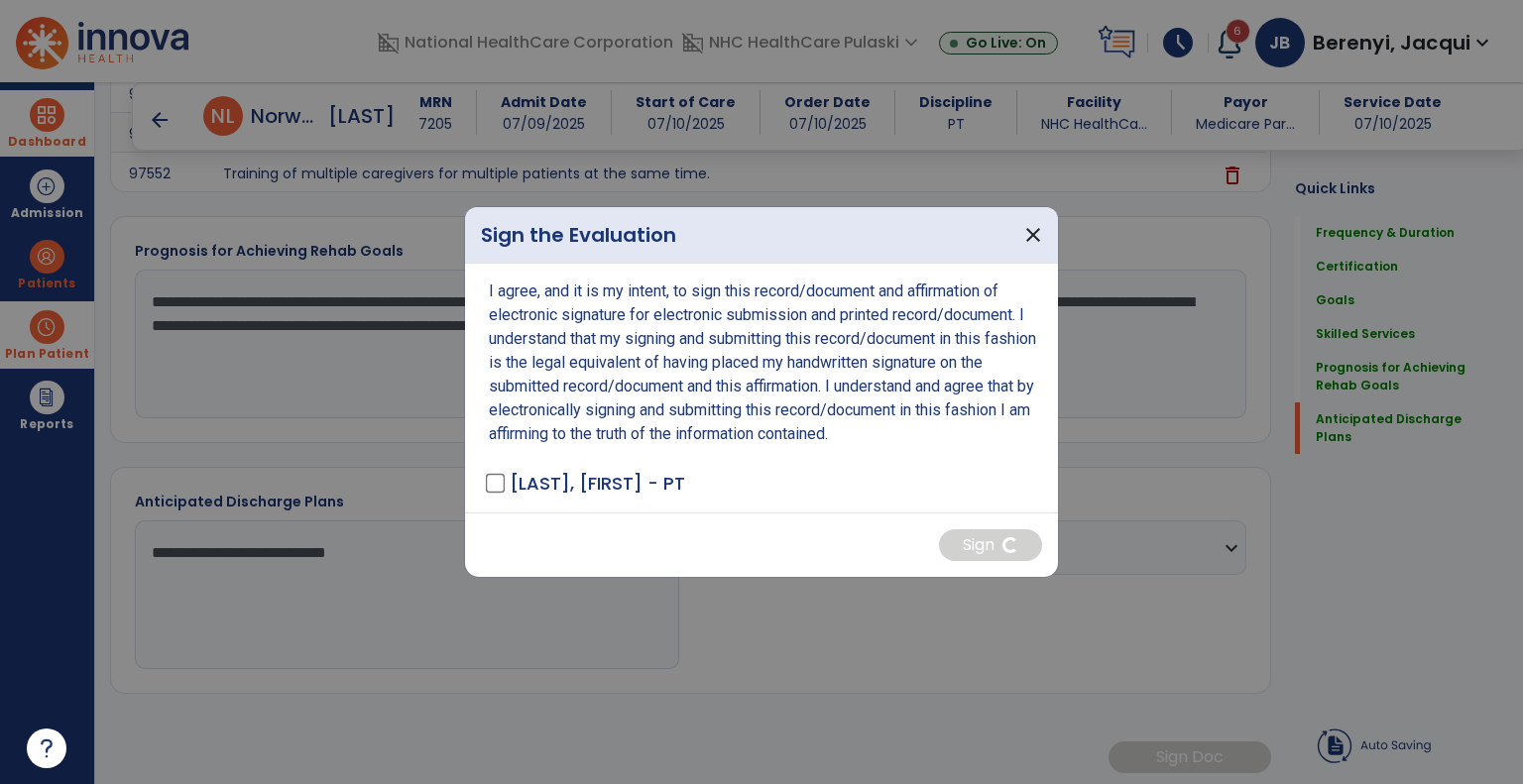 scroll, scrollTop: 2086, scrollLeft: 0, axis: vertical 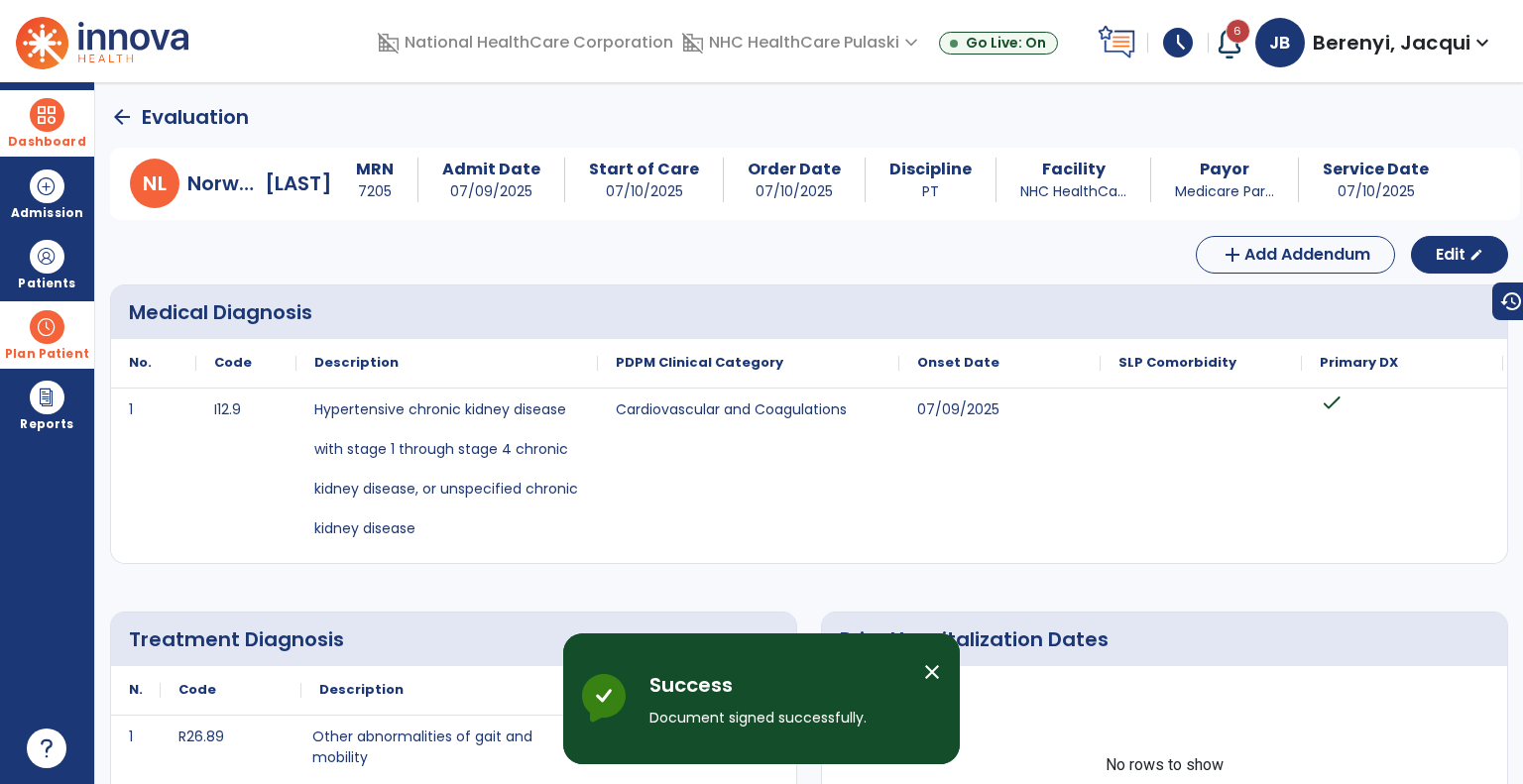click on "close" at bounding box center (932, 672) 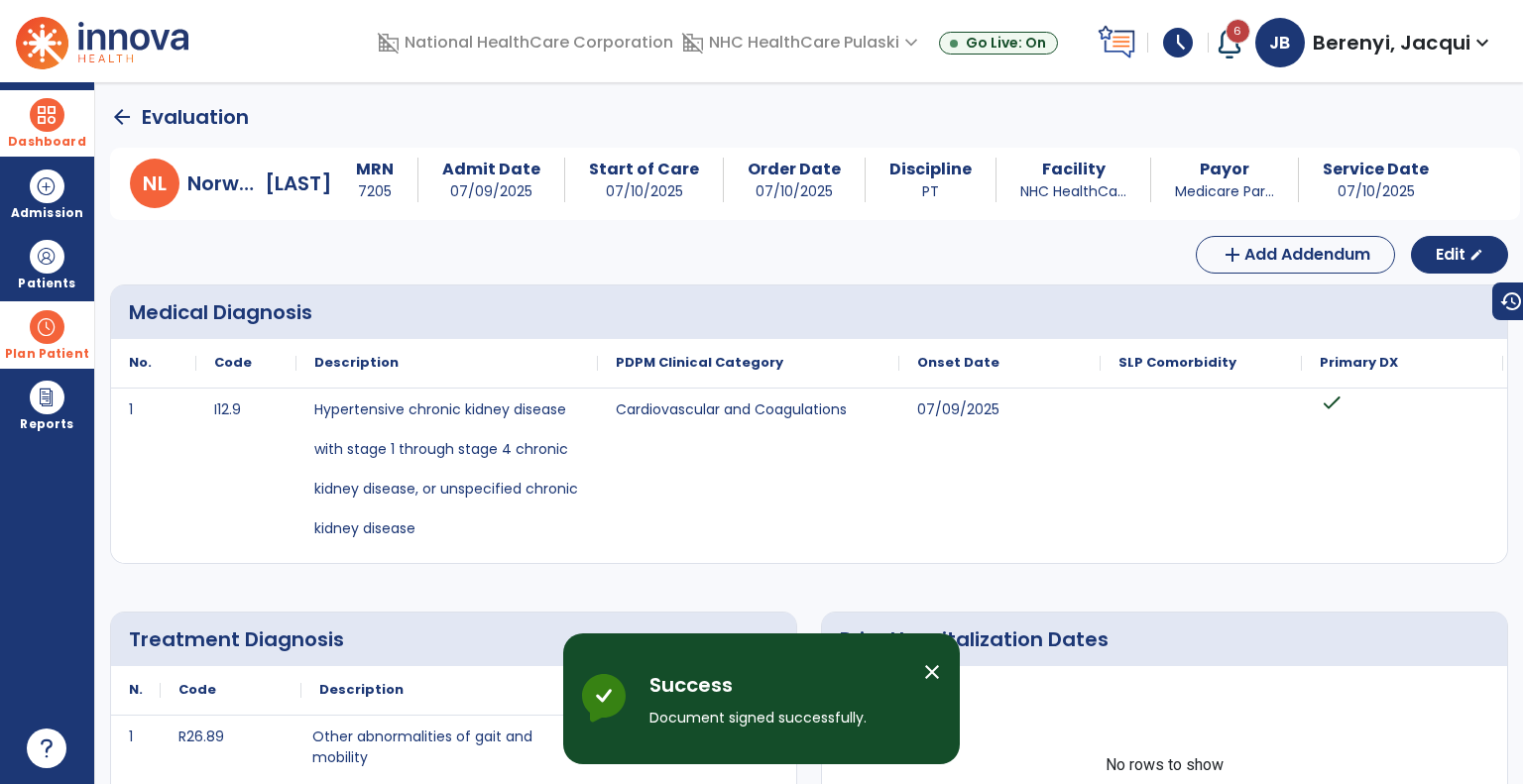 click on "close" at bounding box center (932, 672) 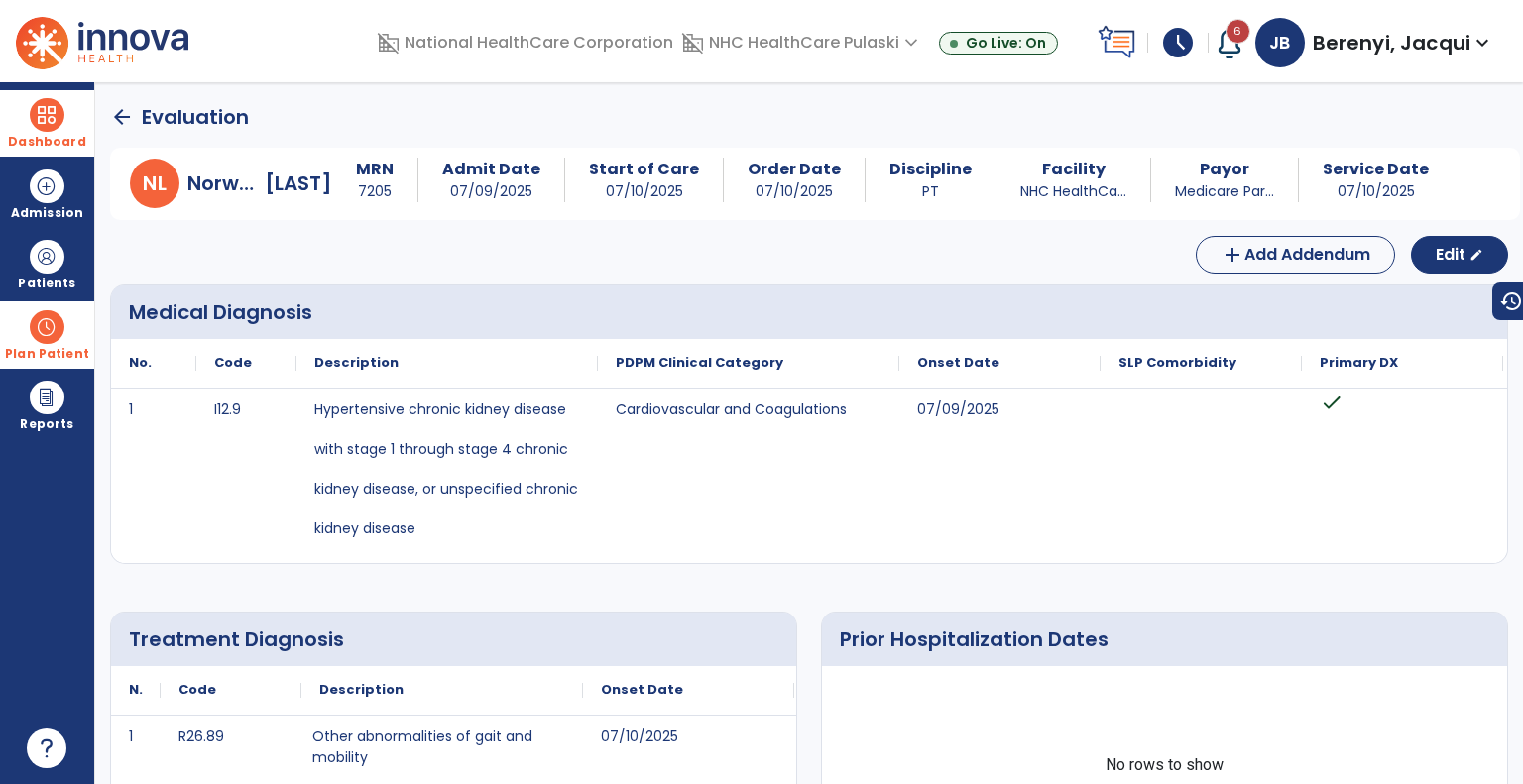 click on "arrow_back" 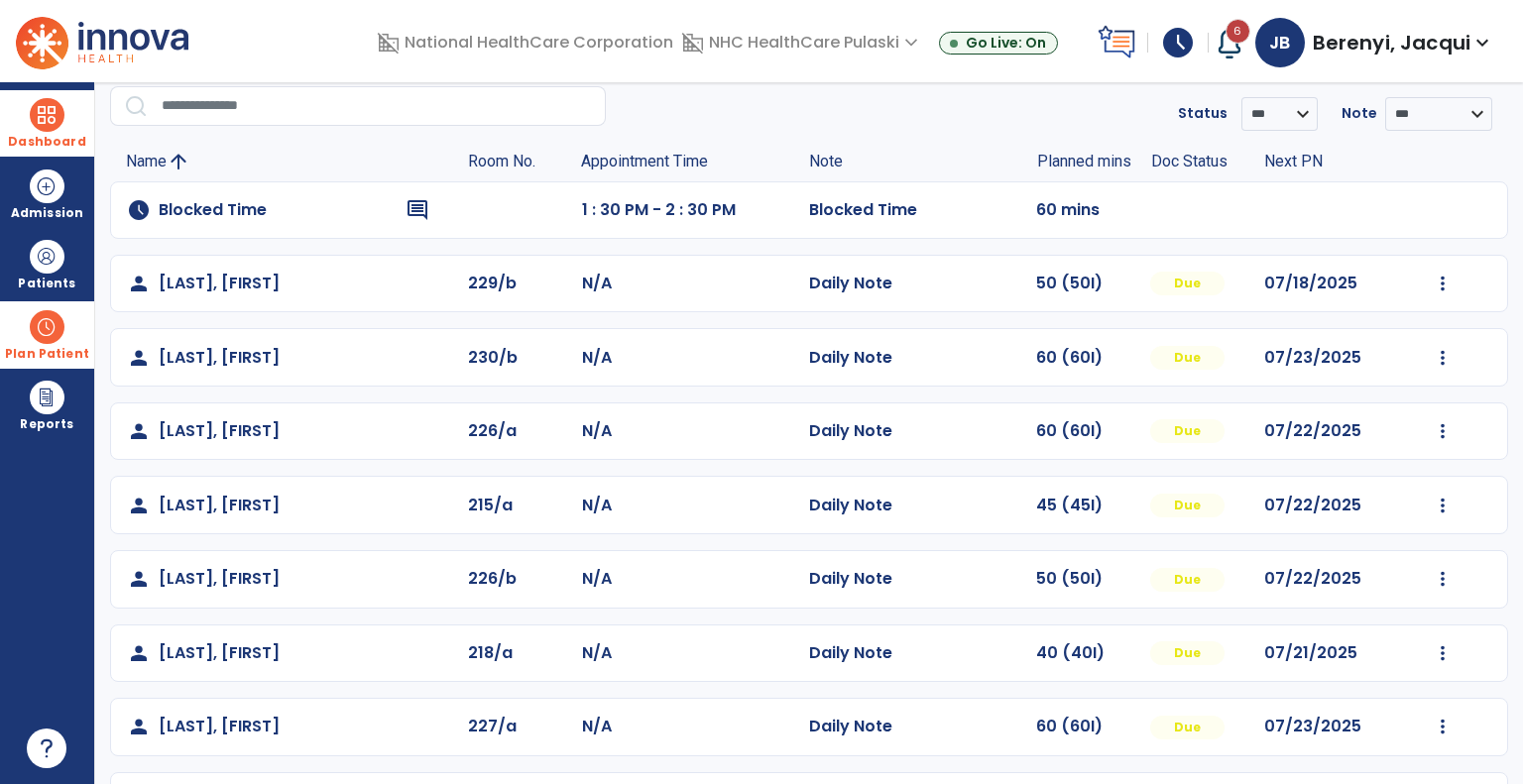 scroll, scrollTop: 0, scrollLeft: 0, axis: both 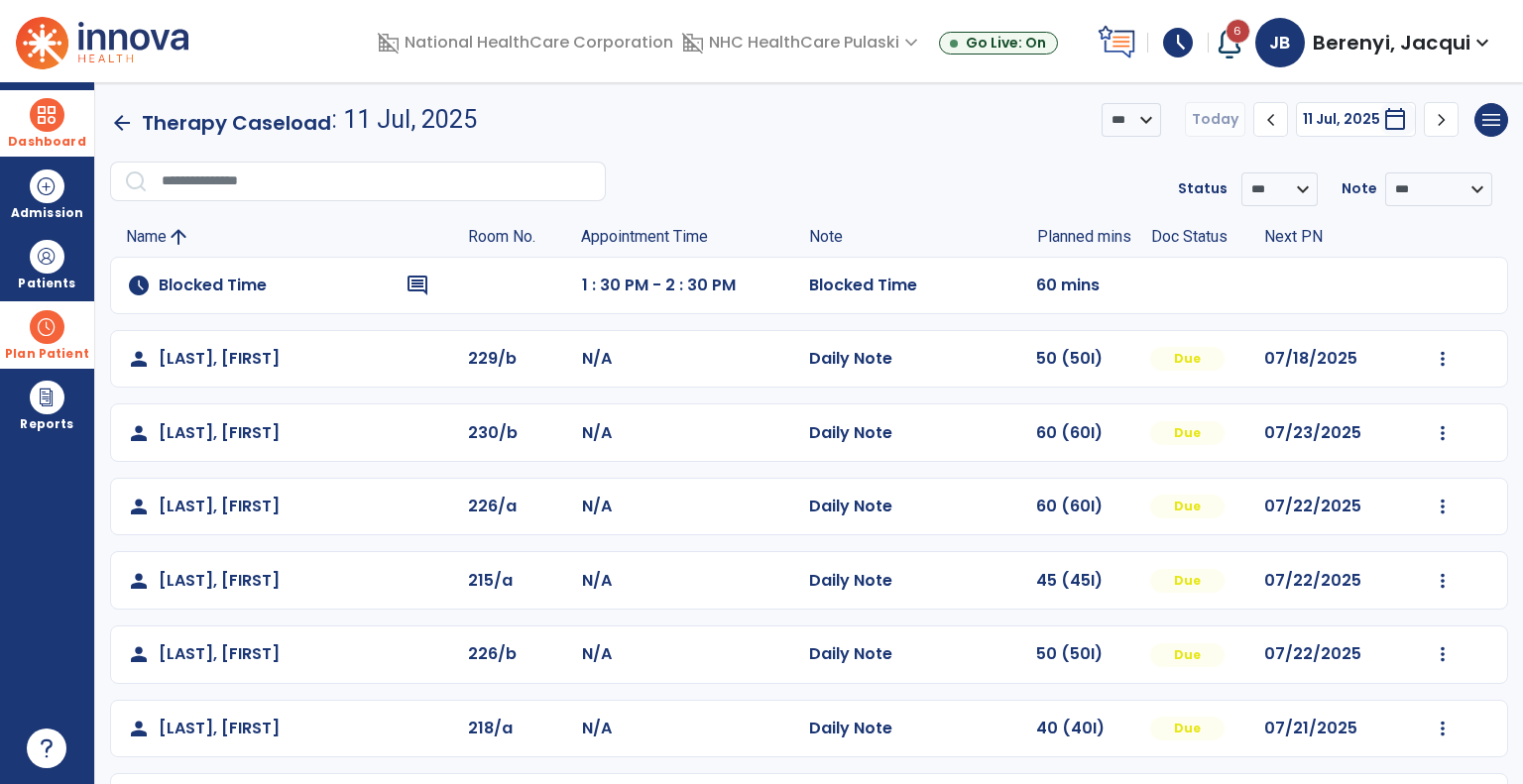 click at bounding box center (47, 327) 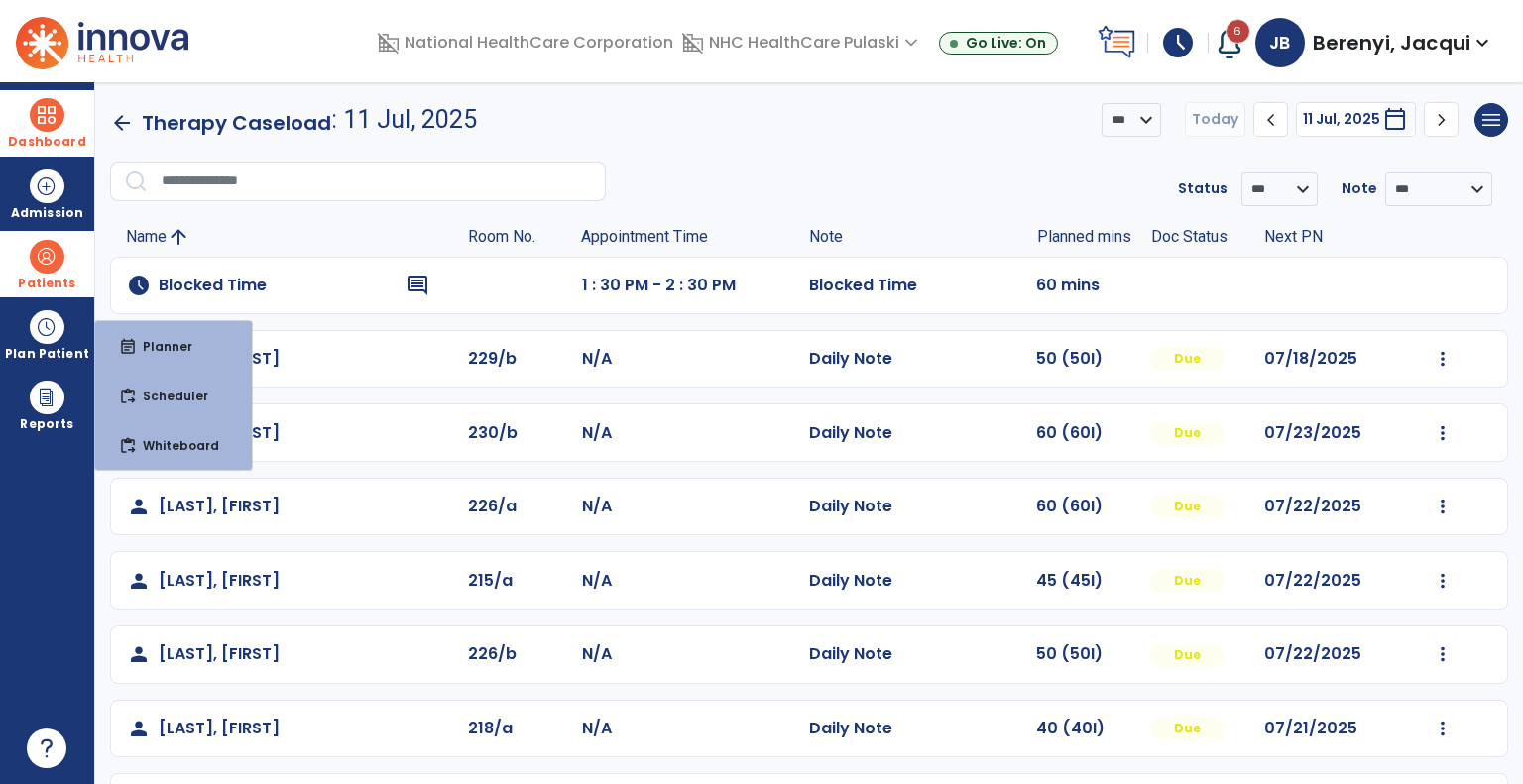 click at bounding box center [47, 257] 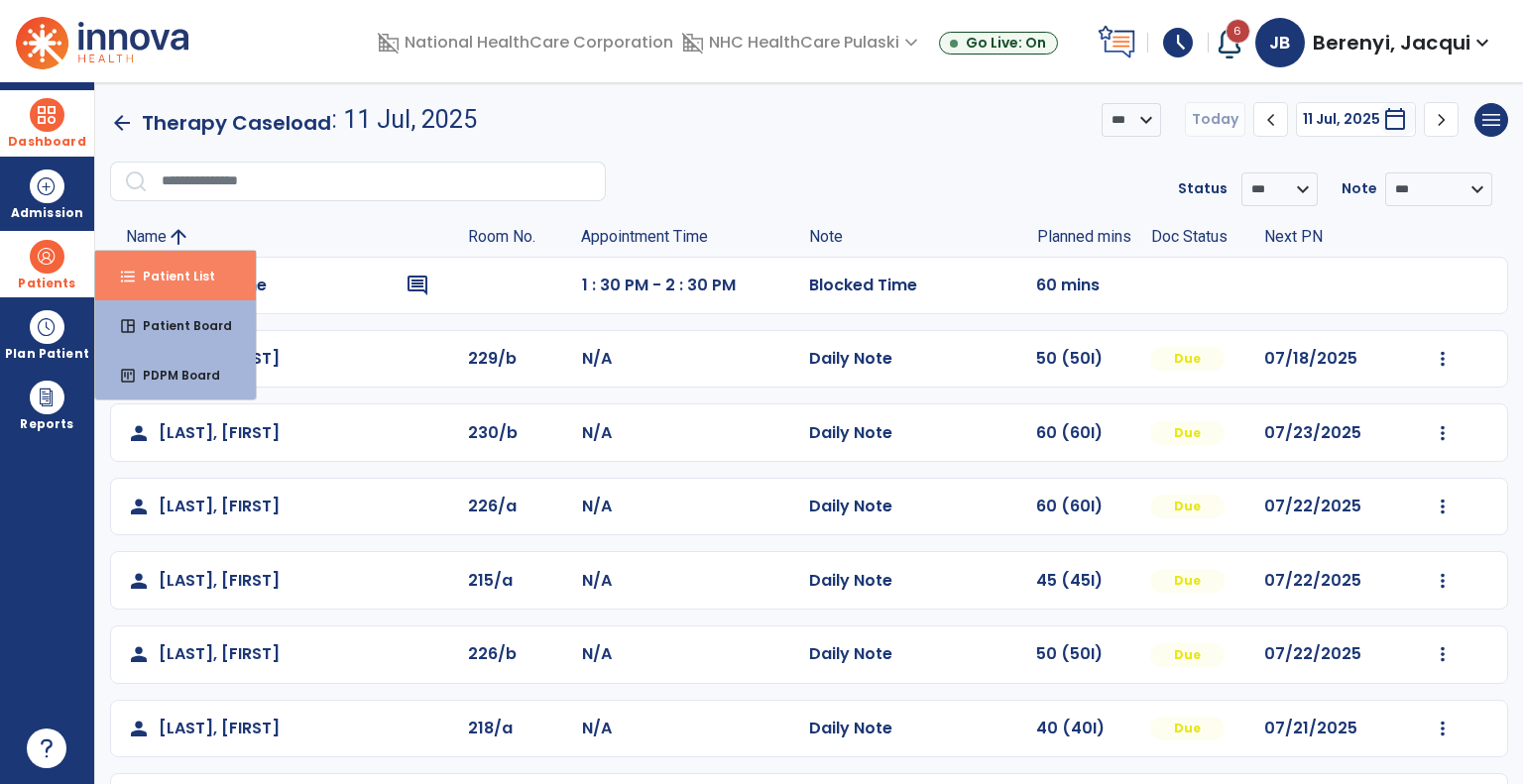click on "format_list_bulleted  Patient List" at bounding box center [176, 276] 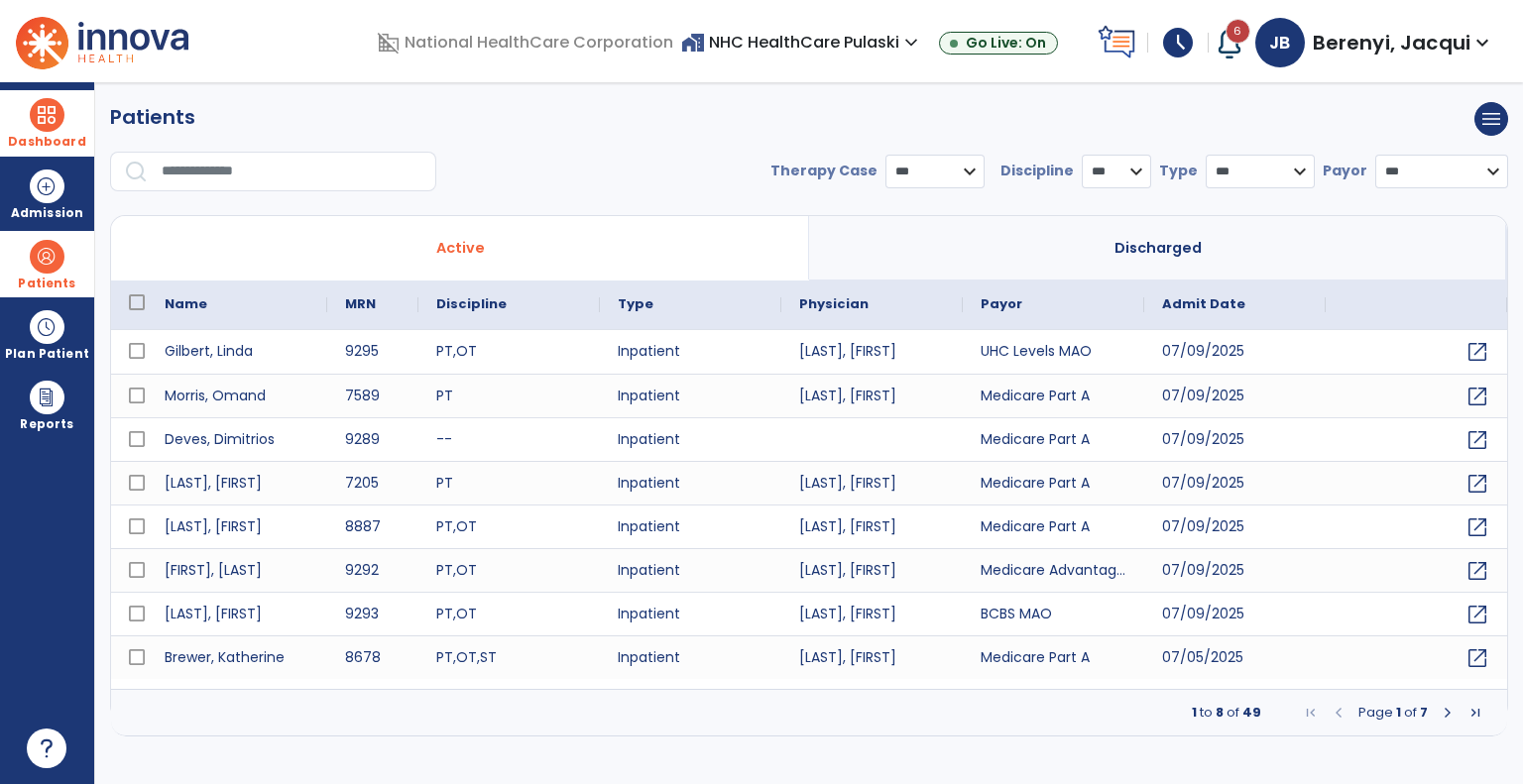 select on "***" 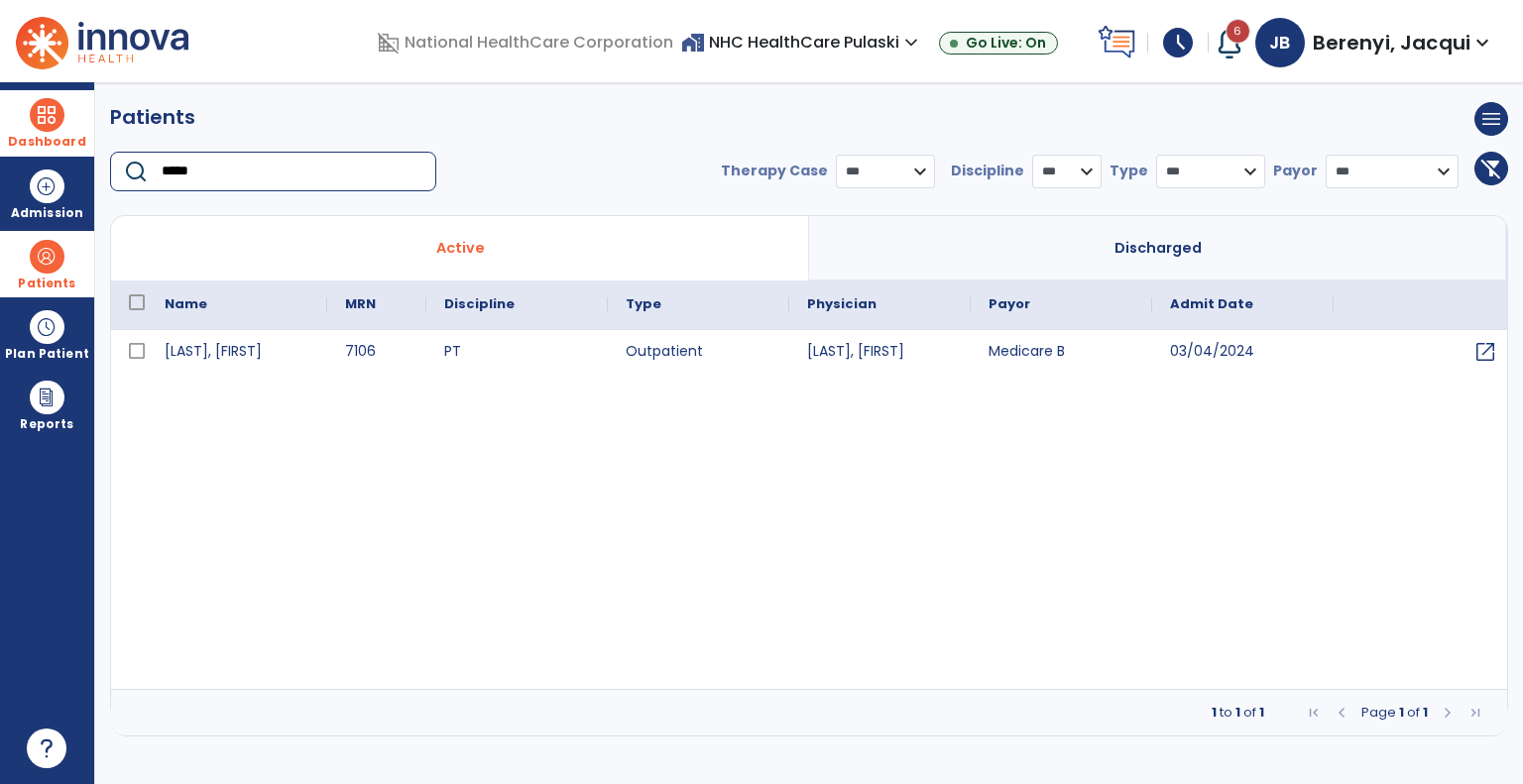 type on "*****" 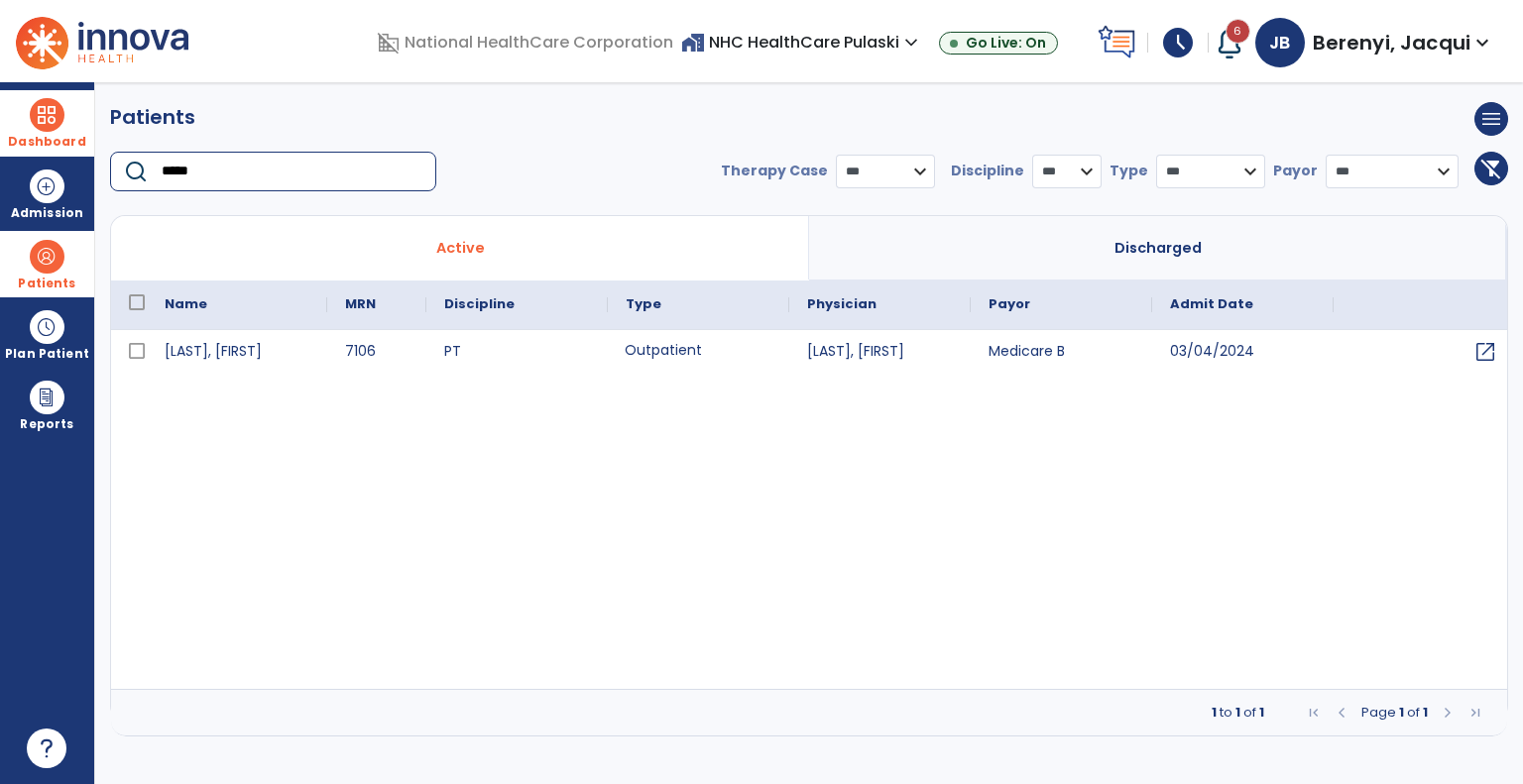 click on "Outpatient" at bounding box center (698, 352) 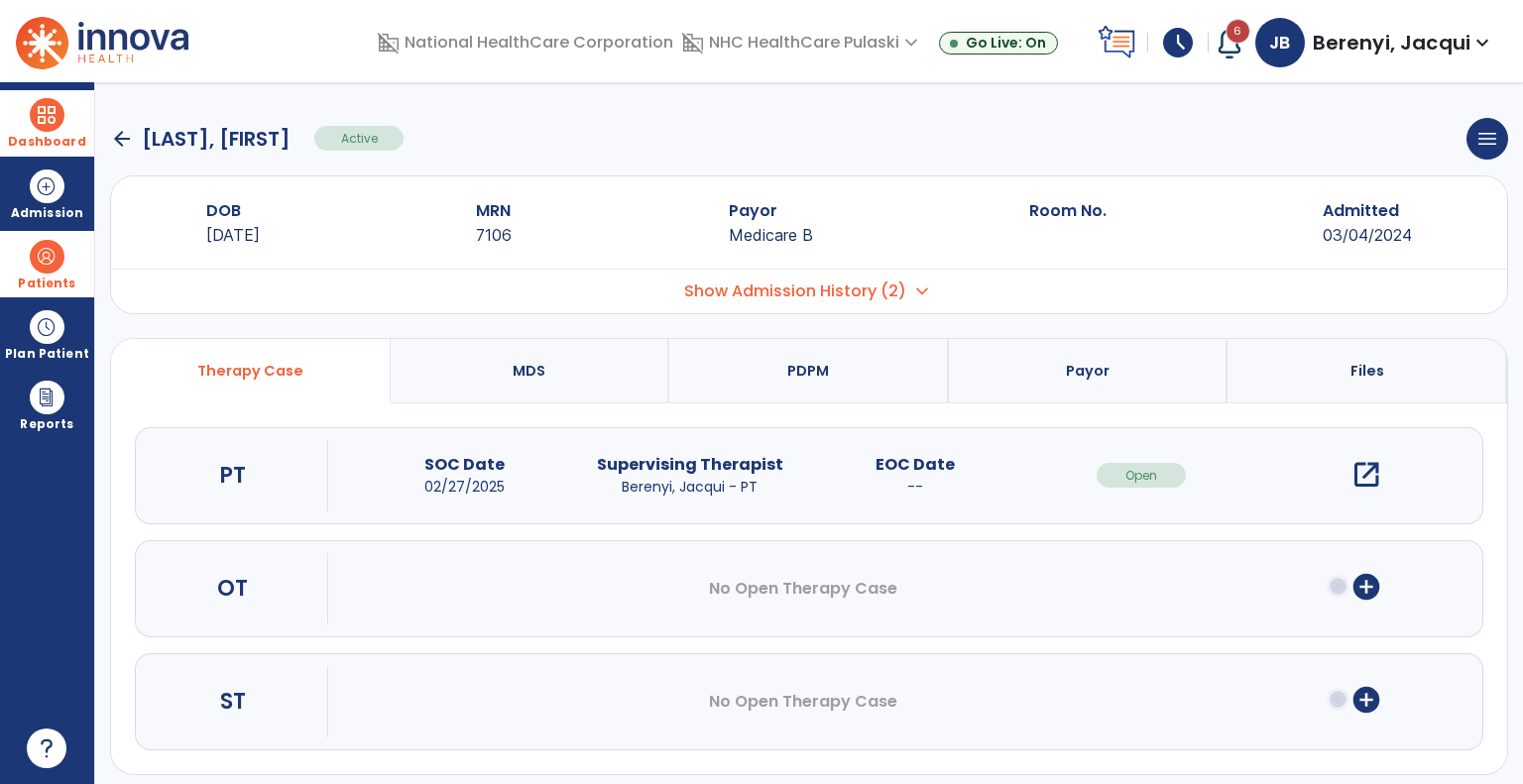 click on "open_in_new" at bounding box center (1366, 475) 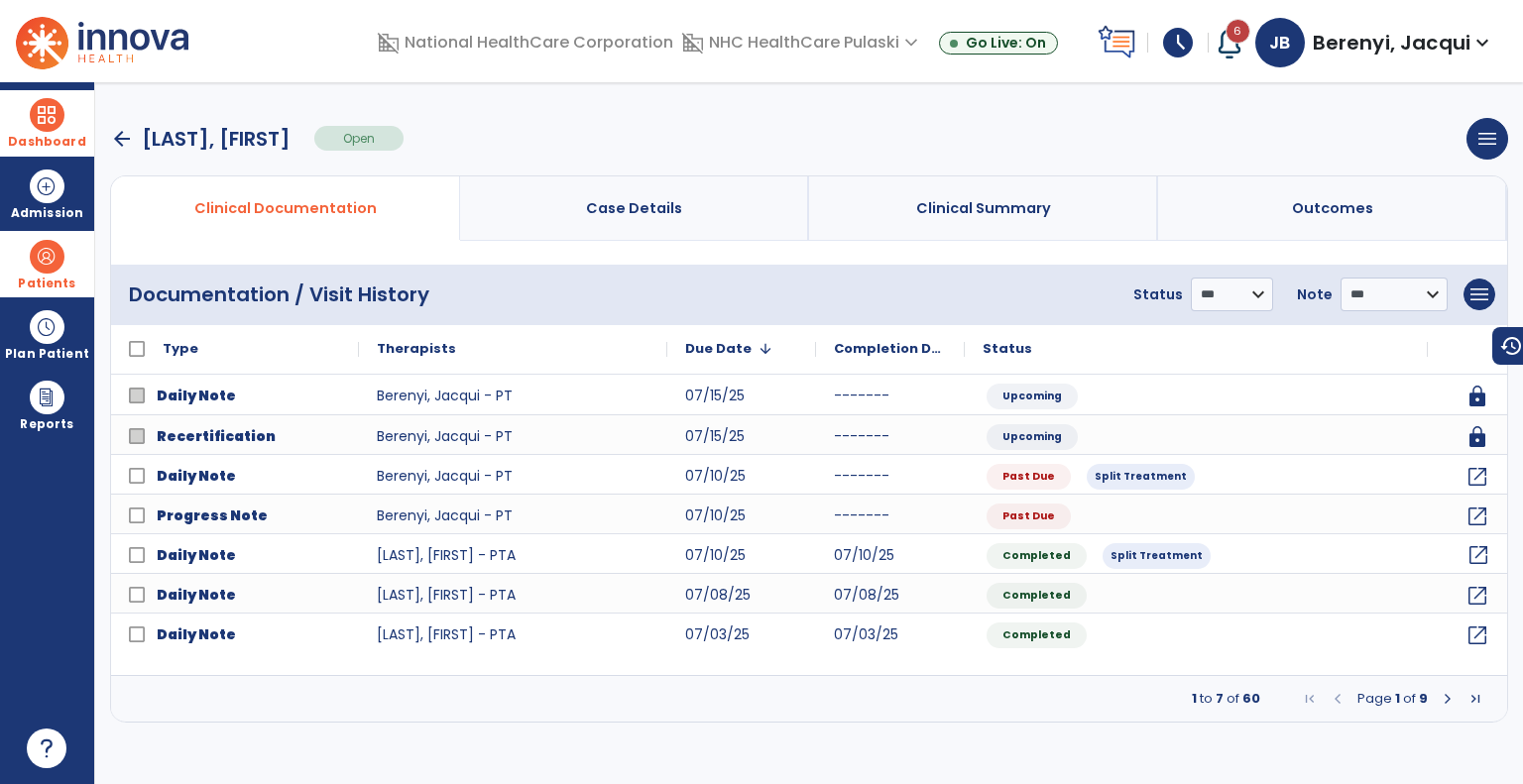 click on "open_in_new" 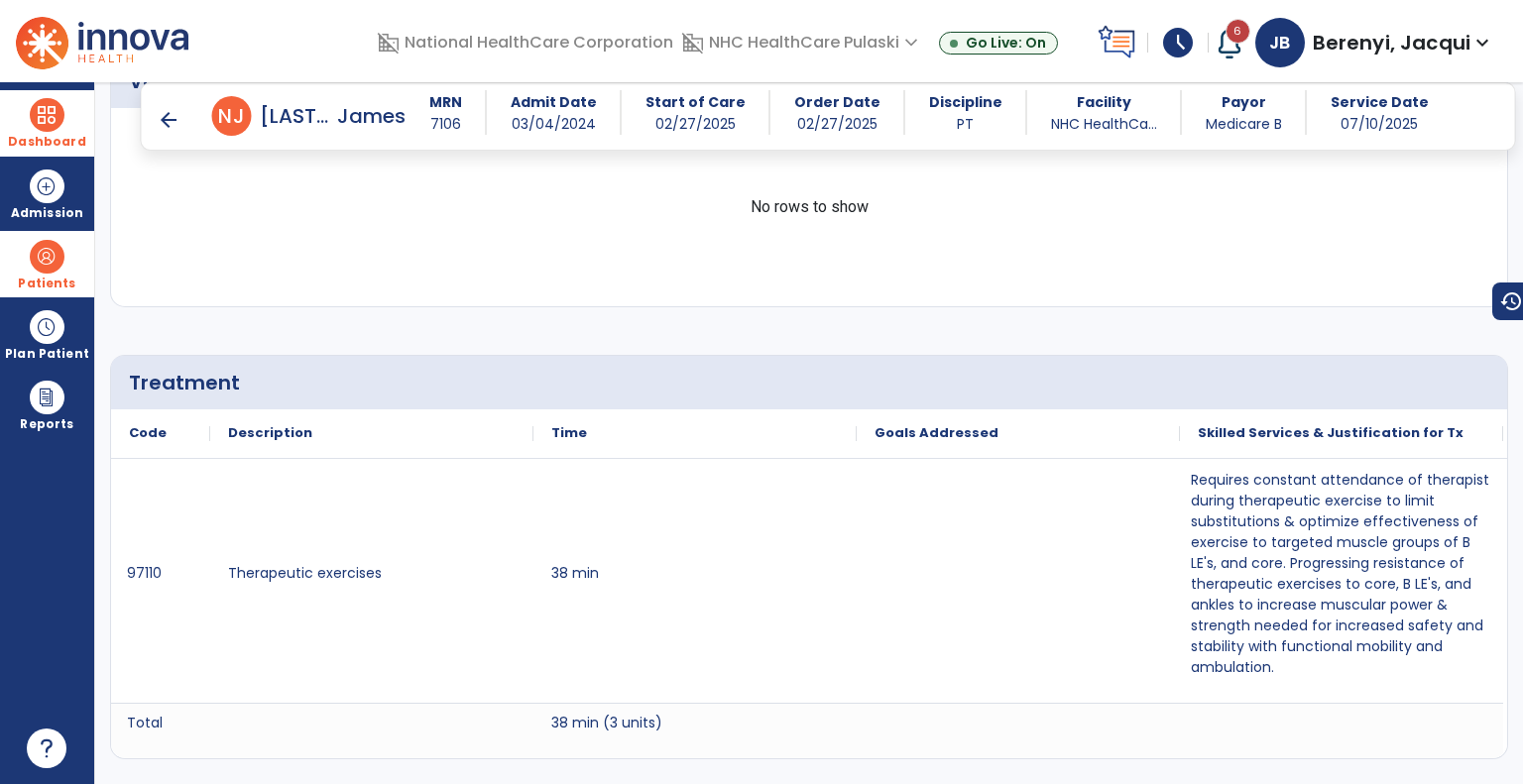 scroll, scrollTop: 0, scrollLeft: 0, axis: both 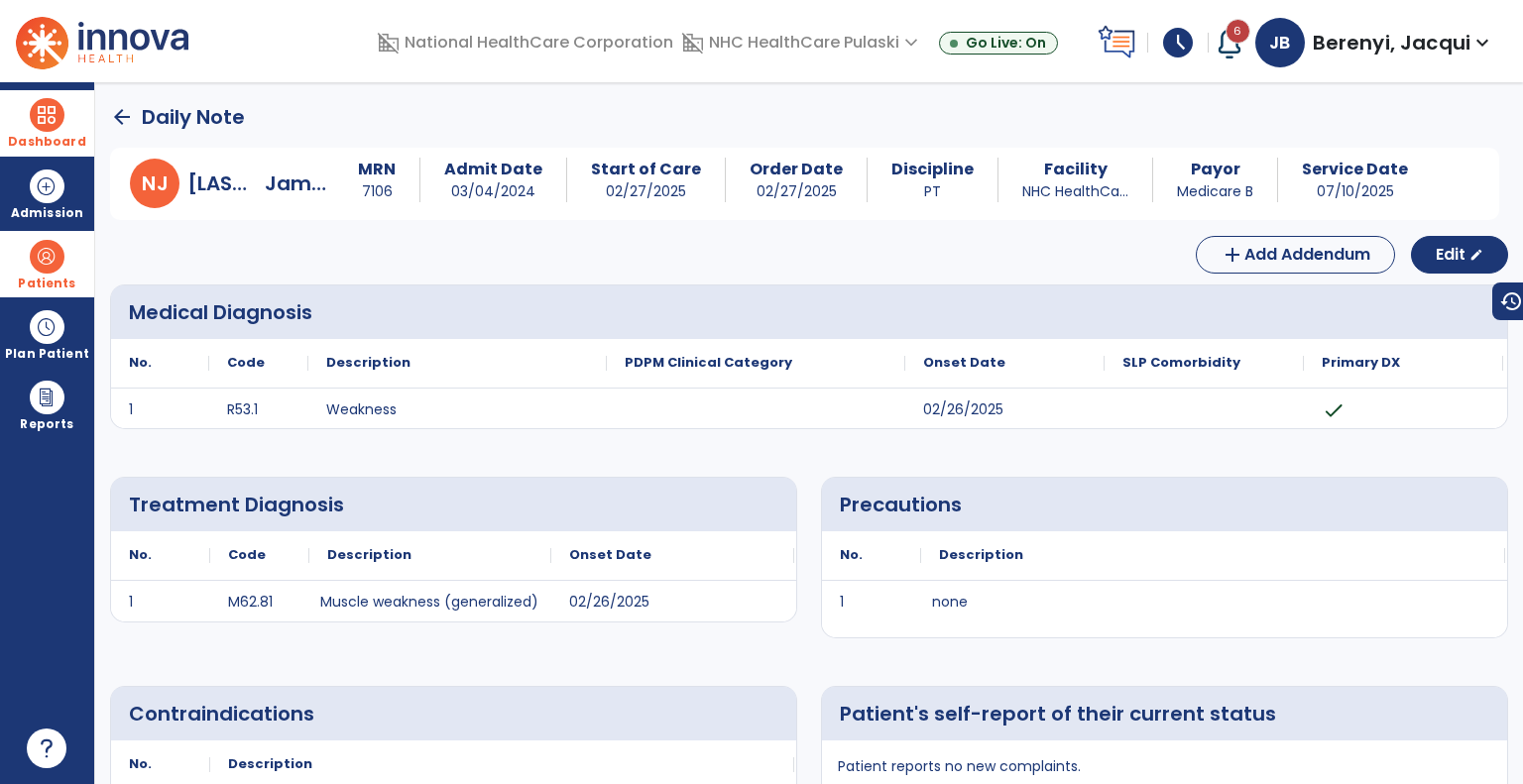 click on "arrow_back" 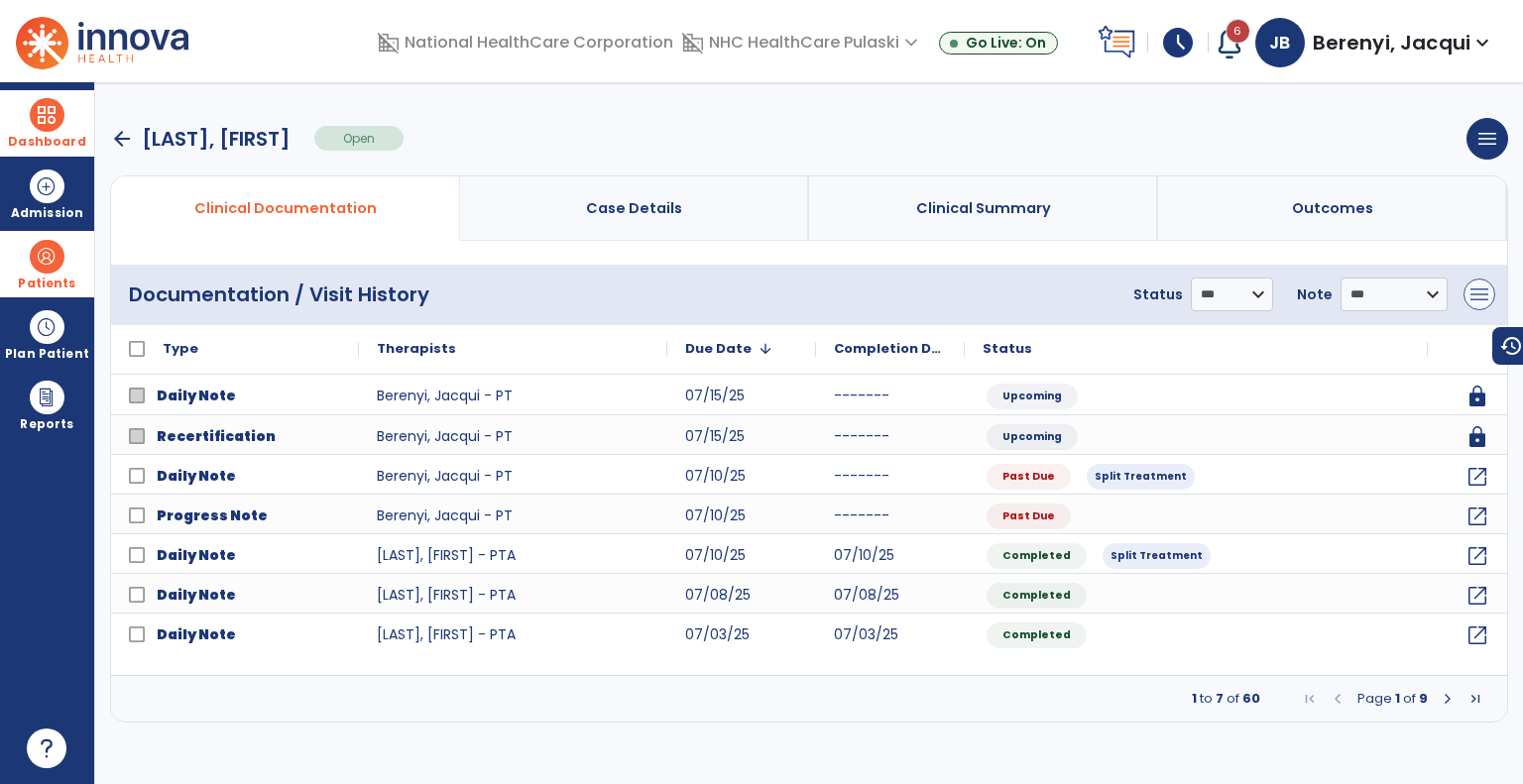 click on "menu" at bounding box center (1479, 294) 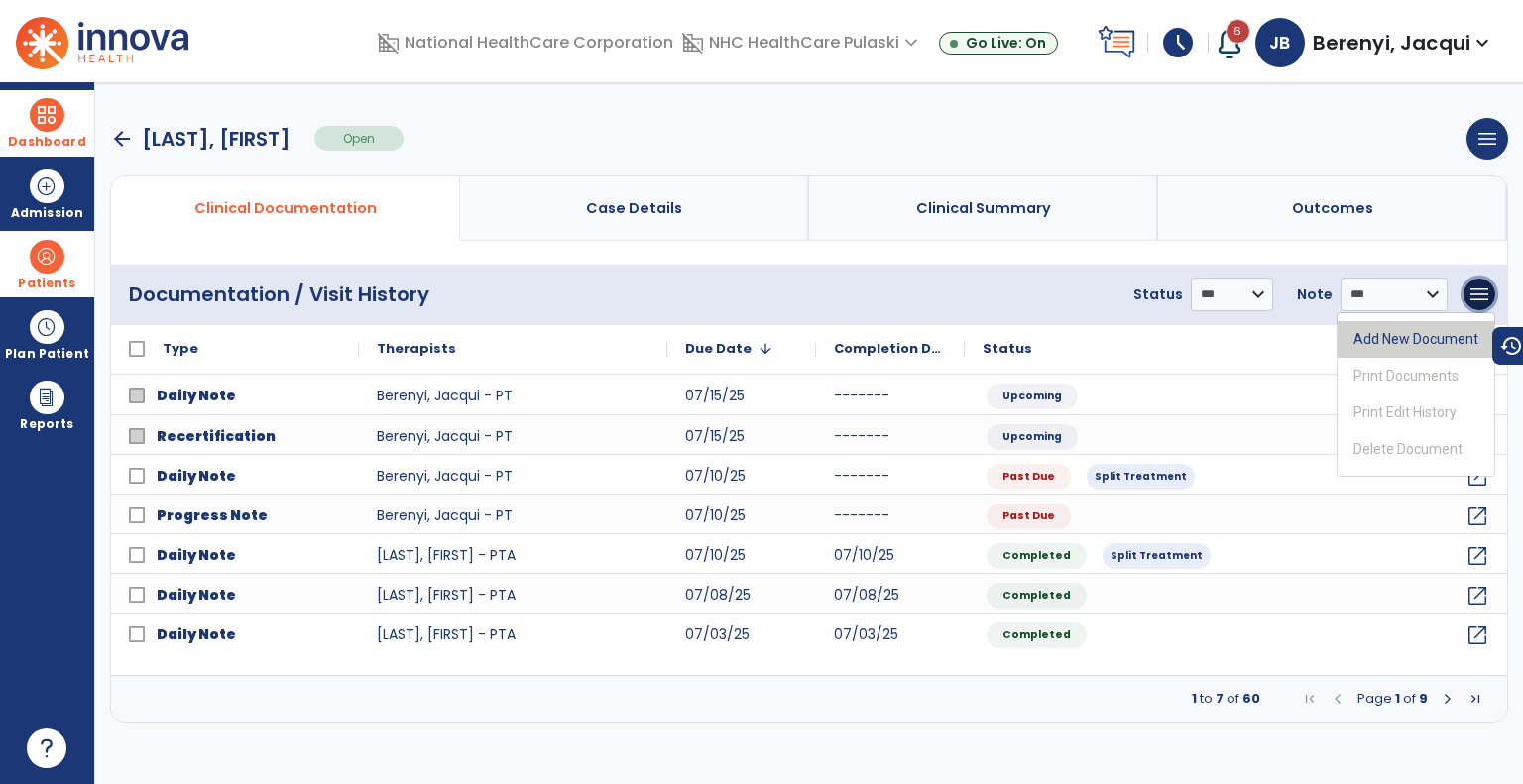 click on "Add New Document" at bounding box center (1416, 339) 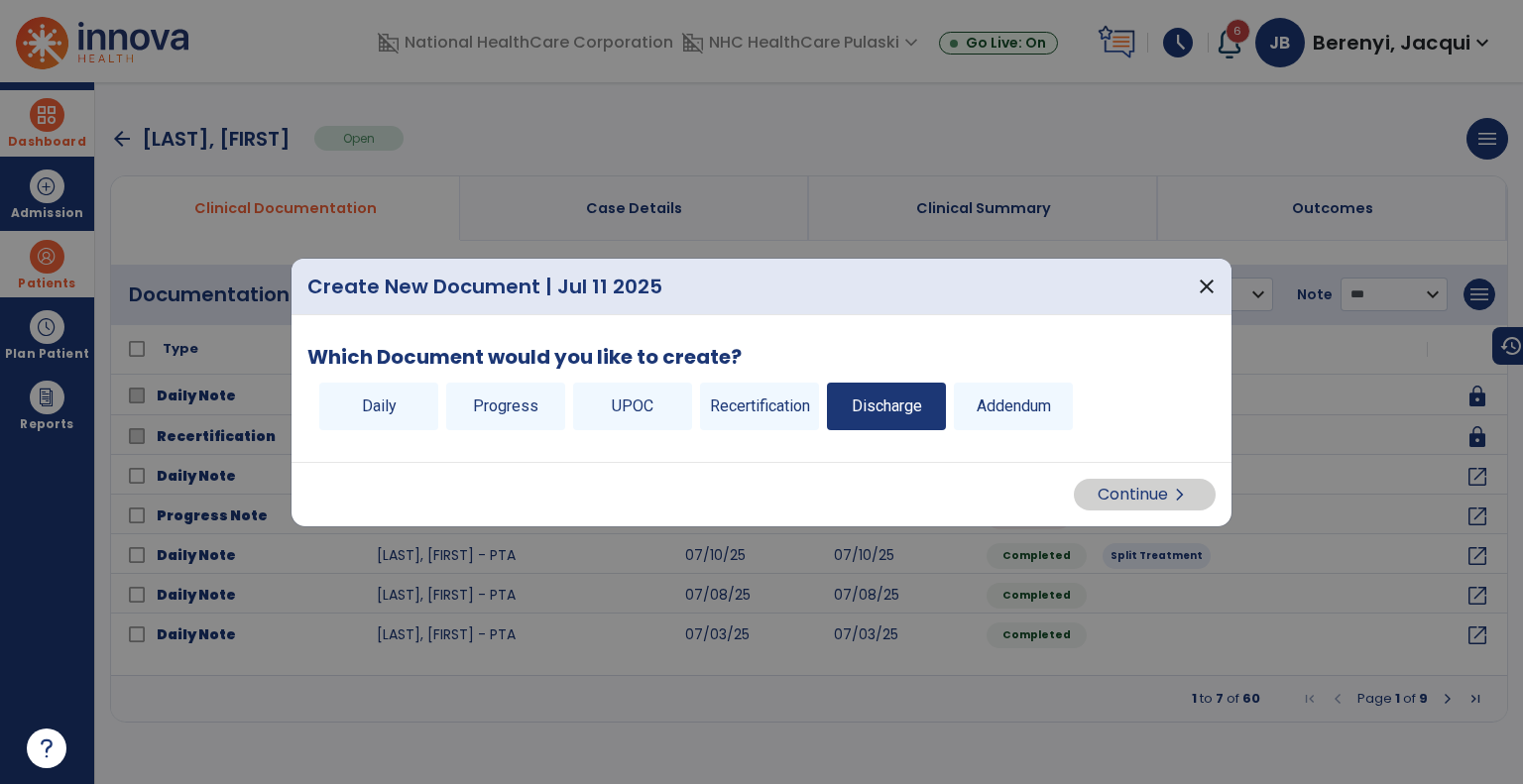 click on "Discharge" at bounding box center (886, 406) 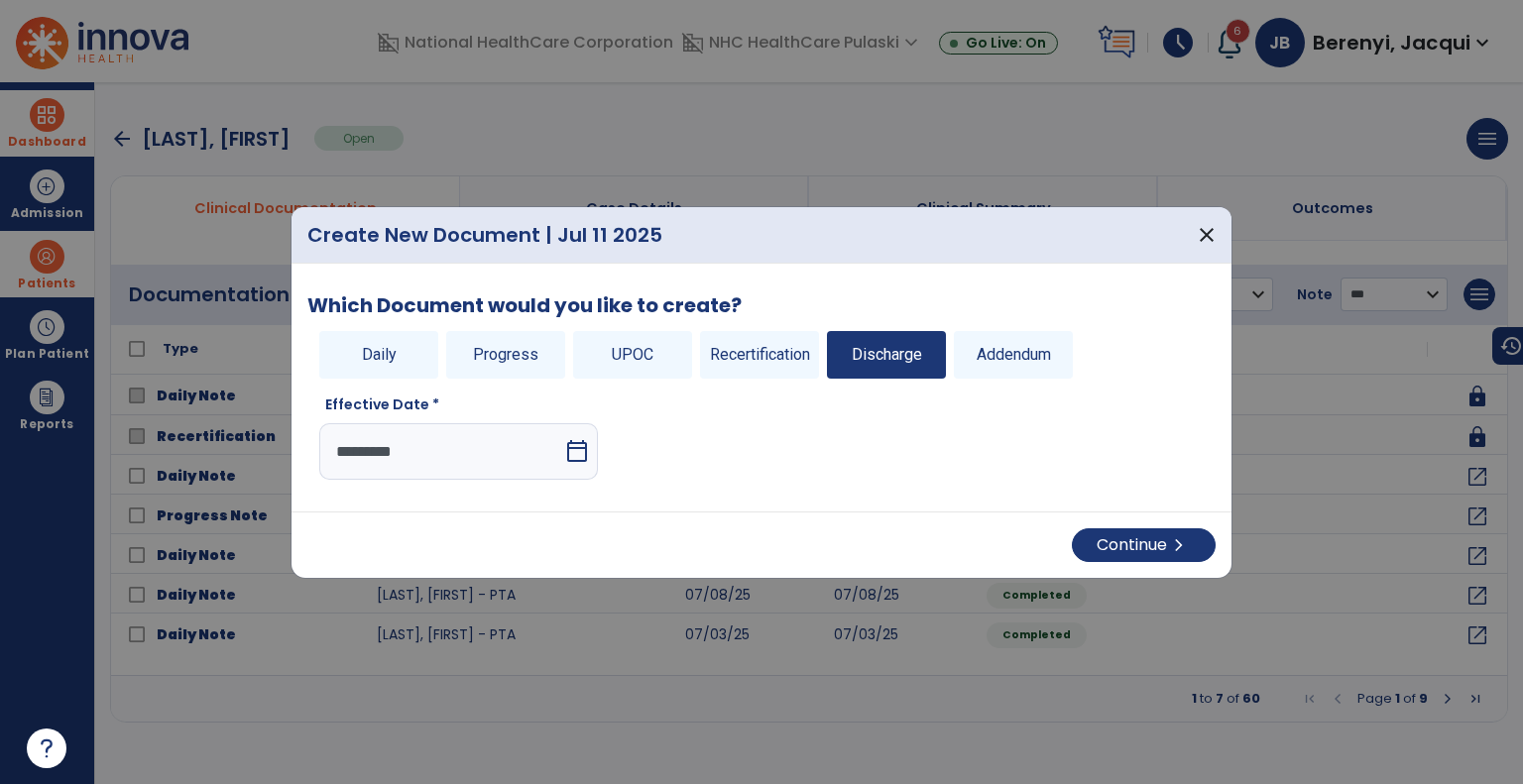 click on "*********" at bounding box center [441, 451] 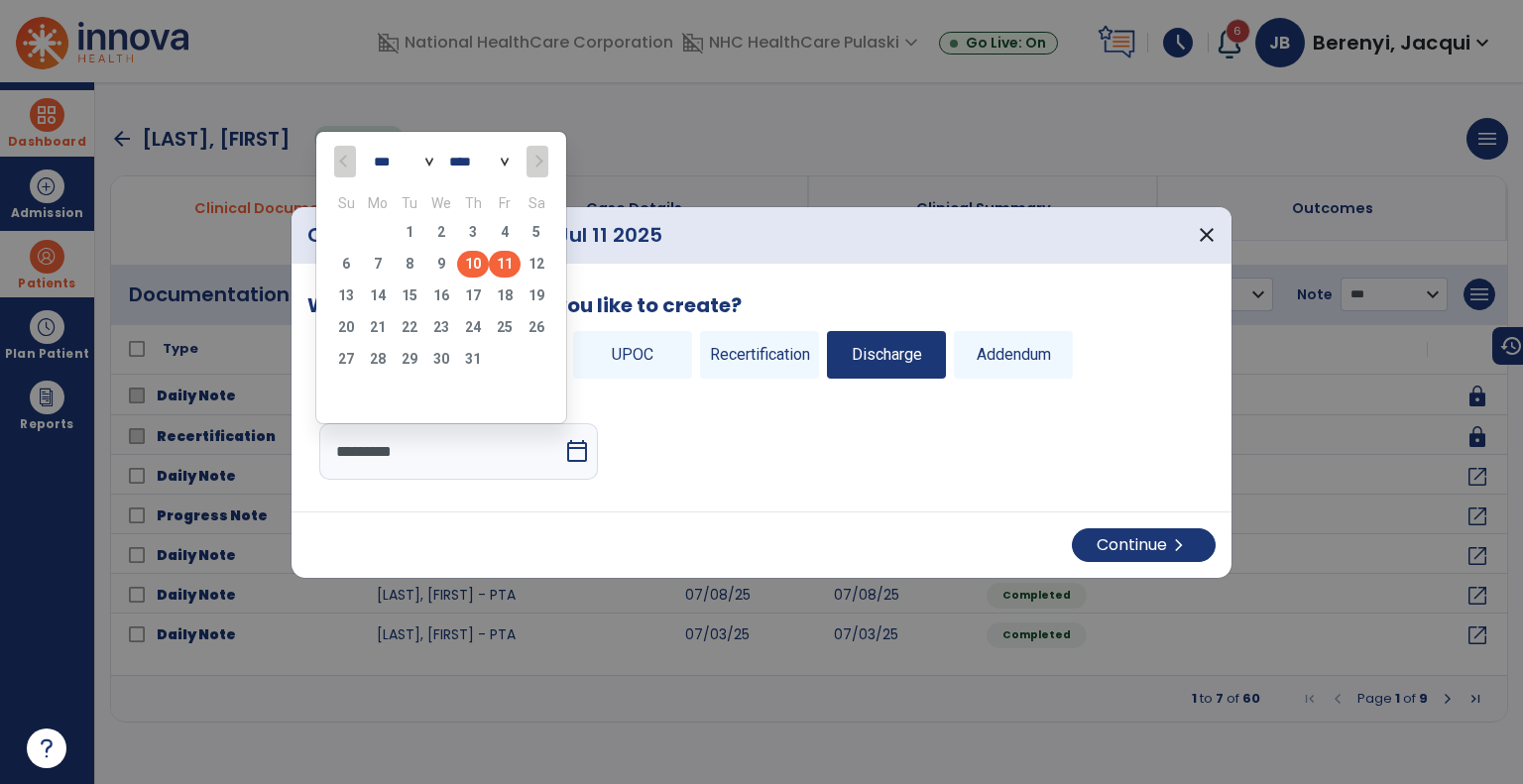 click on "10" 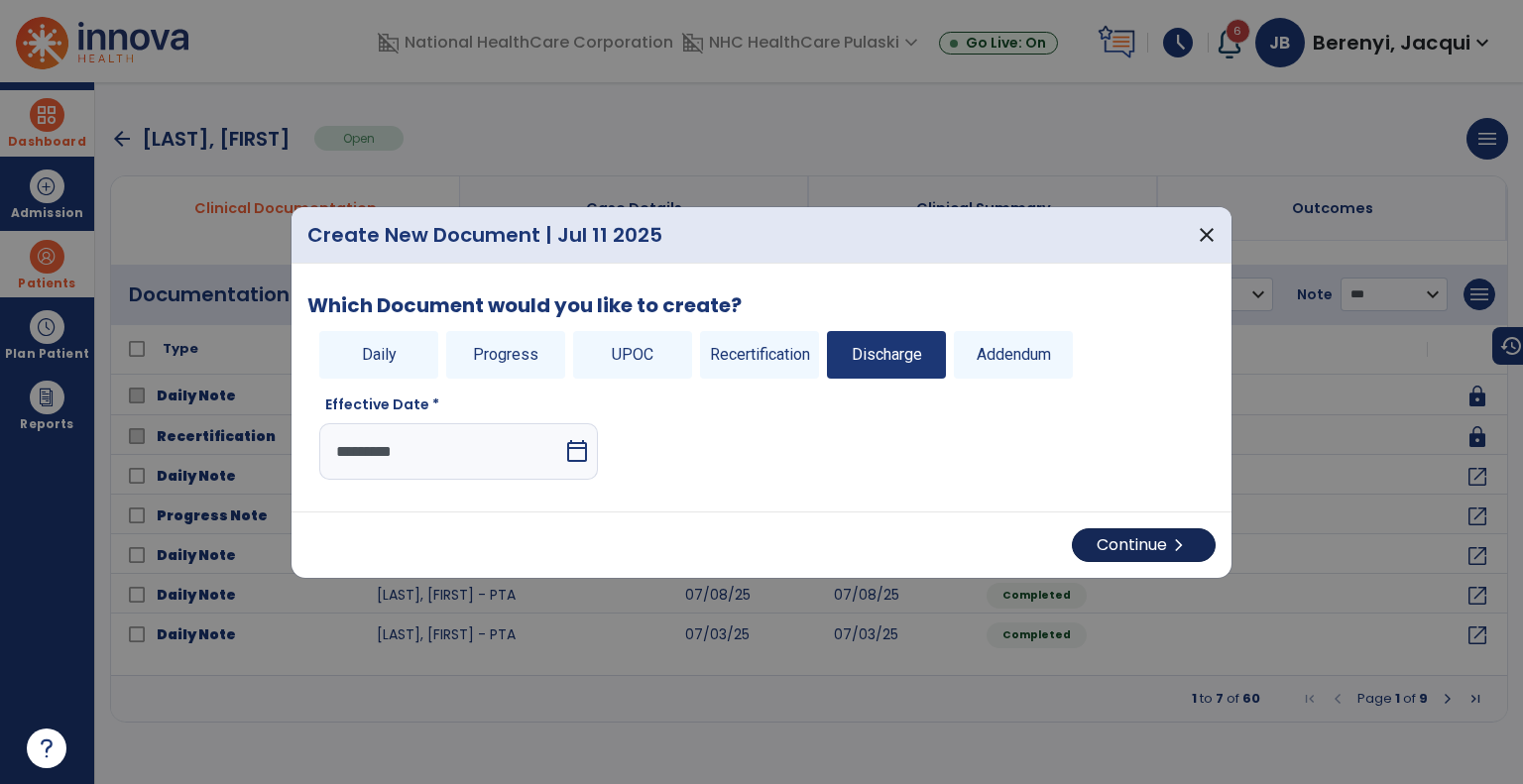 click on "Continue   chevron_right" at bounding box center (1143, 545) 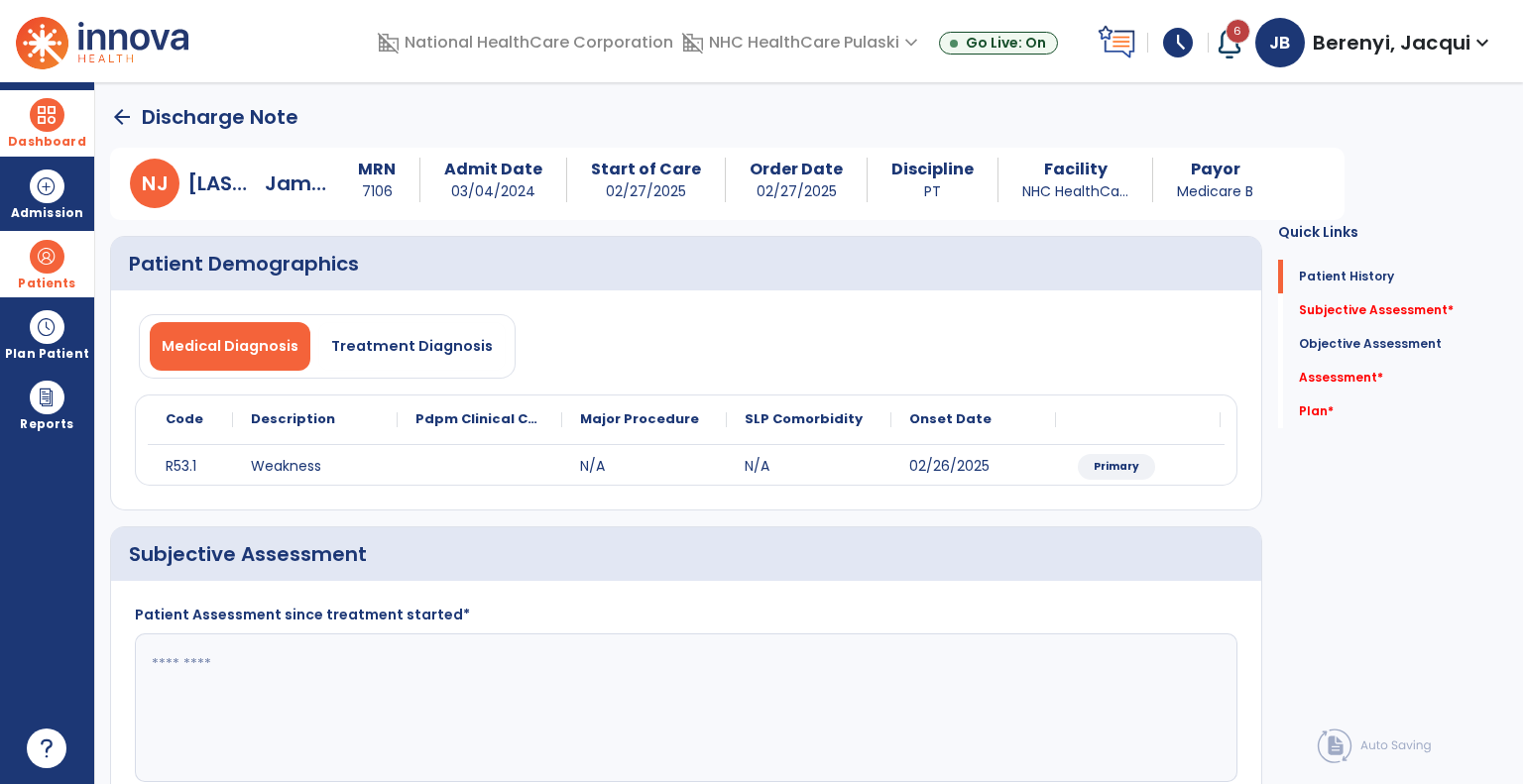 click 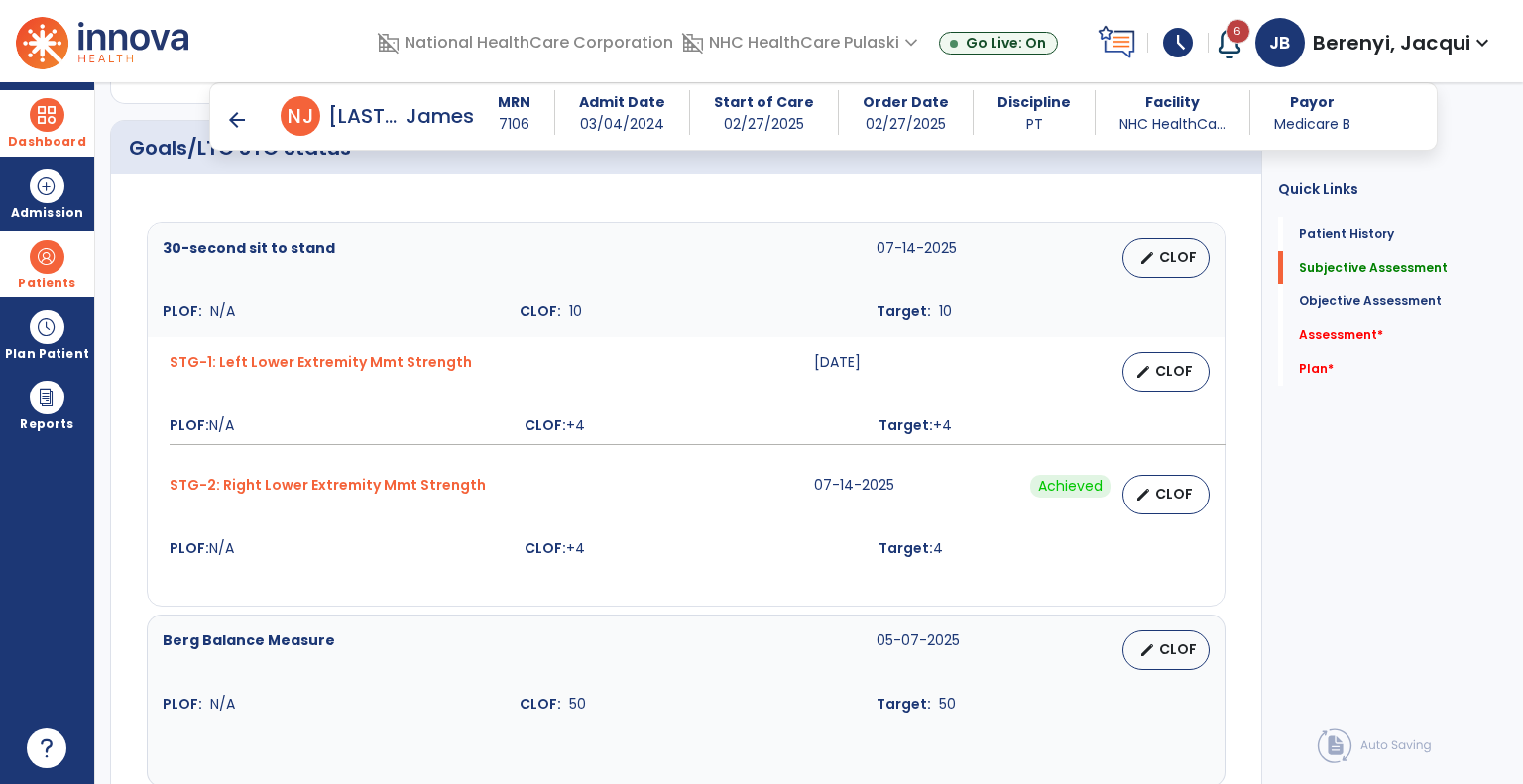 scroll, scrollTop: 681, scrollLeft: 0, axis: vertical 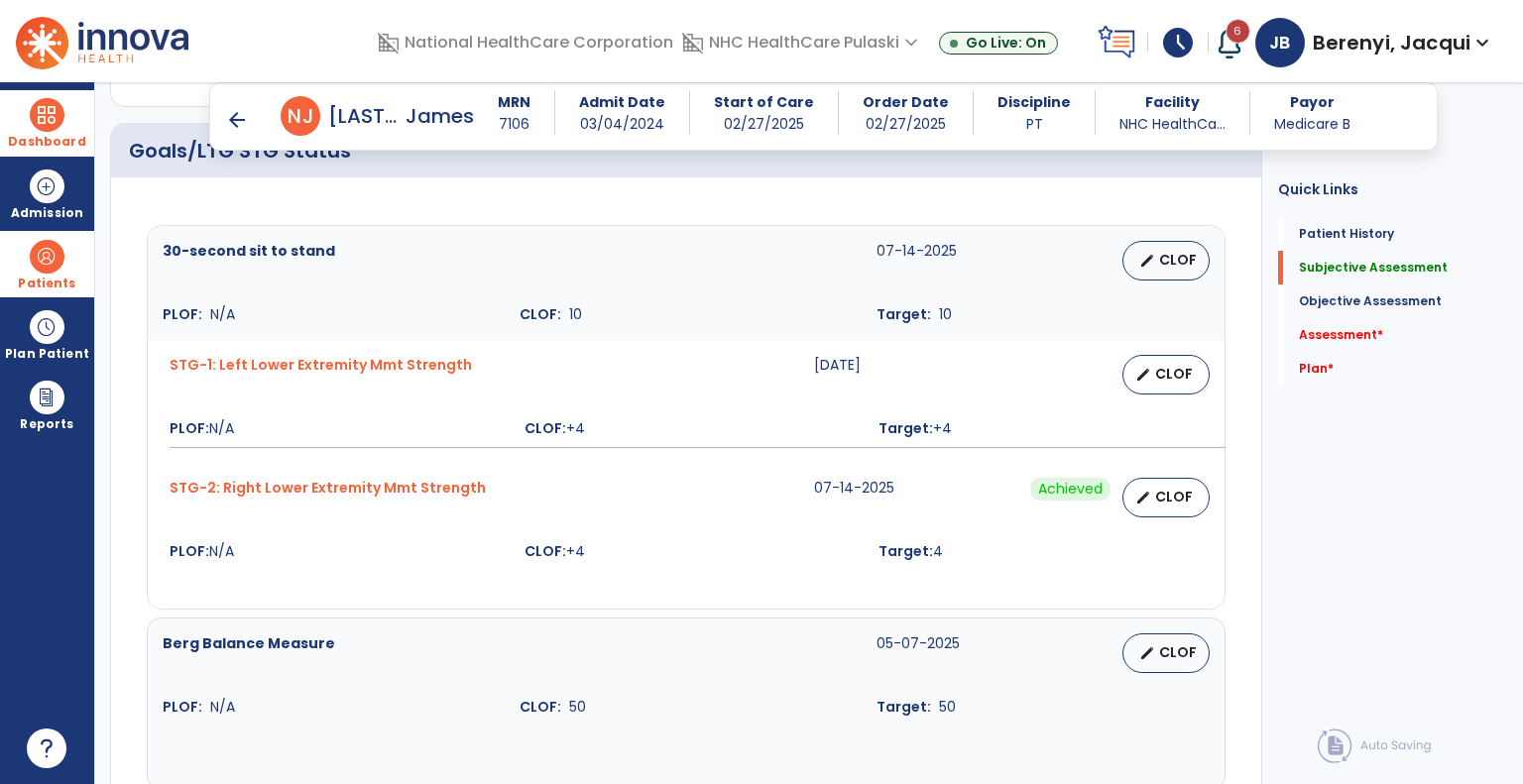 type on "**********" 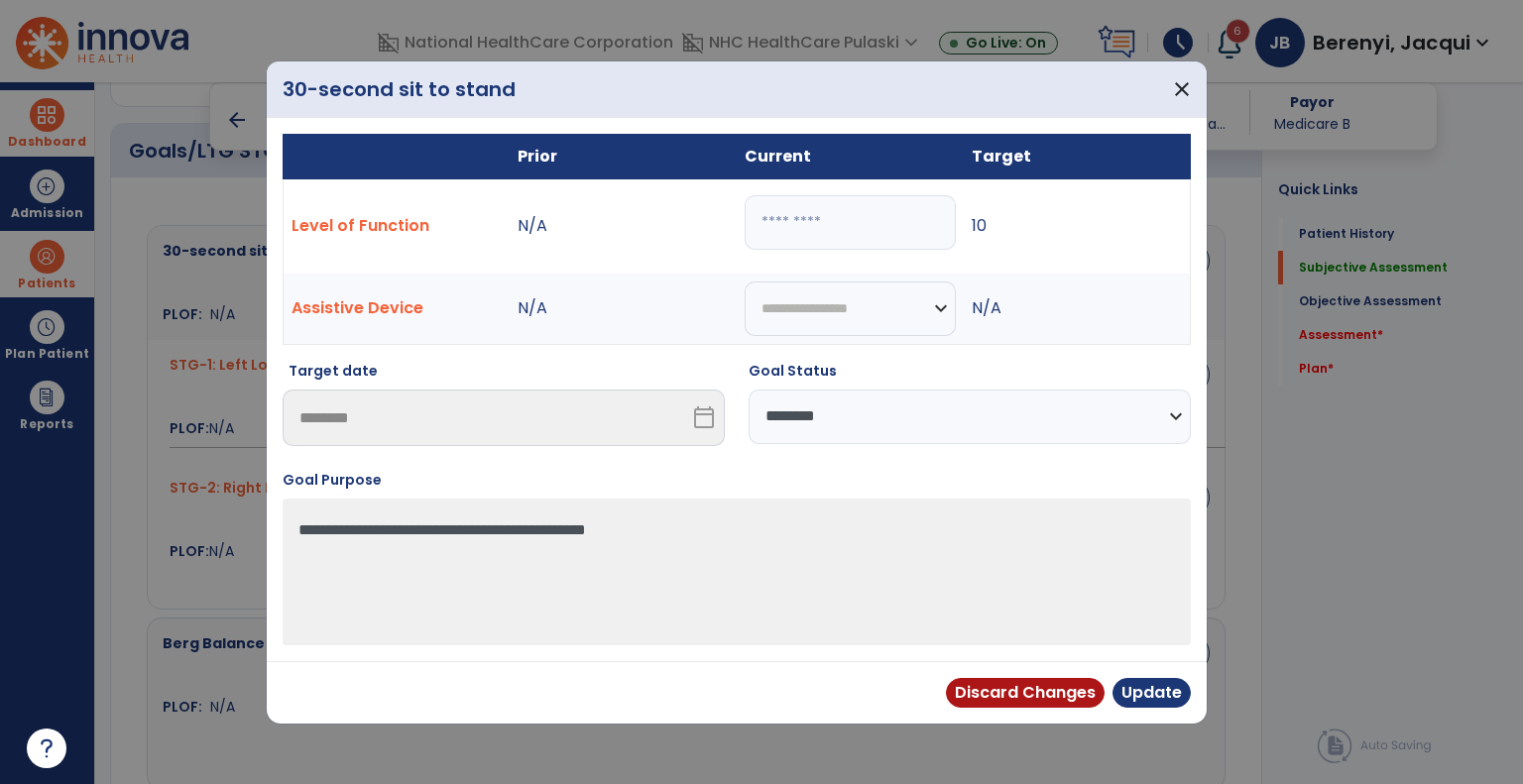 click on "**********" at bounding box center (970, 416) 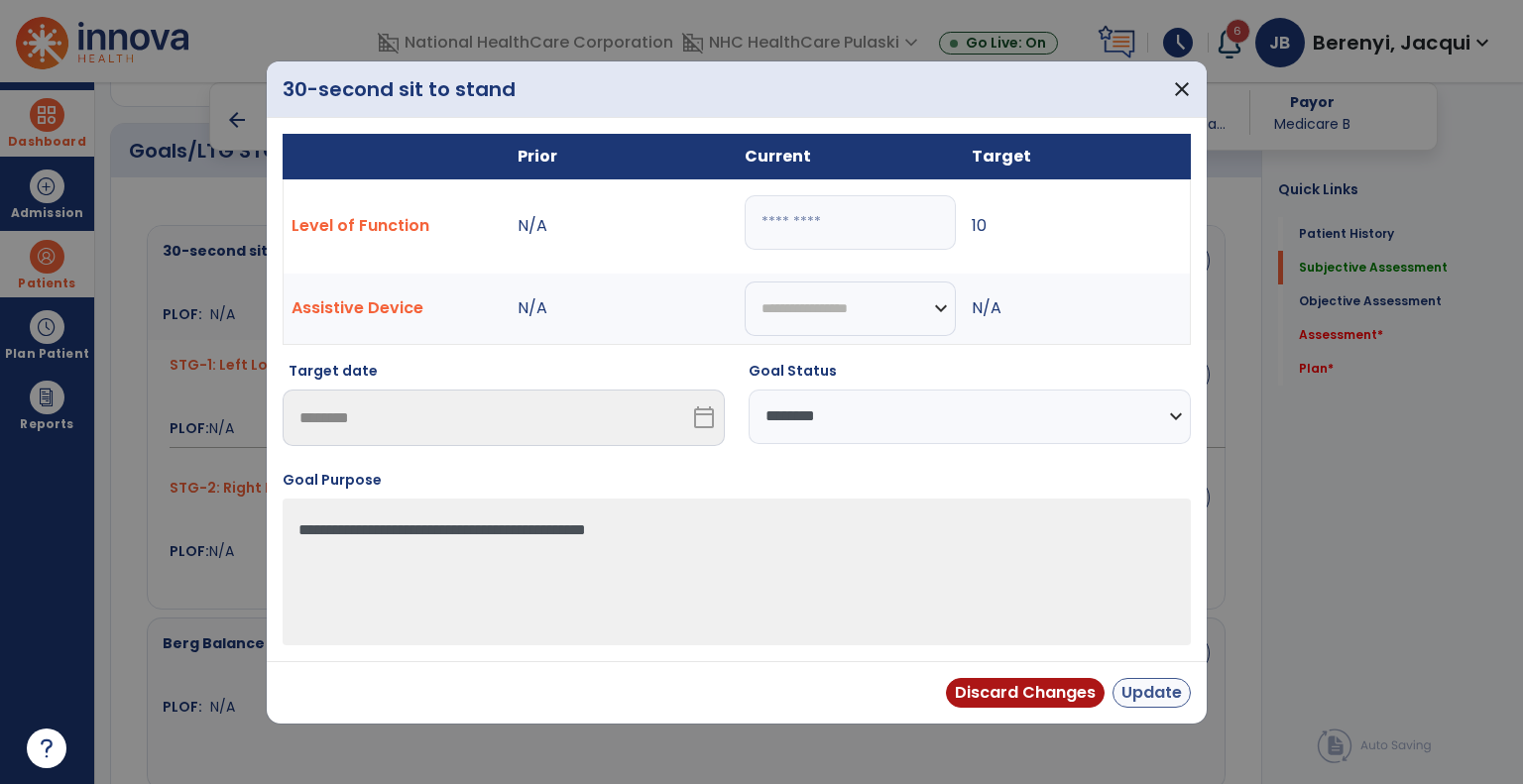 click on "Update" at bounding box center [1151, 693] 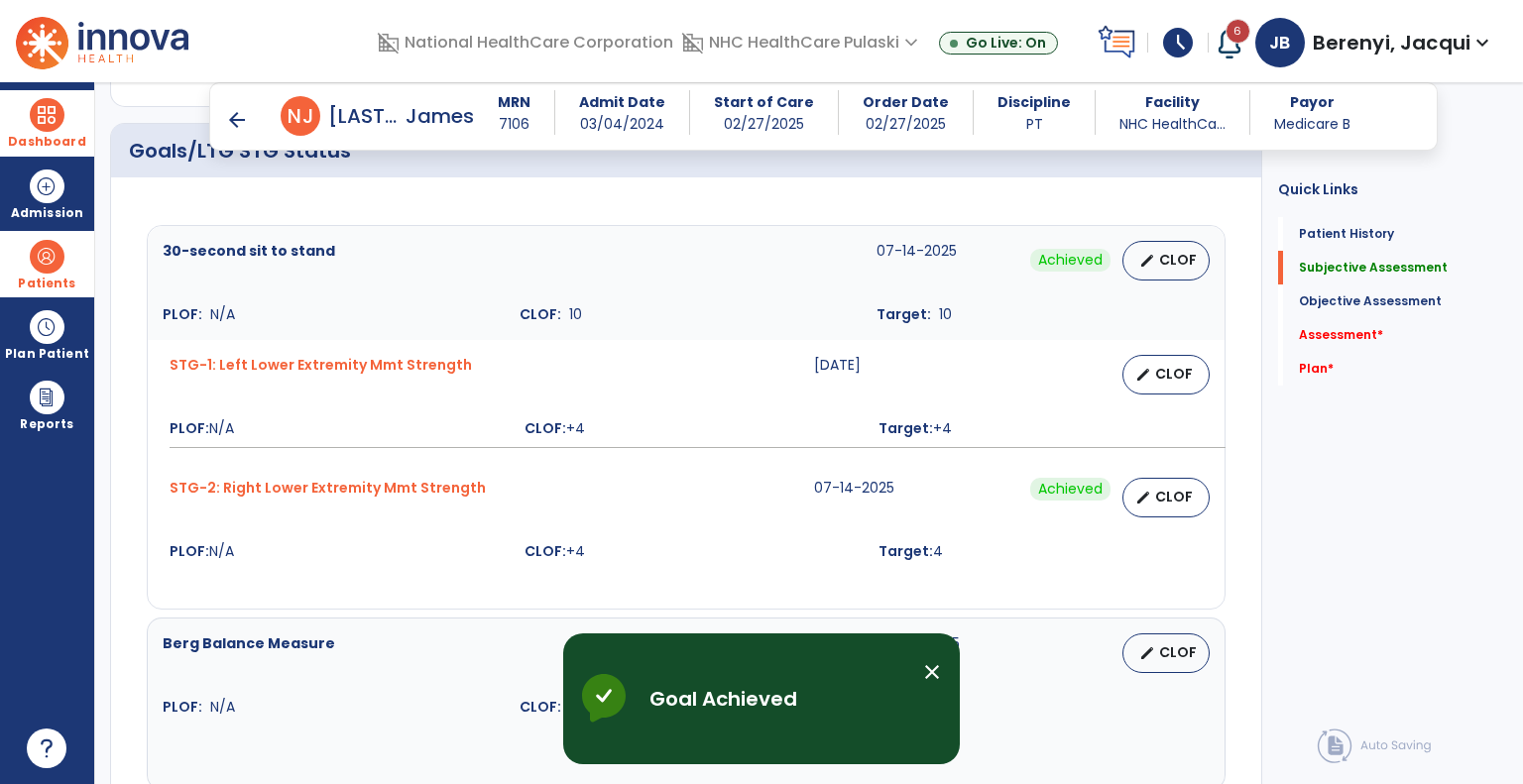 click on "CLOF" at bounding box center (1174, 374) 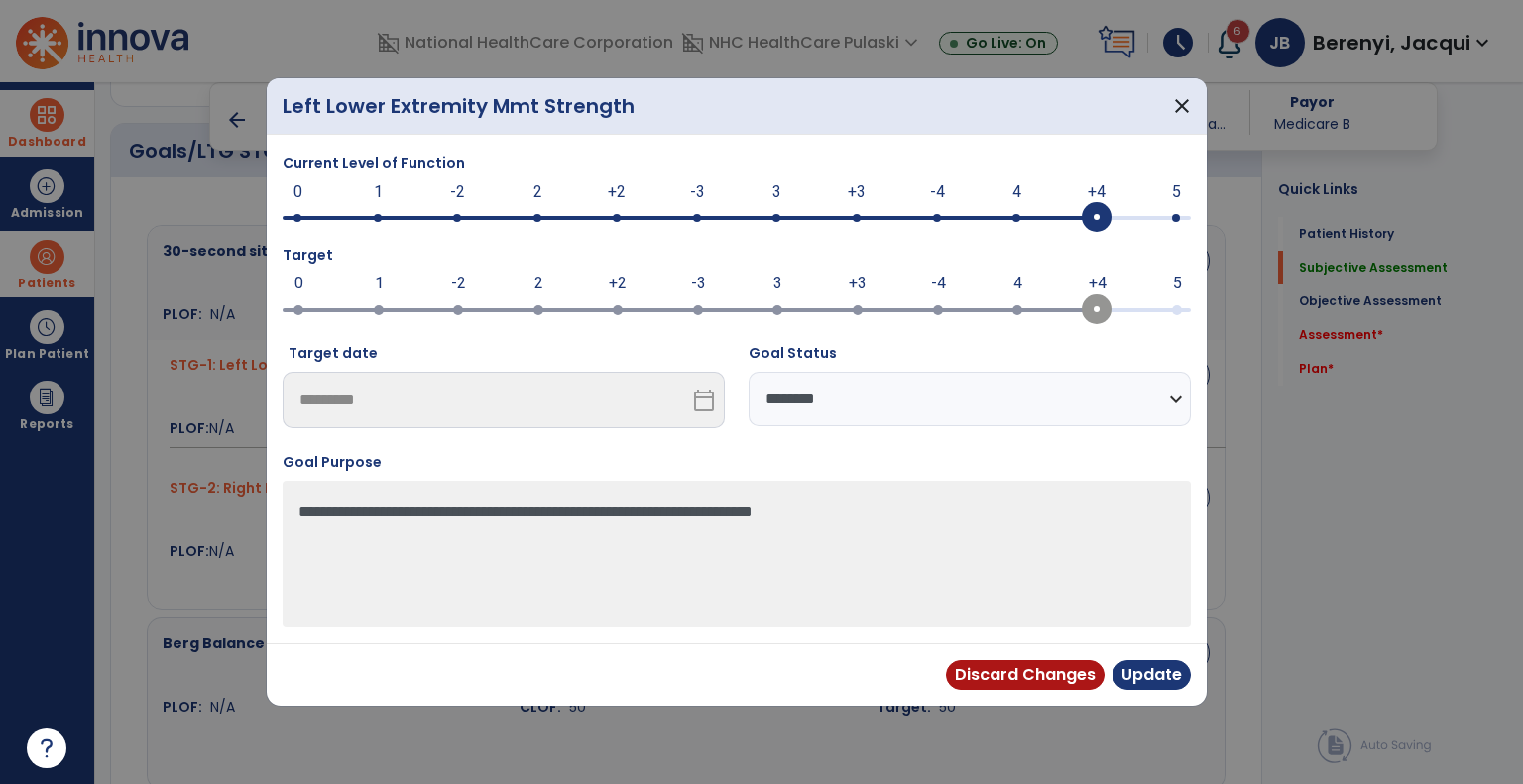 click on "**********" at bounding box center [970, 398] 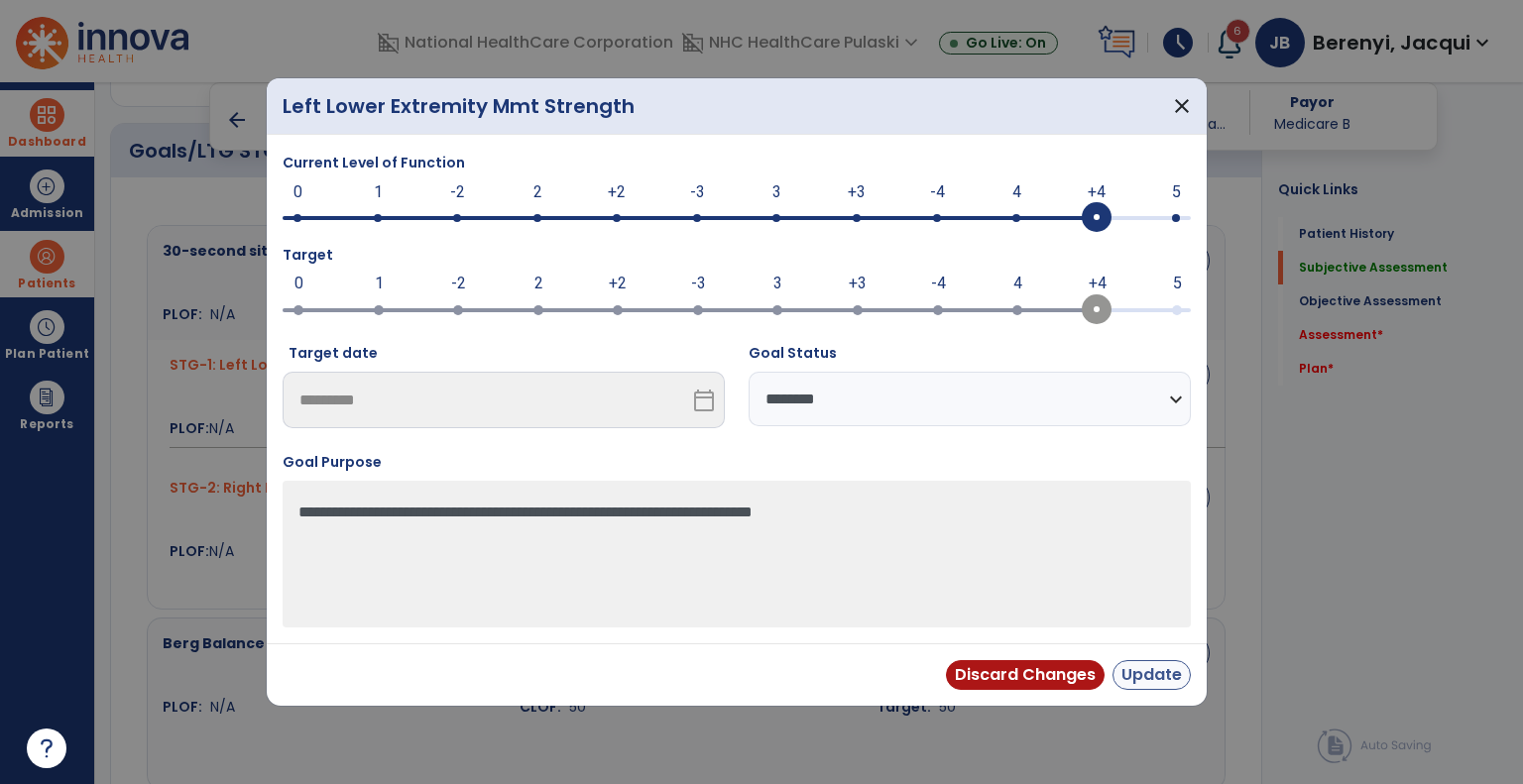 click on "Update" at bounding box center [1151, 675] 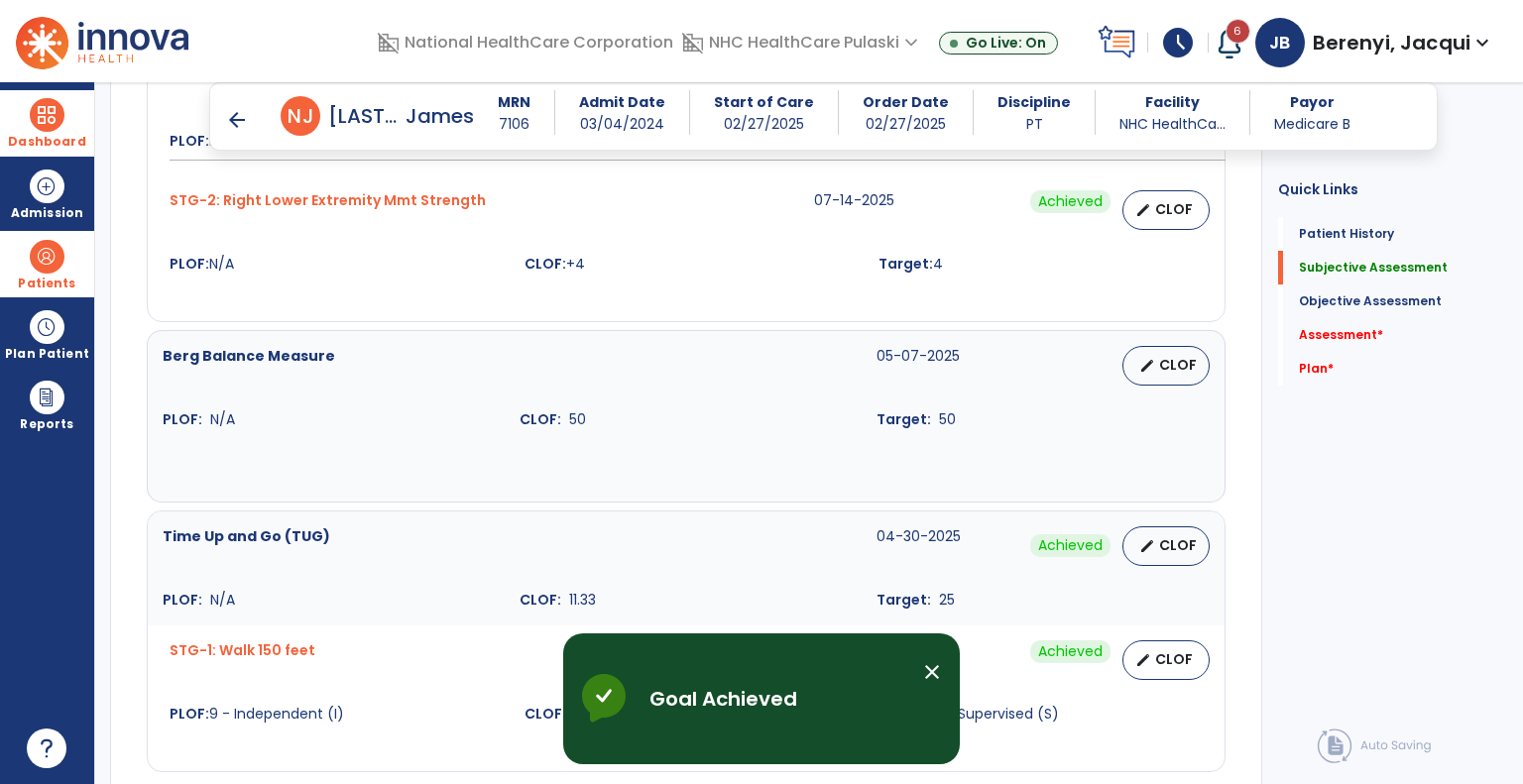 scroll, scrollTop: 969, scrollLeft: 0, axis: vertical 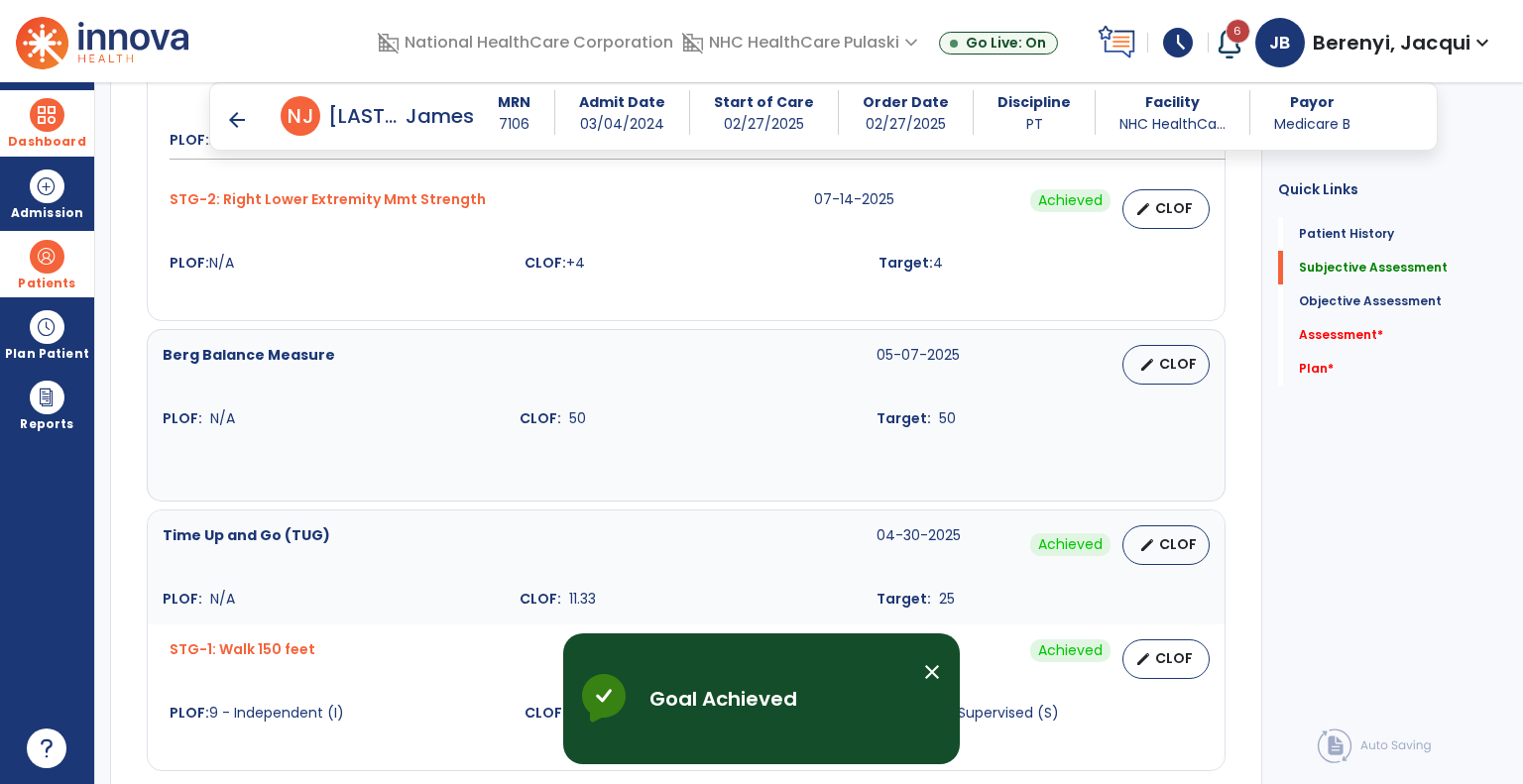 click on "edit   CLOF" at bounding box center (1166, 365) 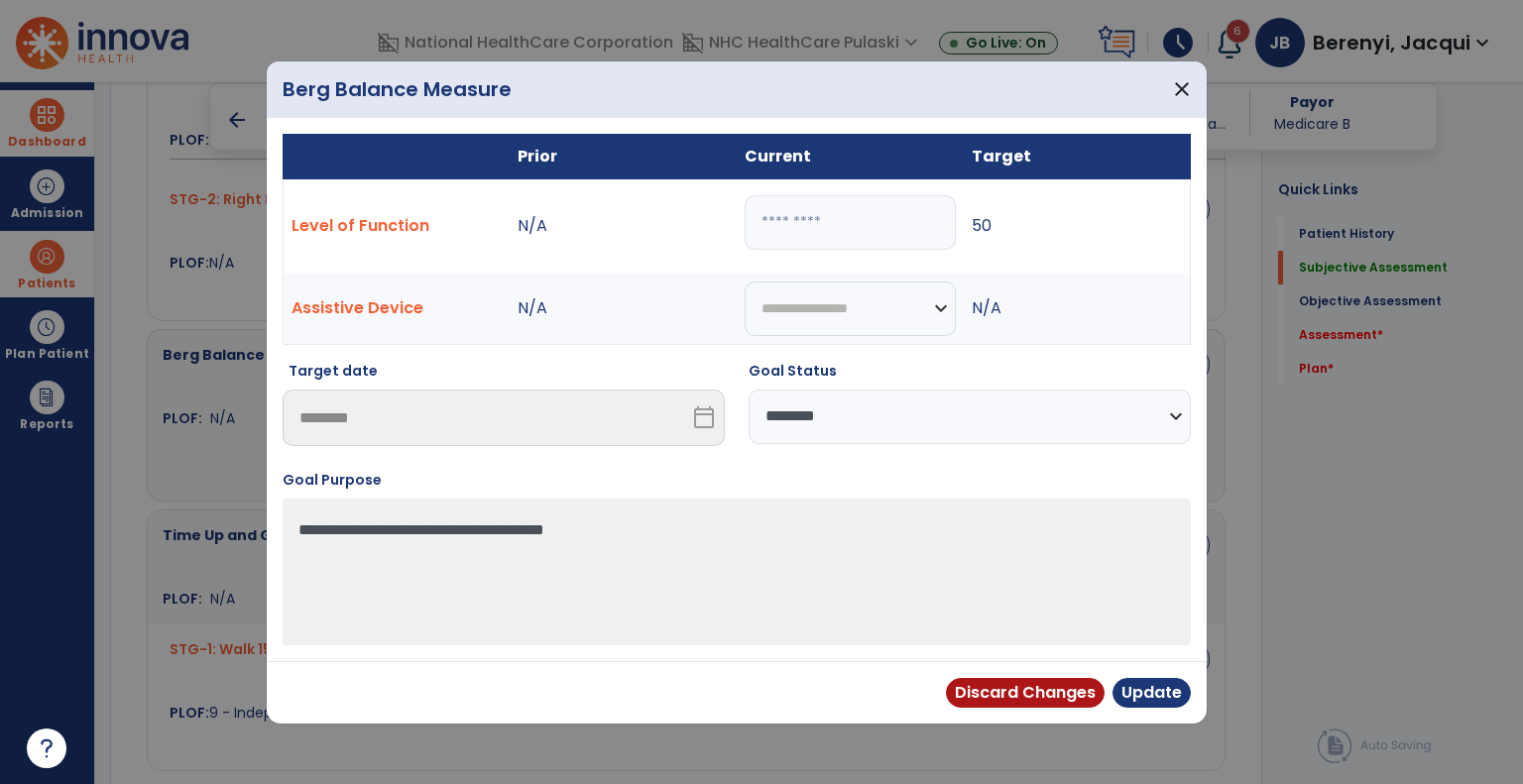 click on "**********" at bounding box center [970, 416] 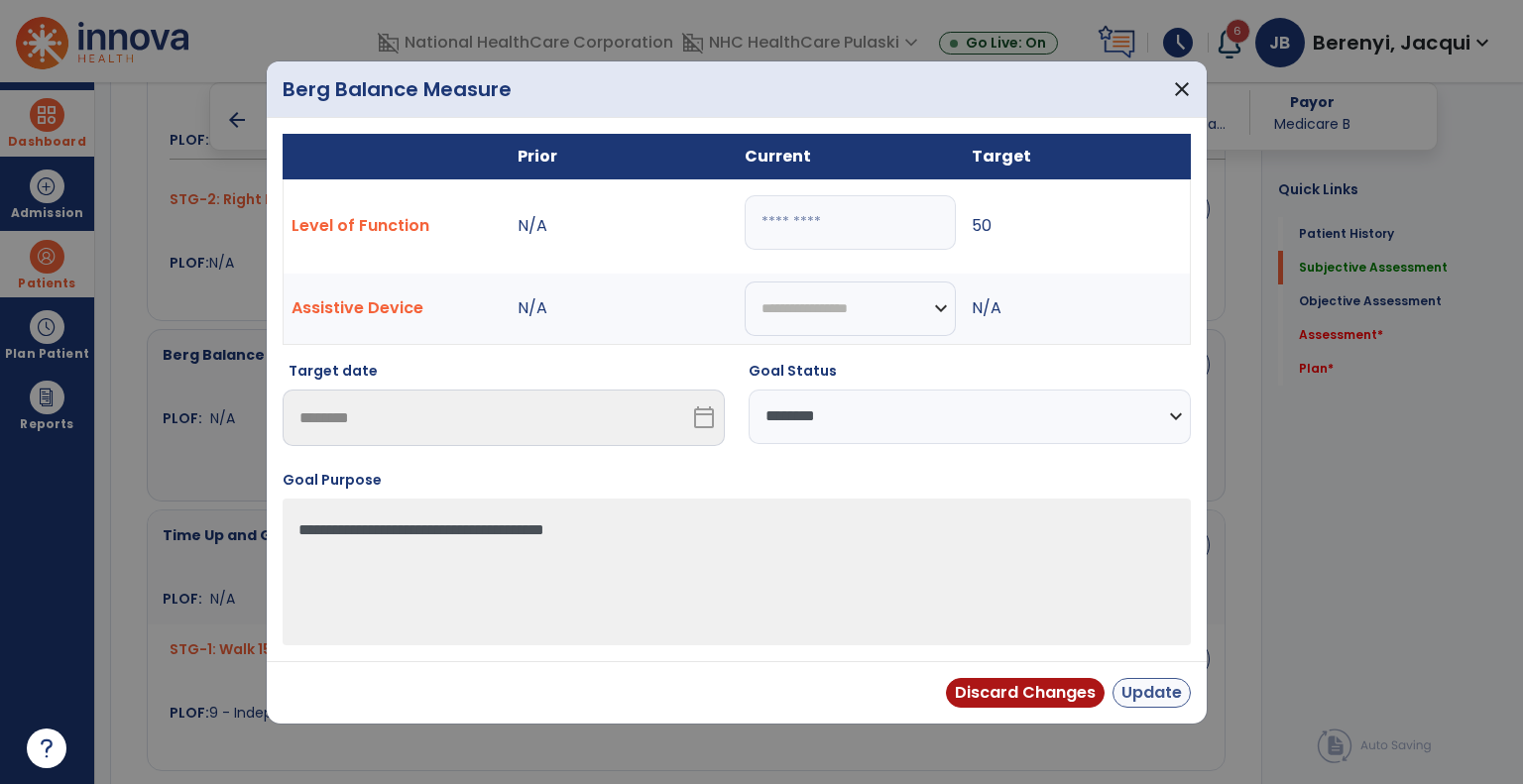 click on "Update" at bounding box center (1151, 693) 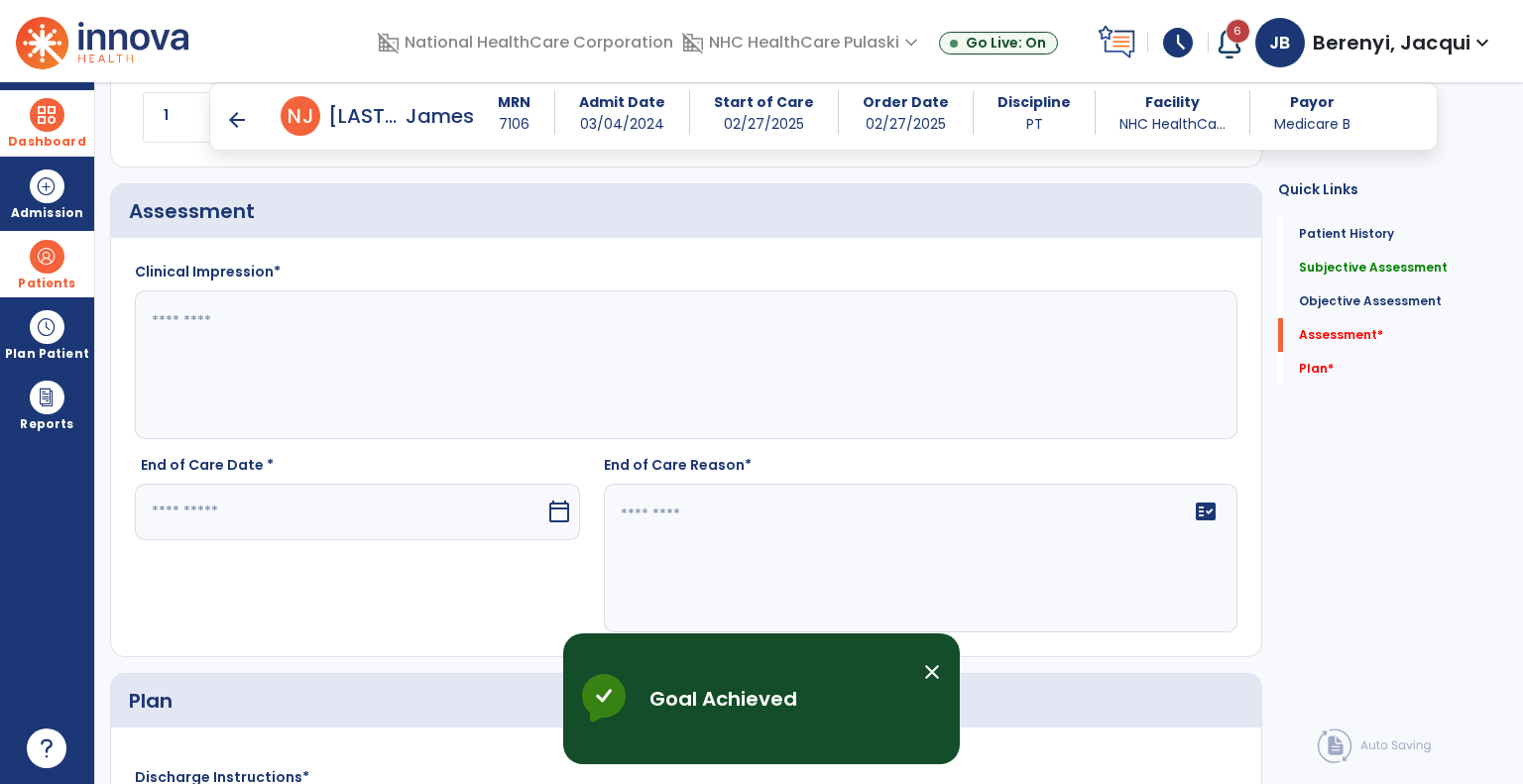 scroll, scrollTop: 1915, scrollLeft: 0, axis: vertical 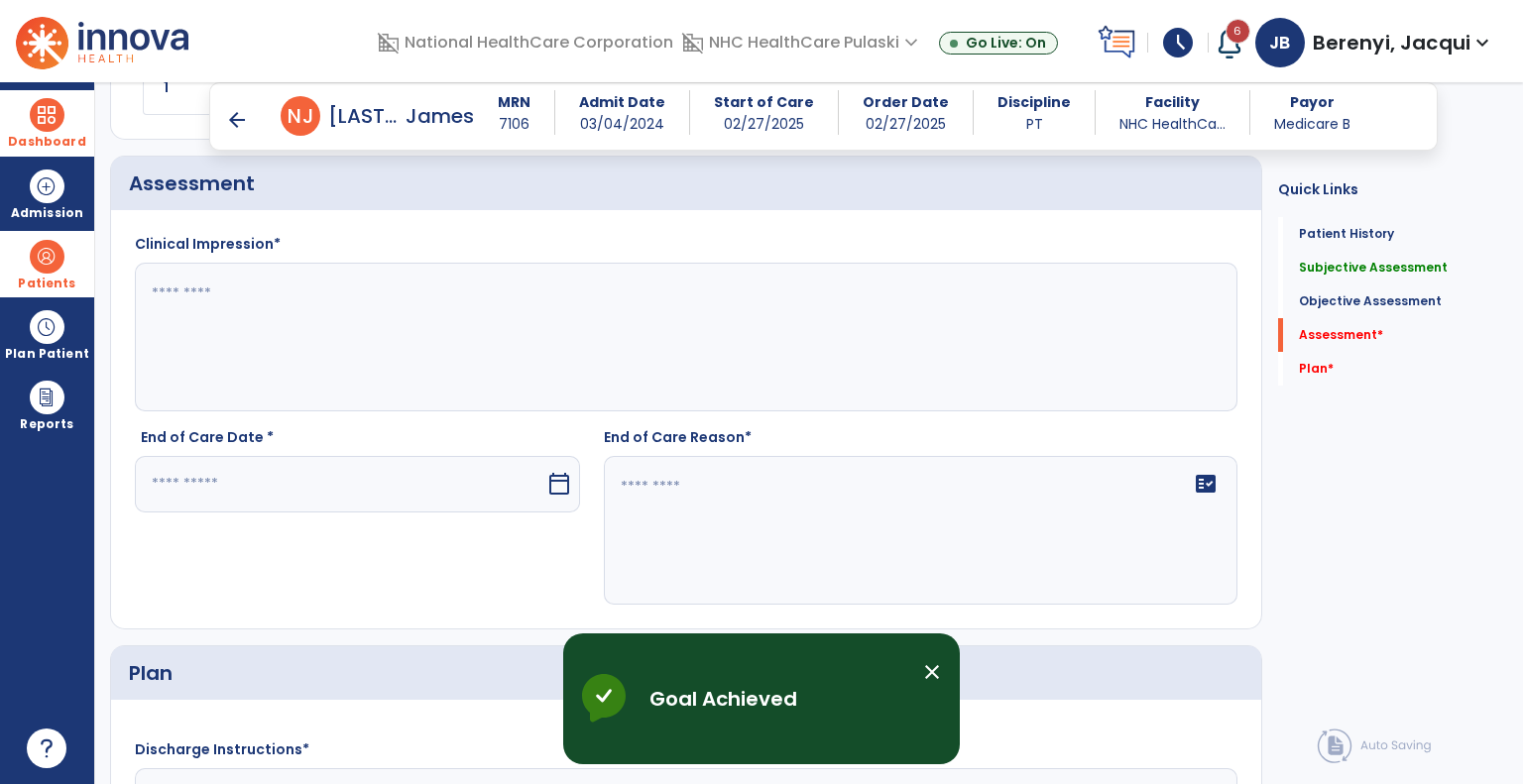 click 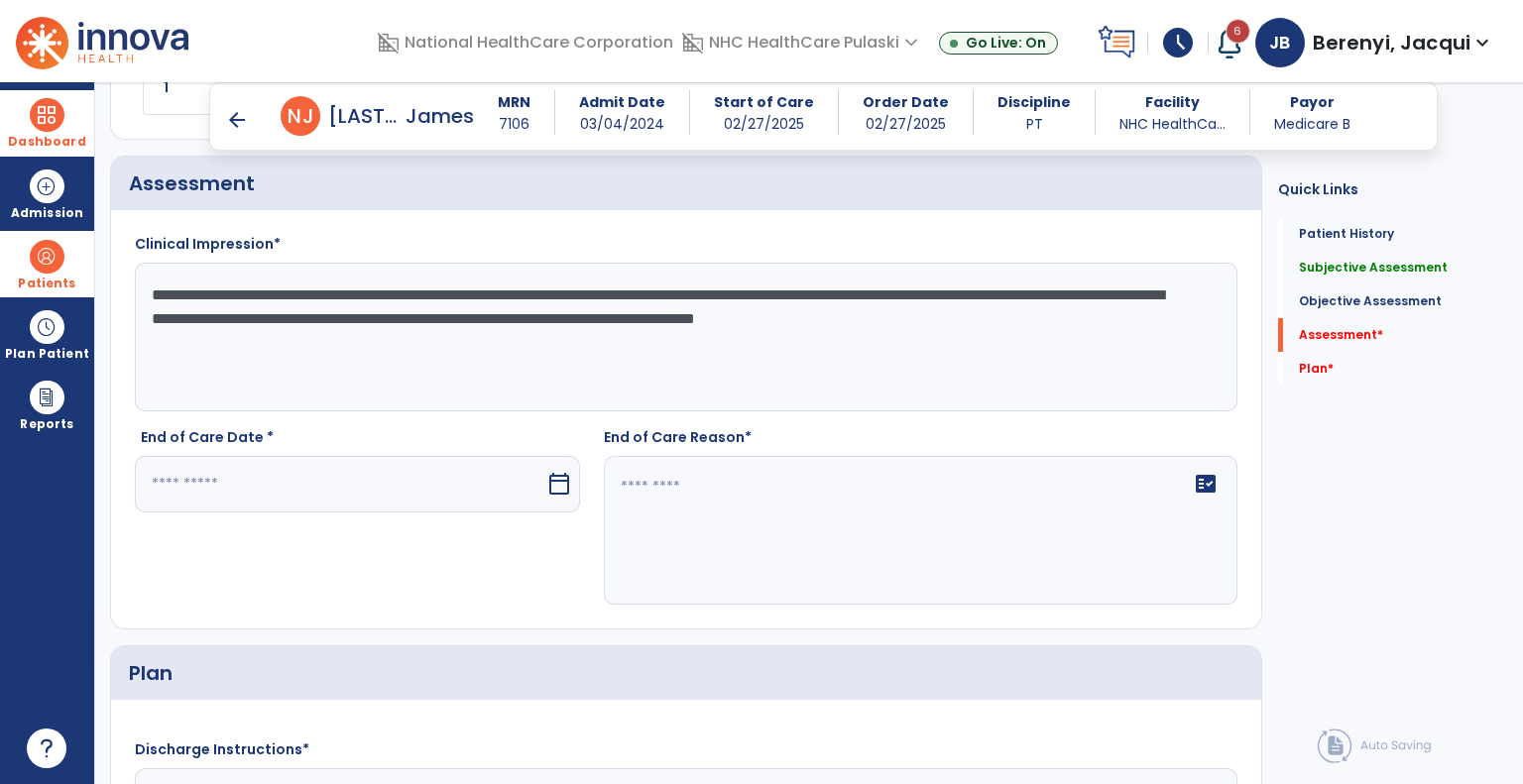 type on "**********" 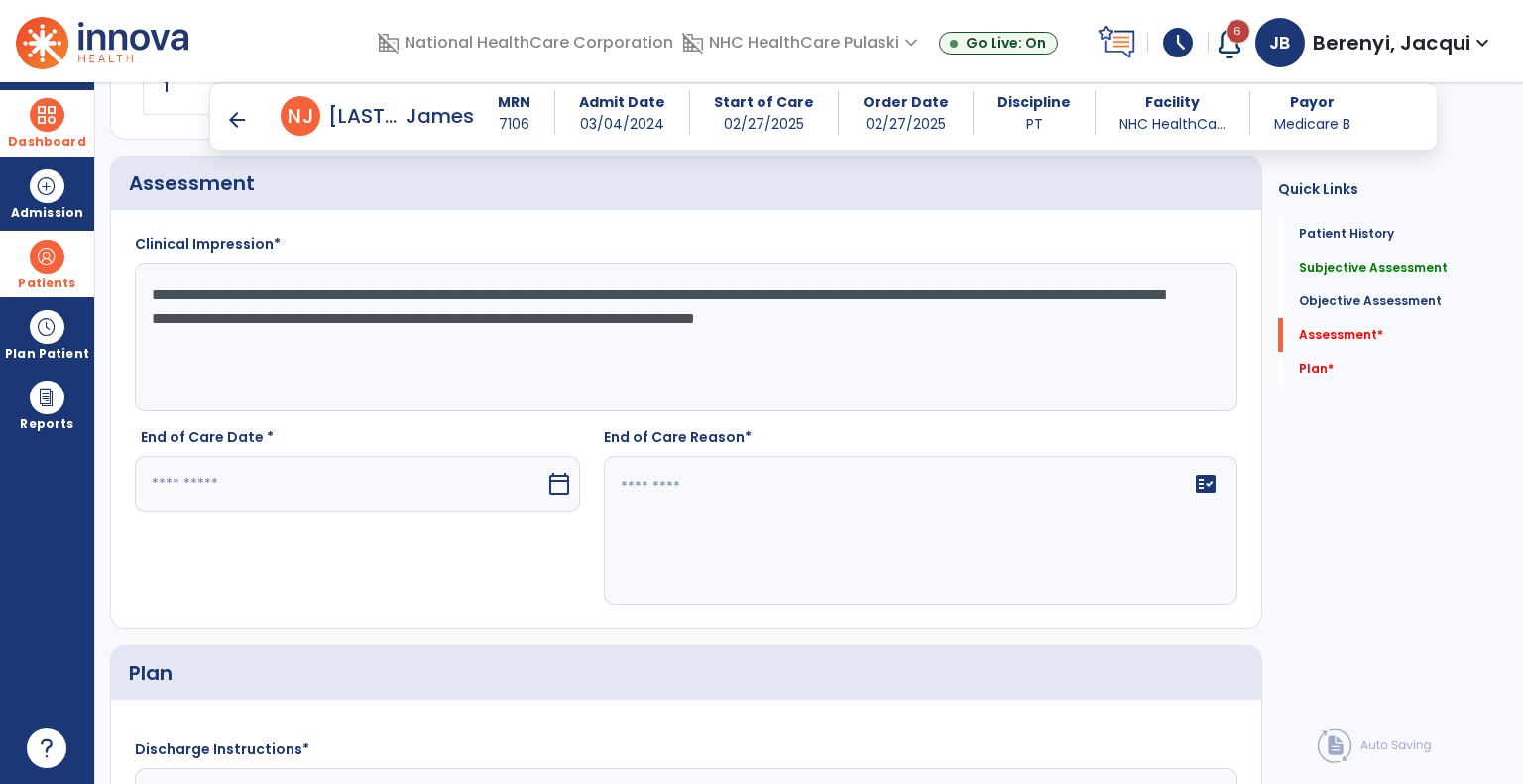 click at bounding box center [340, 484] 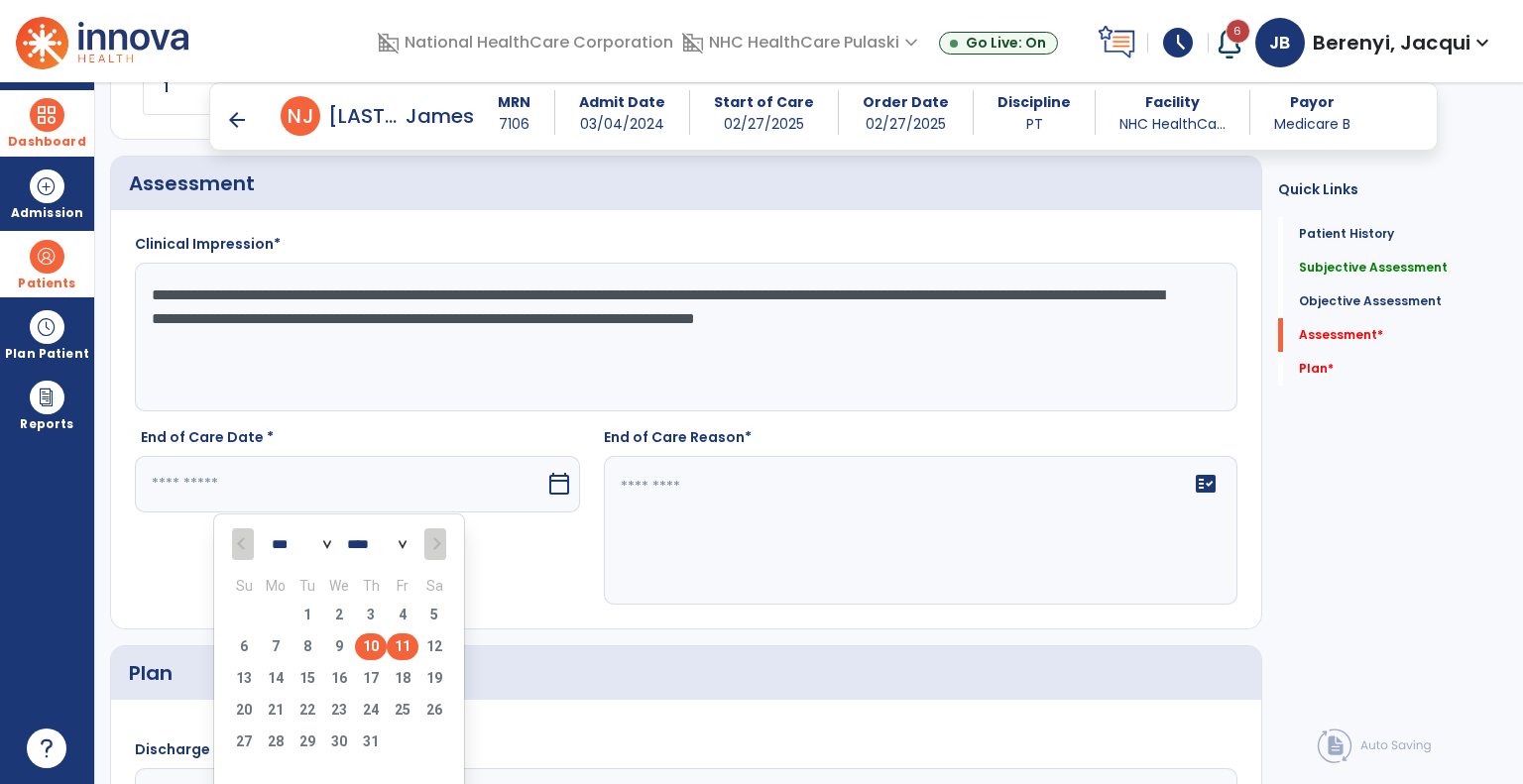 click on "10" at bounding box center (371, 646) 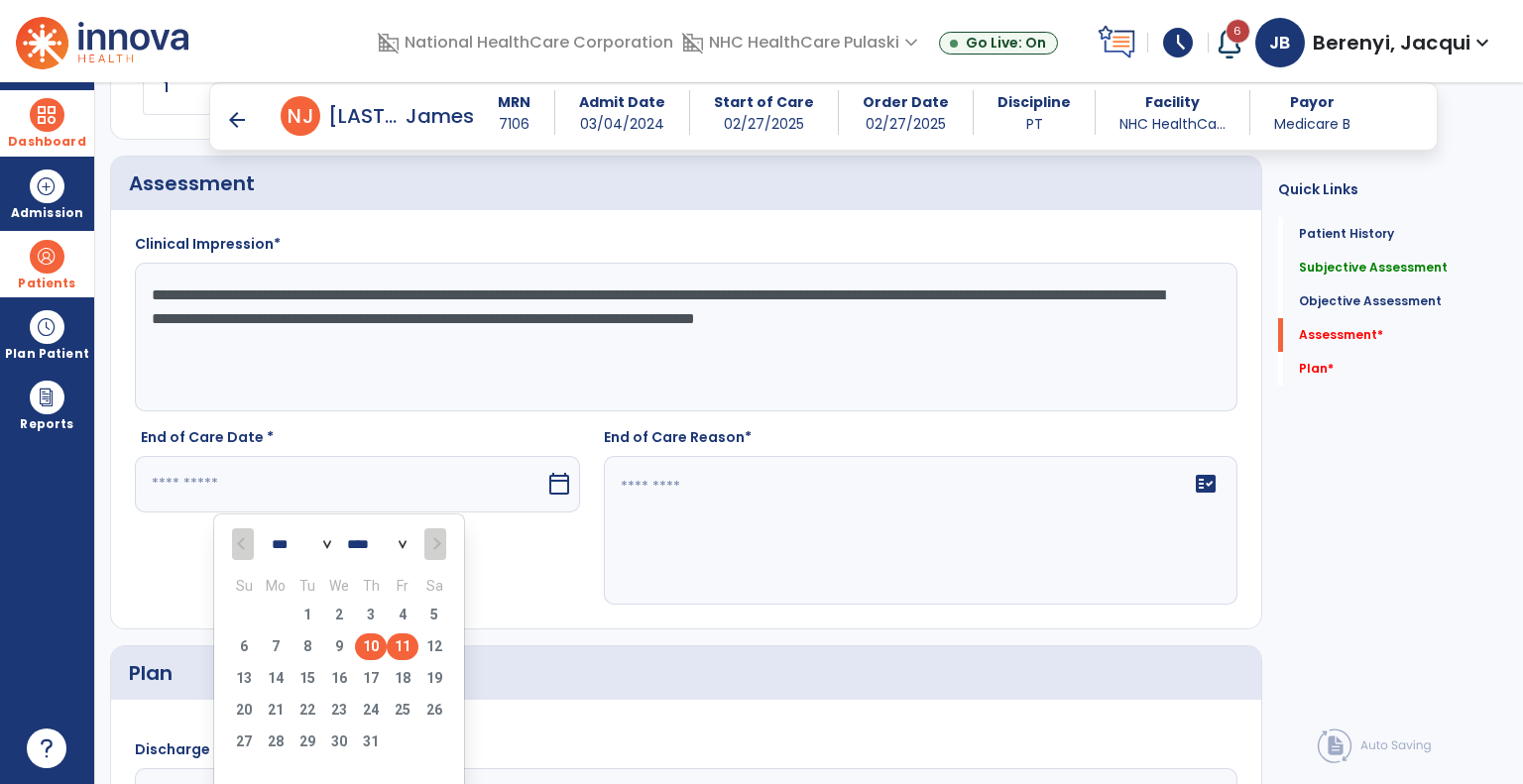 type on "*********" 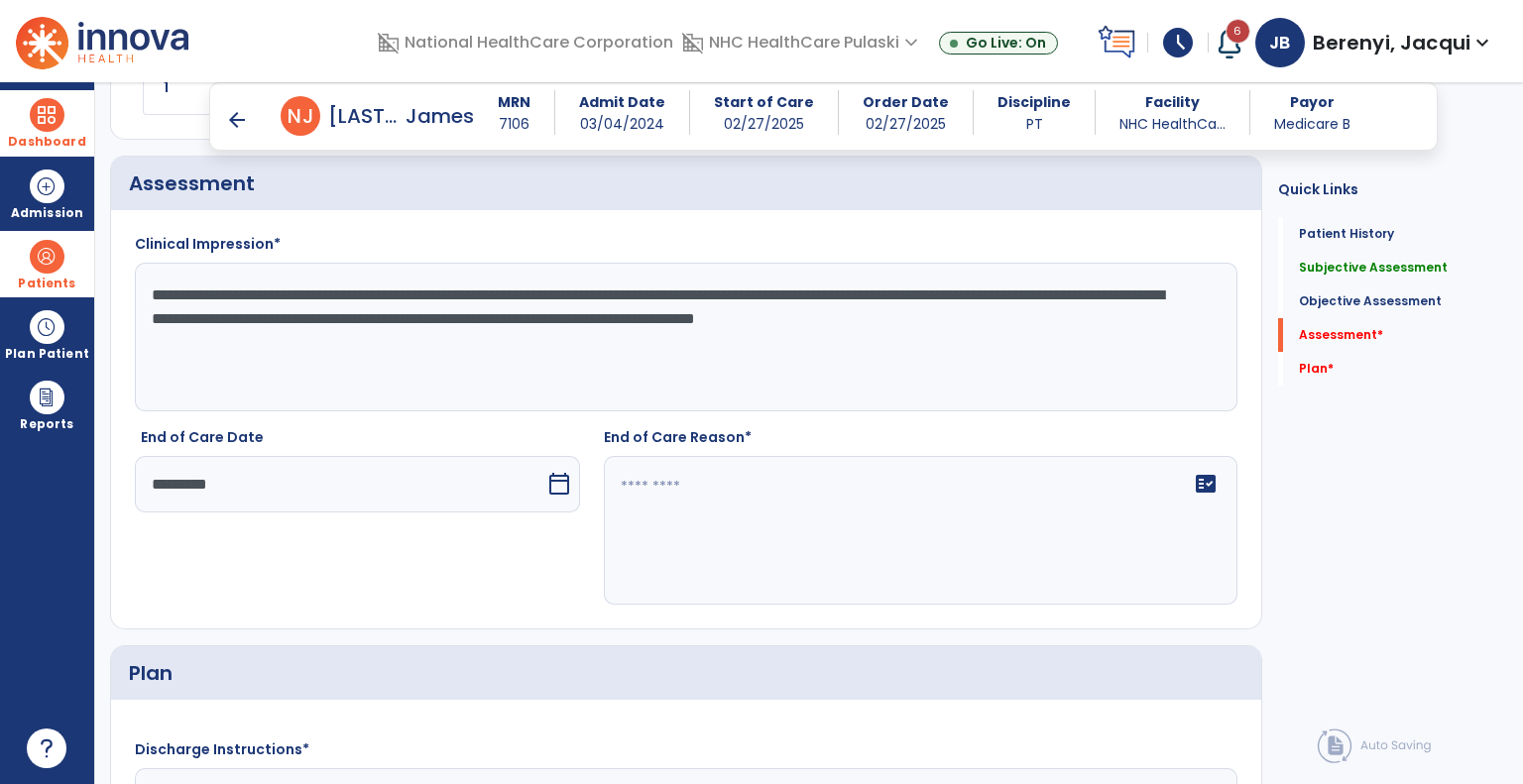 click 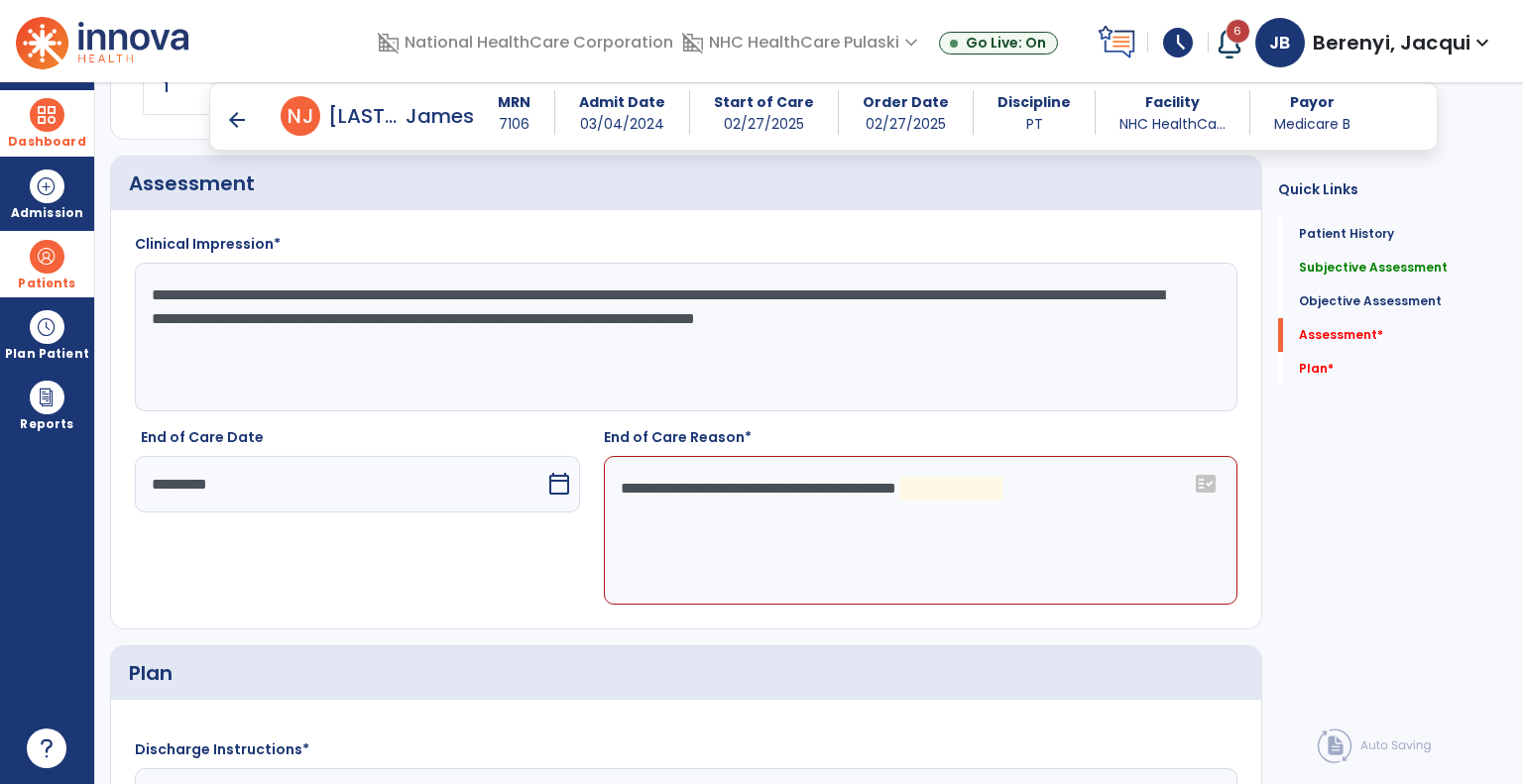 click on "**********" 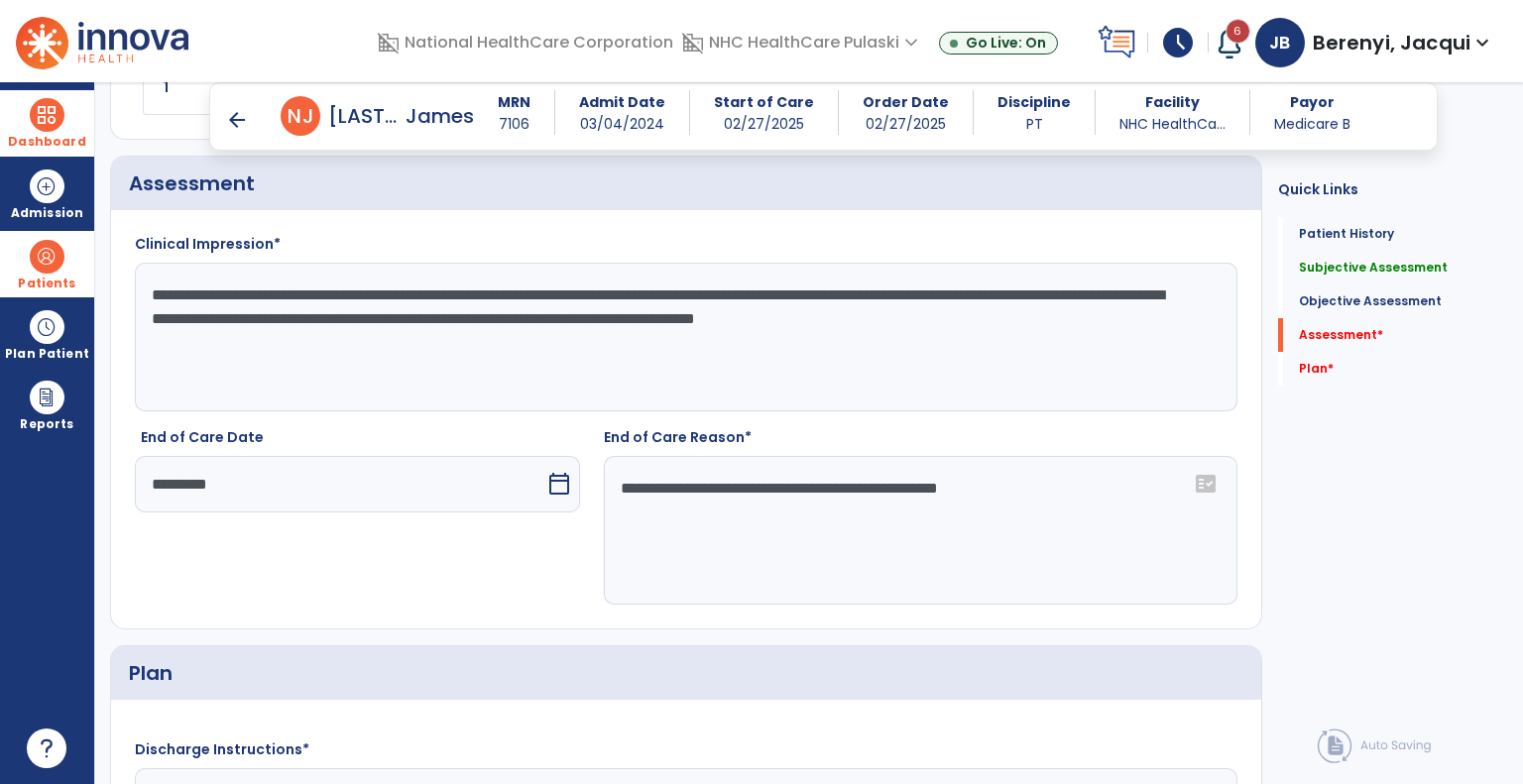 type on "**********" 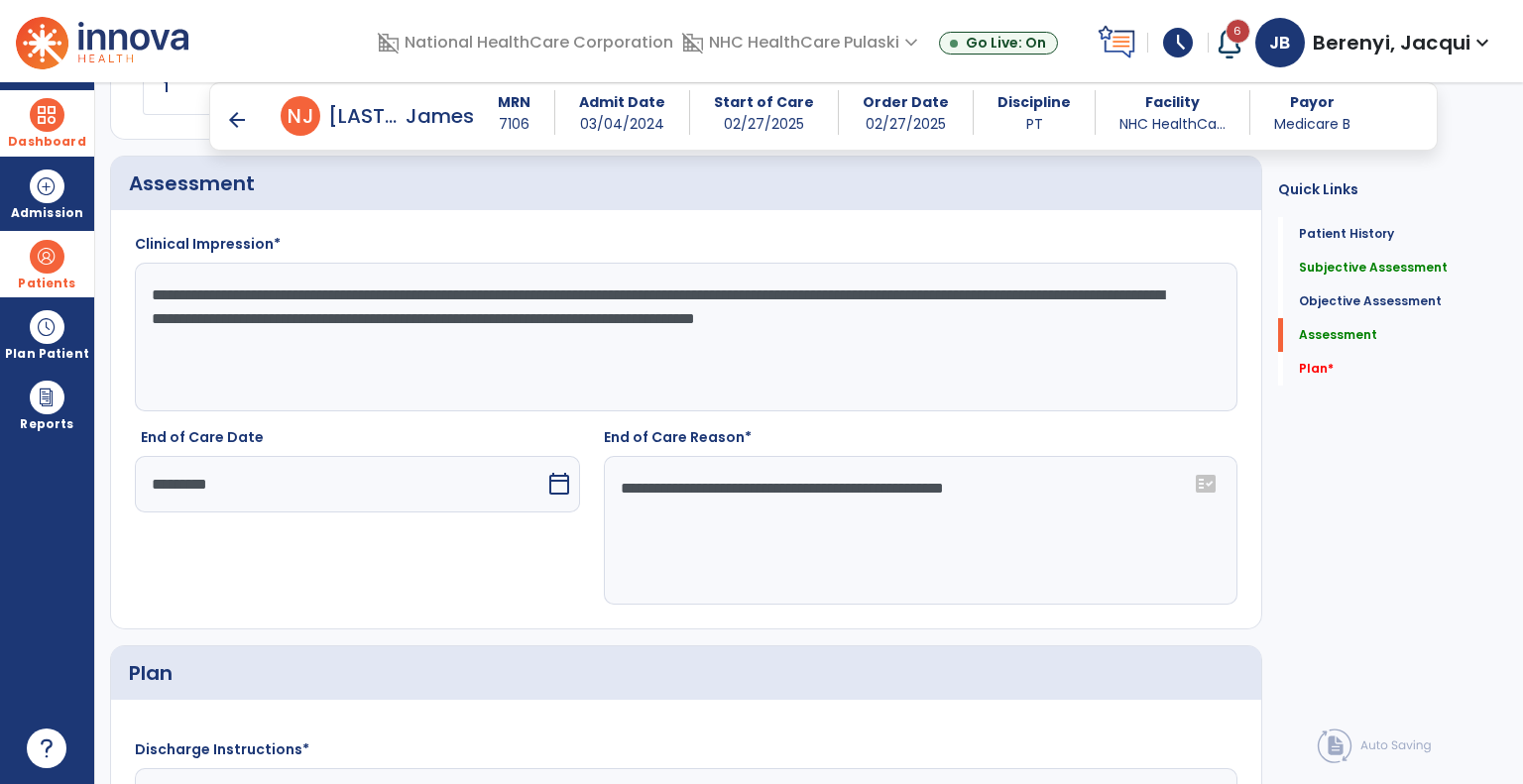 click on "arrow_back" at bounding box center (237, 120) 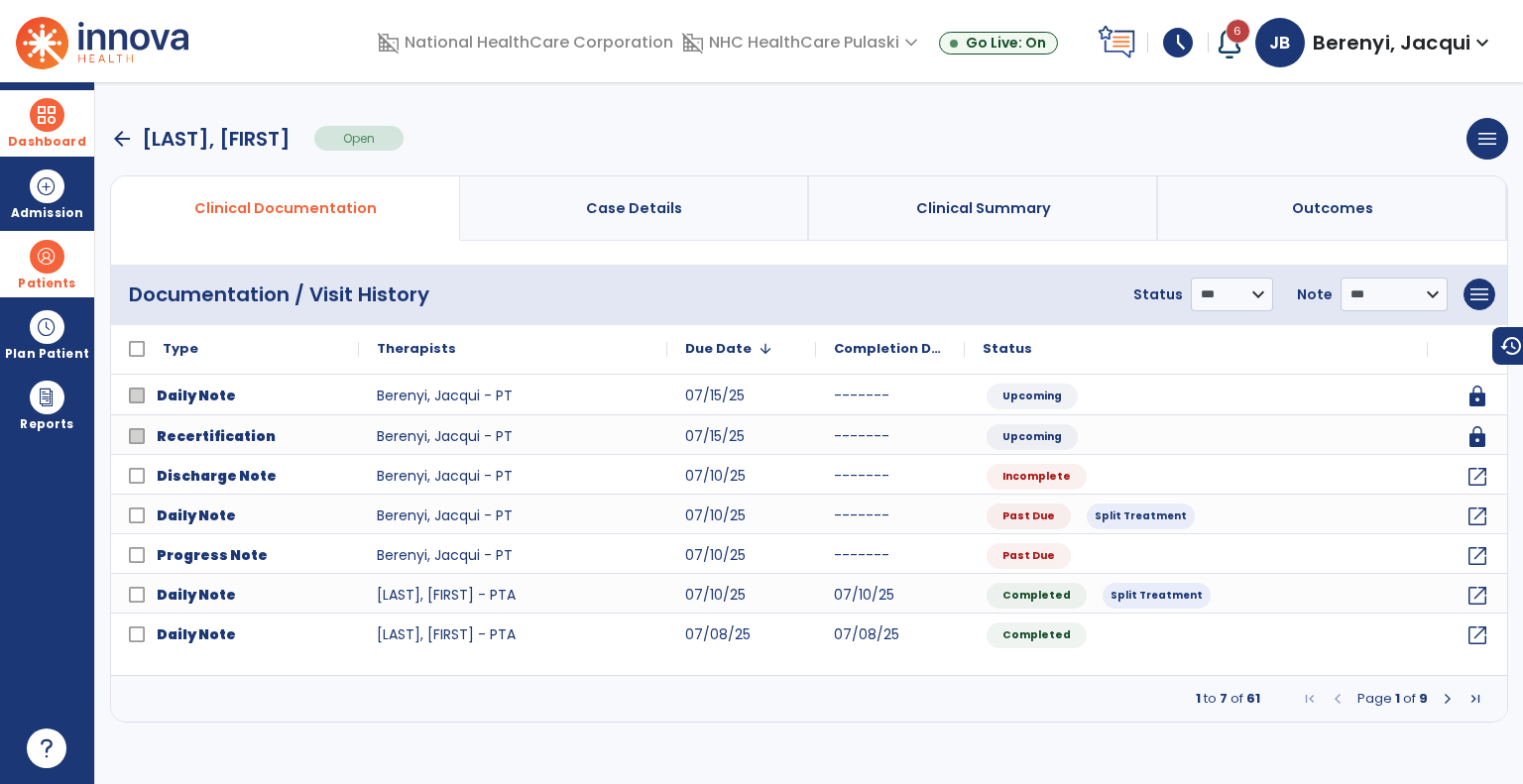 scroll, scrollTop: 0, scrollLeft: 0, axis: both 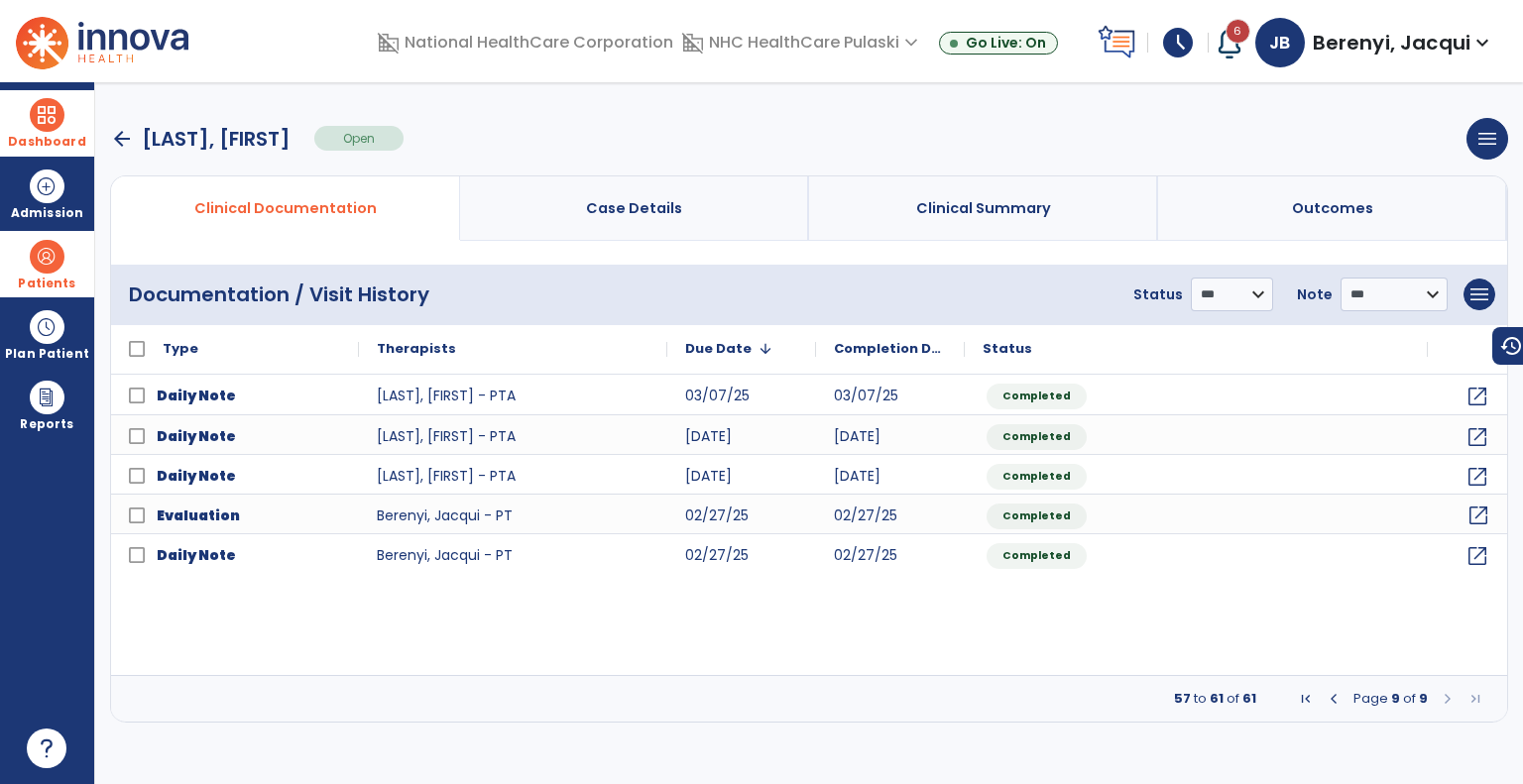 click on "open_in_new" 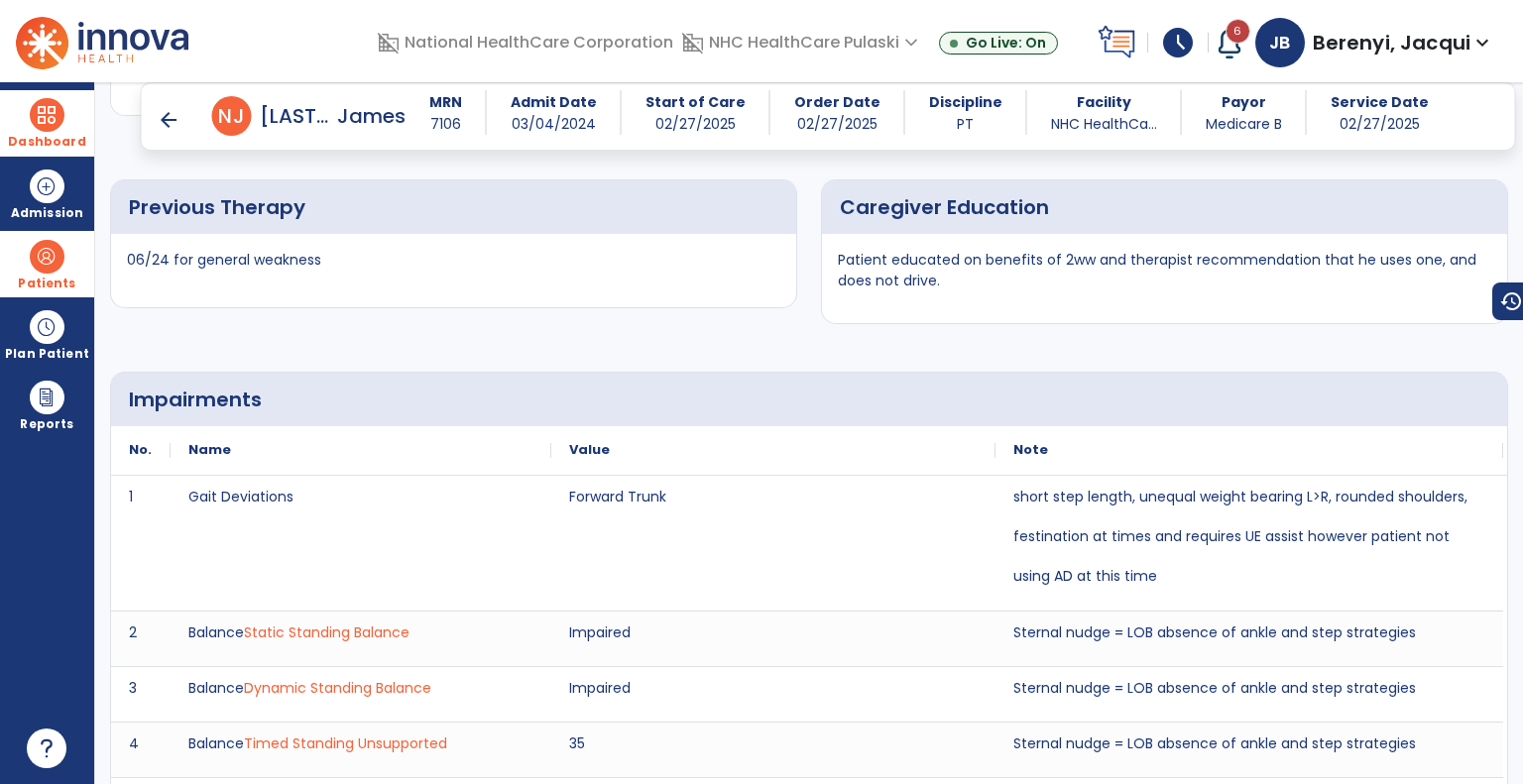 scroll, scrollTop: 1331, scrollLeft: 0, axis: vertical 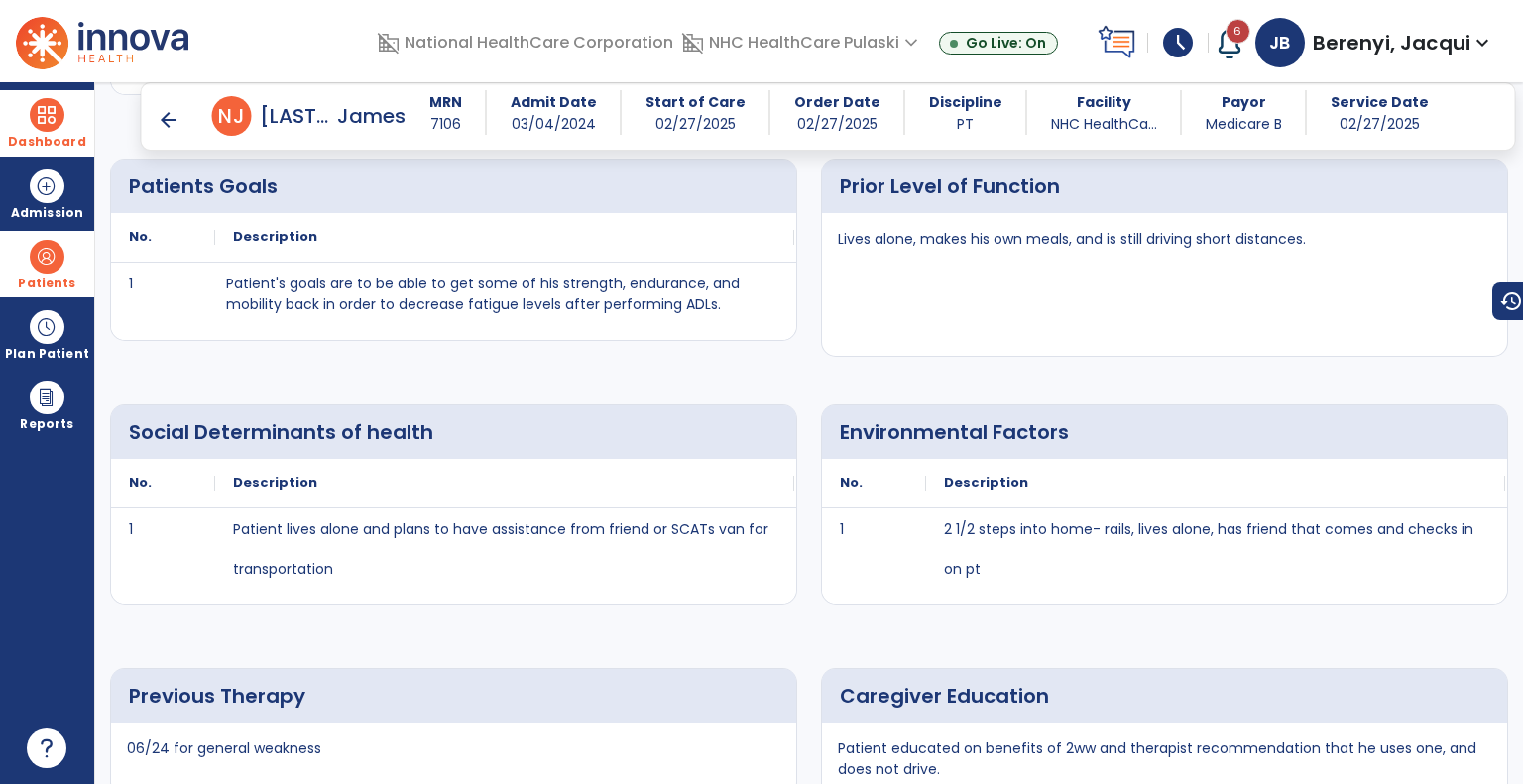click on "arrow_back" at bounding box center [169, 120] 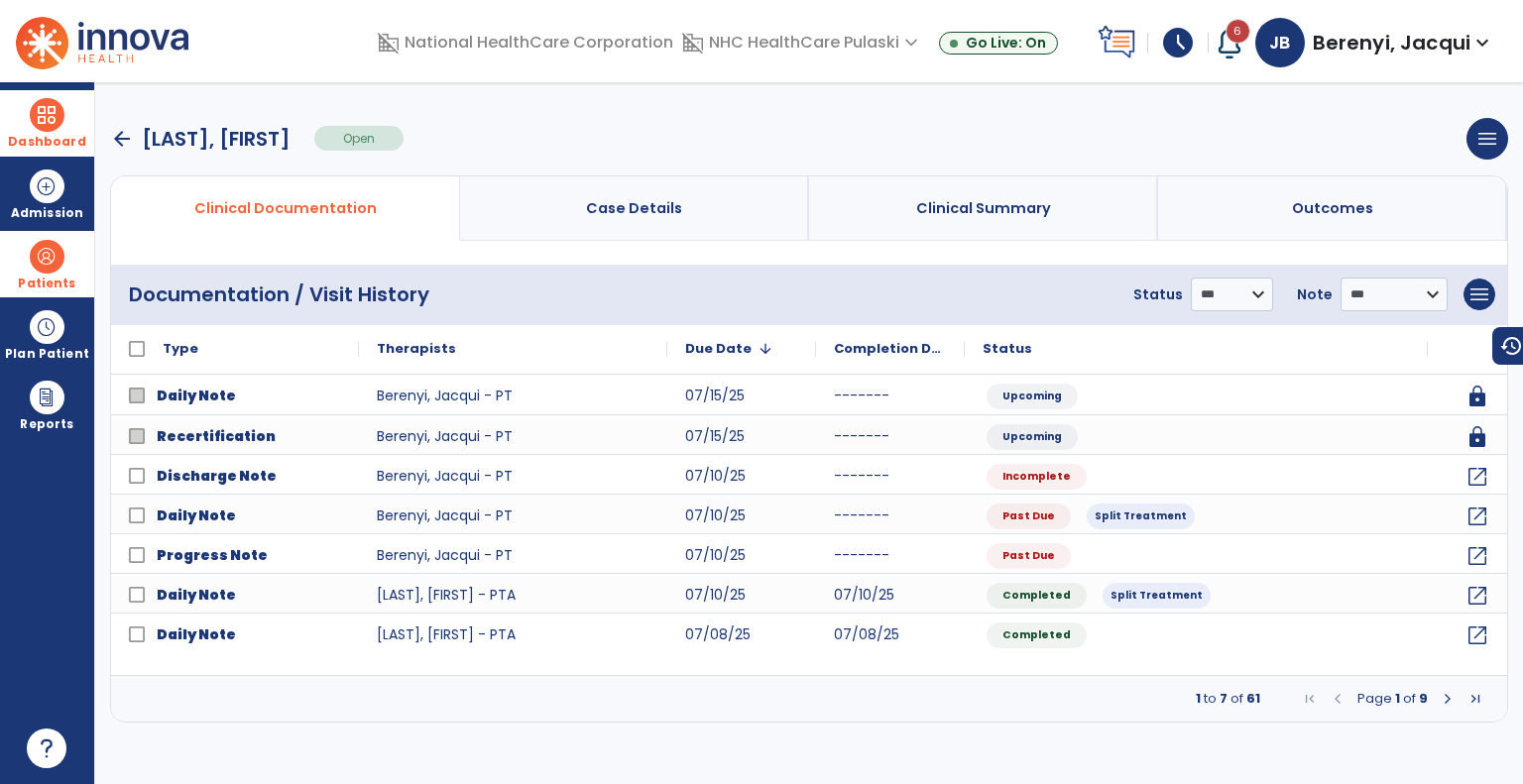 scroll, scrollTop: 0, scrollLeft: 0, axis: both 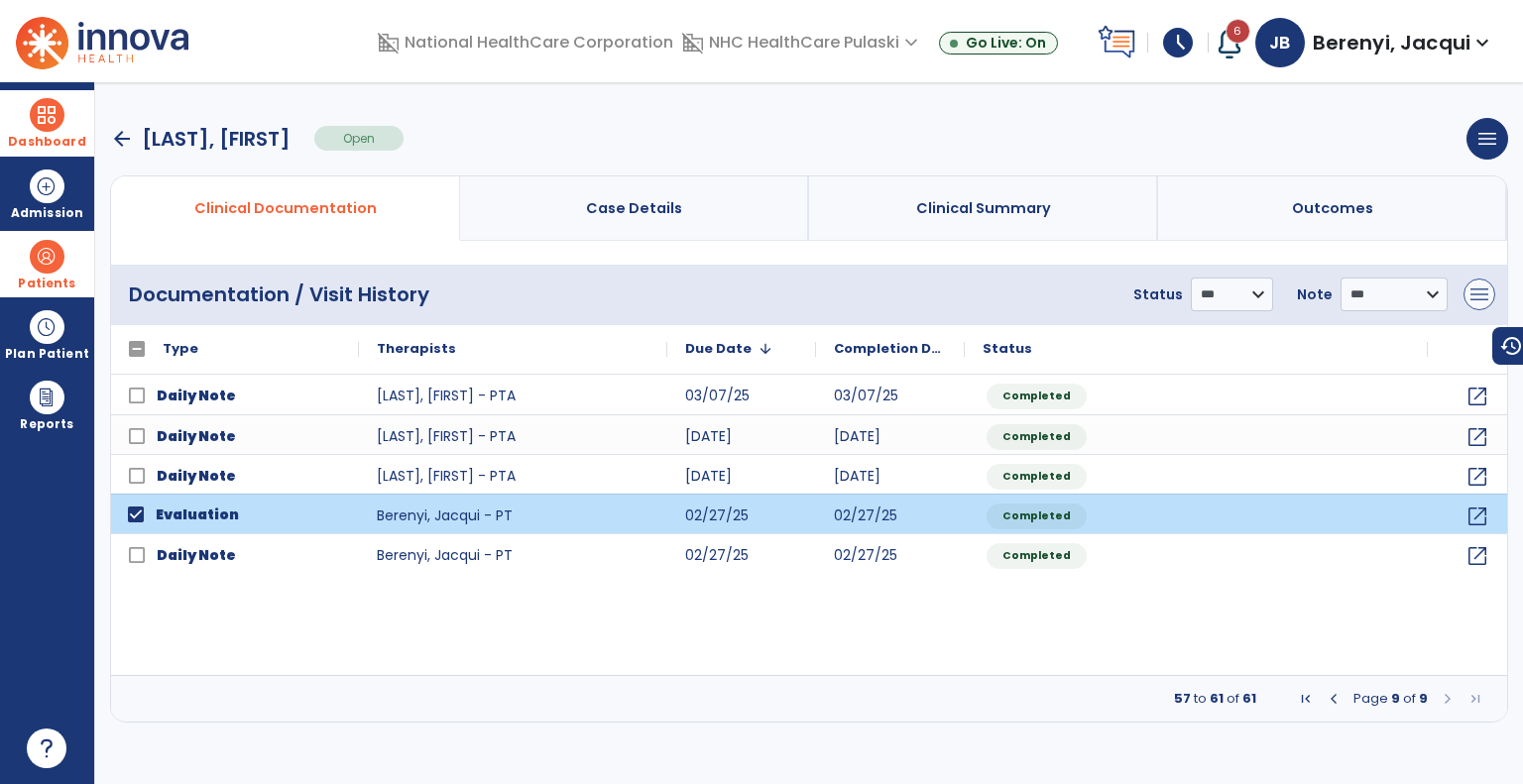 click on "menu" at bounding box center (1479, 294) 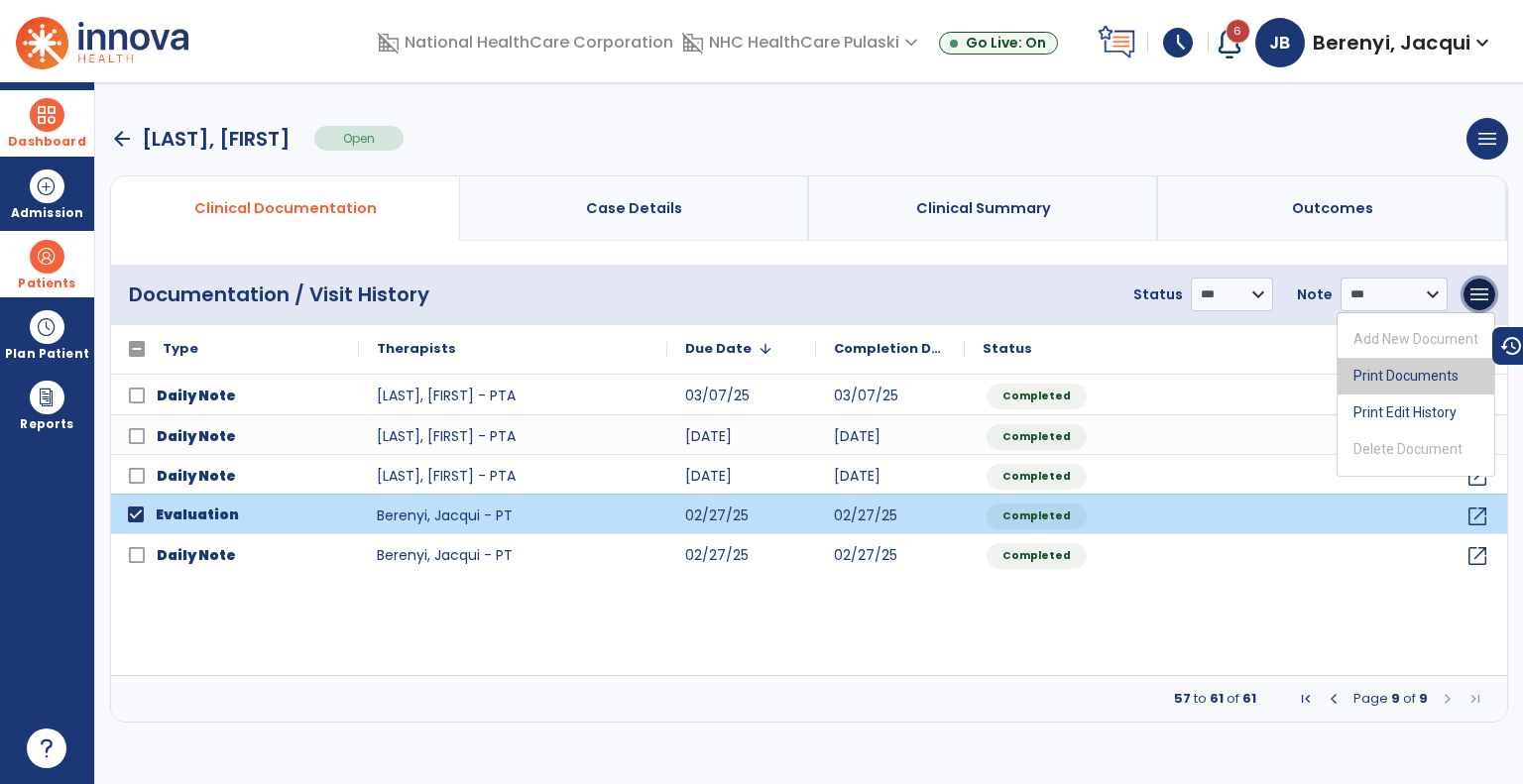 click on "Print Documents" at bounding box center (1416, 376) 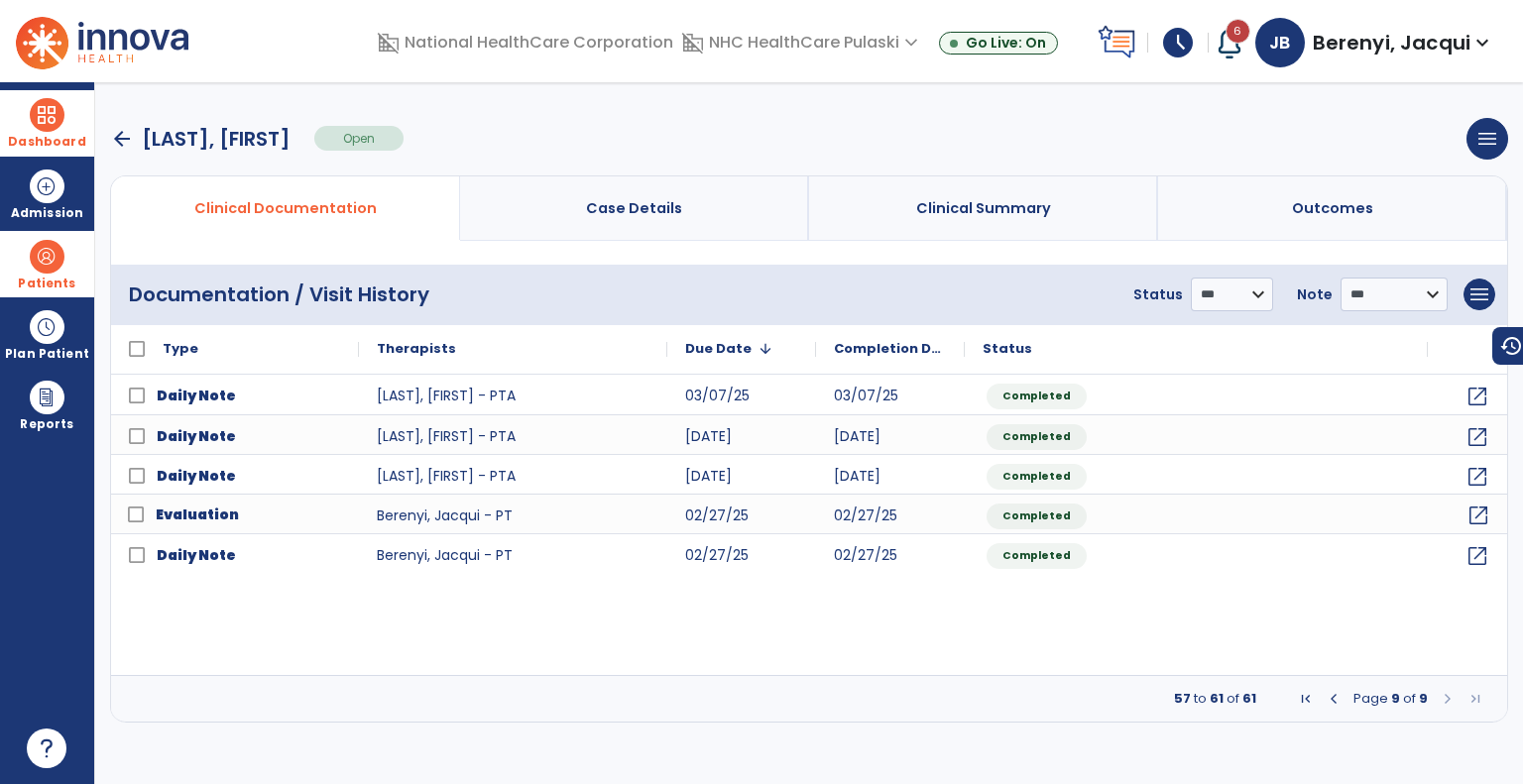 click on "open_in_new" 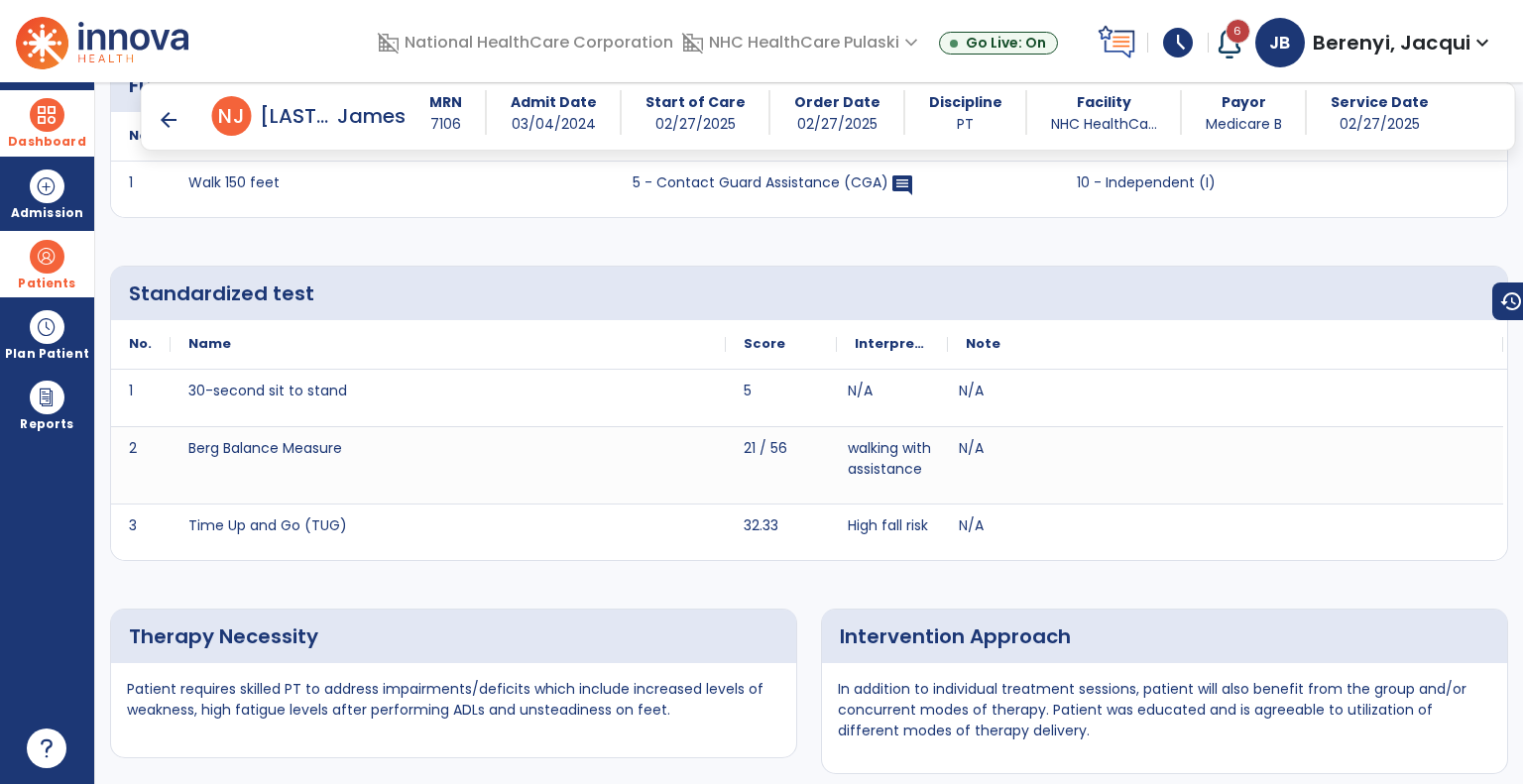 scroll, scrollTop: 3261, scrollLeft: 0, axis: vertical 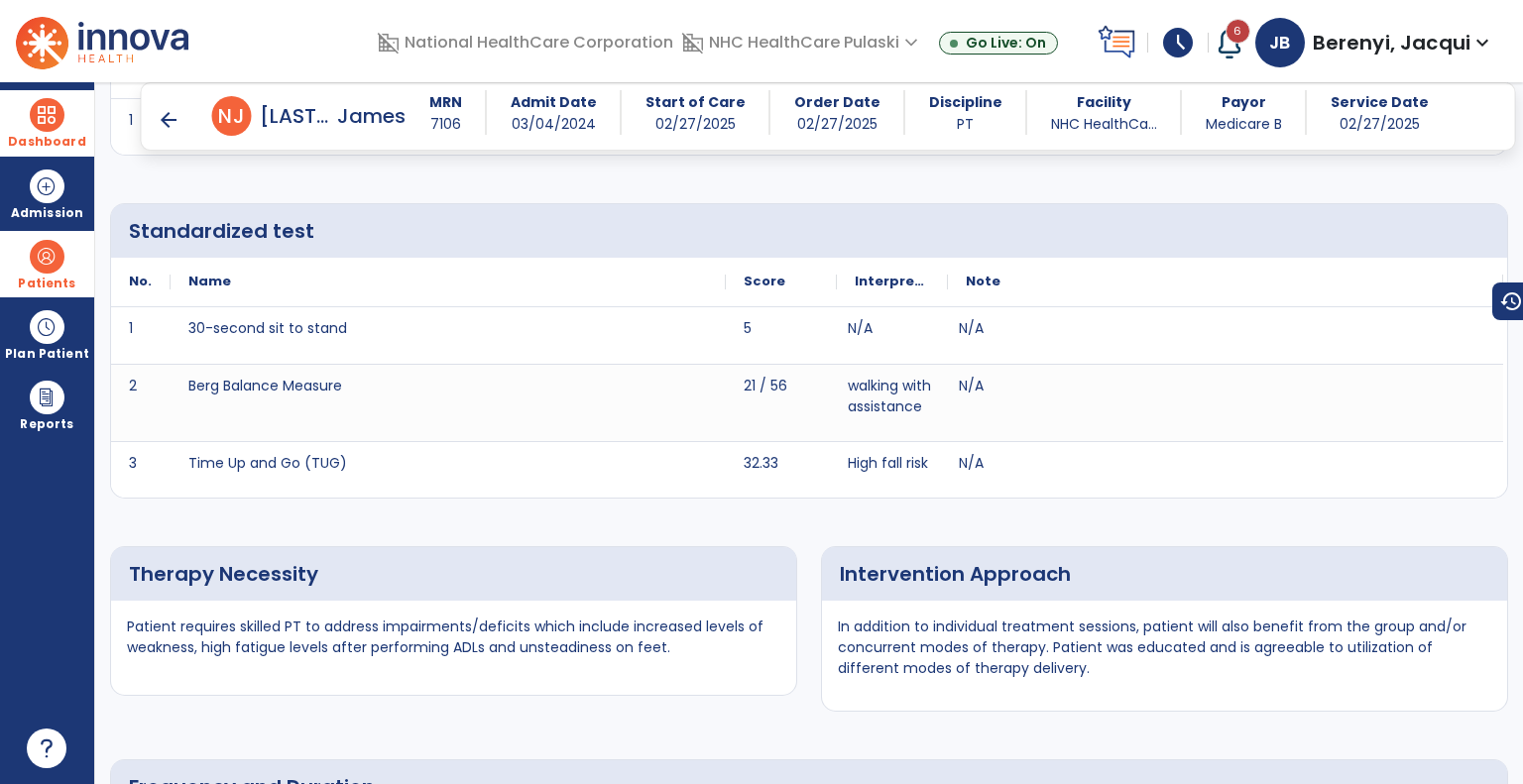 click on "arrow_back" at bounding box center (169, 120) 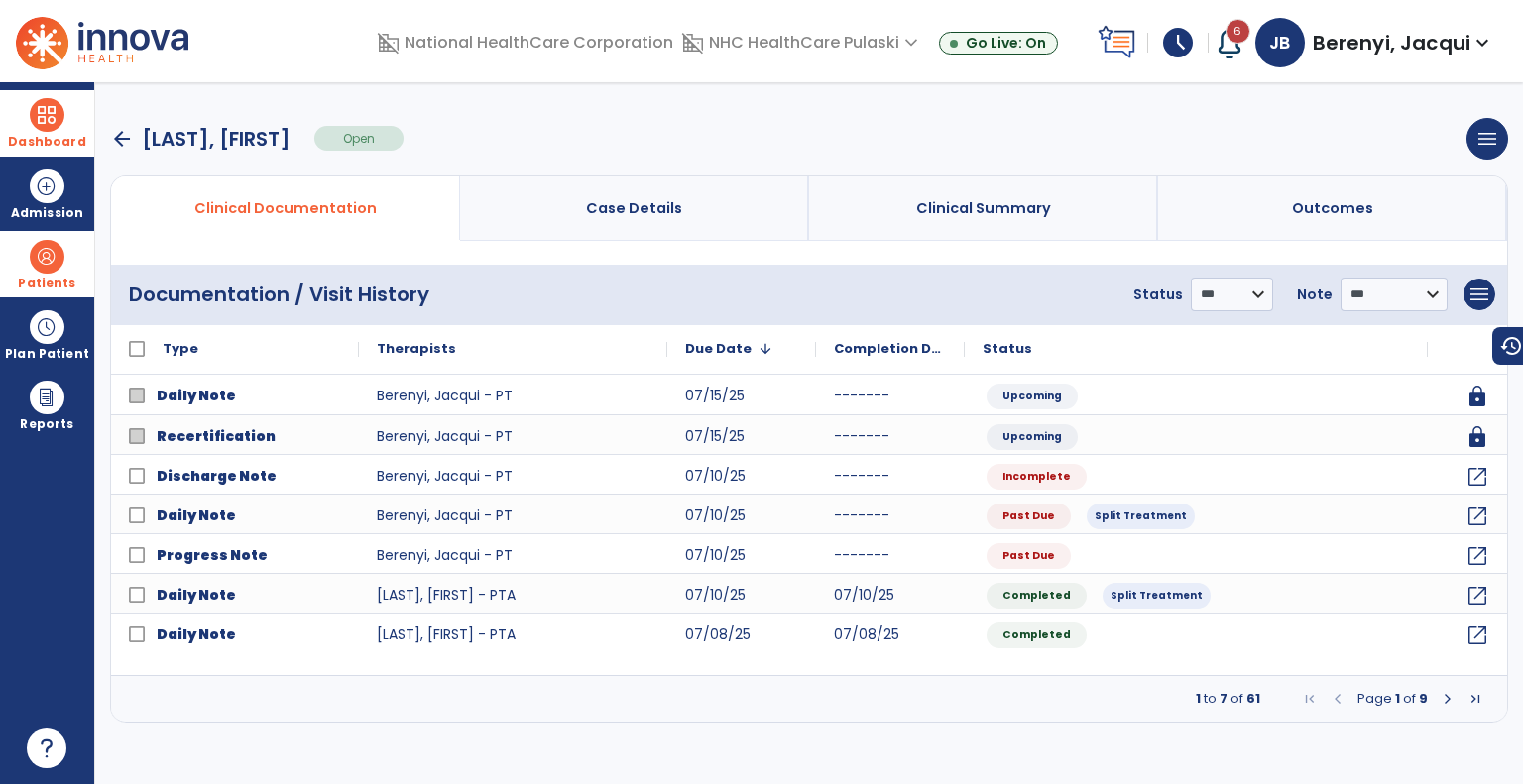 scroll, scrollTop: 0, scrollLeft: 0, axis: both 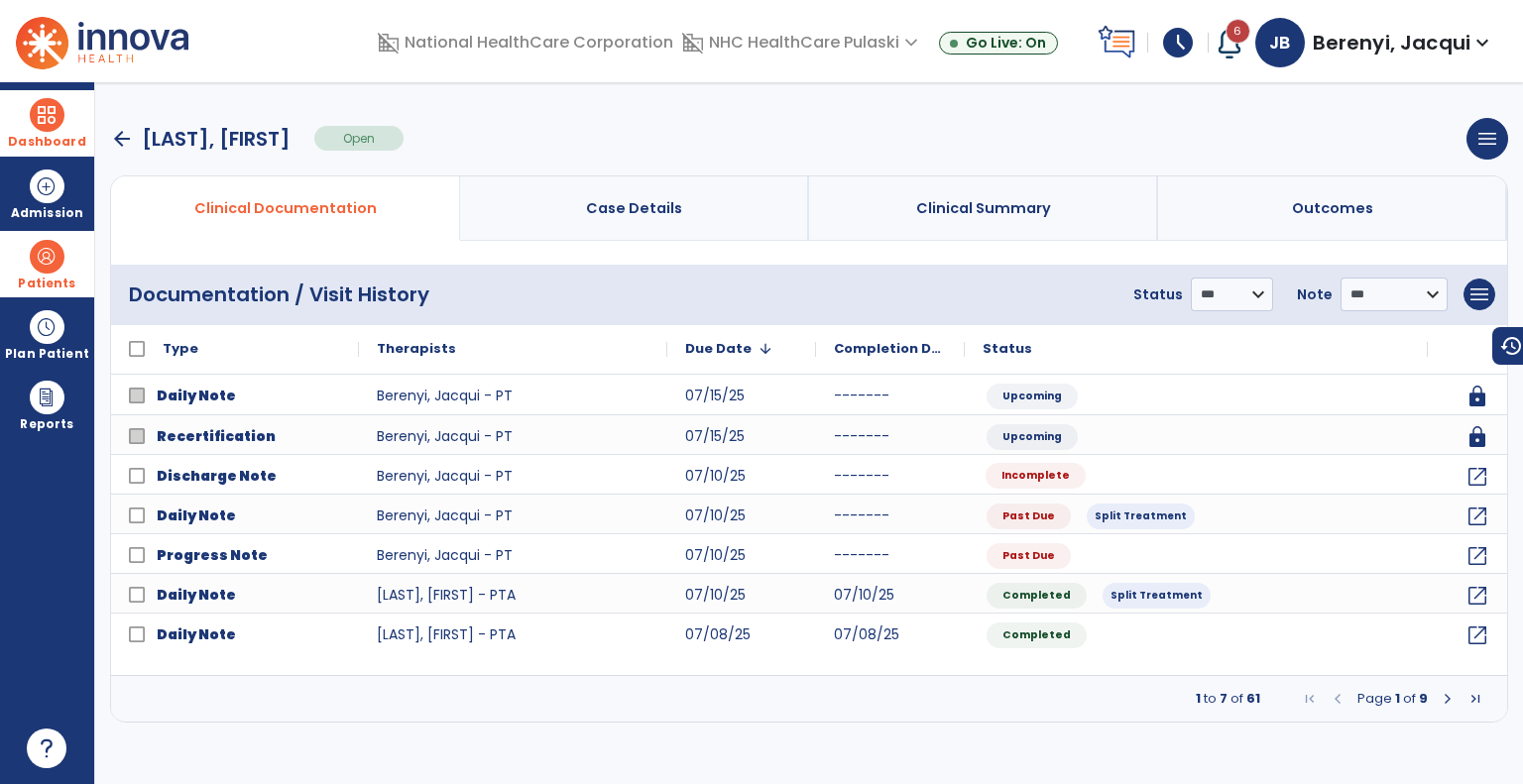 click on "Incomplete" 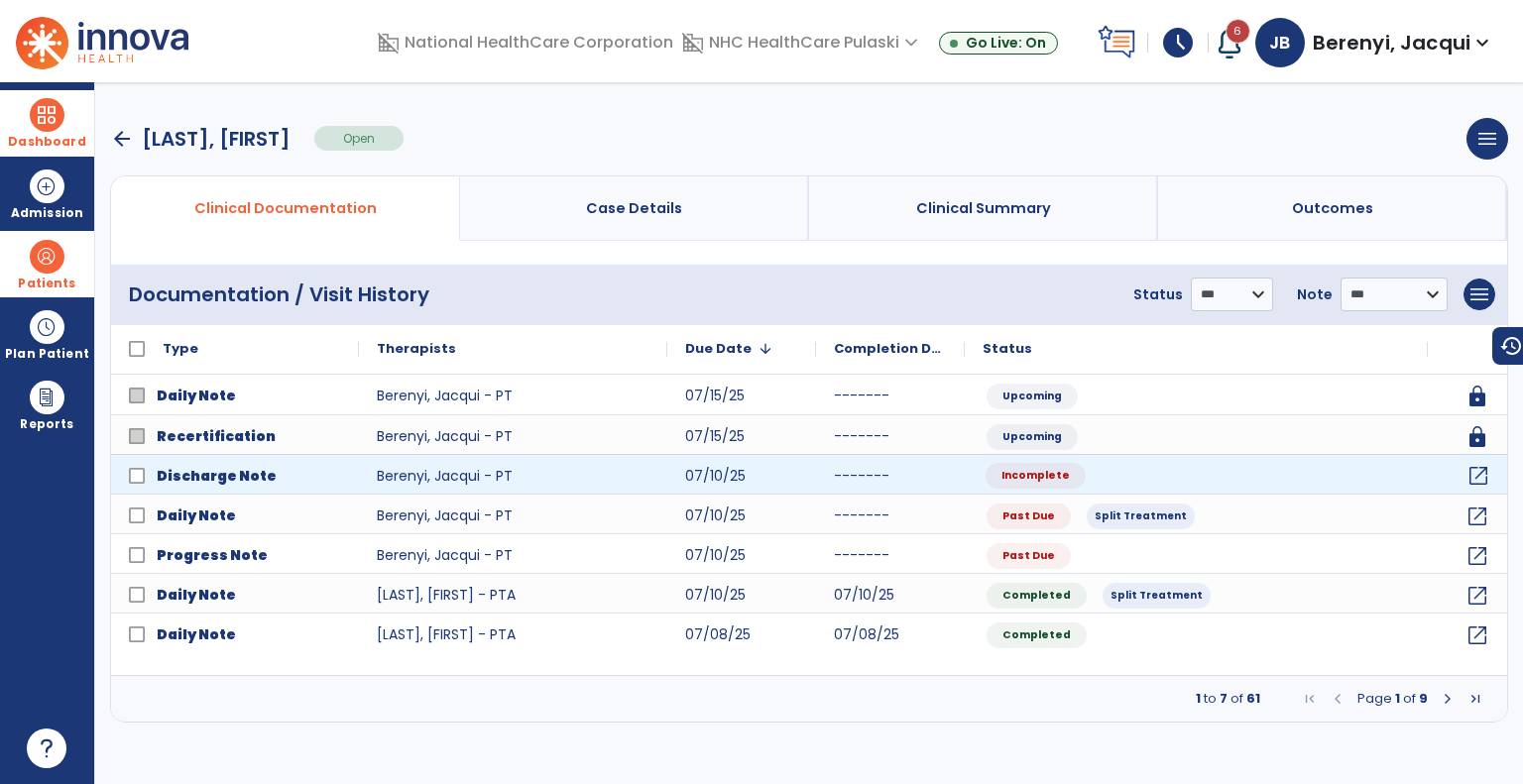 click on "open_in_new" 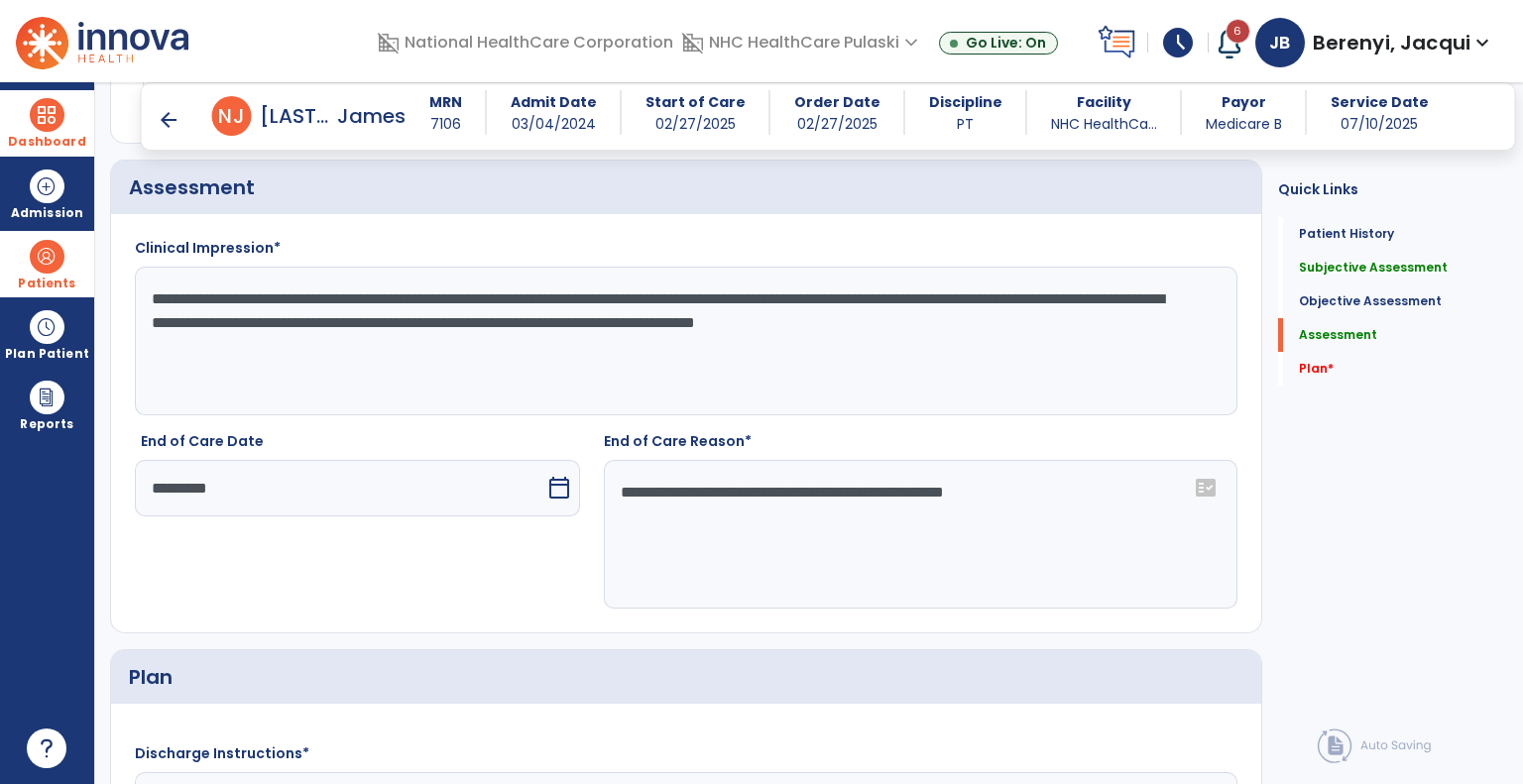 scroll, scrollTop: 1910, scrollLeft: 0, axis: vertical 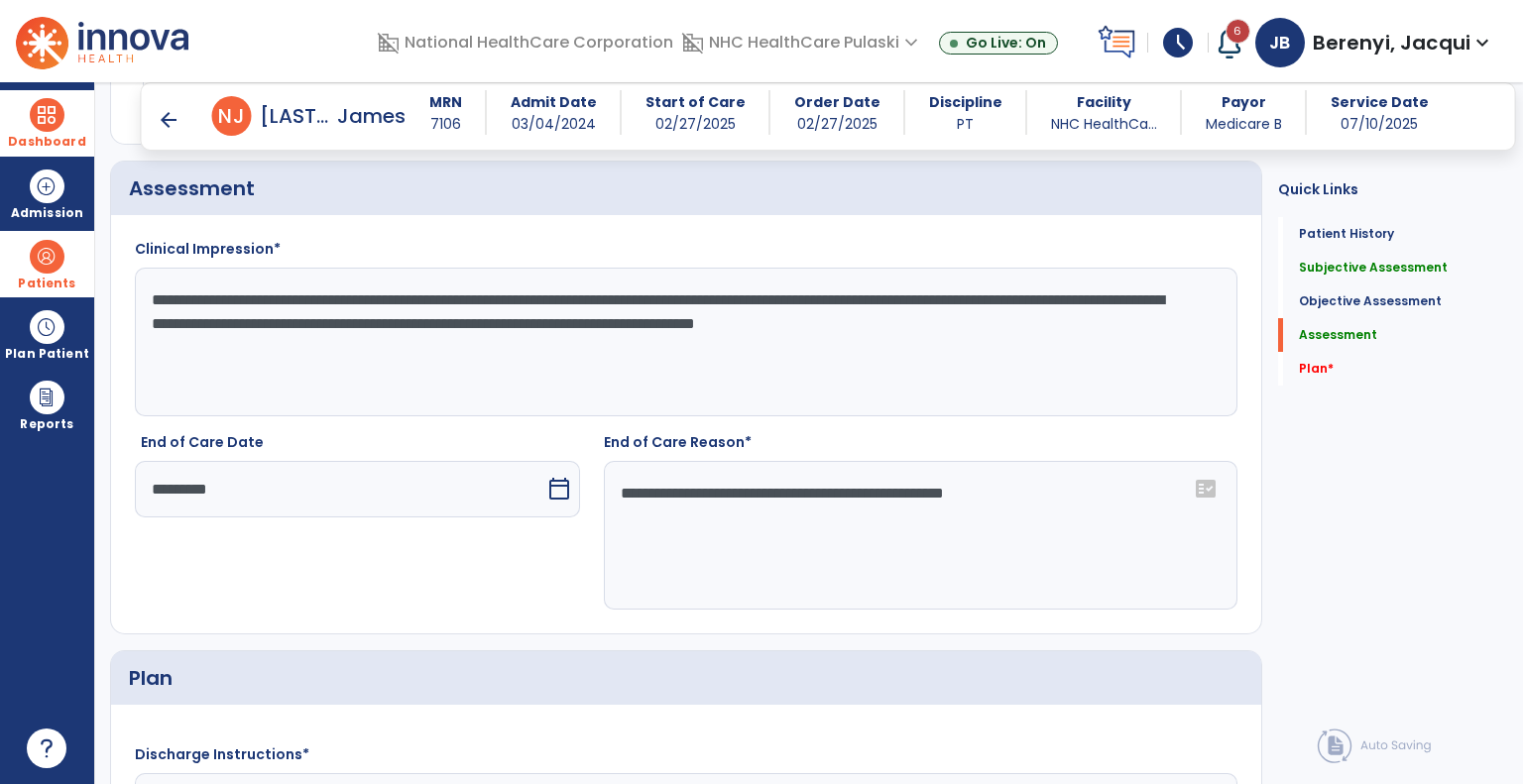 click on "**********" 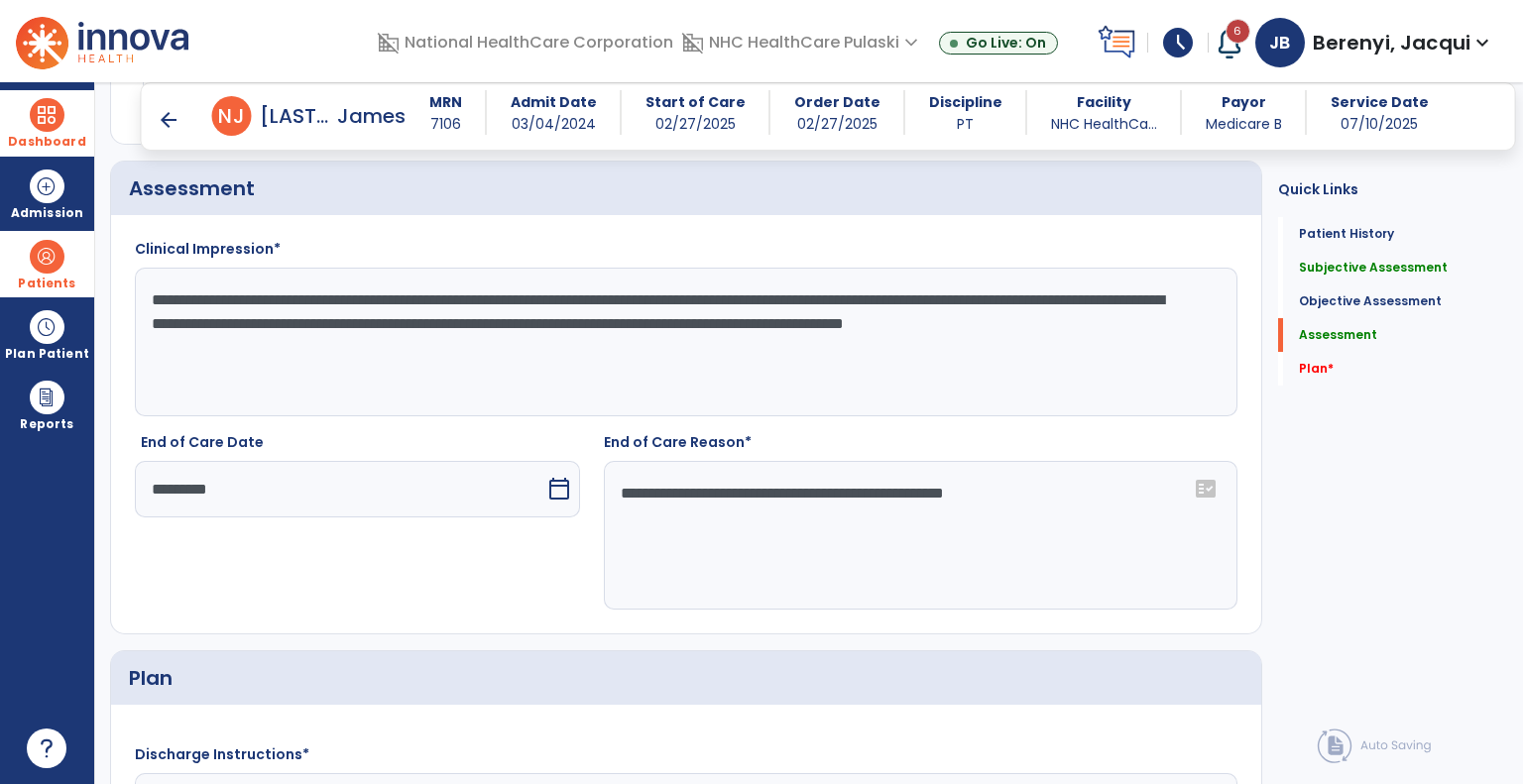 click on "**********" 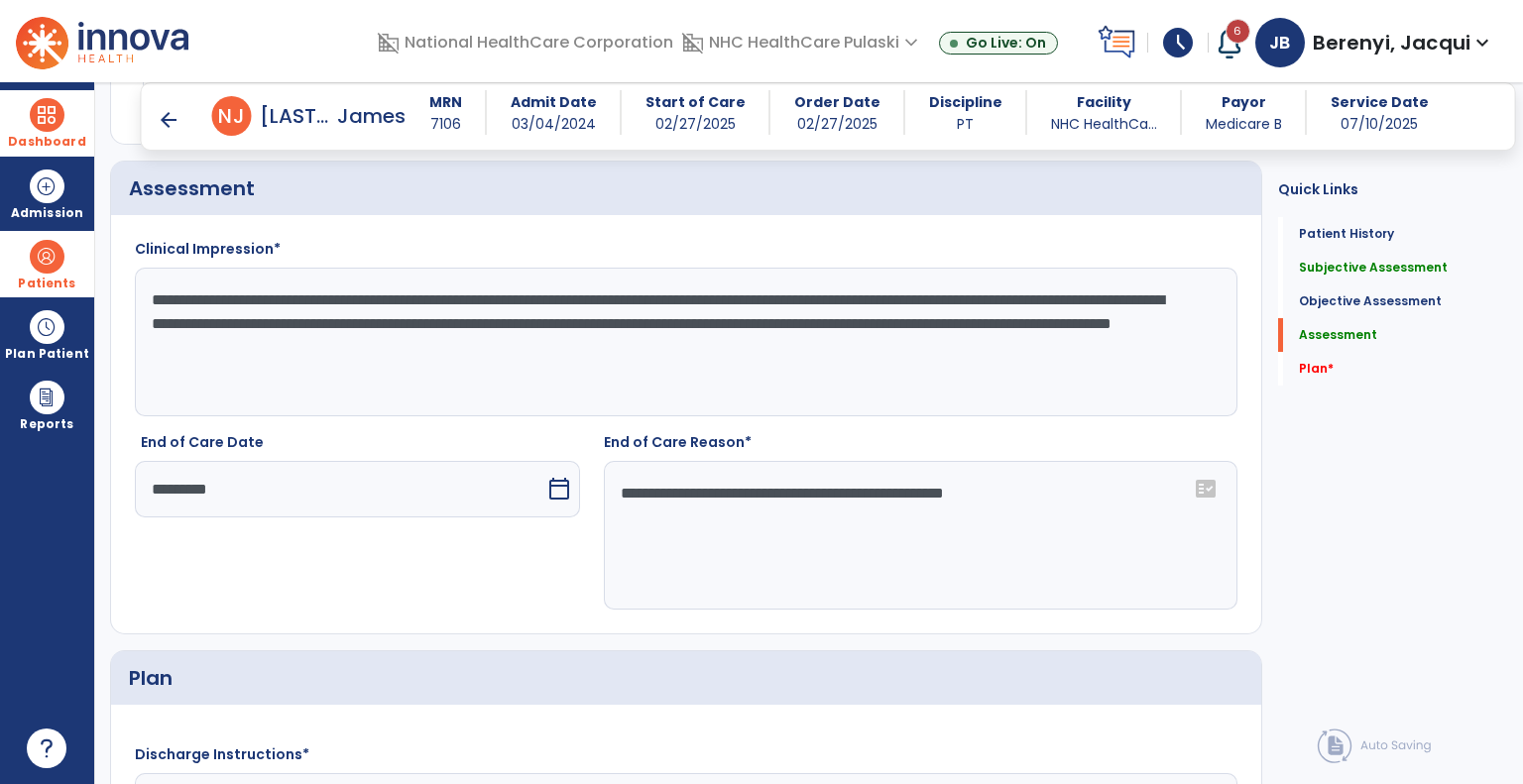 click on "**********" 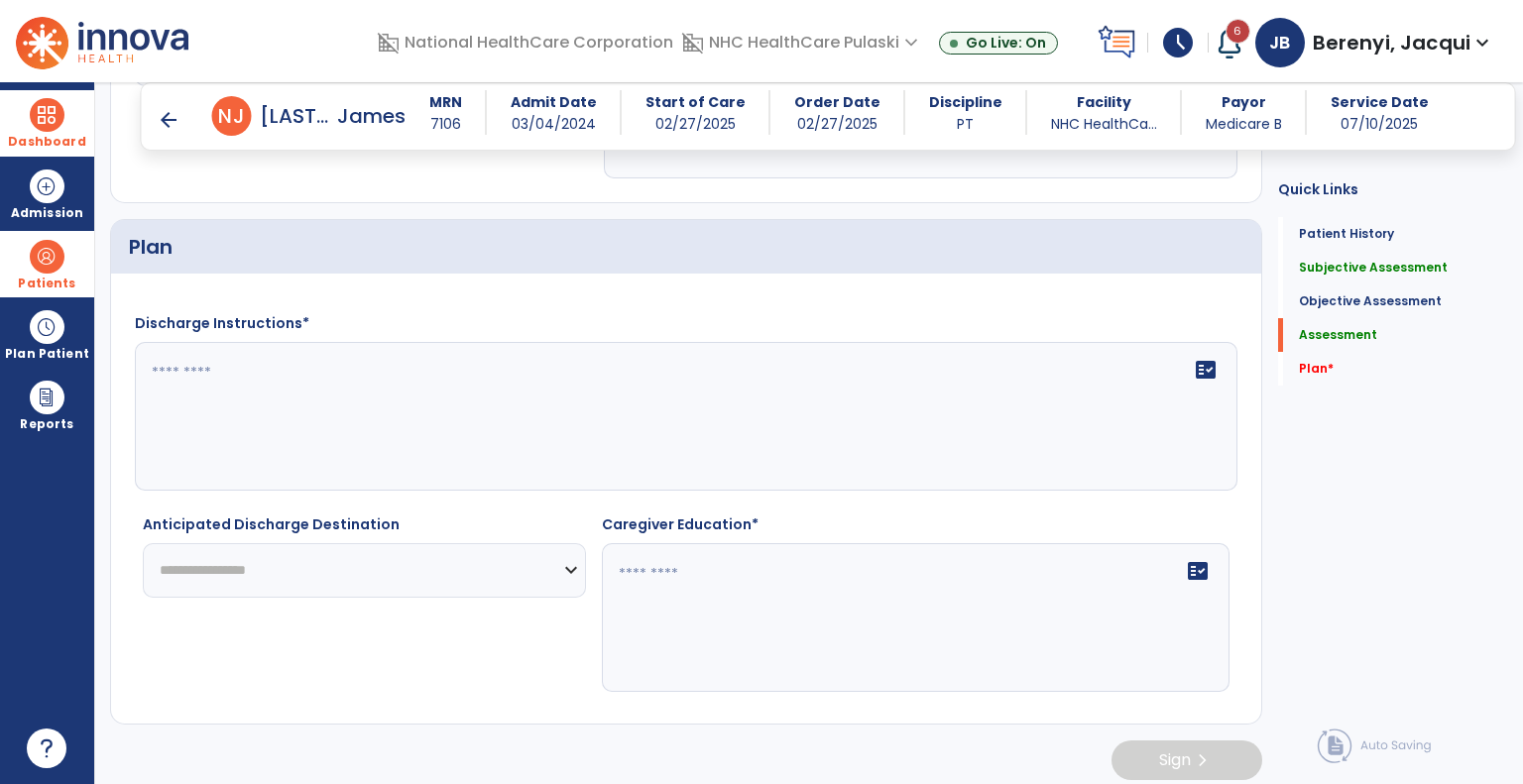 scroll, scrollTop: 2345, scrollLeft: 0, axis: vertical 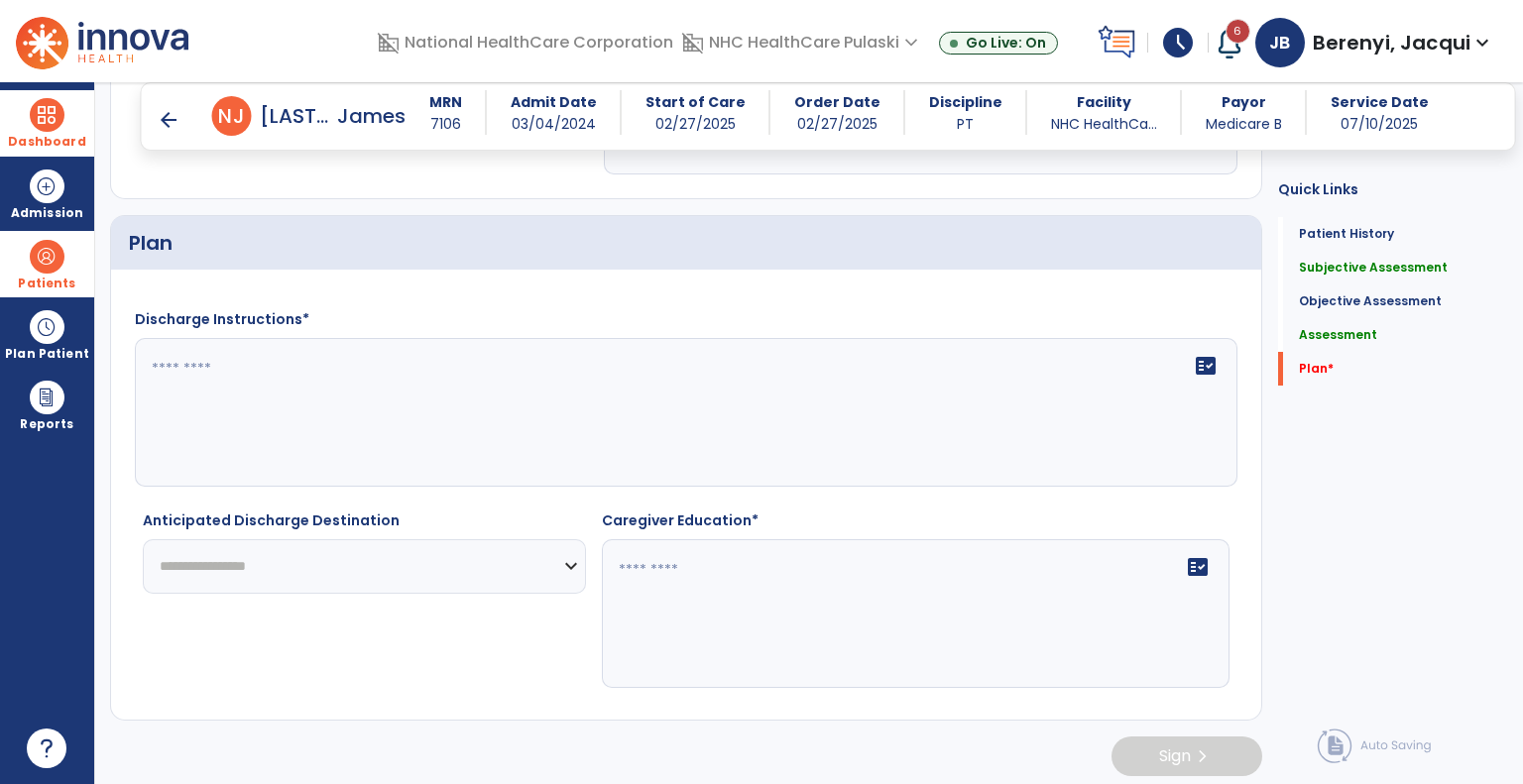 type on "**********" 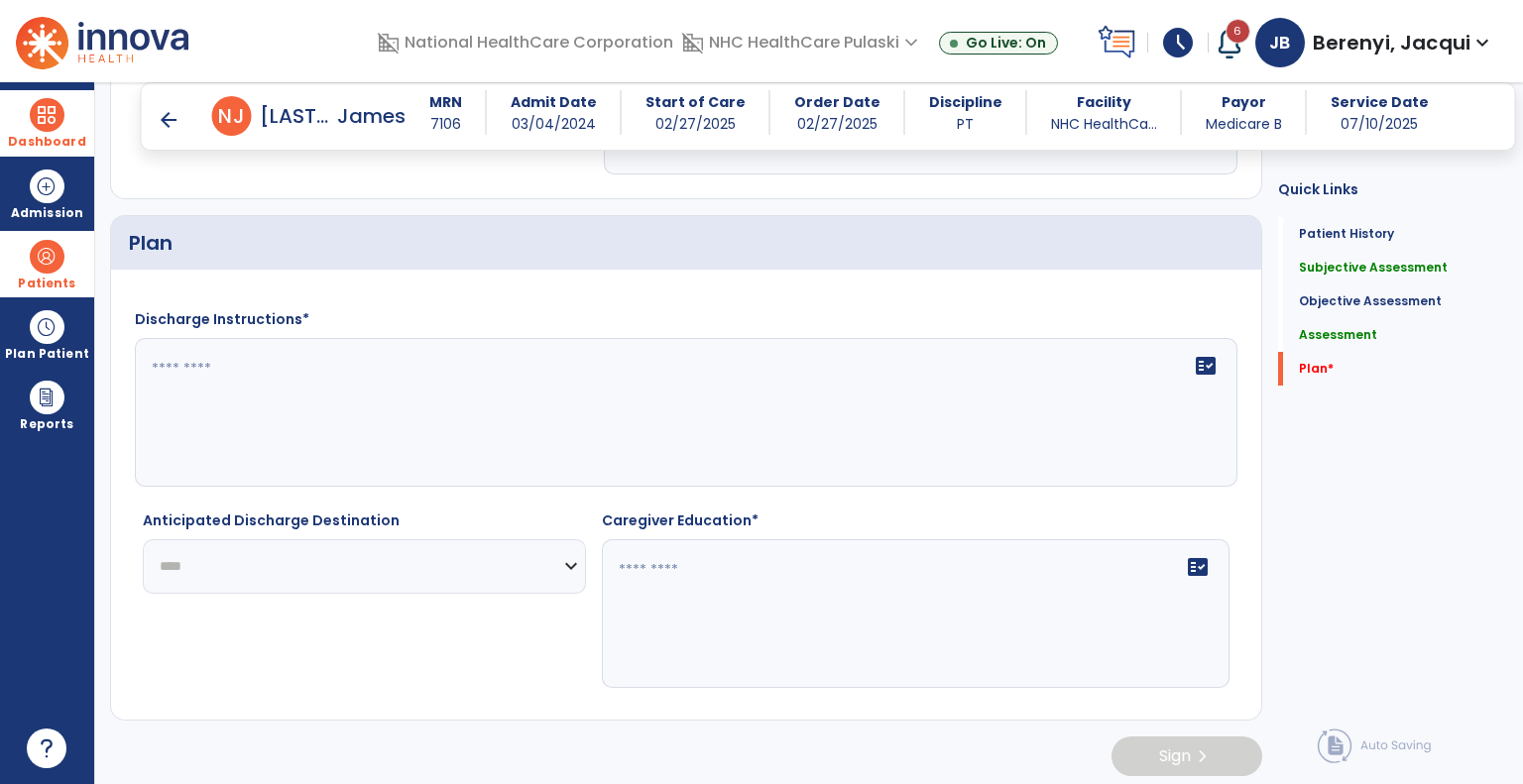 click on "**********" 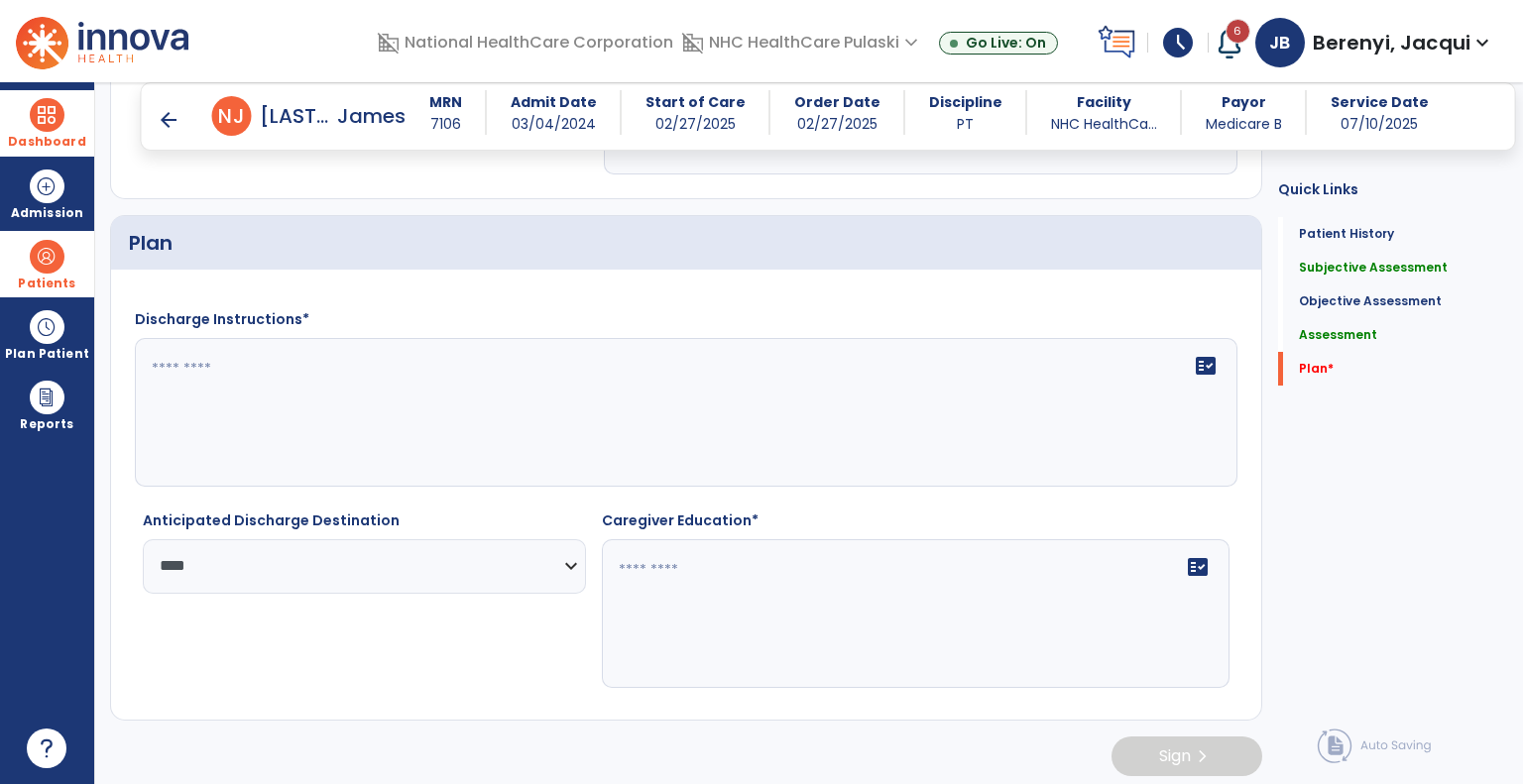 click 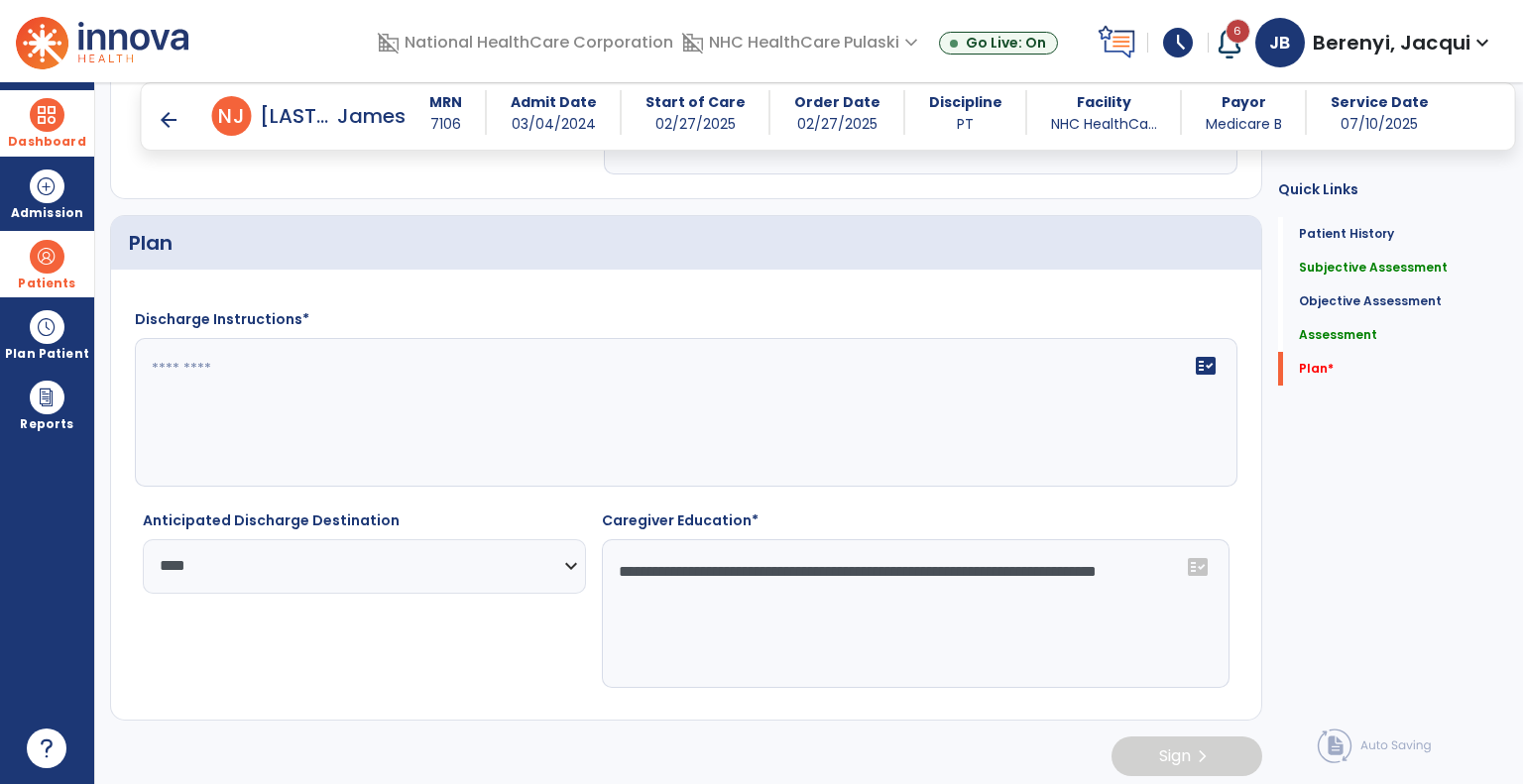 type on "**********" 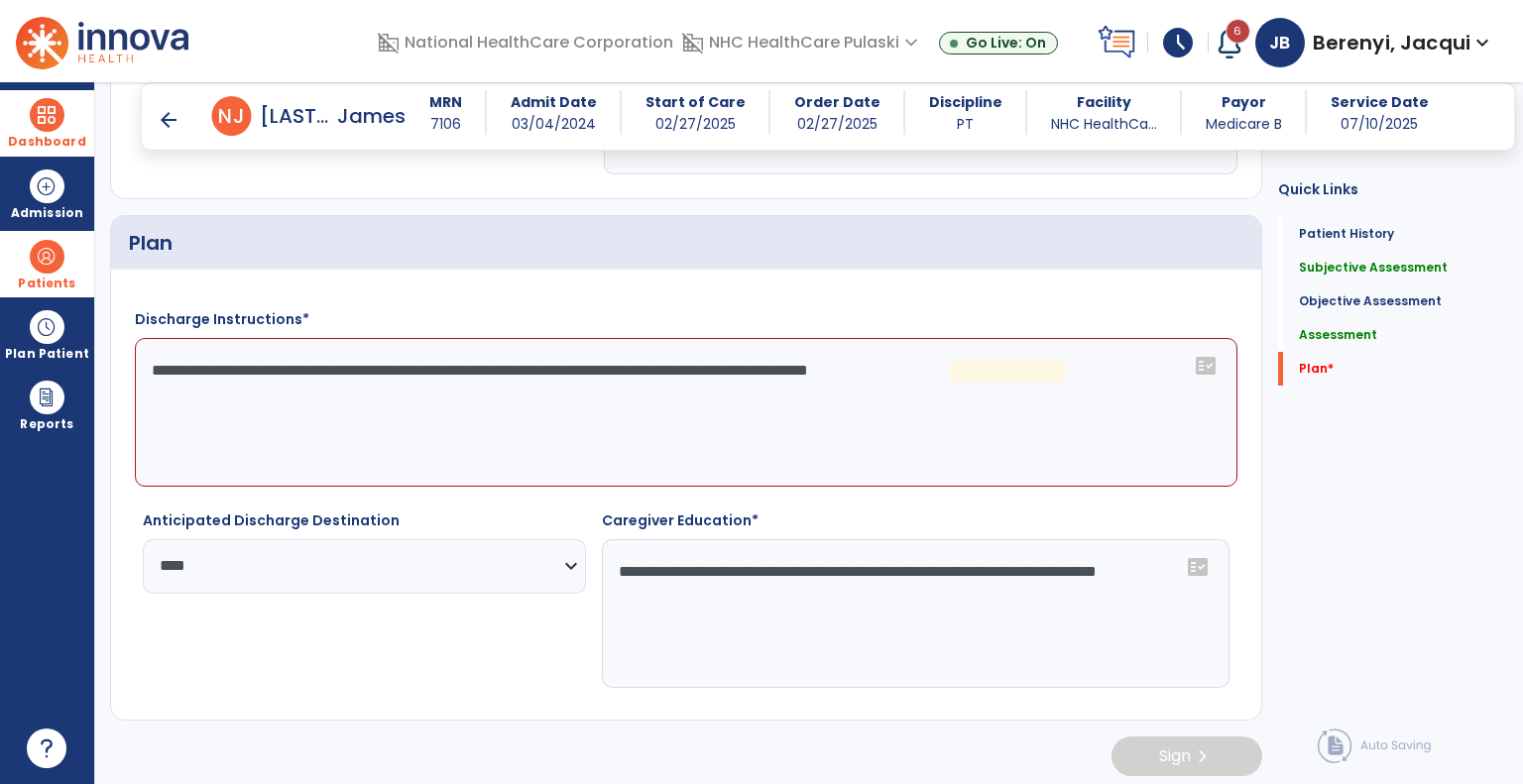 click on "**********" 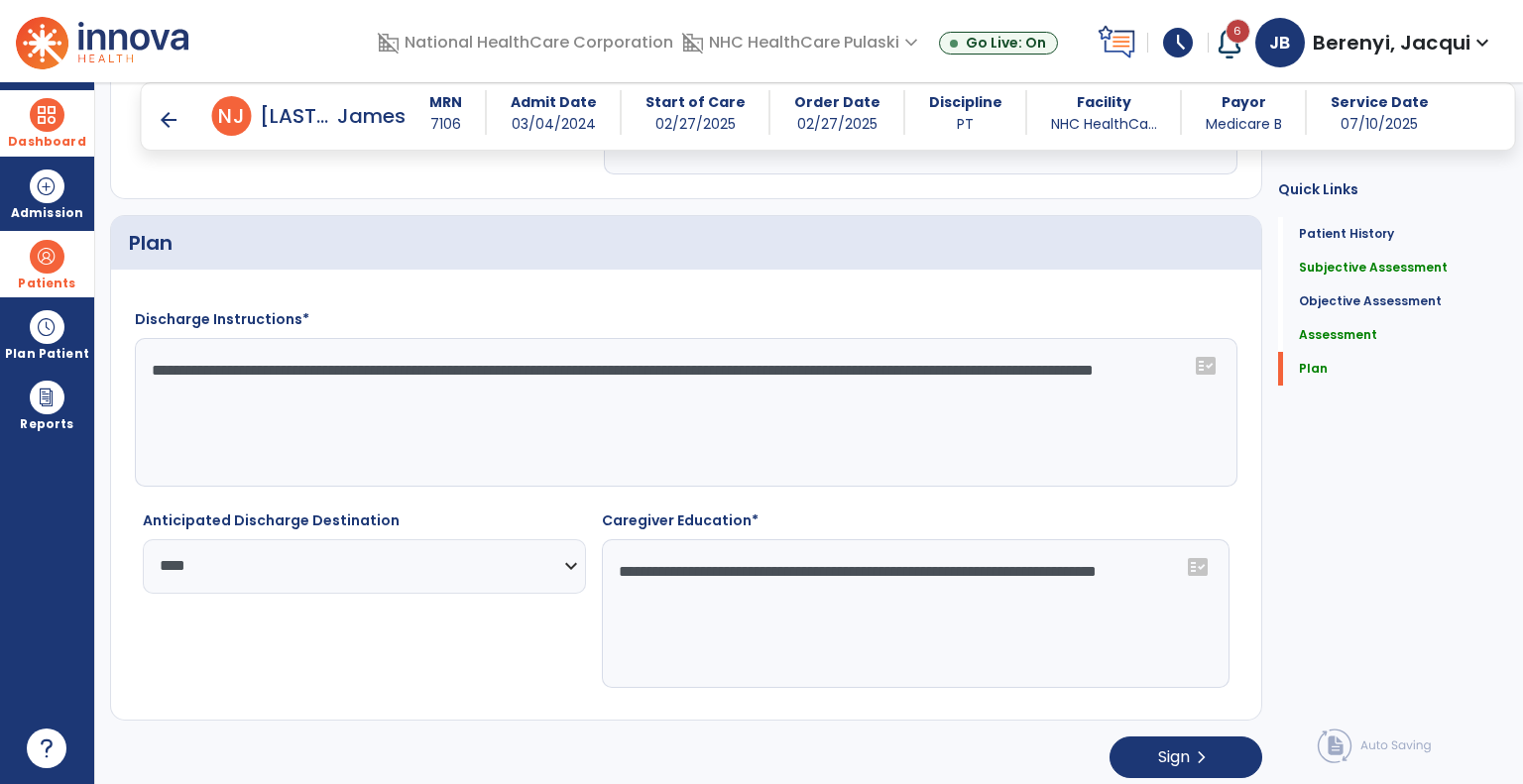 click on "**********" 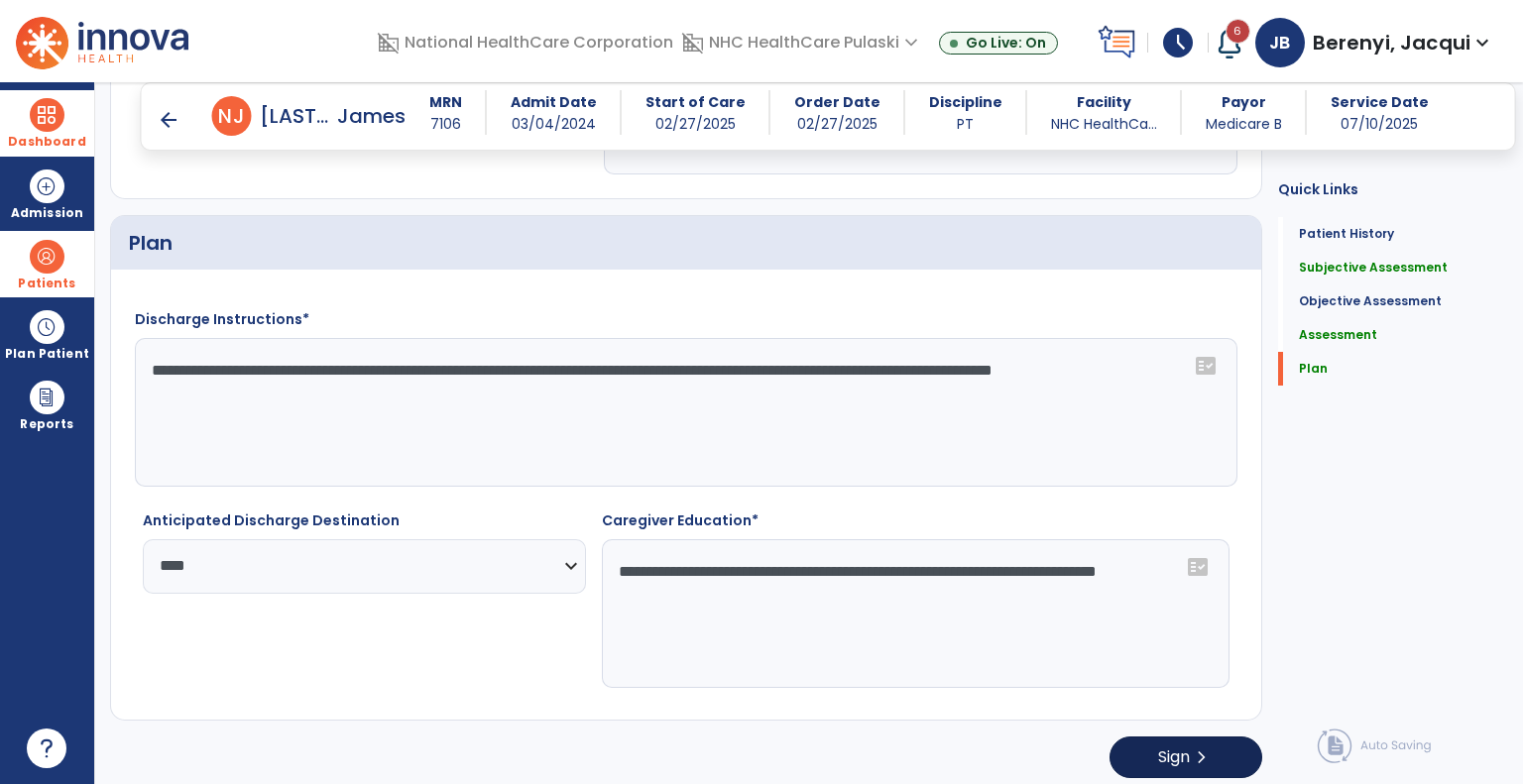 type on "**********" 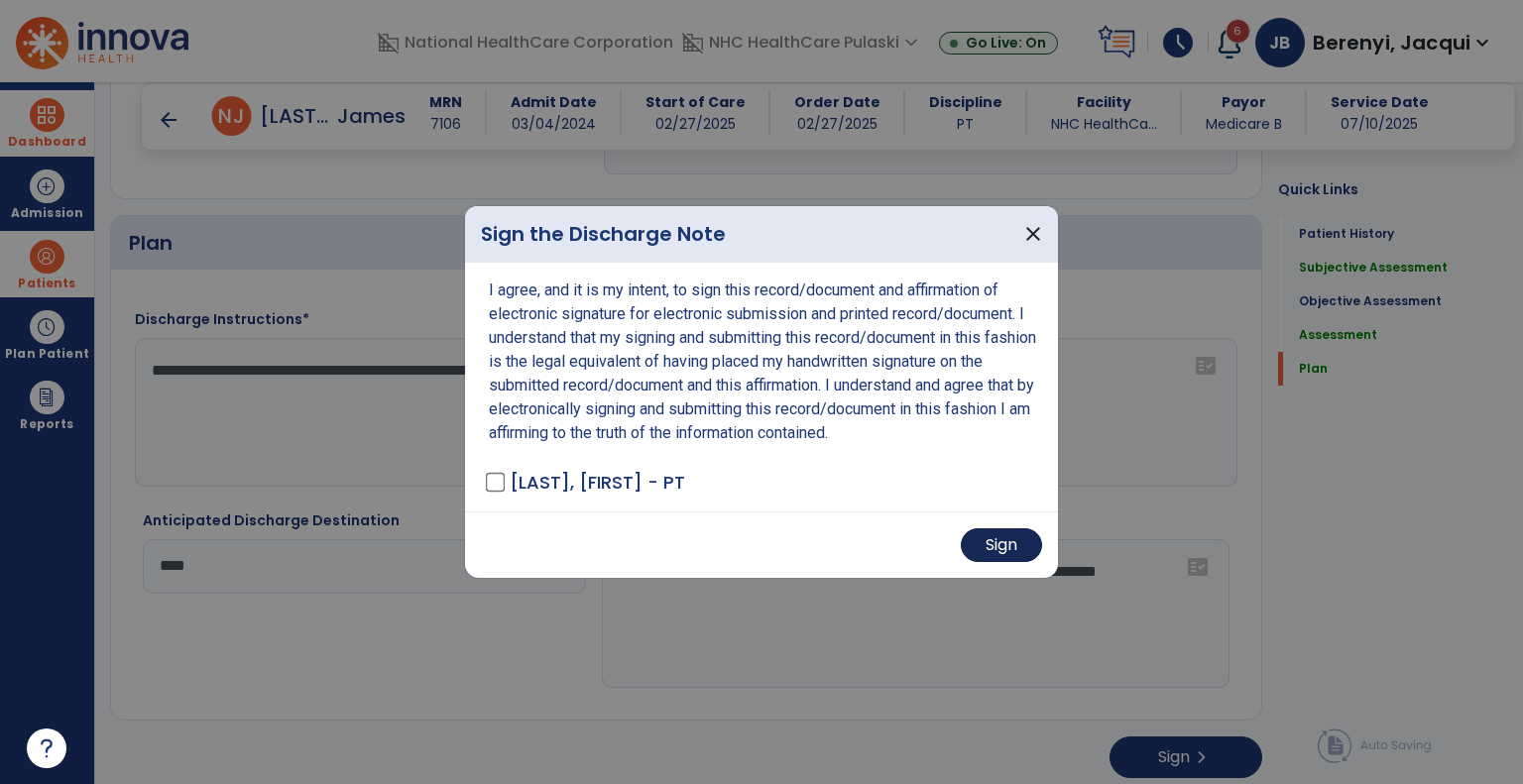 click on "Sign" at bounding box center [1001, 545] 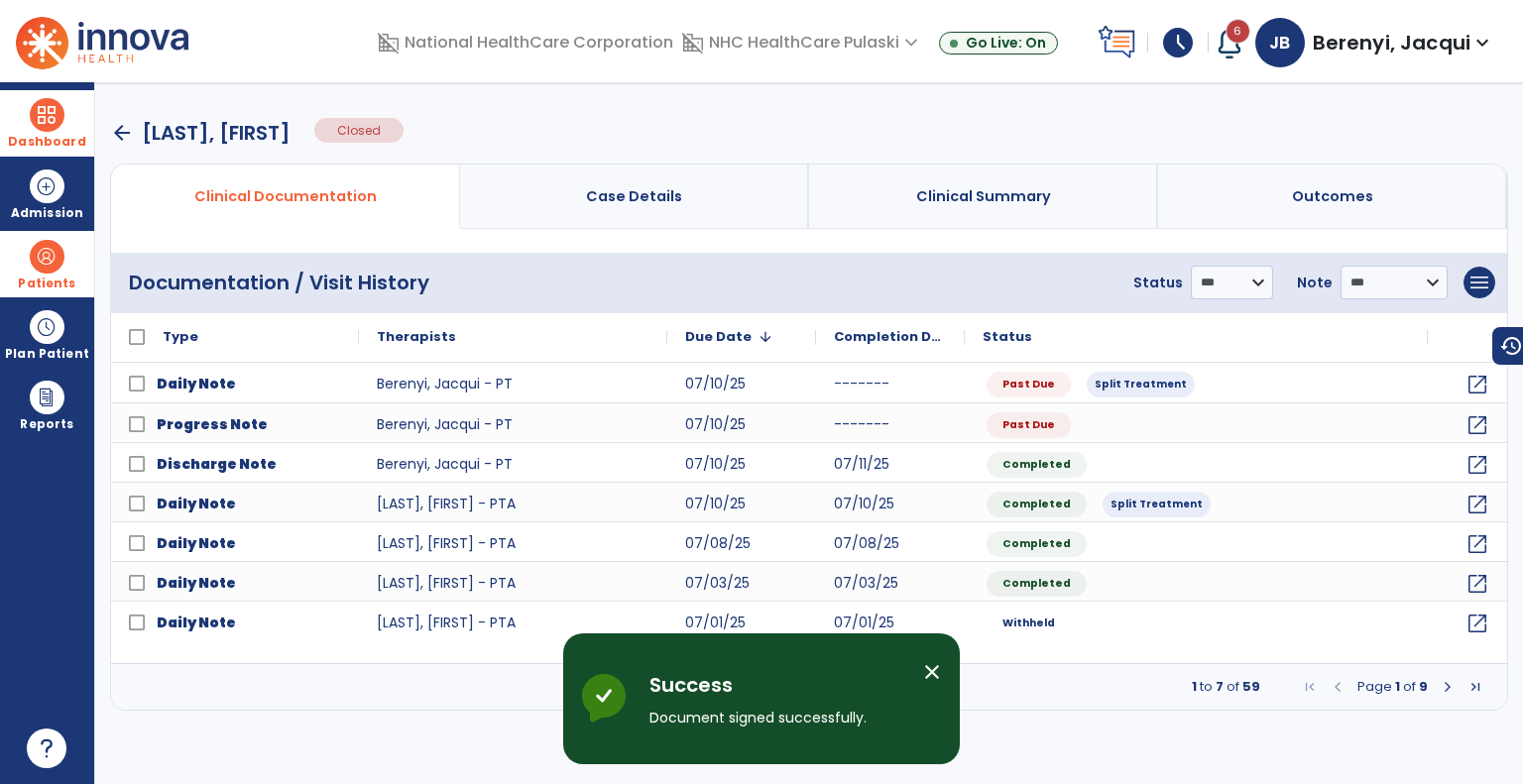 scroll, scrollTop: 0, scrollLeft: 0, axis: both 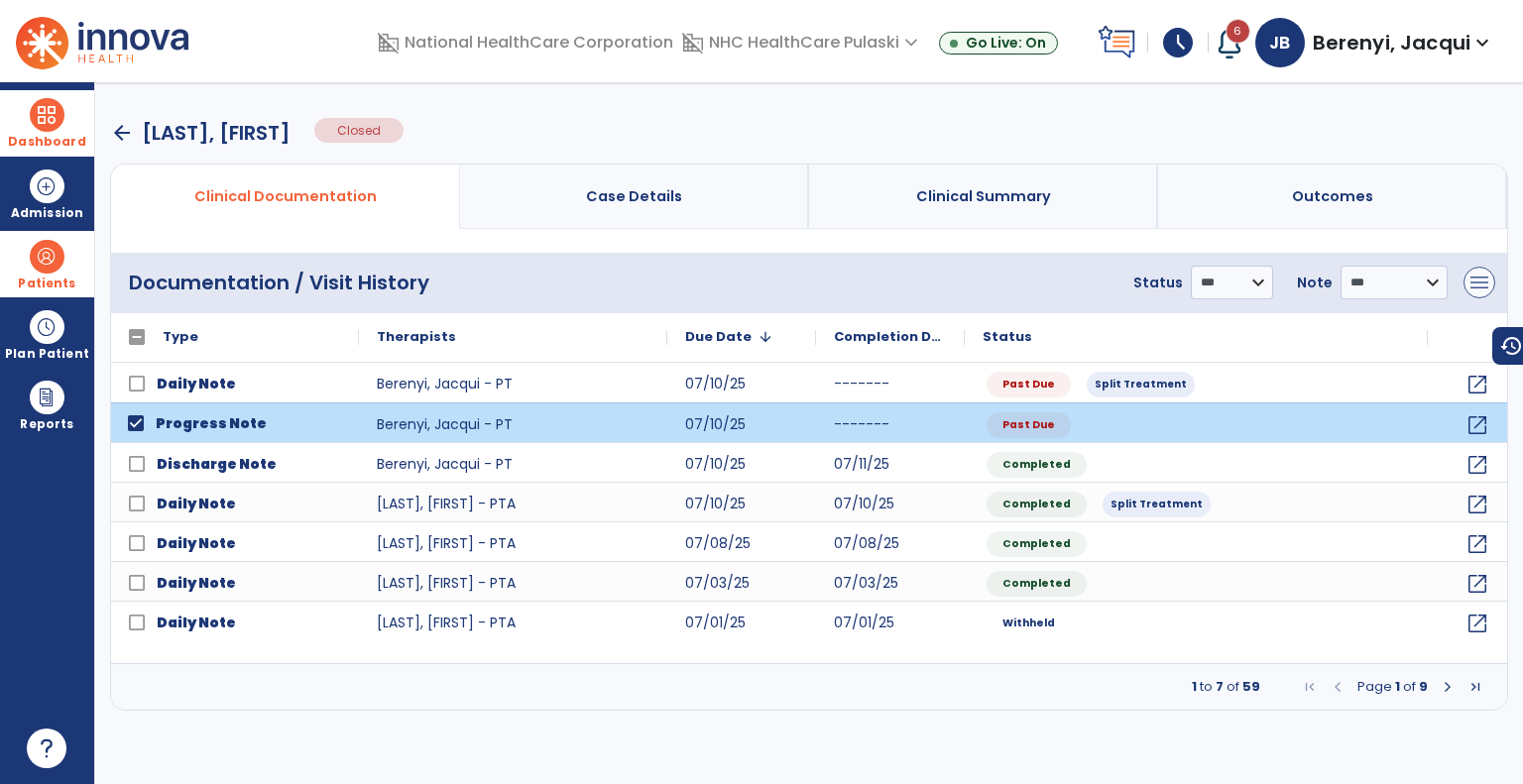 click on "menu" at bounding box center (1479, 282) 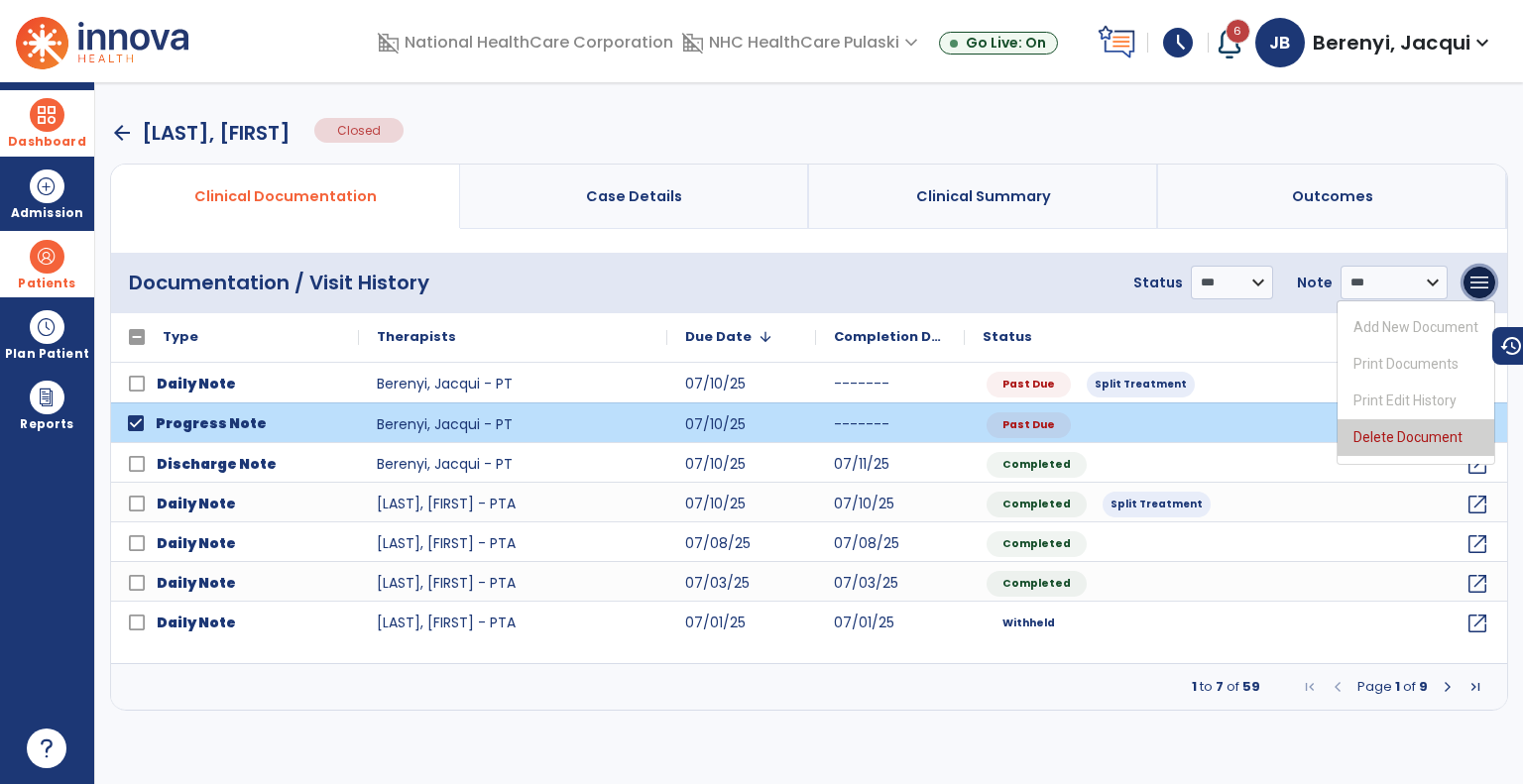 click on "Delete Document" at bounding box center (1416, 437) 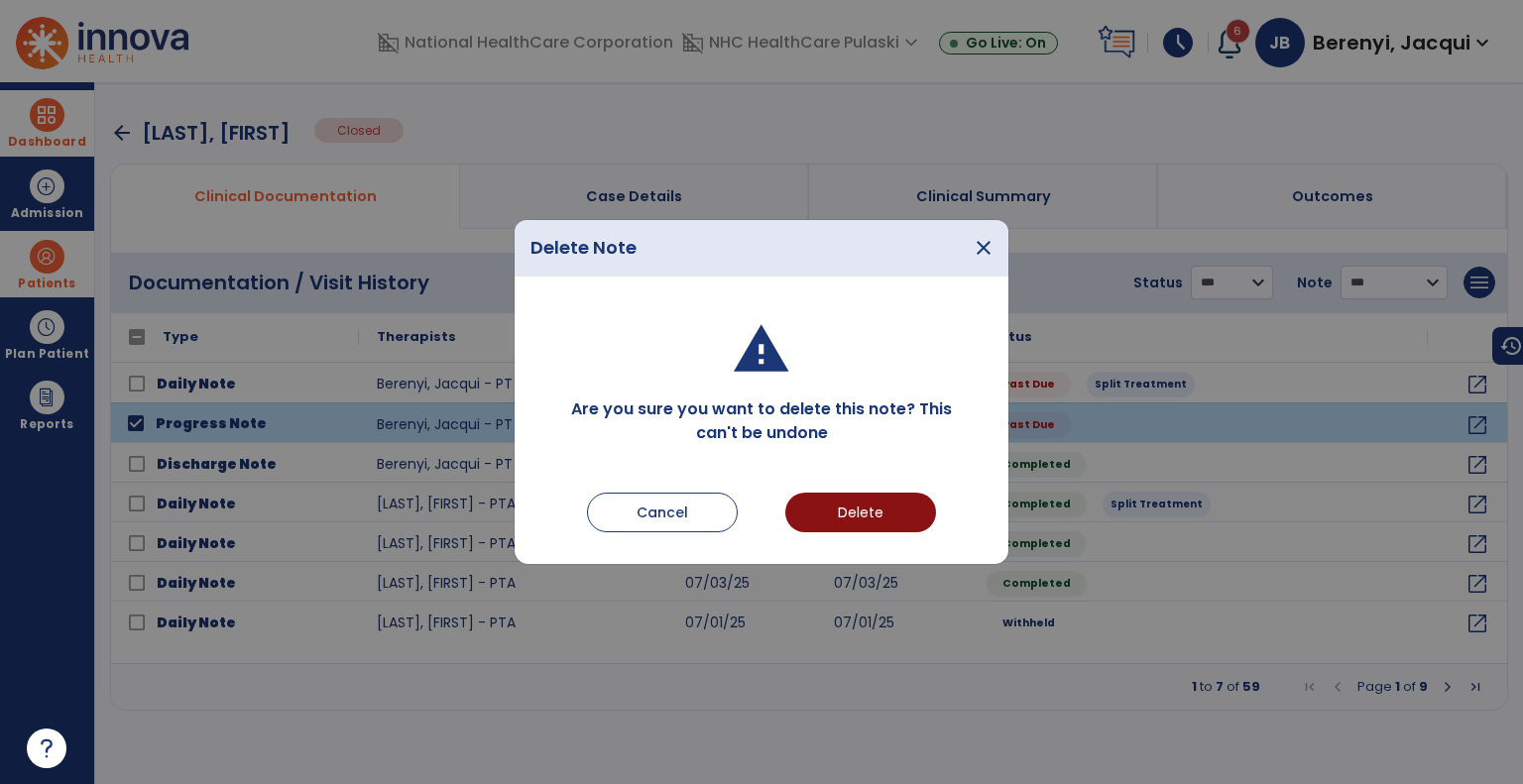 click on "Delete" at bounding box center [861, 512] 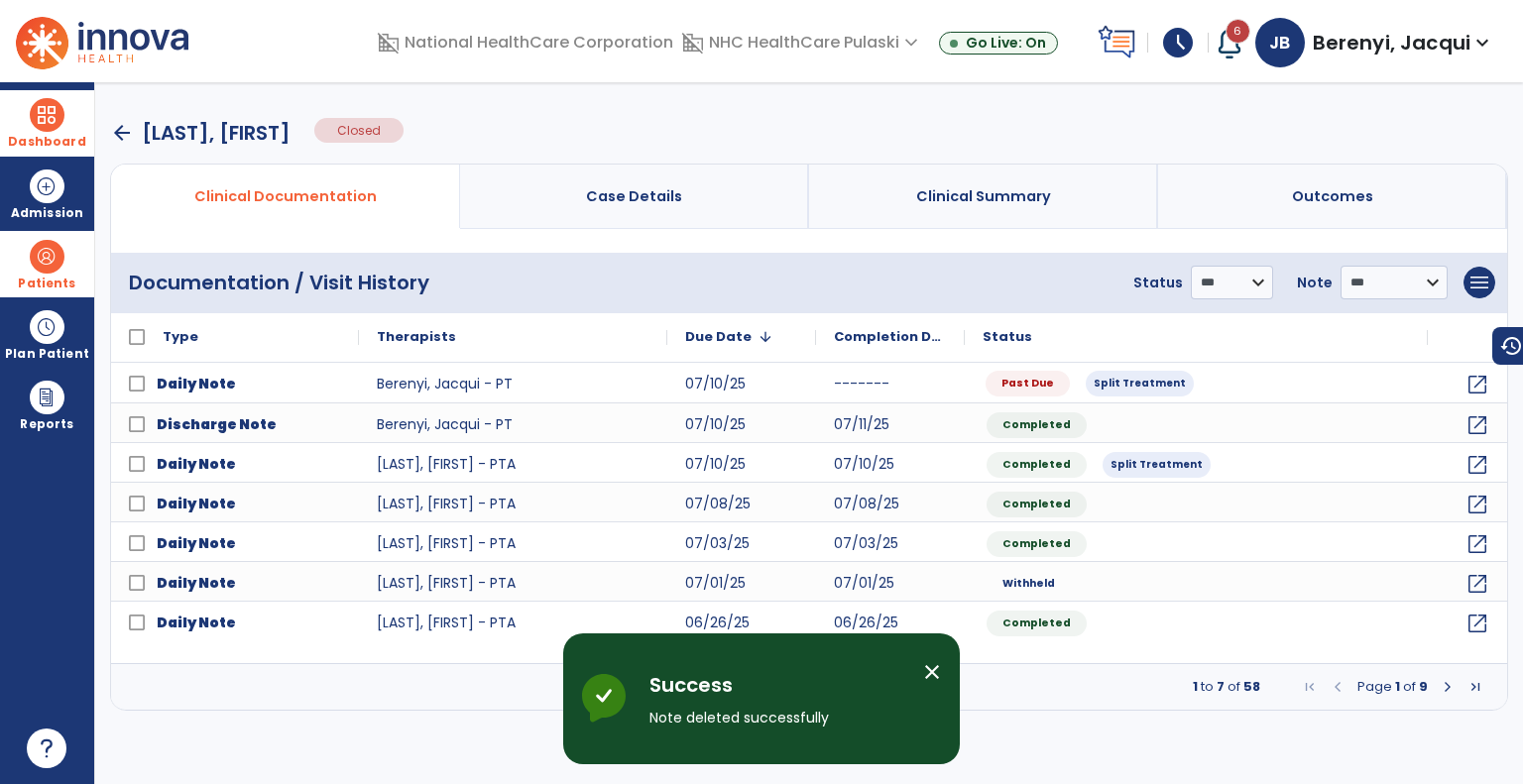 click on "Past Due" 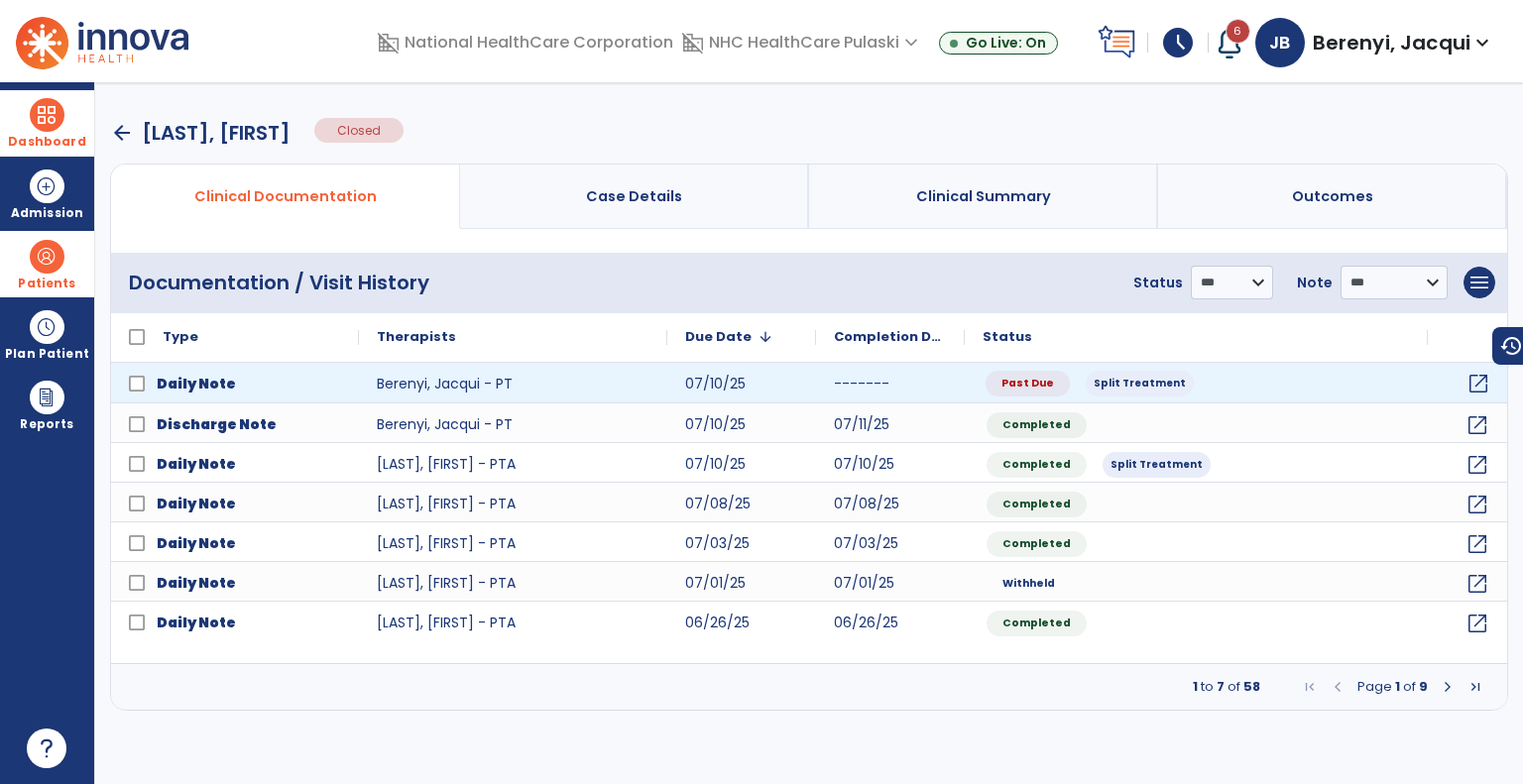 click on "open_in_new" 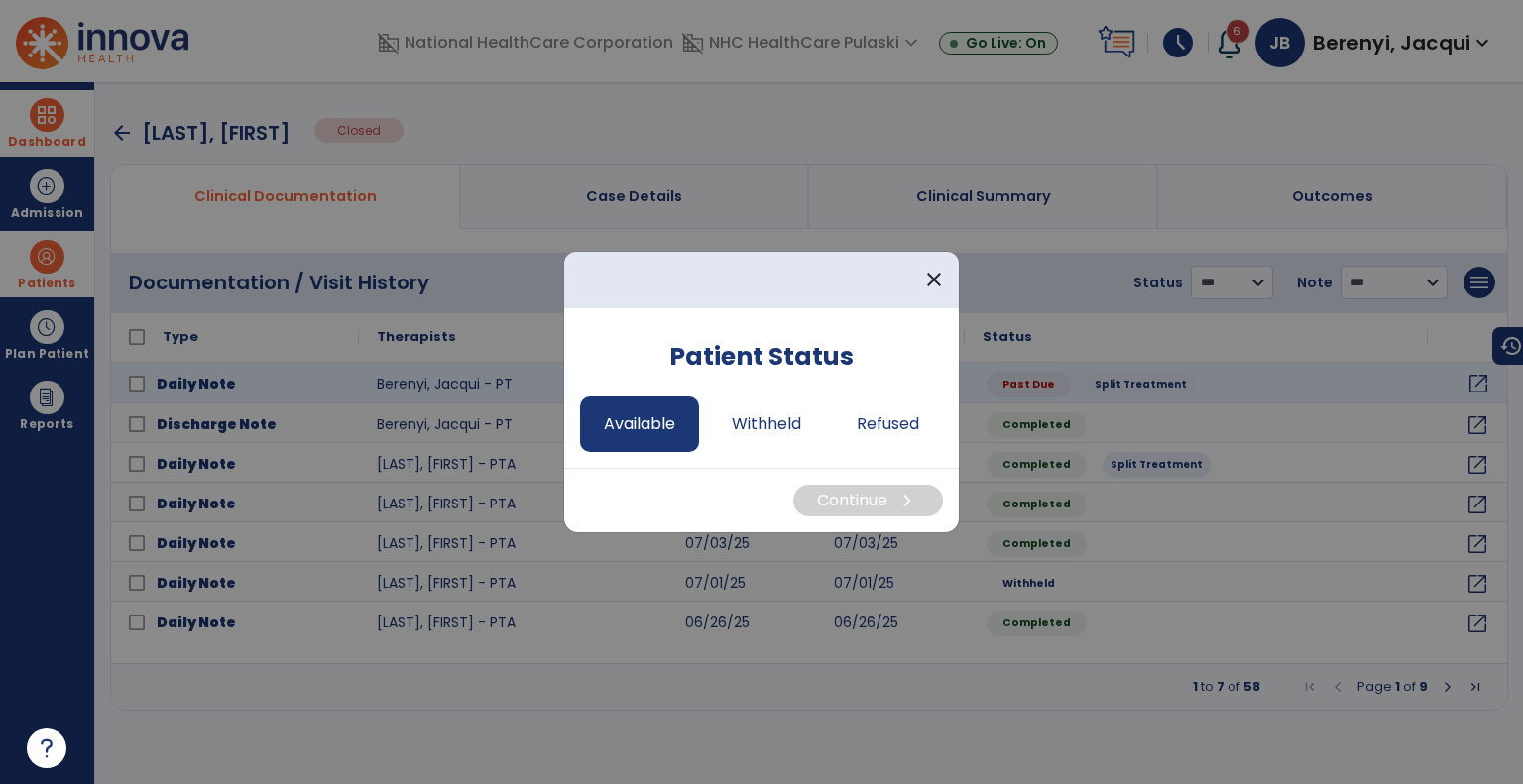 click on "Available" at bounding box center [640, 424] 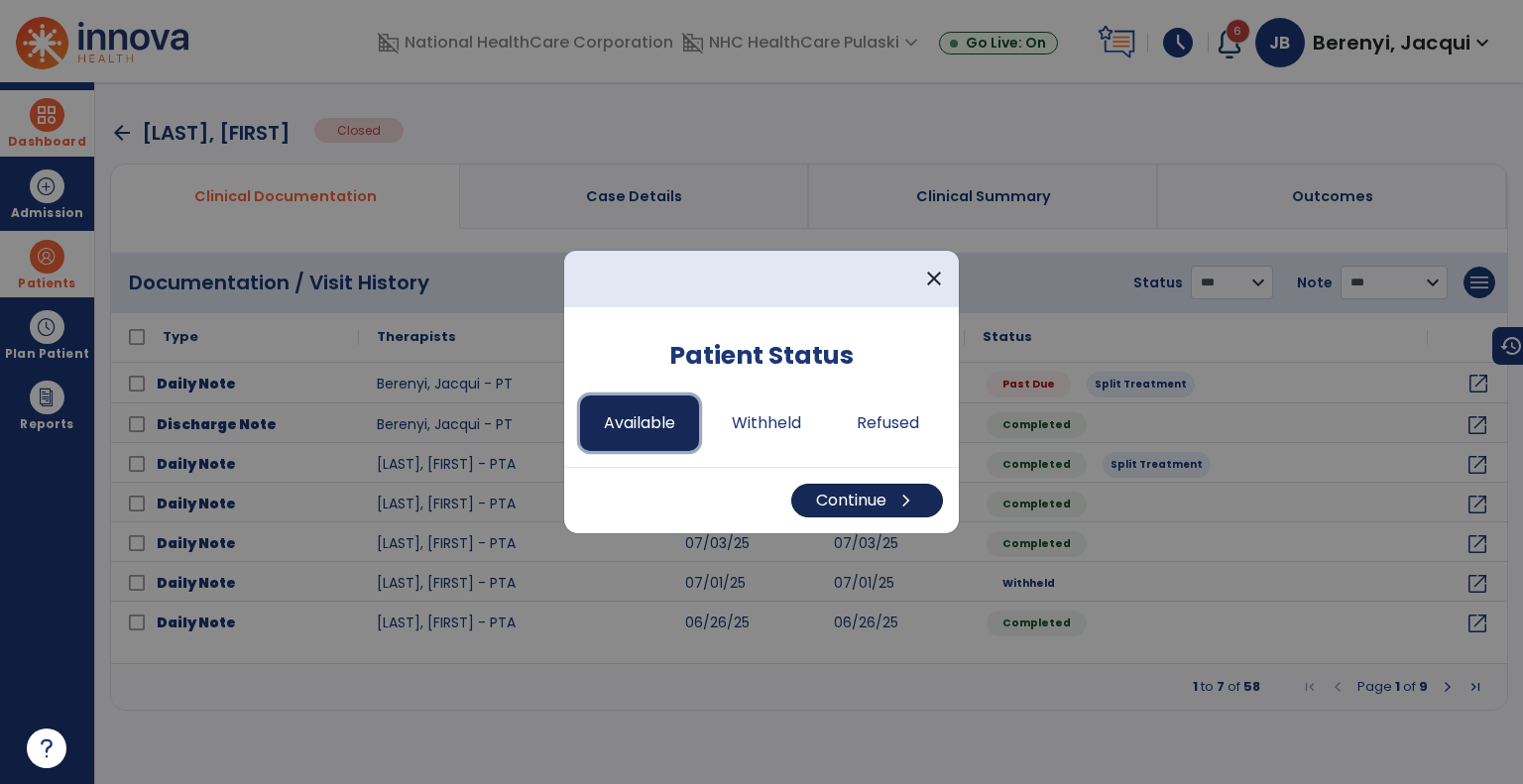 click on "chevron_right" at bounding box center (906, 501) 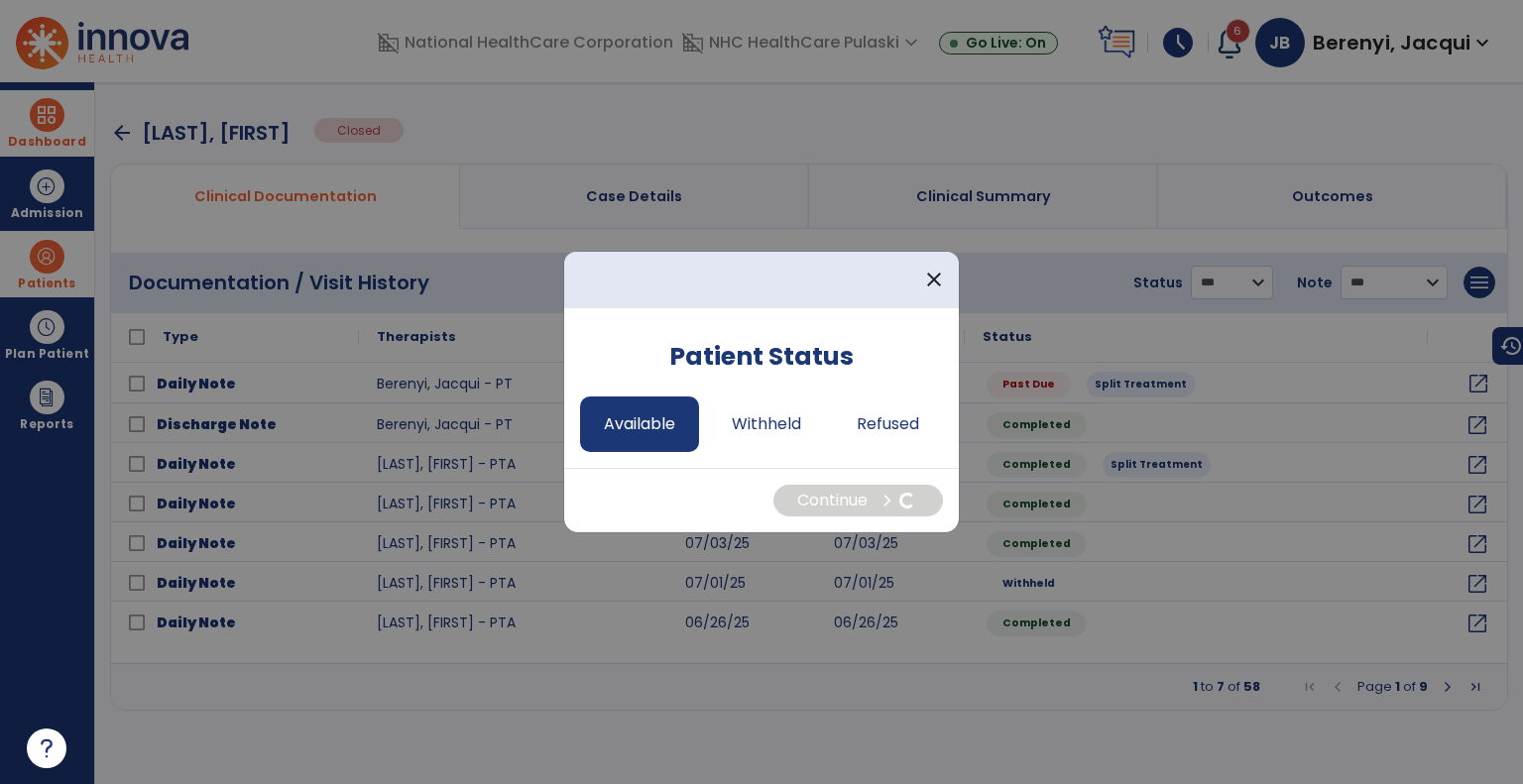select on "*" 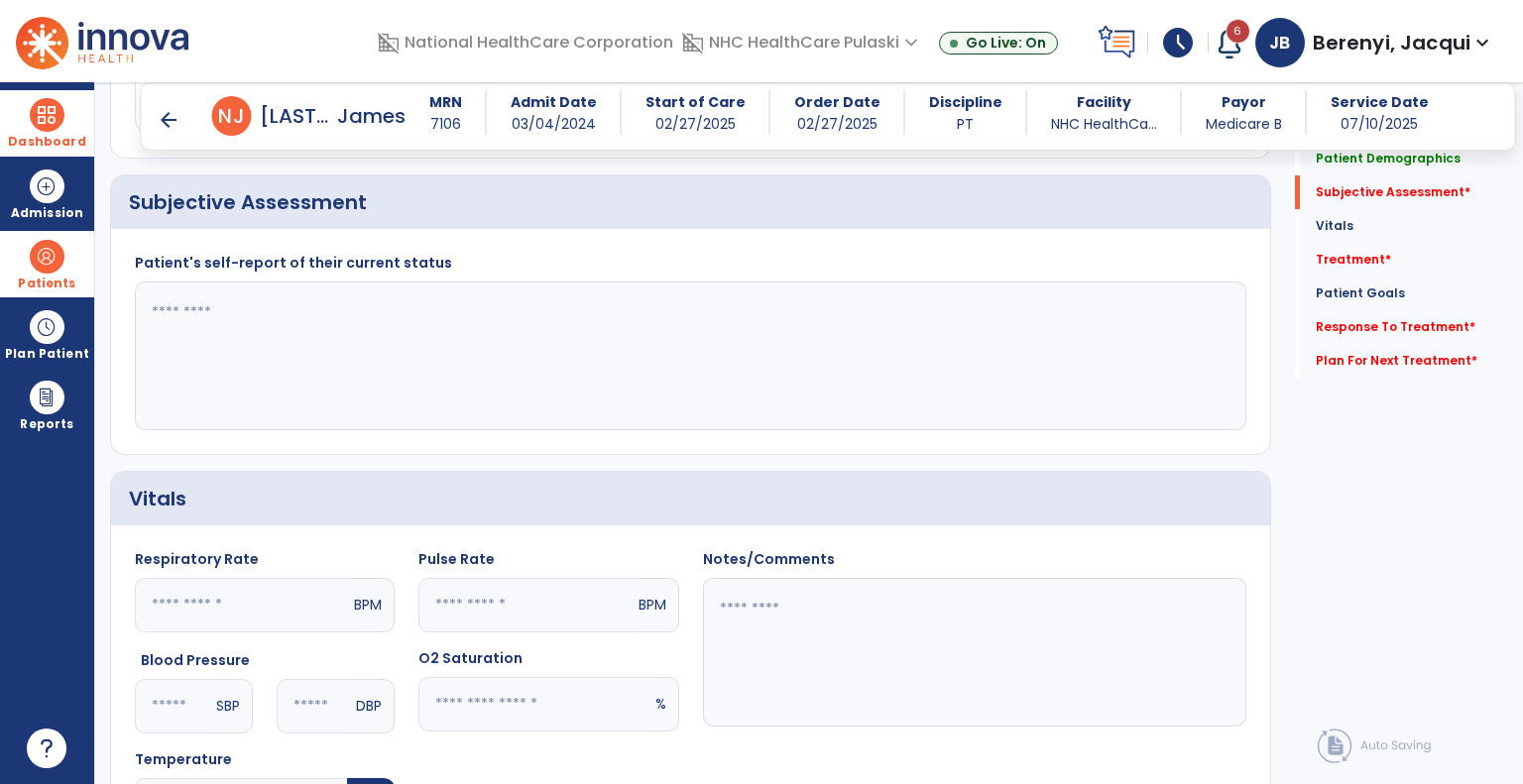 scroll, scrollTop: 350, scrollLeft: 0, axis: vertical 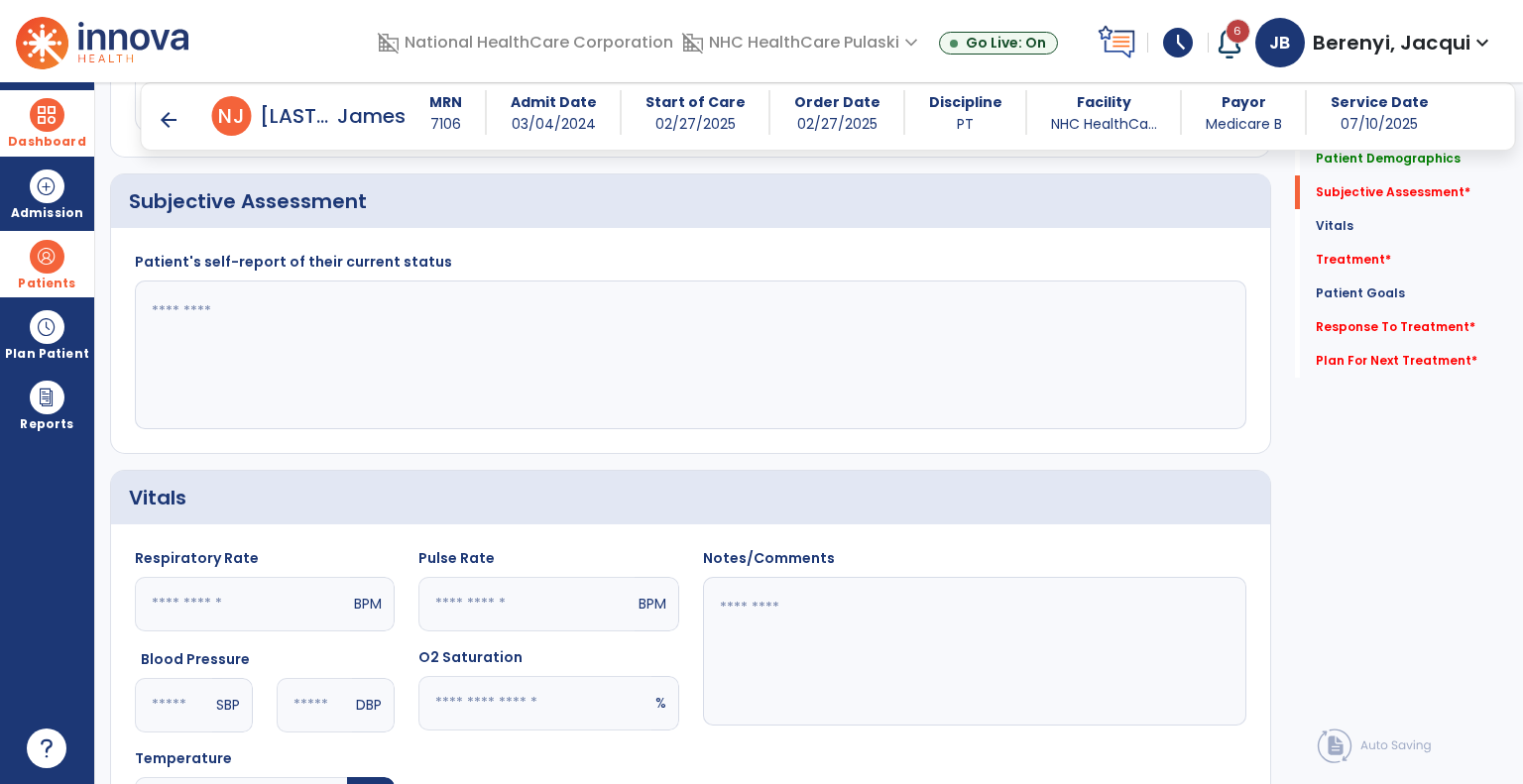 click 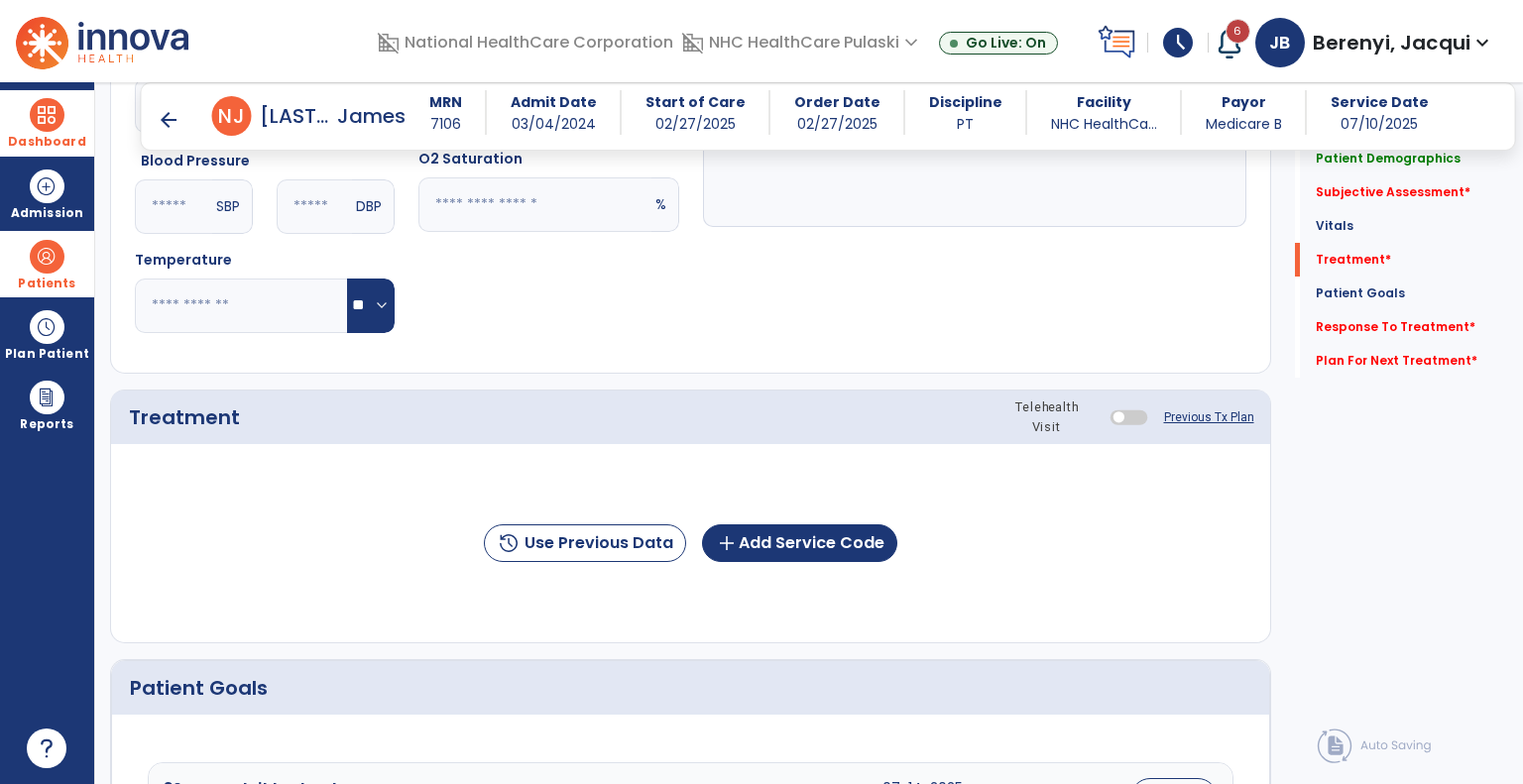 scroll, scrollTop: 886, scrollLeft: 0, axis: vertical 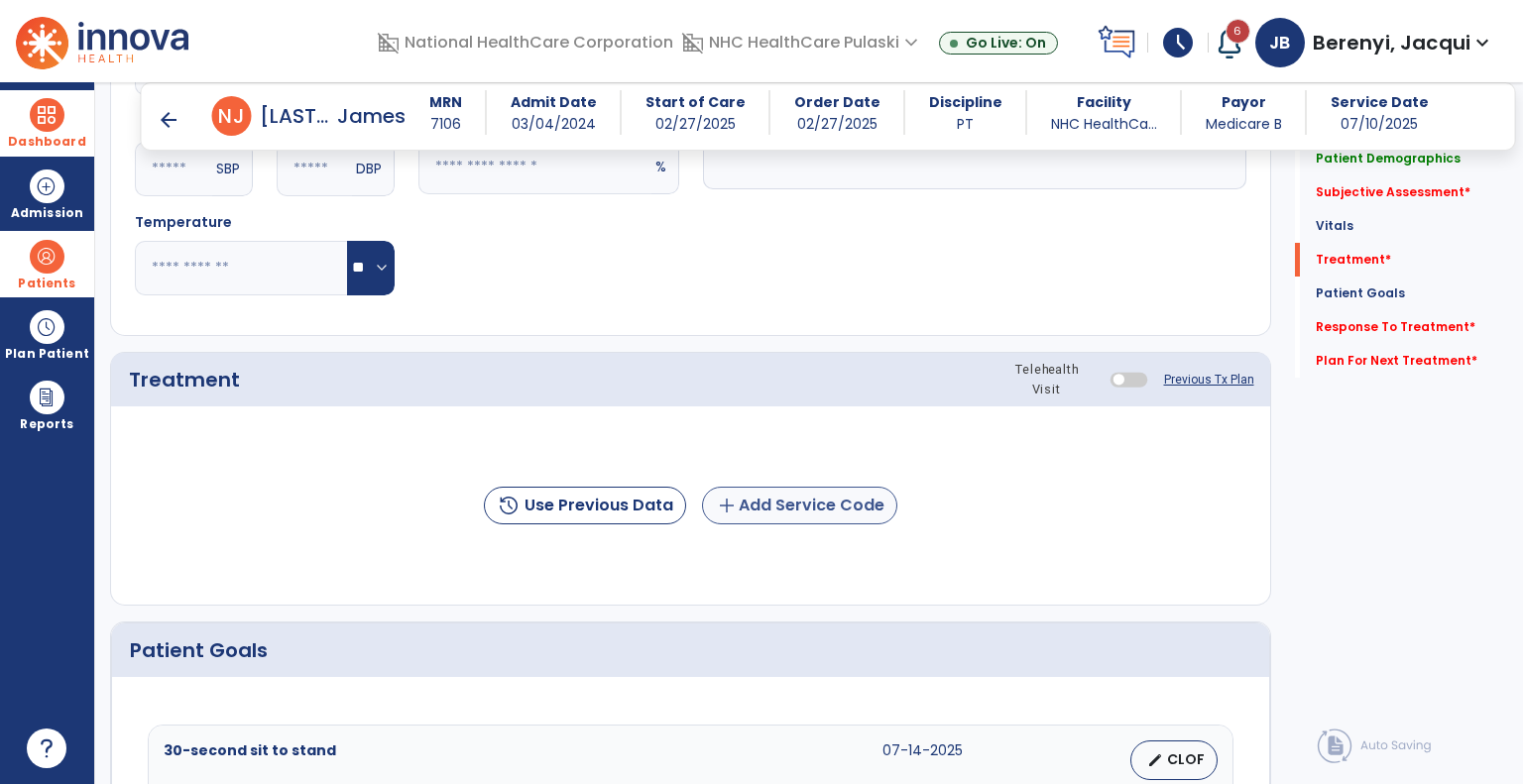 type on "**********" 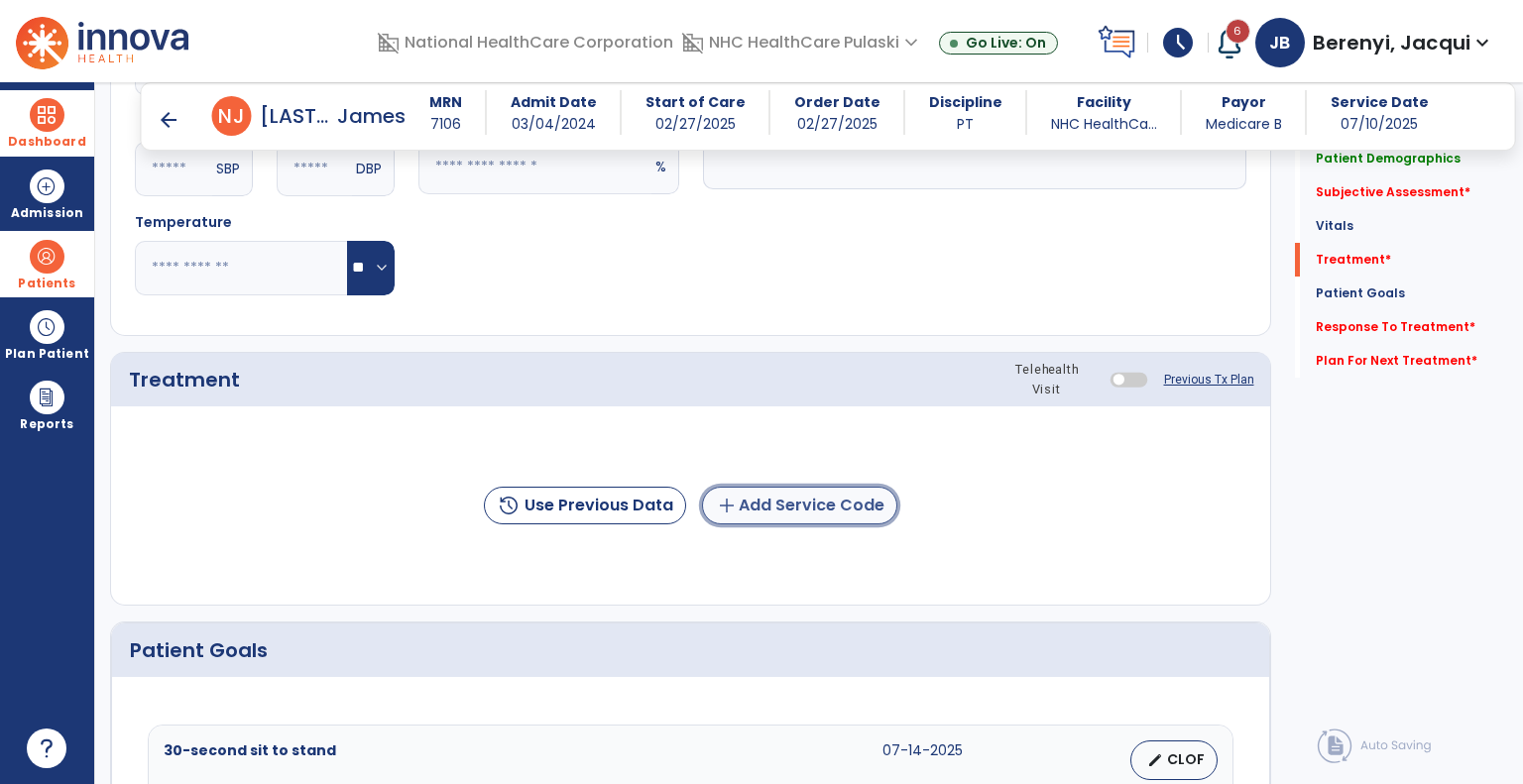 click on "add  Add Service Code" 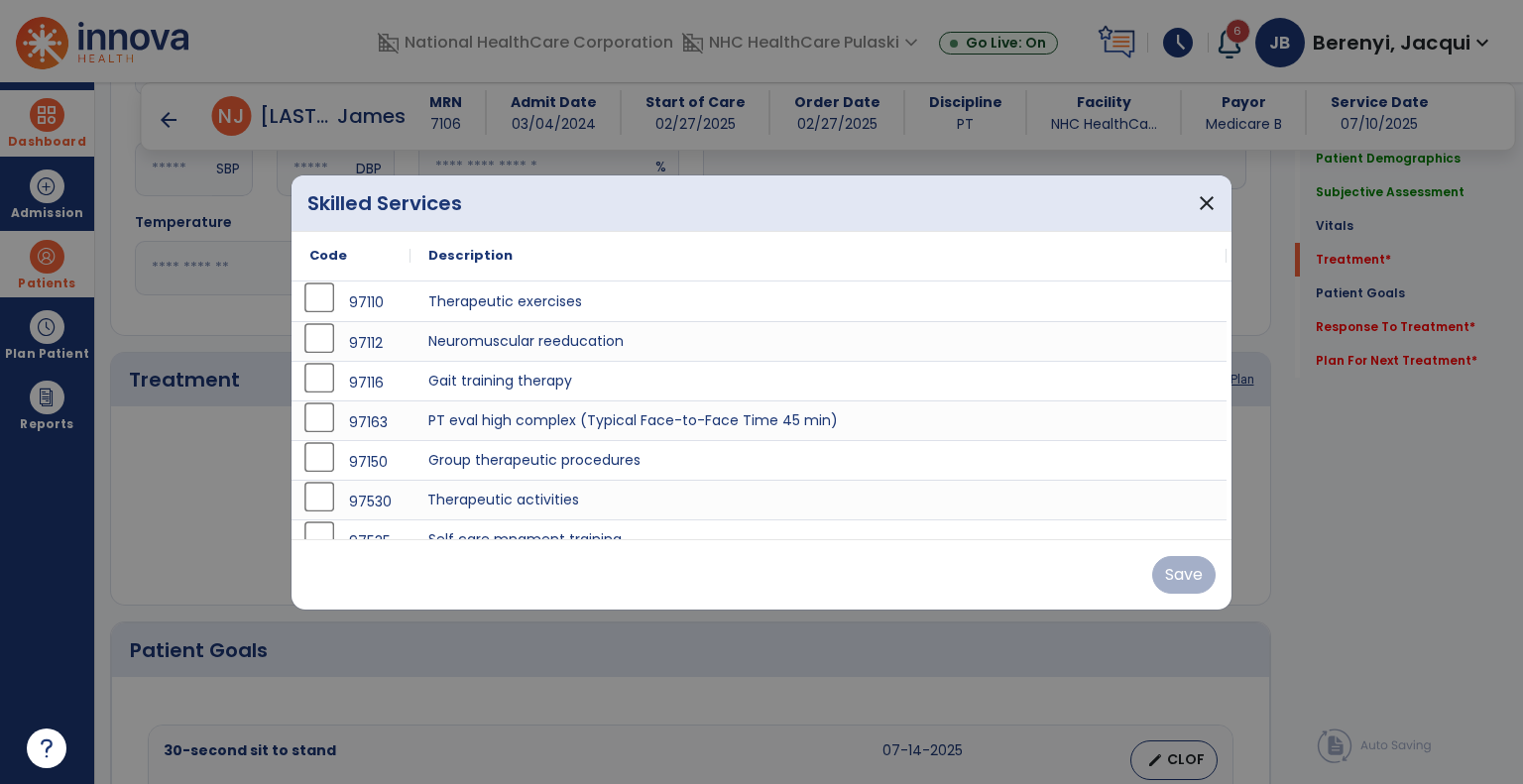 click on "Therapeutic activities" at bounding box center (818, 500) 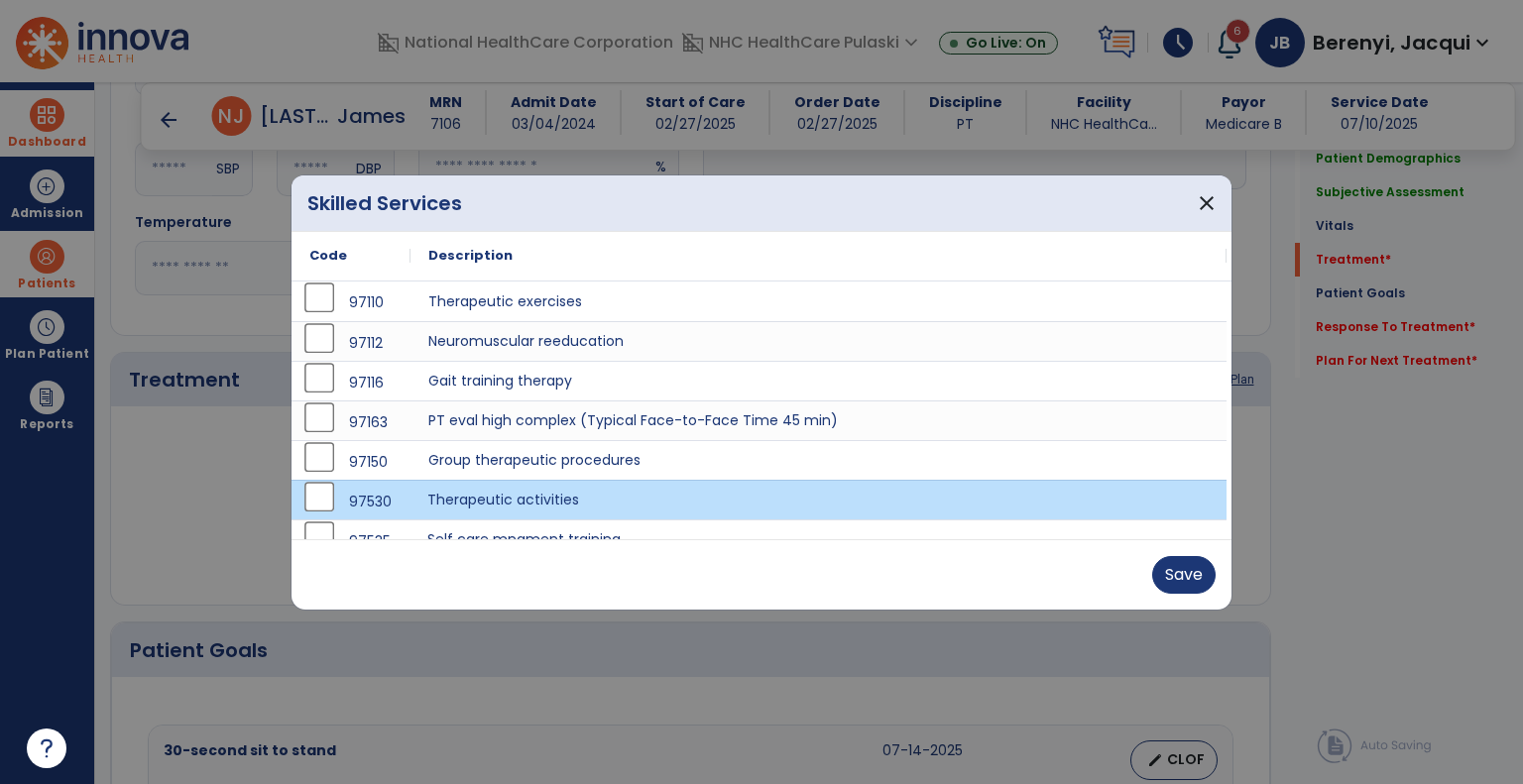 click on "Self care mngment training" at bounding box center [818, 539] 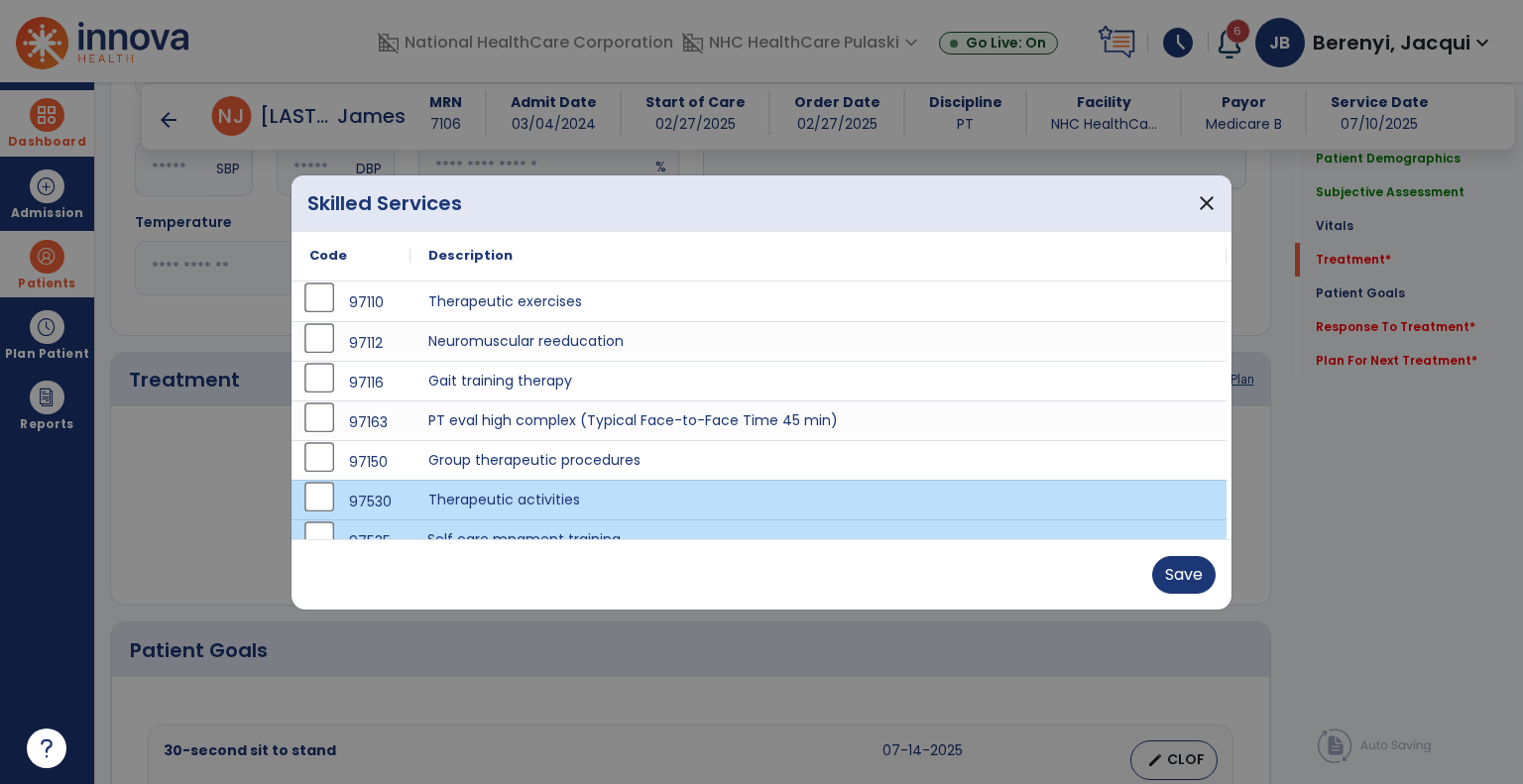 click on "Self care mngment training" at bounding box center [818, 539] 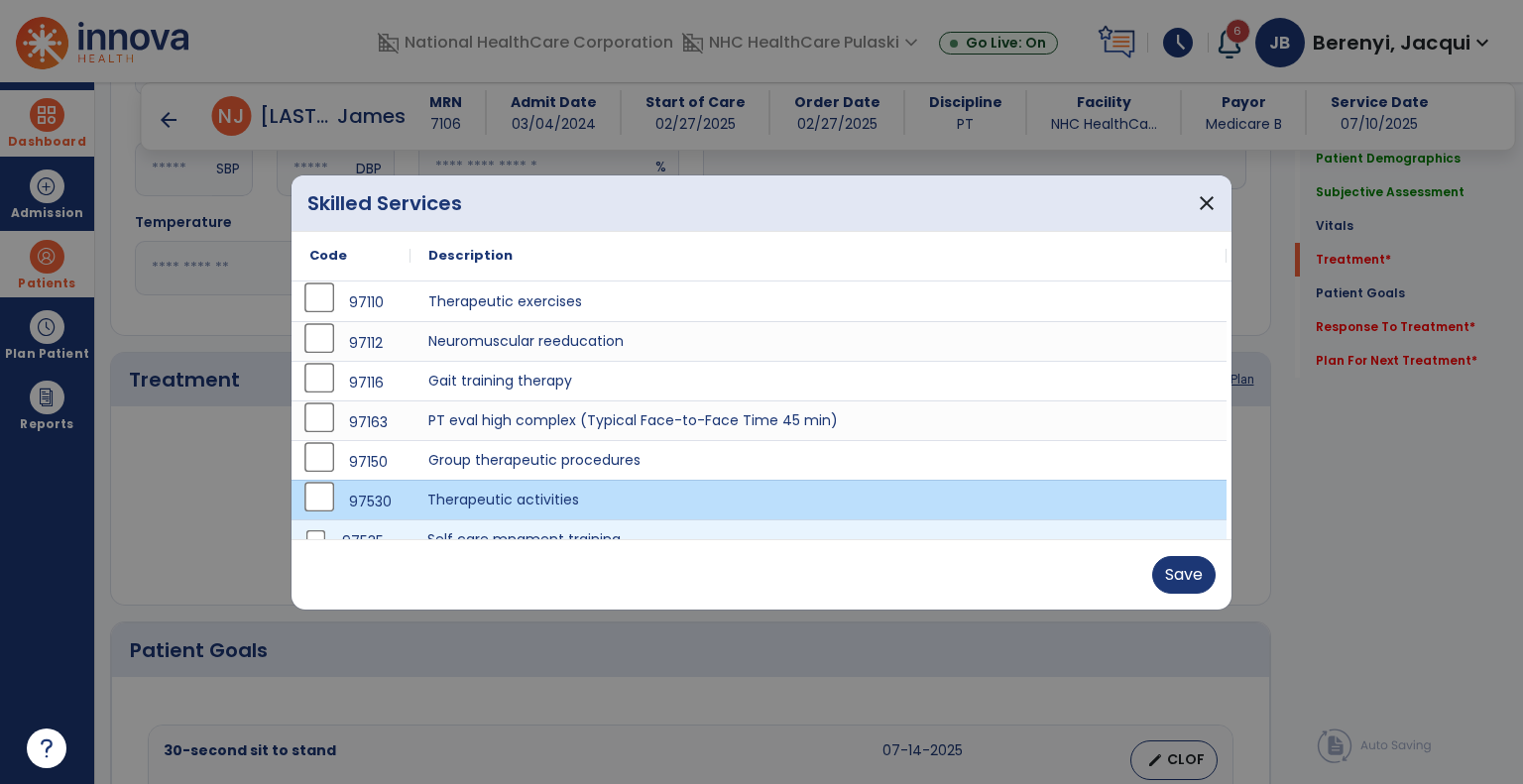 click on "Therapeutic activities" at bounding box center [818, 500] 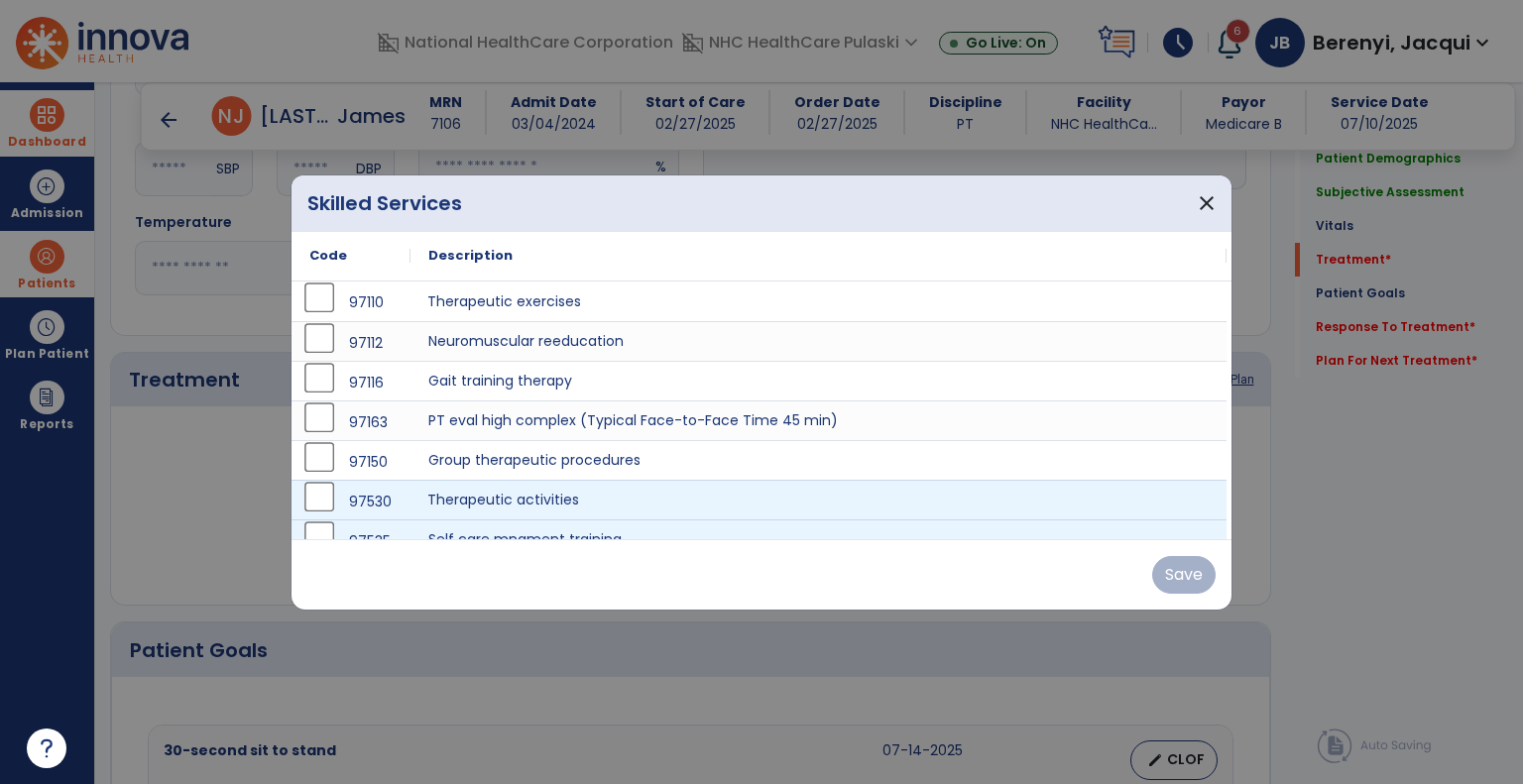 click on "Therapeutic exercises" at bounding box center (818, 301) 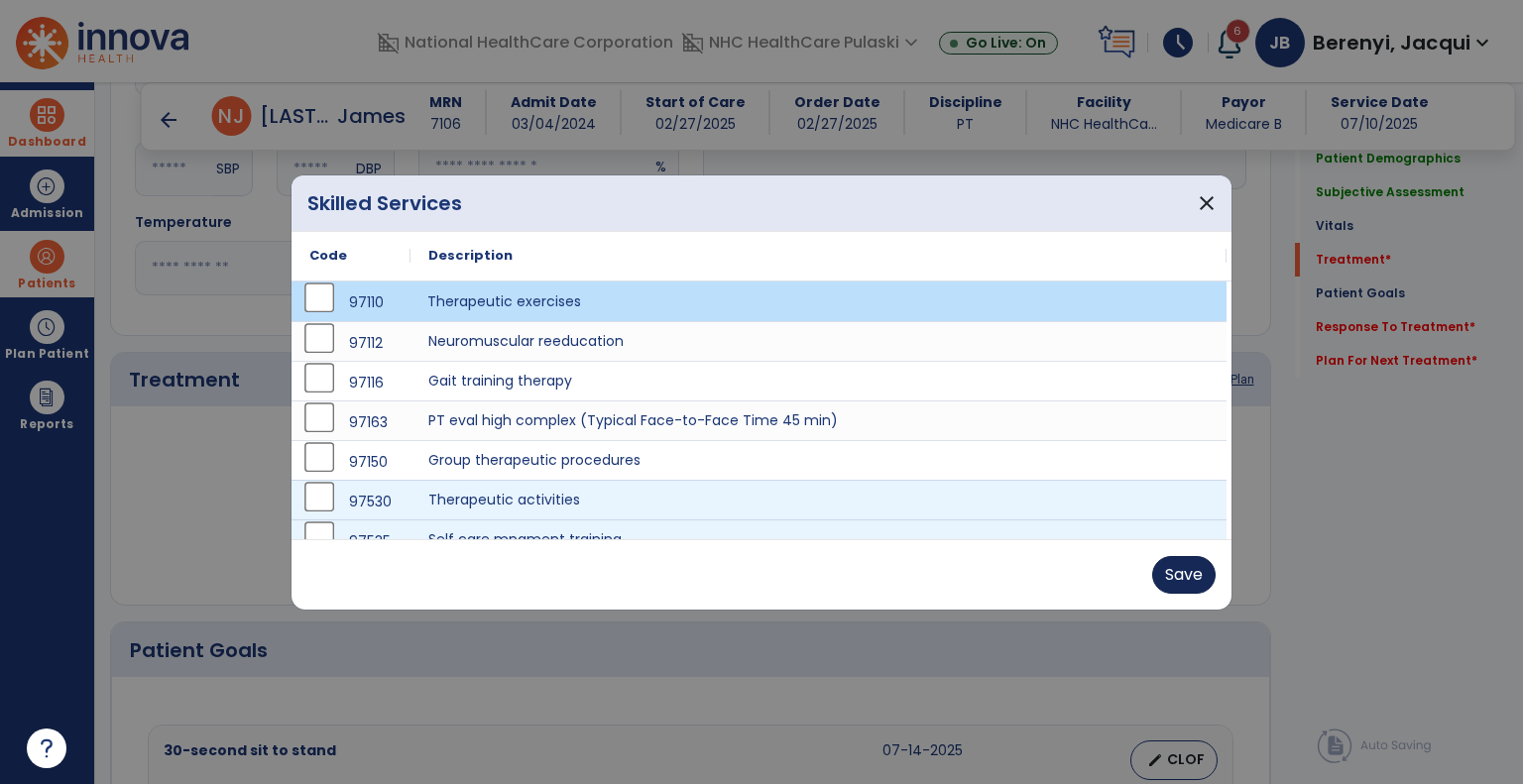 click on "Save" at bounding box center (1184, 575) 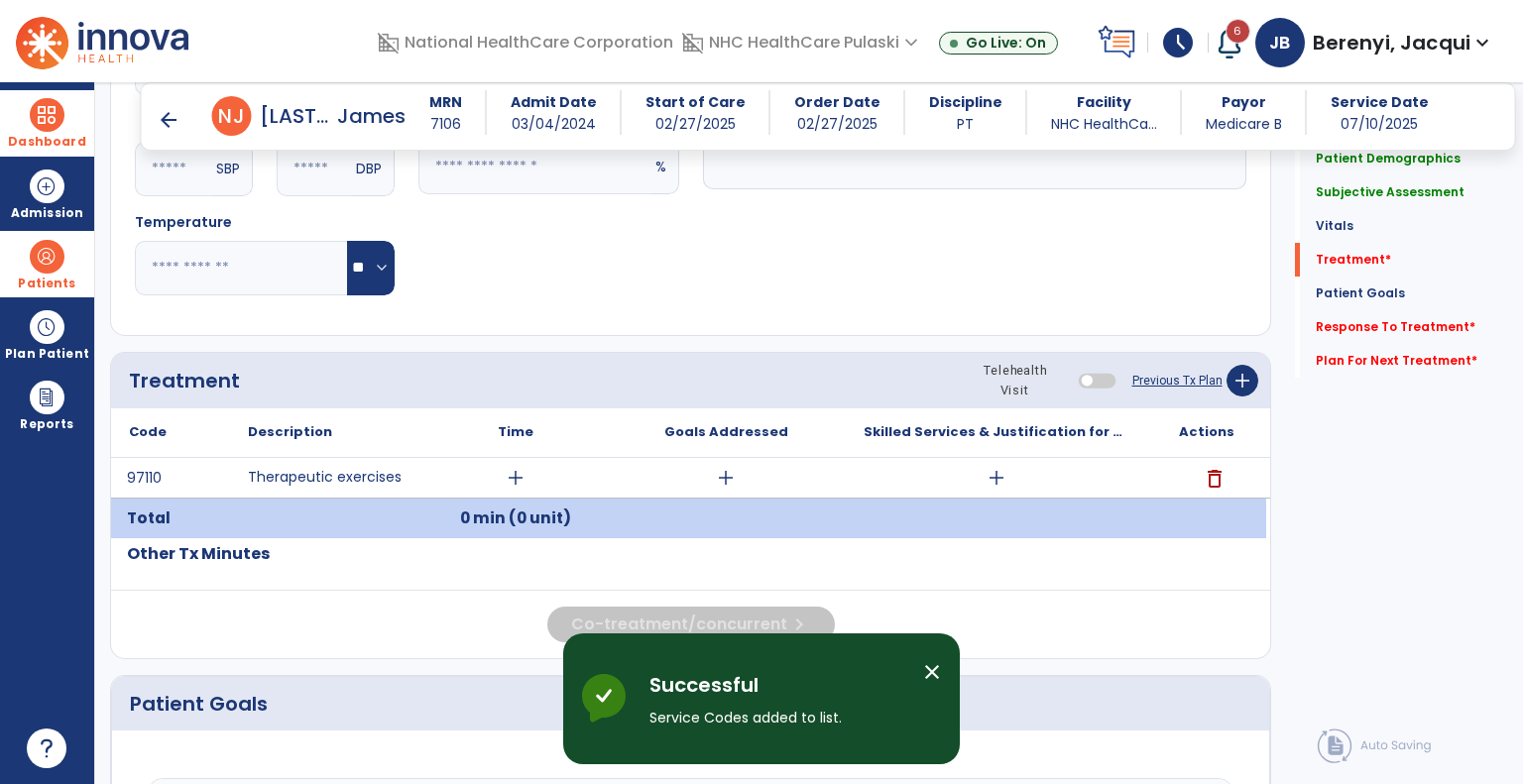 click on "add" at bounding box center [516, 478] 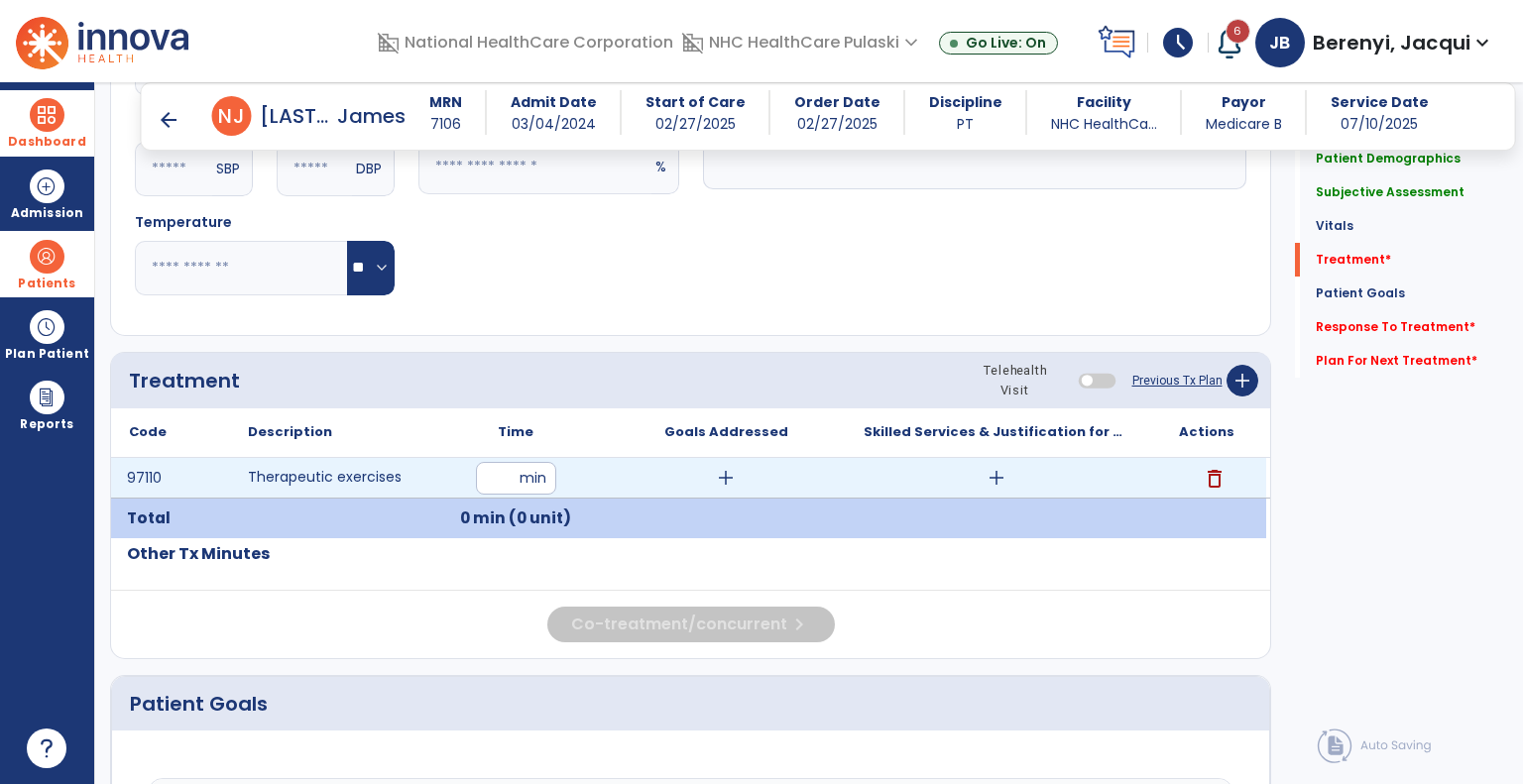 type on "**" 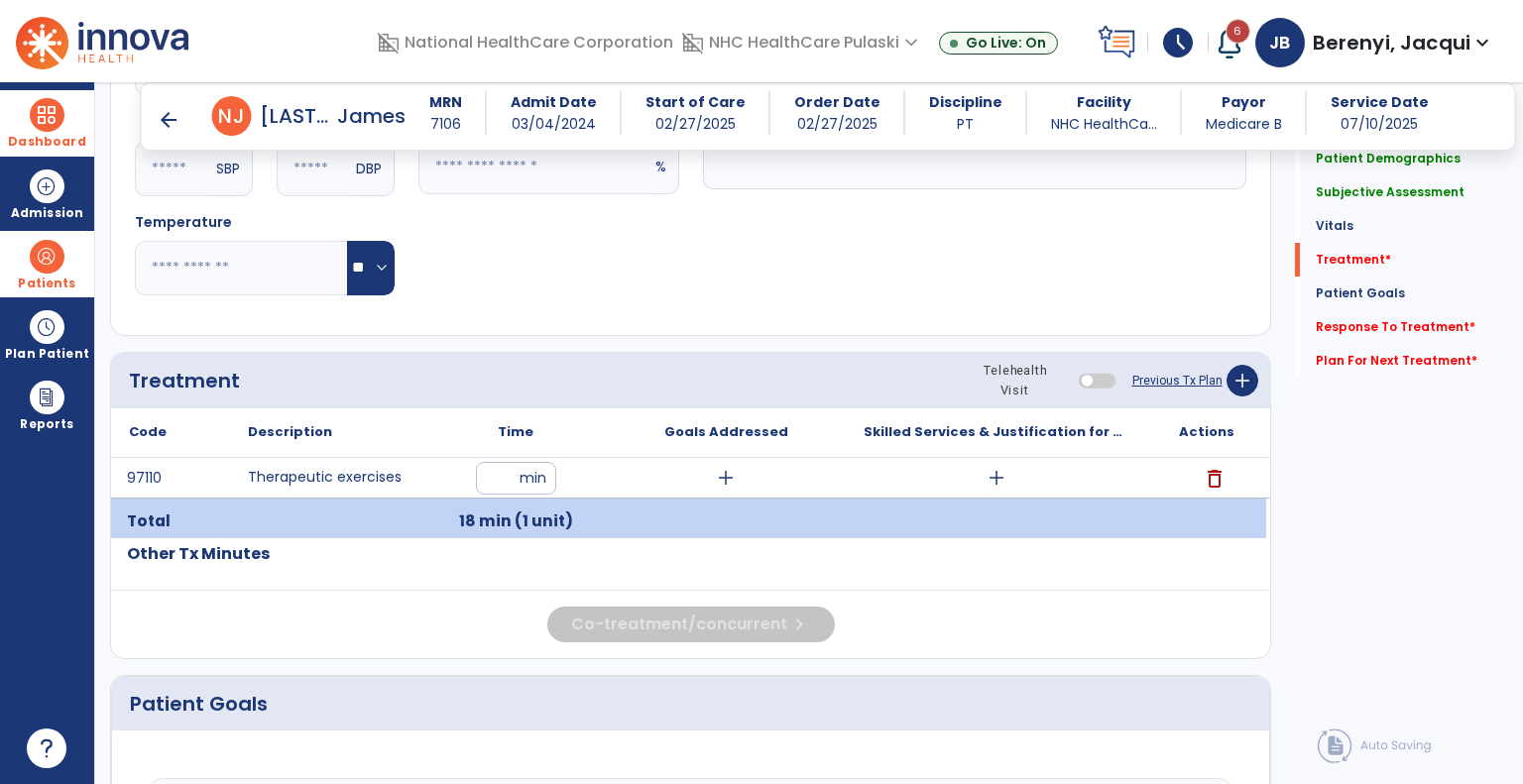 click on "add" at bounding box center [996, 478] 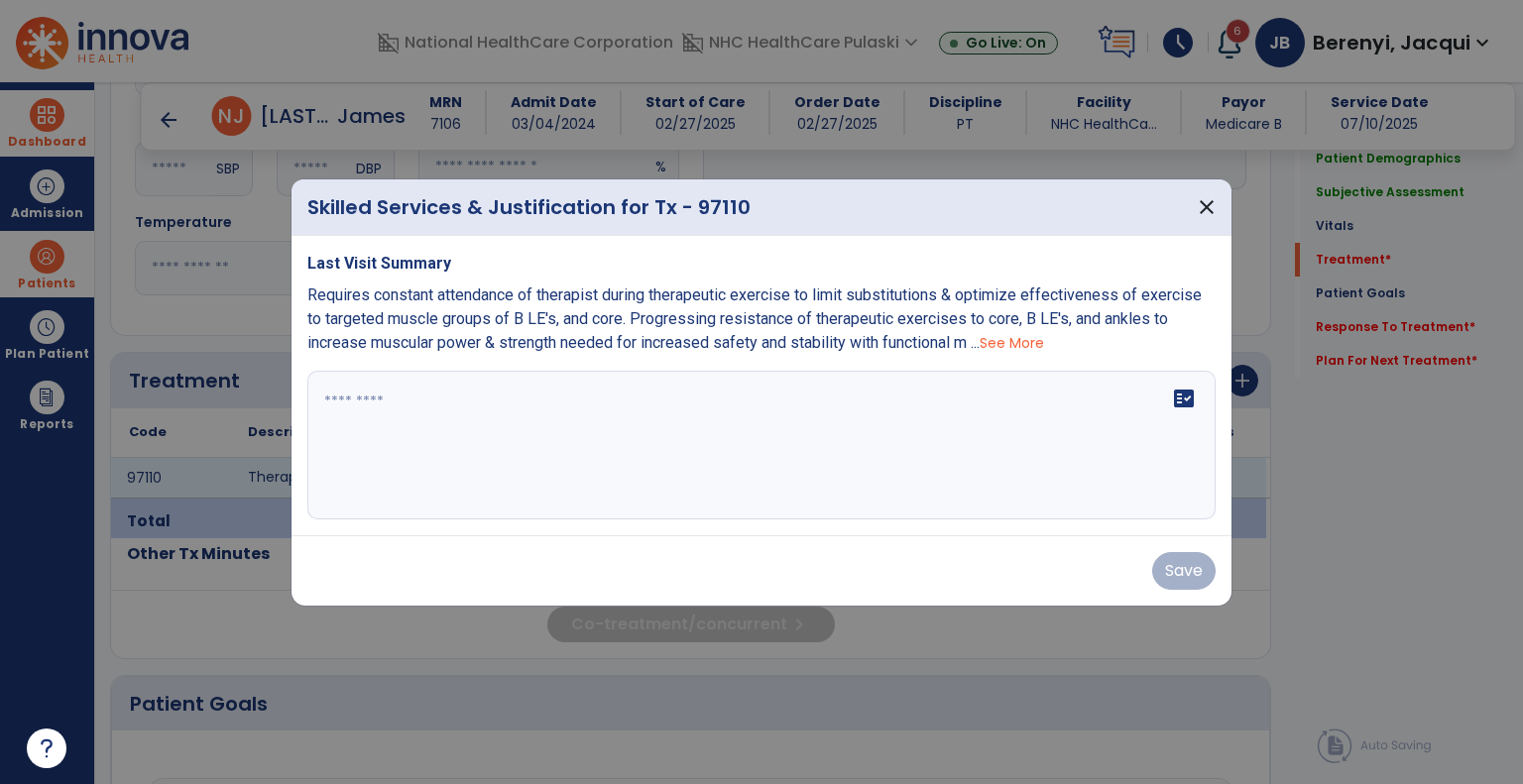 click at bounding box center [762, 445] 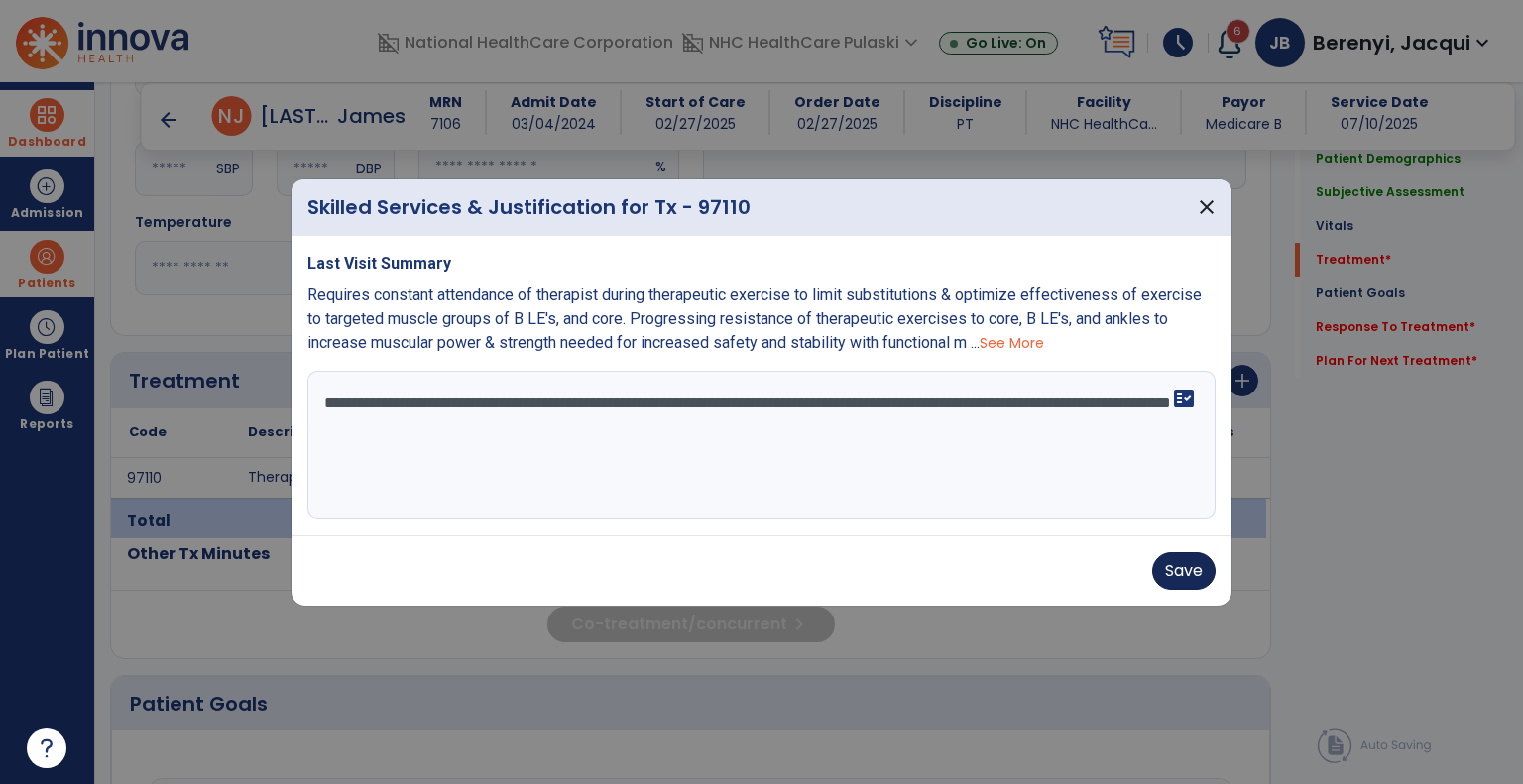 type on "**********" 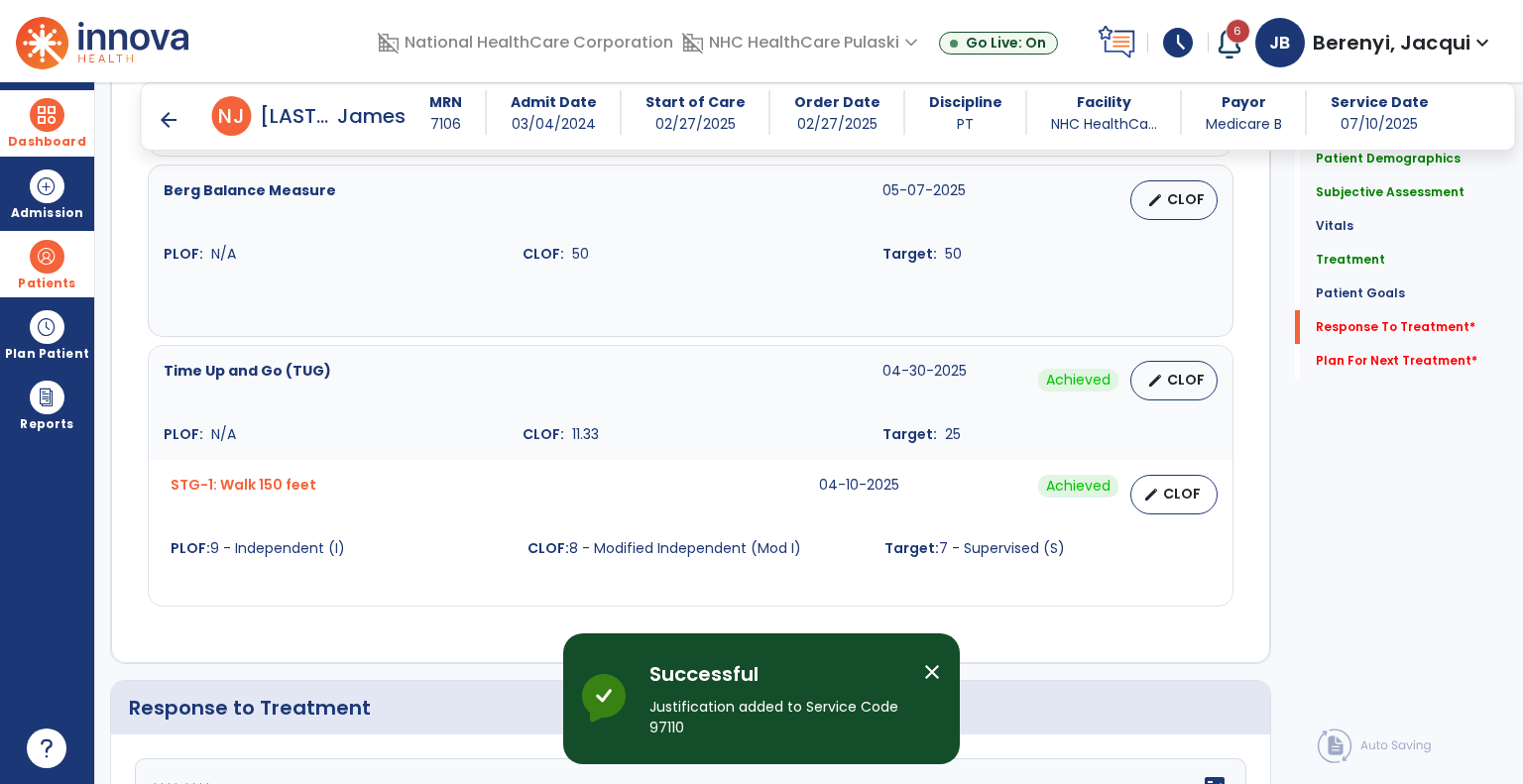 scroll, scrollTop: 2389, scrollLeft: 0, axis: vertical 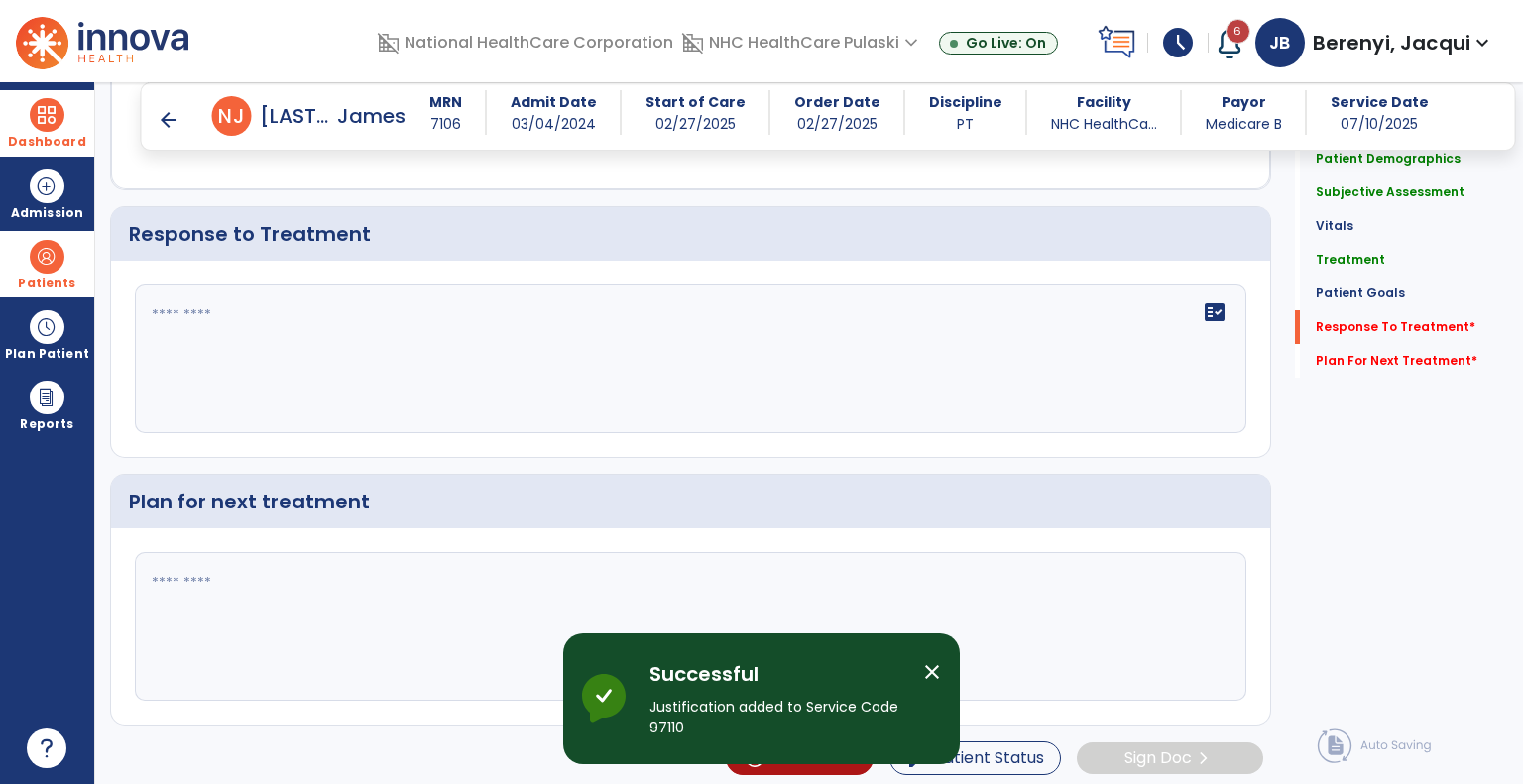 click 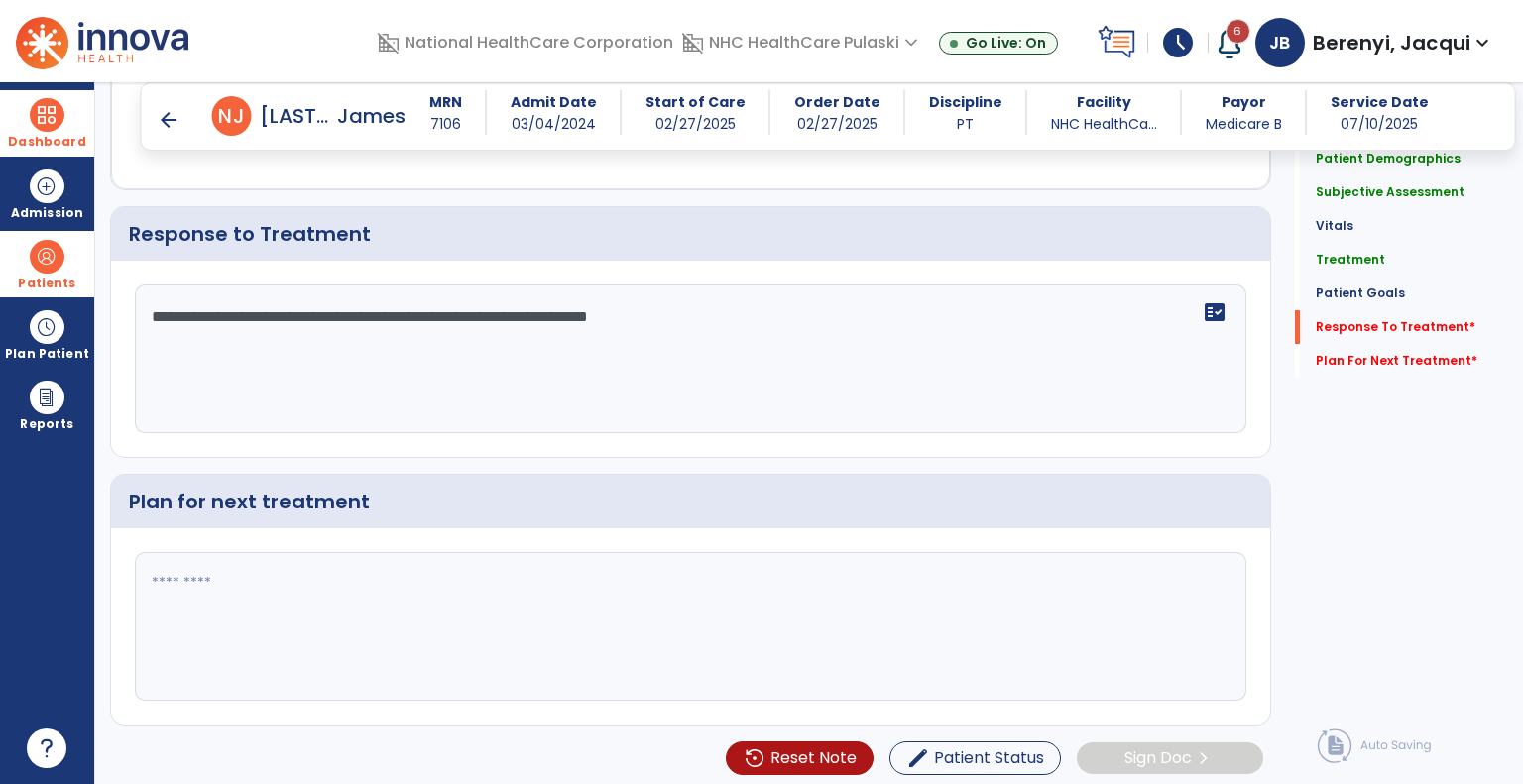 type on "**********" 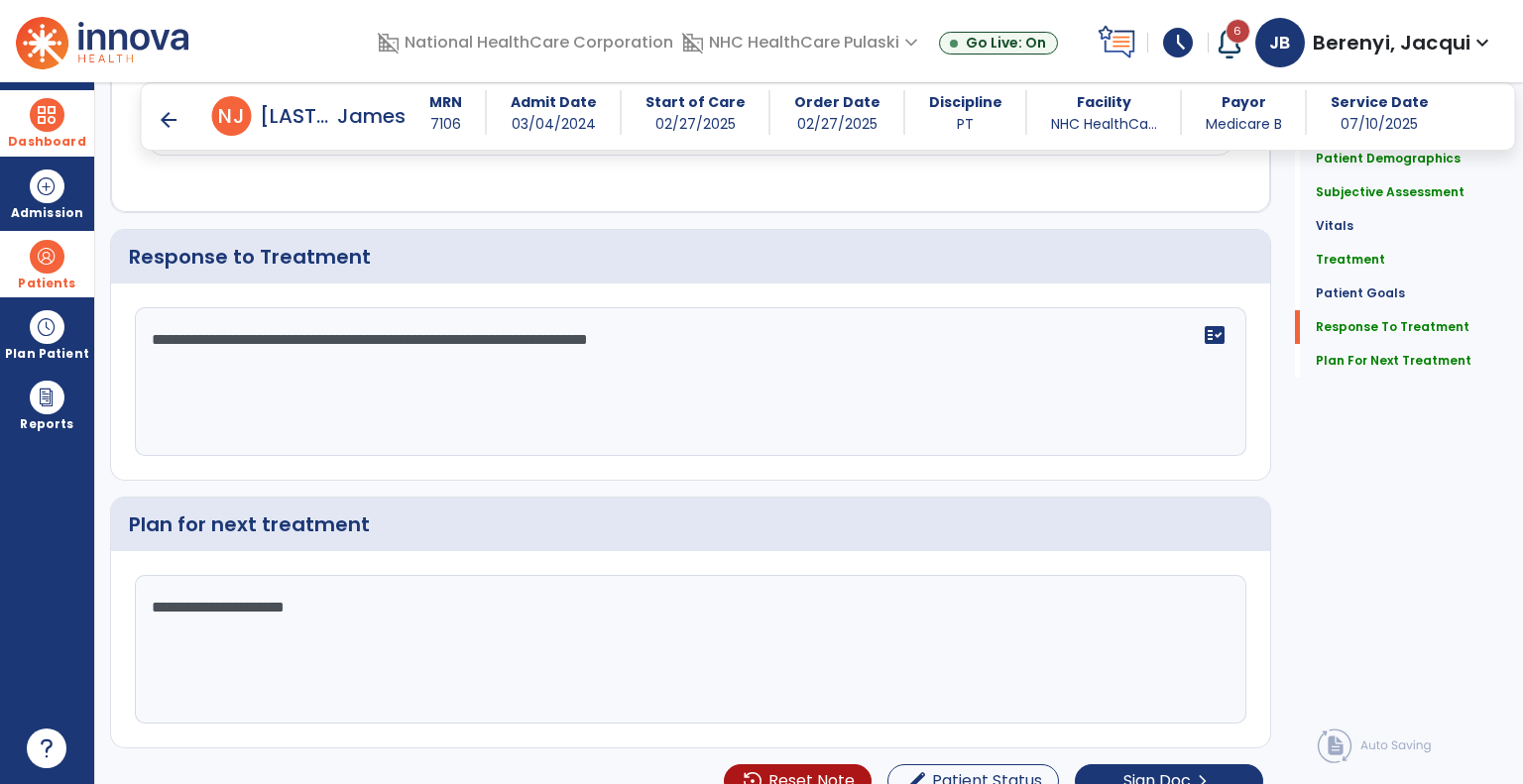 scroll, scrollTop: 2389, scrollLeft: 0, axis: vertical 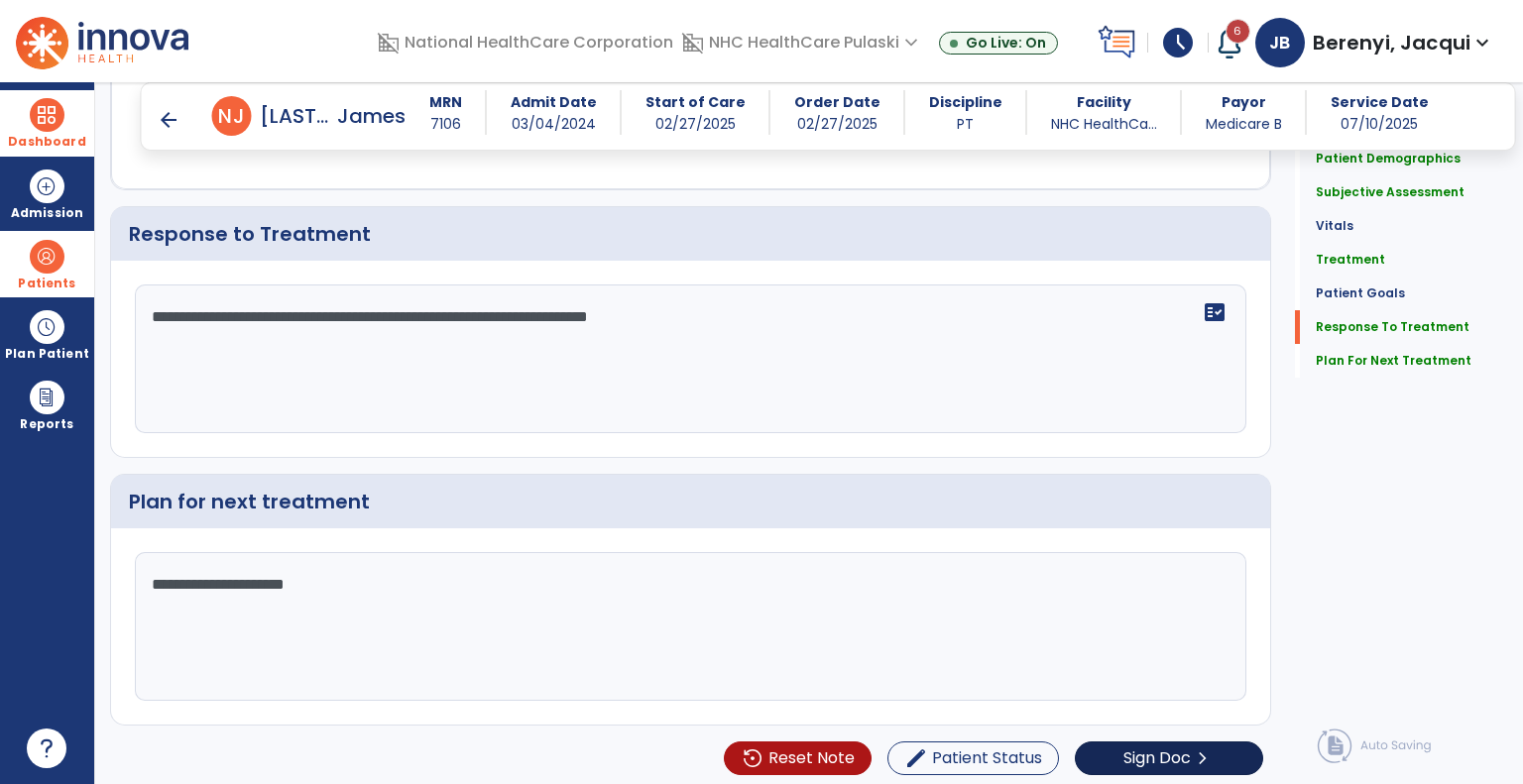type on "**********" 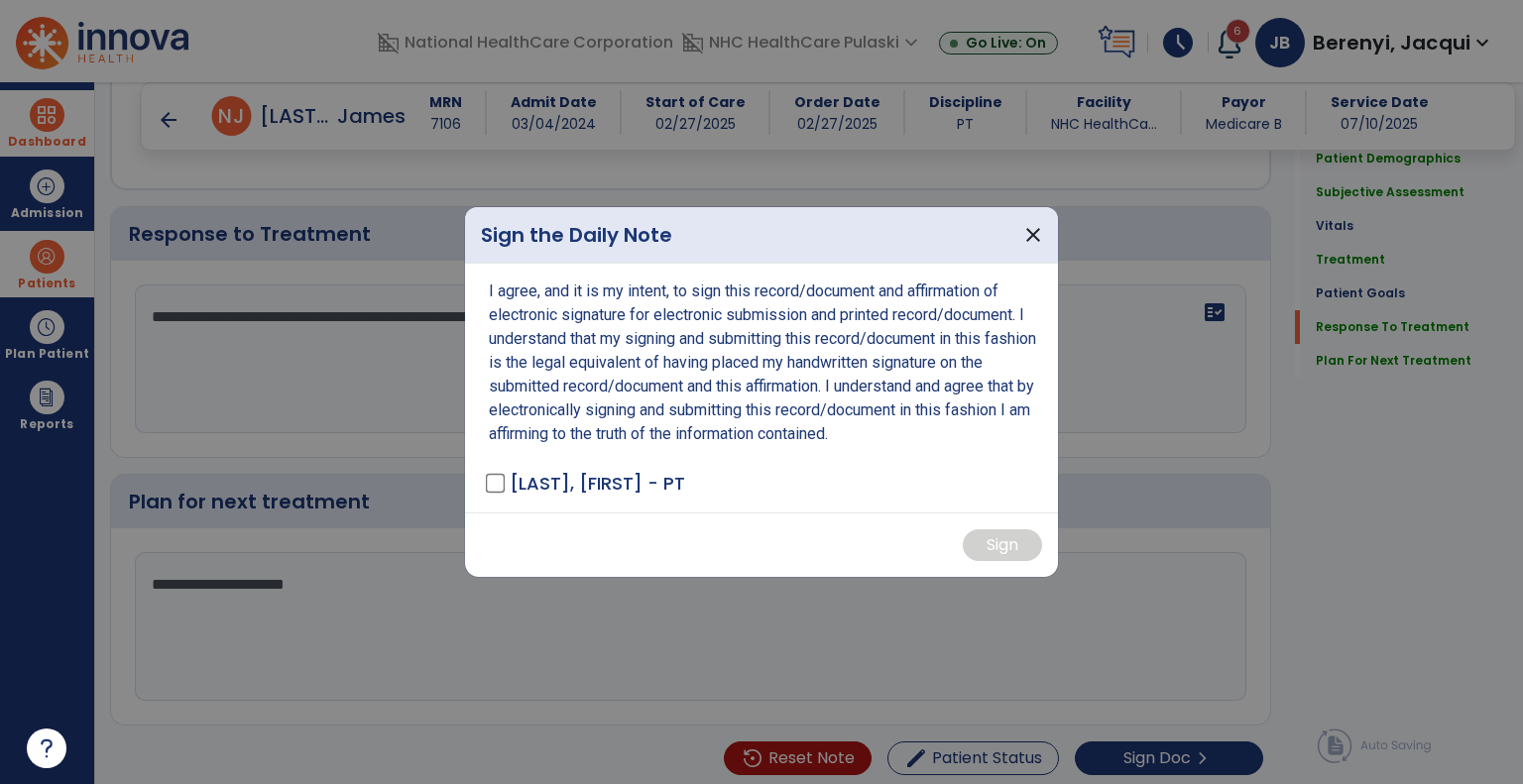 click on "I agree, and it is my intent, to sign this record/document and affirmation of electronic signature for electronic submission and printed record/document. I understand that my signing and submitting this record/document in this fashion is the legal equivalent of having placed my handwritten signature on the submitted record/document and this affirmation. I understand and agree that by electronically signing and submitting this record/document in this fashion I am affirming to the truth of the information contained.  [LAST], [FIRST]  - PT" at bounding box center [762, 388] 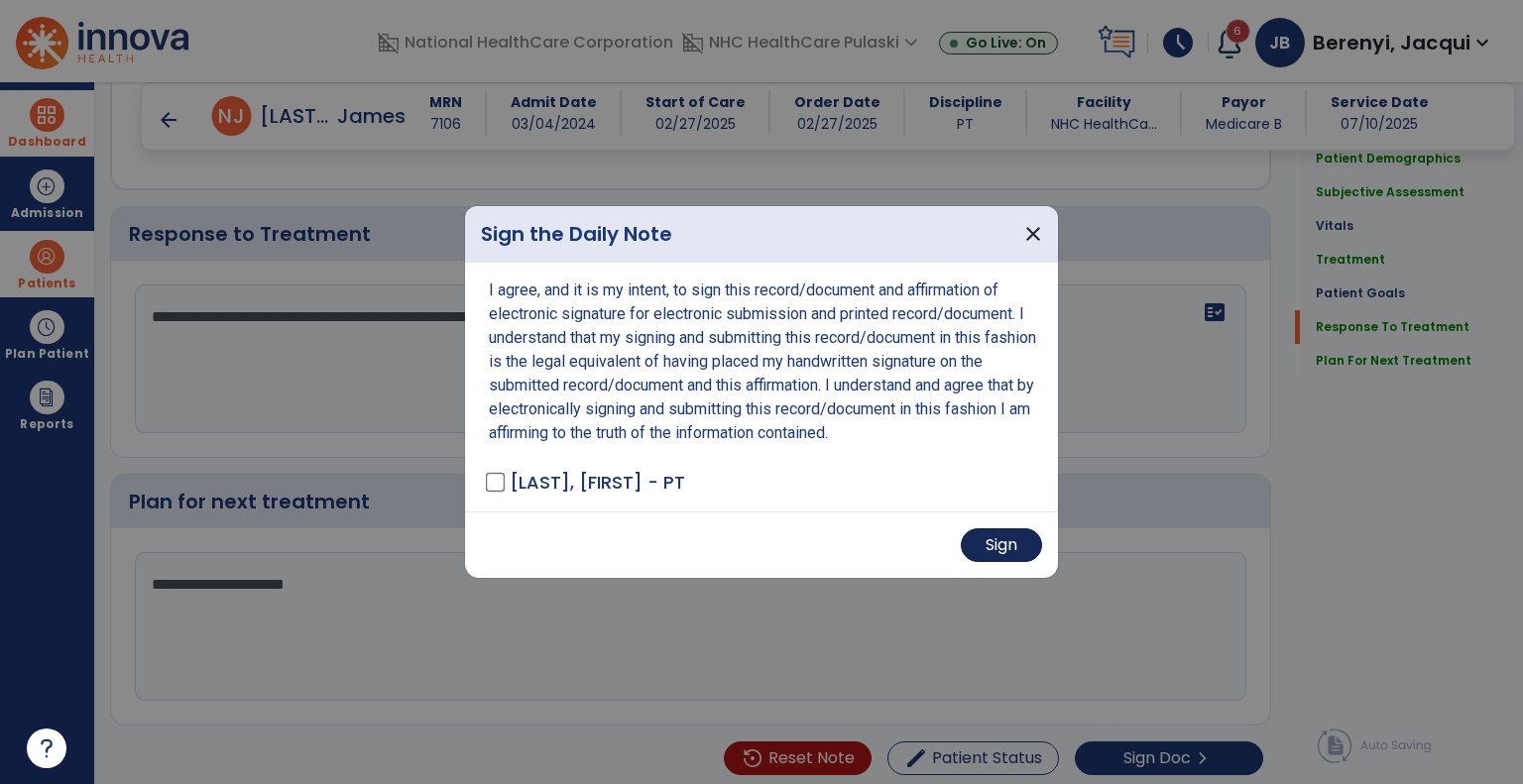 click on "Sign" at bounding box center [1001, 545] 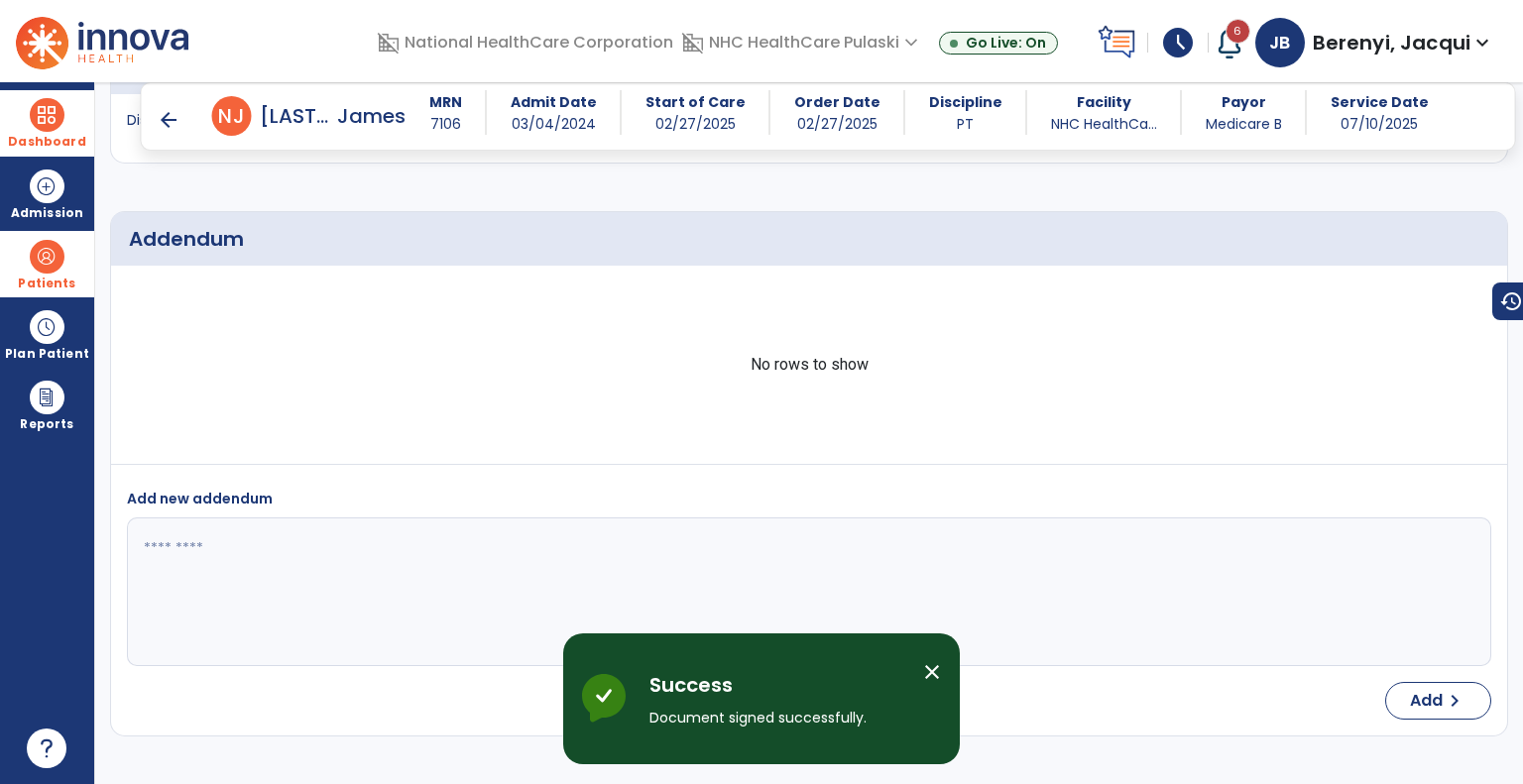scroll, scrollTop: 3174, scrollLeft: 0, axis: vertical 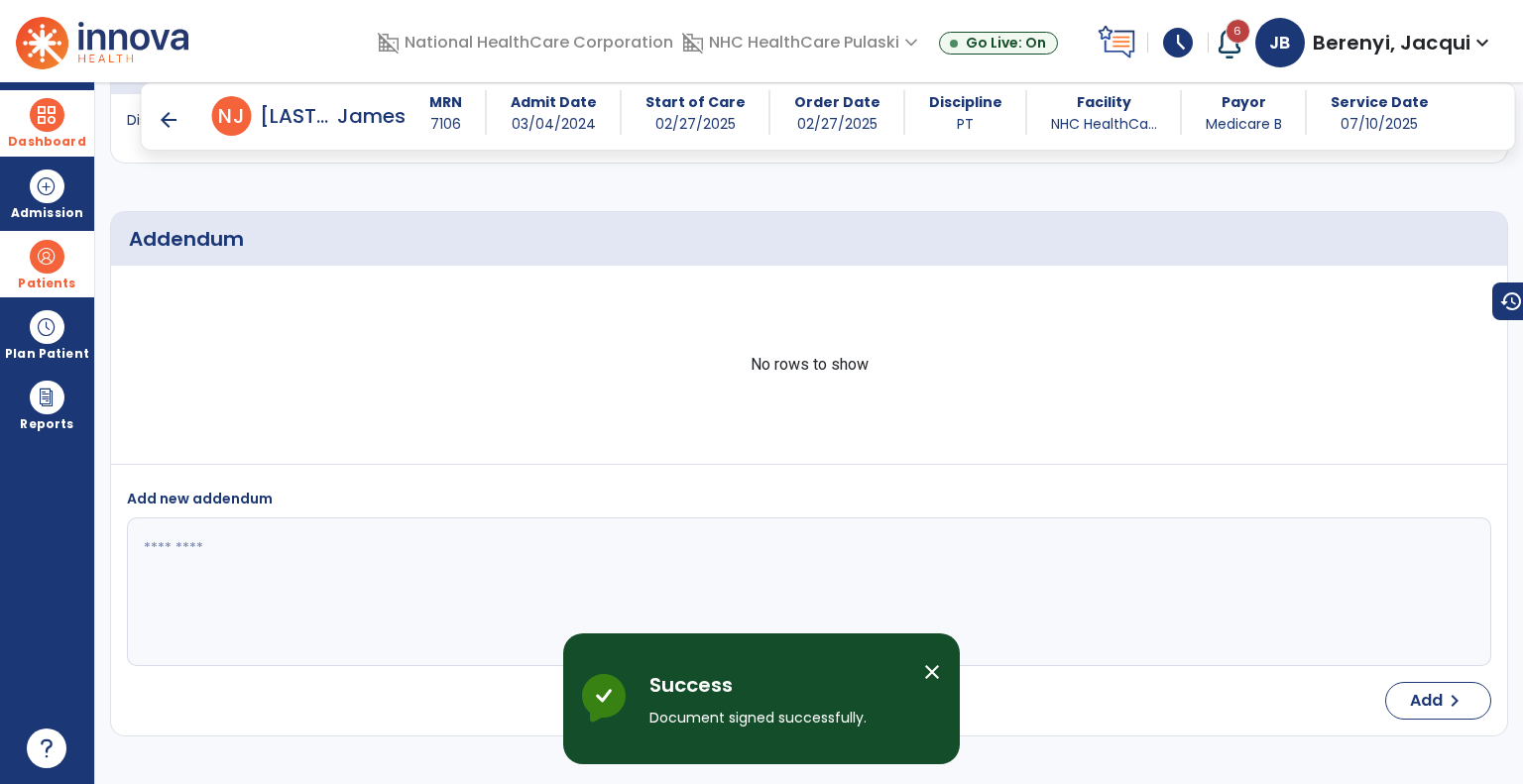 click on "arrow_back" at bounding box center (169, 120) 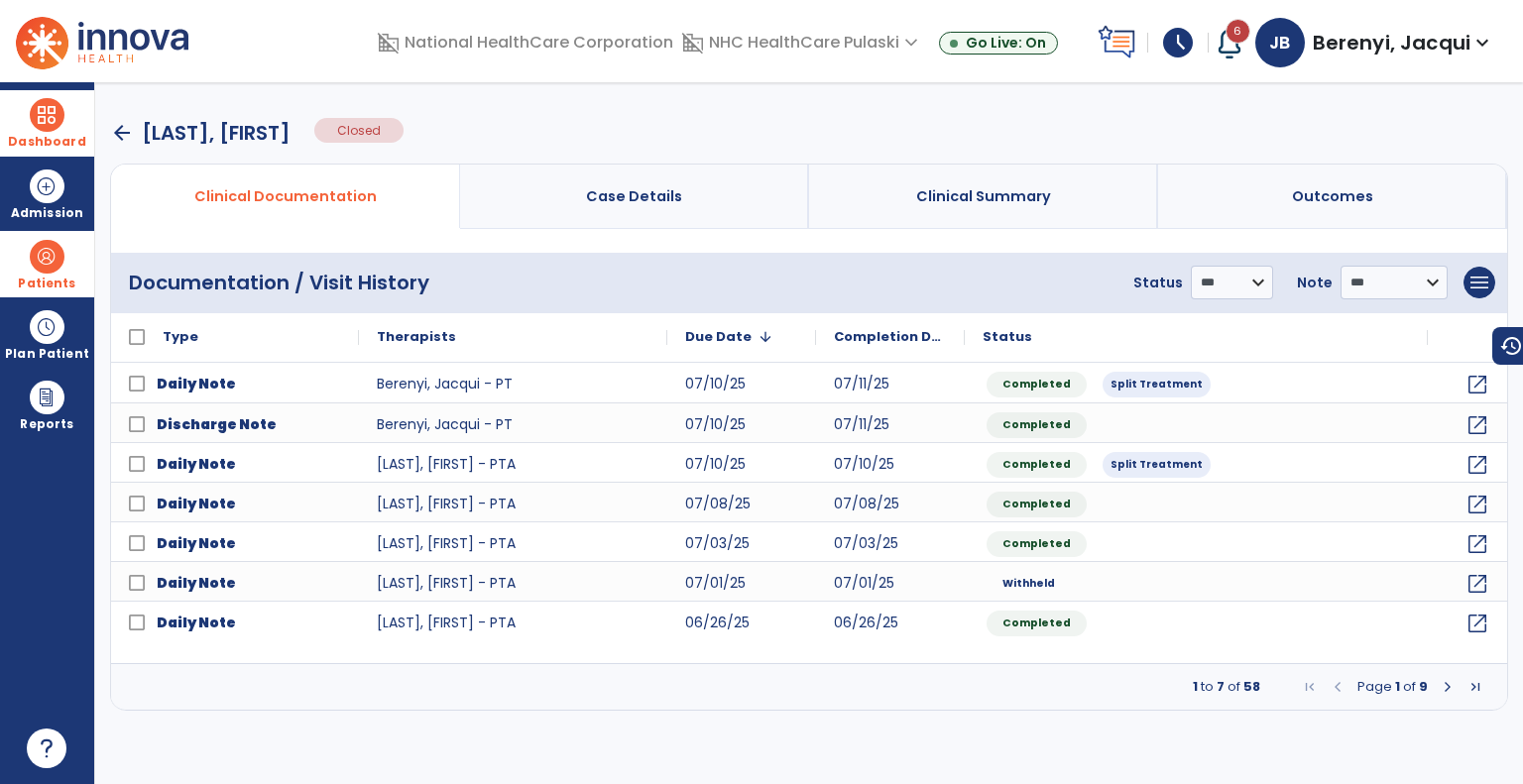 scroll, scrollTop: 0, scrollLeft: 0, axis: both 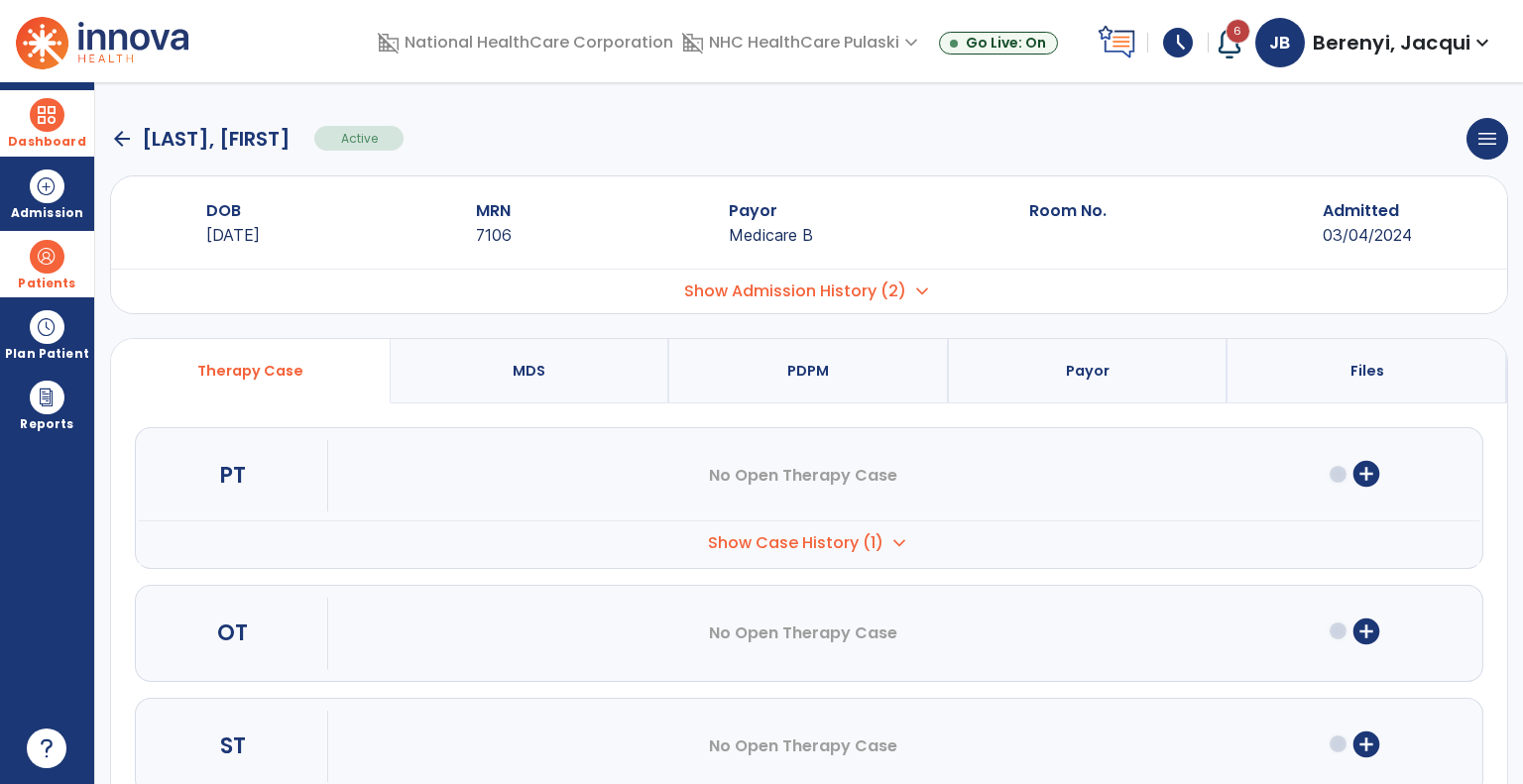 click on "arrow_back" 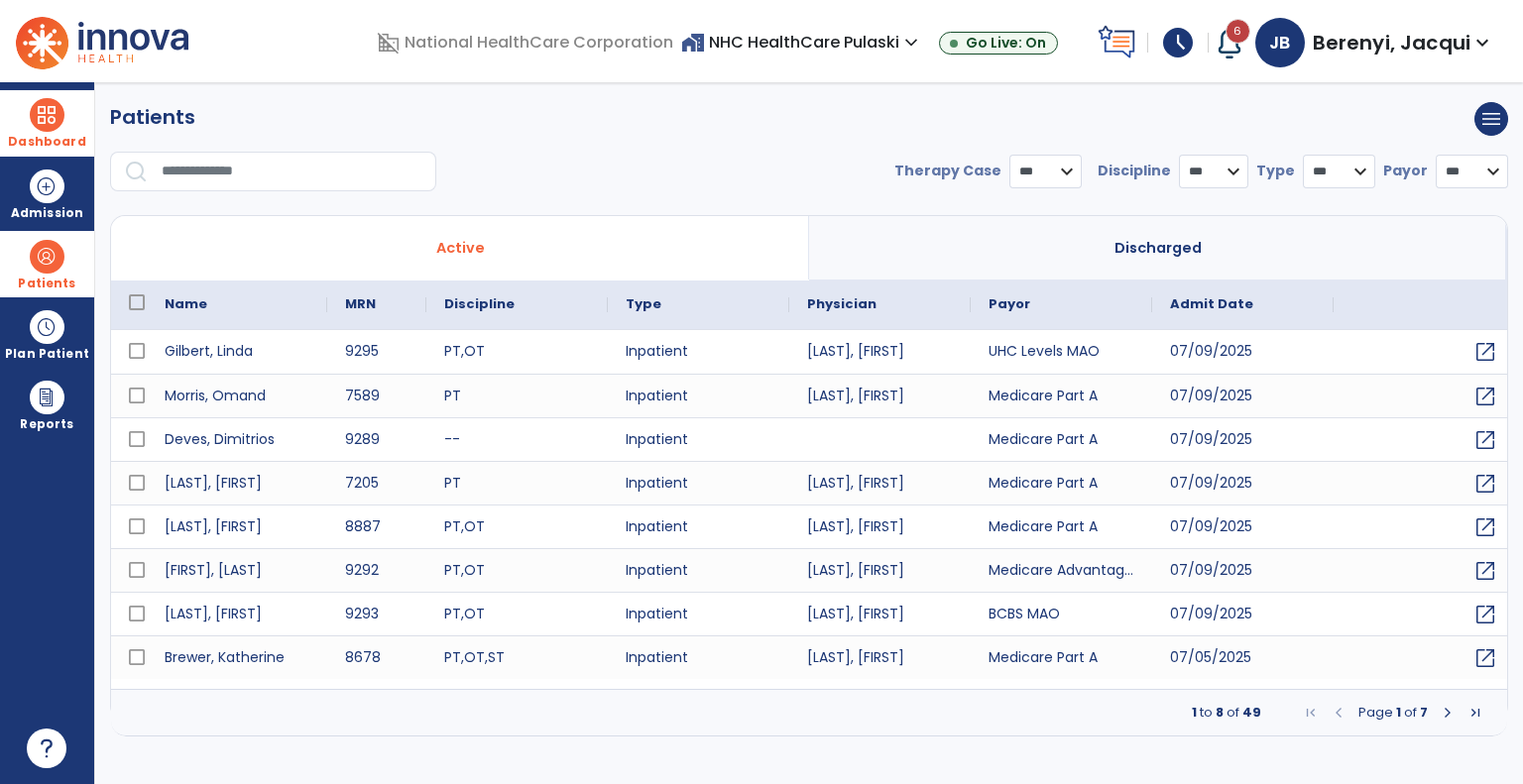 select on "***" 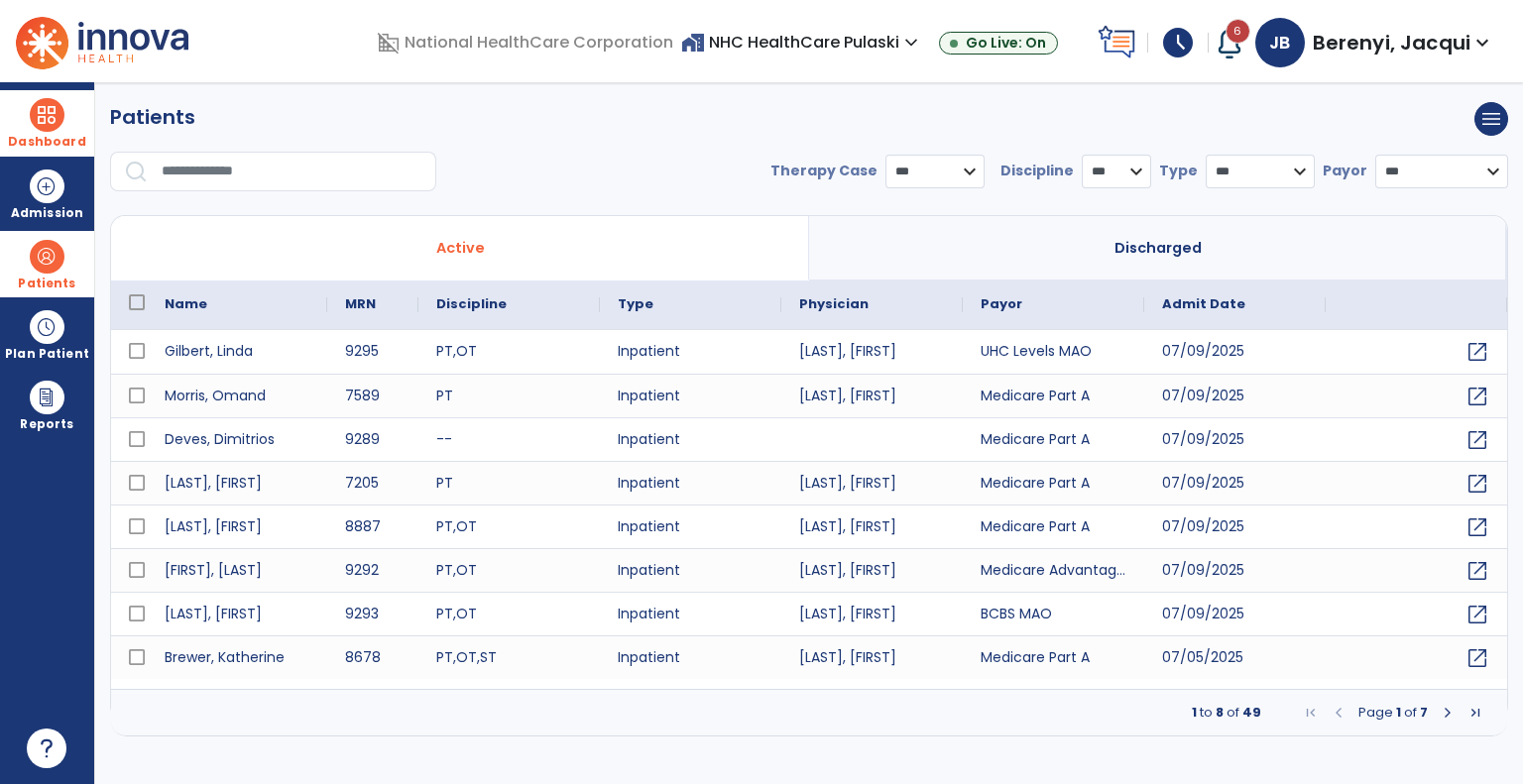 click at bounding box center [292, 171] 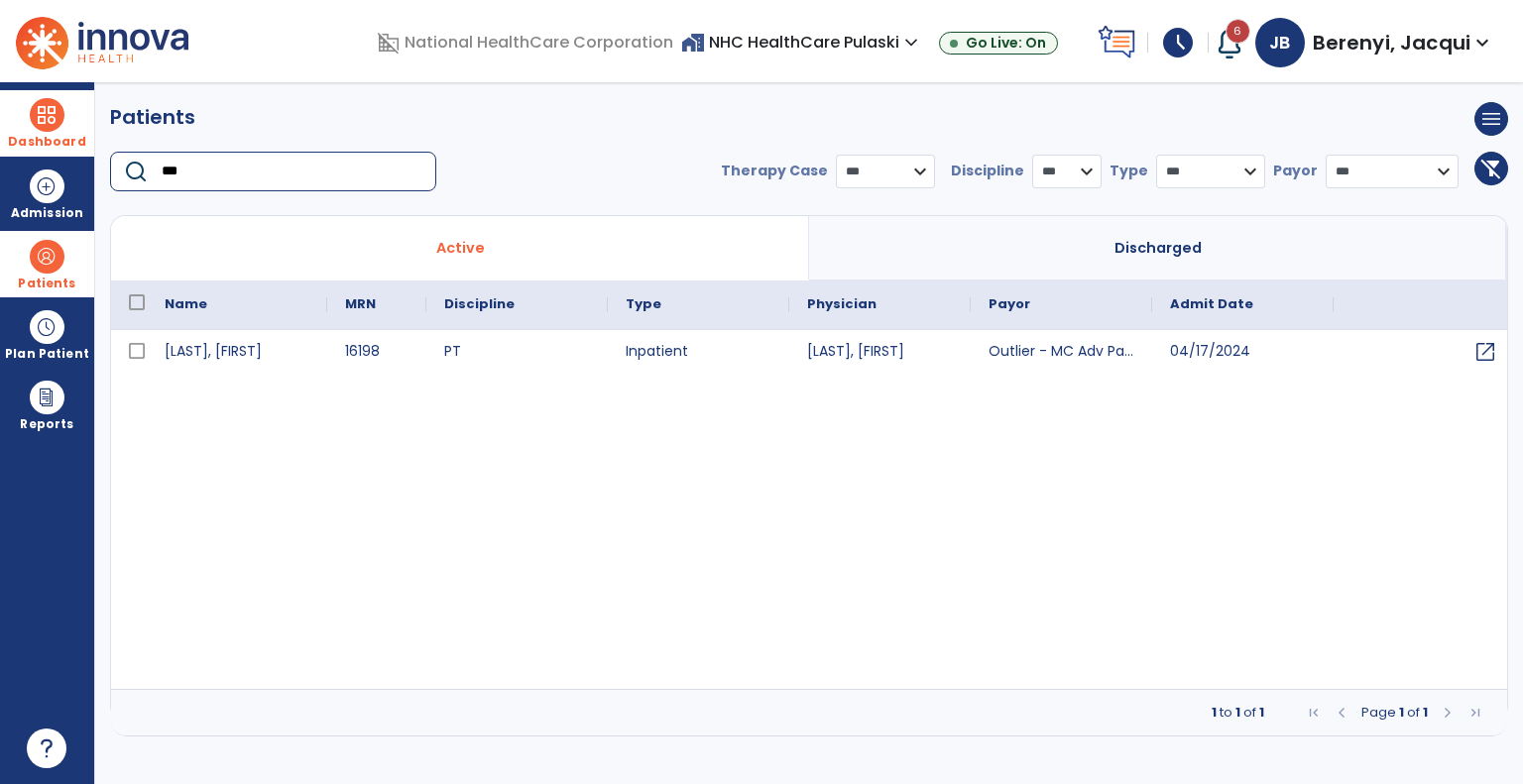 type on "***" 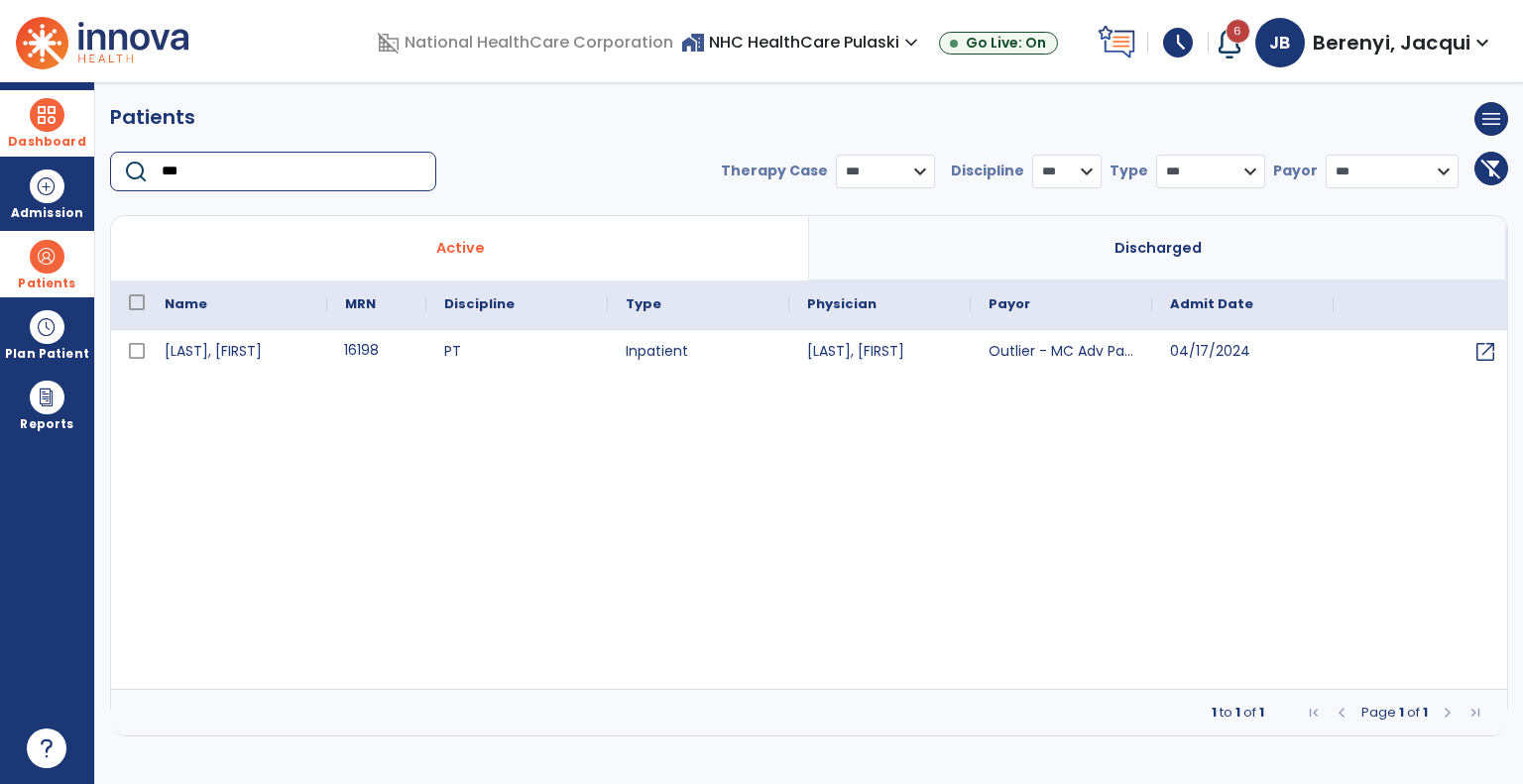click on "16198" at bounding box center (377, 352) 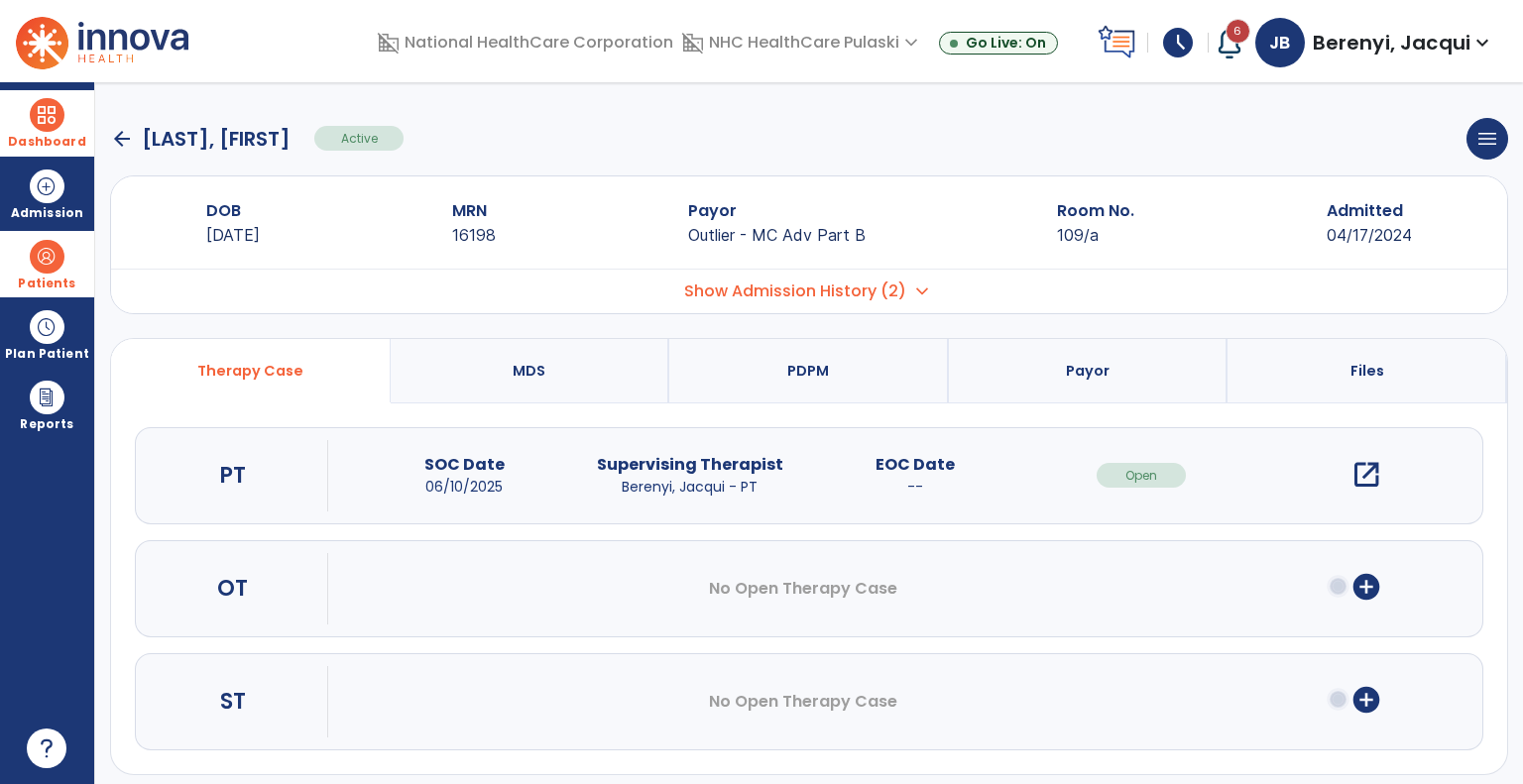 click on "open_in_new" at bounding box center (1366, 475) 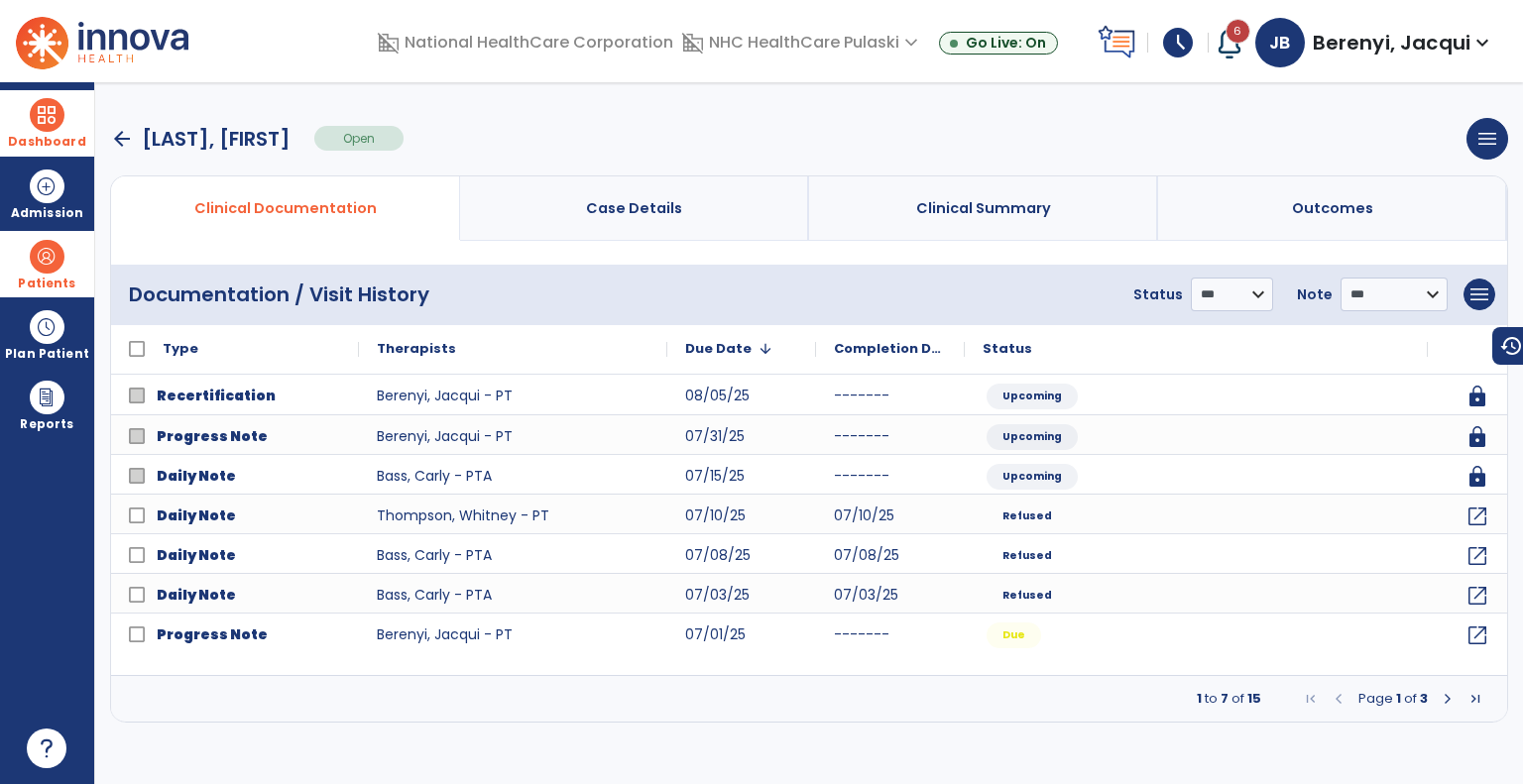 click at bounding box center (1448, 699) 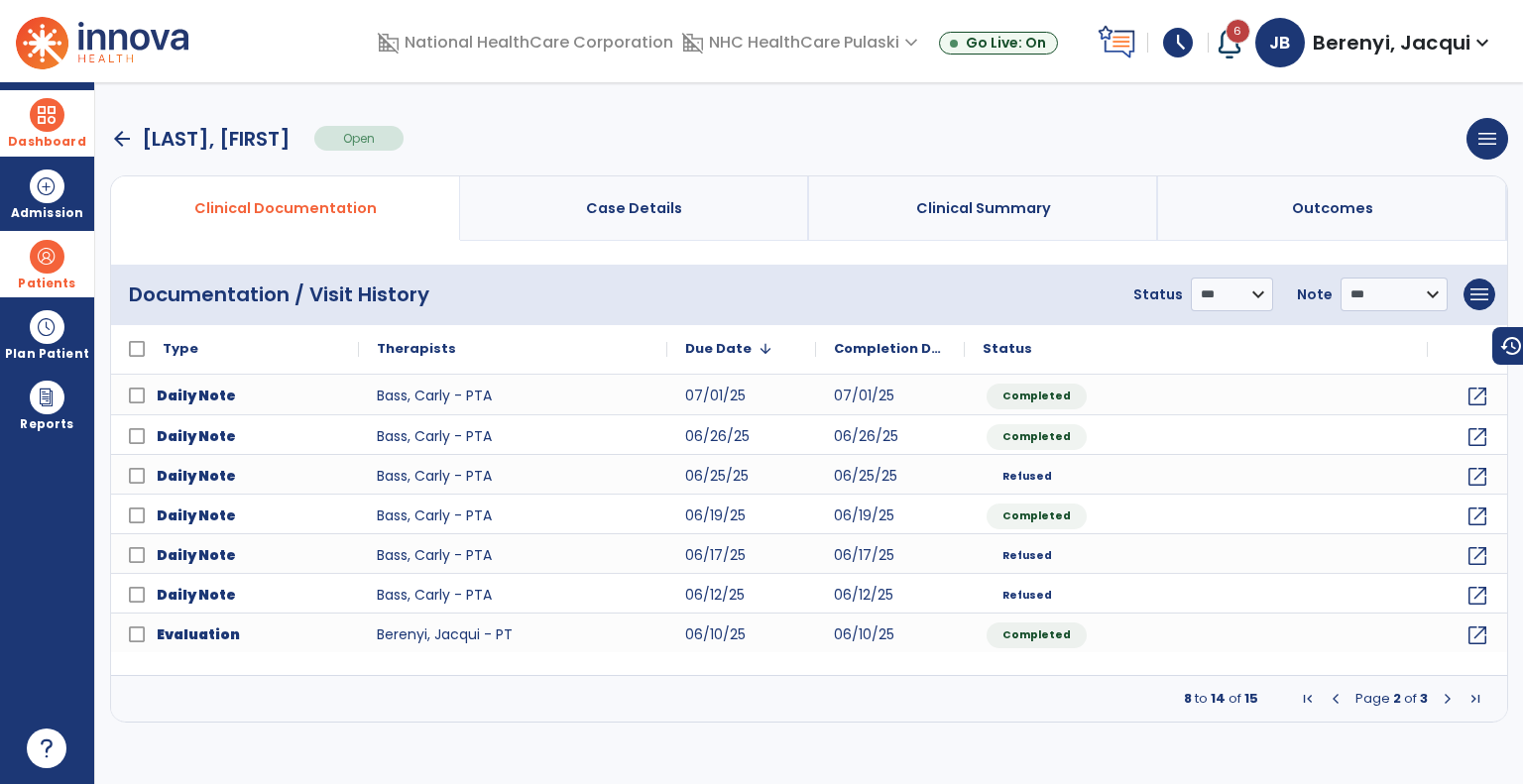 click at bounding box center (1448, 699) 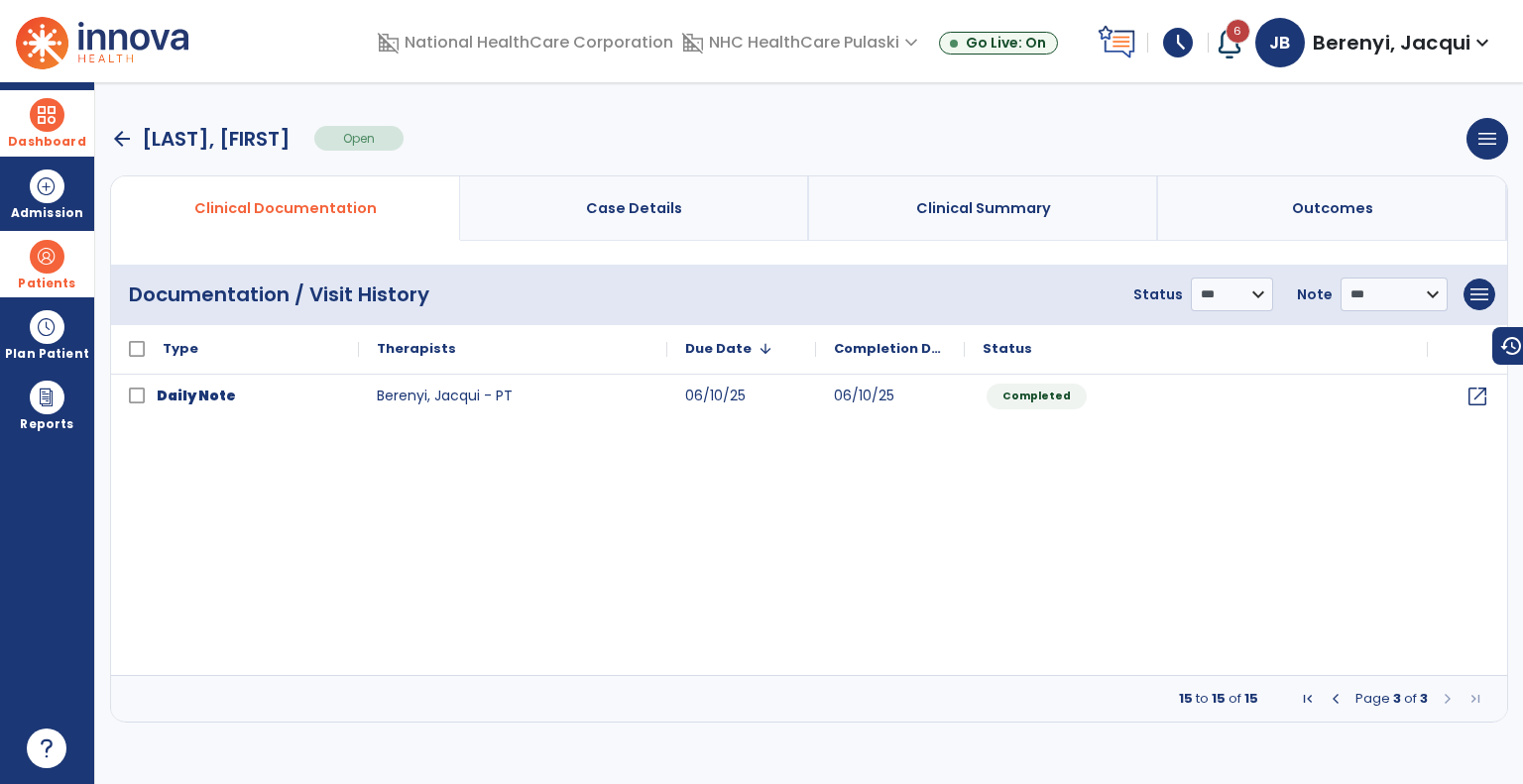click at bounding box center (1336, 699) 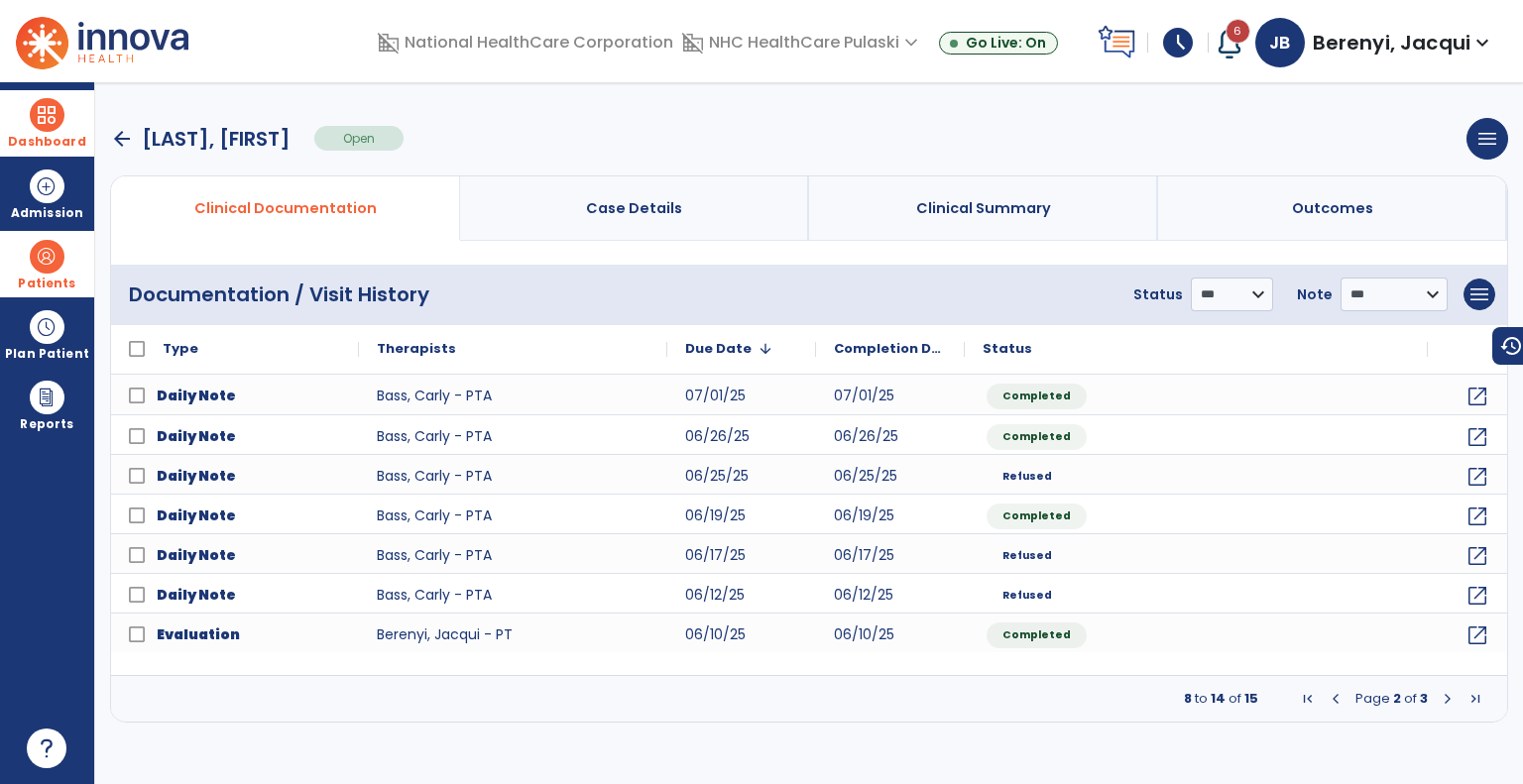 click at bounding box center [1336, 699] 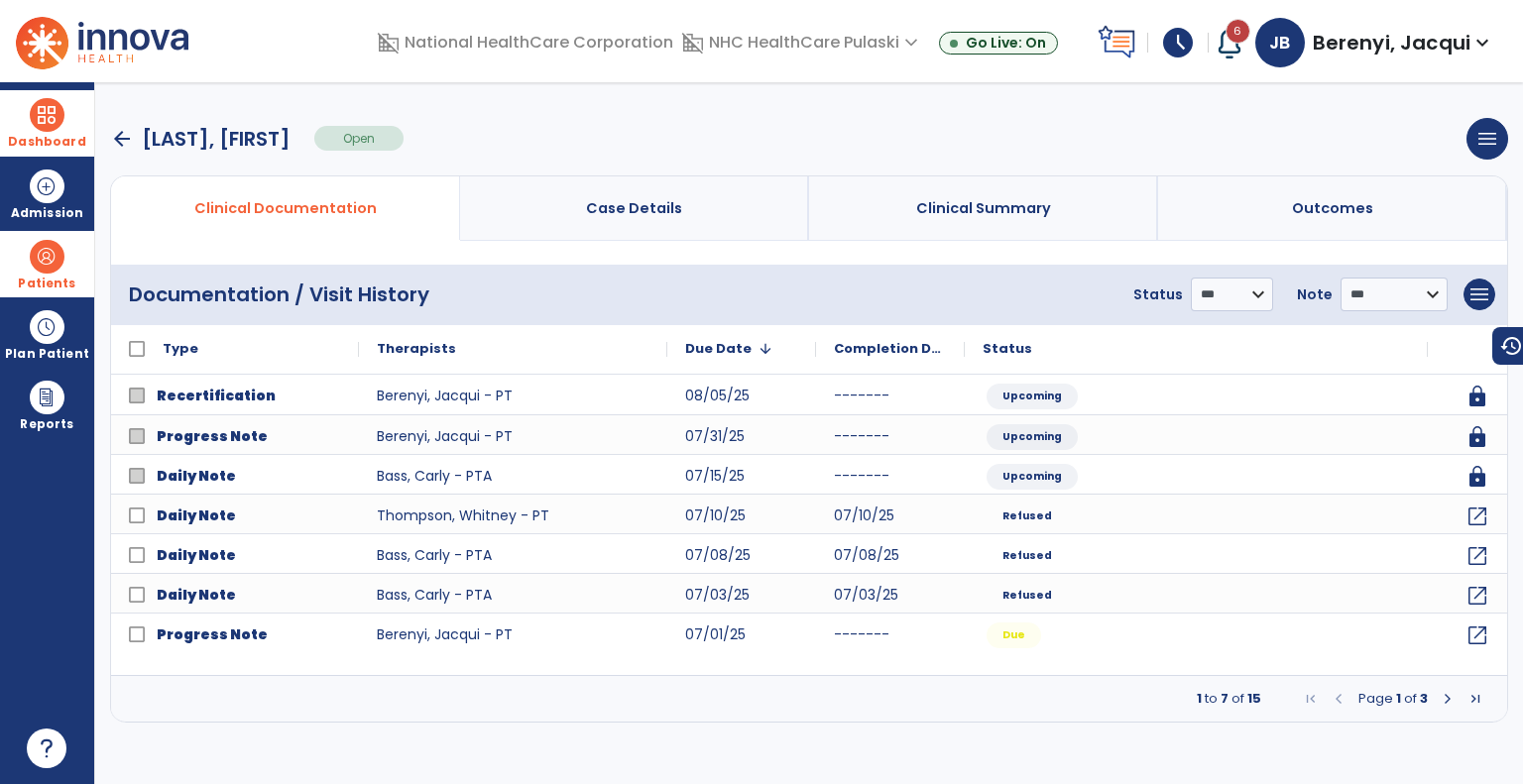 click at bounding box center (1448, 699) 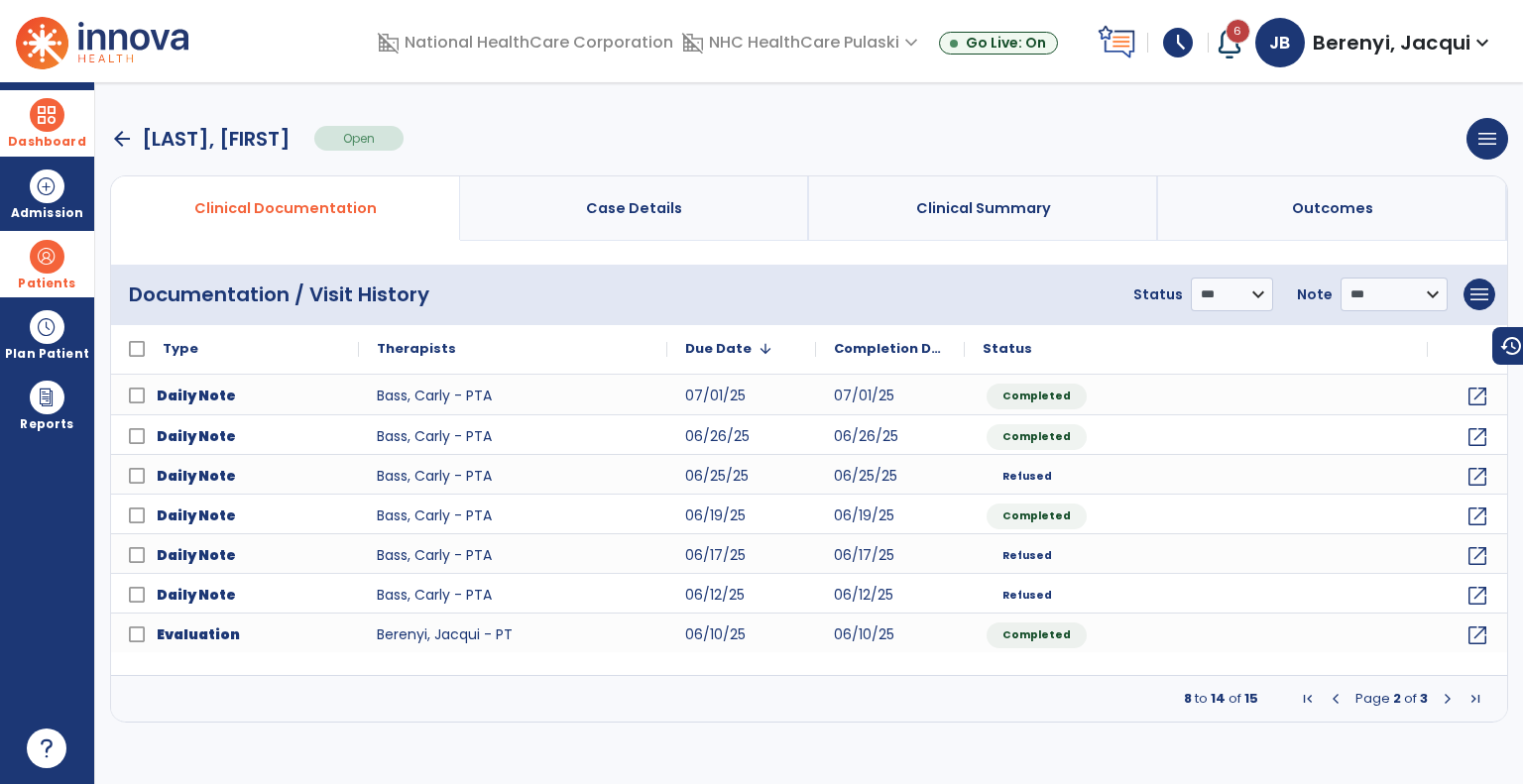 click at bounding box center [1336, 699] 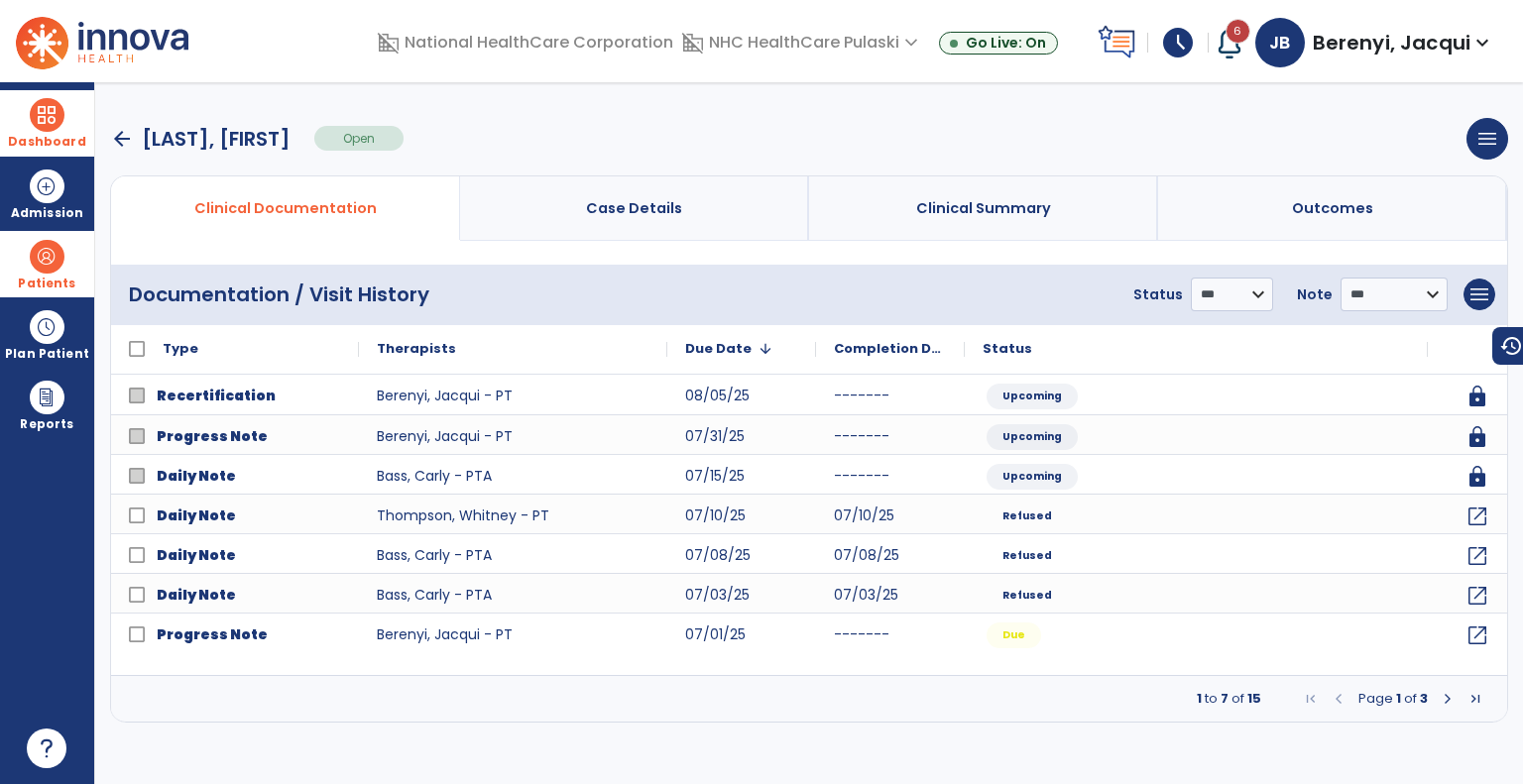 click on "Clinical Documentation" at bounding box center [286, 208] 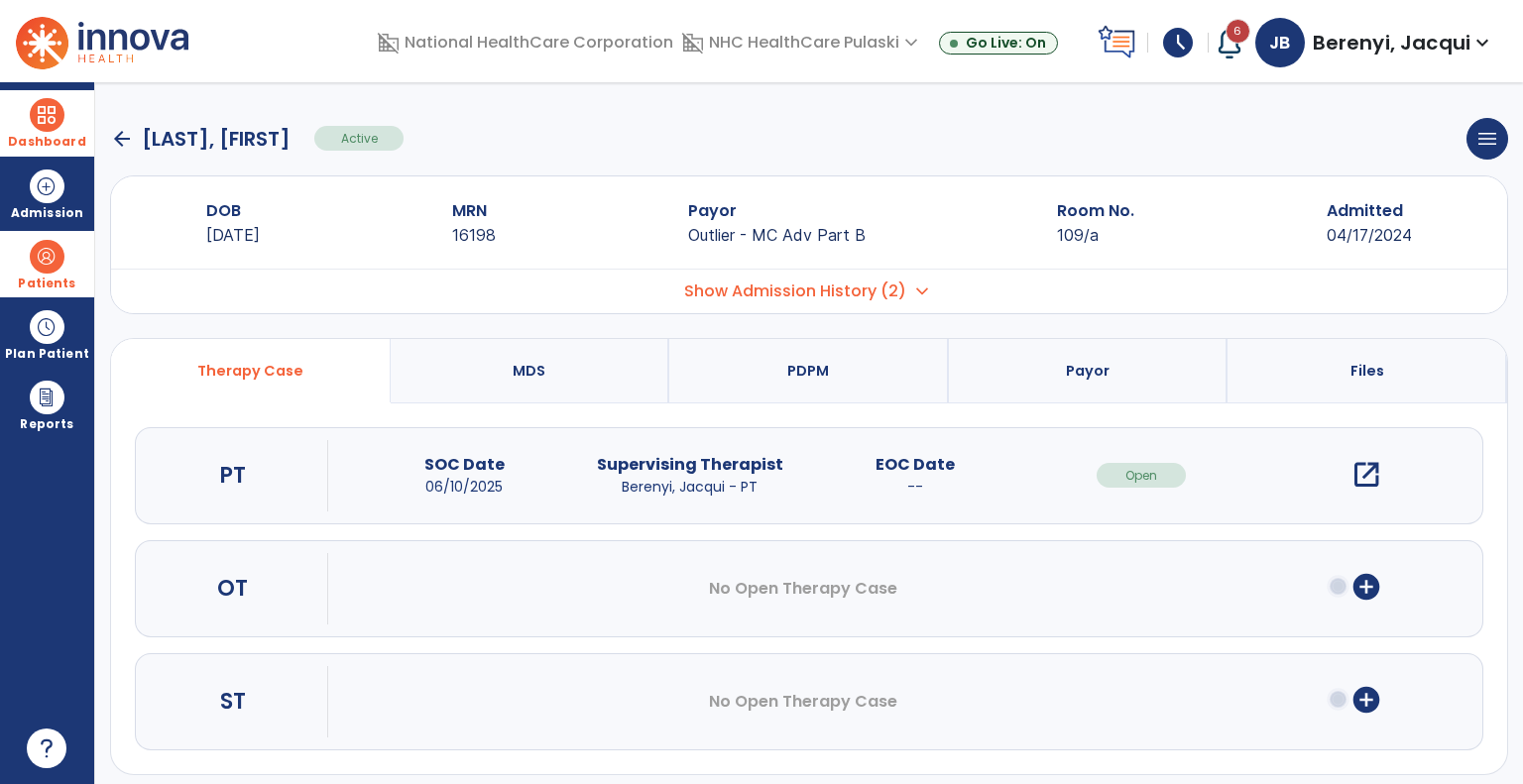click on "arrow_back" 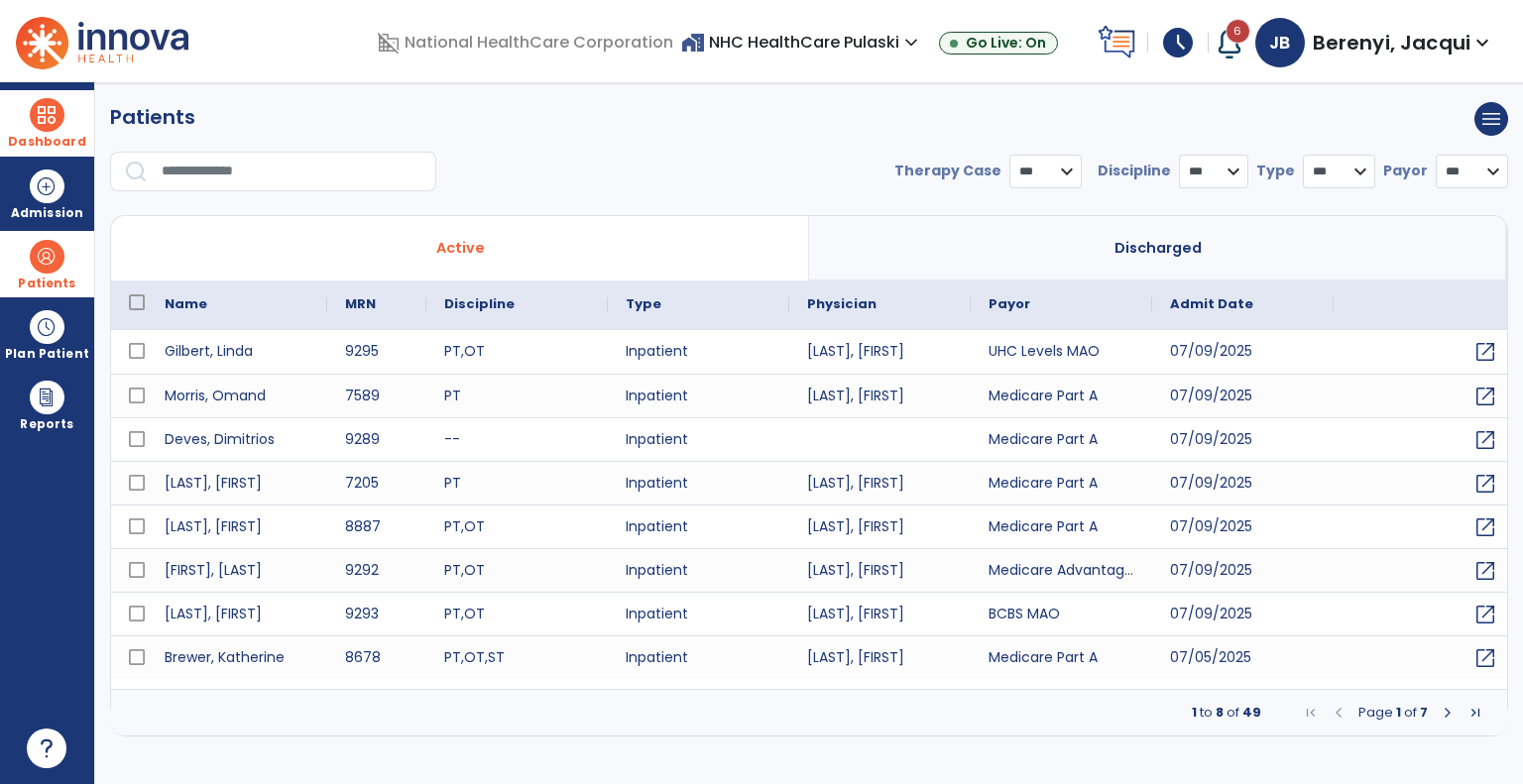 select on "***" 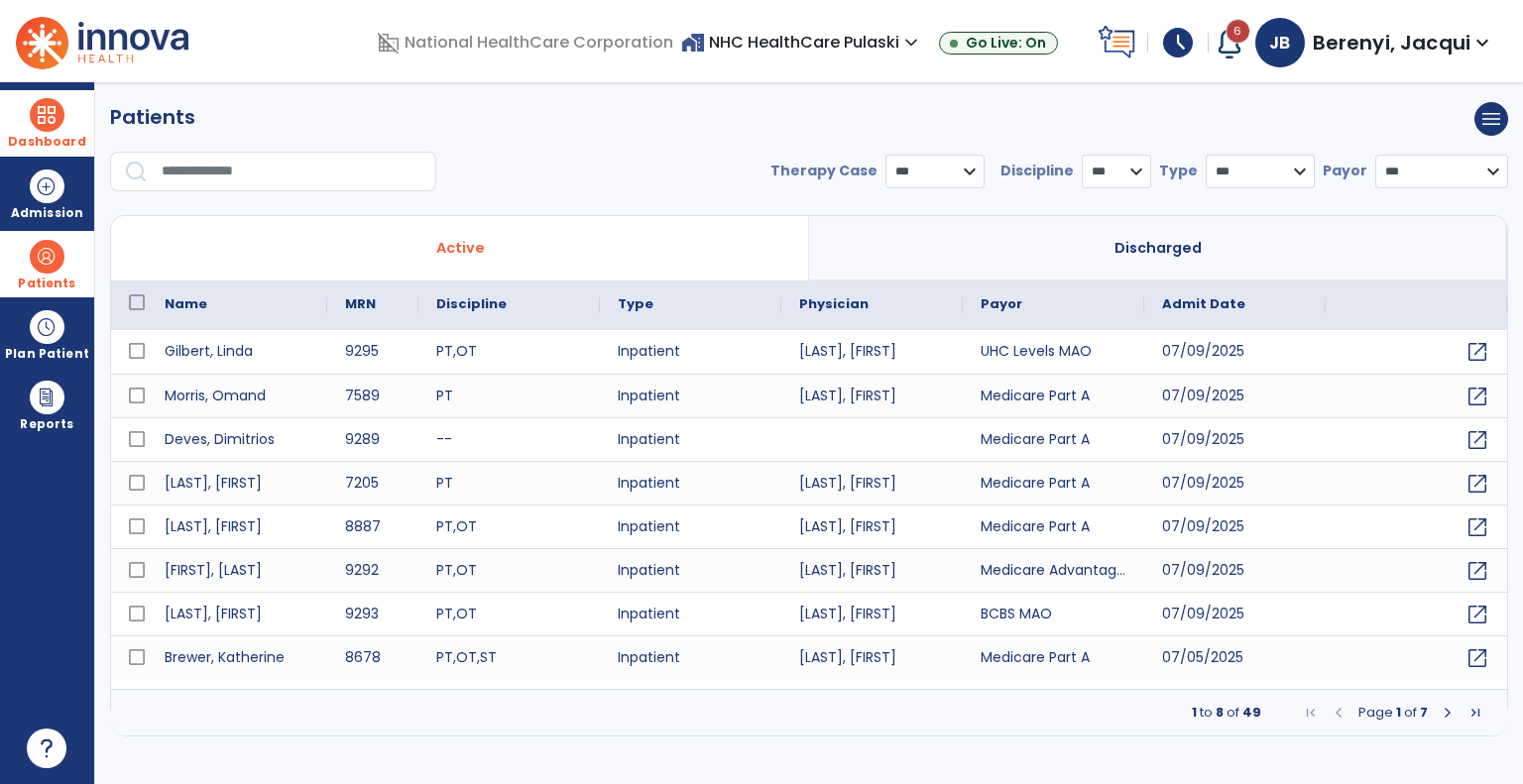 click at bounding box center [292, 171] 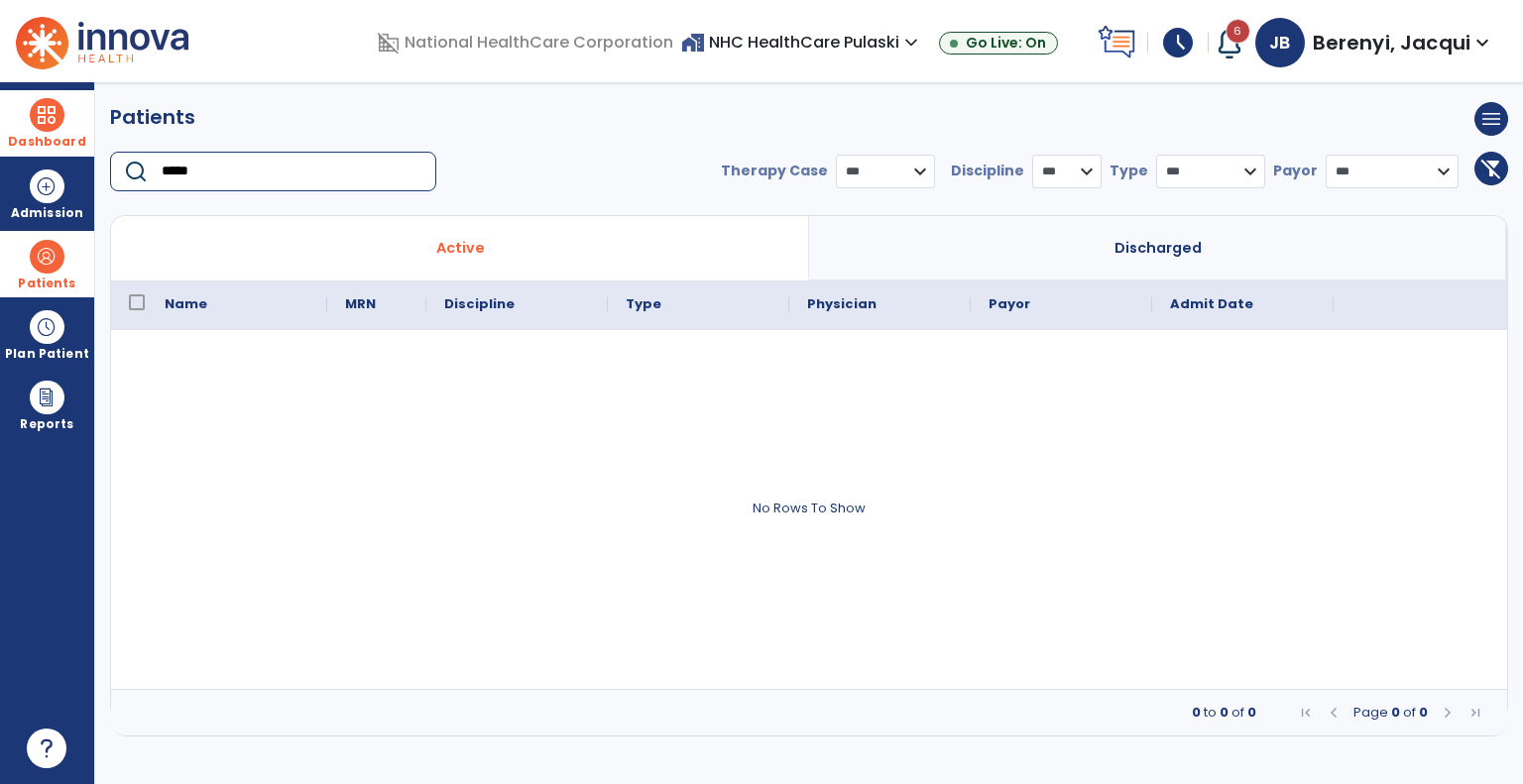 type on "*****" 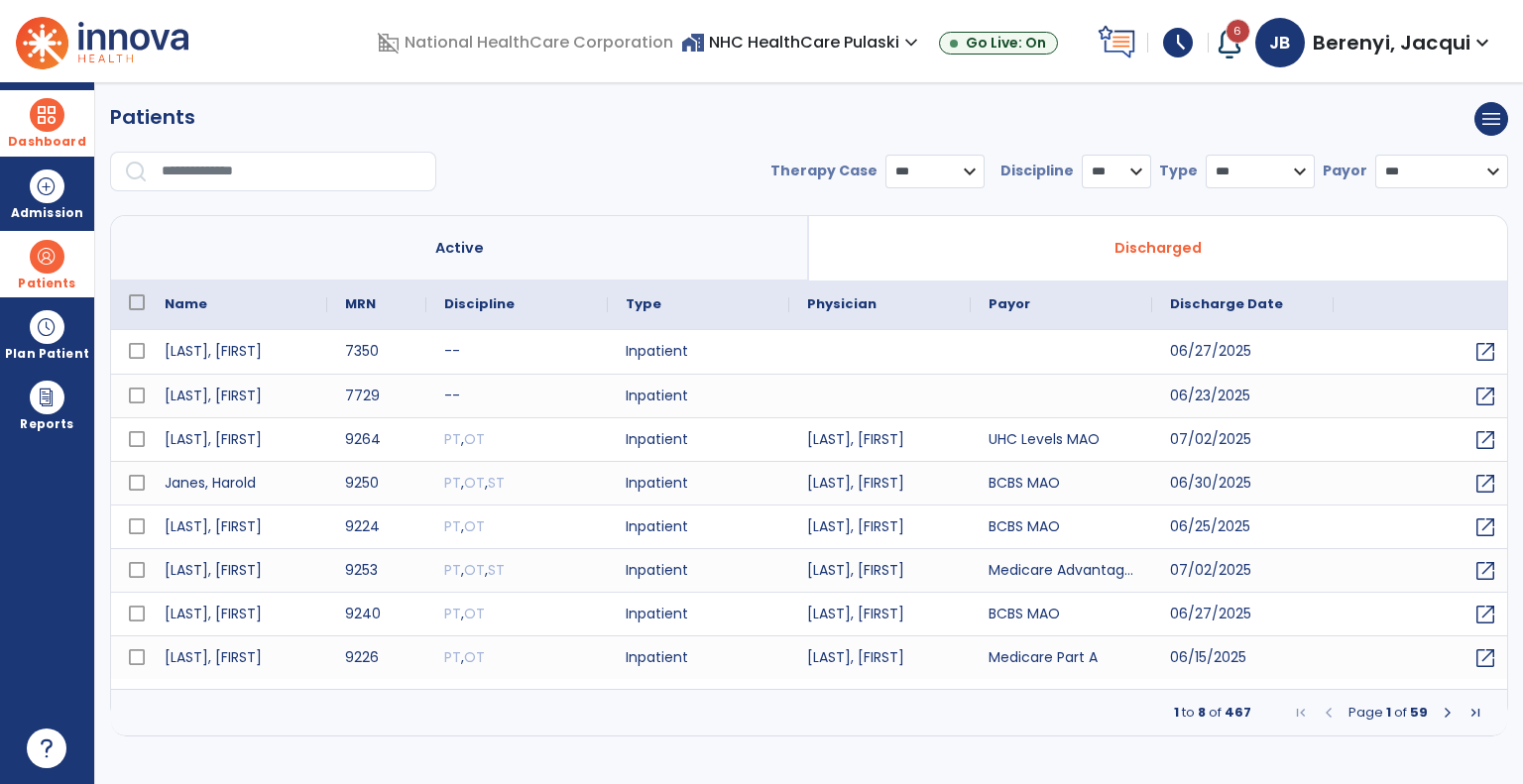 click at bounding box center (292, 171) 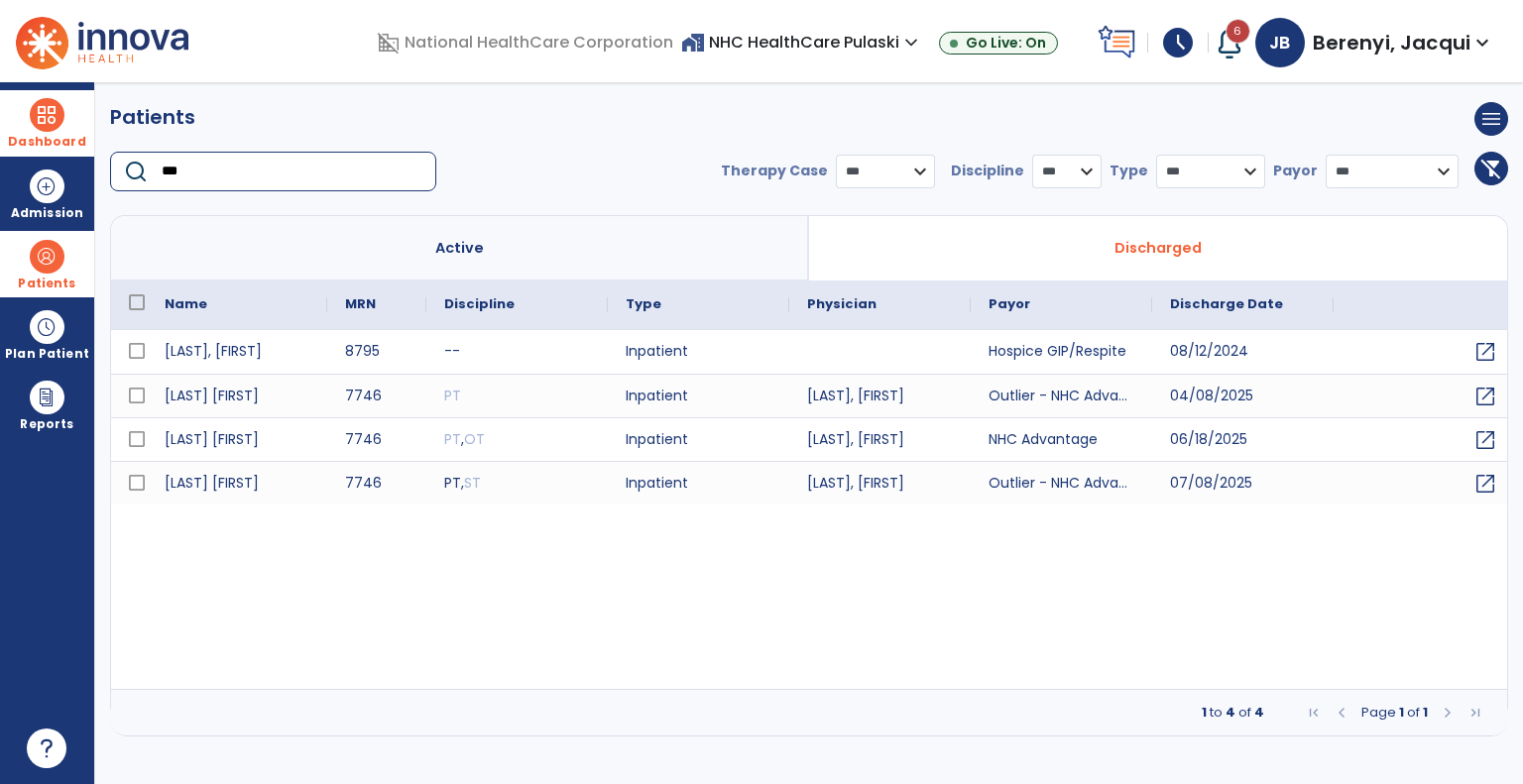 type on "***" 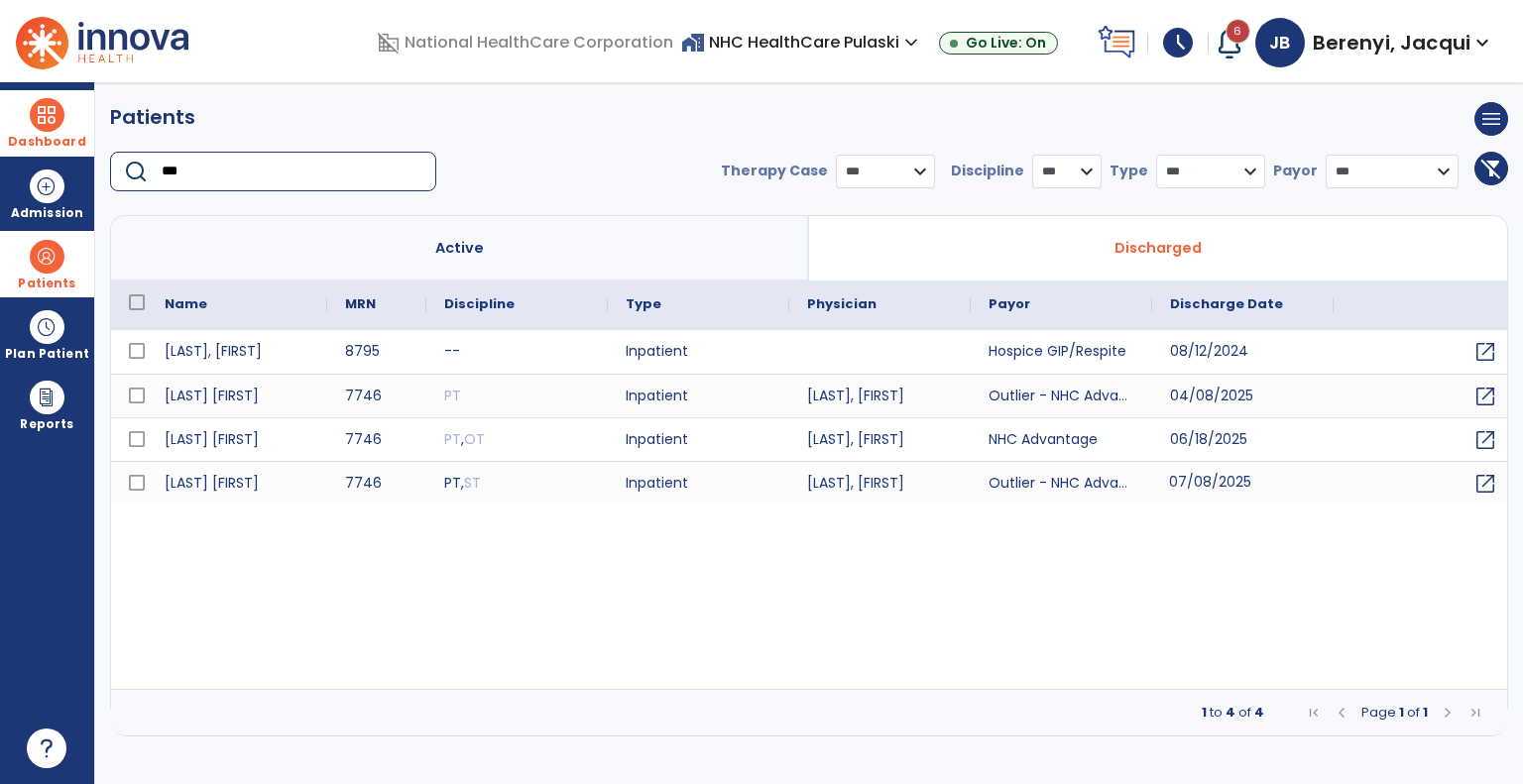 click on "07/08/2025" at bounding box center (1242, 483) 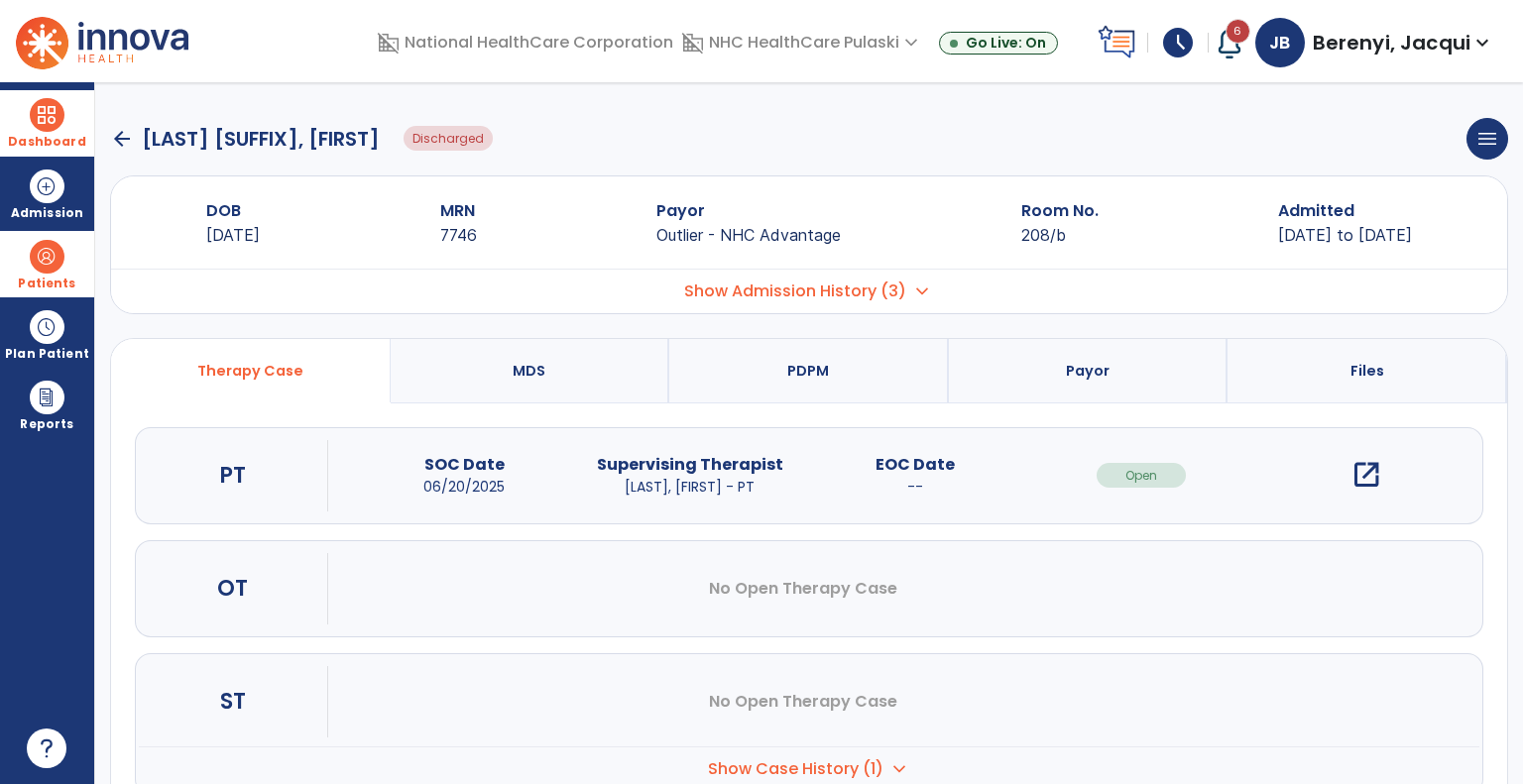 click on "open_in_new" at bounding box center (1366, 475) 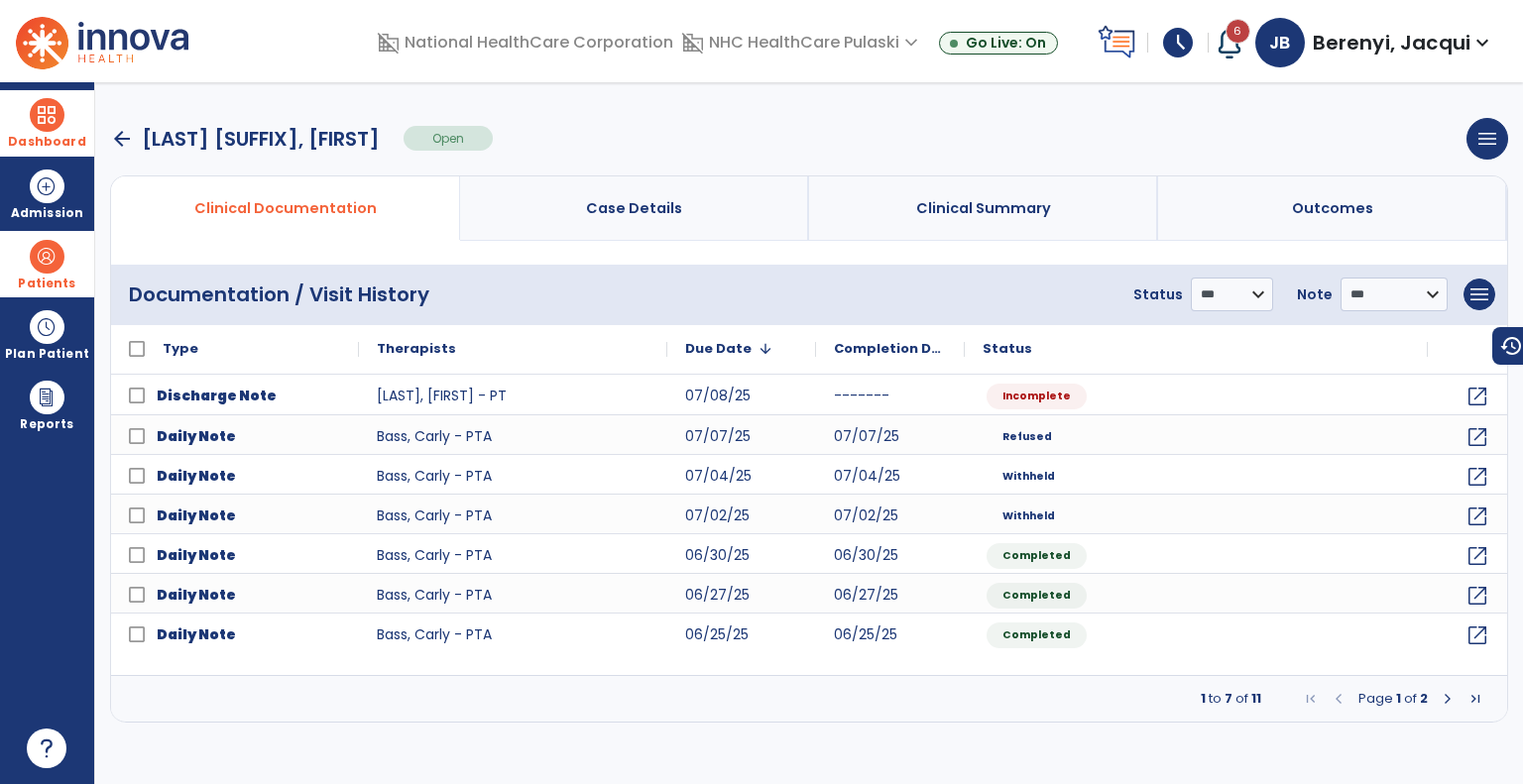 click on "arrow_back" at bounding box center (122, 139) 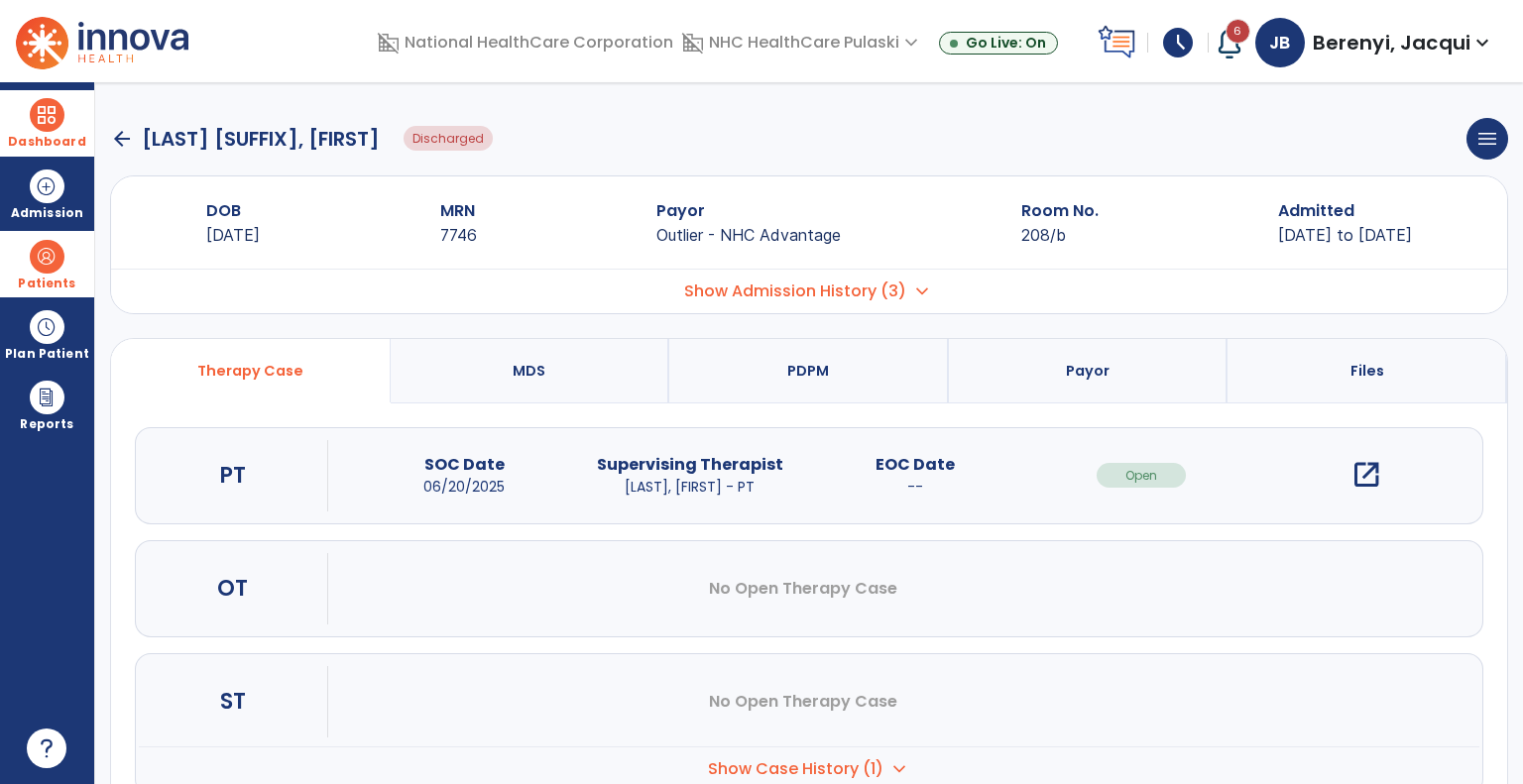 click on "arrow_back" 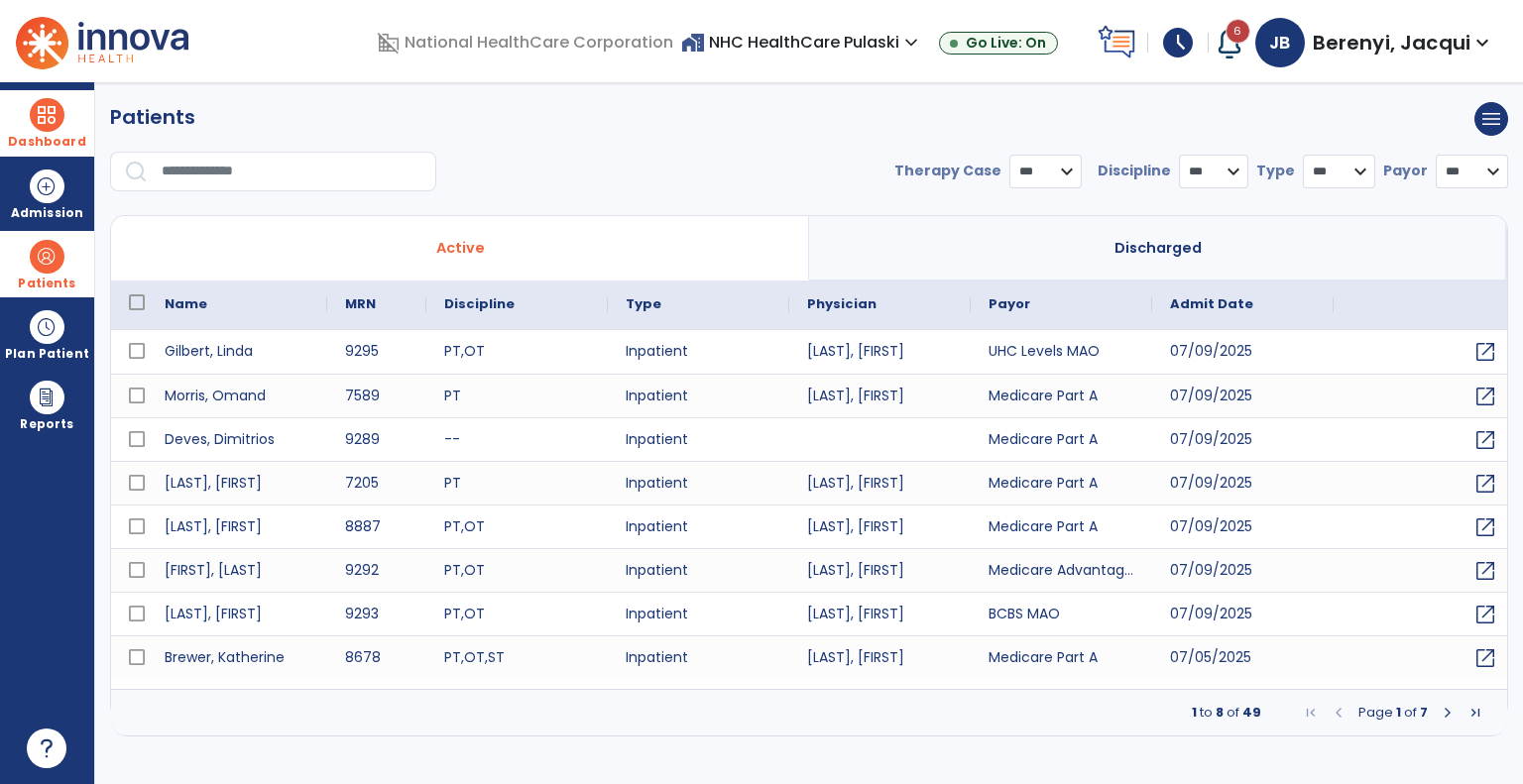 select on "***" 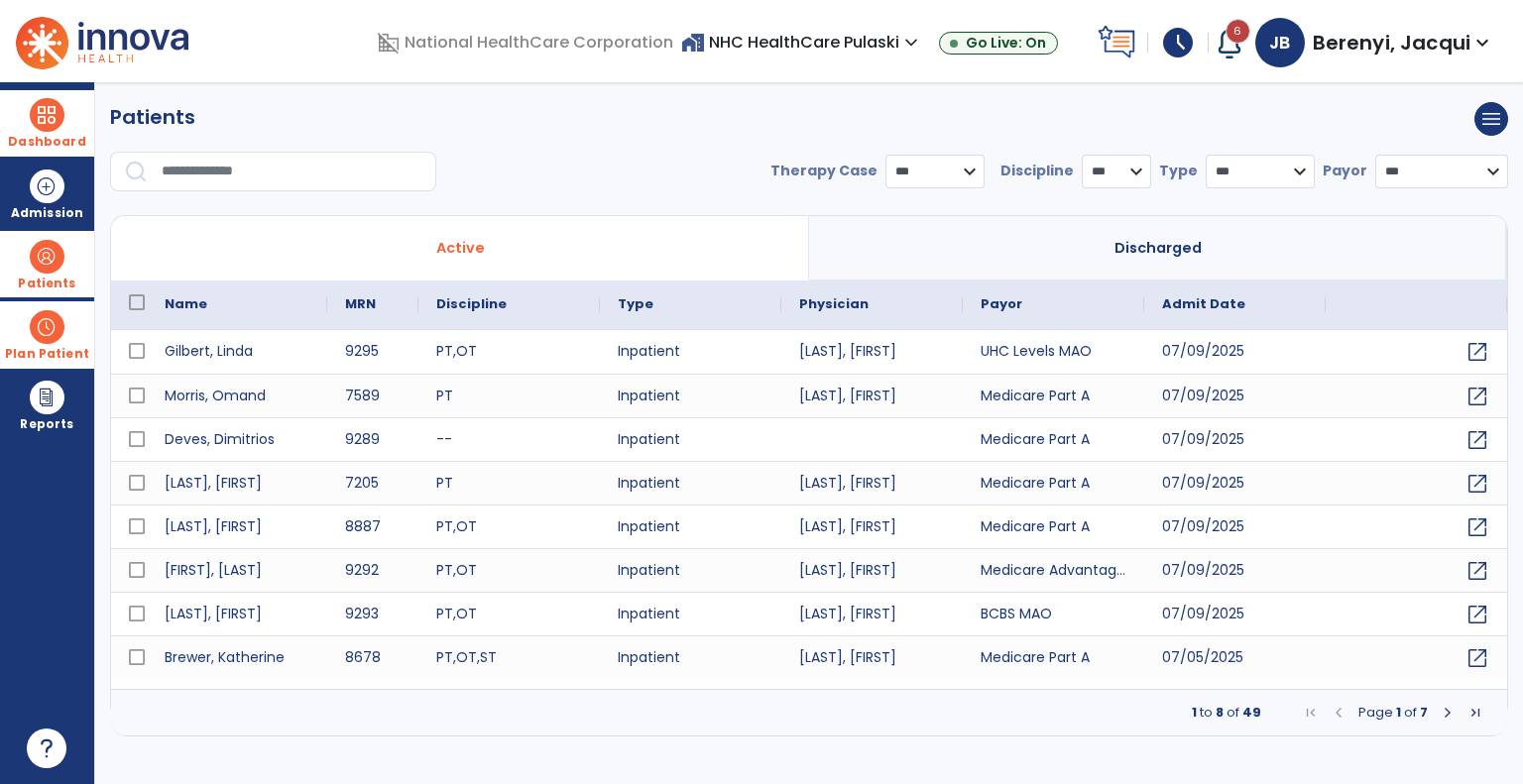 click at bounding box center [47, 327] 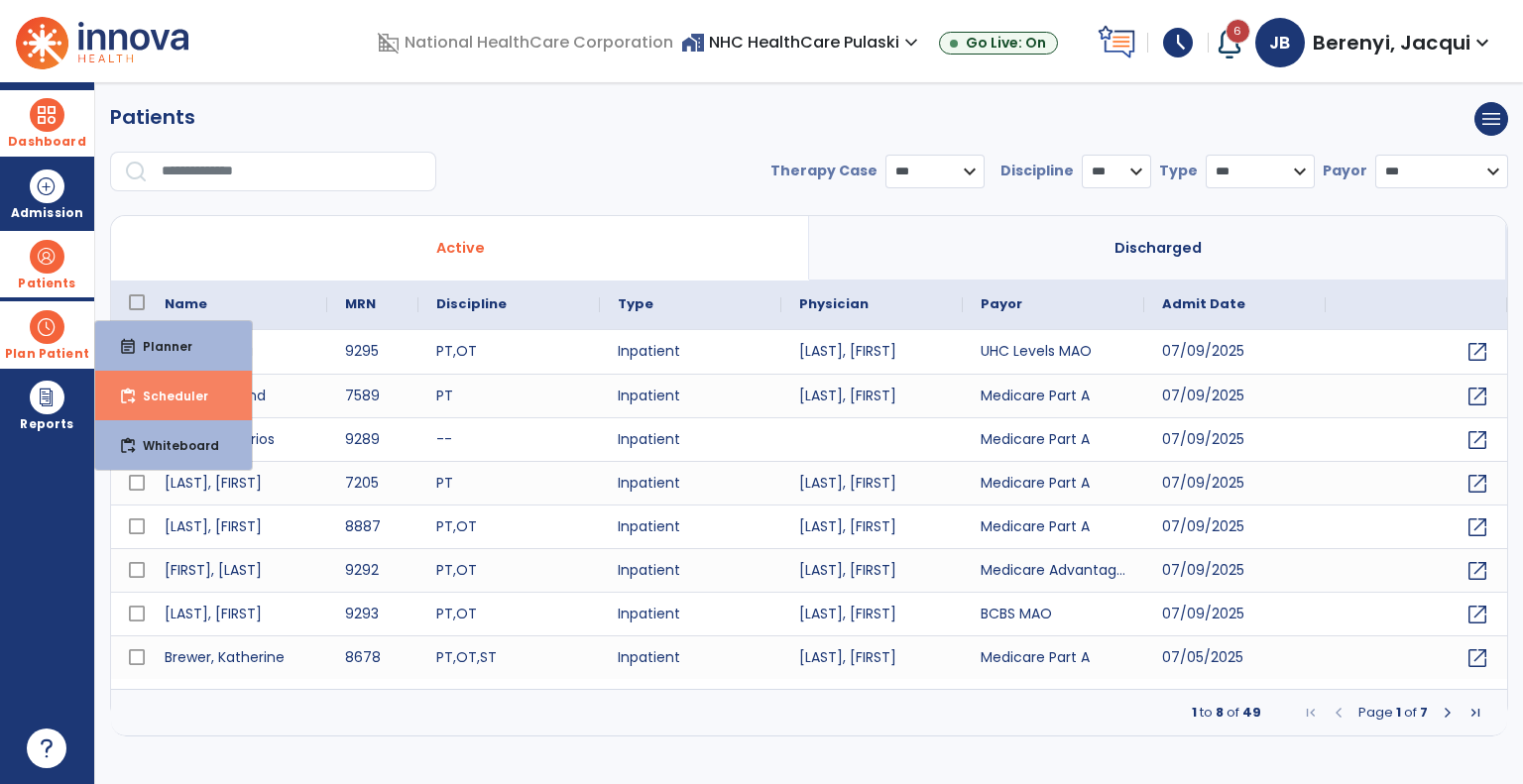 click on "Scheduler" at bounding box center [168, 395] 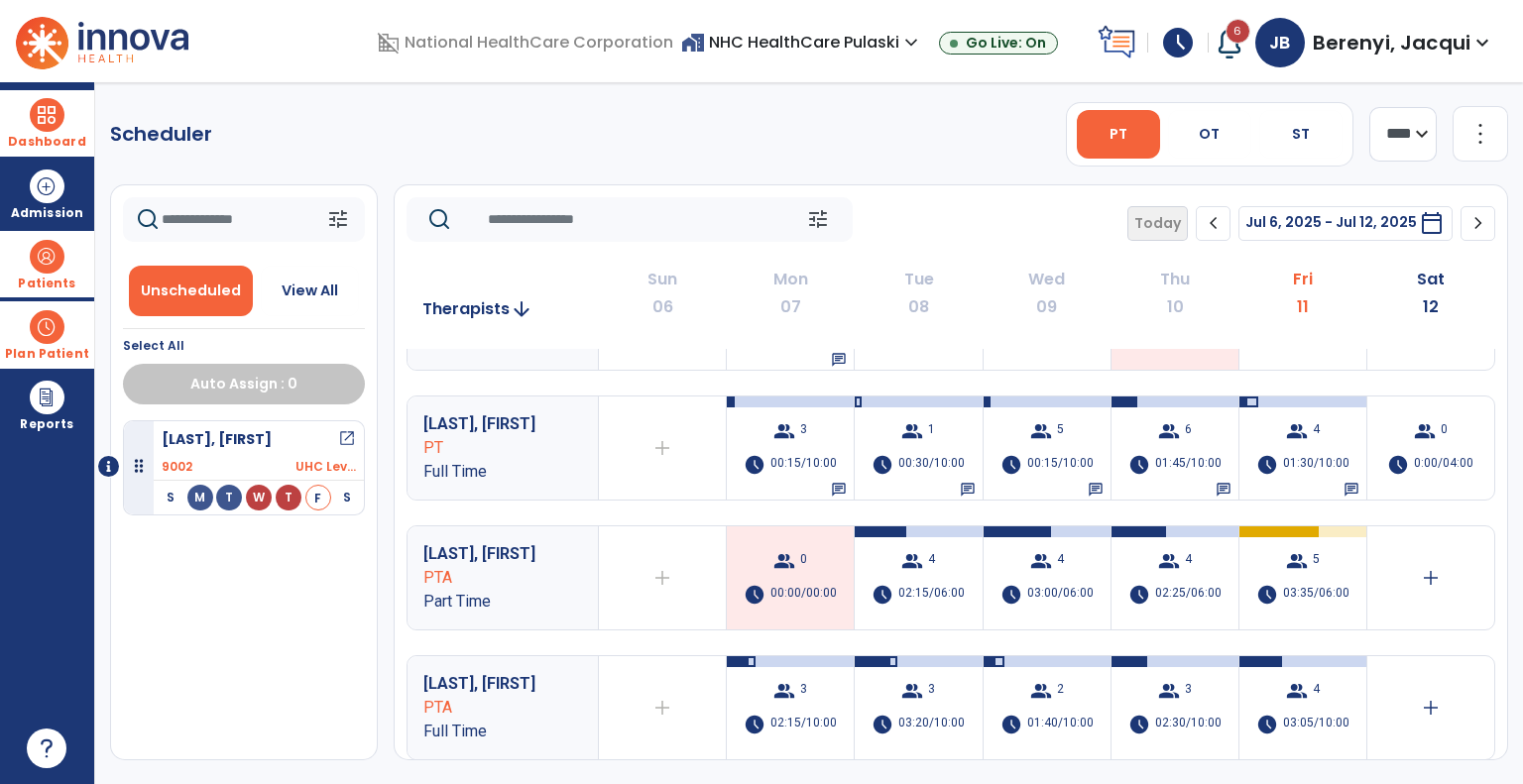 scroll, scrollTop: 338, scrollLeft: 0, axis: vertical 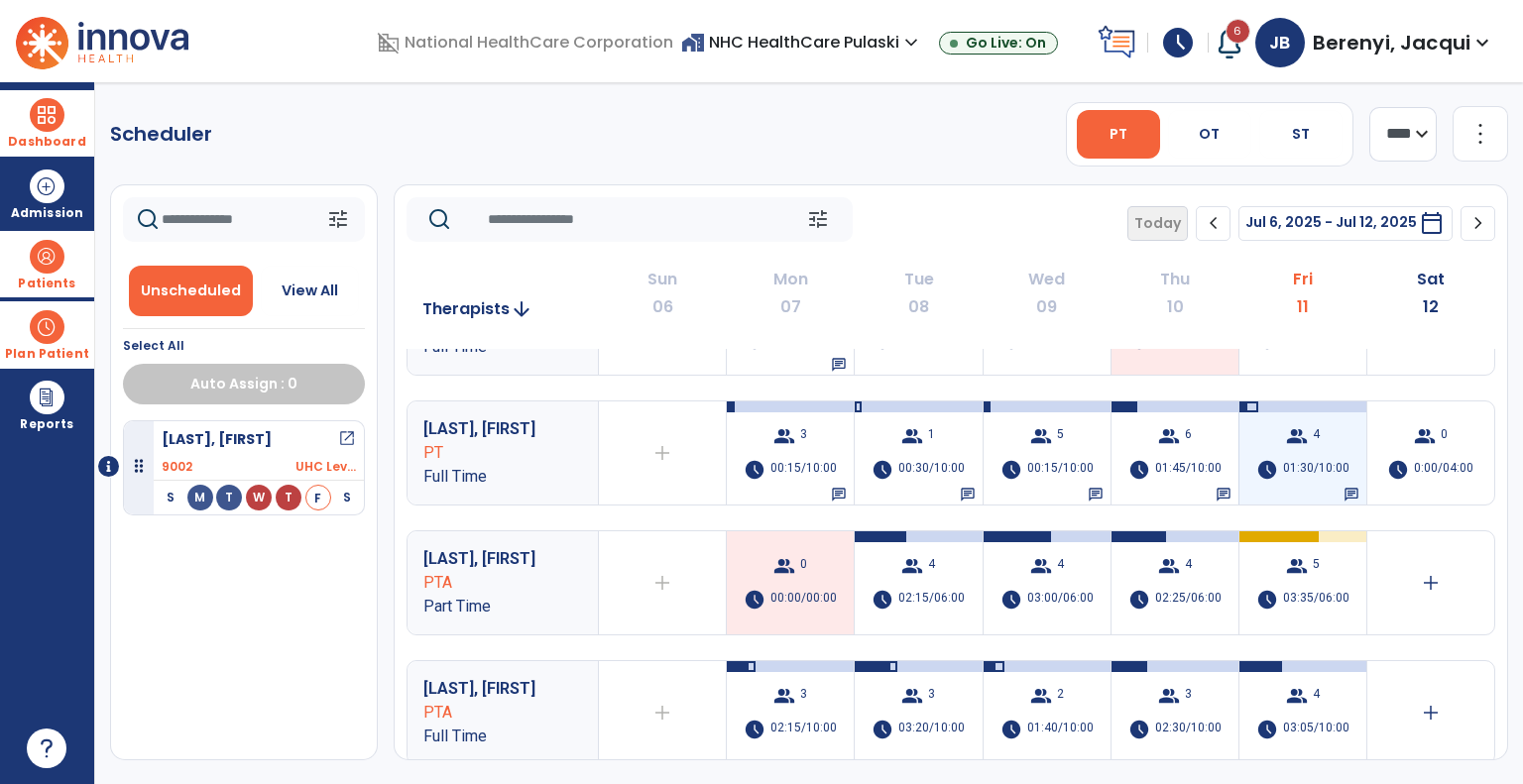 click on "01:30/10:00" at bounding box center (1316, 470) 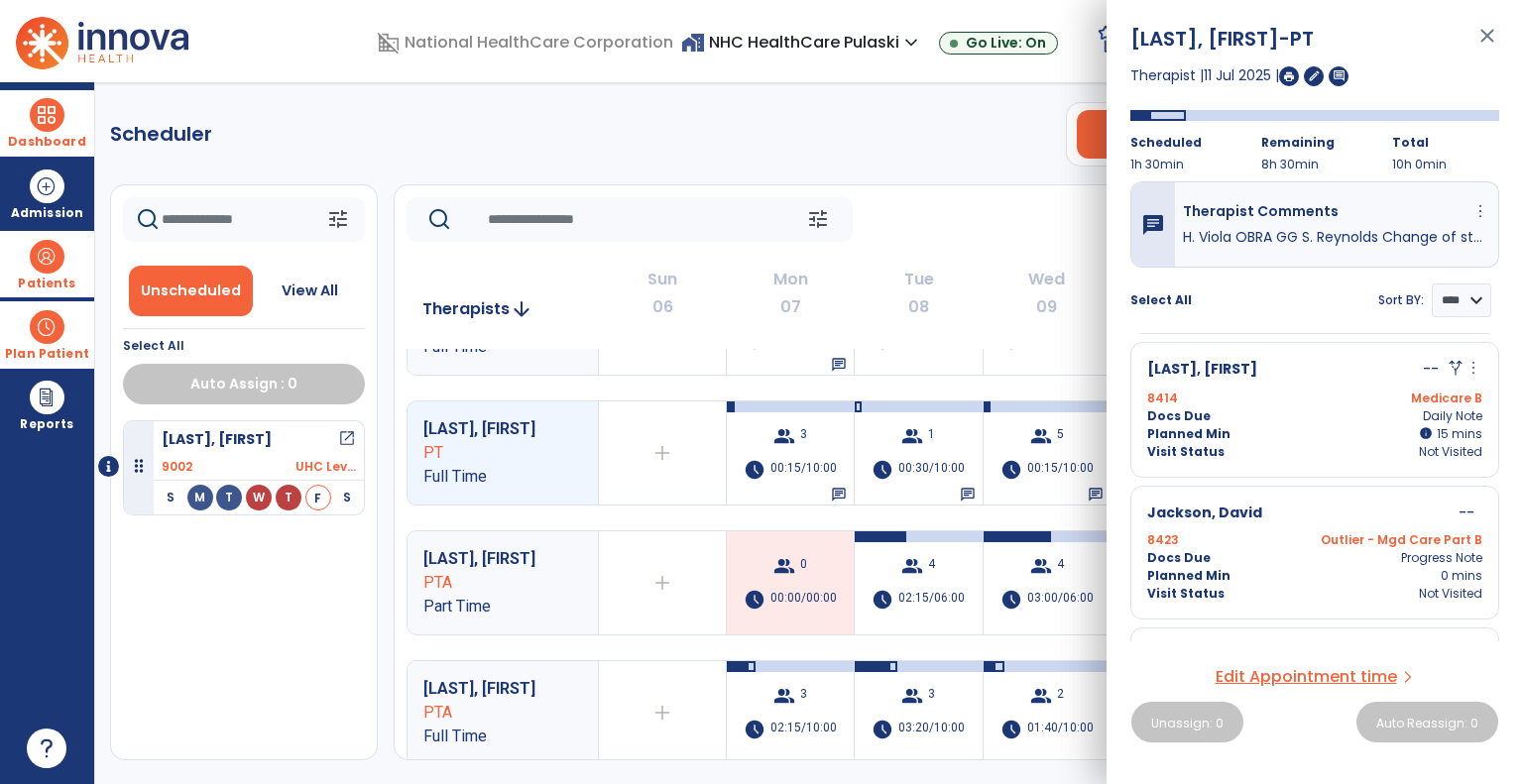 scroll, scrollTop: 0, scrollLeft: 0, axis: both 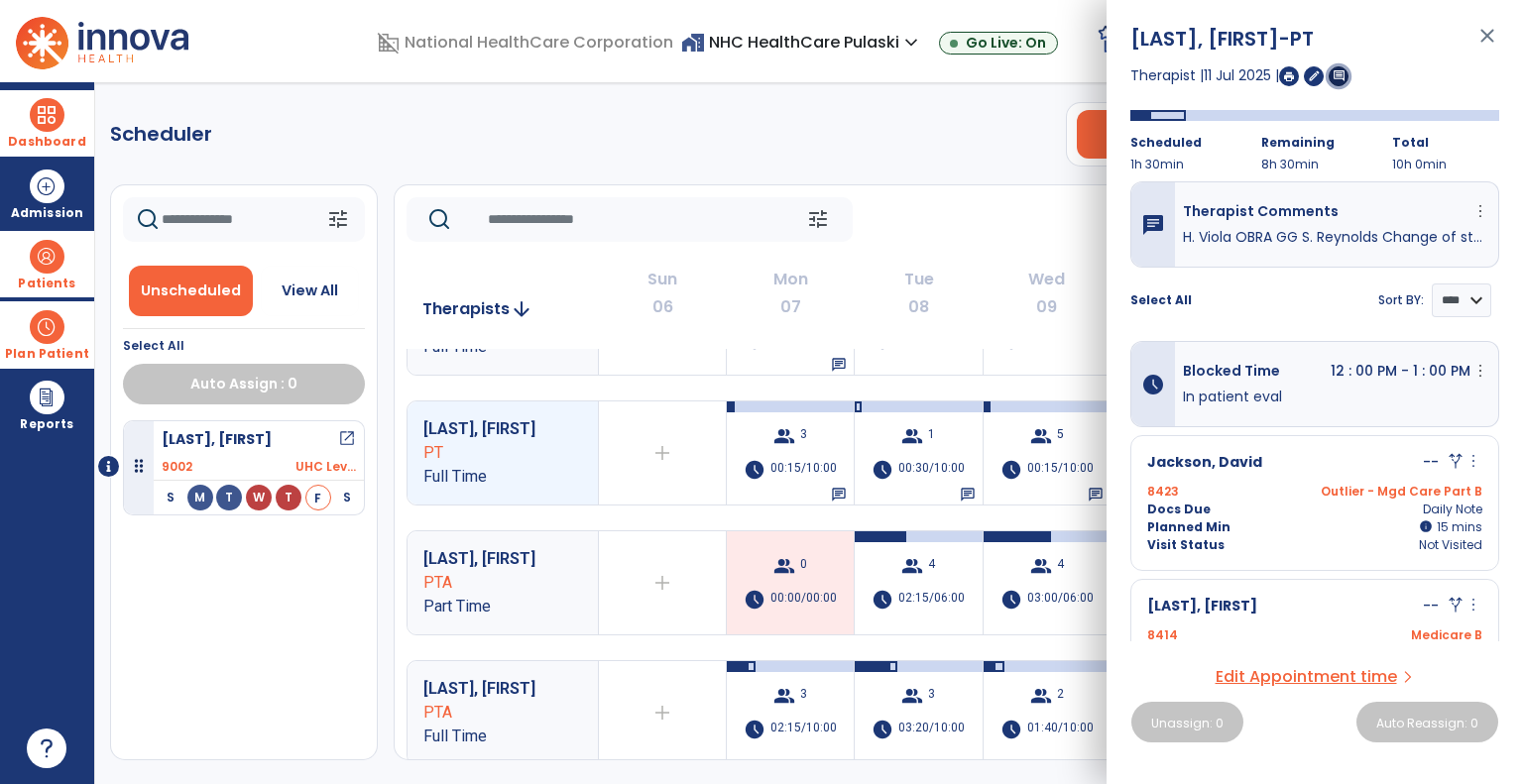 click on "comment" at bounding box center [1339, 75] 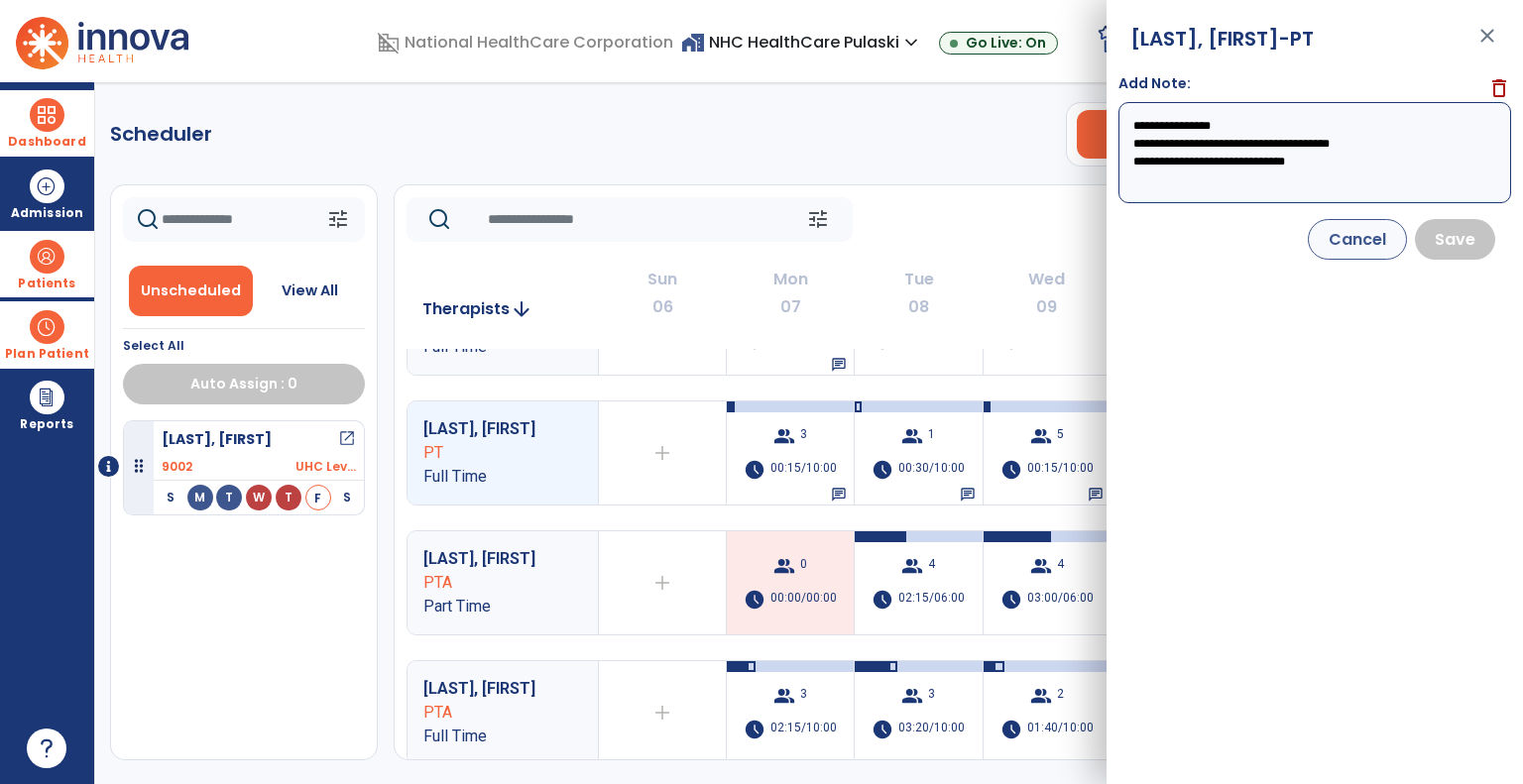 click on "**********" at bounding box center [1315, 153] 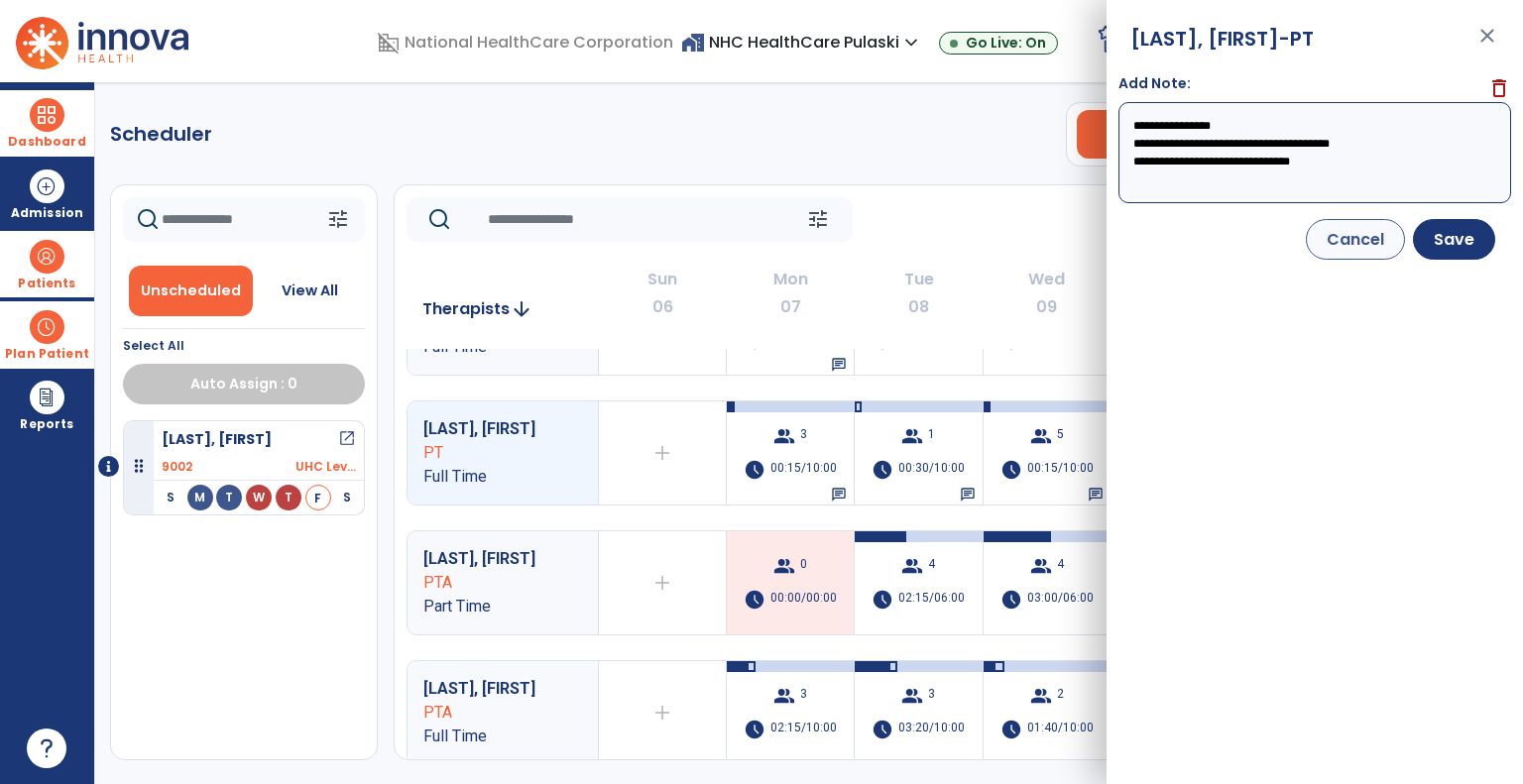 type on "**********" 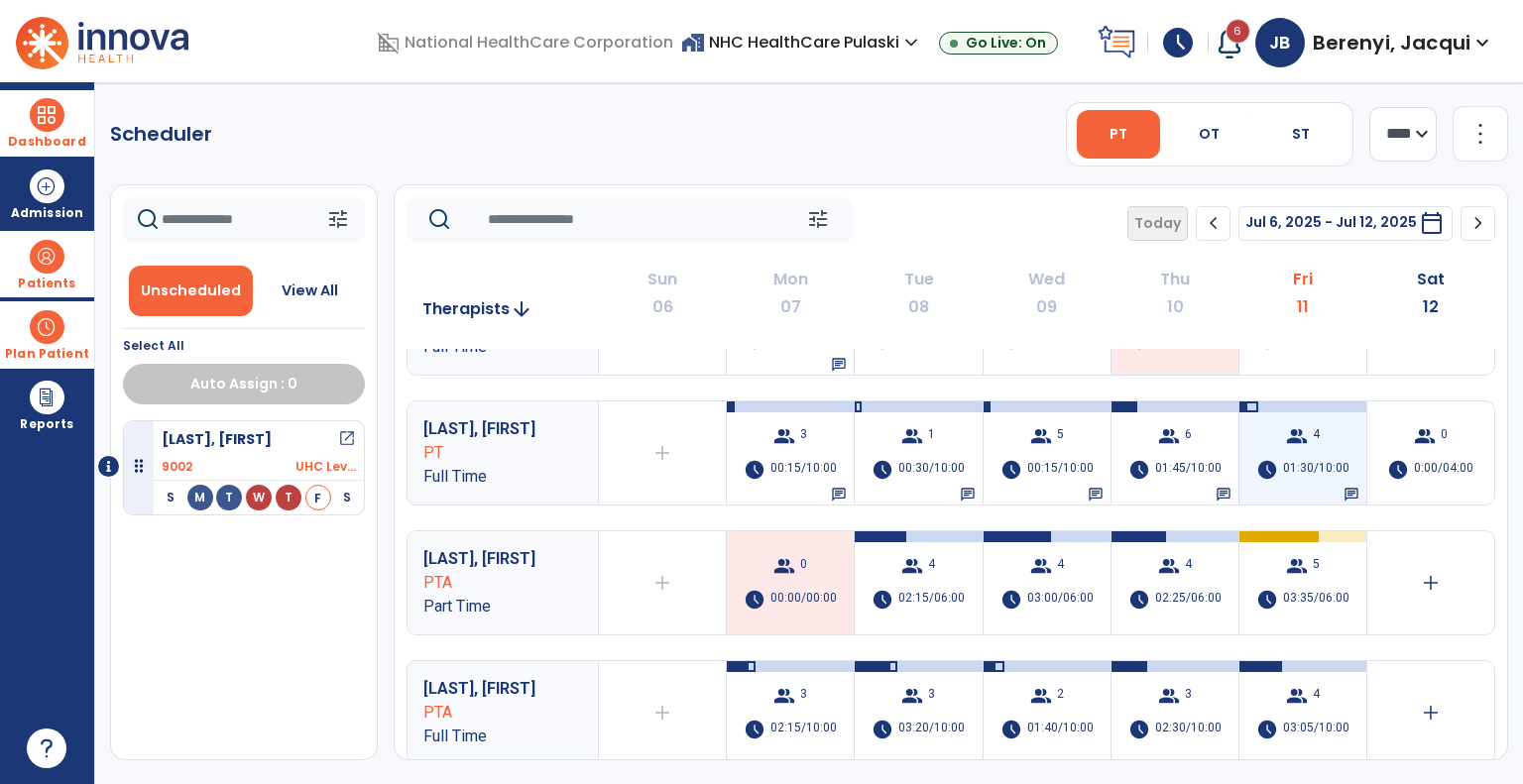 click on "group  4  schedule  01:30/10:00   chat" at bounding box center (1303, 453) 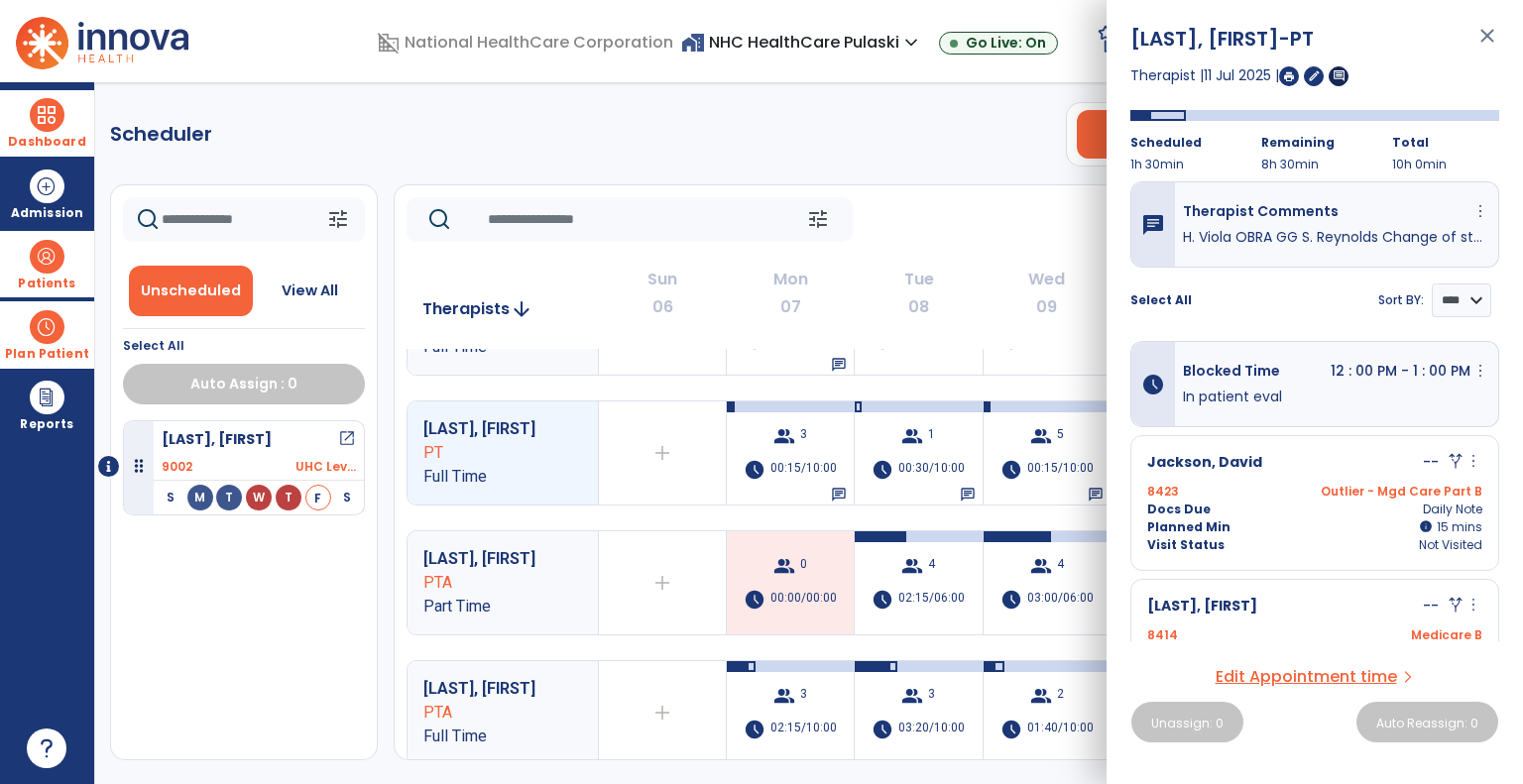 click on "comment" at bounding box center [1339, 75] 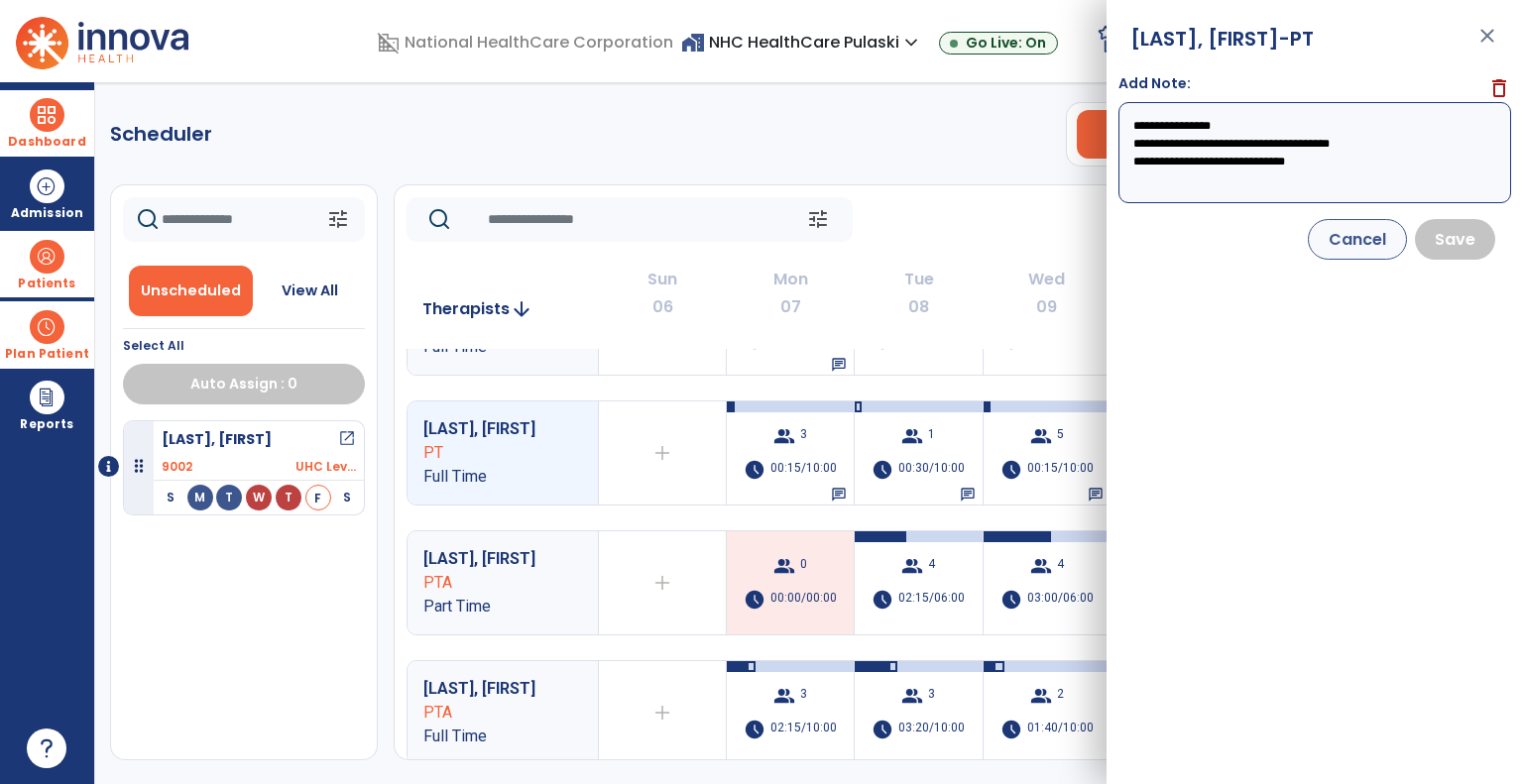 click on "Cancel" at bounding box center (1357, 239) 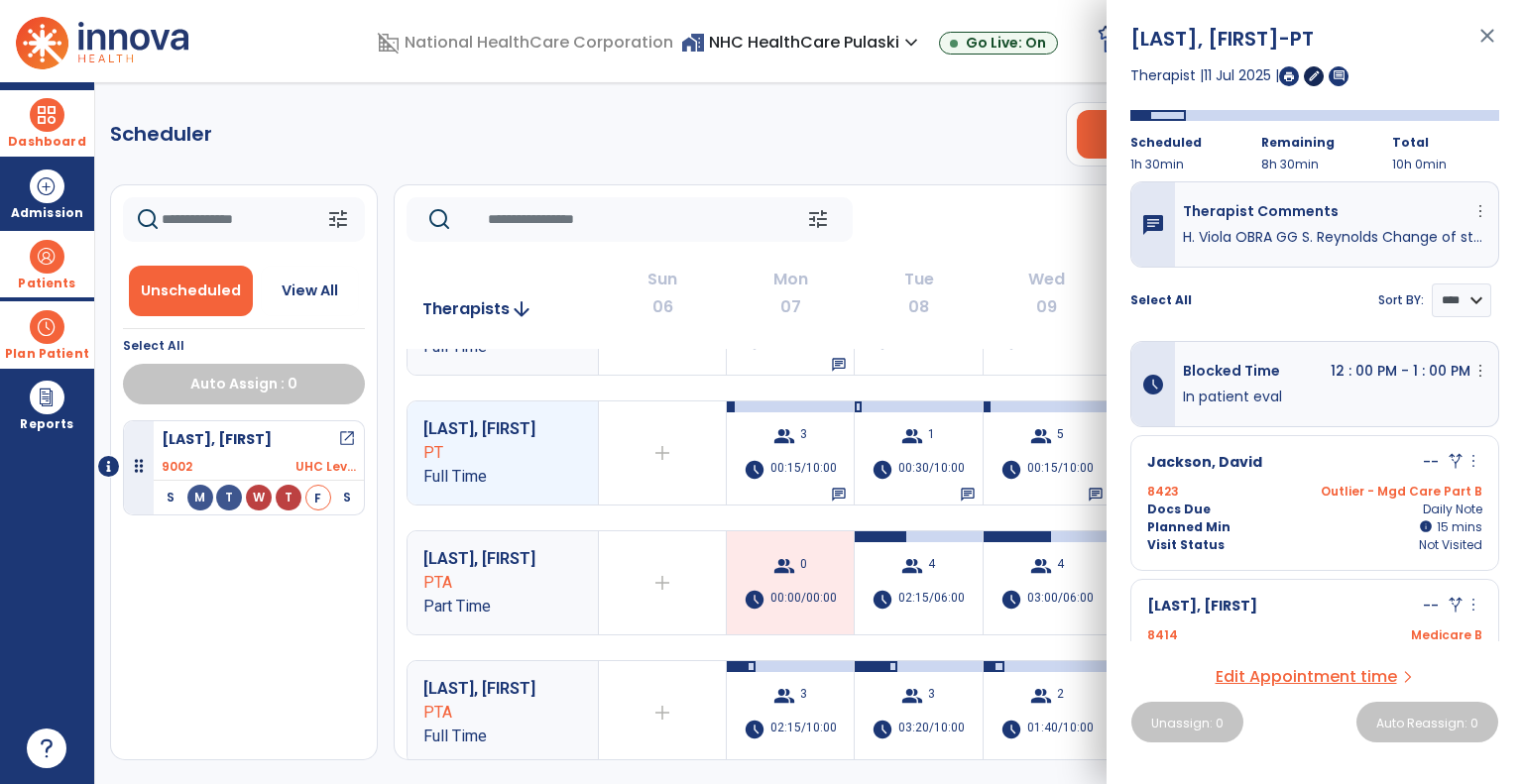 click on "edit" at bounding box center (1314, 75) 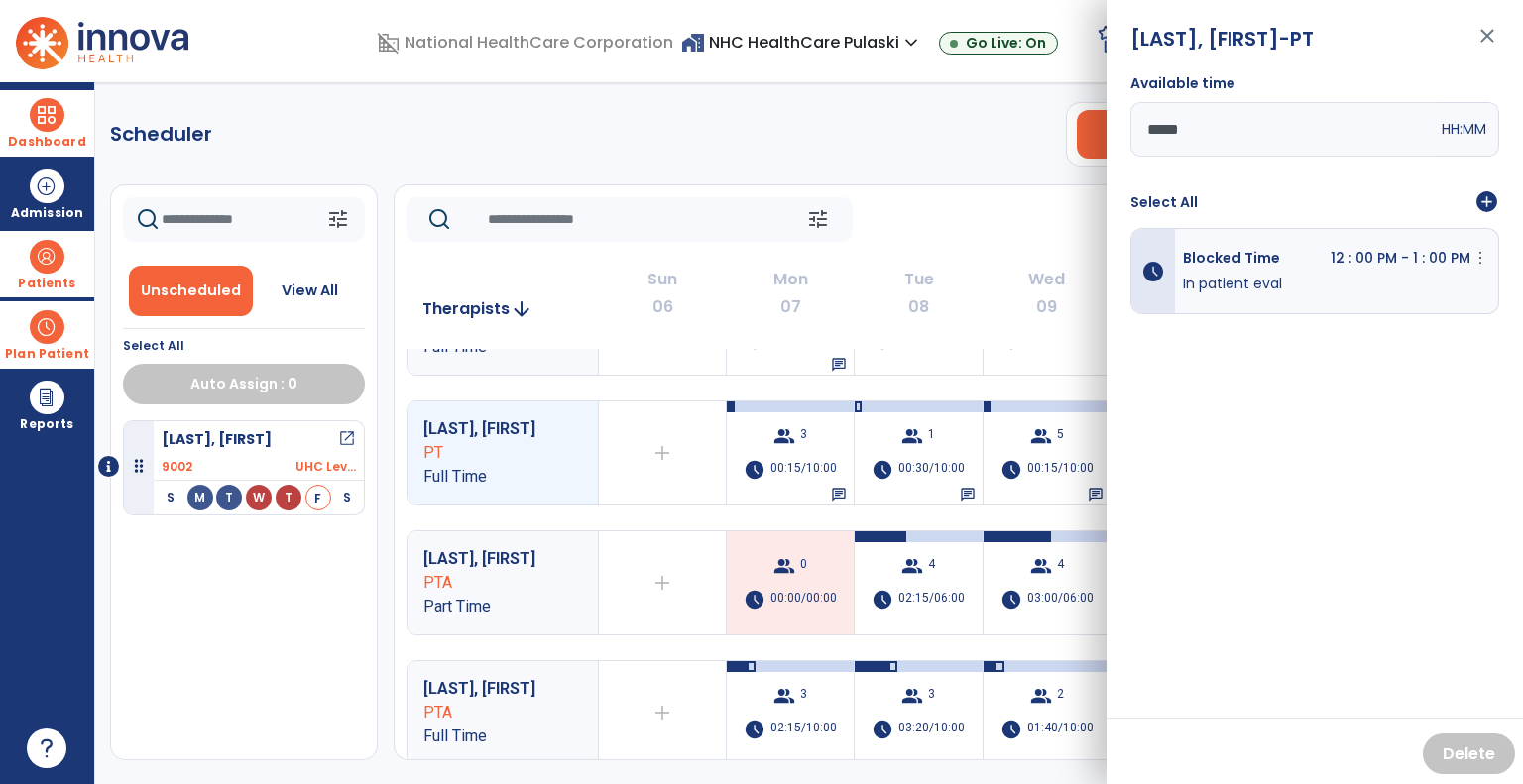 click on "add_circle" at bounding box center [1486, 202] 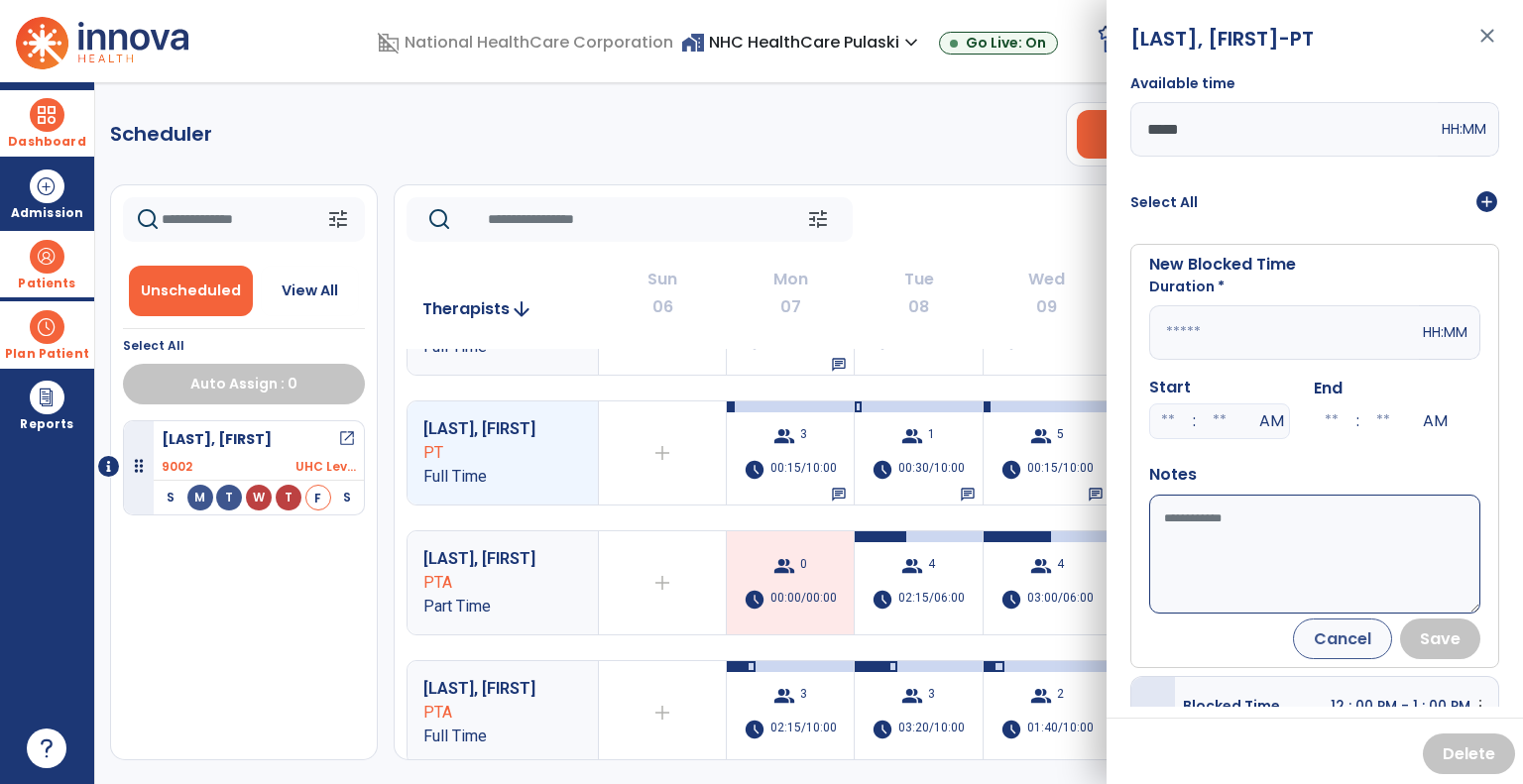 click on "Available time" at bounding box center [1315, 554] 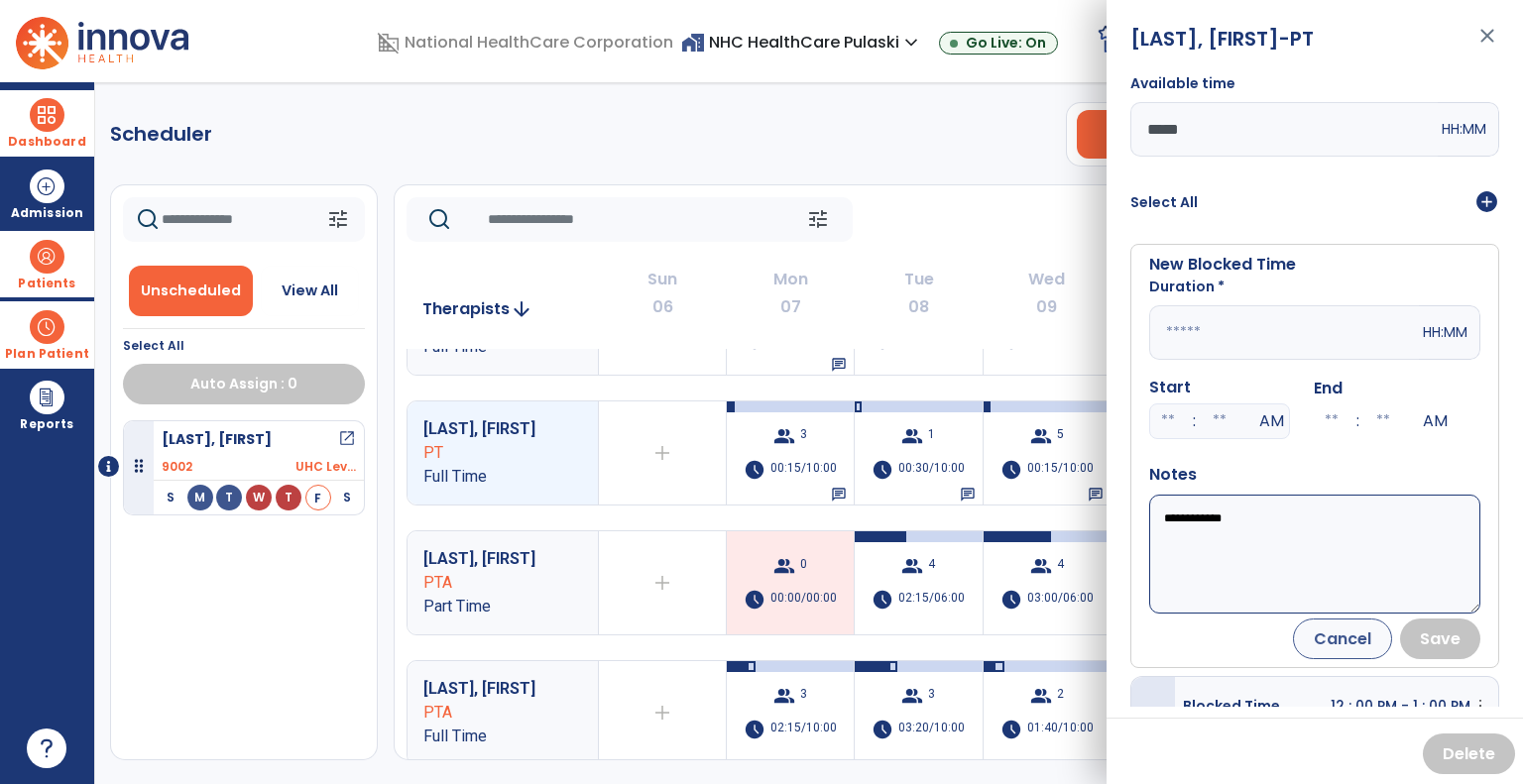 type on "**********" 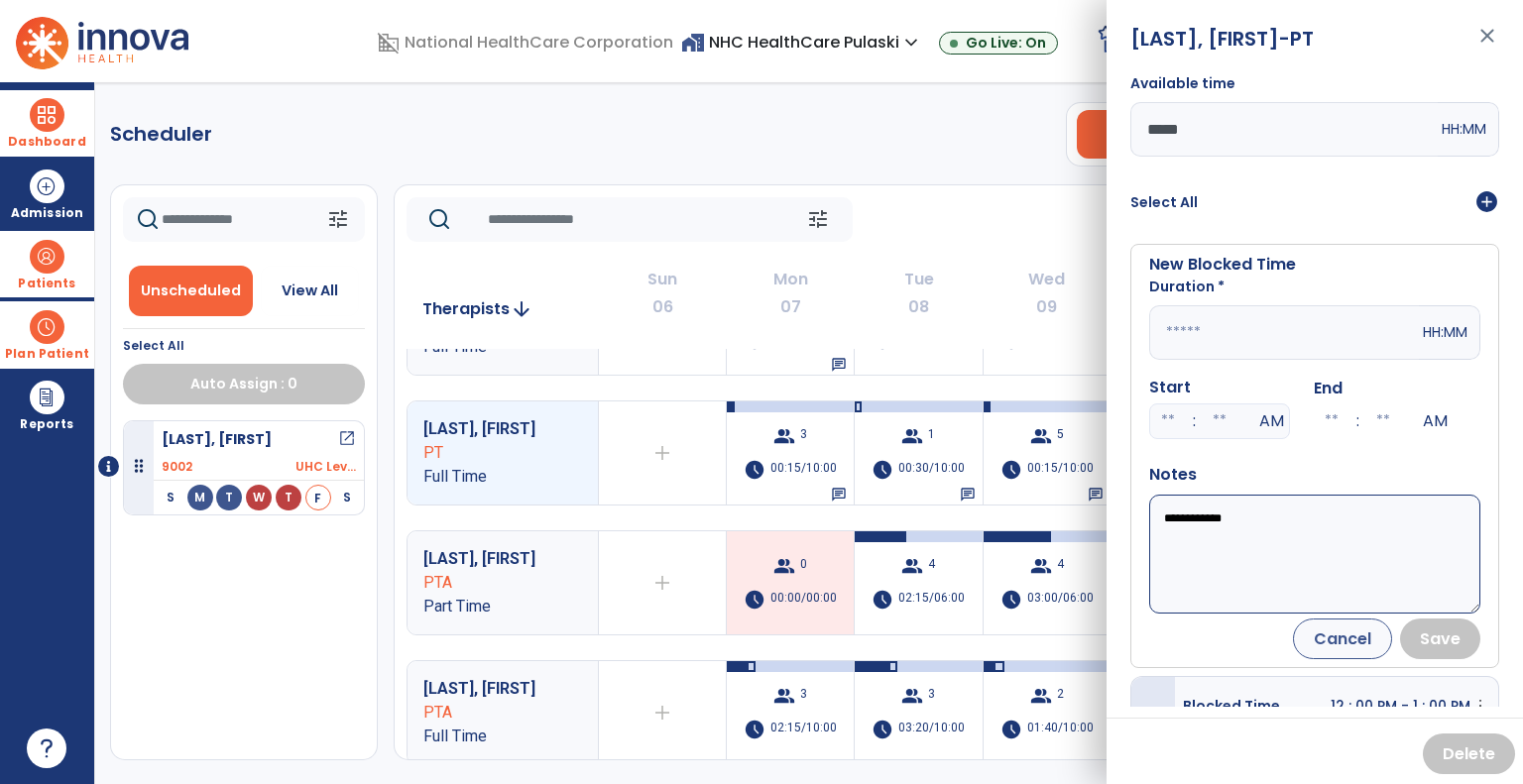 click at bounding box center (1284, 332) 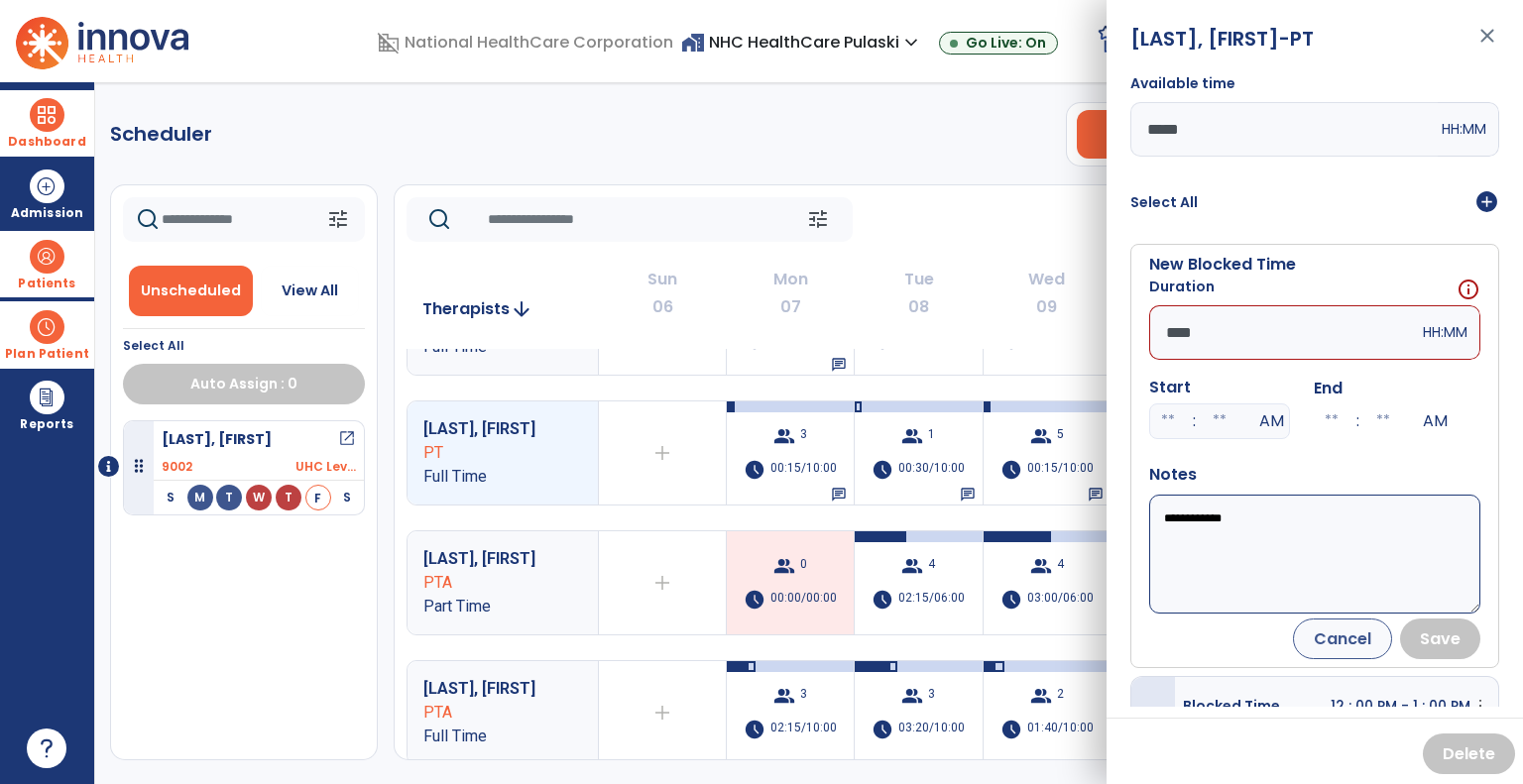 type on "*****" 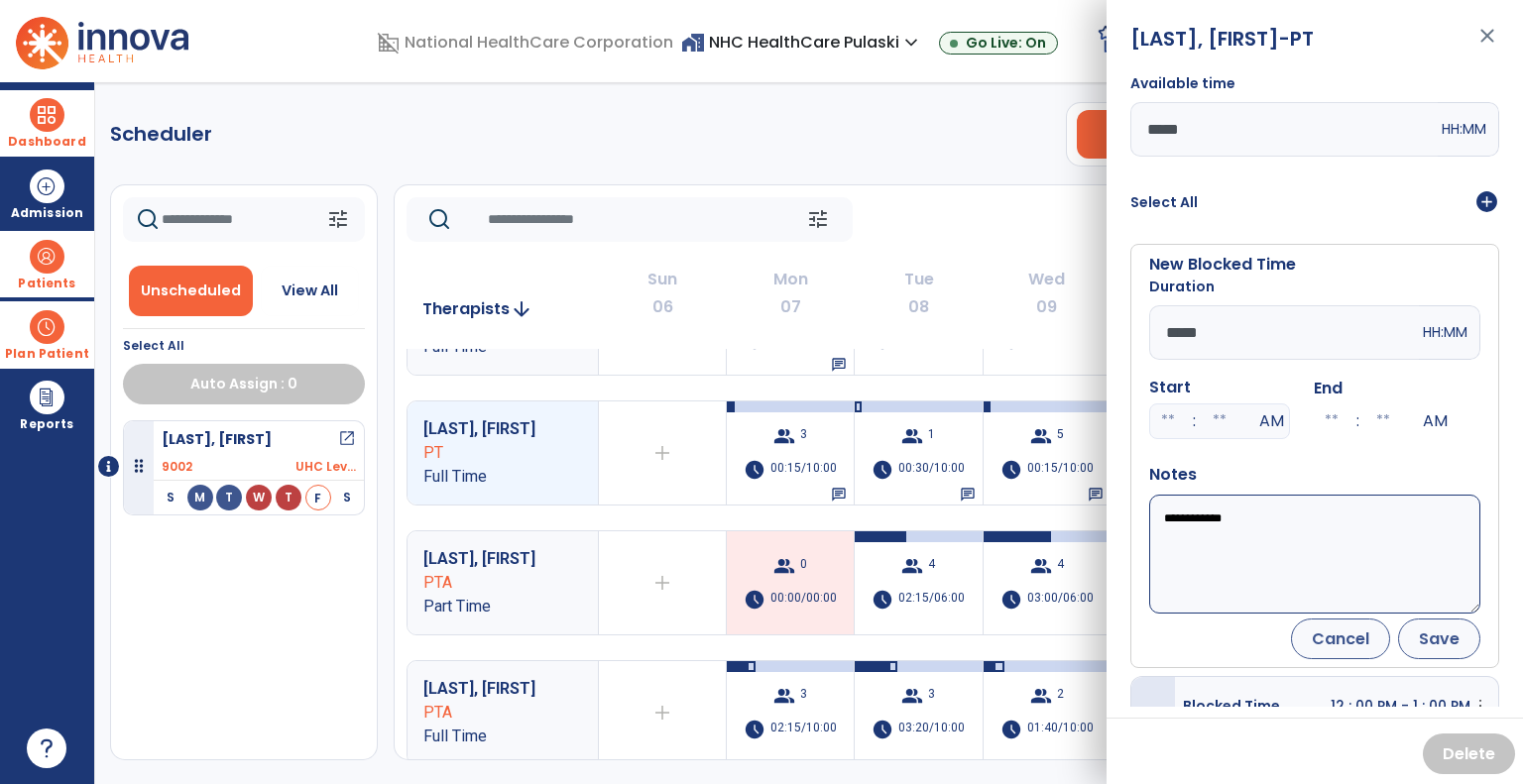 click on "Save" at bounding box center (1439, 638) 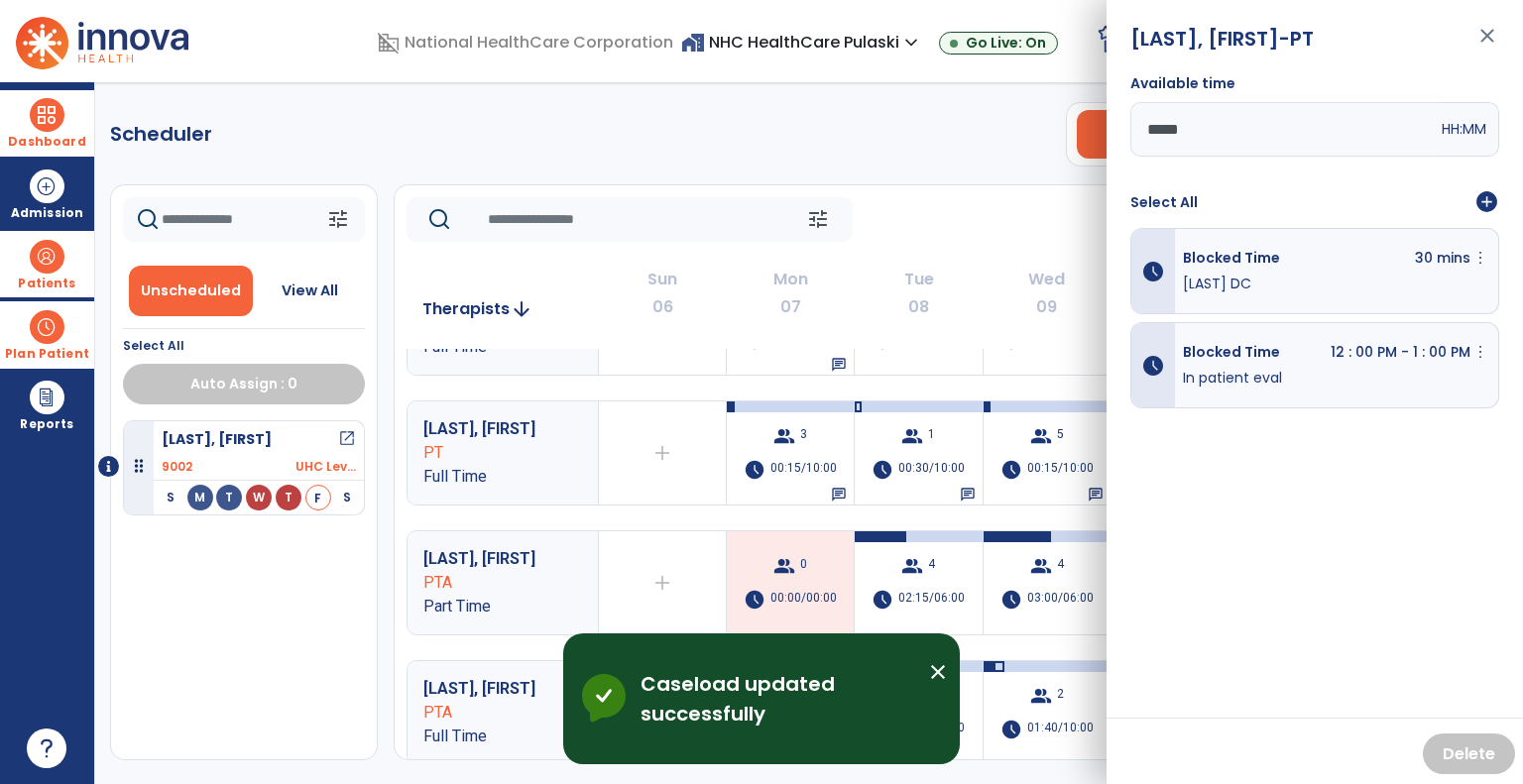 click on "close" at bounding box center (1487, 45) 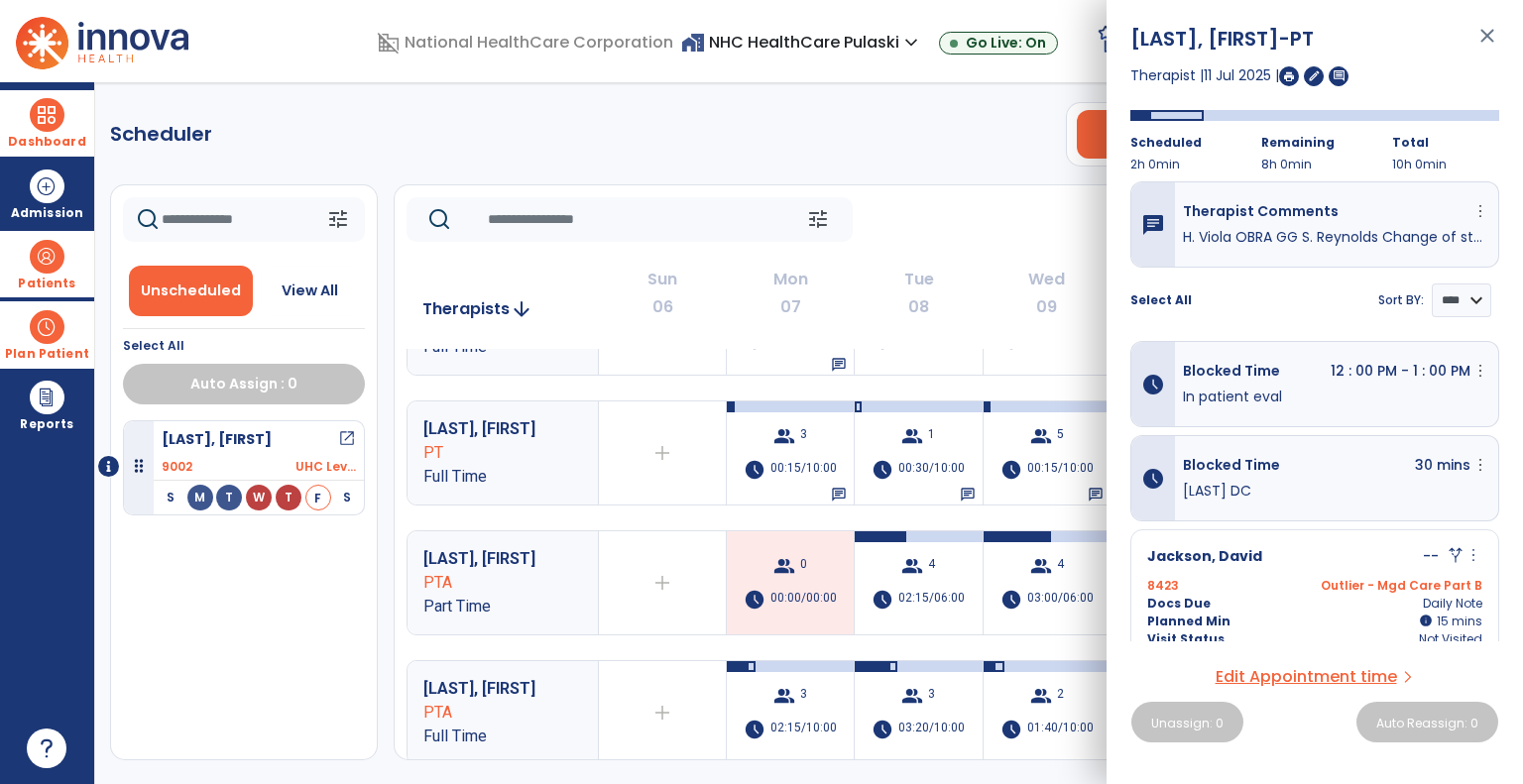 click on "close" at bounding box center [1487, 45] 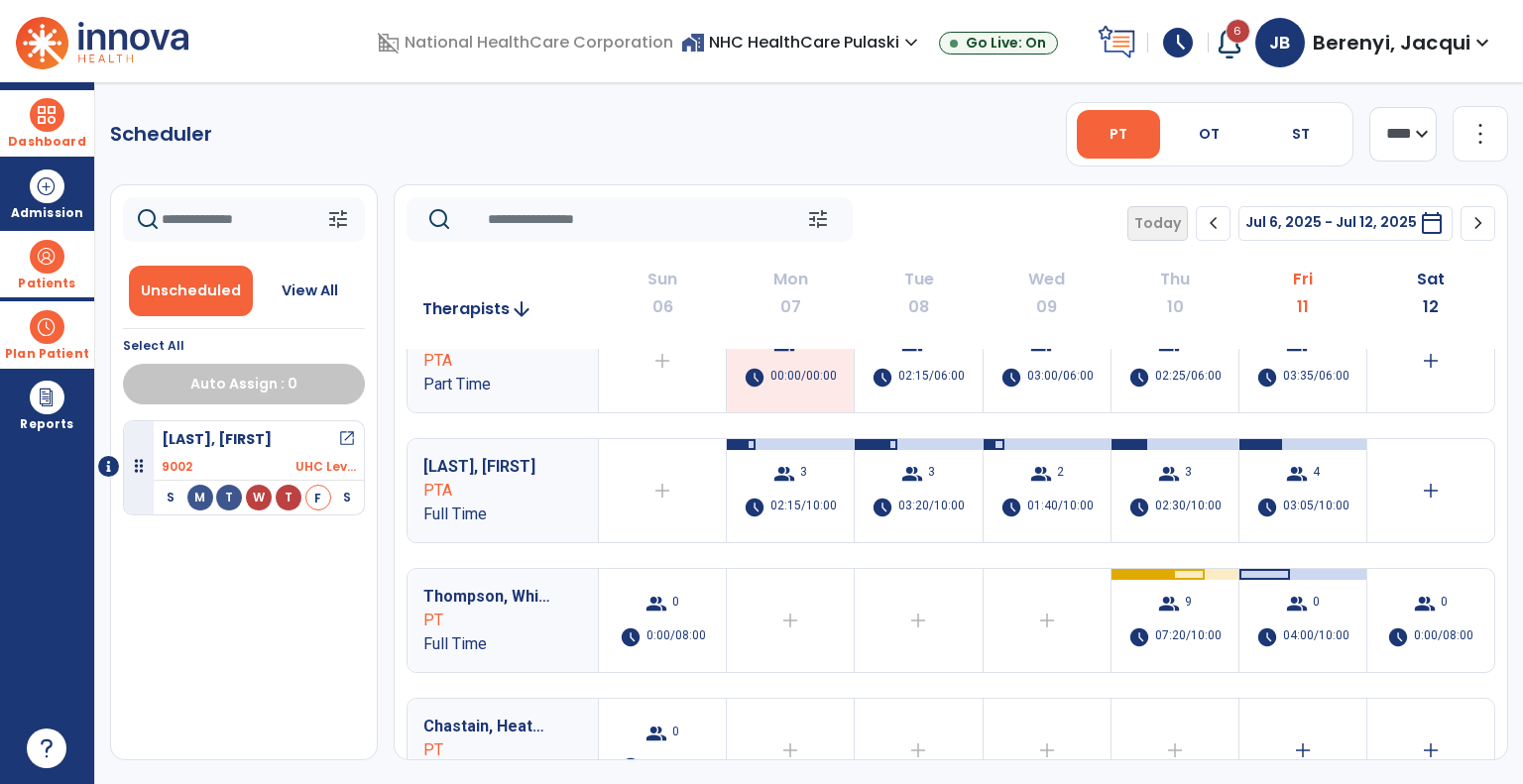 scroll, scrollTop: 562, scrollLeft: 0, axis: vertical 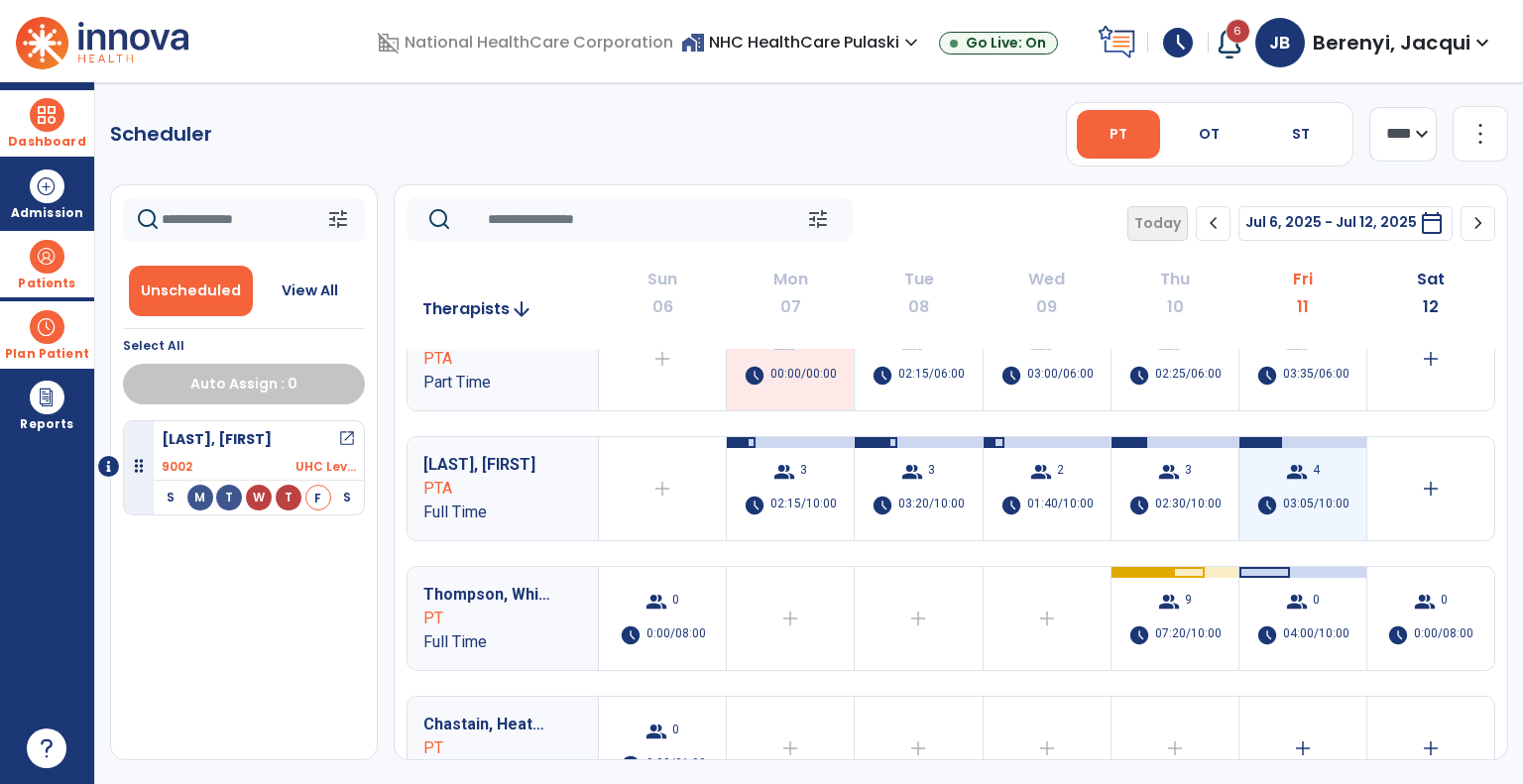 click on "group  4  schedule  03:05/10:00" at bounding box center [1303, 489] 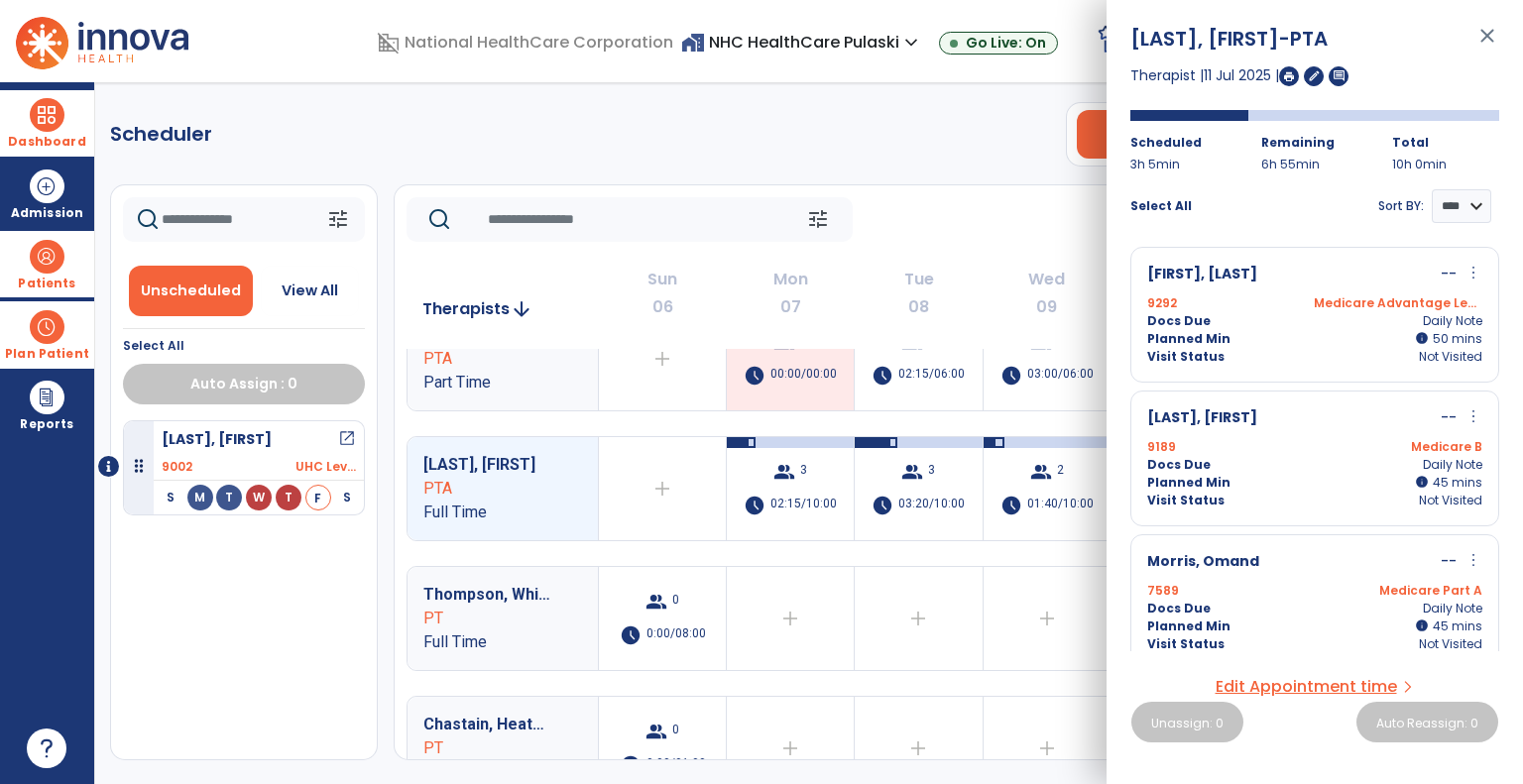 scroll, scrollTop: 0, scrollLeft: 0, axis: both 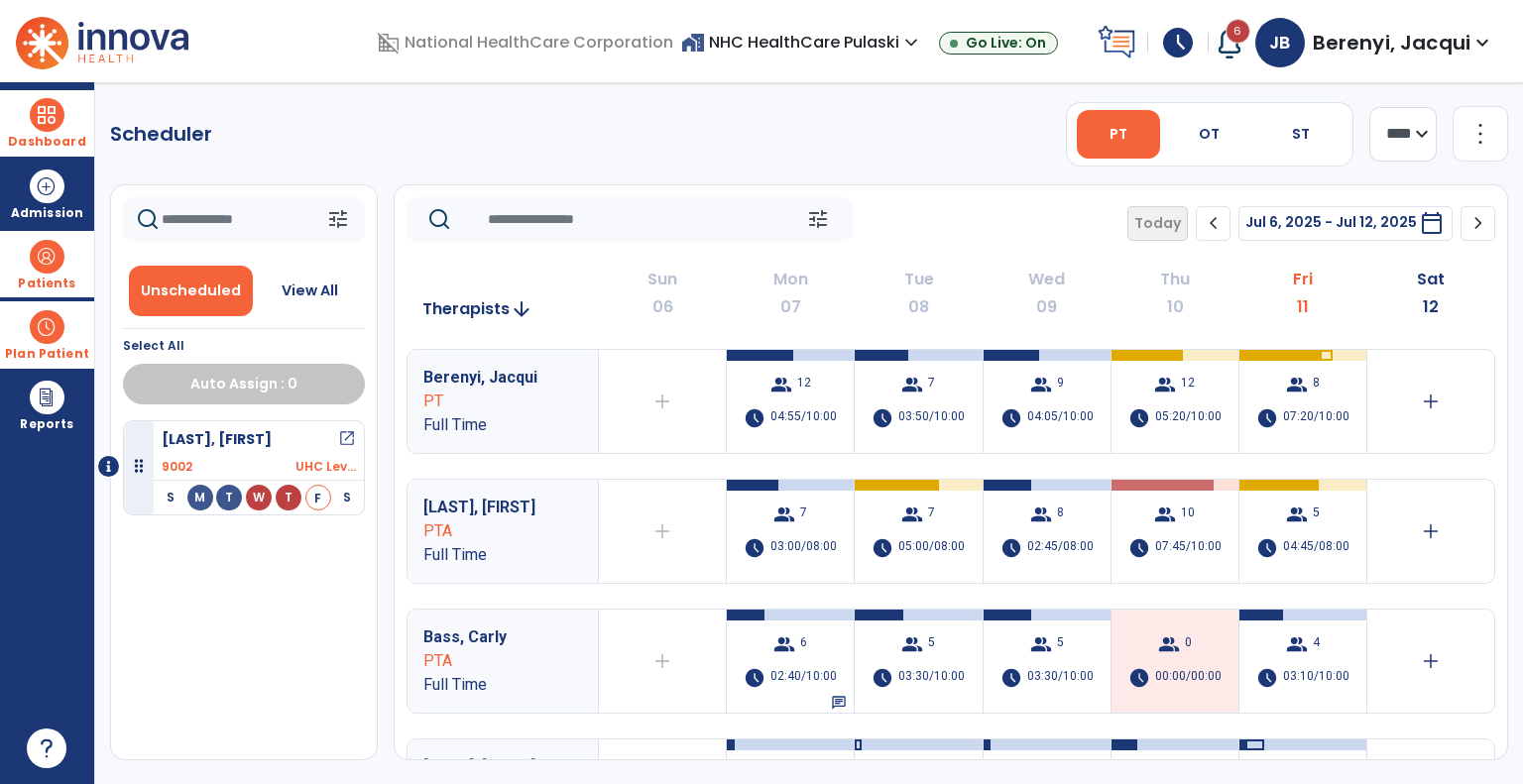click on "calendar_today" at bounding box center (1432, 223) 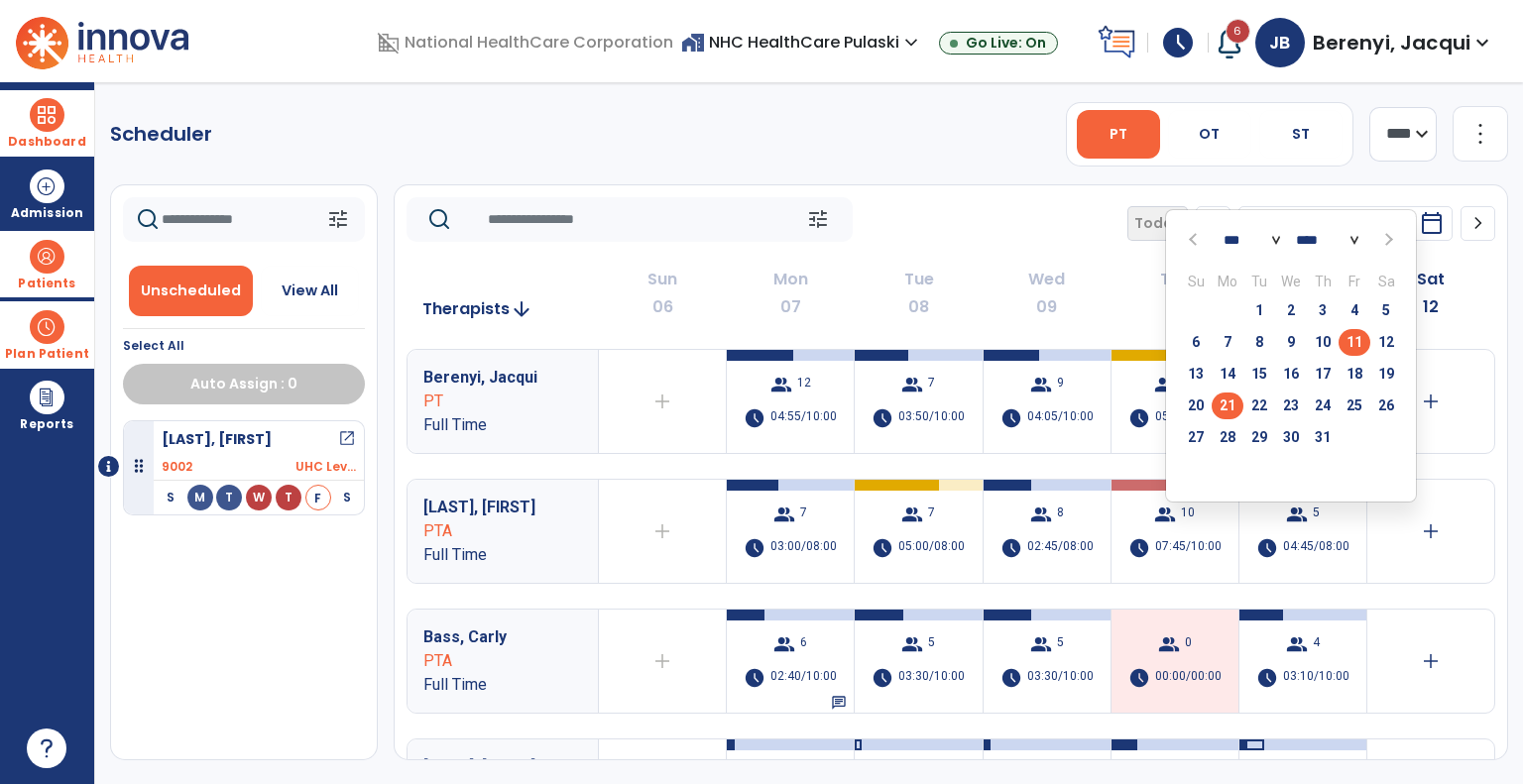 click on "21" at bounding box center [1228, 405] 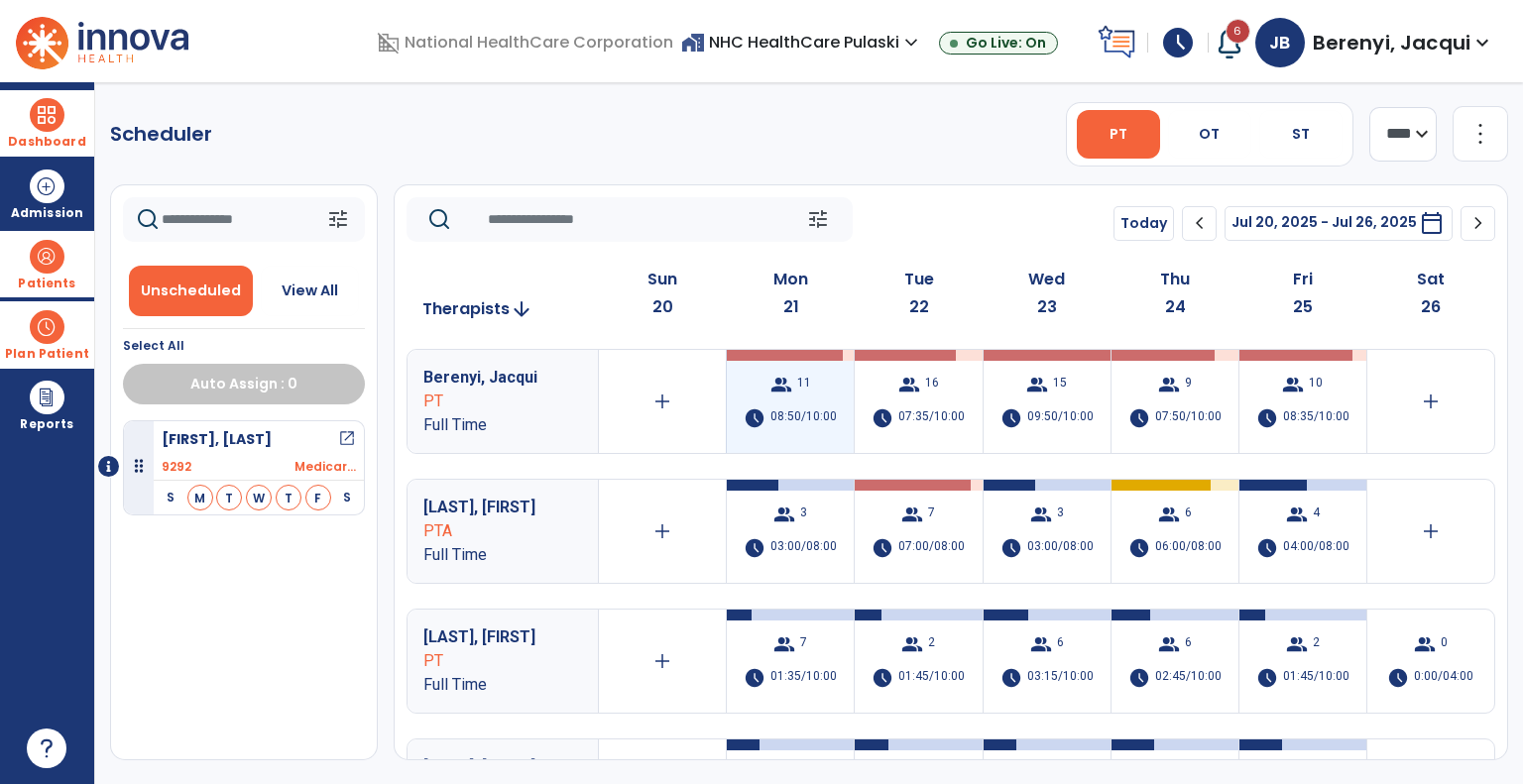 click on "08:50/10:00" at bounding box center (803, 418) 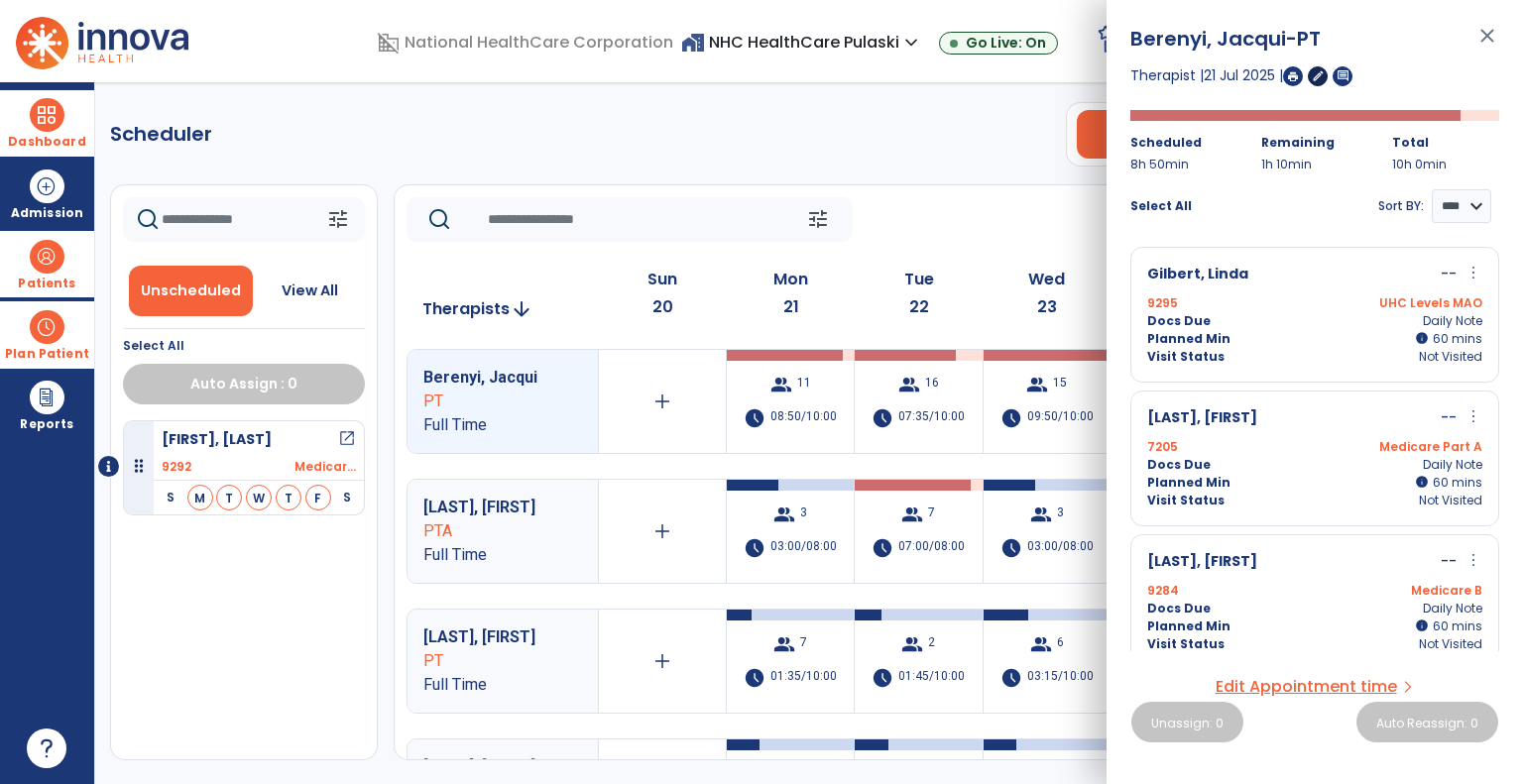 click on "edit" at bounding box center [1318, 75] 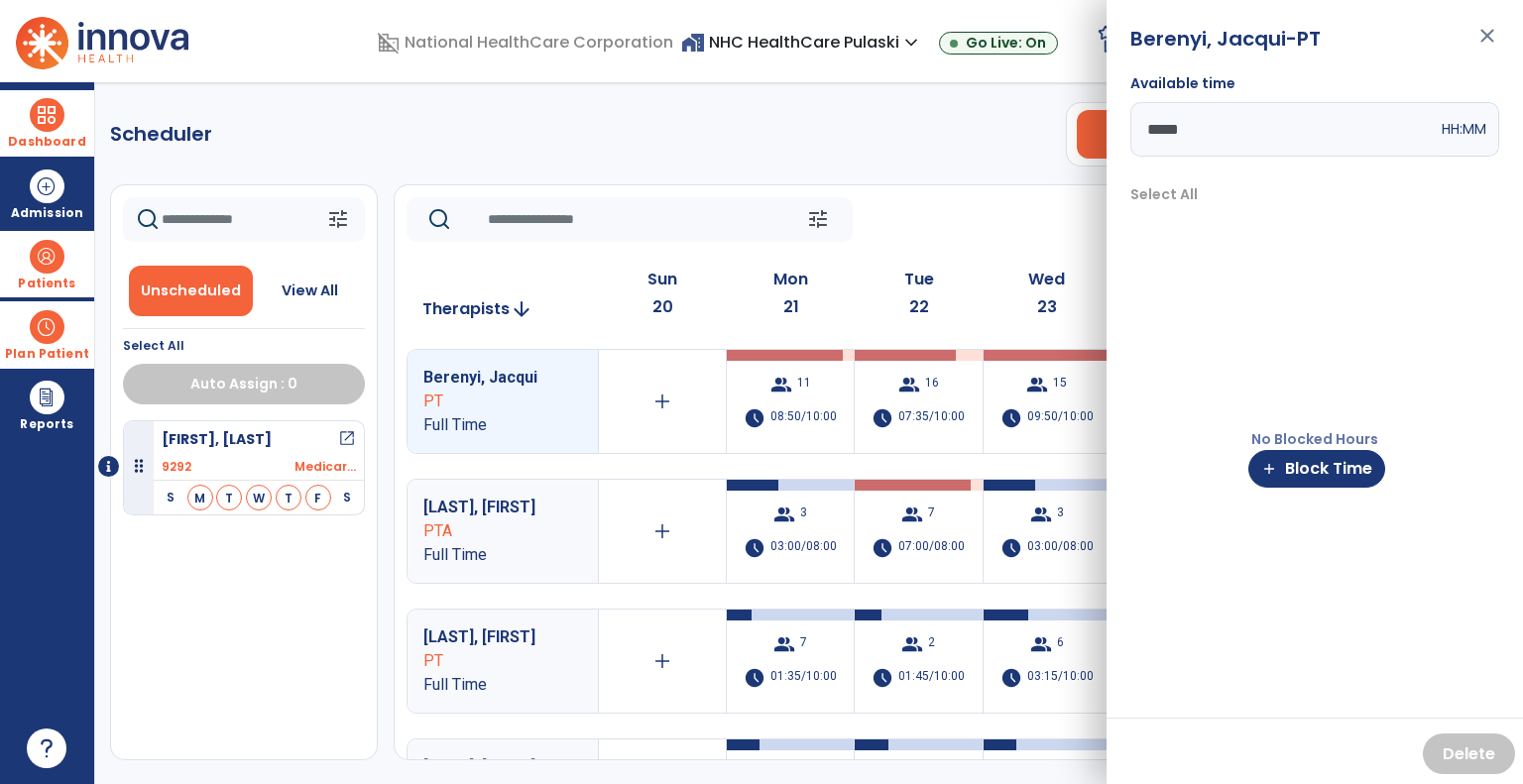 click on "*****" at bounding box center [1284, 129] 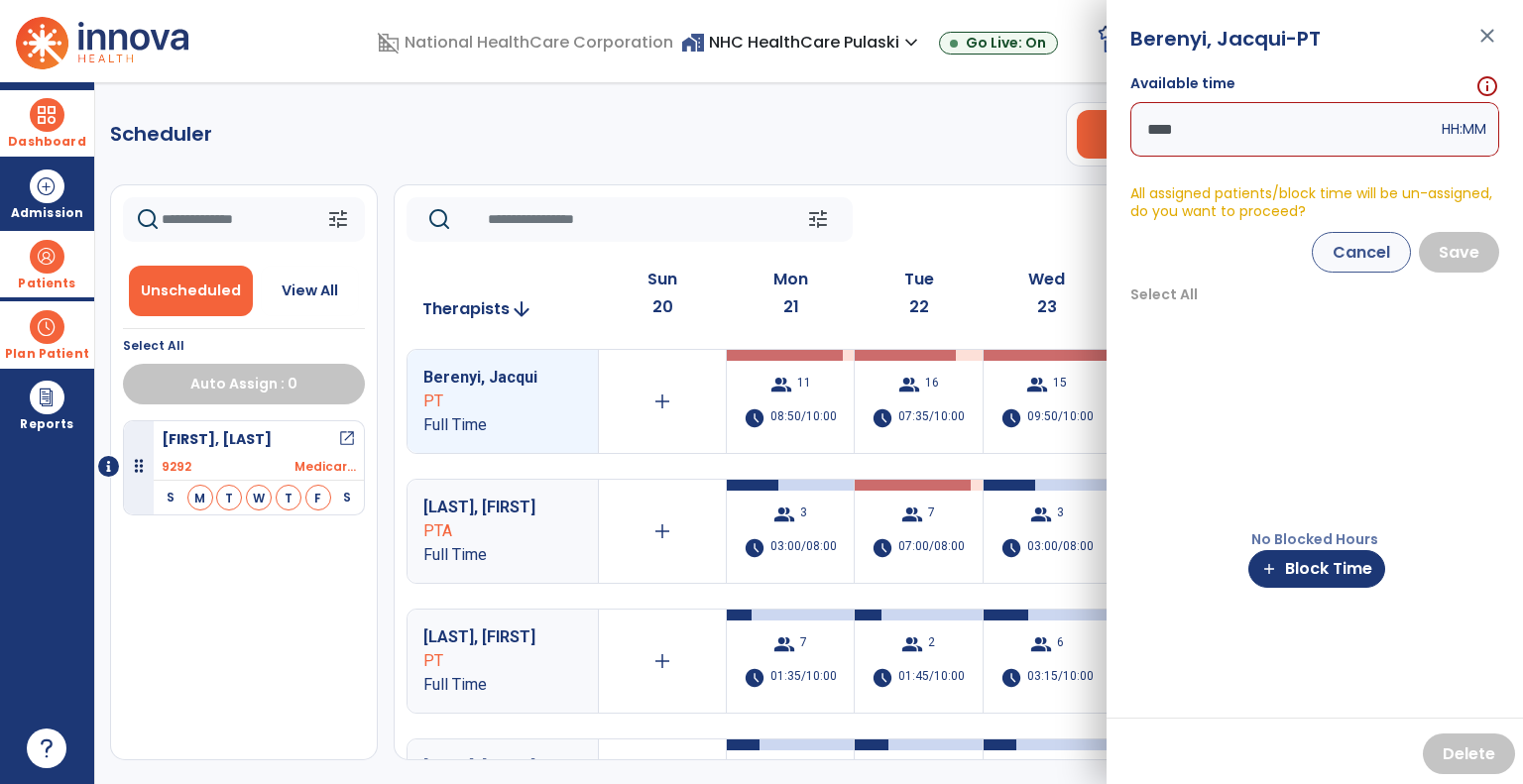 click on "****" at bounding box center [1284, 129] 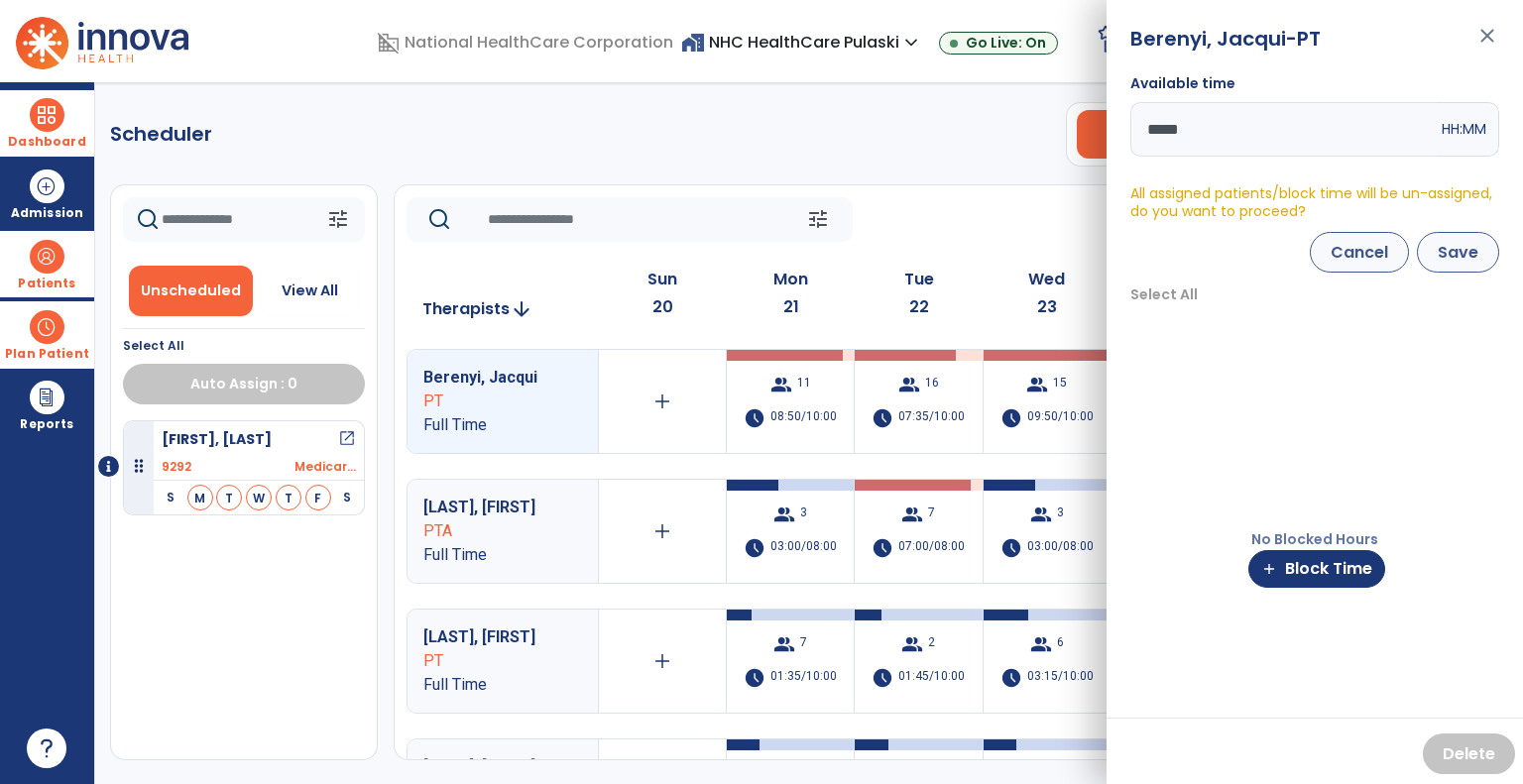 type on "*****" 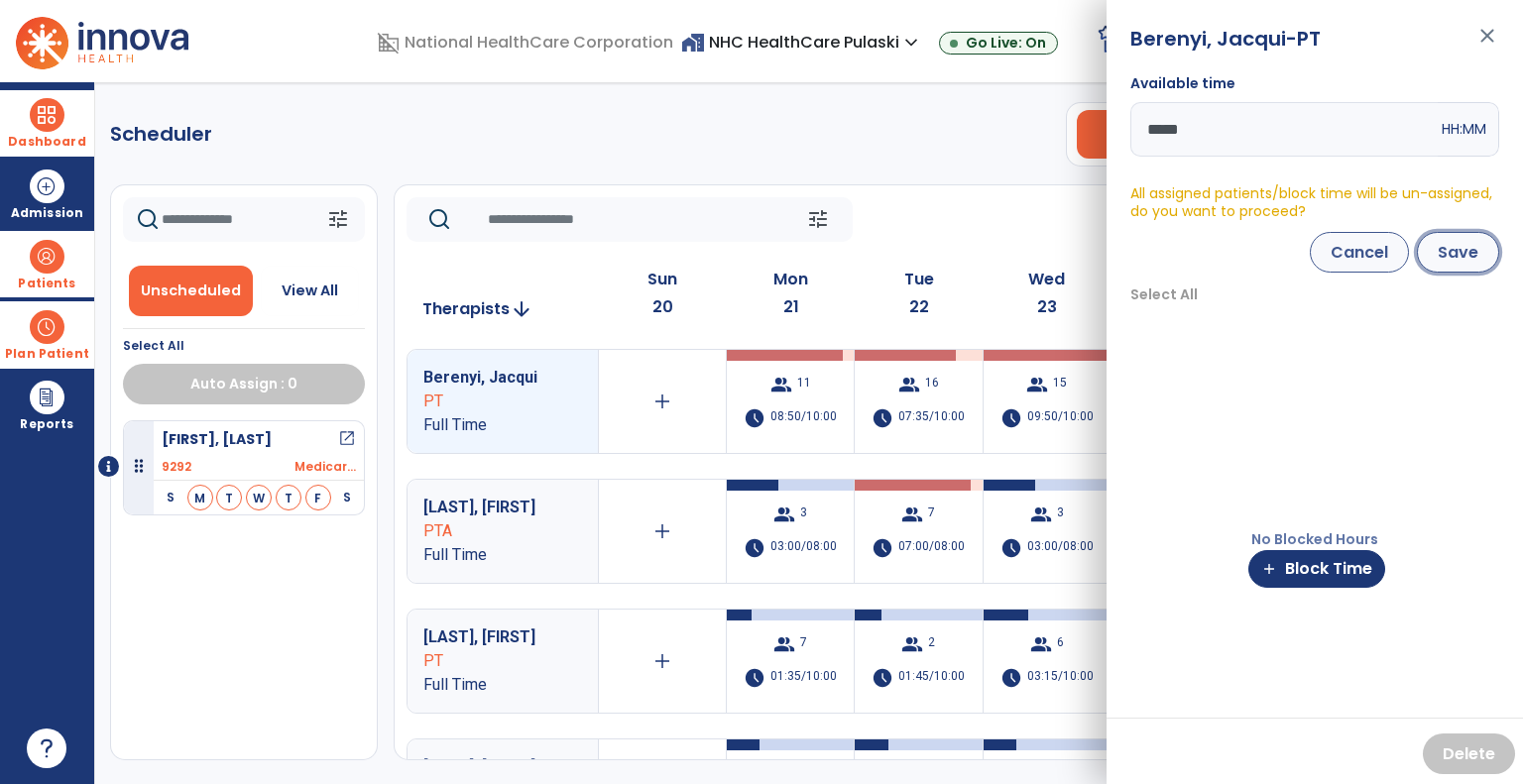 click on "Save" at bounding box center [1458, 252] 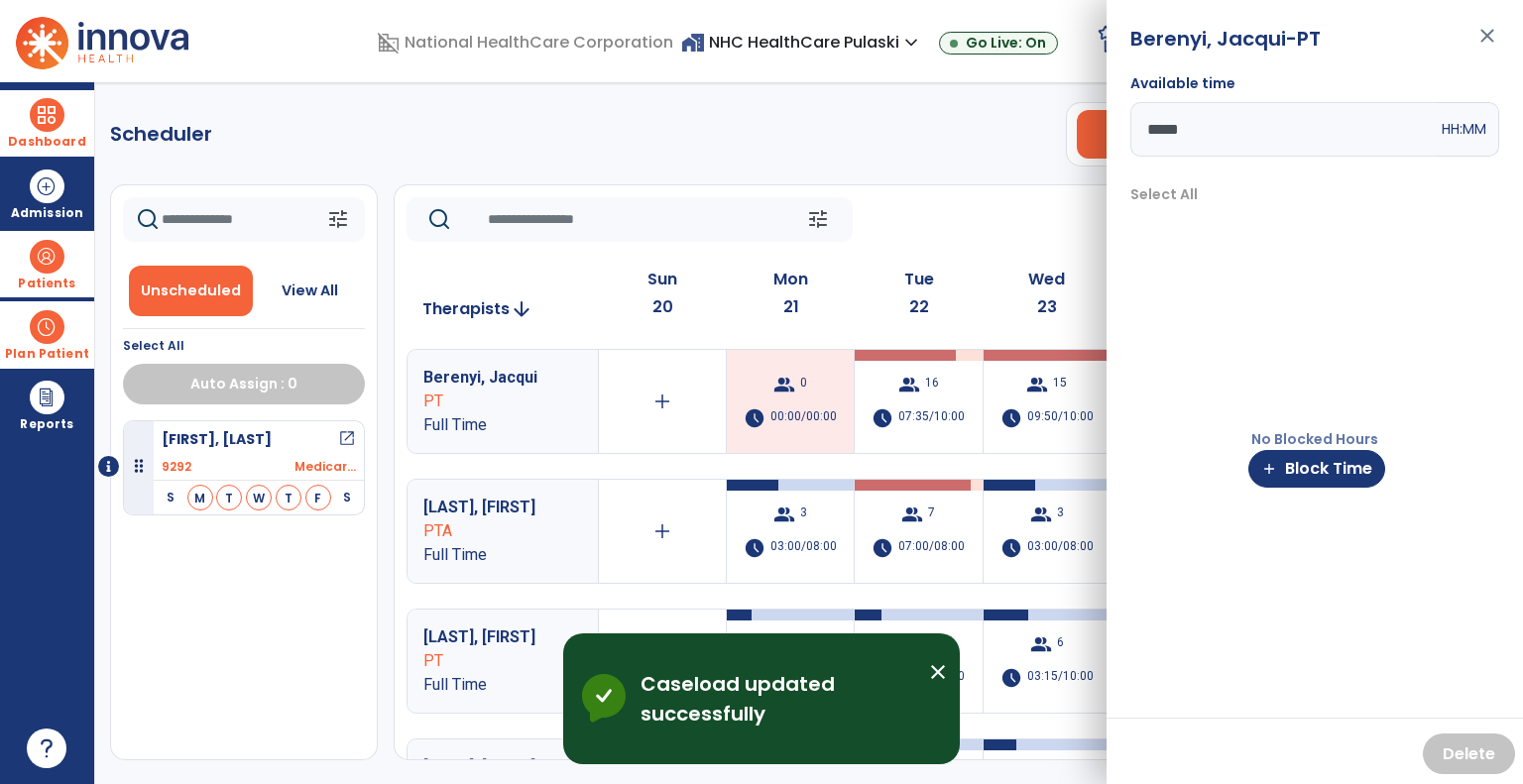 click on "close" at bounding box center [1487, 45] 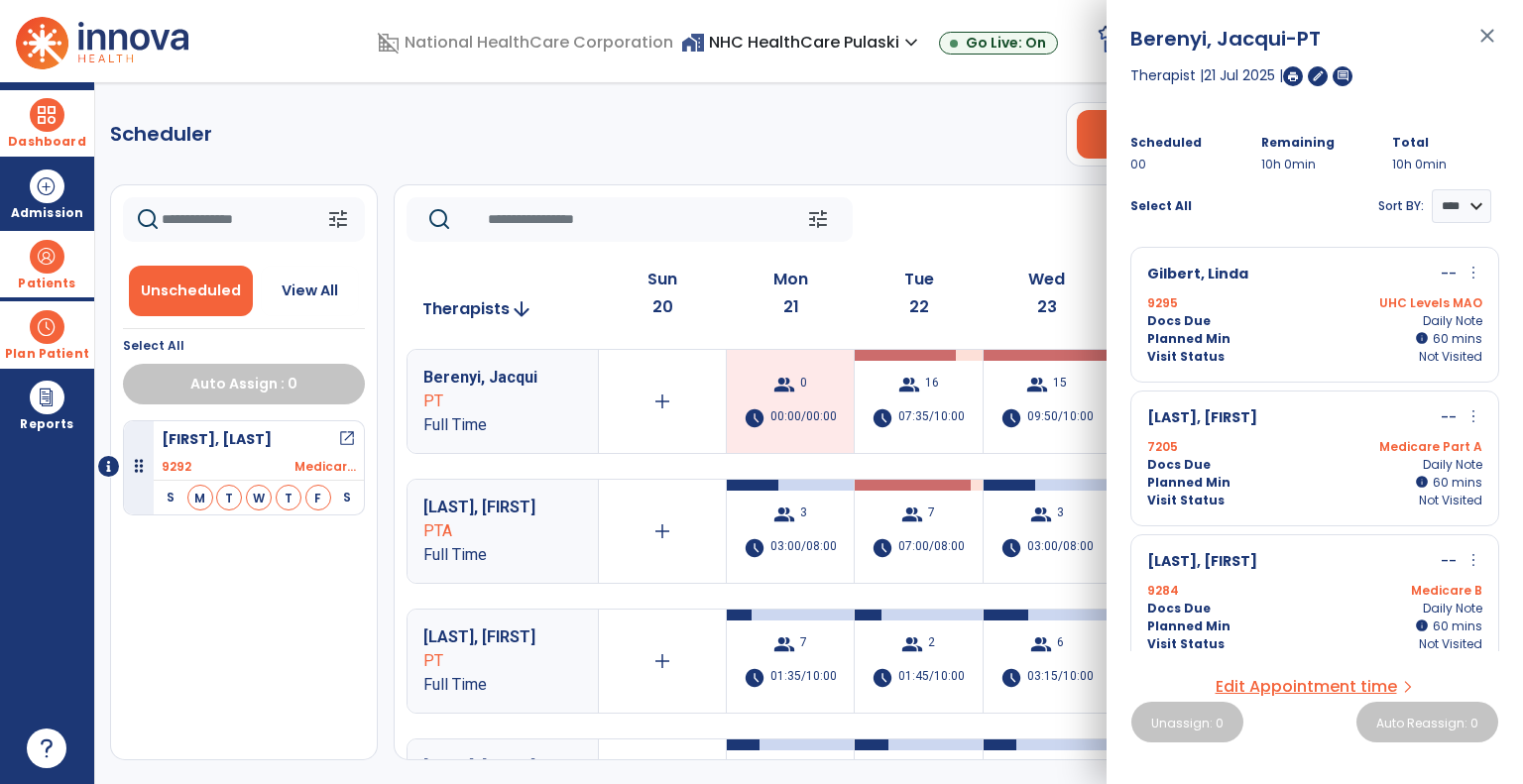 click on "close" at bounding box center (1487, 45) 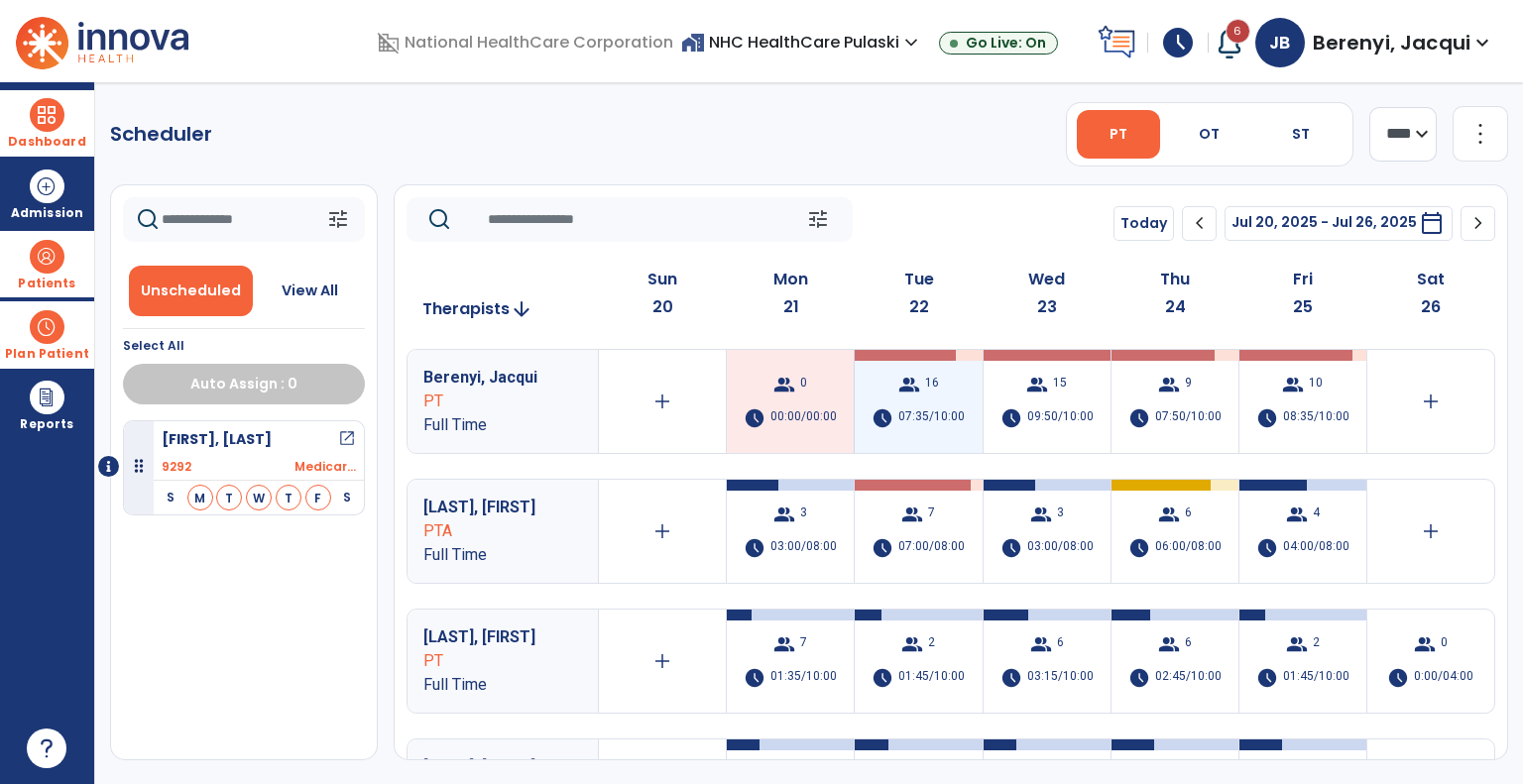 click on "07:35/10:00" at bounding box center (931, 418) 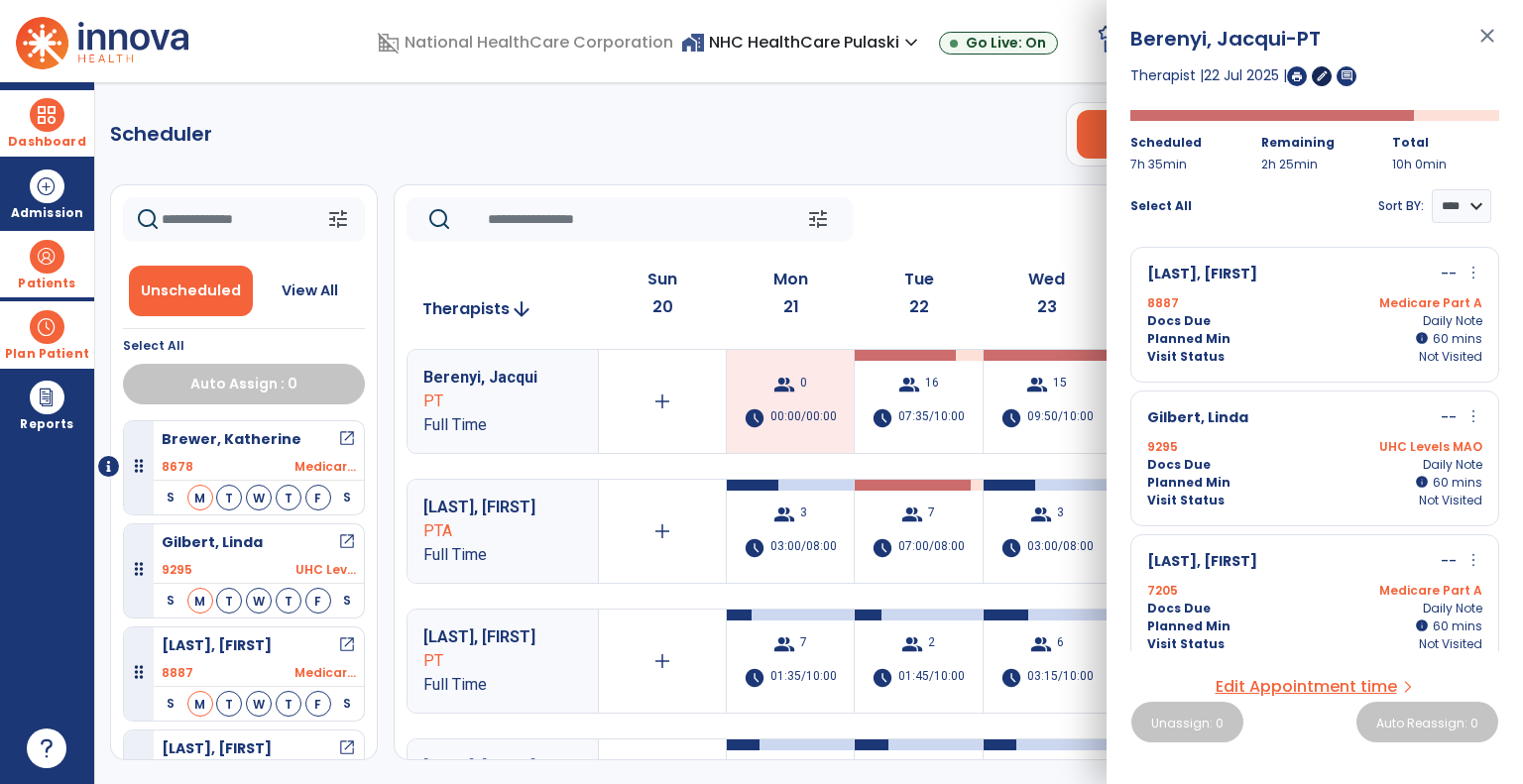 click on "edit" at bounding box center (1322, 75) 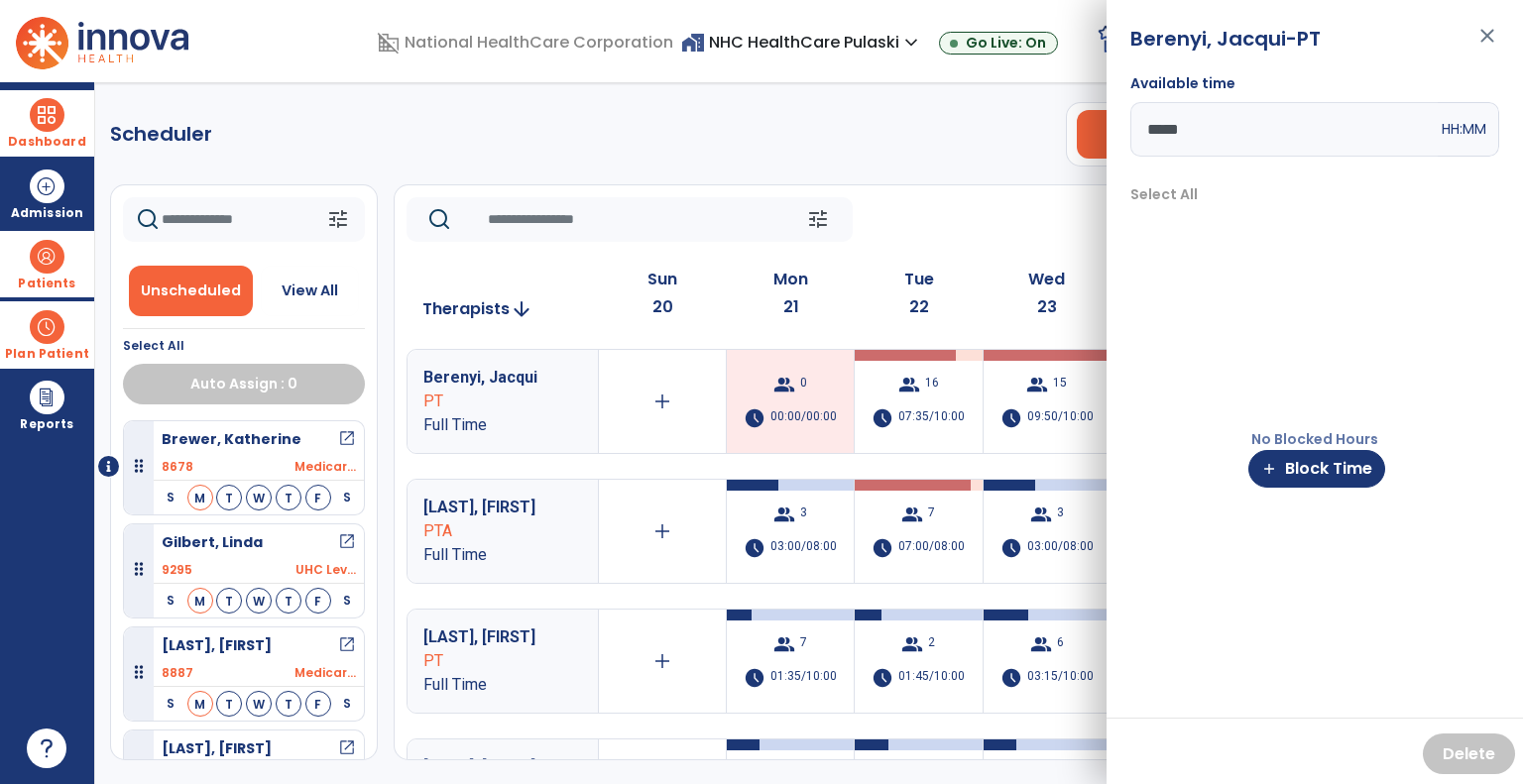 click on "*****" at bounding box center [1284, 129] 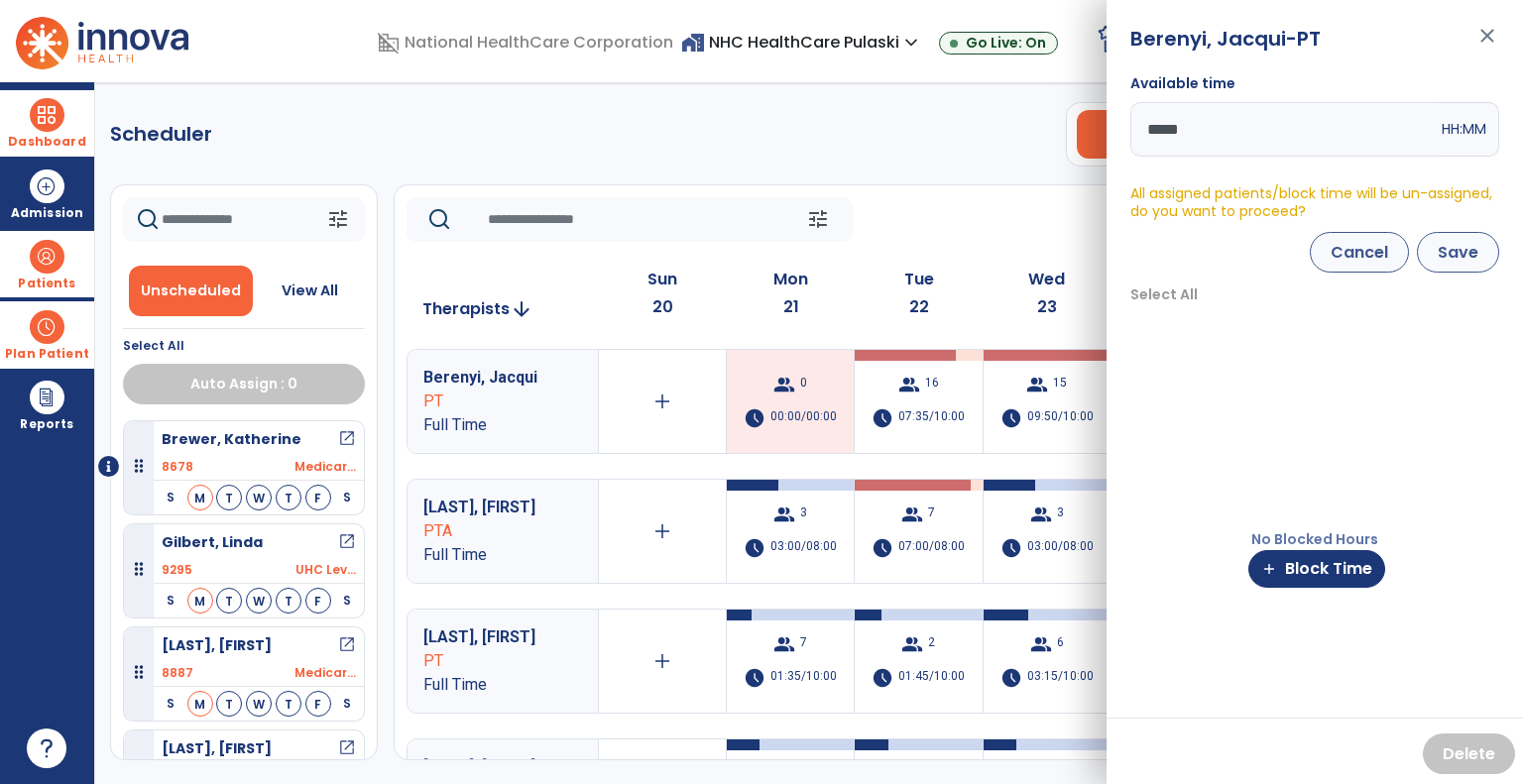 type on "*****" 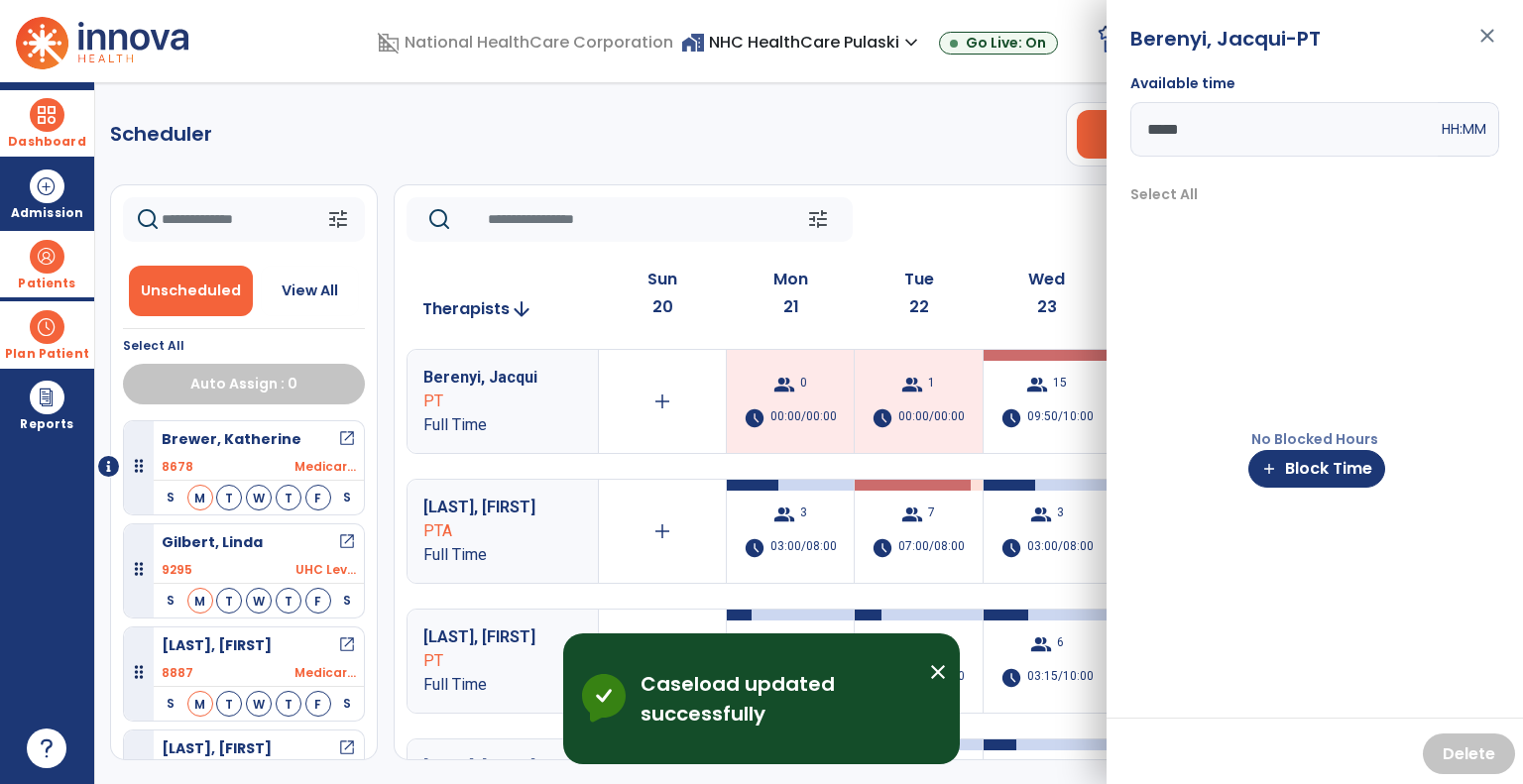 click on "close" at bounding box center (1487, 45) 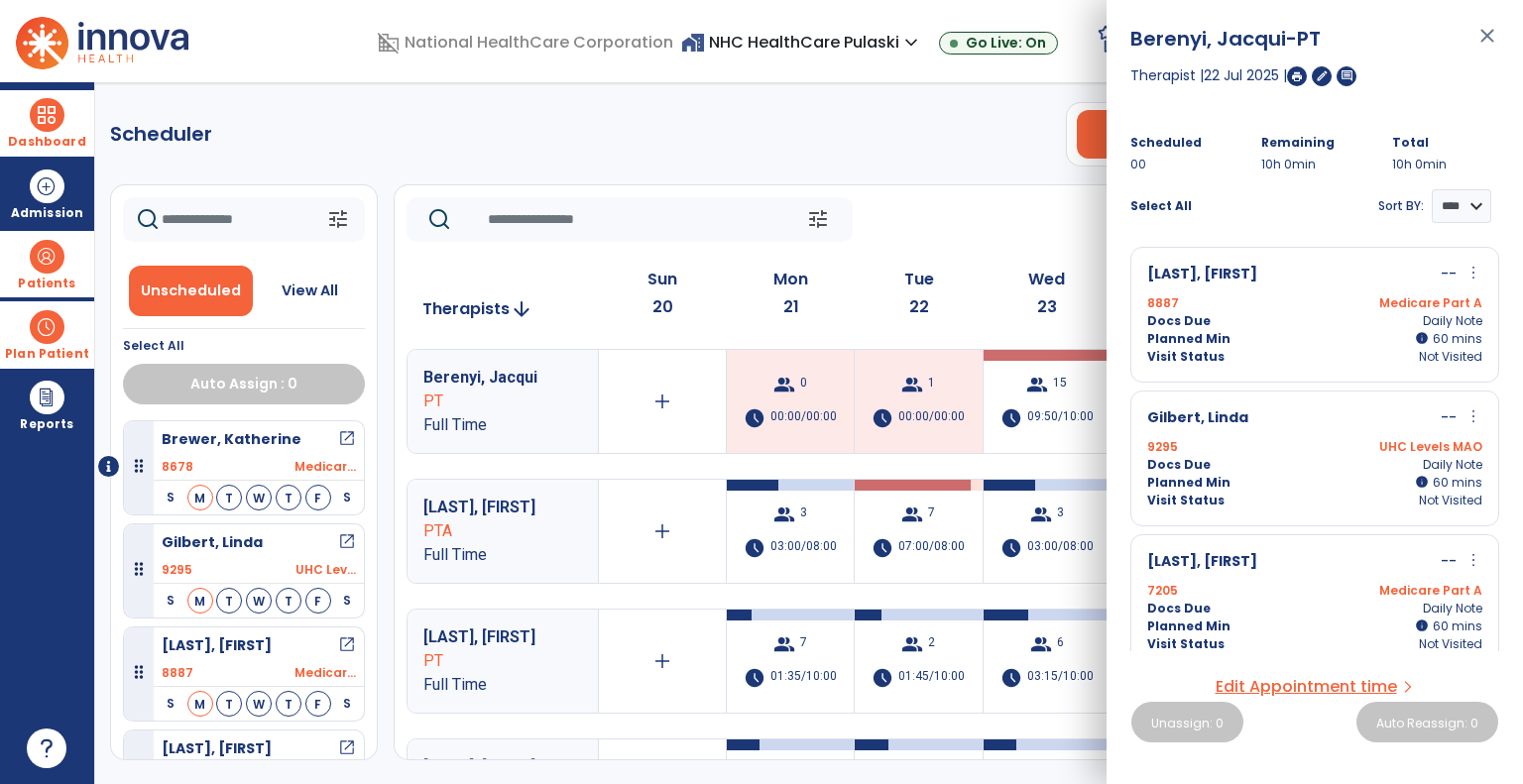 click on "close" at bounding box center [1487, 45] 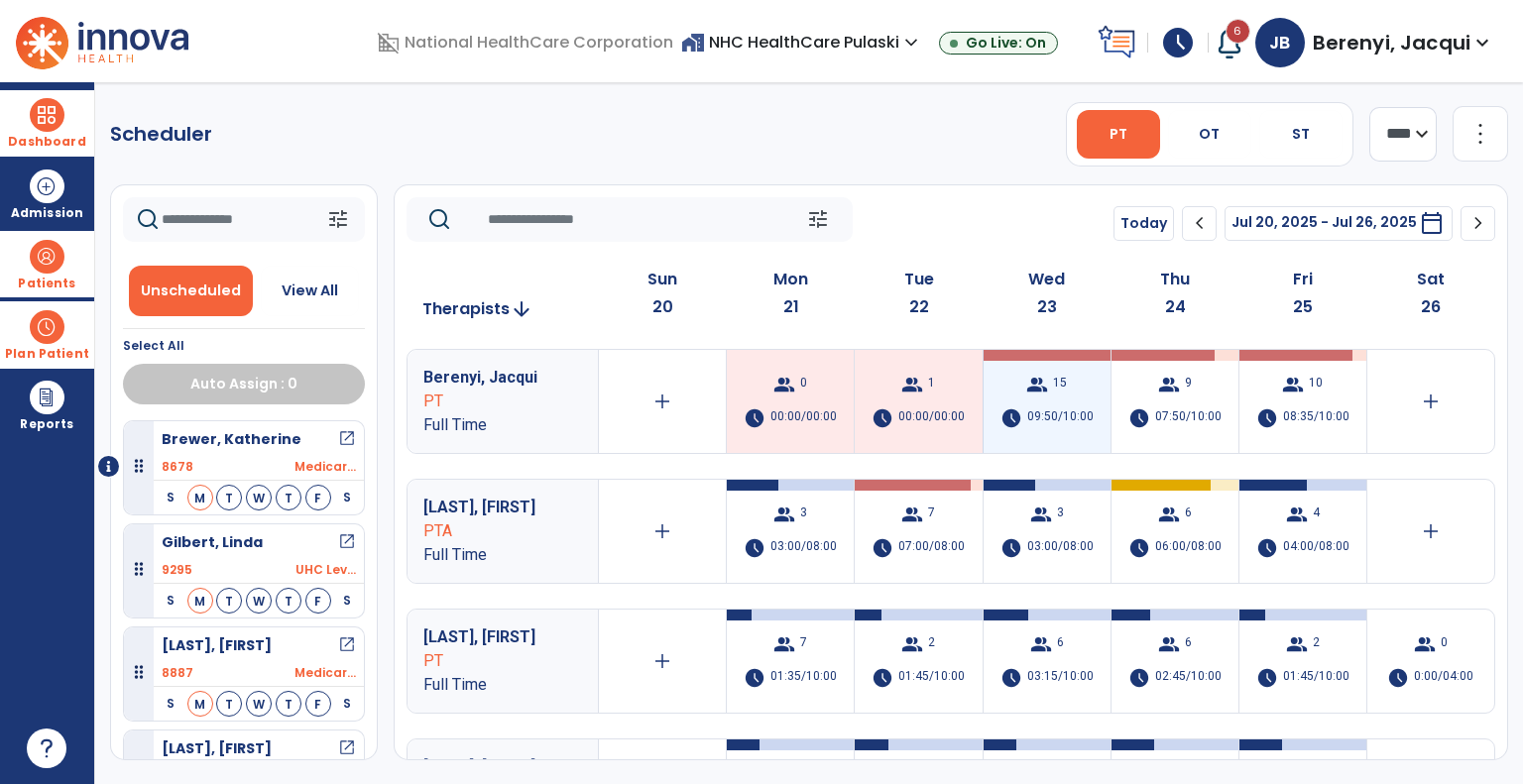 click on "09:50/10:00" at bounding box center (1060, 418) 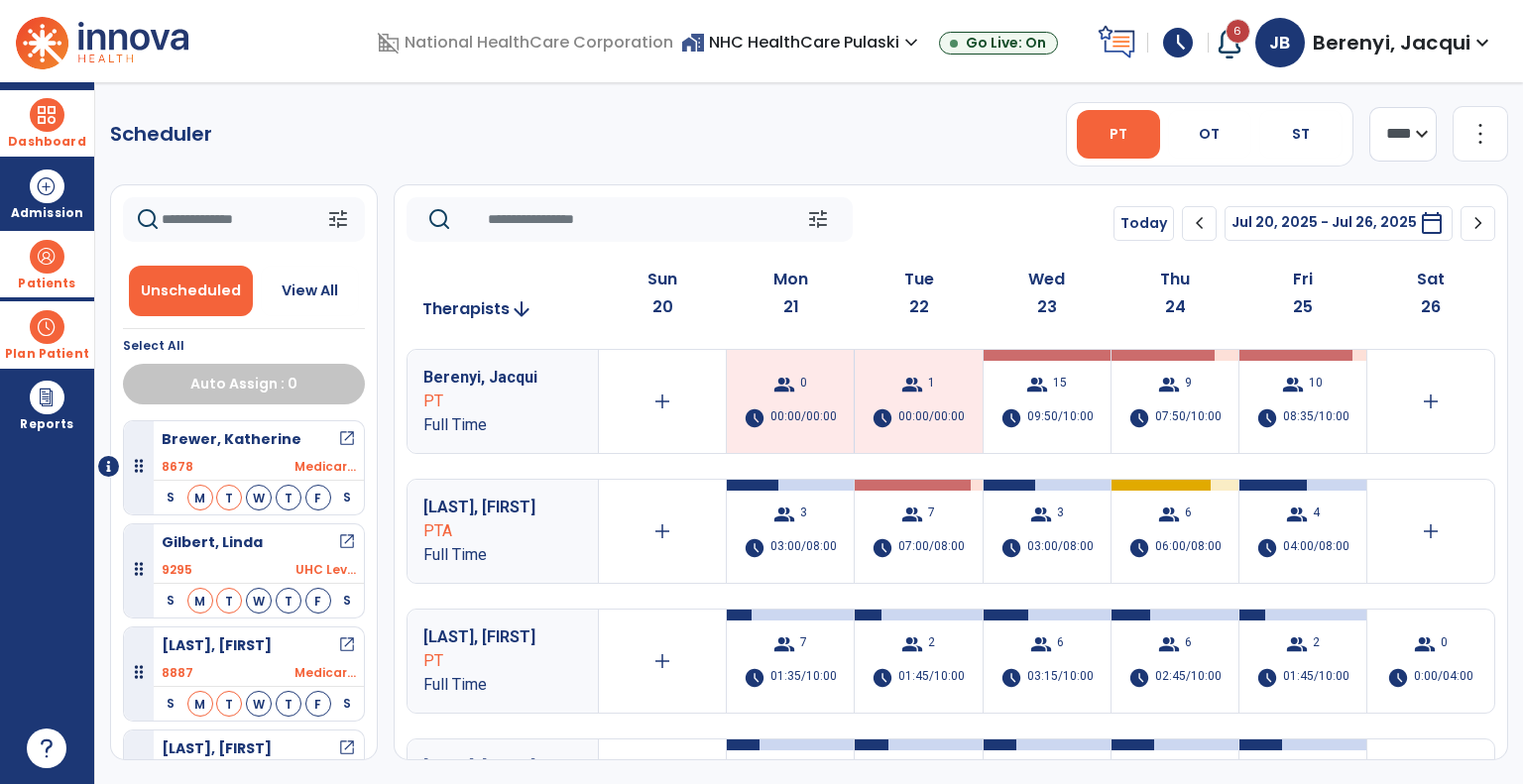 click on "00:00/00:00" at bounding box center (931, 418) 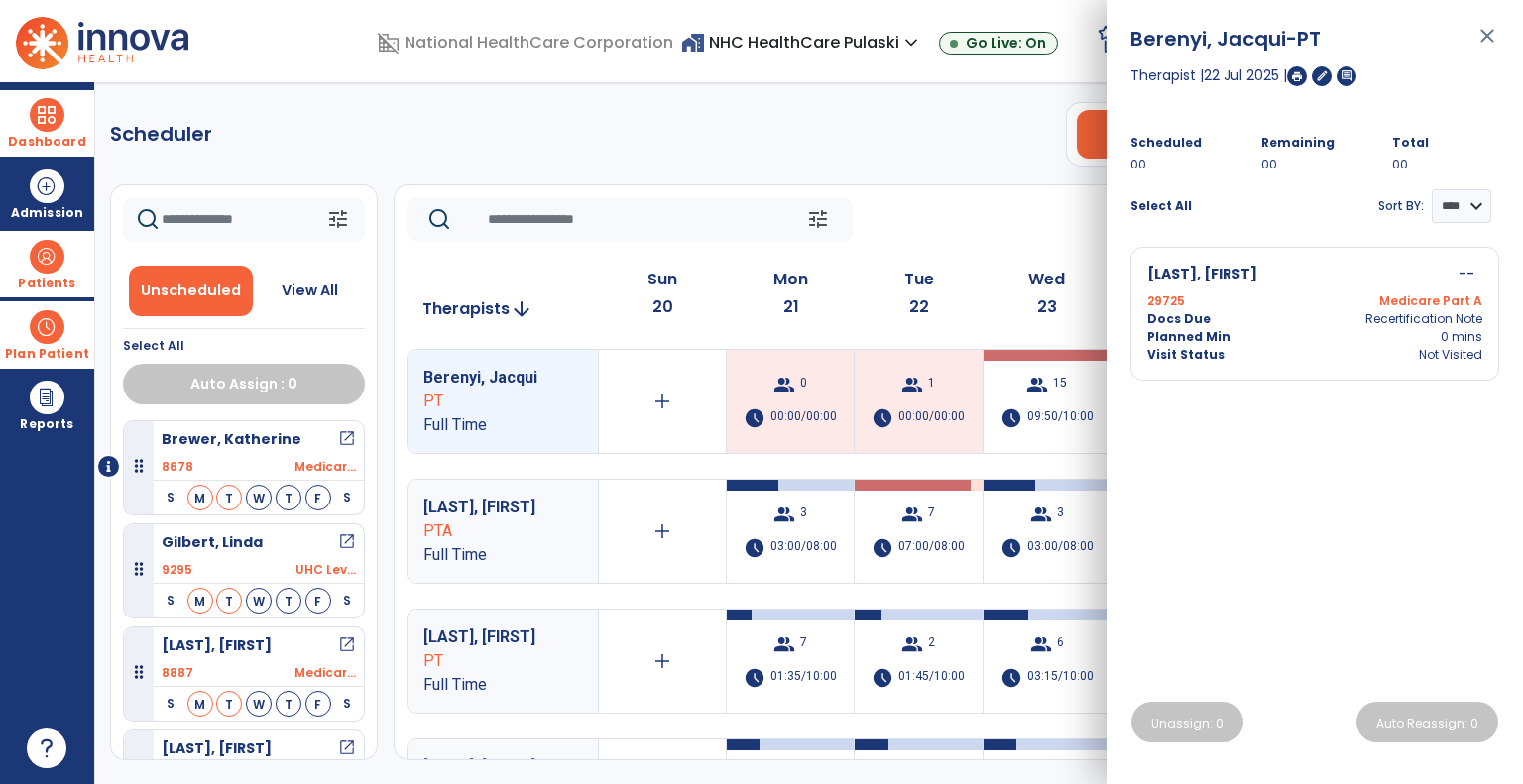 click on "Planned Min 0 mins" at bounding box center [1315, 337] 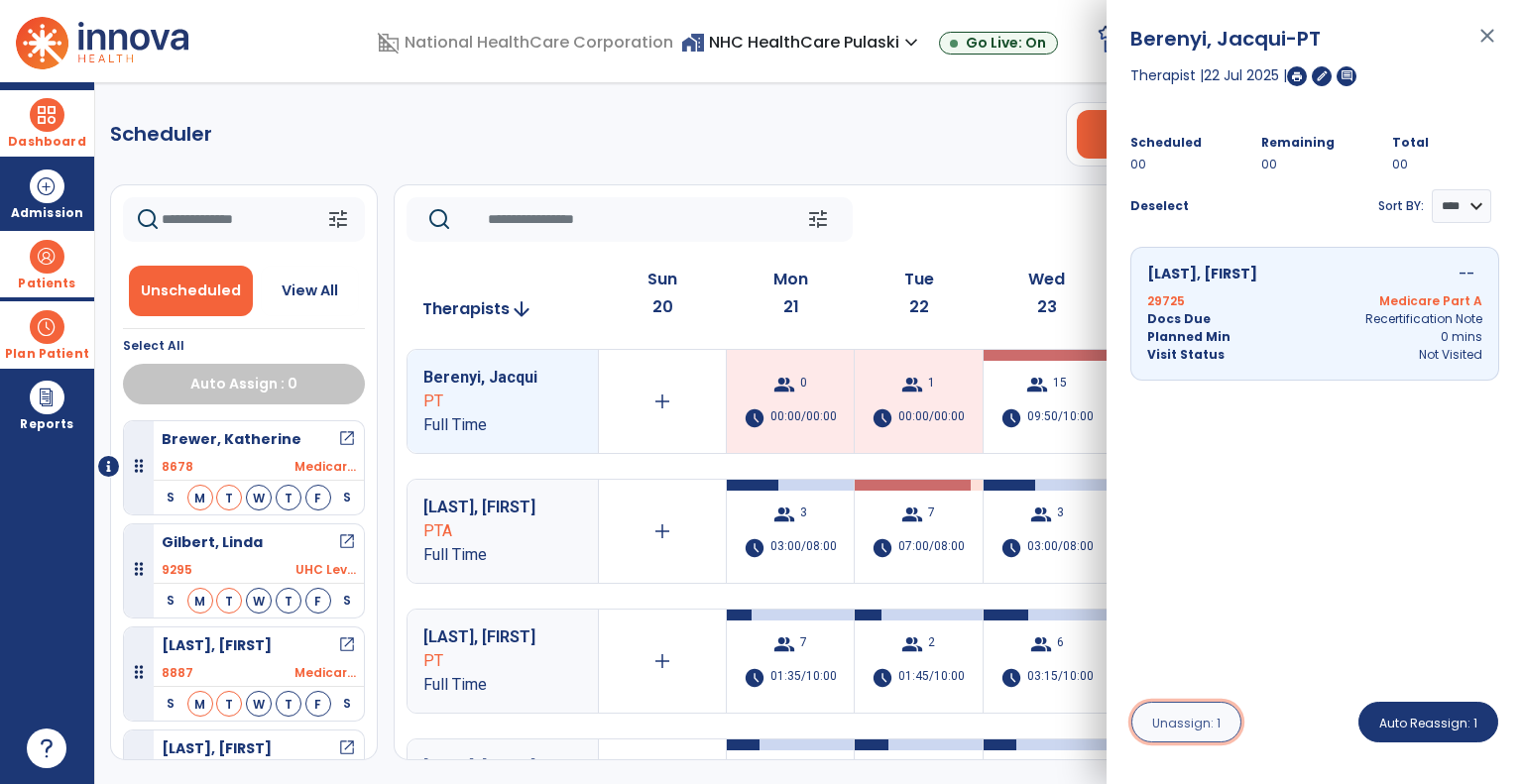 click on "Unassign: 1" at bounding box center (1186, 723) 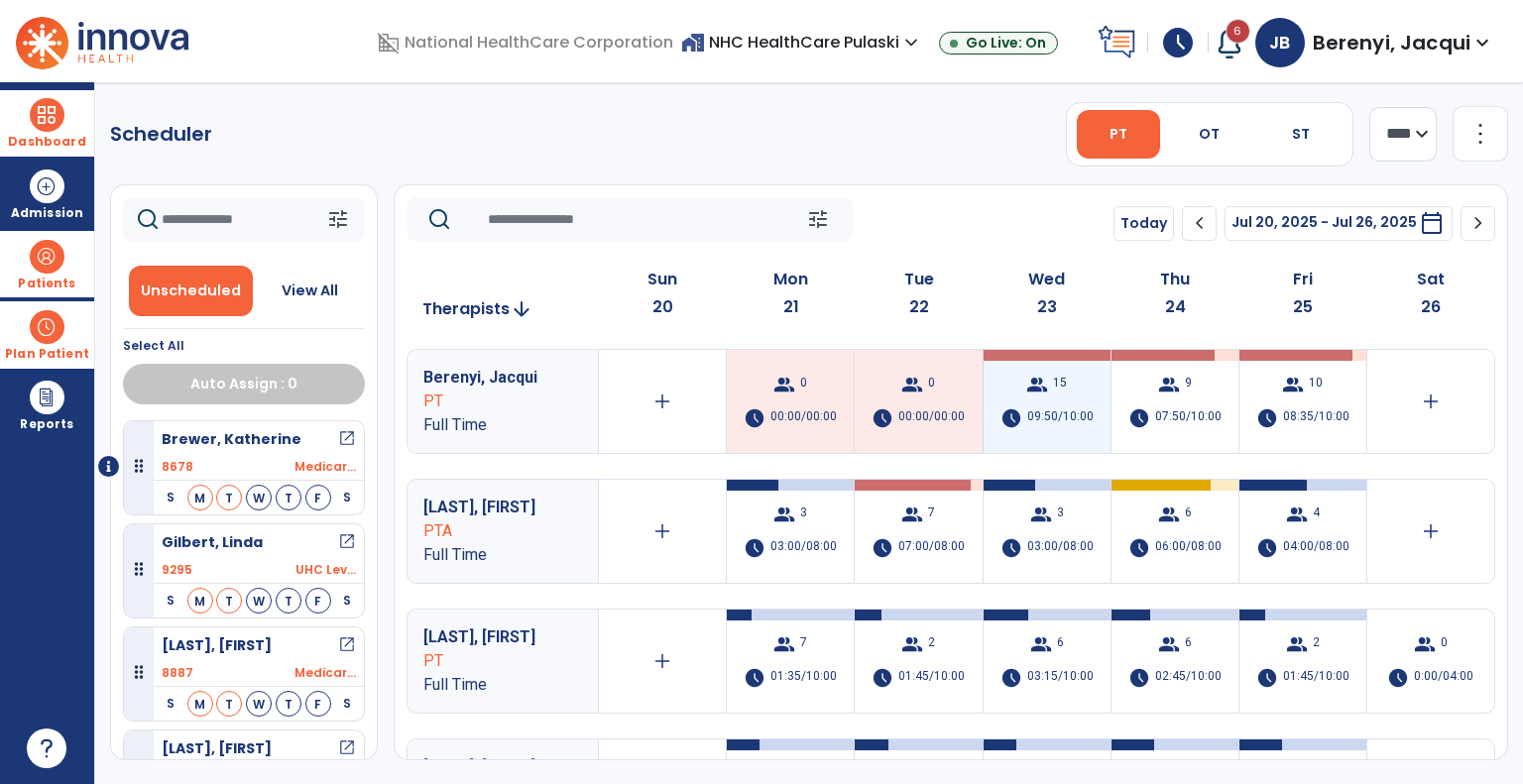 click on "group  15  schedule  09:50/10:00" at bounding box center (1047, 401) 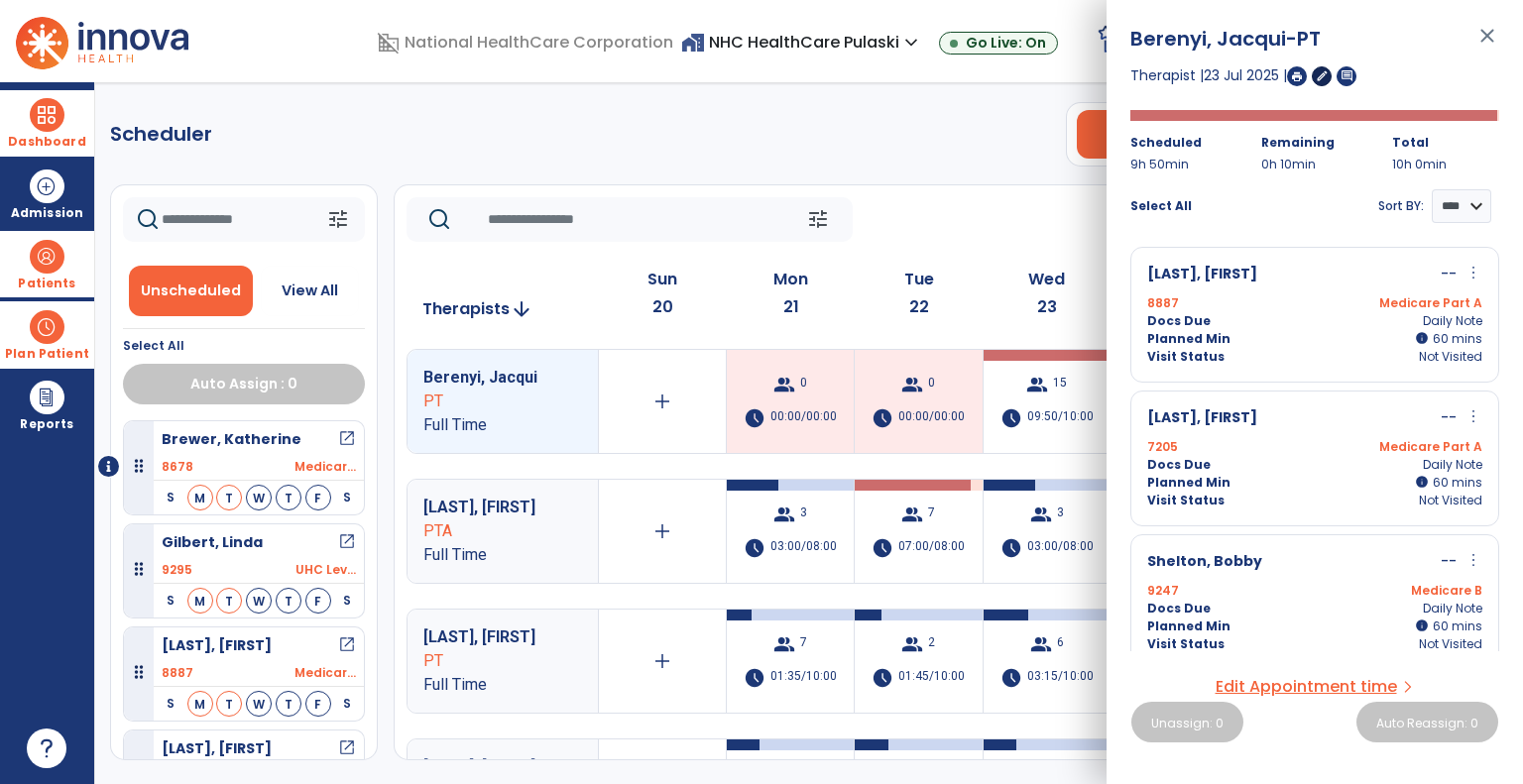 click on "edit" at bounding box center (1322, 75) 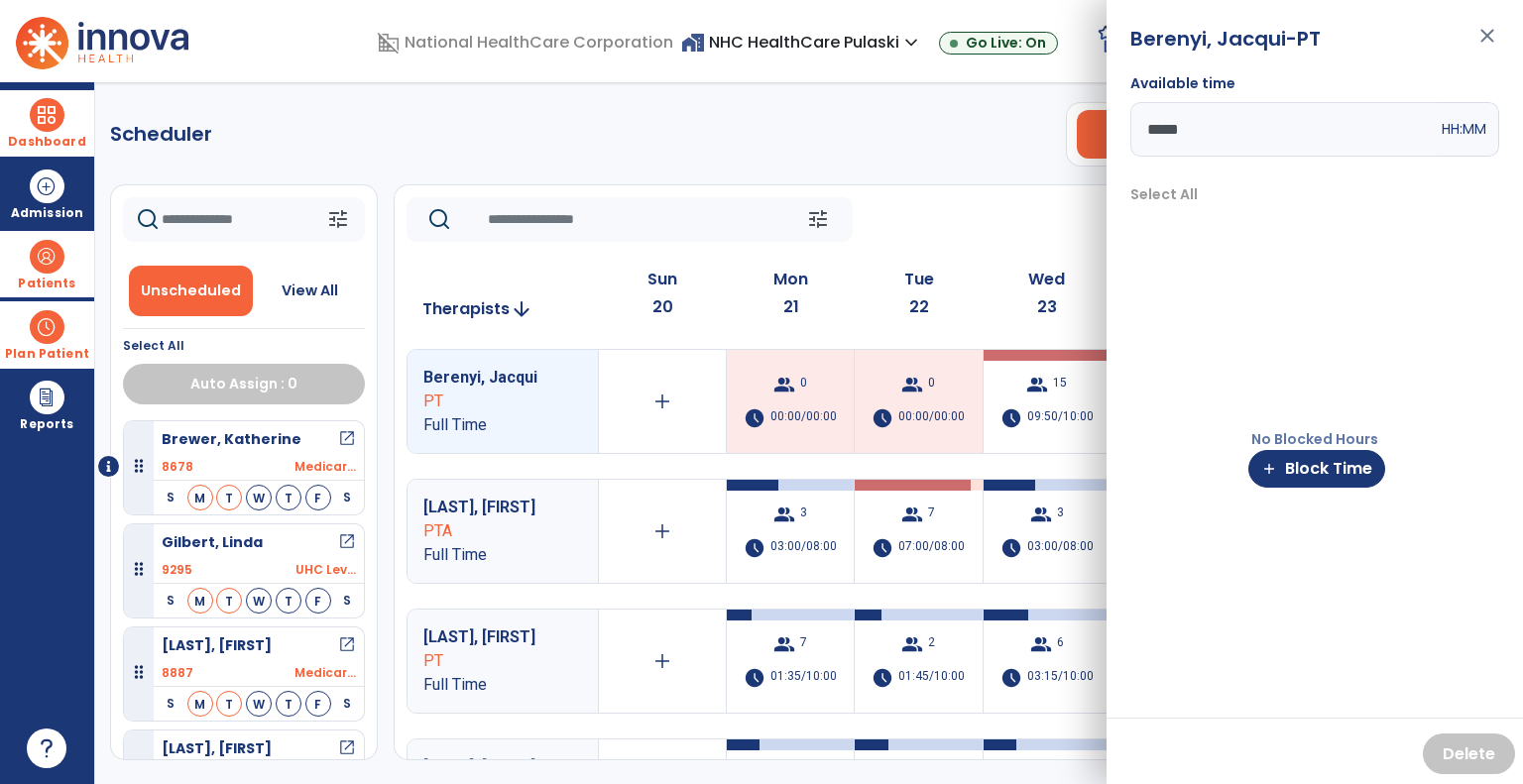 click on "*****" at bounding box center [1284, 129] 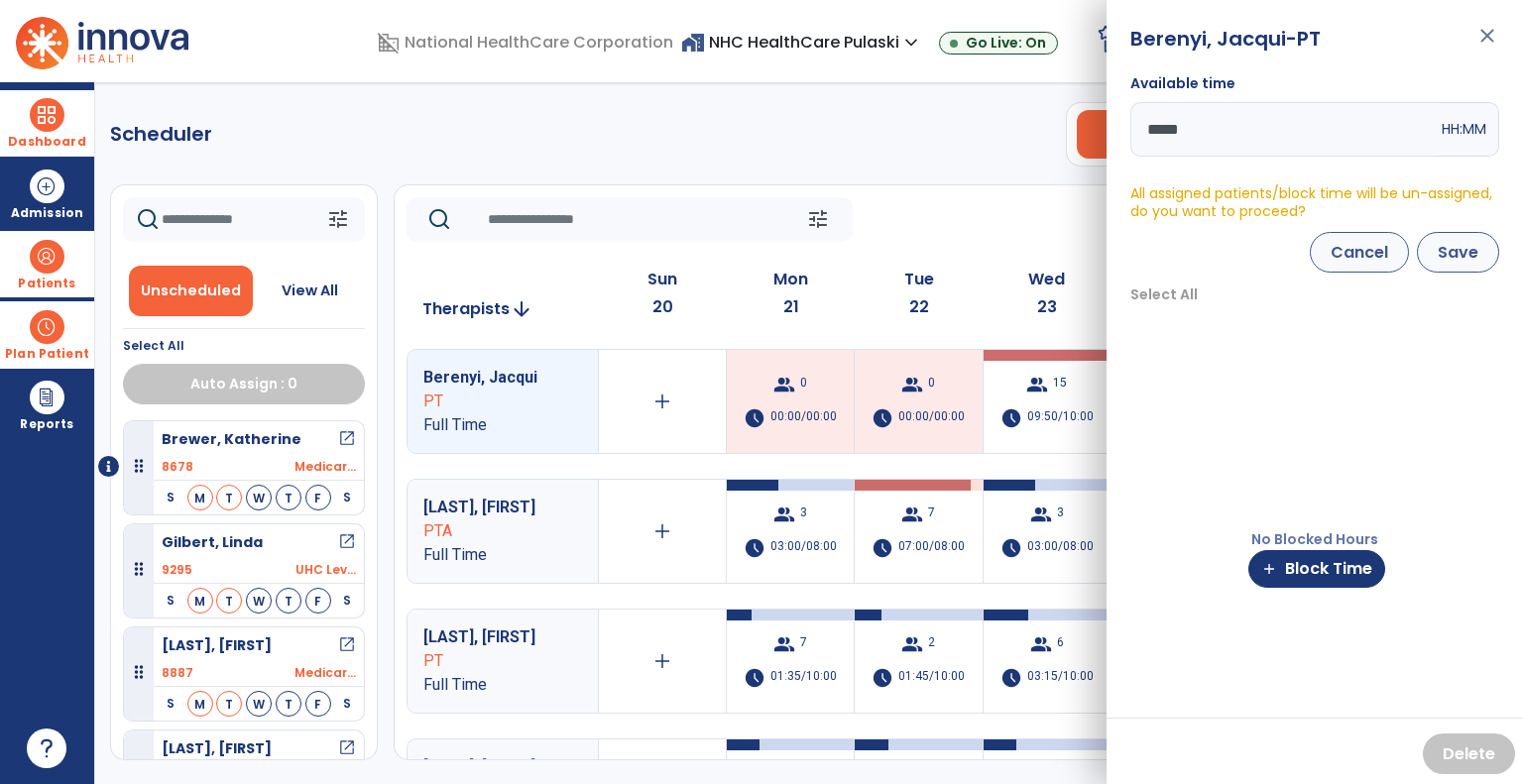 type on "*****" 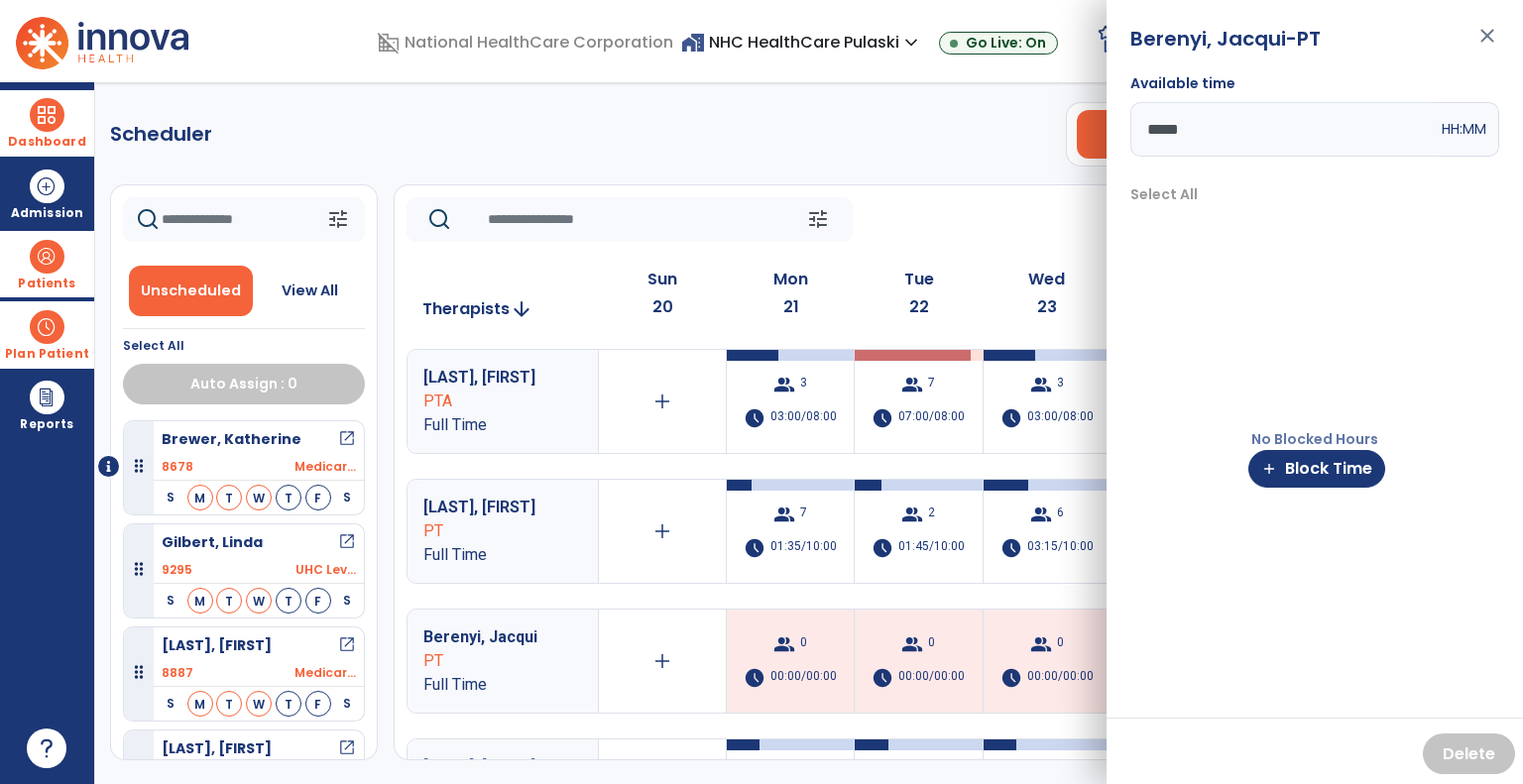 click on "close" at bounding box center (1487, 45) 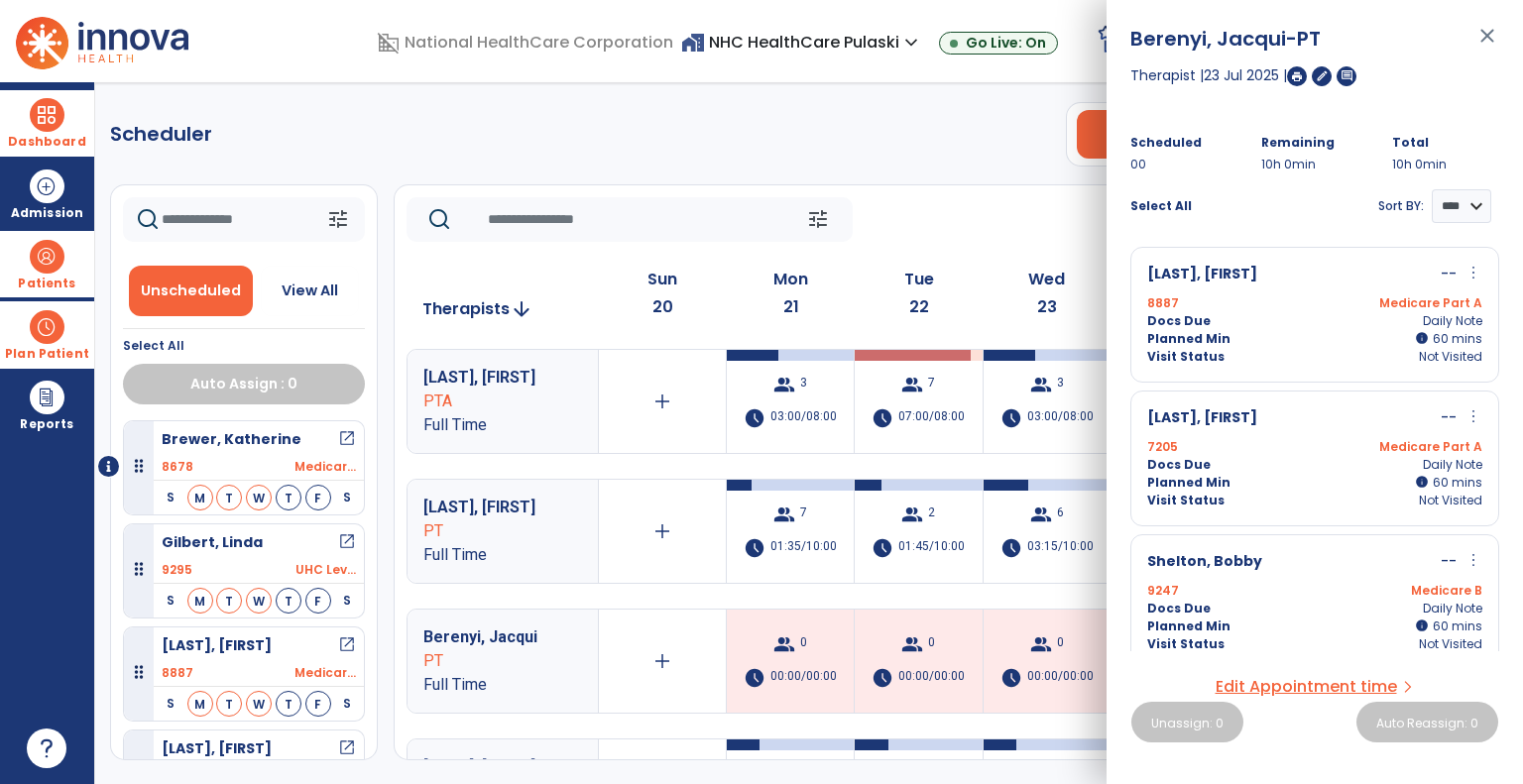 click on "close" at bounding box center [1487, 45] 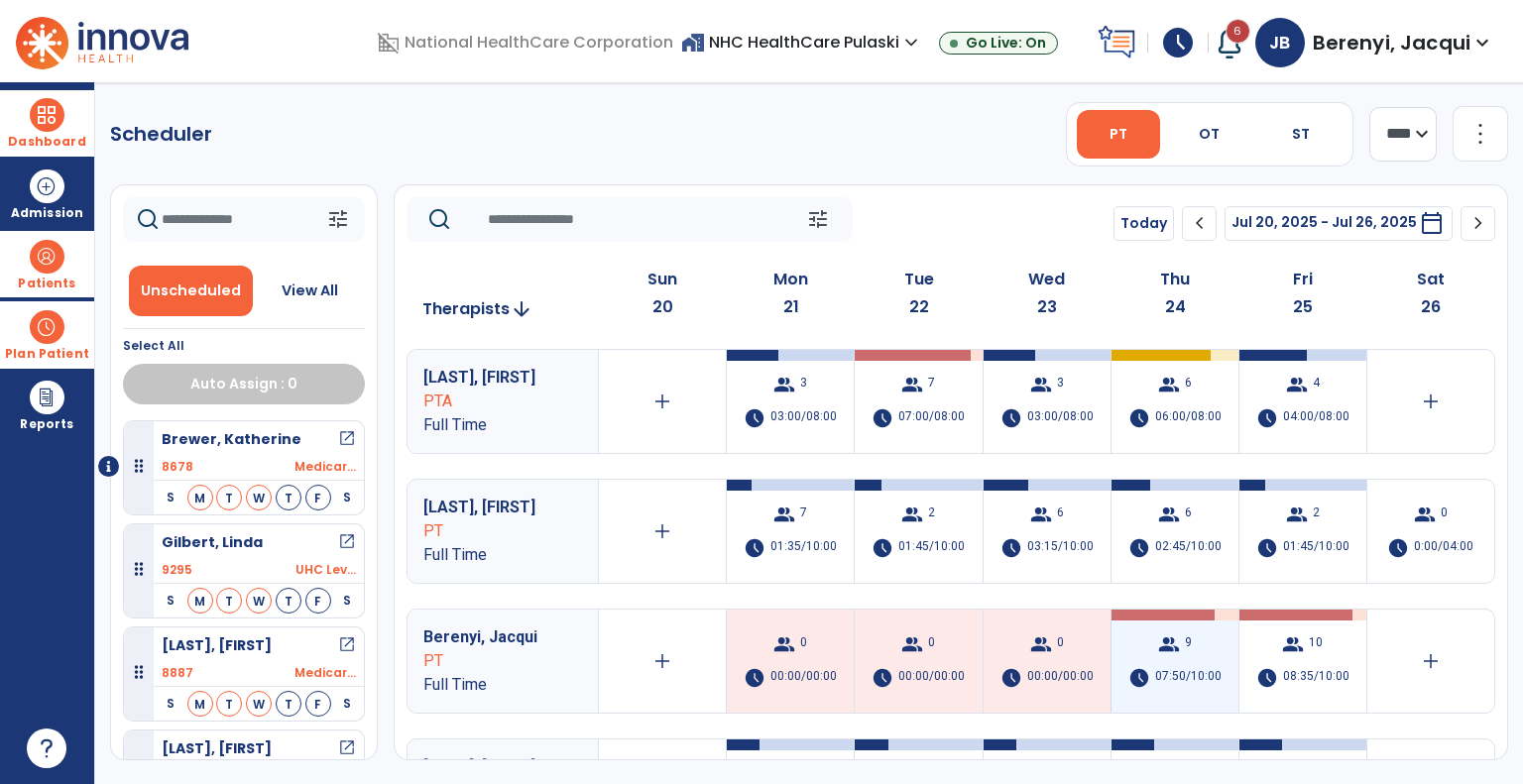 click on "07:50/10:00" at bounding box center [1188, 678] 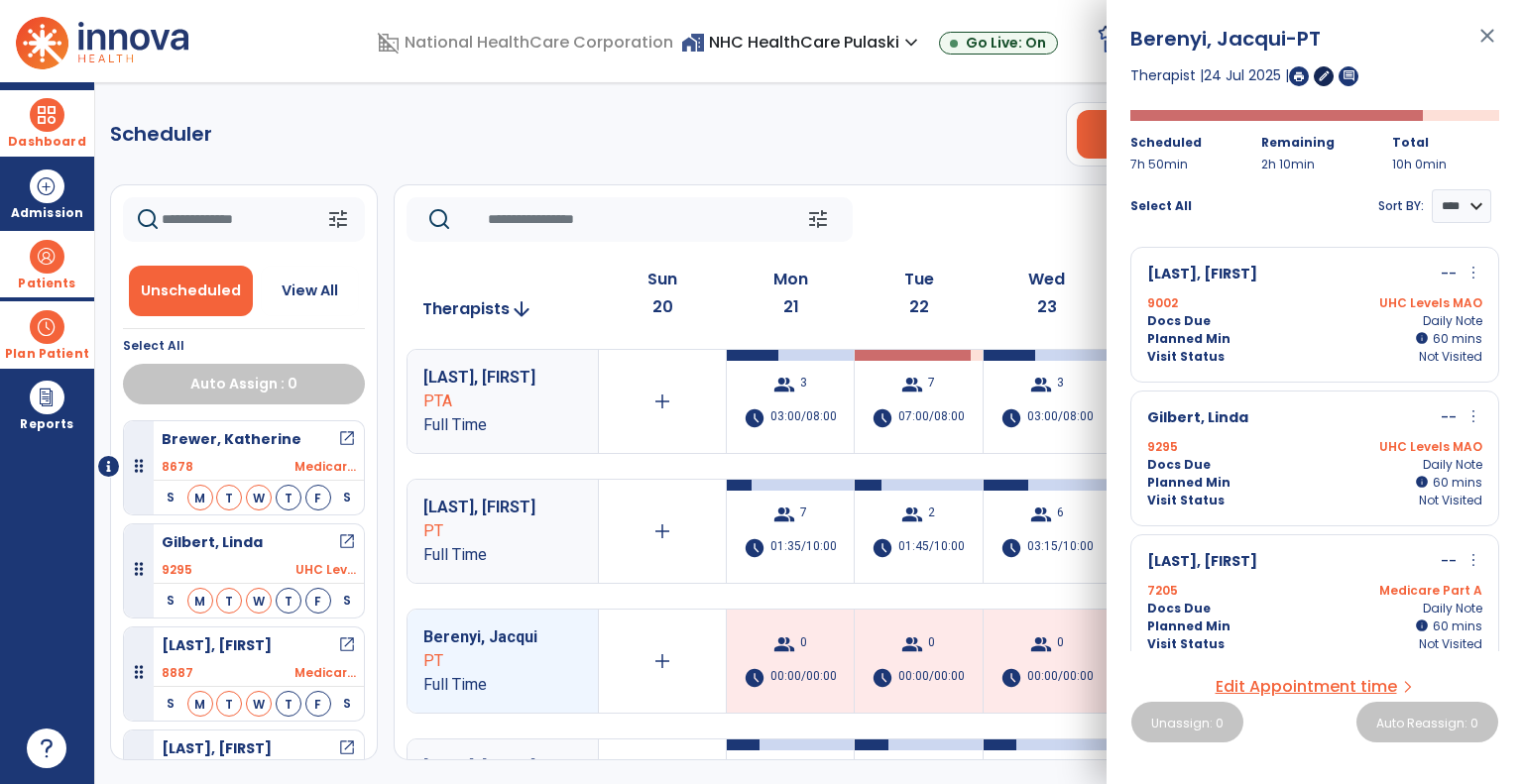 click on "edit" at bounding box center (1324, 75) 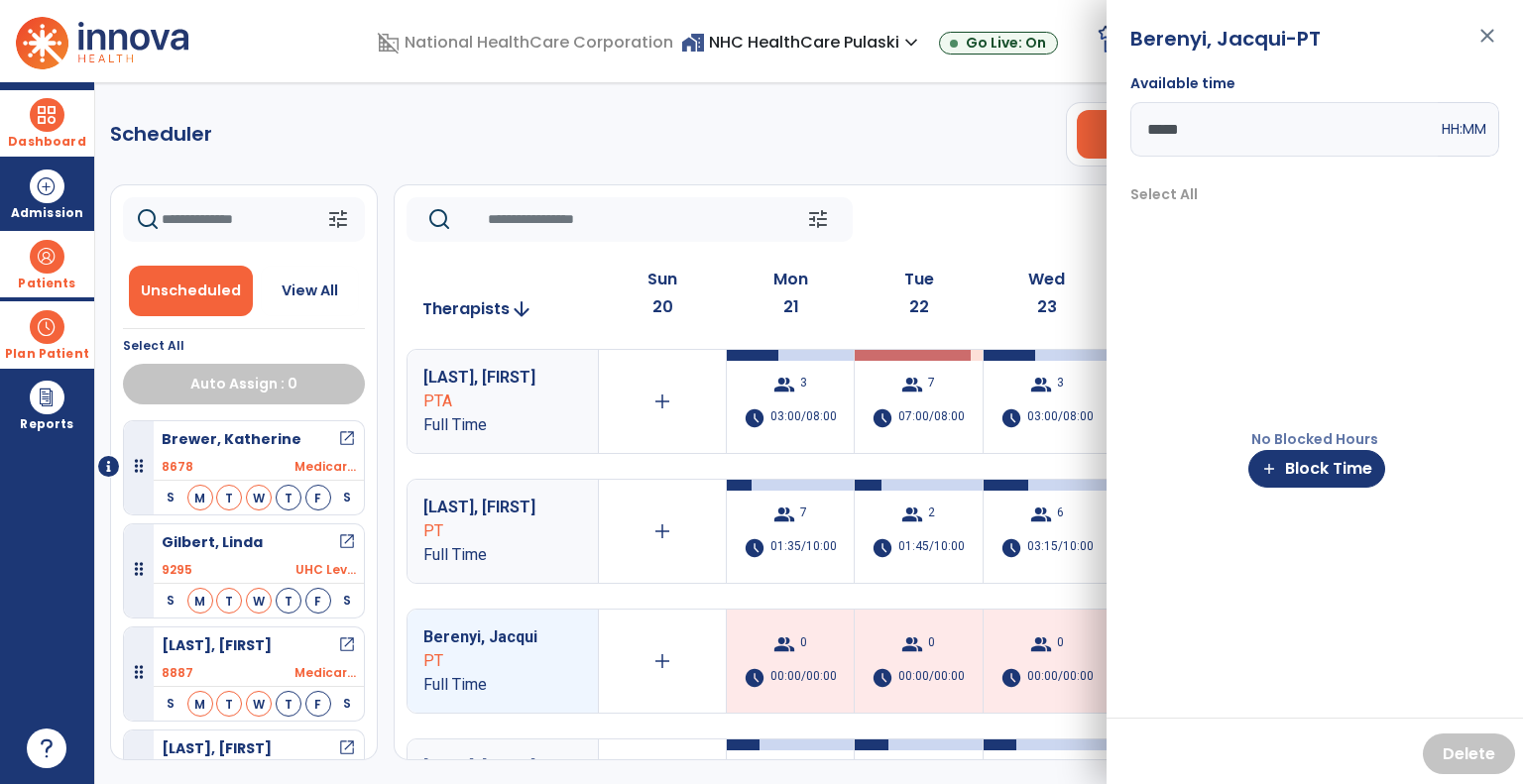 click on "*****" at bounding box center (1284, 129) 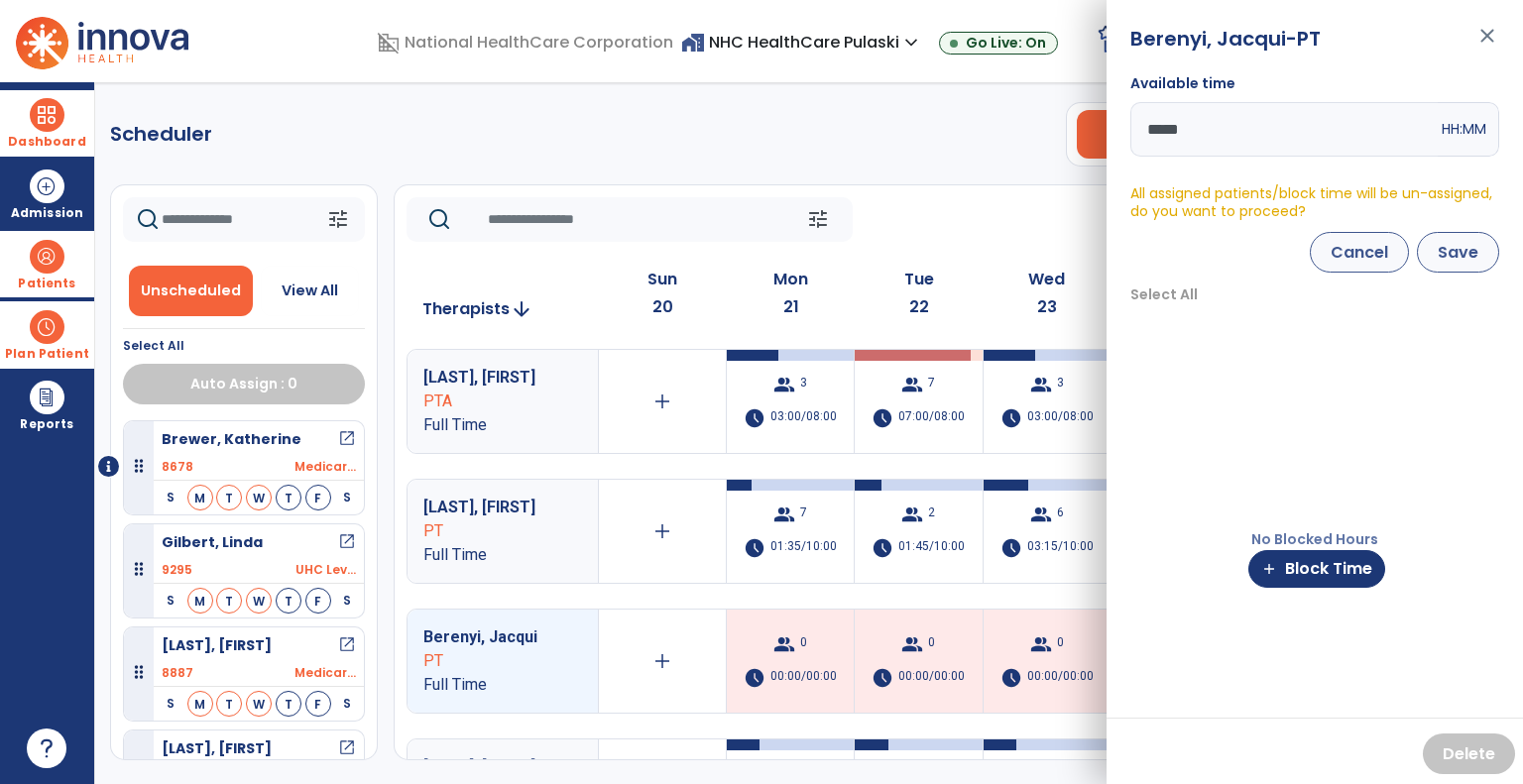 type on "*****" 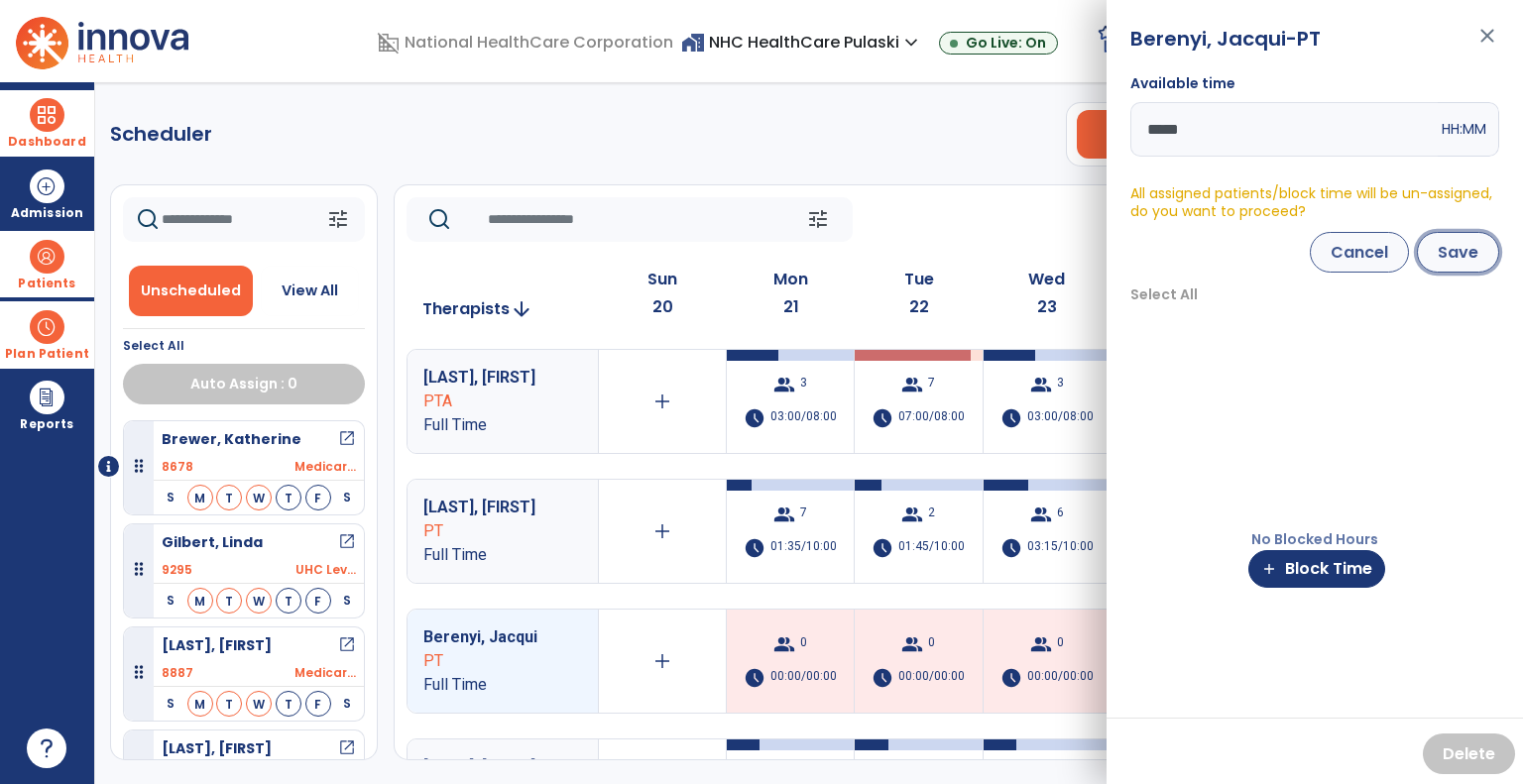 click on "Save" at bounding box center [1458, 252] 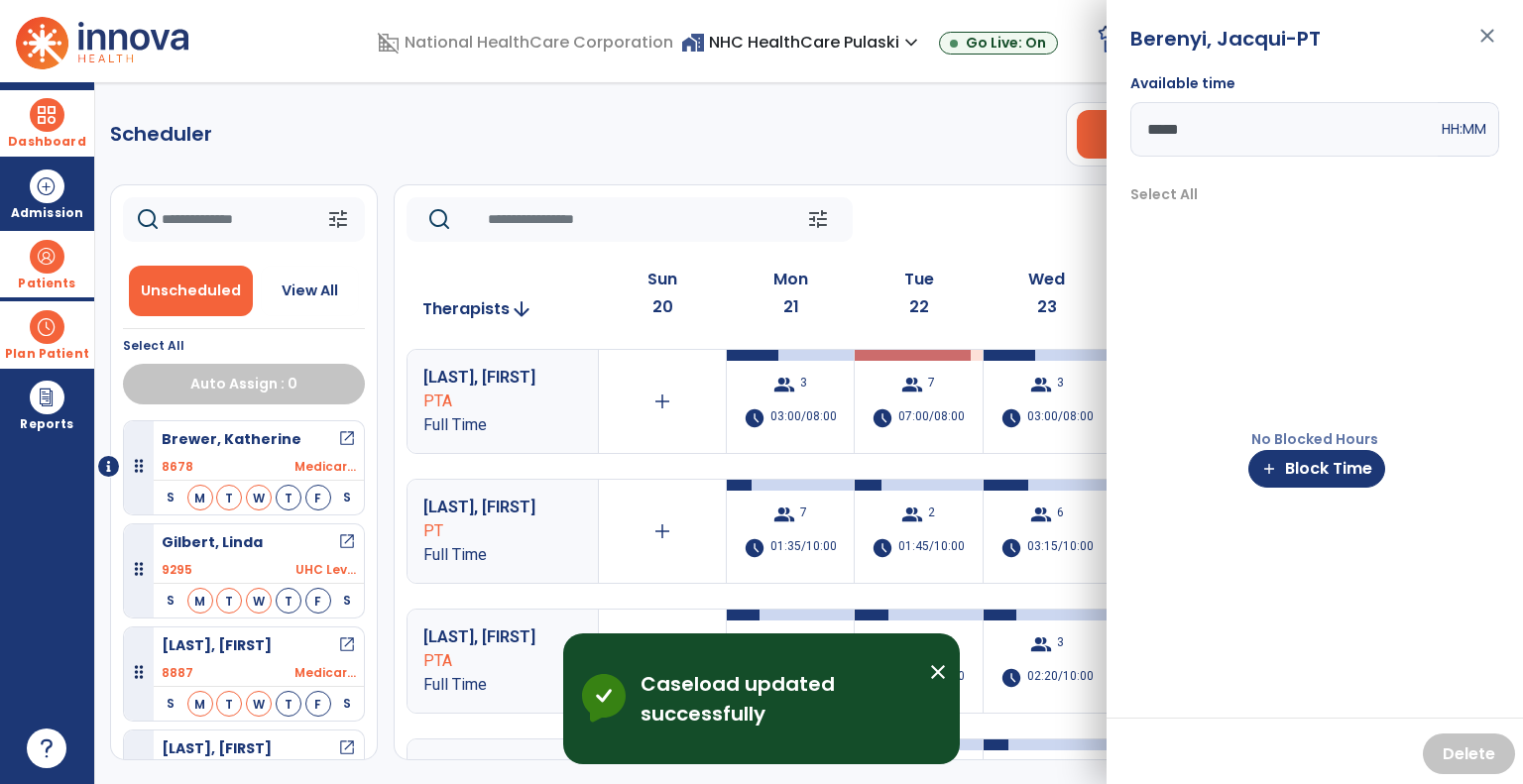 click on "close" at bounding box center [1487, 45] 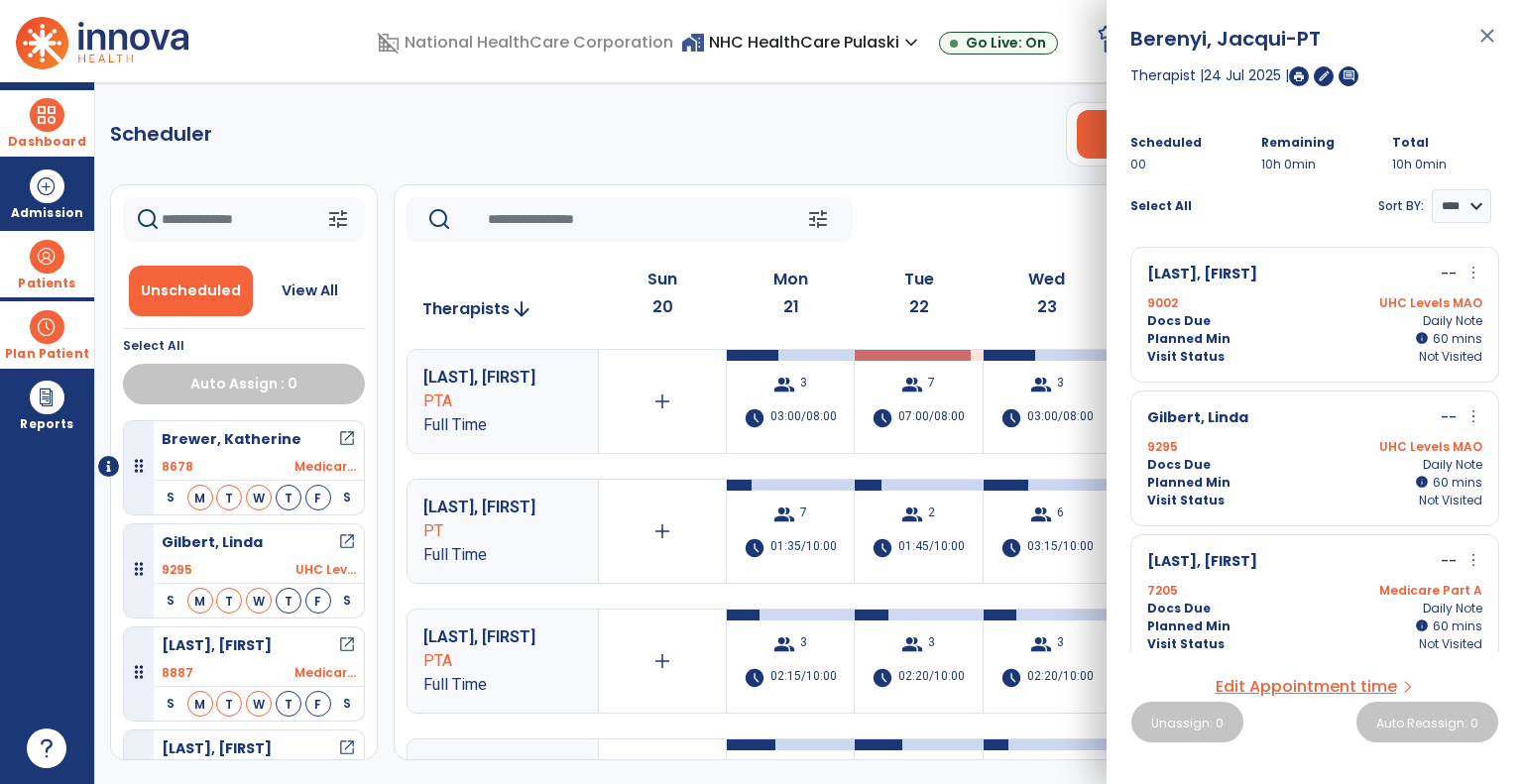 click on "close" at bounding box center (1487, 45) 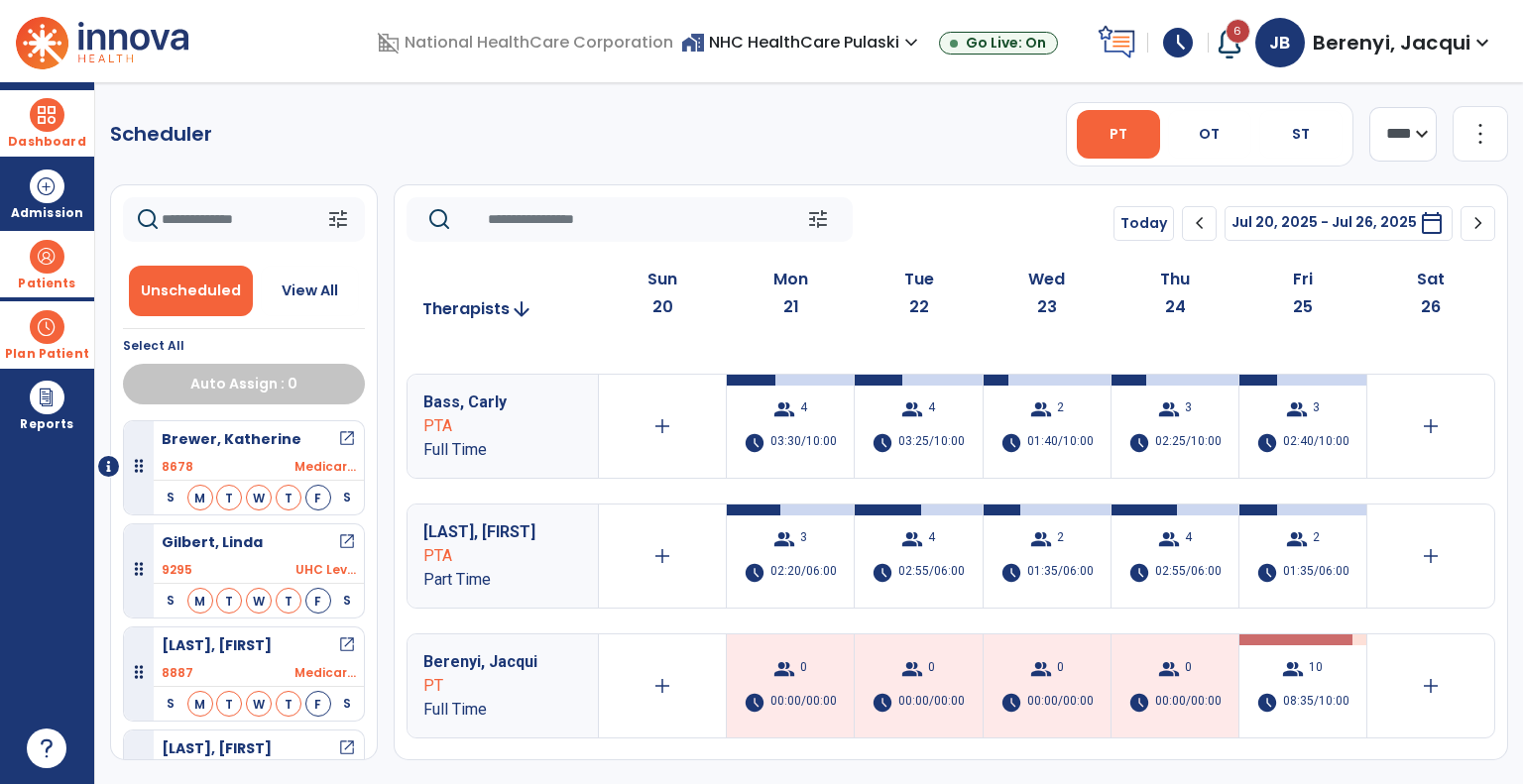scroll, scrollTop: 370, scrollLeft: 0, axis: vertical 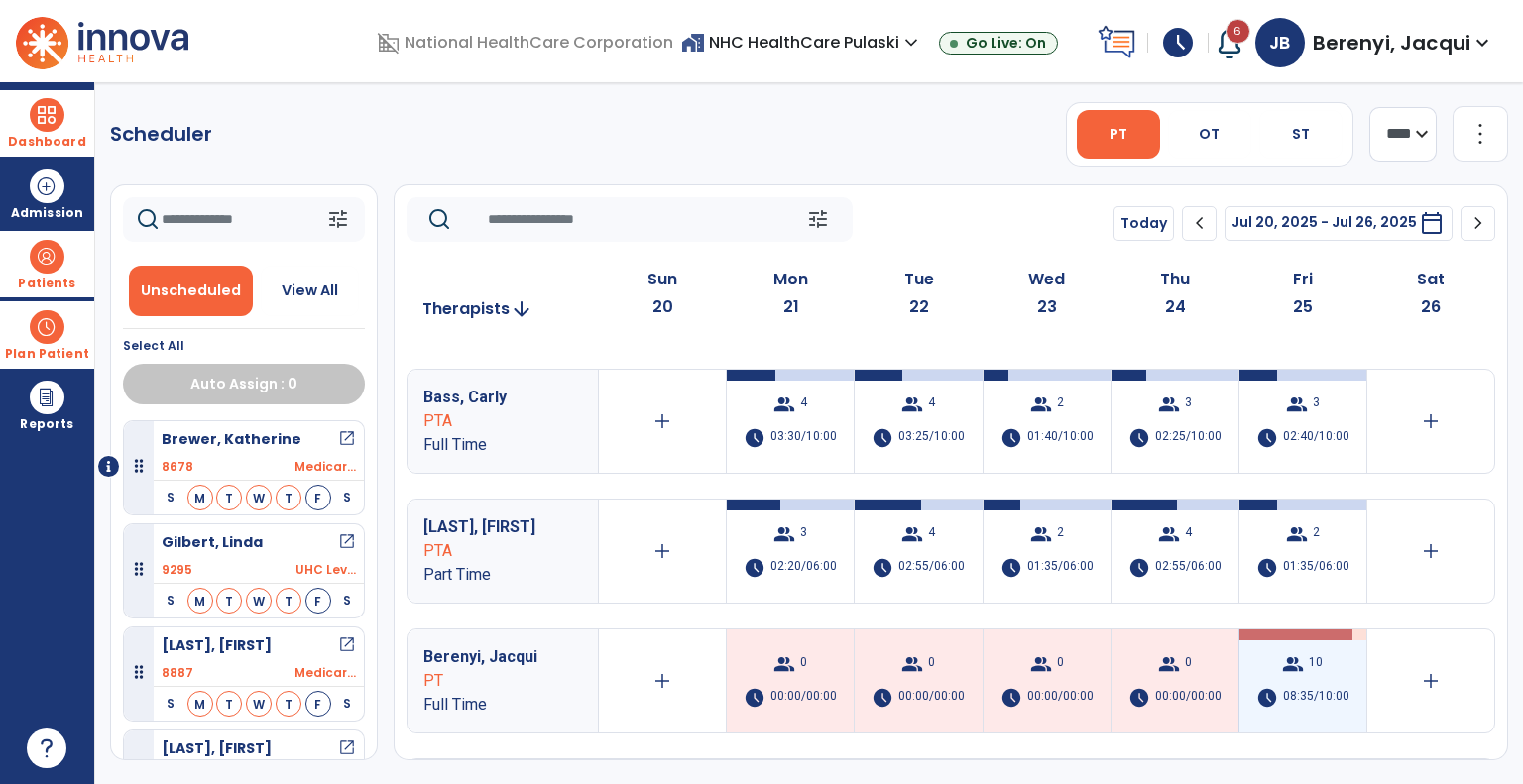 click on "group  10  schedule  08:35/10:00" at bounding box center [1303, 681] 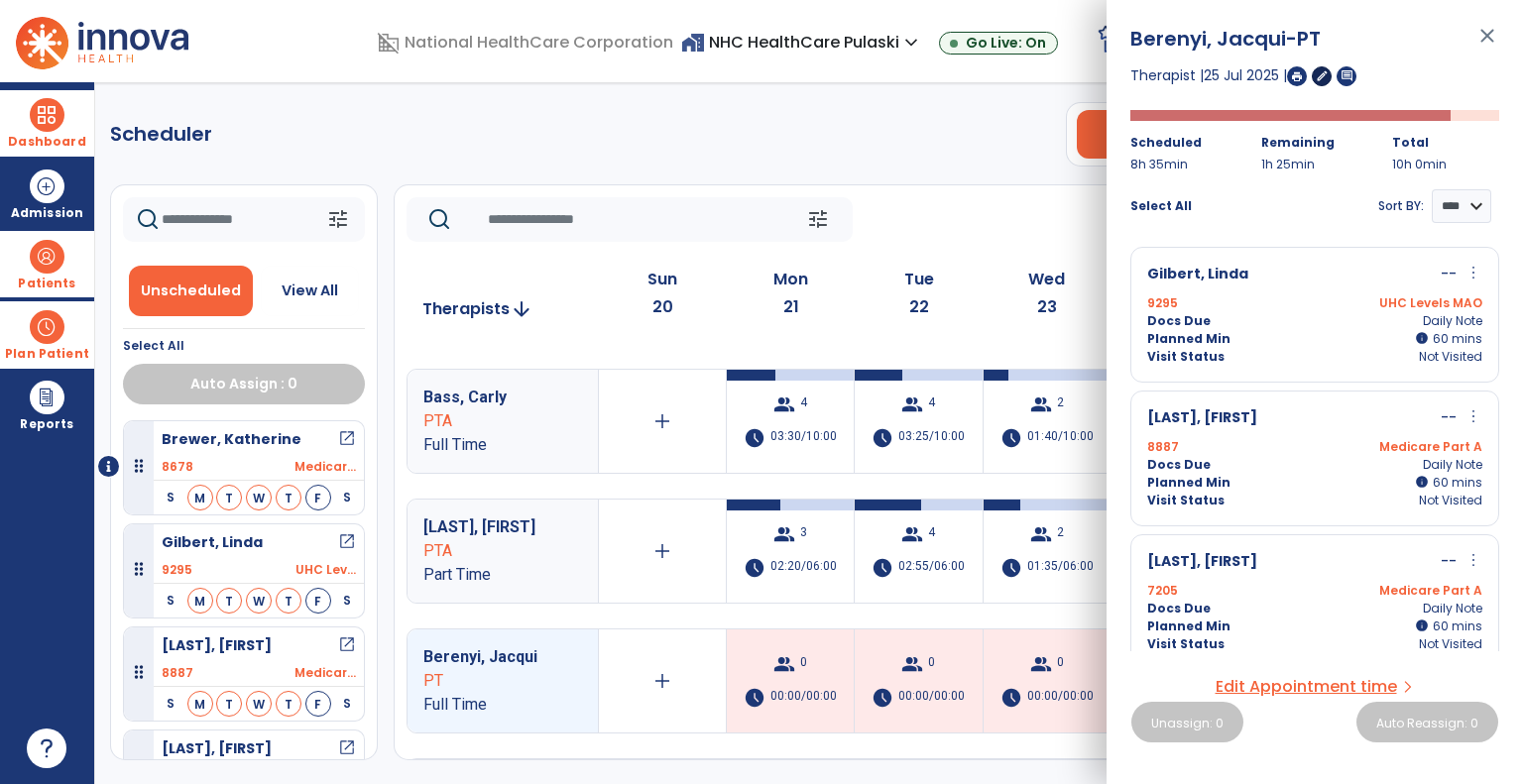 click on "edit" at bounding box center (1322, 75) 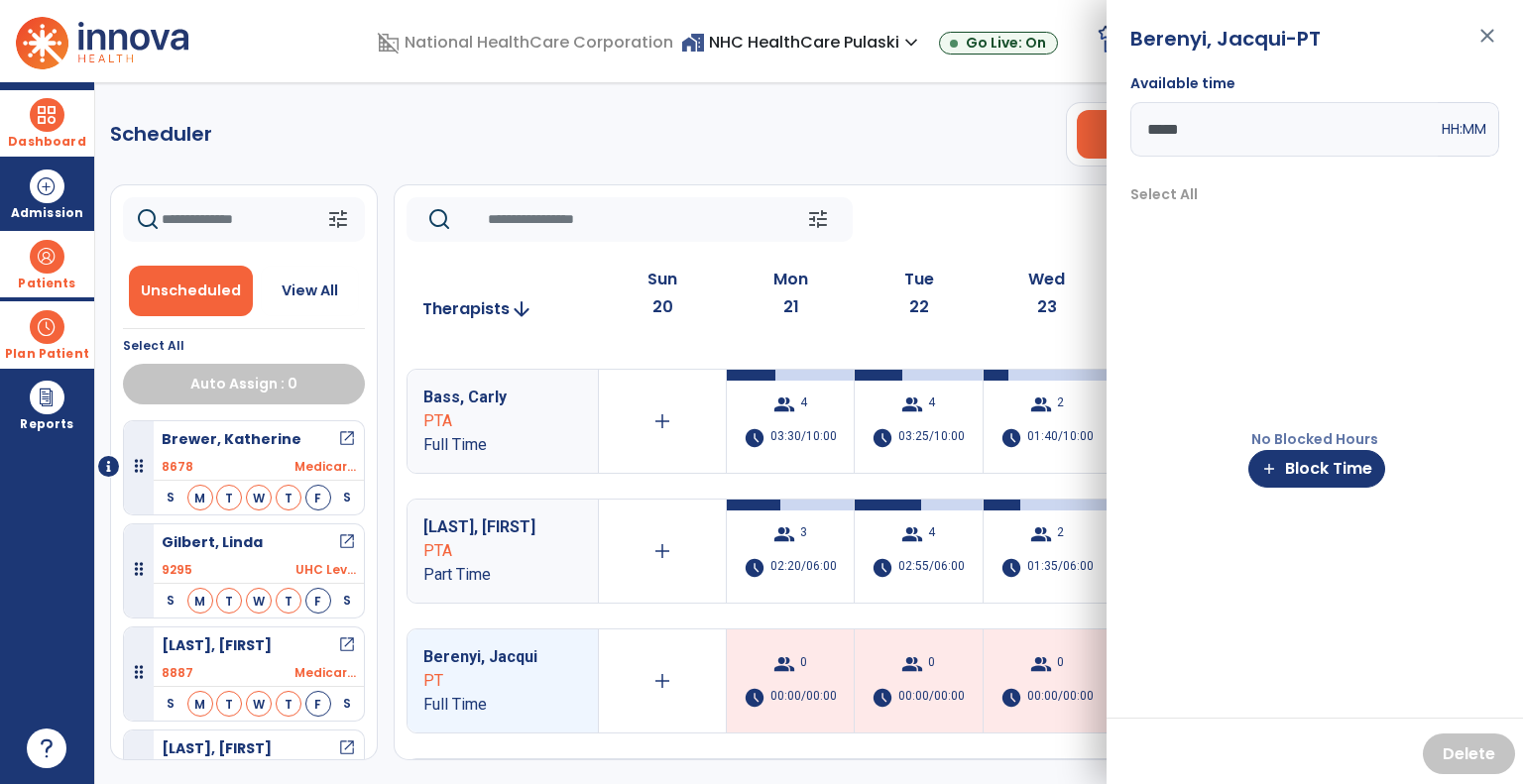 click on "*****" at bounding box center (1284, 129) 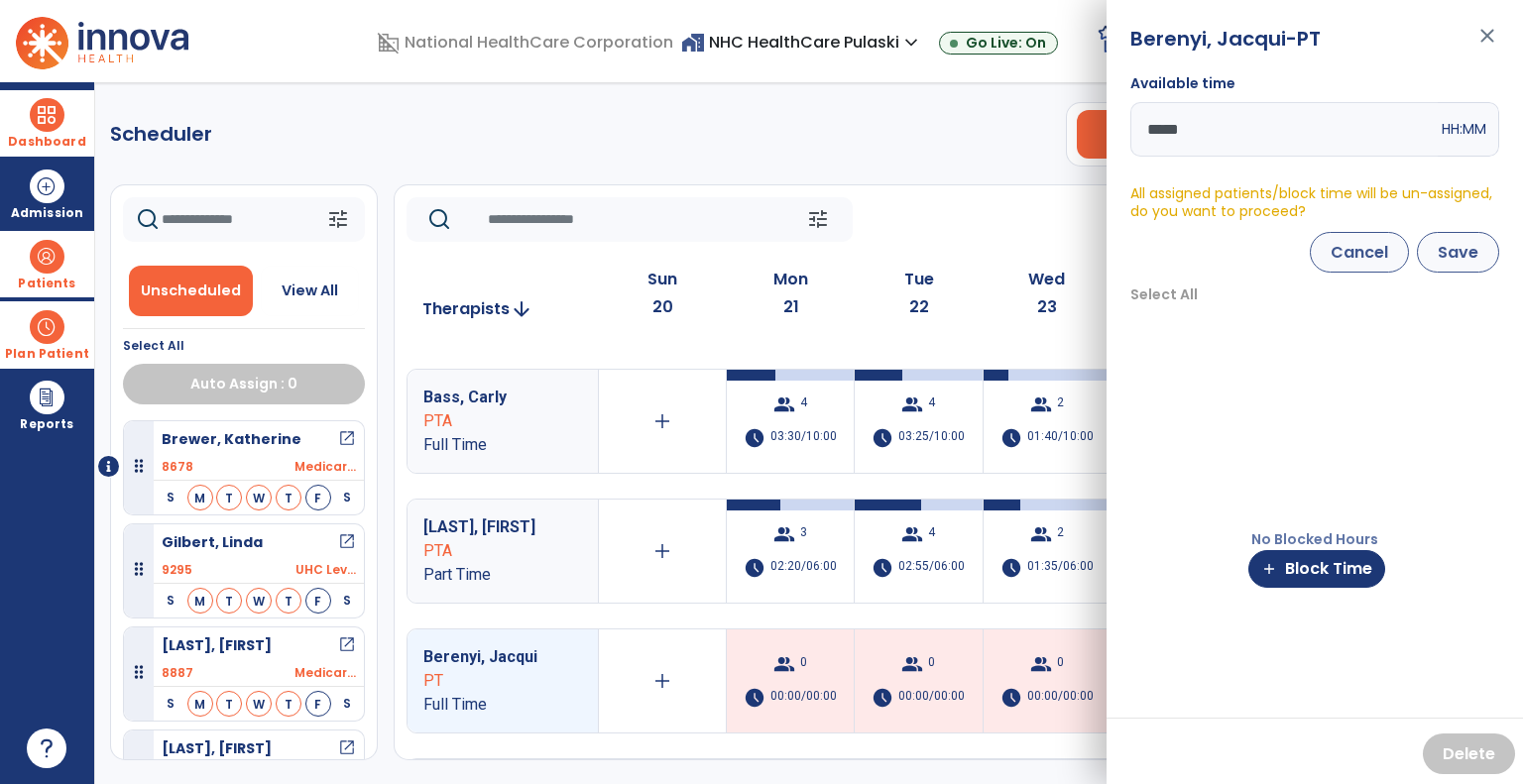 type on "*****" 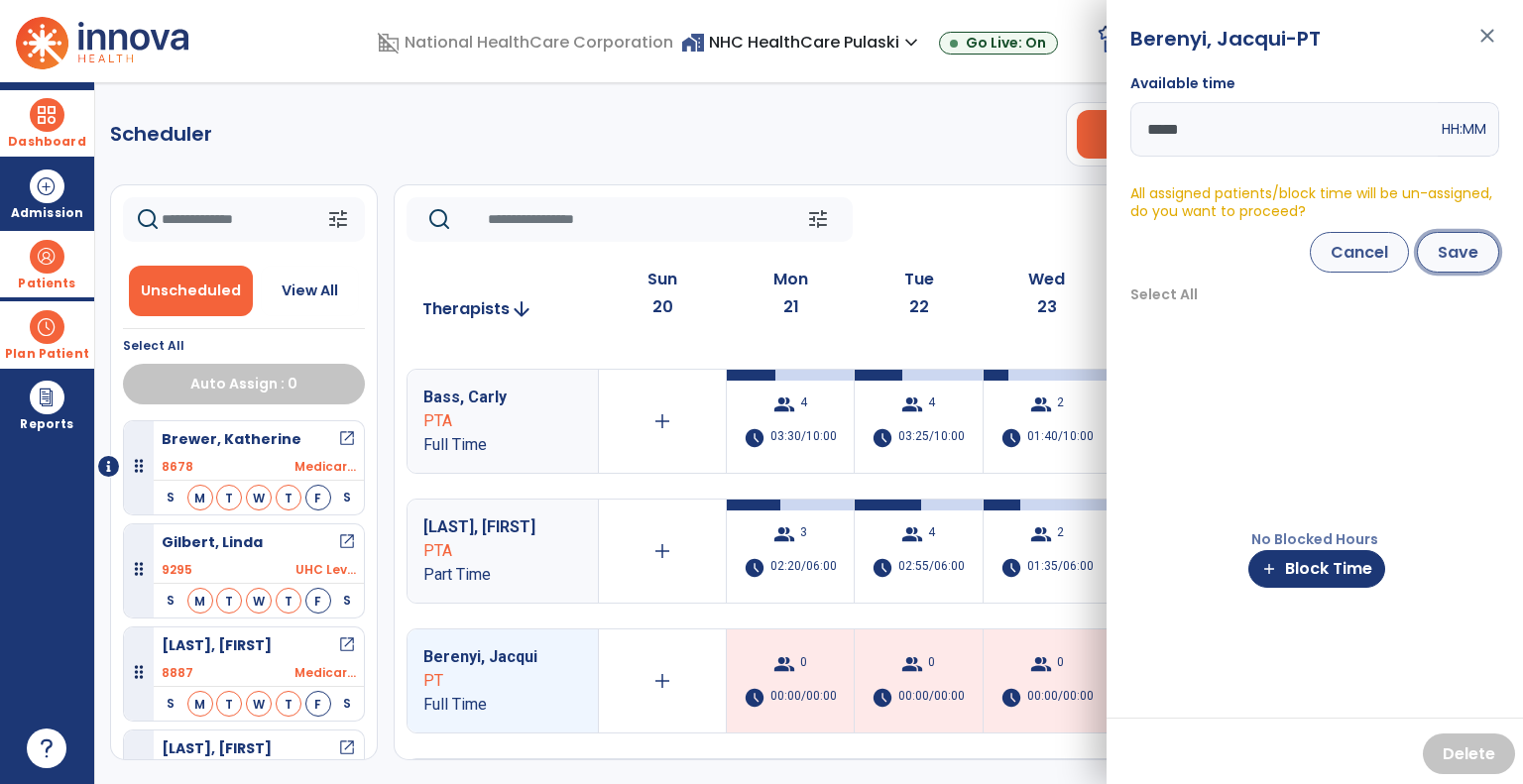 click on "Save" at bounding box center [1458, 252] 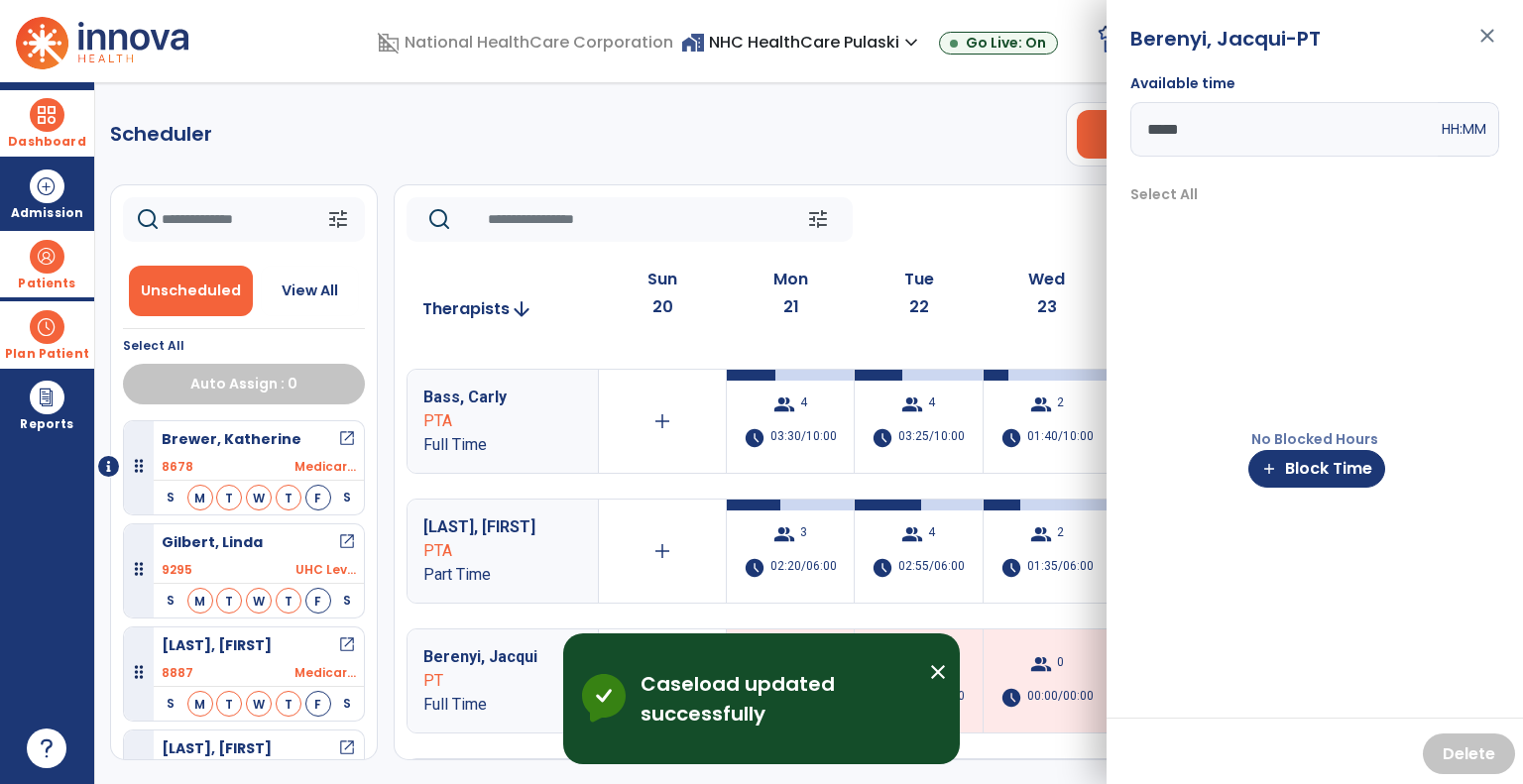 click on "close" at bounding box center [1487, 45] 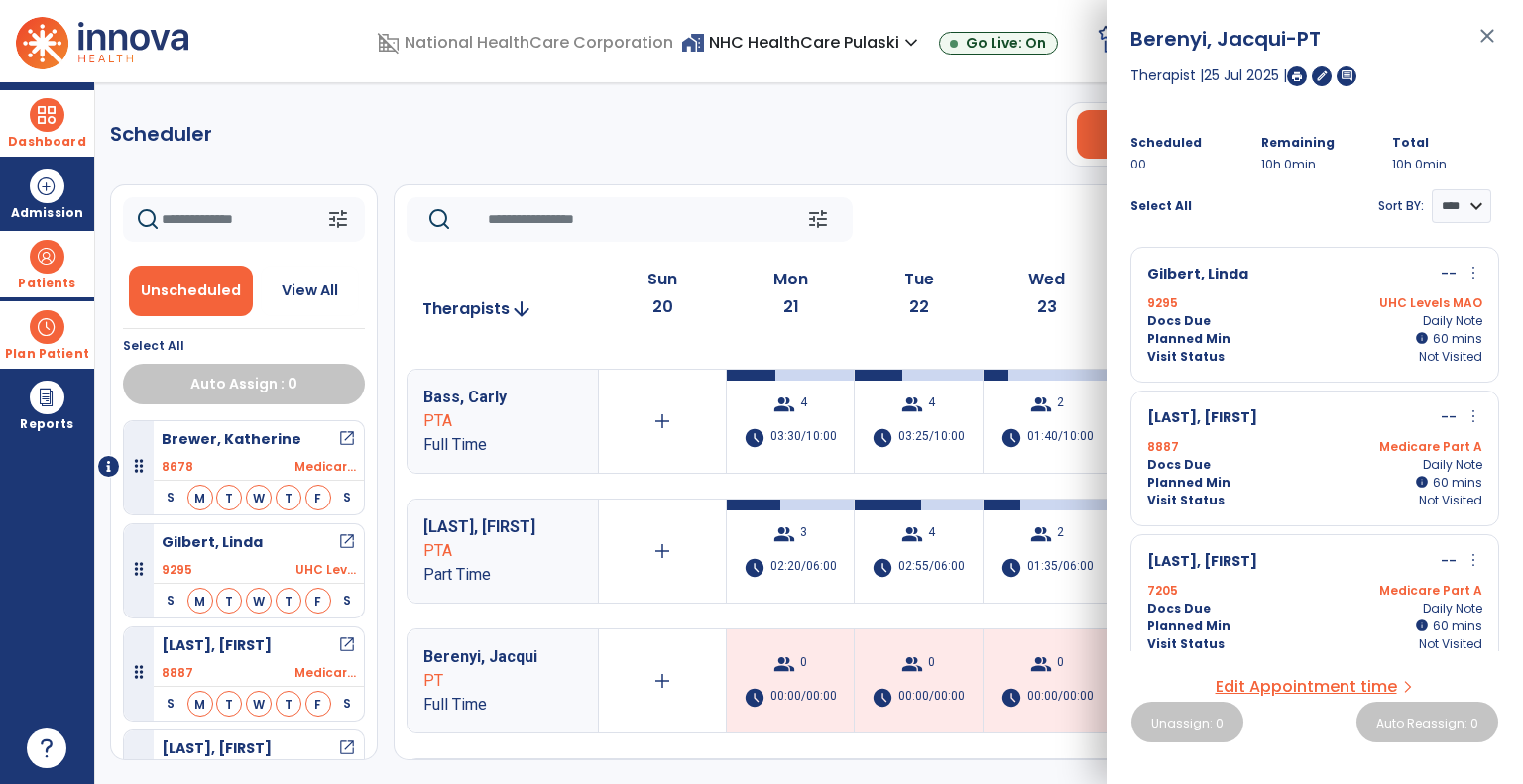 click on "close" at bounding box center (1487, 45) 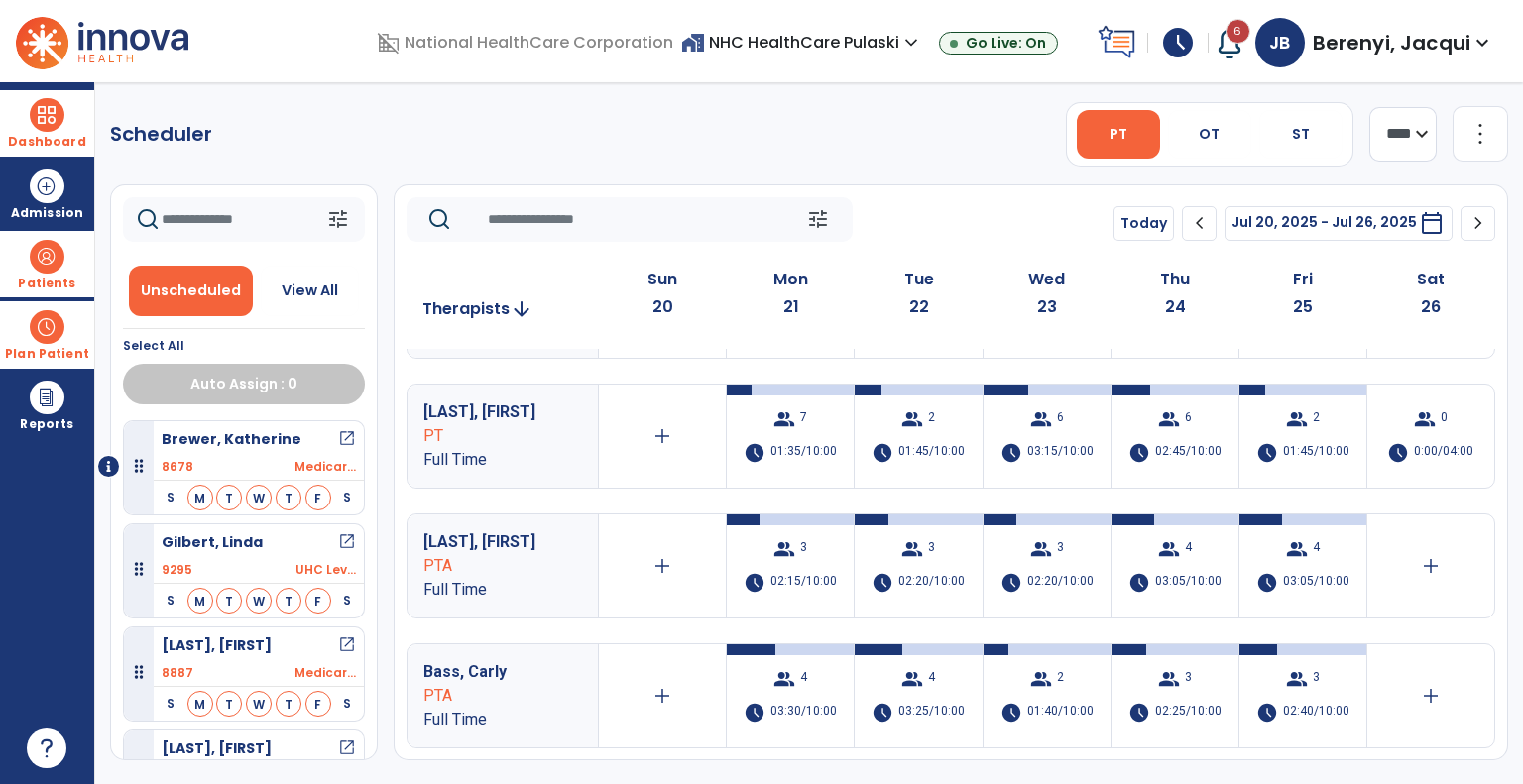scroll, scrollTop: 81, scrollLeft: 0, axis: vertical 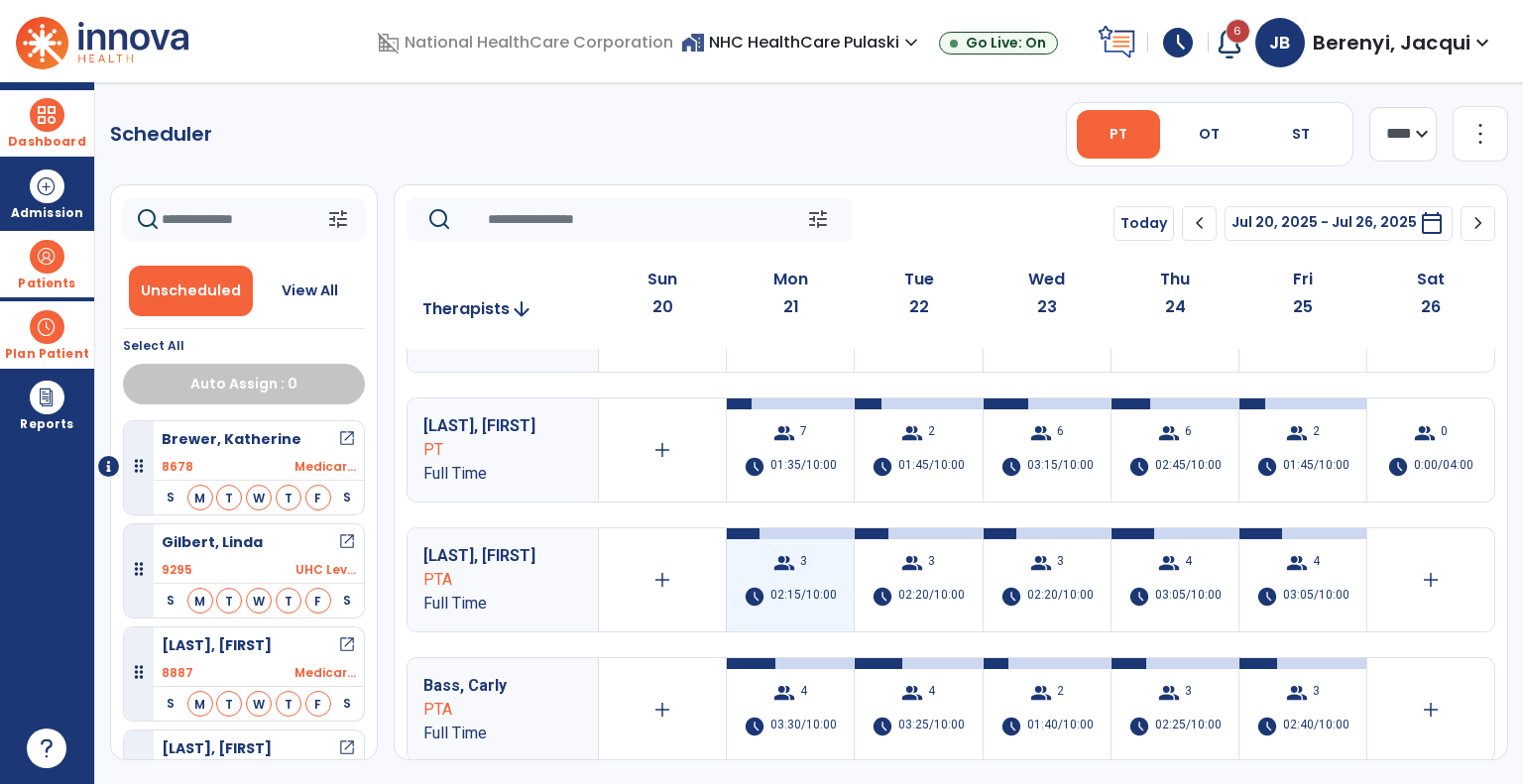 click on "02:15/10:00" at bounding box center (803, 597) 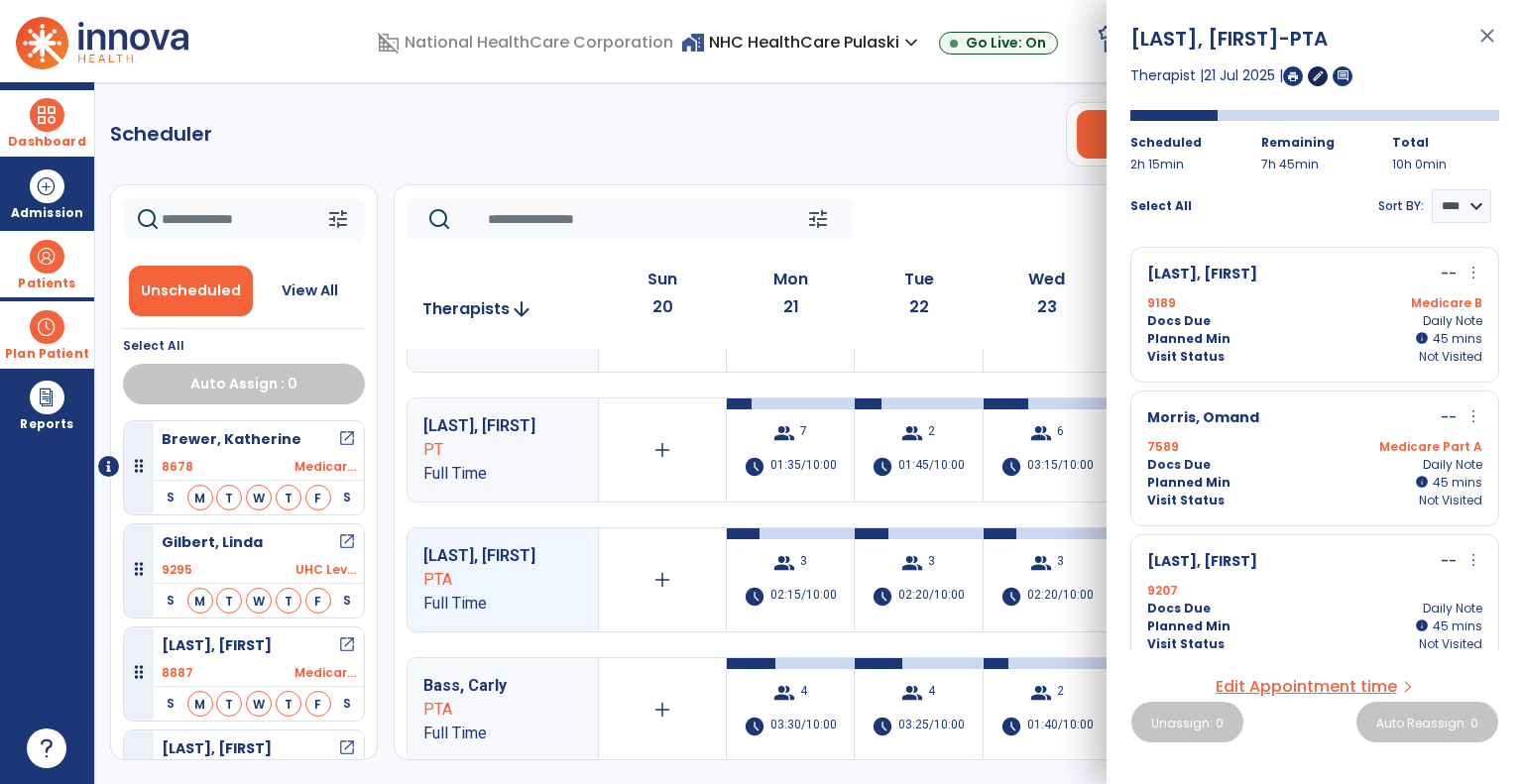 click on "edit" at bounding box center [1318, 75] 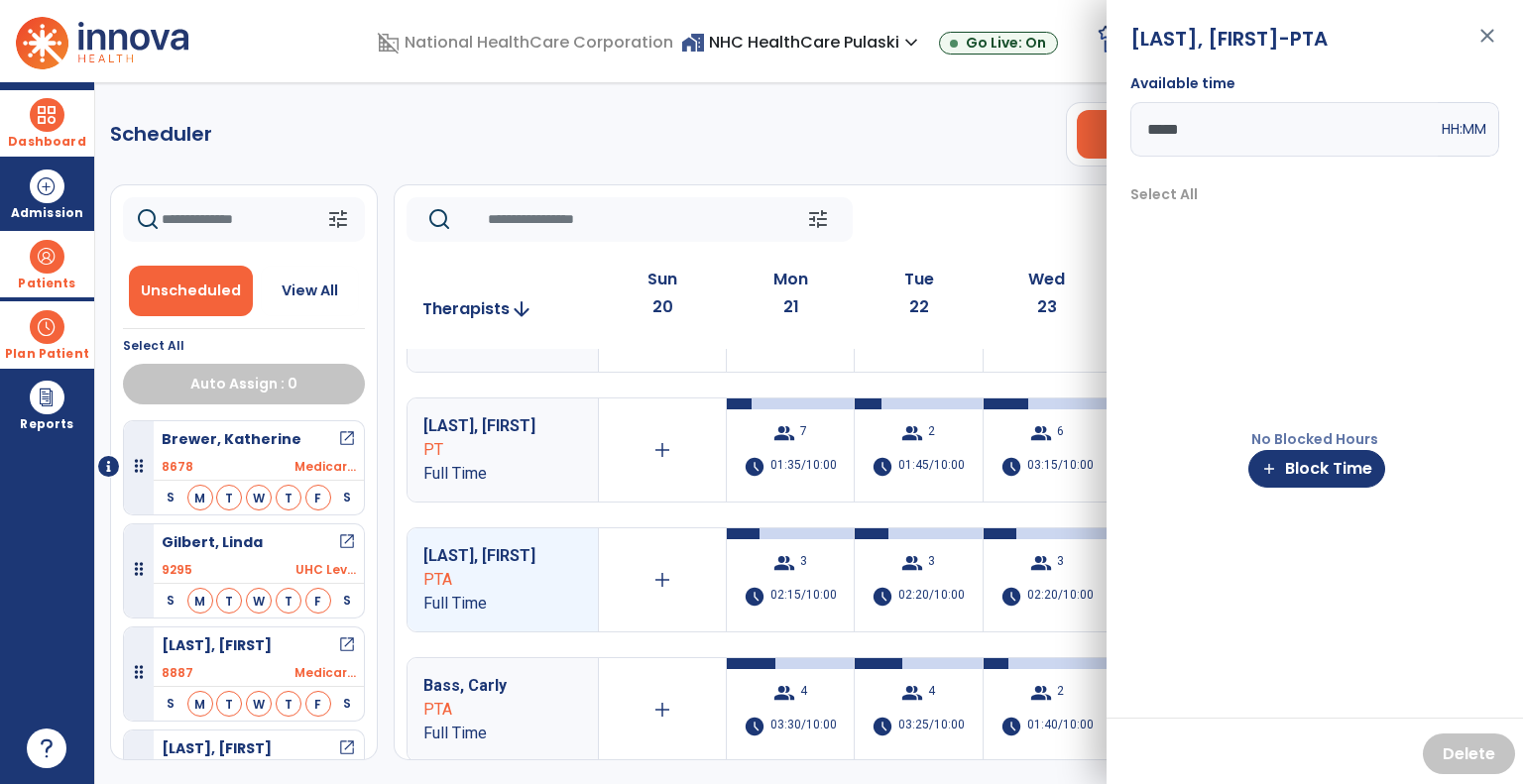 click on "*****" at bounding box center (1284, 129) 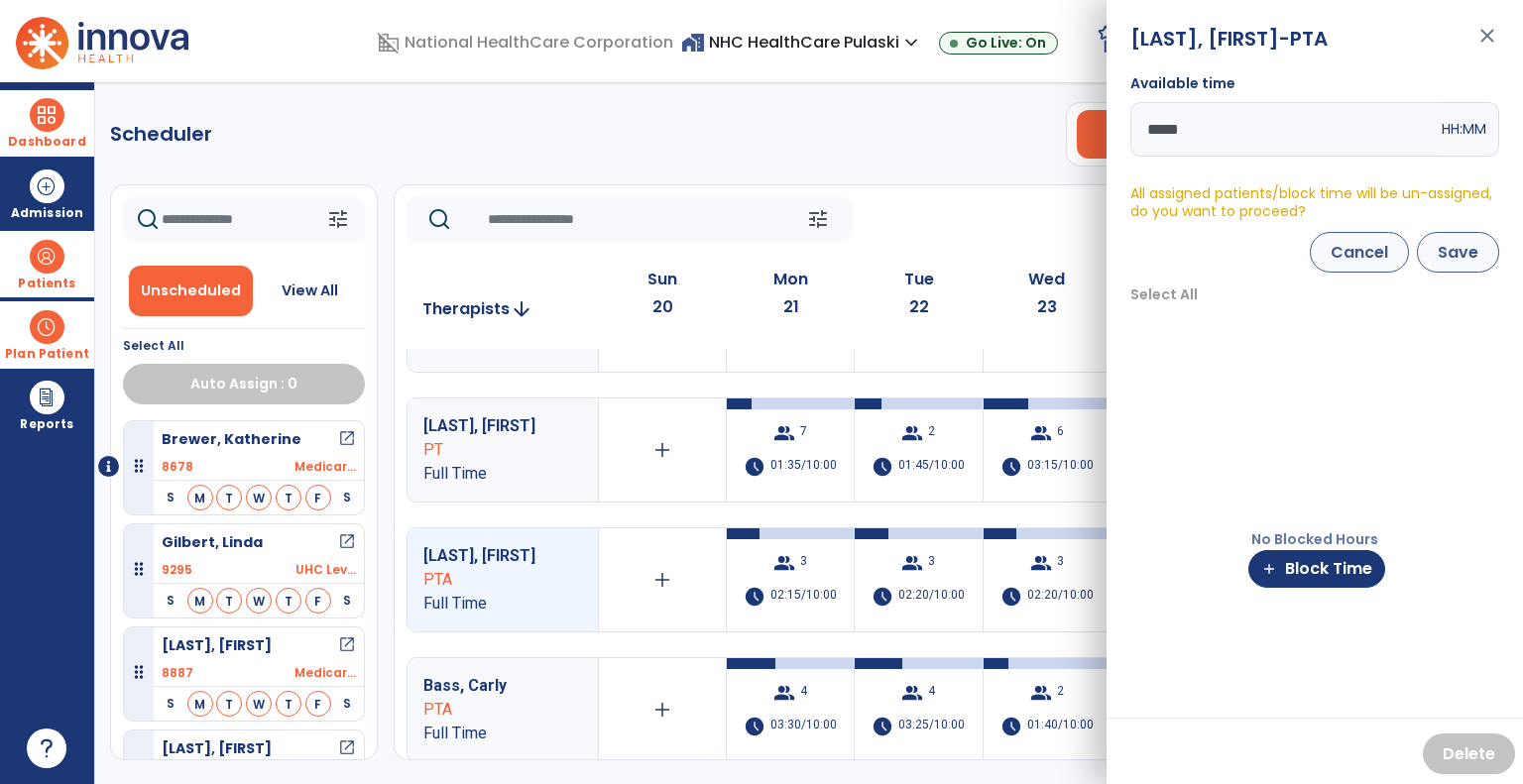 type on "*****" 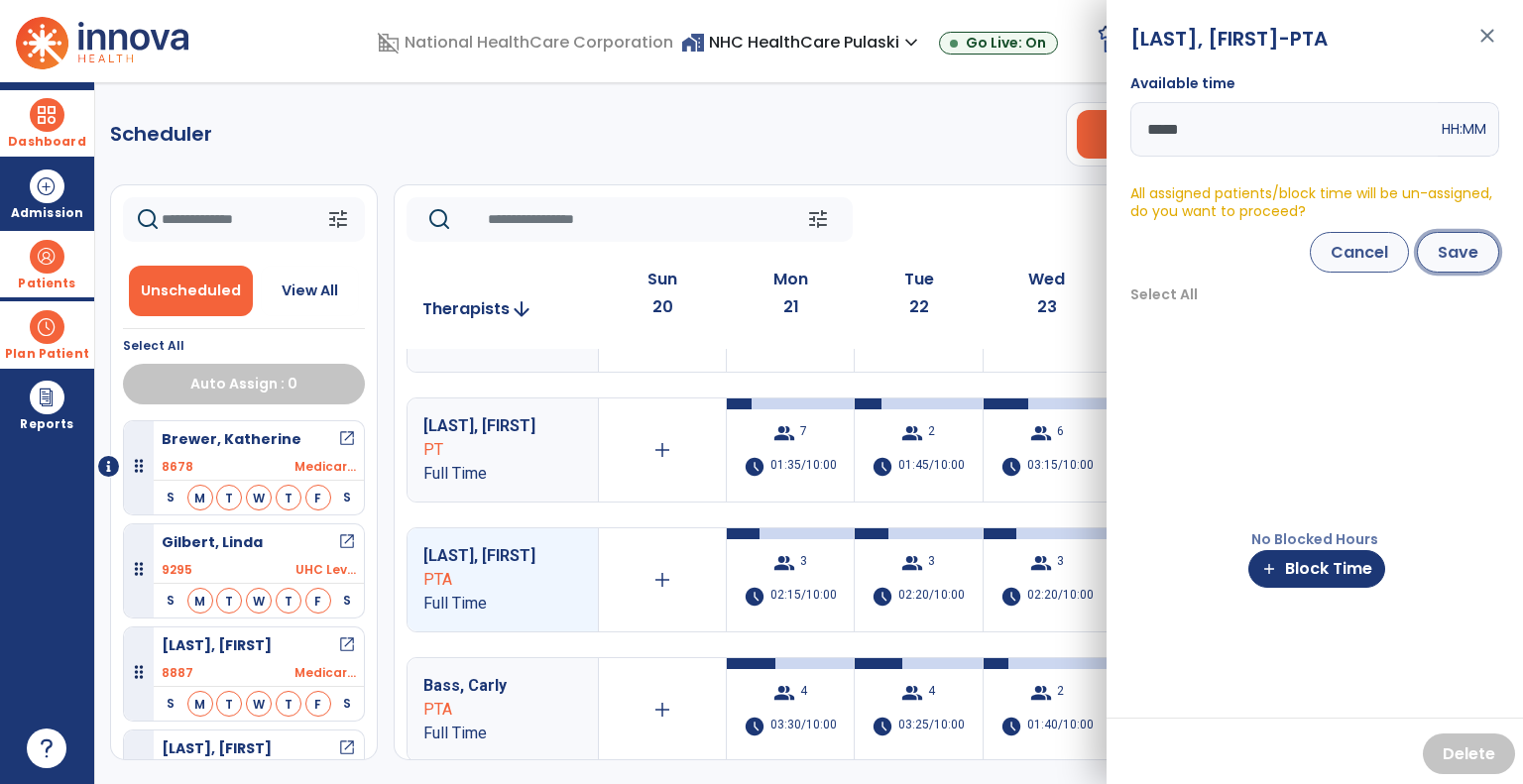 click on "Save" at bounding box center (1458, 252) 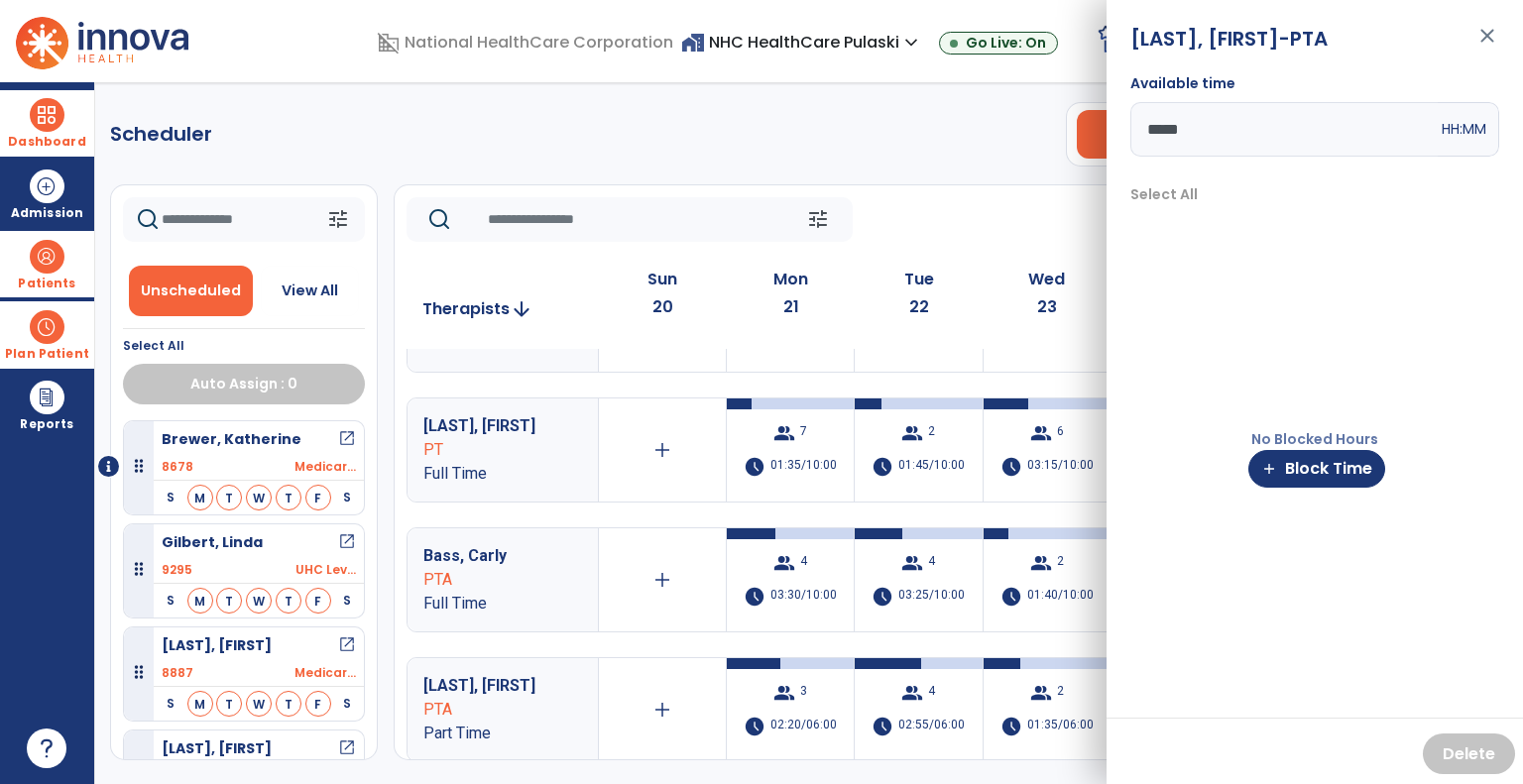 click on "close" at bounding box center [1487, 45] 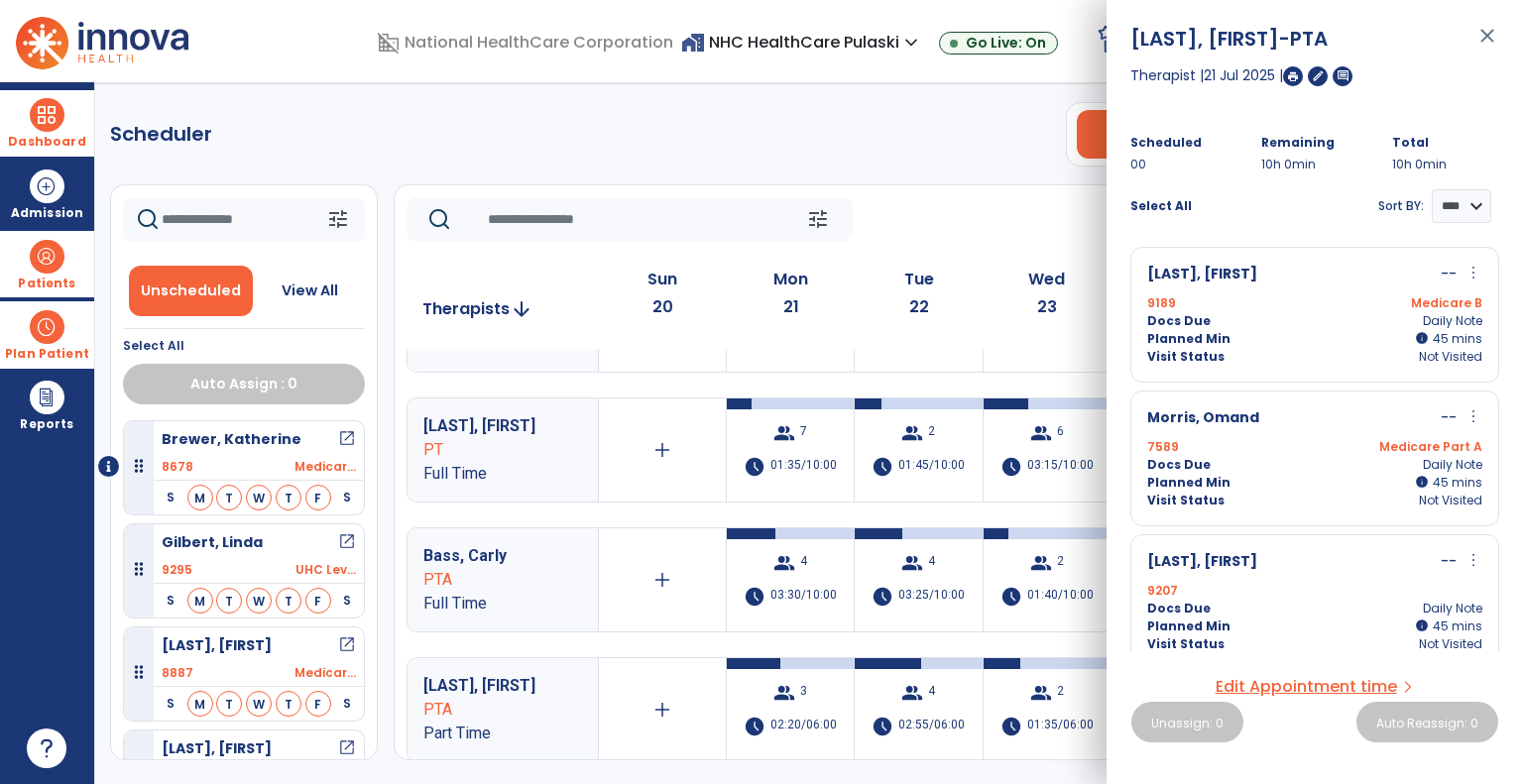 click on "21 Jul 2025 |" at bounding box center [1243, 75] 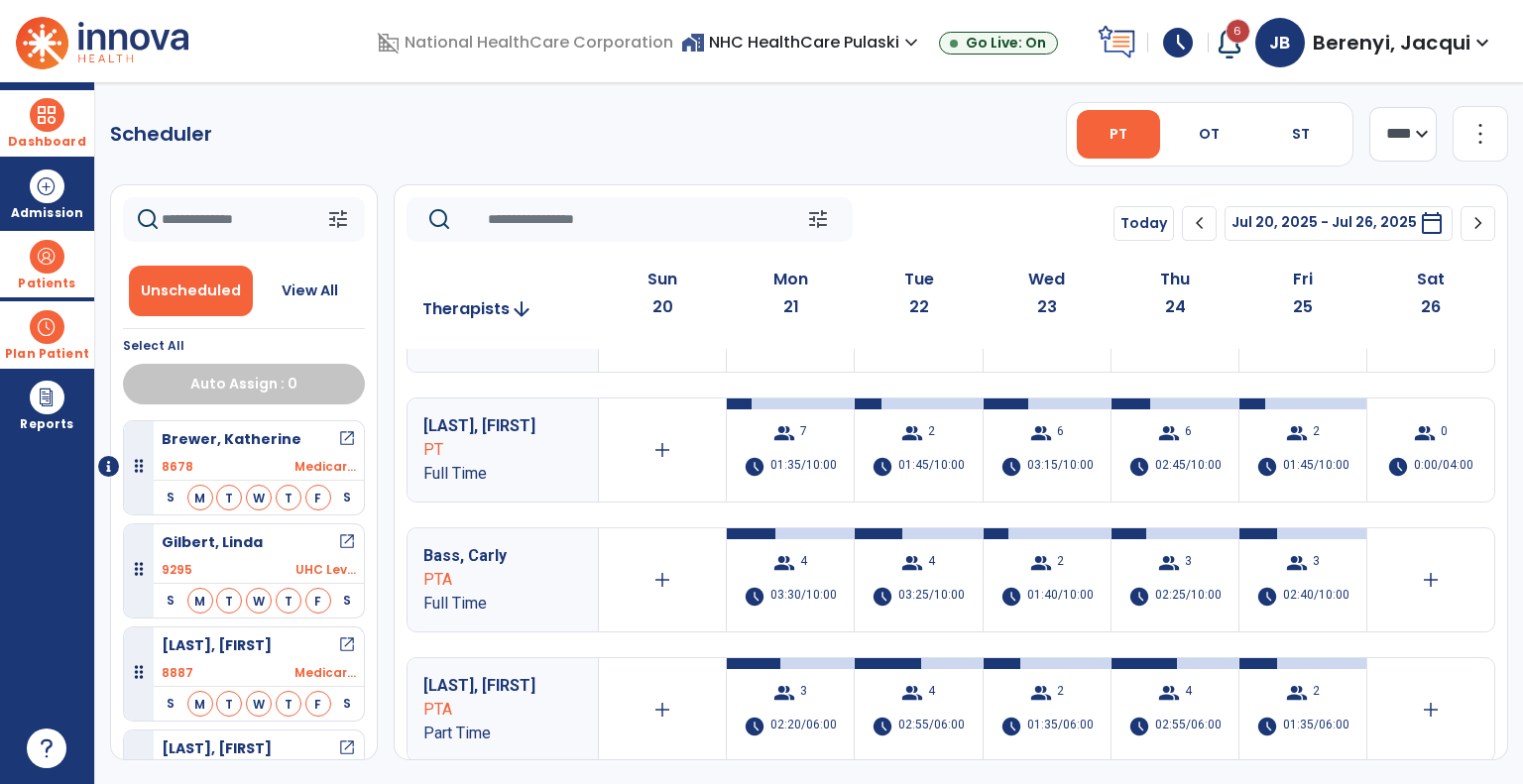 click 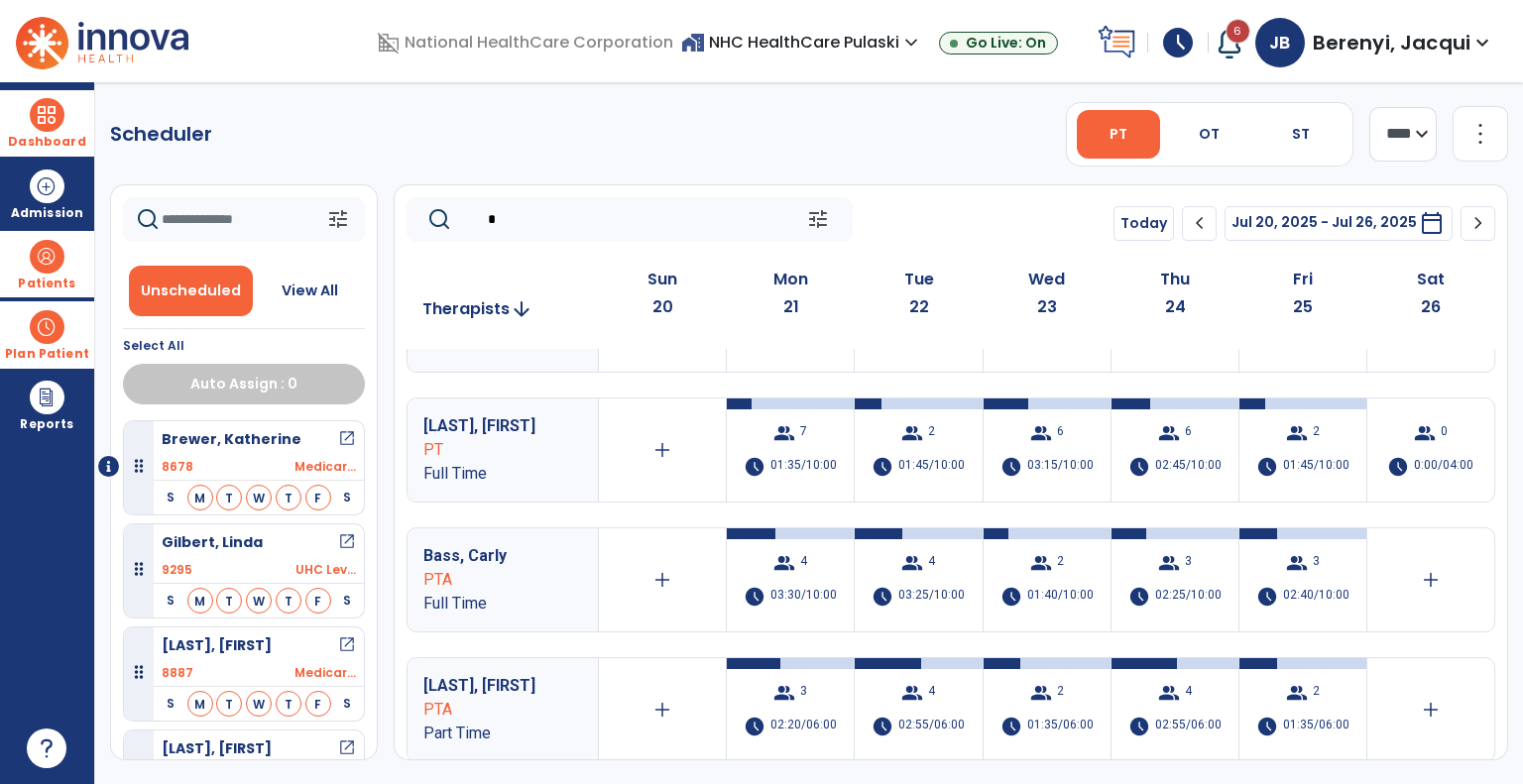 scroll, scrollTop: 0, scrollLeft: 0, axis: both 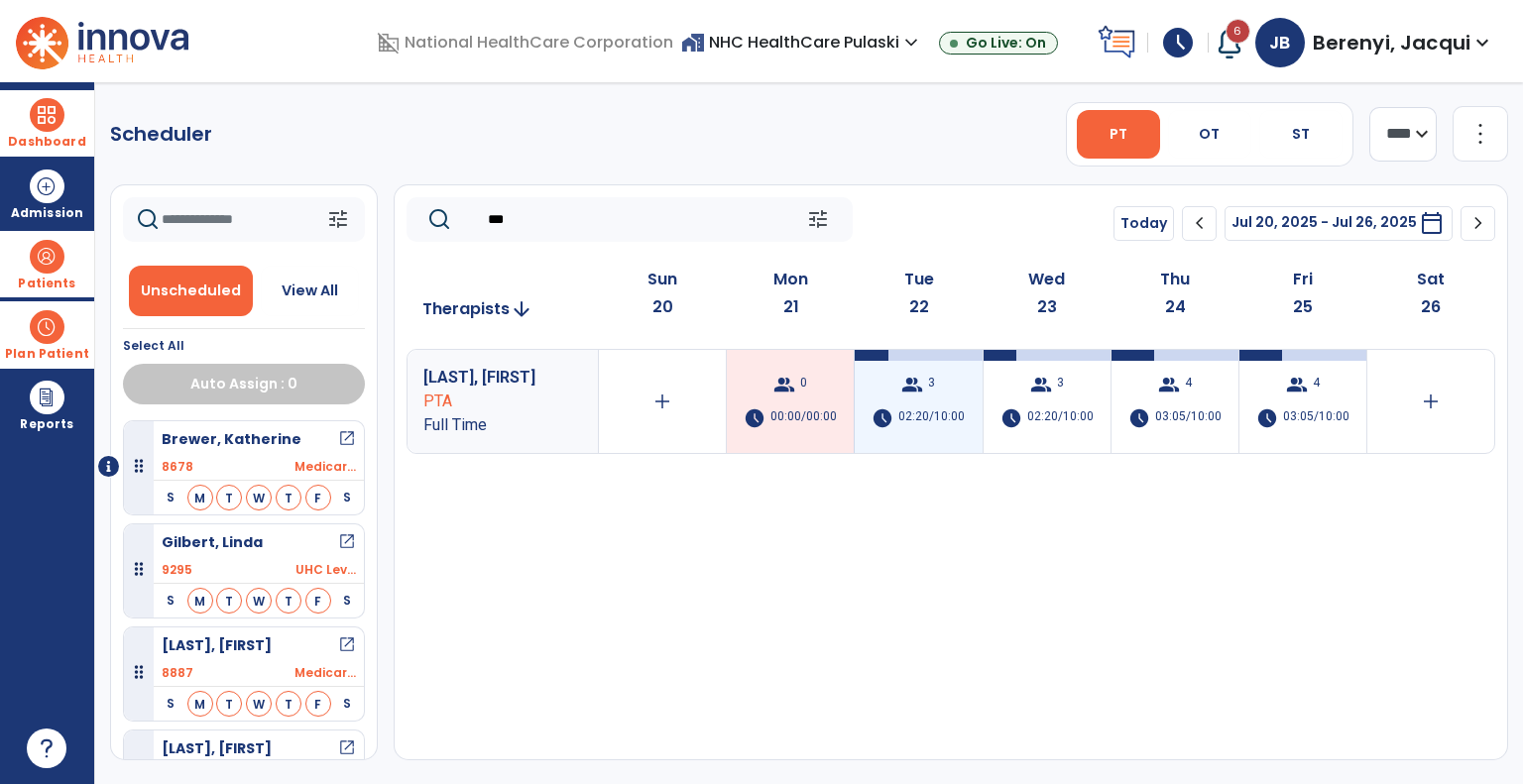 type on "***" 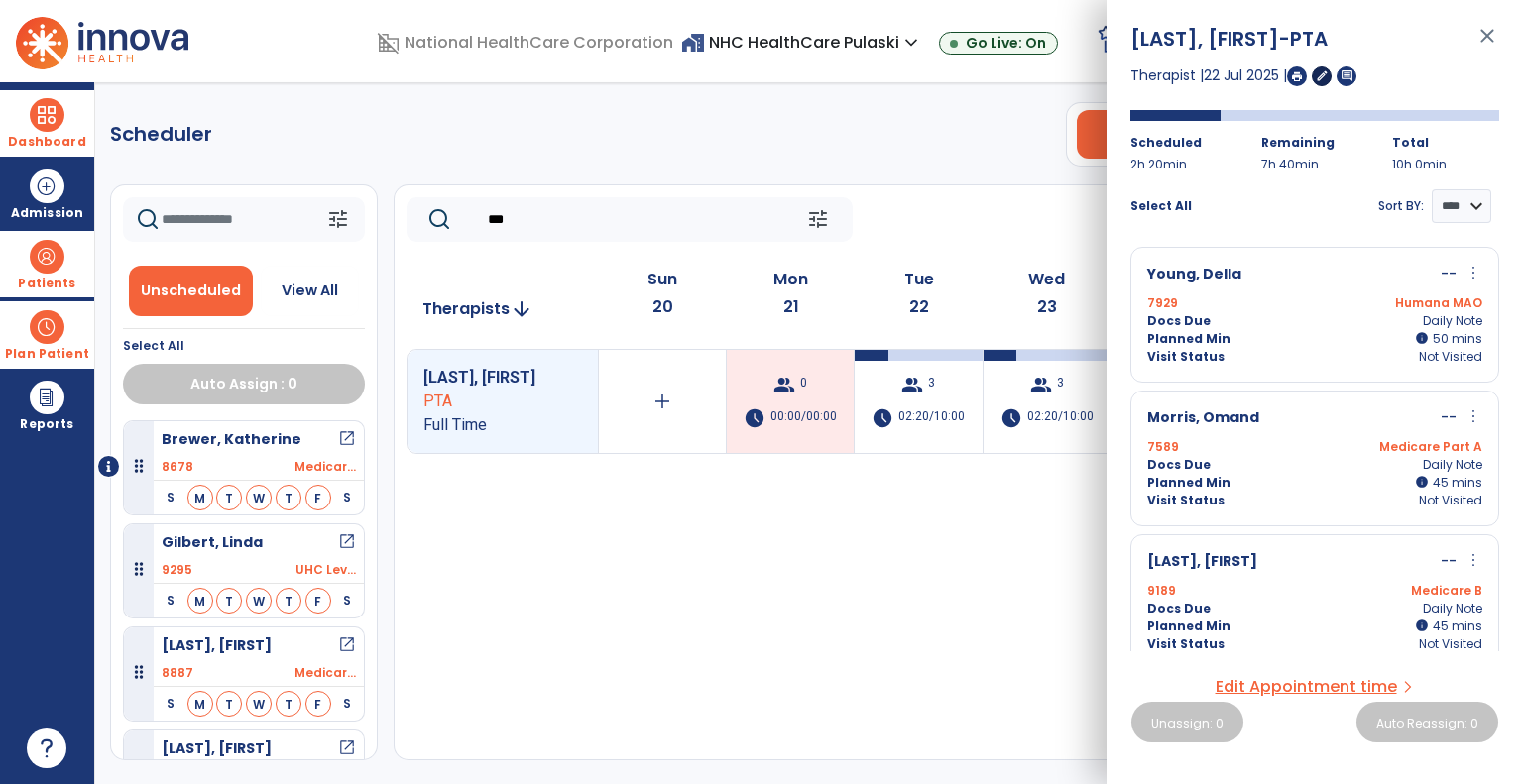 click on "edit" at bounding box center (1322, 75) 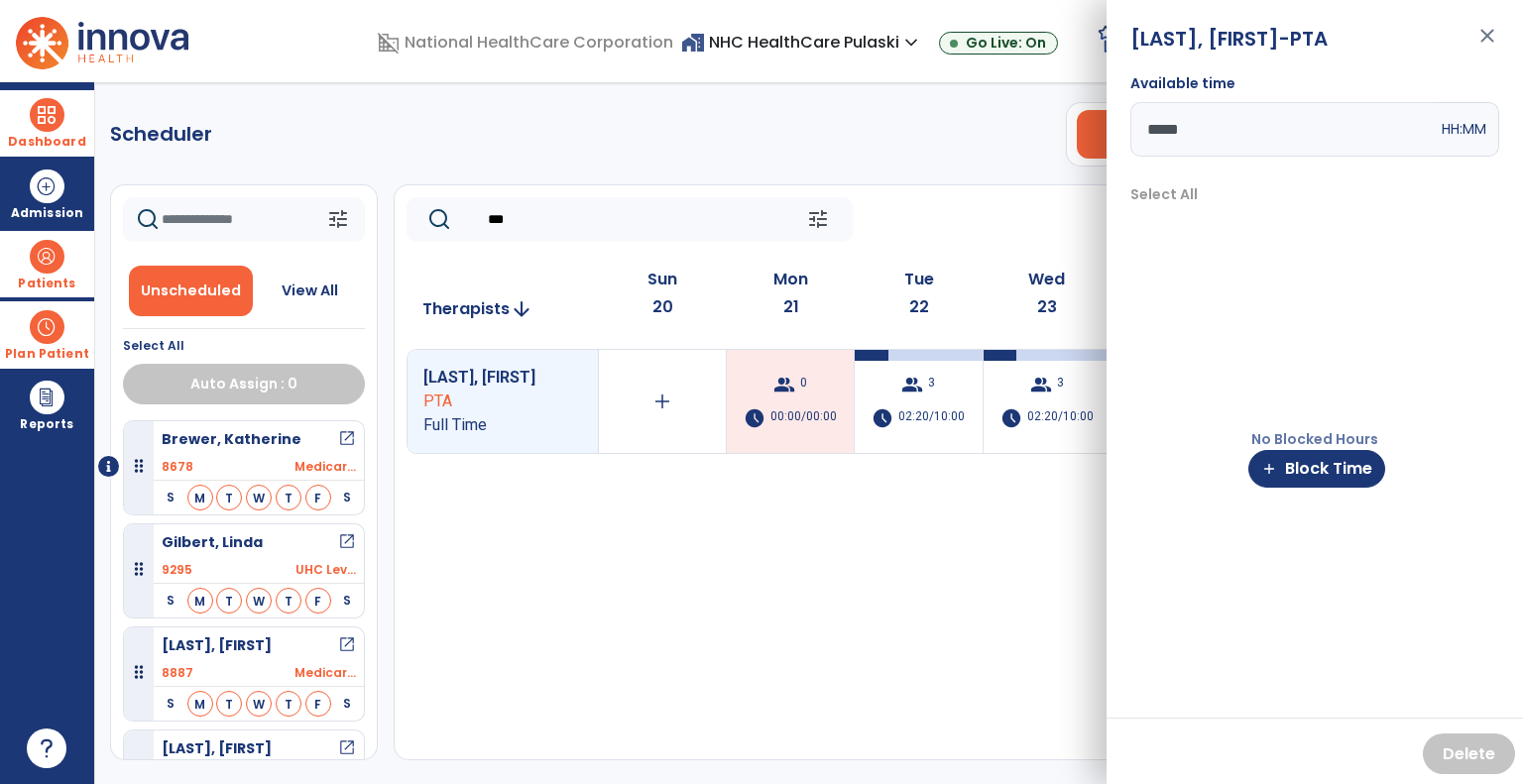 click on "*****" at bounding box center (1284, 129) 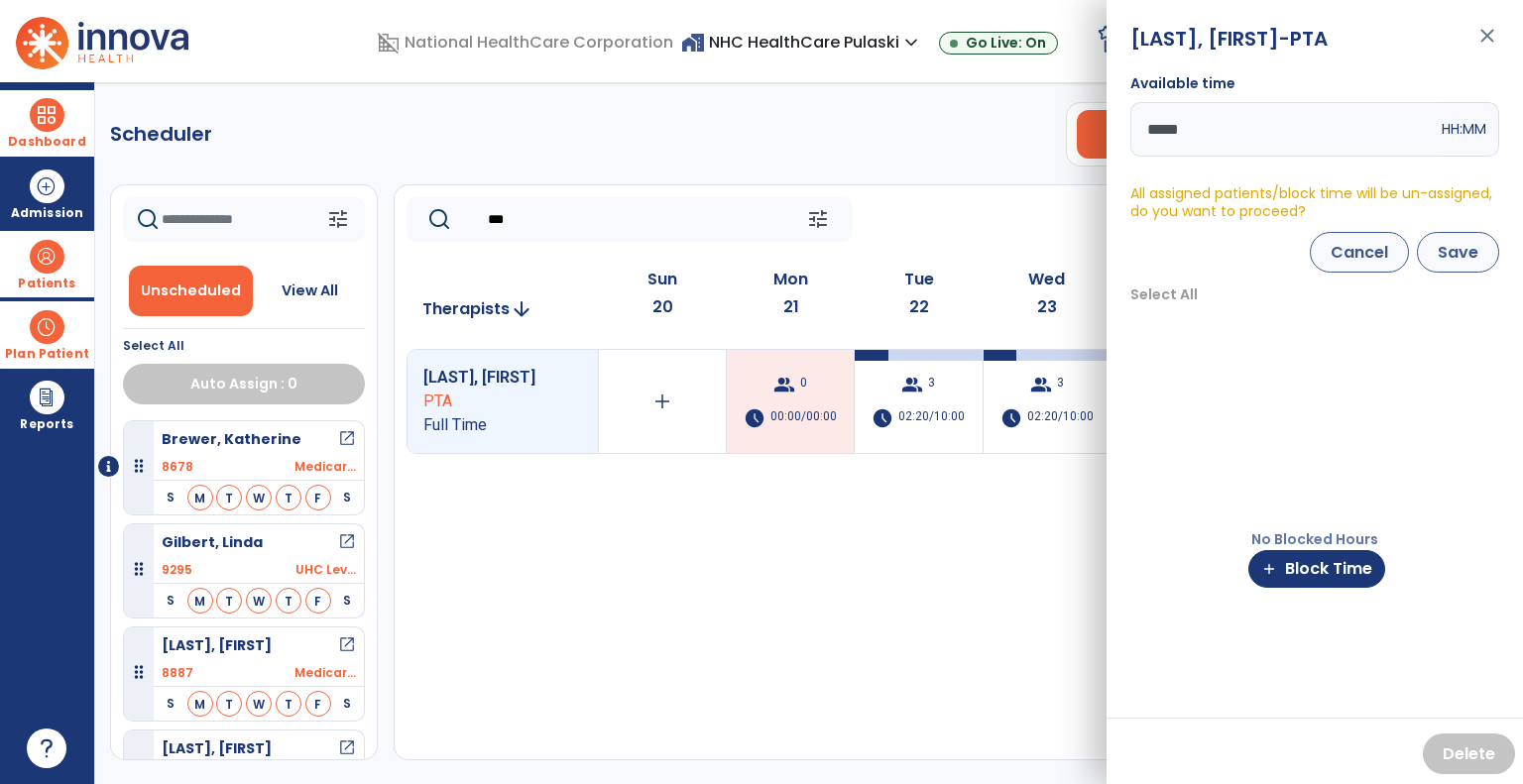 type on "*****" 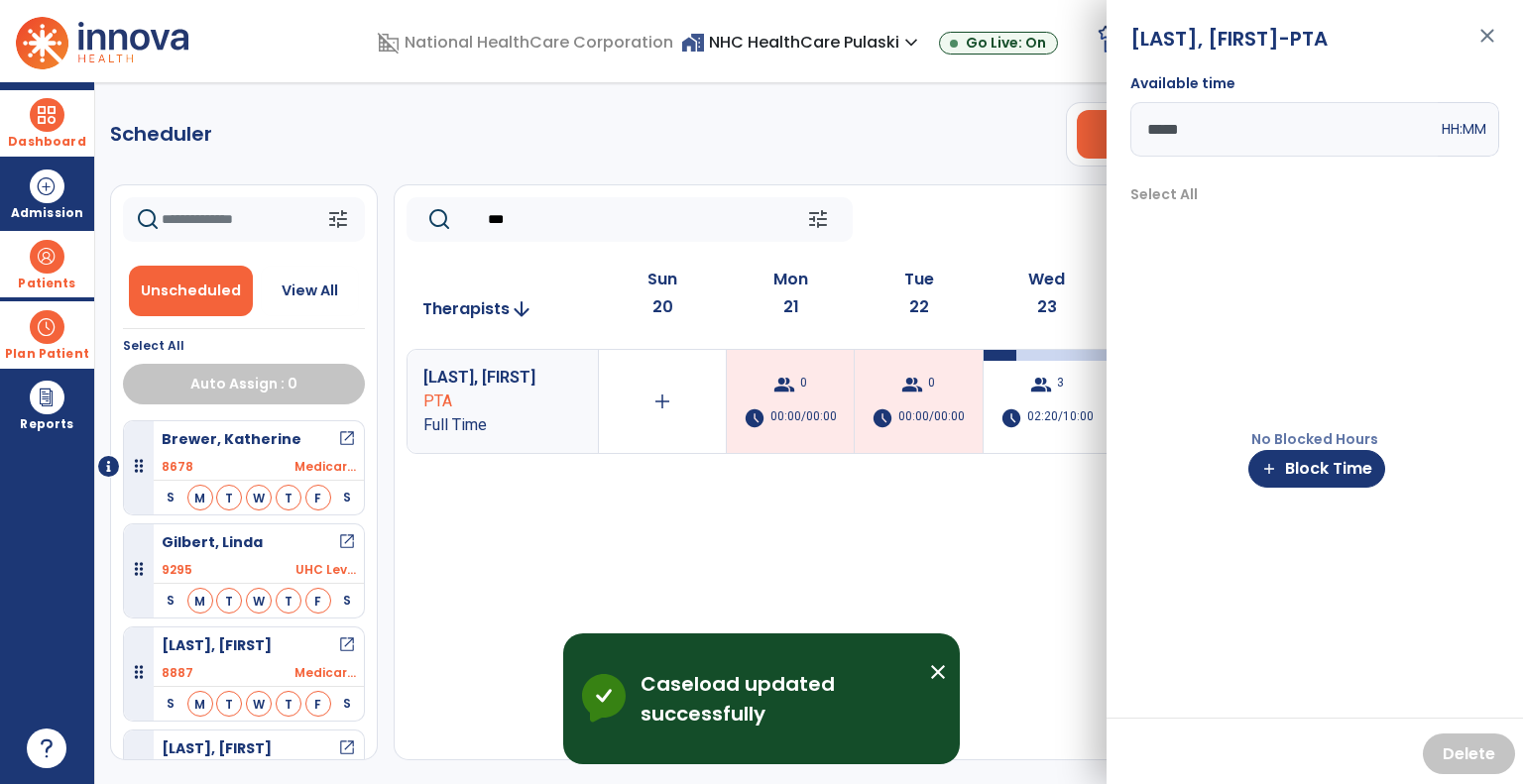 click on "close" at bounding box center [1487, 45] 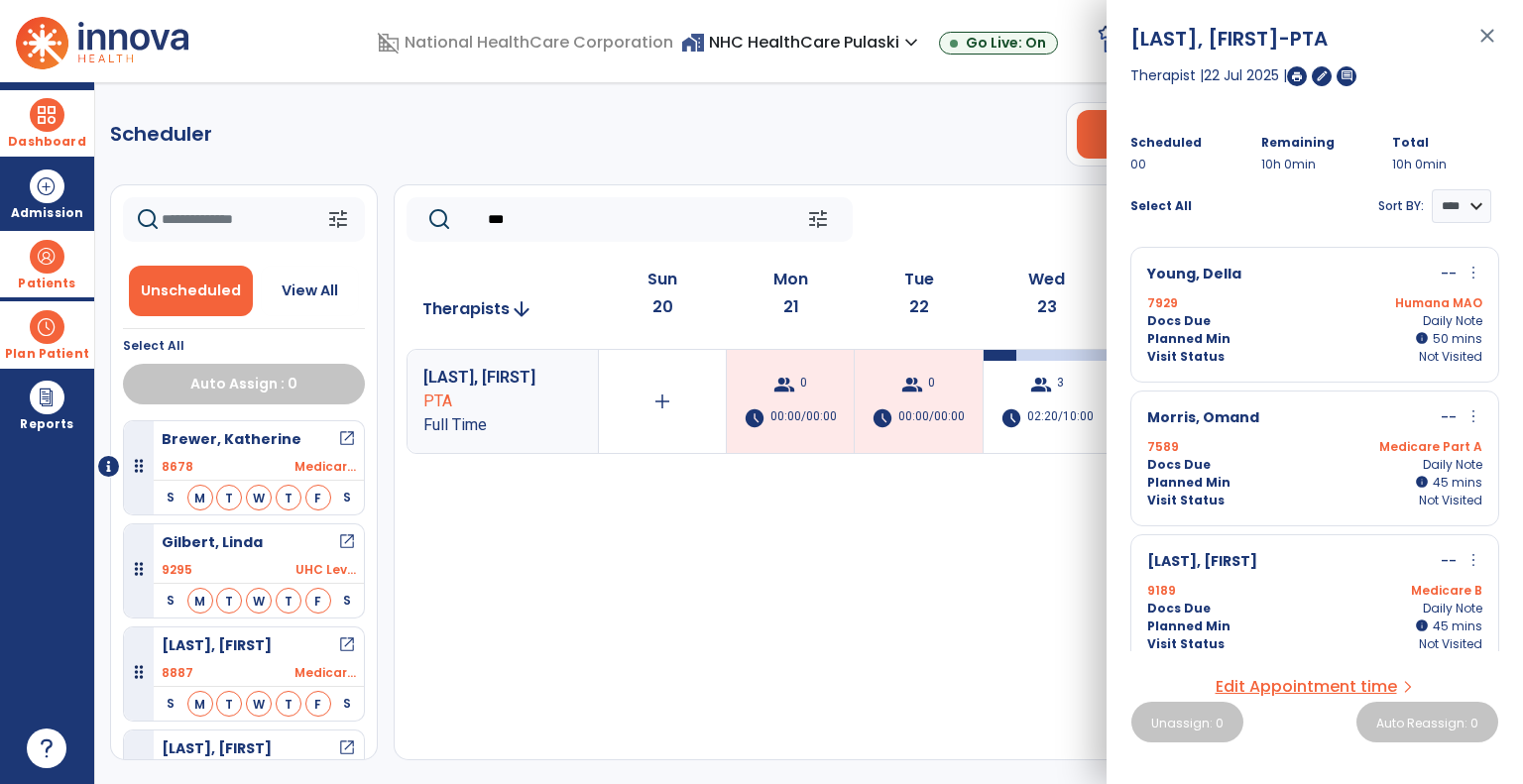 click on "close" at bounding box center (1487, 45) 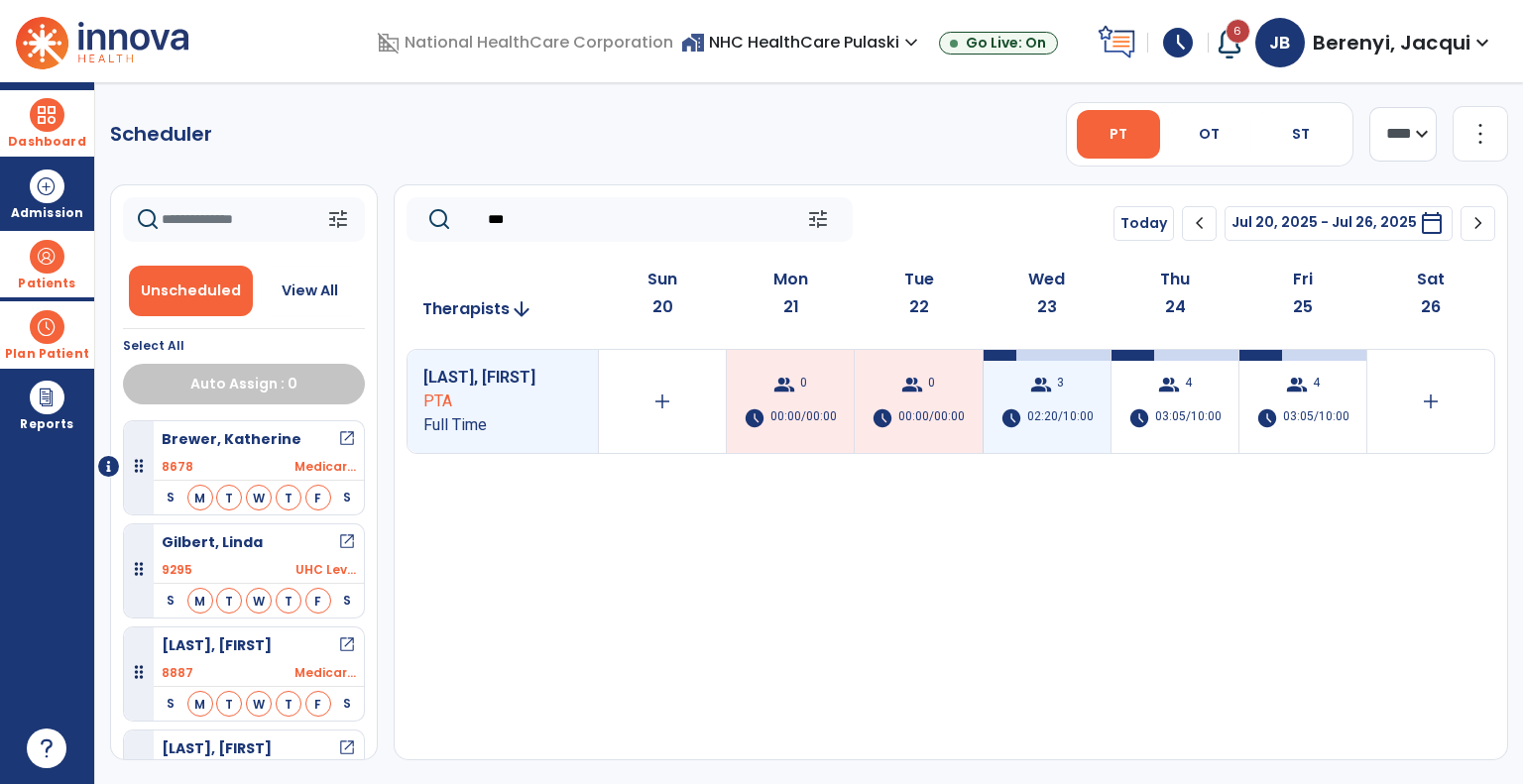 click on "02:20/10:00" at bounding box center [1060, 418] 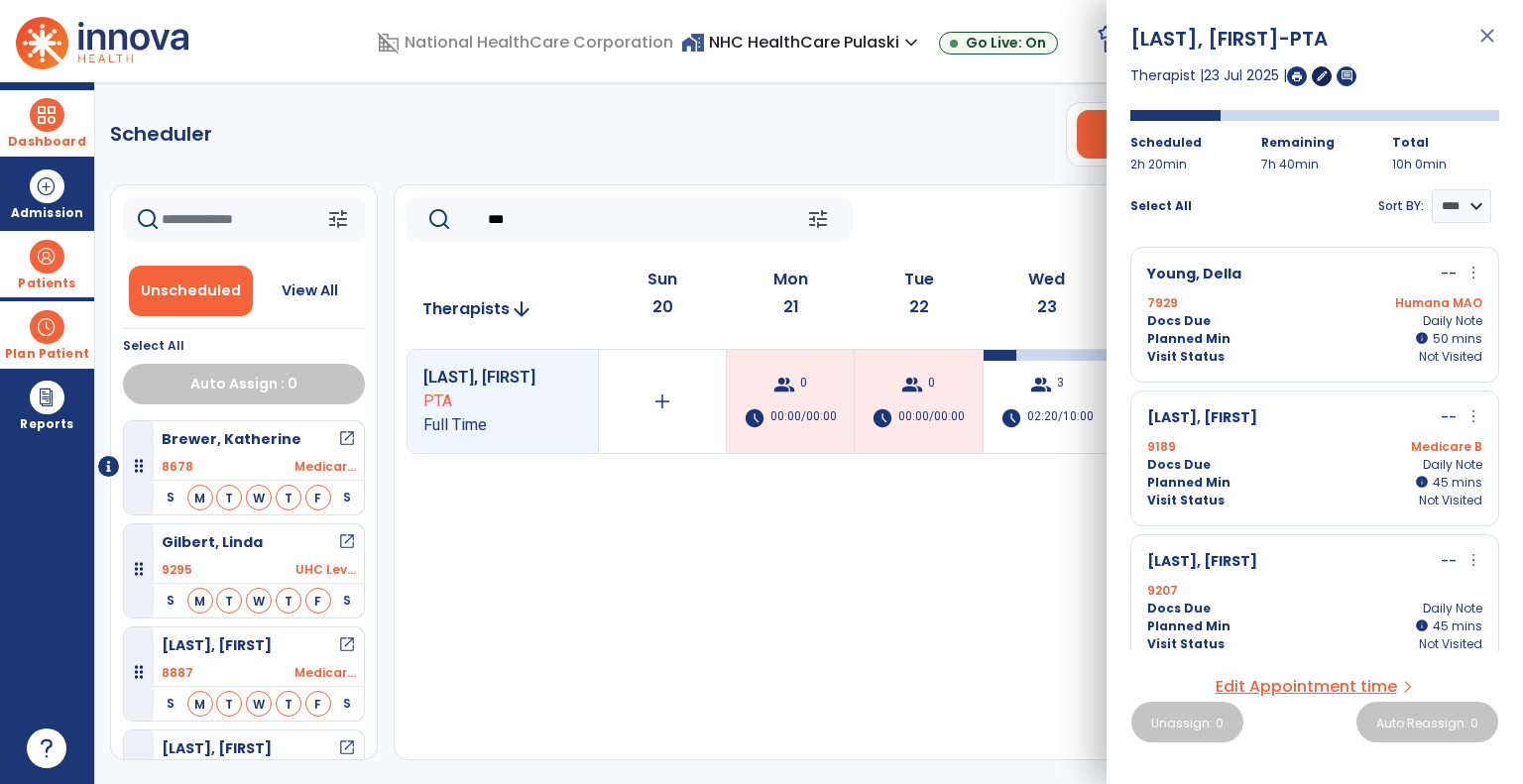 click on "edit" at bounding box center (1322, 75) 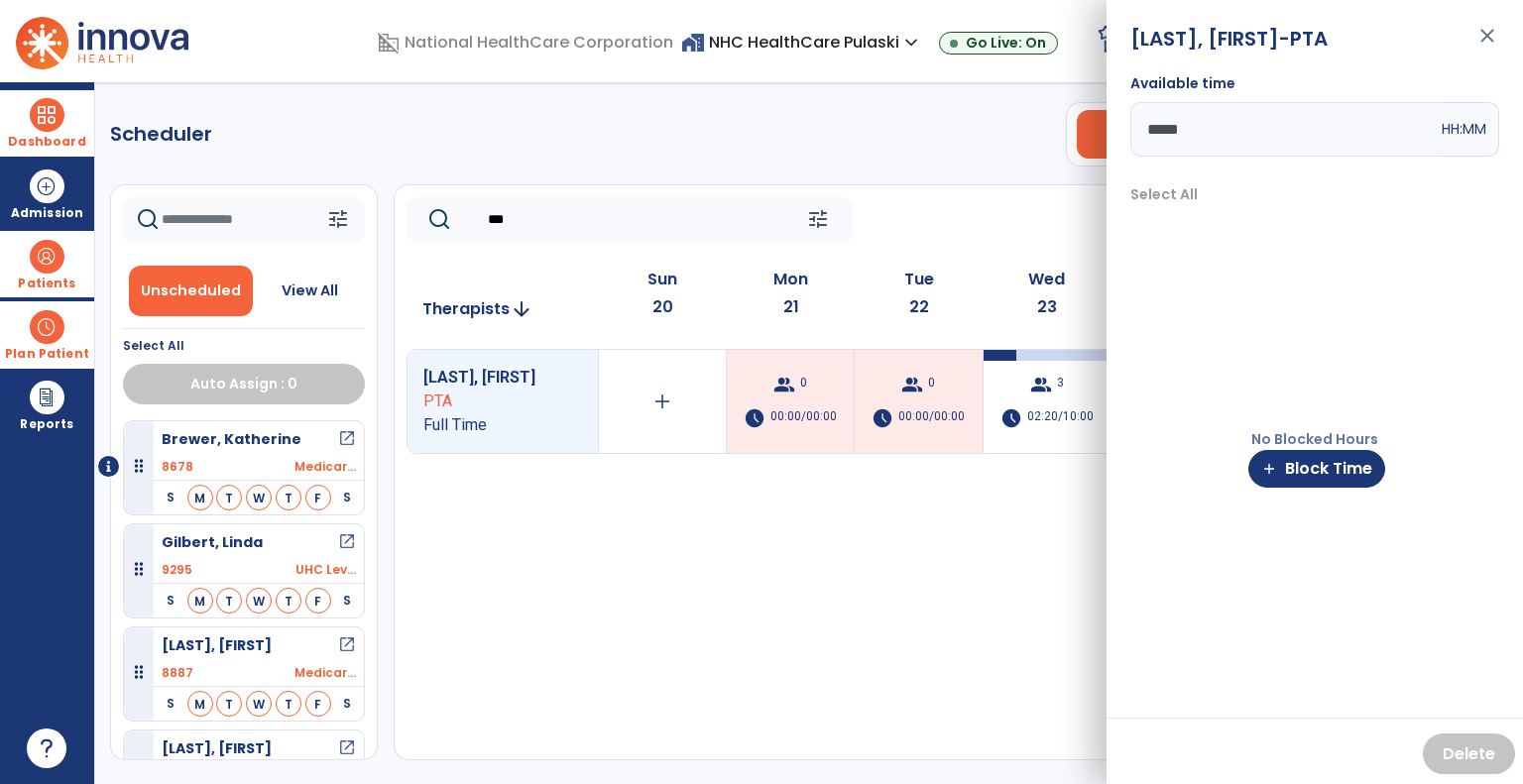click on "*****" at bounding box center (1284, 129) 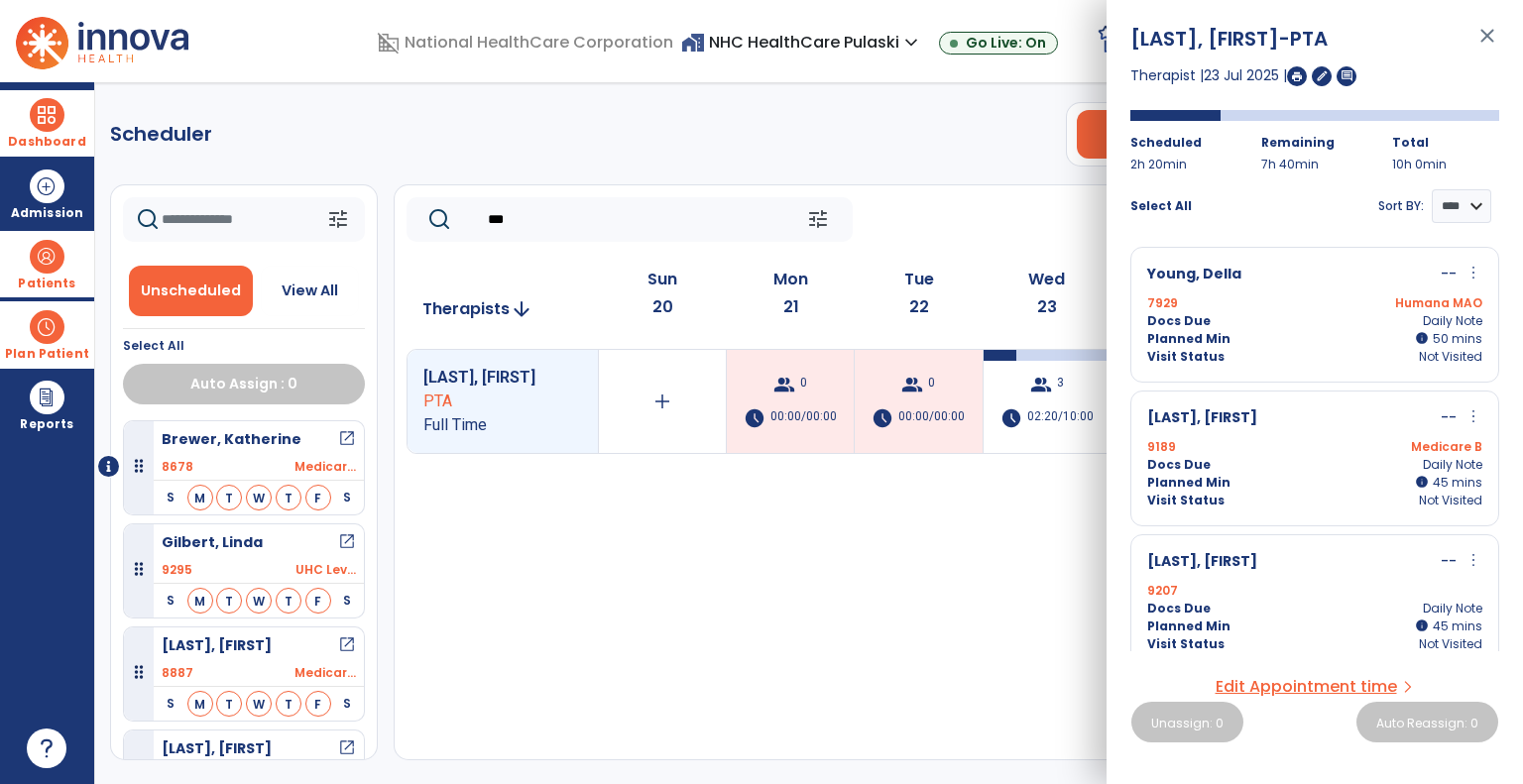 click on "close" at bounding box center (1487, 45) 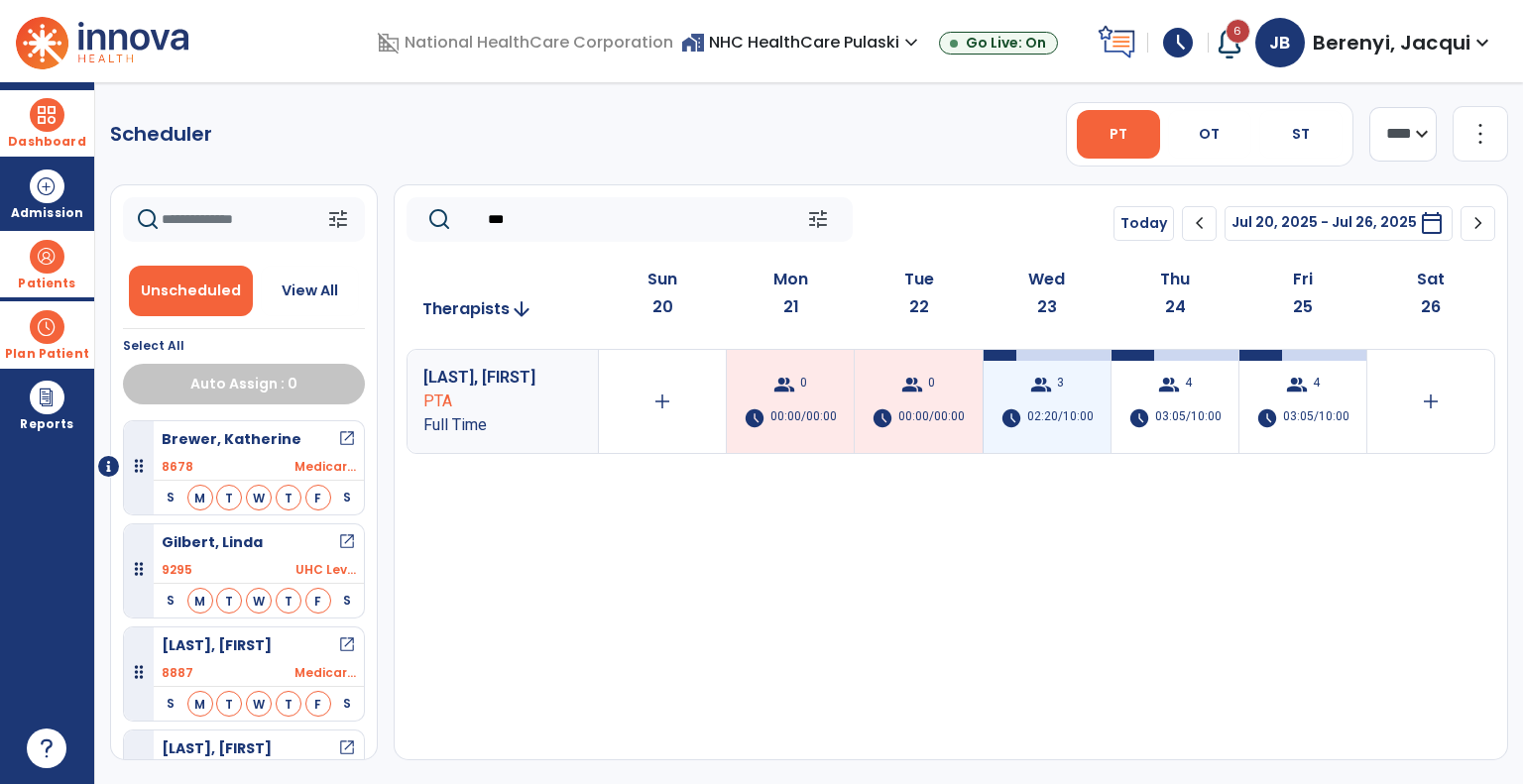 click on "02:20/10:00" at bounding box center (1060, 418) 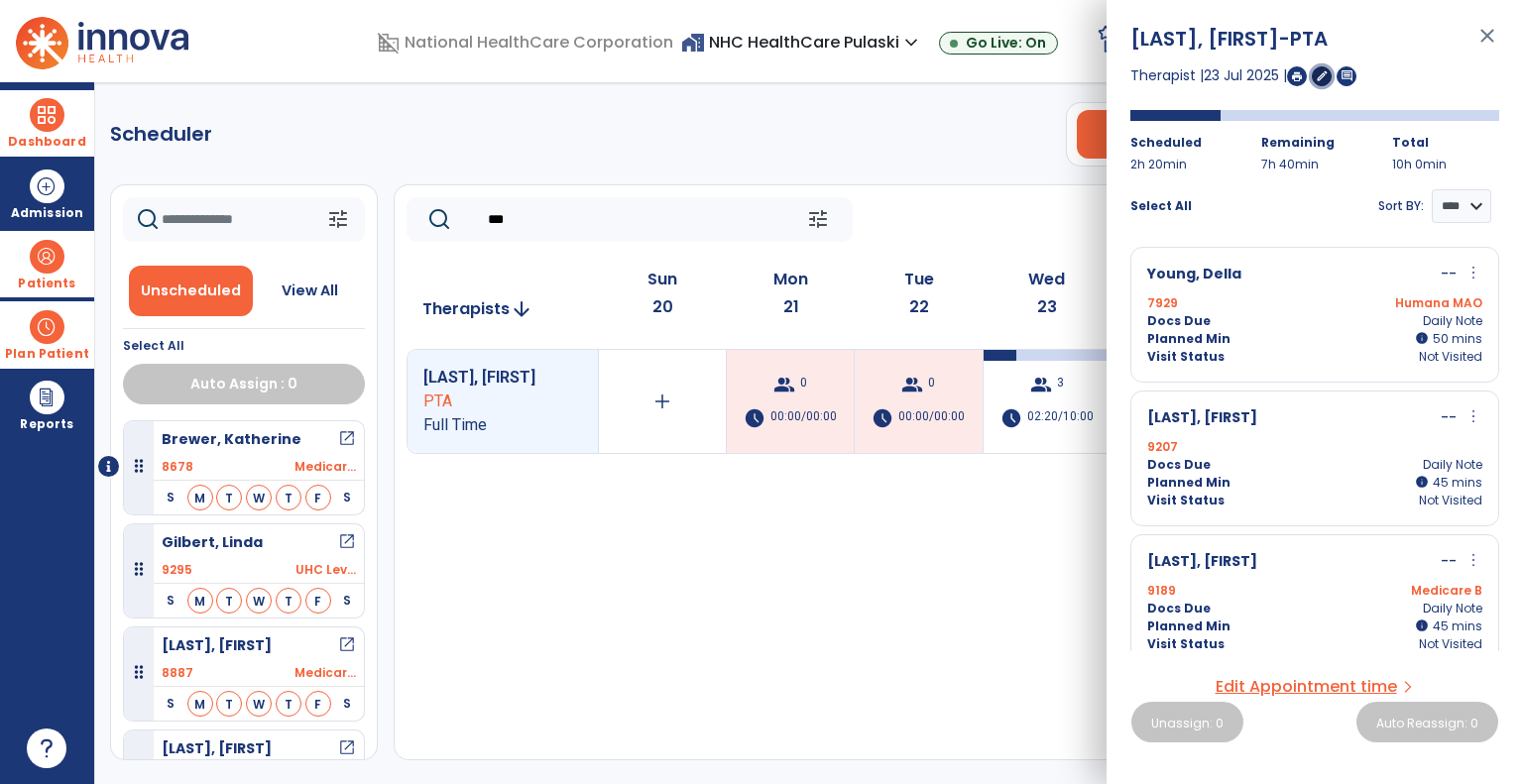 click on "edit" at bounding box center [1322, 75] 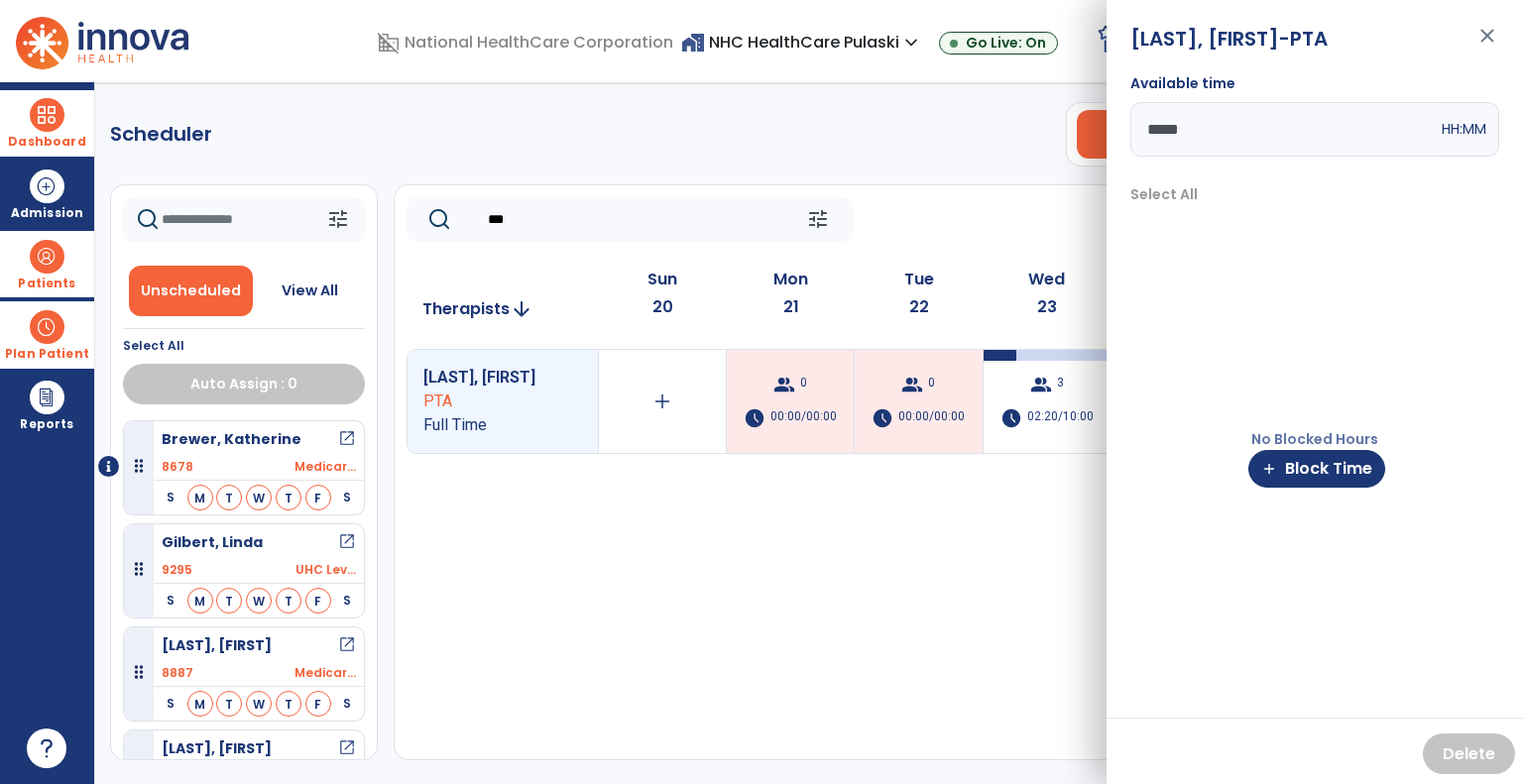 click on "*****" at bounding box center [1284, 129] 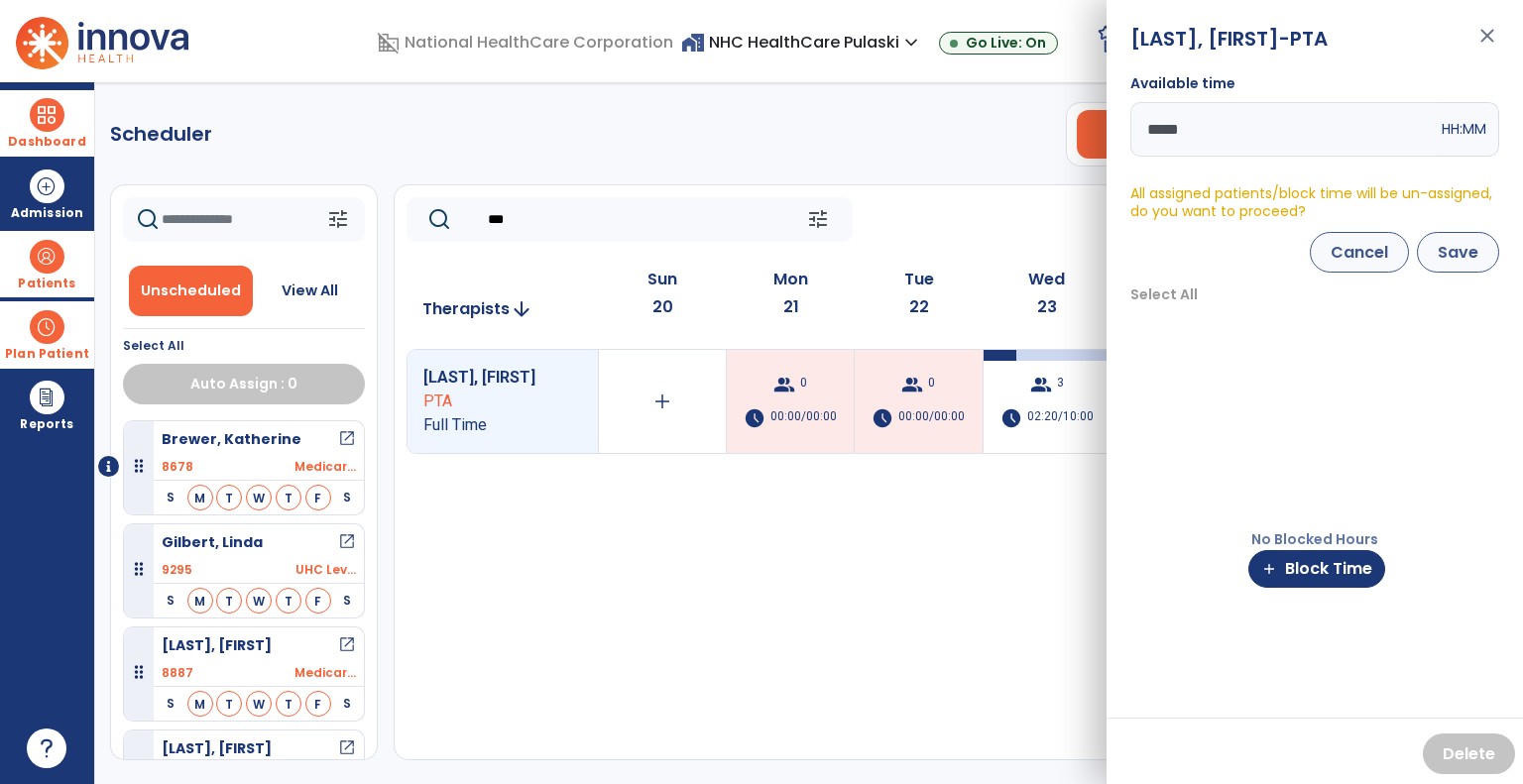 type on "*****" 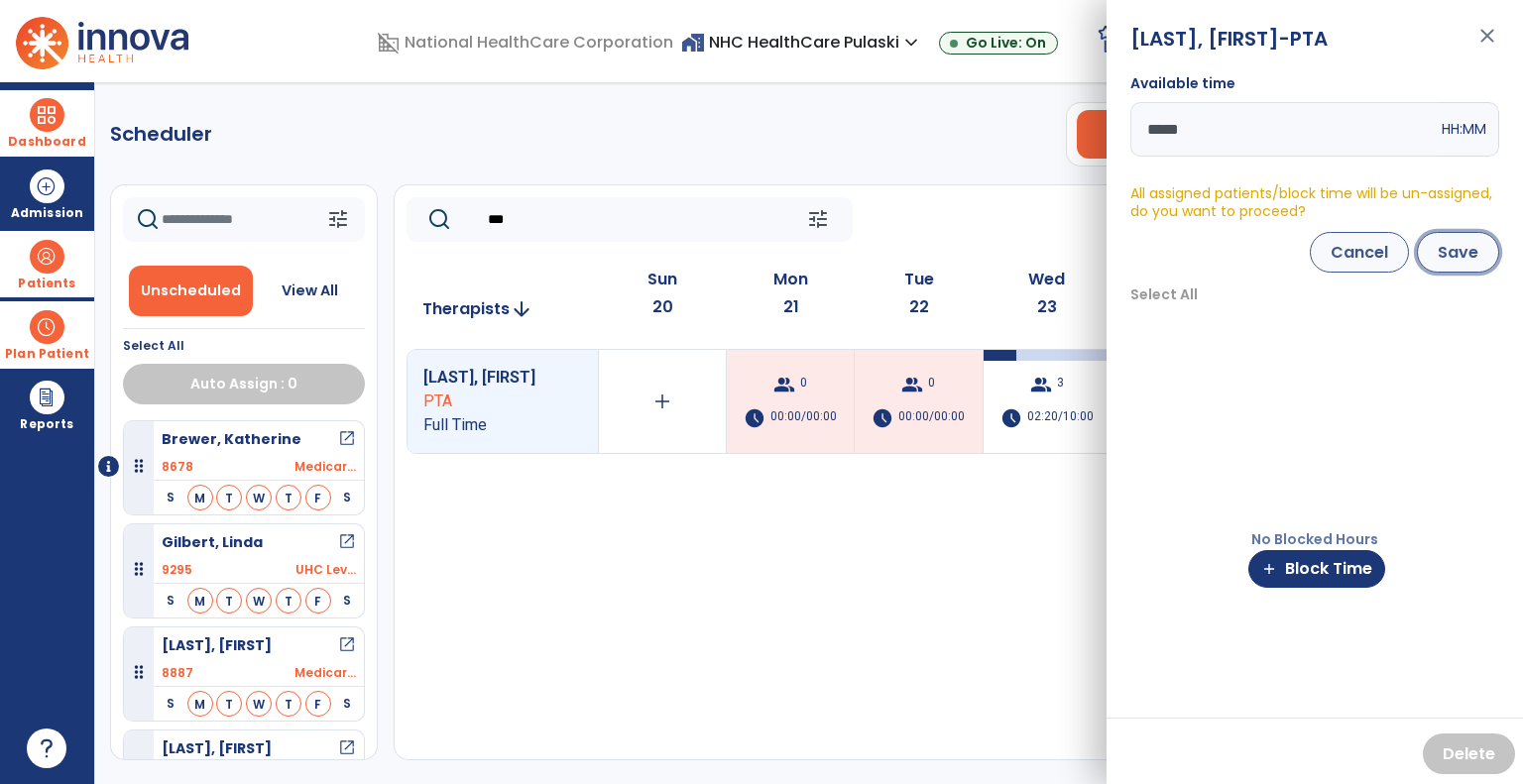 click on "Save" at bounding box center [1458, 252] 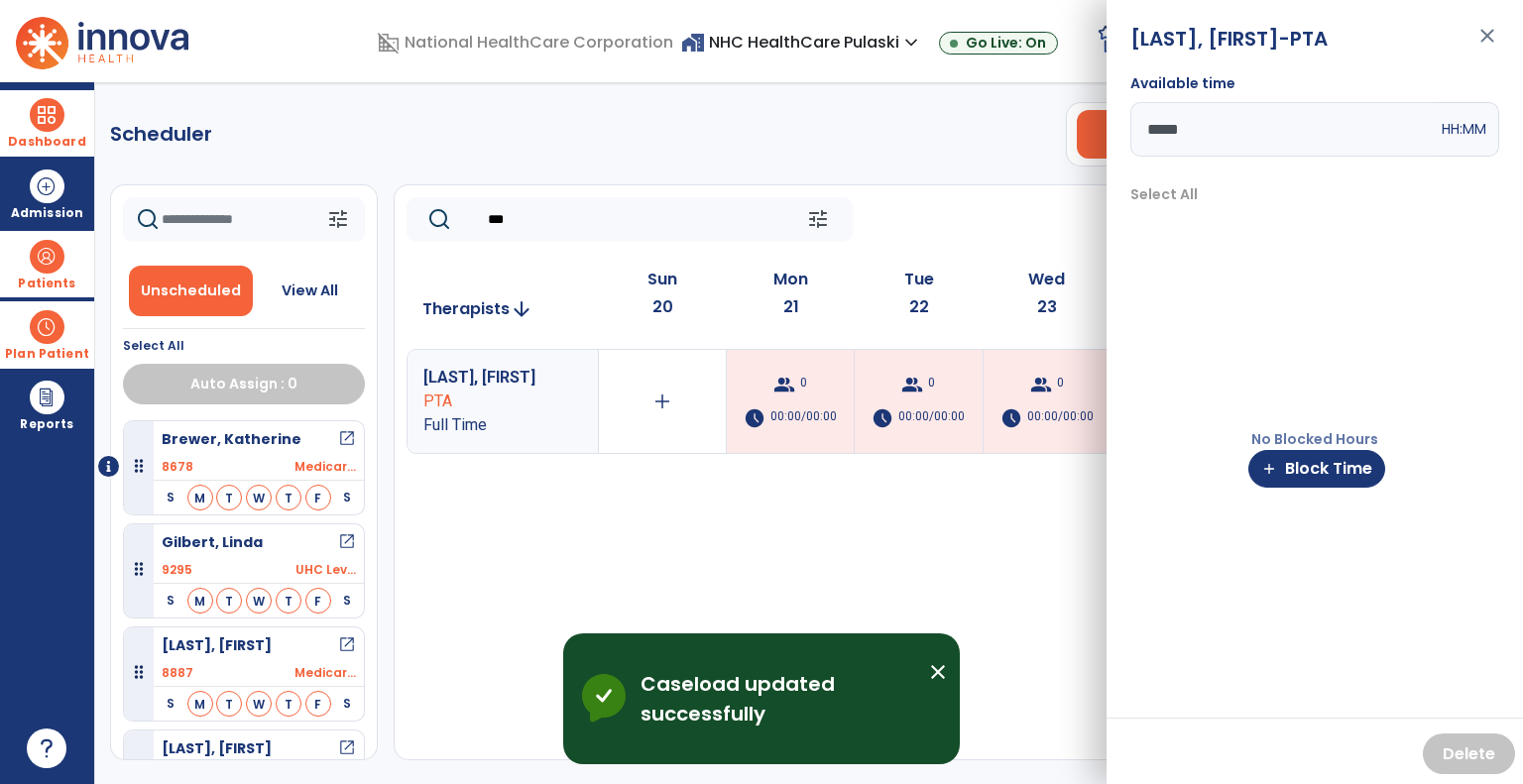 click on "close" at bounding box center (1487, 45) 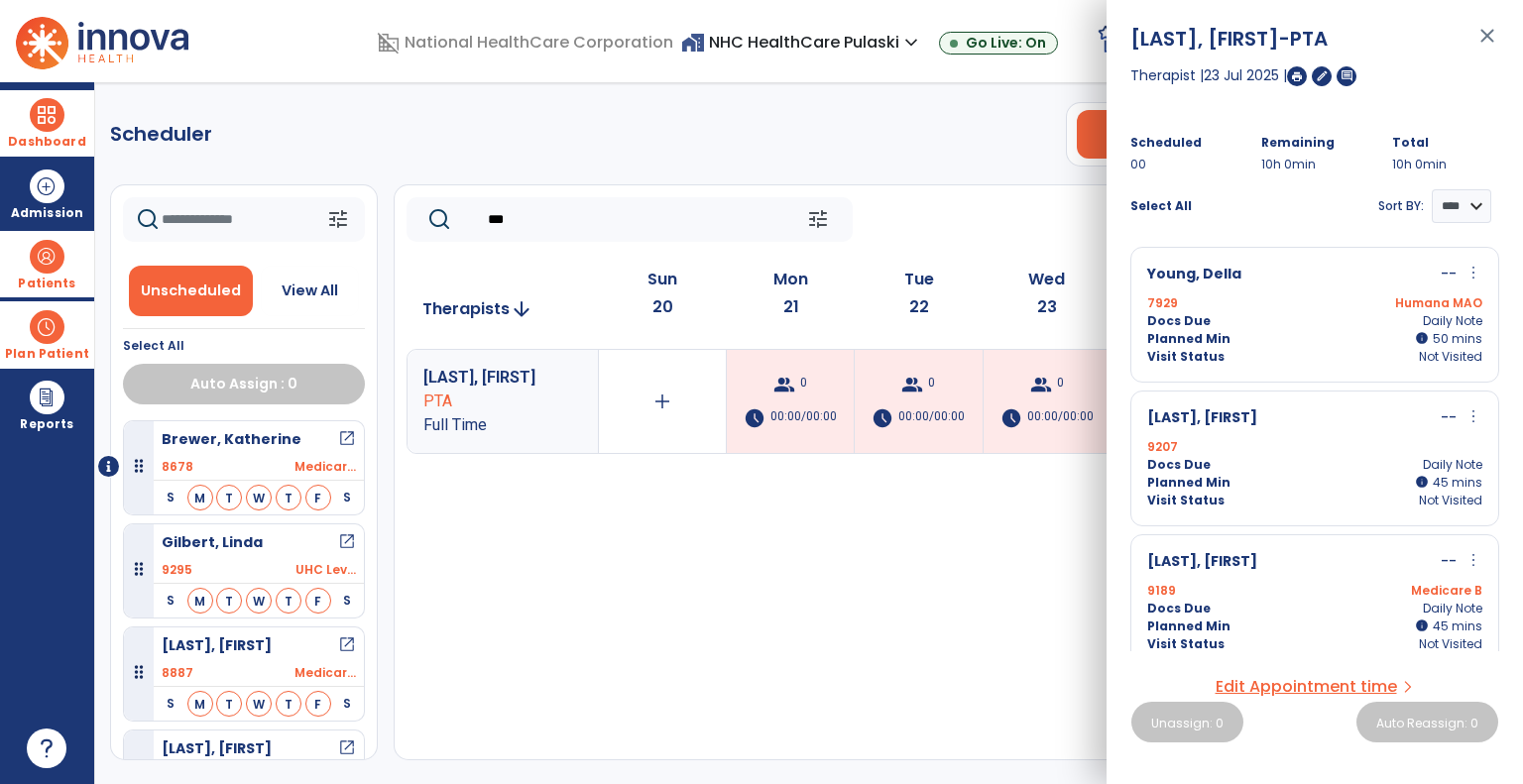 click on "close" at bounding box center [1487, 45] 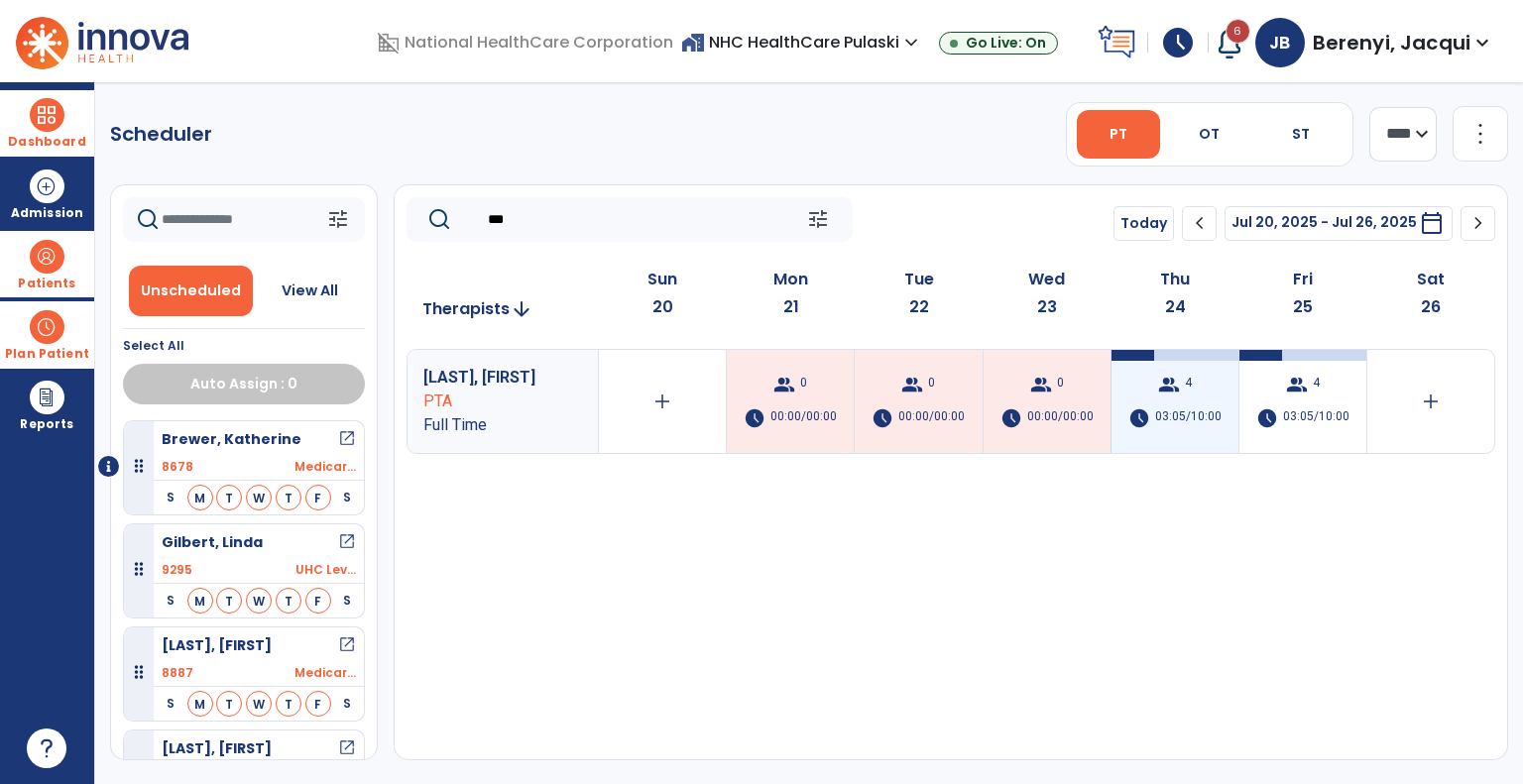 click on "group  4" at bounding box center [1175, 385] 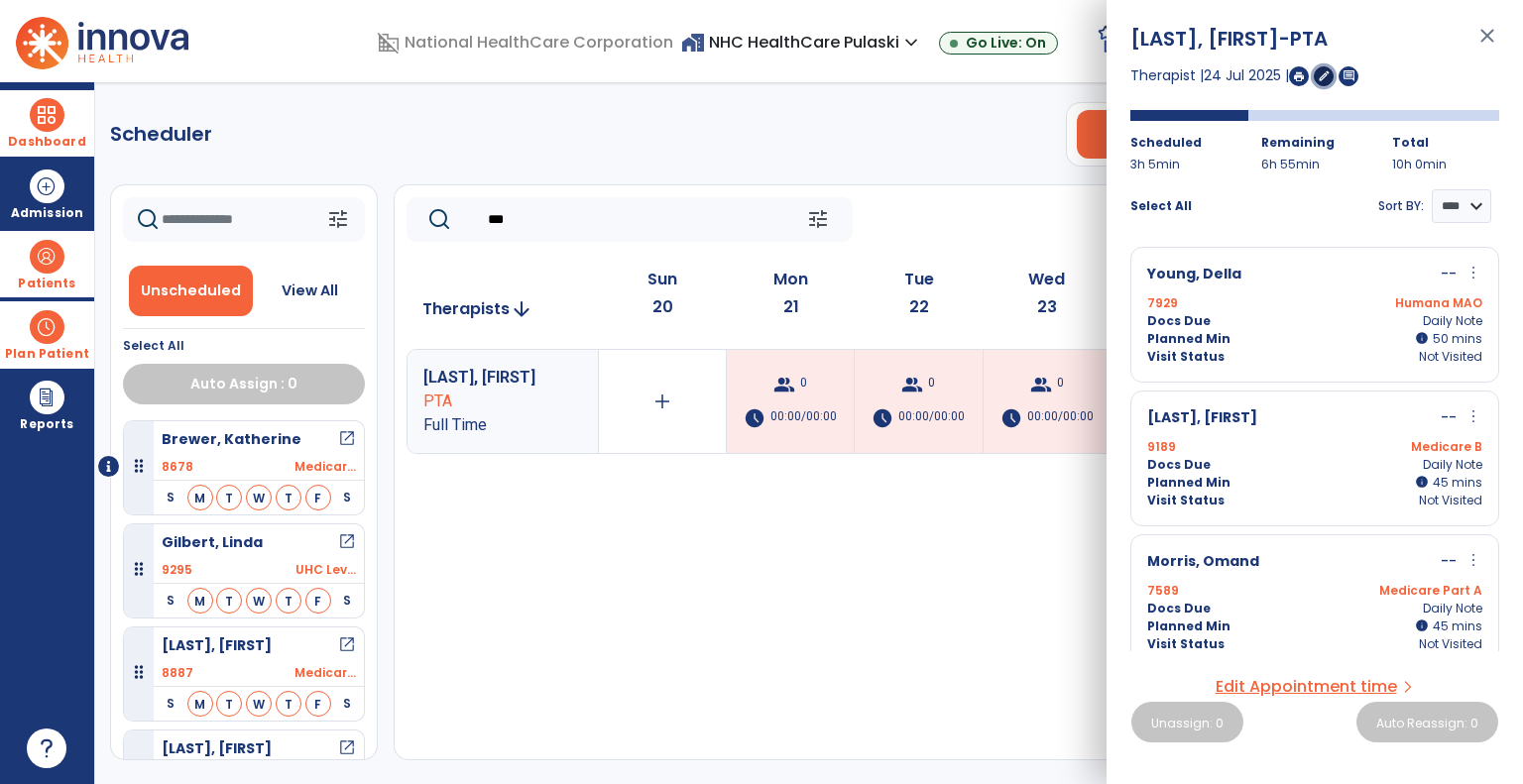 click on "edit" at bounding box center (1324, 75) 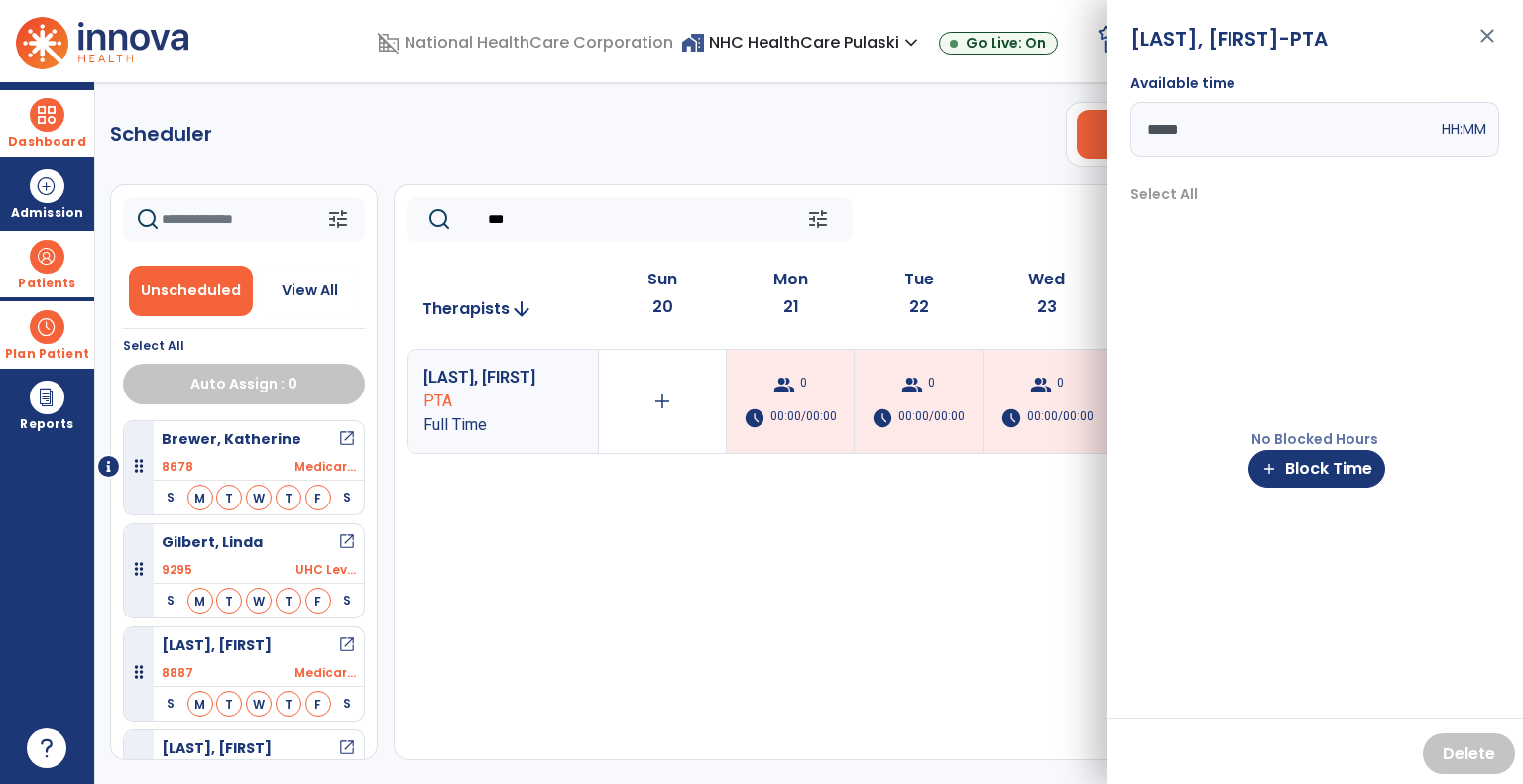 click on "*****" at bounding box center [1284, 129] 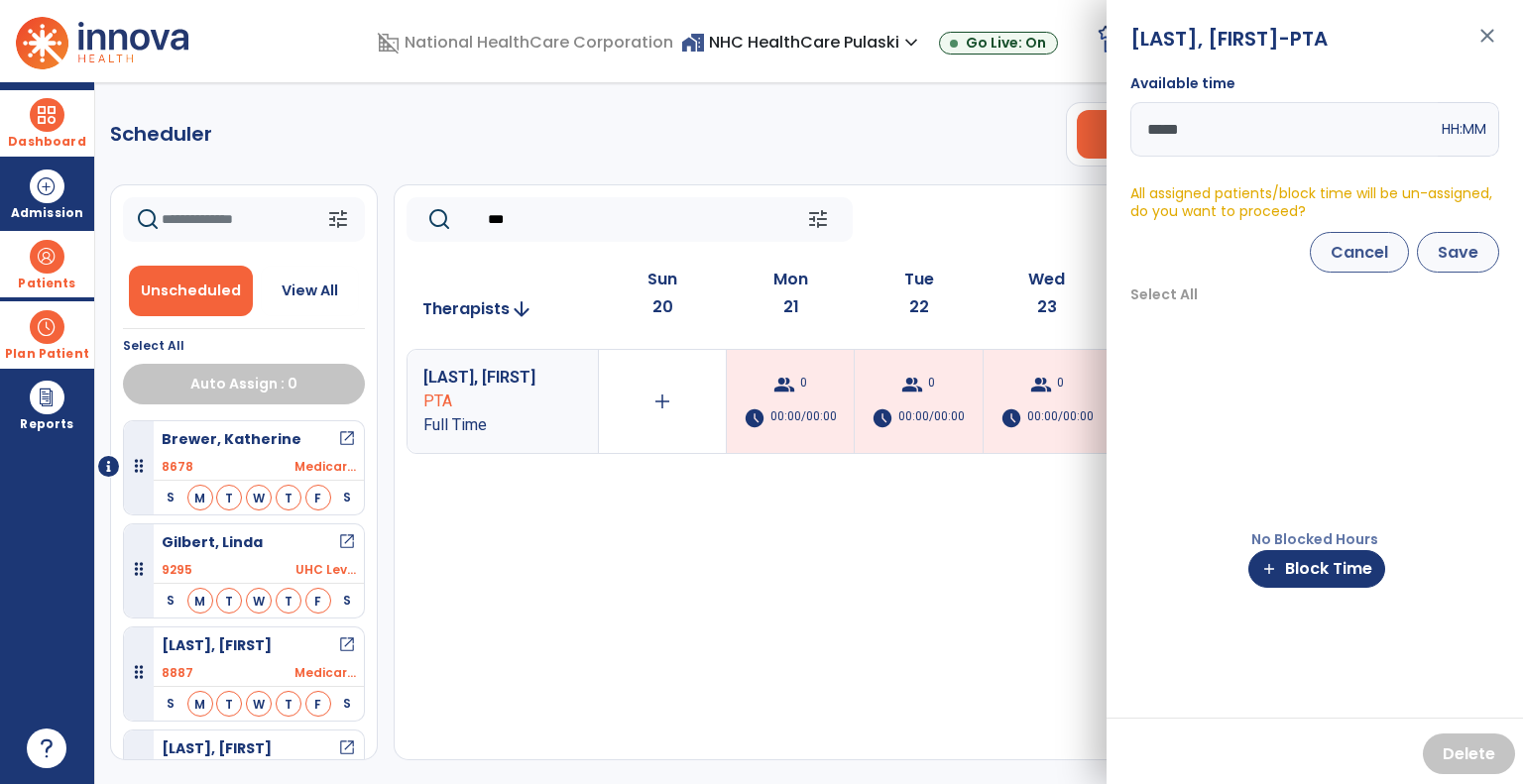 type on "*****" 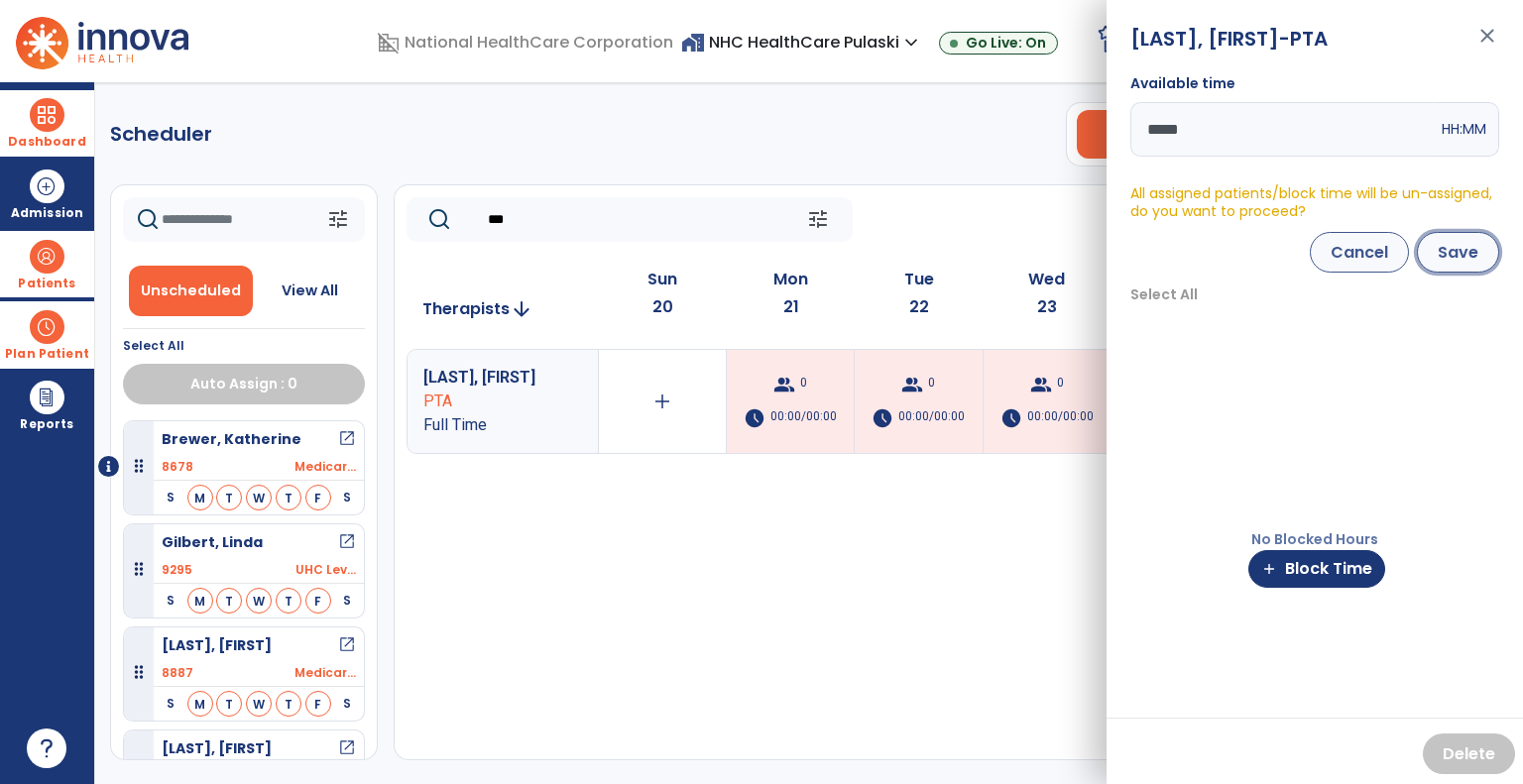 click on "Save" at bounding box center (1458, 252) 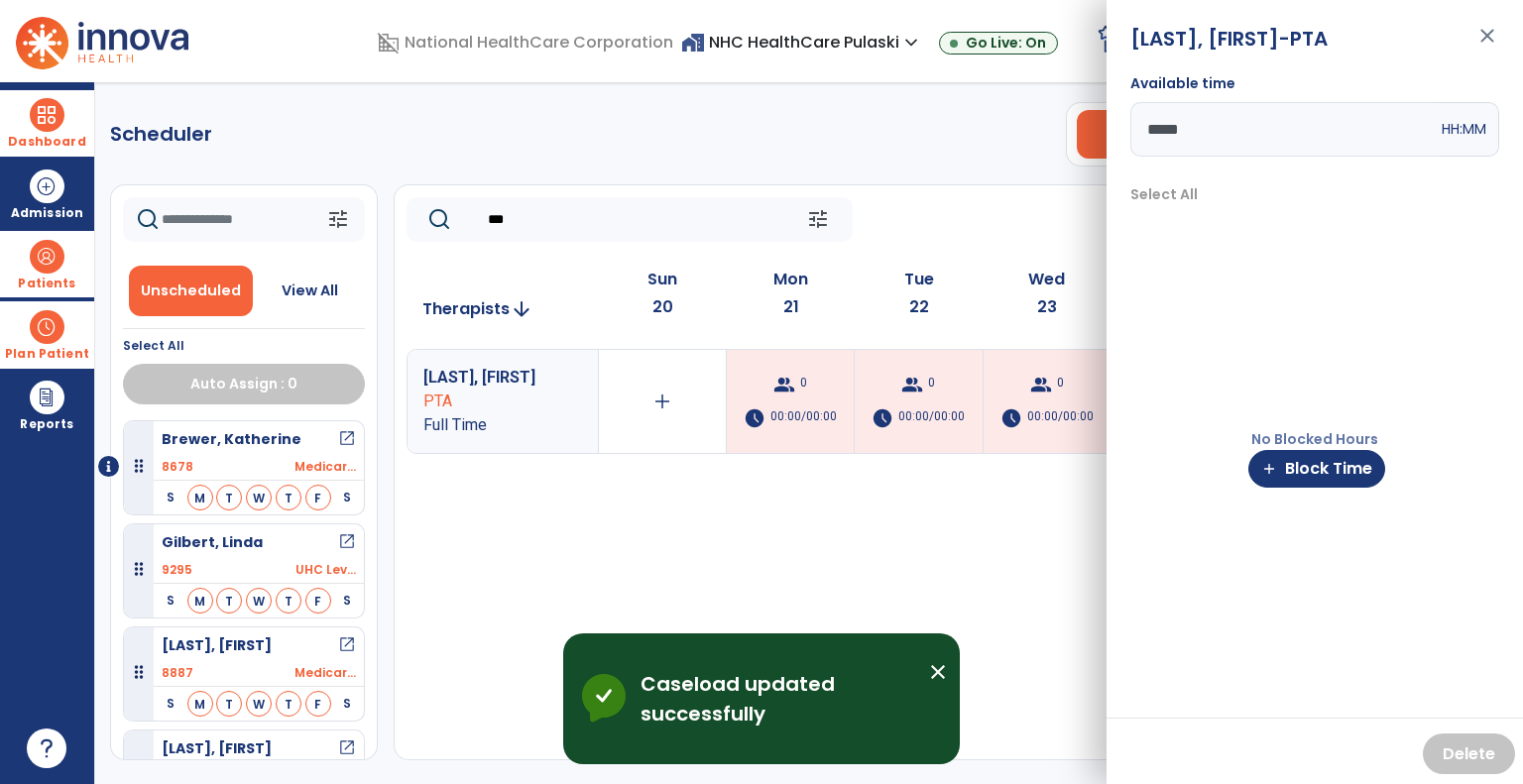 click on "close" at bounding box center [1487, 45] 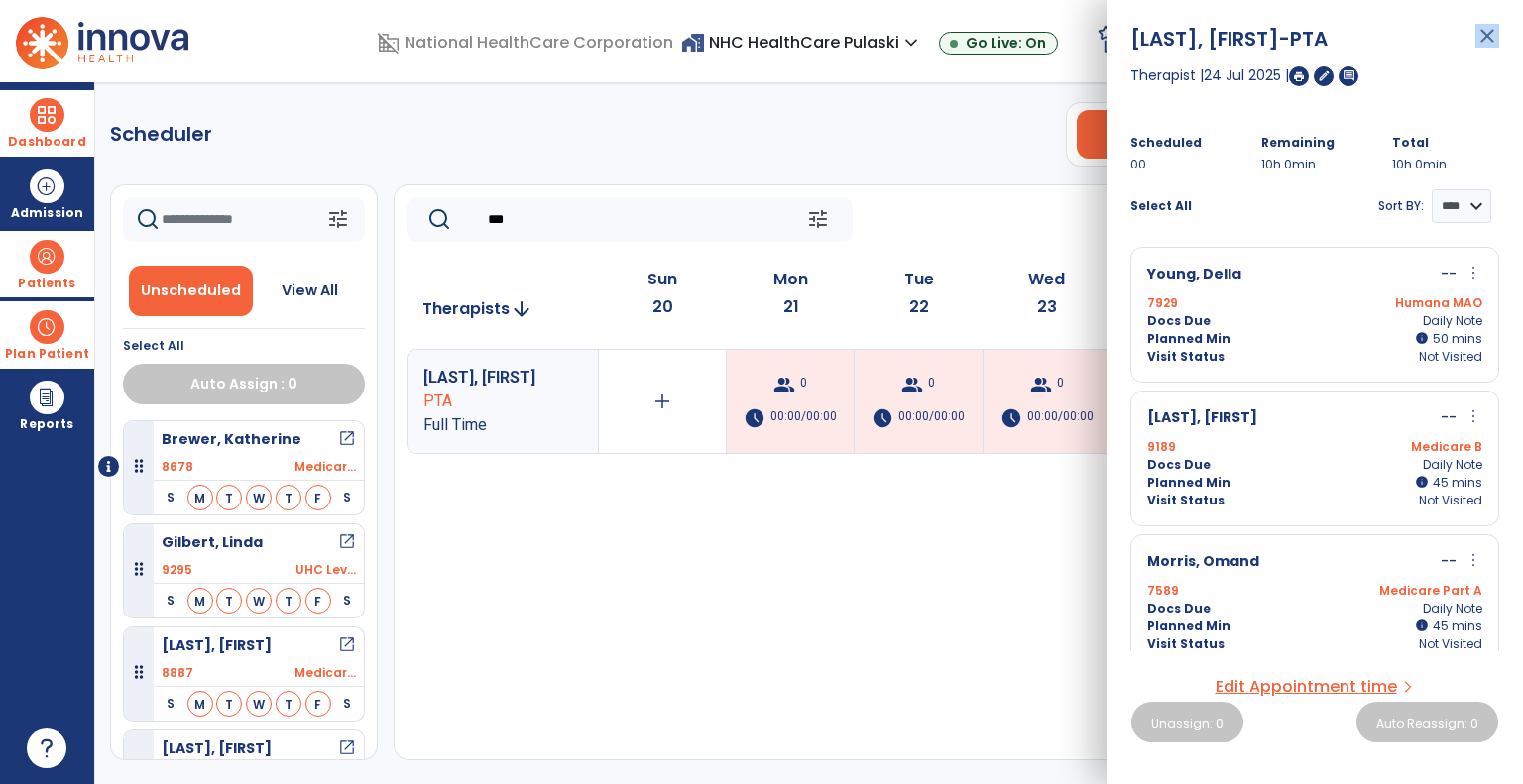 click on "close" at bounding box center (1487, 45) 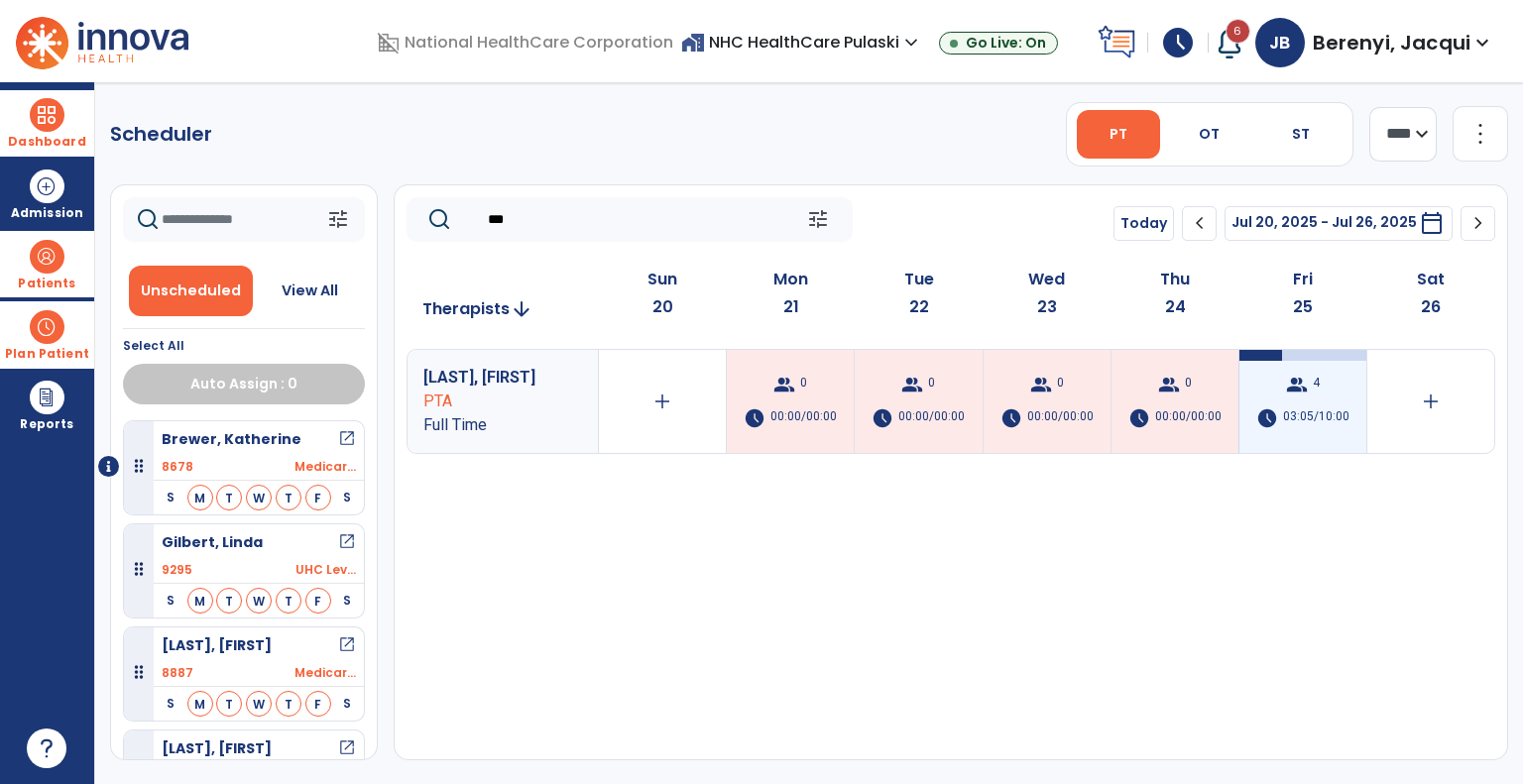 click on "group  4  schedule  03:05/10:00" at bounding box center (1303, 401) 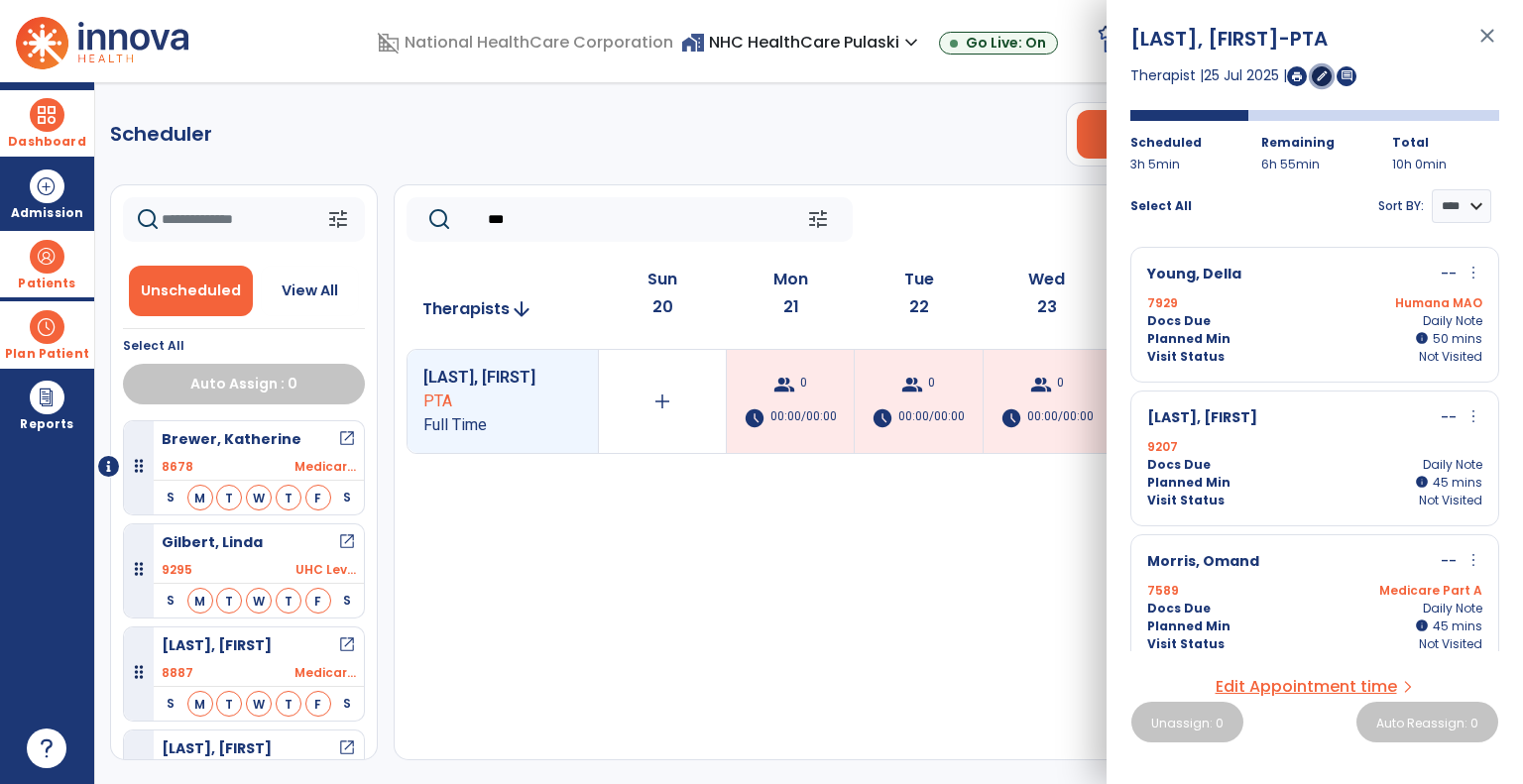 click on "edit" at bounding box center (1322, 75) 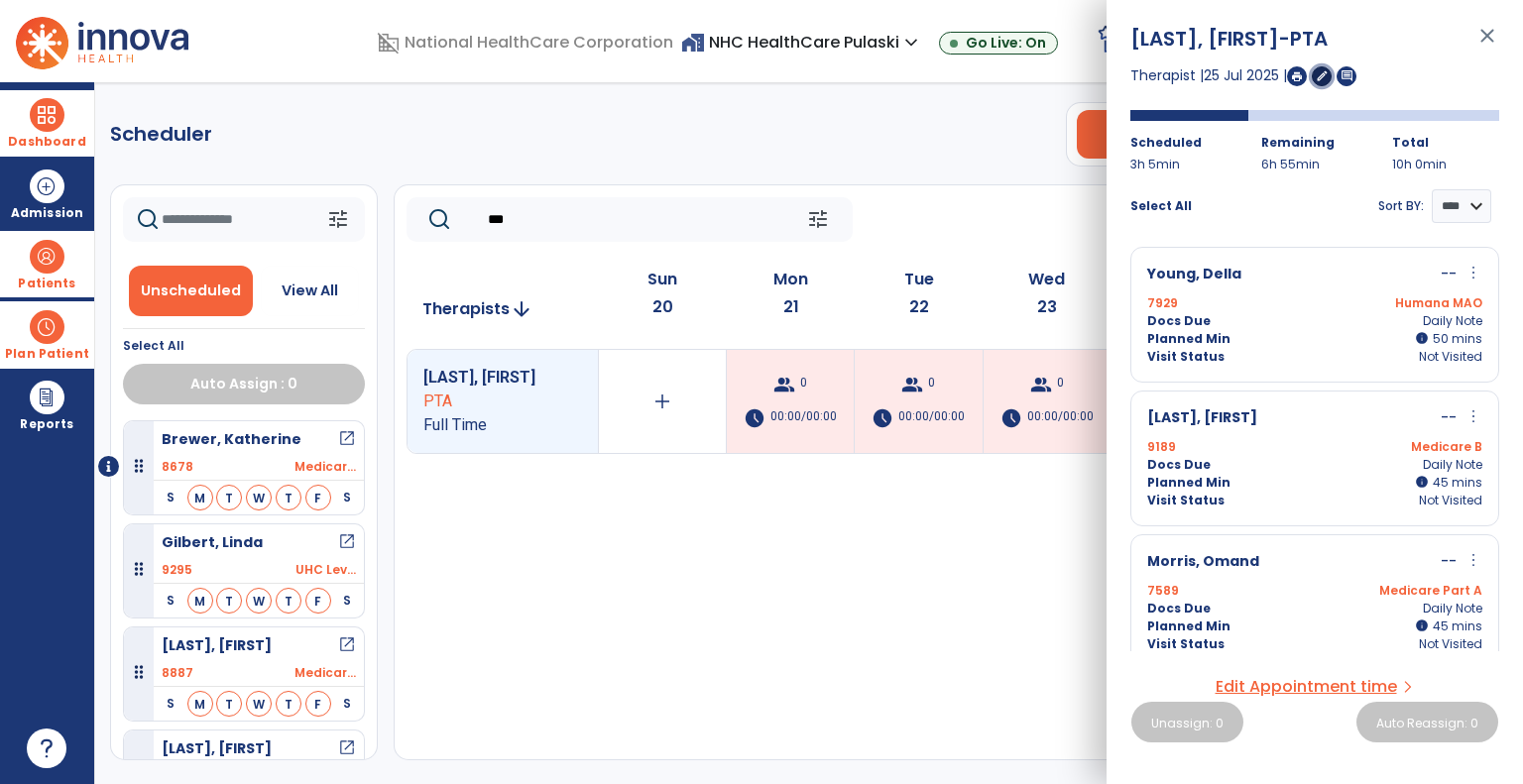 click on "edit" at bounding box center (1322, 75) 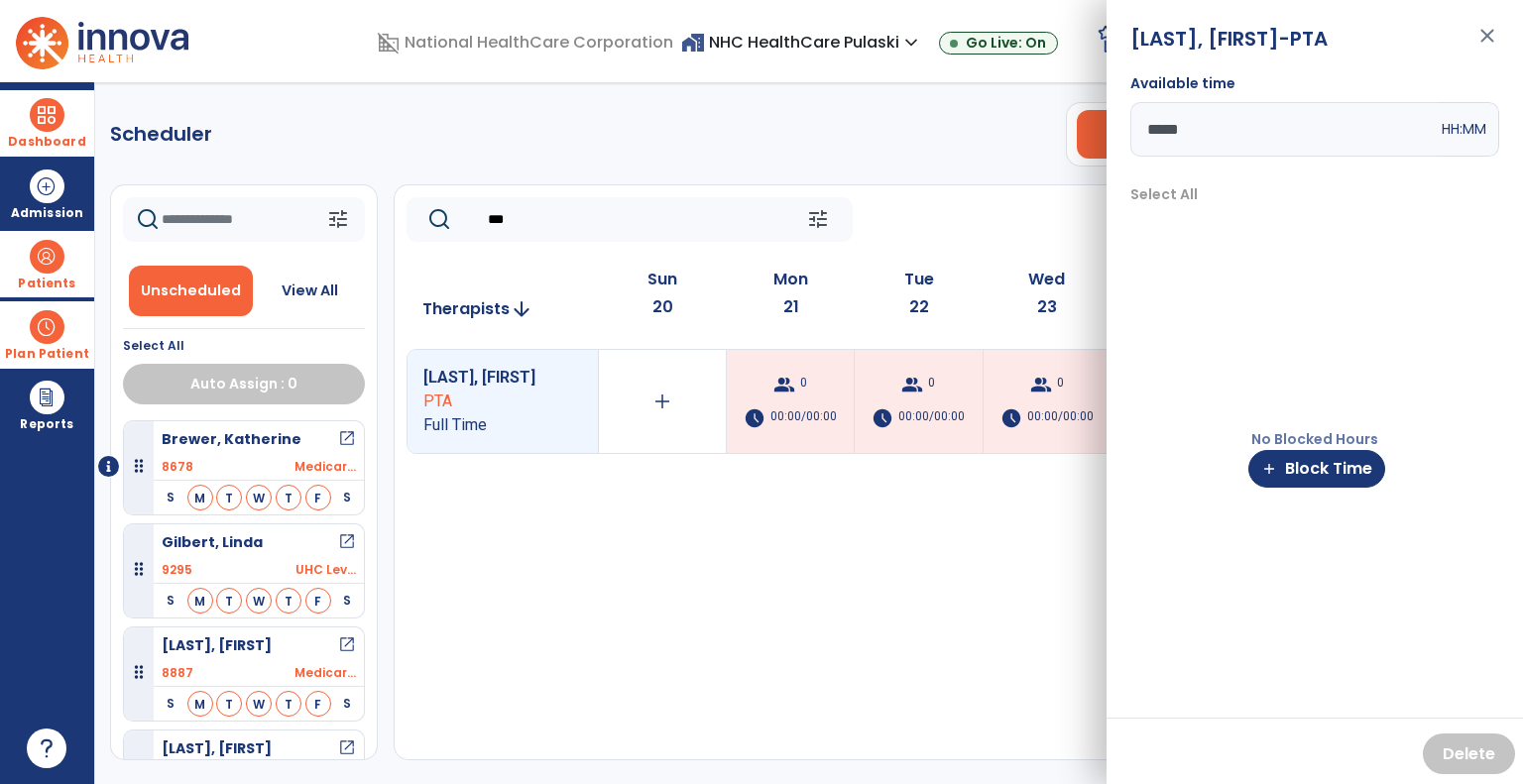 click on "*****" at bounding box center [1284, 129] 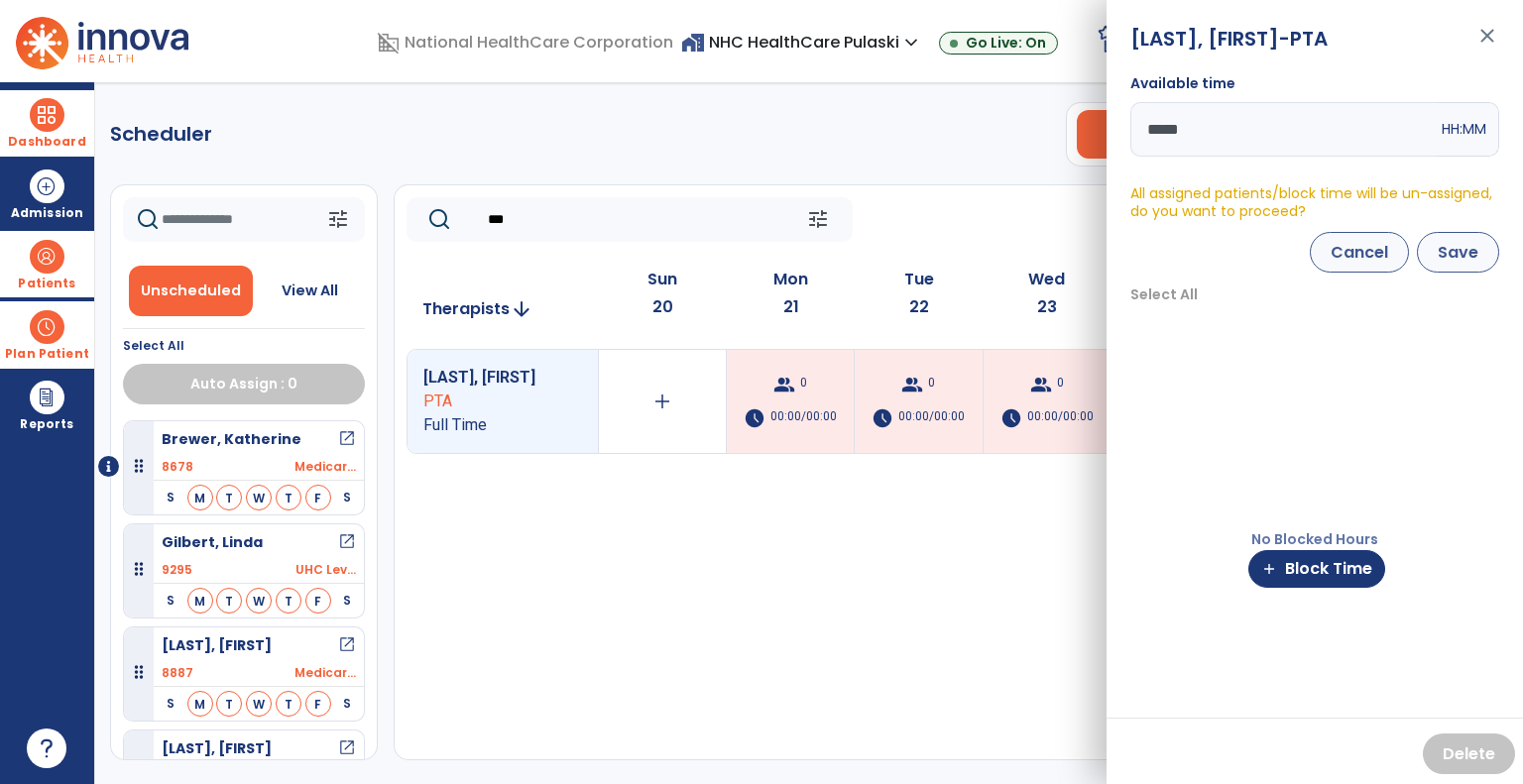 type on "*****" 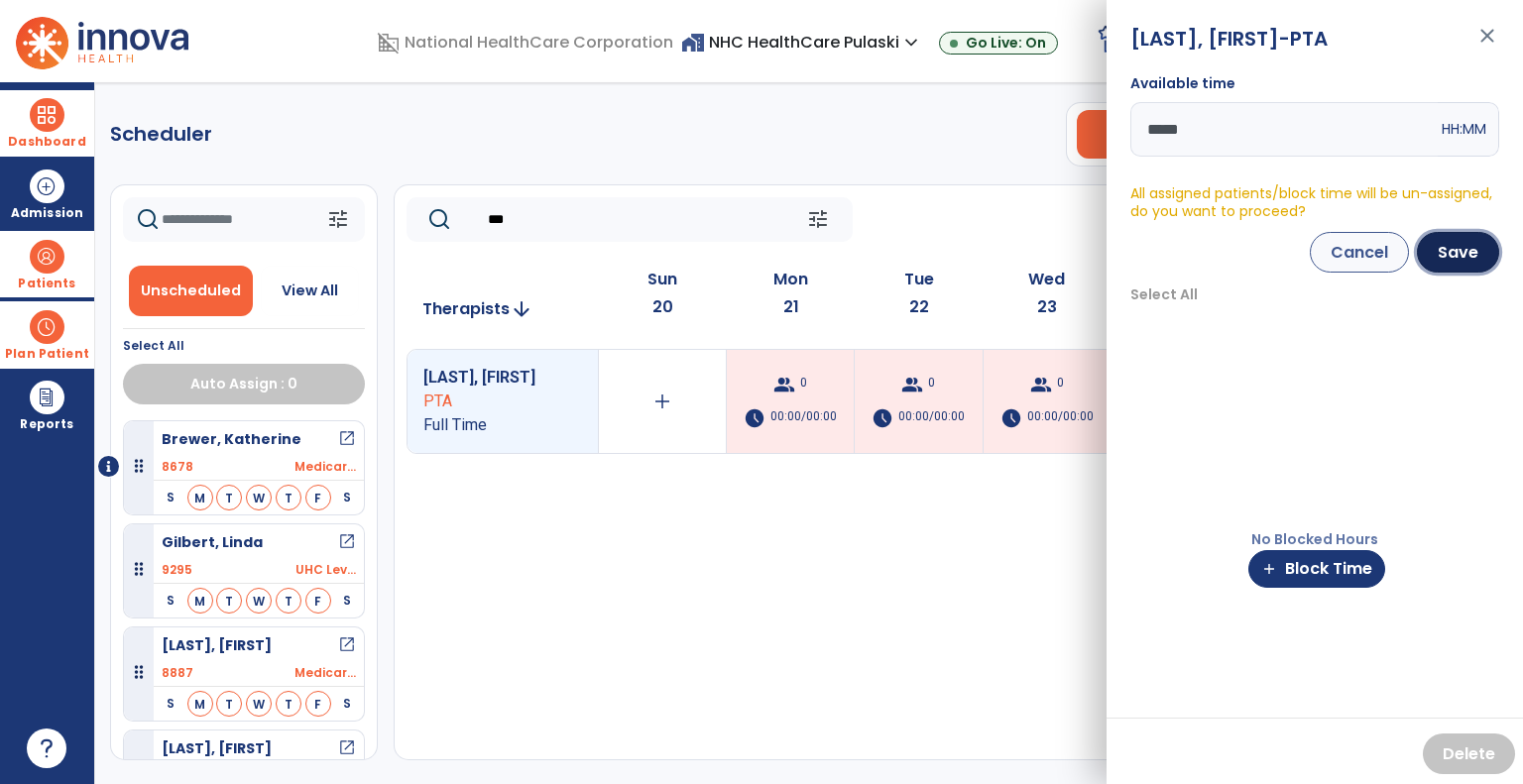 click on "Save" at bounding box center [1458, 252] 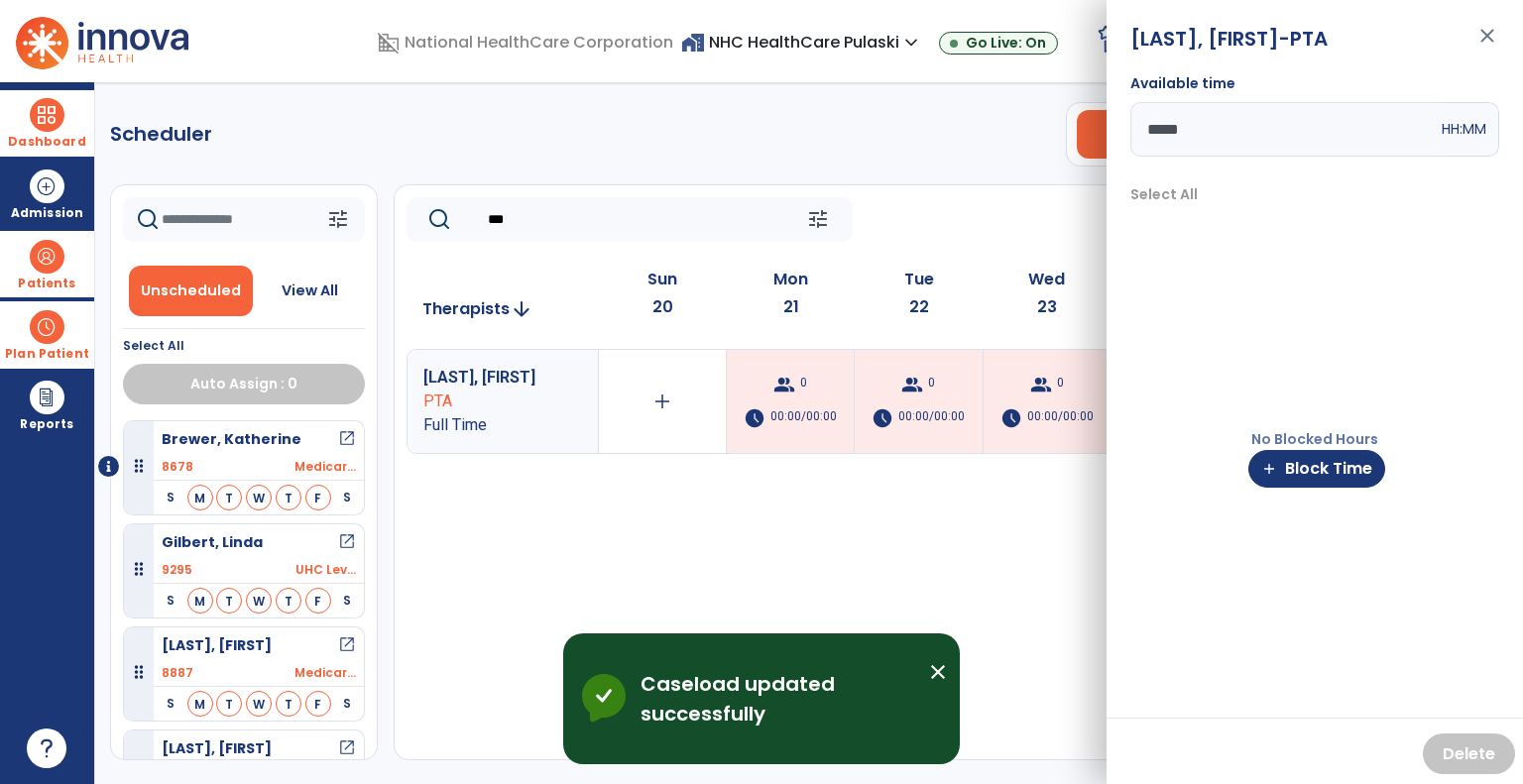 click on "close" at bounding box center (1487, 45) 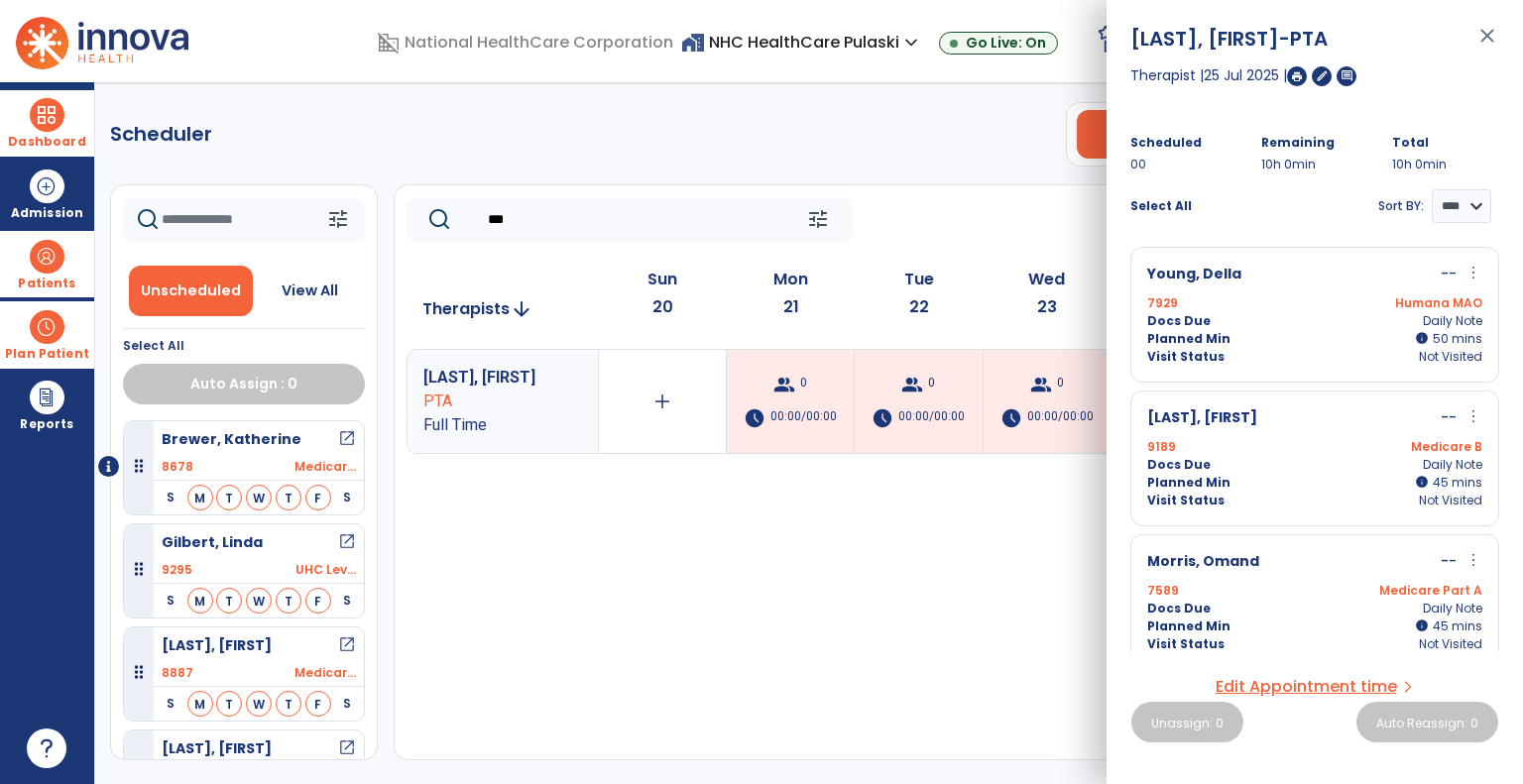 click on "close" at bounding box center [1487, 45] 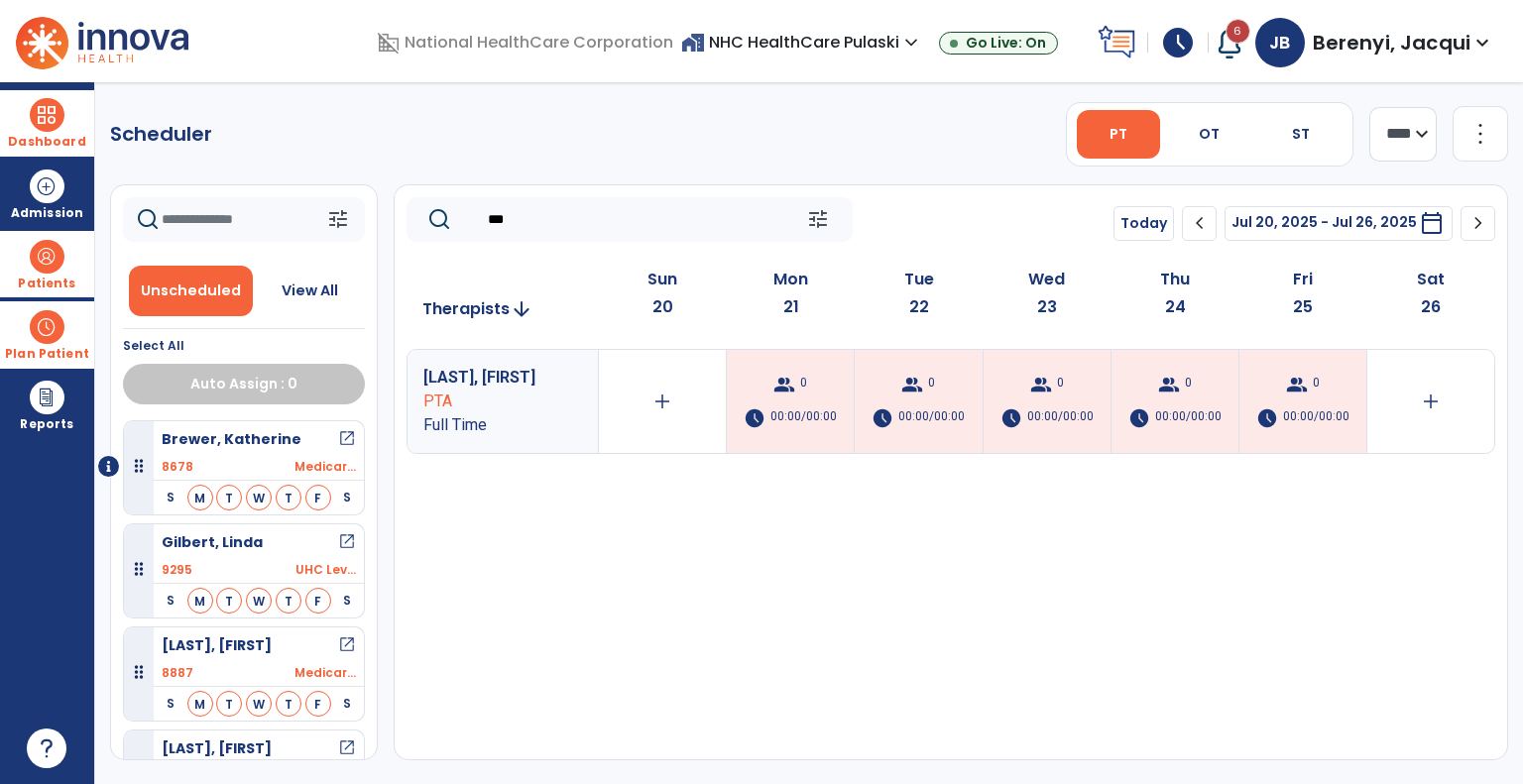 click on "[LAST], [FIRST]" at bounding box center (488, 378) 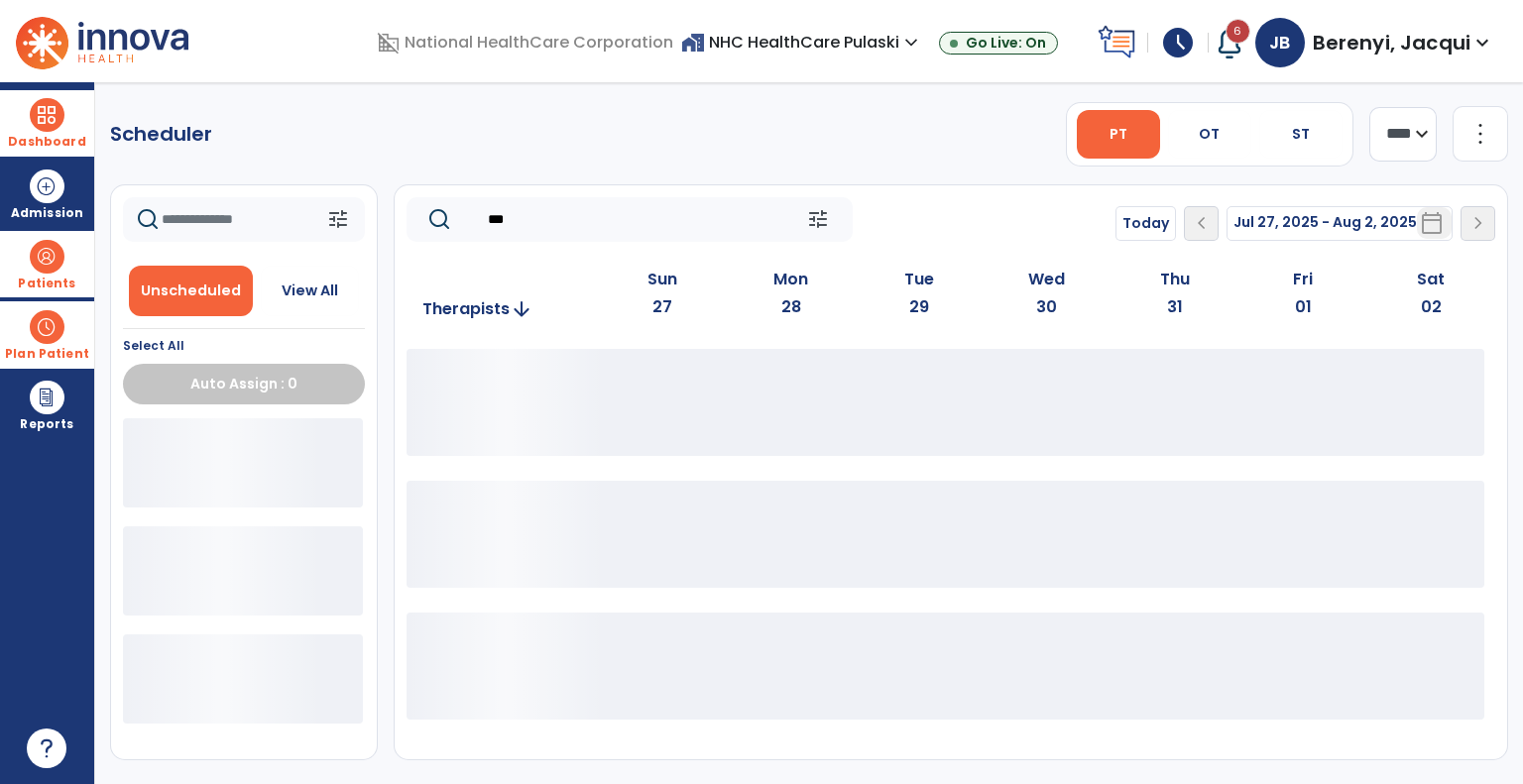 click on "more_vert" 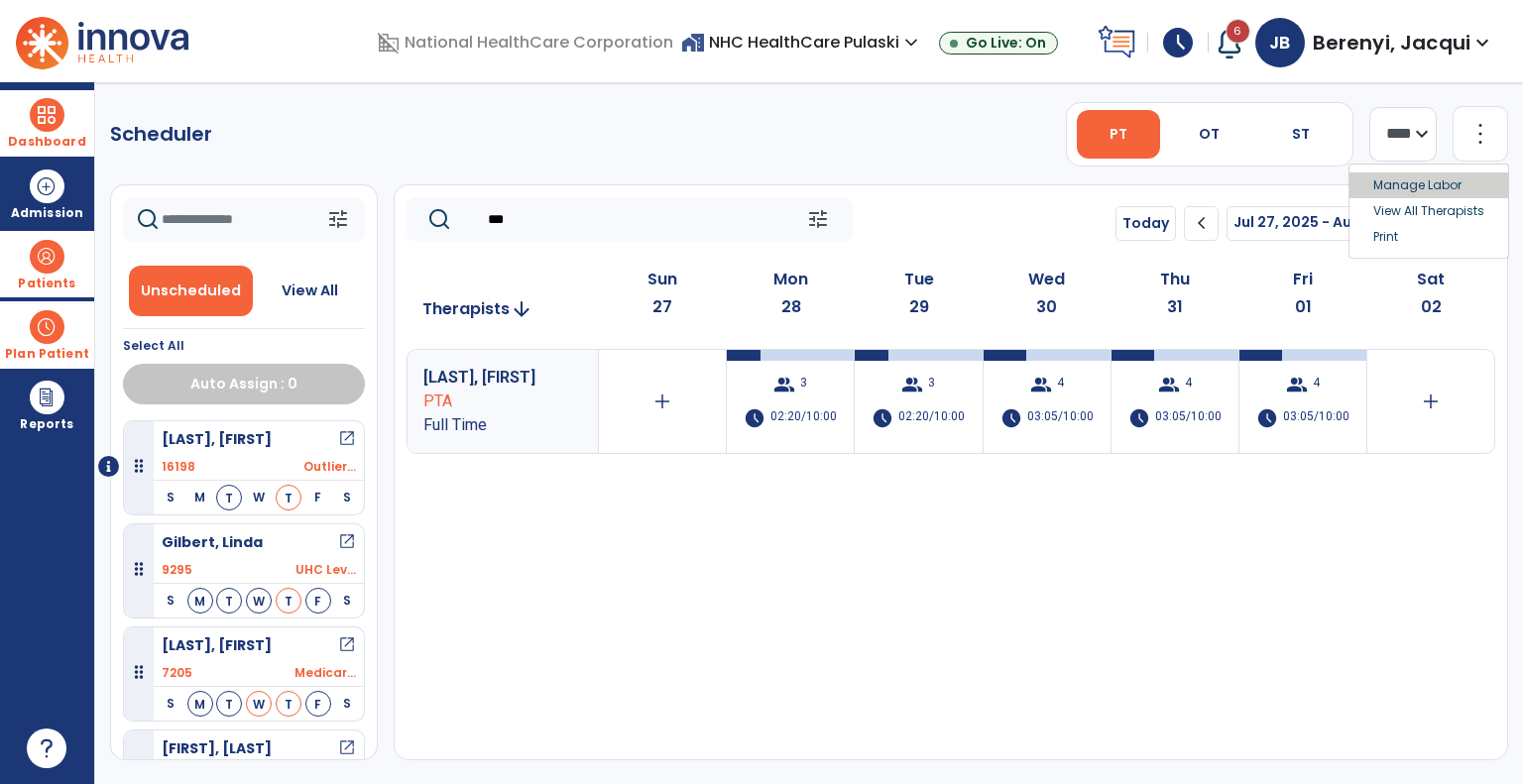 click on "Manage Labor" at bounding box center (1429, 185) 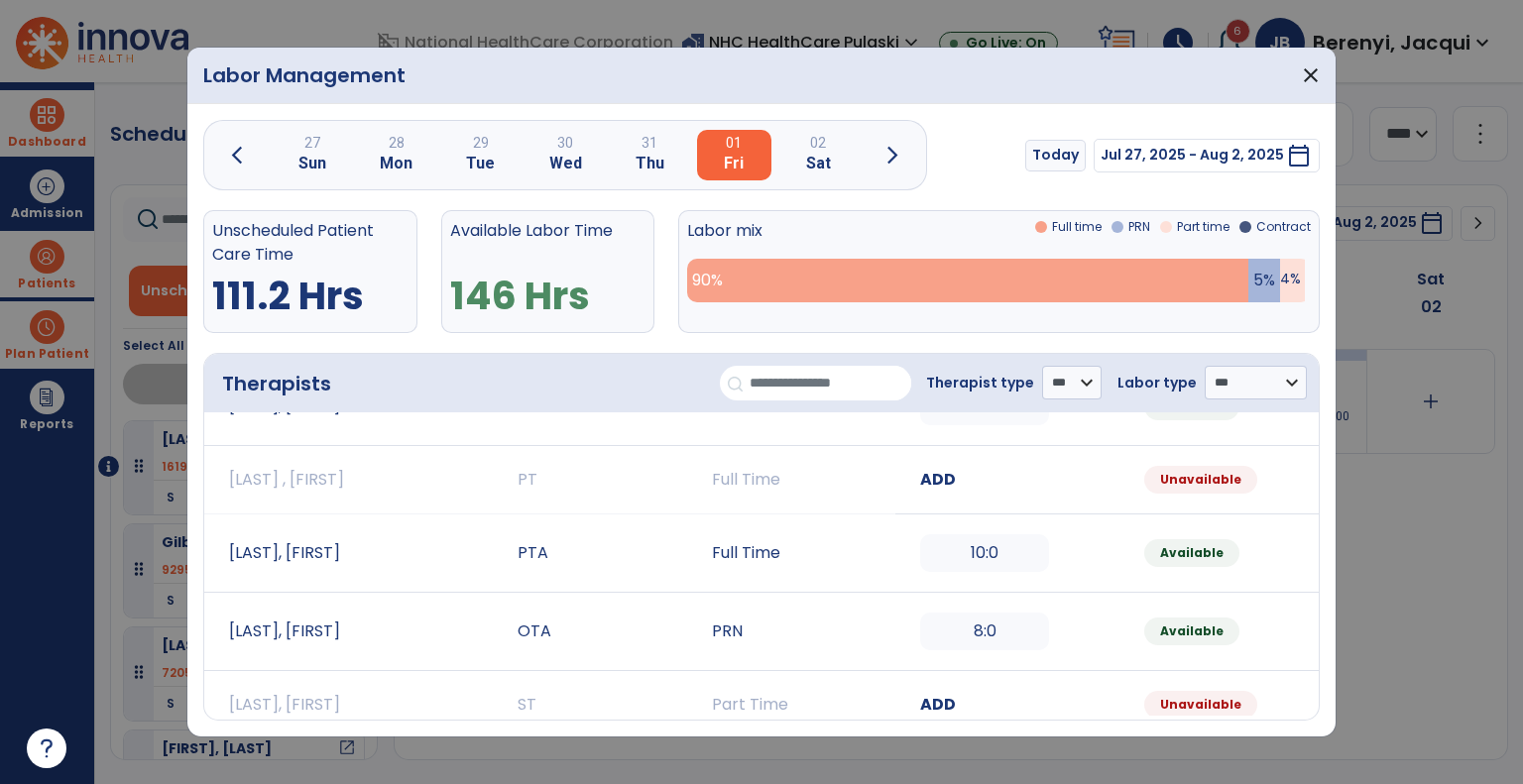 scroll, scrollTop: 1188, scrollLeft: 0, axis: vertical 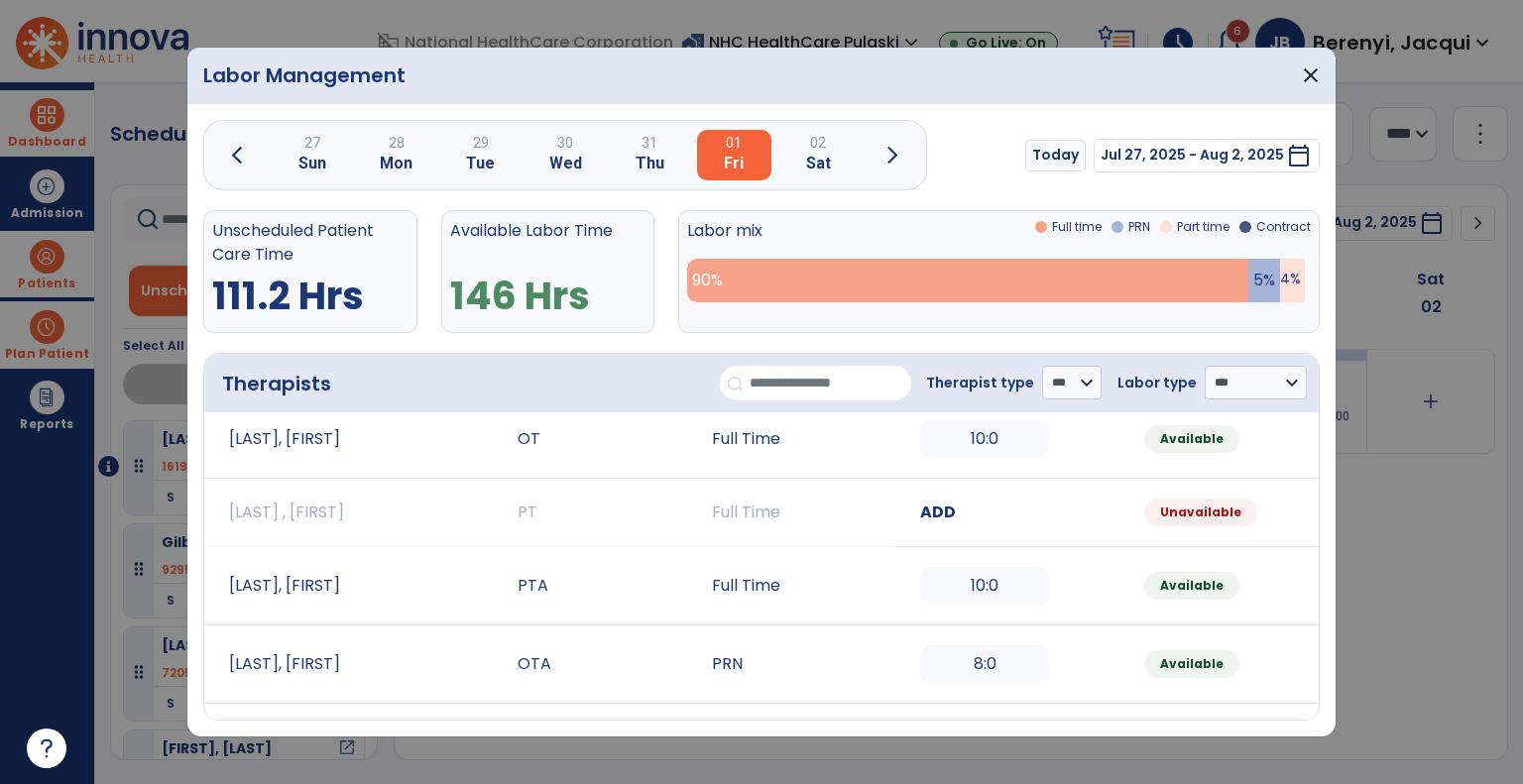 click on "calendar_today" at bounding box center [1299, 156] 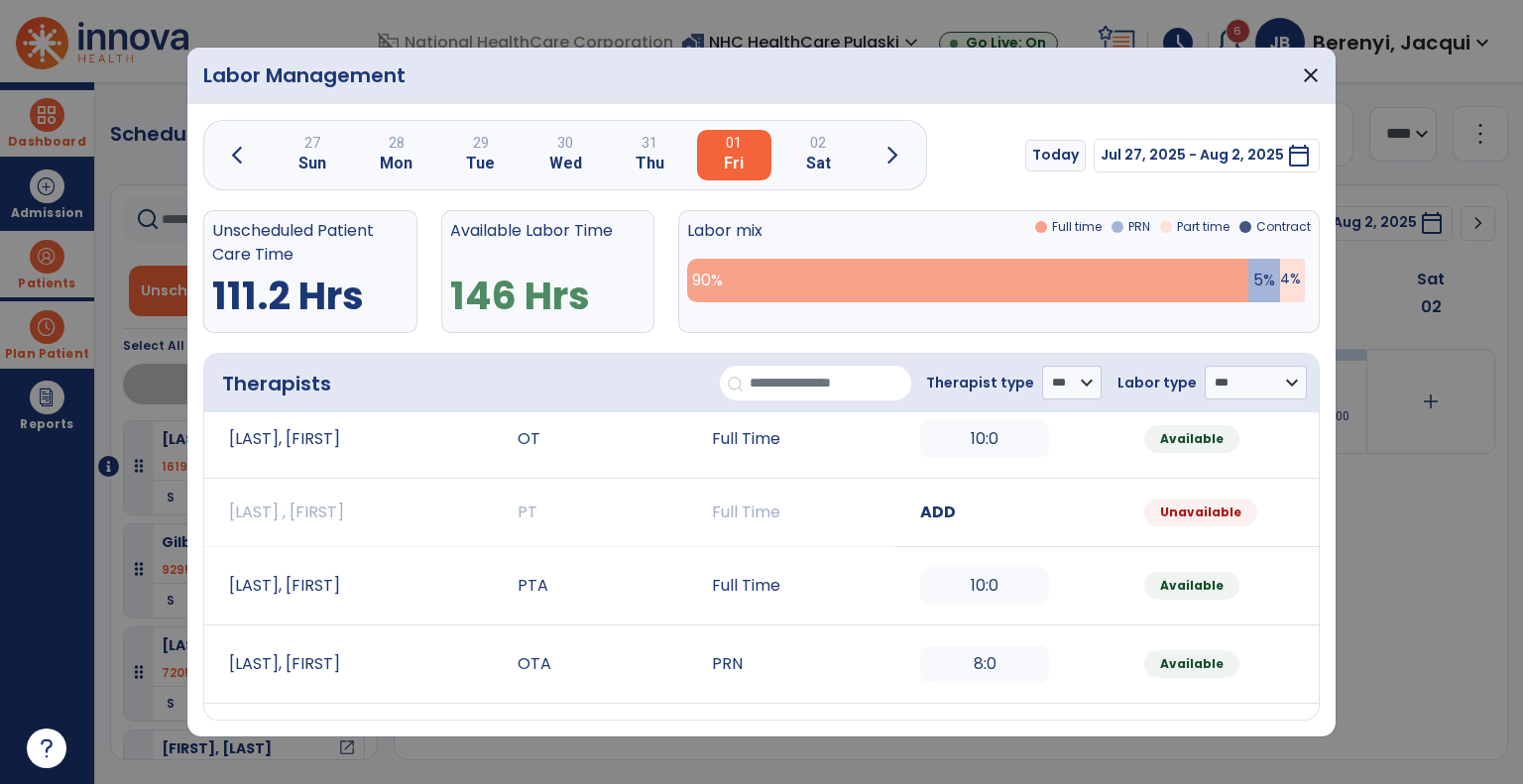 select on "*" 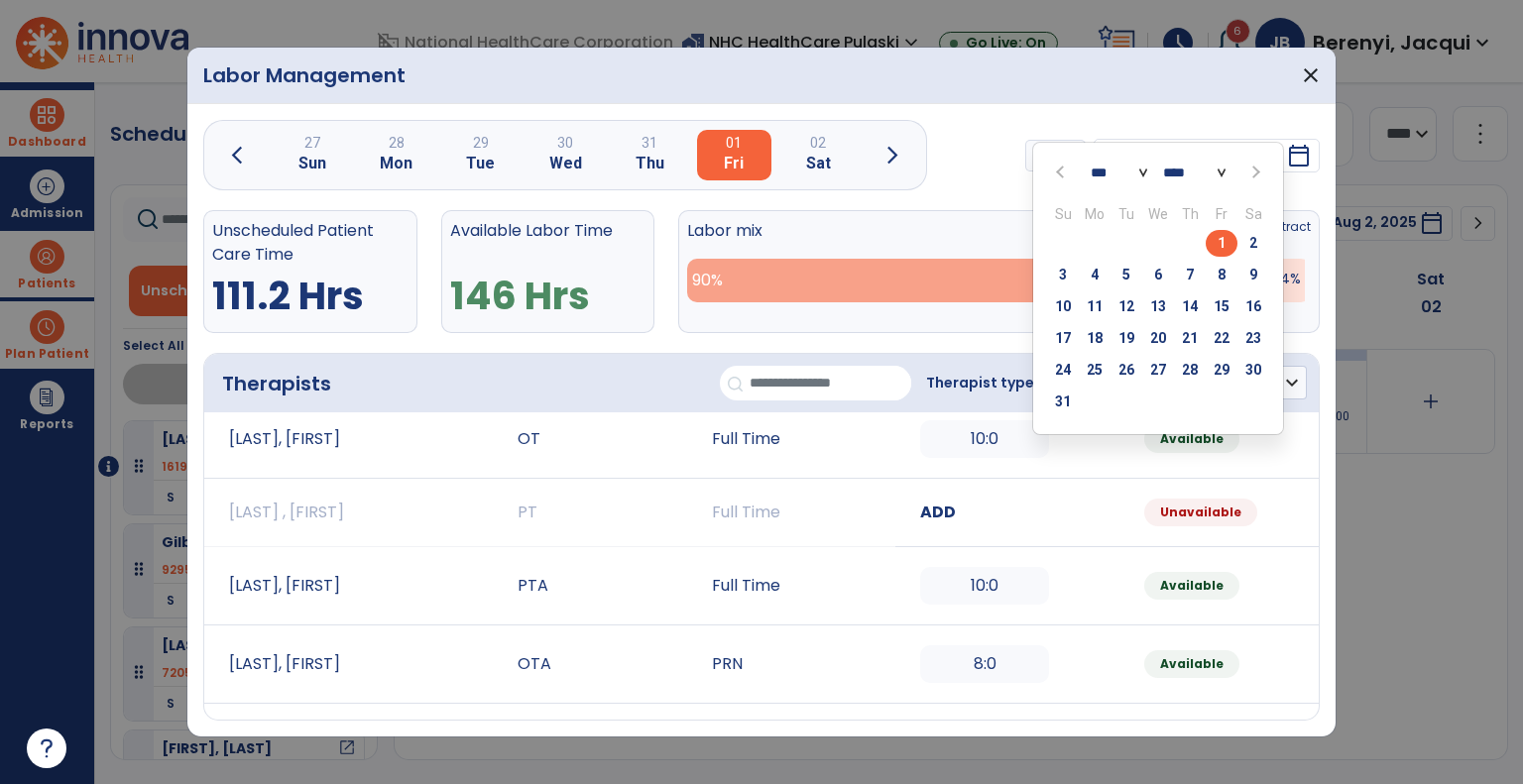 click at bounding box center (1062, 171) 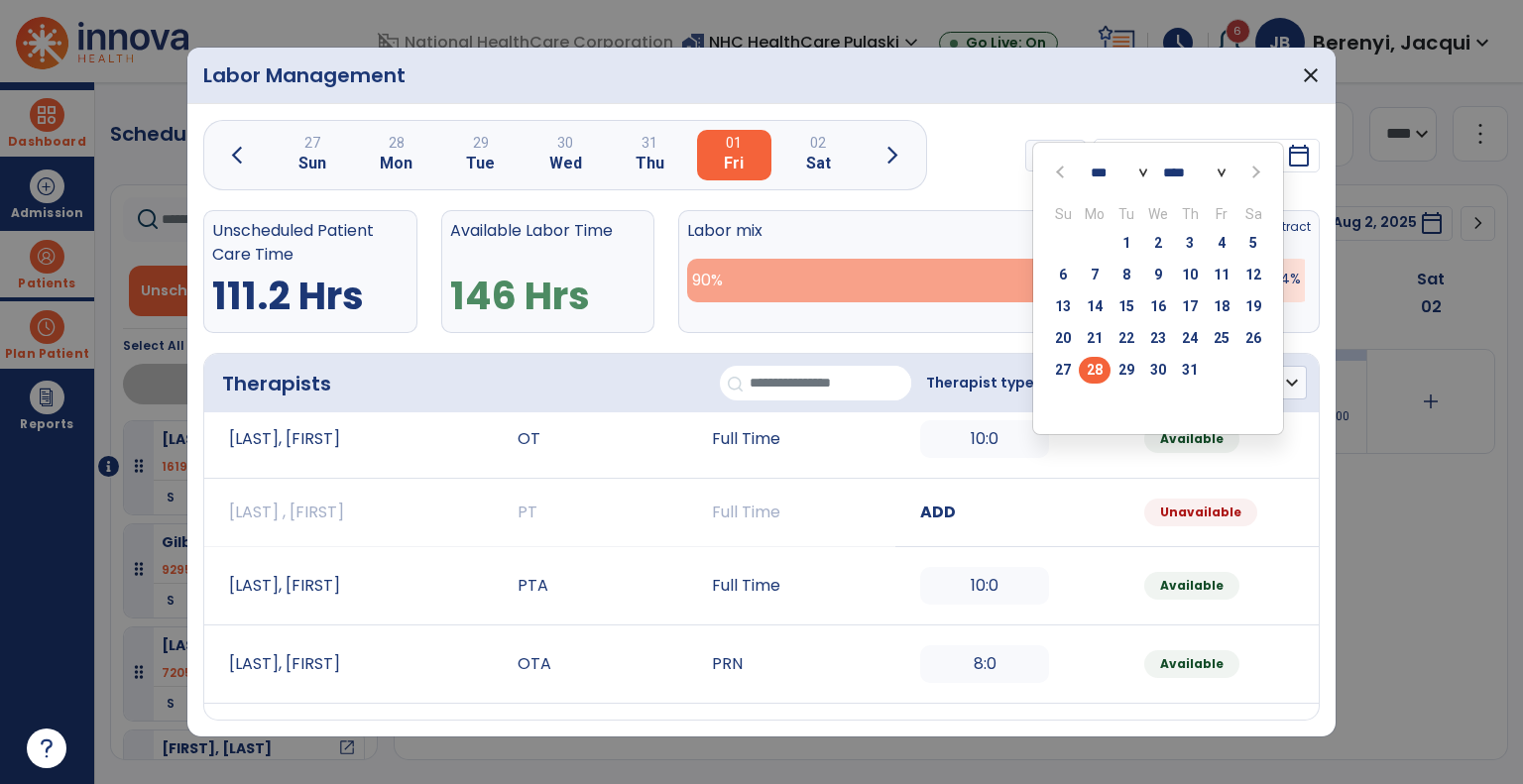 click on "28" at bounding box center (1095, 370) 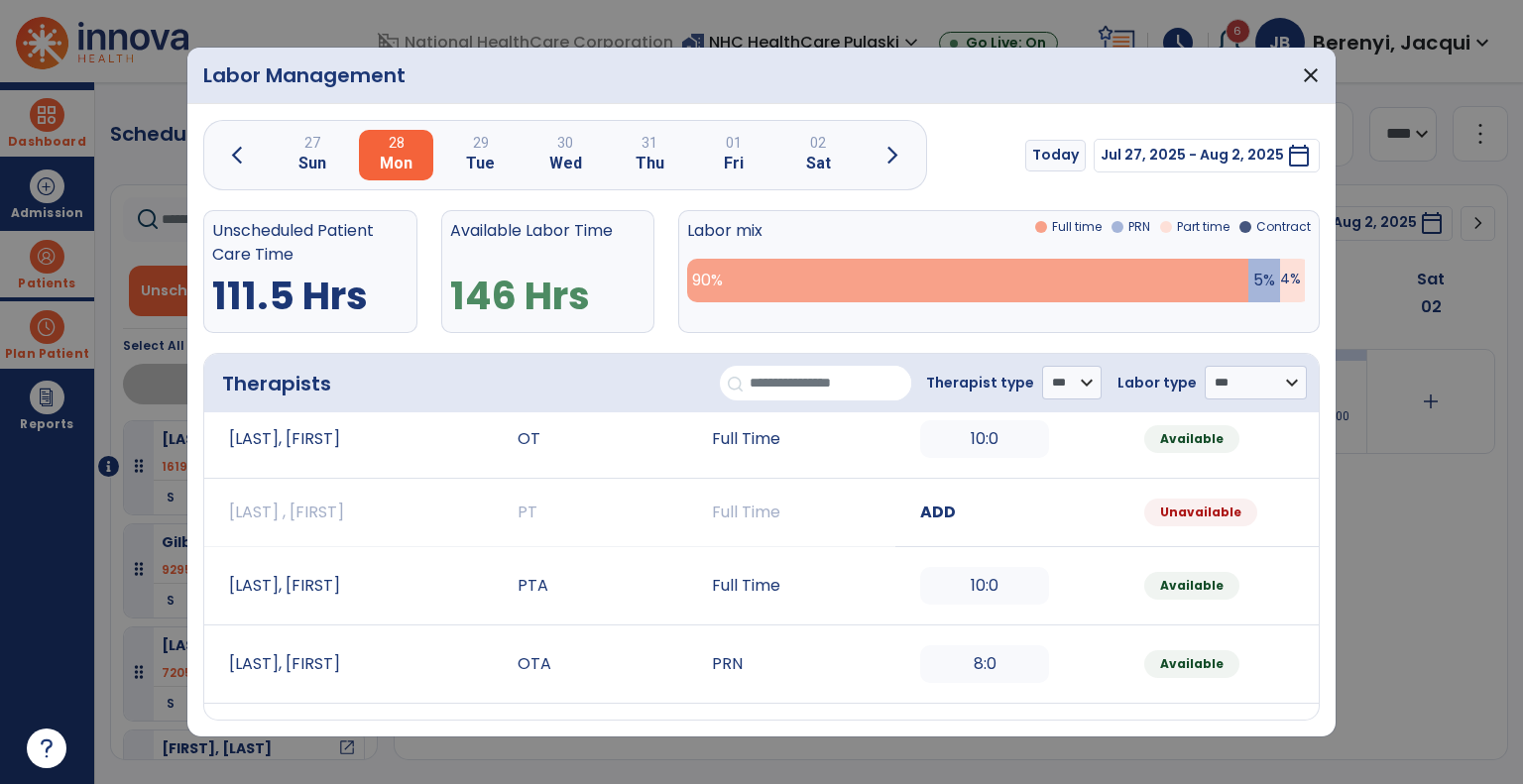 click on "Mon" at bounding box center [396, 164] 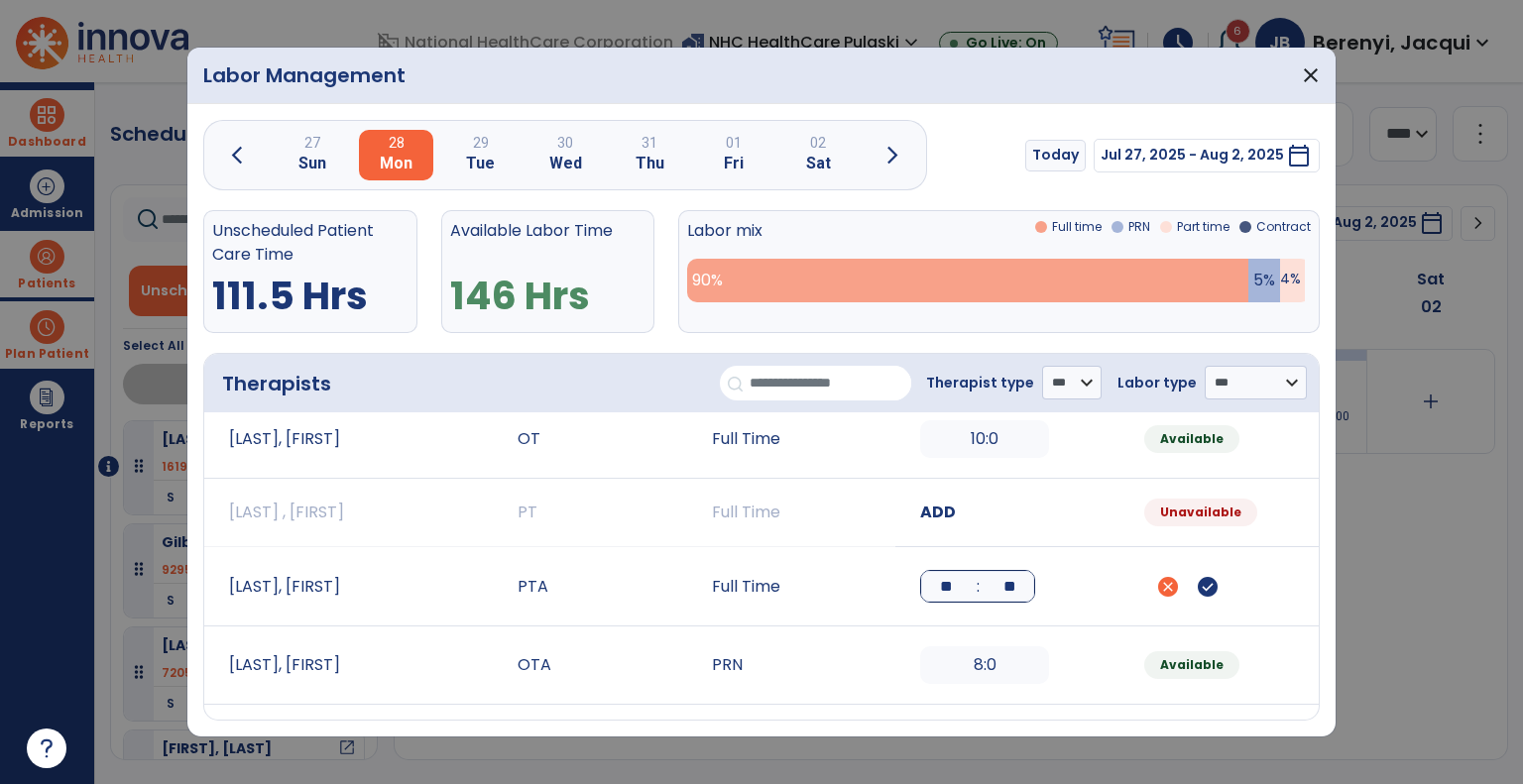 click on "**" at bounding box center [946, 586] 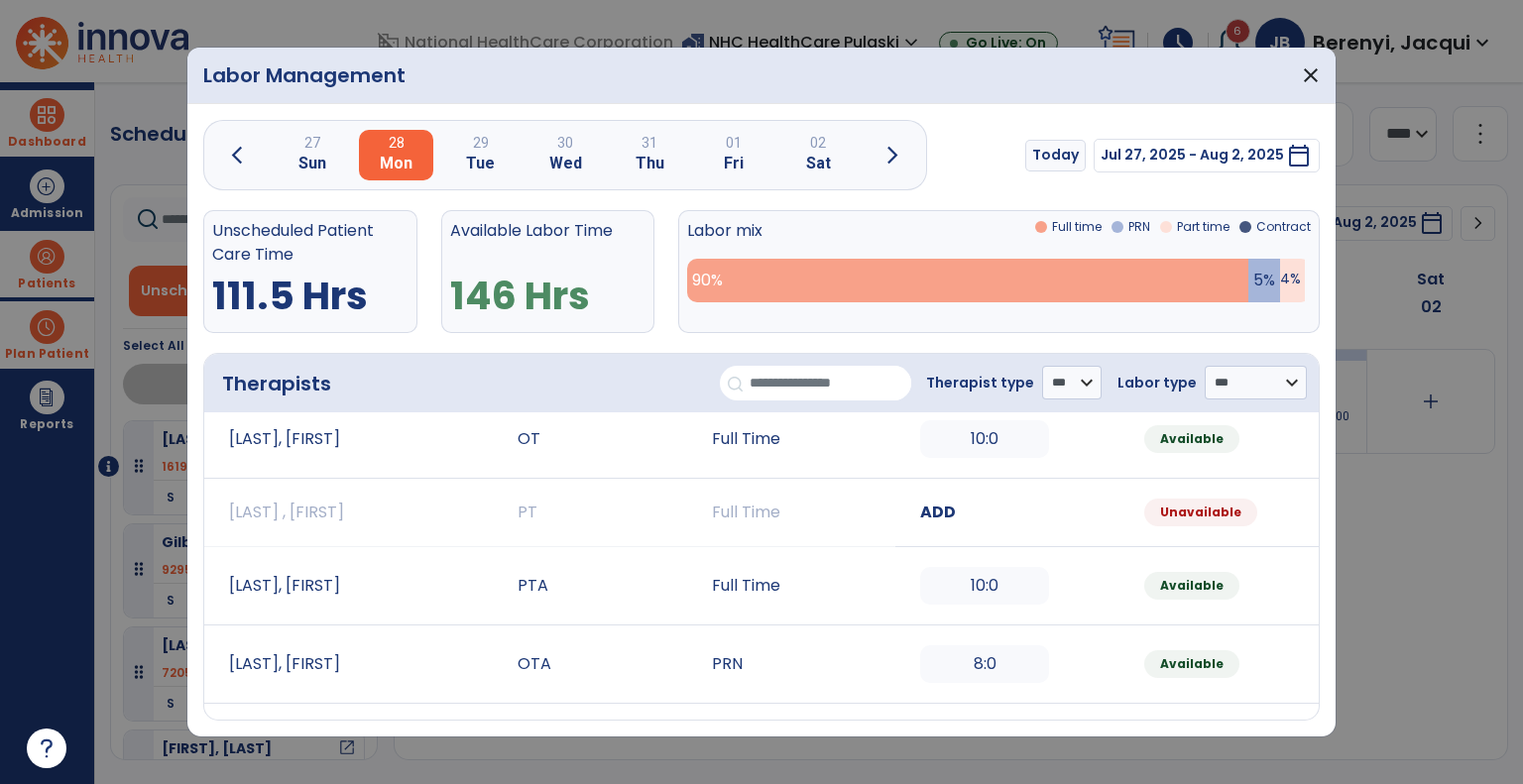 click on "10:0" at bounding box center (985, 586) 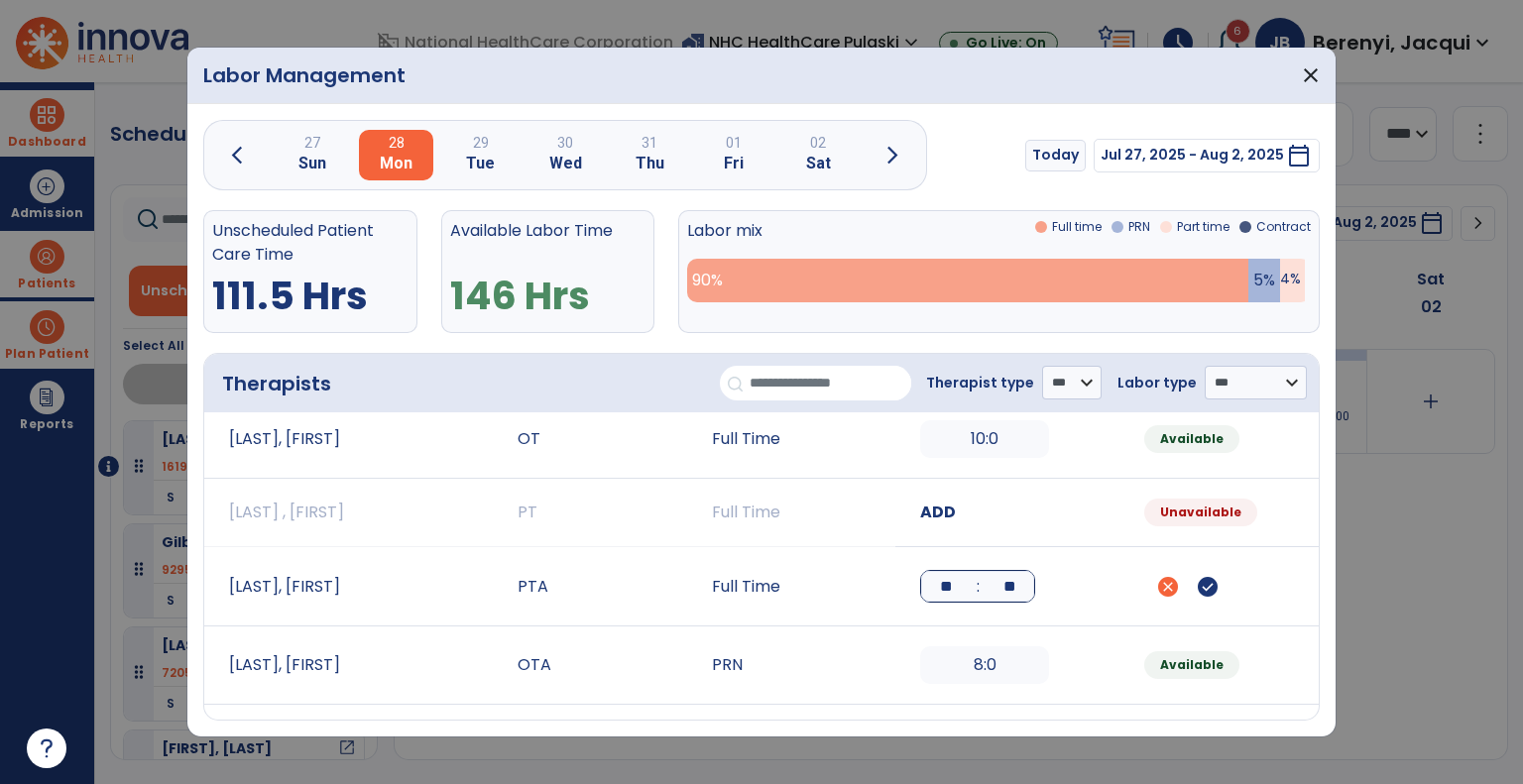 click on "**" at bounding box center [946, 586] 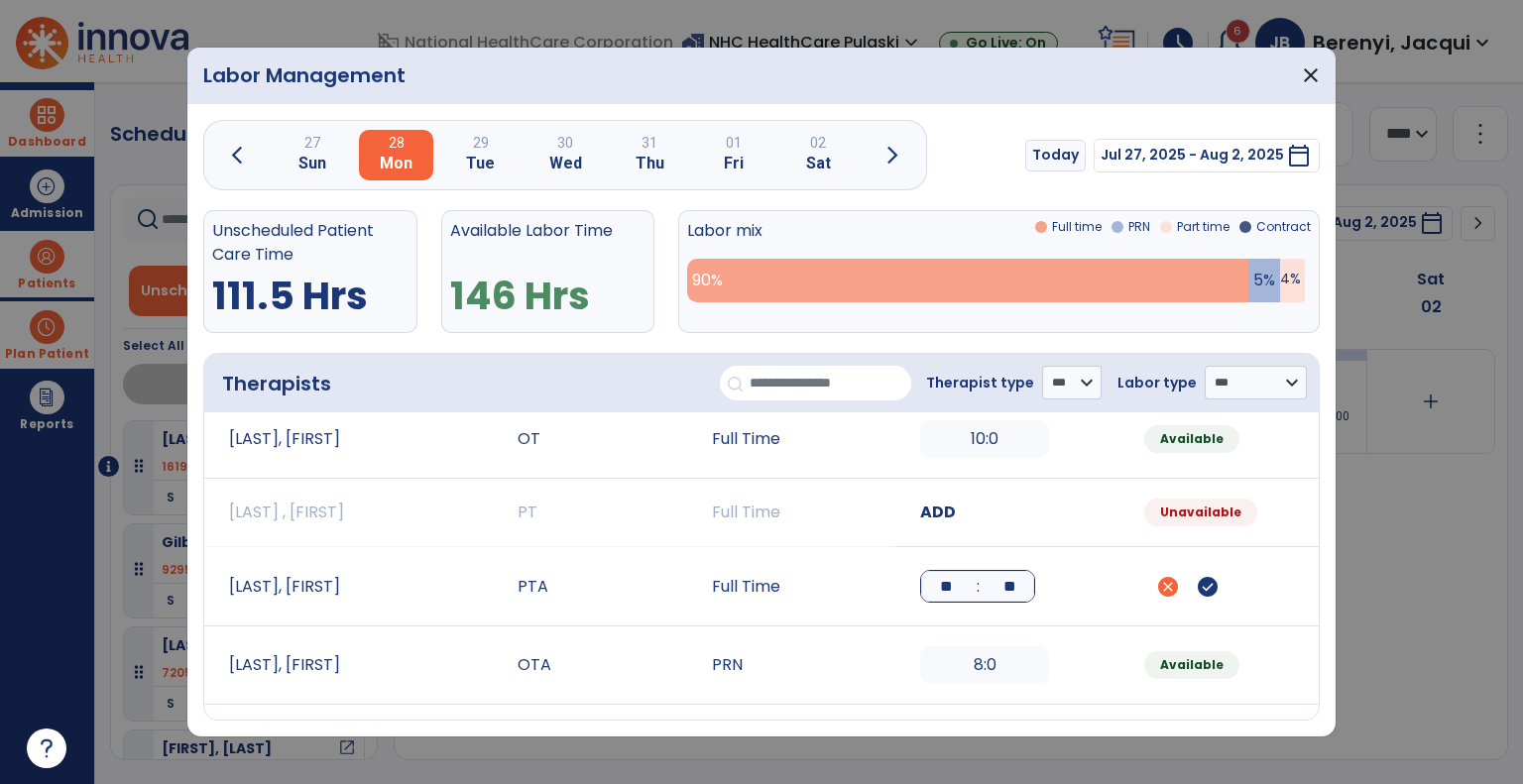 type on "**" 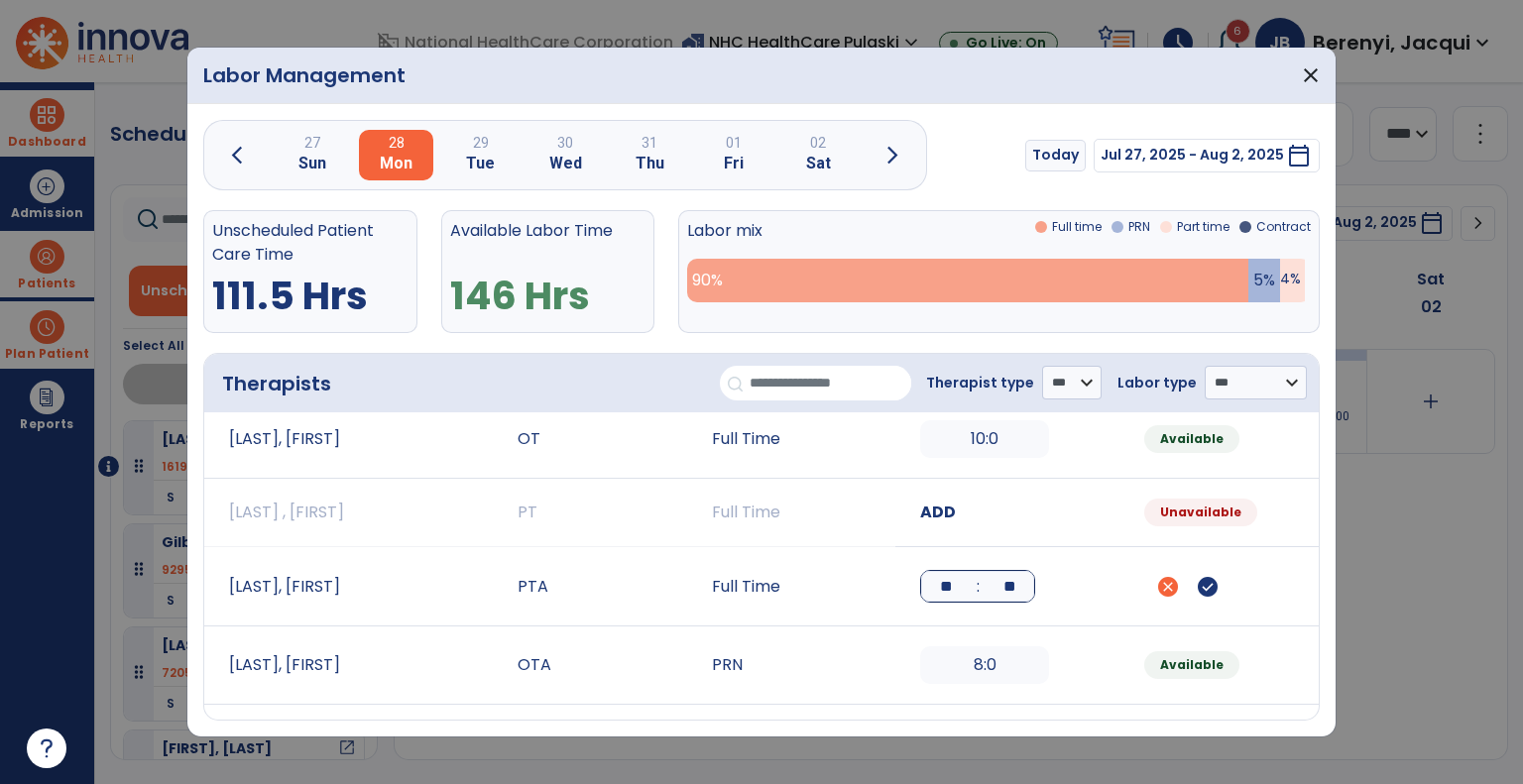 click on "check_circle" at bounding box center (1208, 587) 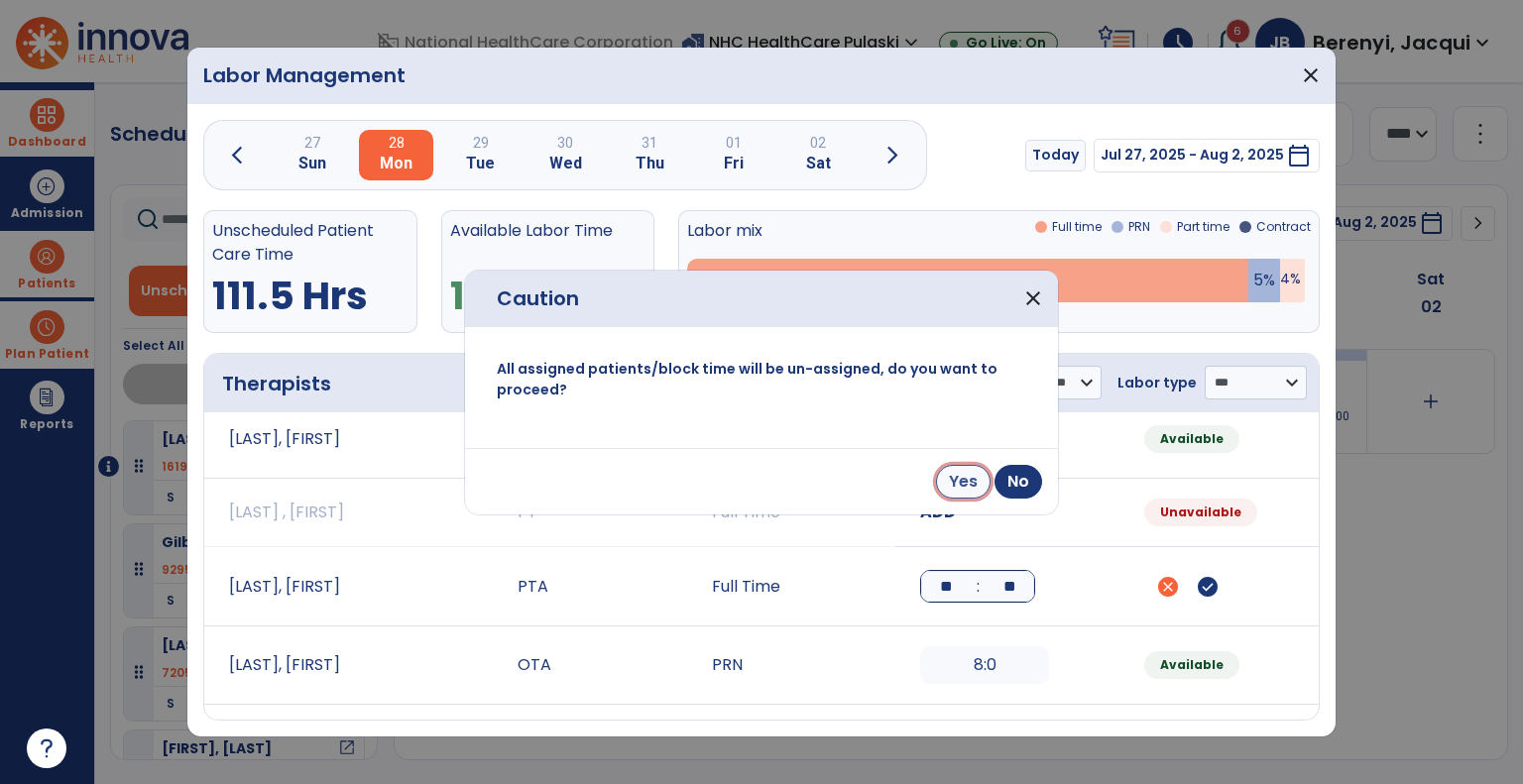click on "Yes" at bounding box center [963, 482] 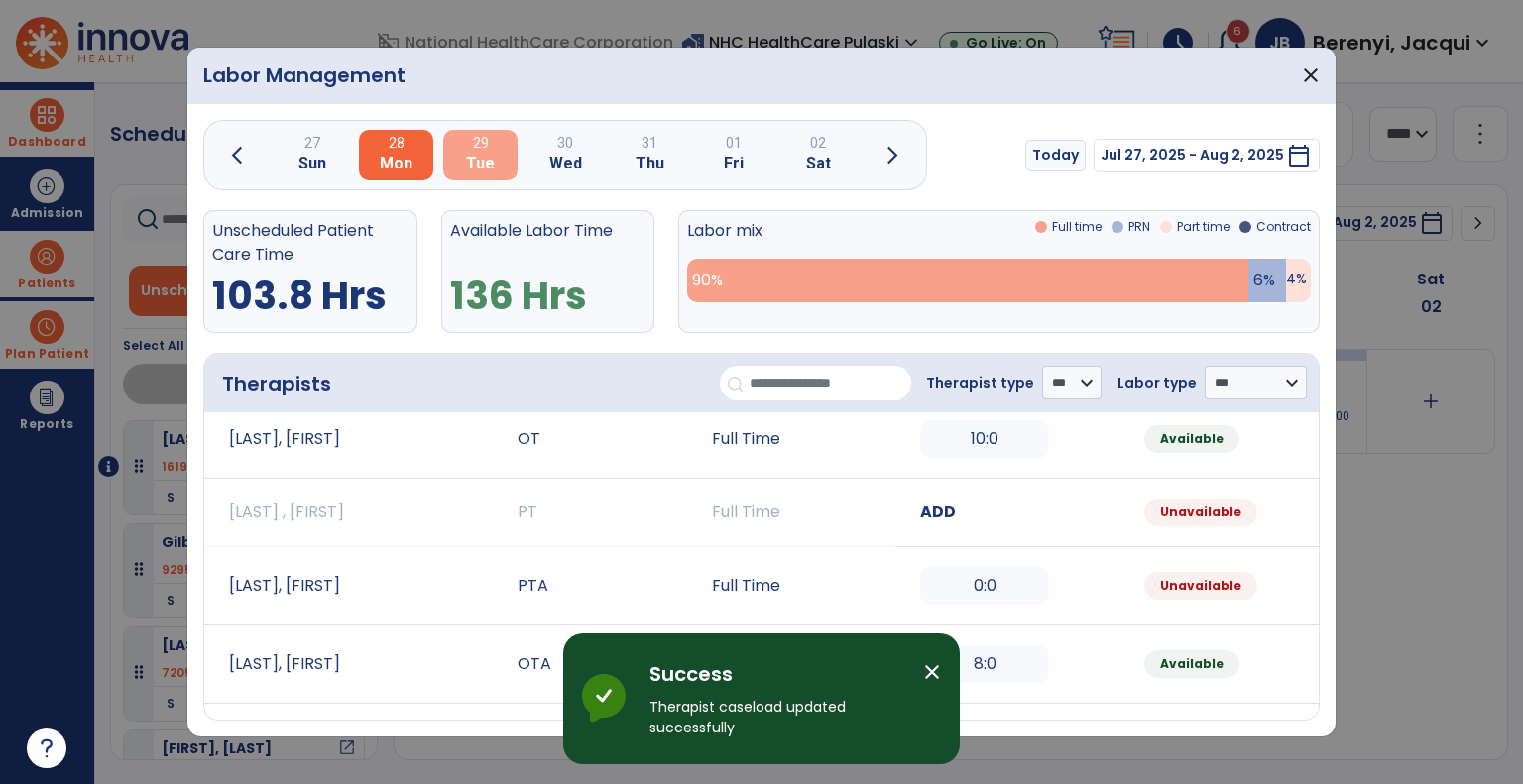 click on "29  Tue" at bounding box center [480, 155] 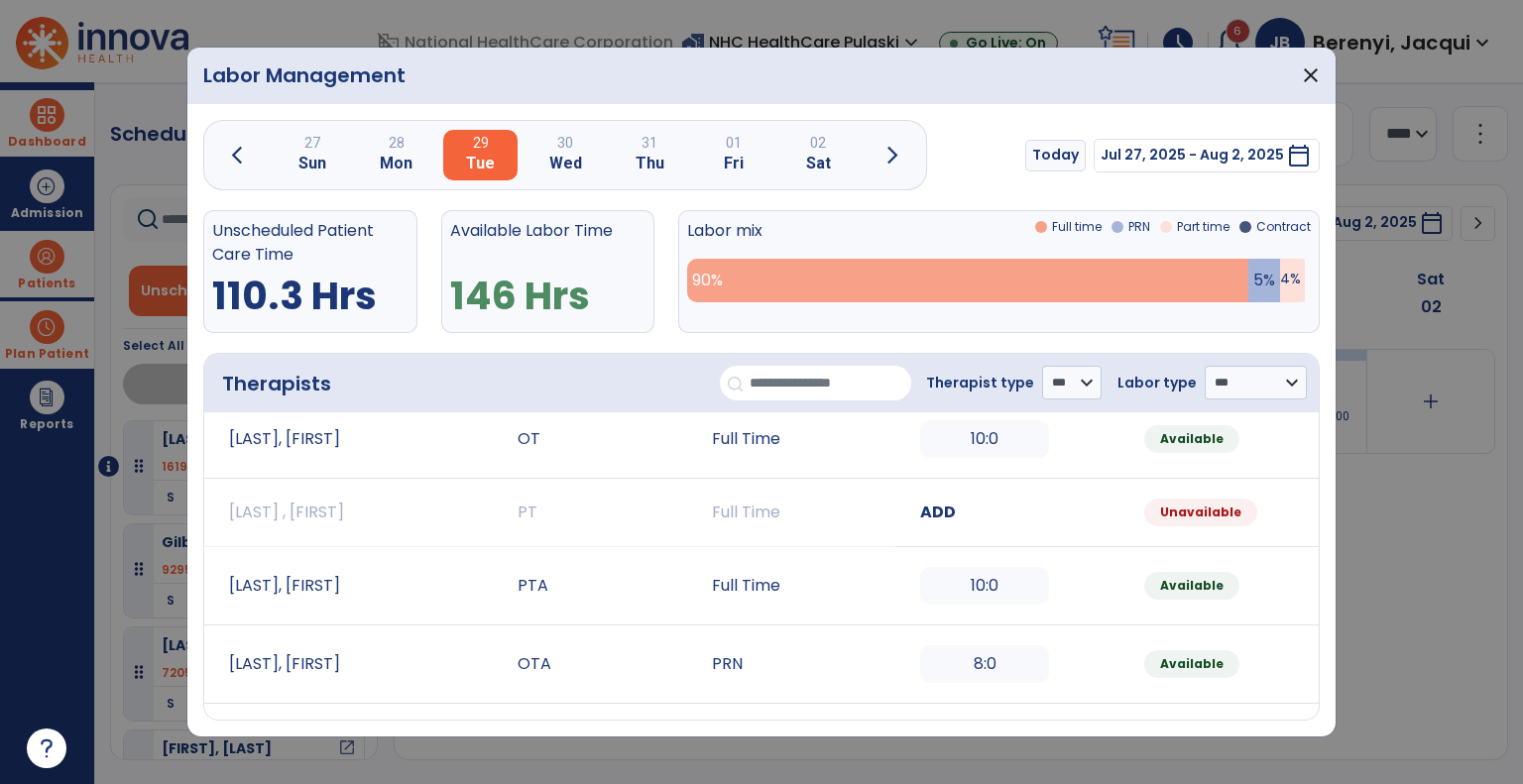 click on "Available" at bounding box center [1192, 586] 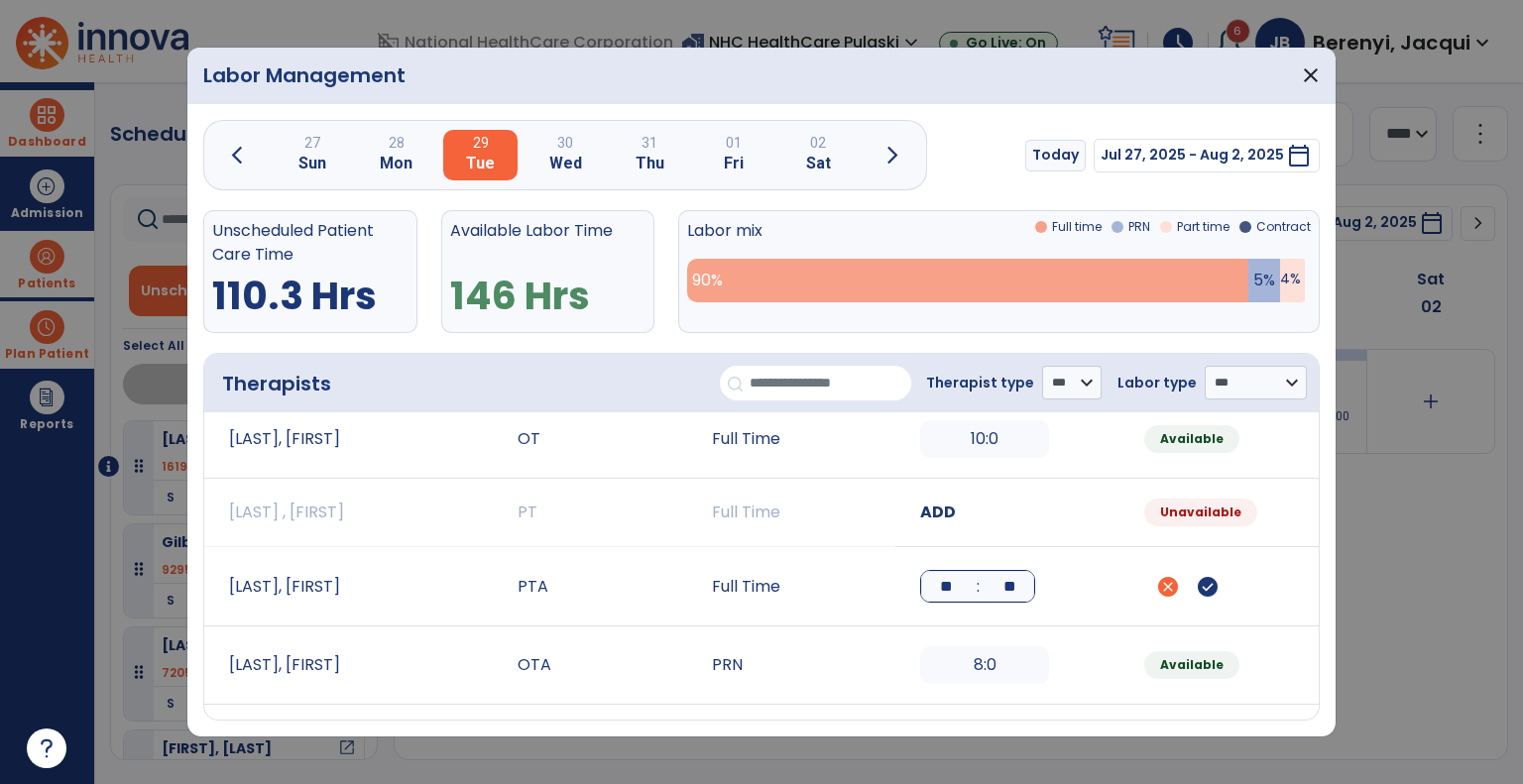 click on "**" at bounding box center (946, 586) 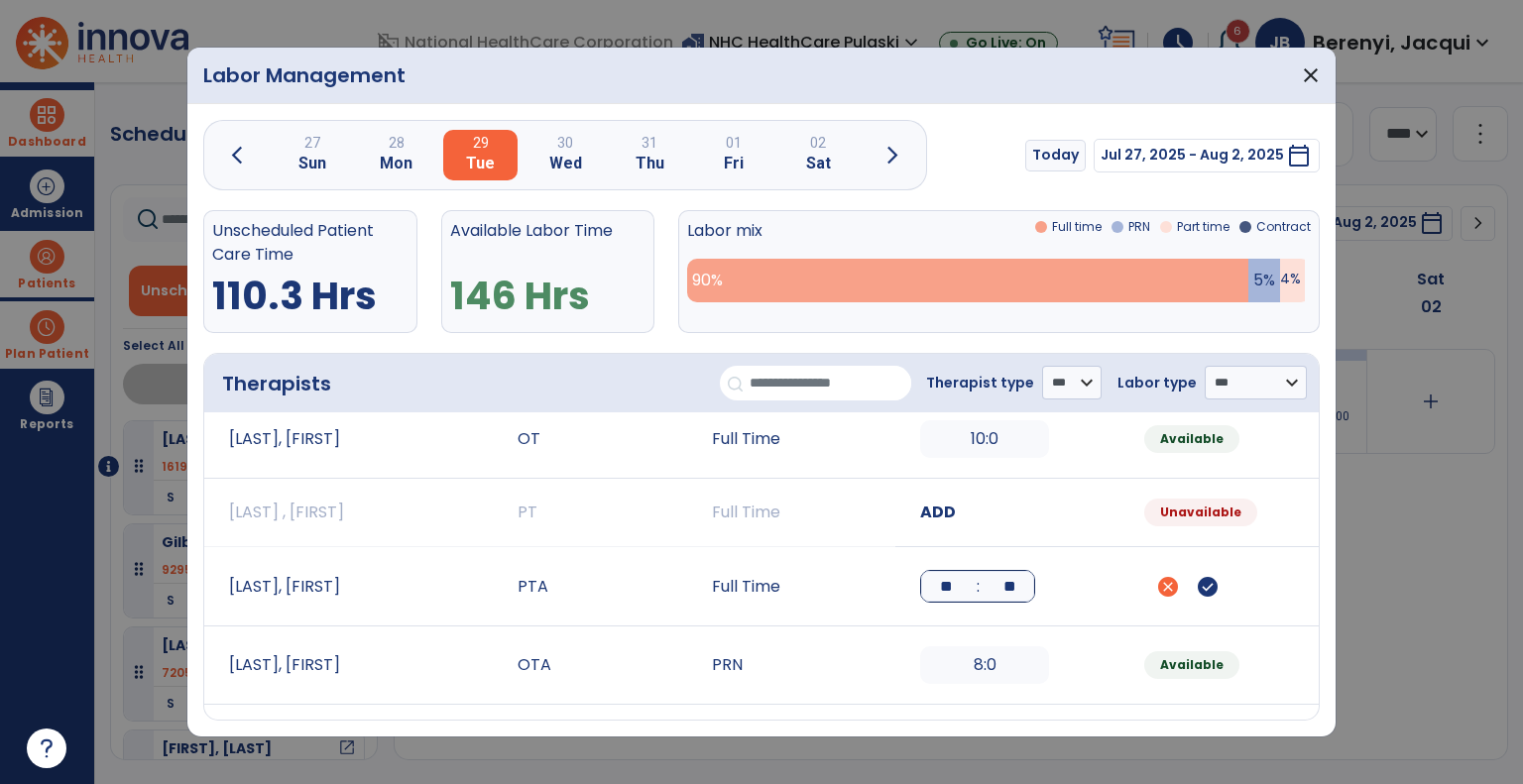 type on "**" 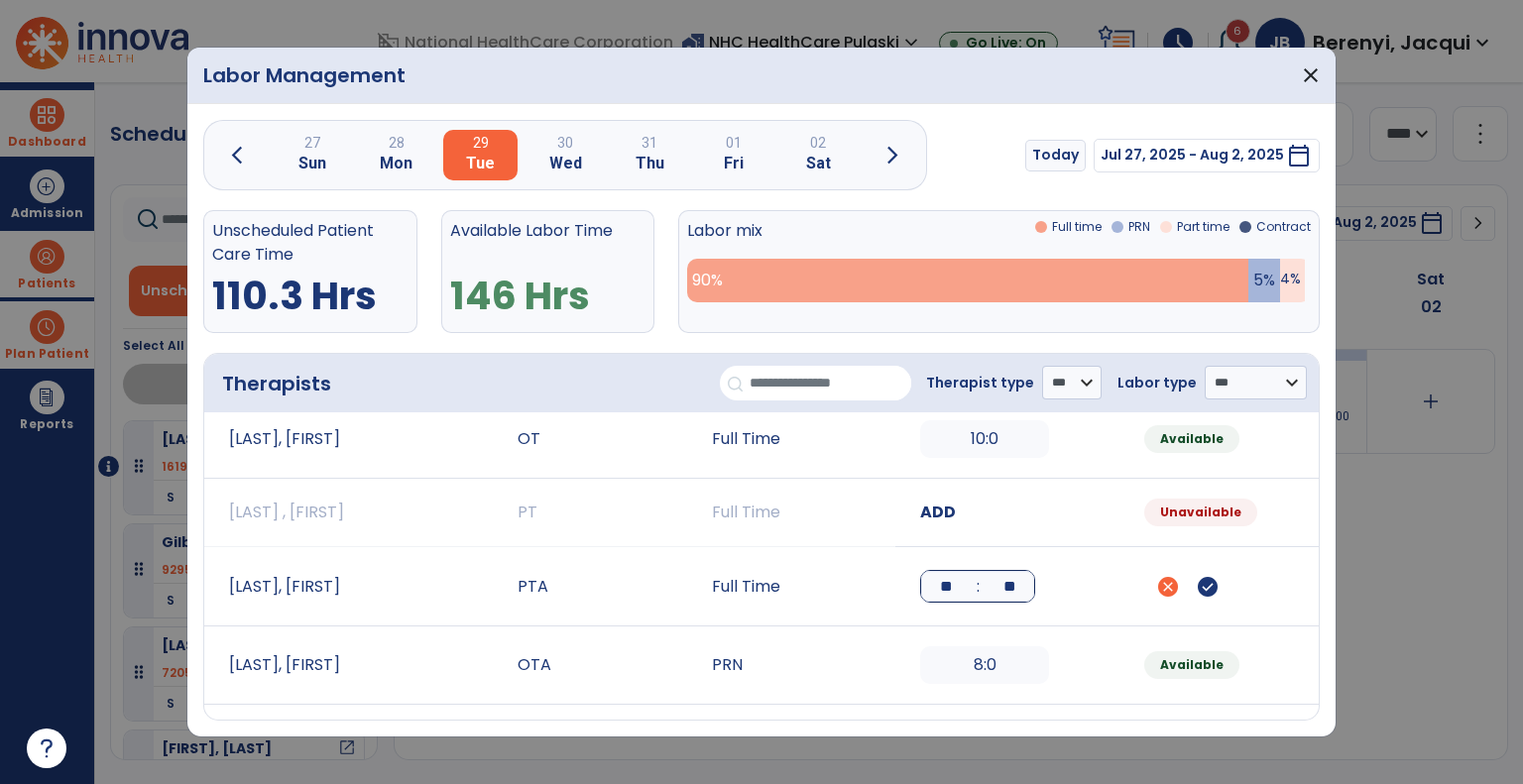 click on "check_circle" at bounding box center (1208, 587) 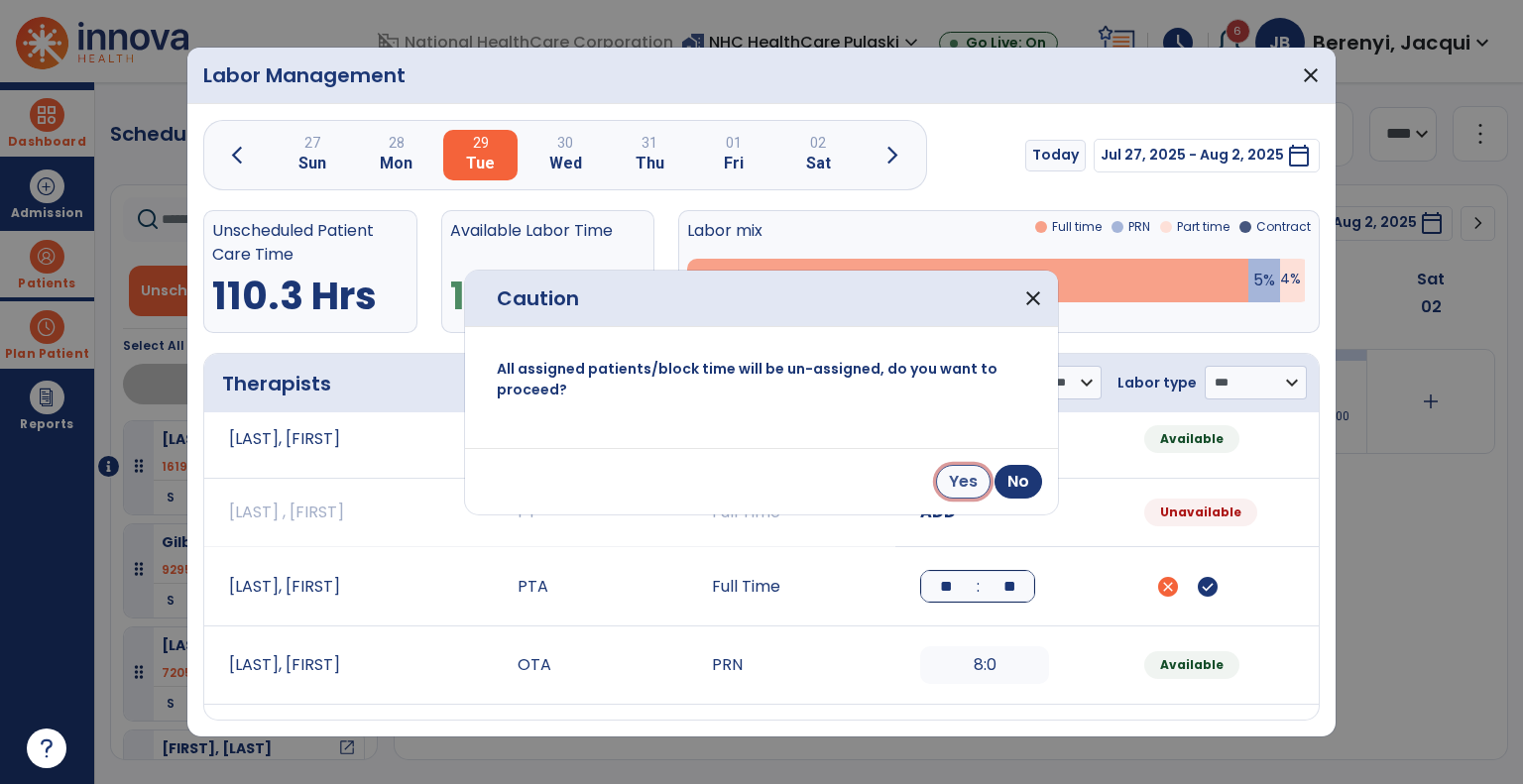 click on "Yes" at bounding box center [963, 482] 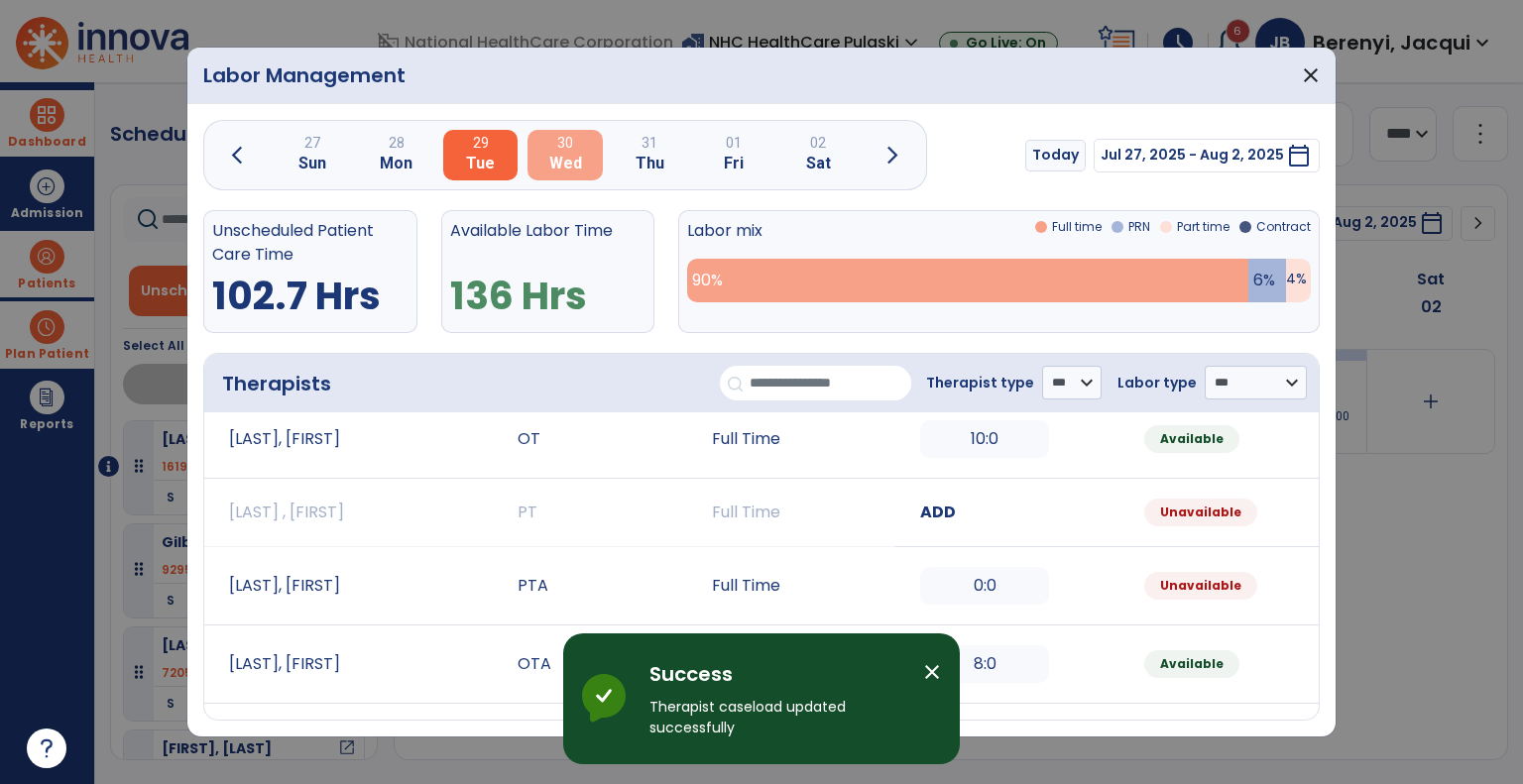 click on "30  Wed" at bounding box center [564, 155] 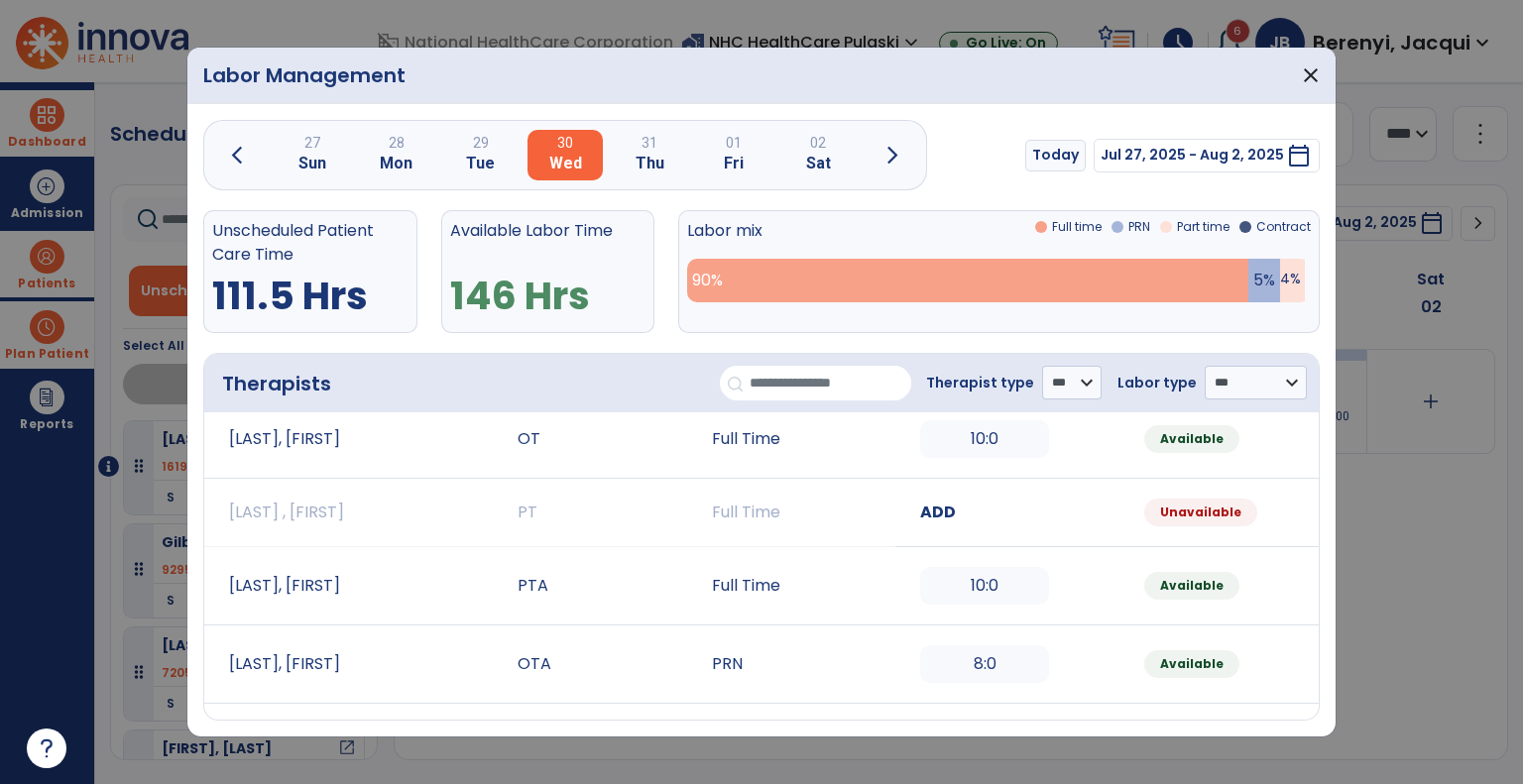 click on "10:0" at bounding box center [985, 586] 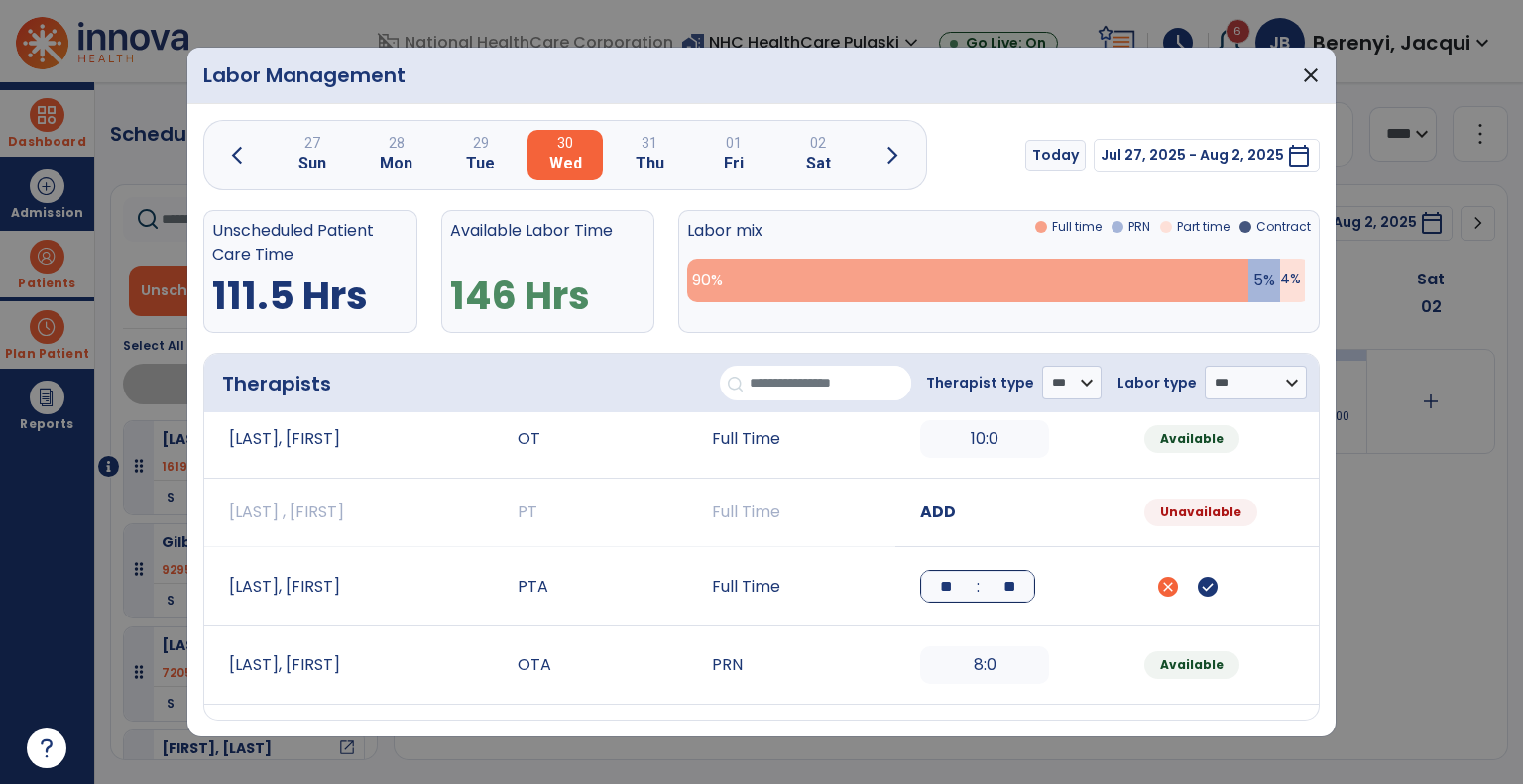 click on "**" at bounding box center (946, 586) 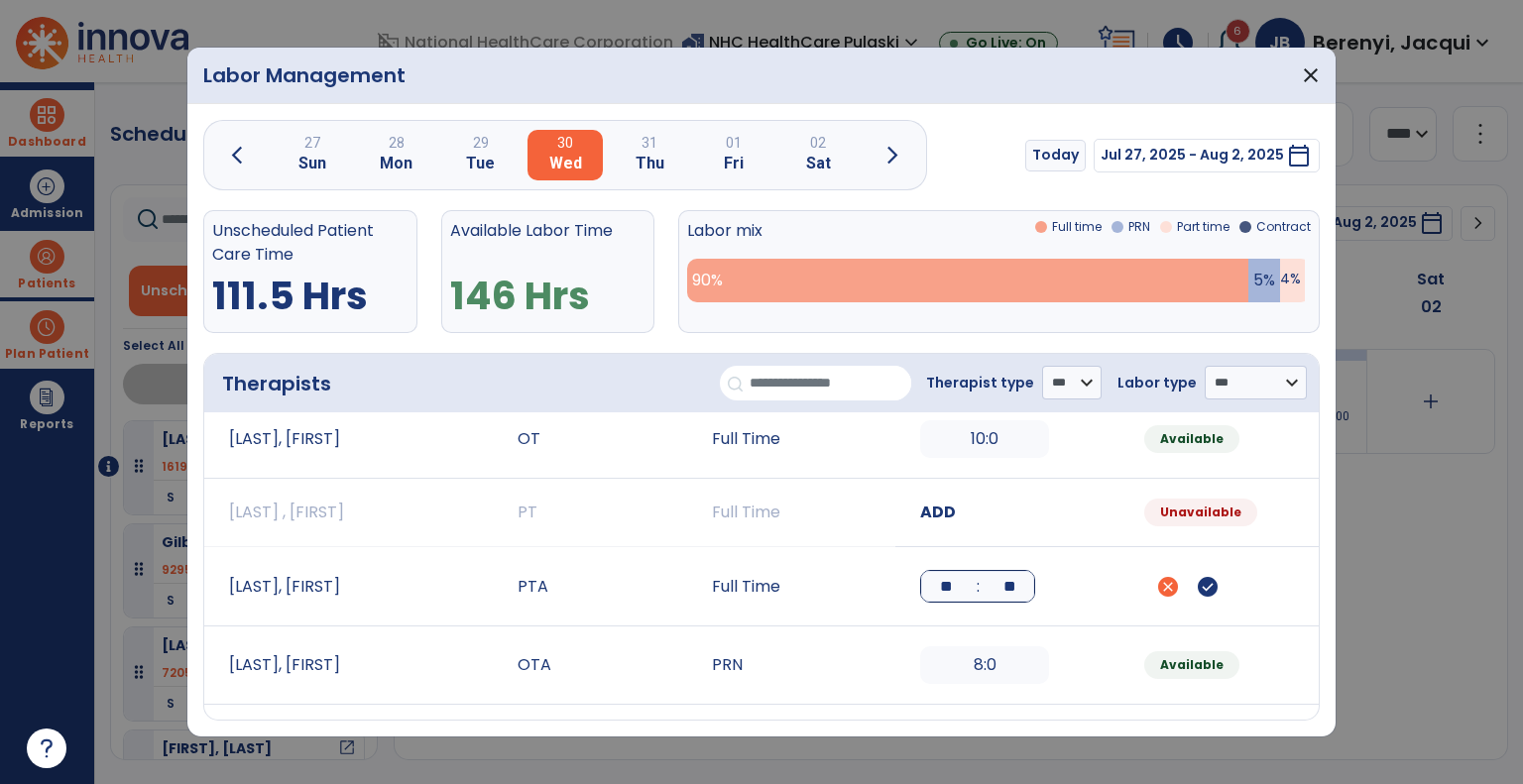 type on "**" 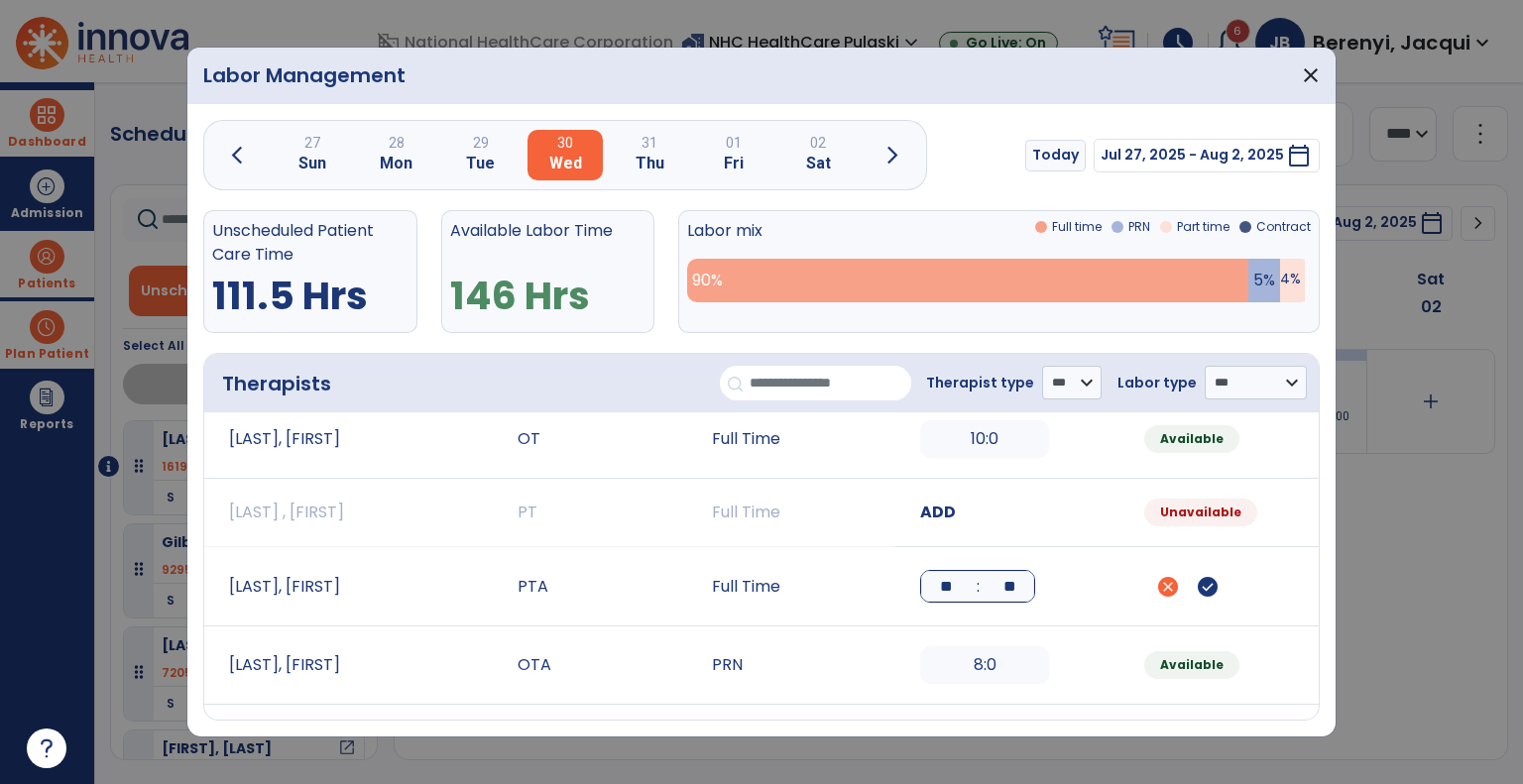 click on "check_circle" at bounding box center (1208, 587) 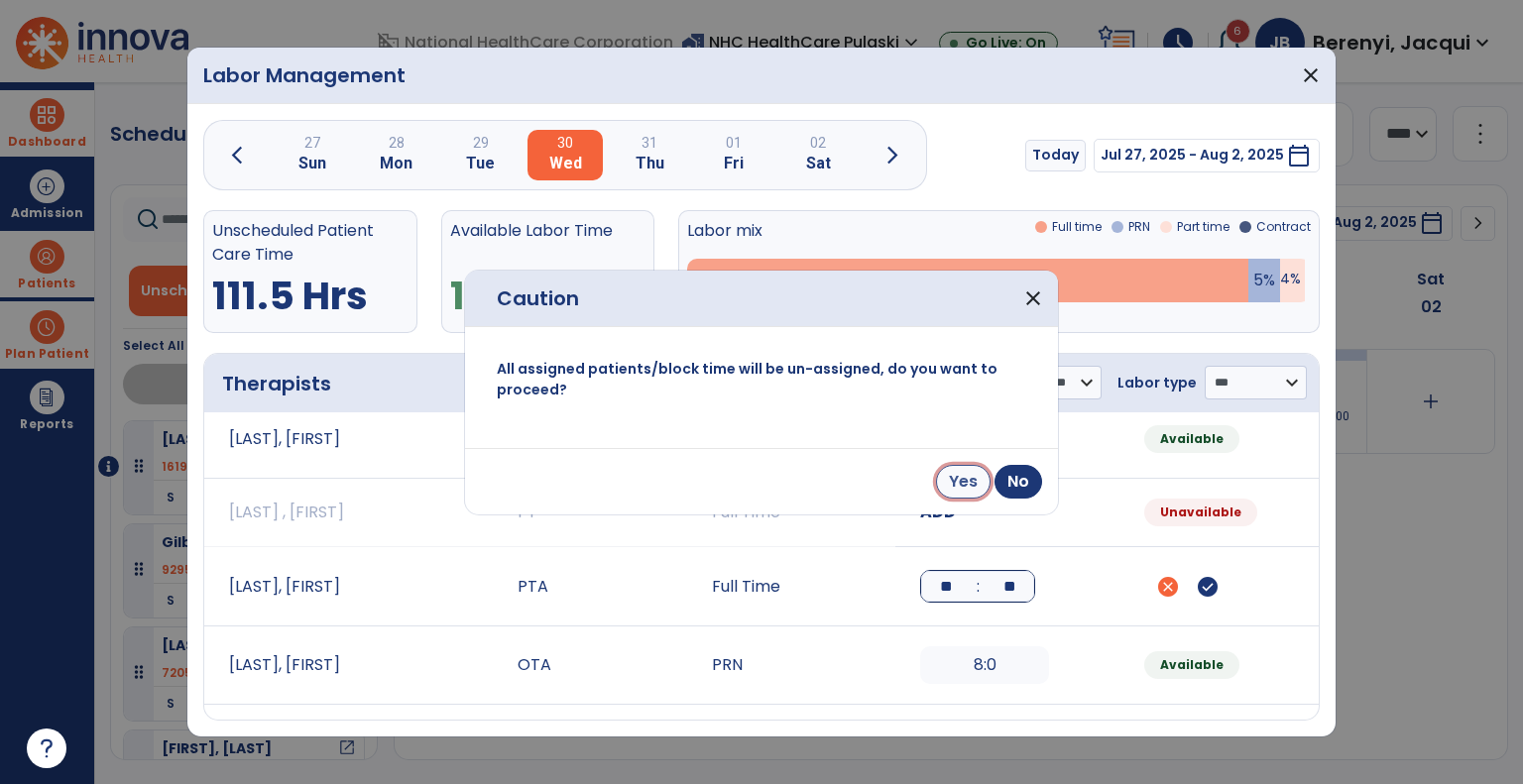 click on "Yes" at bounding box center [963, 482] 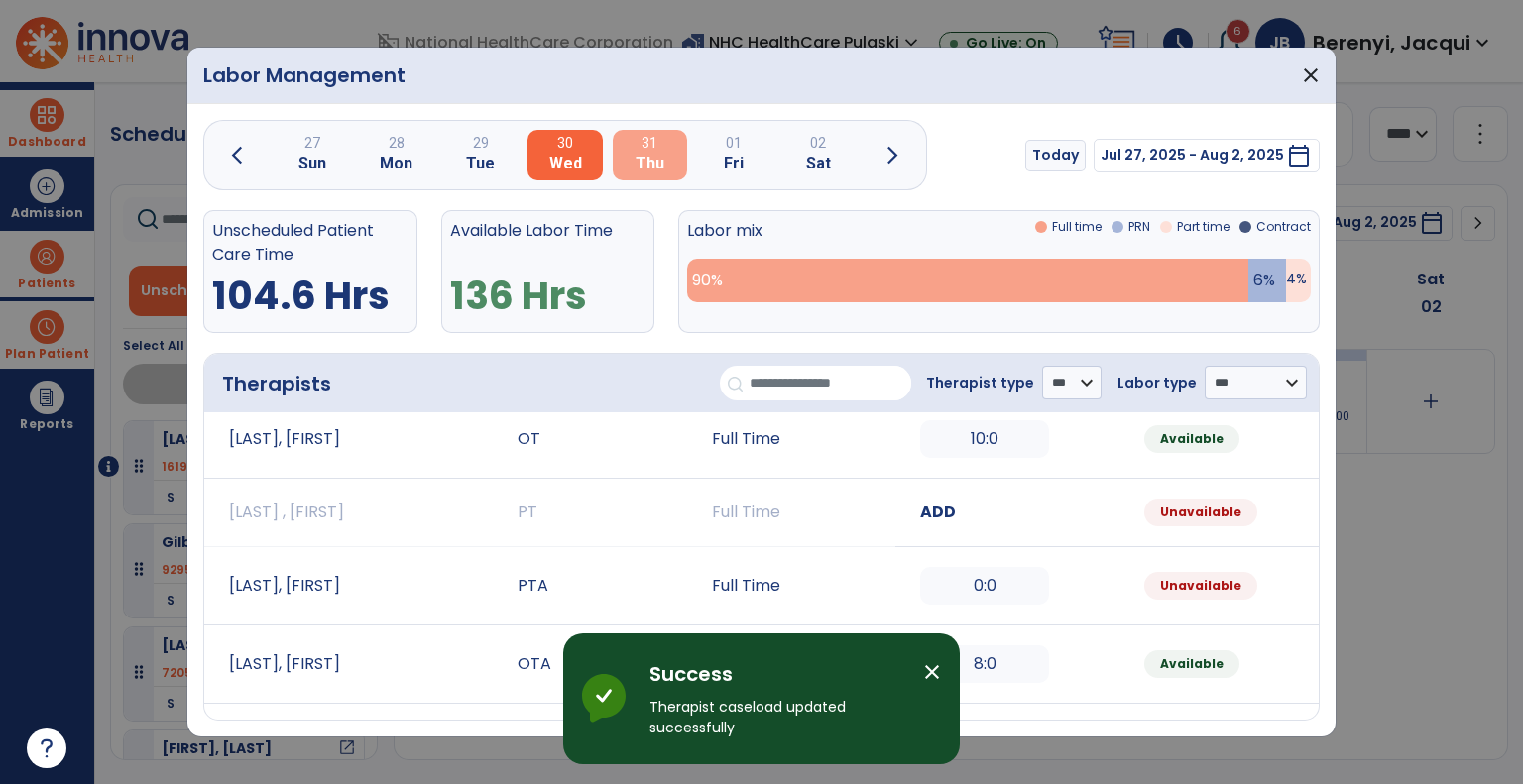 click on "31" at bounding box center (649, 143) 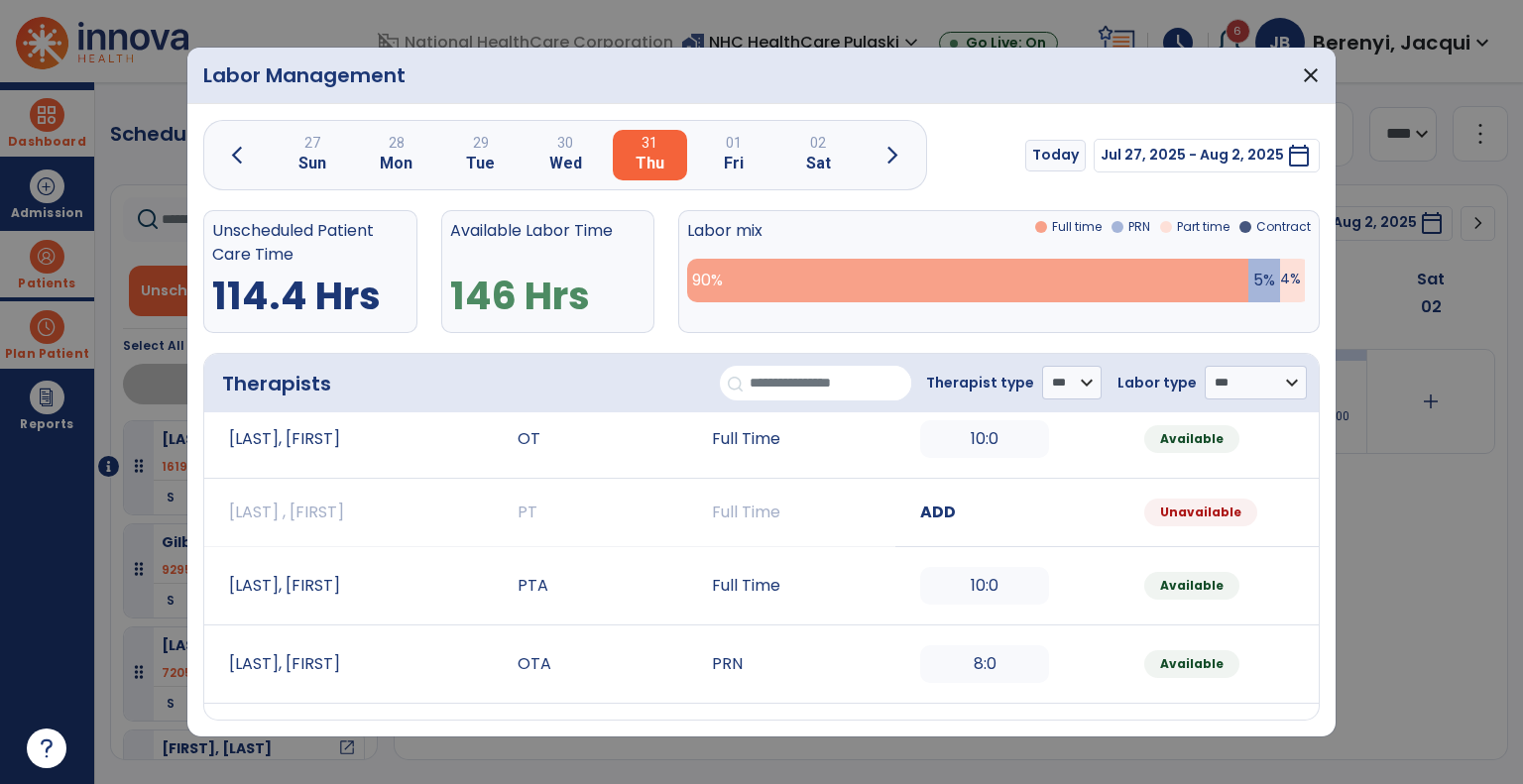 click on "10:0" at bounding box center [985, 586] 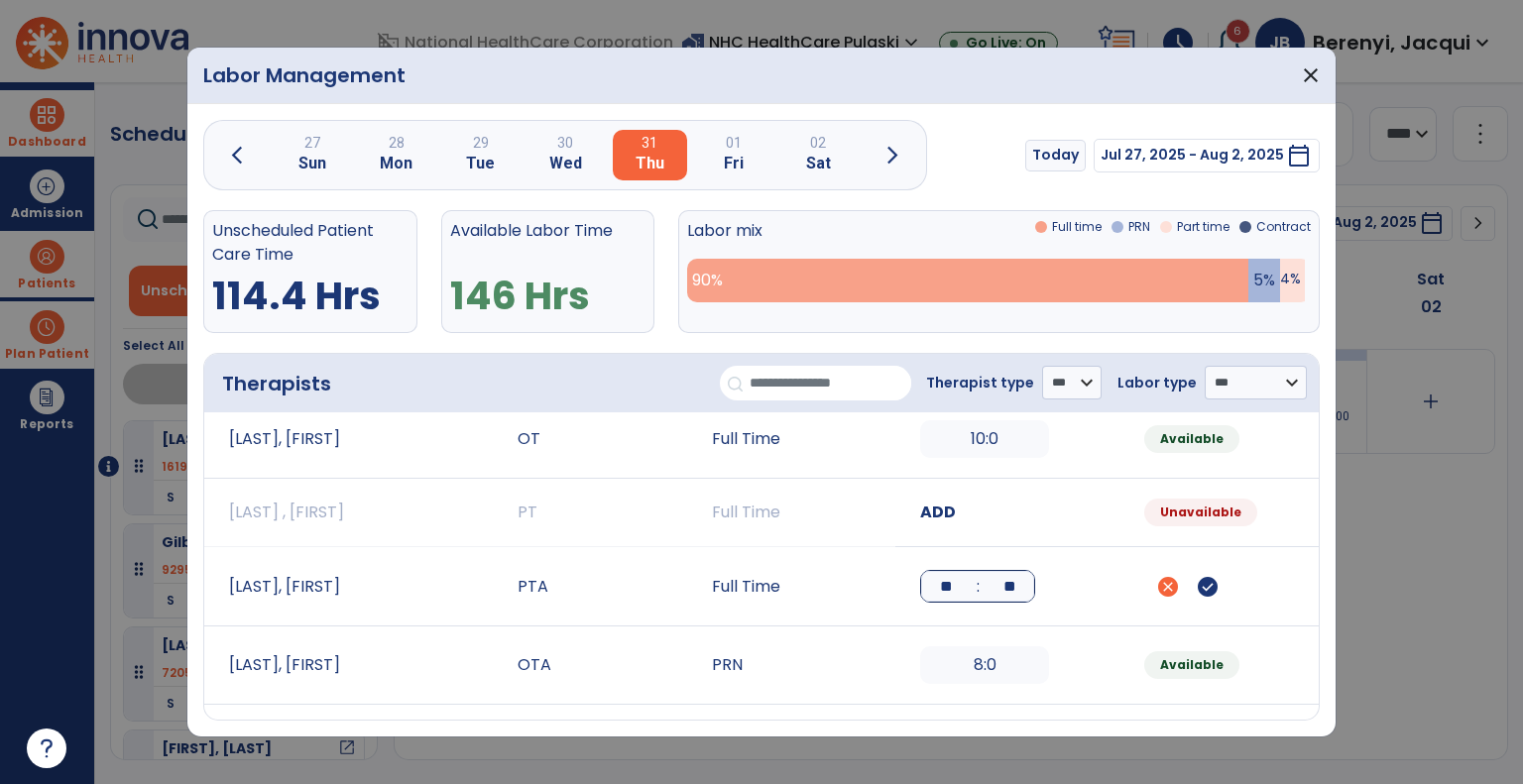 click on "**" at bounding box center [946, 586] 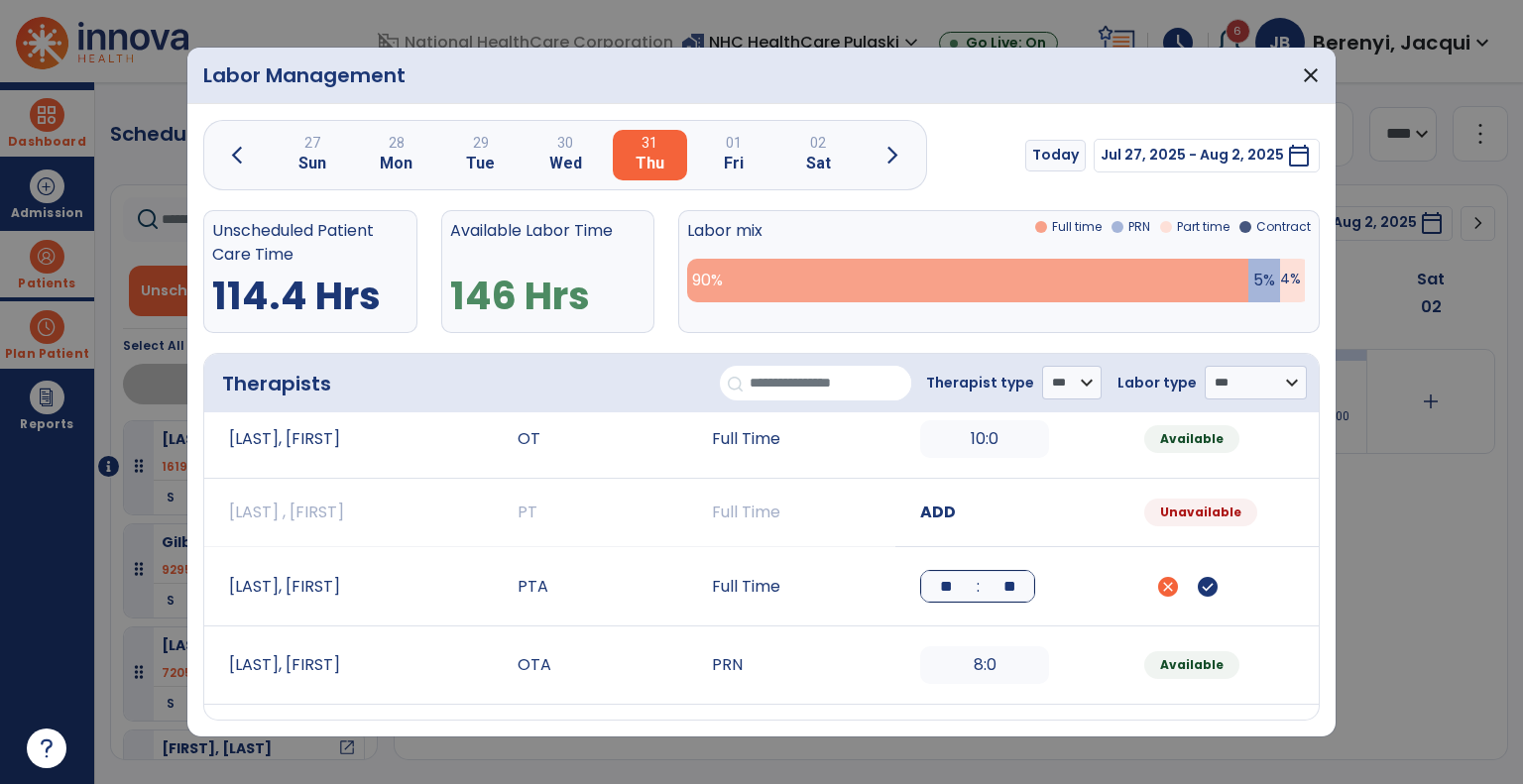 type on "**" 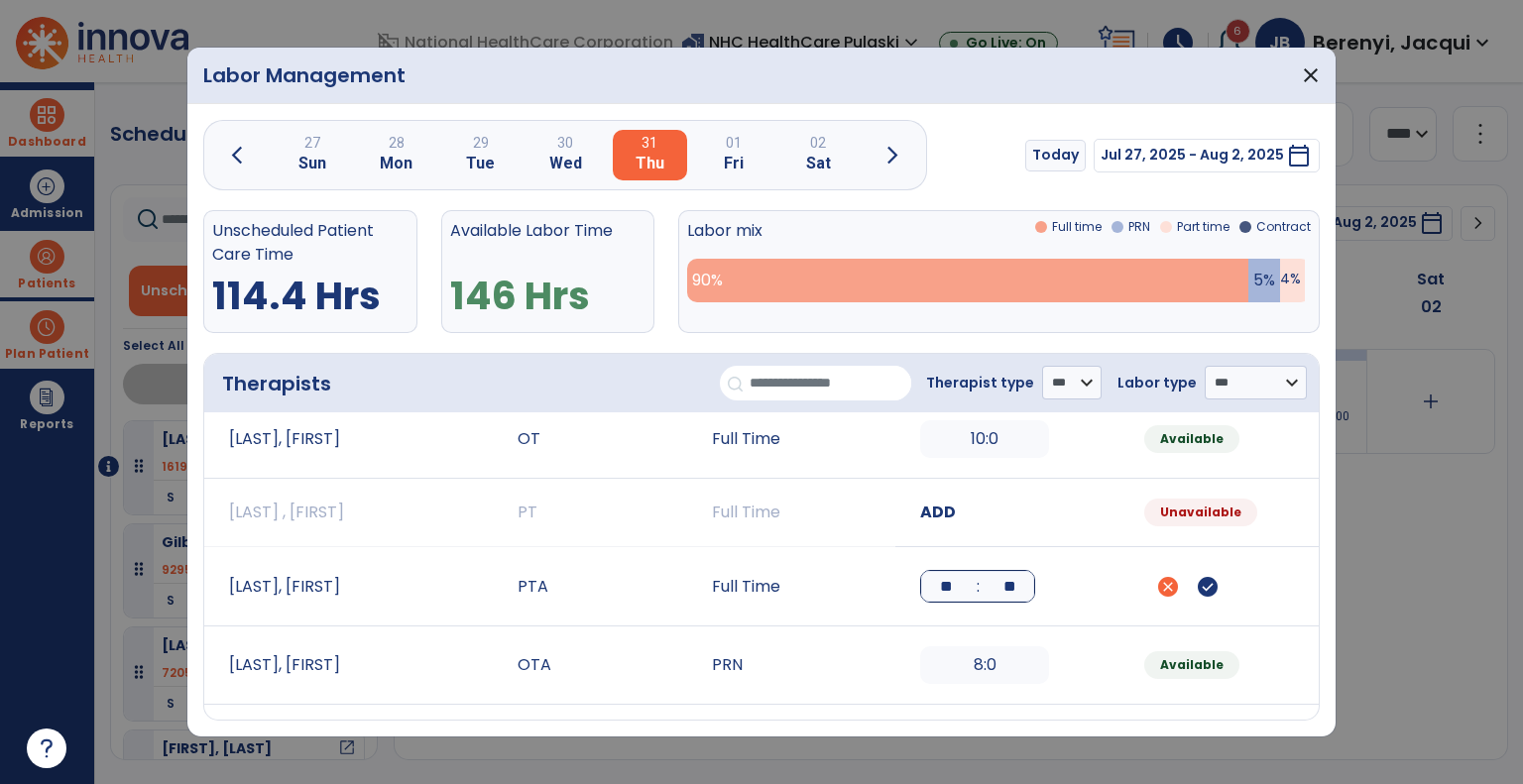click on "check_circle" at bounding box center [1208, 587] 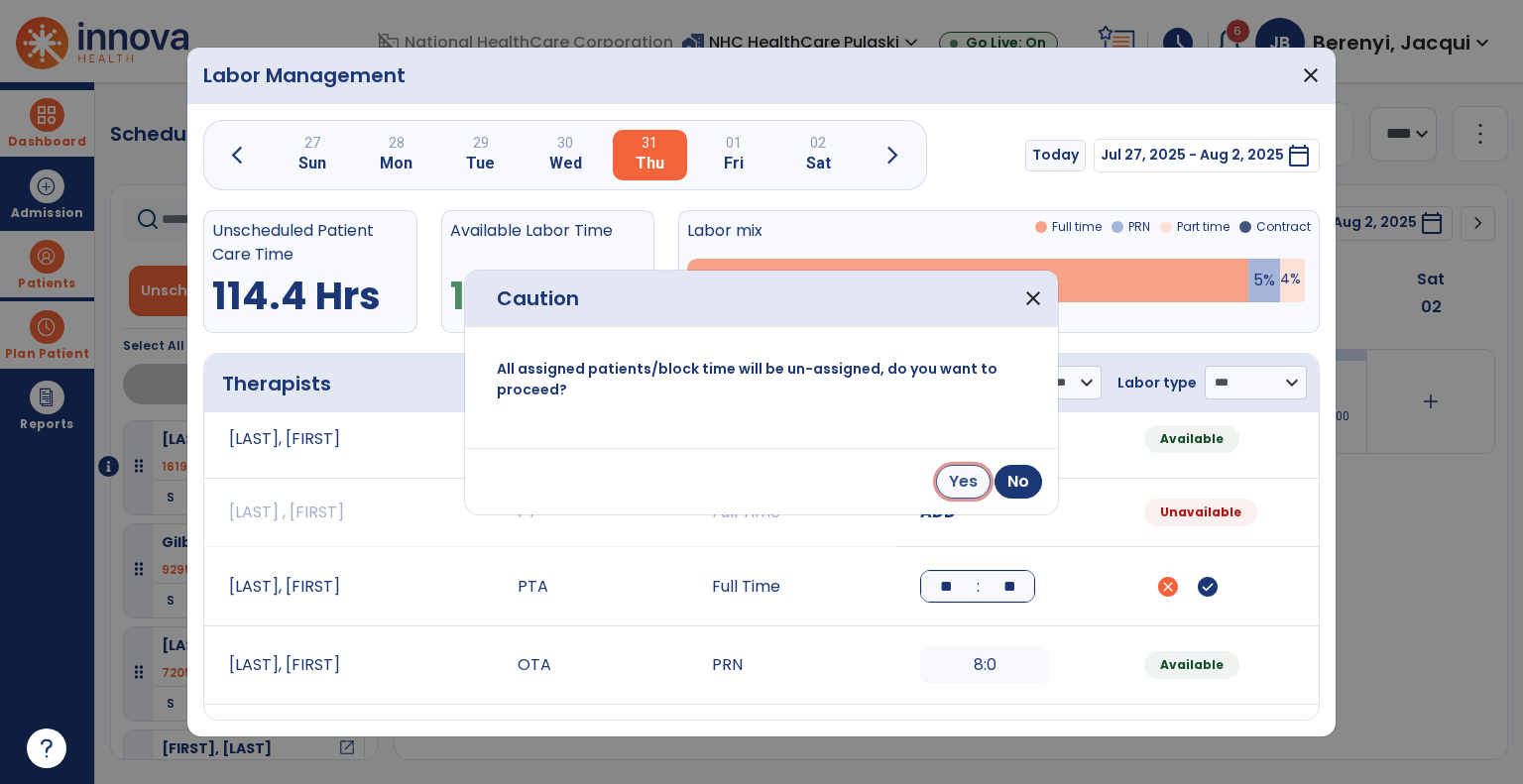 click on "Yes" at bounding box center [963, 482] 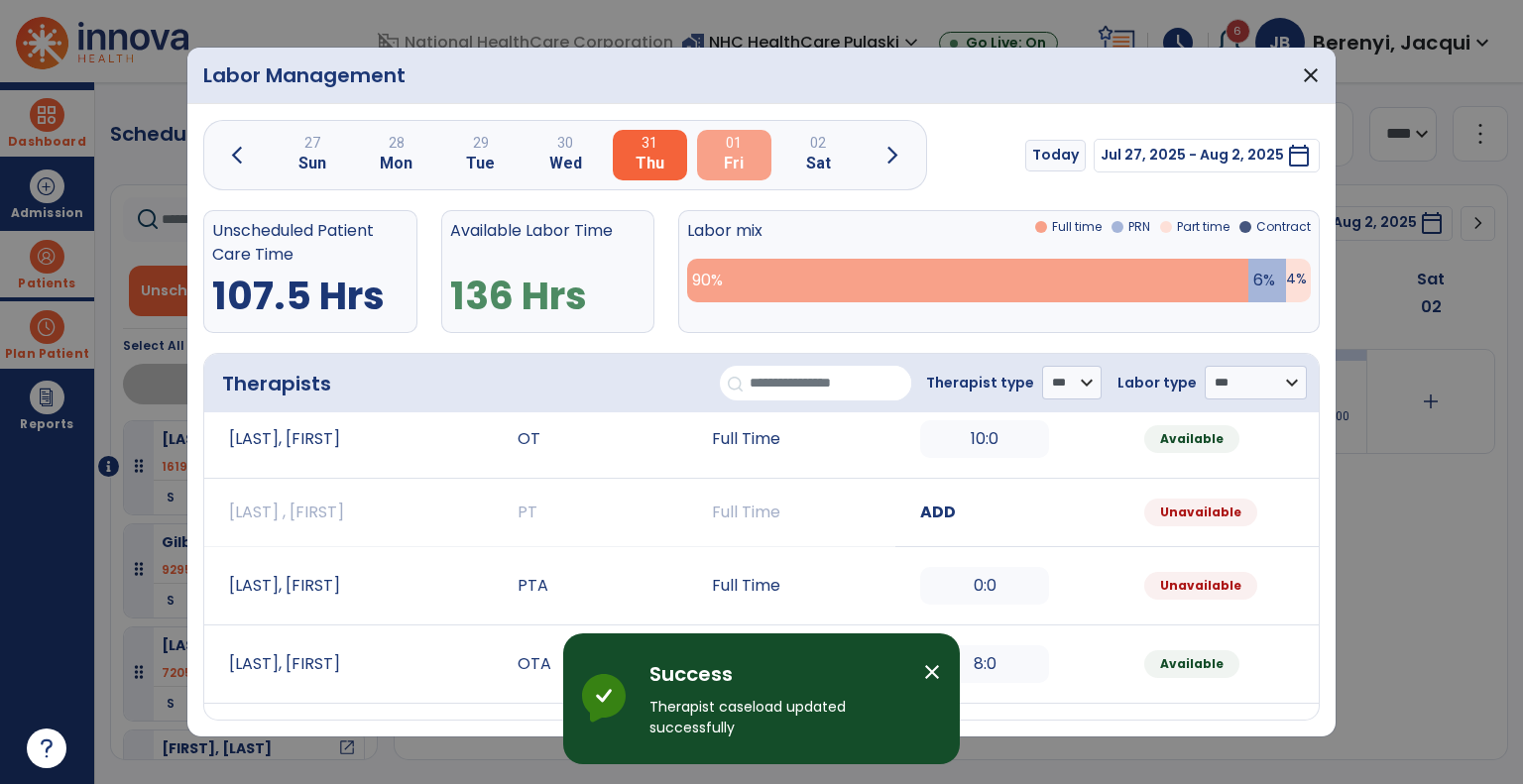 click on "01" at bounding box center (734, 143) 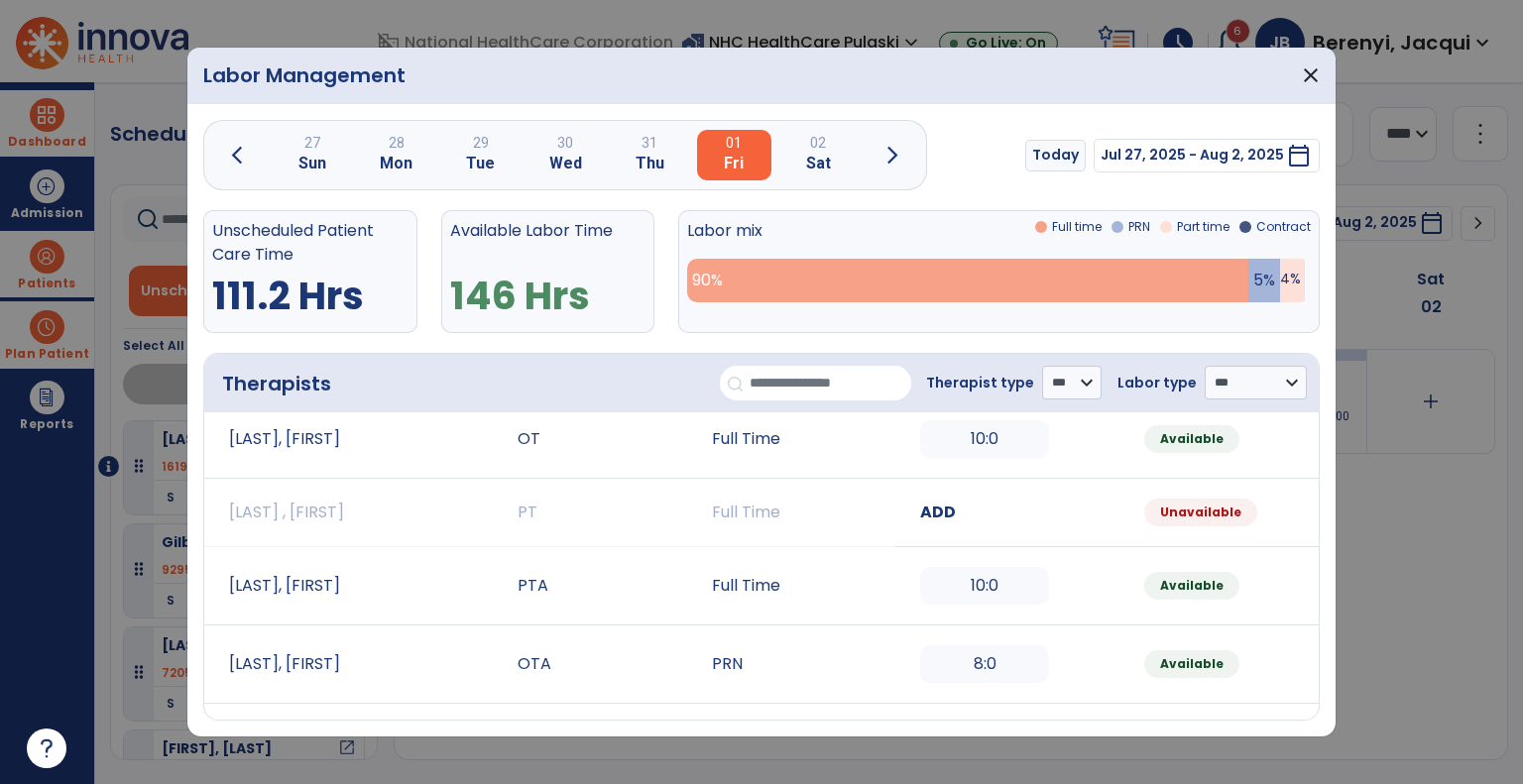 click on "10:0" at bounding box center (985, 586) 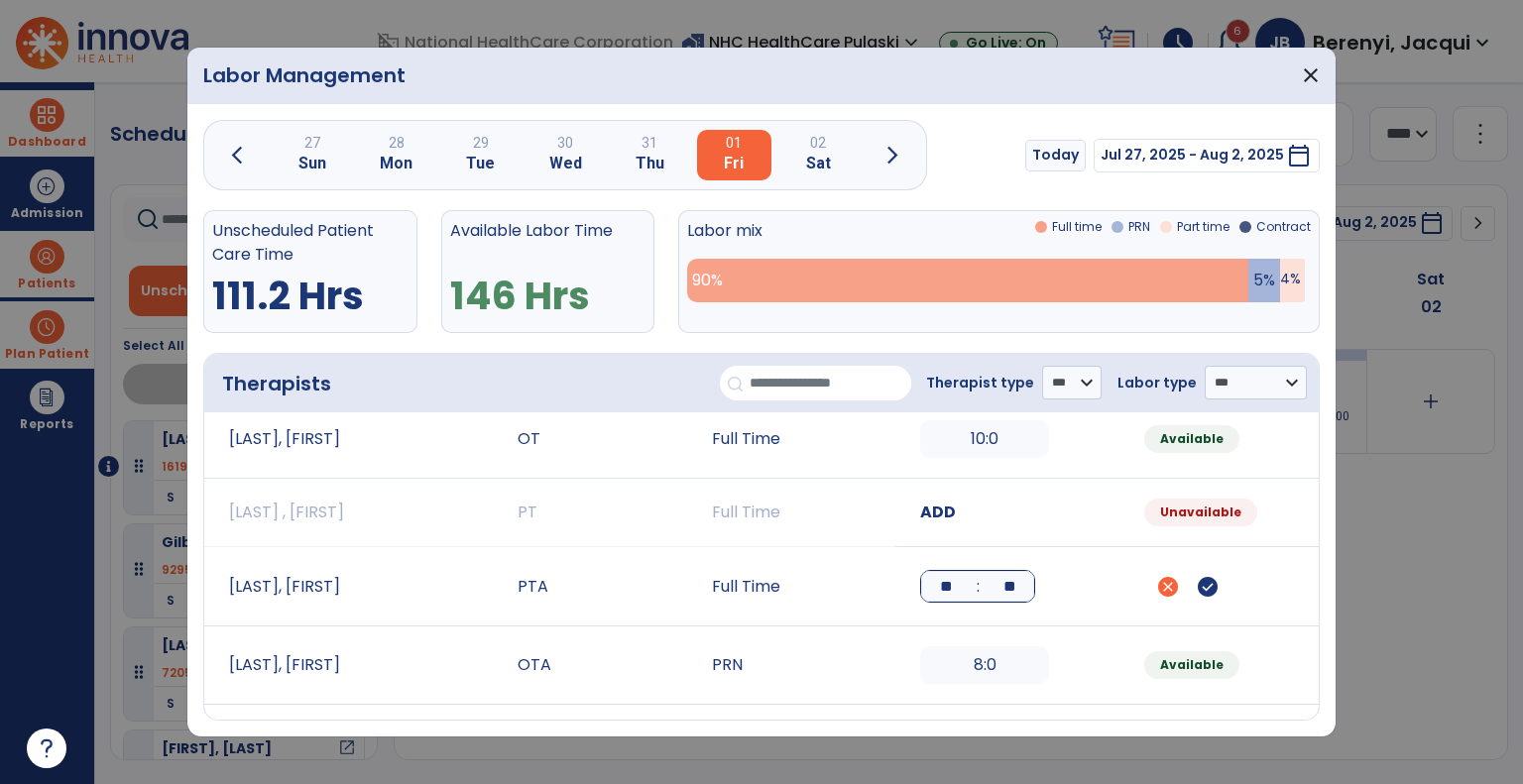 click on "**" at bounding box center [946, 586] 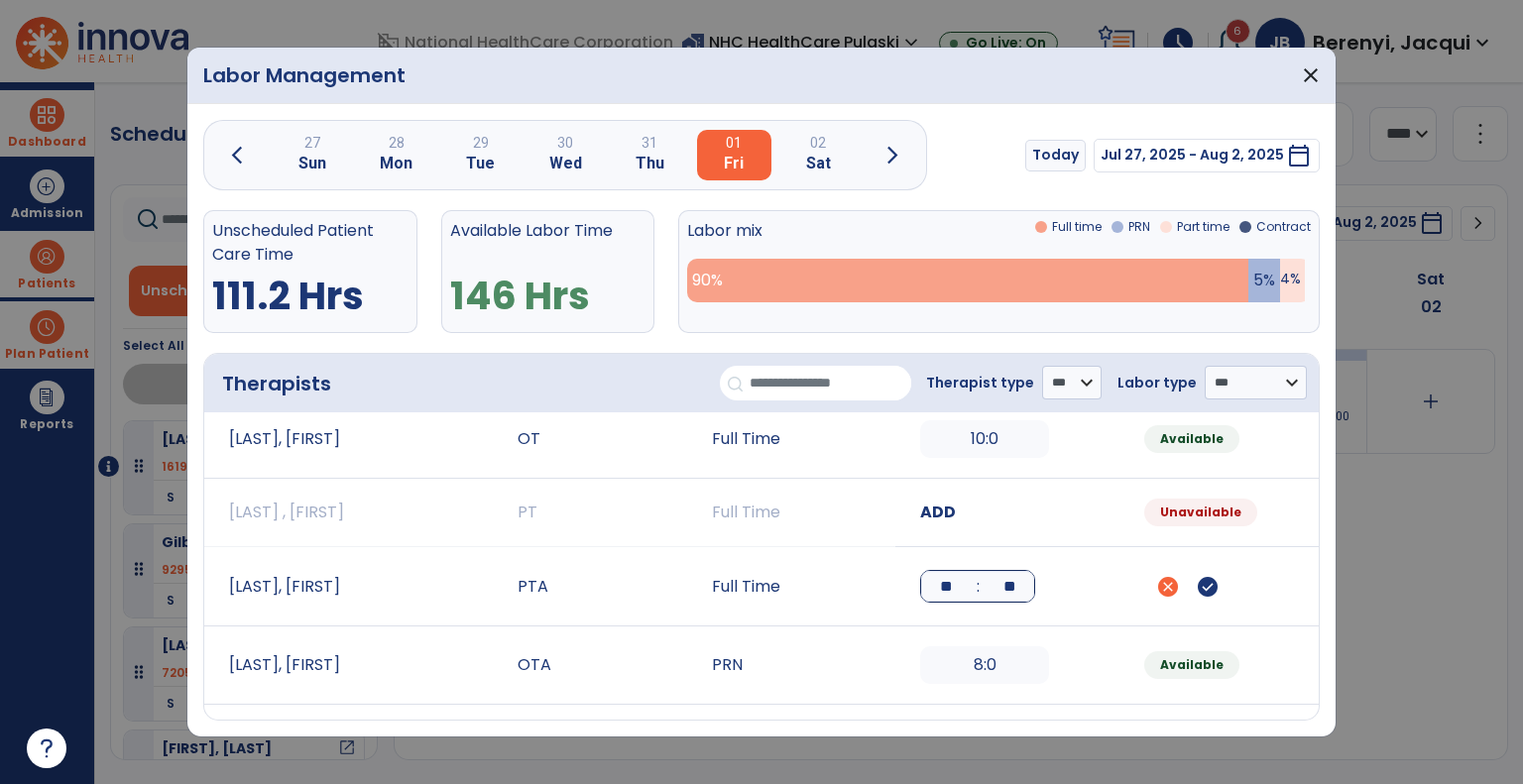type on "**" 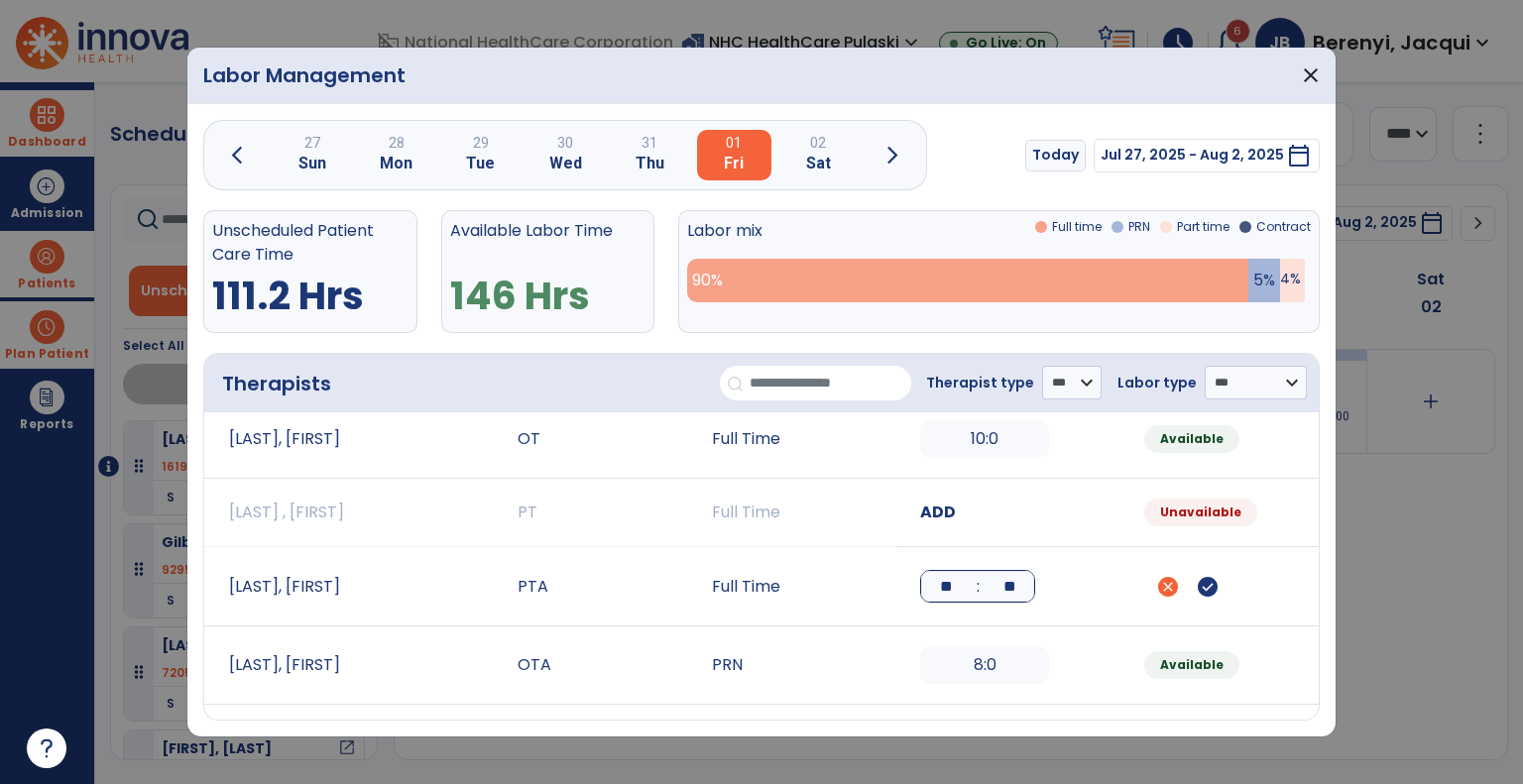 click on "check_circle" at bounding box center (1208, 587) 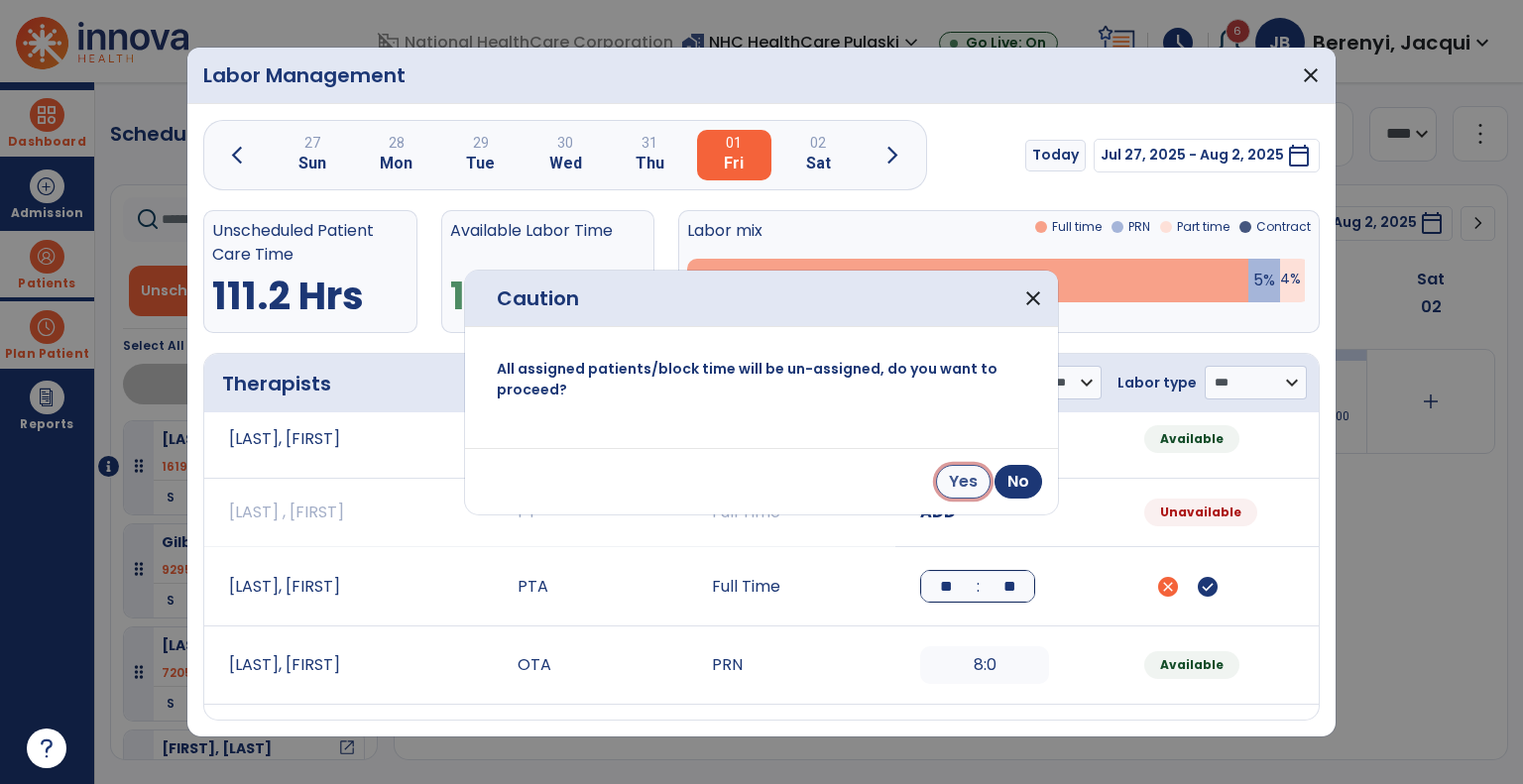 click on "Yes" at bounding box center [963, 482] 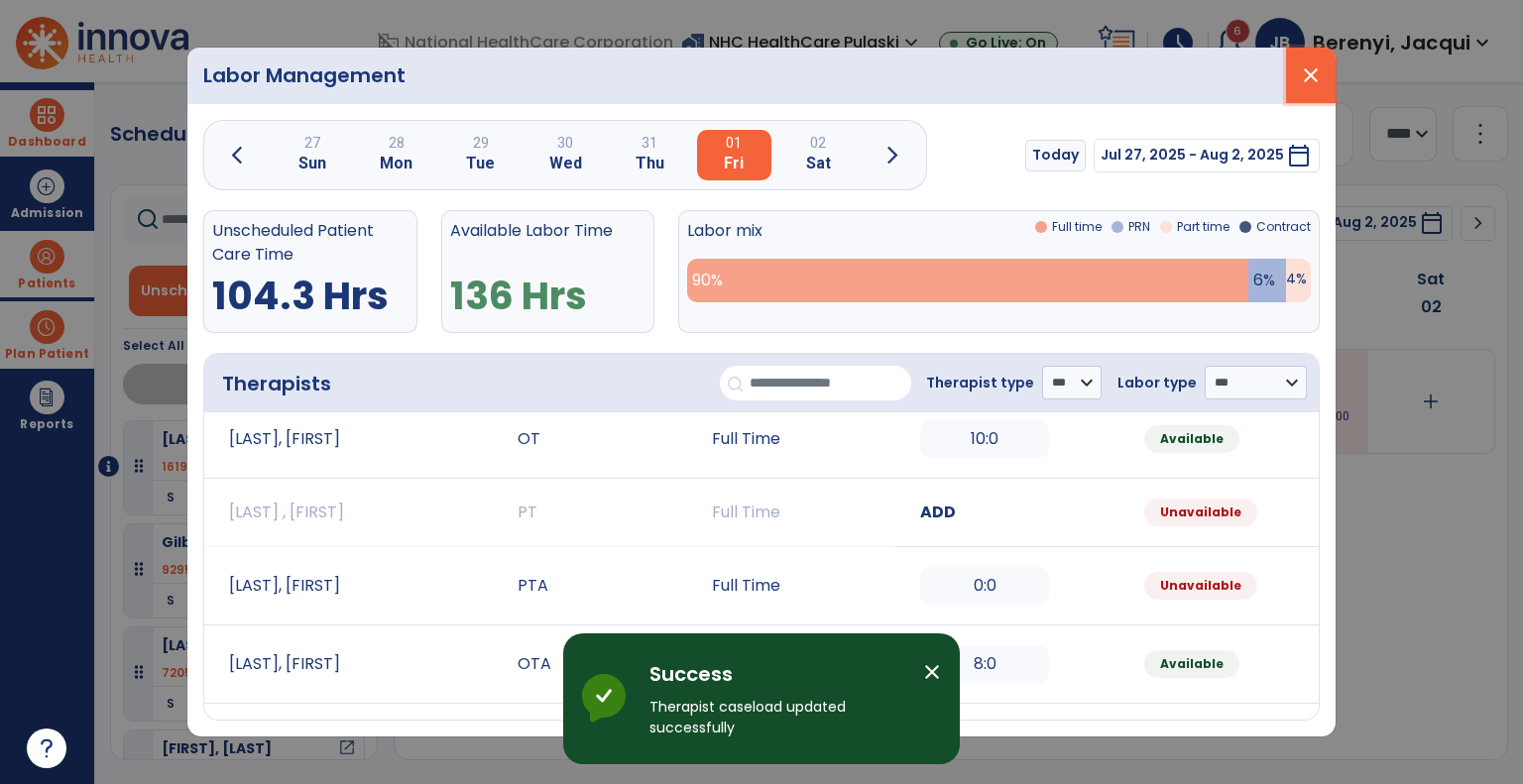 click on "close" at bounding box center (1311, 75) 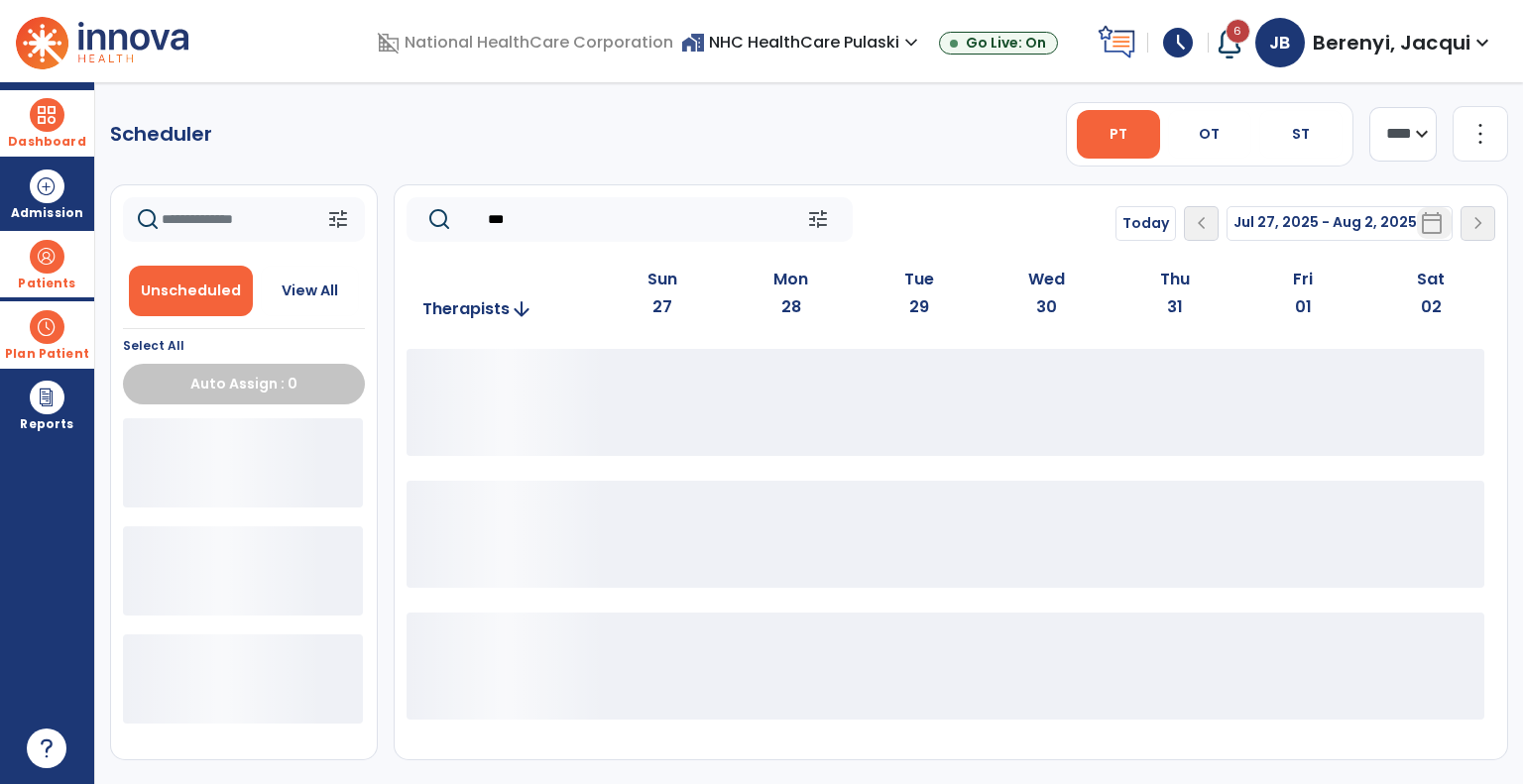 click on "***" 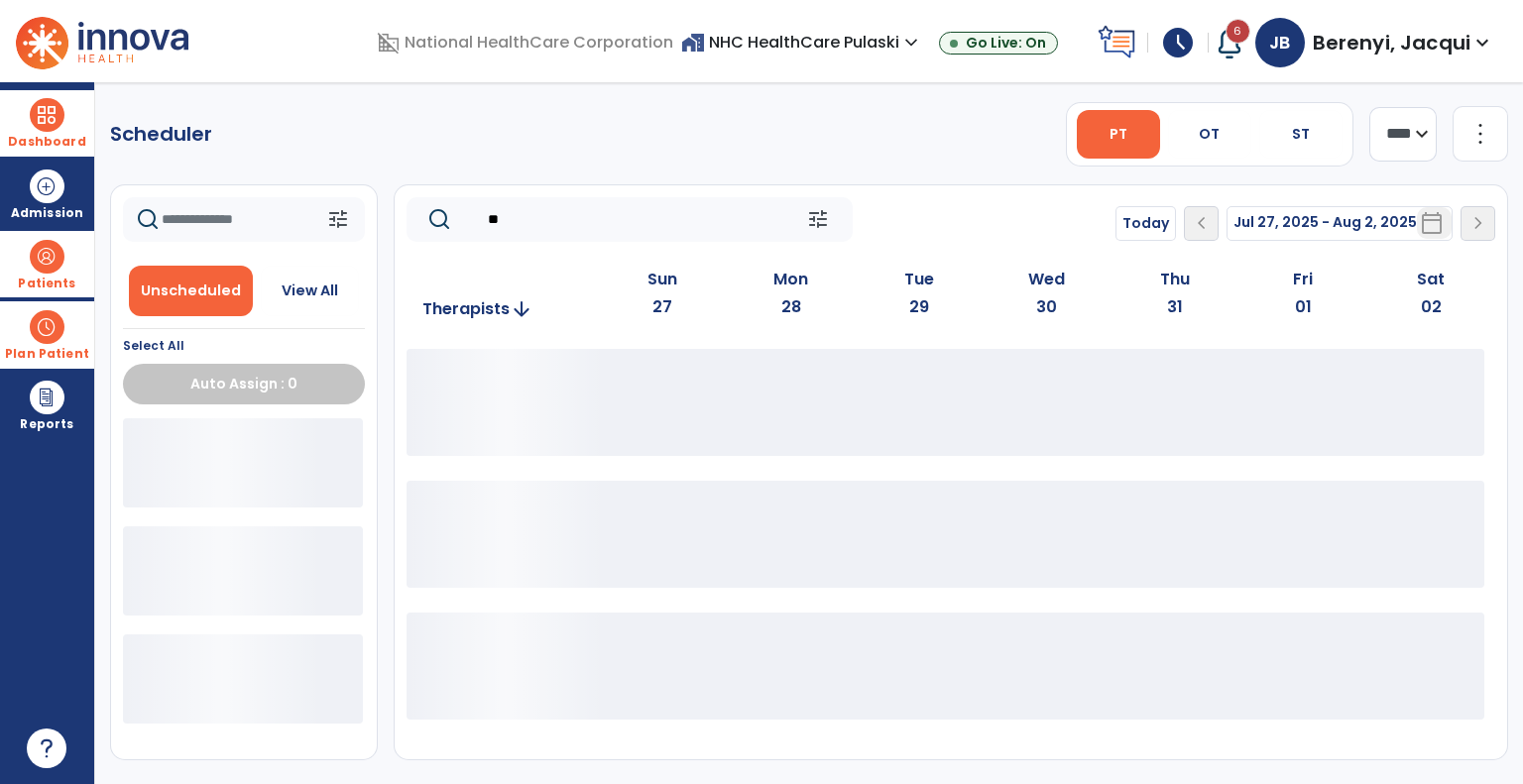 type on "*" 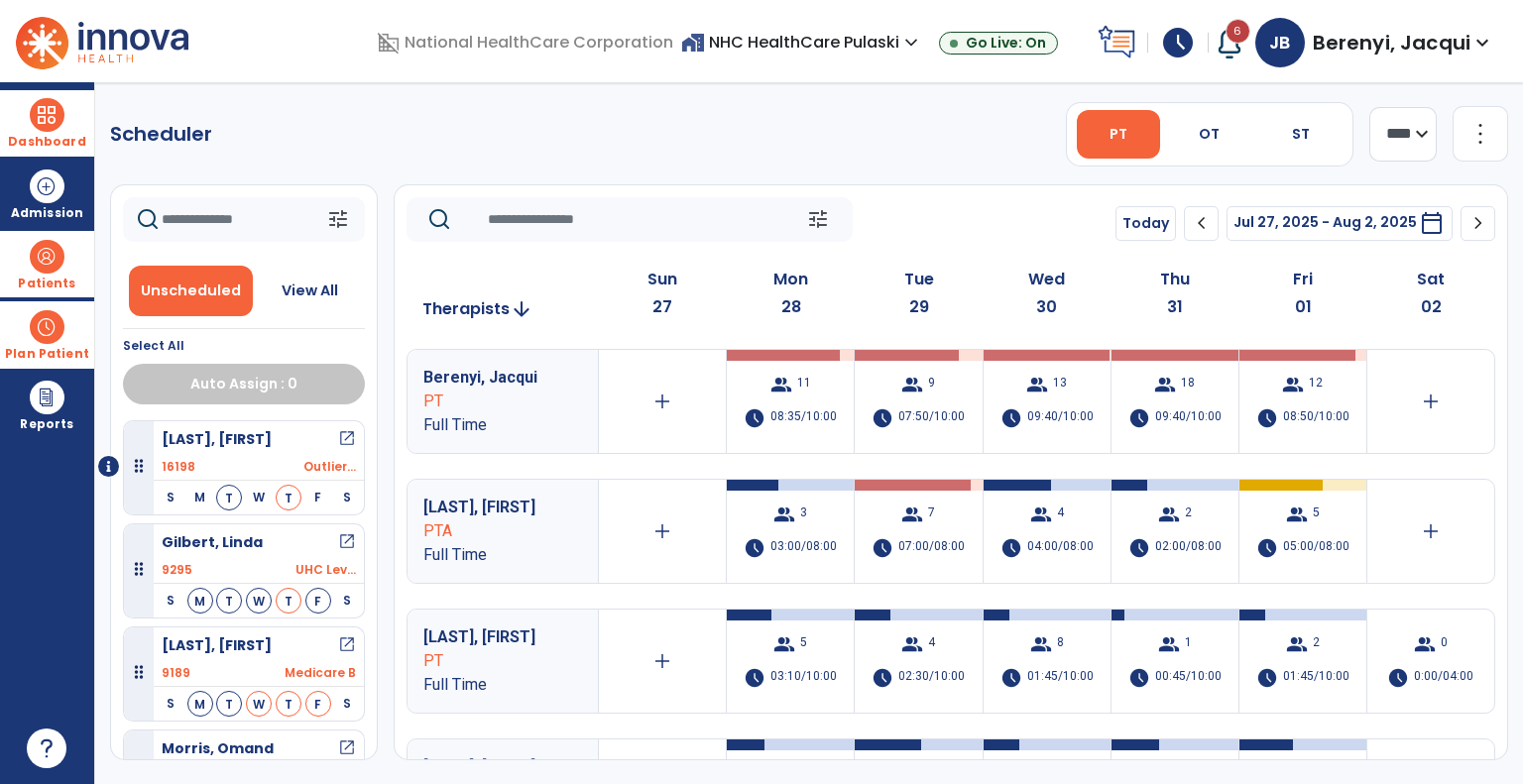 click on "chevron_left" 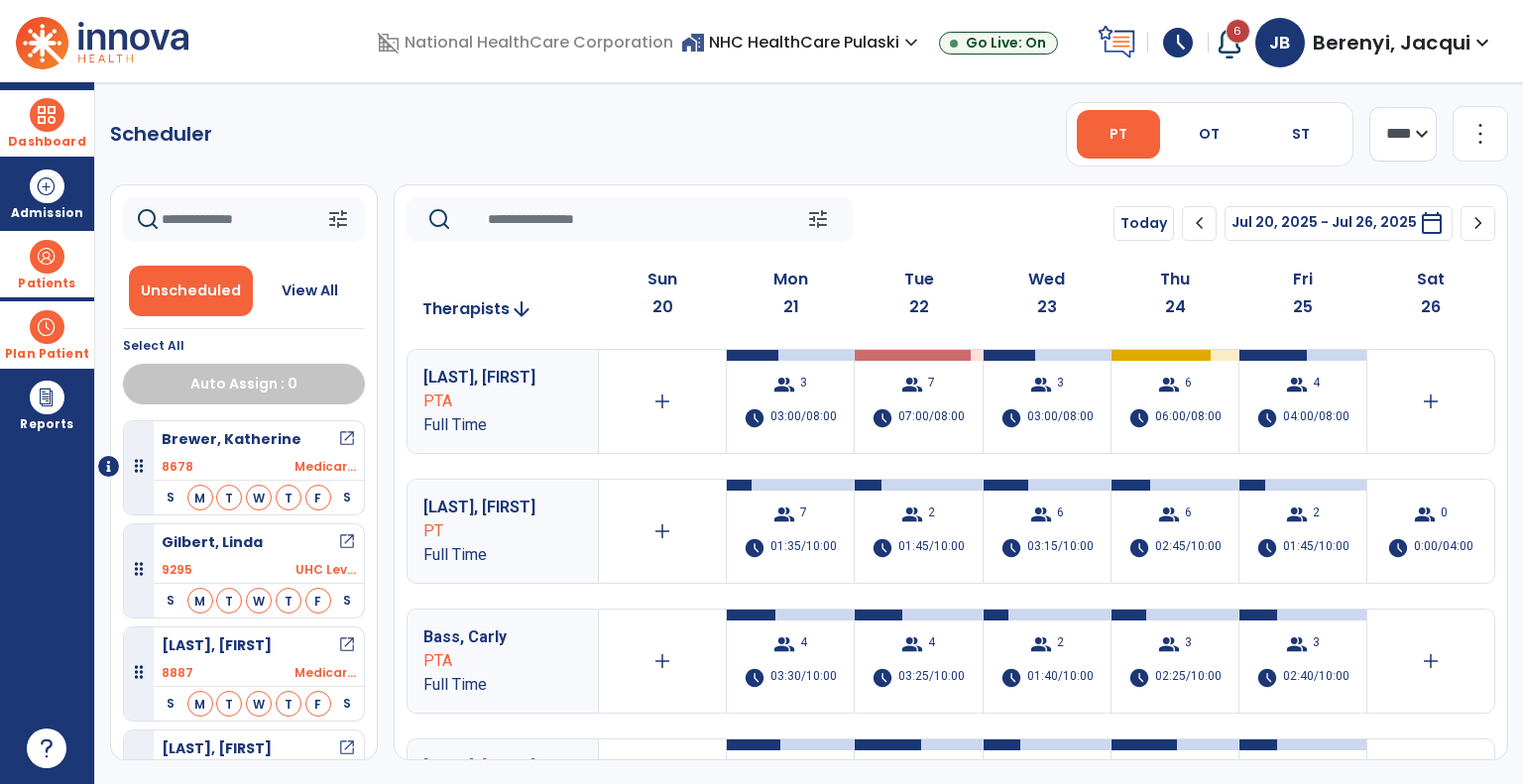 click 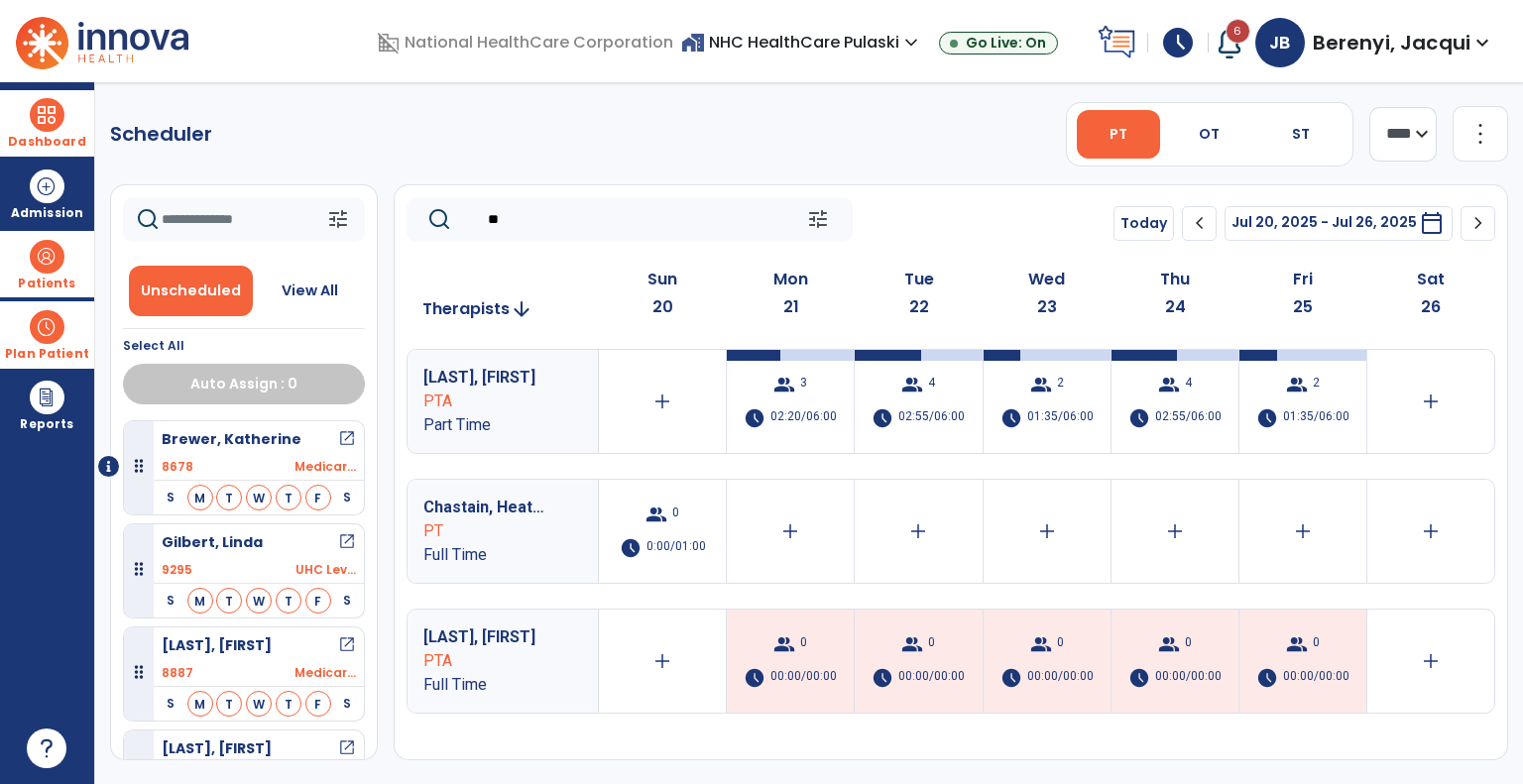 type on "*" 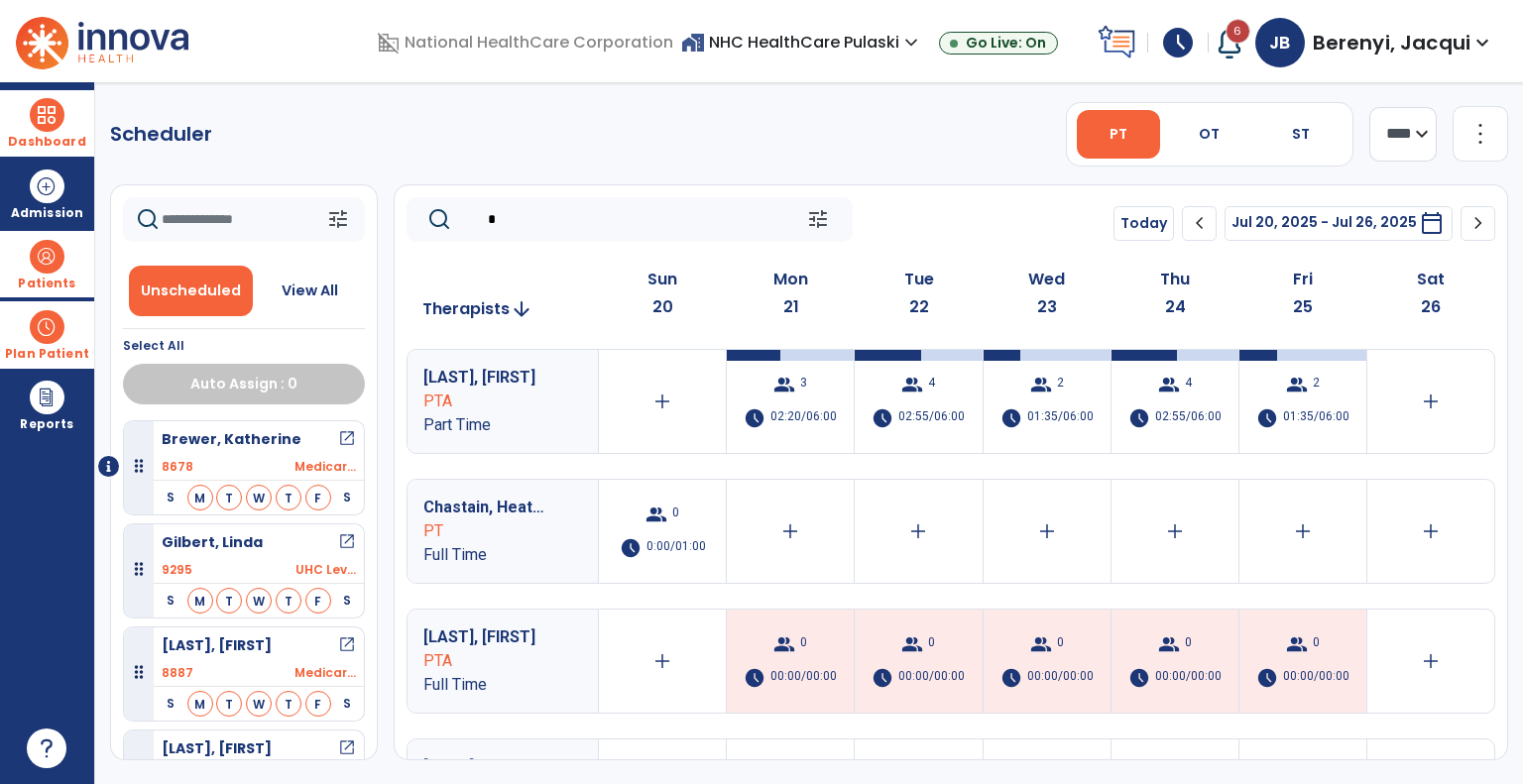 type 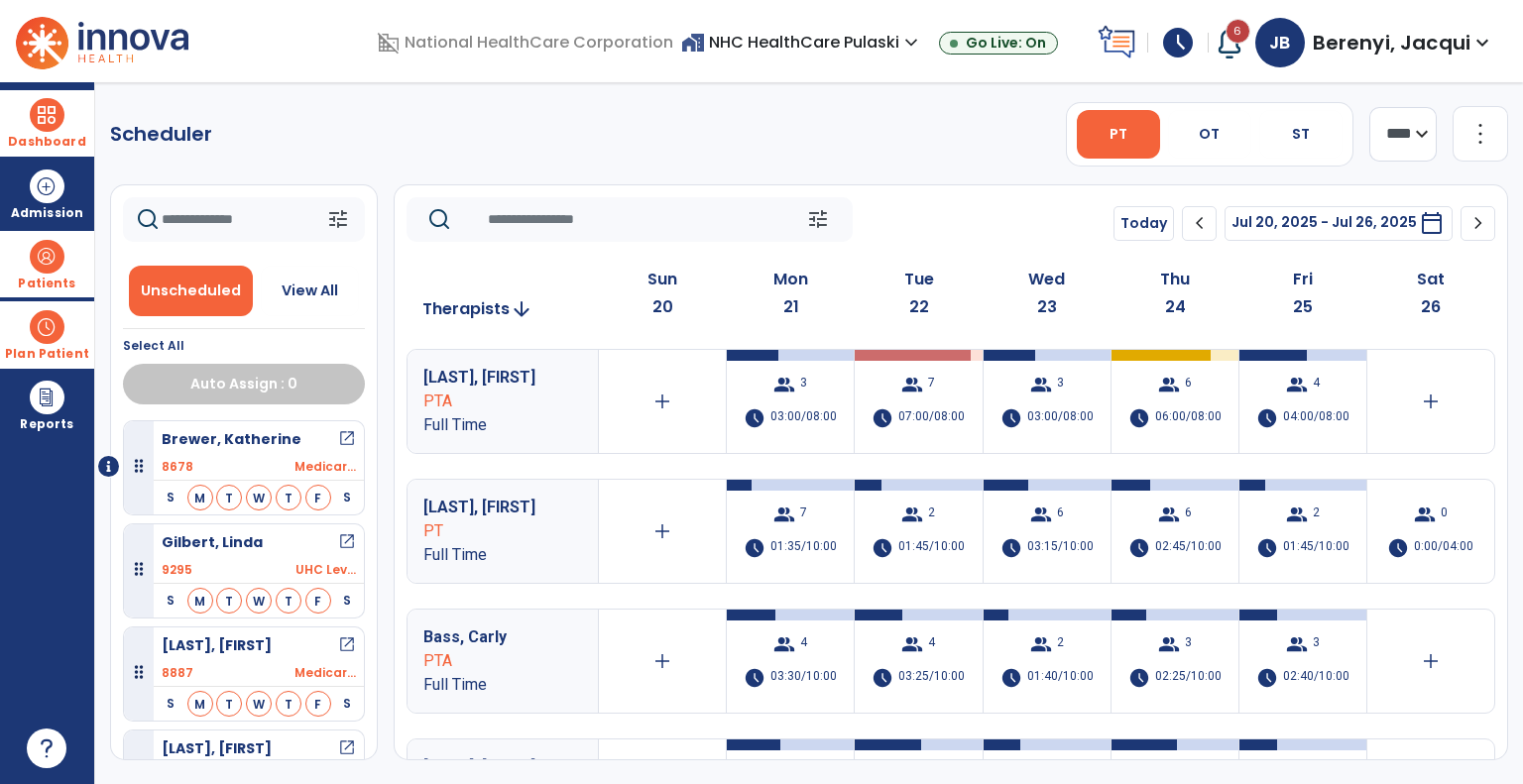 click on "chevron_left" 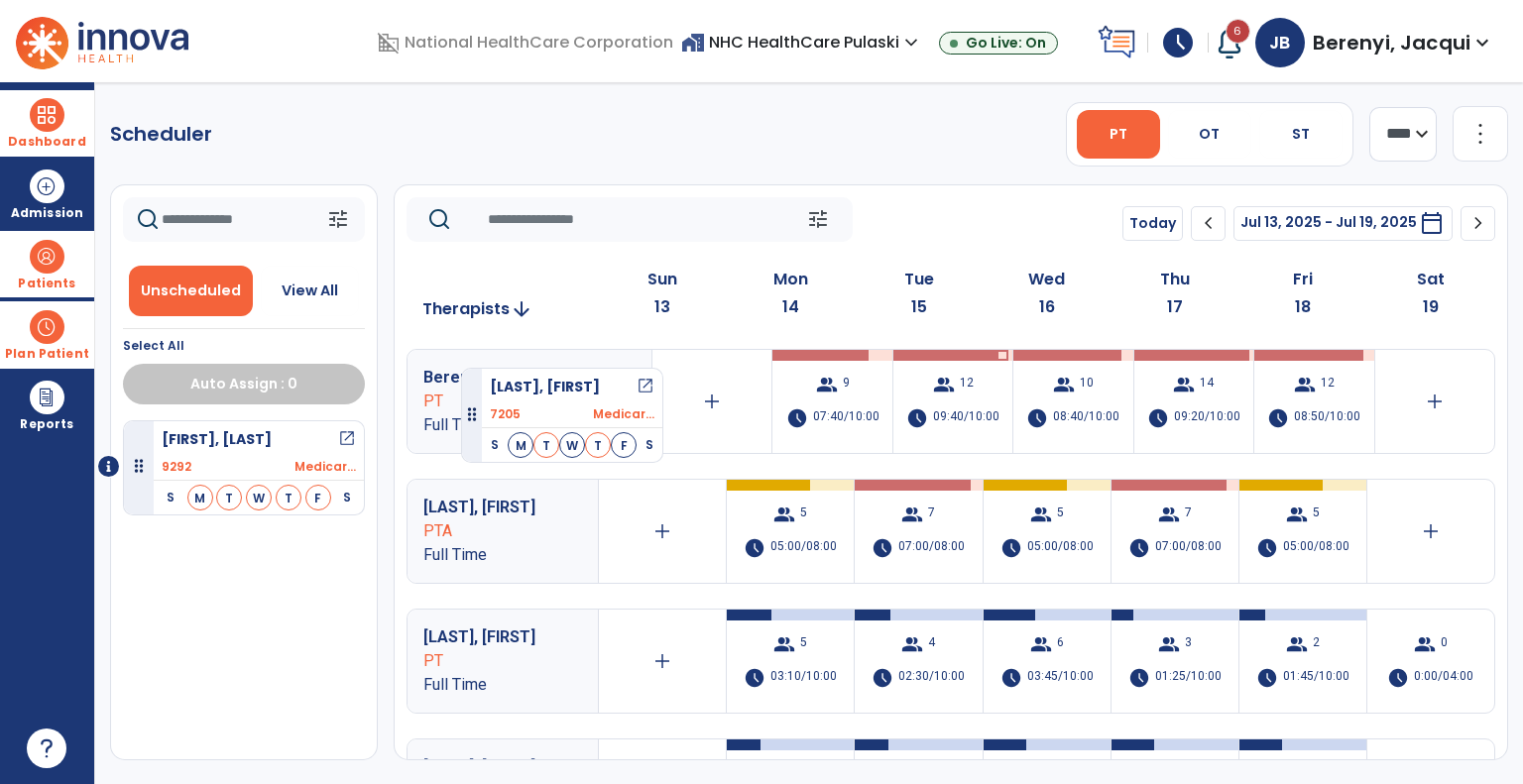 drag, startPoint x: 136, startPoint y: 468, endPoint x: 462, endPoint y: 357, distance: 344.37915 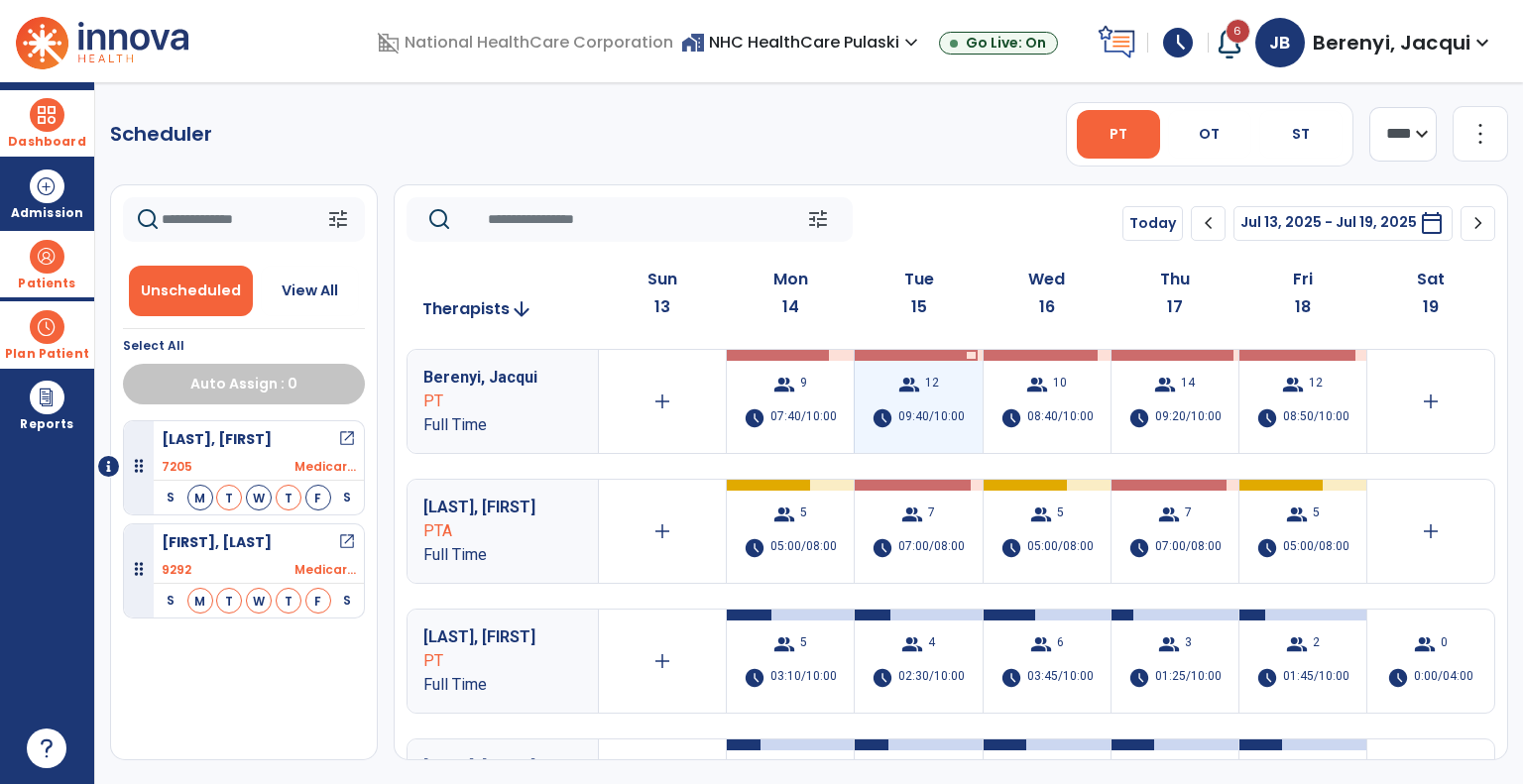 click on "09:40/10:00" at bounding box center [931, 418] 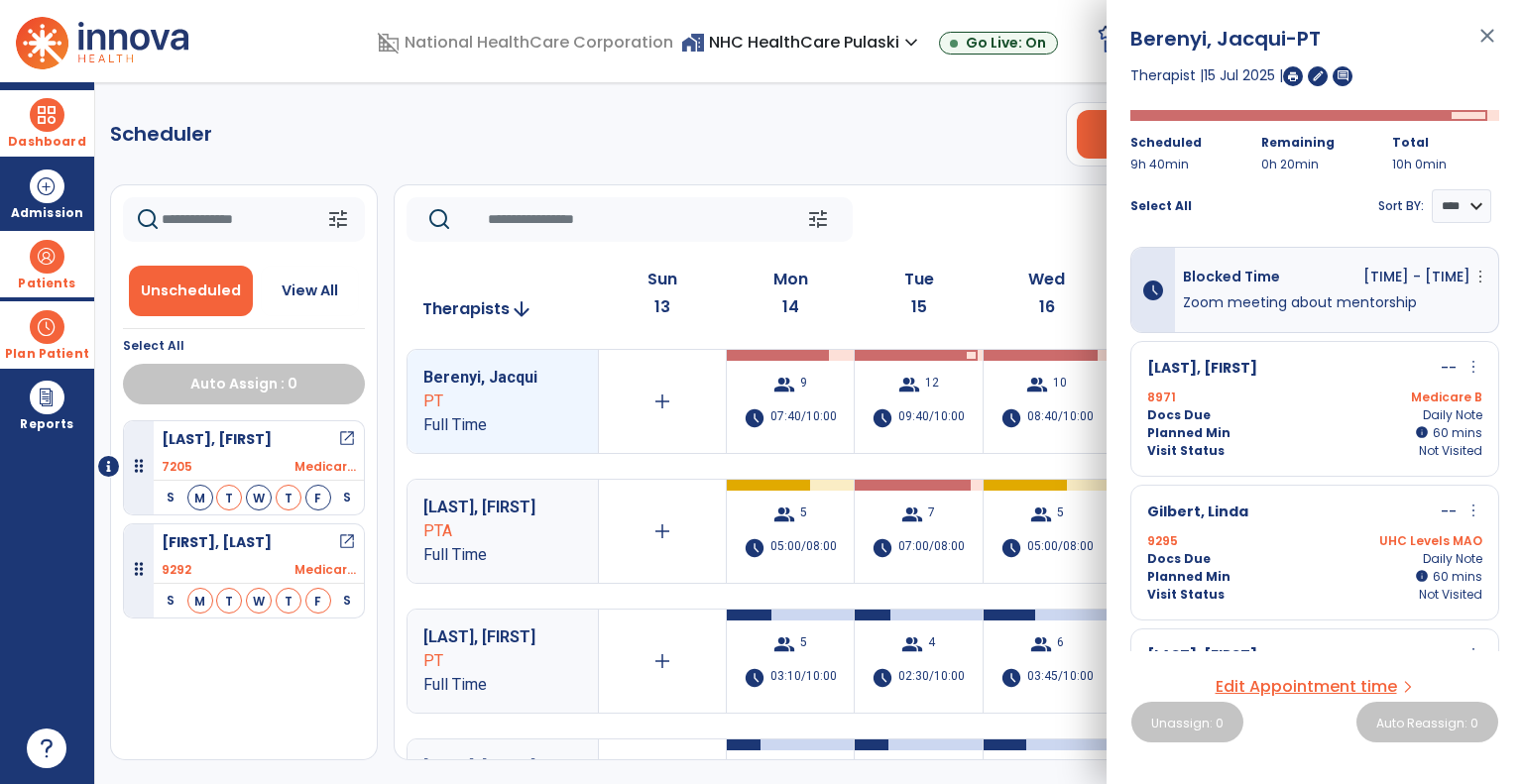 click on "more_vert" at bounding box center (1473, 367) 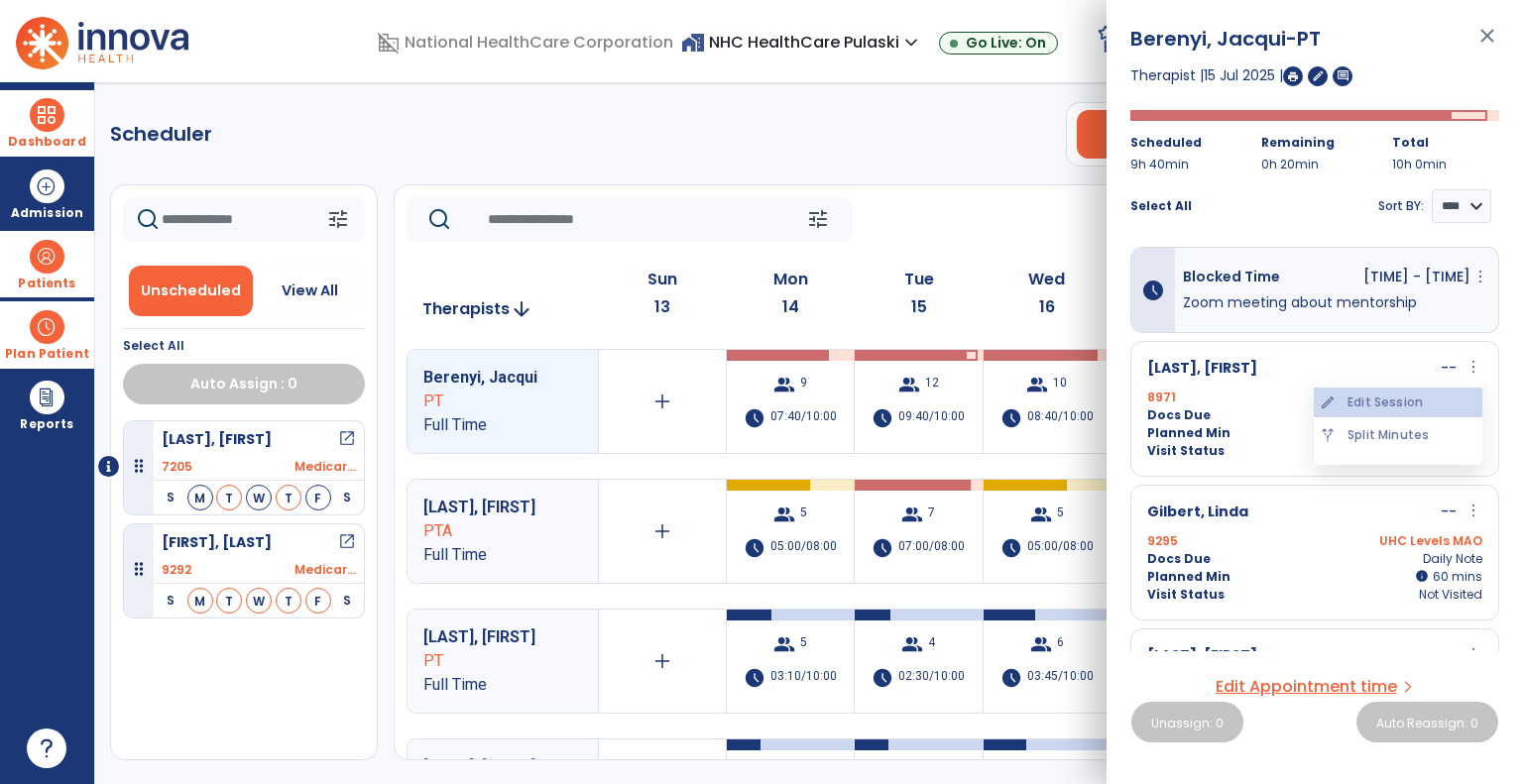 click on "edit   Edit Session" at bounding box center (1398, 402) 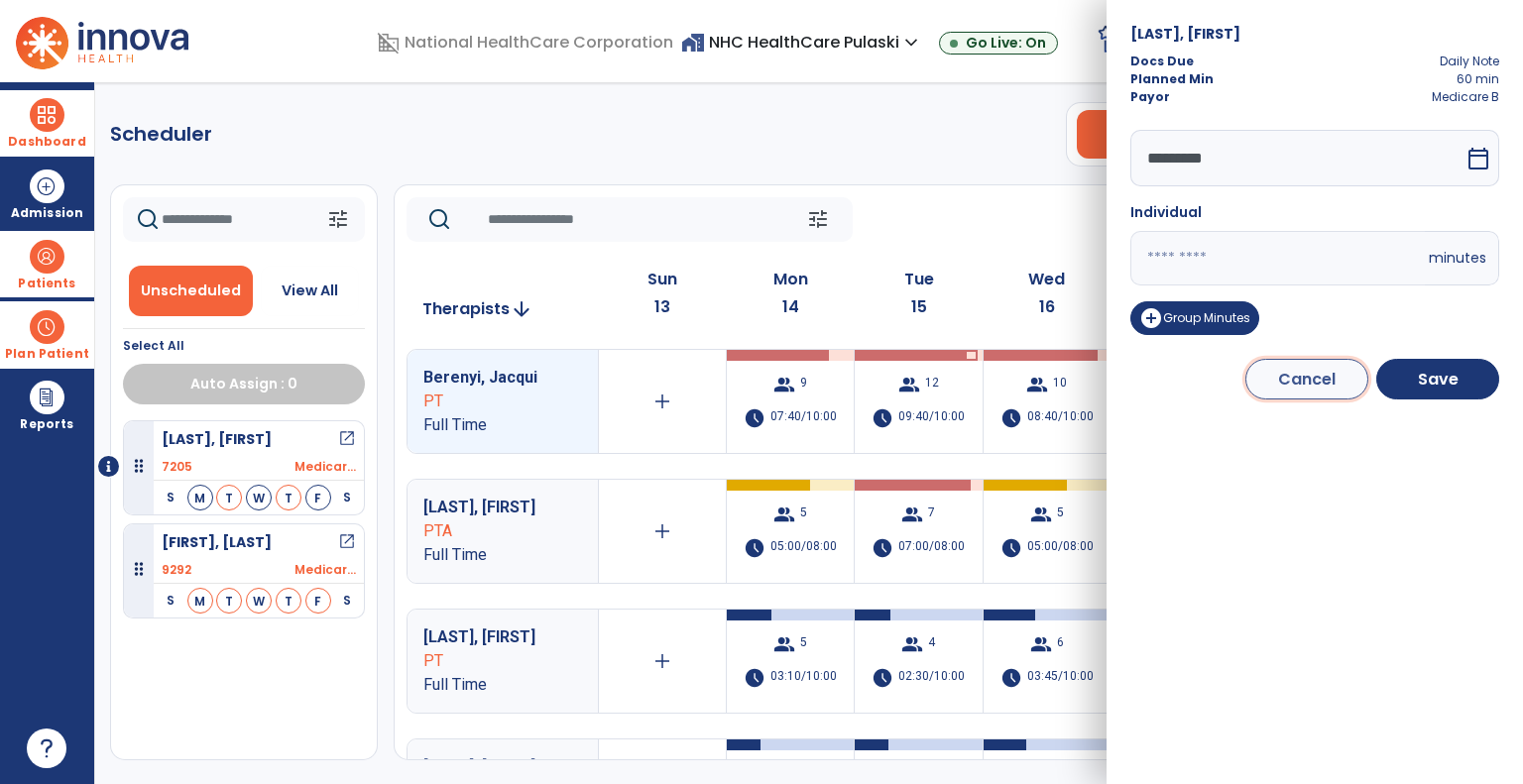 click on "Cancel" at bounding box center [1307, 379] 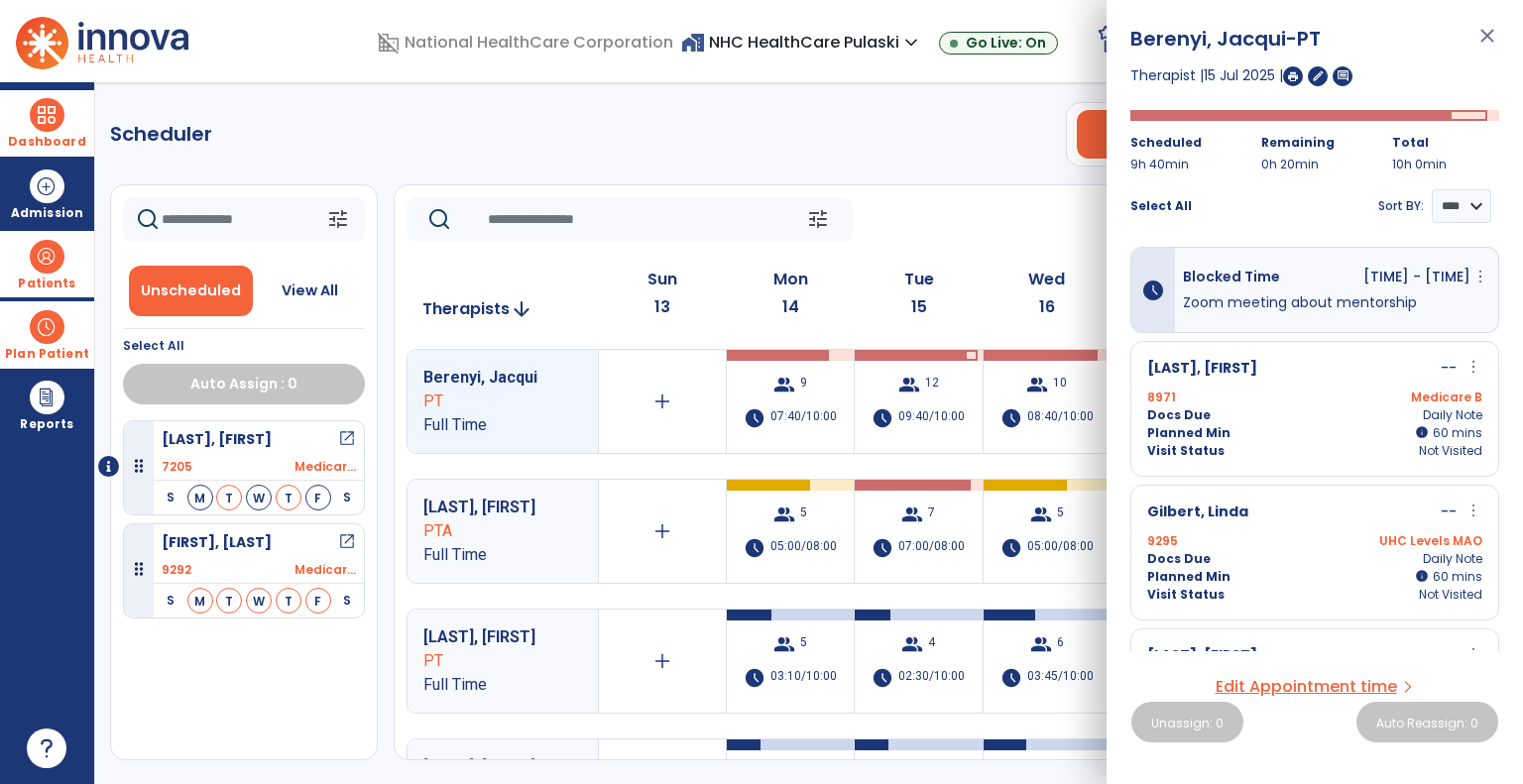 click on "more_vert" at bounding box center (1473, 367) 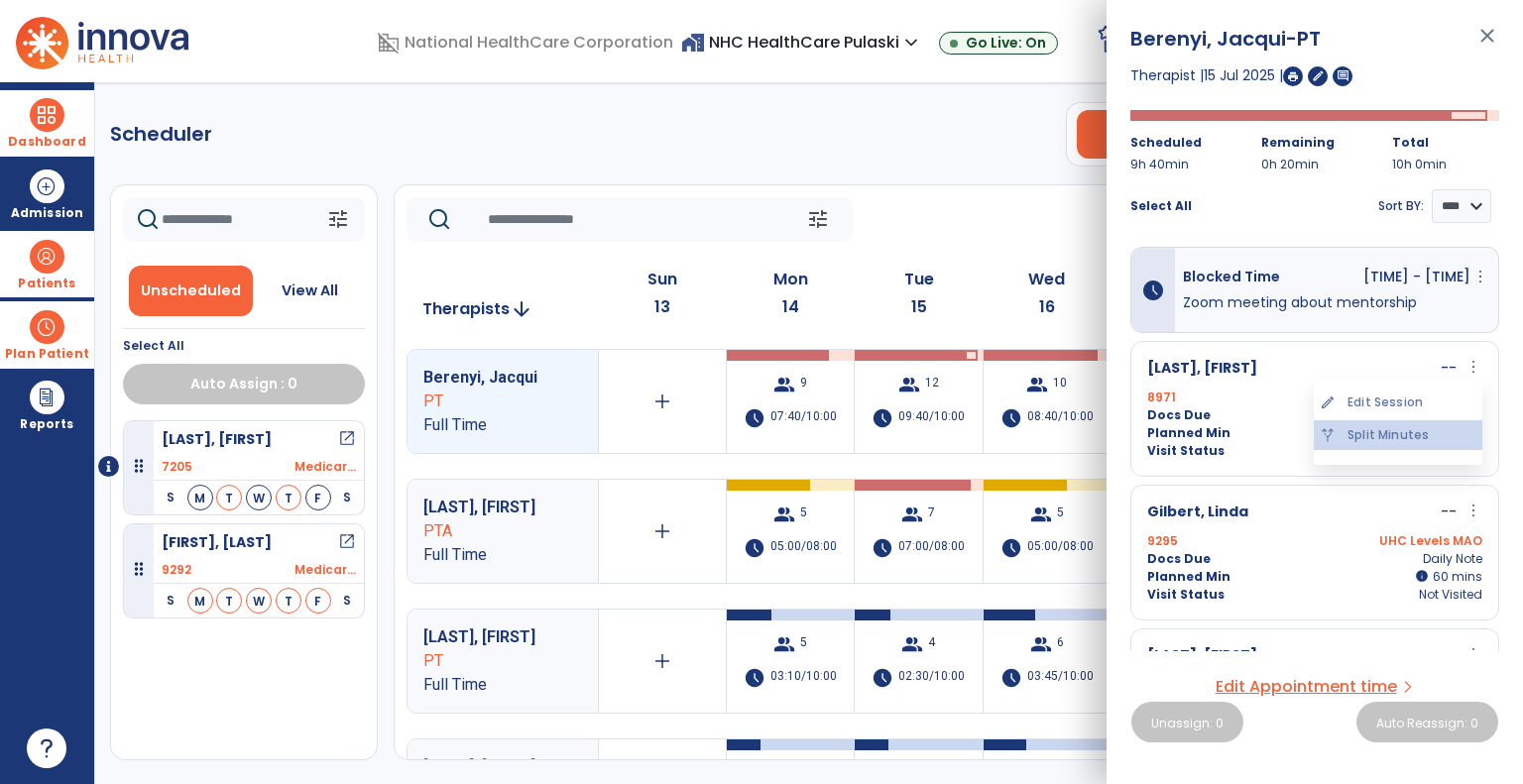 click on "alt_route   Split Minutes" at bounding box center [1398, 435] 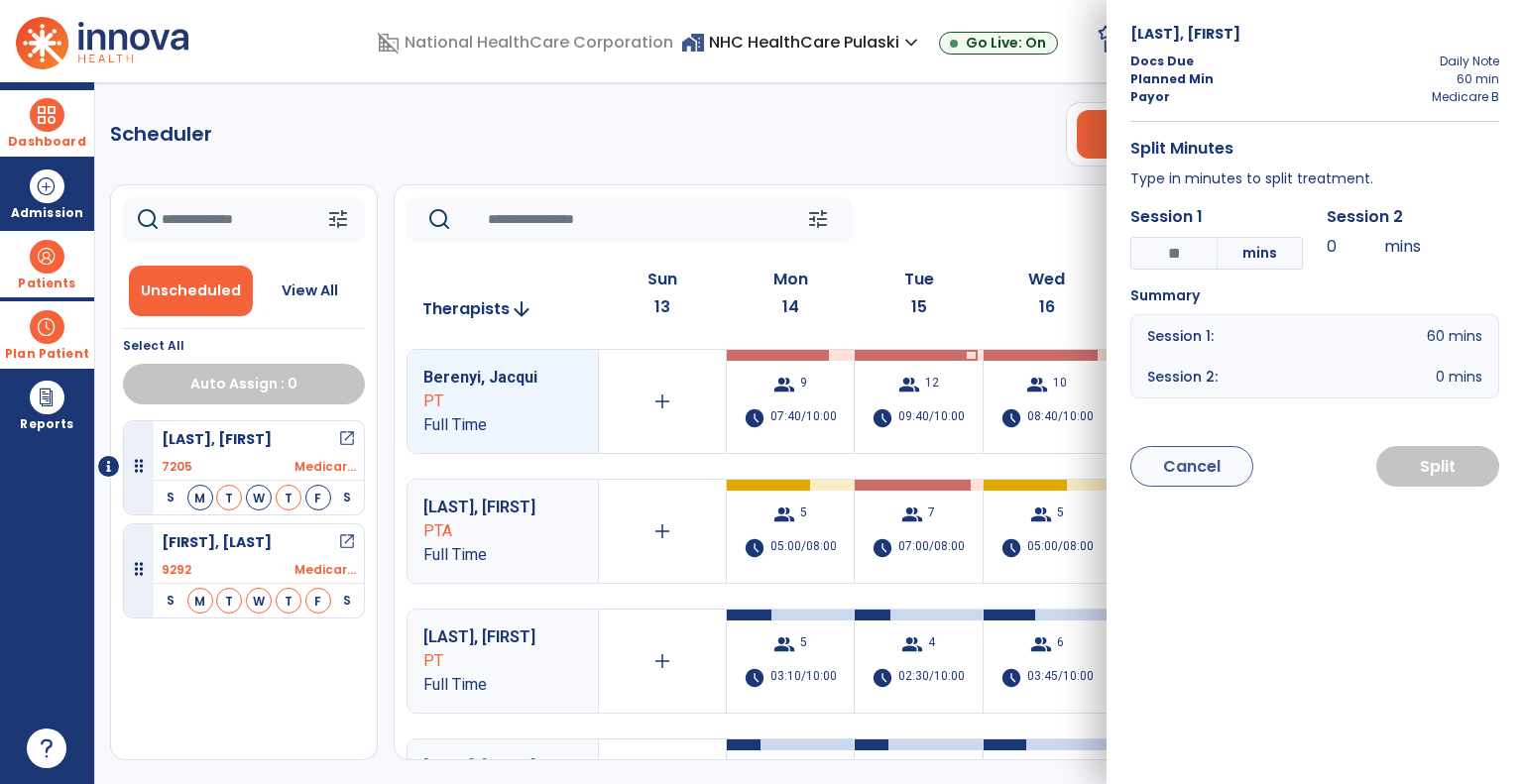 click on "*" at bounding box center [1174, 253] 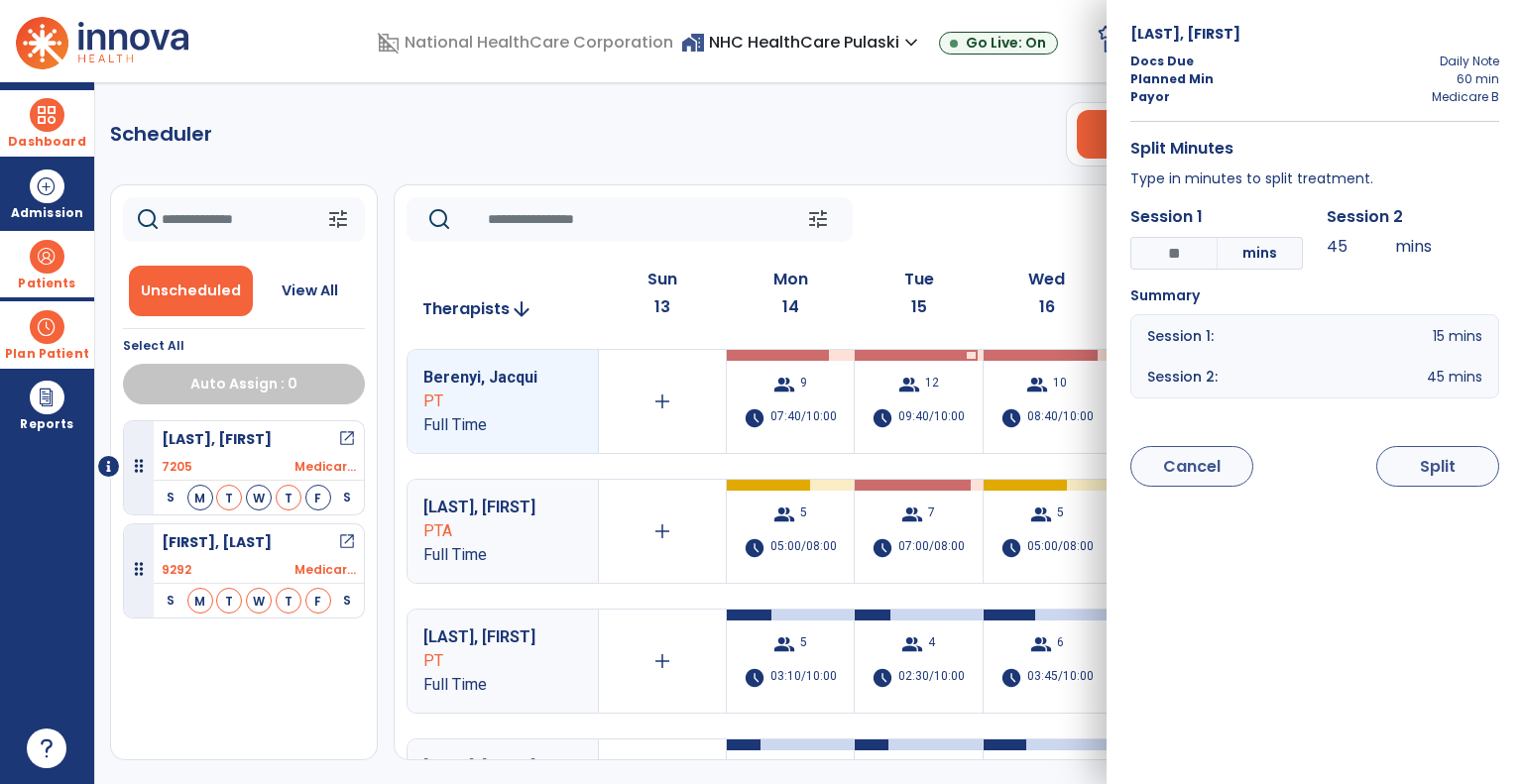 type on "***" 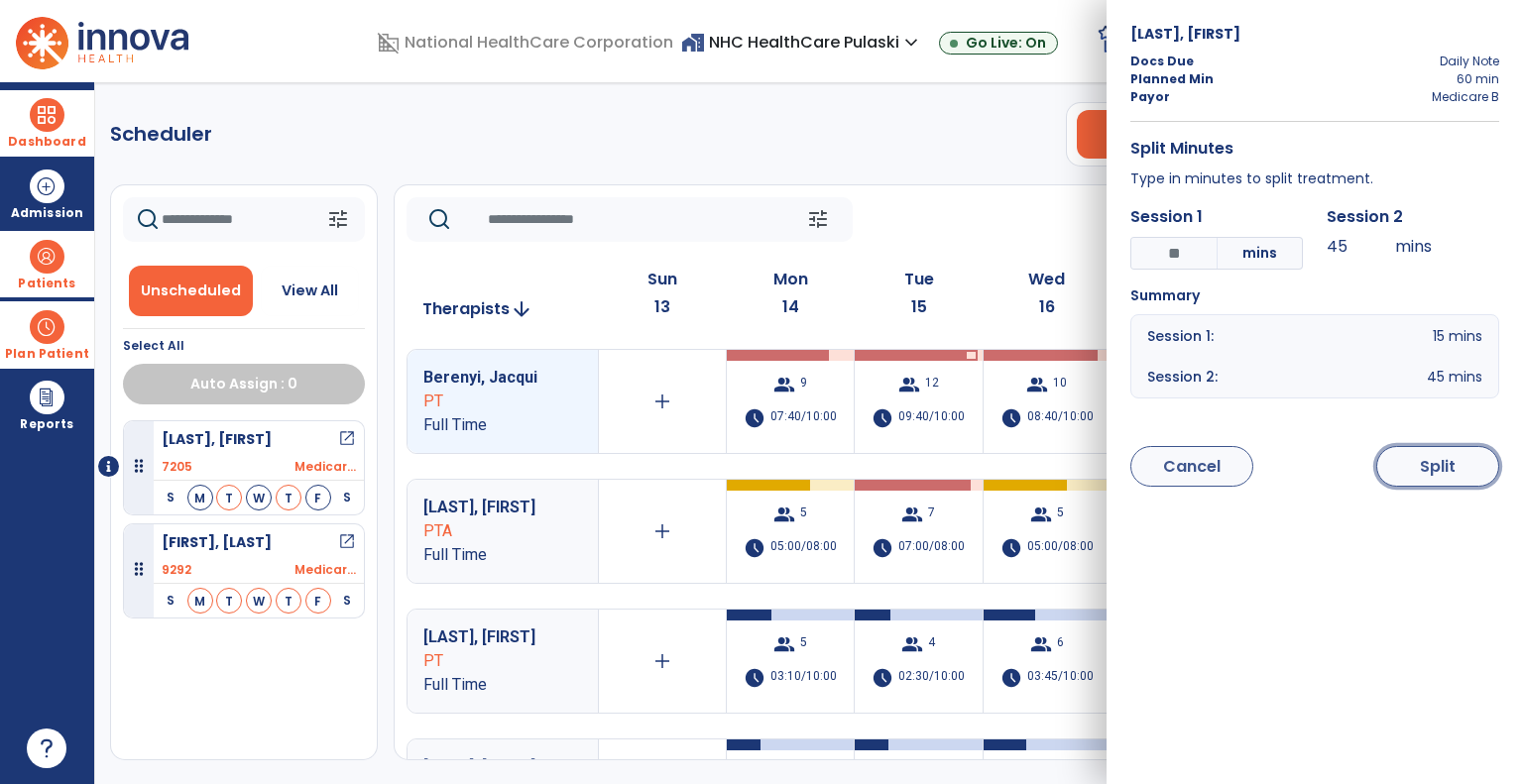click on "Split" at bounding box center (1438, 466) 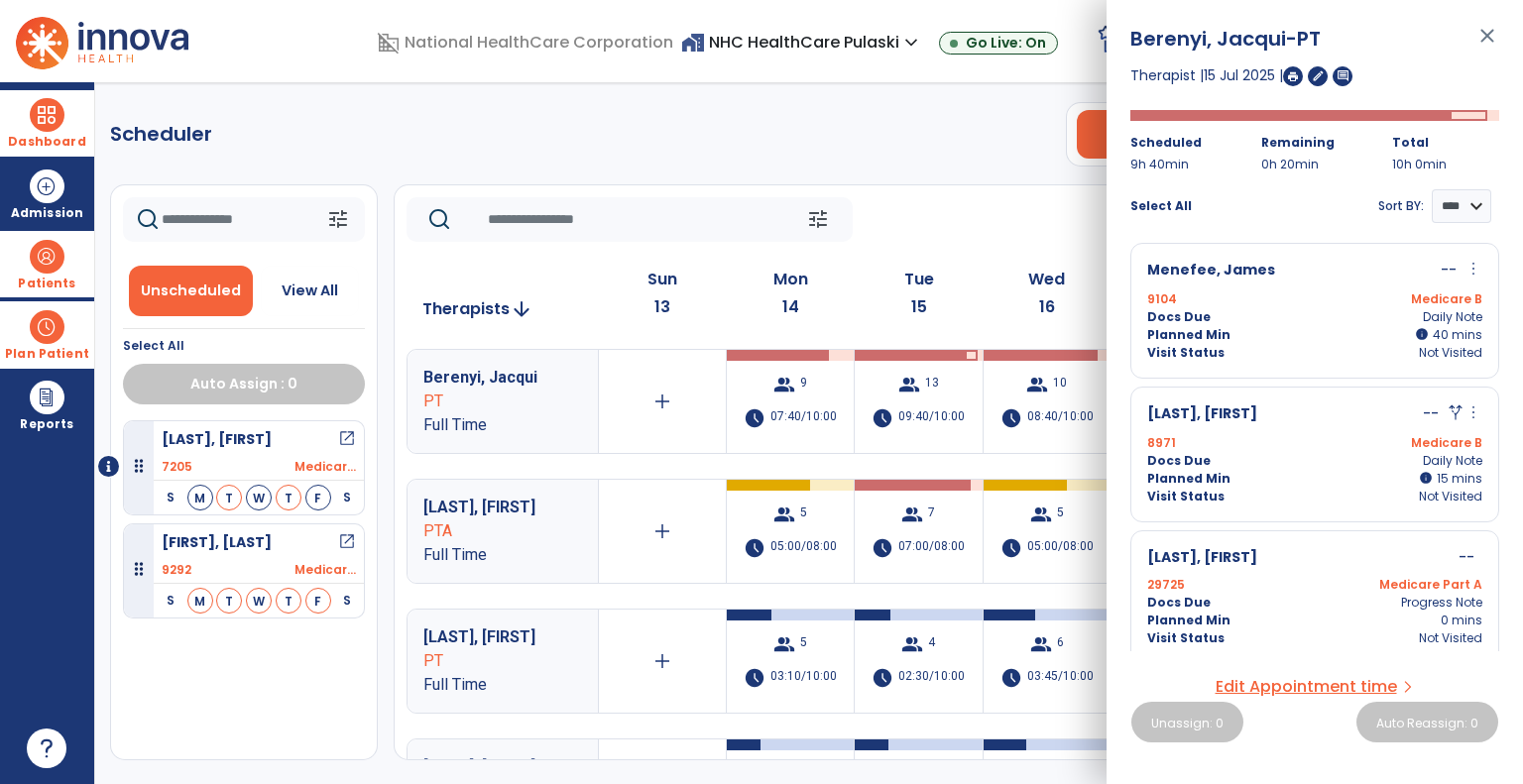 scroll, scrollTop: 1380, scrollLeft: 0, axis: vertical 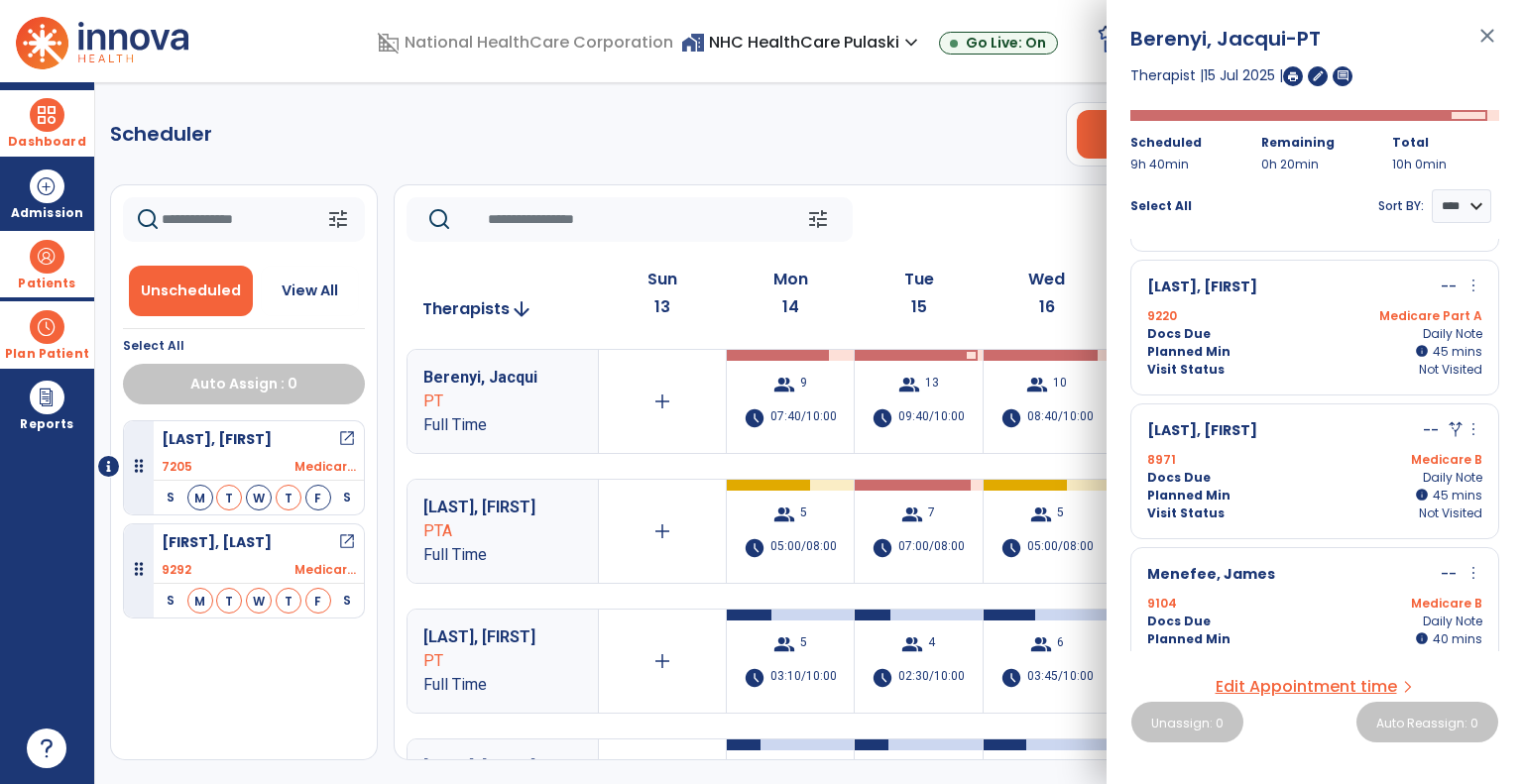 click on "8971 Medicare B" at bounding box center (1315, 460) 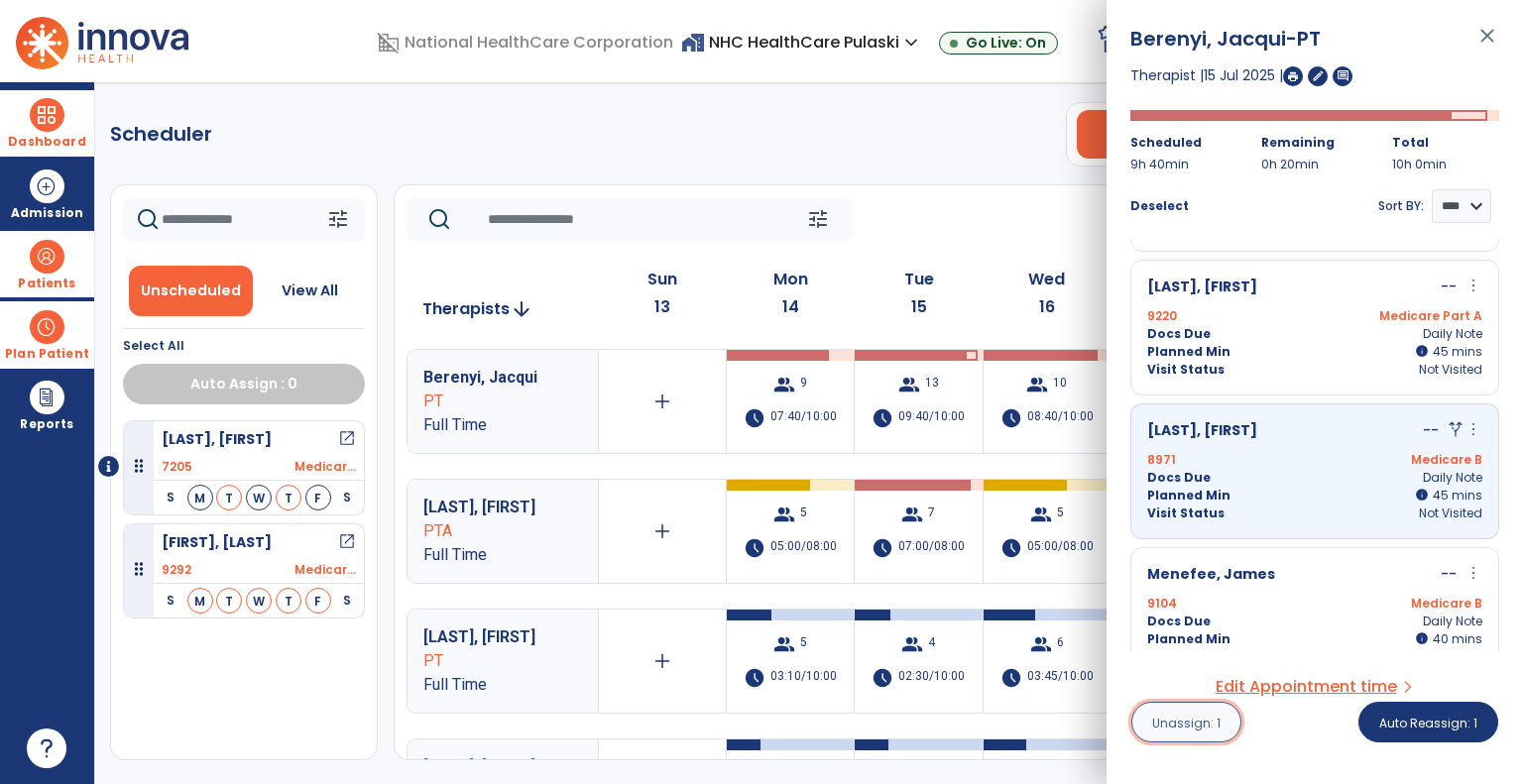click on "Unassign: 1" at bounding box center [1186, 723] 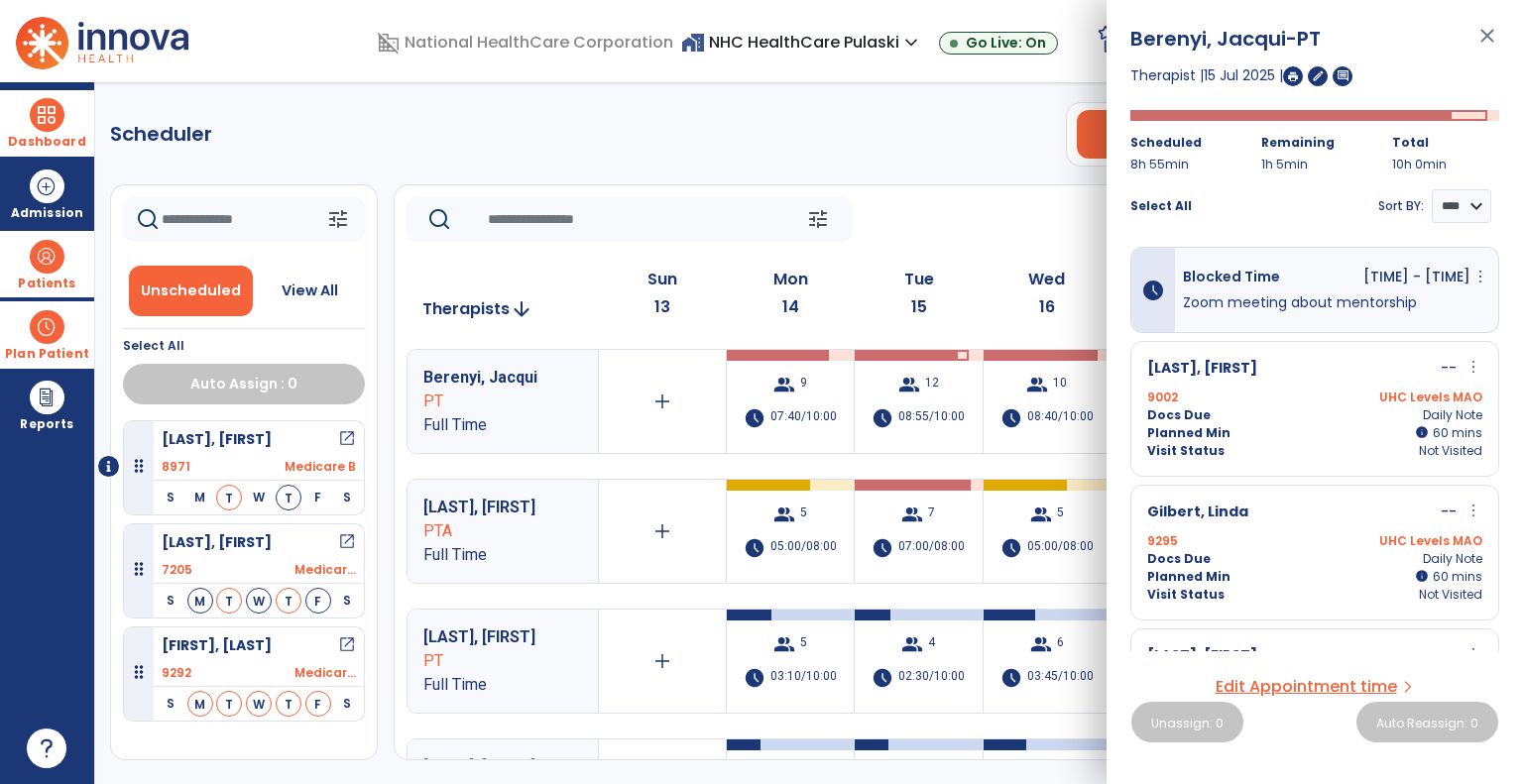 click on "Docs Due Daily Note" at bounding box center [1315, 415] 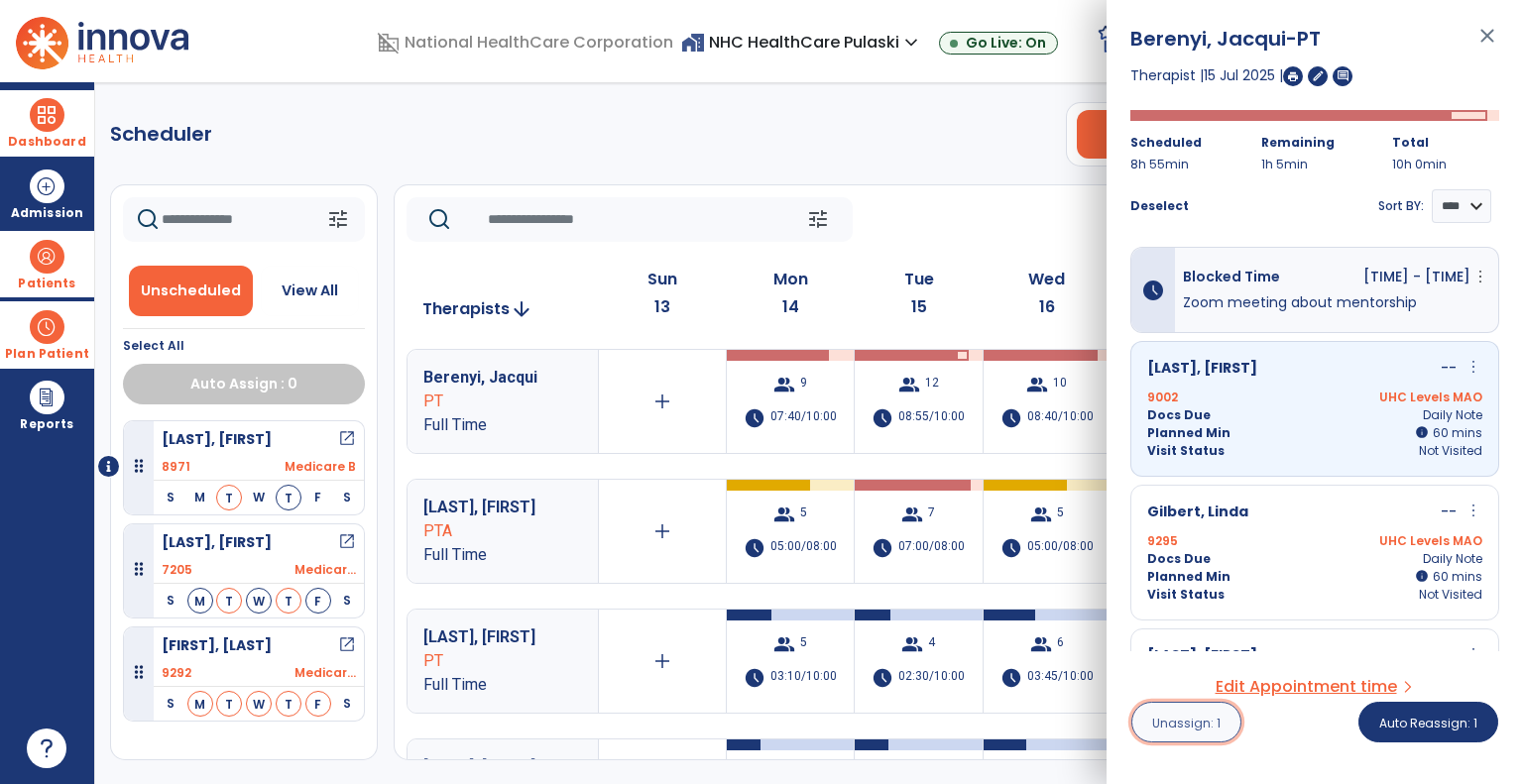 click on "Unassign: 1" at bounding box center [1186, 723] 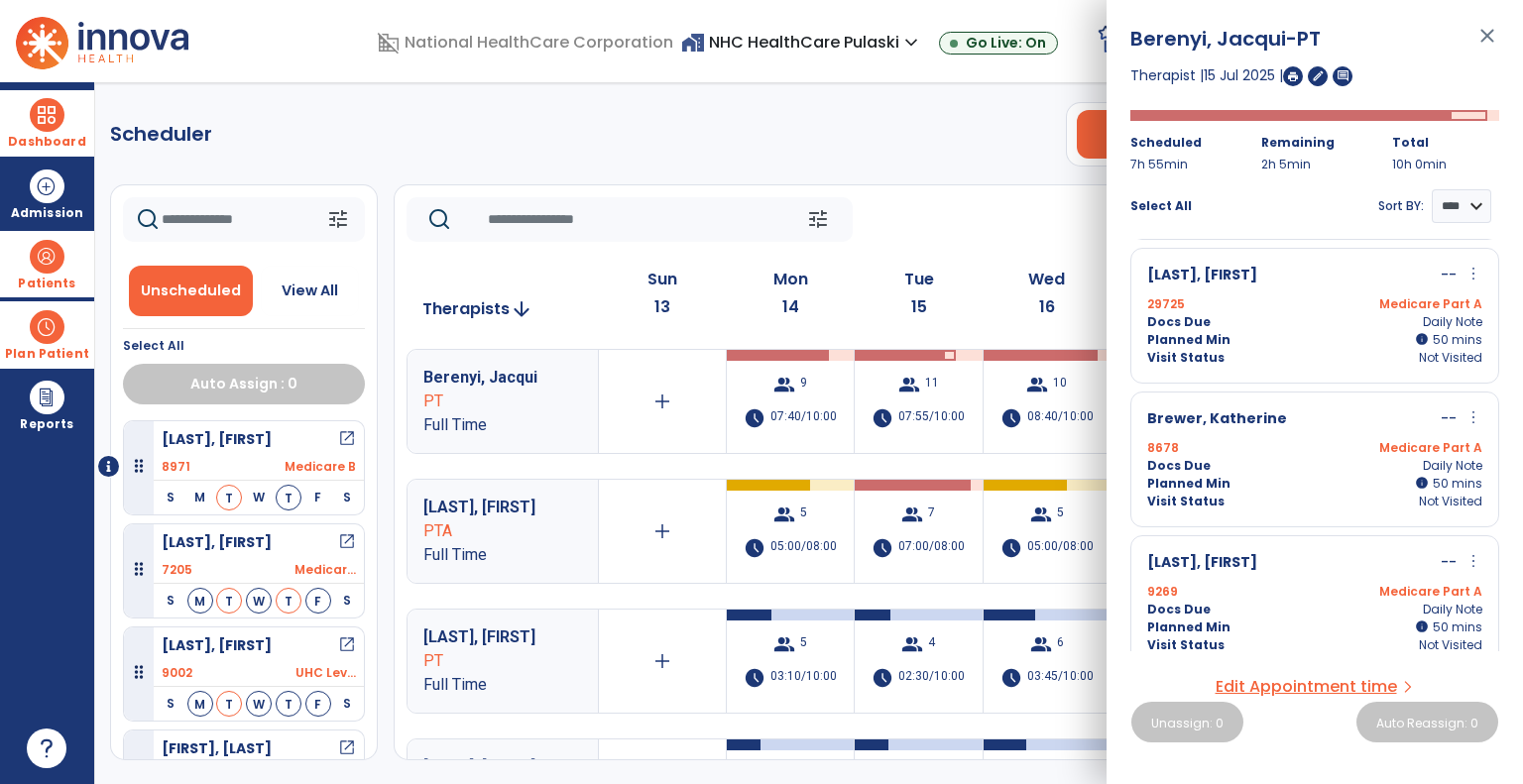 scroll, scrollTop: 393, scrollLeft: 0, axis: vertical 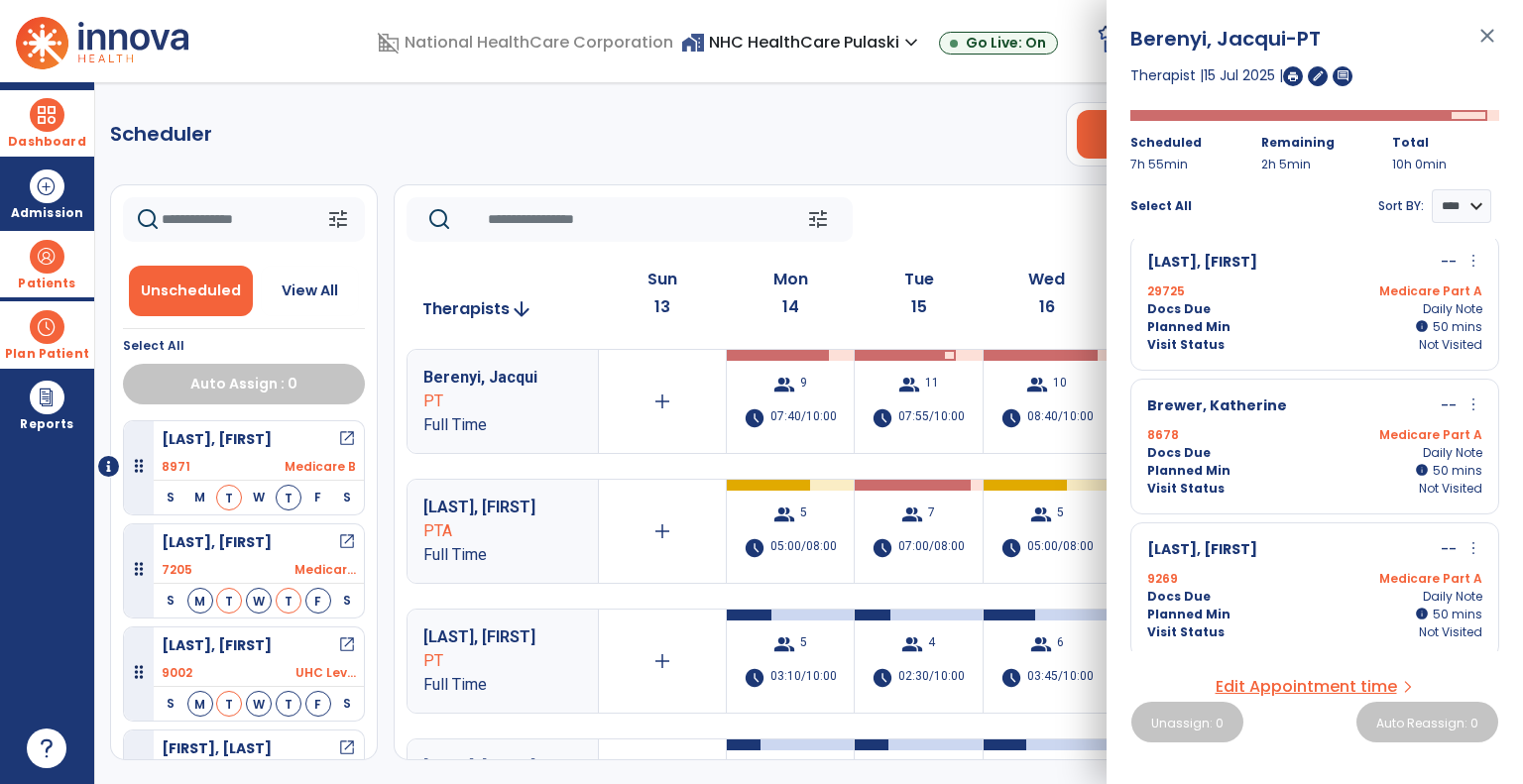 click on "more_vert" at bounding box center [1473, 261] 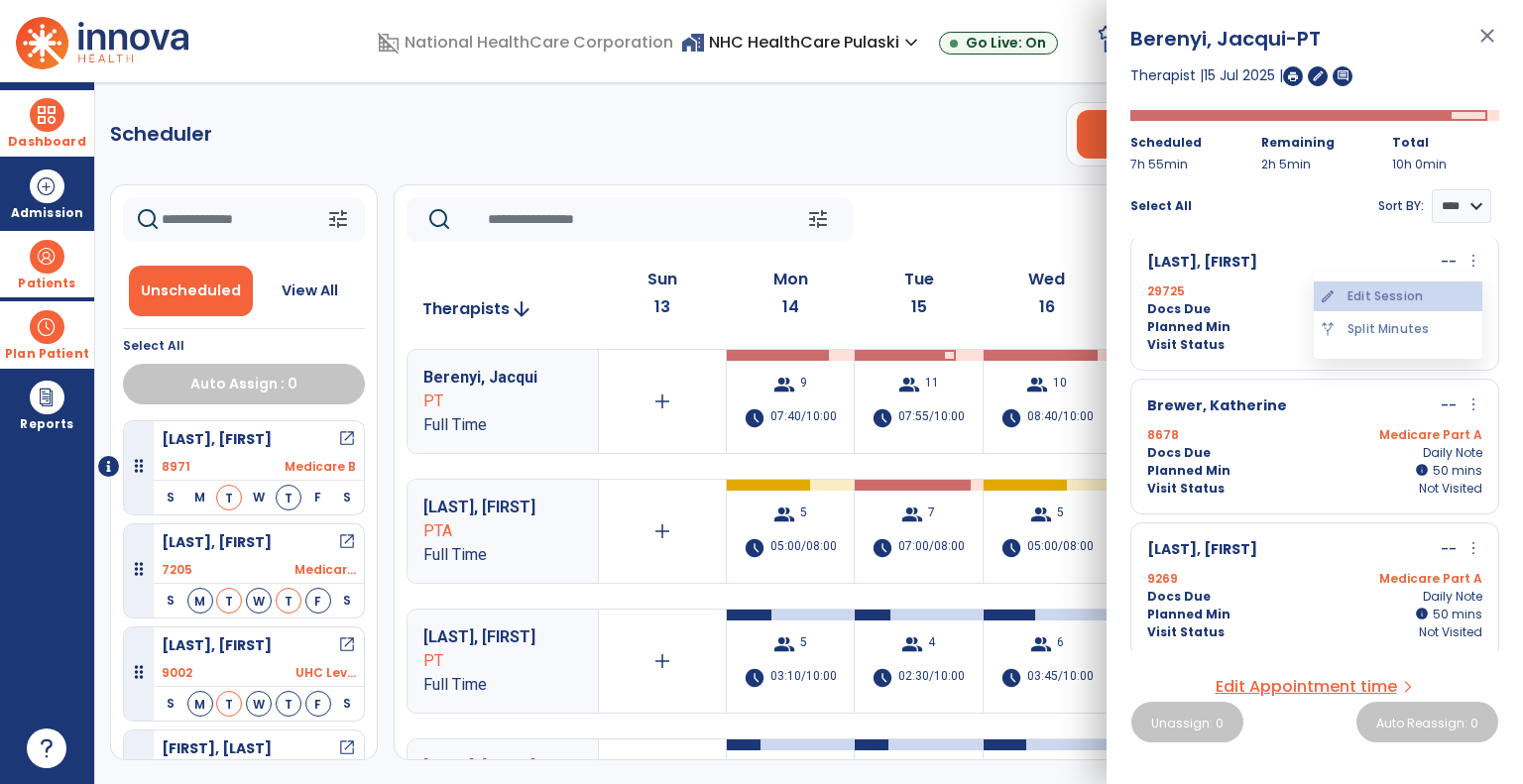 click on "edit   Edit Session" at bounding box center (1398, 296) 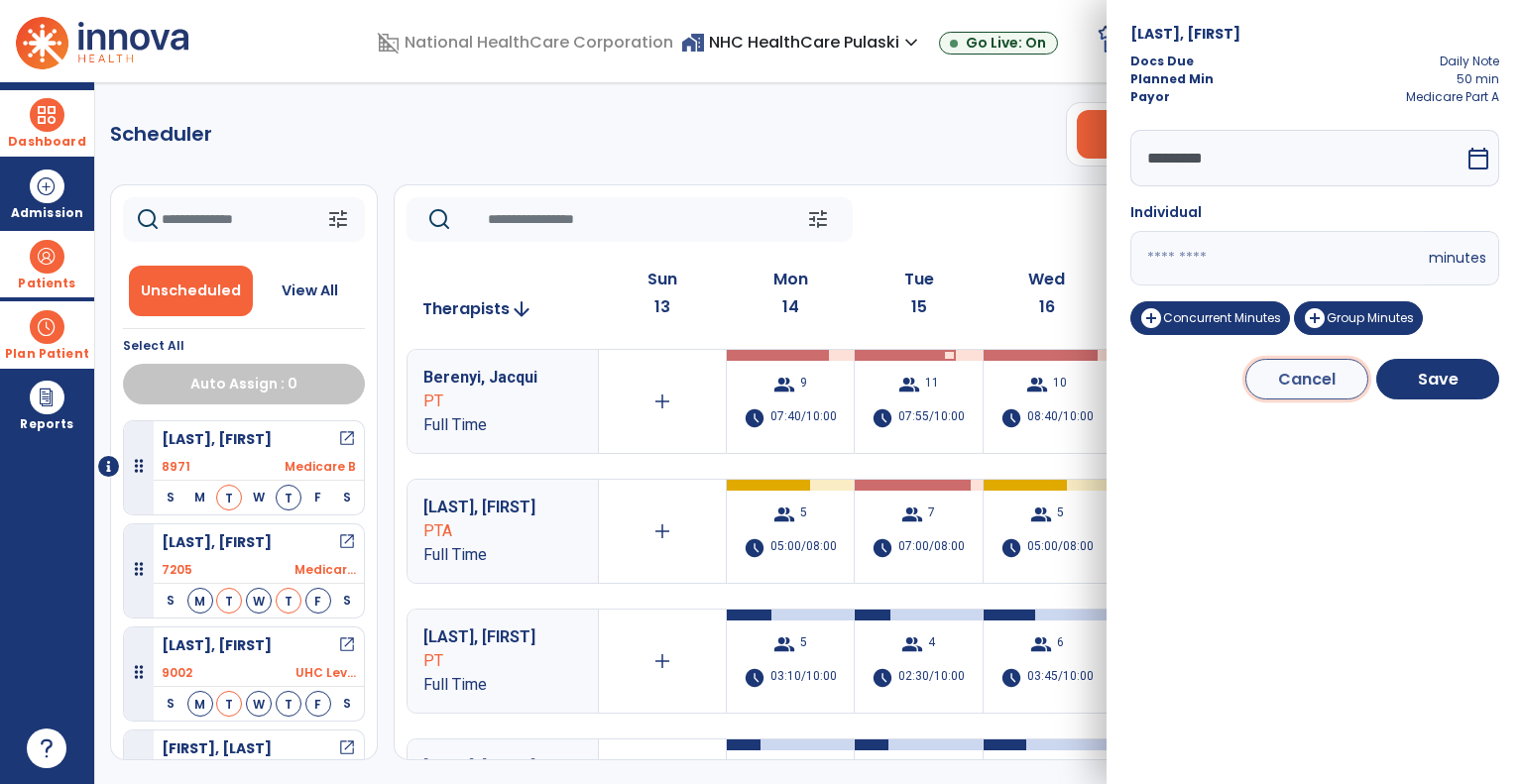 click on "Cancel" at bounding box center [1307, 379] 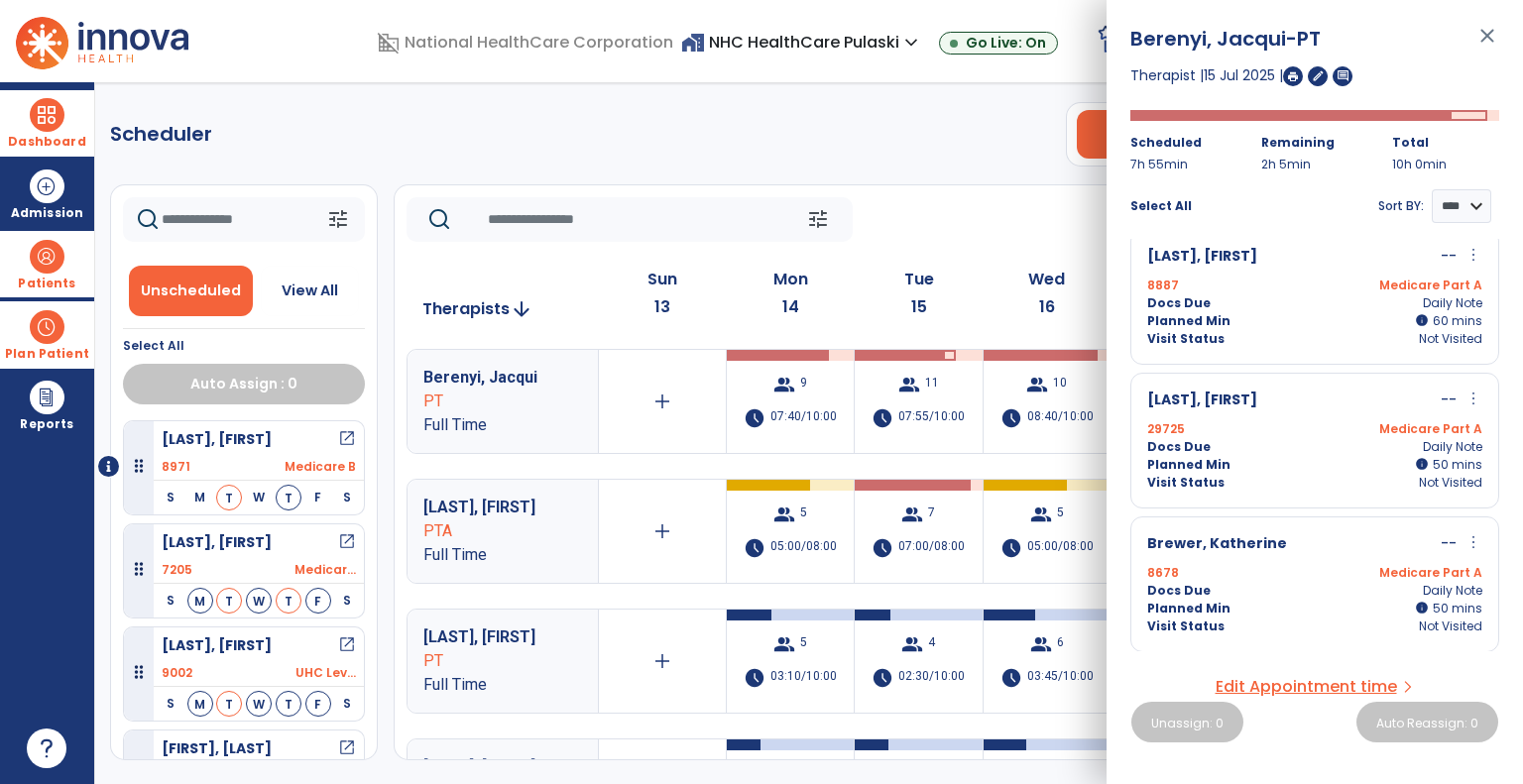 scroll, scrollTop: 336, scrollLeft: 0, axis: vertical 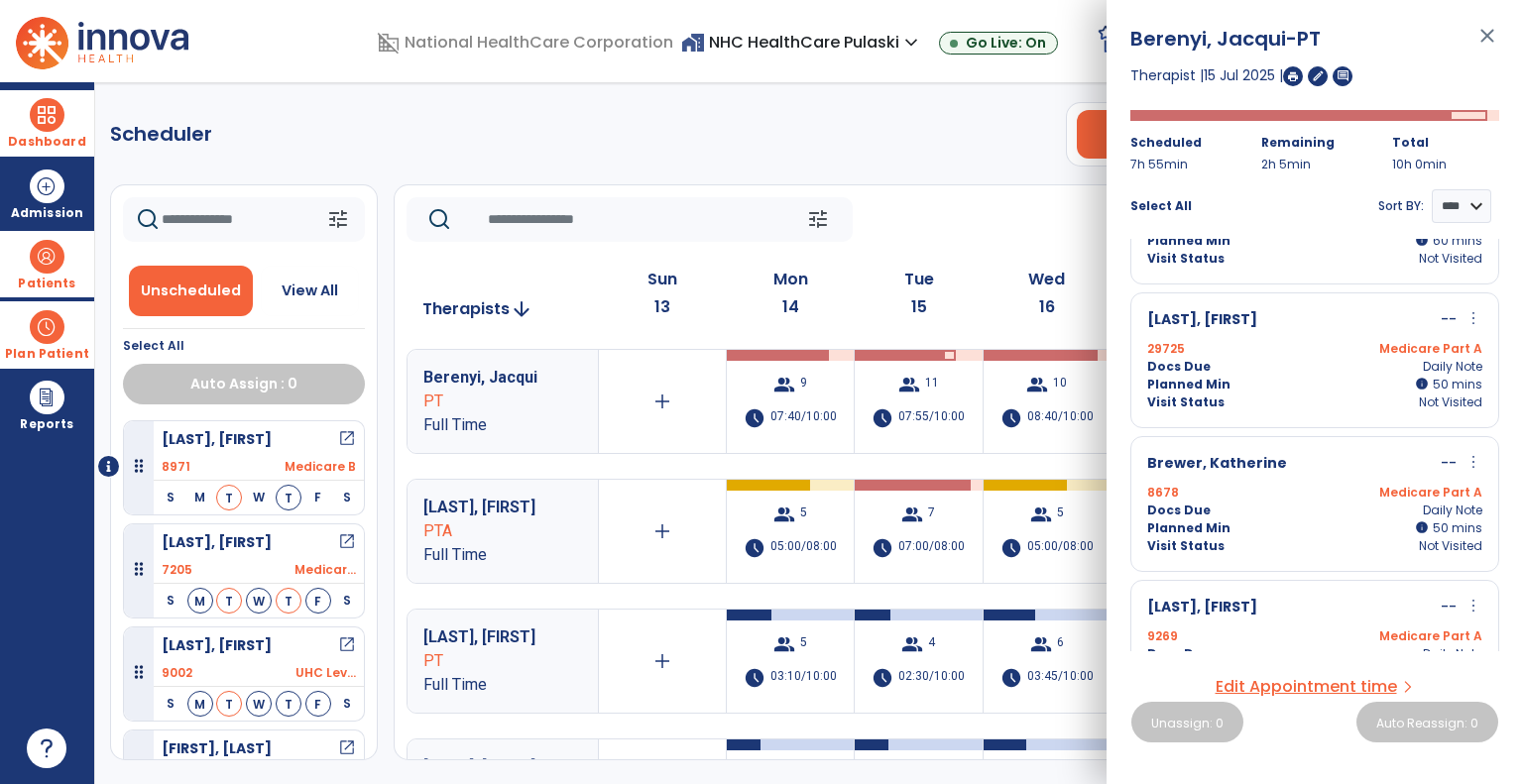 click on "more_vert" at bounding box center (1473, 318) 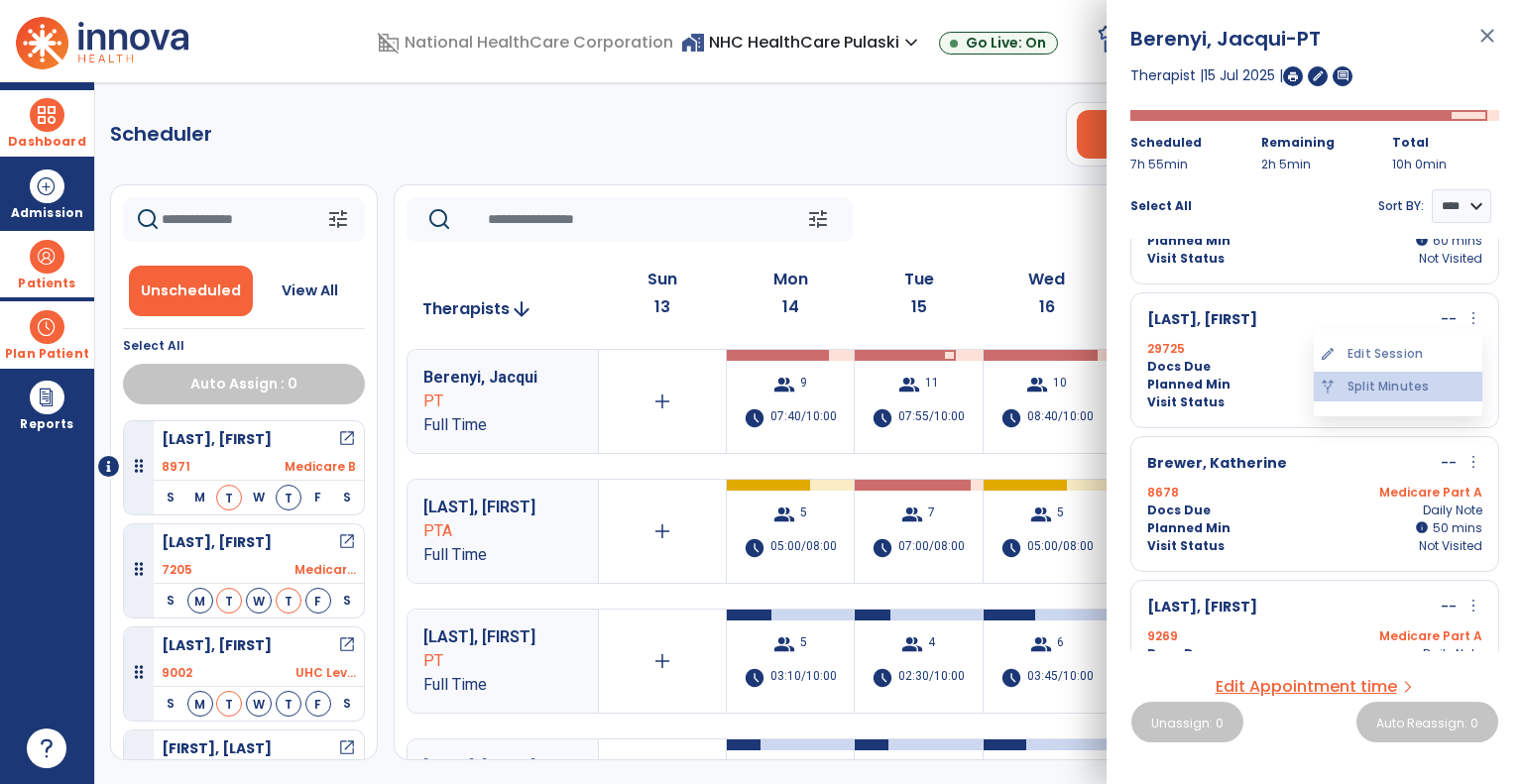 click on "alt_route   Split Minutes" at bounding box center [1398, 387] 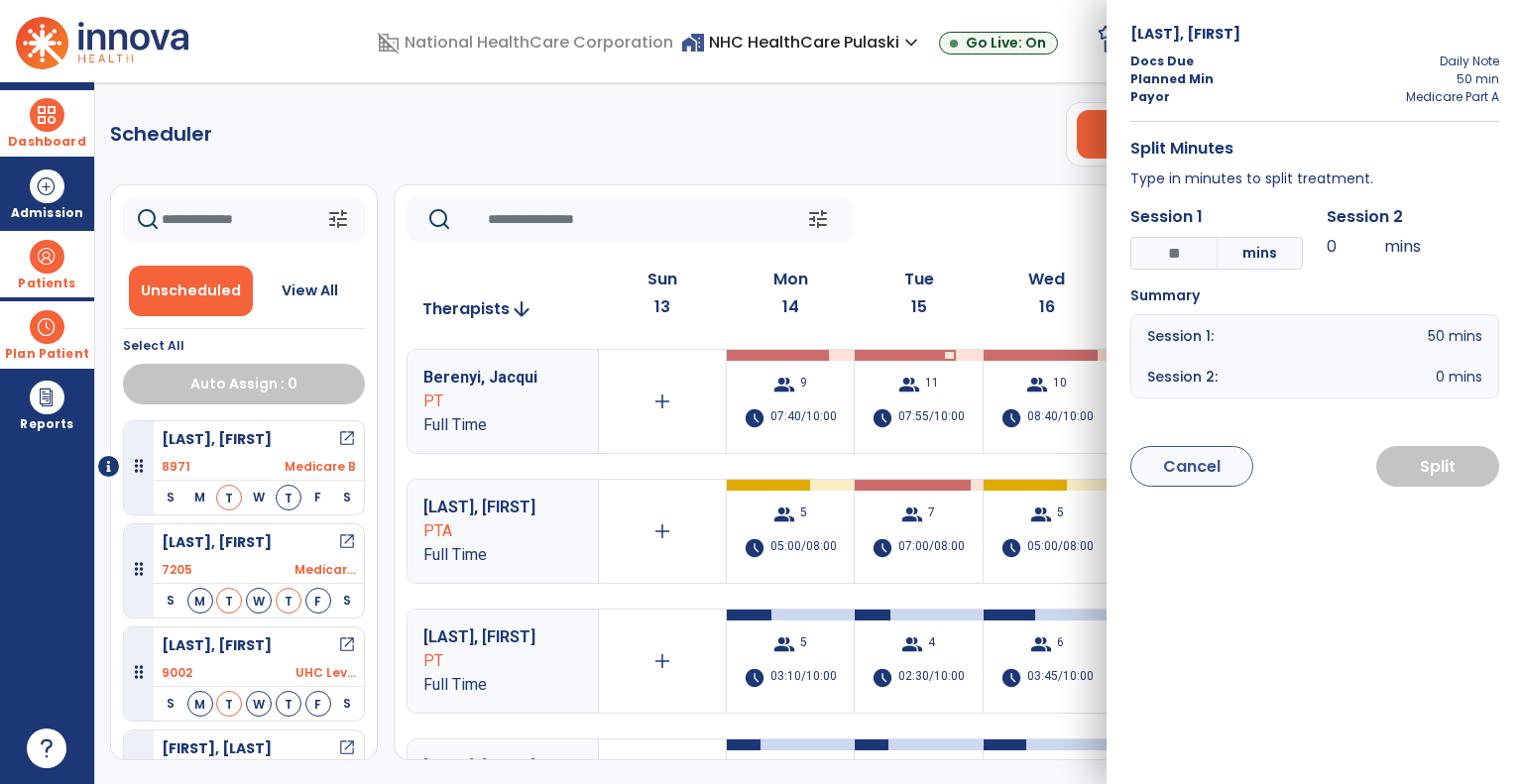 click on "*" at bounding box center [1174, 253] 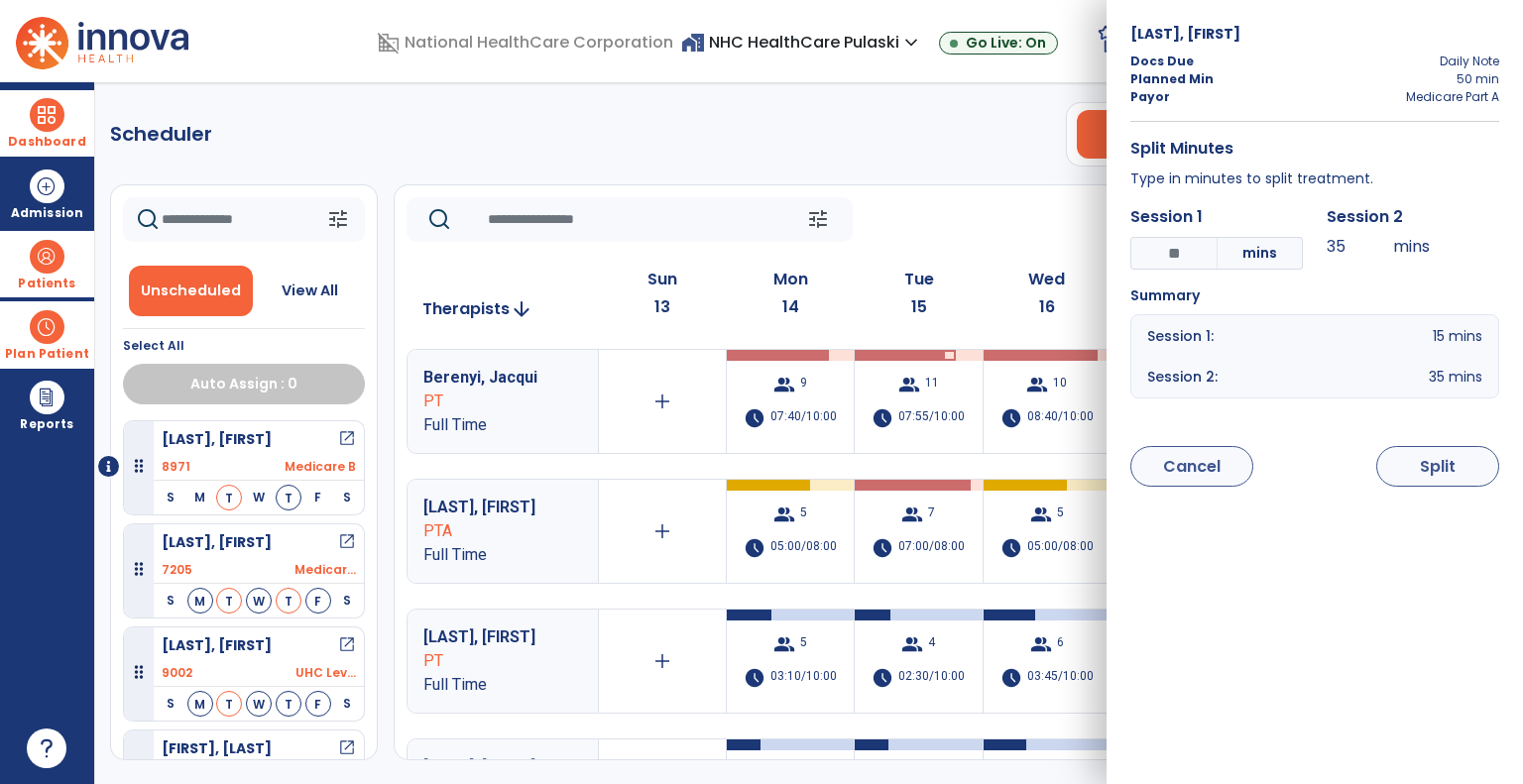 type on "***" 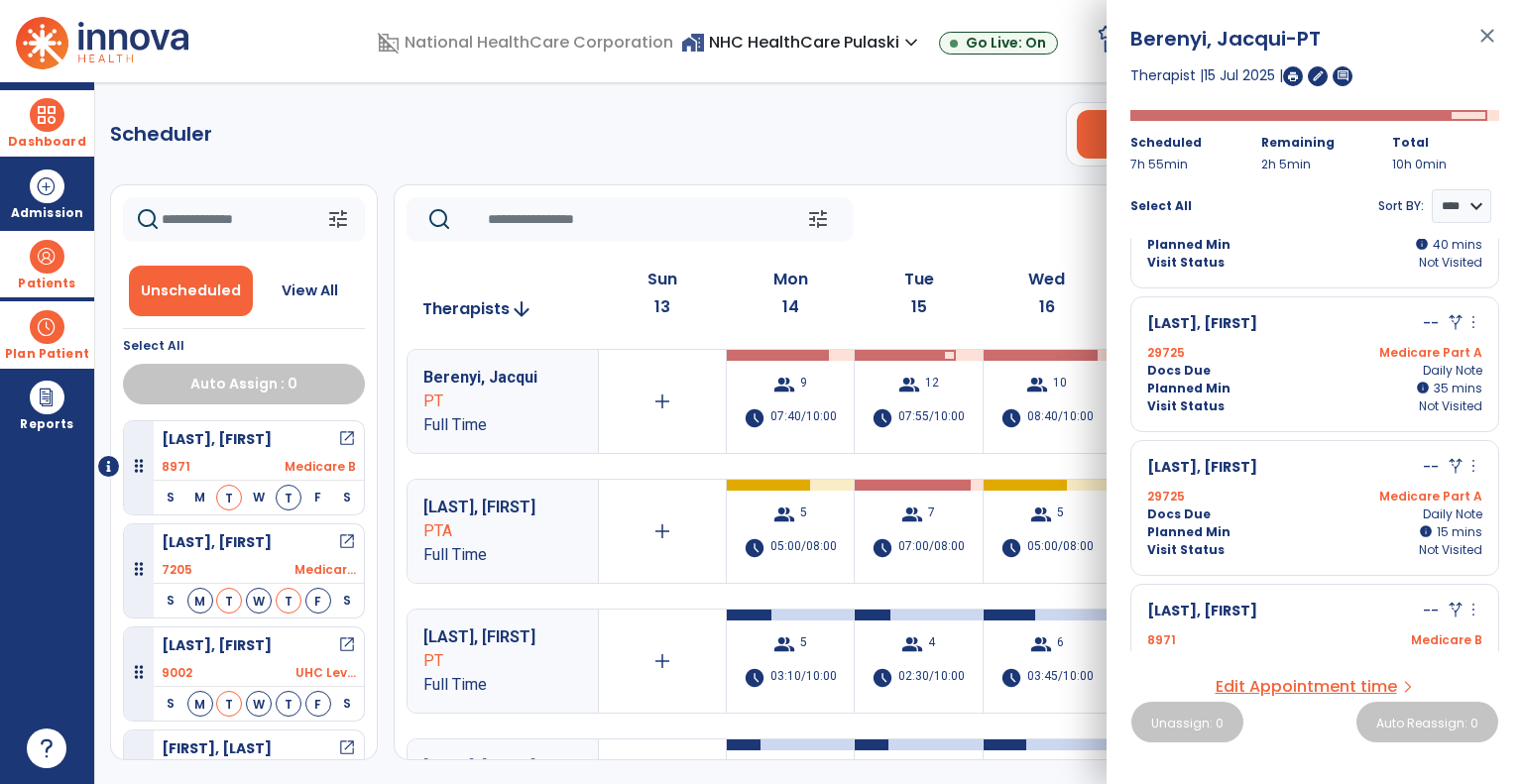 scroll, scrollTop: 1064, scrollLeft: 0, axis: vertical 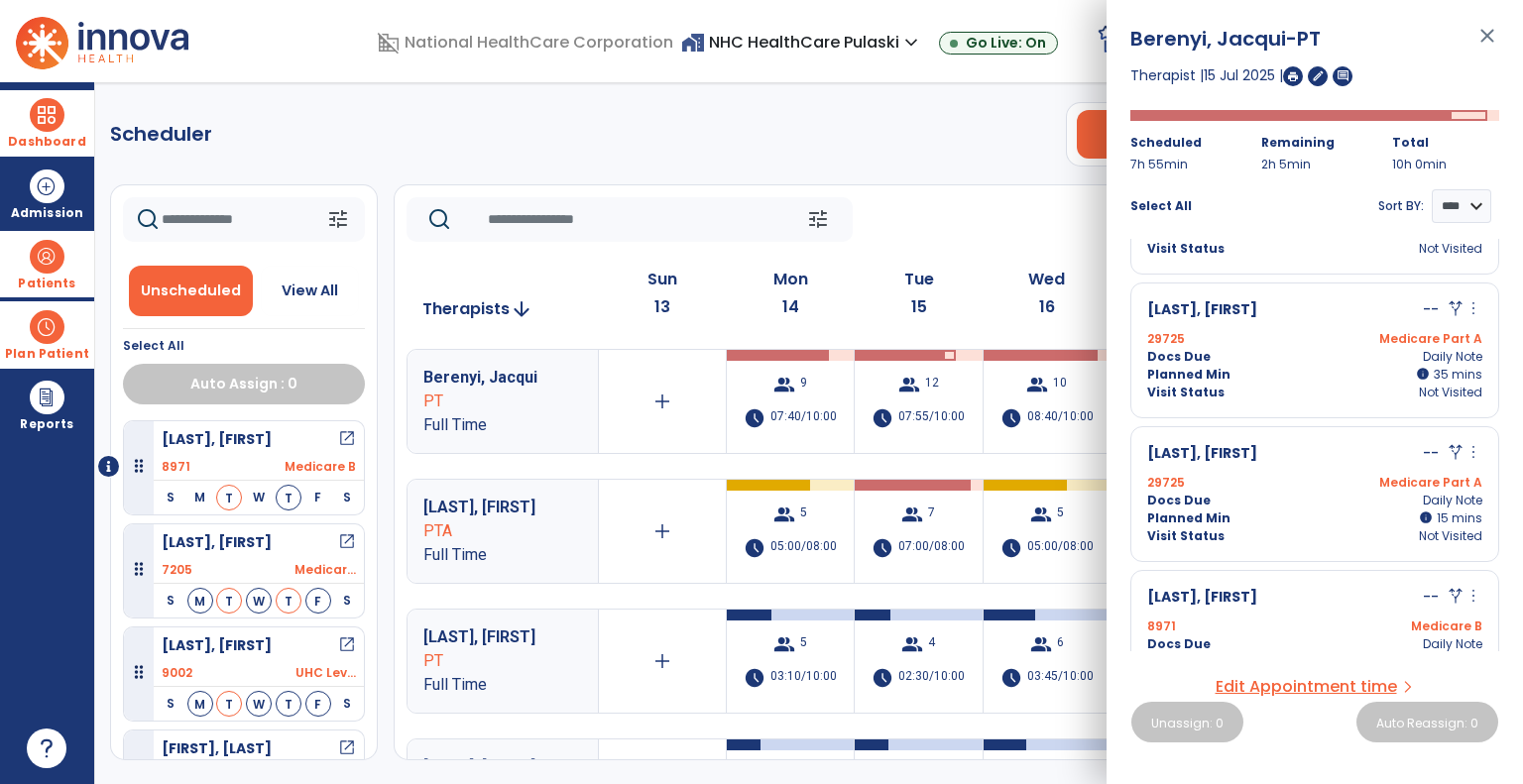 click on "29725 Medicare Part A" at bounding box center (1315, 339) 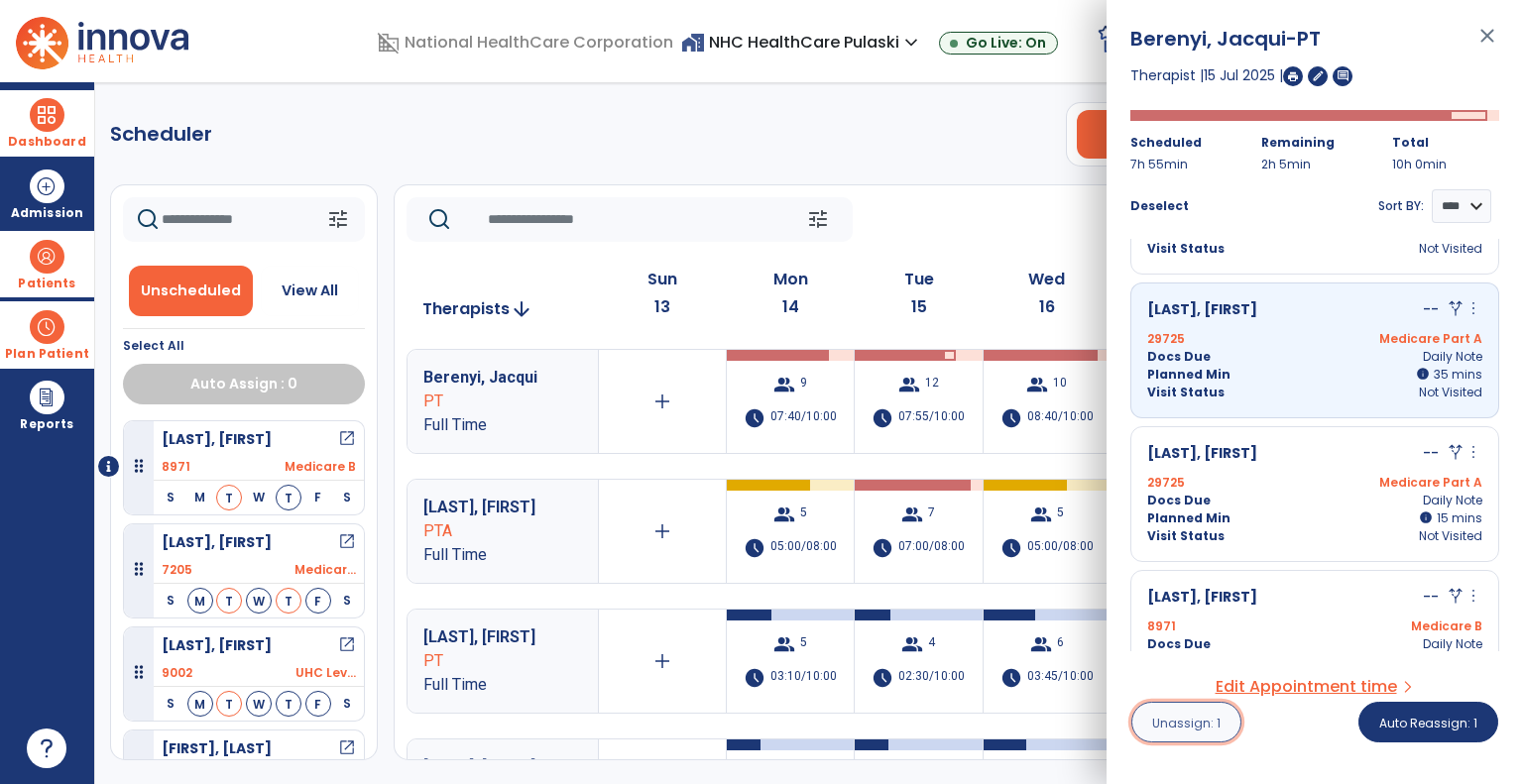 click on "Unassign: 1" at bounding box center [1186, 723] 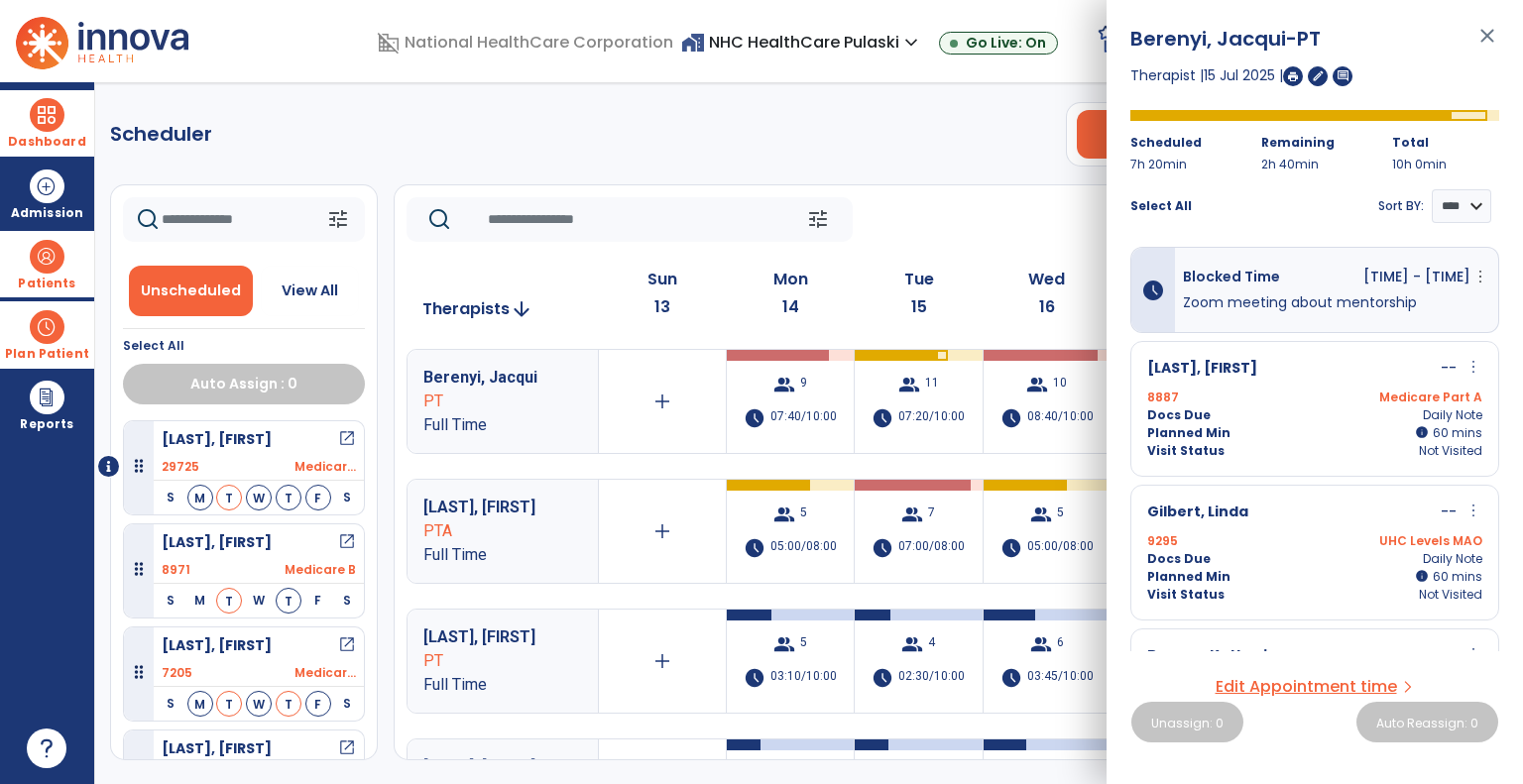 click on "schedule  Blocked Time  10 : 20 AM - 11 : 20 AM   more_vert   Edit   Delete   Zoom meeting about mentorship" at bounding box center (1315, 289) 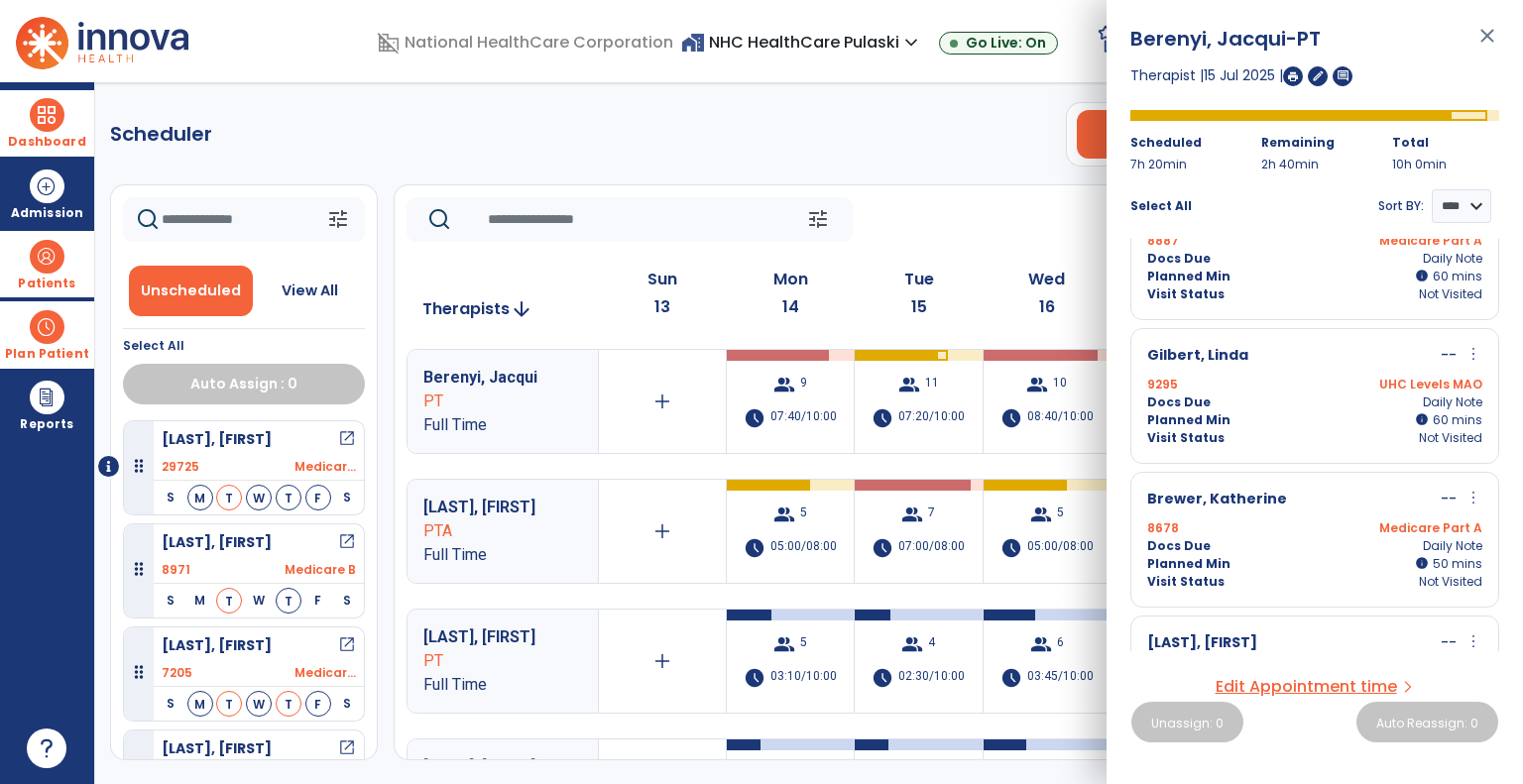 scroll, scrollTop: 0, scrollLeft: 0, axis: both 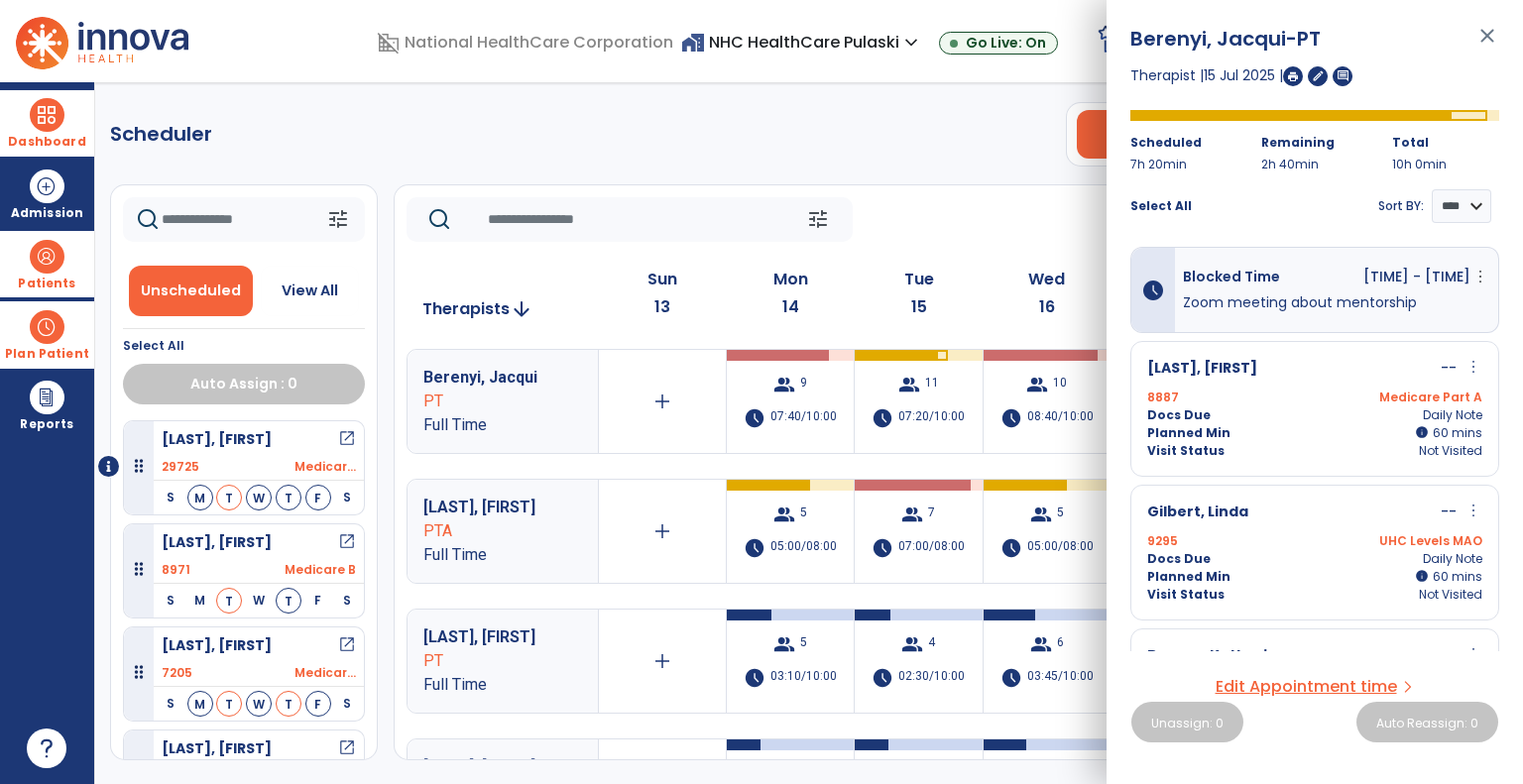 click on "close" at bounding box center (1487, 45) 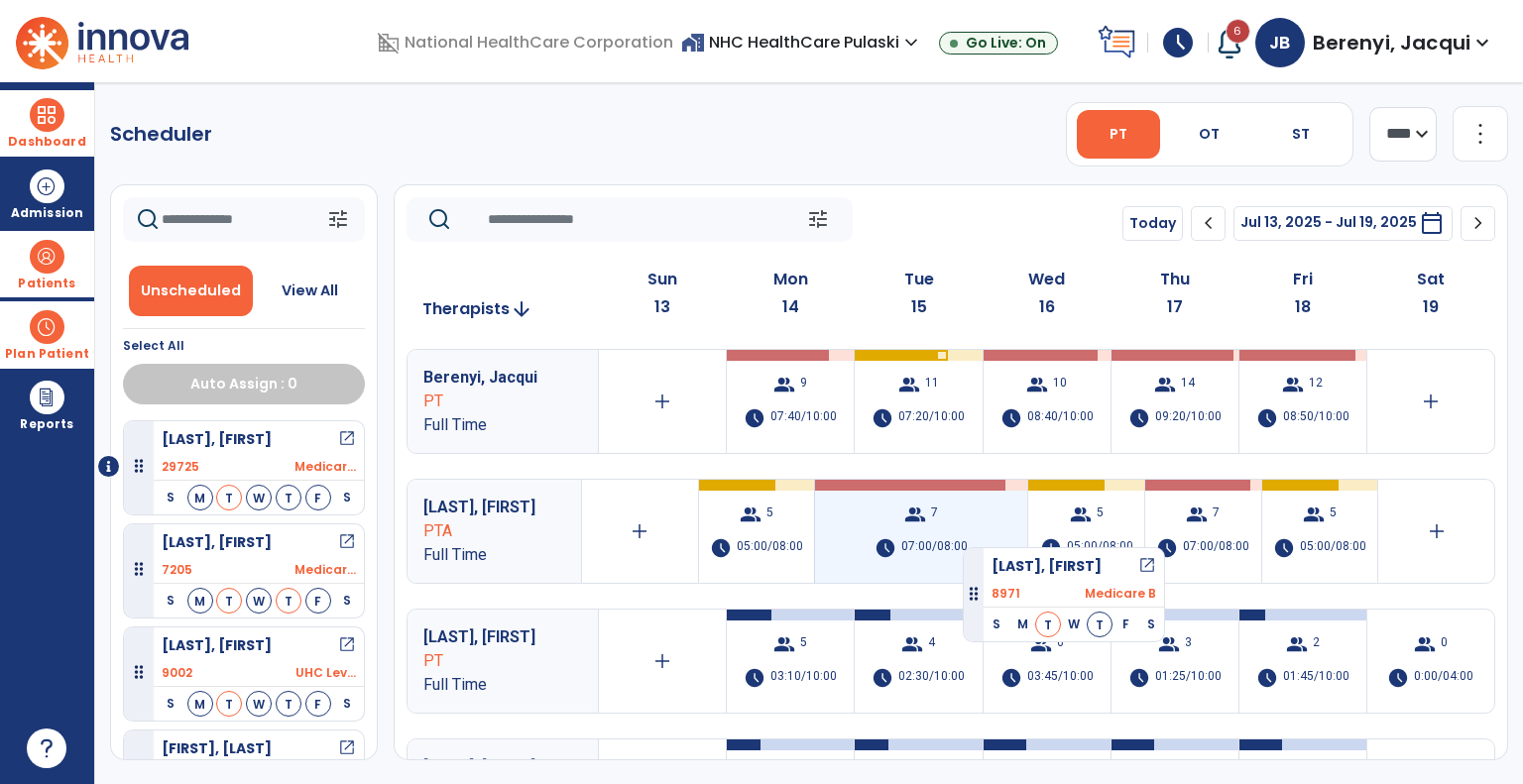 drag, startPoint x: 140, startPoint y: 567, endPoint x: 958, endPoint y: 537, distance: 818.5499 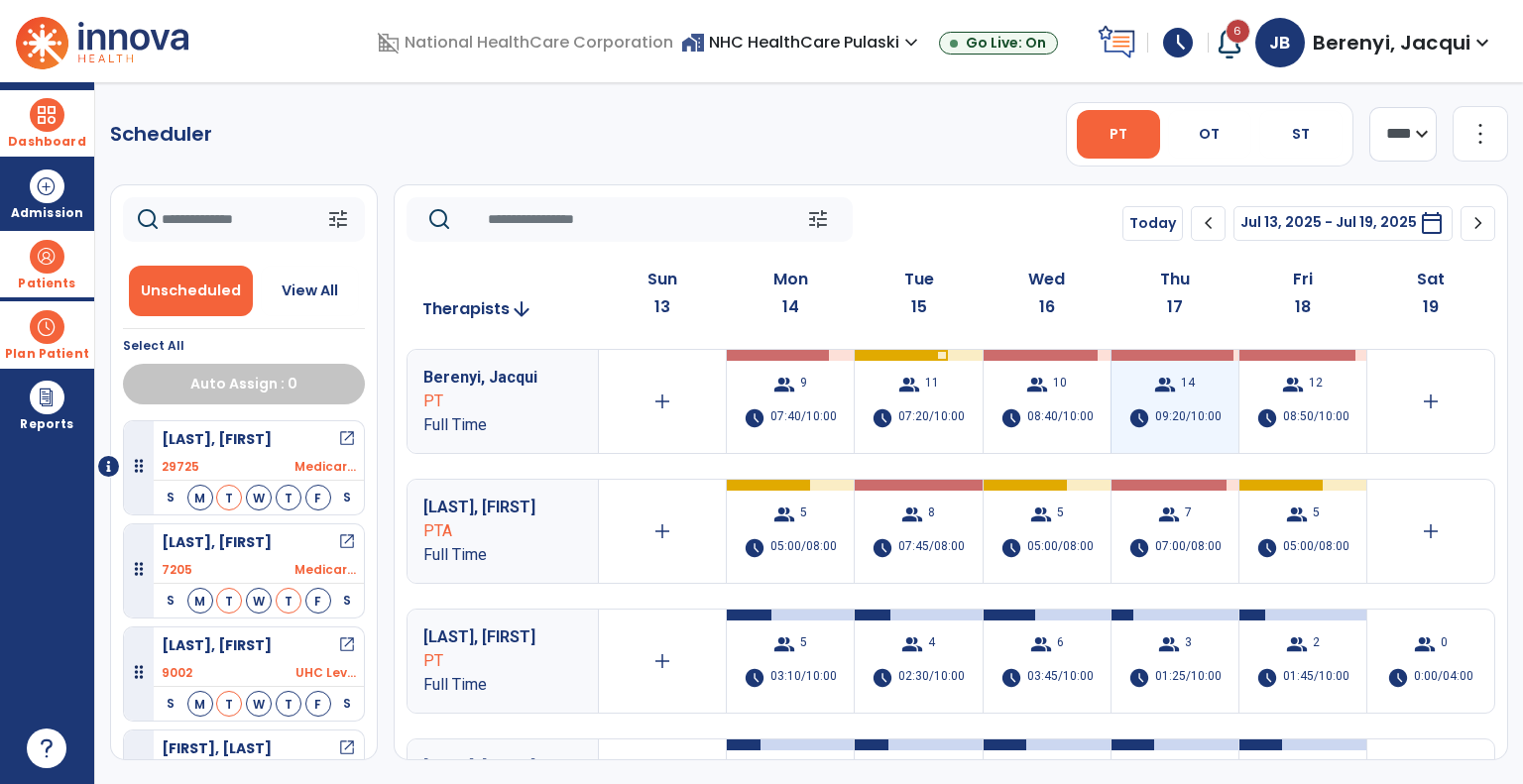 click on "09:20/10:00" at bounding box center [1188, 418] 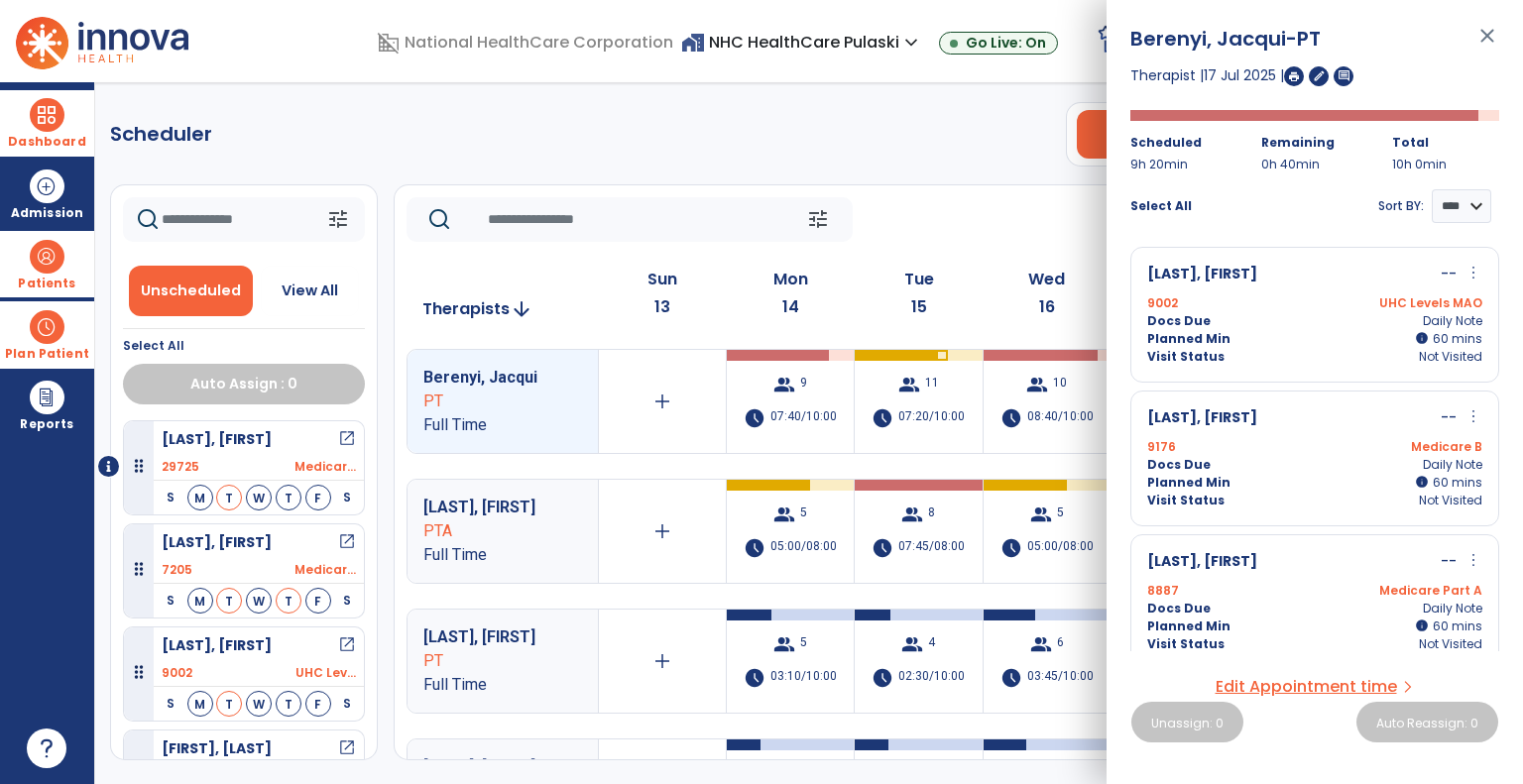 click on "9002 UHC Levels MAO" at bounding box center [1315, 303] 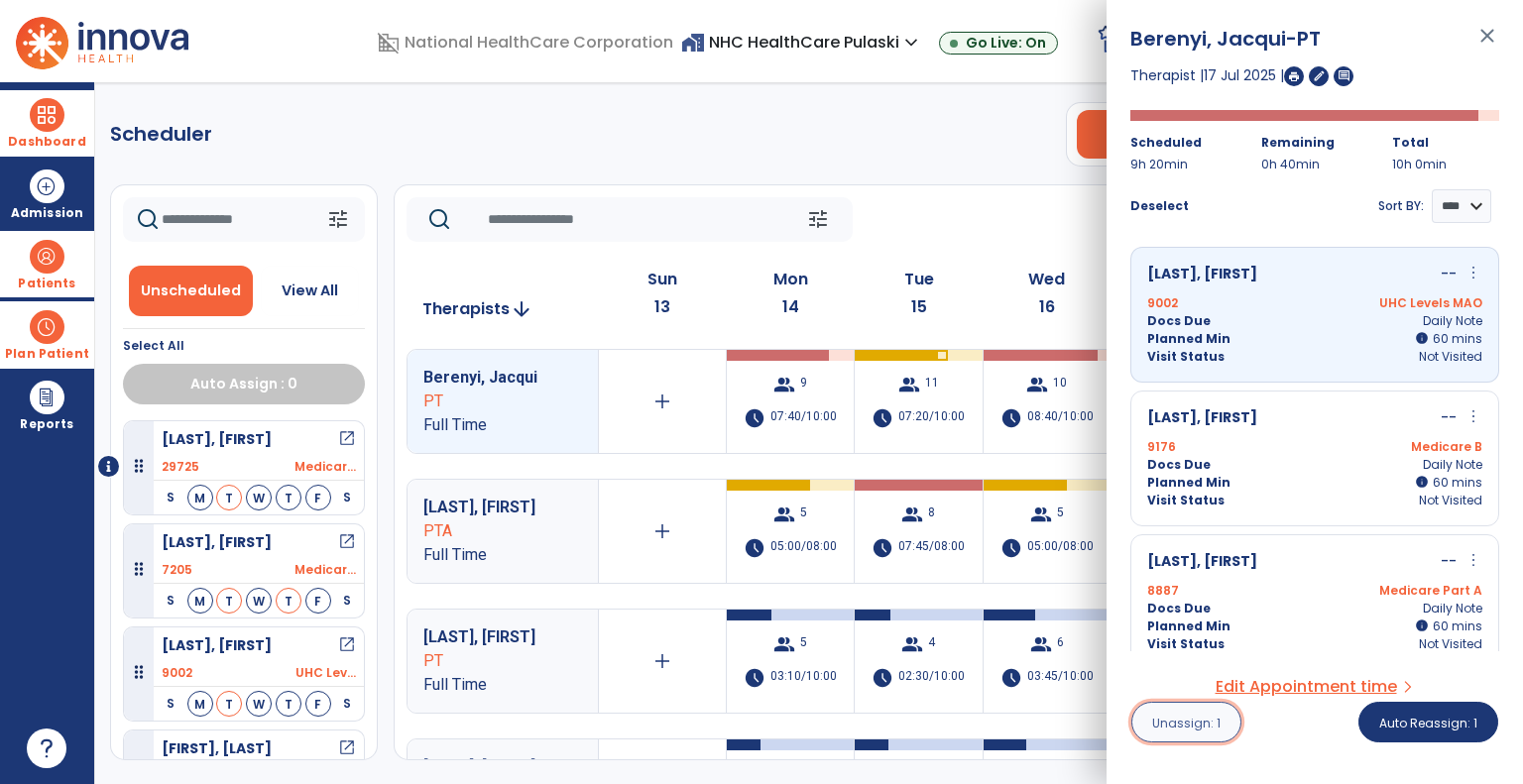 click on "Unassign: 1" at bounding box center [1186, 722] 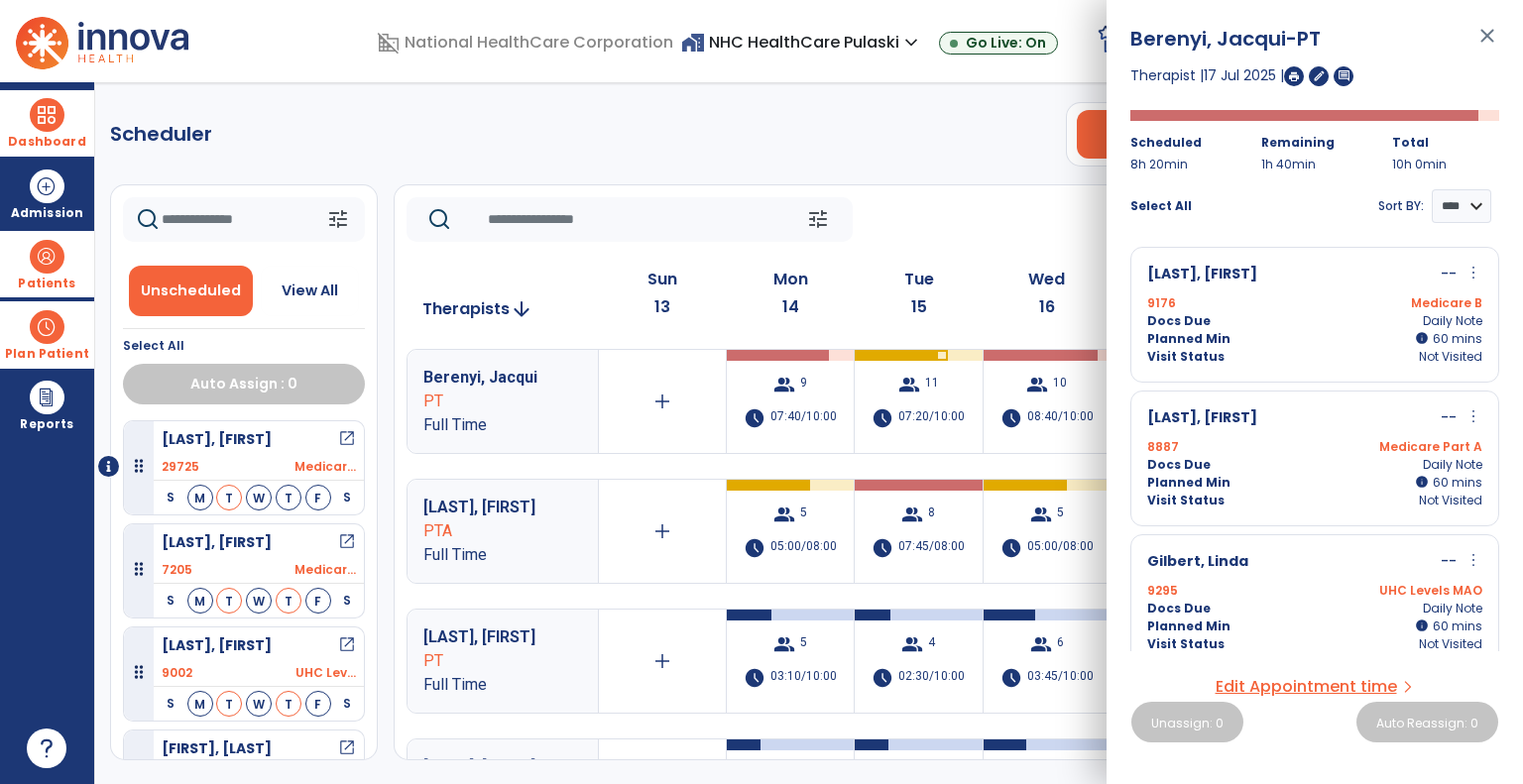 click on "more_vert" at bounding box center (1473, 273) 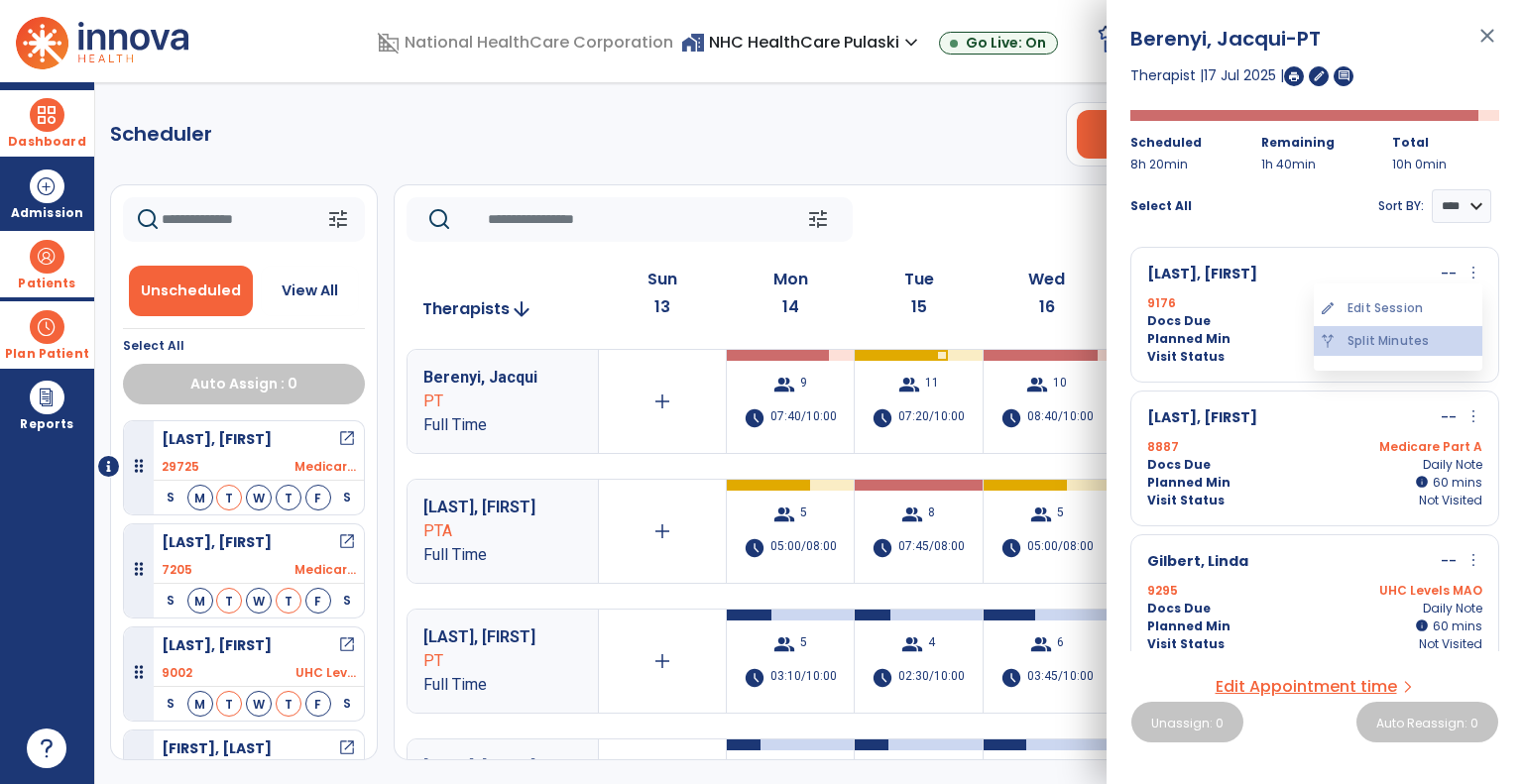 click on "alt_route   Split Minutes" at bounding box center (1398, 341) 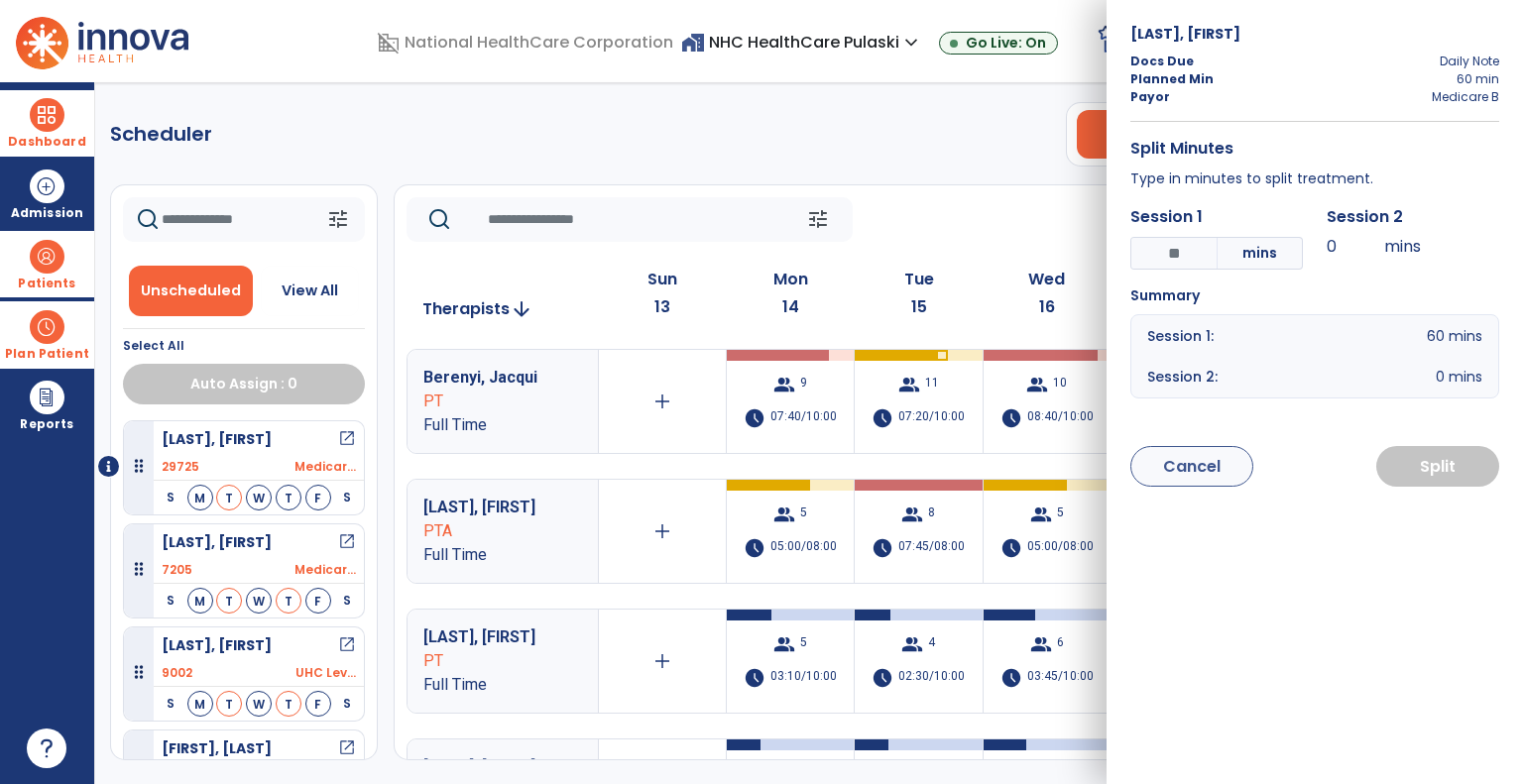 click on "*" at bounding box center (1174, 253) 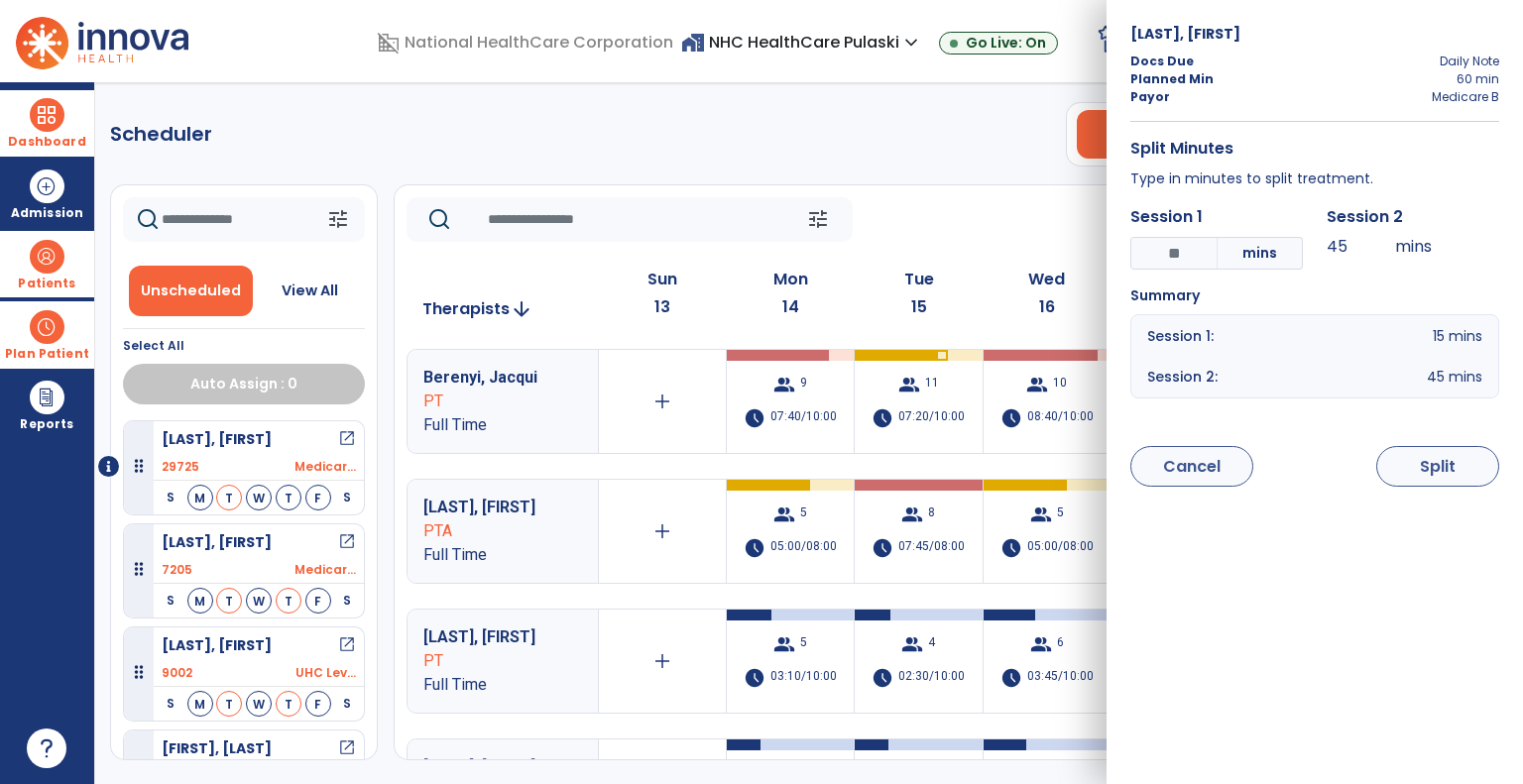 type on "***" 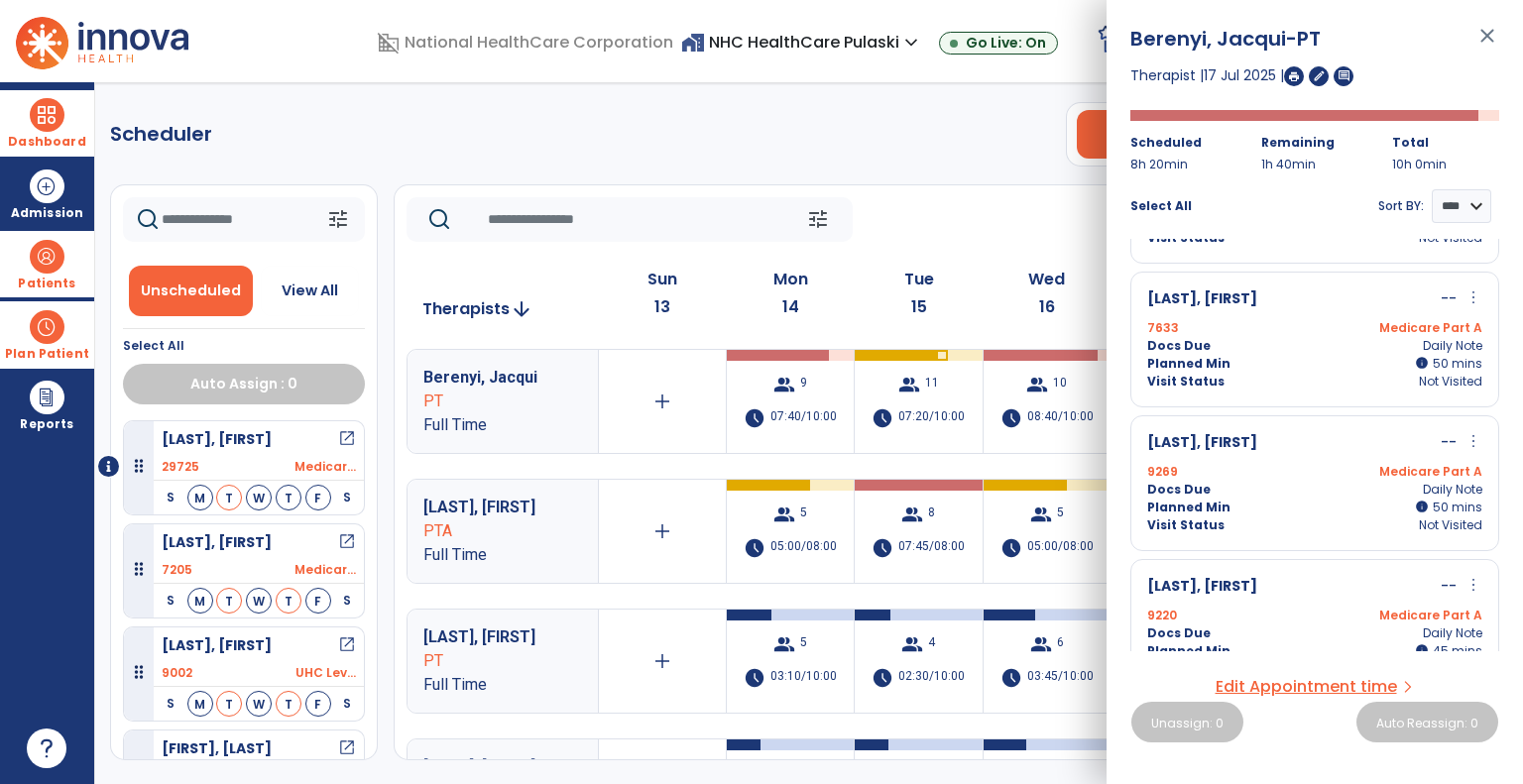 scroll, scrollTop: 373, scrollLeft: 0, axis: vertical 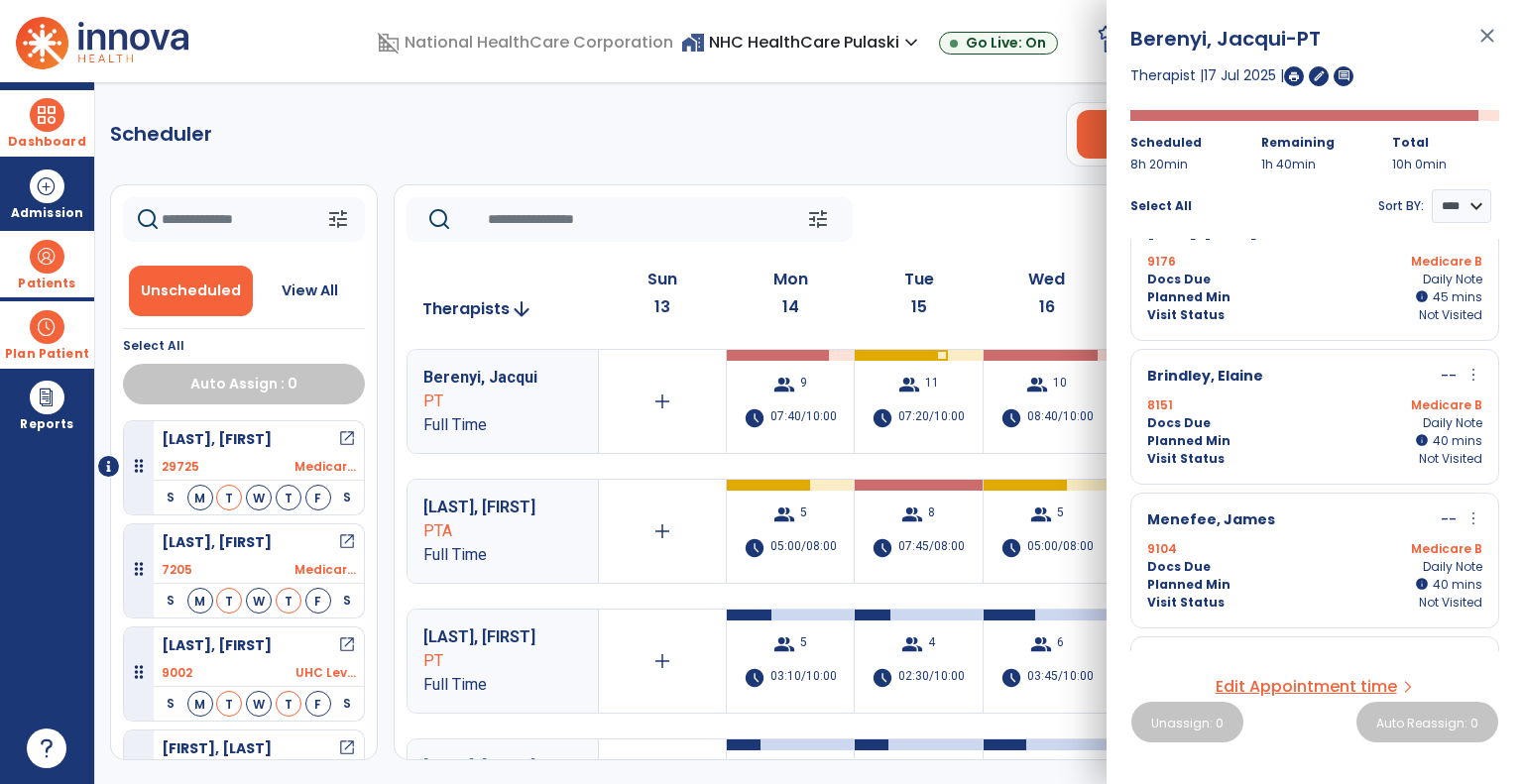 click on "Docs Due Daily Note" at bounding box center [1315, 280] 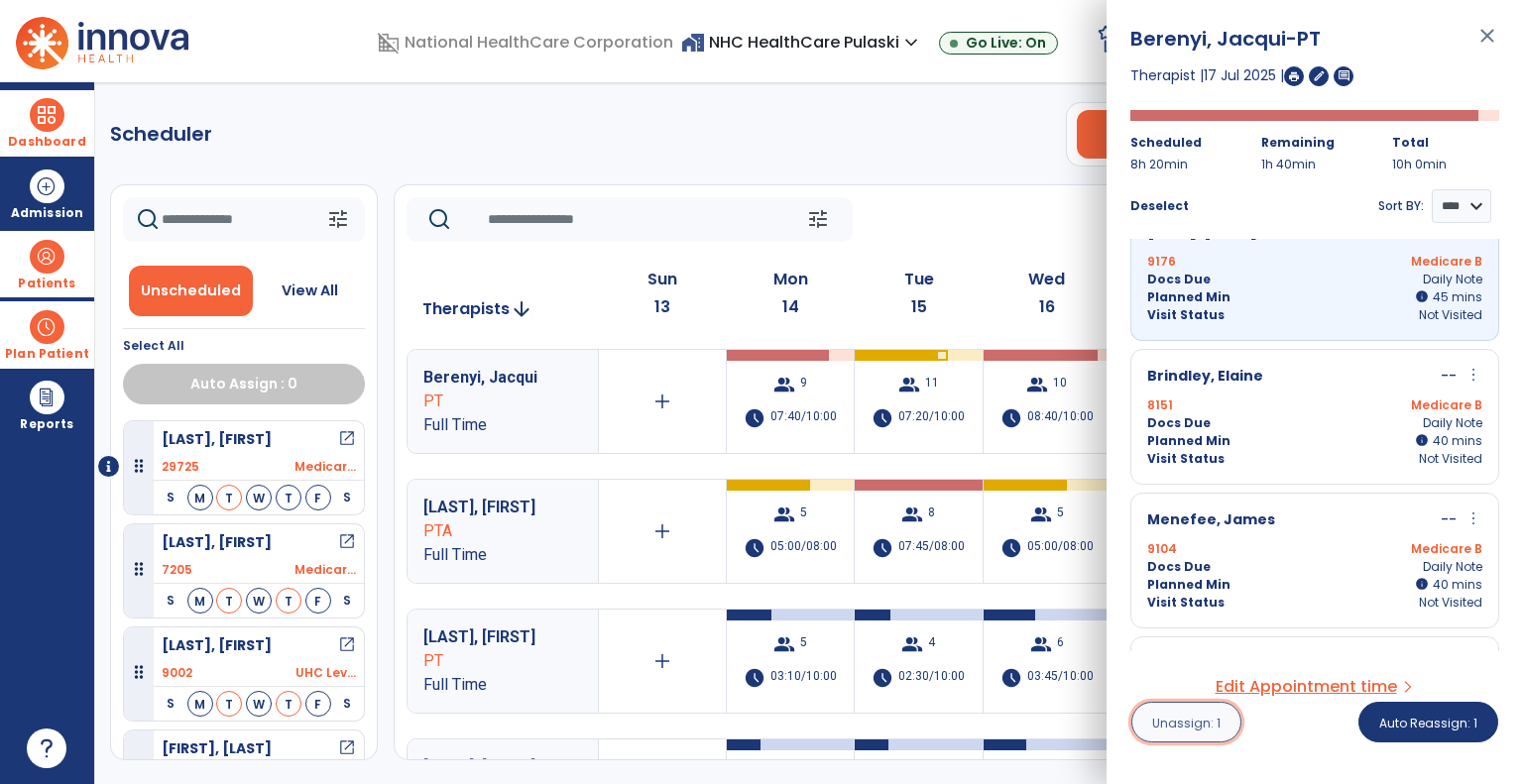 click on "Unassign: 1" at bounding box center (1186, 723) 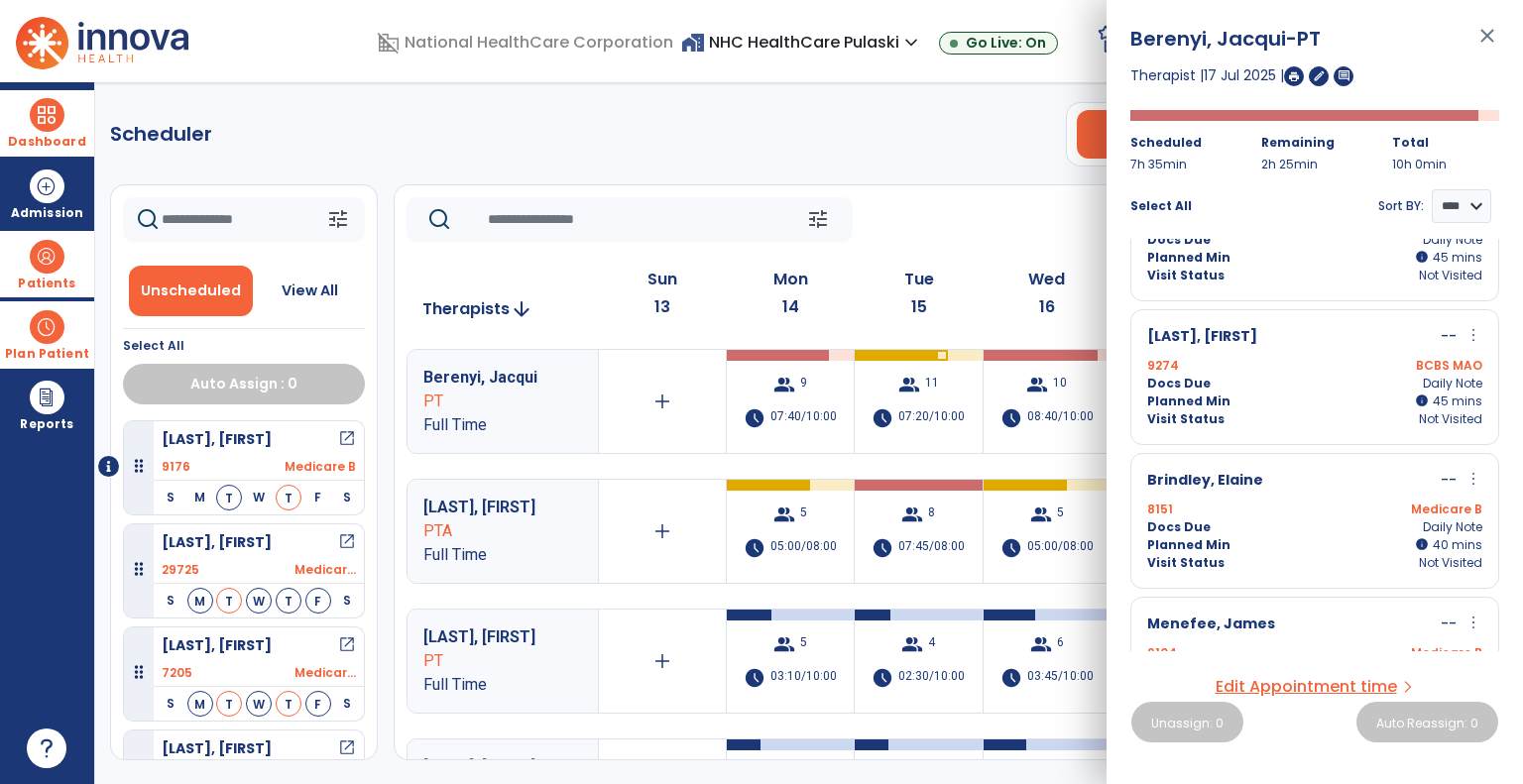 scroll, scrollTop: 771, scrollLeft: 0, axis: vertical 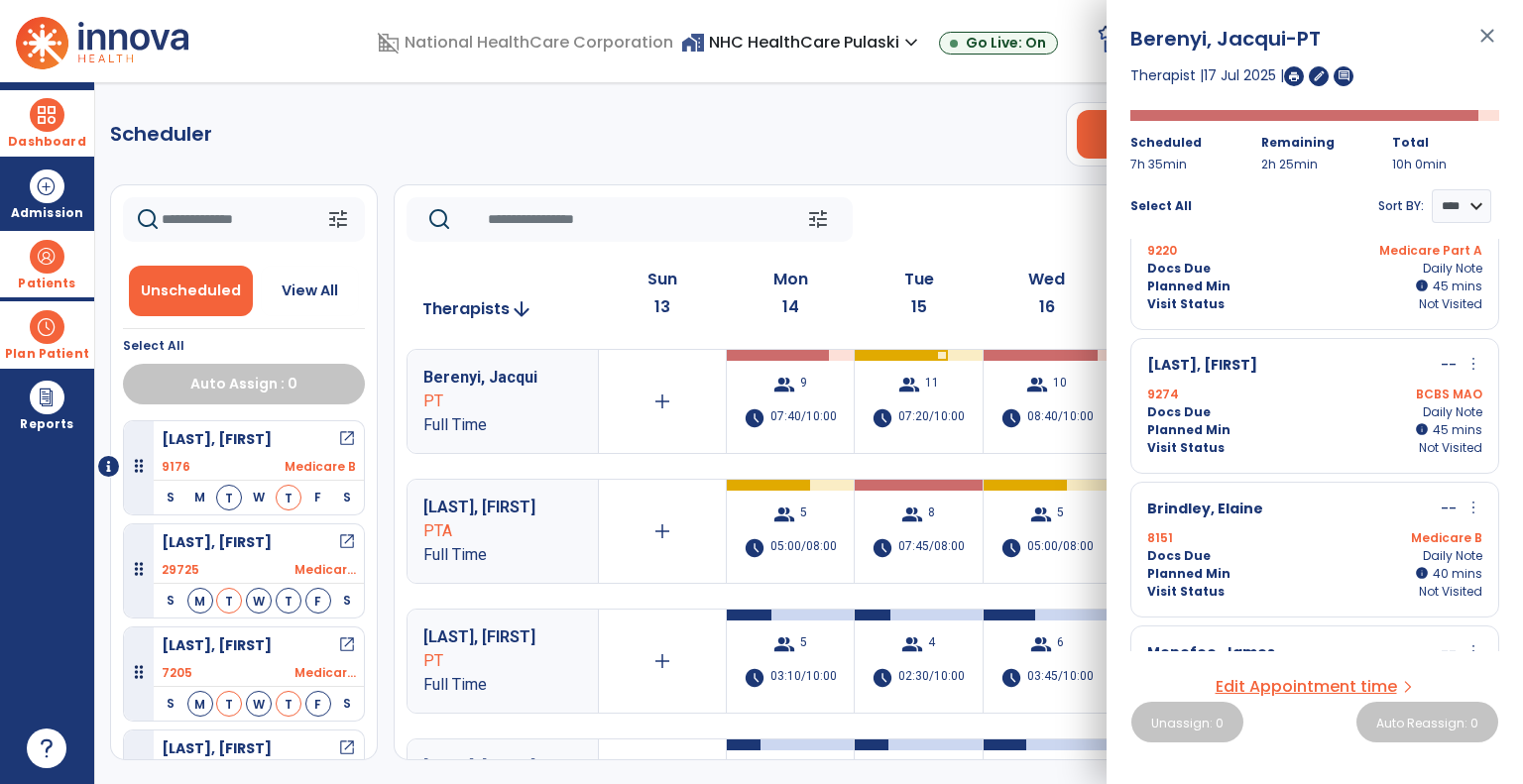 click on "more_vert" at bounding box center (1473, 507) 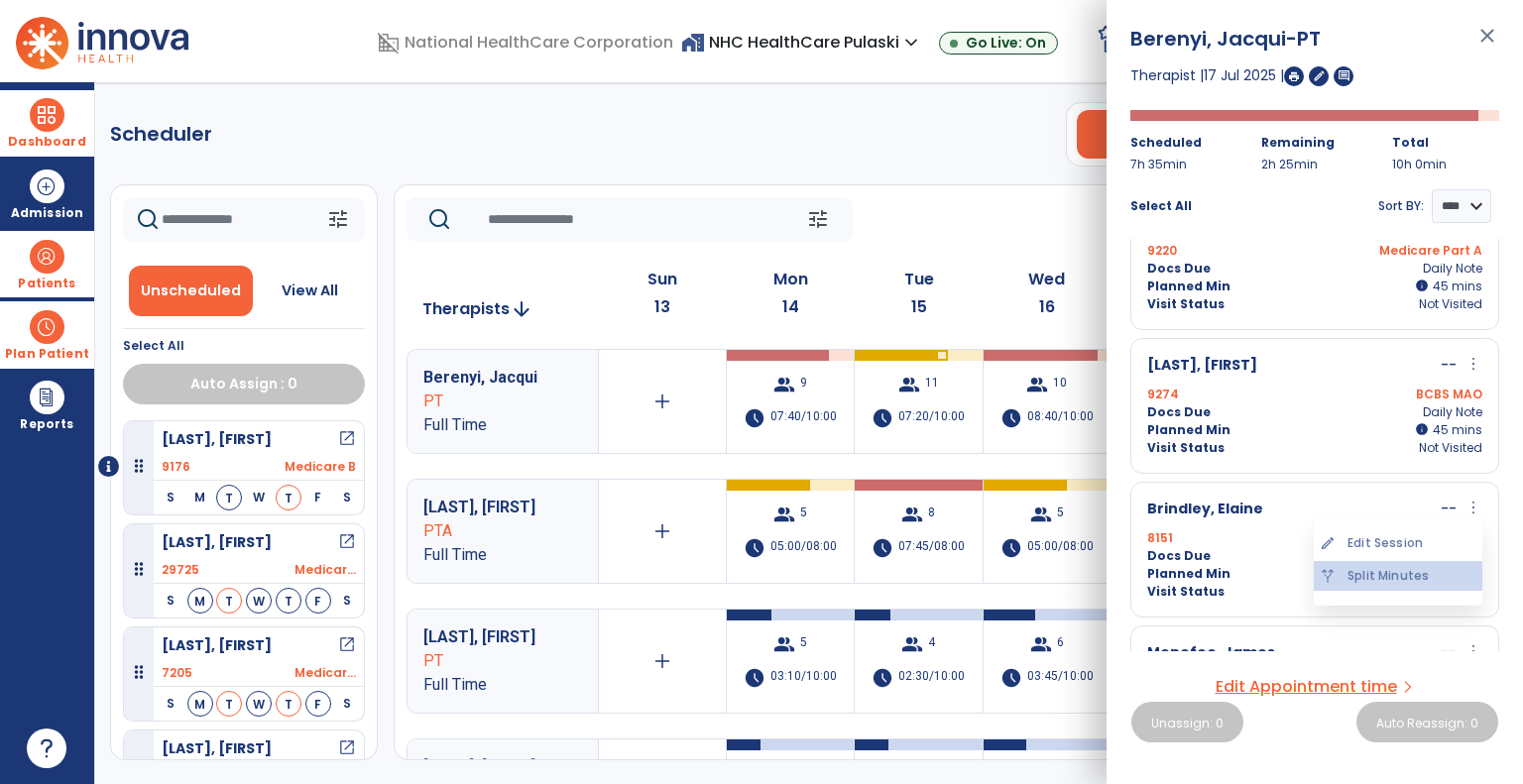 click on "alt_route   Split Minutes" at bounding box center [1398, 576] 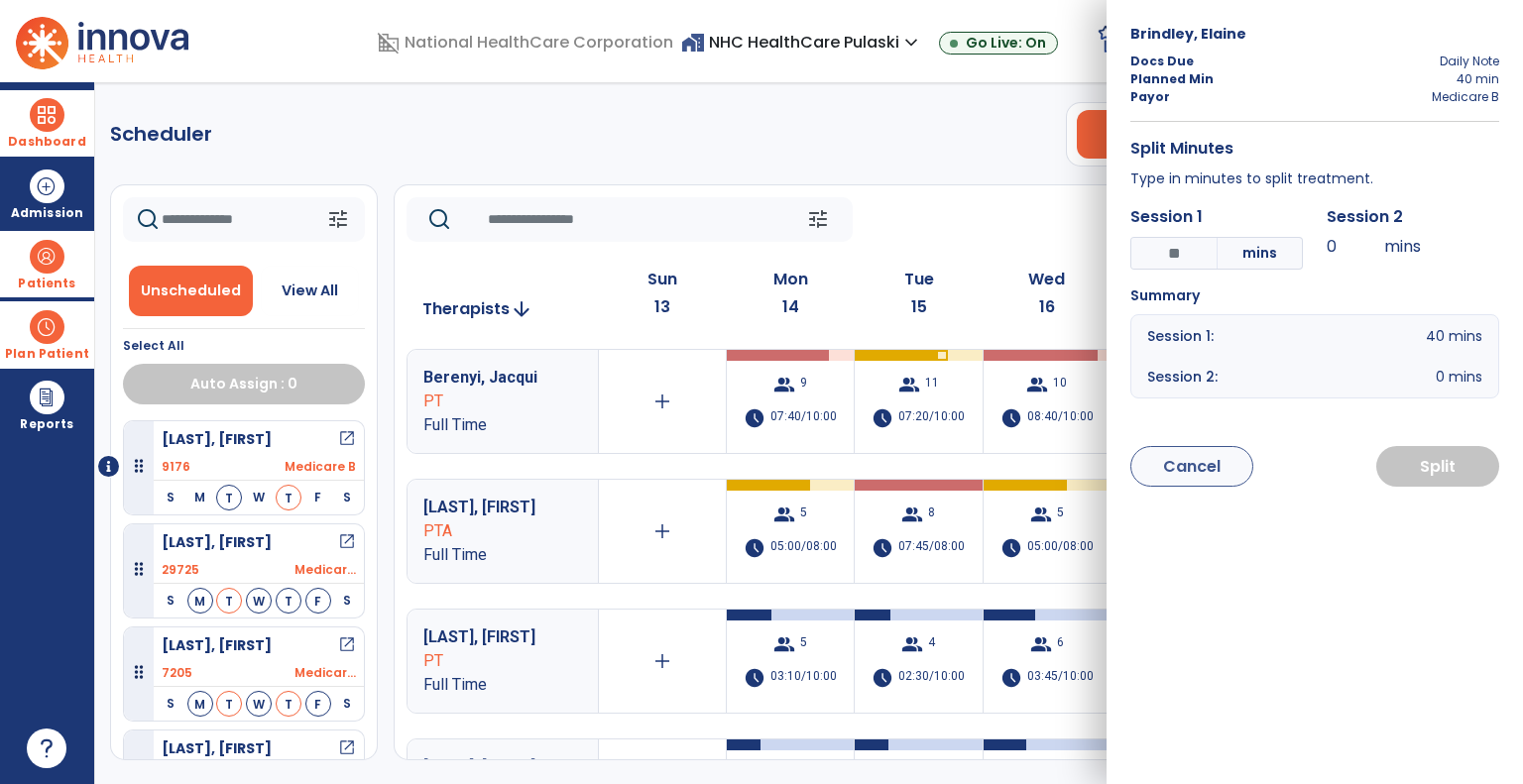 click on "*" at bounding box center [1174, 253] 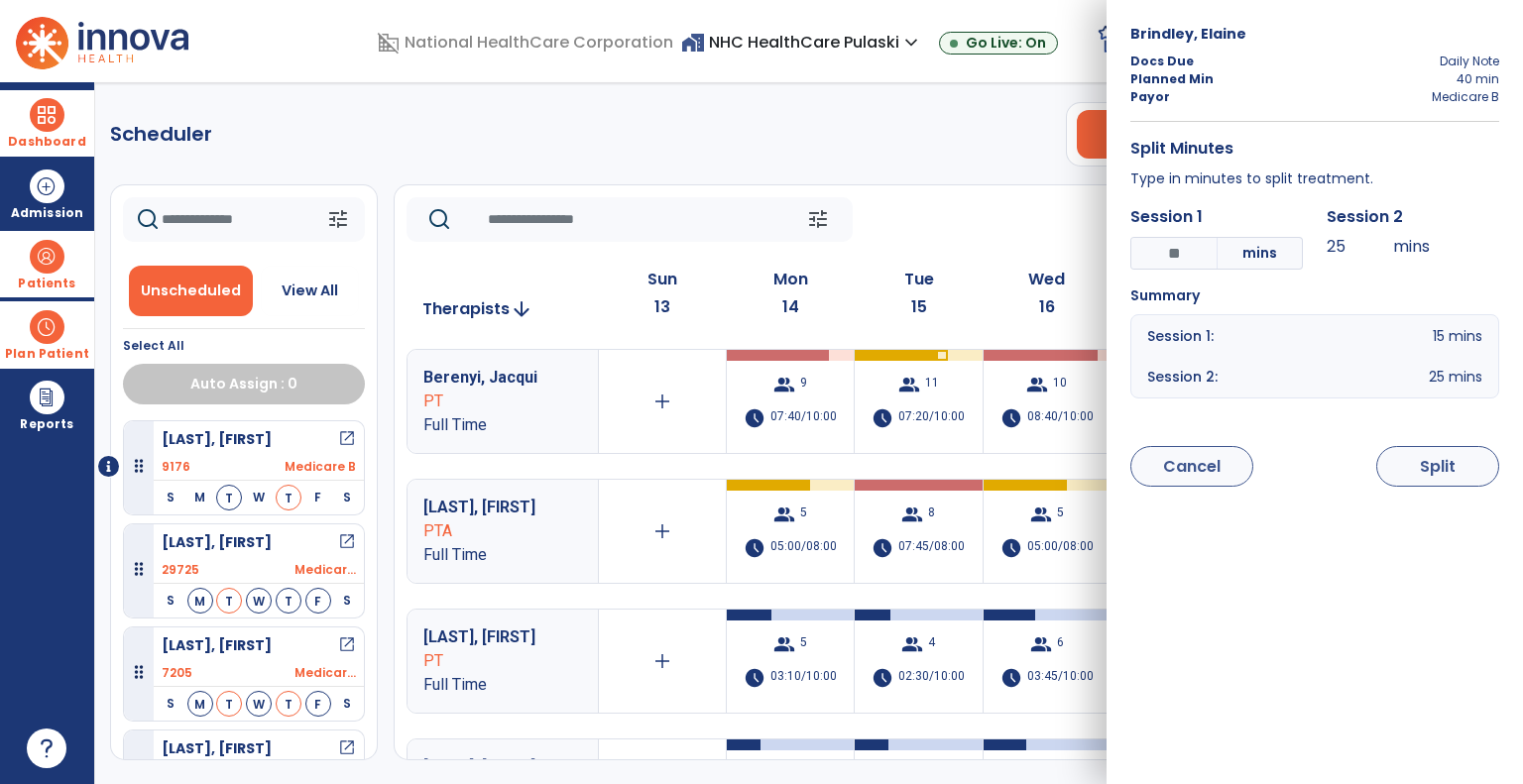 type on "***" 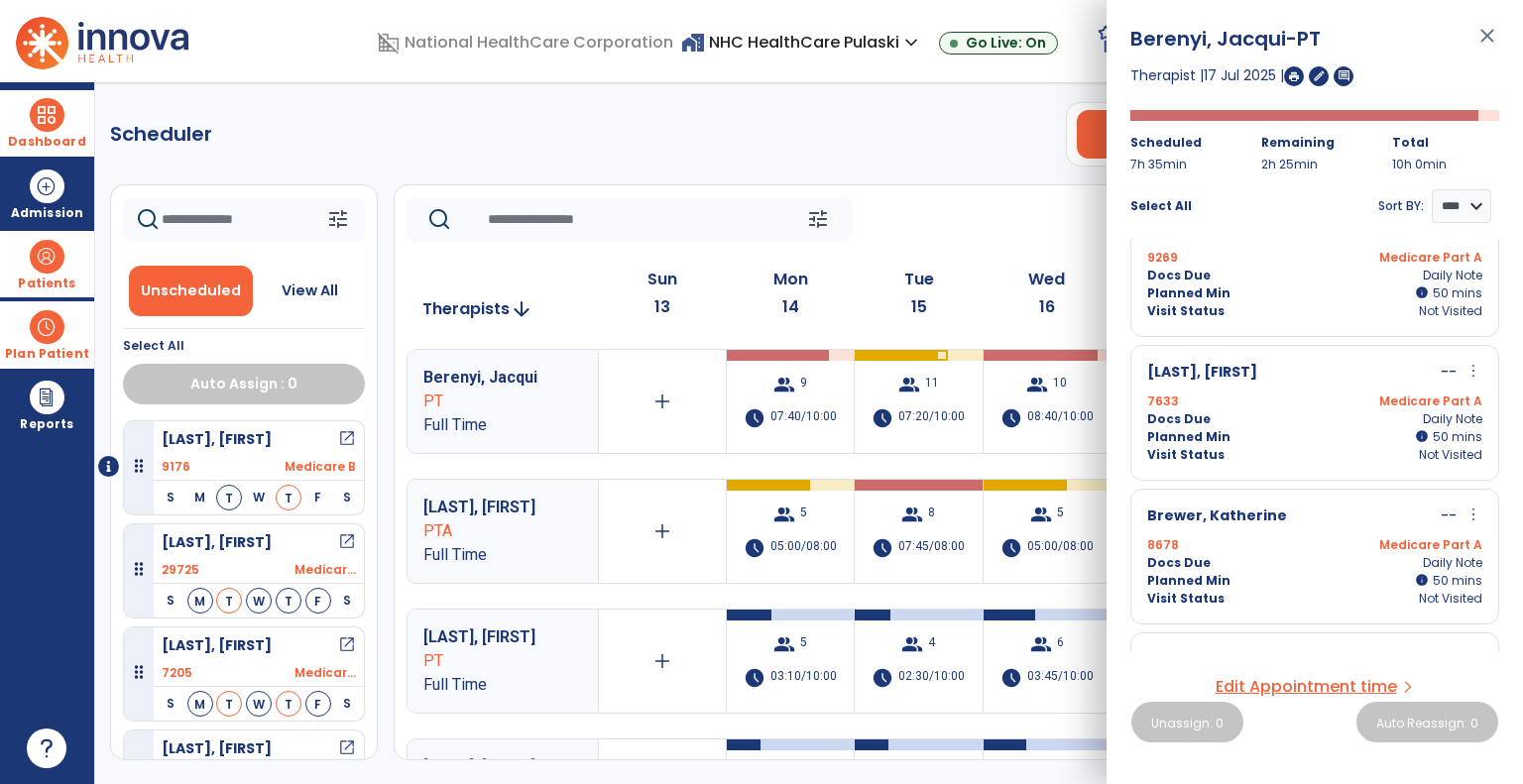 scroll, scrollTop: 349, scrollLeft: 0, axis: vertical 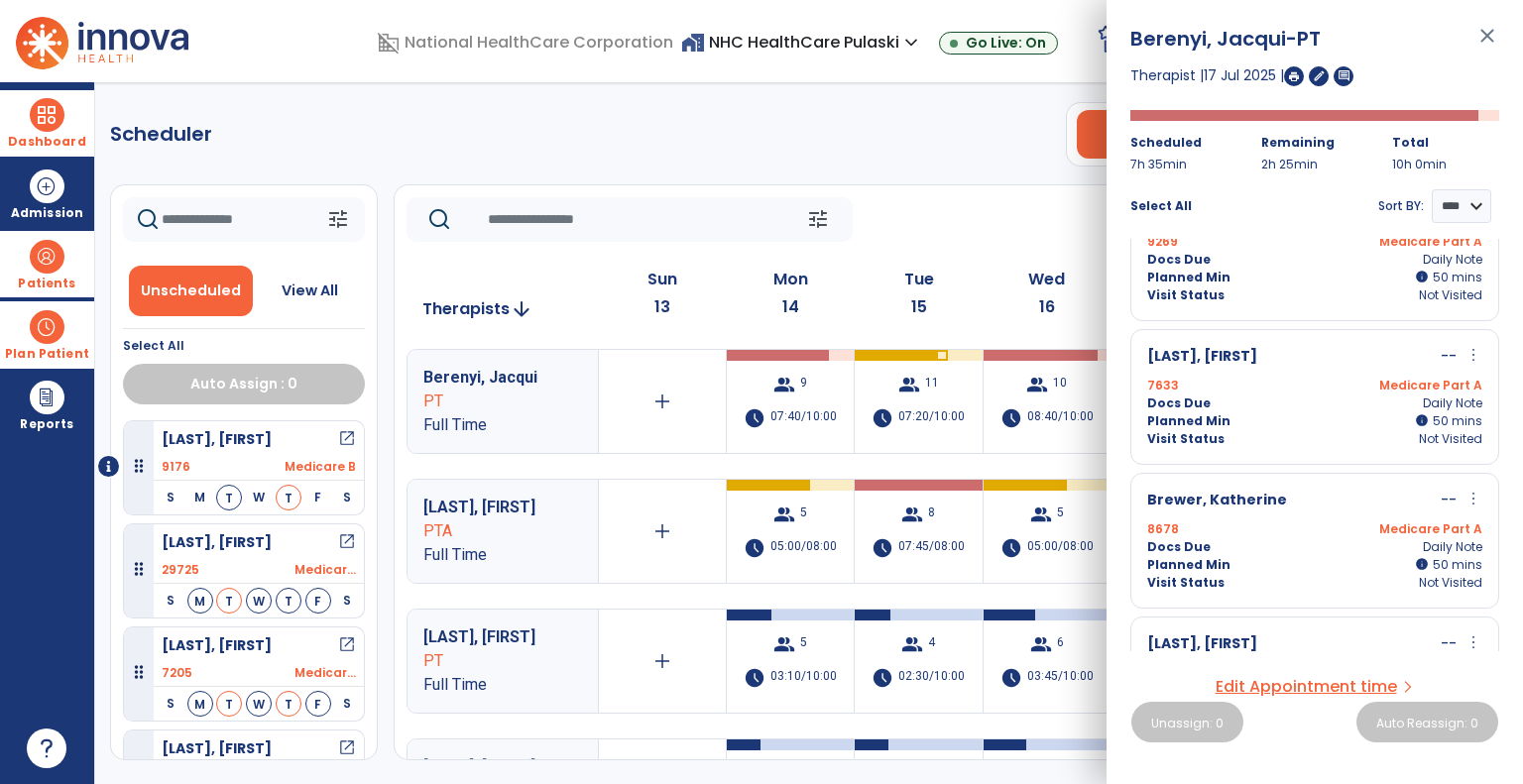 click on "more_vert" at bounding box center (1473, 355) 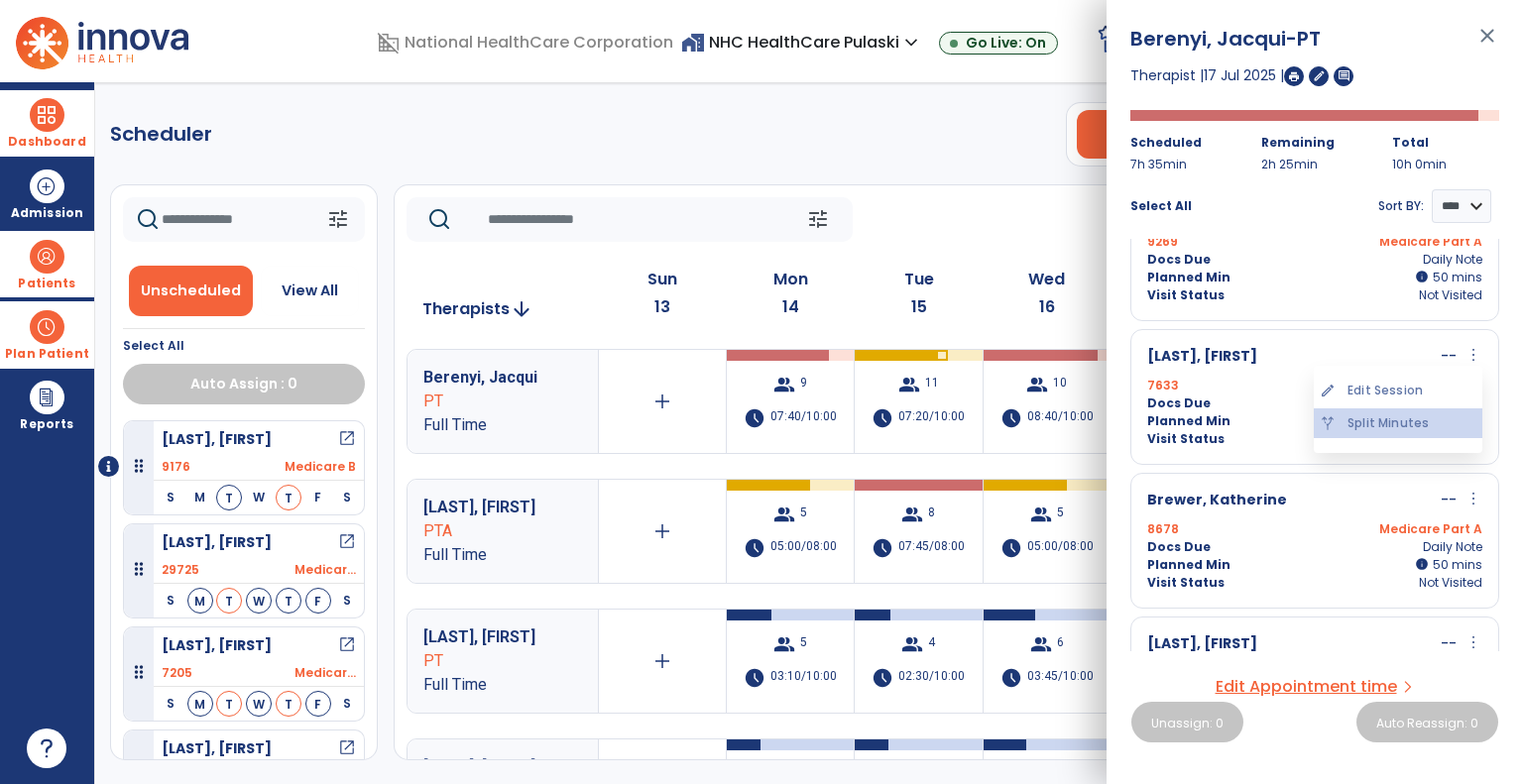 click on "alt_route   Split Minutes" at bounding box center [1398, 423] 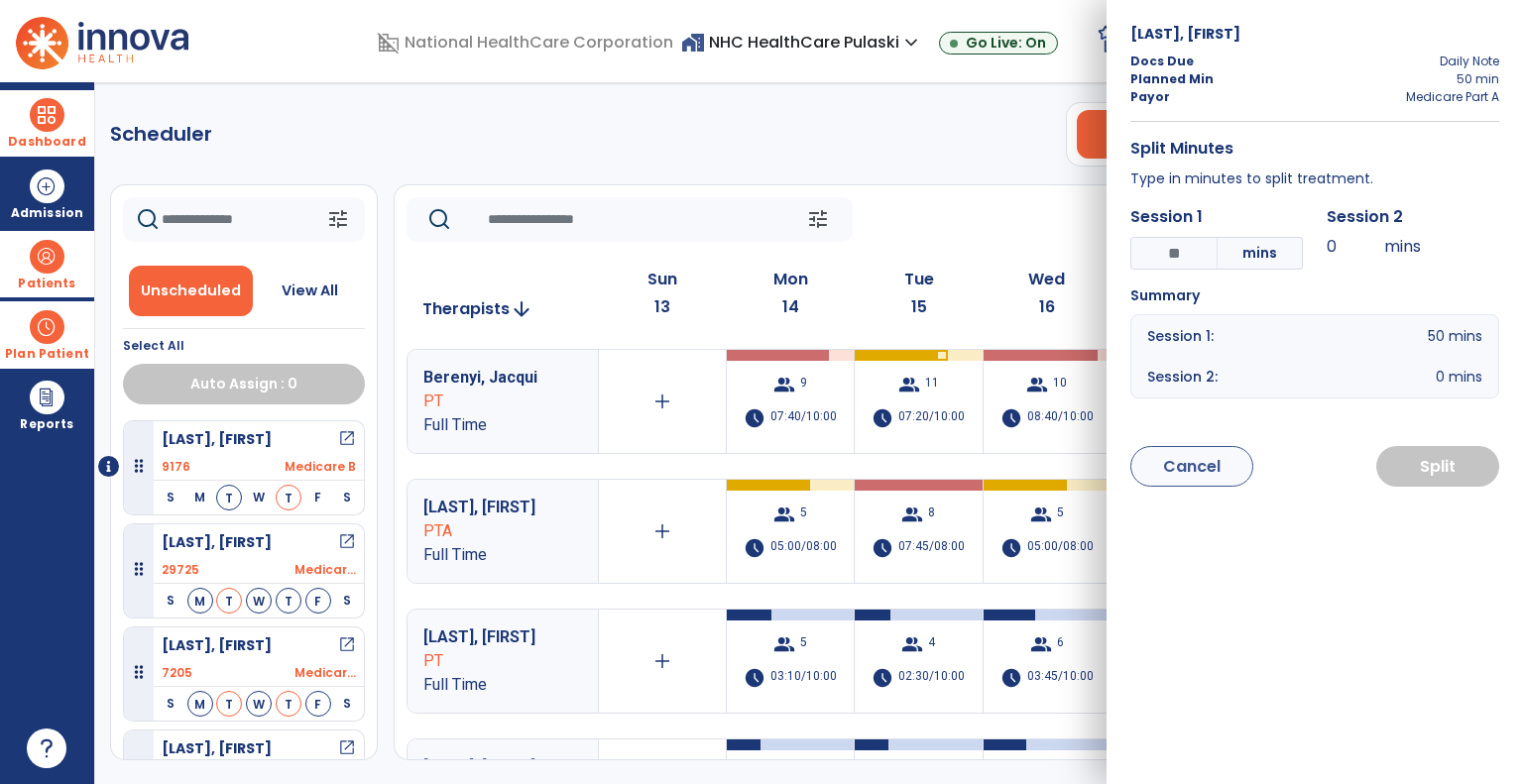 click on "*" at bounding box center (1174, 253) 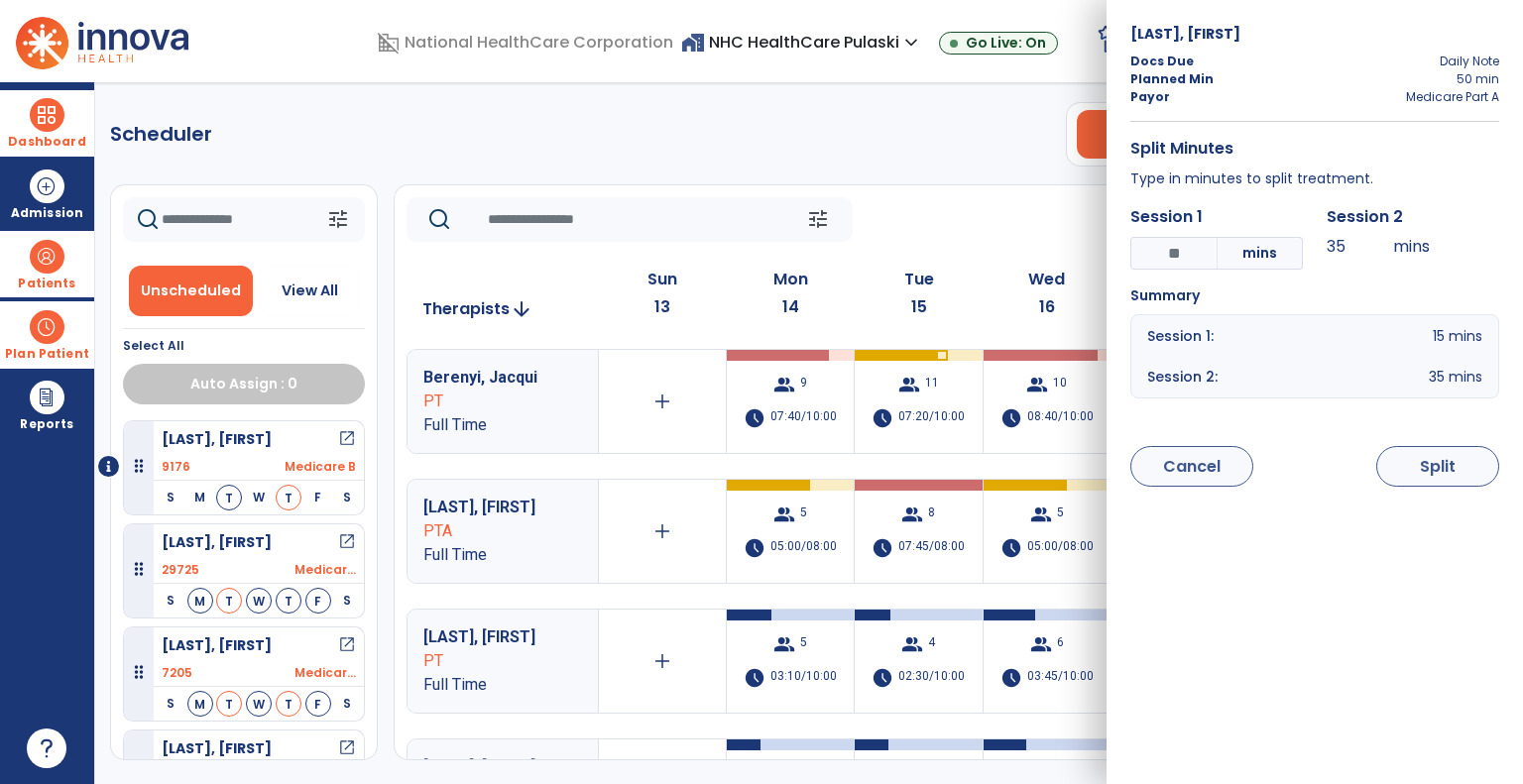 type on "***" 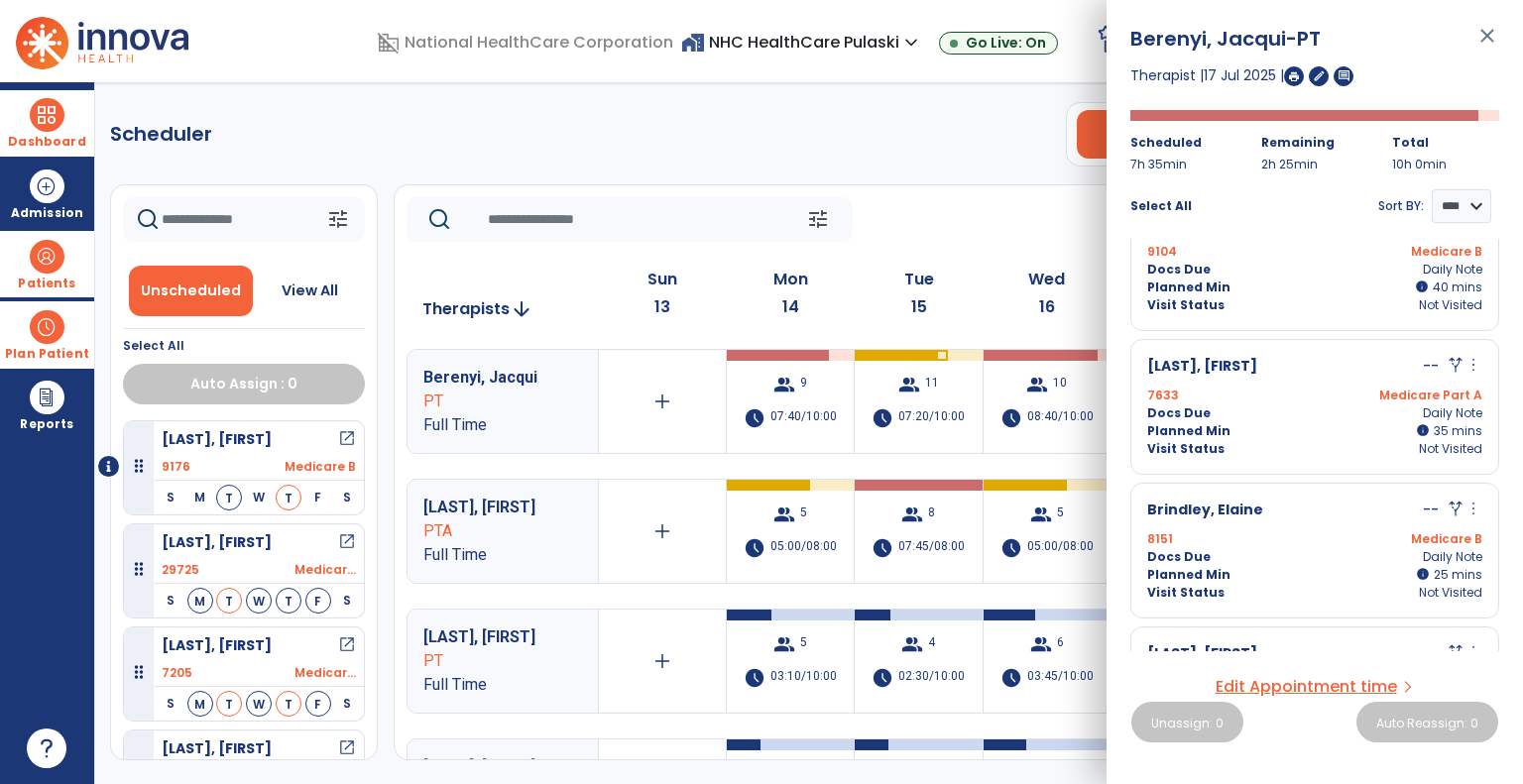 scroll, scrollTop: 930, scrollLeft: 0, axis: vertical 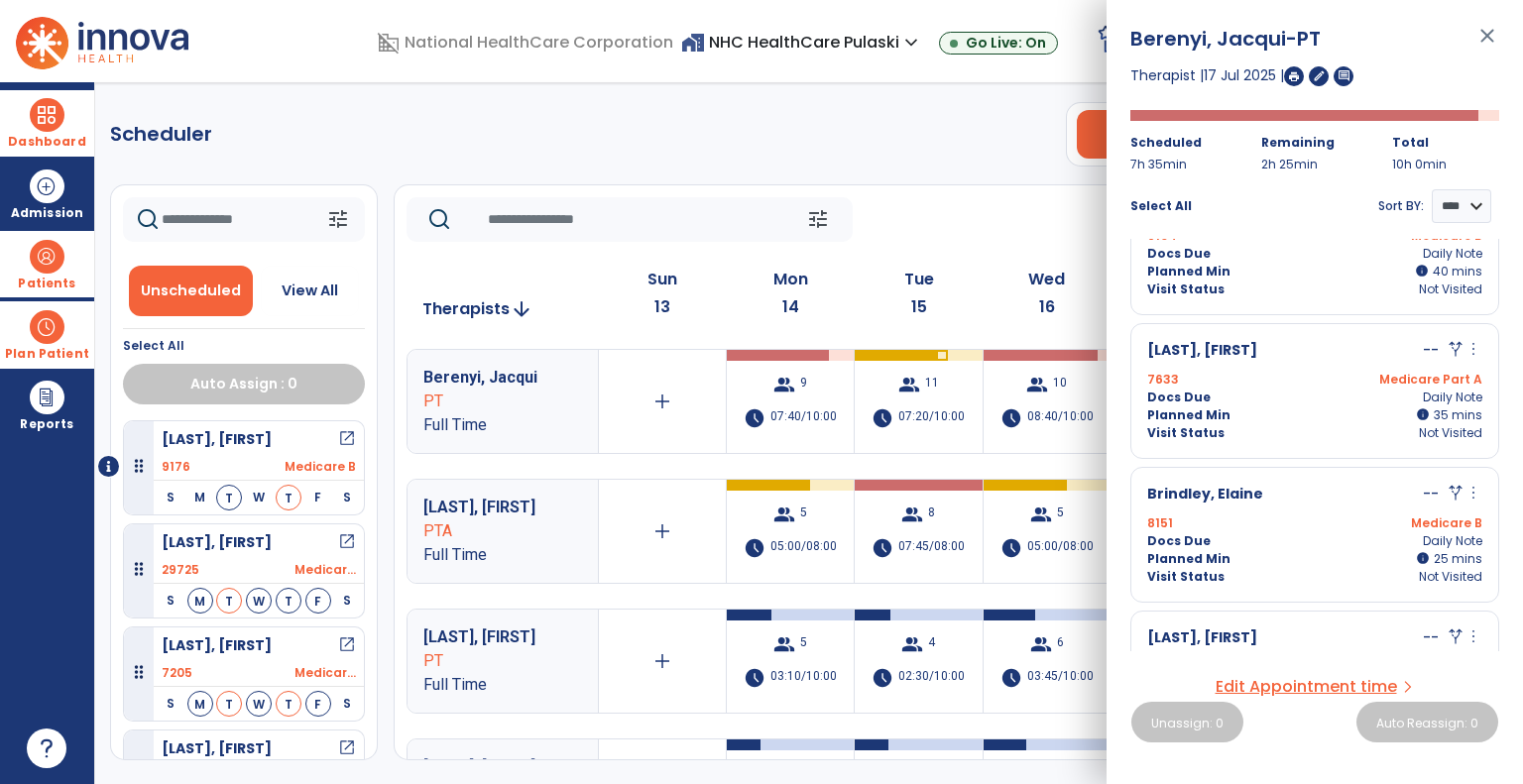 click on "[LAST], [FIRST]   --   alt_route  more_vert  alt_route   Unsplit Minutes" at bounding box center (1315, 351) 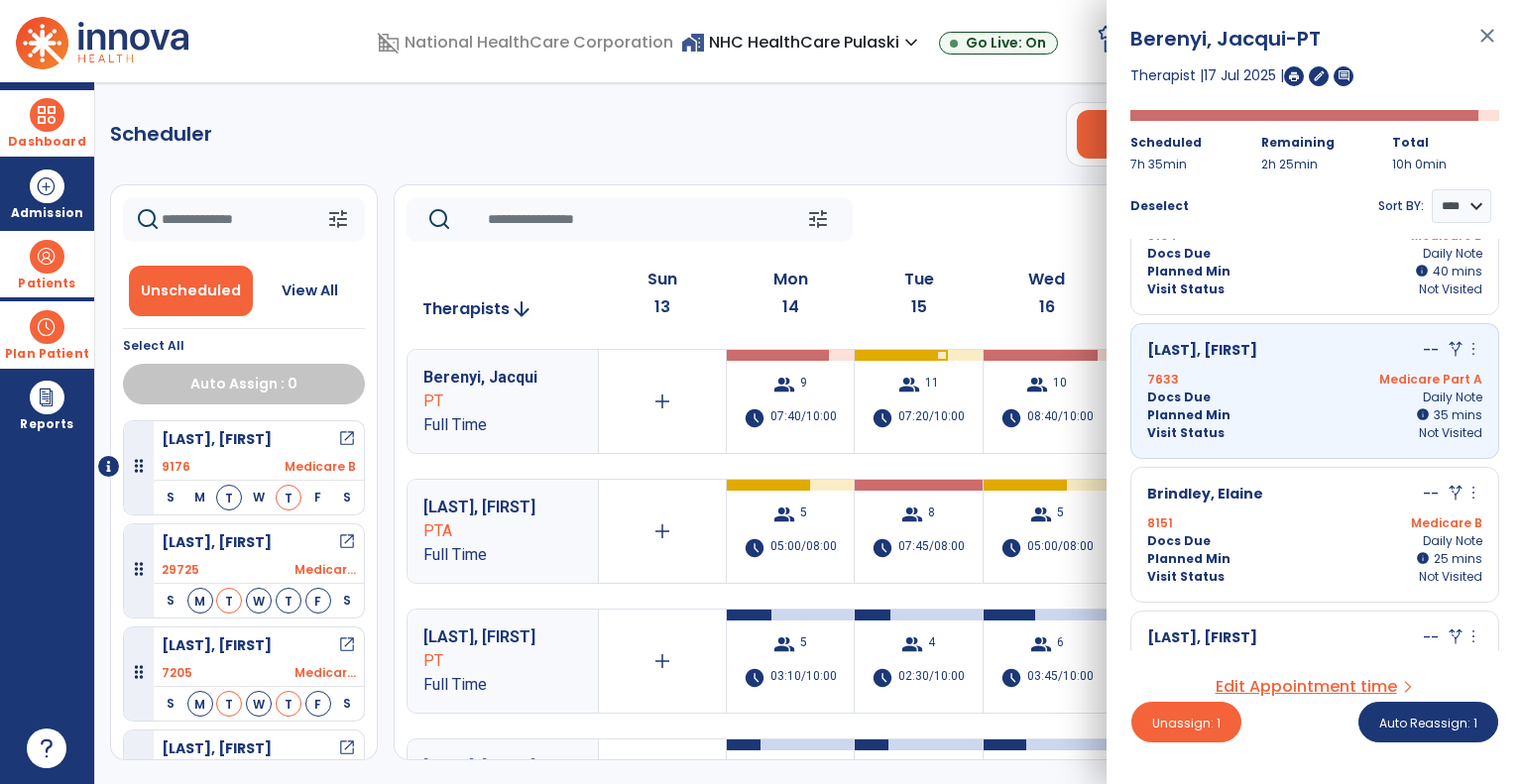 click on "Planned Min  info   40 I 25 mins" at bounding box center [1315, 559] 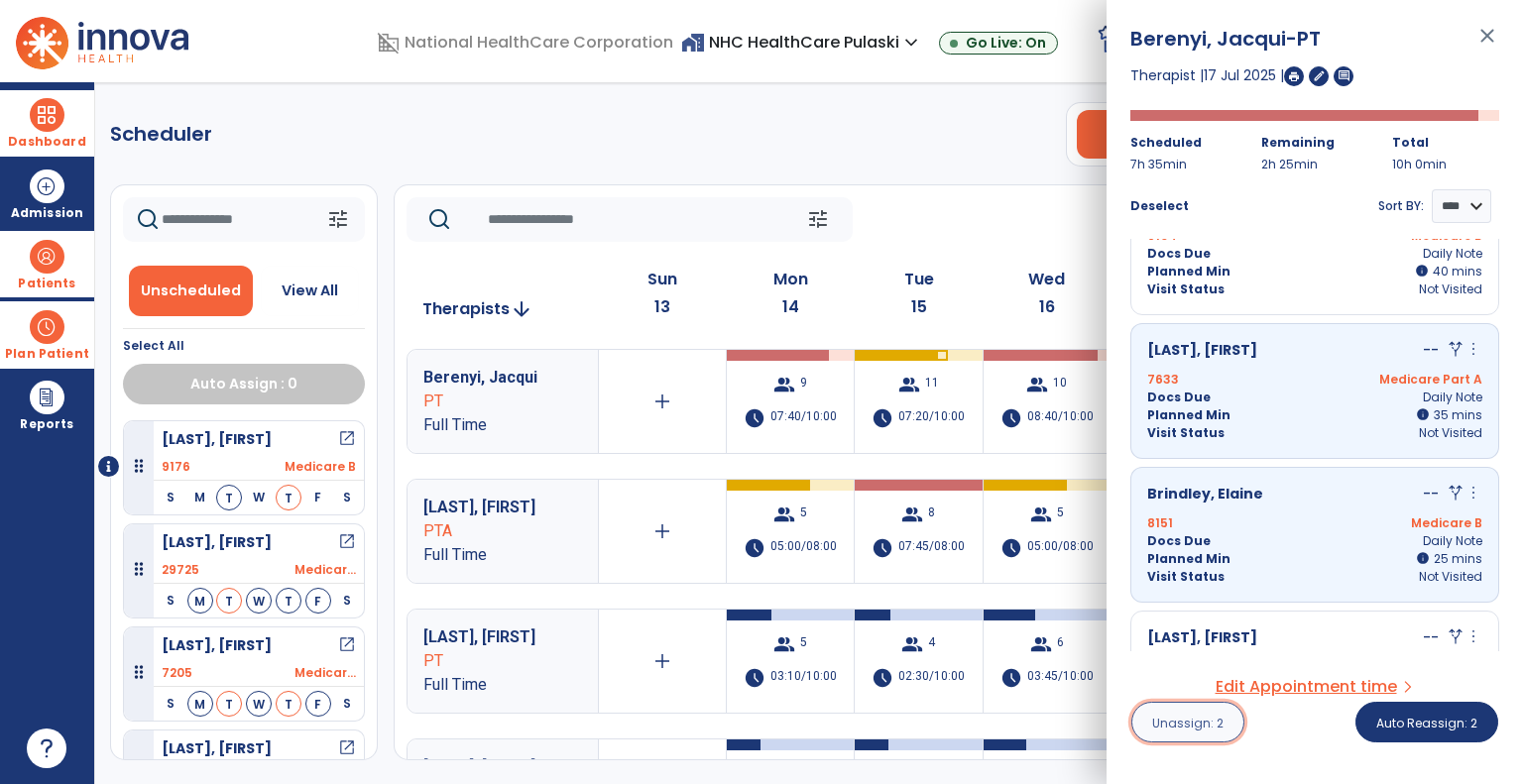 click on "Unassign: 2" at bounding box center (1188, 723) 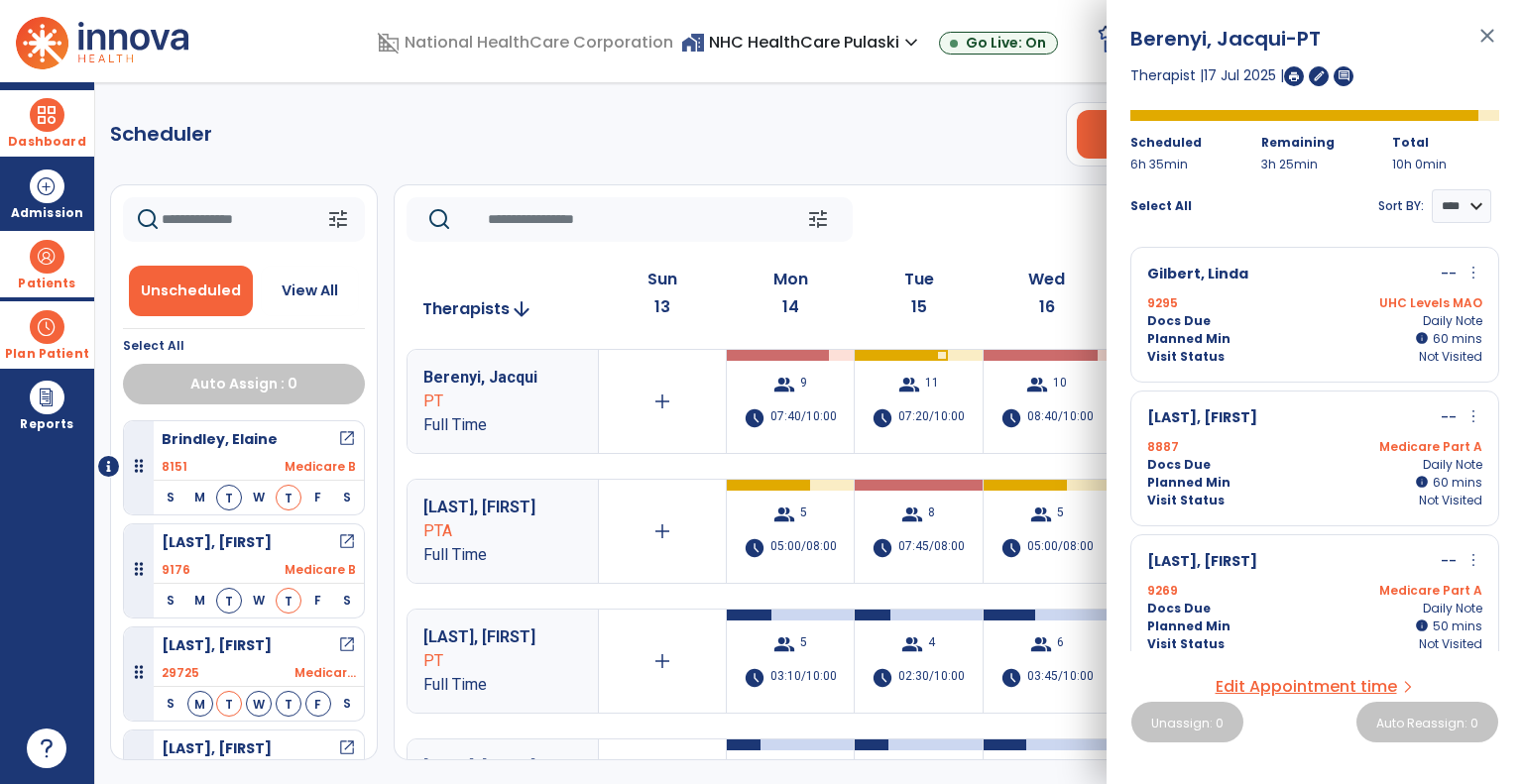 click on "close" at bounding box center [1487, 45] 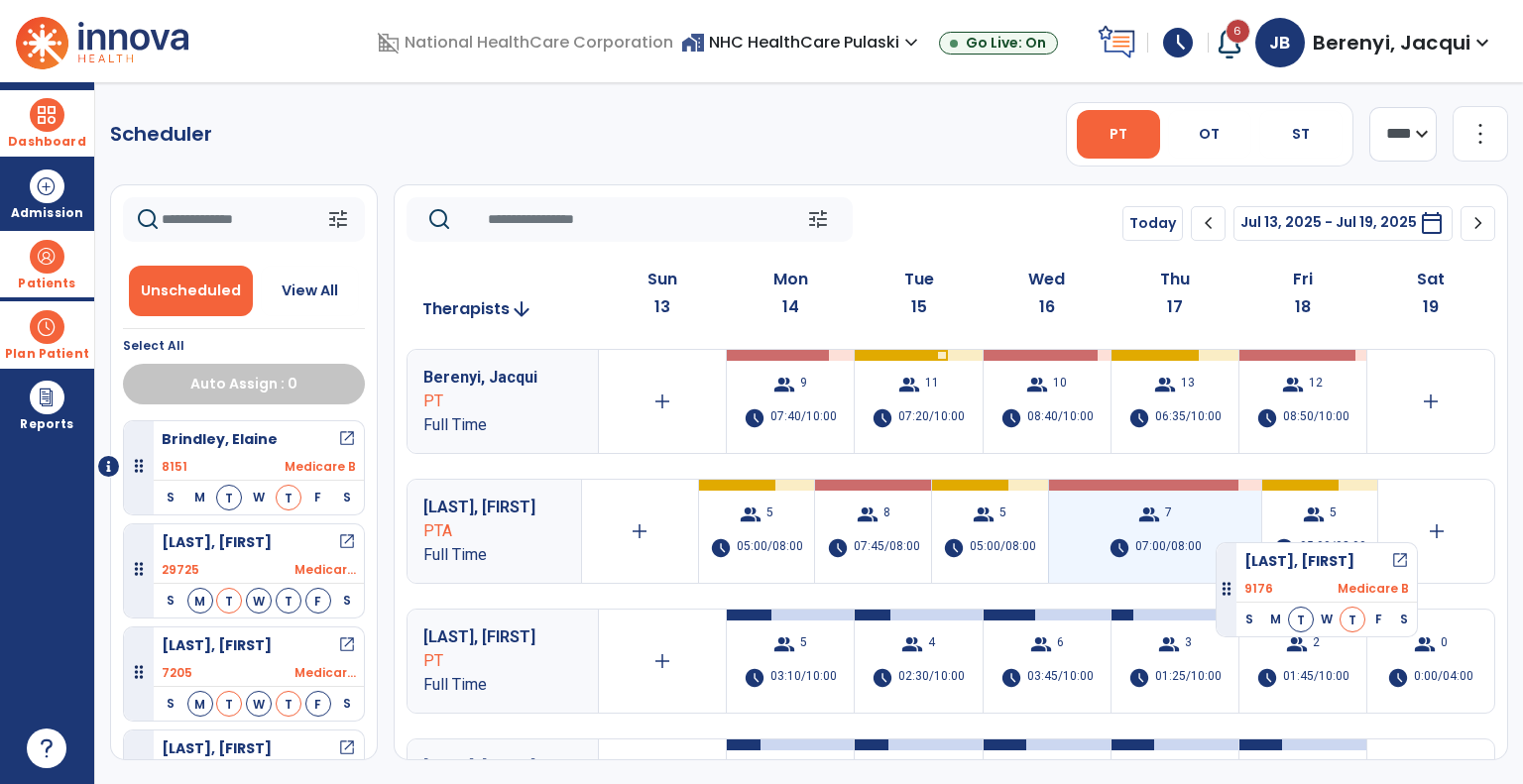 drag, startPoint x: 139, startPoint y: 566, endPoint x: 1218, endPoint y: 534, distance: 1079.4744 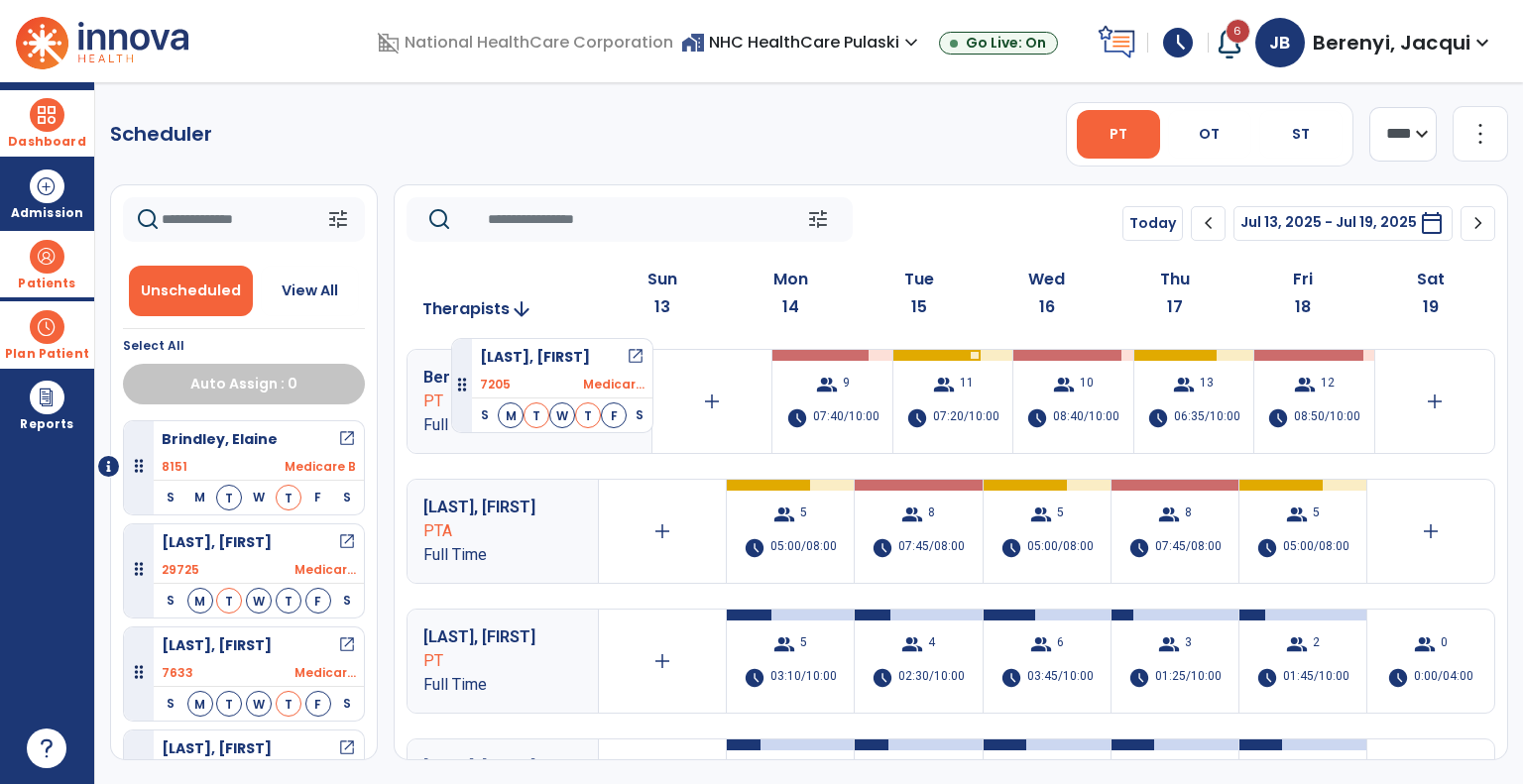 drag, startPoint x: 135, startPoint y: 675, endPoint x: 451, endPoint y: 330, distance: 467.8472 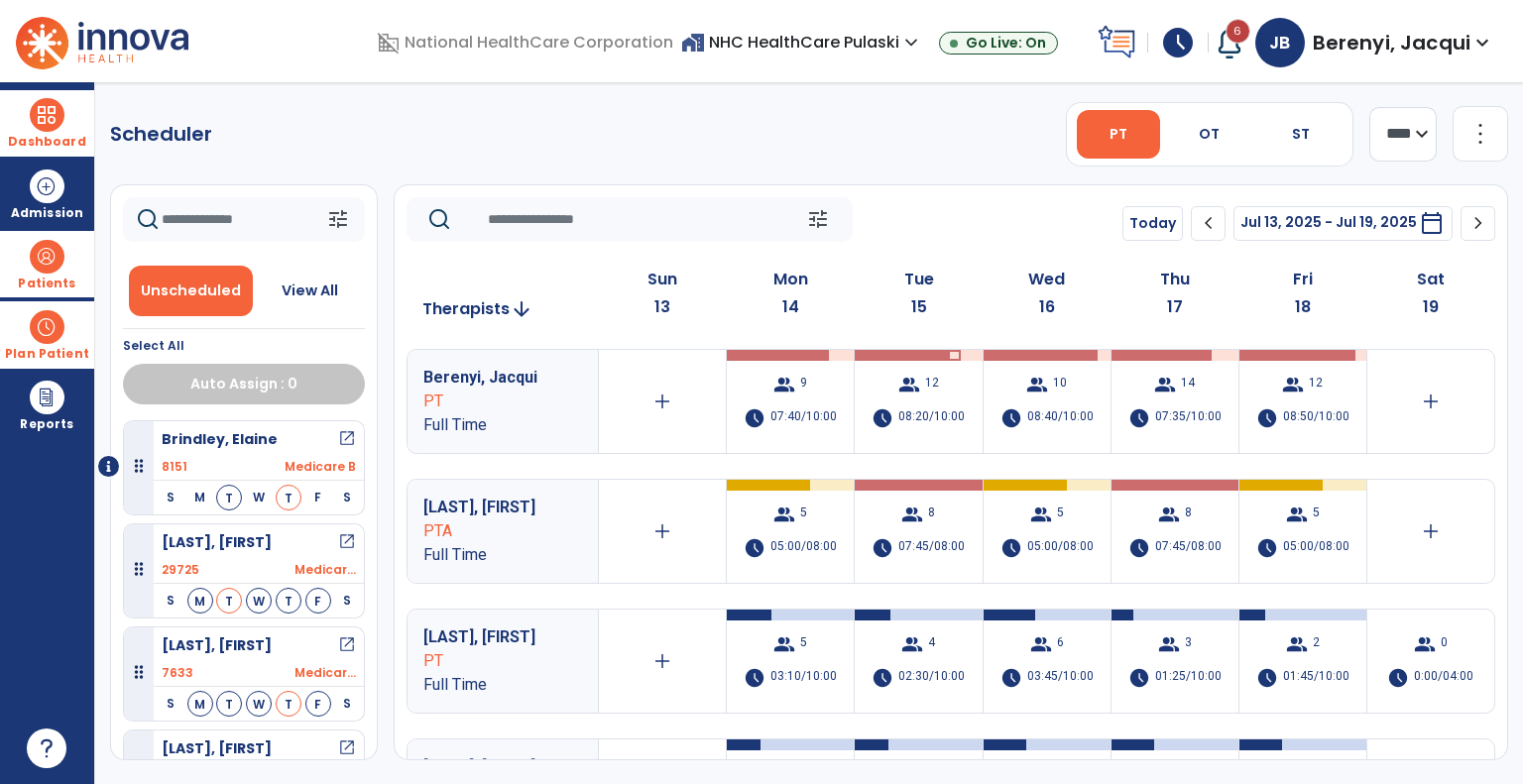 click 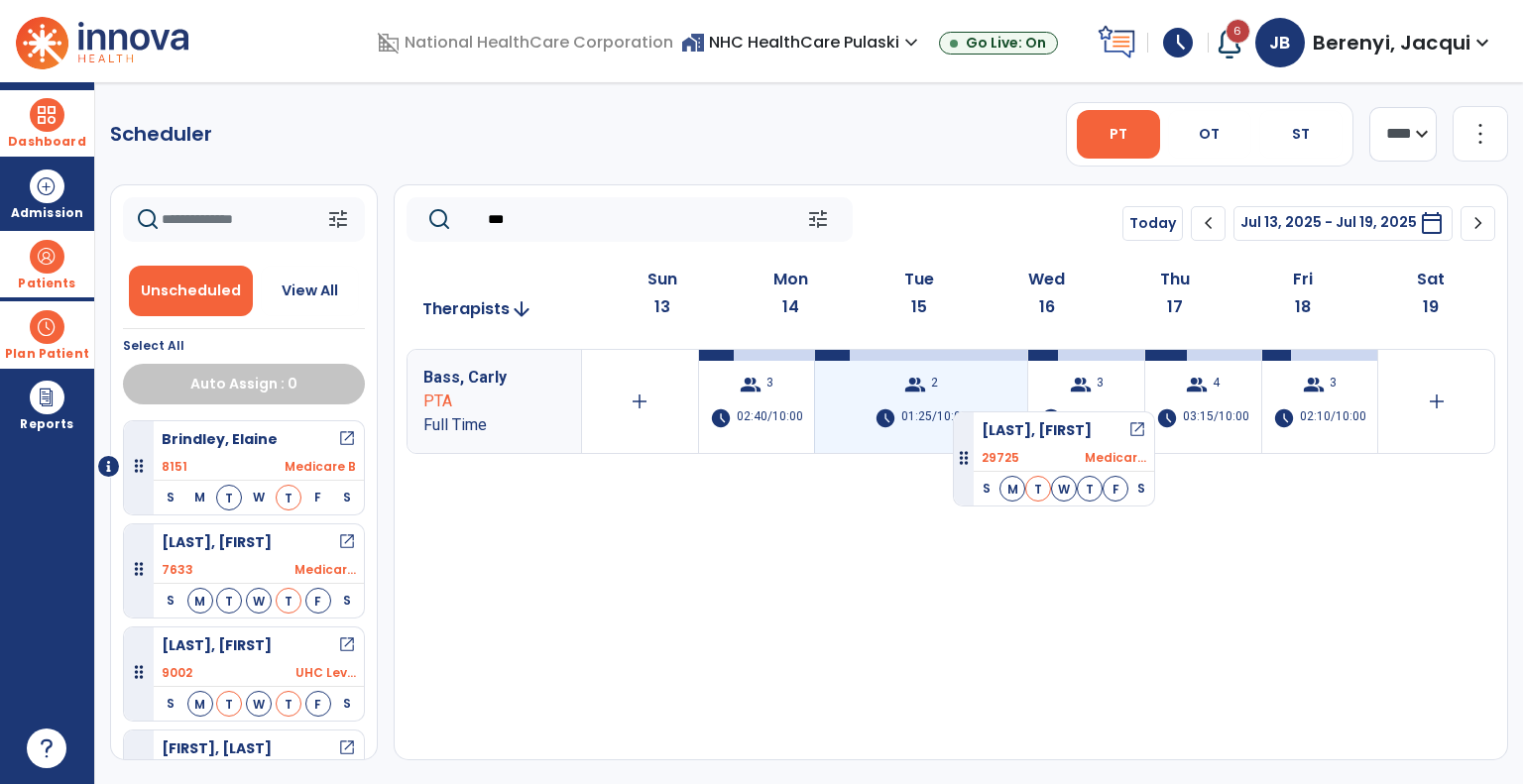 drag, startPoint x: 135, startPoint y: 575, endPoint x: 953, endPoint y: 403, distance: 835.88755 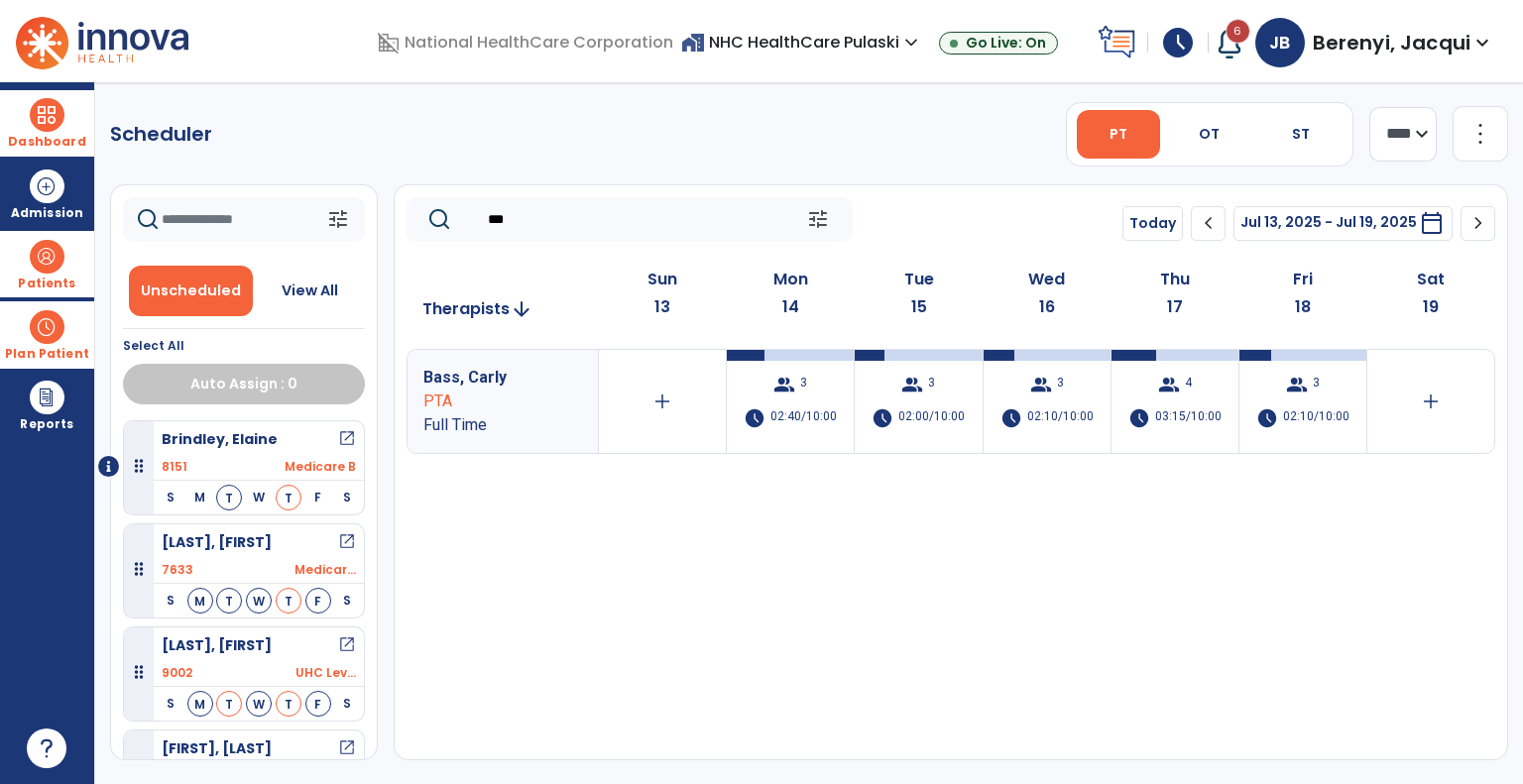 click on "***" 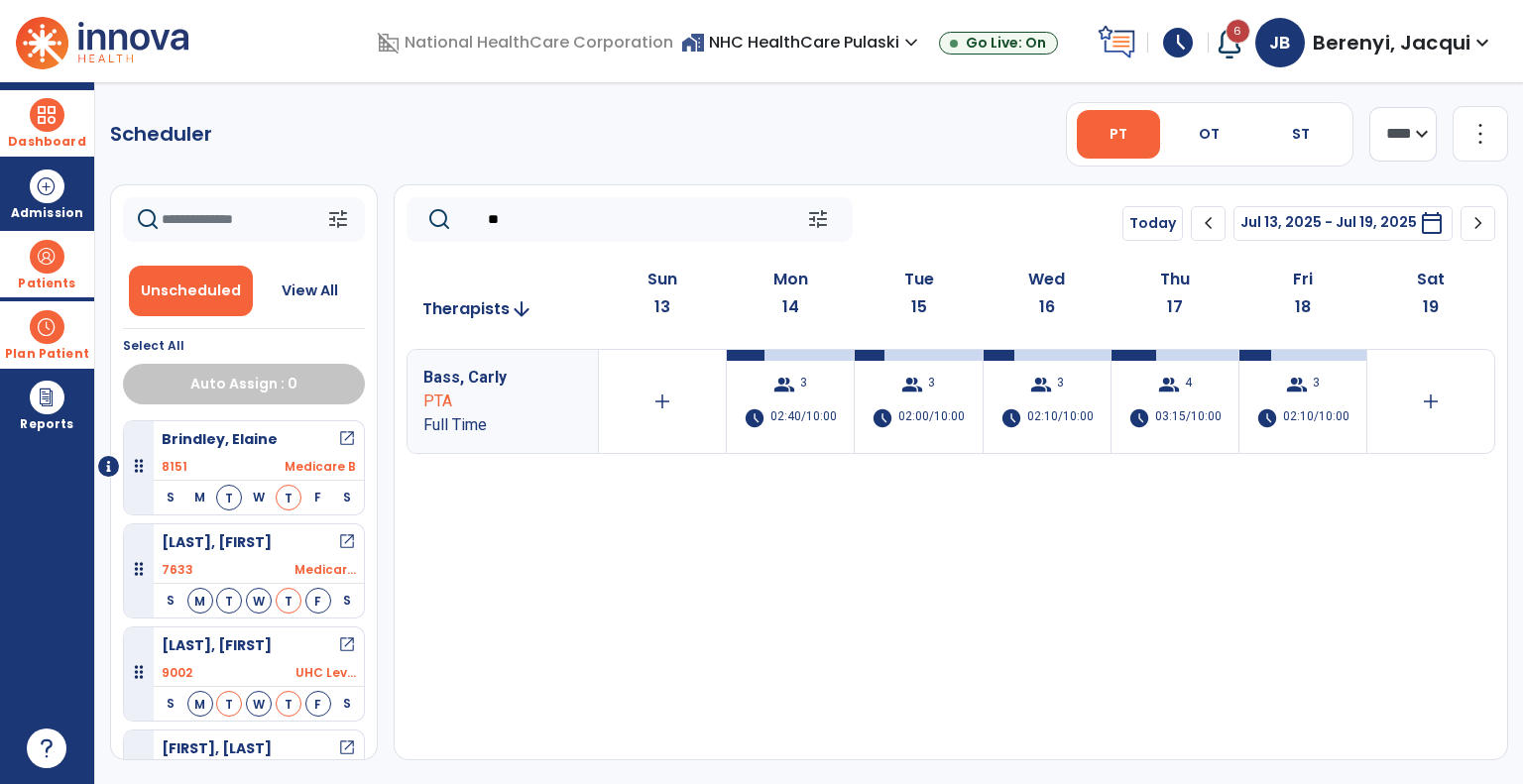 type on "*" 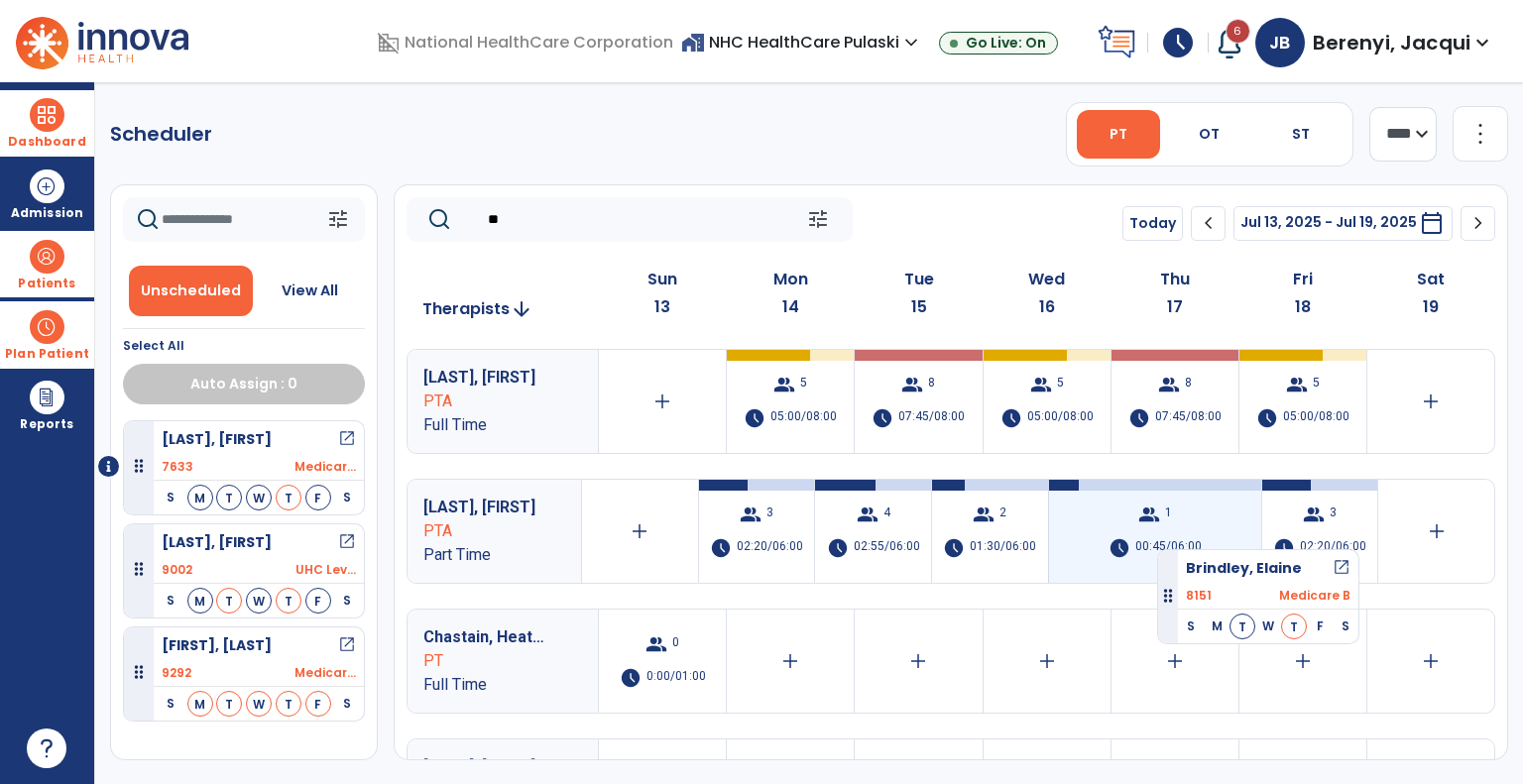 drag, startPoint x: 136, startPoint y: 471, endPoint x: 1174, endPoint y: 531, distance: 1039.7327 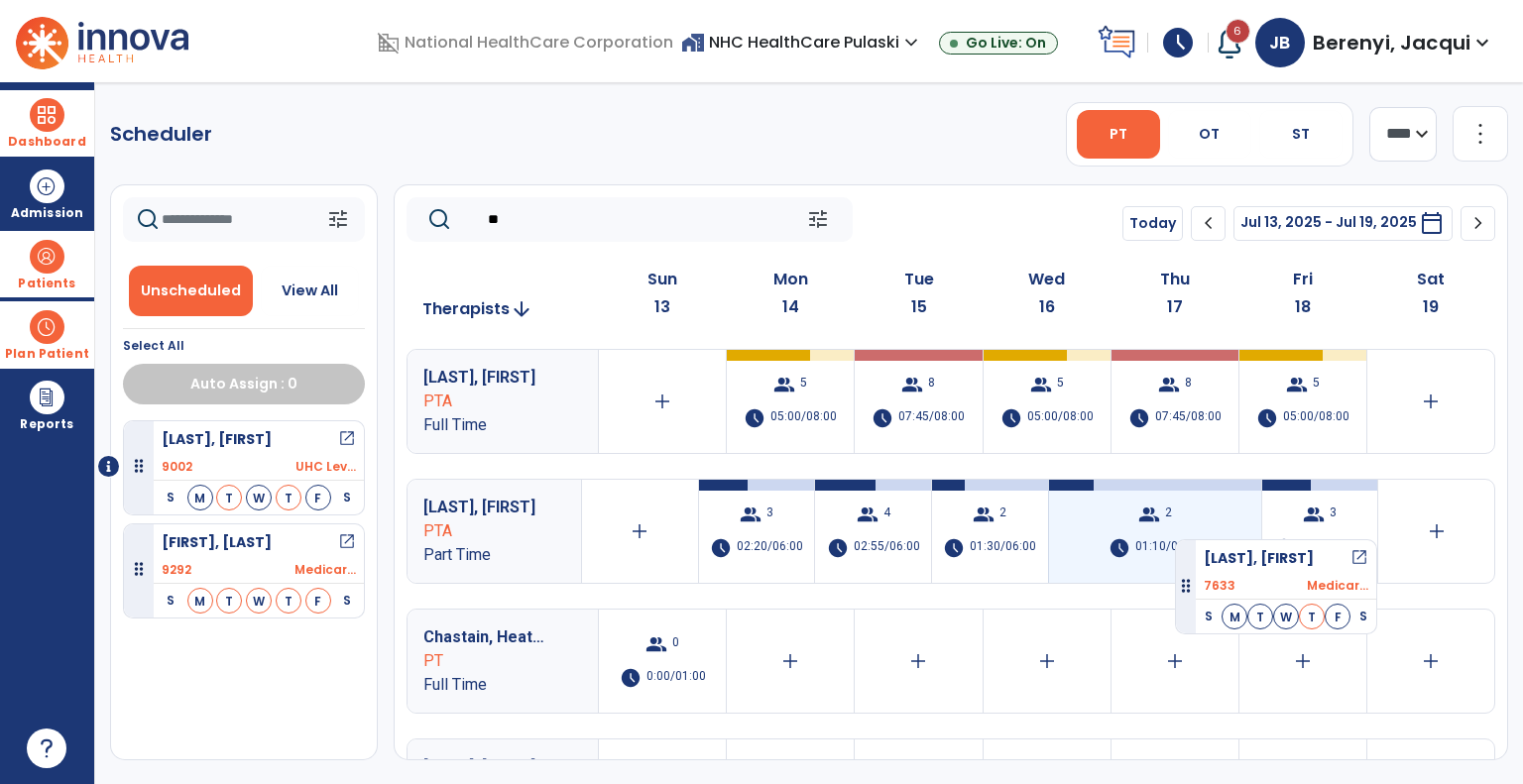 drag, startPoint x: 139, startPoint y: 462, endPoint x: 1178, endPoint y: 529, distance: 1041.158 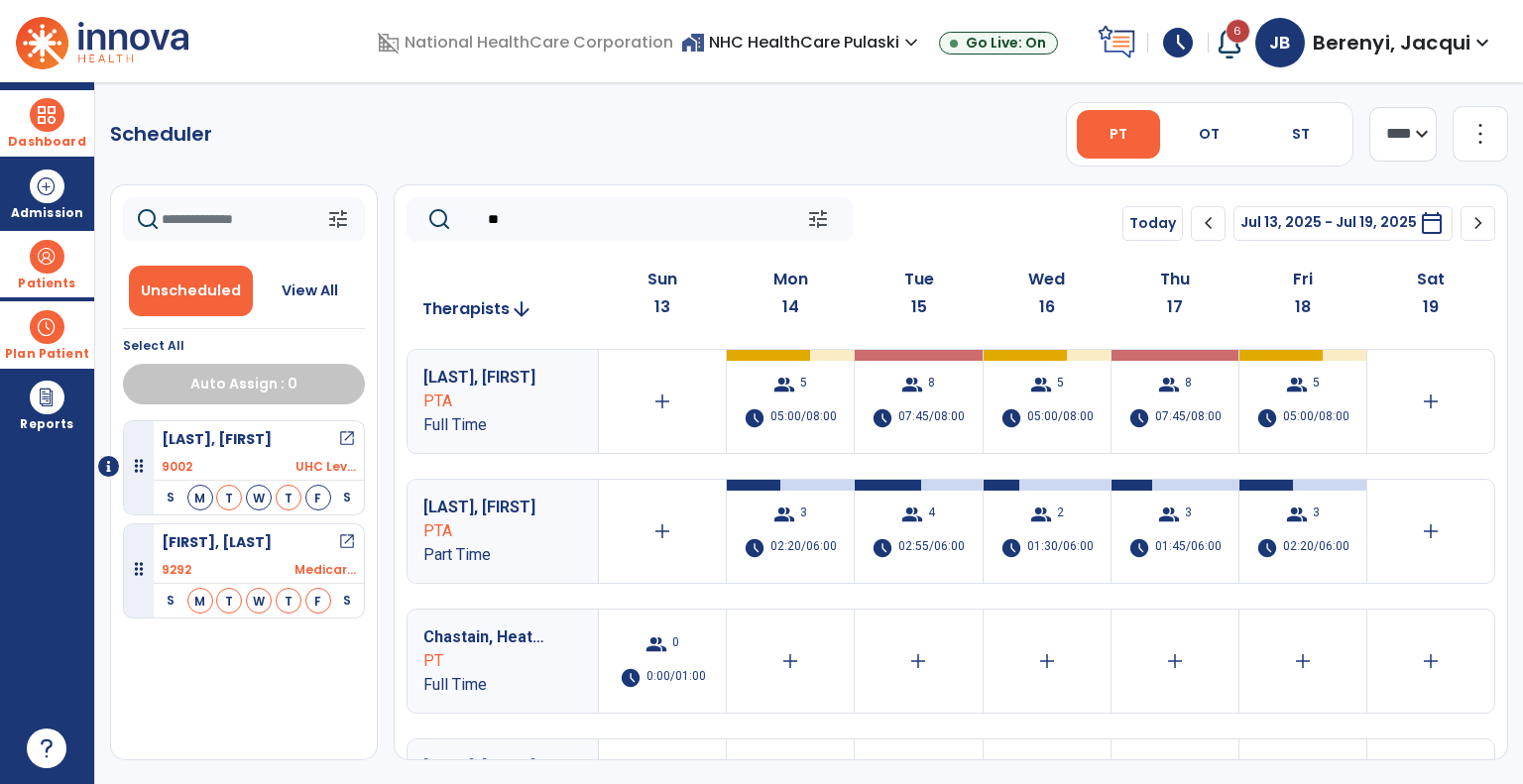 click on "**" 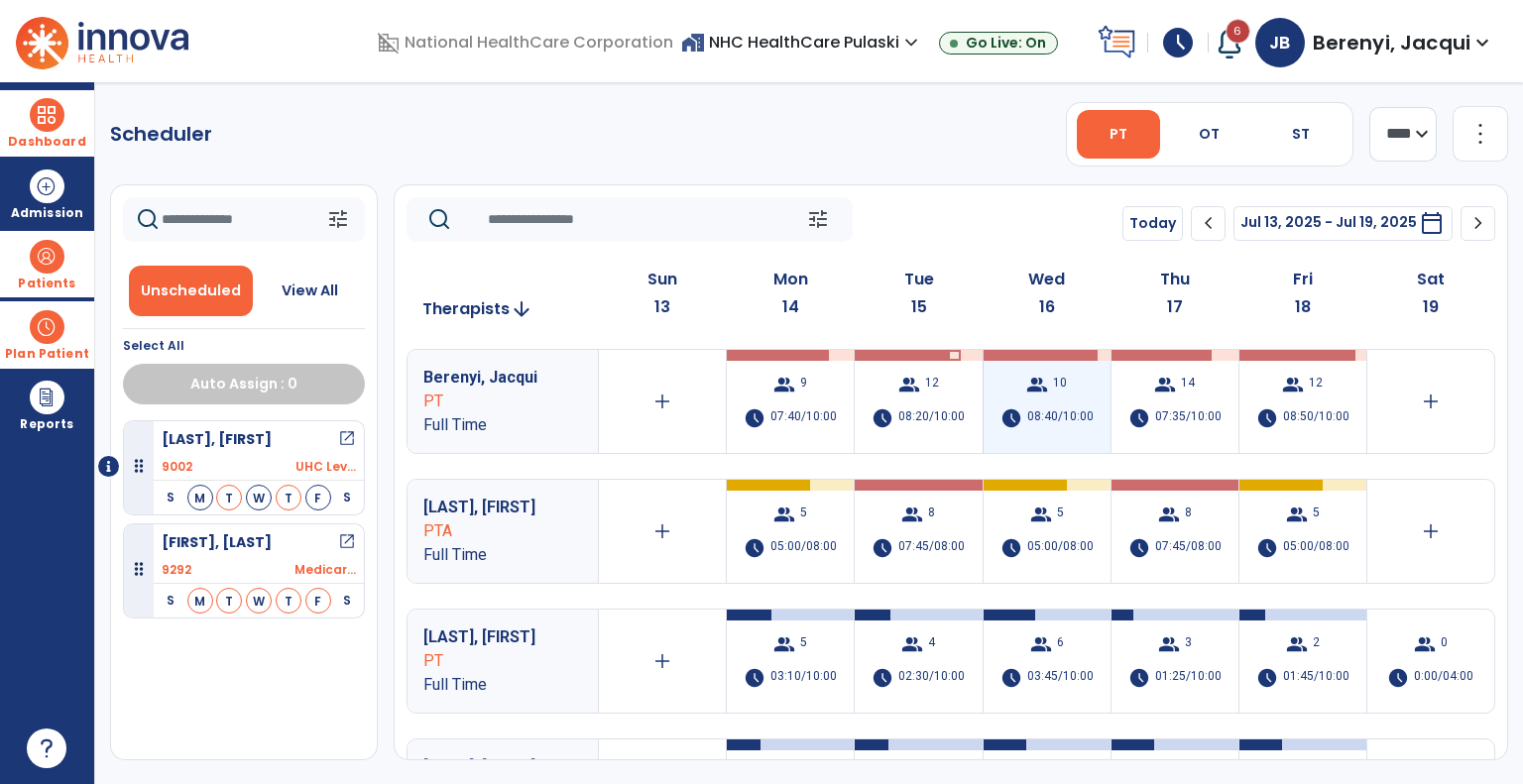 type 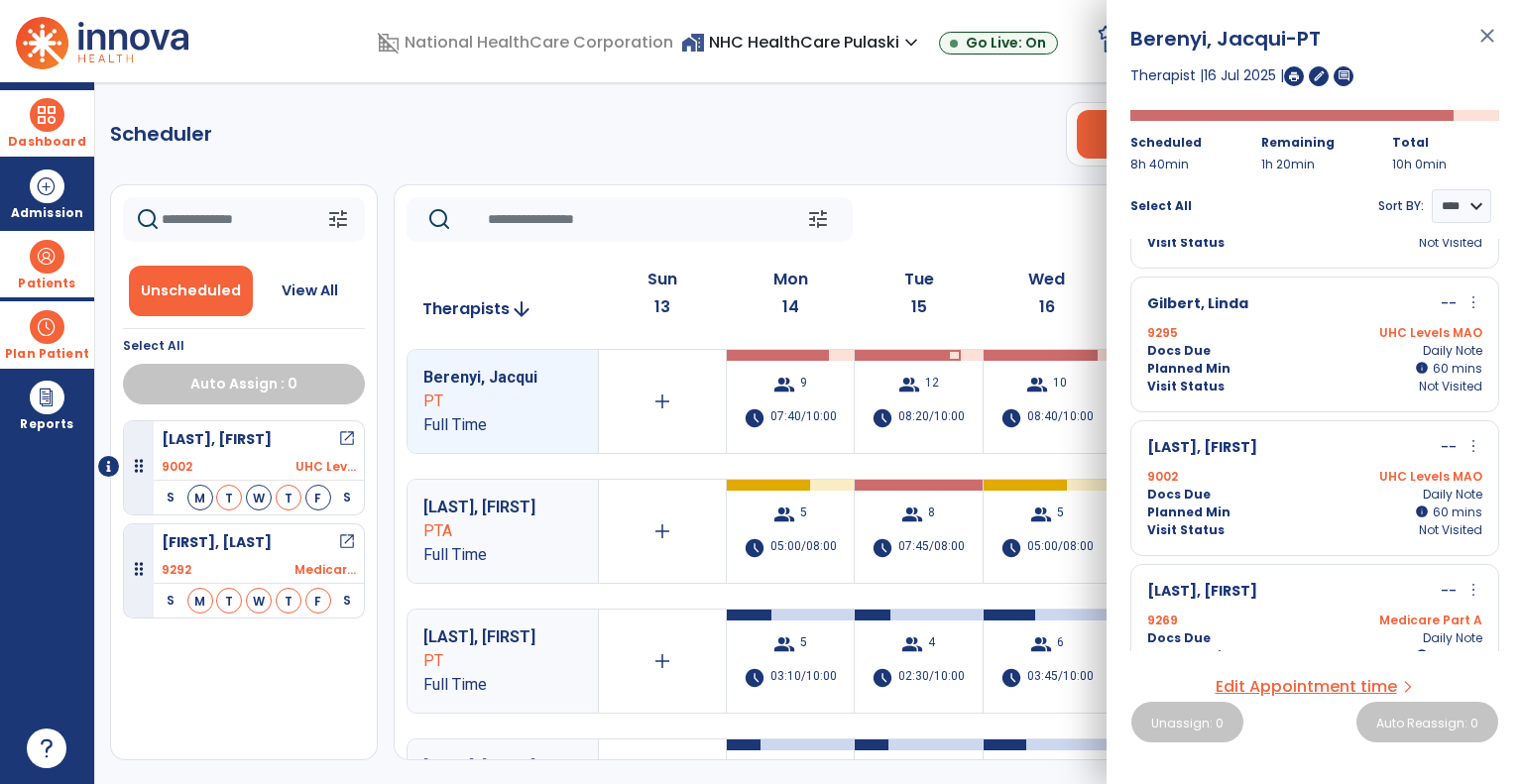 scroll, scrollTop: 335, scrollLeft: 0, axis: vertical 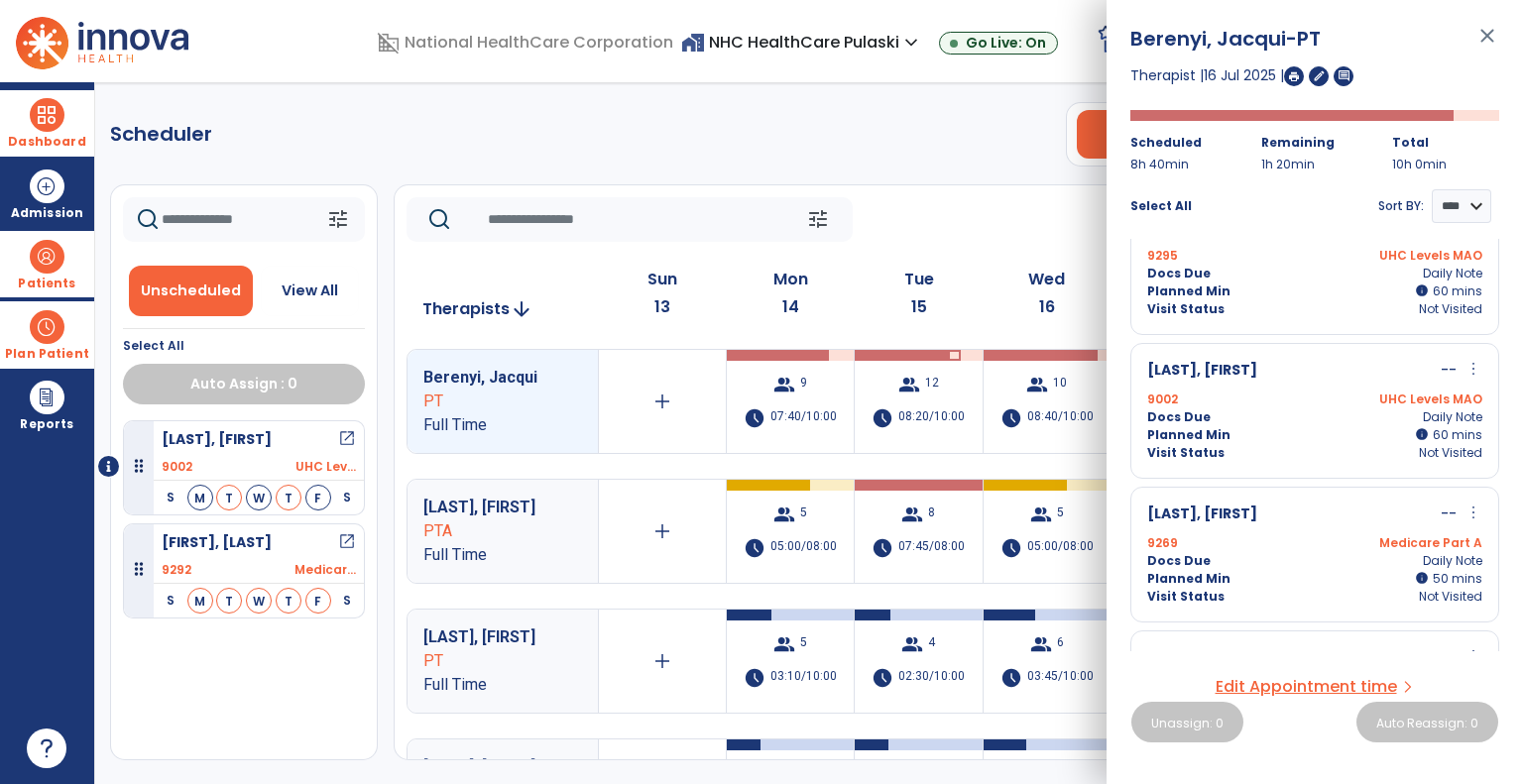click on "Planned Min  info   60 I 60 mins" at bounding box center (1315, 435) 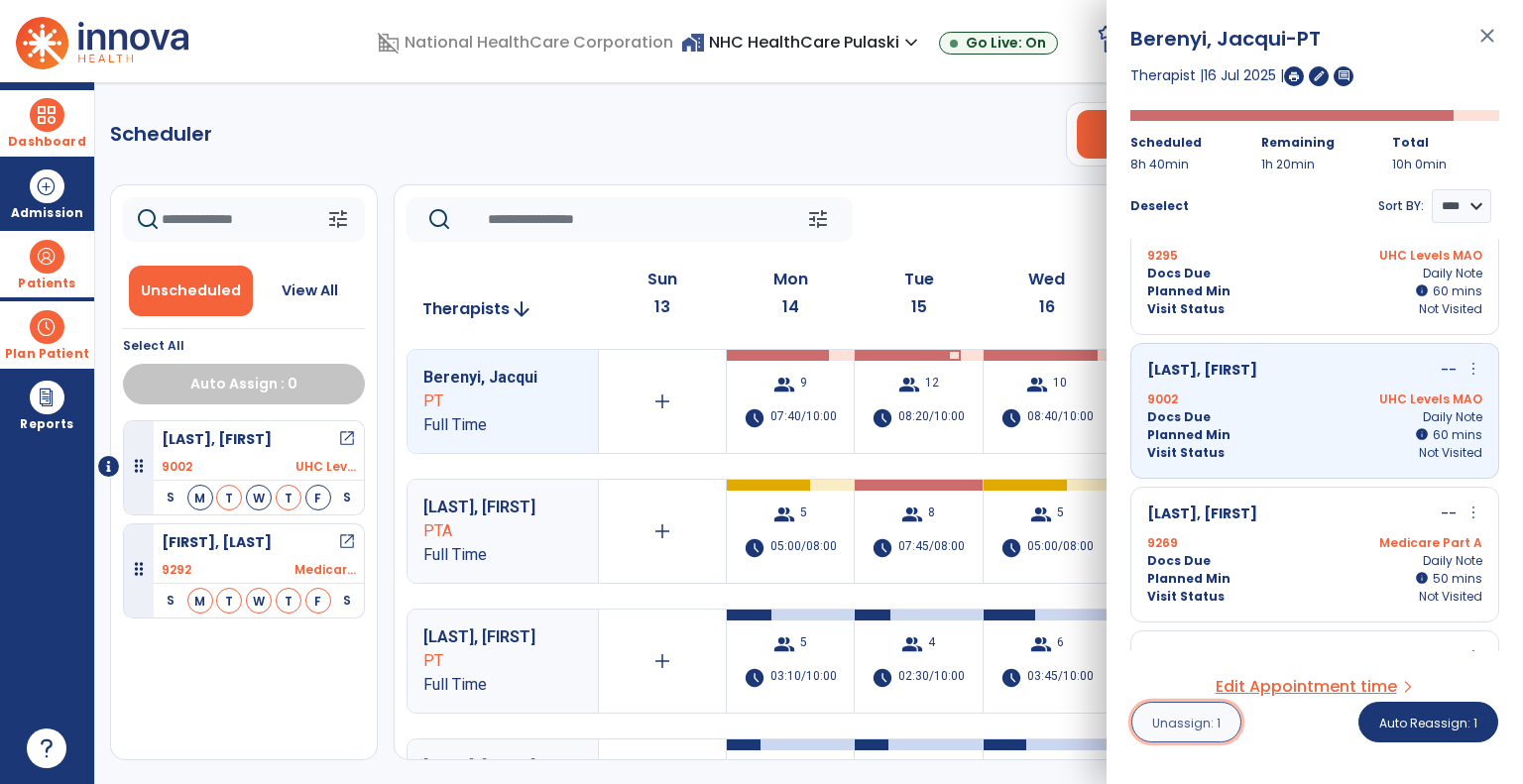 click on "Unassign: 1" at bounding box center [1186, 723] 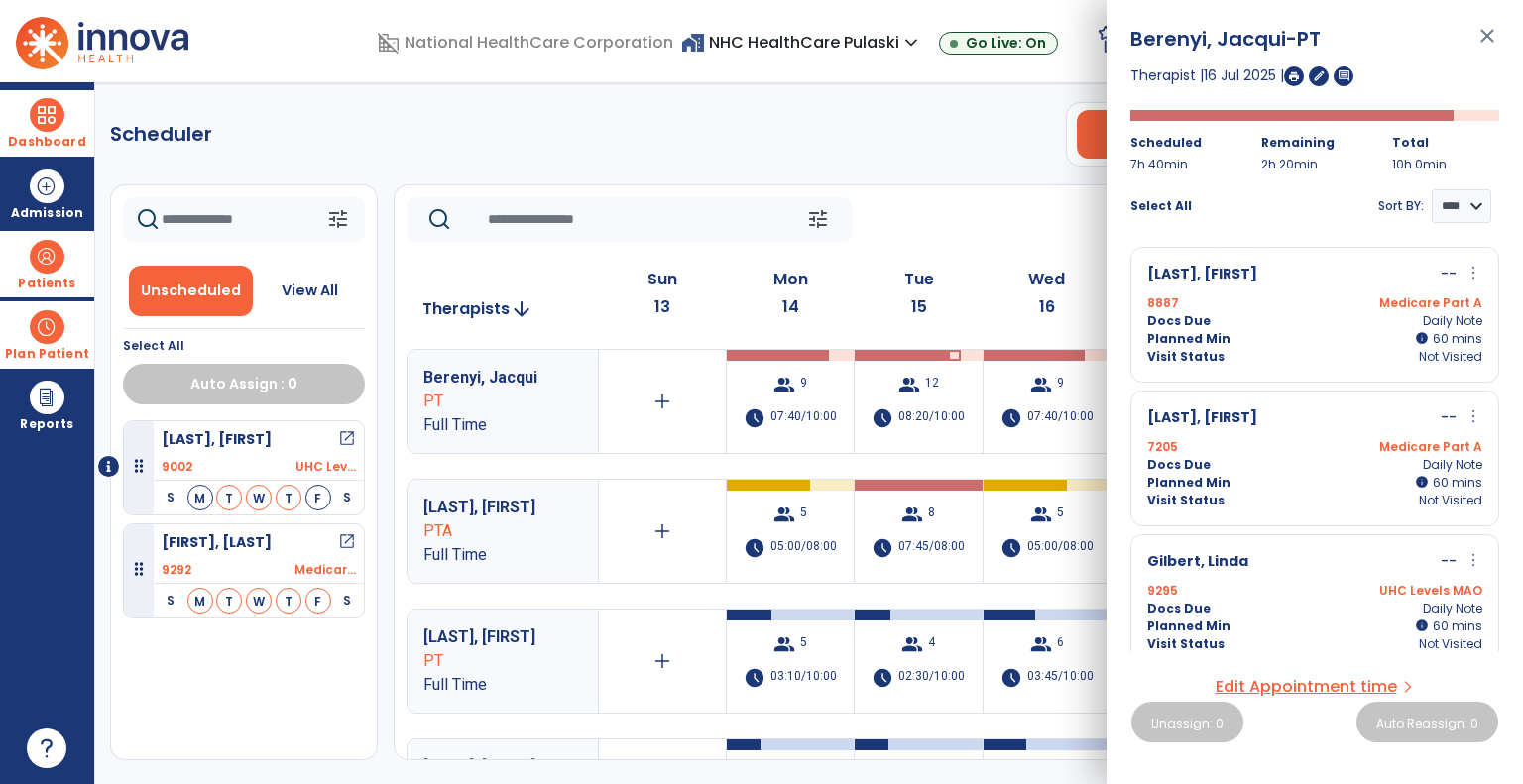 click on "close" at bounding box center (1487, 45) 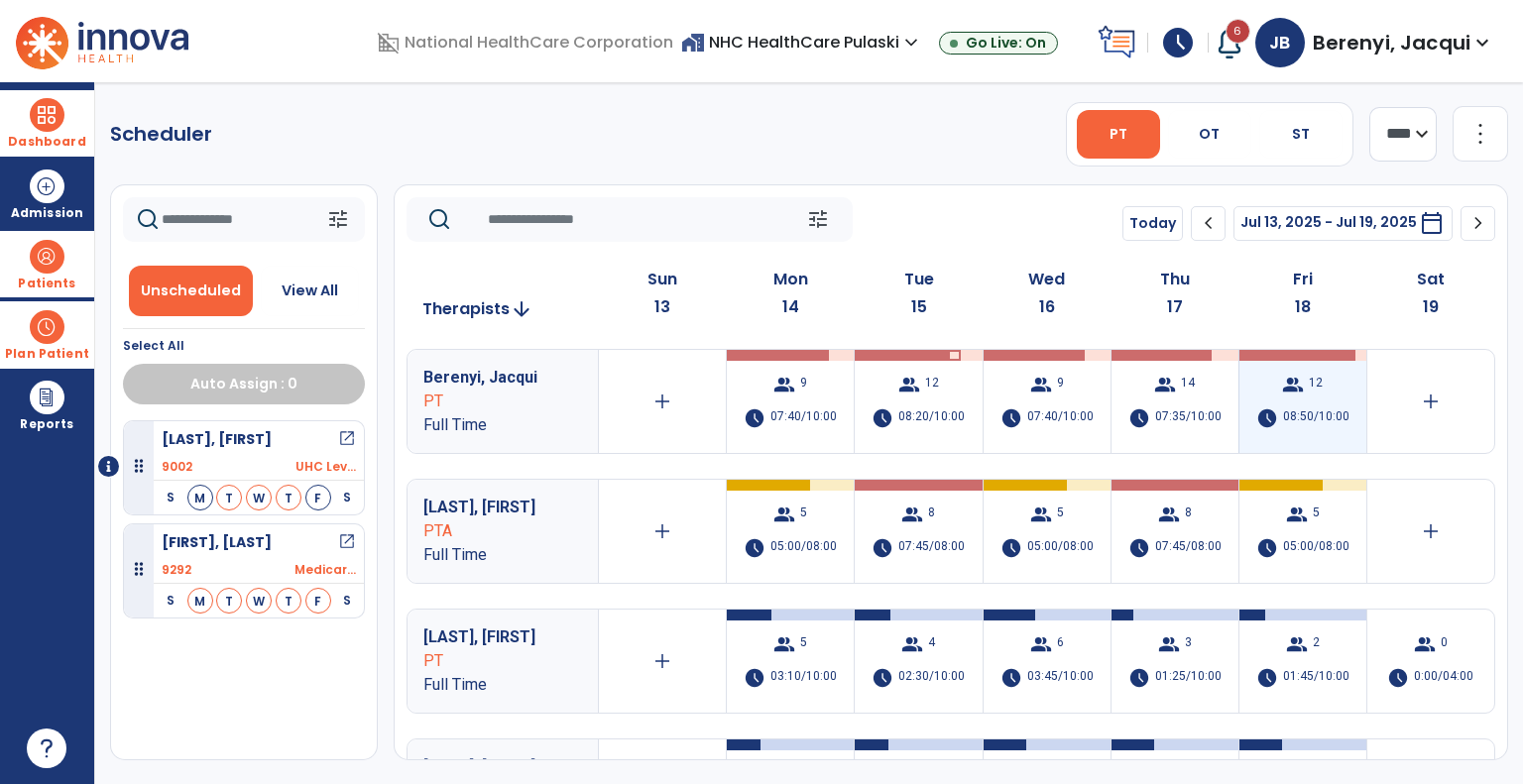click on "group  12  schedule  08:50/10:00" at bounding box center [1303, 401] 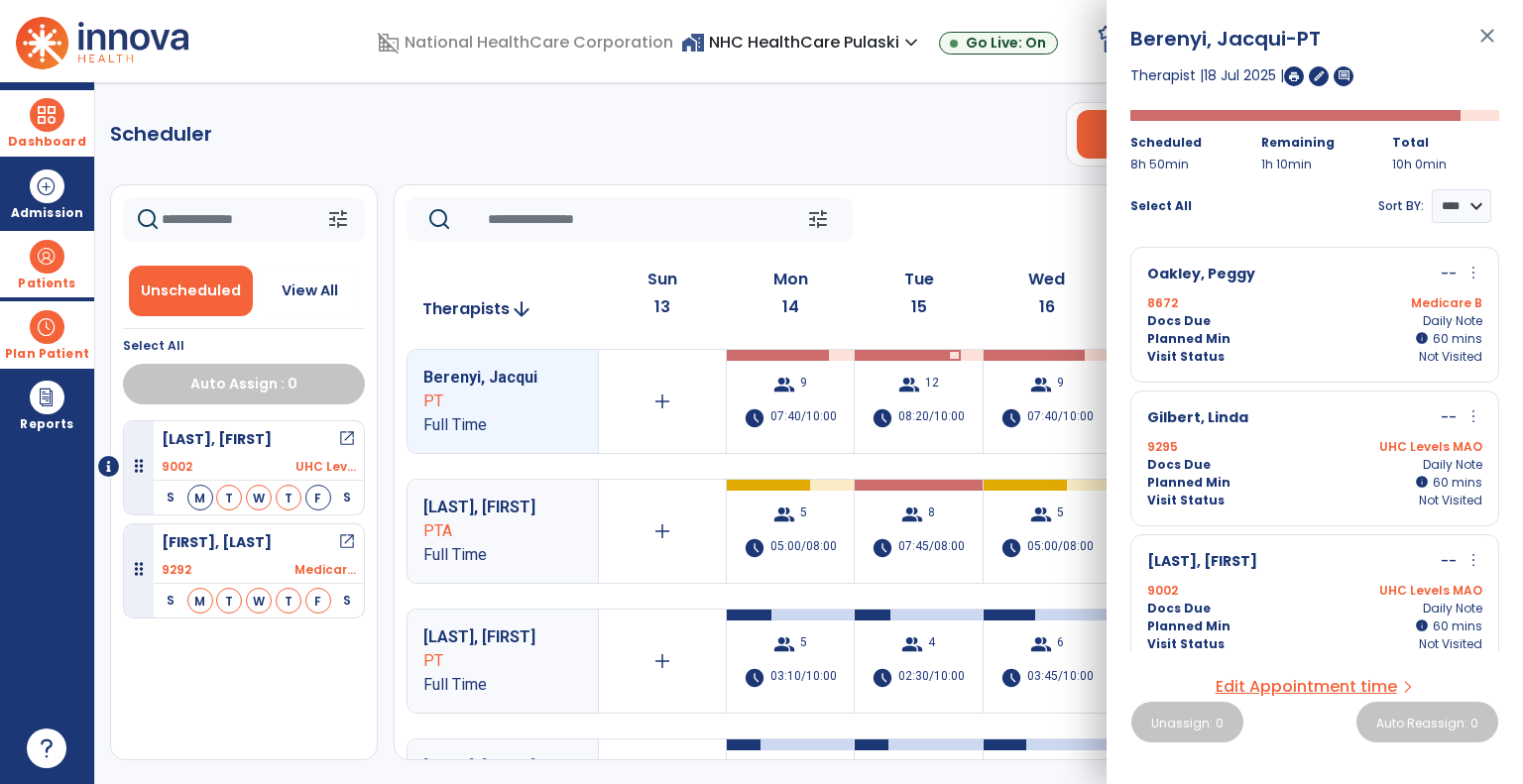 click on "[LAST], [FIRST]   --  more_vert  edit   Edit Session   alt_route   Split Minutes  8672 Medicare B  Docs Due Daily Note   Planned Min  info   60 I 60 mins  Visit Status  Not Visited" at bounding box center [1315, 314] 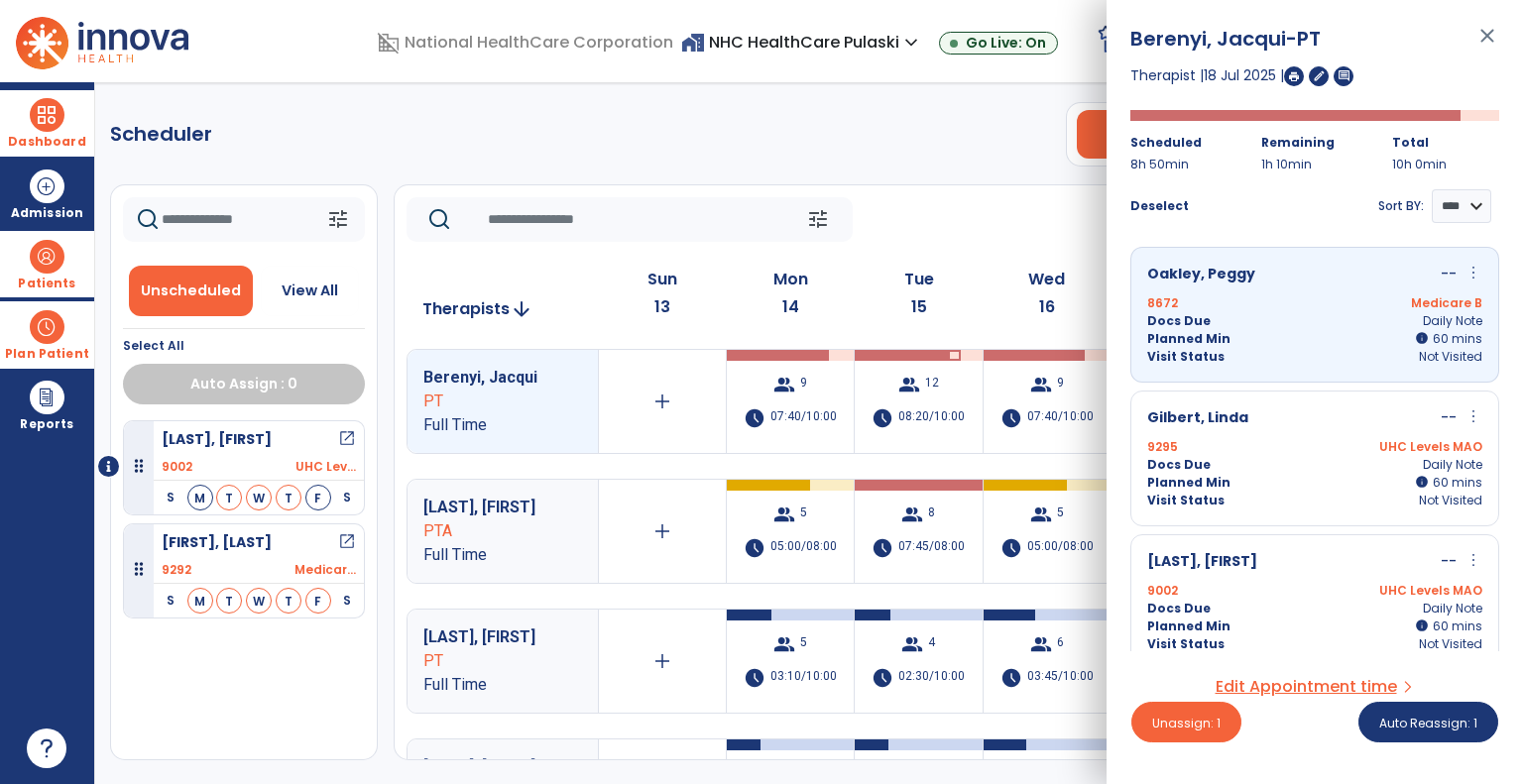 click on "more_vert" at bounding box center (1473, 273) 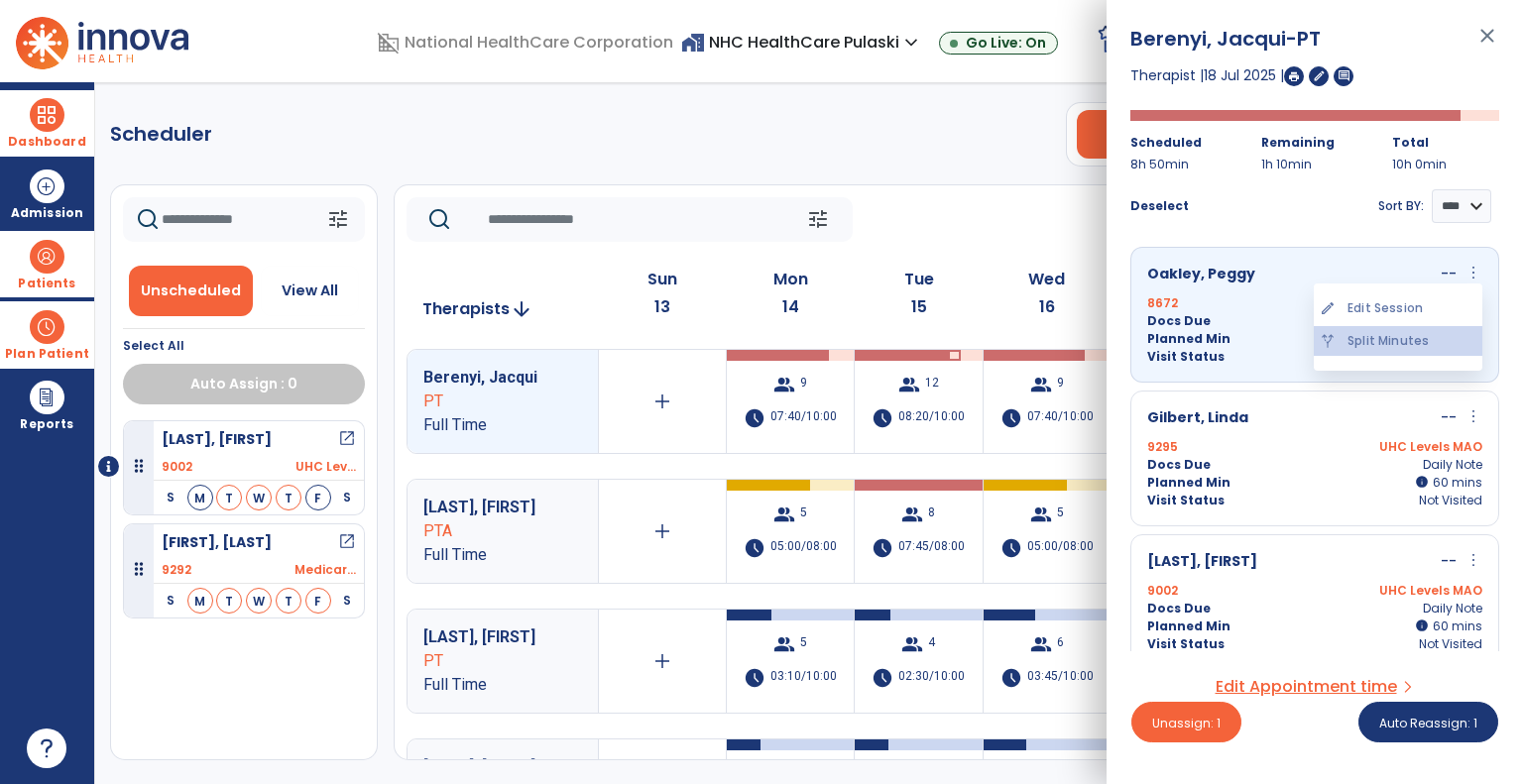 click on "alt_route   Split Minutes" at bounding box center [1398, 341] 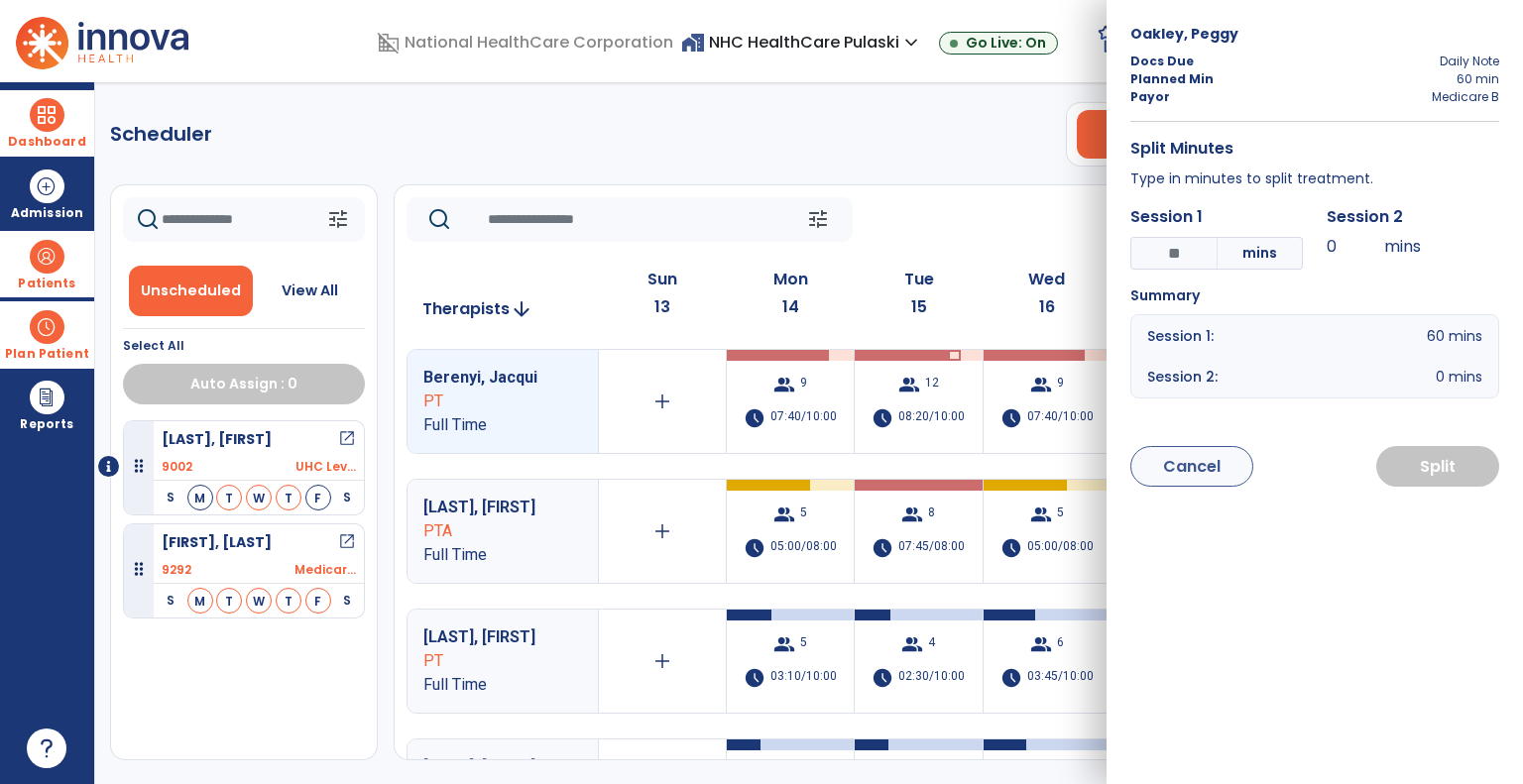 click on "*" at bounding box center [1174, 253] 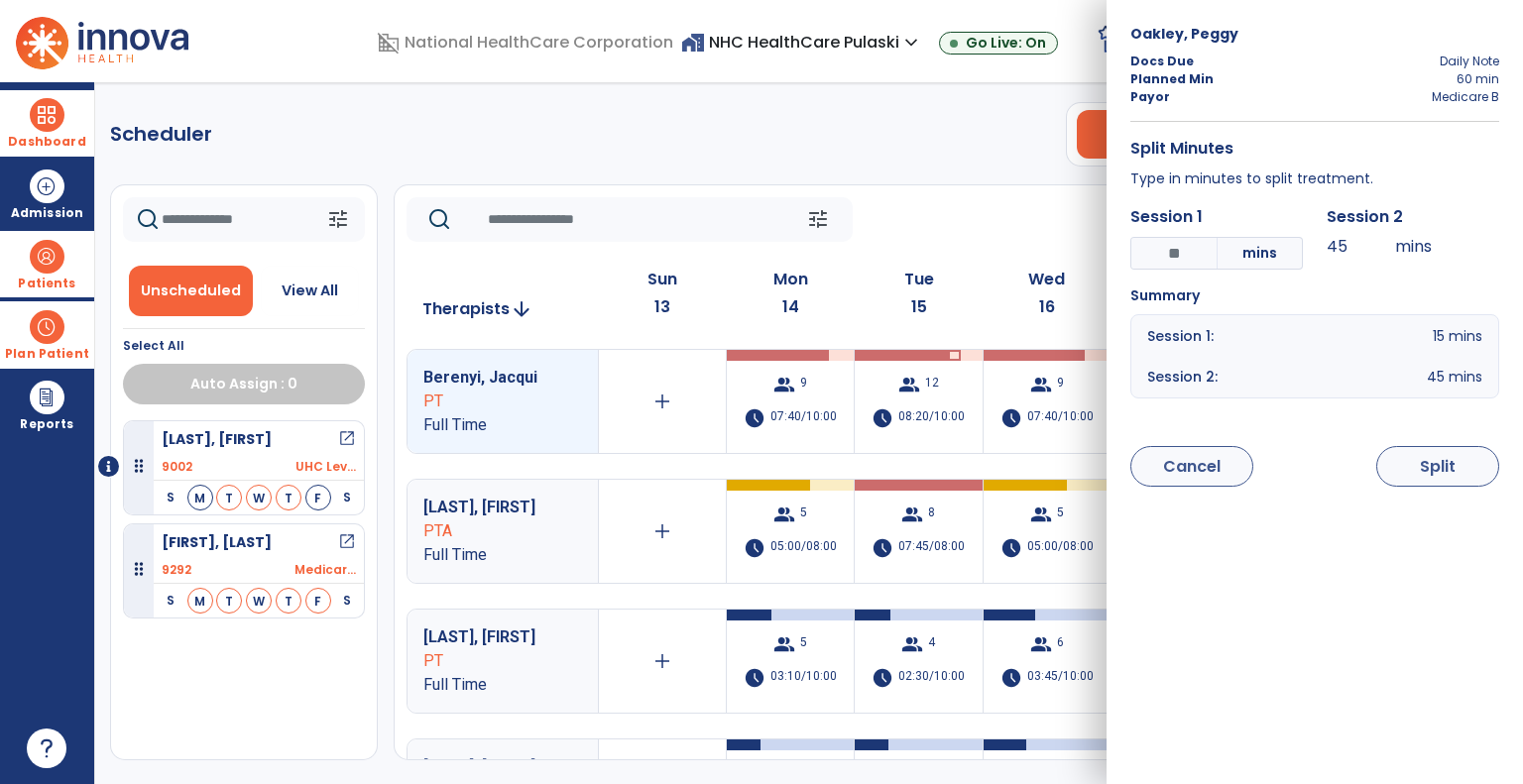 type on "***" 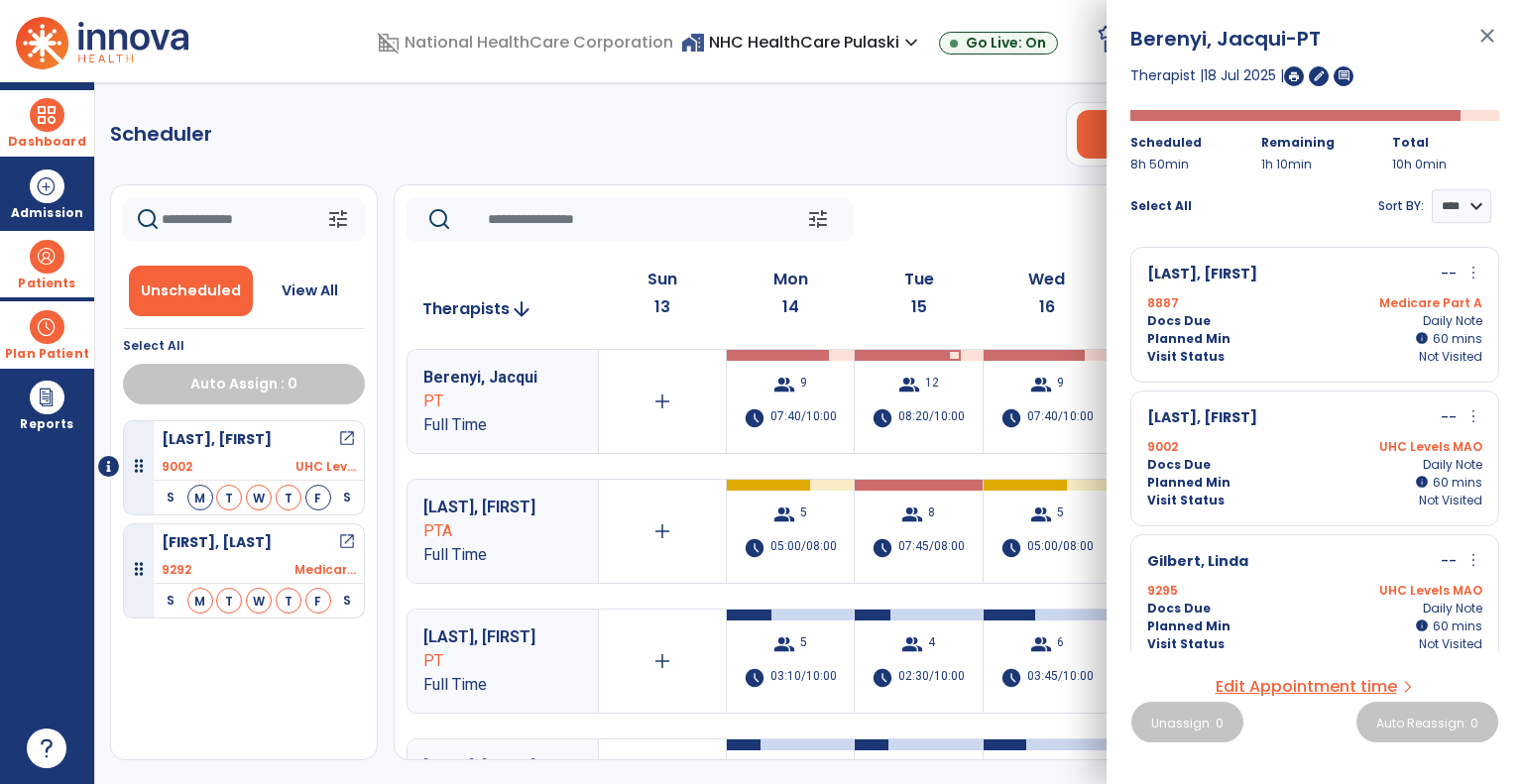 click on "Planned Min  info   60 I 60 mins" at bounding box center [1315, 483] 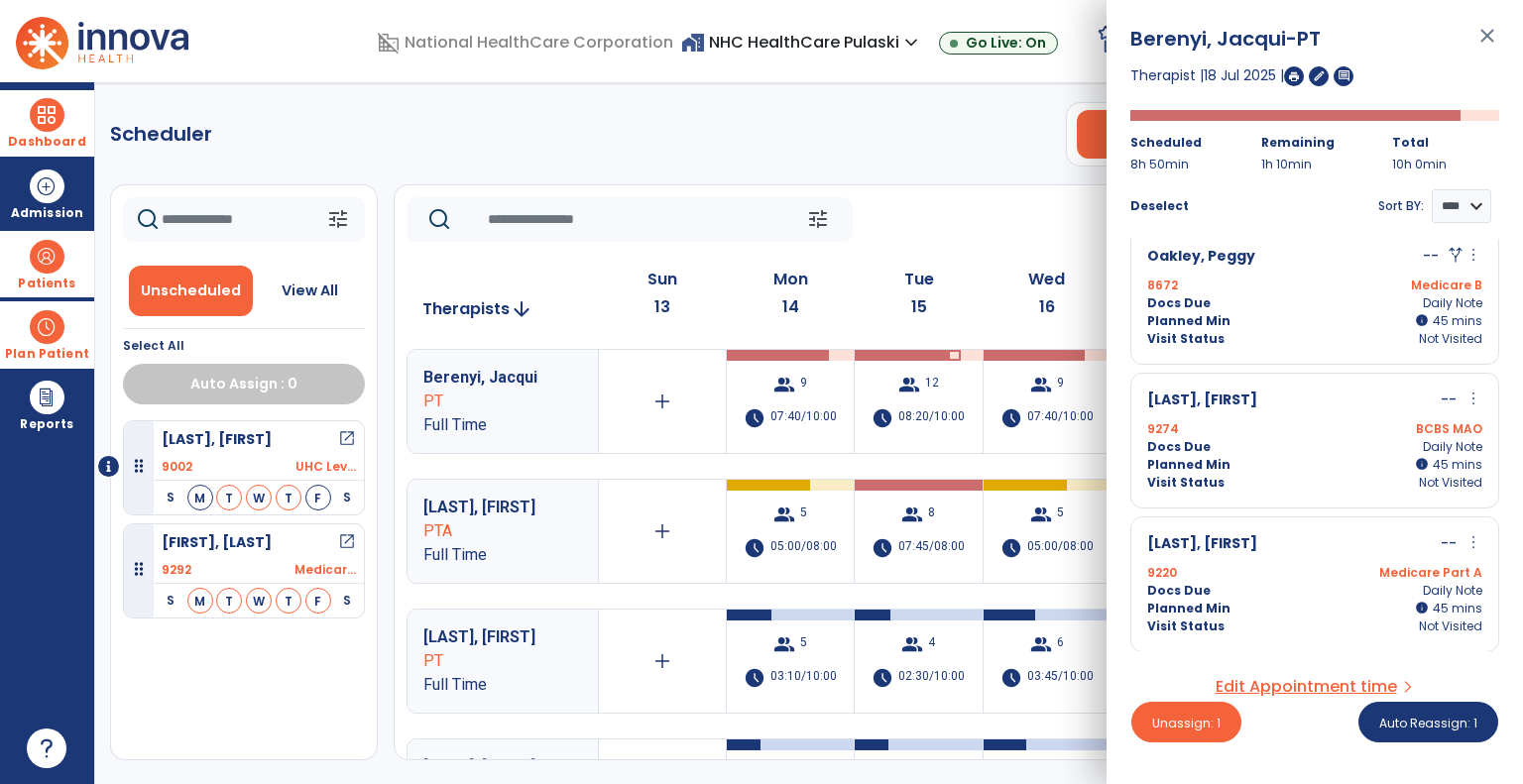 scroll, scrollTop: 866, scrollLeft: 0, axis: vertical 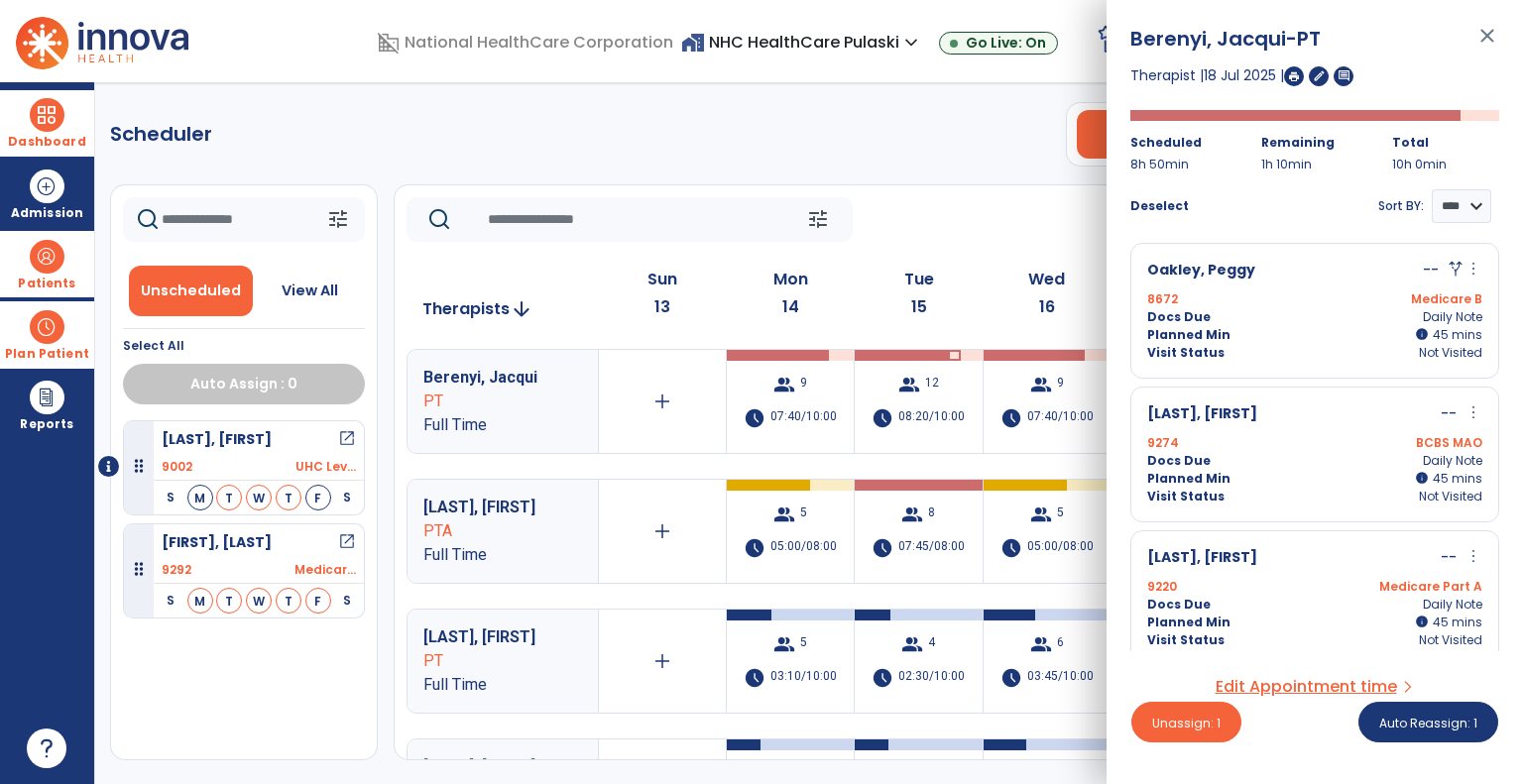 click on "[LAST], [FIRST]   --   alt_route  more_vert  alt_route   Unsplit Minutes" at bounding box center [1315, 271] 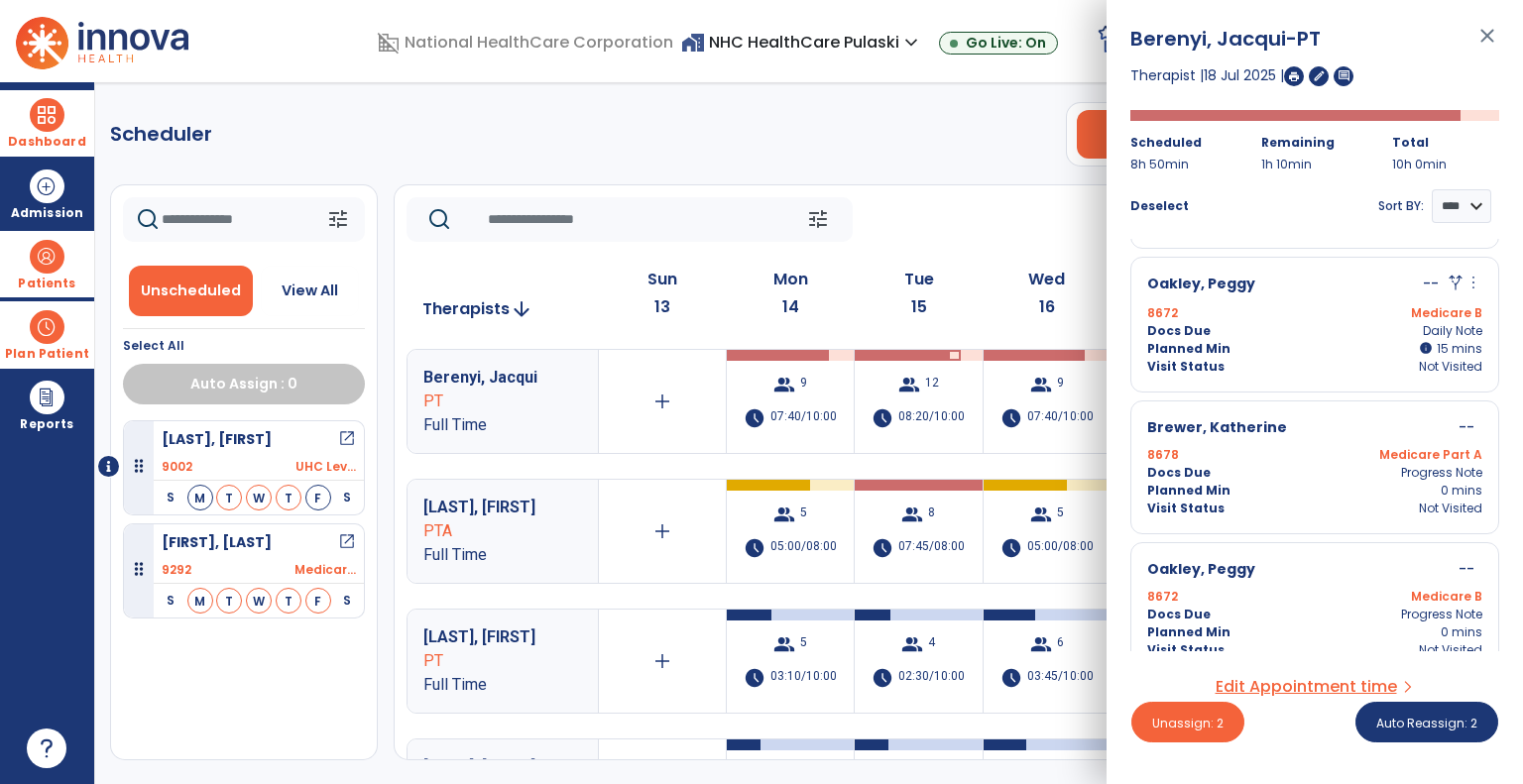 scroll, scrollTop: 1444, scrollLeft: 0, axis: vertical 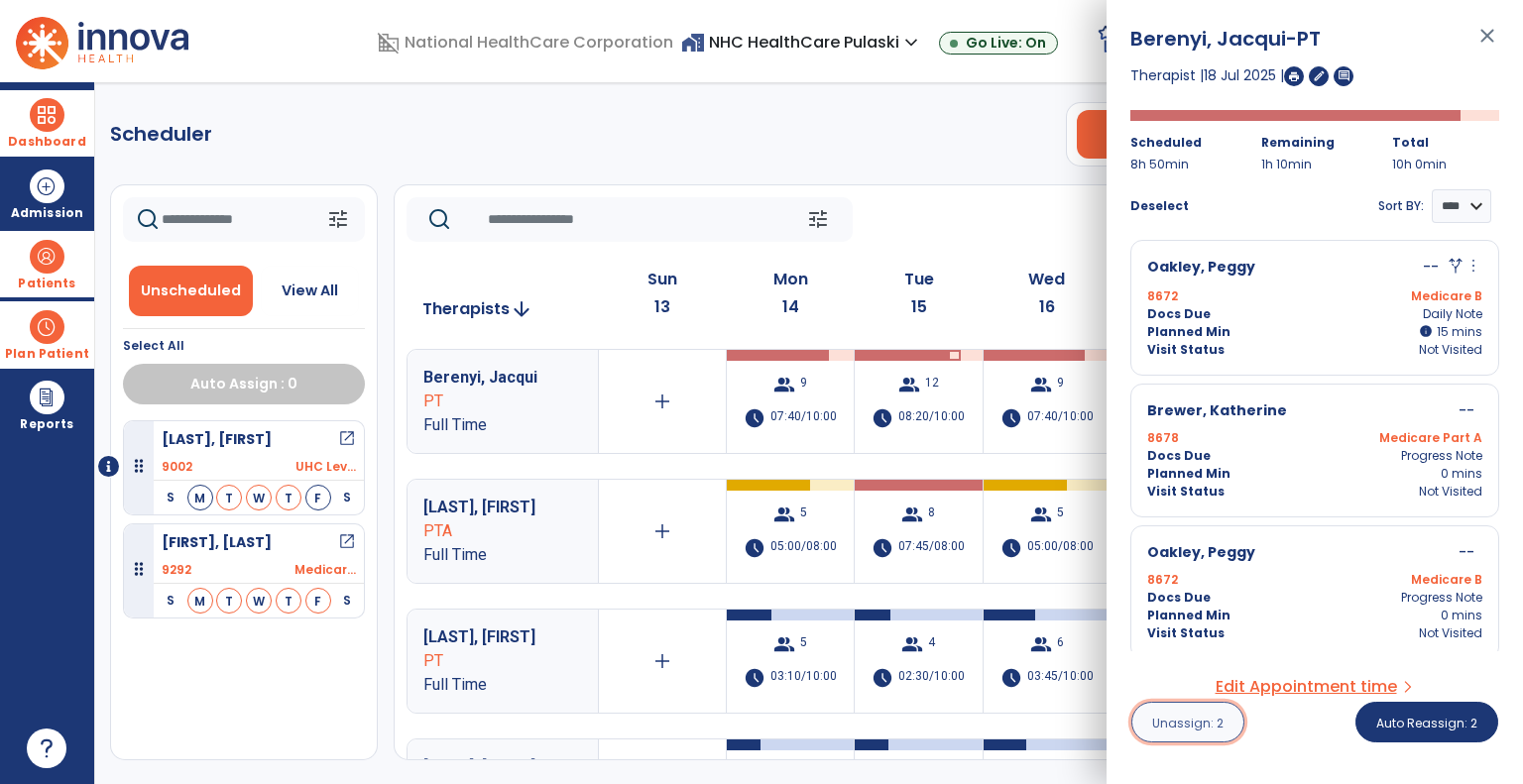 click on "Unassign: 2" at bounding box center [1188, 722] 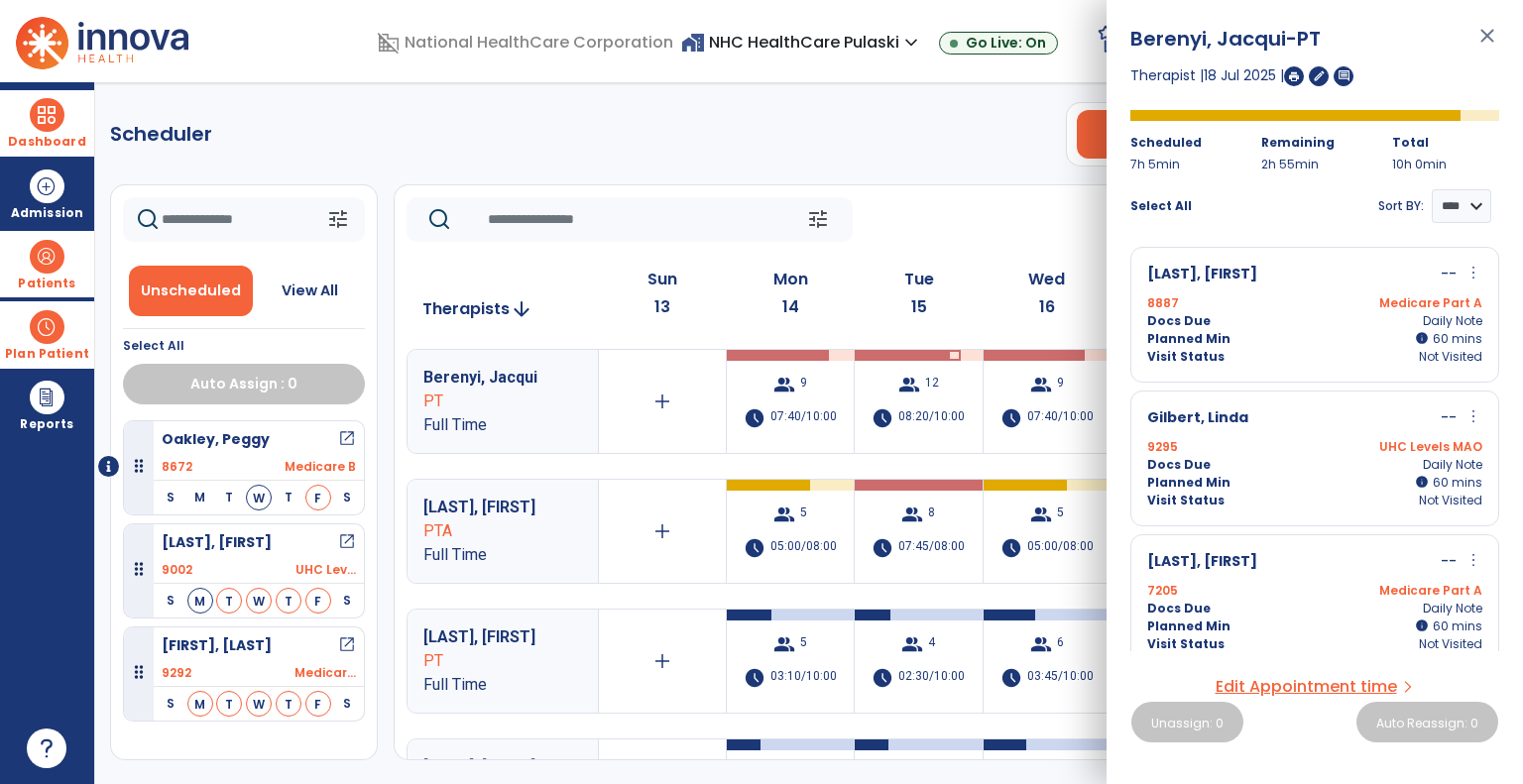 click on "close" at bounding box center [1487, 45] 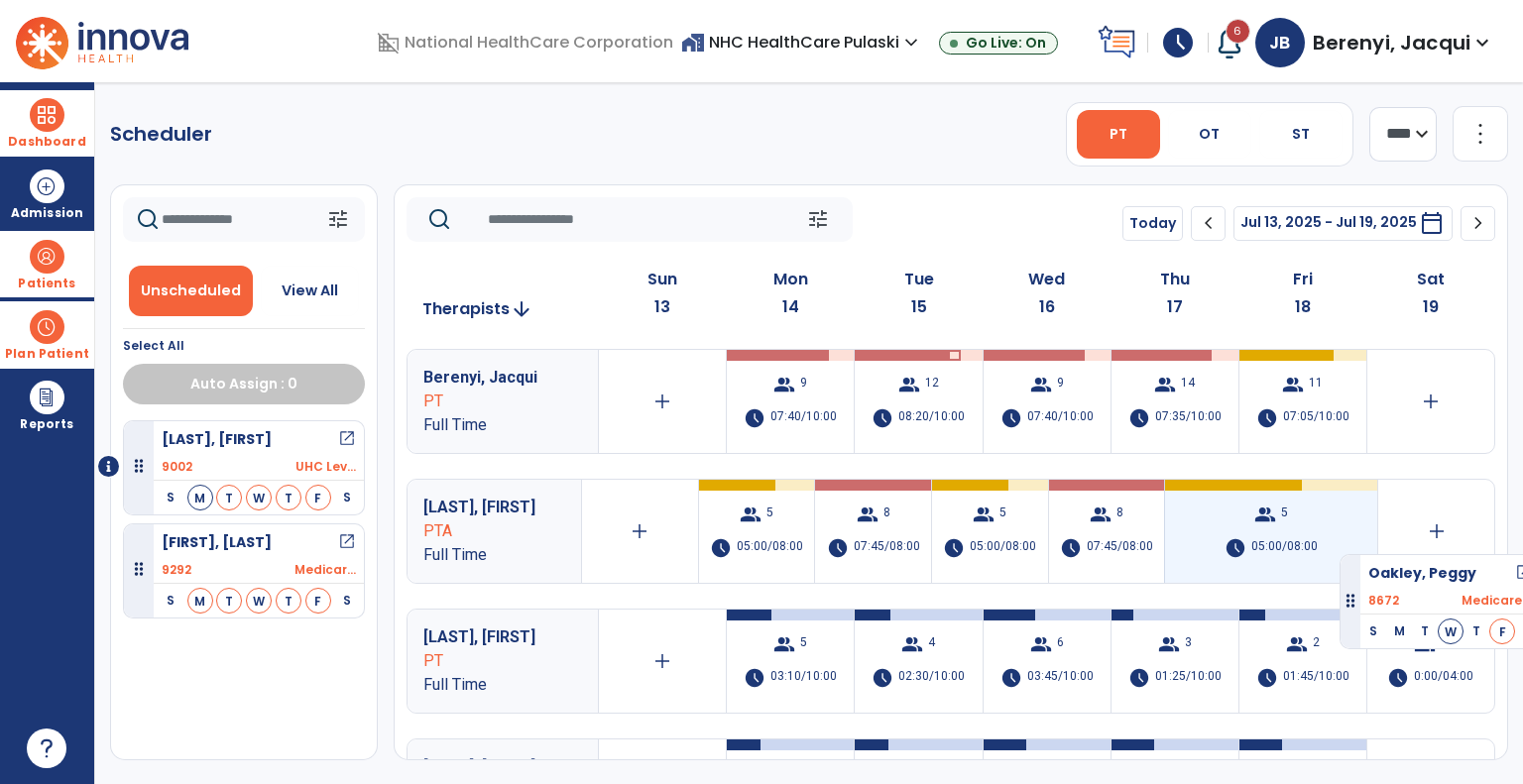 drag, startPoint x: 131, startPoint y: 471, endPoint x: 1335, endPoint y: 544, distance: 1206.211 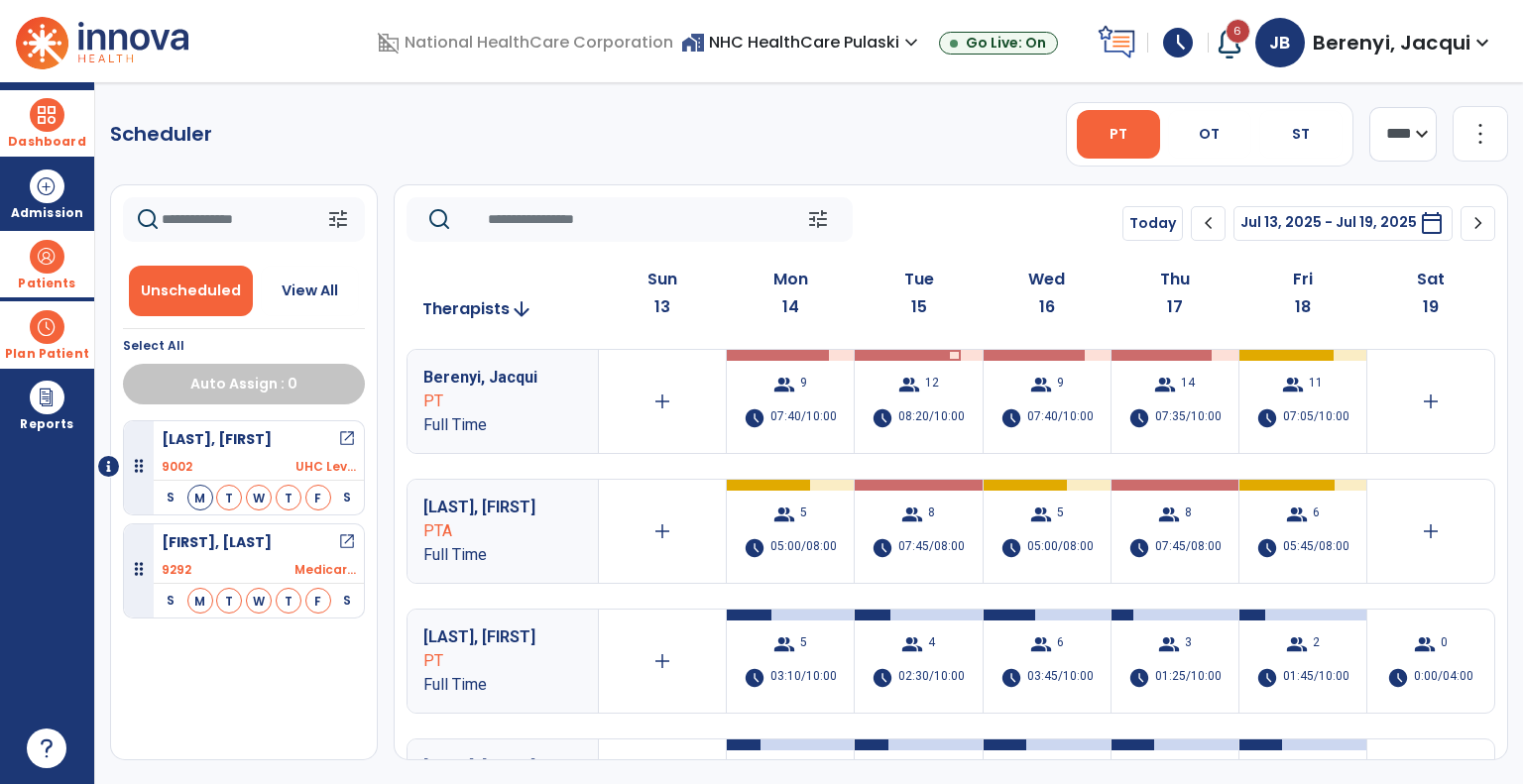 click 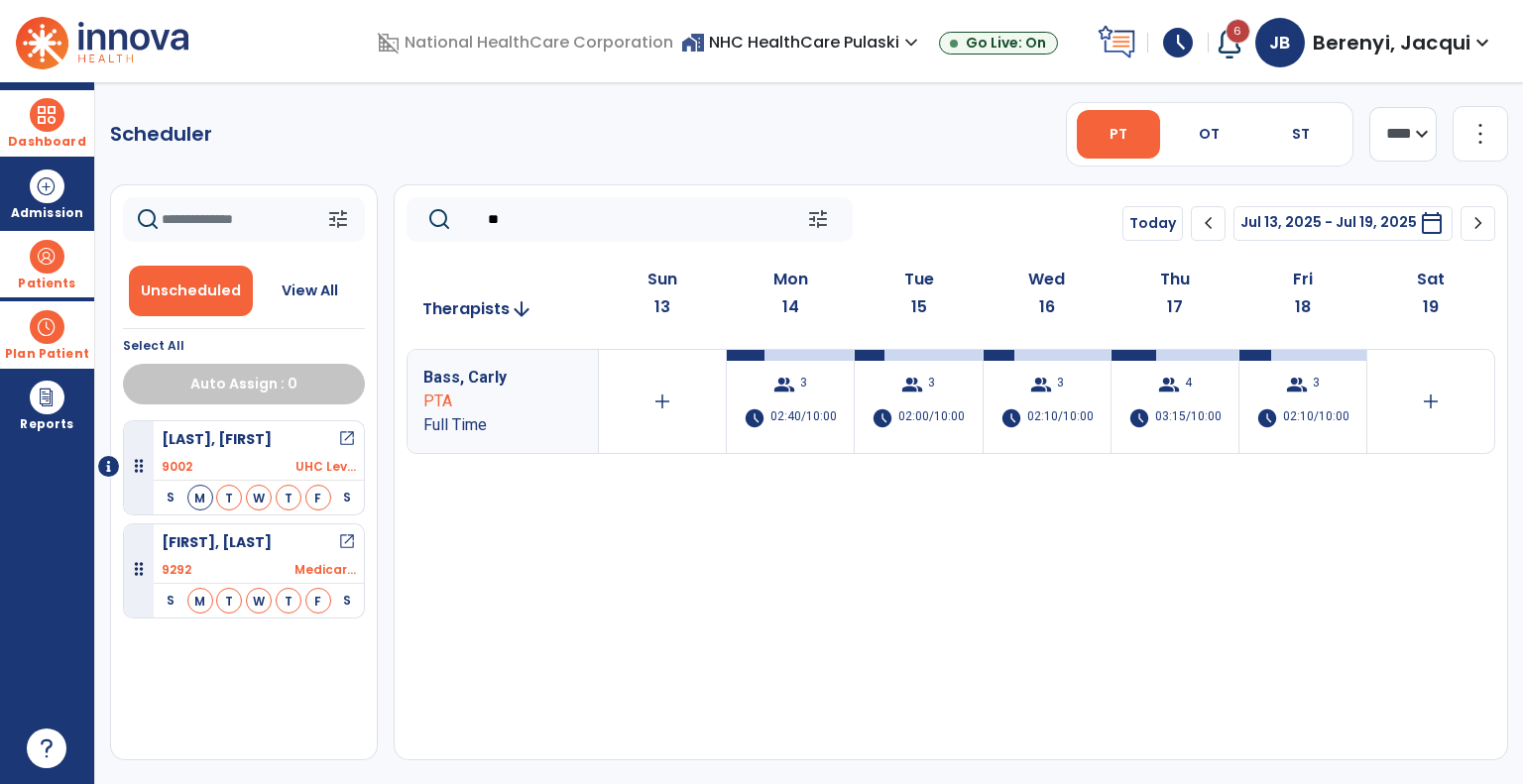 type on "**" 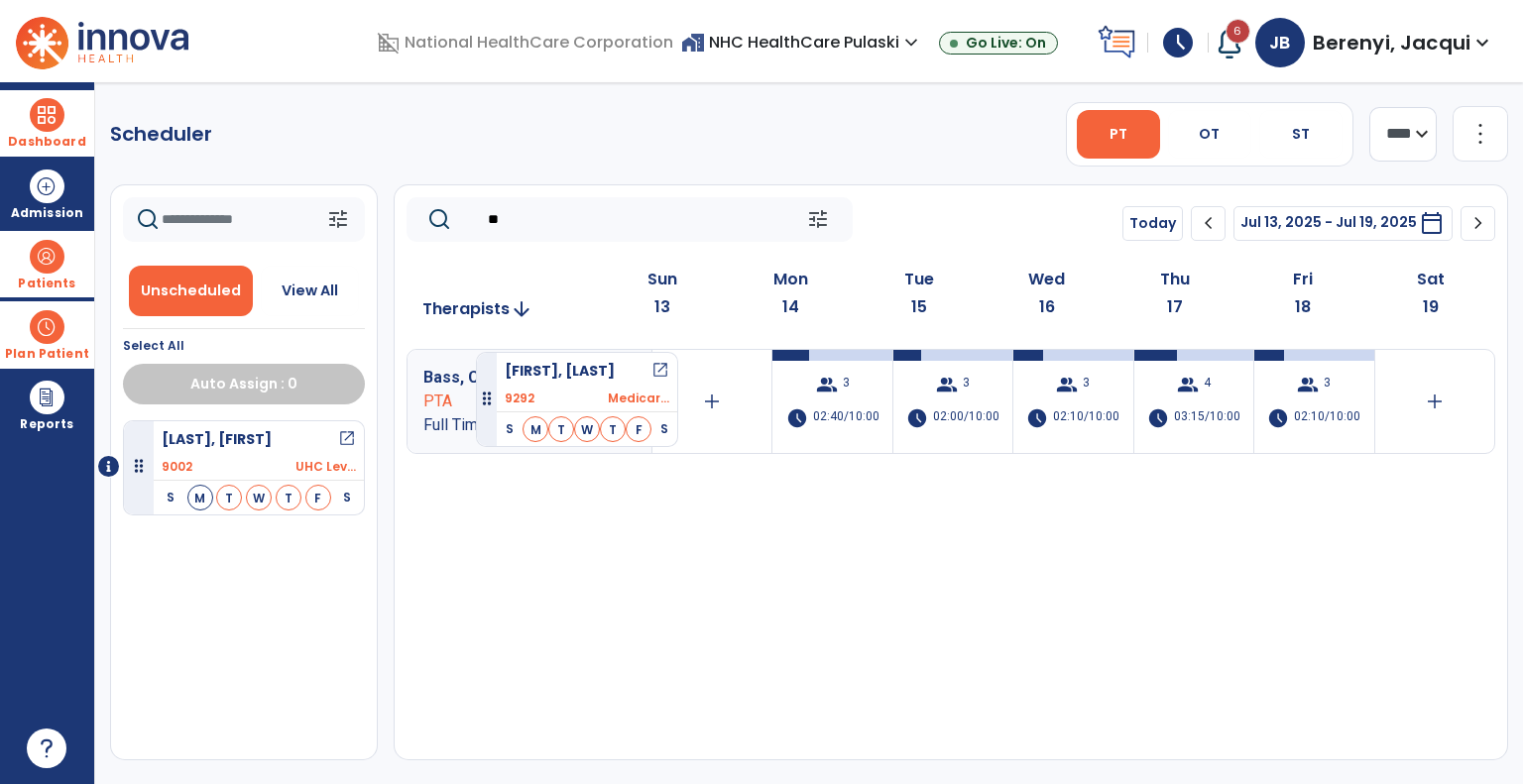 drag, startPoint x: 135, startPoint y: 574, endPoint x: 476, endPoint y: 344, distance: 411.3162 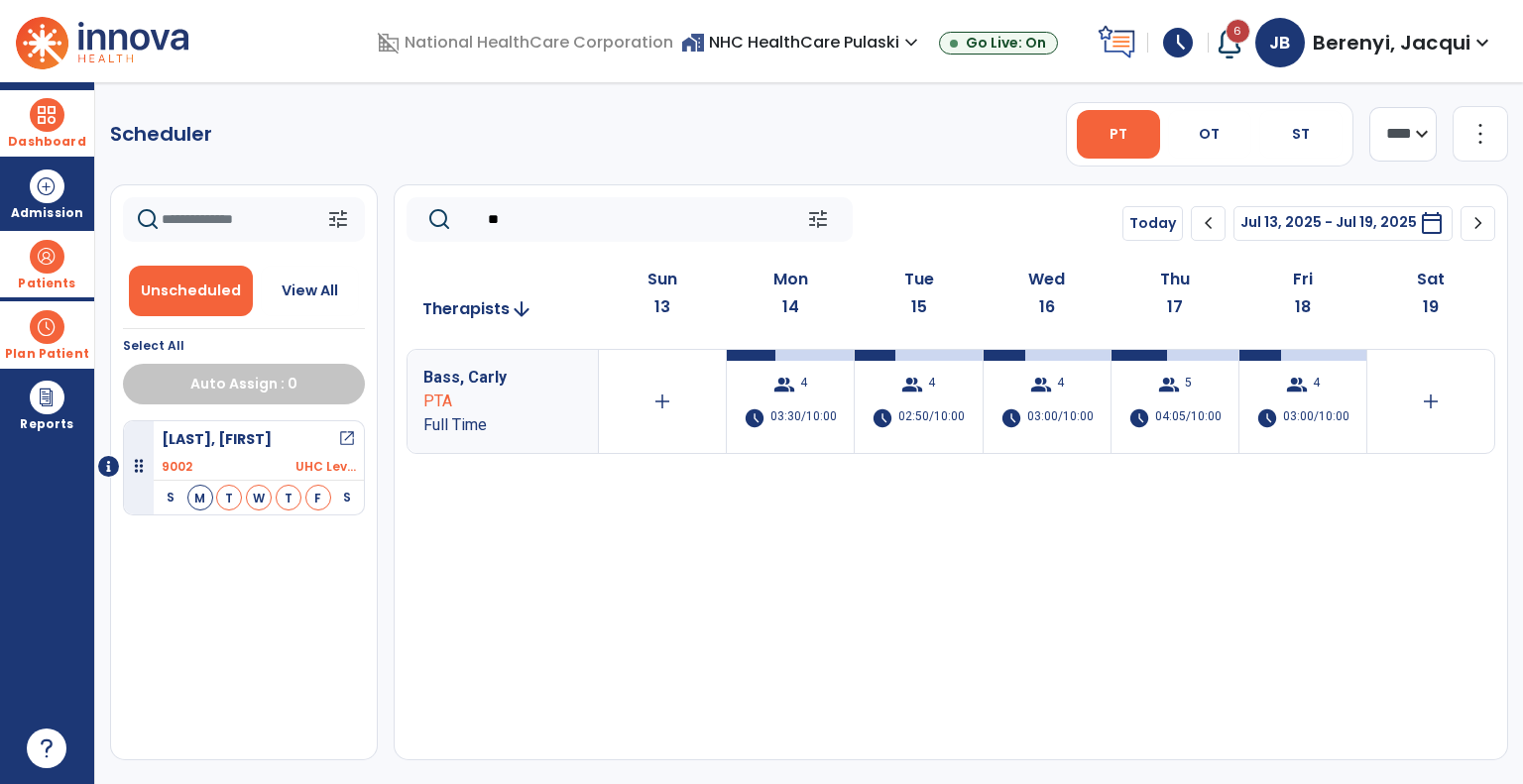click at bounding box center (47, 257) 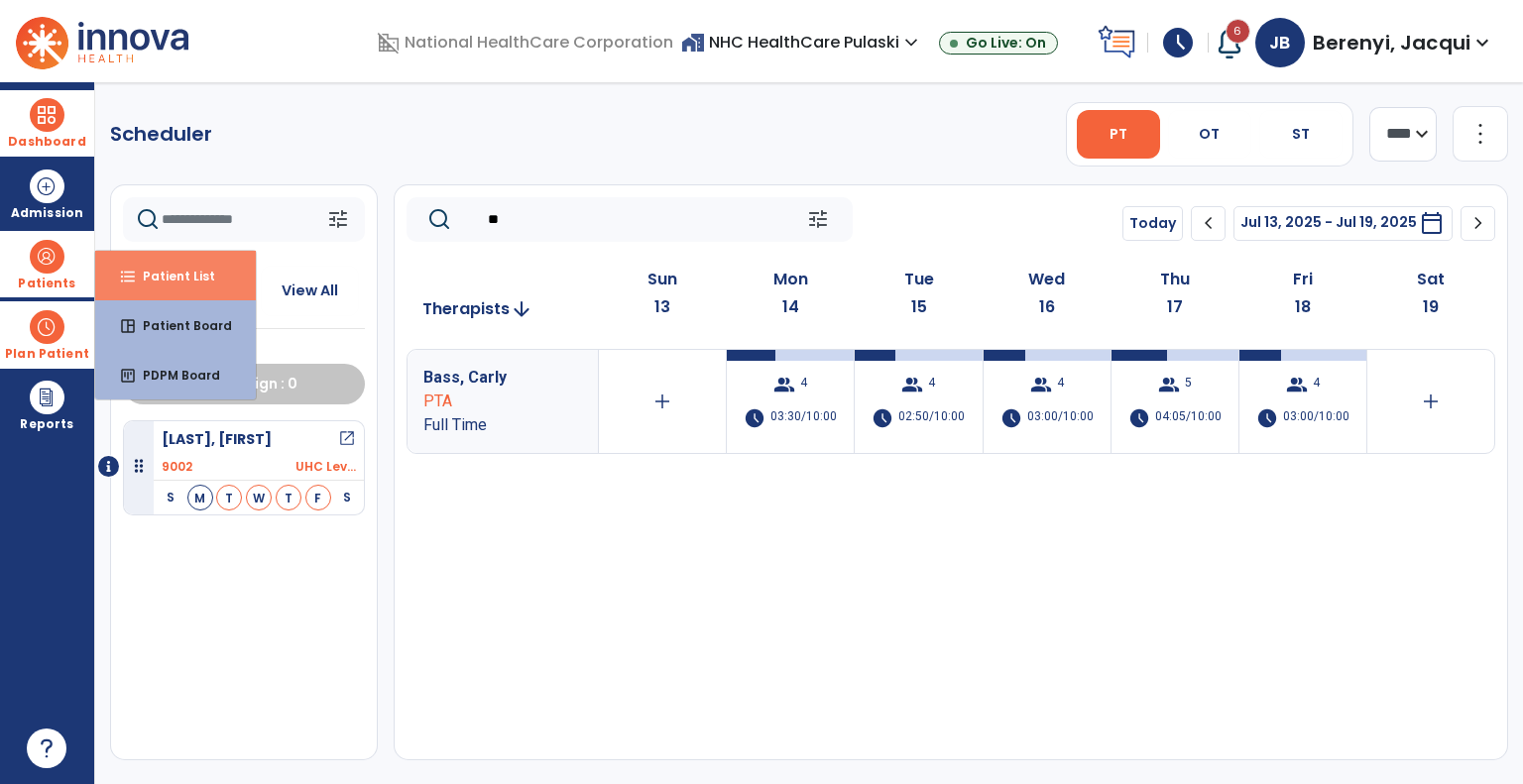 click on "Patient List" at bounding box center [171, 276] 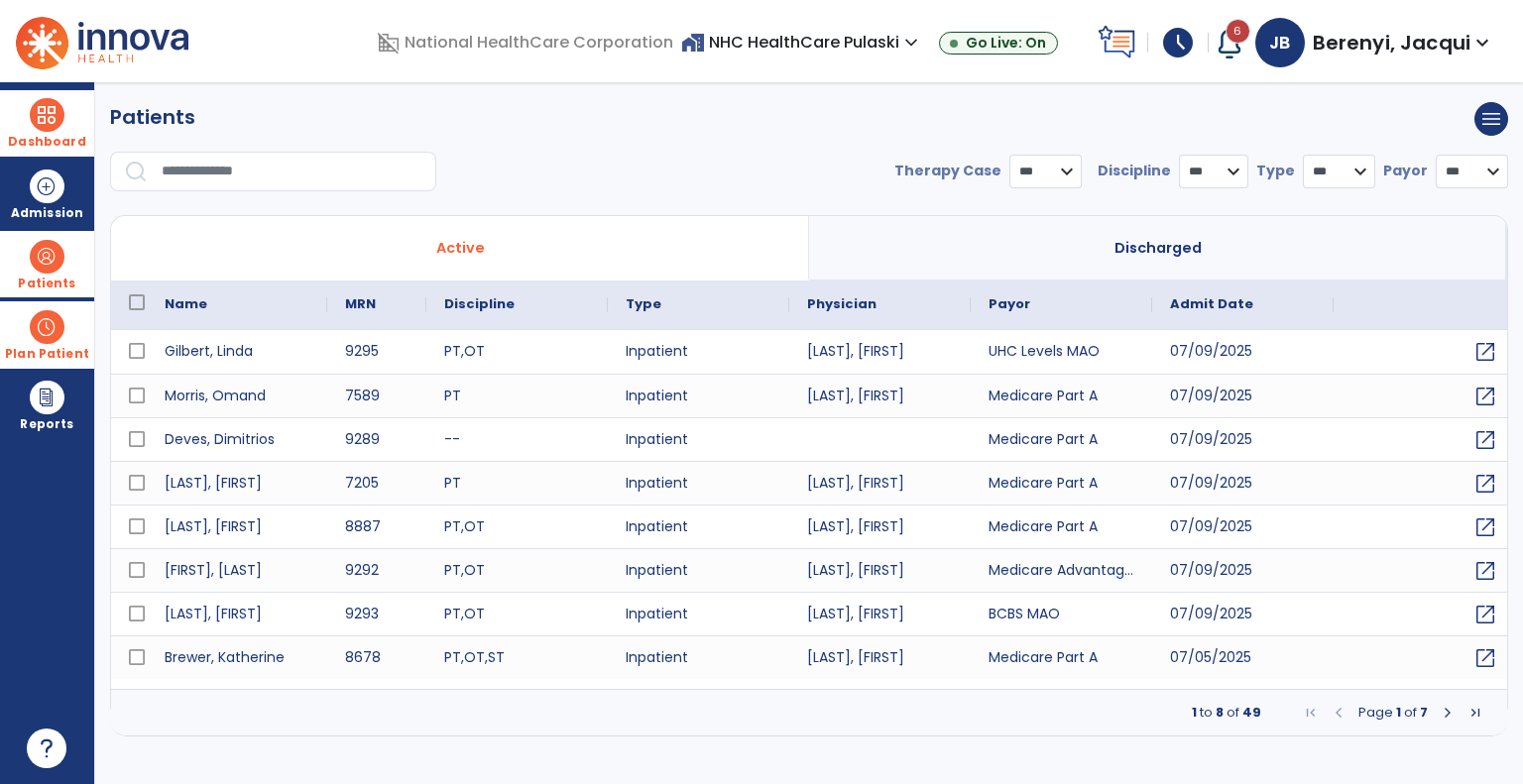 select on "***" 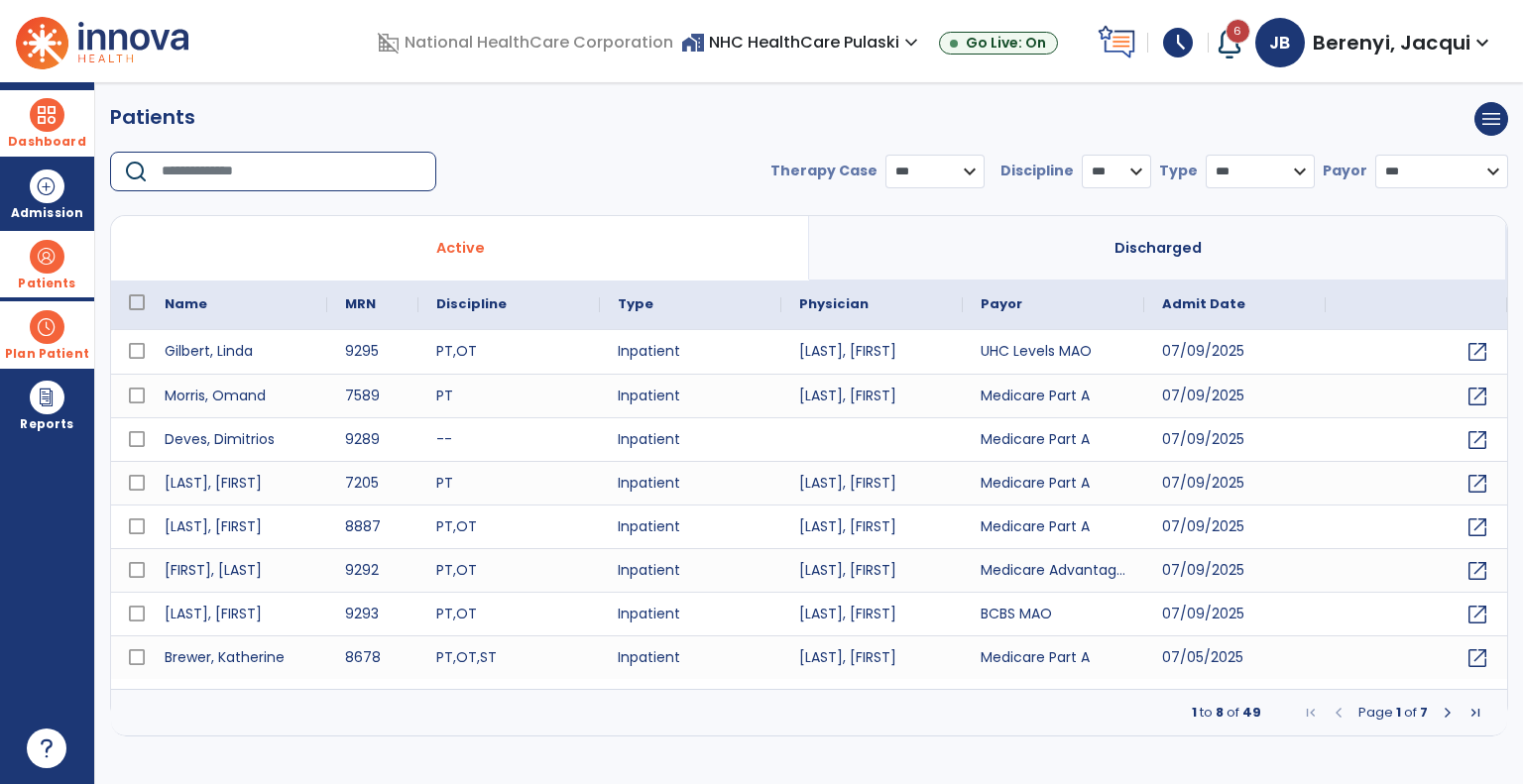 click at bounding box center [292, 171] 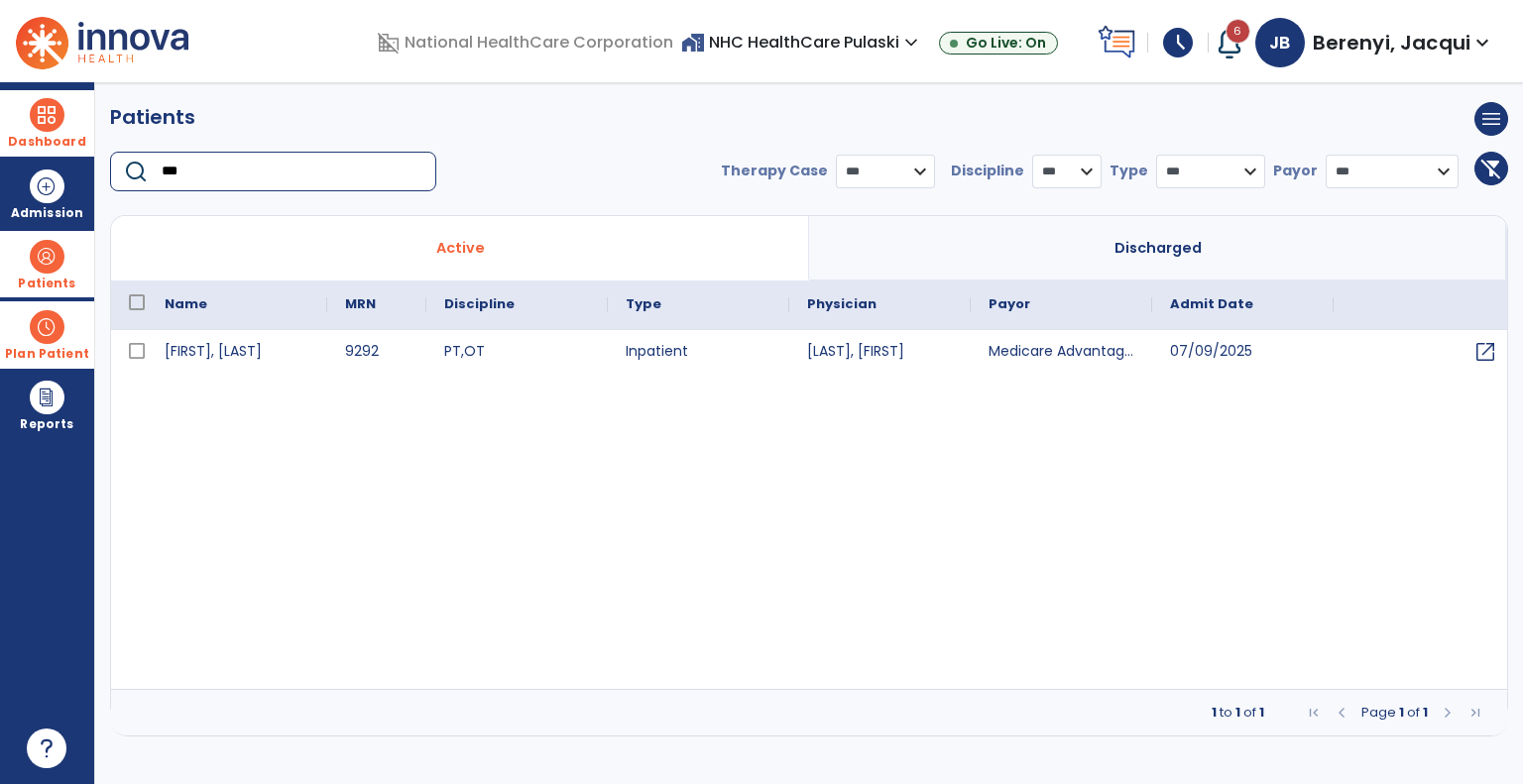type on "***" 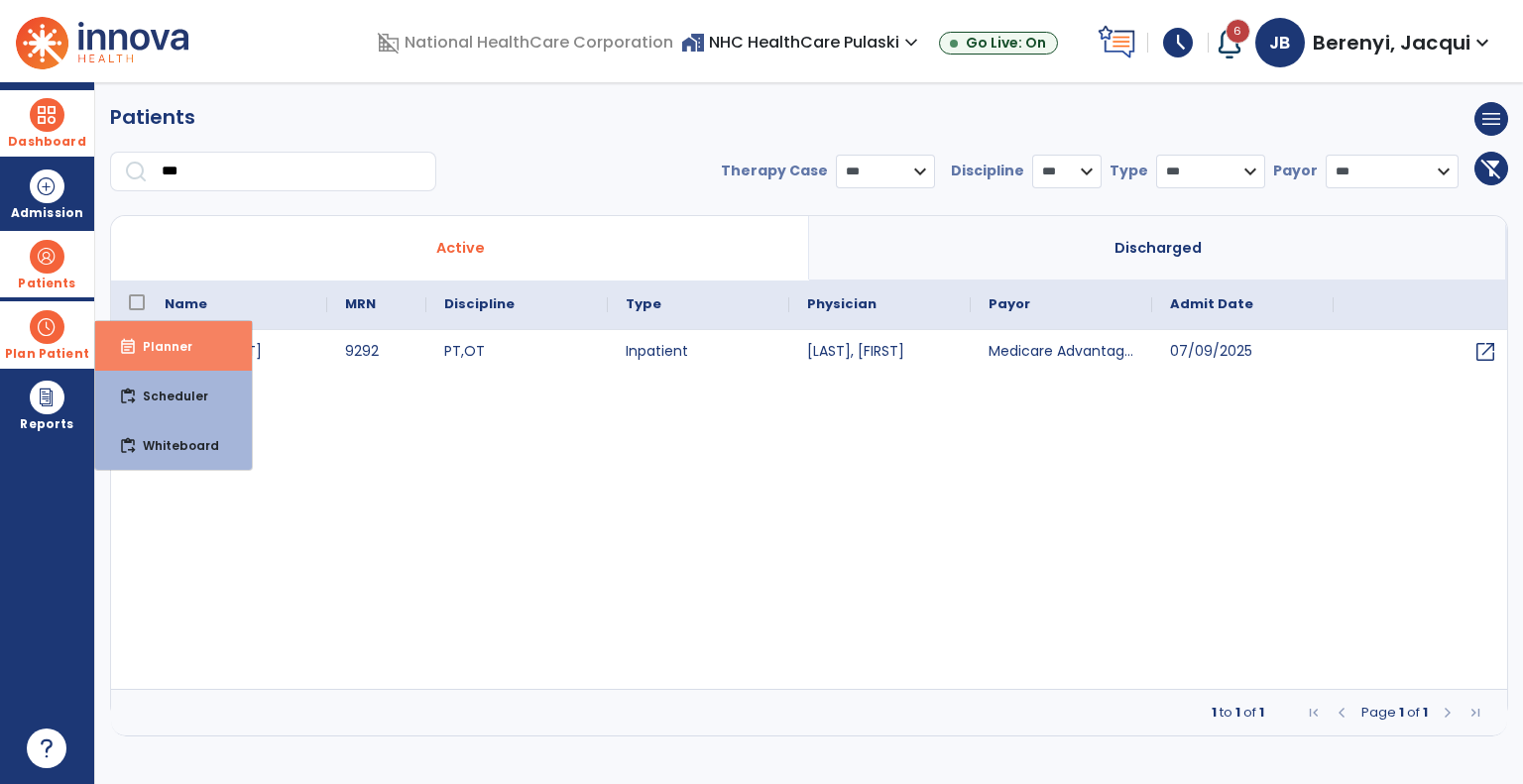 click on "event_note  Planner" at bounding box center (174, 346) 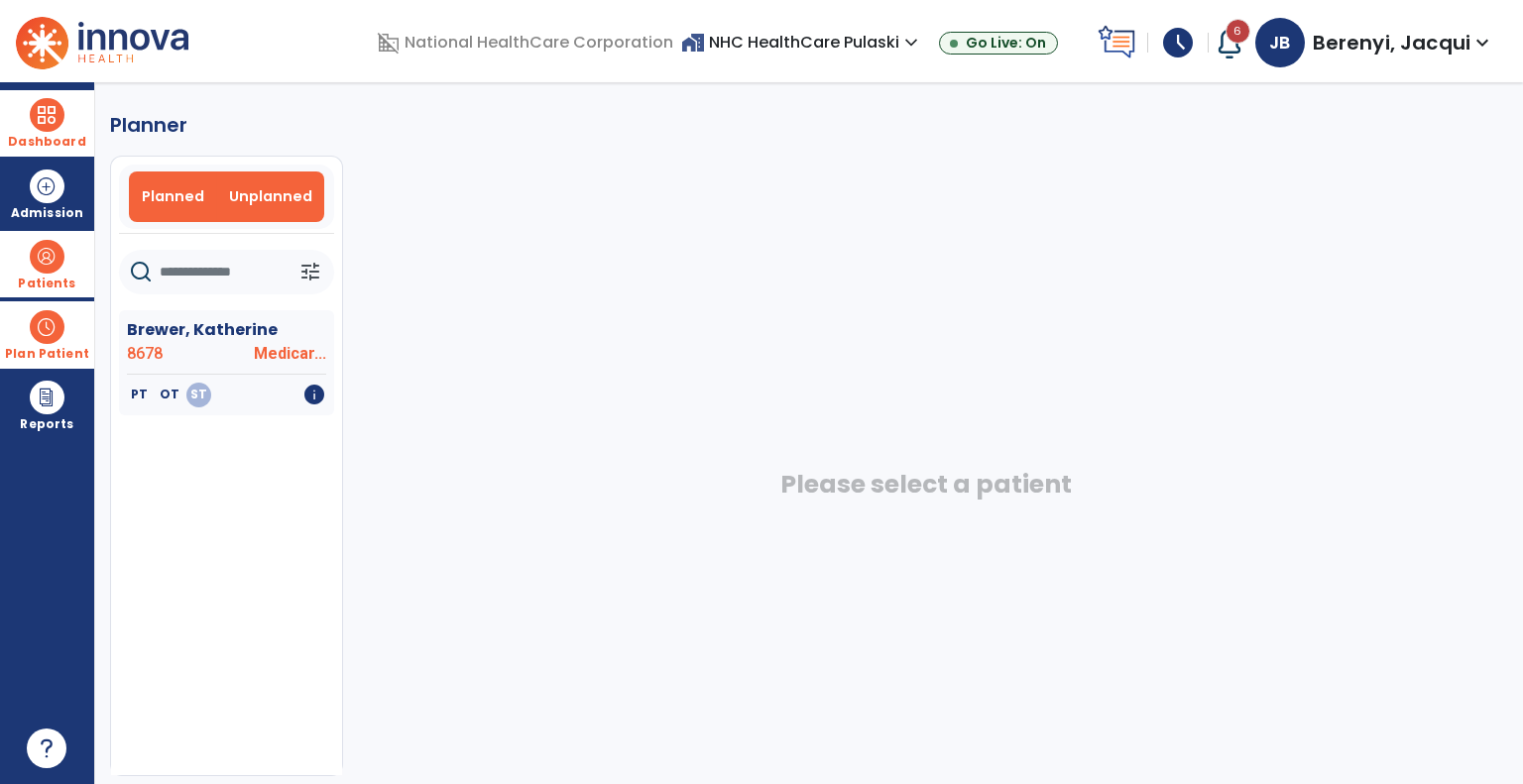 click on "Planned" at bounding box center [173, 196] 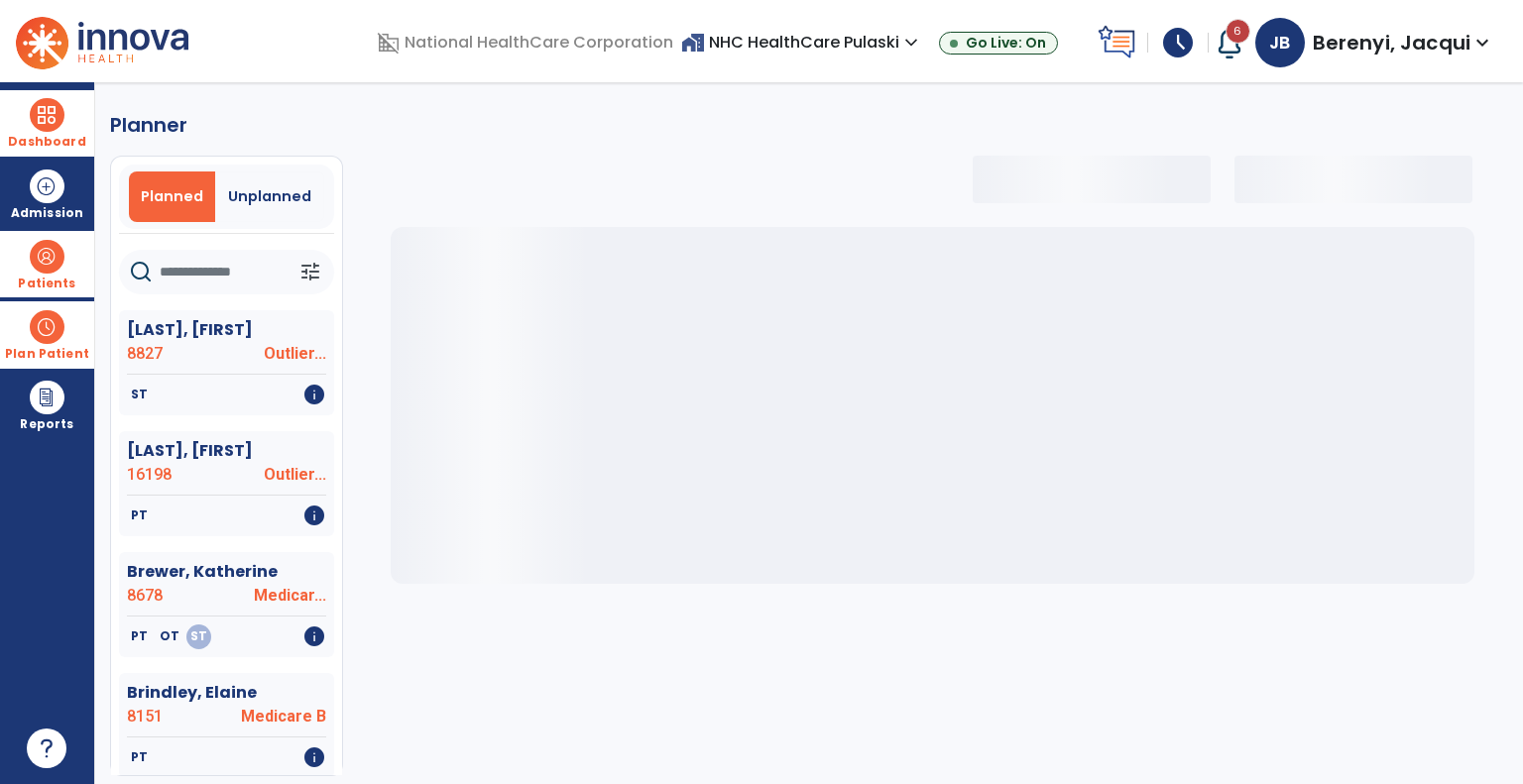 click 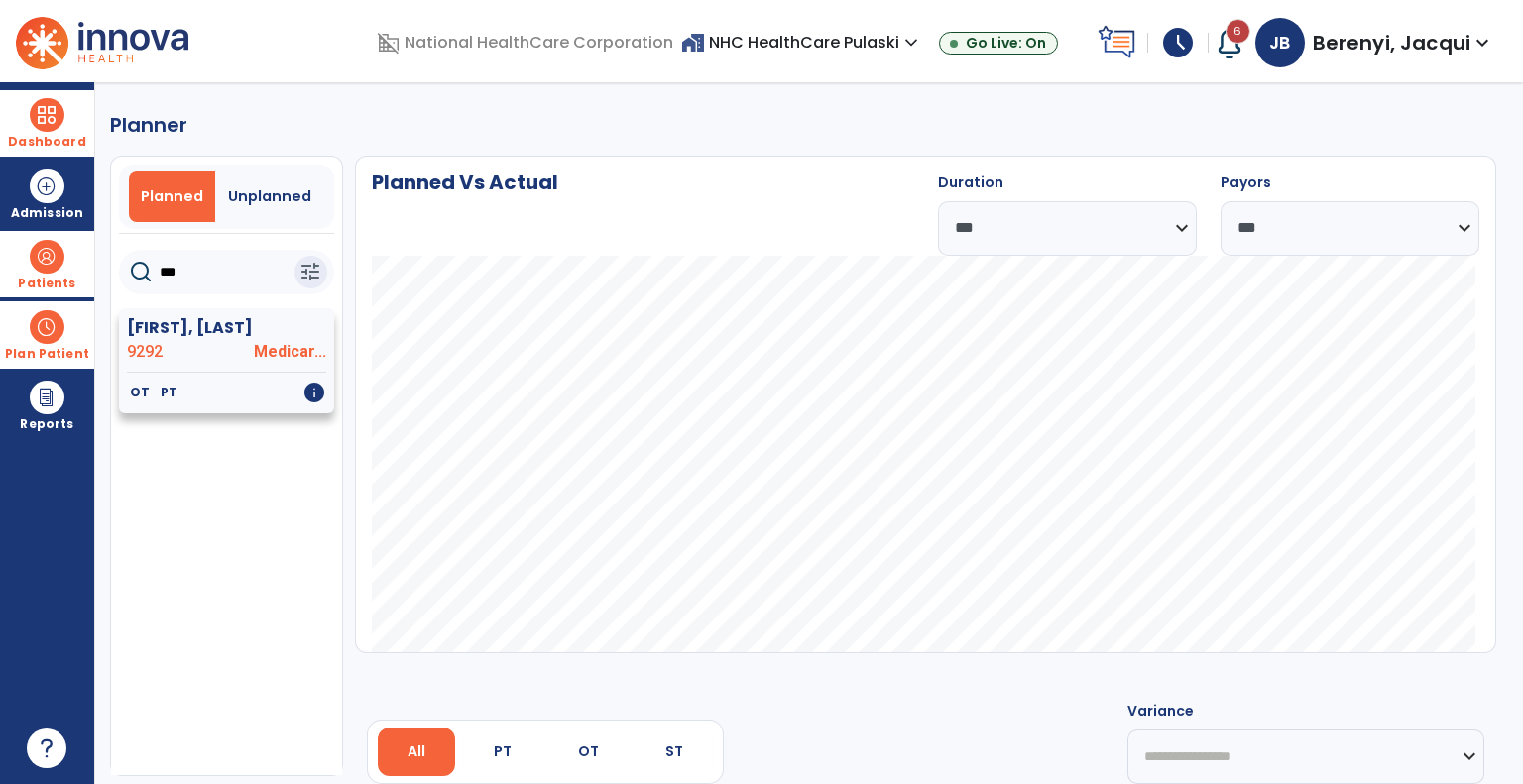 click on "OT   PT   info" 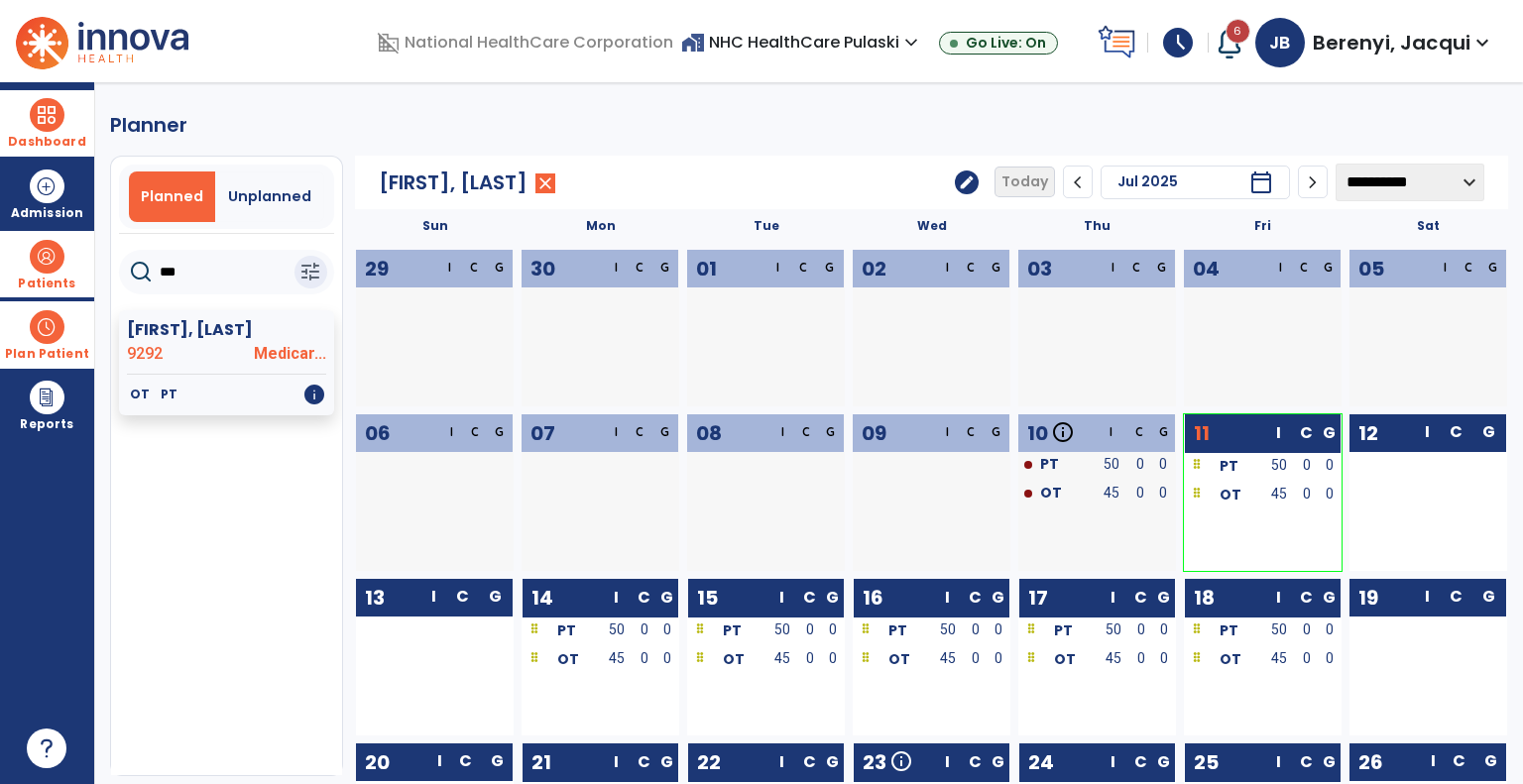 click on "edit" 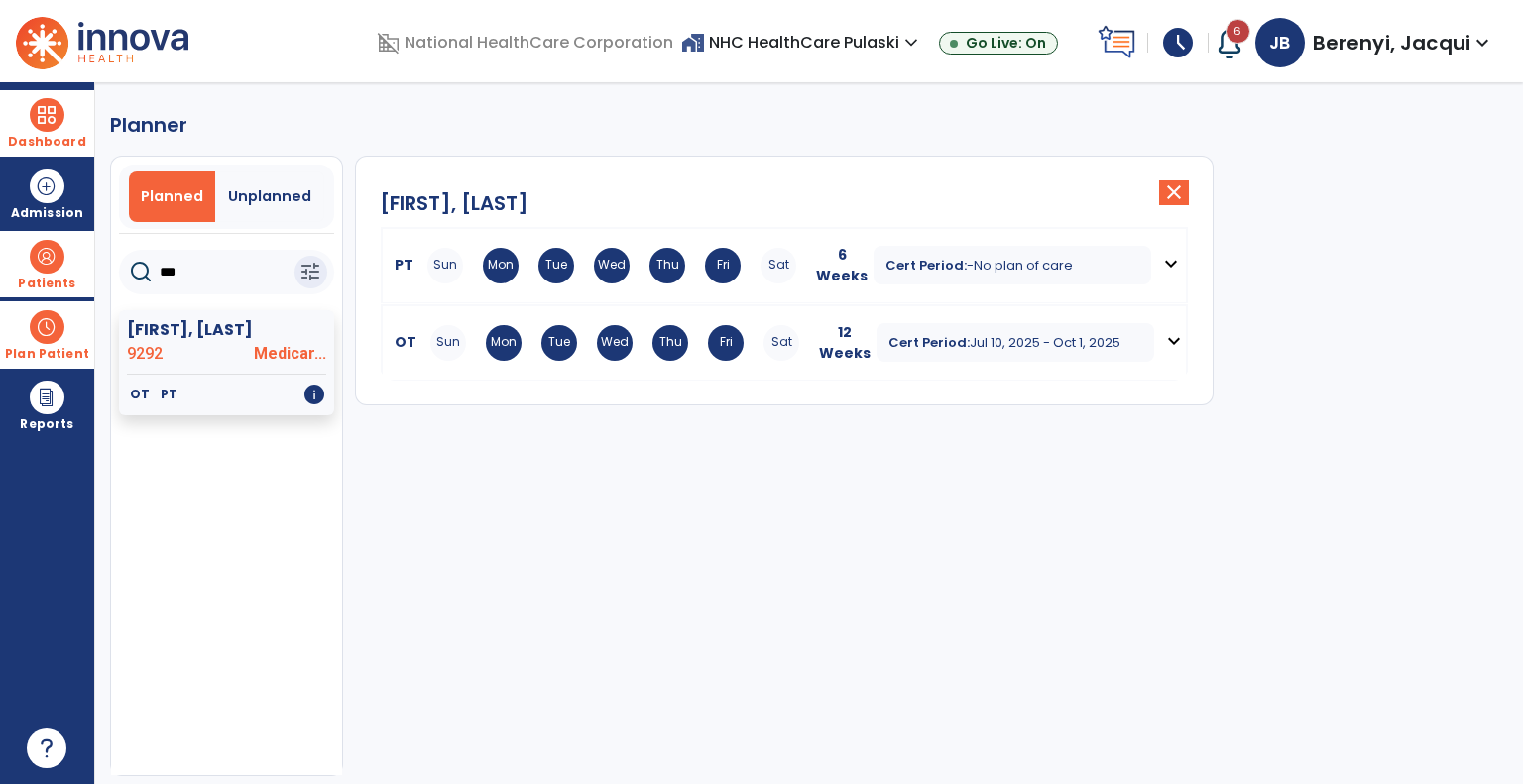 click on "No plan of care" at bounding box center (1023, 265) 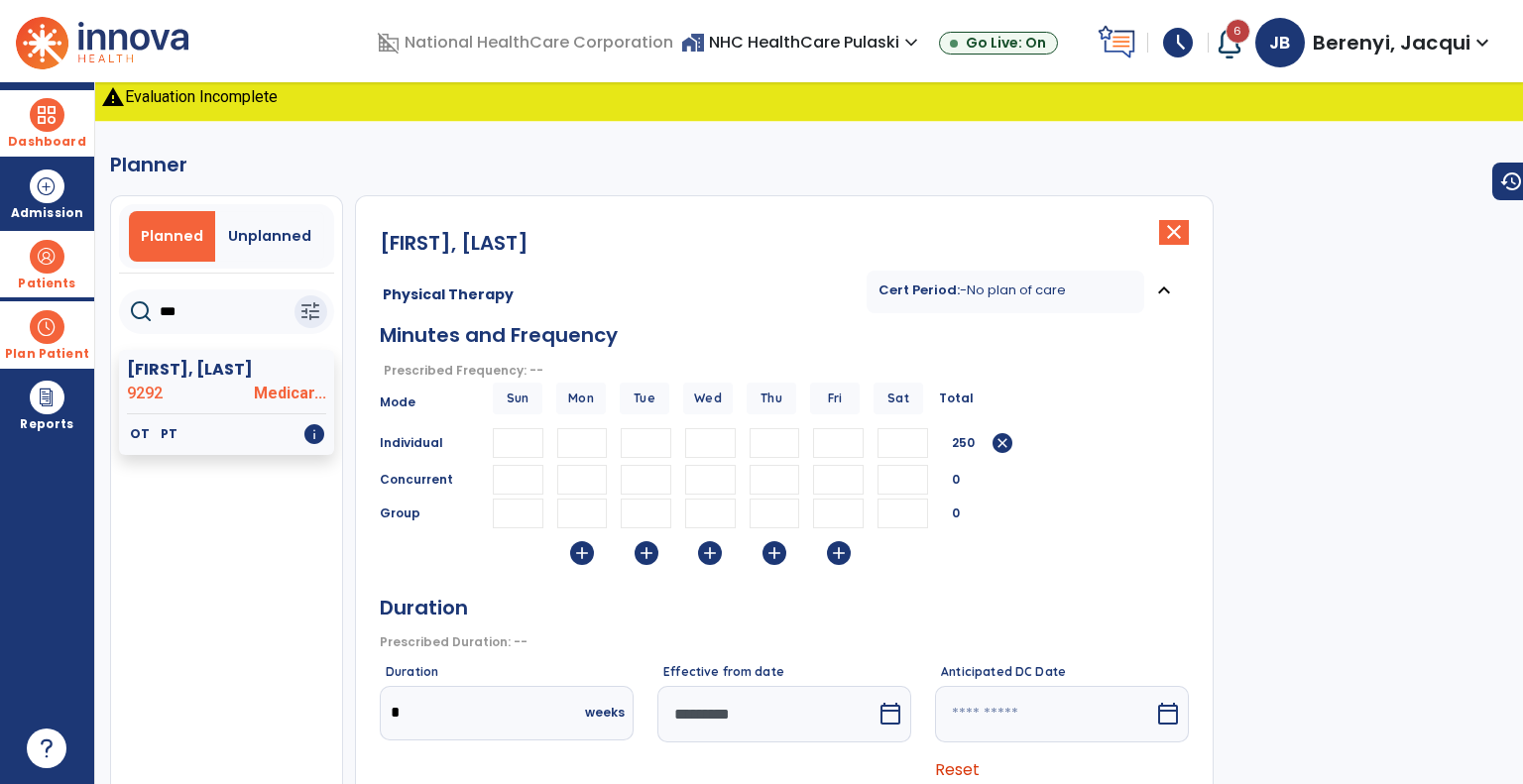 scroll, scrollTop: 329, scrollLeft: 0, axis: vertical 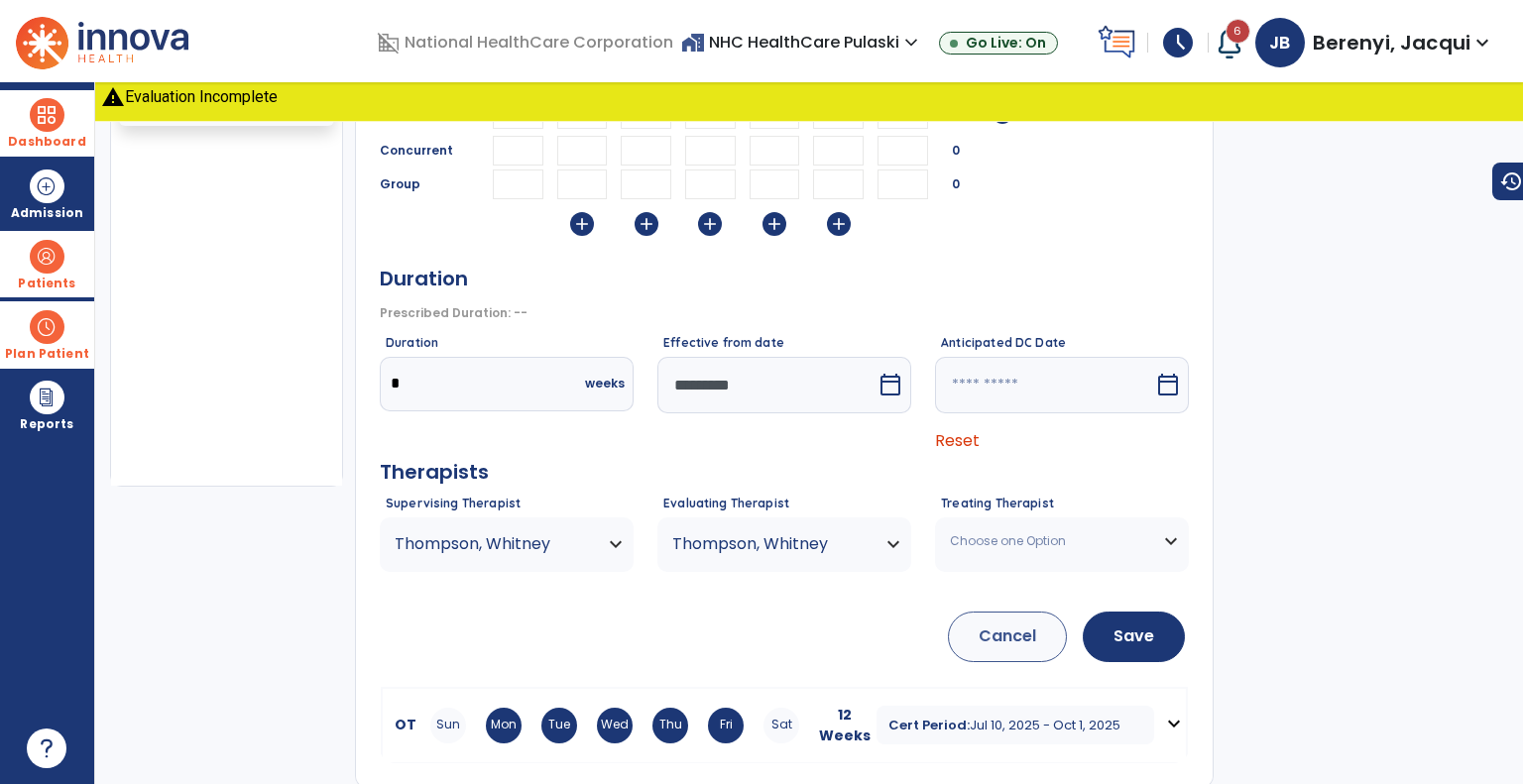 click on "Choose one Option" at bounding box center (507, 544) 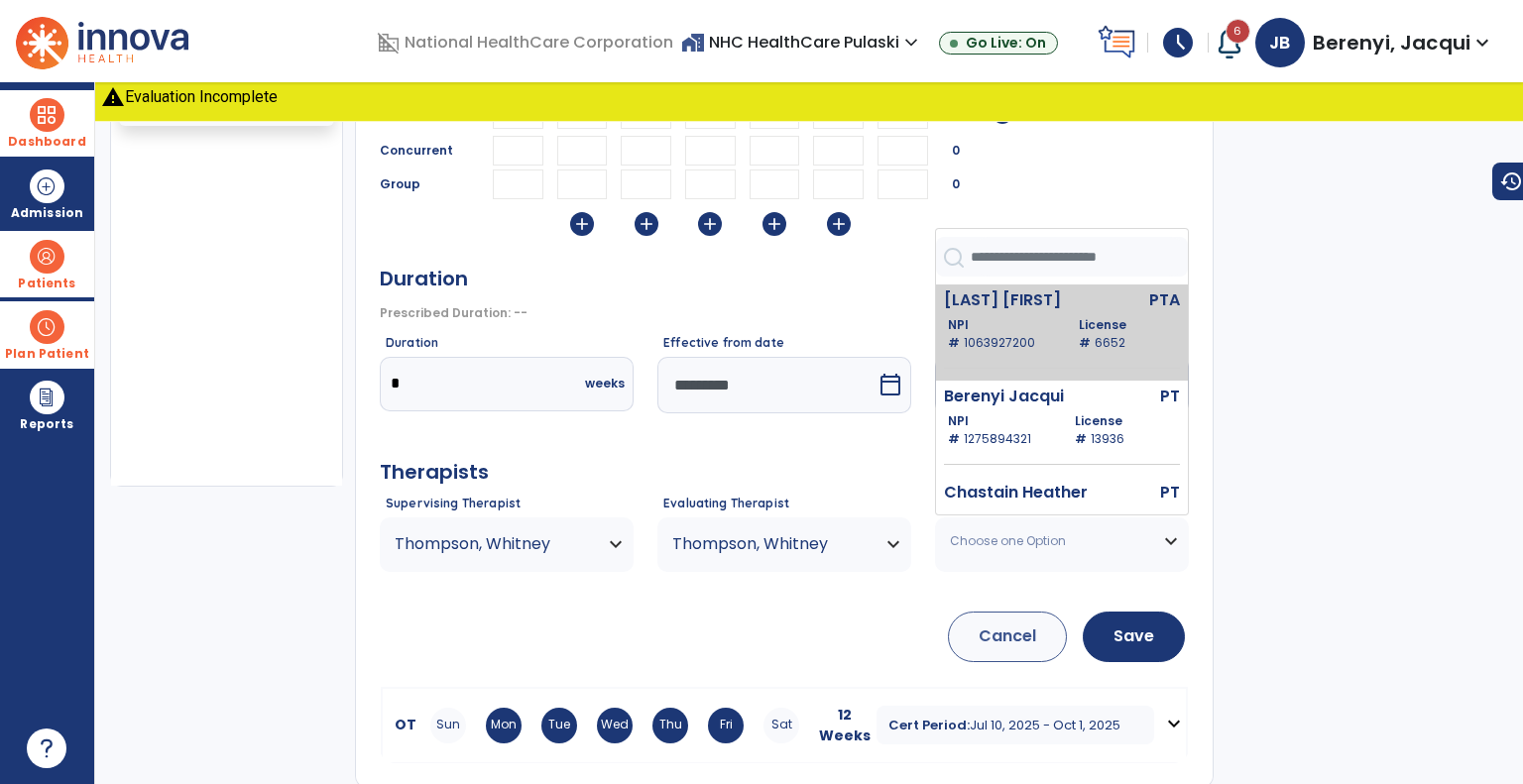 click on "NPI #  [NUMBER]" at bounding box center [1001, 334] 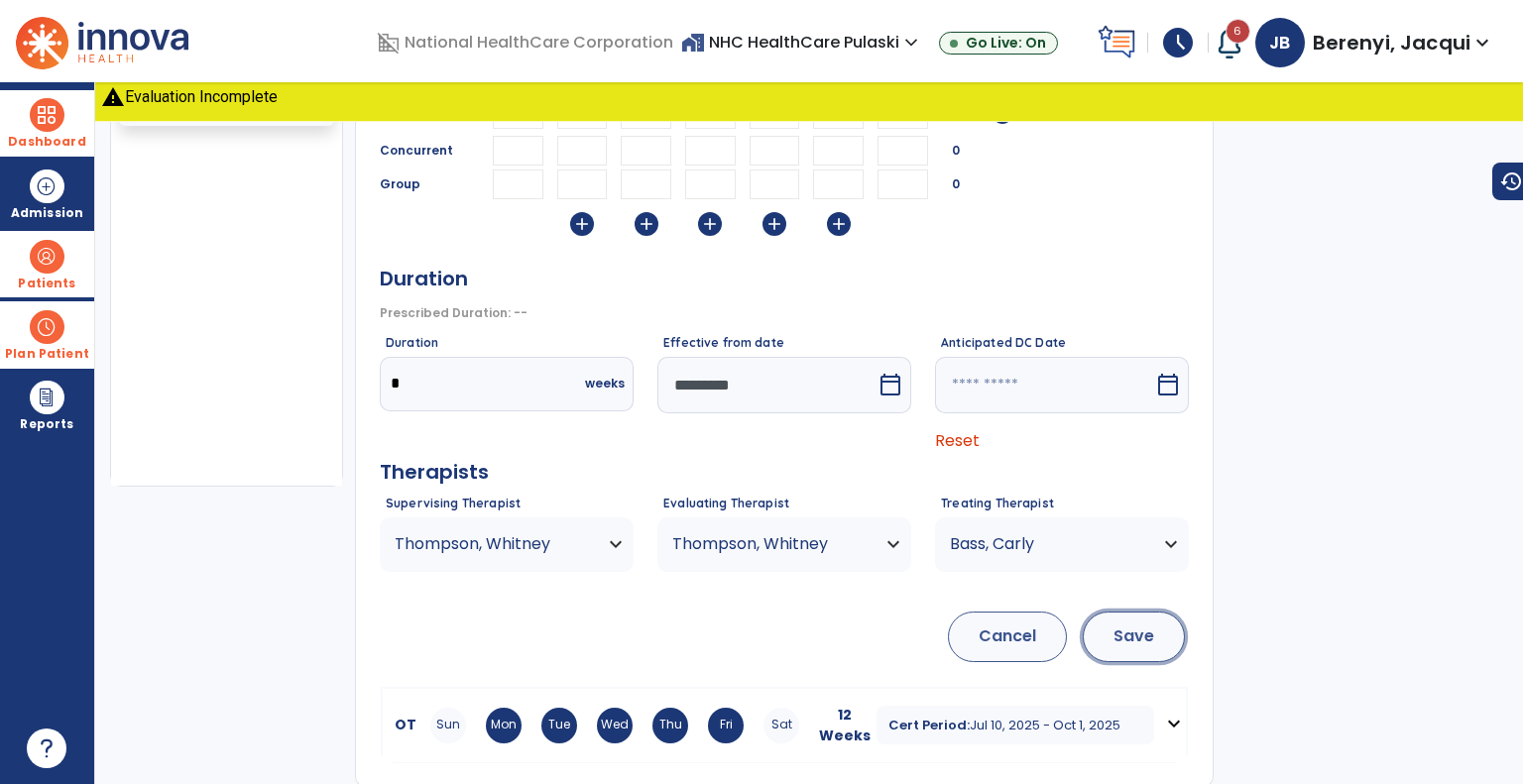 click on "Save" at bounding box center (1133, 636) 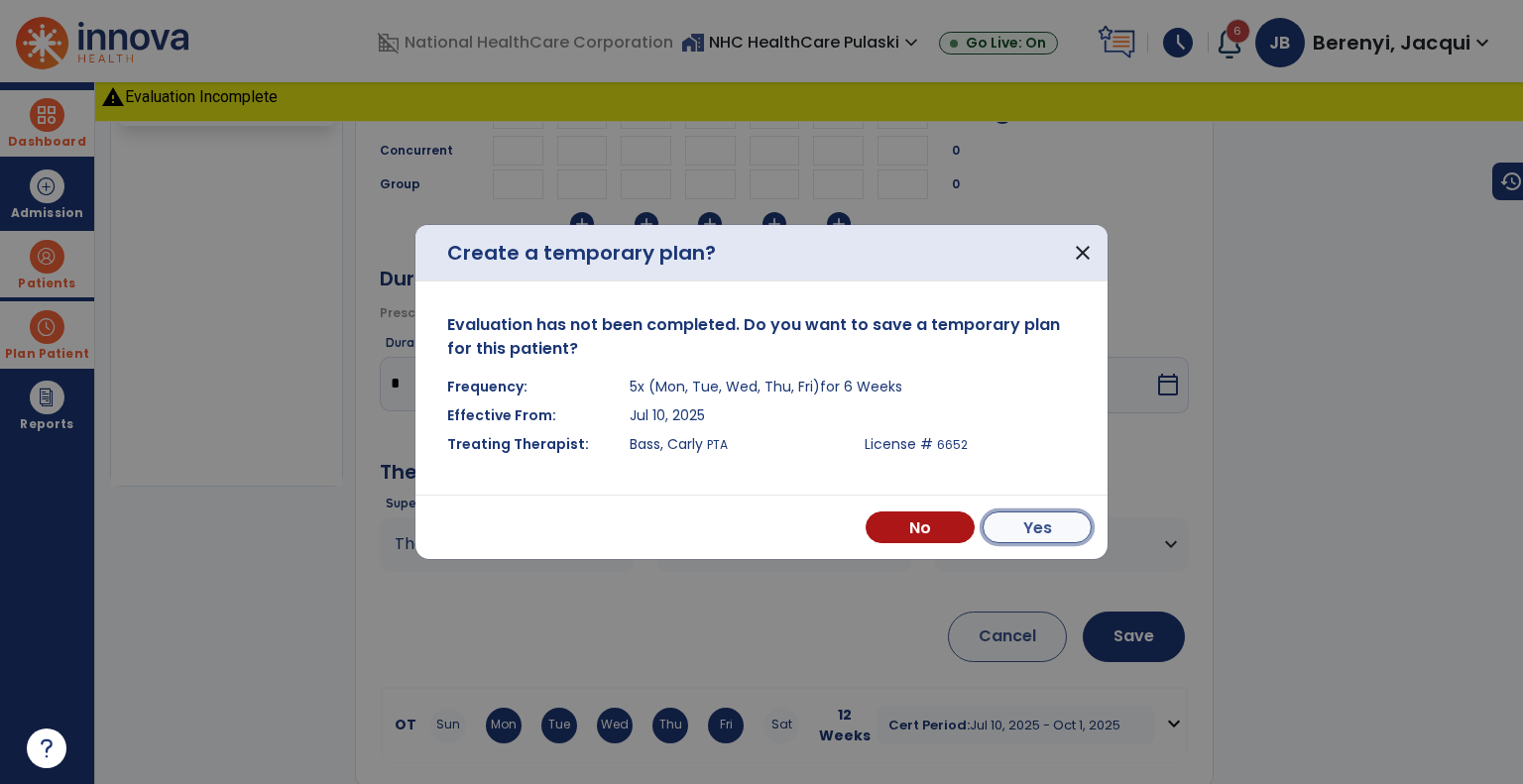 click on "Yes" at bounding box center [1037, 527] 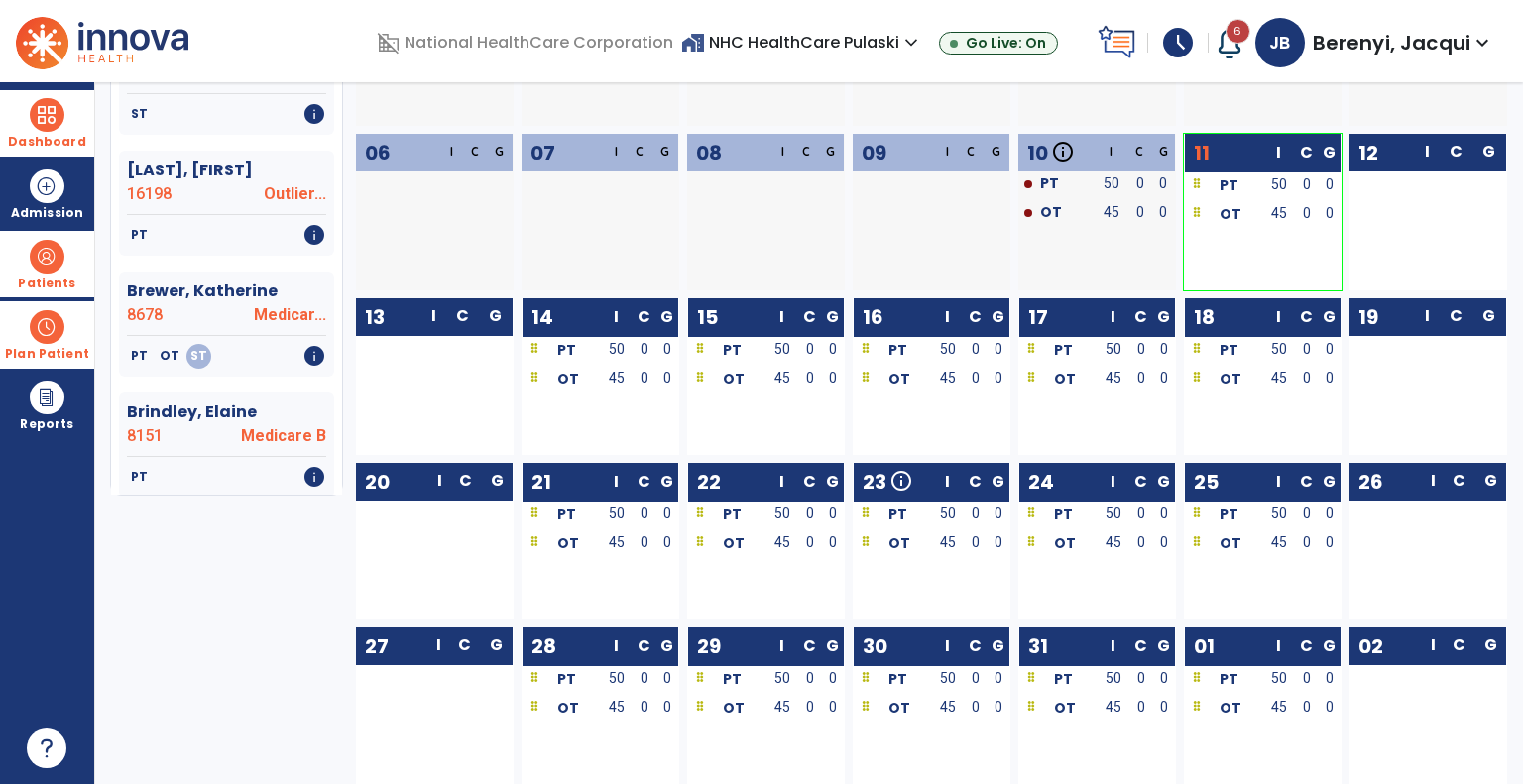 scroll, scrollTop: 0, scrollLeft: 0, axis: both 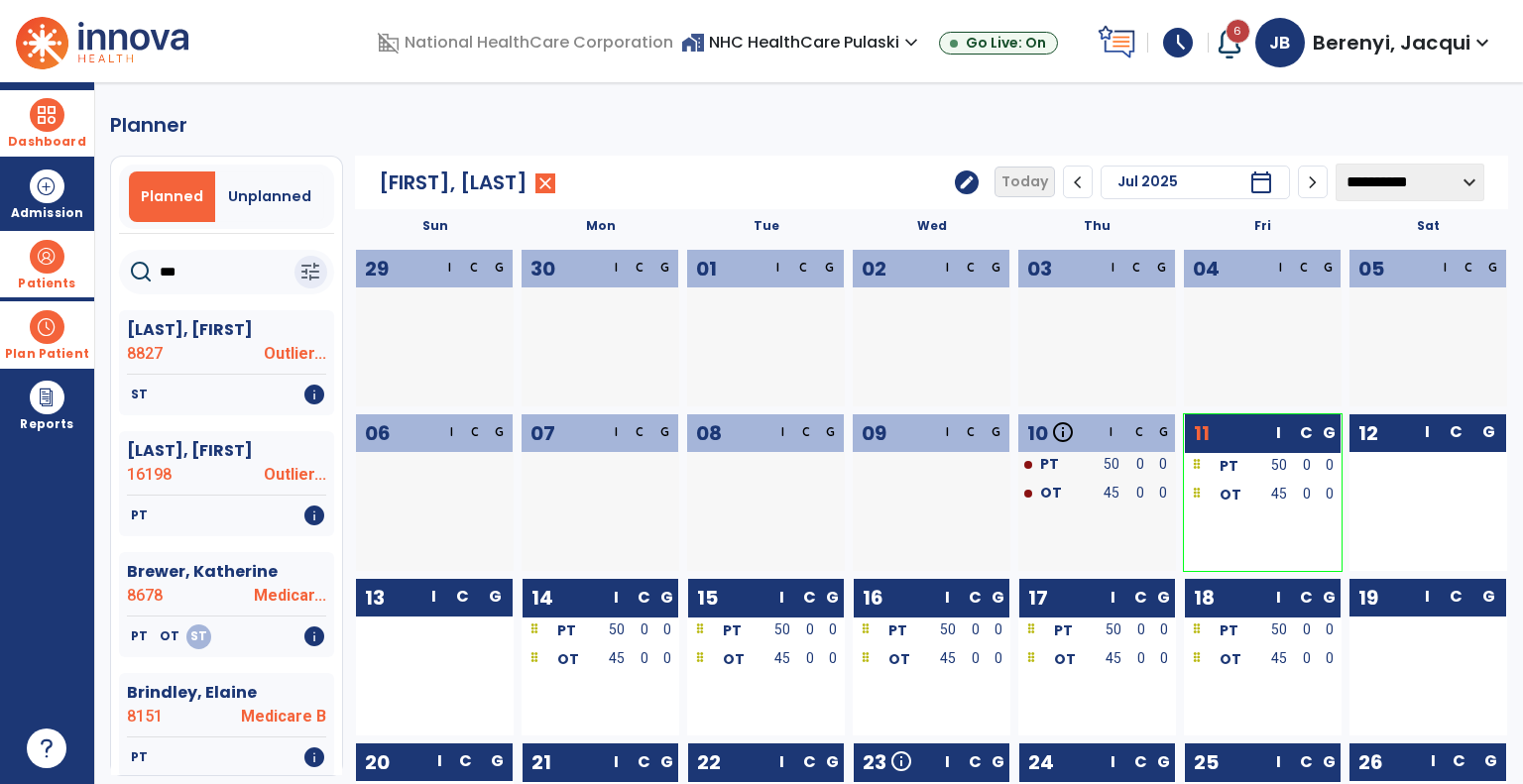 click on "***" 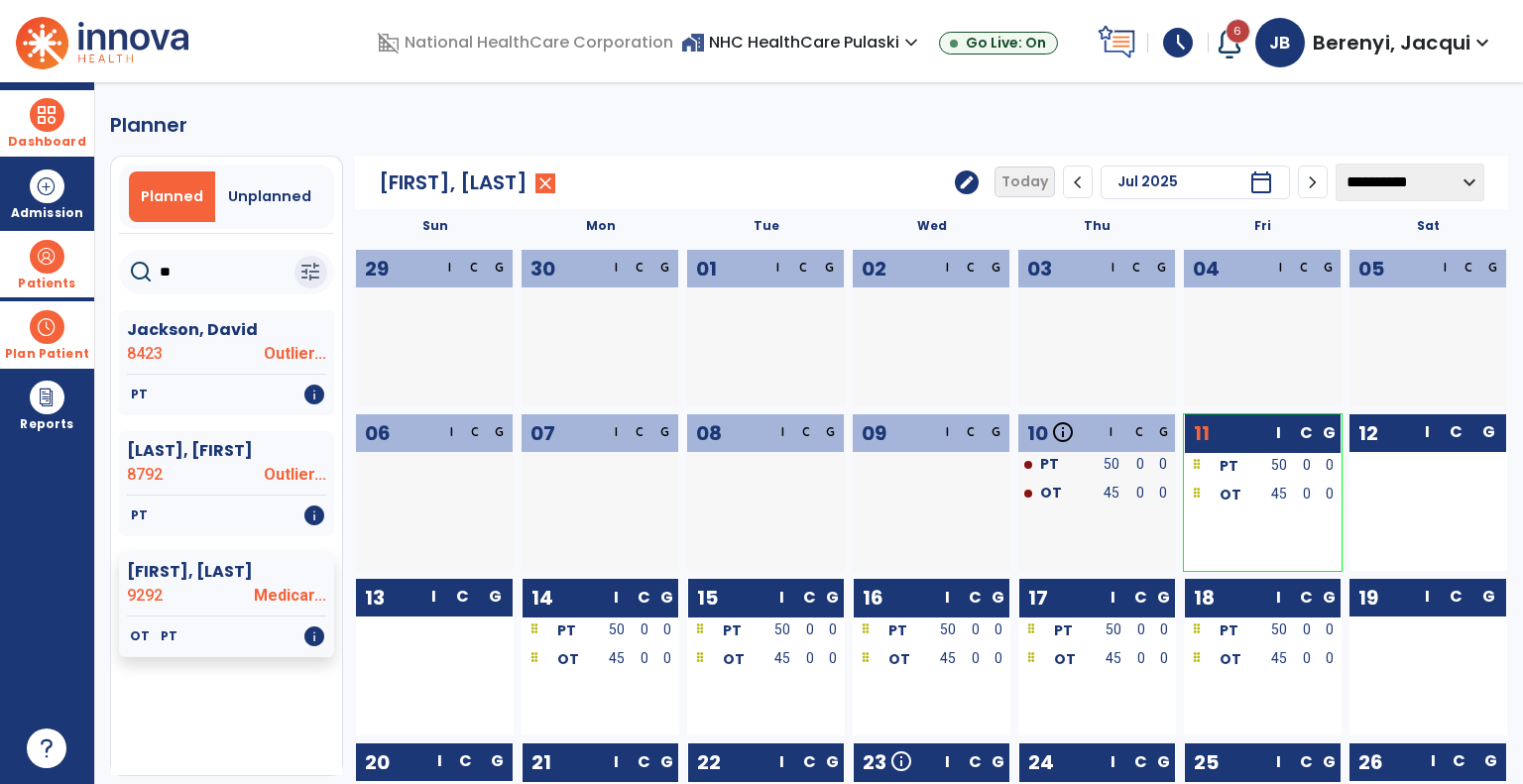 type on "*" 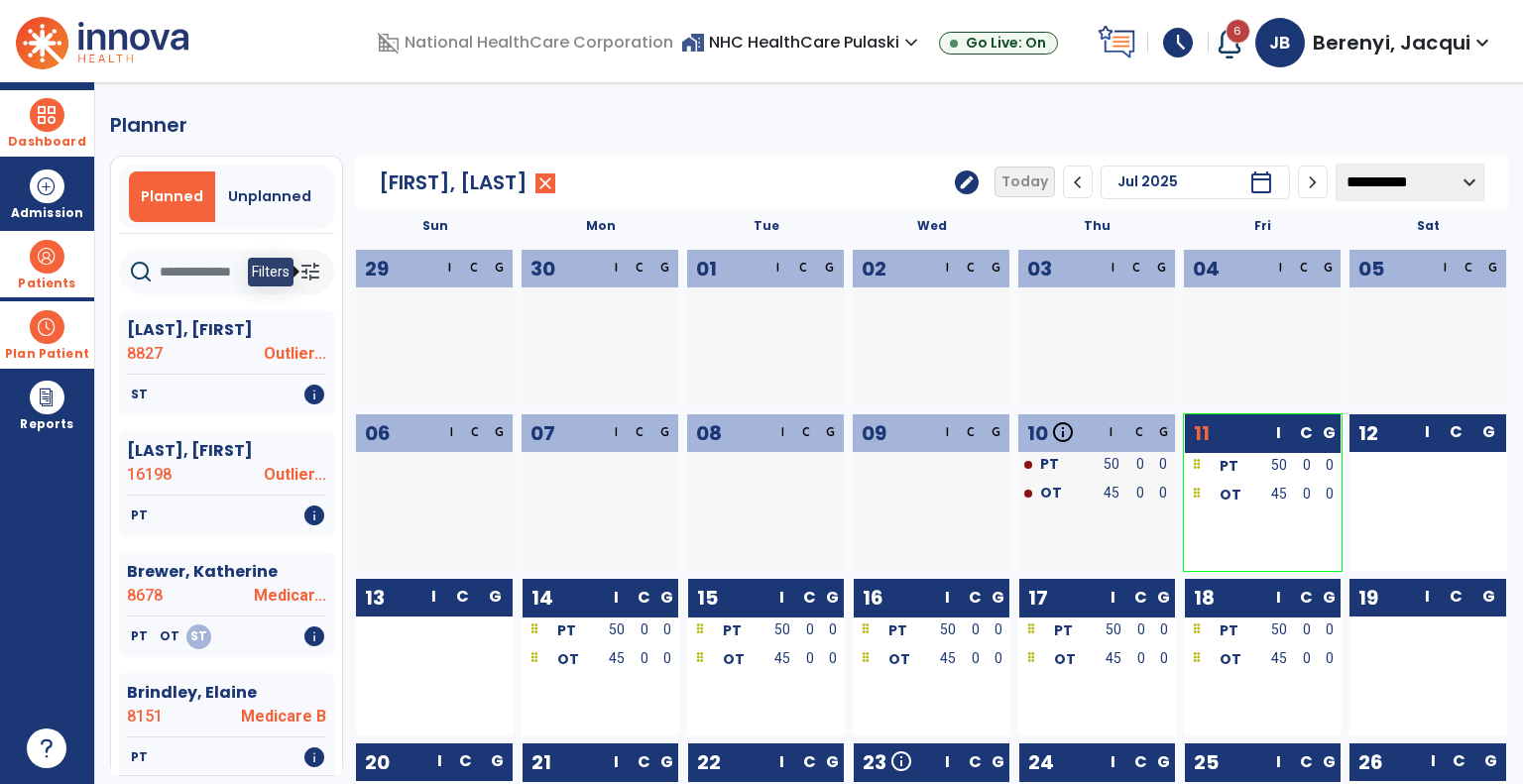 type 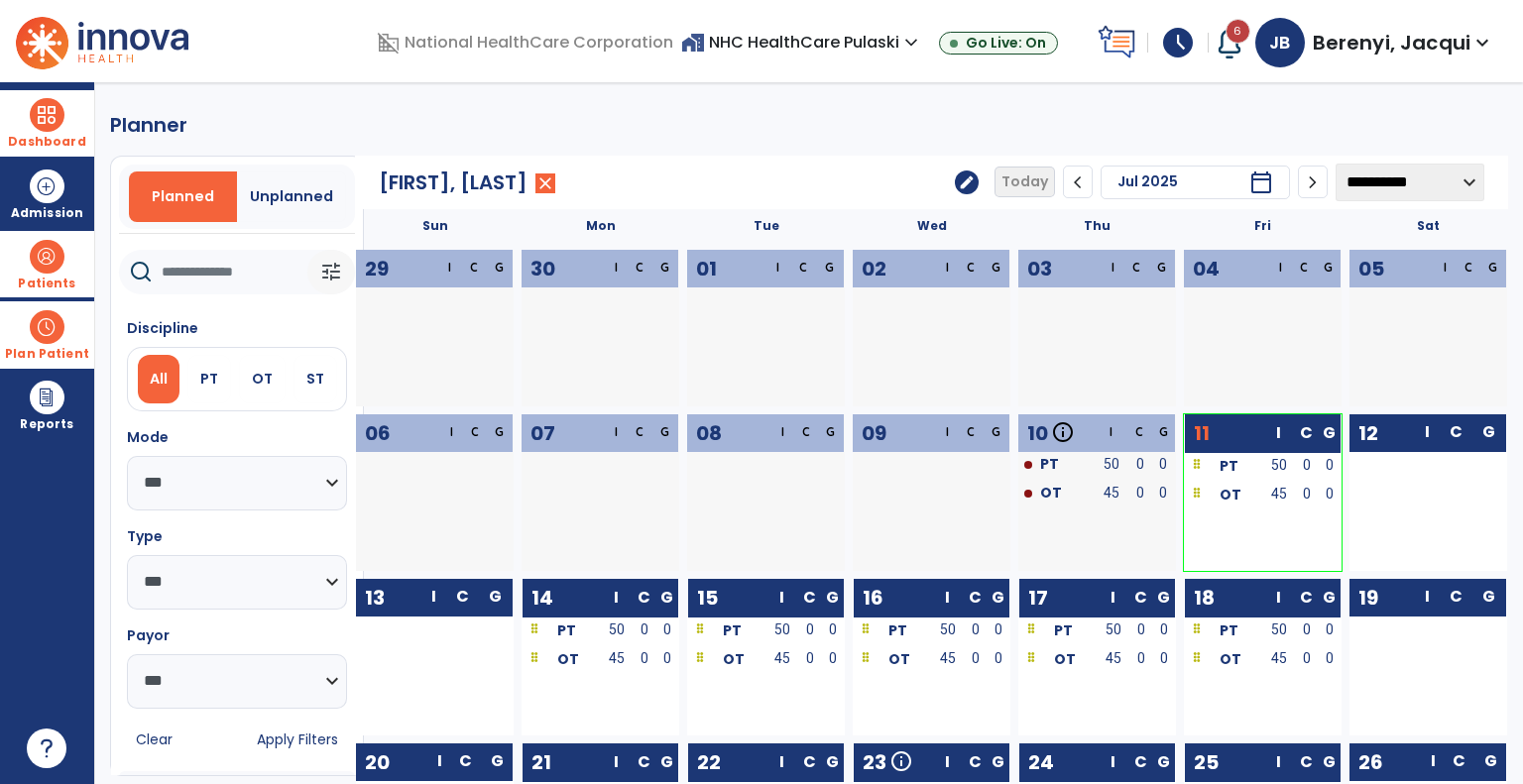 click on "tune" at bounding box center (331, 272) 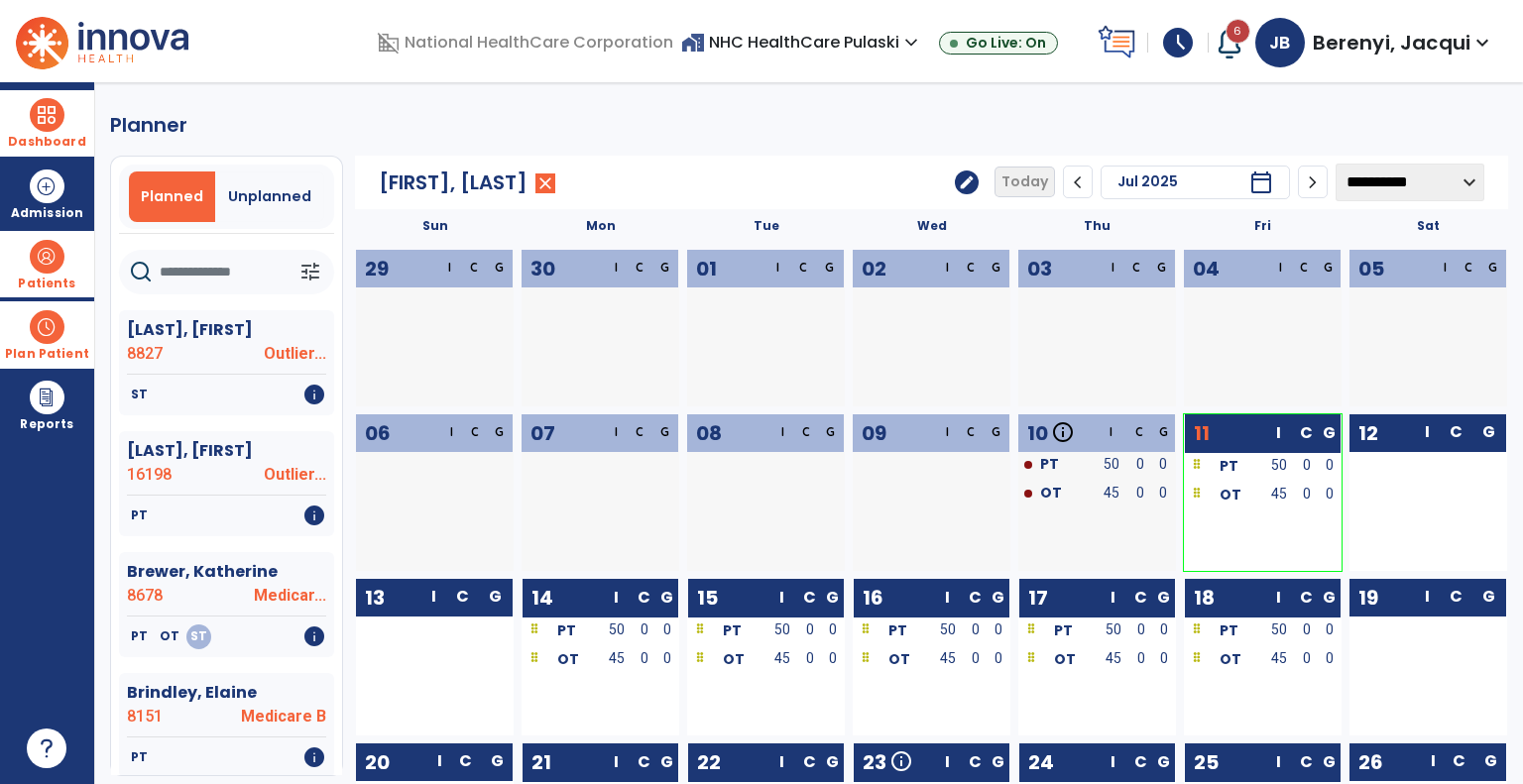 click at bounding box center (47, 327) 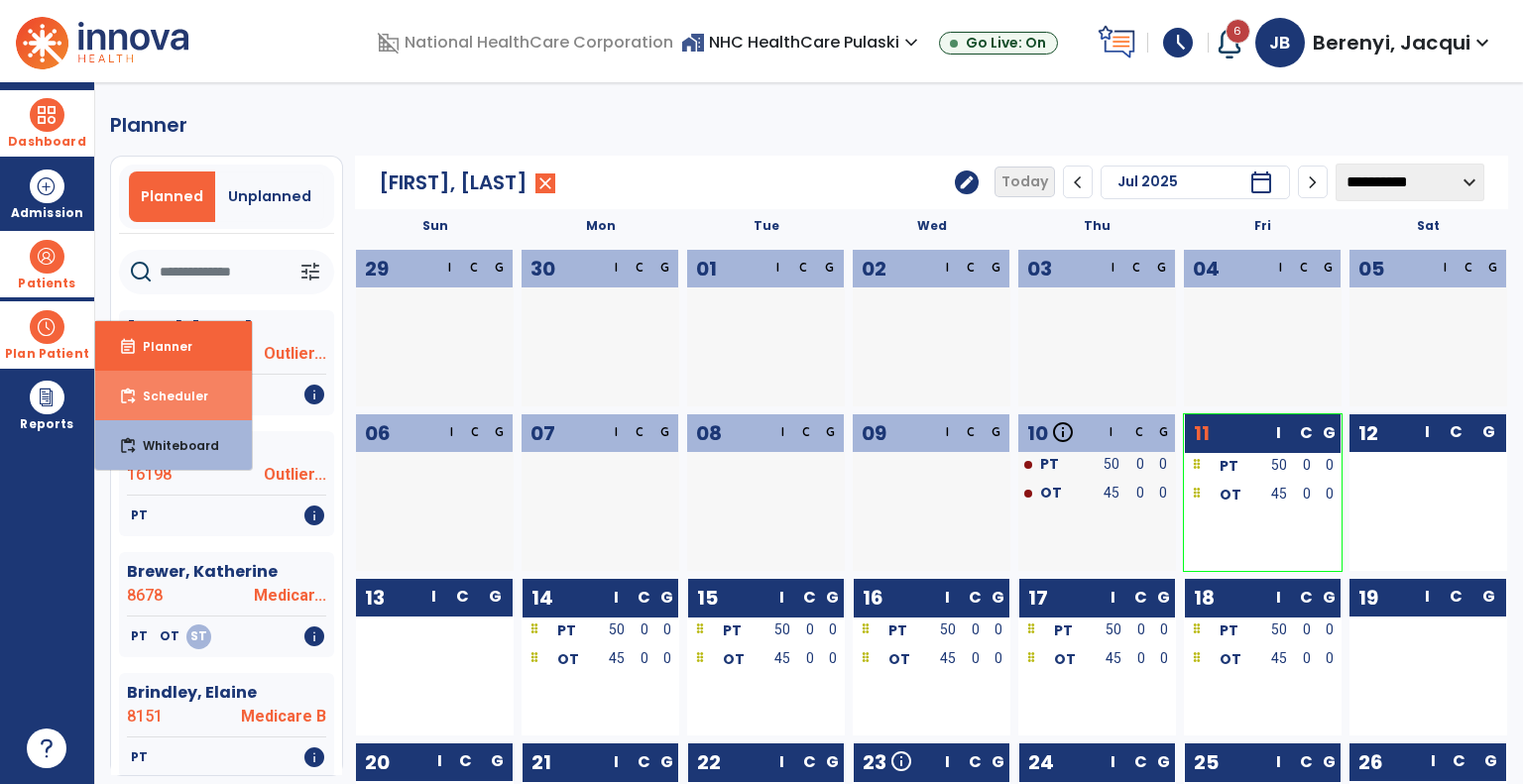 click on "Scheduler" at bounding box center [168, 395] 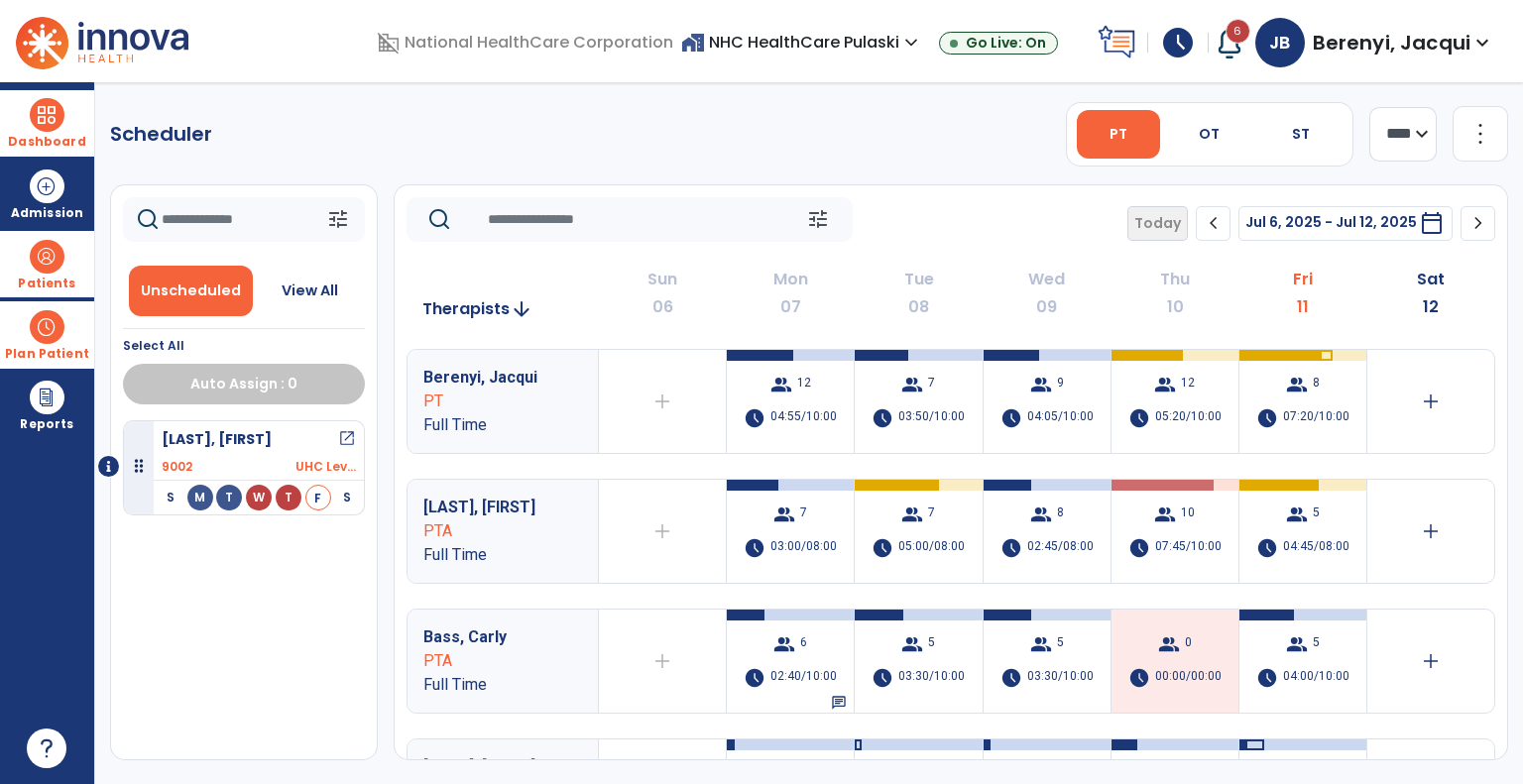 click 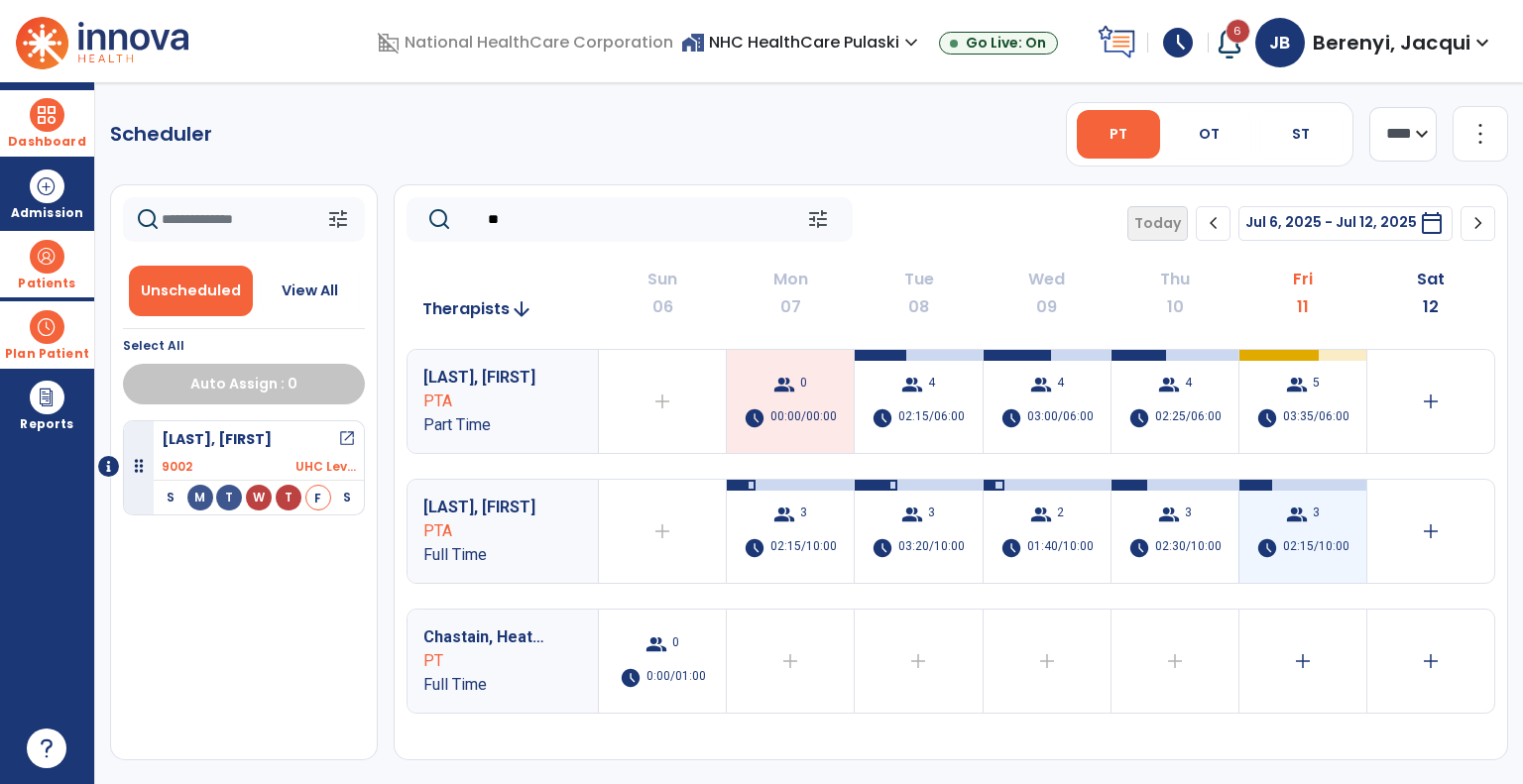 click on "group  3  schedule  02:15/10:00" at bounding box center [1303, 531] 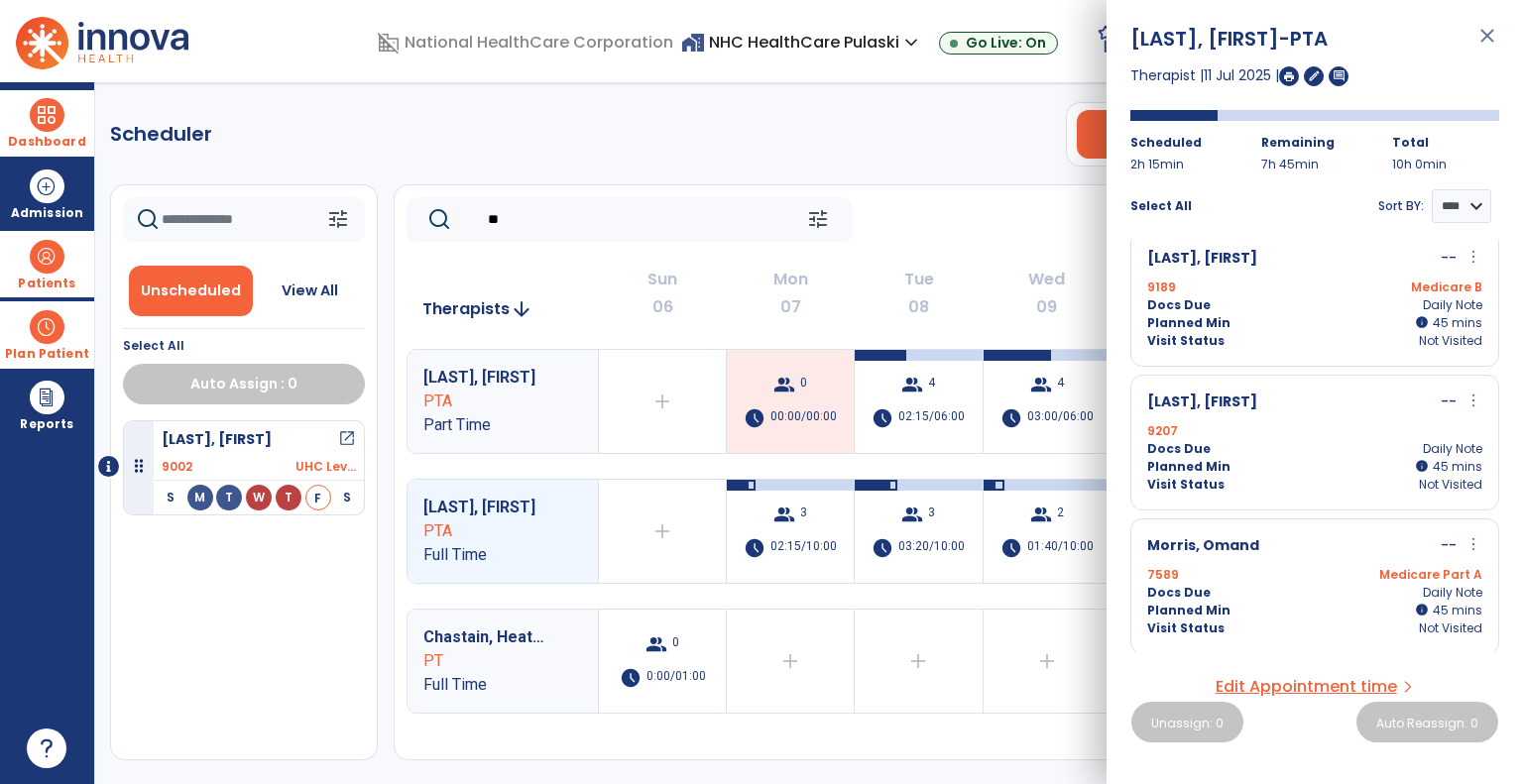 scroll, scrollTop: 0, scrollLeft: 0, axis: both 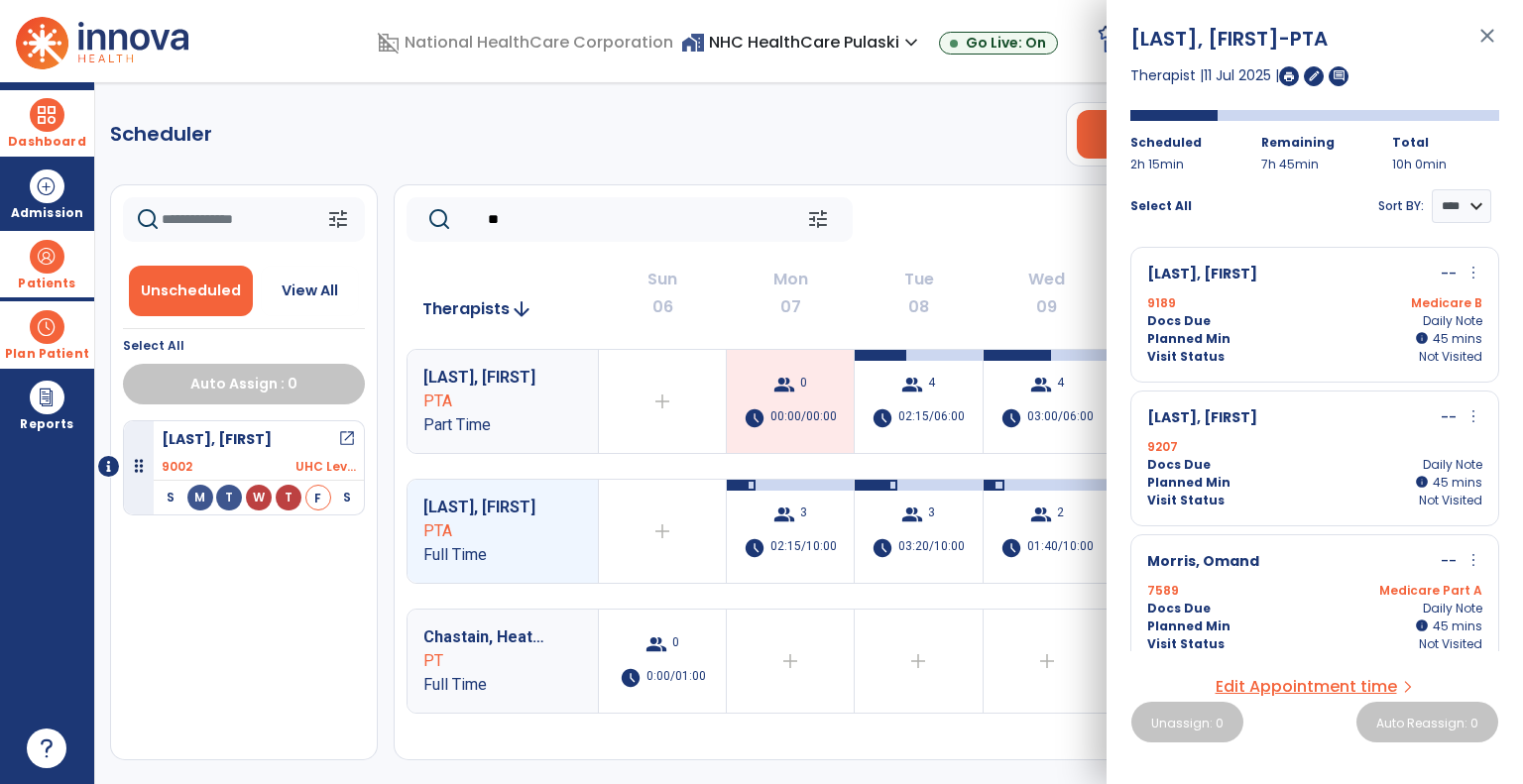 click on "close" at bounding box center (1487, 45) 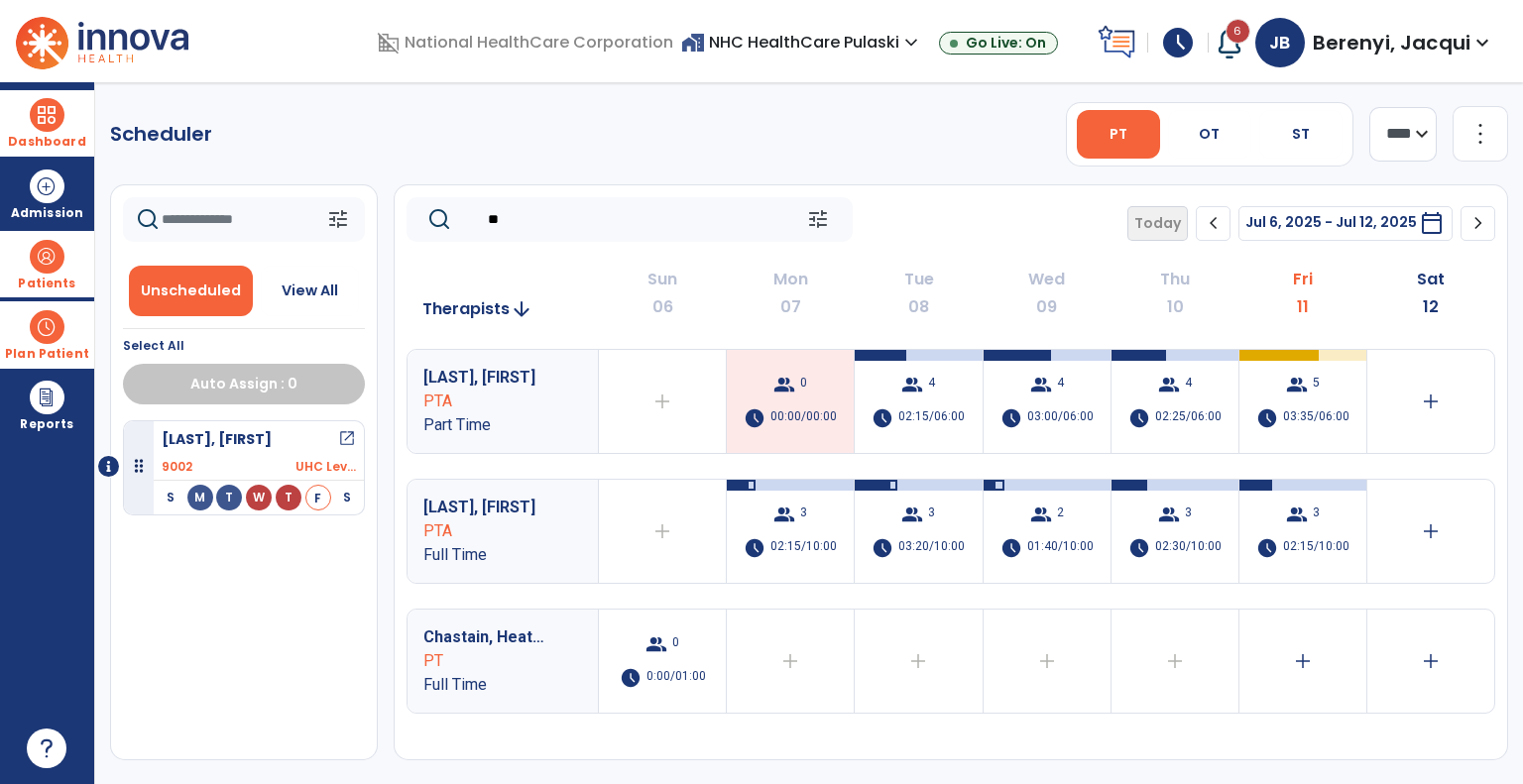 click on "**" 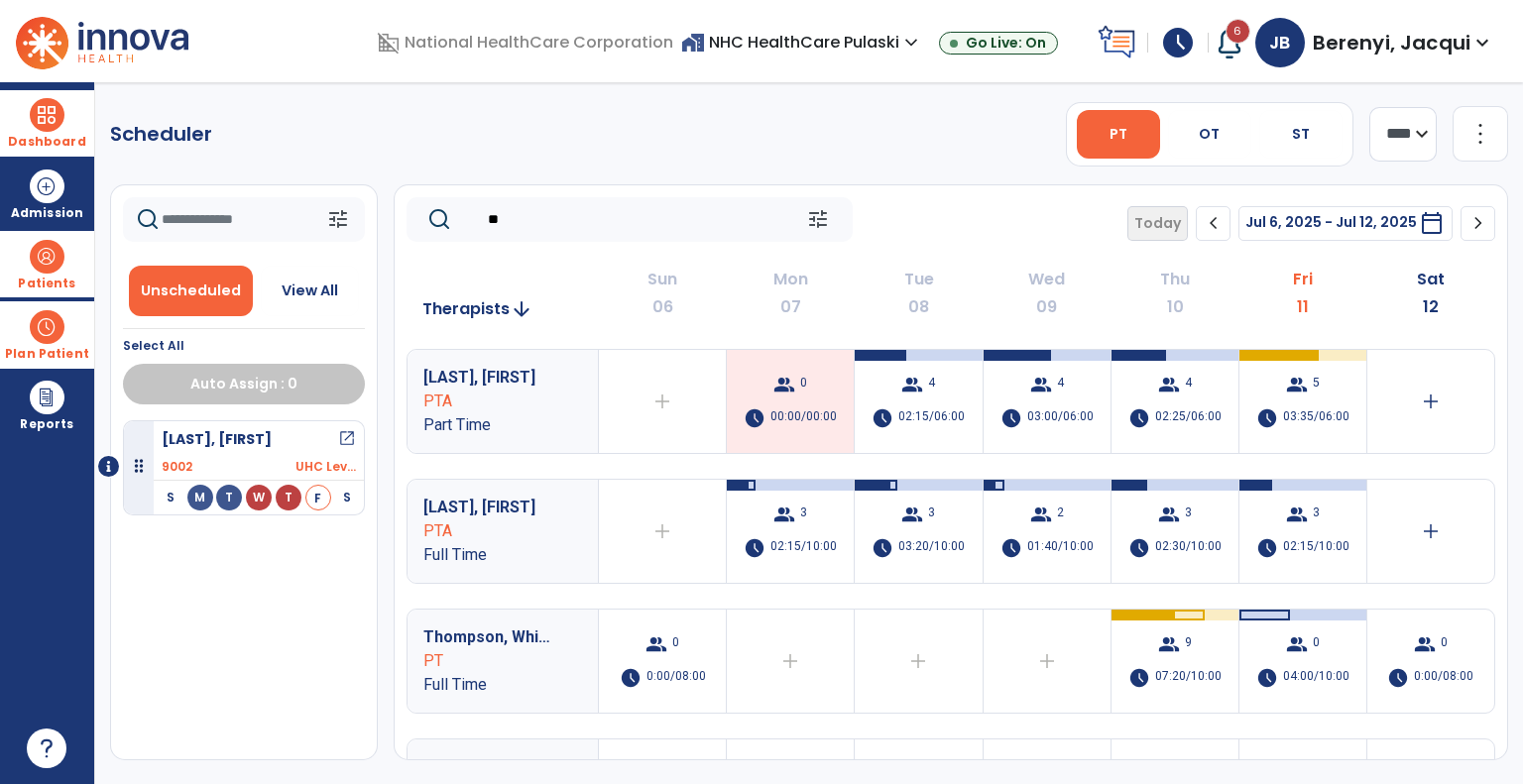 type on "*" 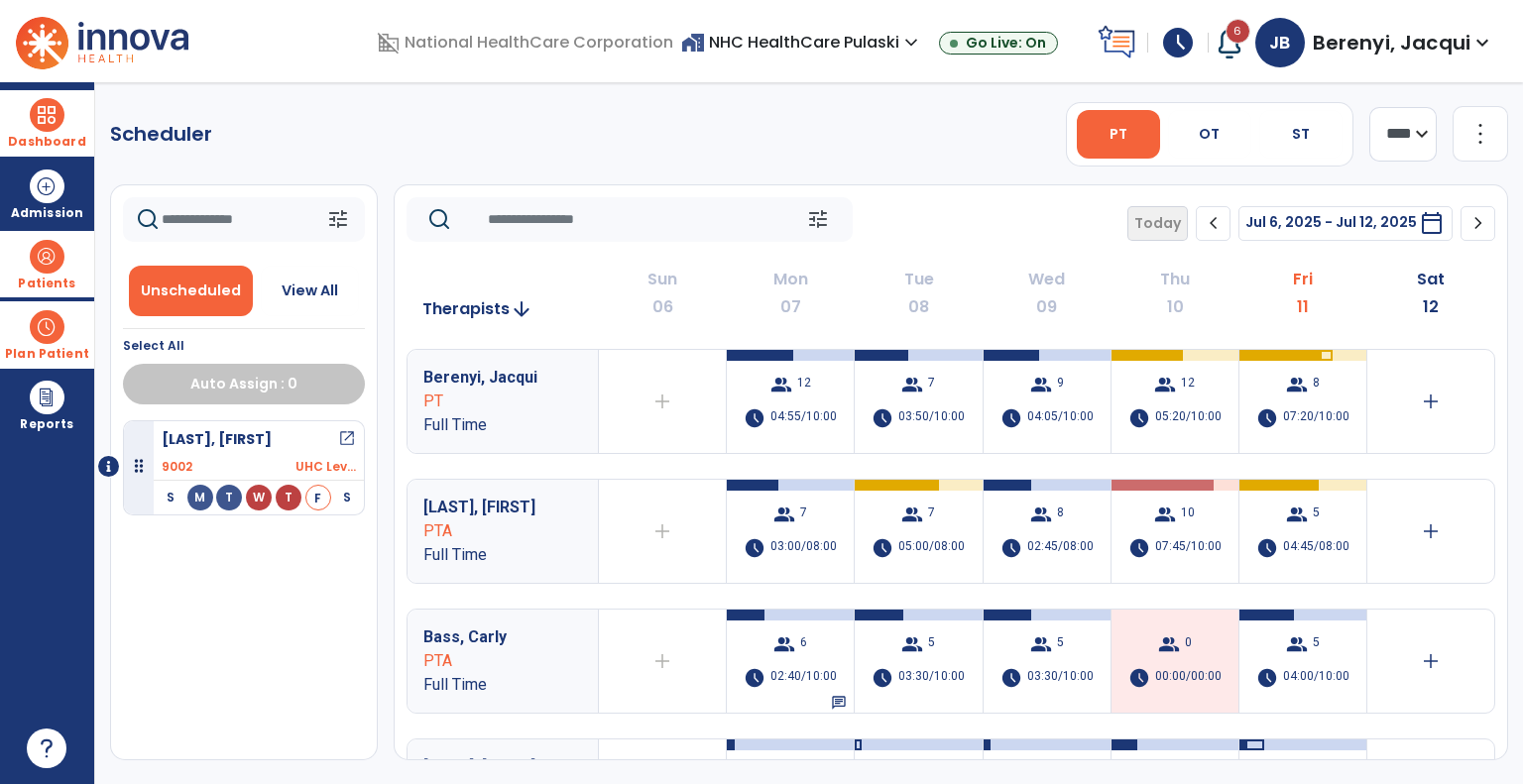 type 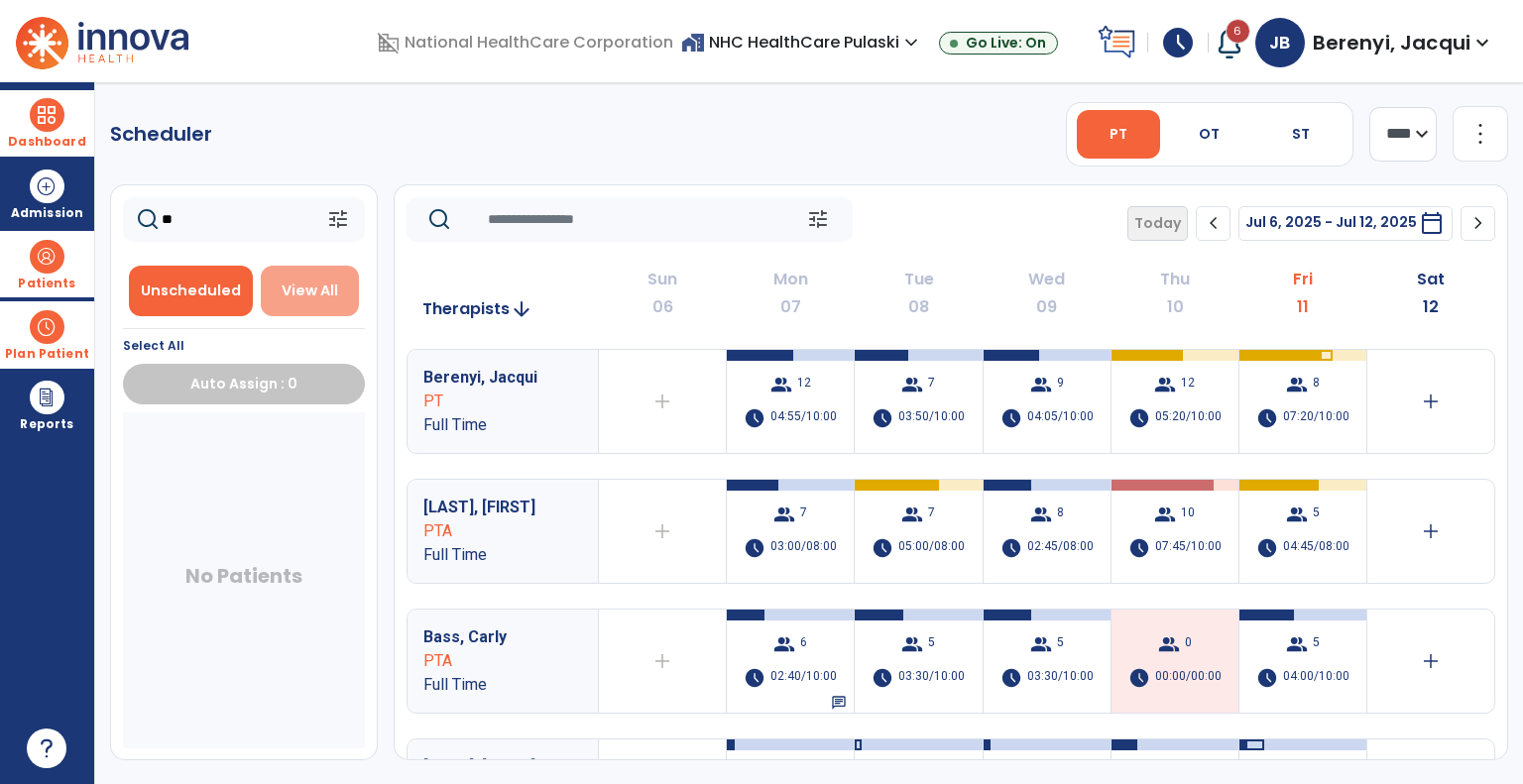 click on "View All" at bounding box center [310, 290] 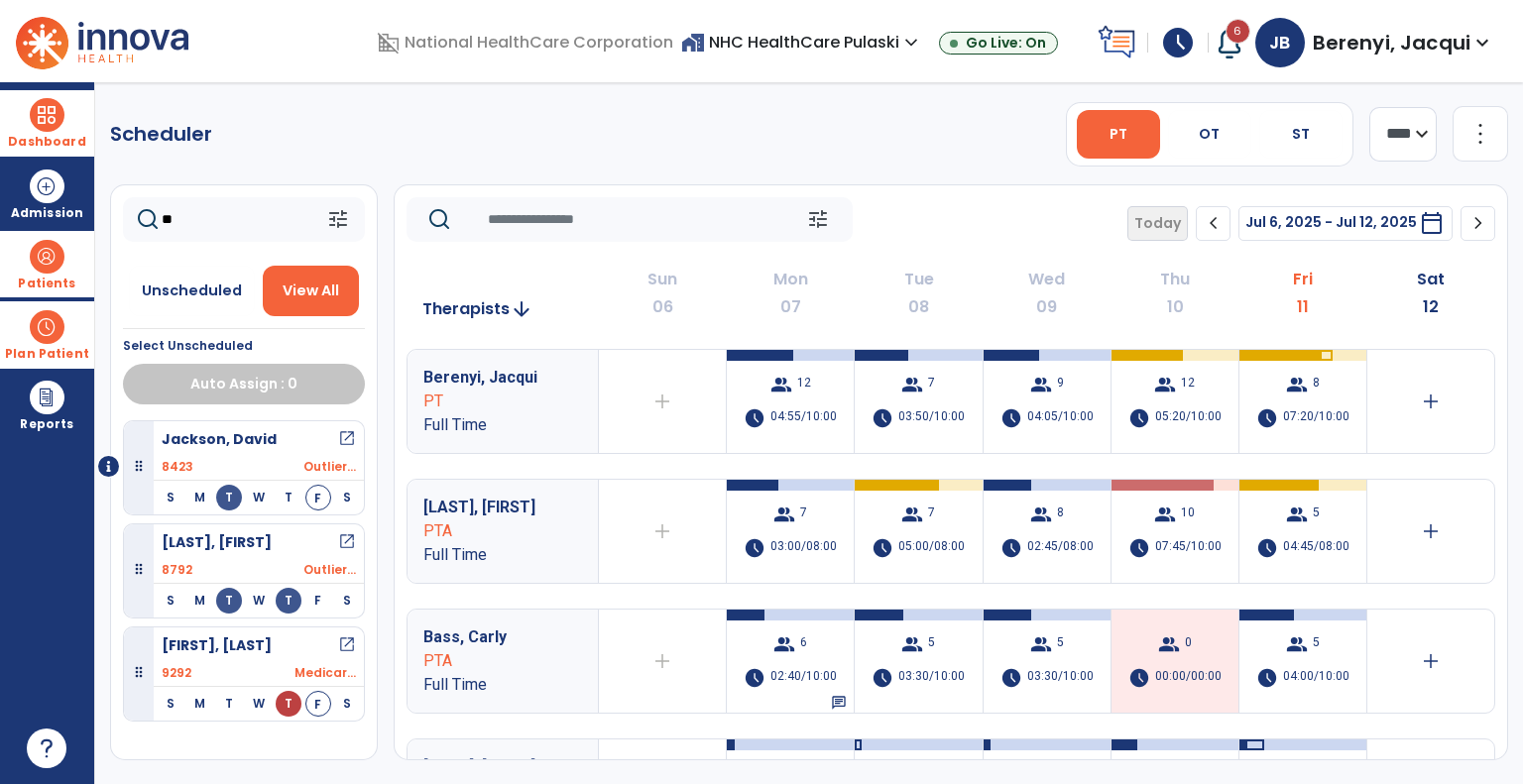 click on "**" 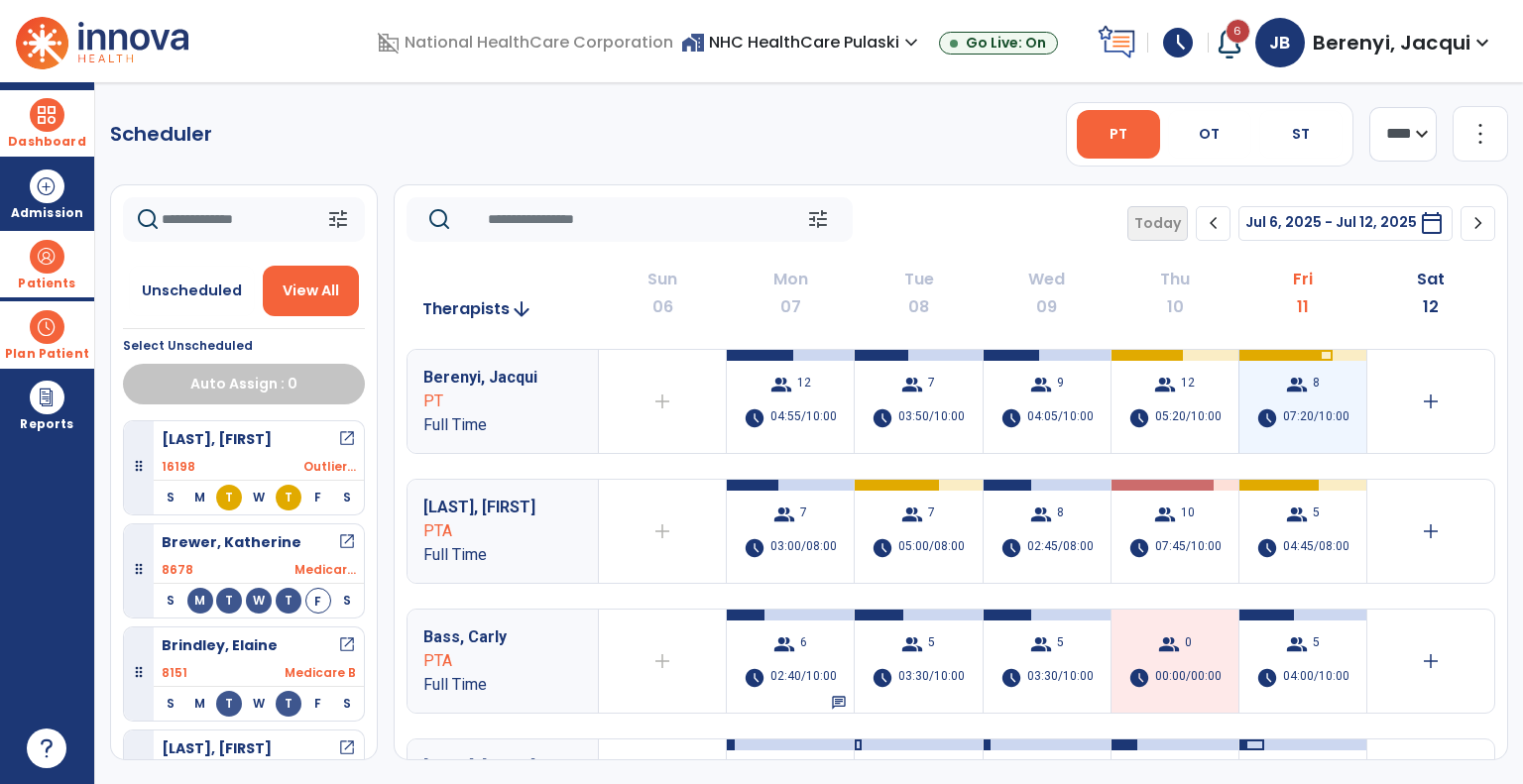 type 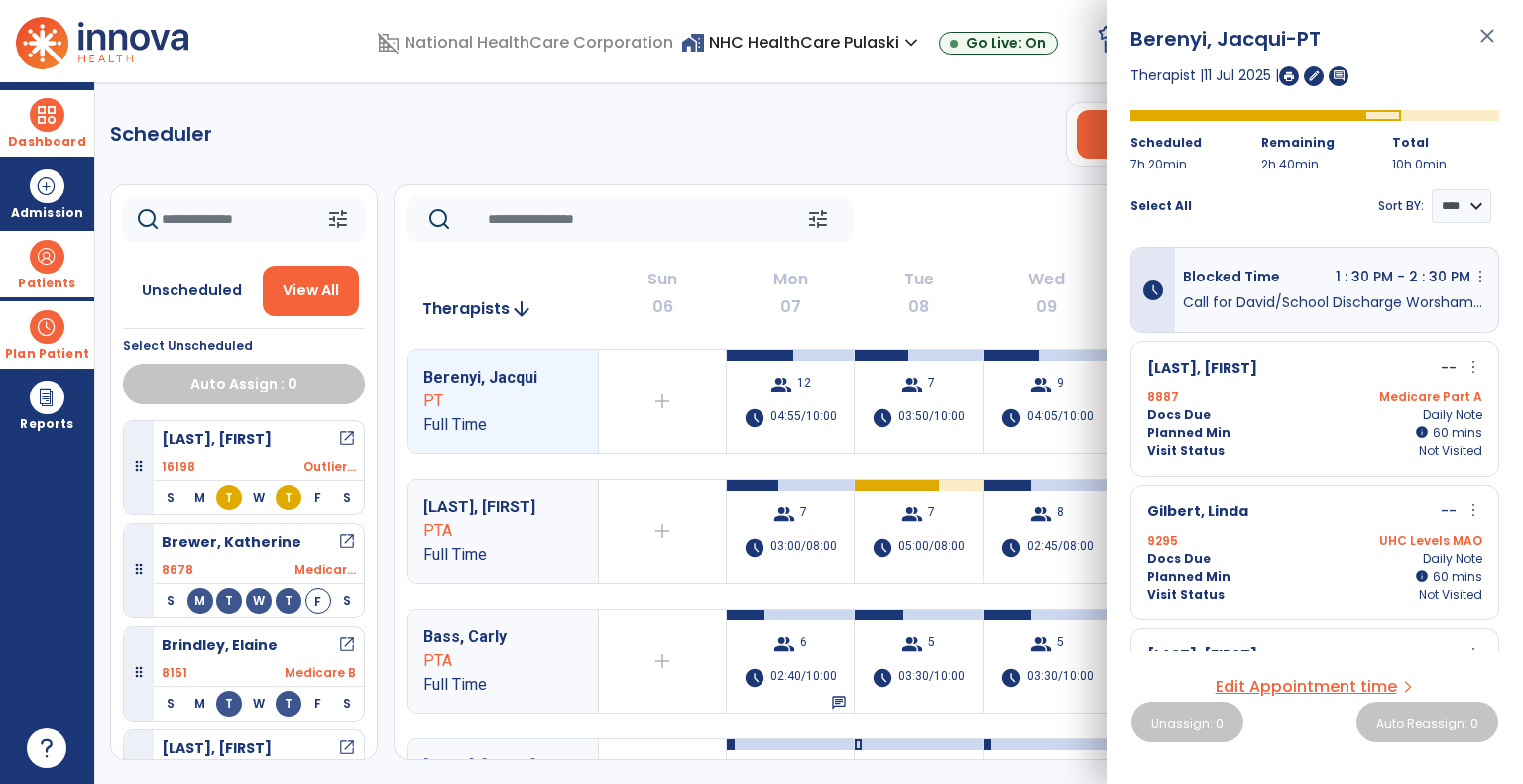 click on "close" at bounding box center [1487, 45] 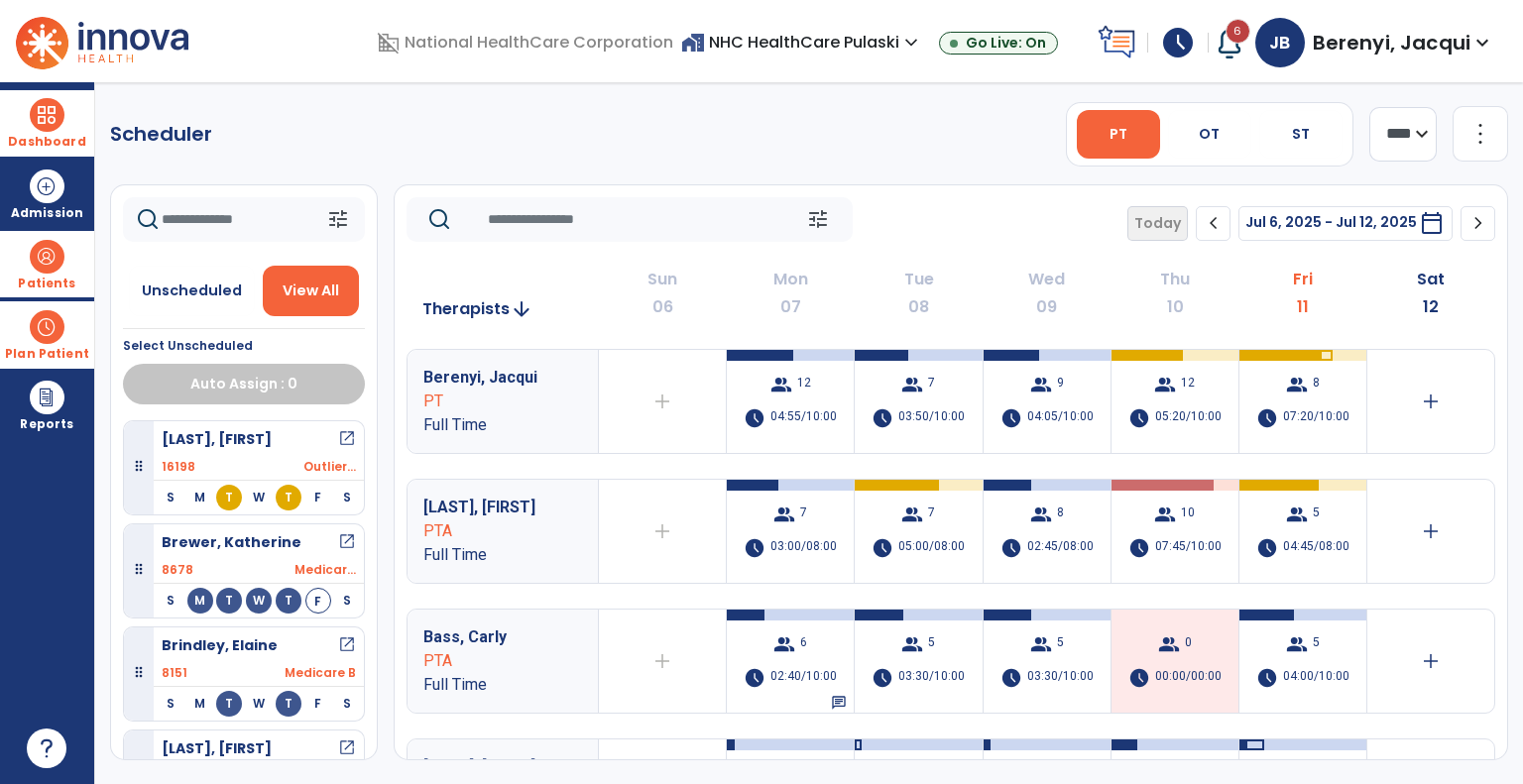 click at bounding box center (47, 115) 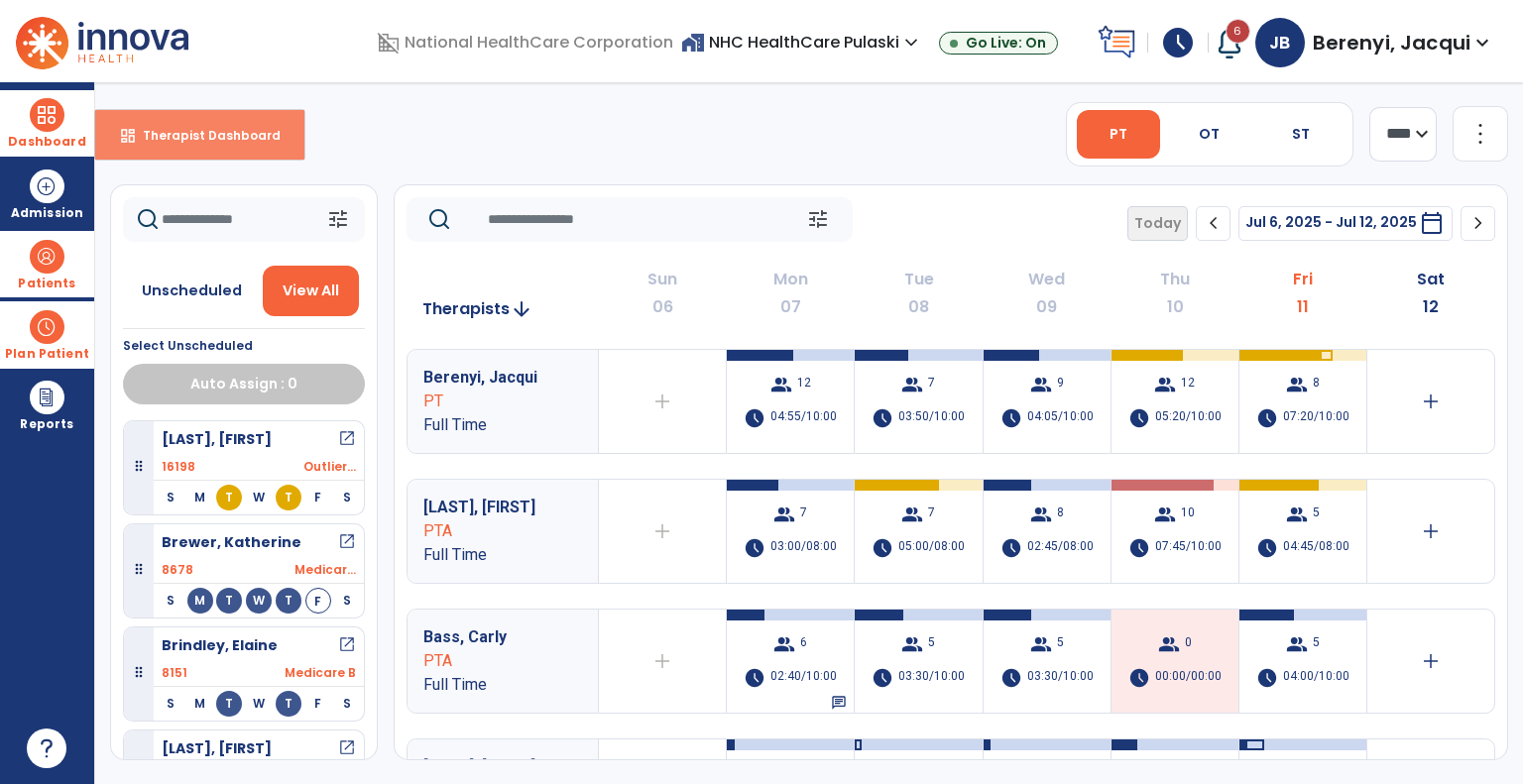 click on "Therapist Dashboard" at bounding box center (203, 135) 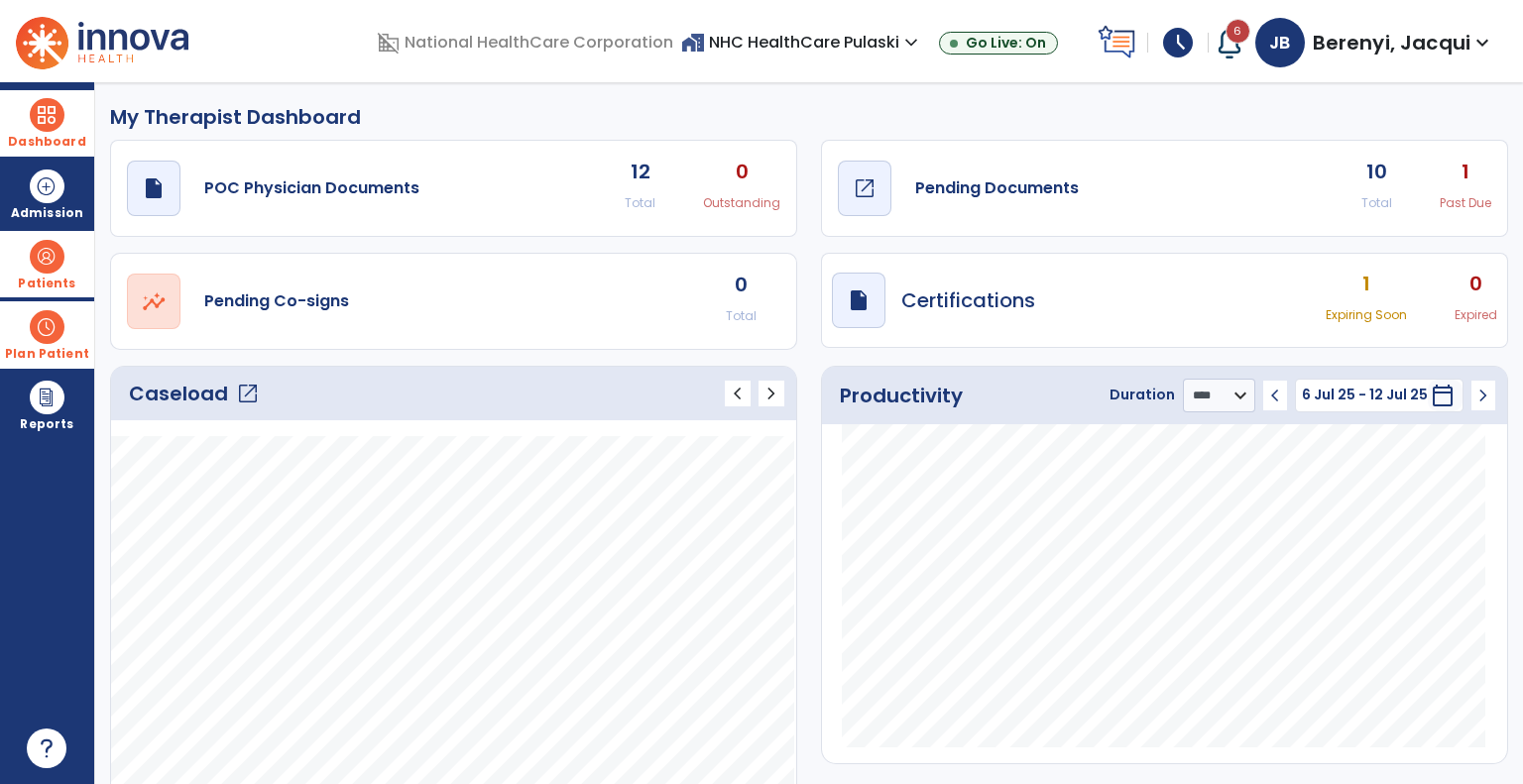 click on "open_in_new" 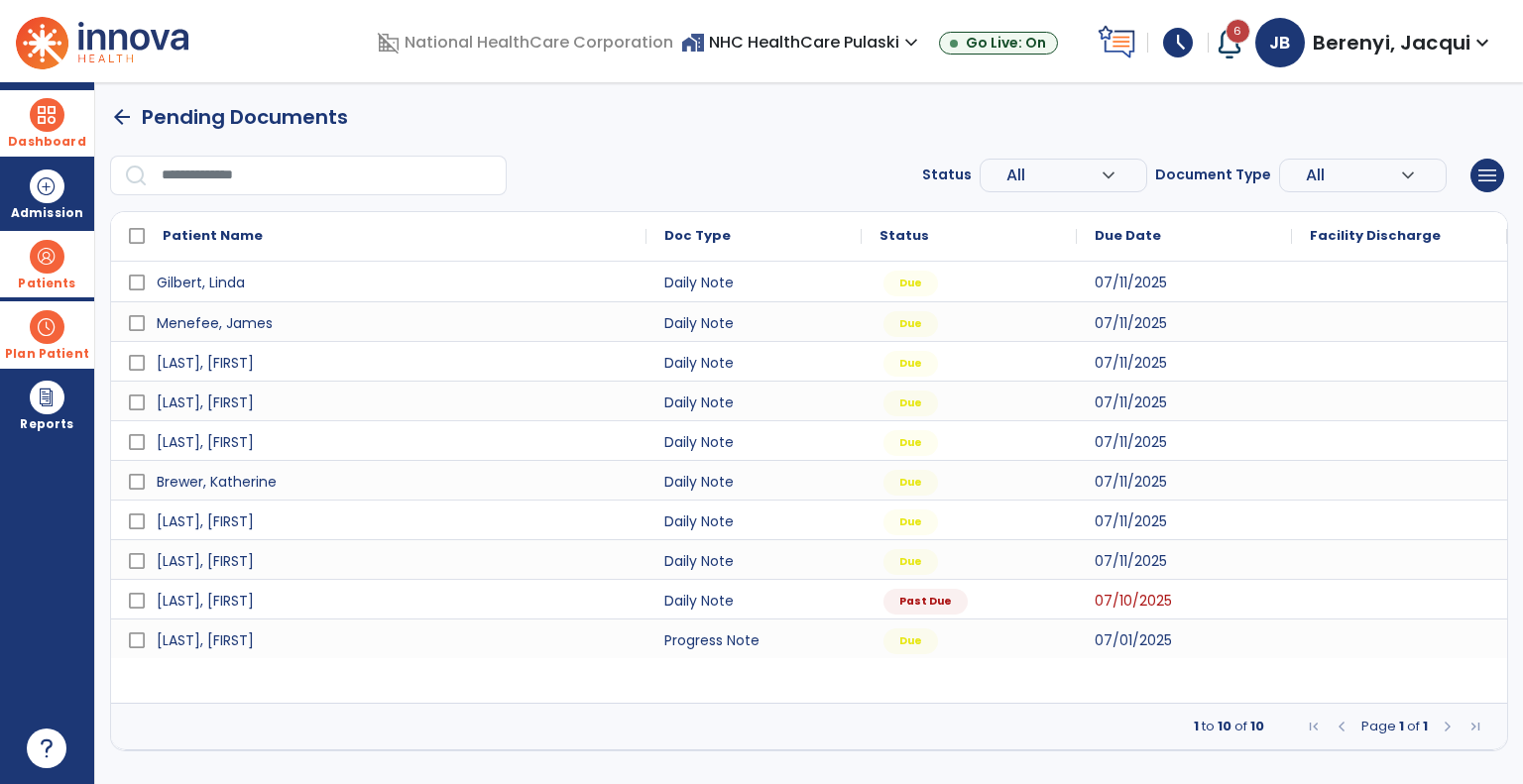 click on "arrow_back" at bounding box center (122, 117) 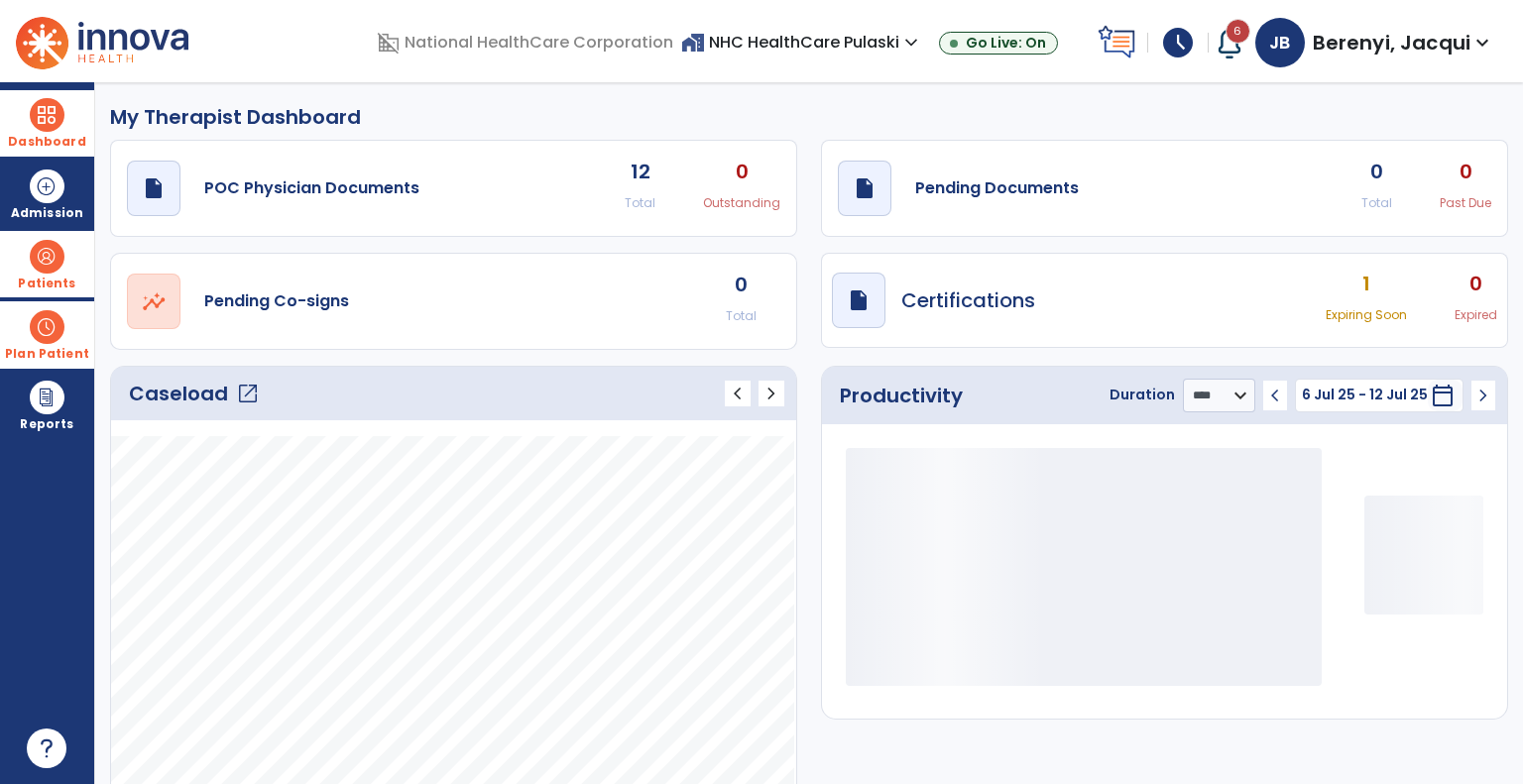 click on "open_in_new" 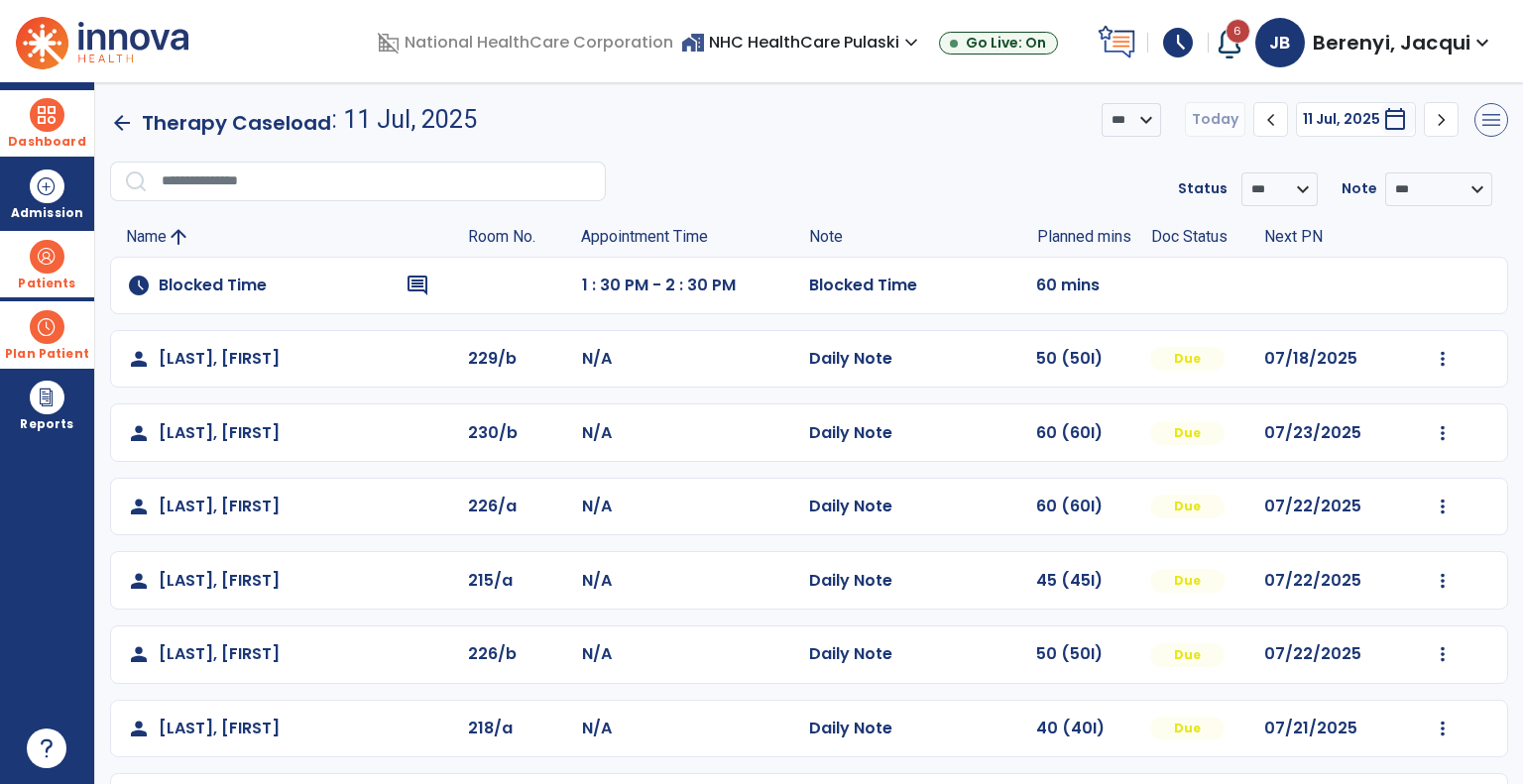 click on "menu" at bounding box center (1491, 120) 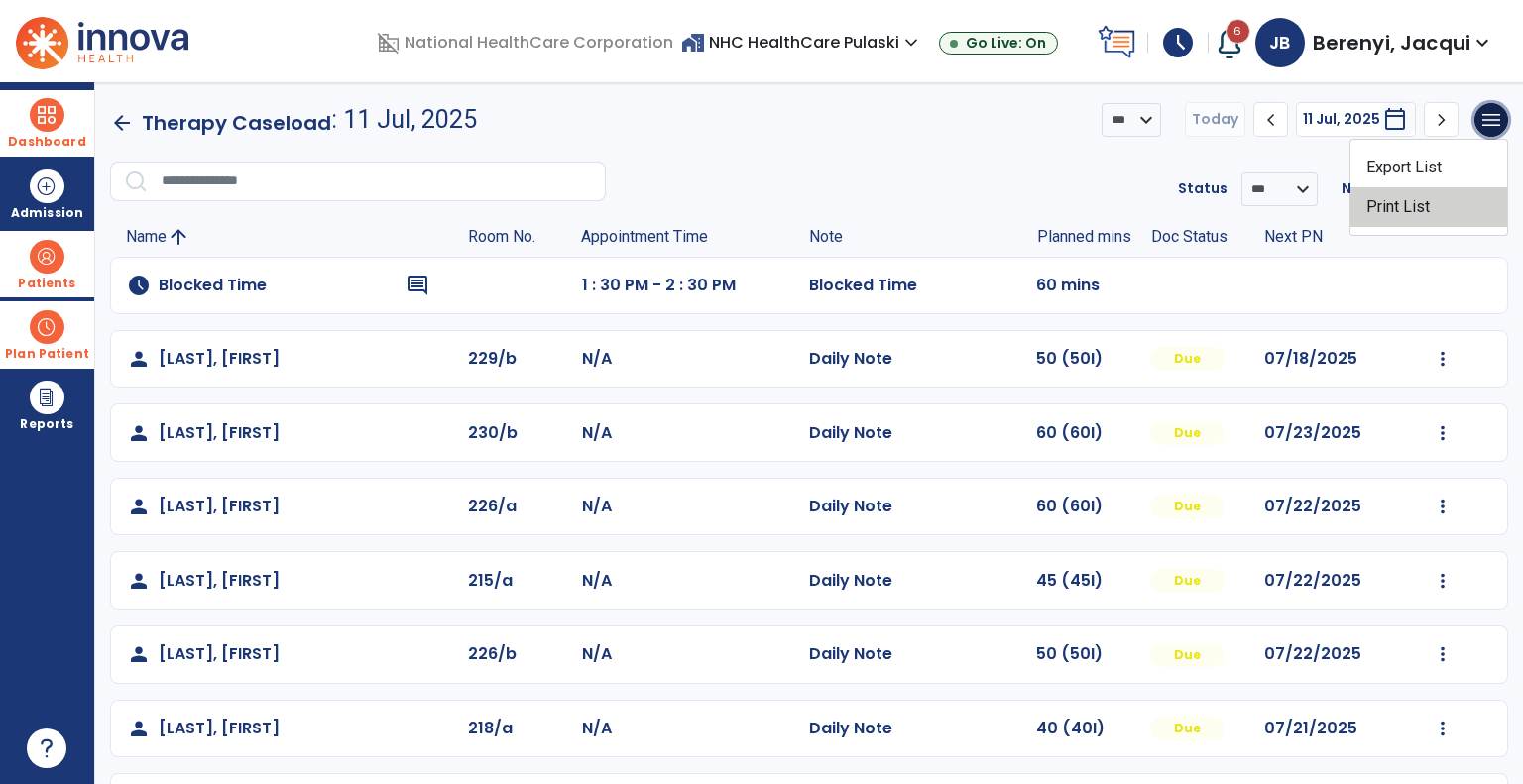 click on "Print List" 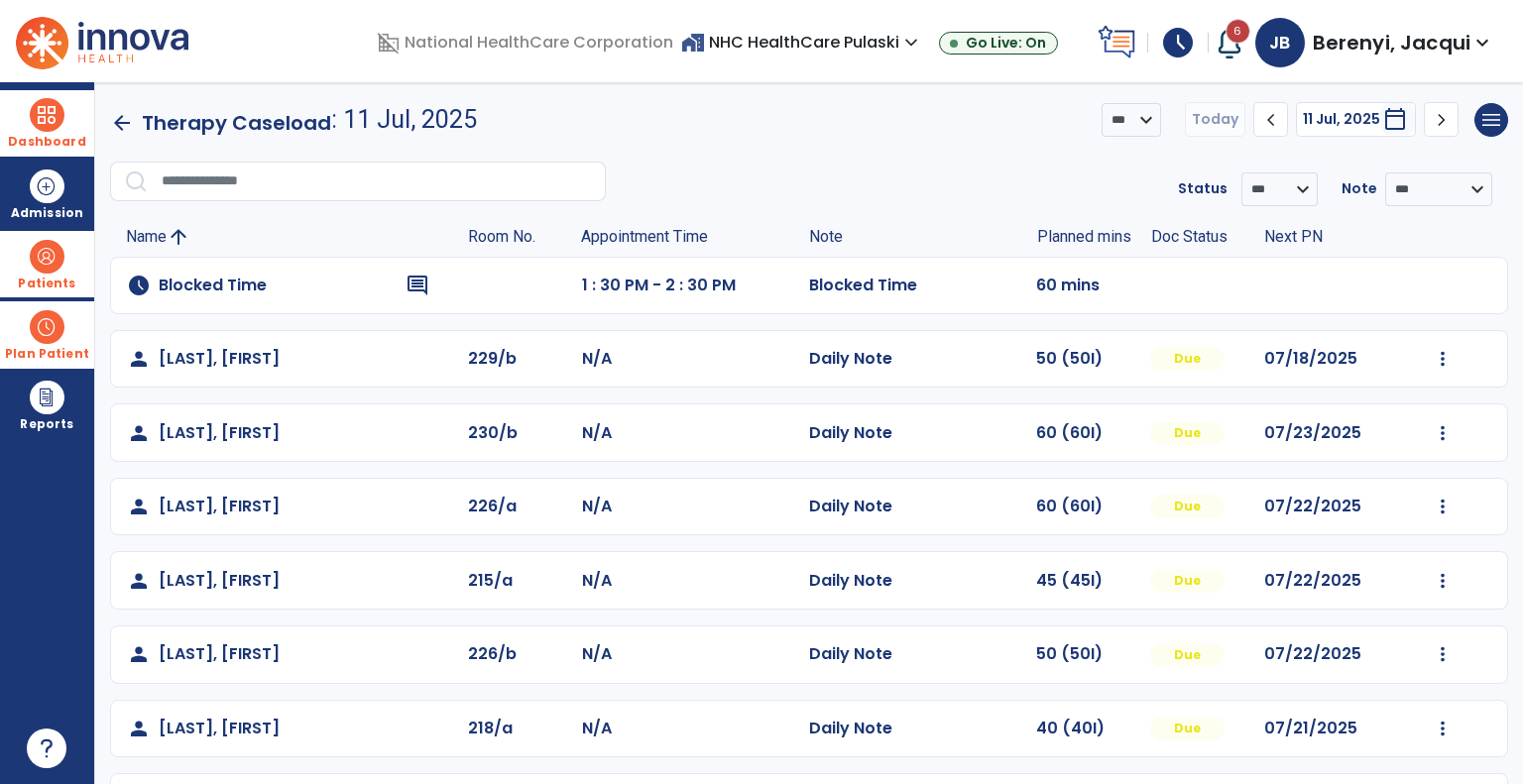 click on "schedule" at bounding box center (1178, 43) 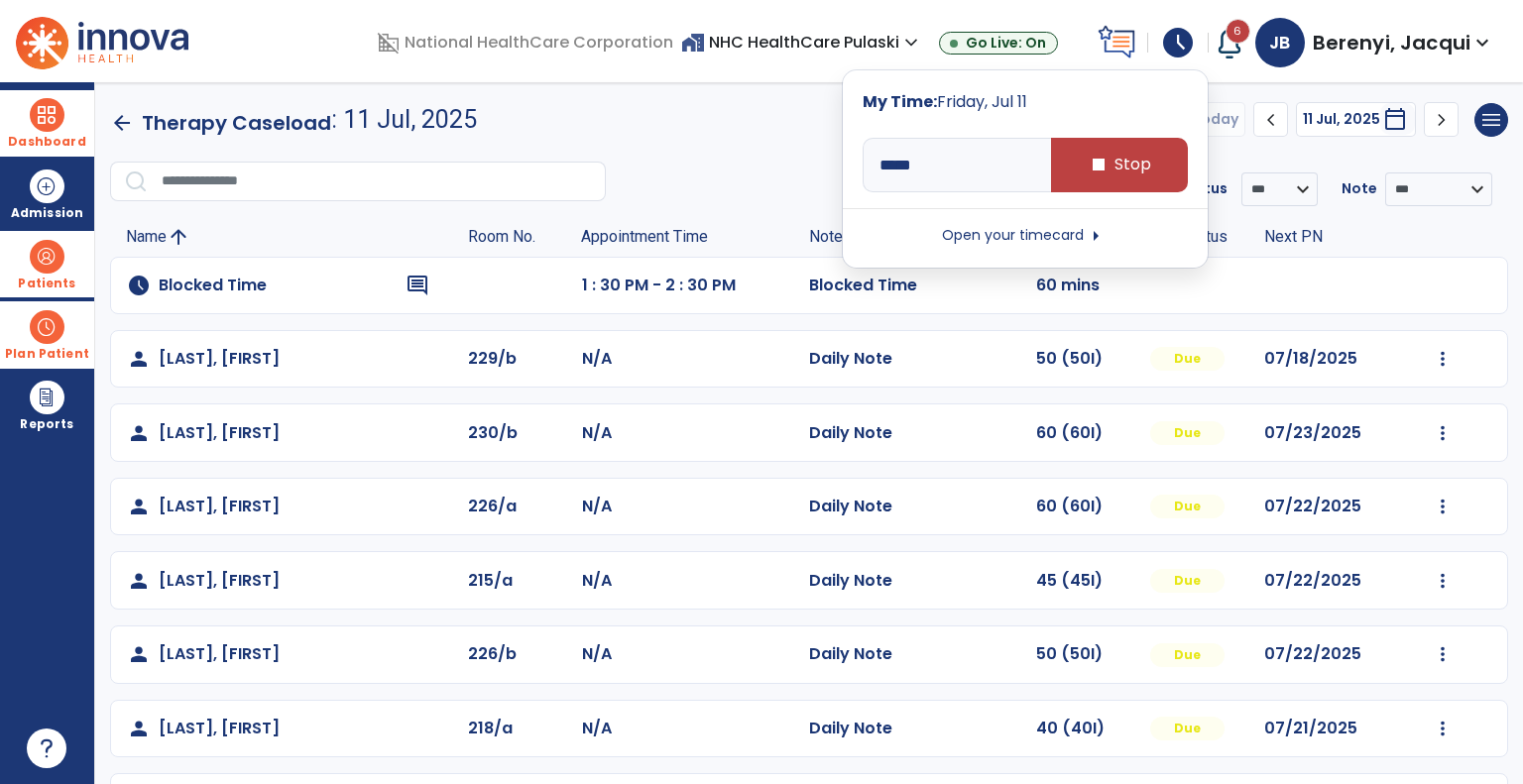 click on "Open your timecard  arrow_right" at bounding box center (1025, 236) 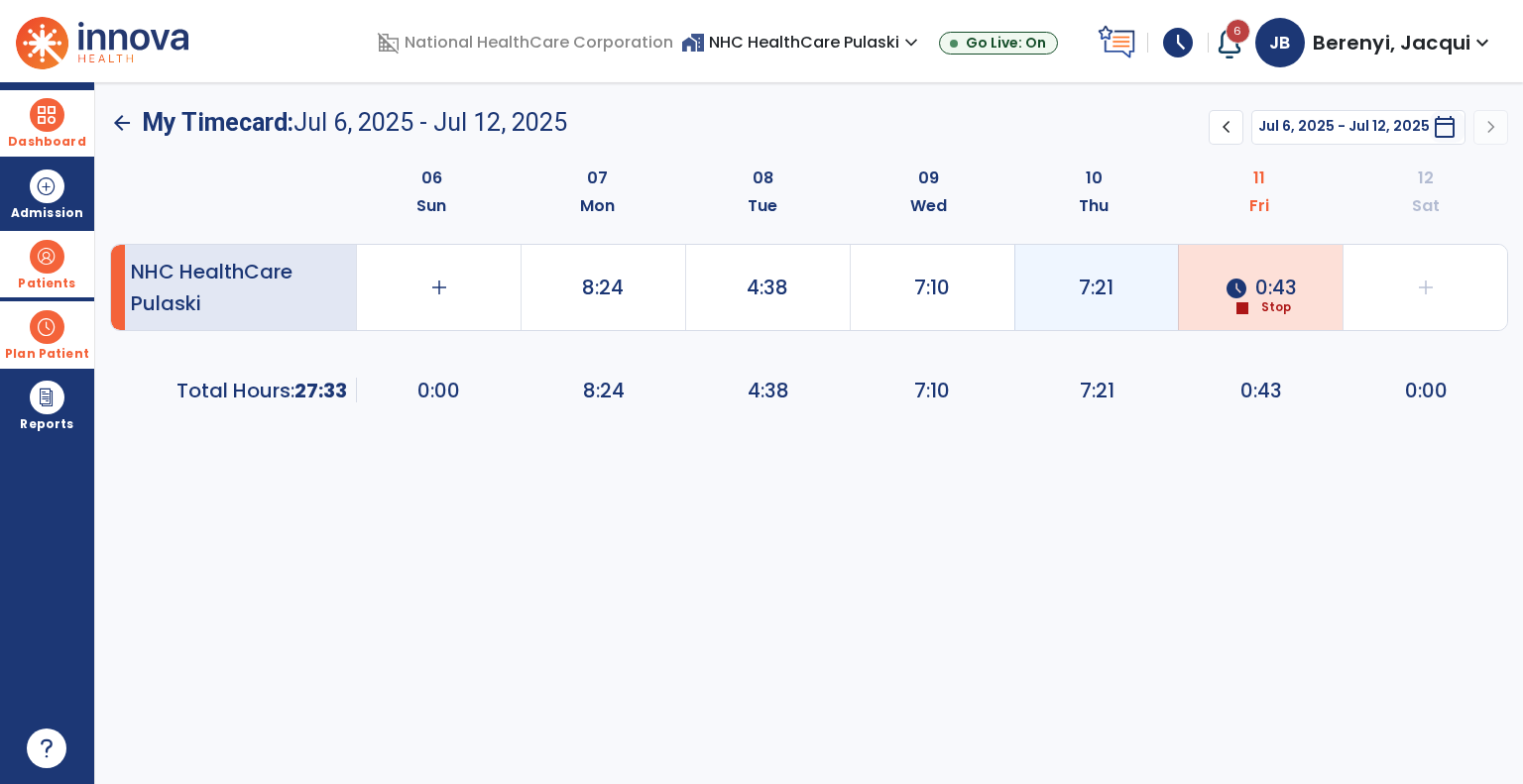 click on "7:21" 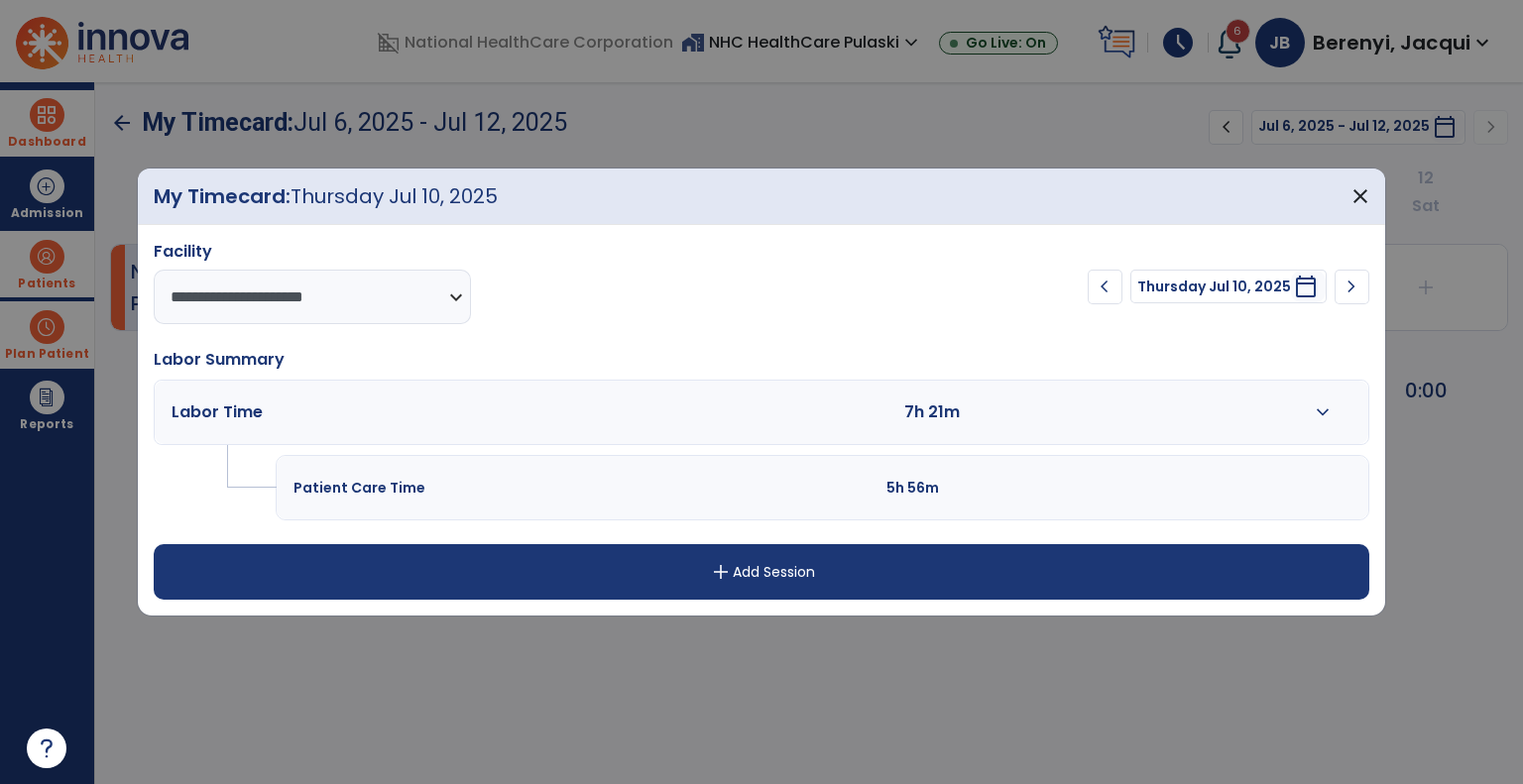 click on "expand_more" at bounding box center (1323, 412) 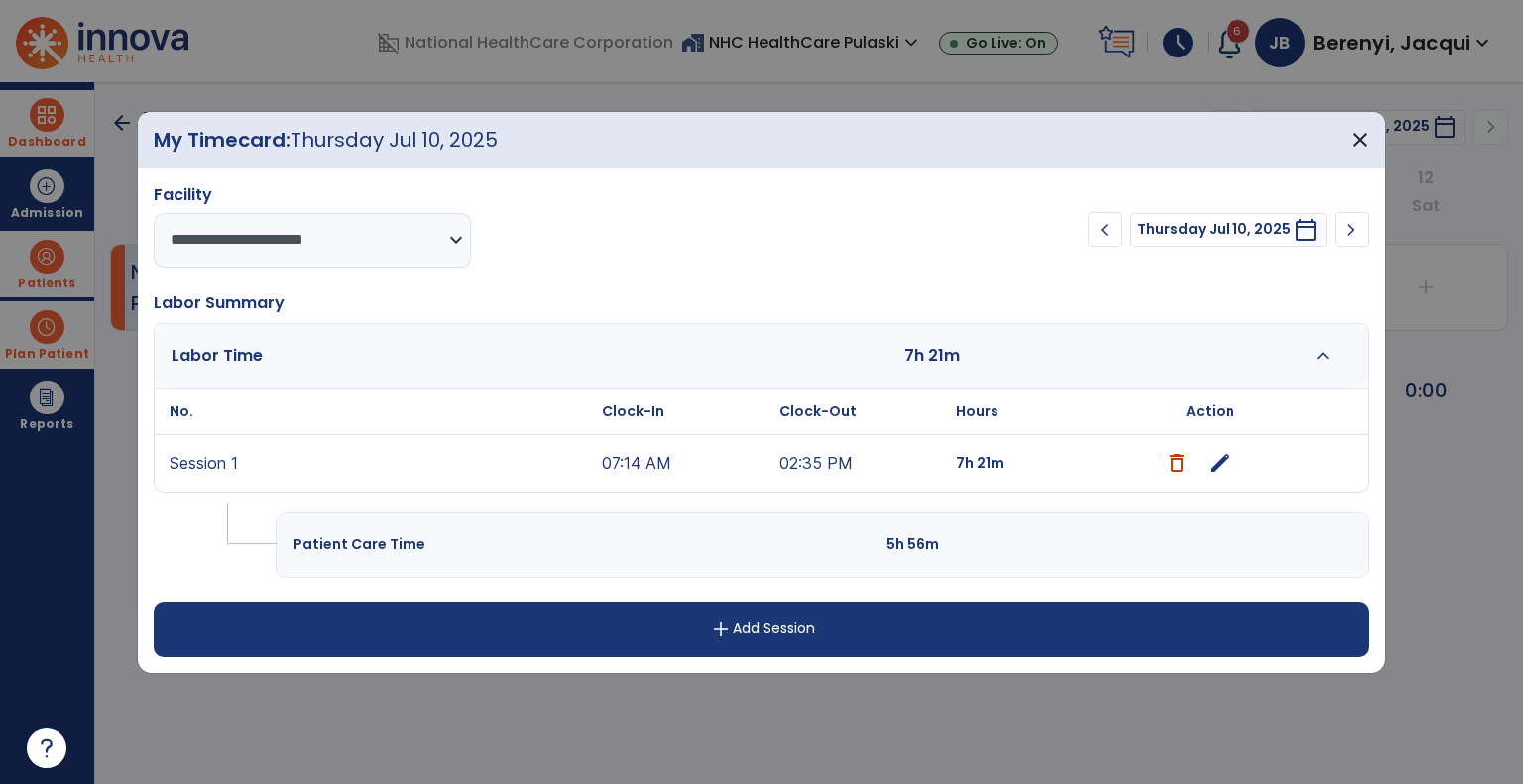 click on "edit" at bounding box center [1220, 463] 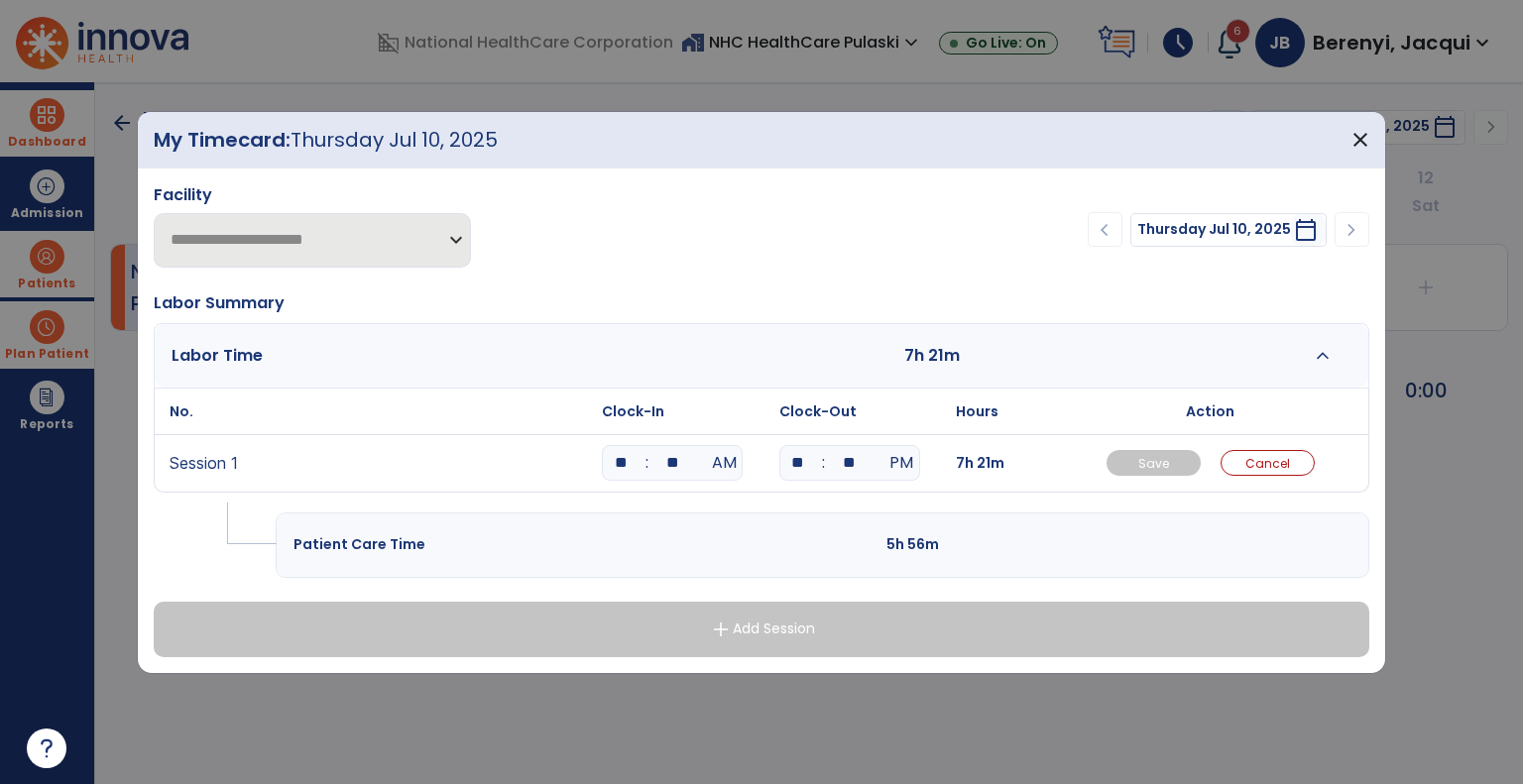click on "**" at bounding box center [672, 463] 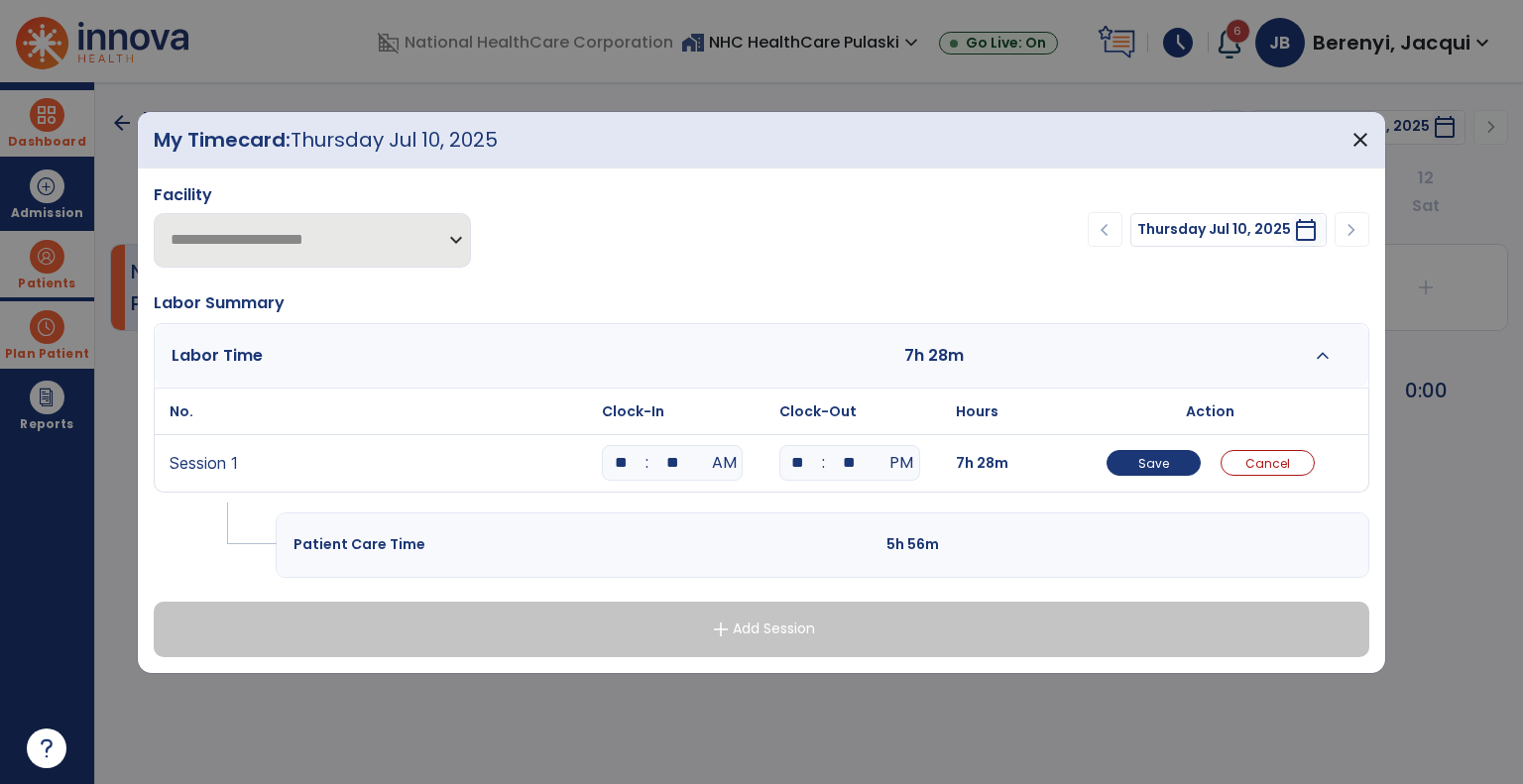 click on "**" at bounding box center (798, 463) 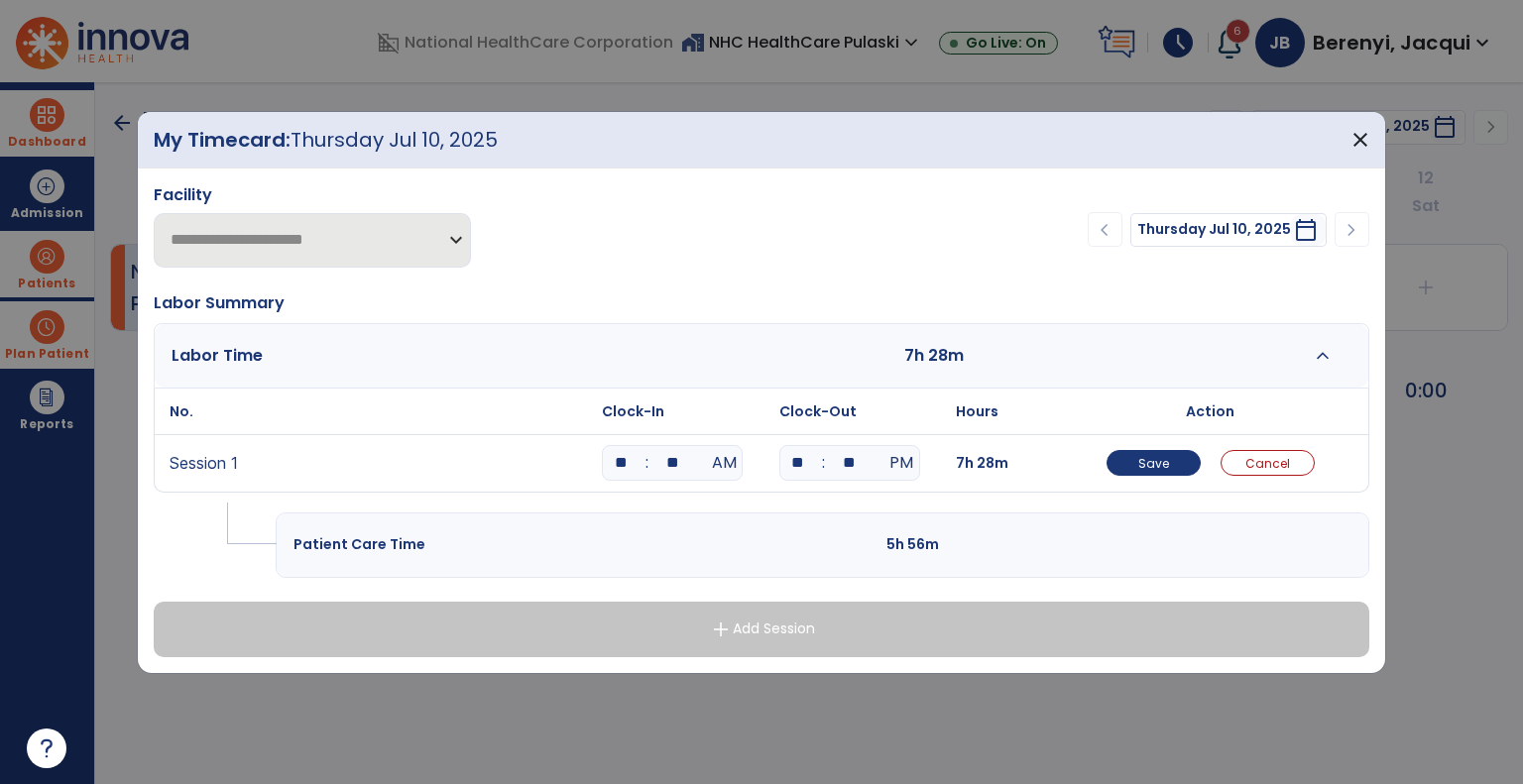 type on "**" 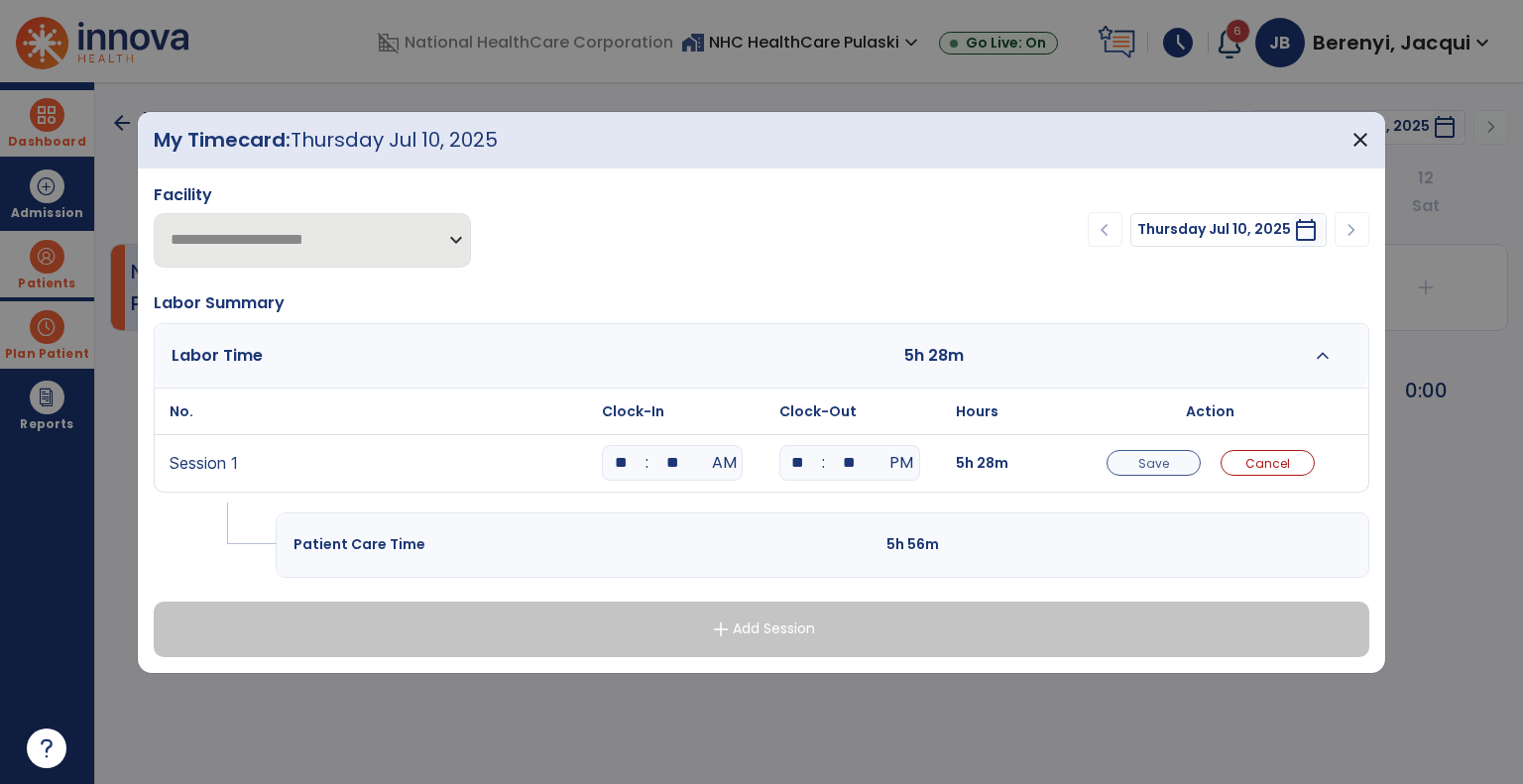 type on "**" 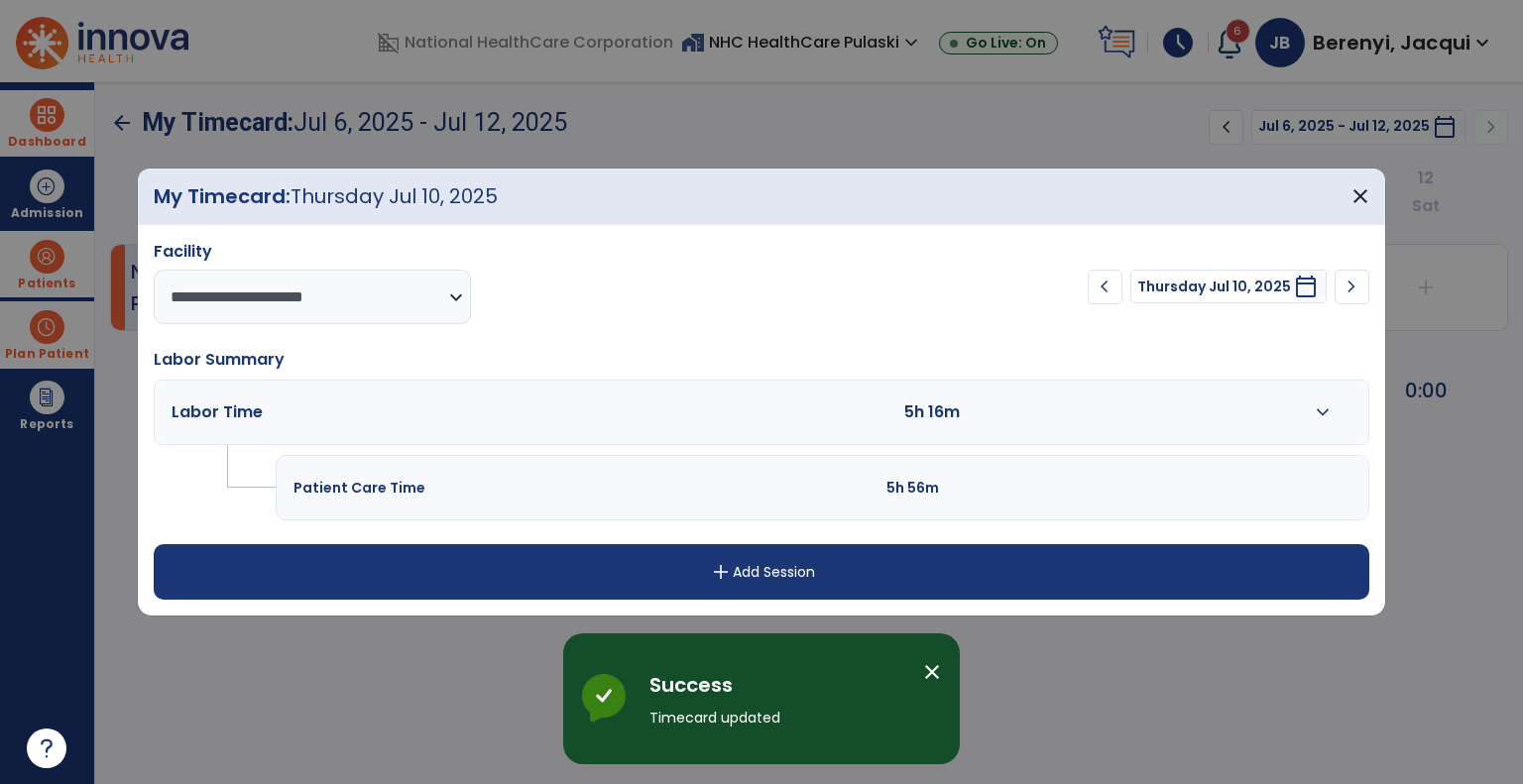 click on "add  Add Session" at bounding box center (762, 572) 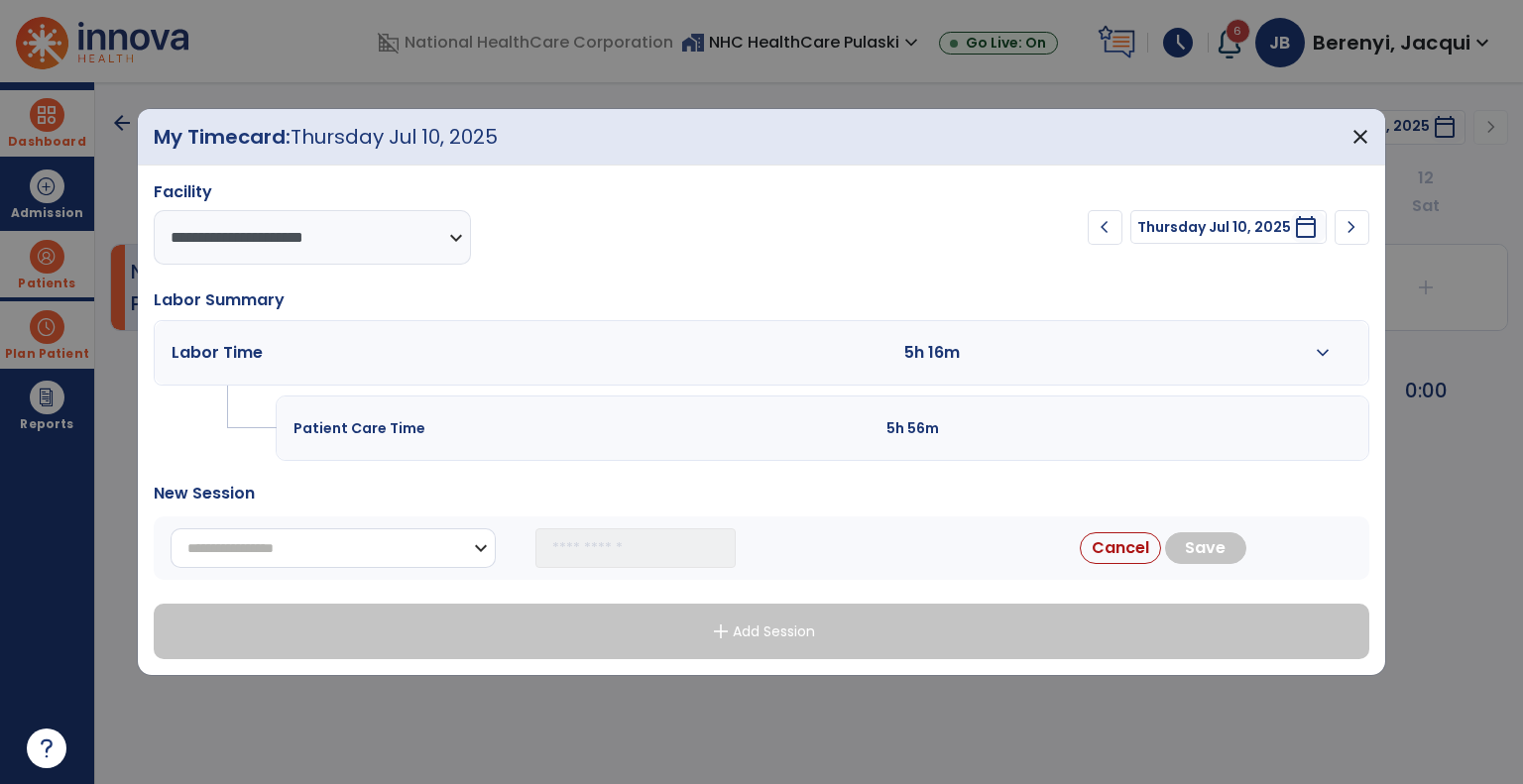click on "**********" at bounding box center [333, 548] 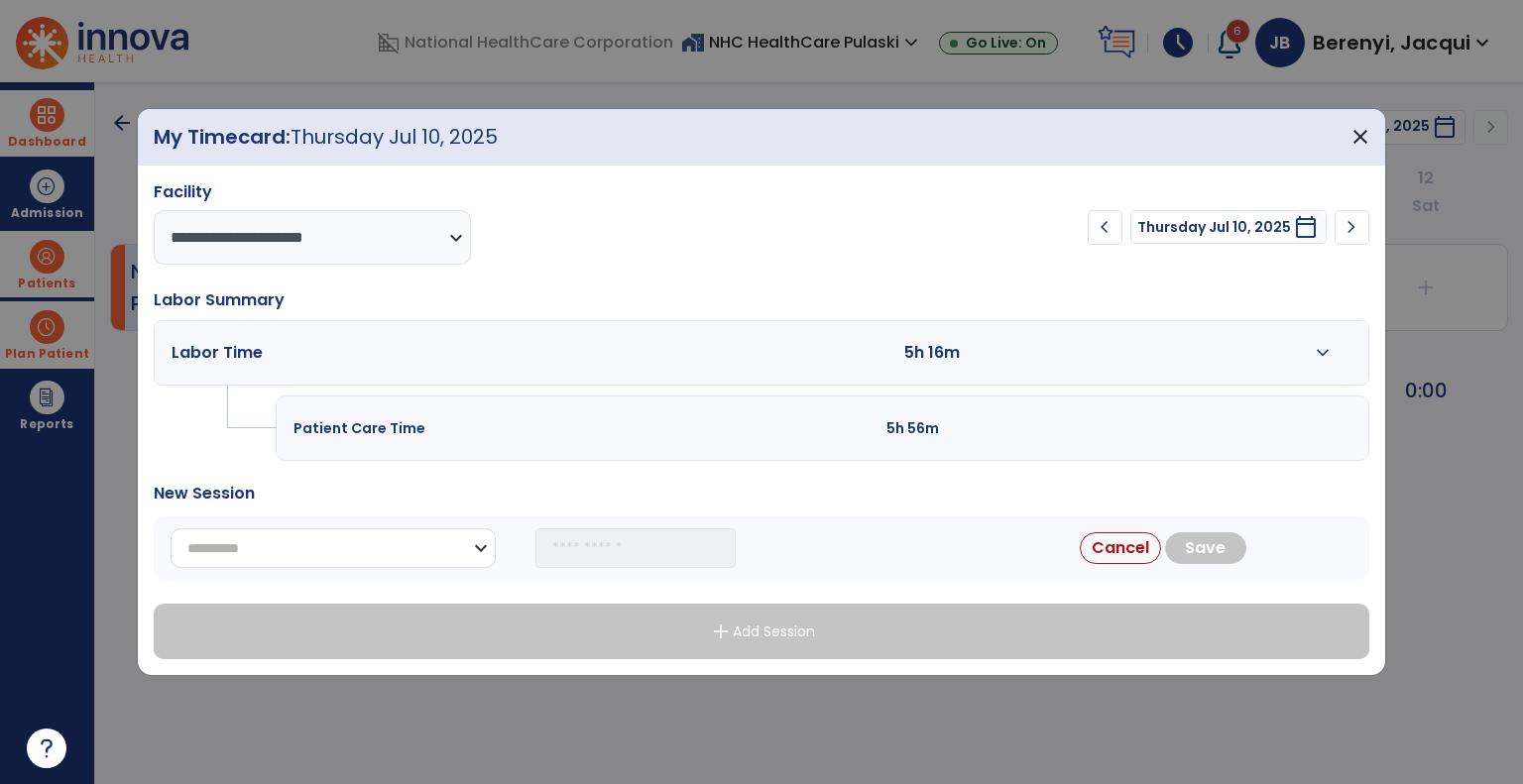 click on "**********" at bounding box center (333, 548) 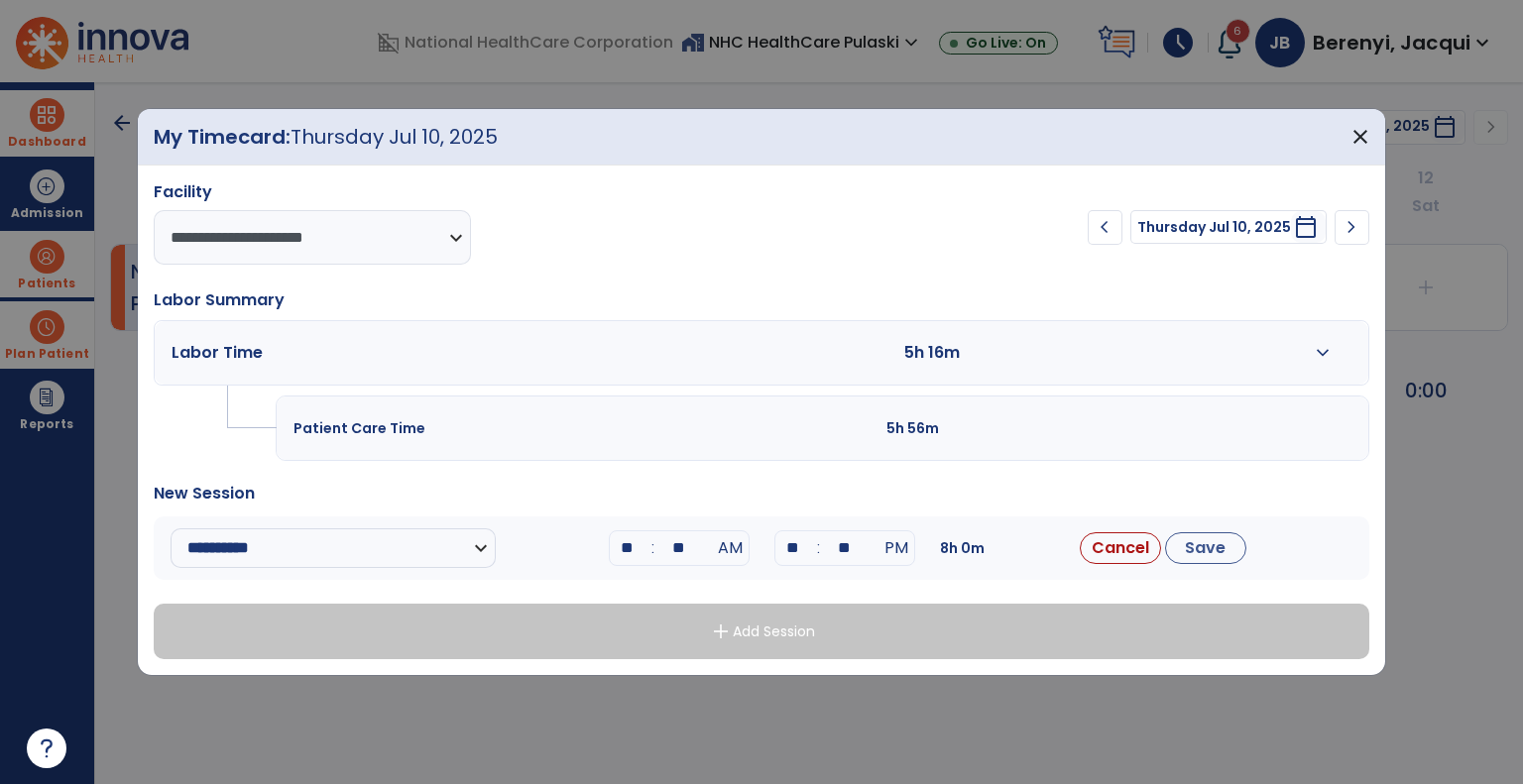 click on "**" at bounding box center [628, 548] 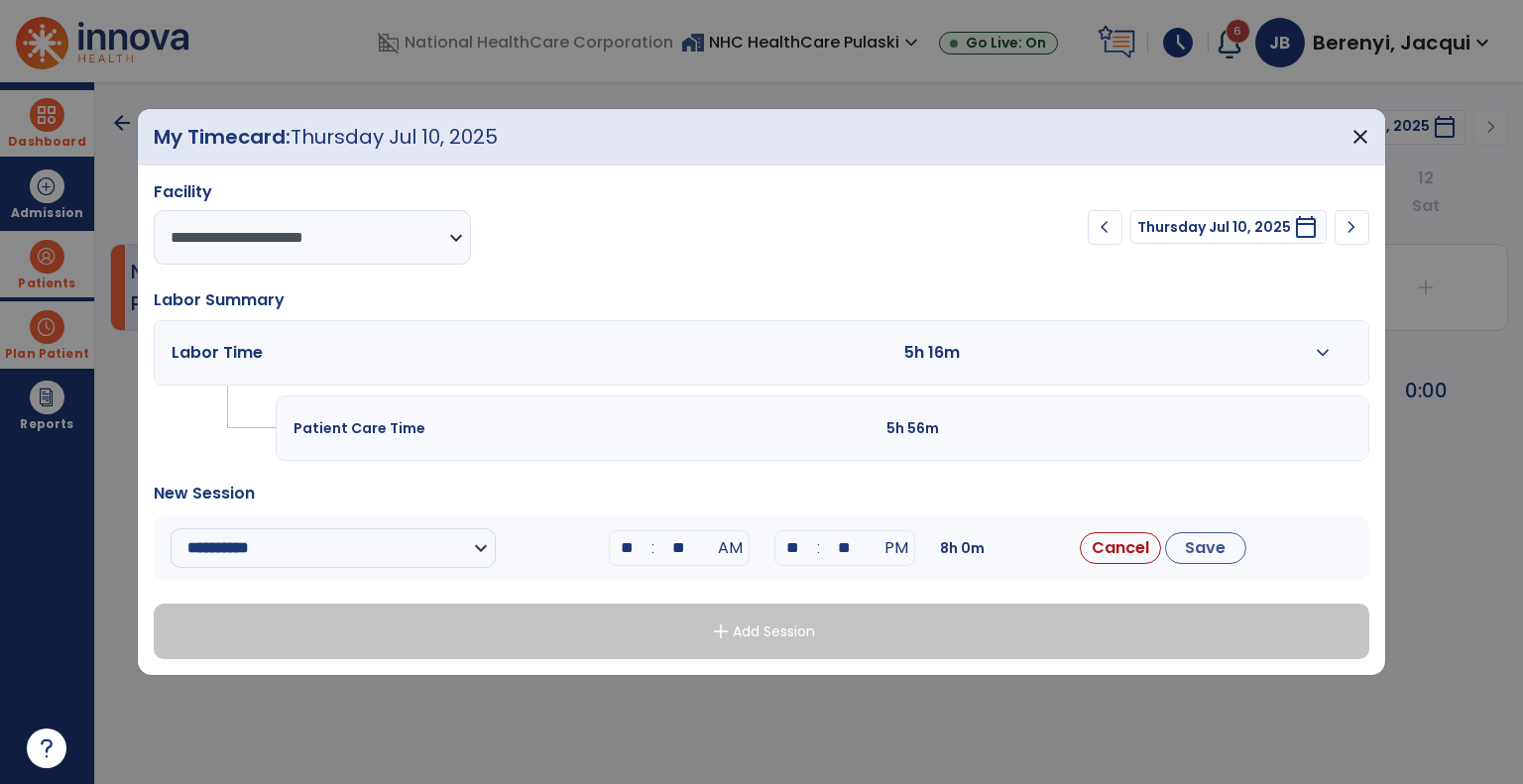 type on "**" 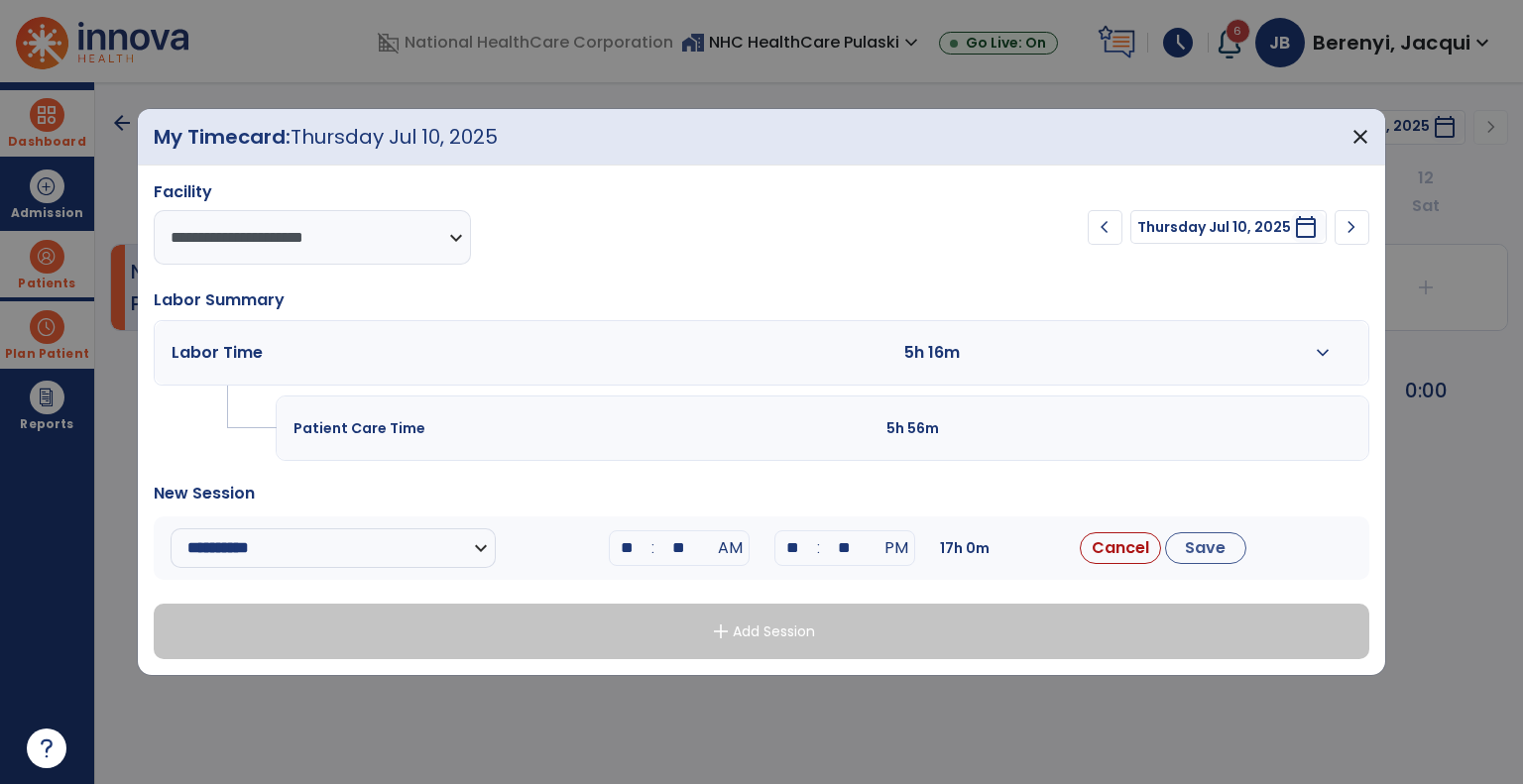 type on "**" 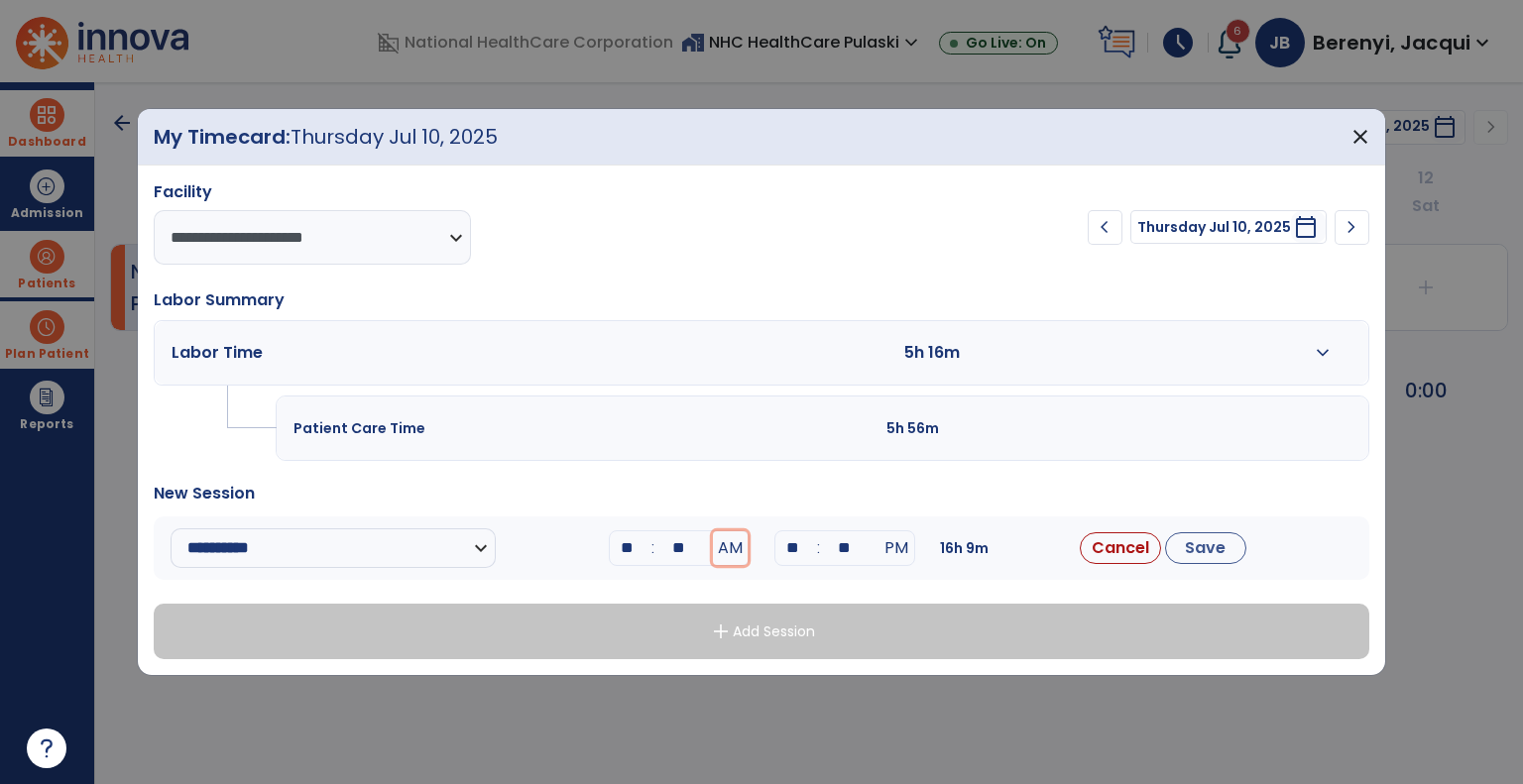 type 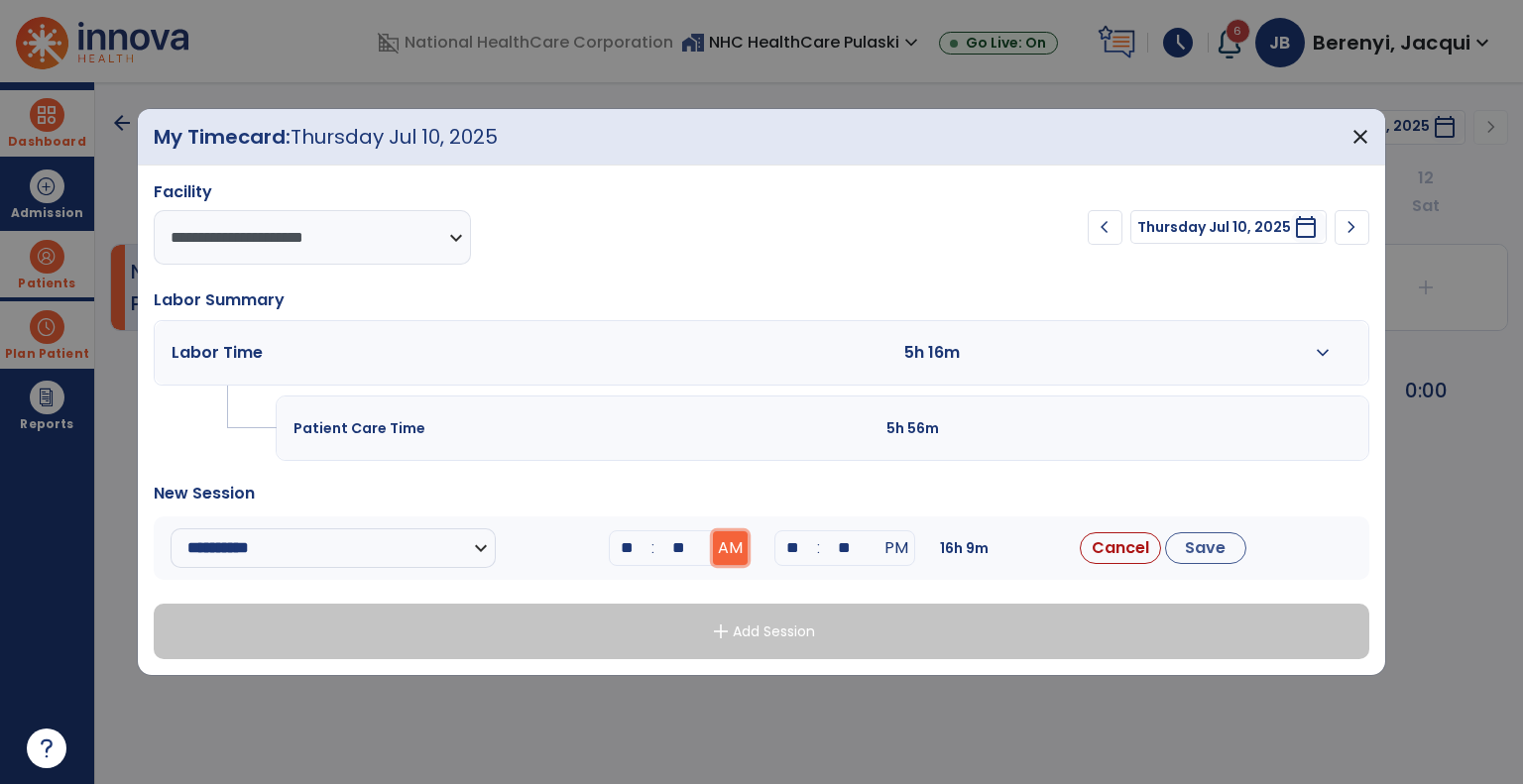 click on "AM" at bounding box center [730, 548] 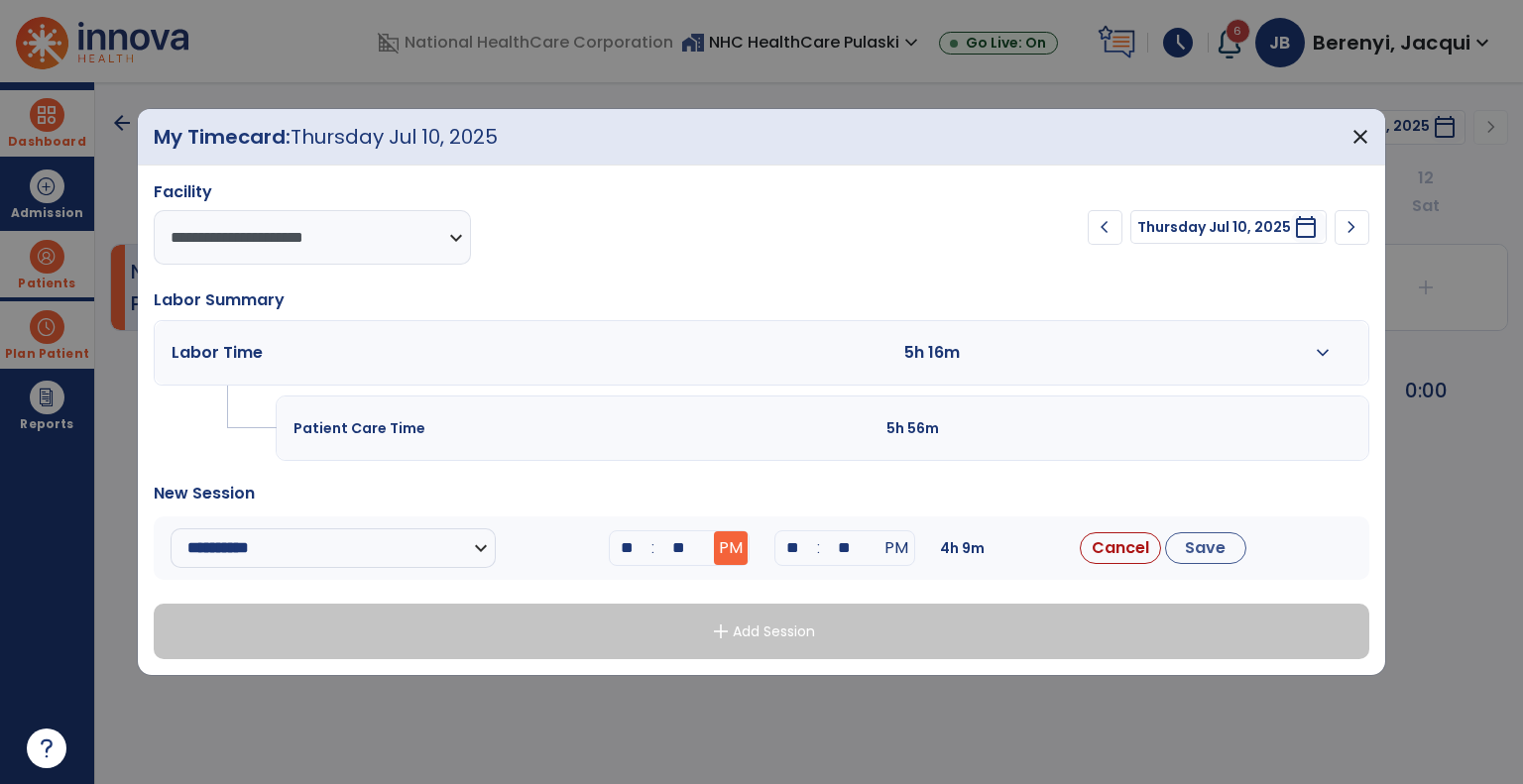 type on "**" 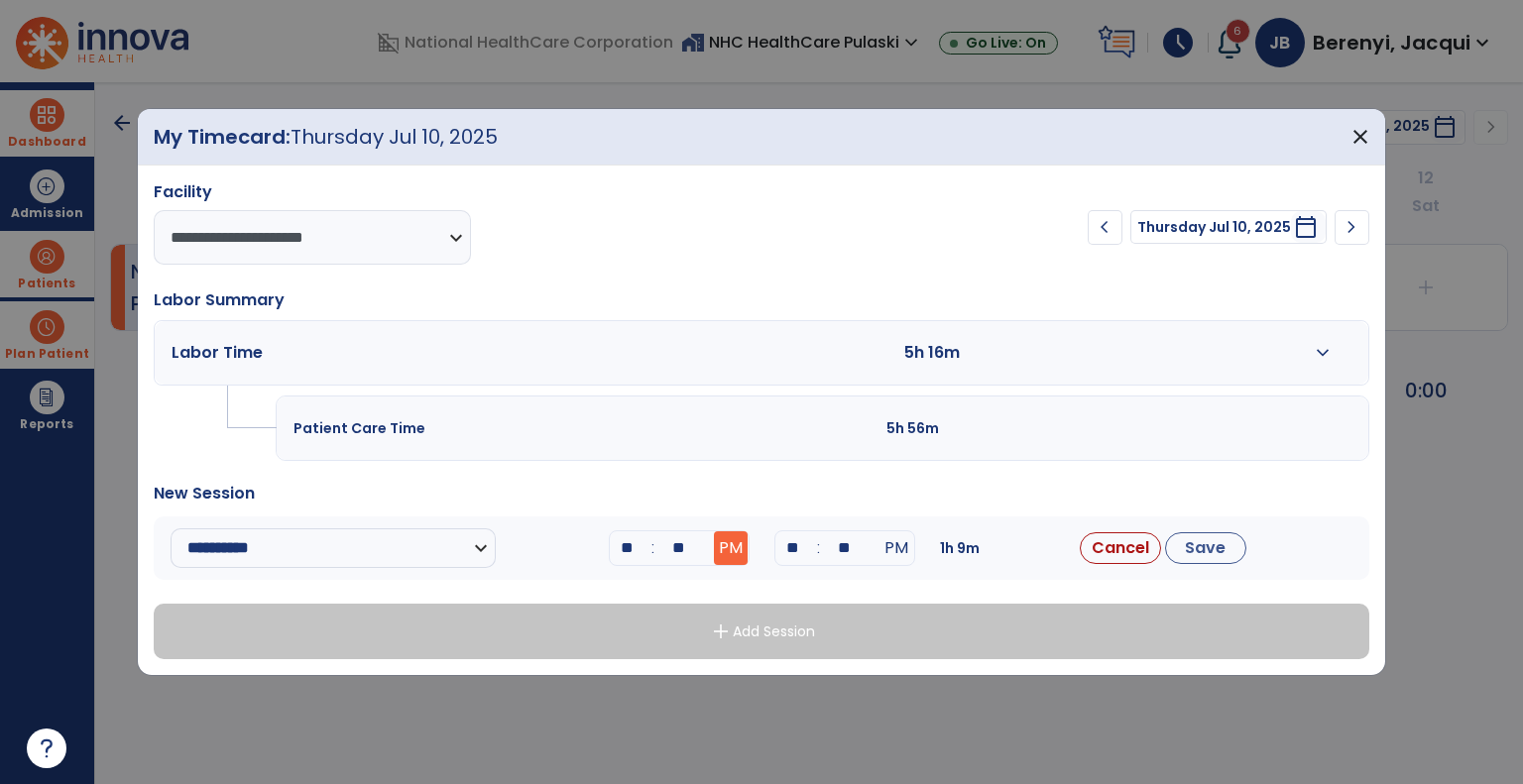 type on "**" 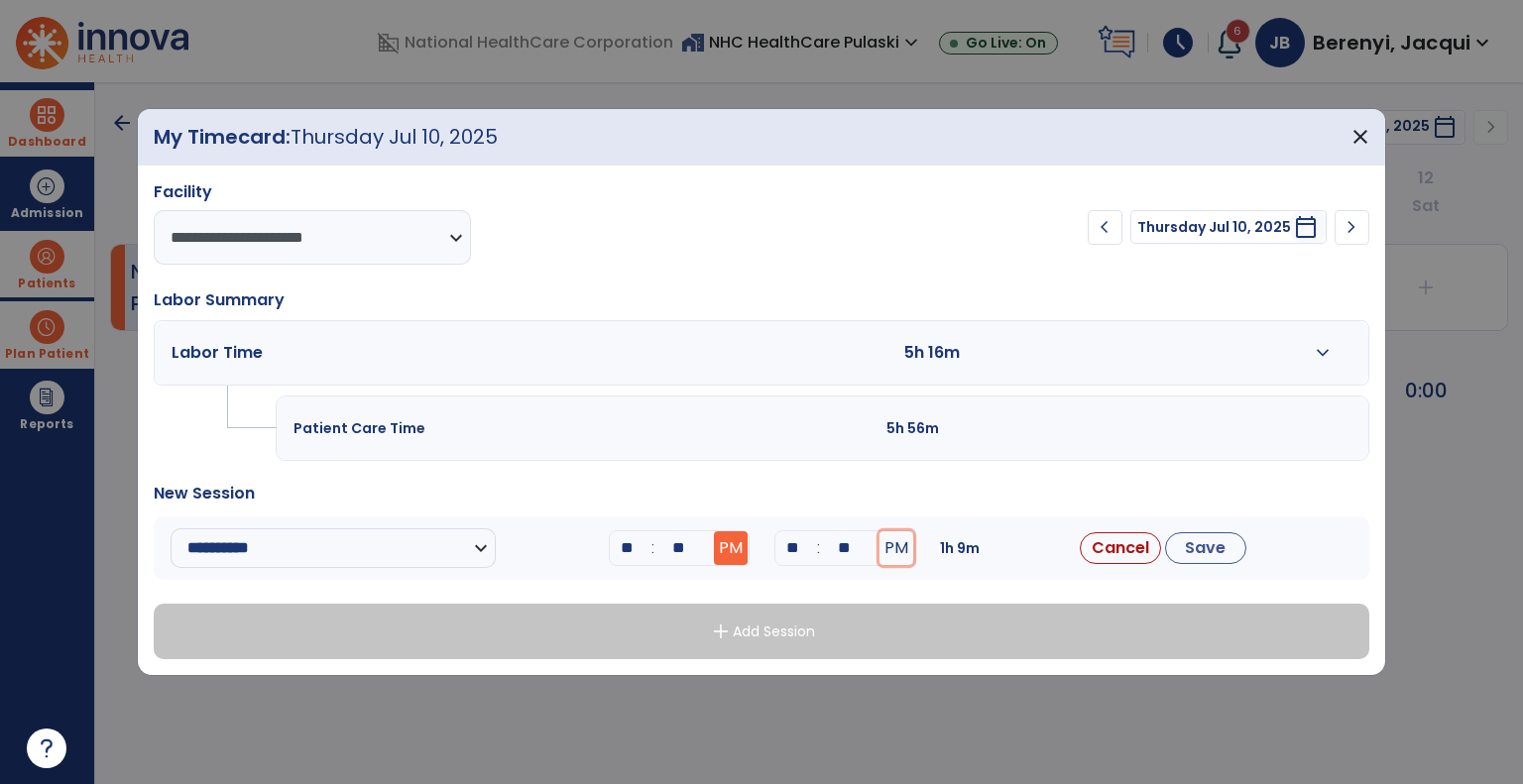 type 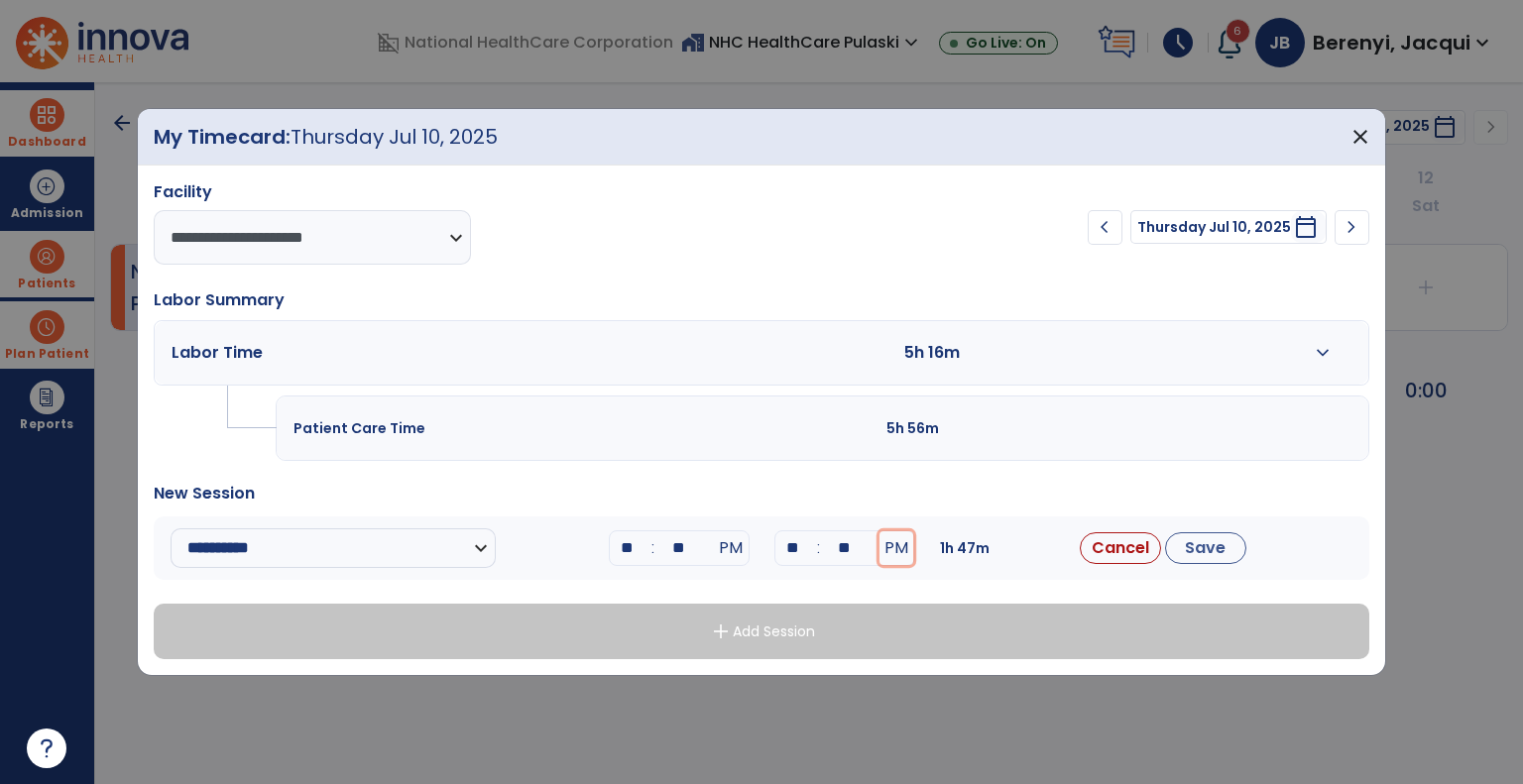 click on "Save" at bounding box center [1206, 548] 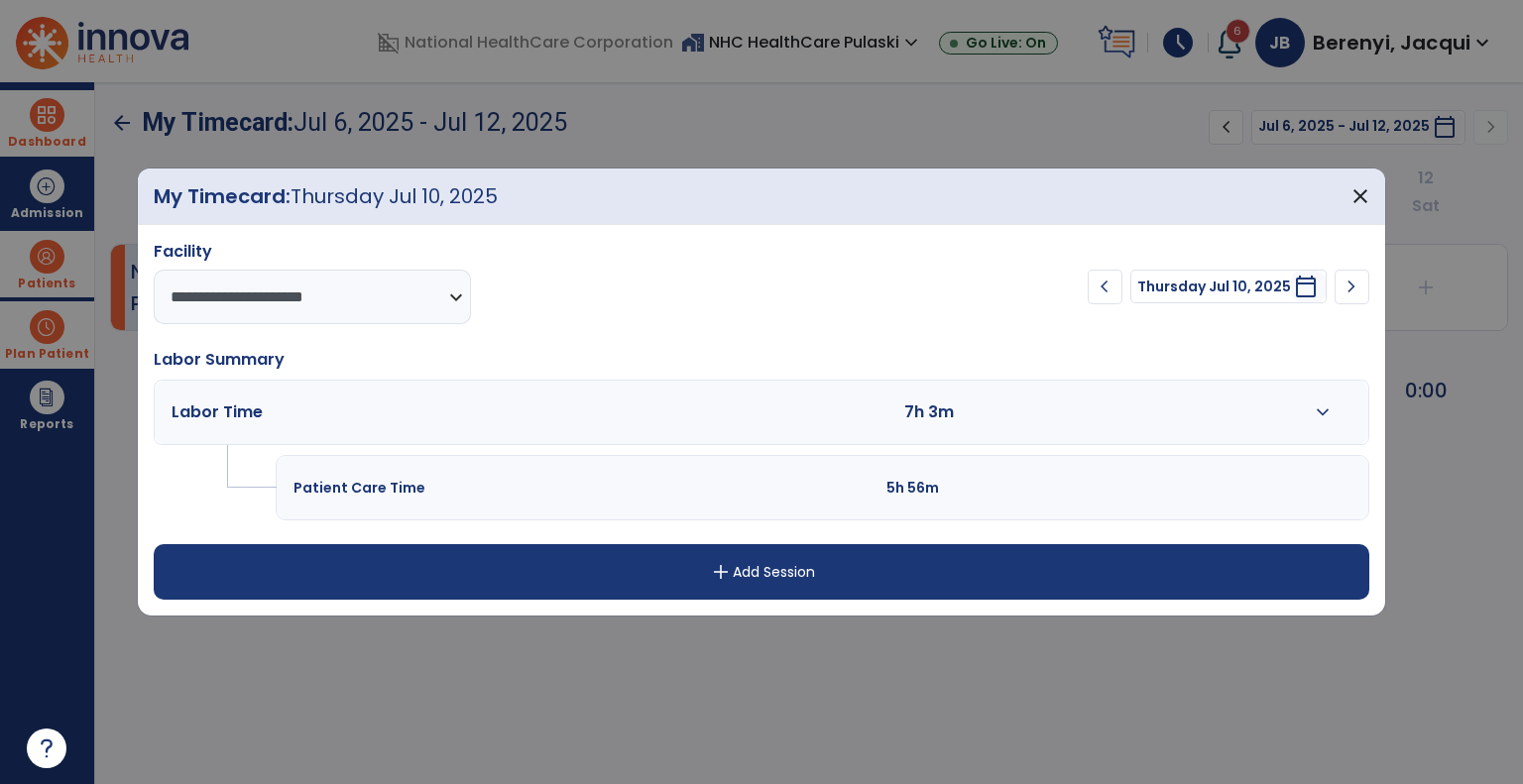 click on "expand_more" at bounding box center [1323, 412] 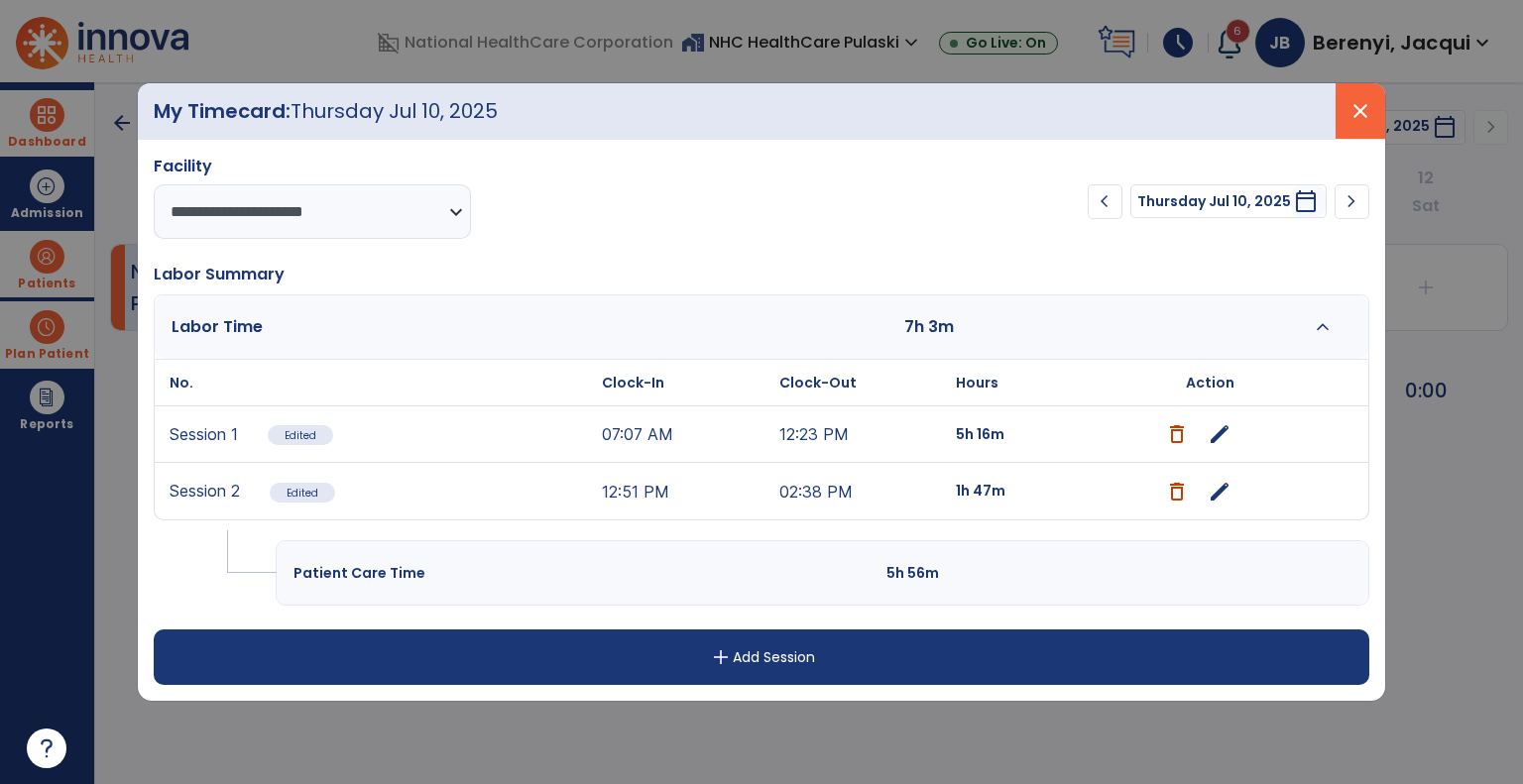 click on "close" at bounding box center [1360, 111] 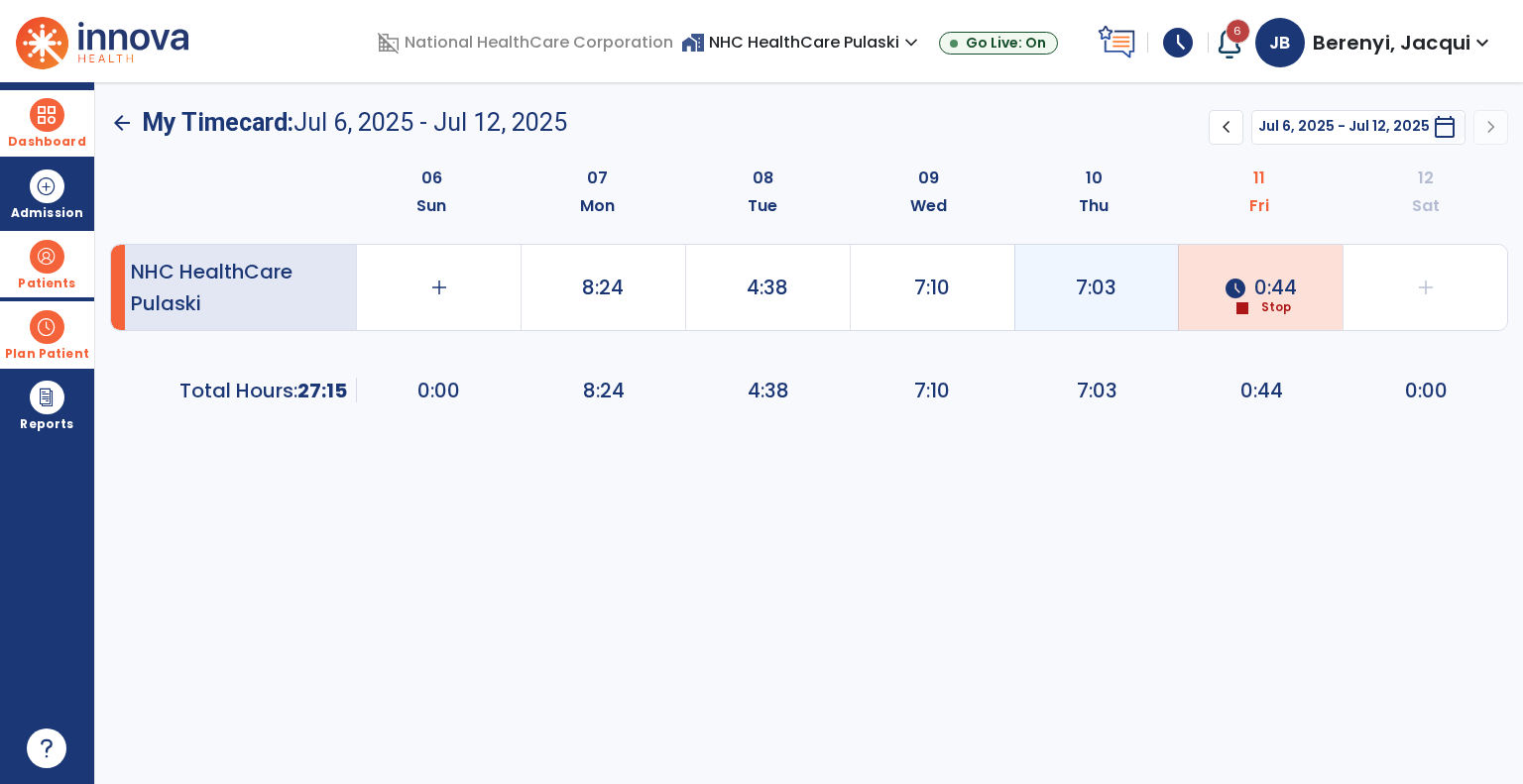 click on "7:03" 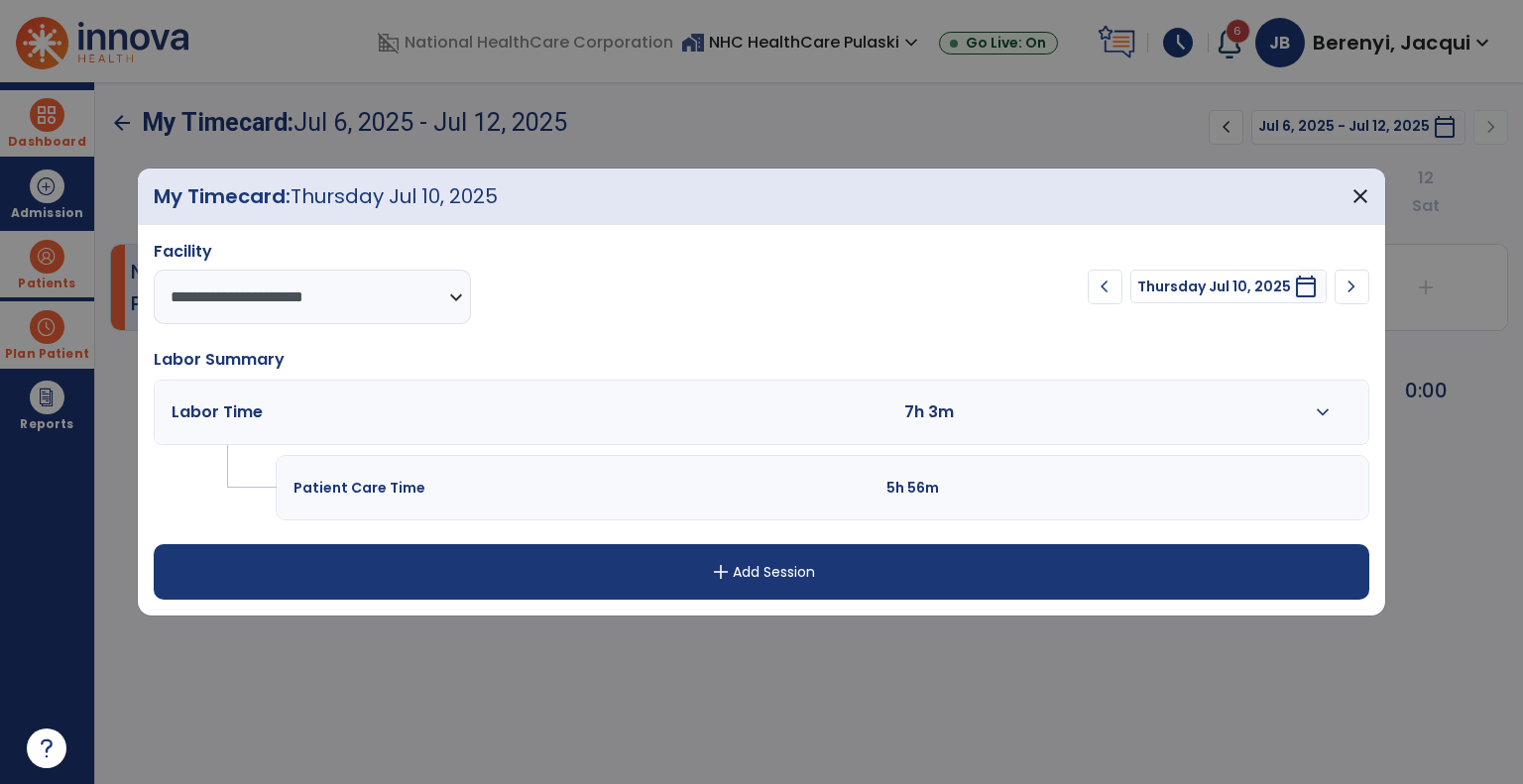 click on "expand_more" at bounding box center [1323, 412] 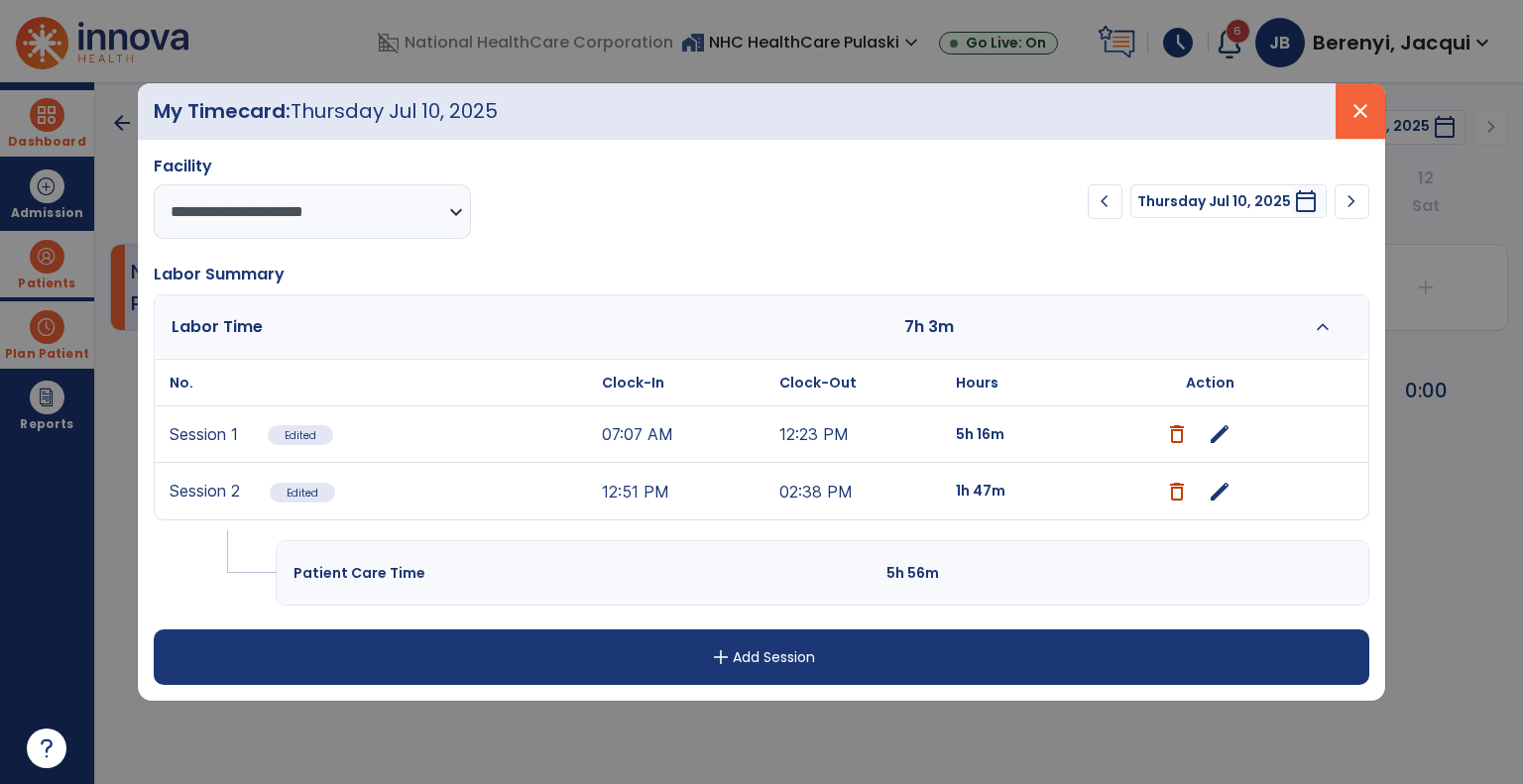 click on "close" at bounding box center (1360, 111) 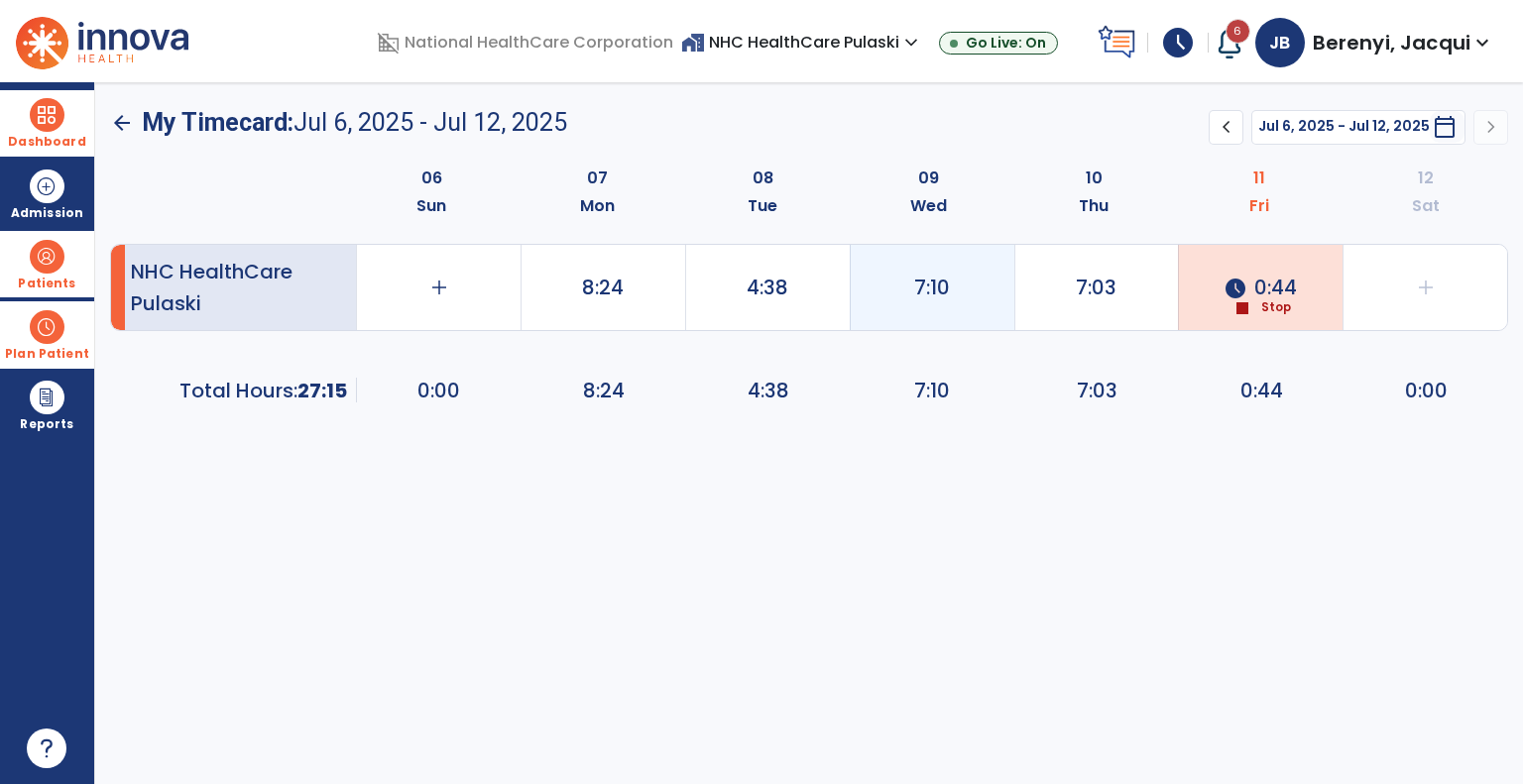 click on "7:10" 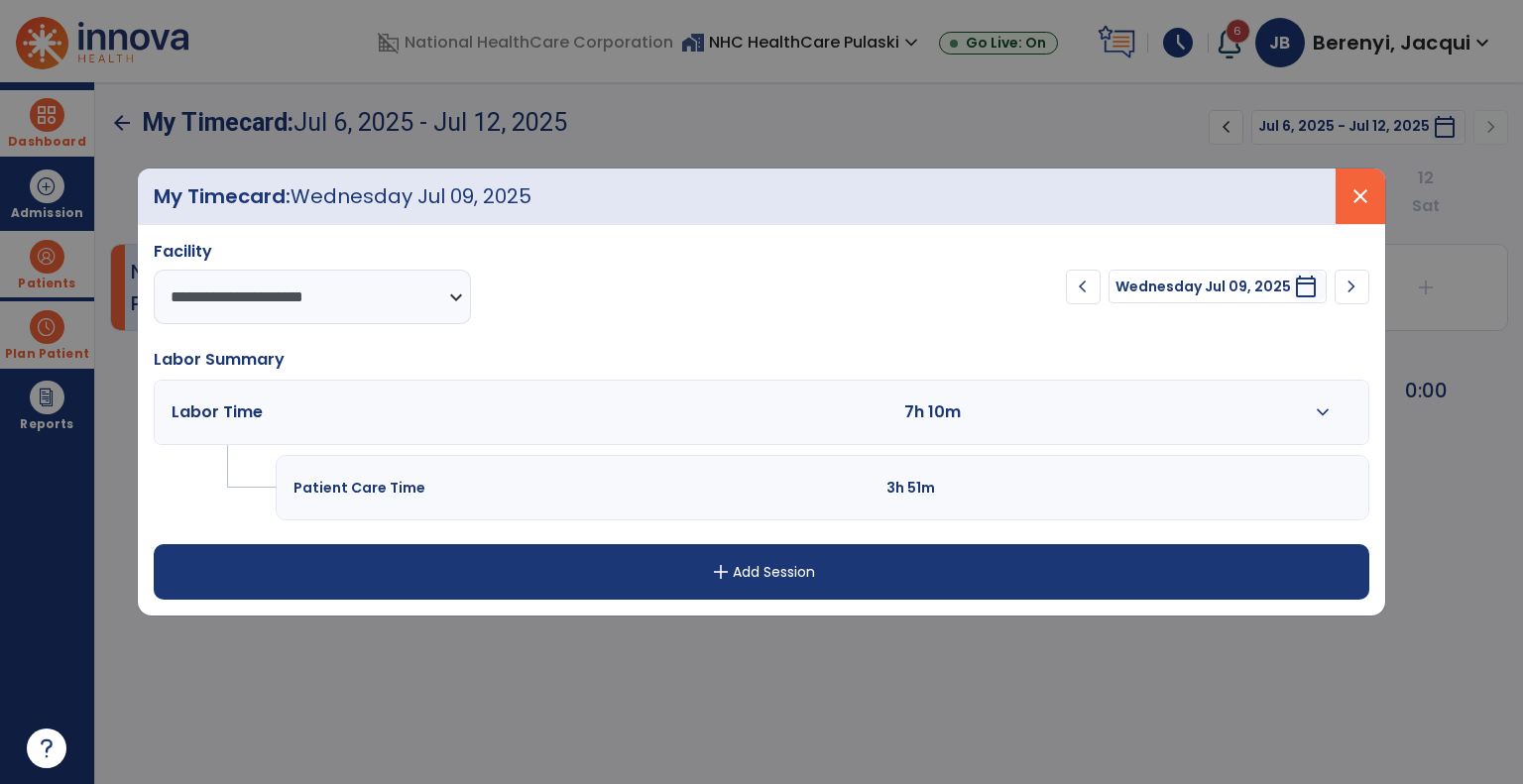 click on "close" at bounding box center (1360, 196) 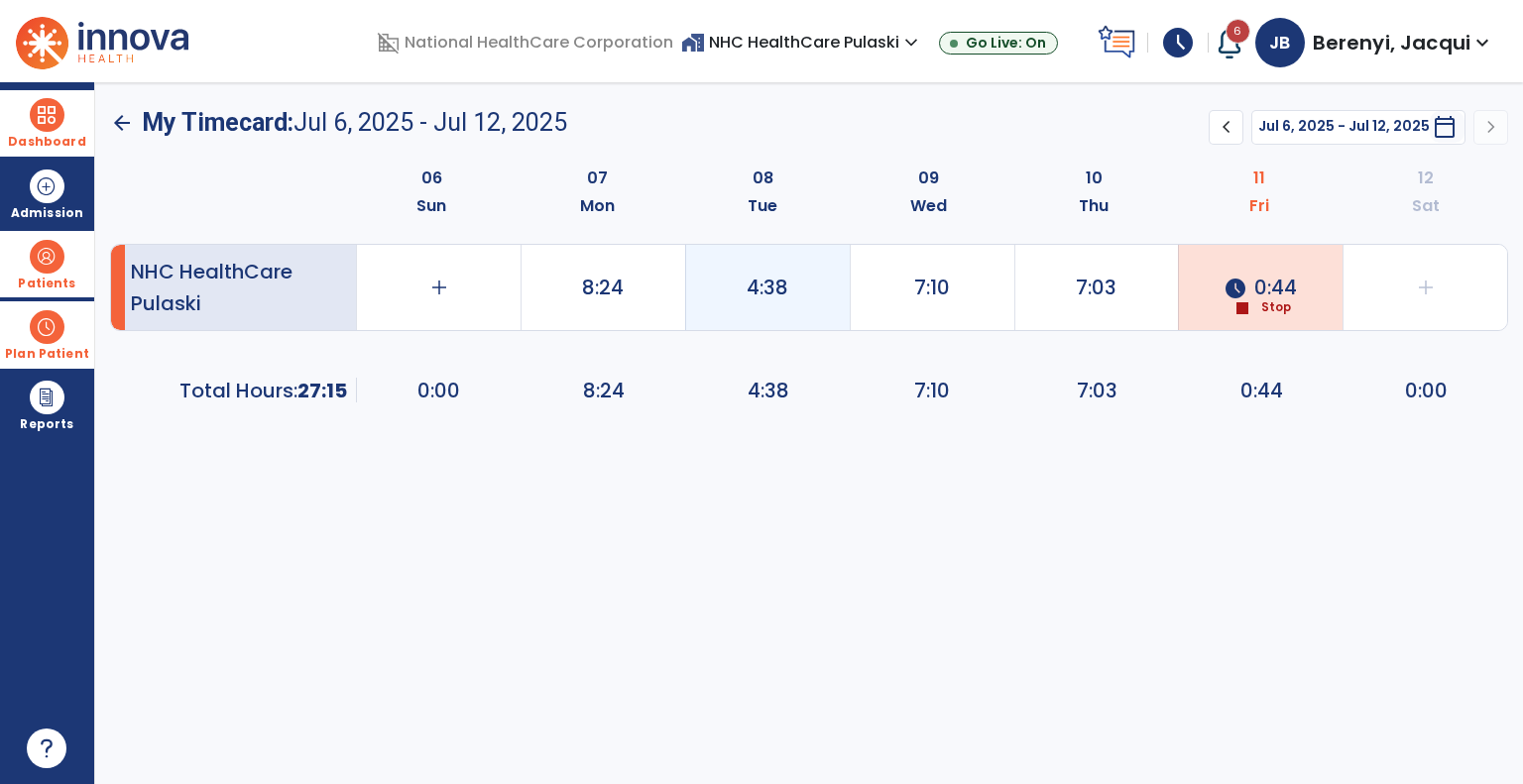 click on "4:38" 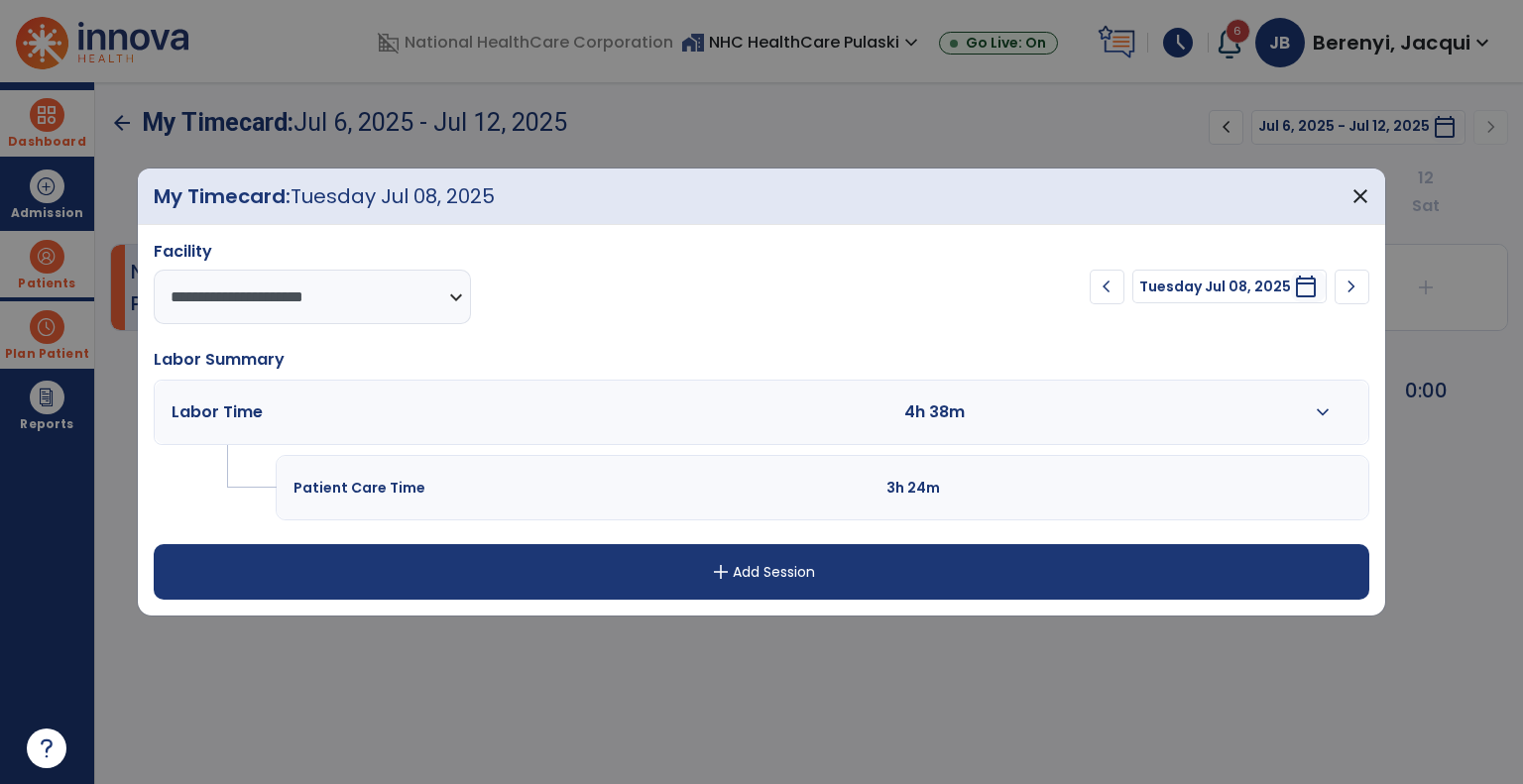 click on "expand_more" at bounding box center (1323, 412) 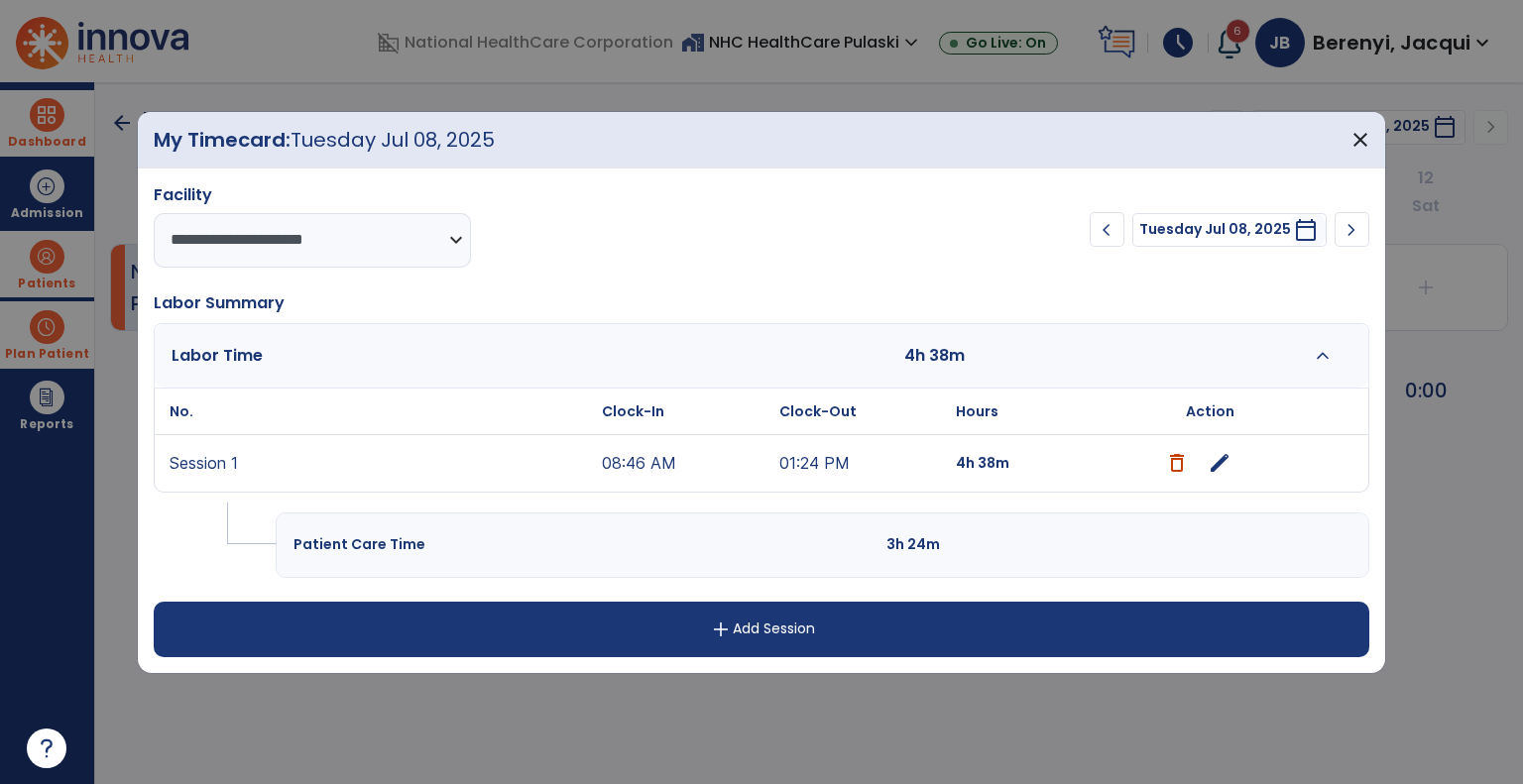 click on "08:46 AM" at bounding box center (685, 463) 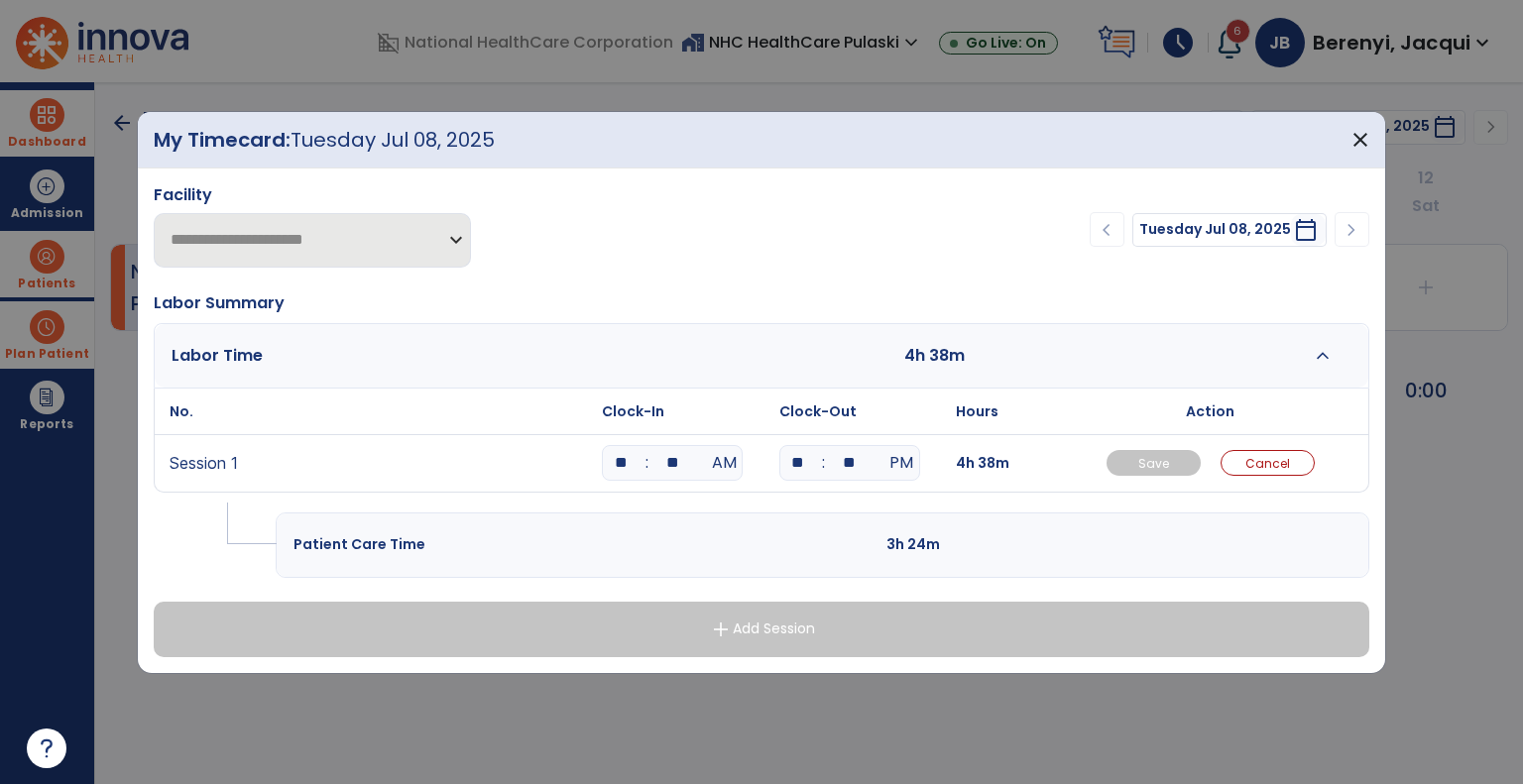 click on "**" at bounding box center [672, 463] 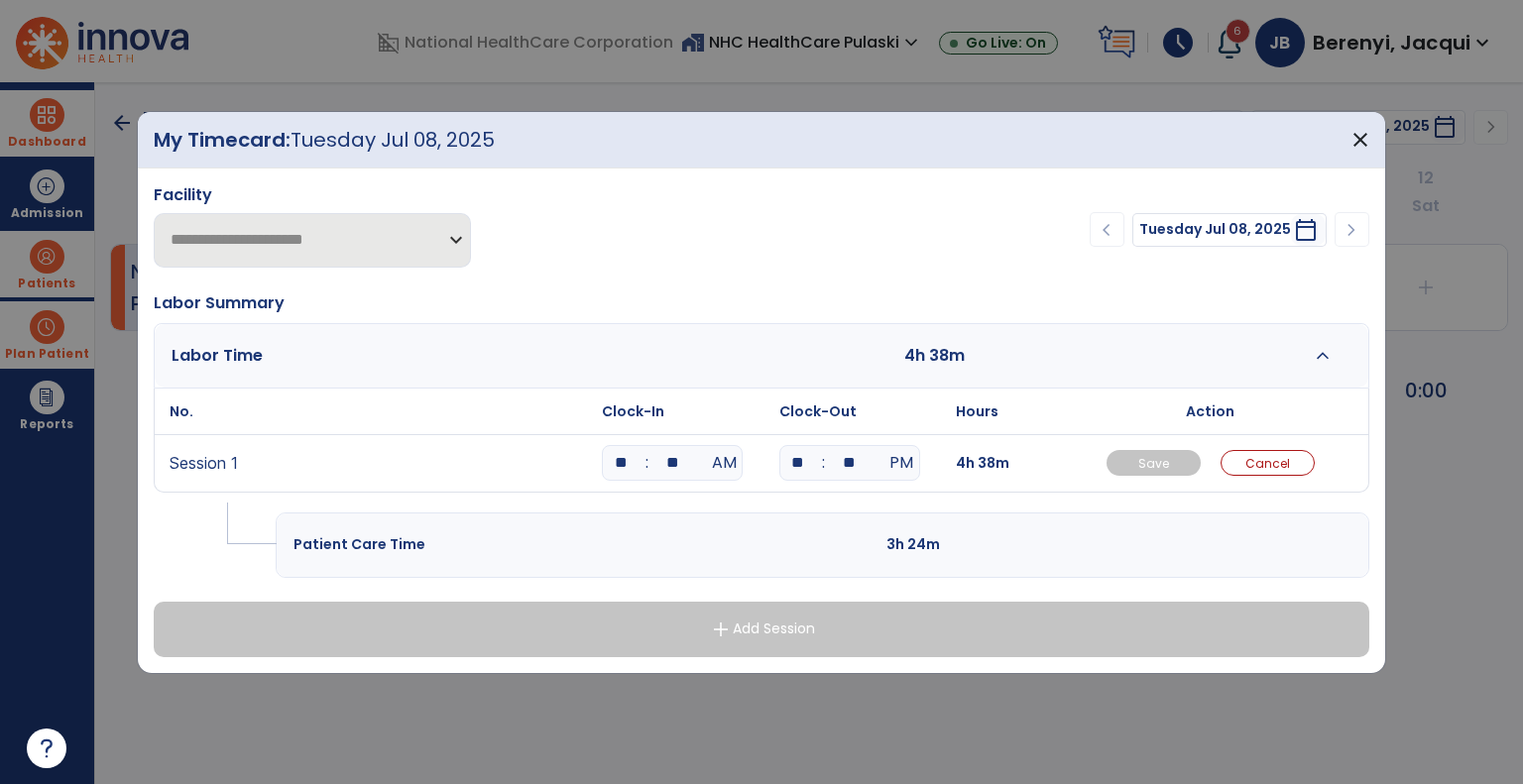 type on "**" 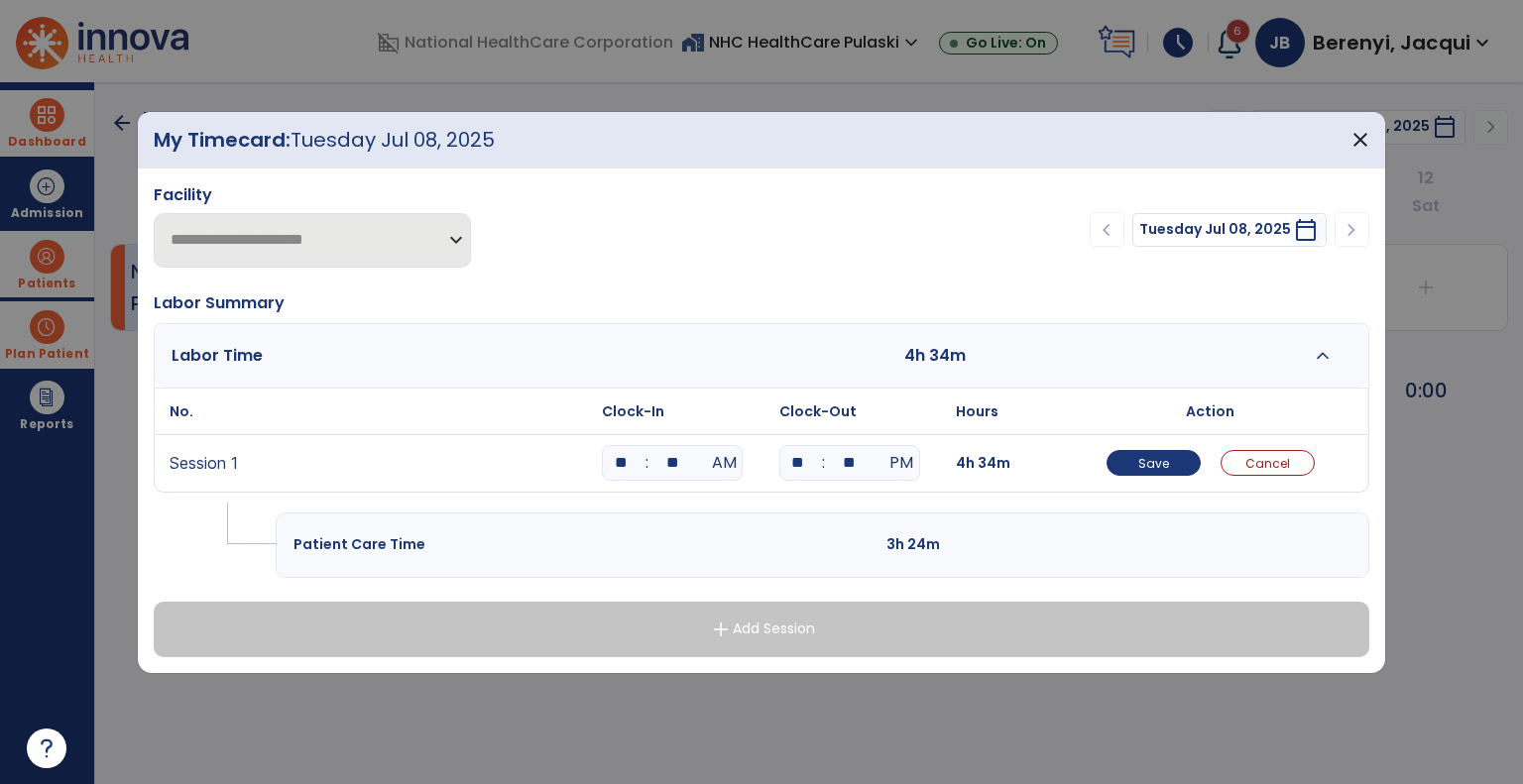 type on "*" 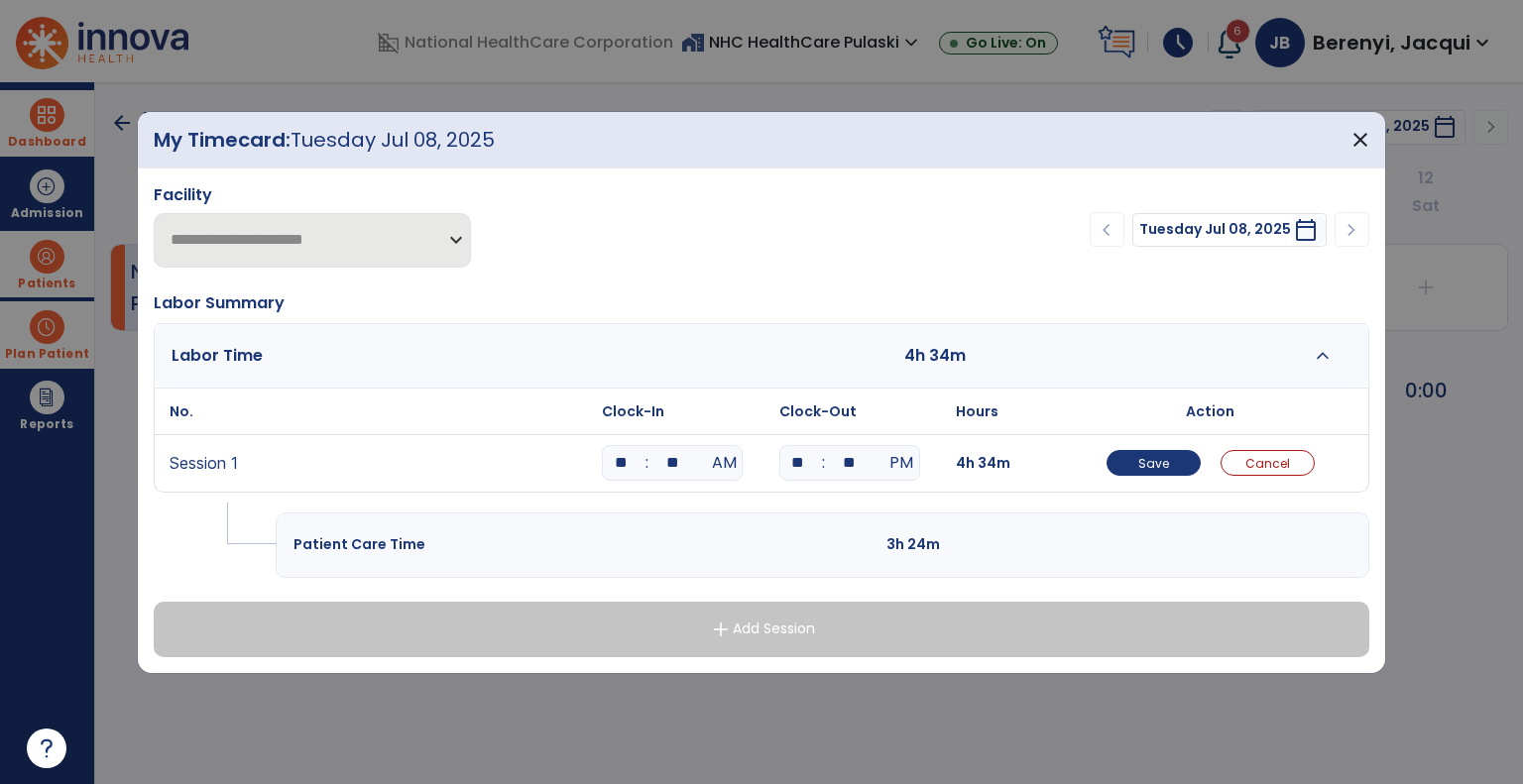 type on "**" 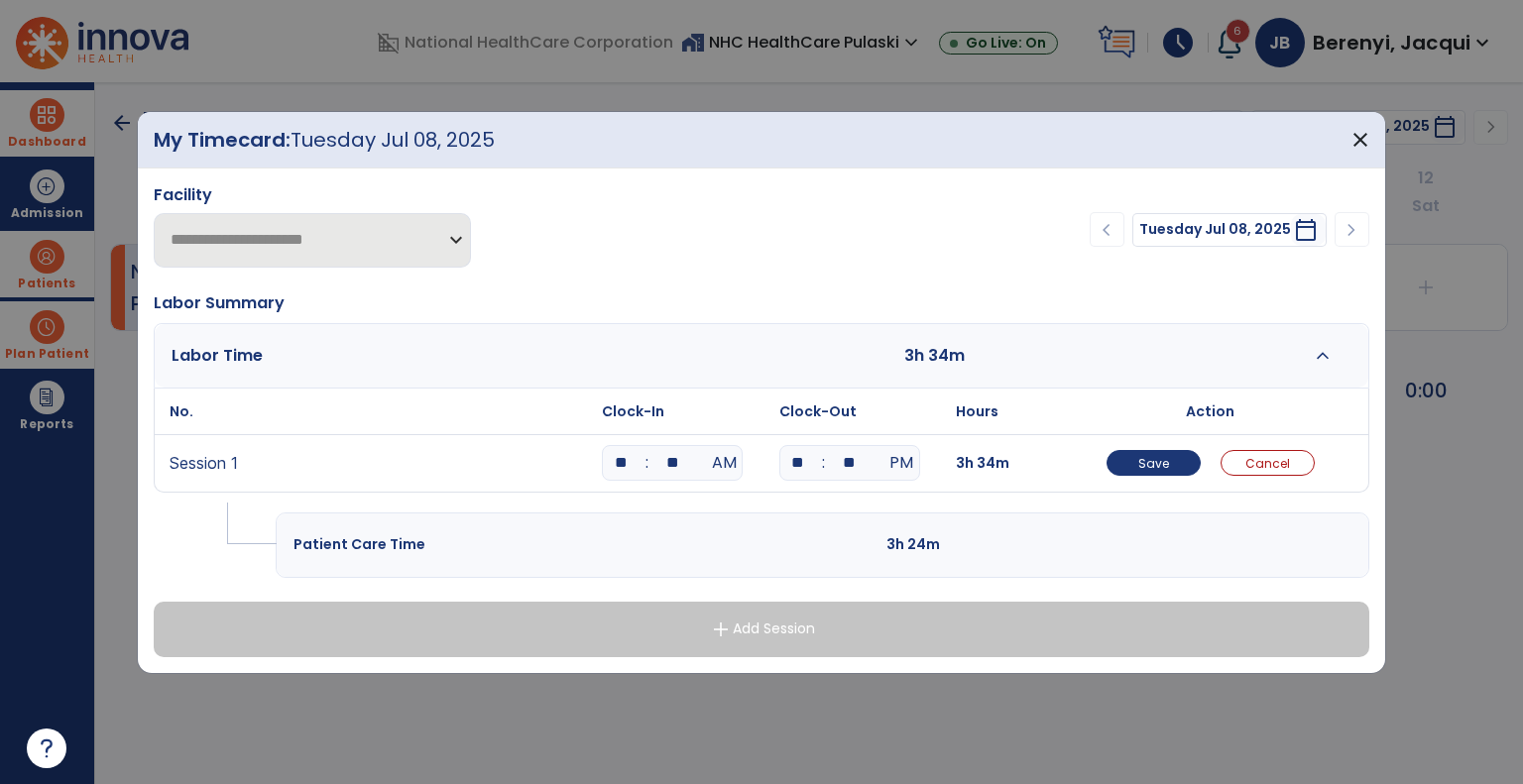 type on "**" 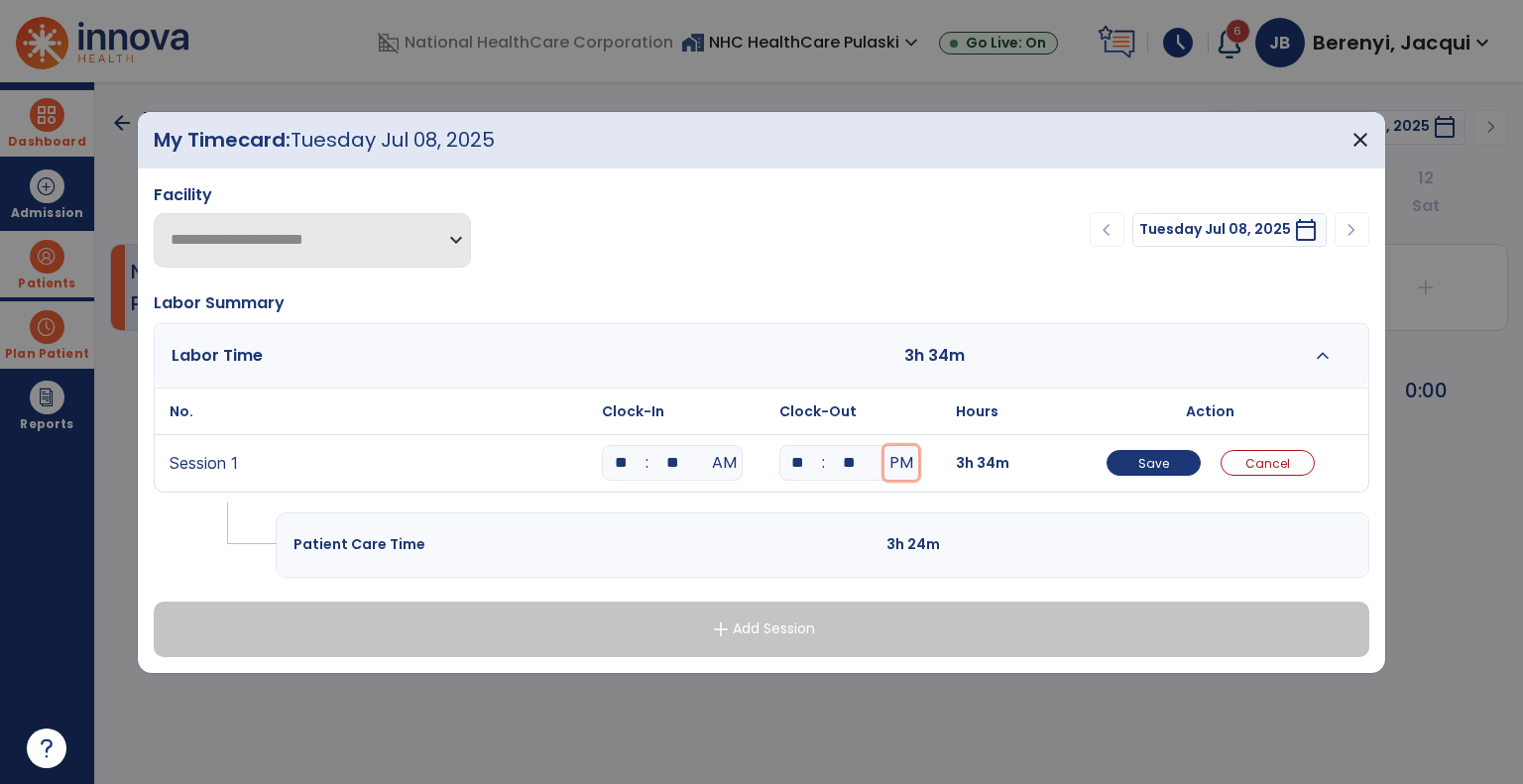 type 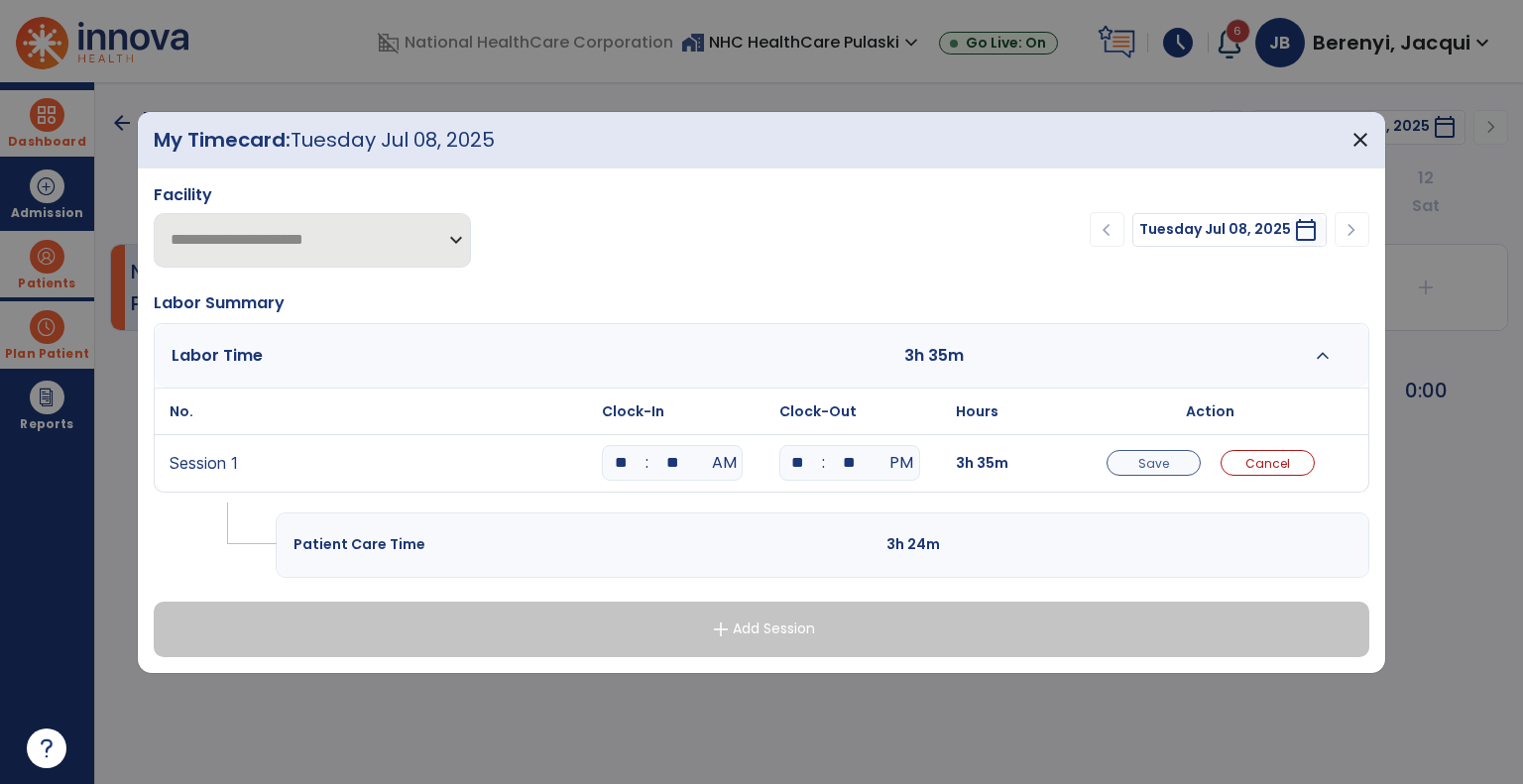 click on "Save" at bounding box center [1153, 463] 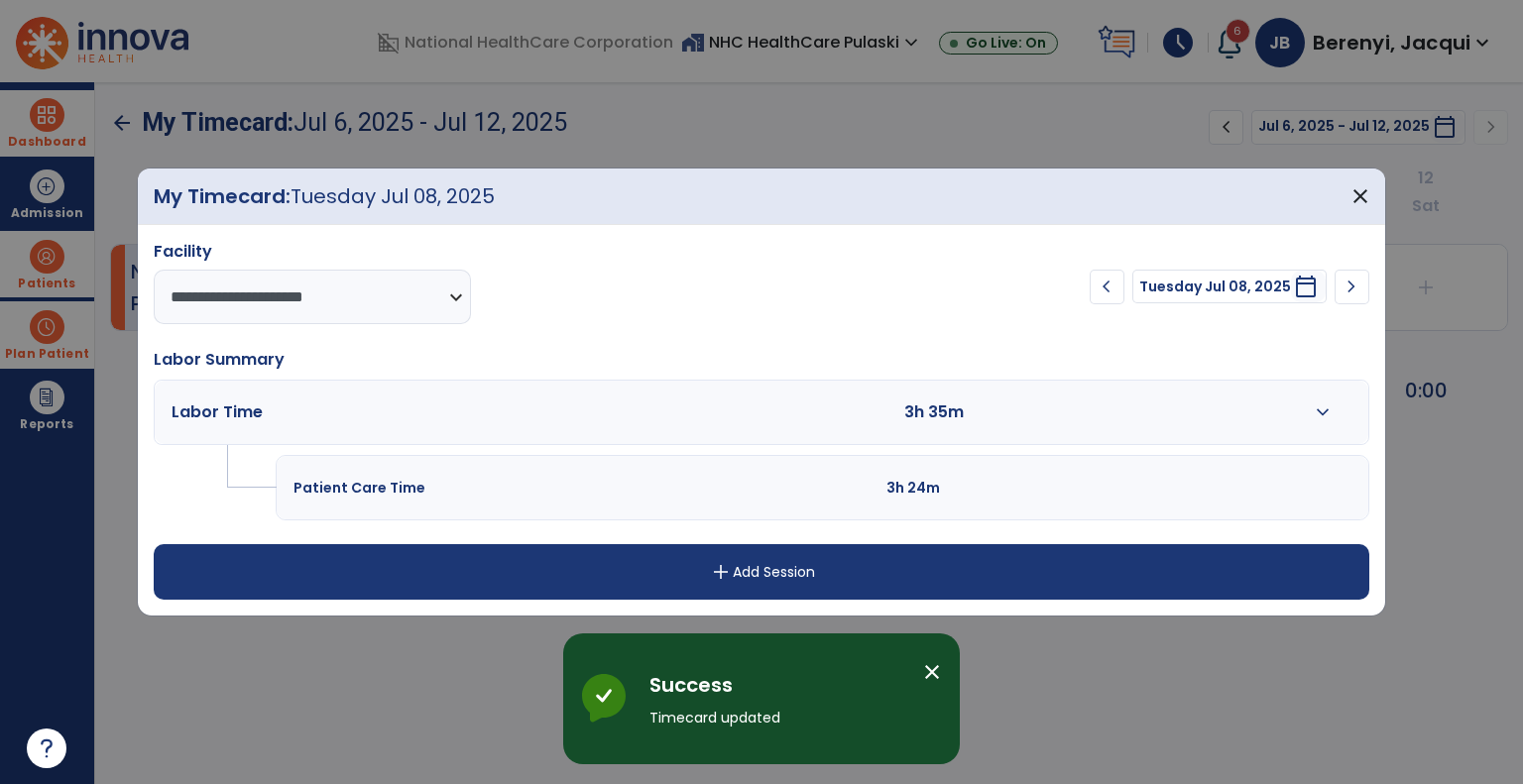 click on "add" at bounding box center [721, 572] 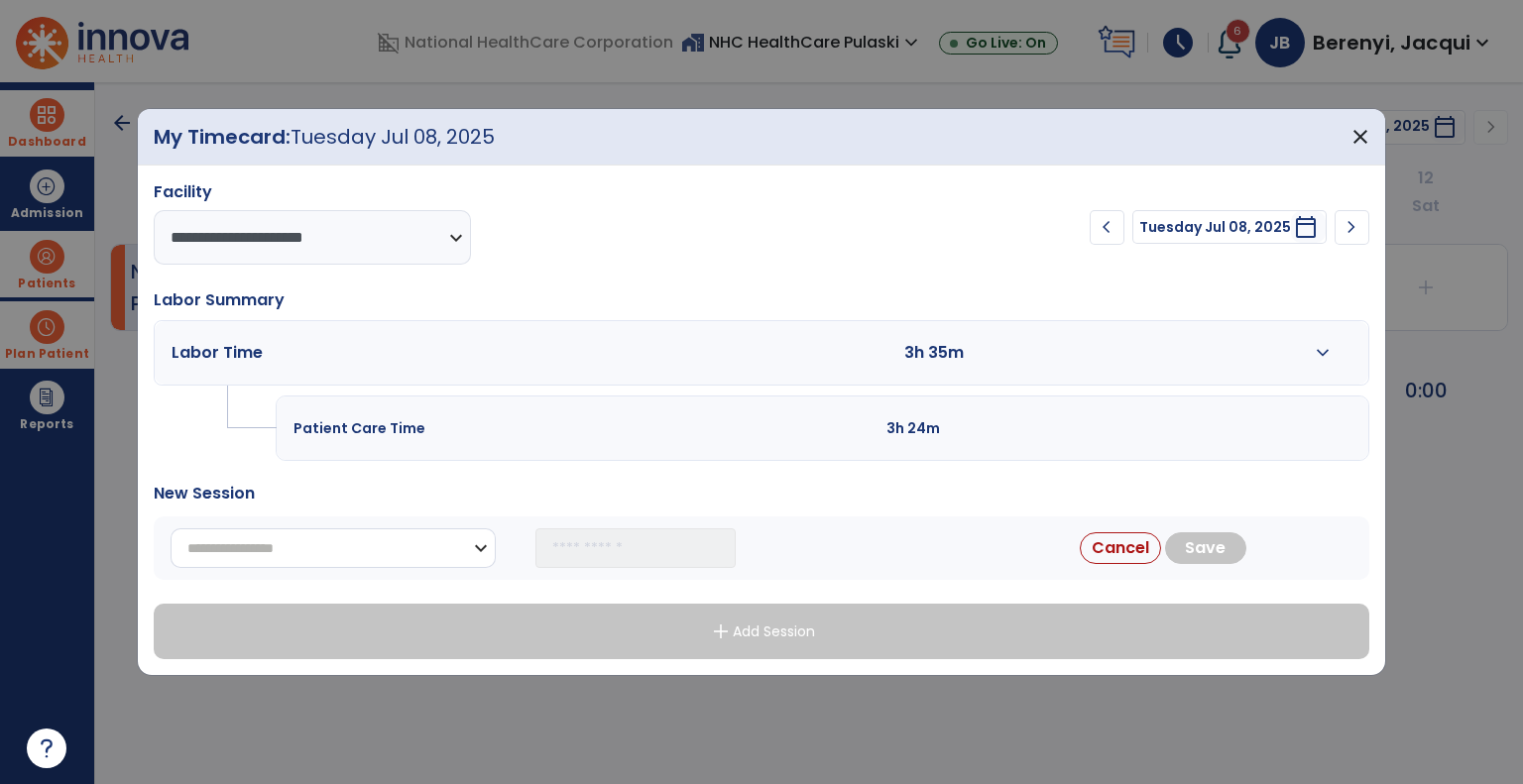 click on "**********" at bounding box center [333, 548] 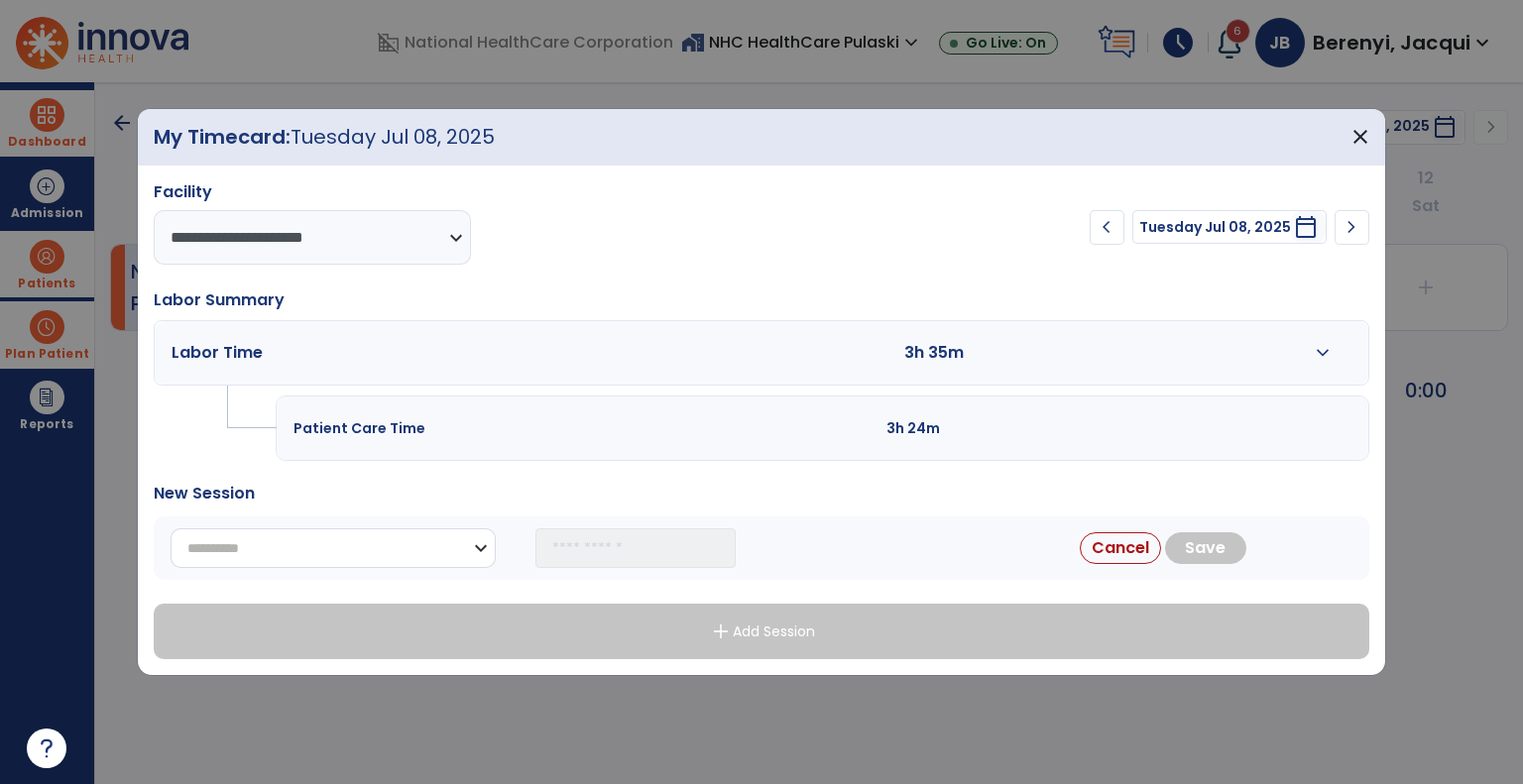 click on "**********" at bounding box center [333, 548] 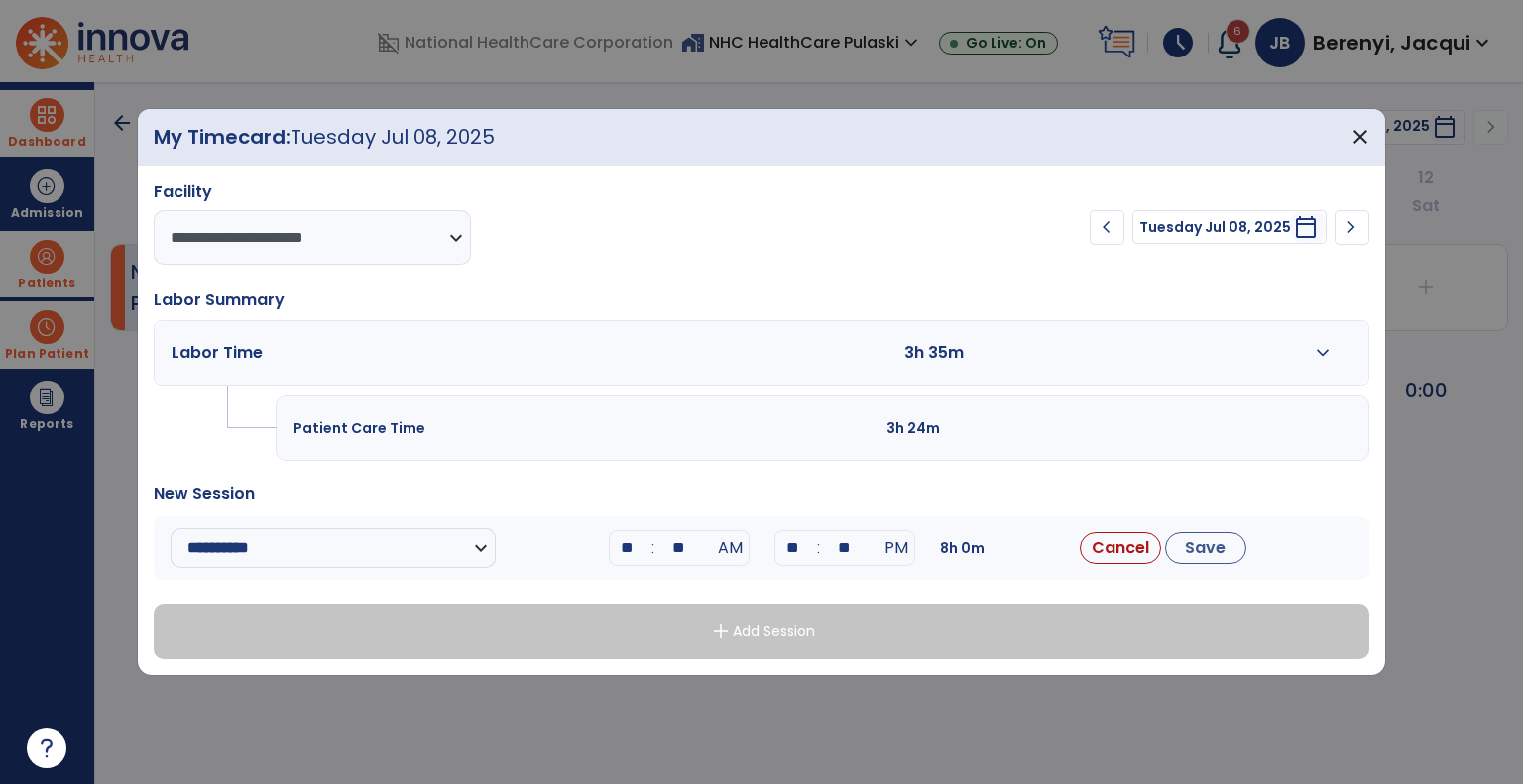 click on "**" at bounding box center (628, 548) 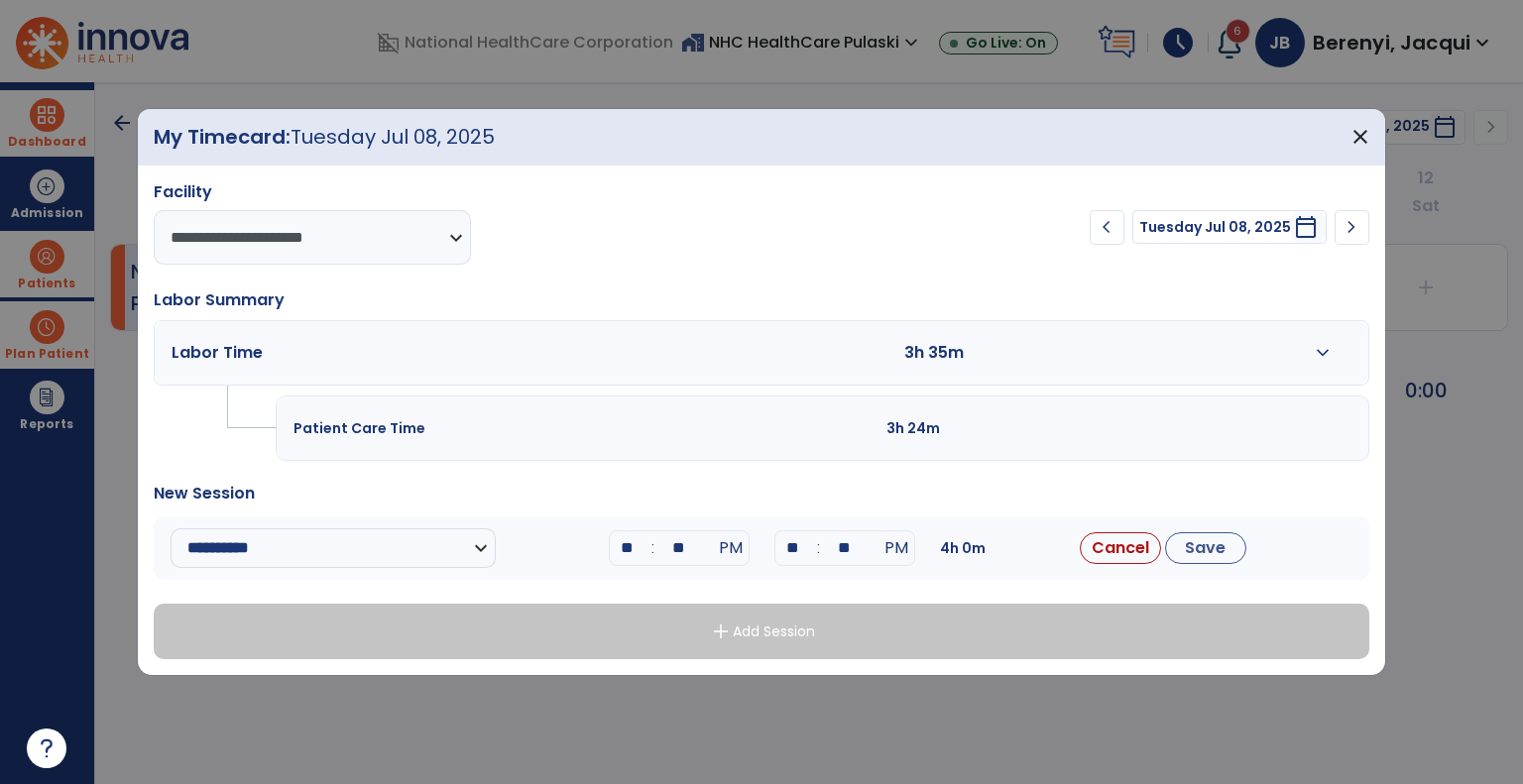 type on "**" 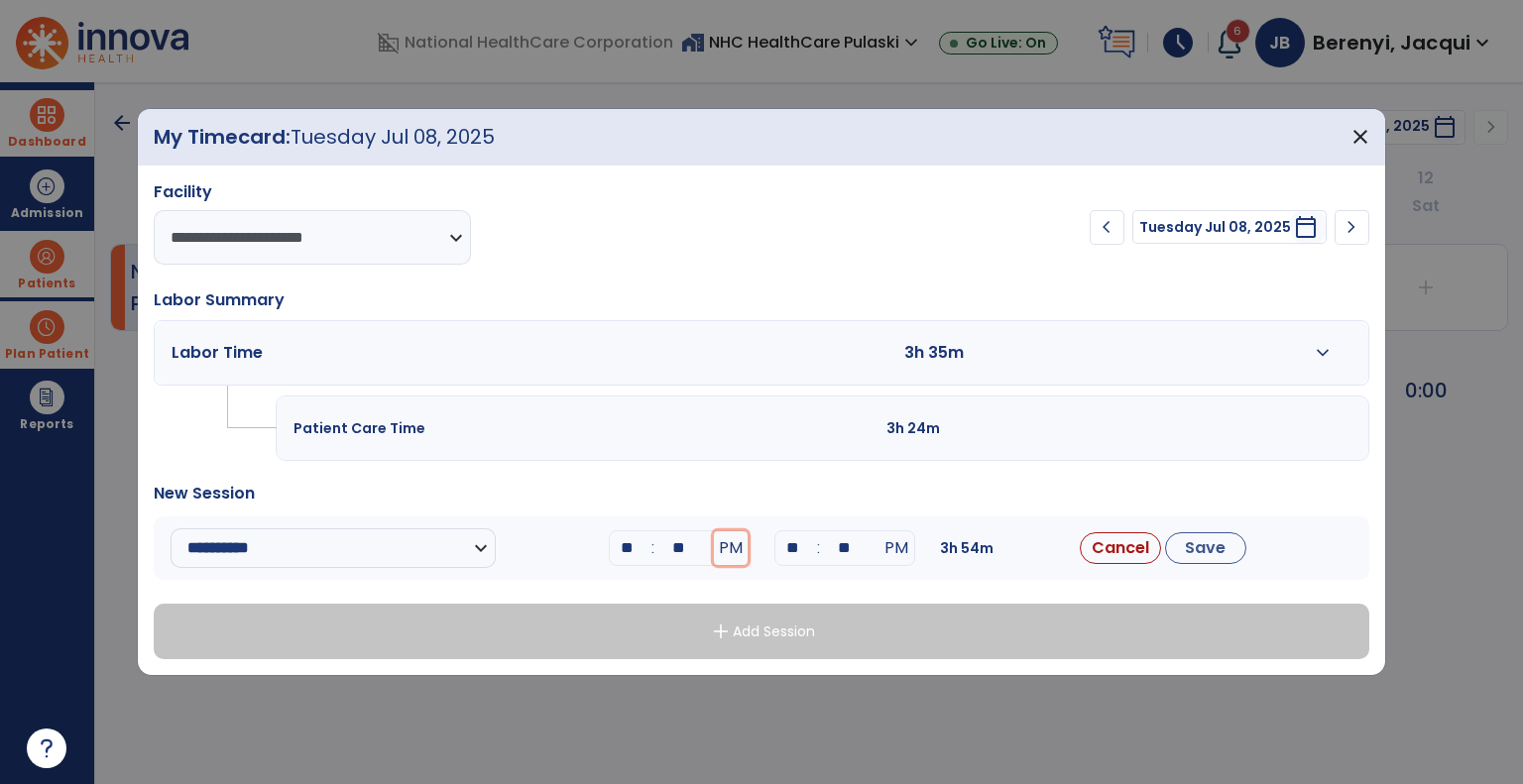 type 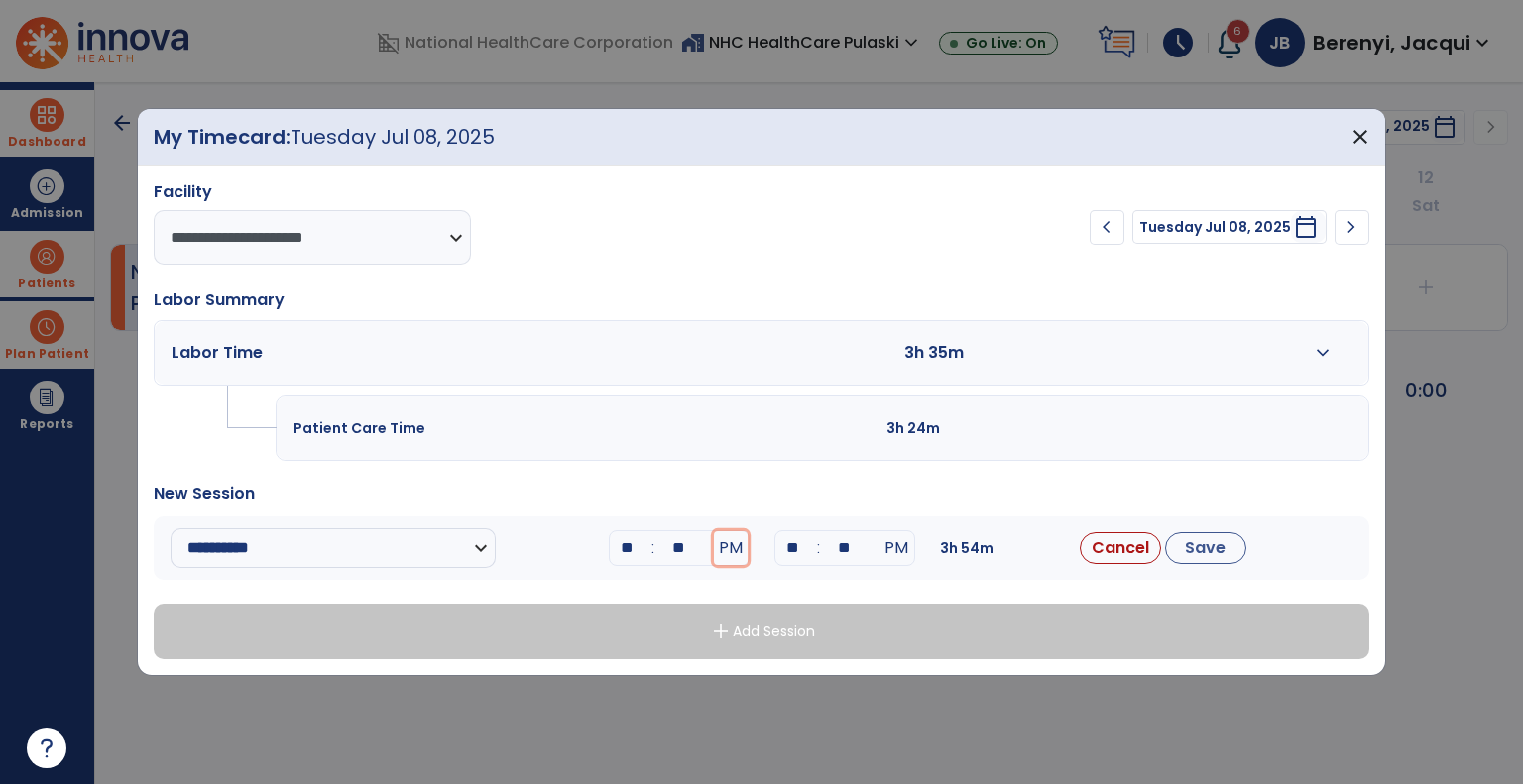 click on "**" at bounding box center (845, 548) 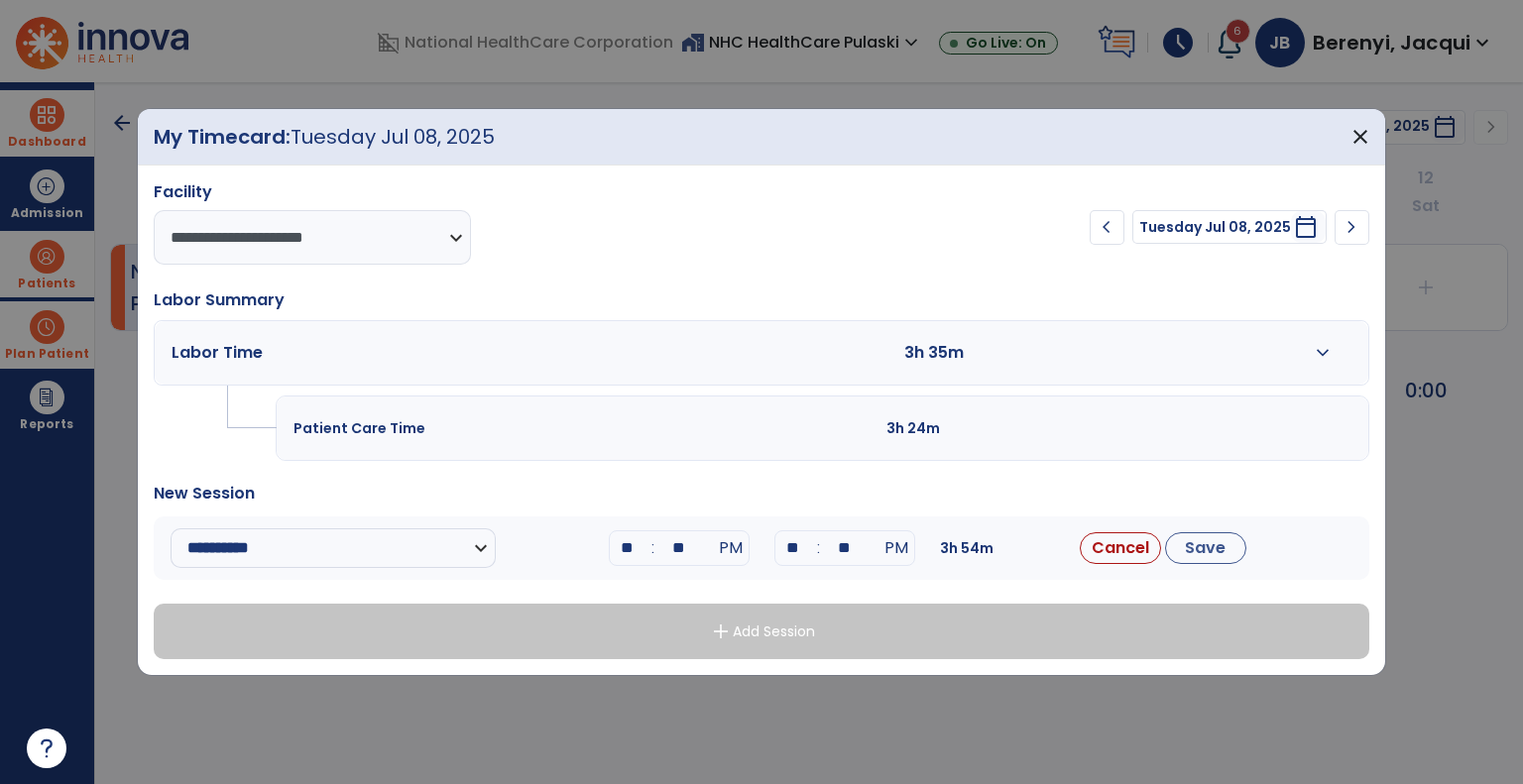 type on "**" 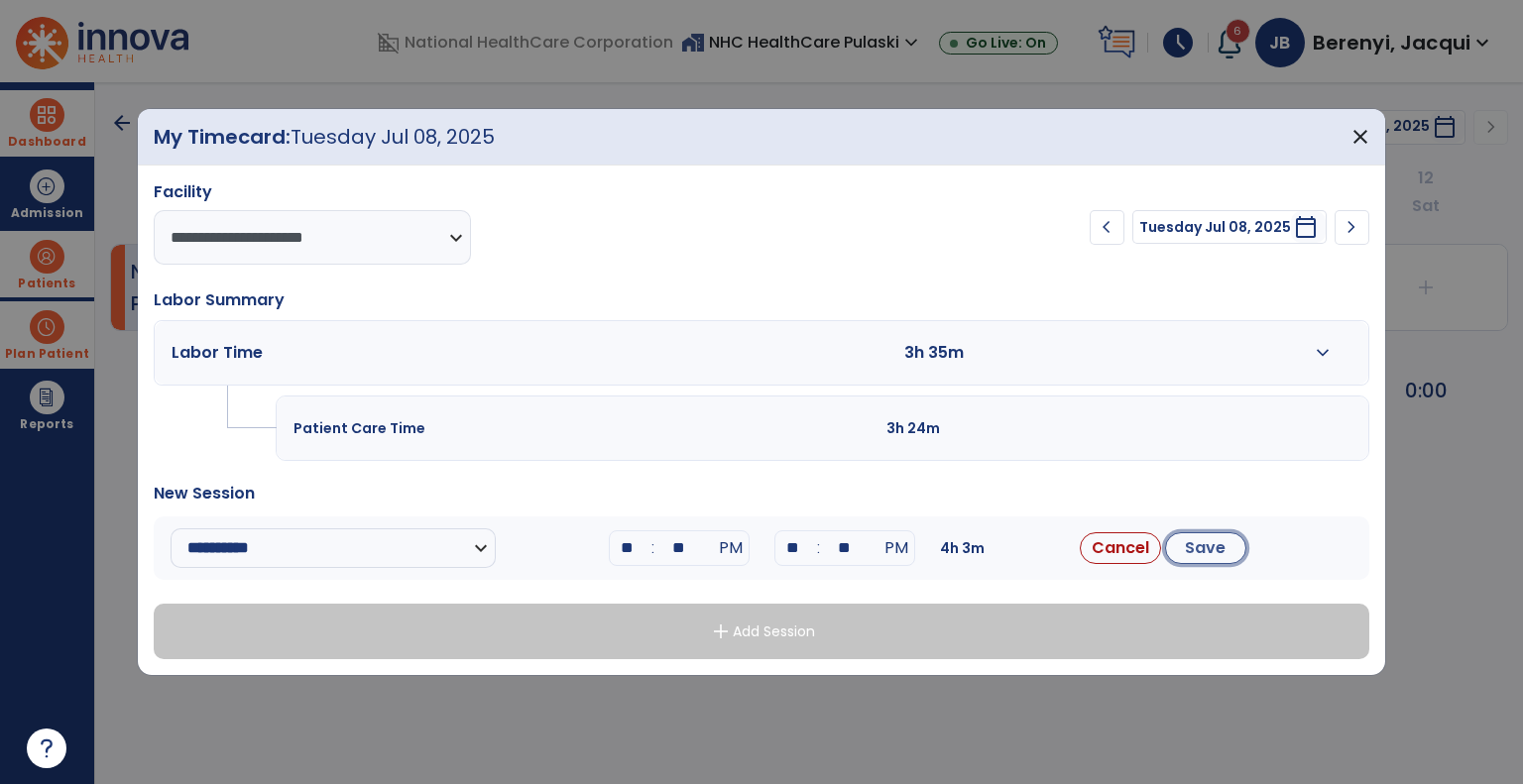 click on "Save" at bounding box center [1206, 548] 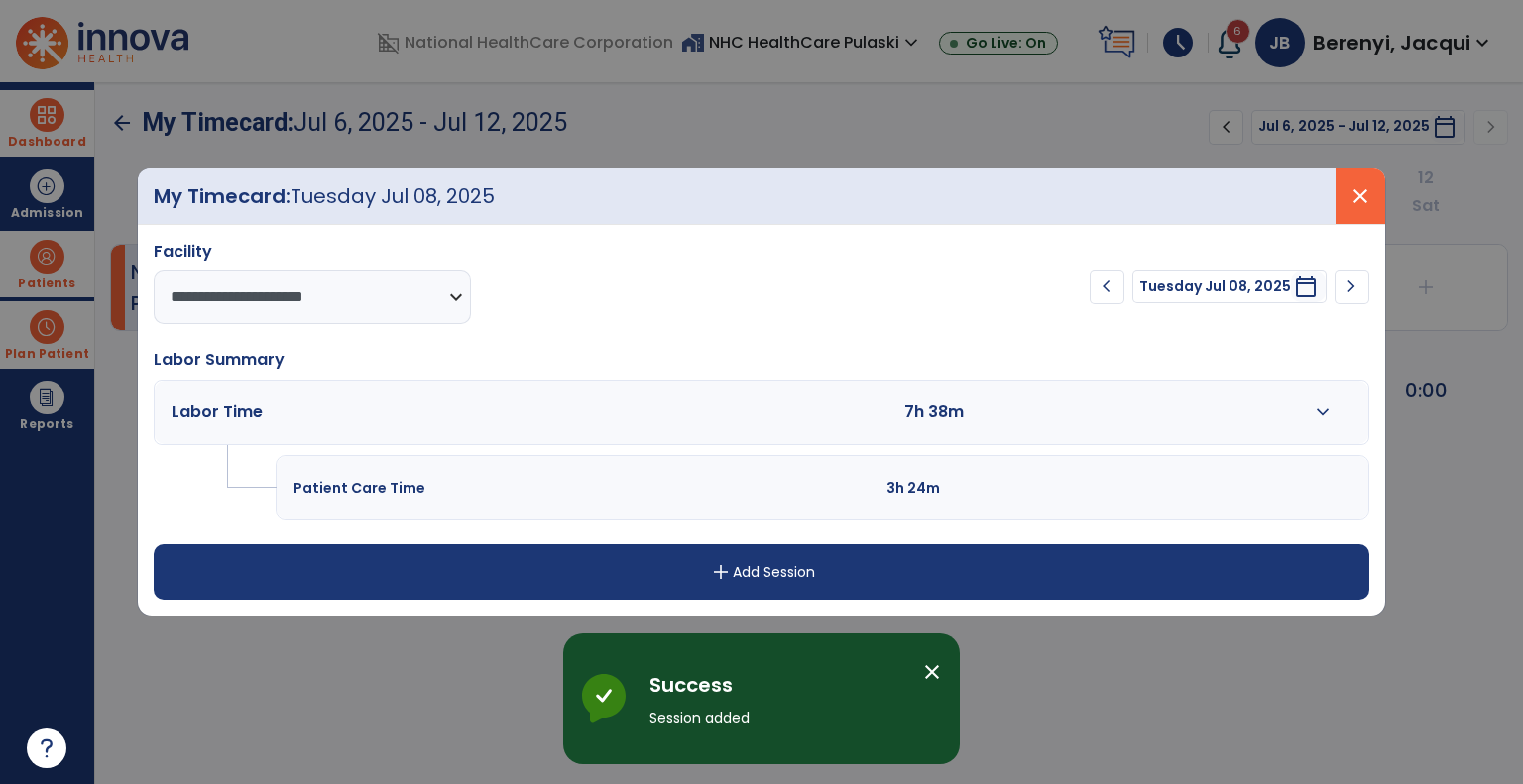 click on "close" at bounding box center [1360, 196] 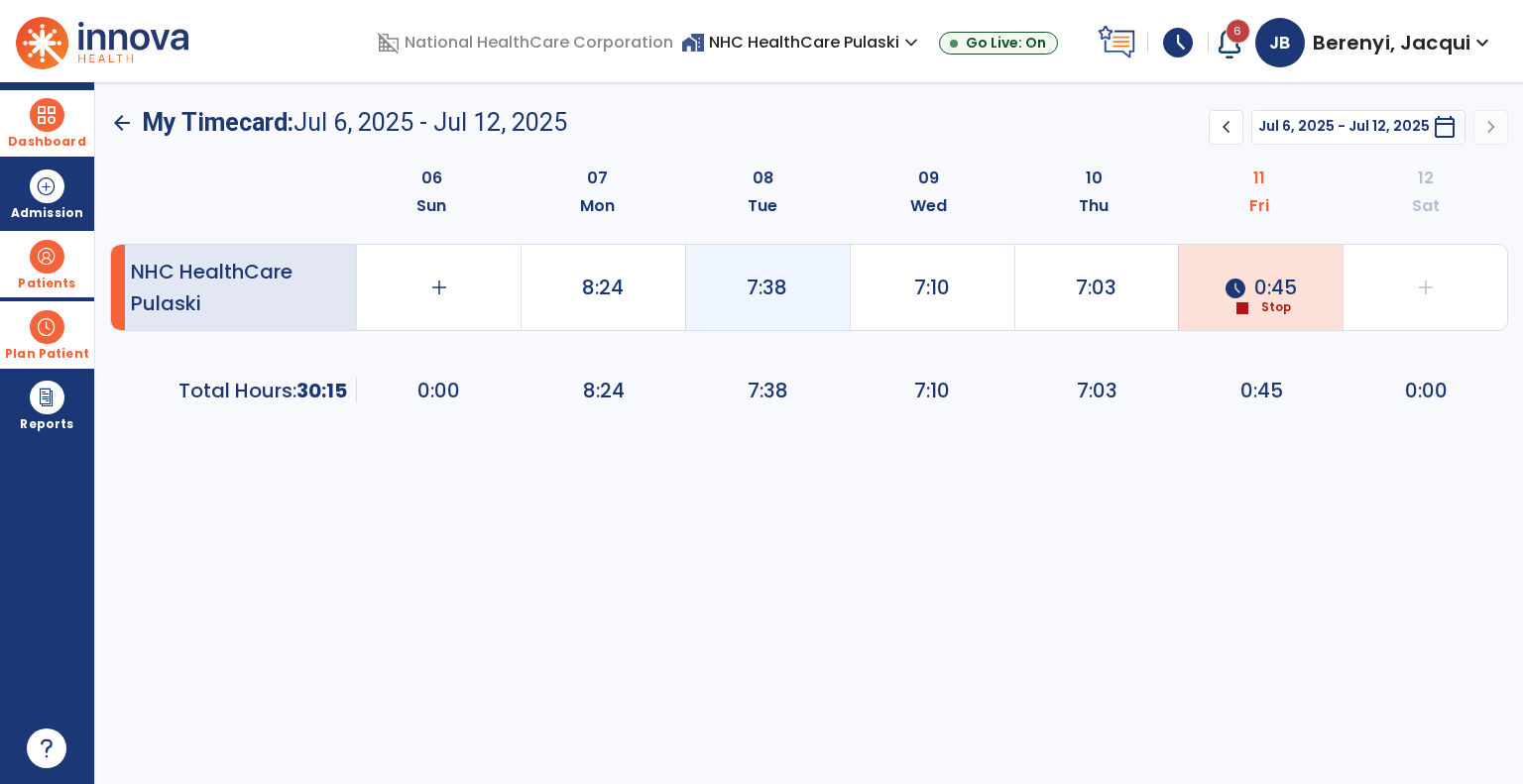 click on "7:38" 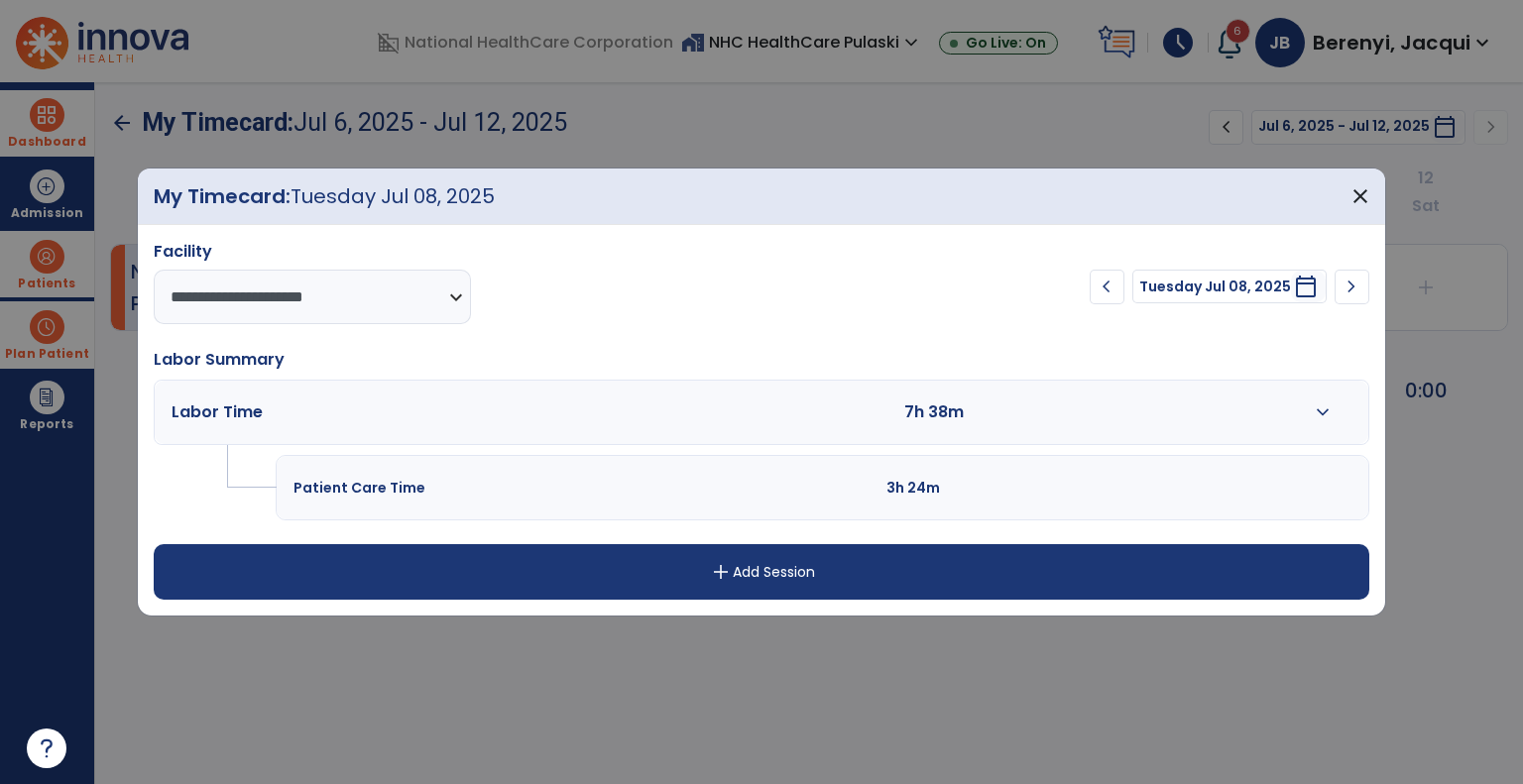 click on "expand_more" at bounding box center (1323, 412) 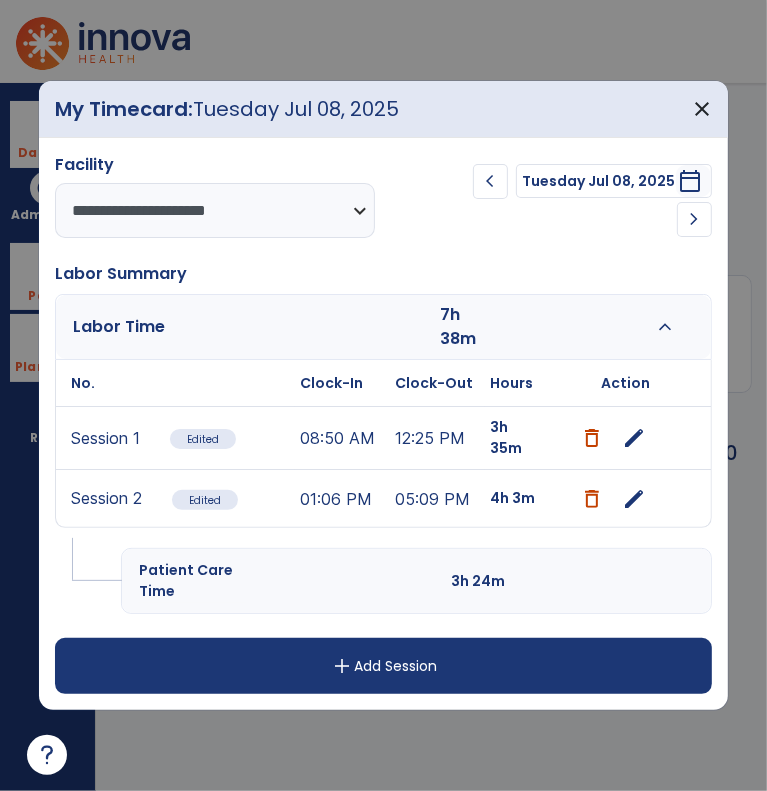 click on "edit" at bounding box center (635, 438) 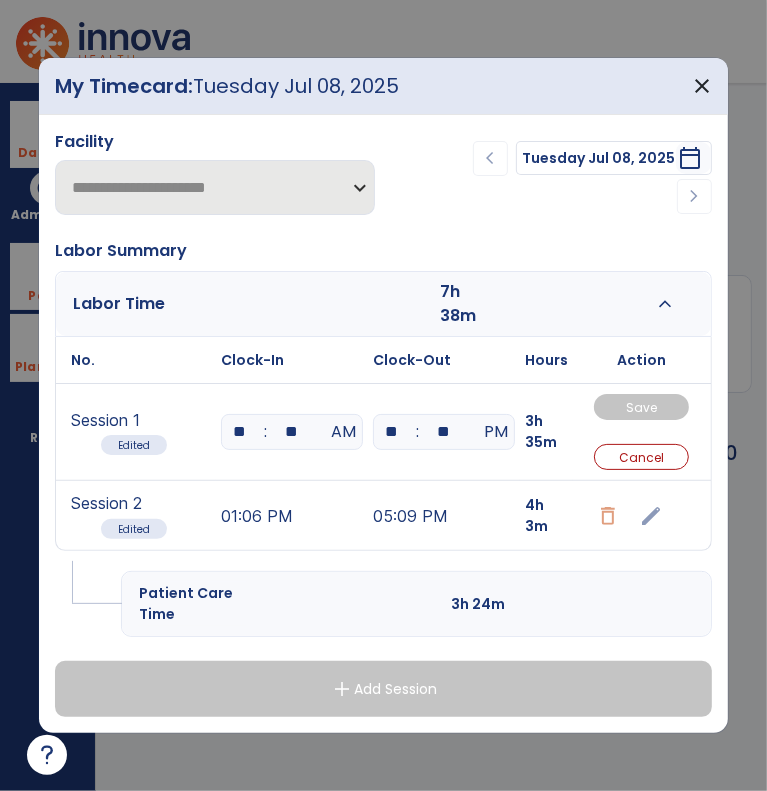 click on "**" at bounding box center (292, 432) 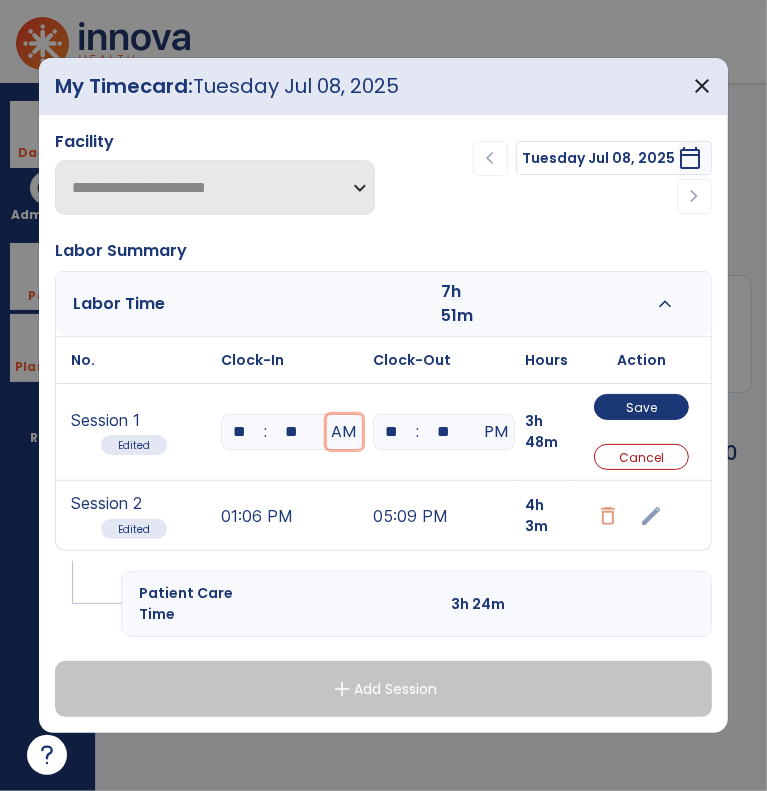 type 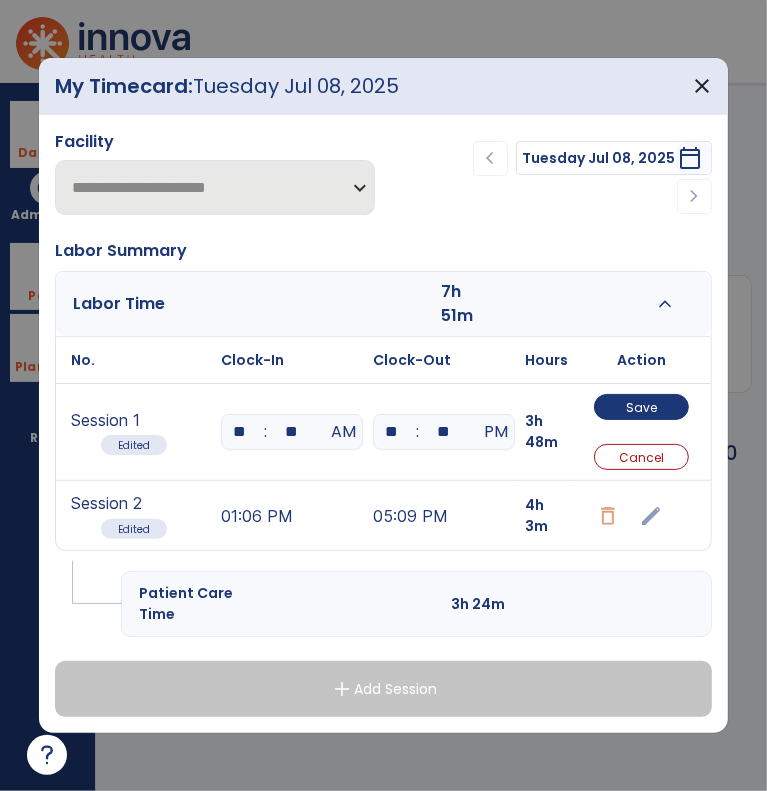 type on "**" 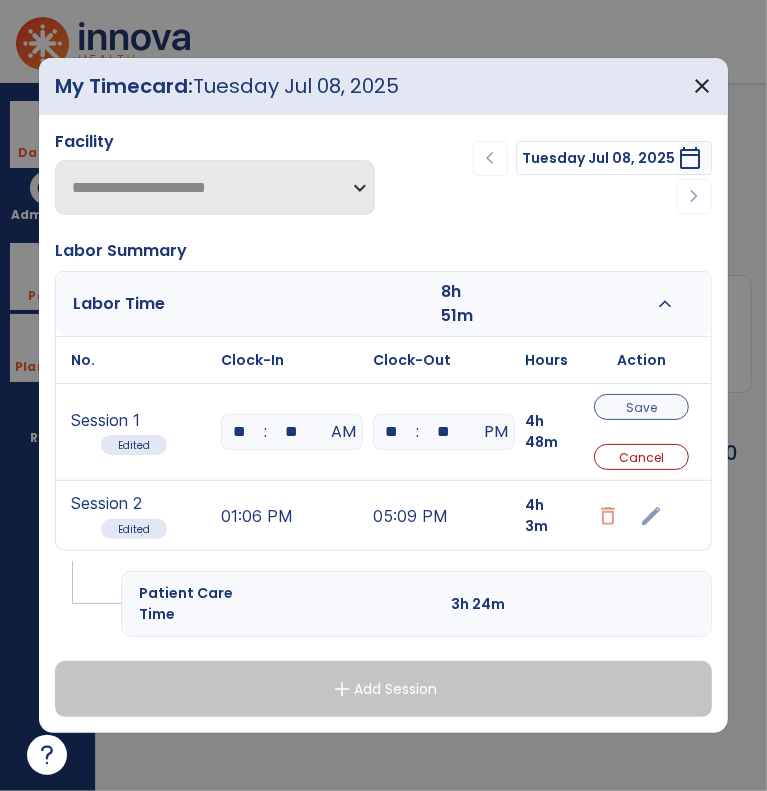 type on "**" 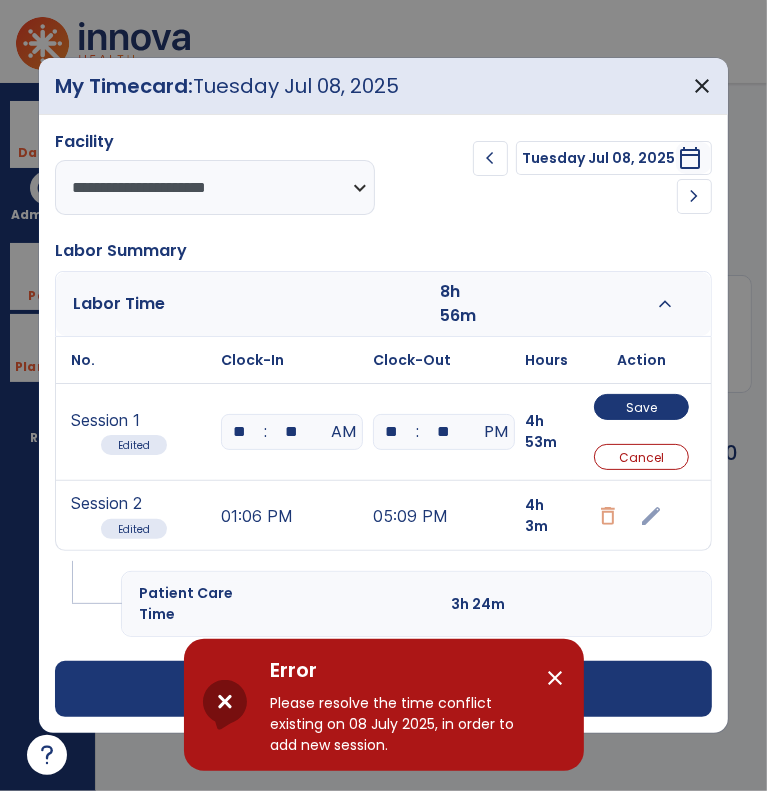 click on "edit" at bounding box center (642, 515) 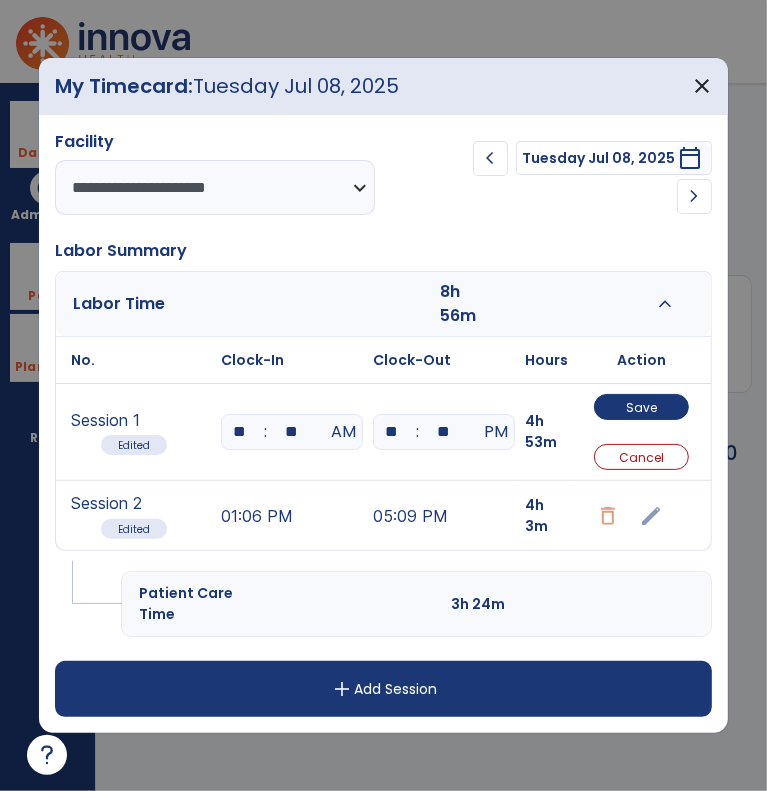 click on "edit" at bounding box center [642, 515] 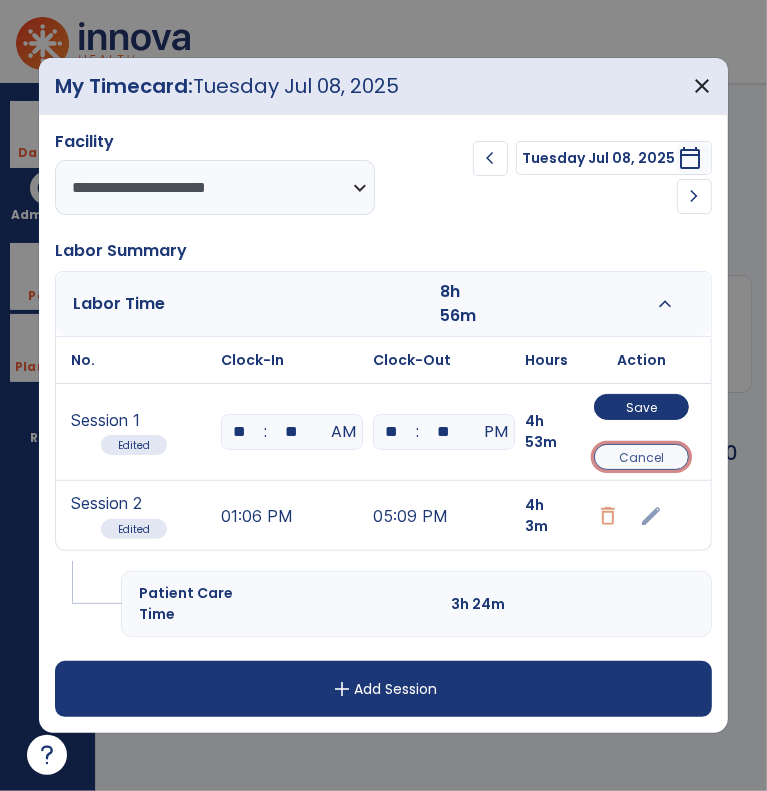 click on "Cancel" at bounding box center [641, 457] 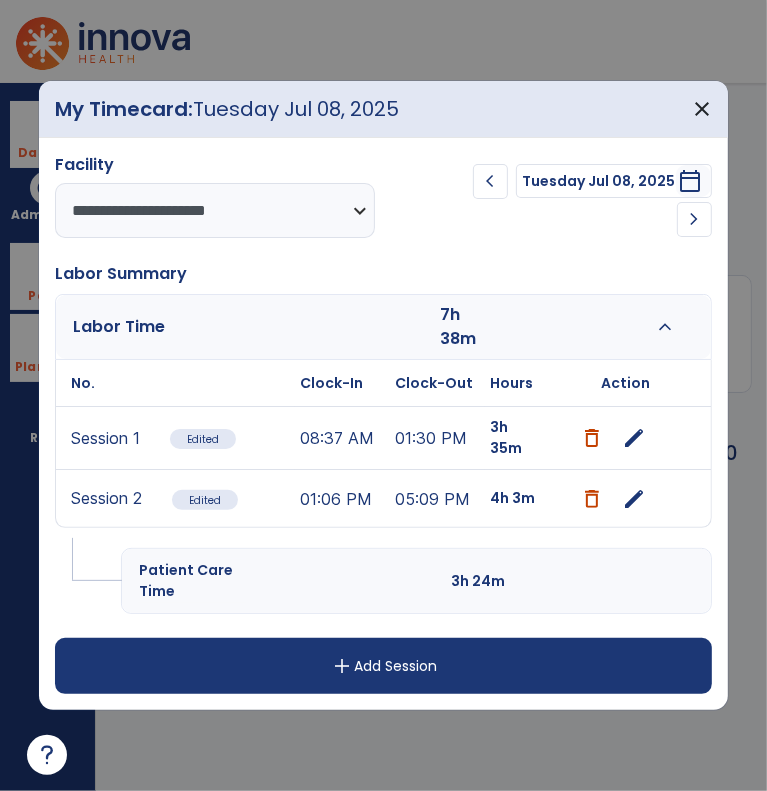 click at bounding box center (592, 499) 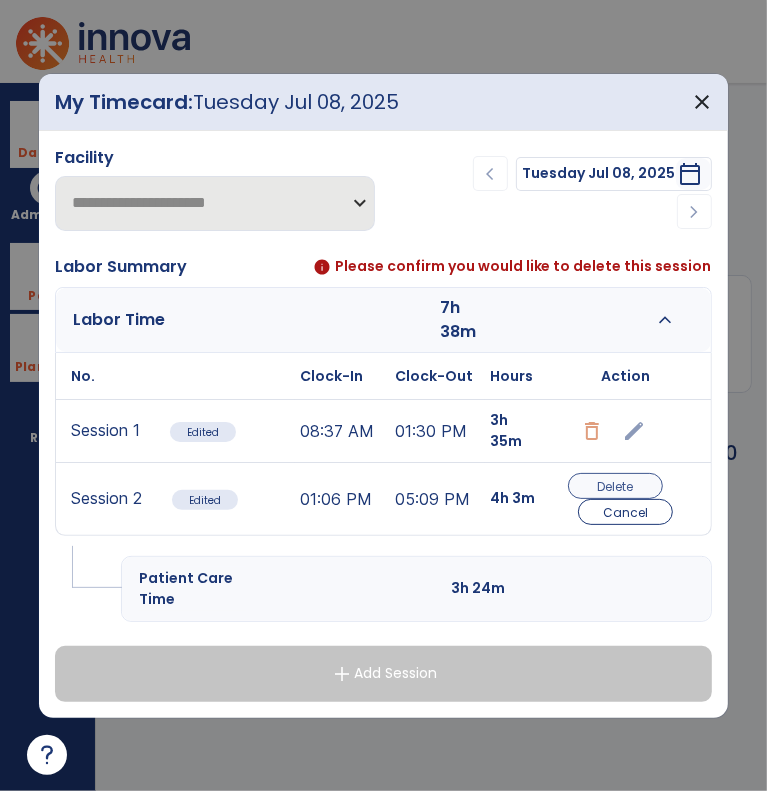 click on "Delete" at bounding box center [615, 486] 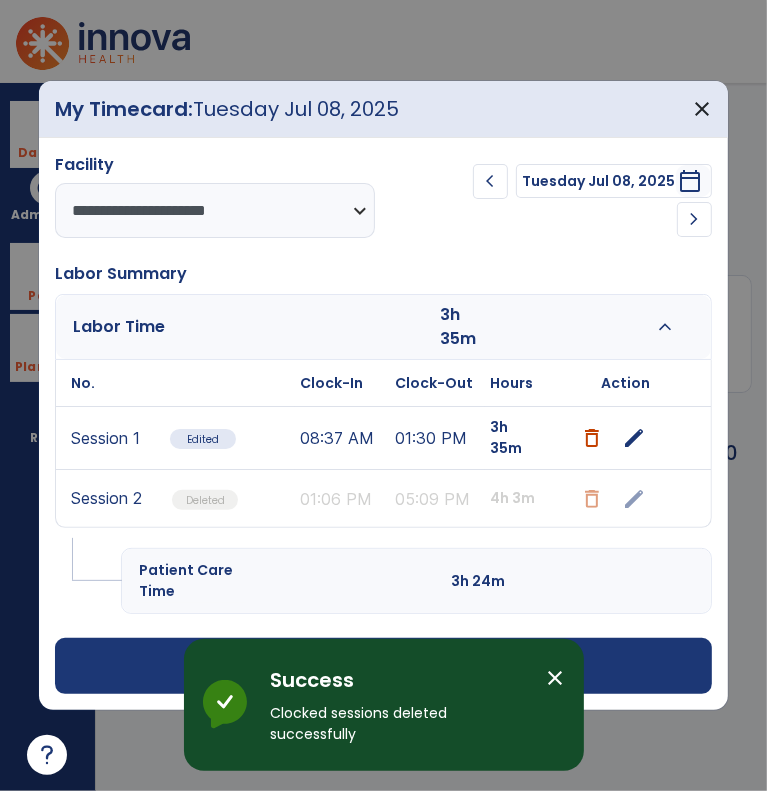 click on "edit" at bounding box center [635, 438] 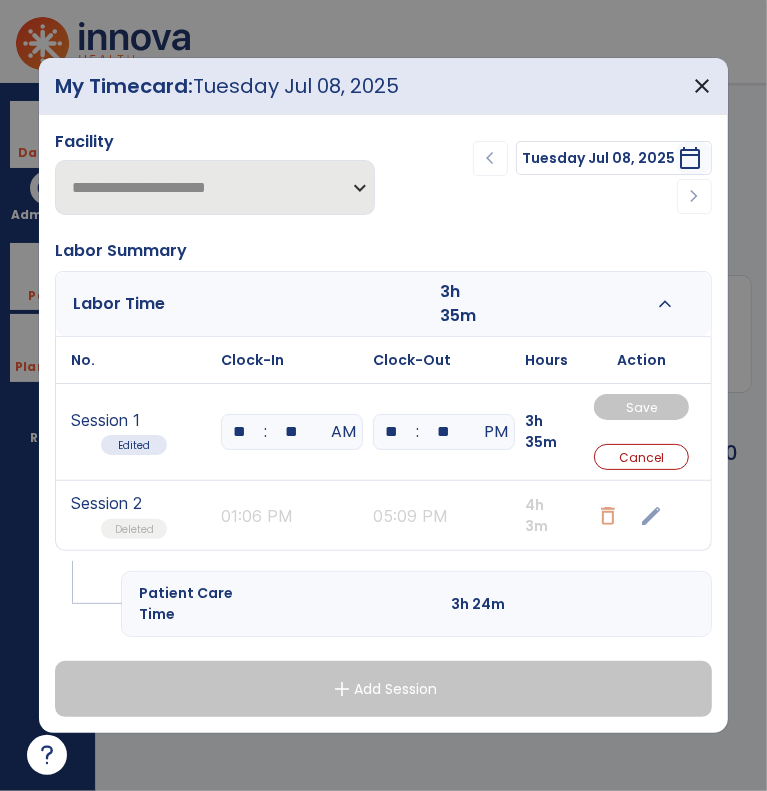 click on "**" at bounding box center (292, 432) 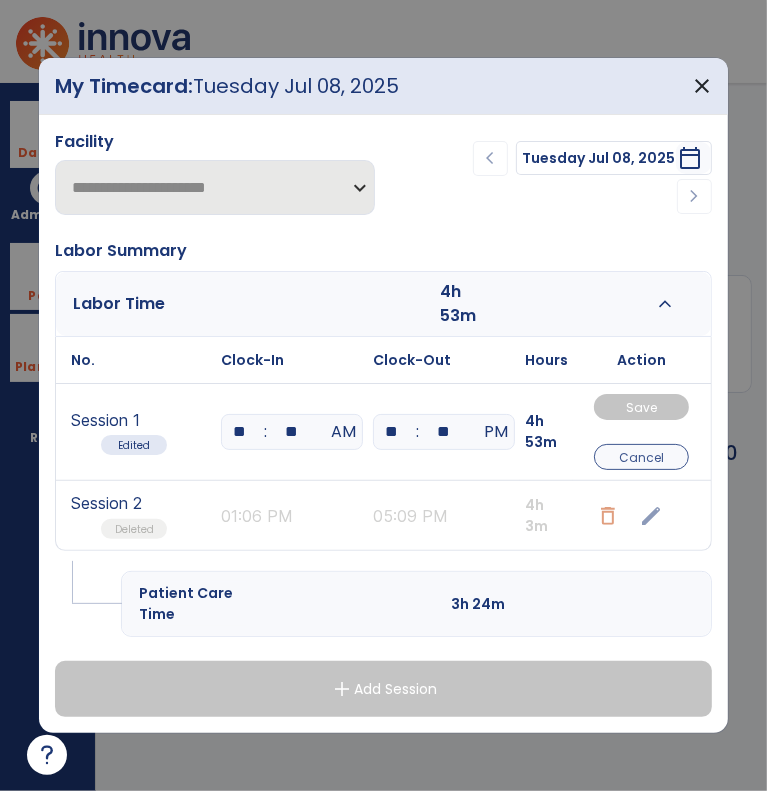 click on "Cancel" at bounding box center [641, 457] 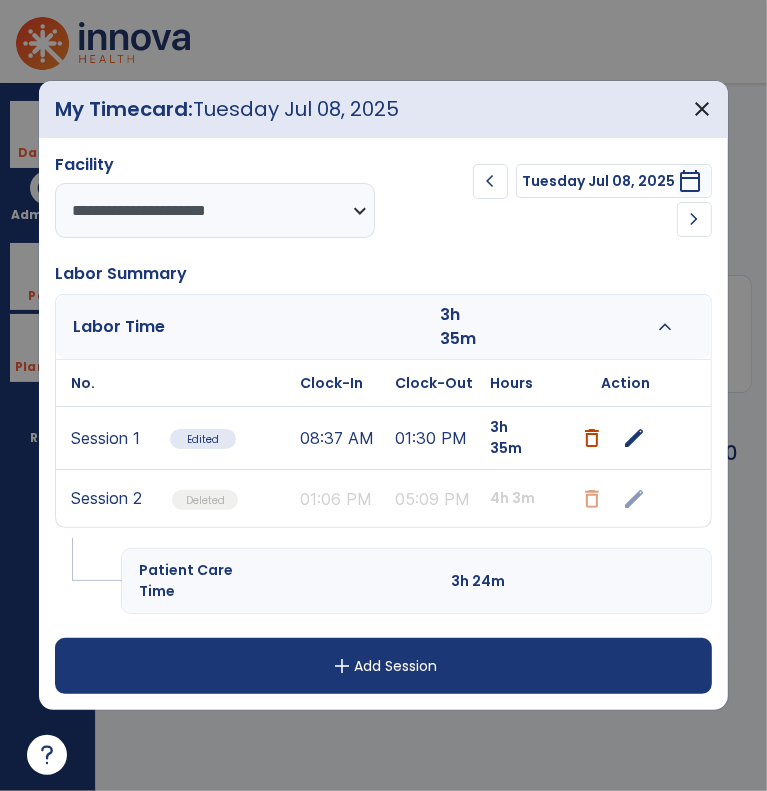 click on "**********" at bounding box center [383, 424] 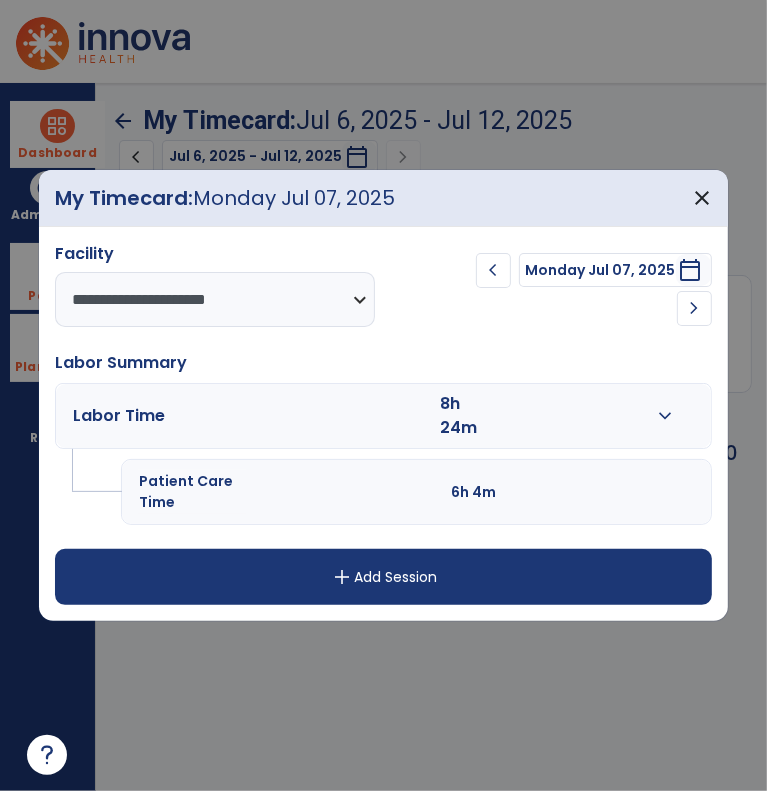 click on "expand_more" at bounding box center (665, 416) 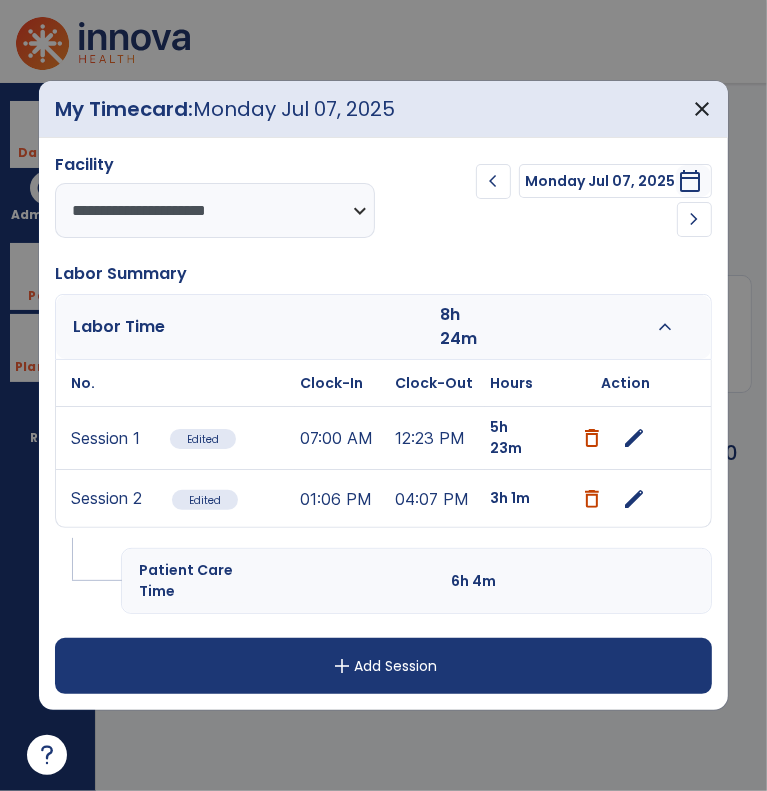 click on "edit" at bounding box center (635, 438) 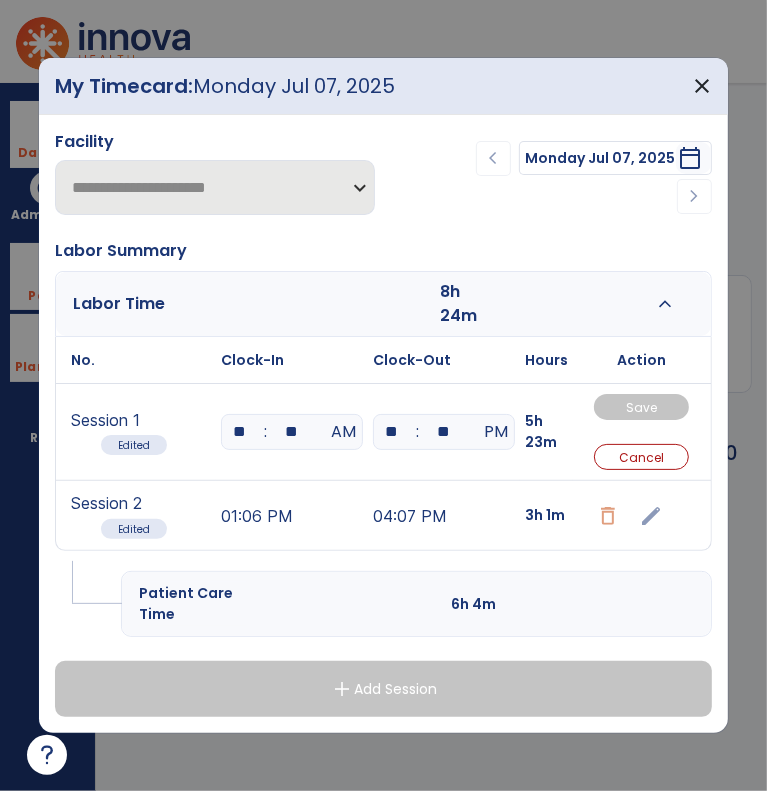 click on "**" at bounding box center (292, 432) 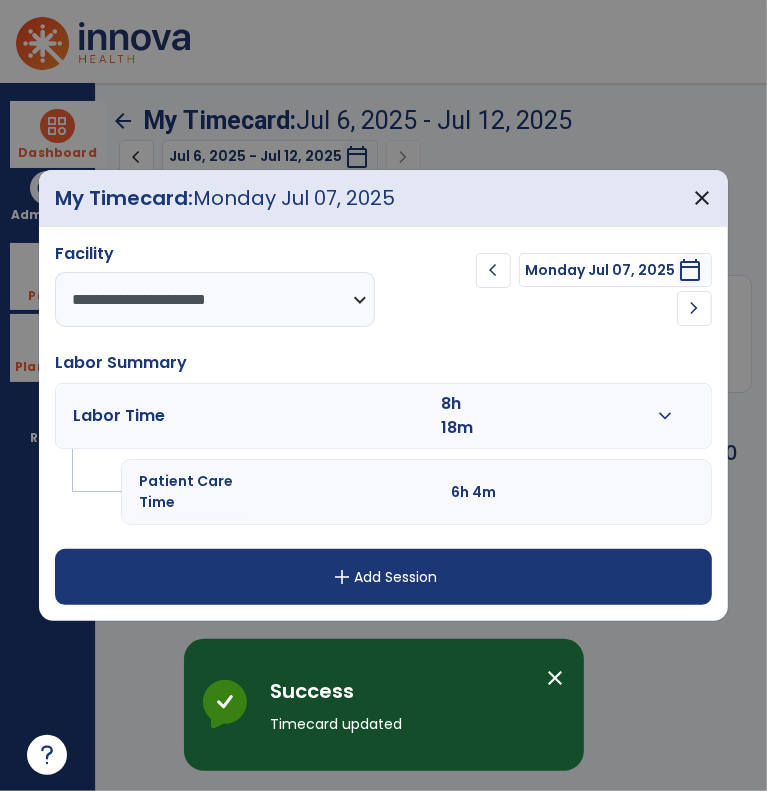 click on "expand_more" at bounding box center (665, 416) 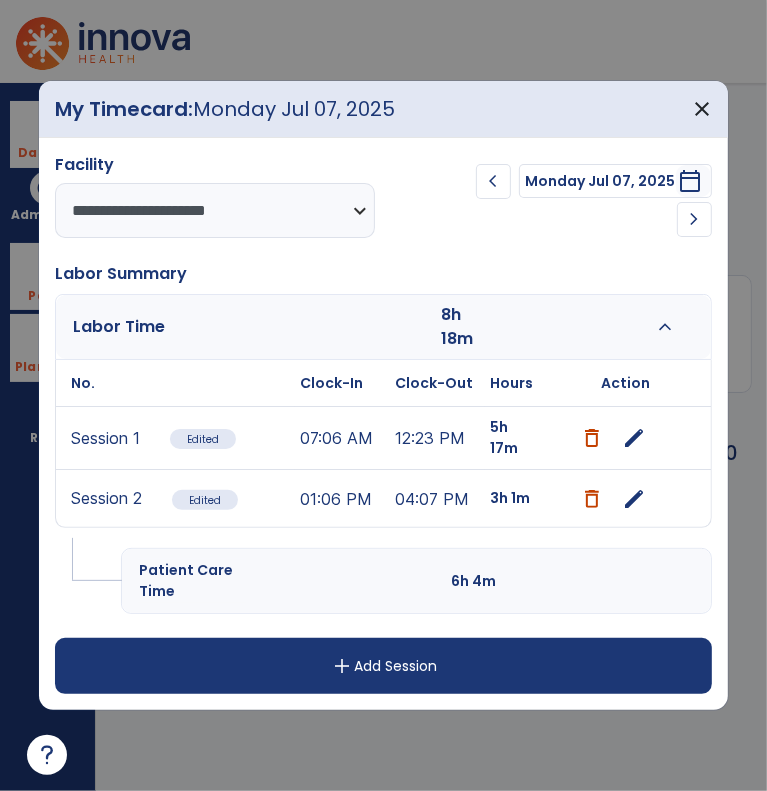 click on "chevron_right" at bounding box center [694, 219] 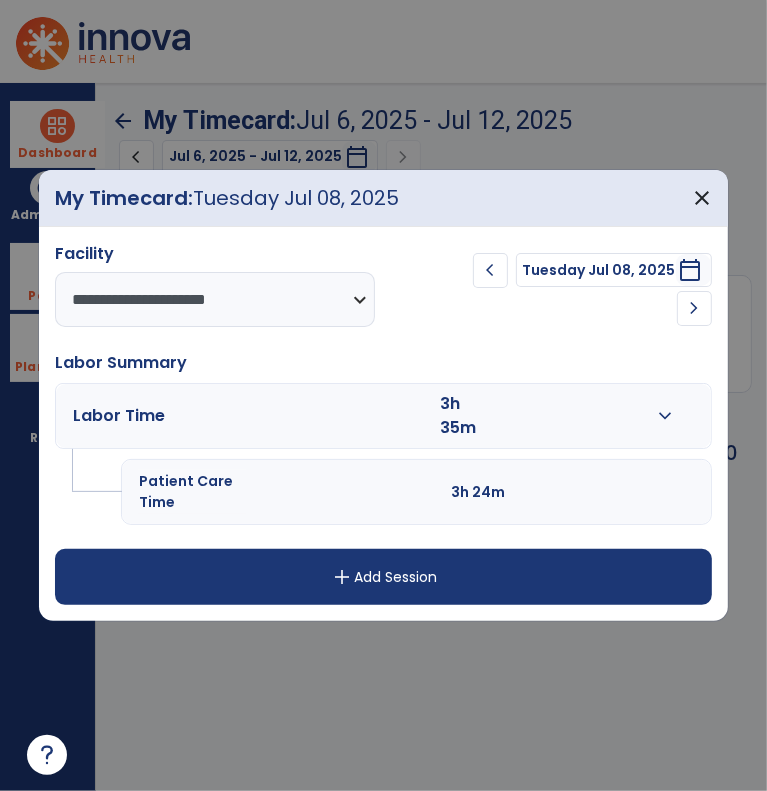 click on "expand_more" at bounding box center (665, 416) 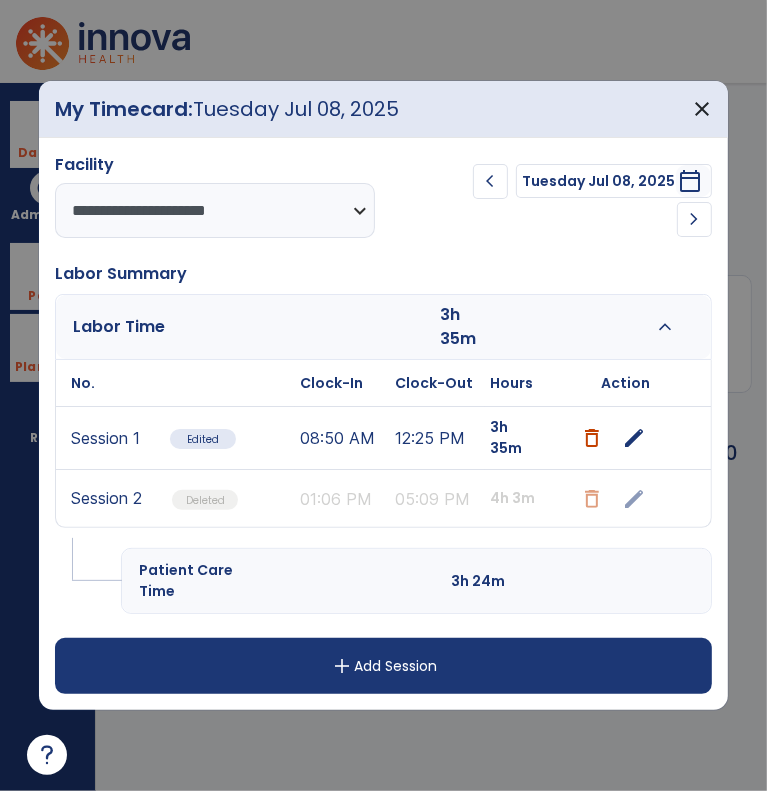 click on "edit" at bounding box center [635, 438] 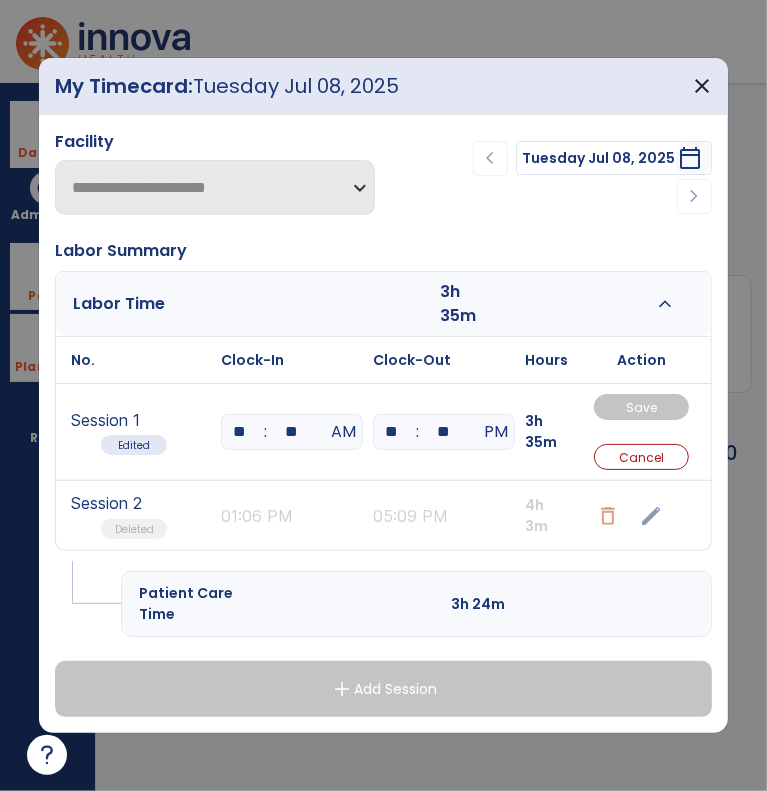 click on "**" at bounding box center (292, 432) 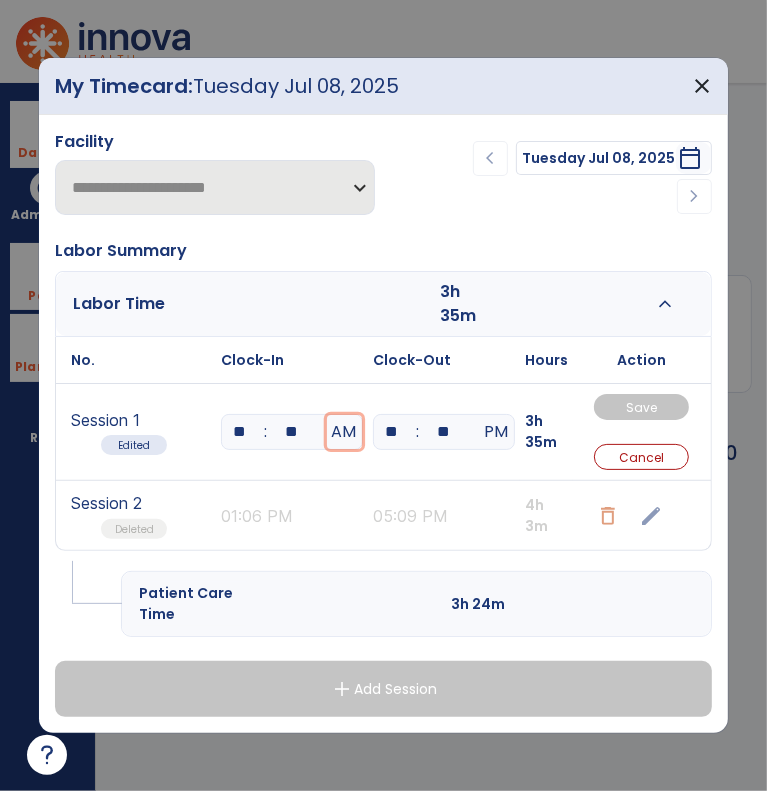 type 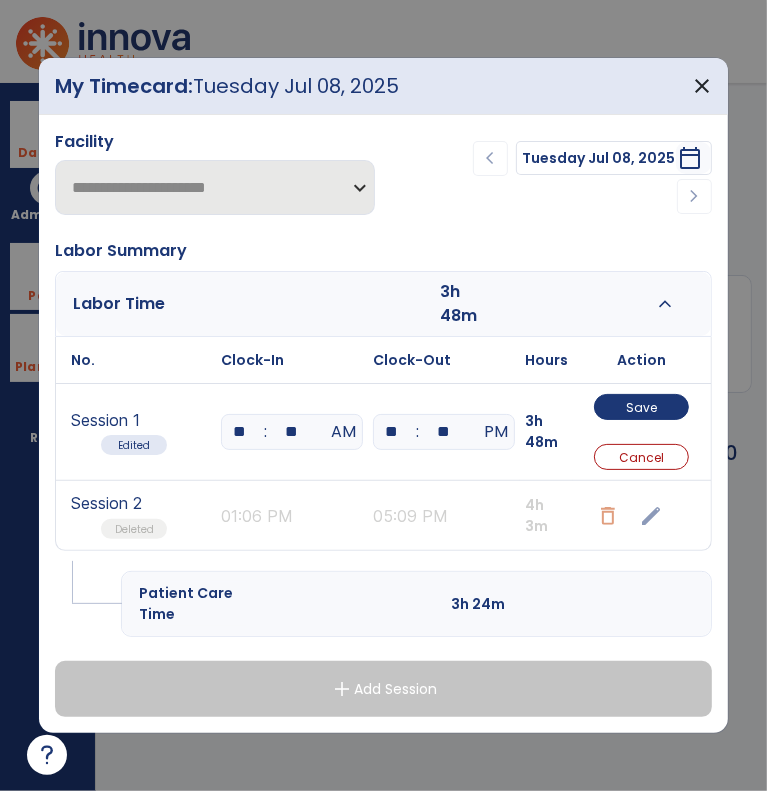 type on "**" 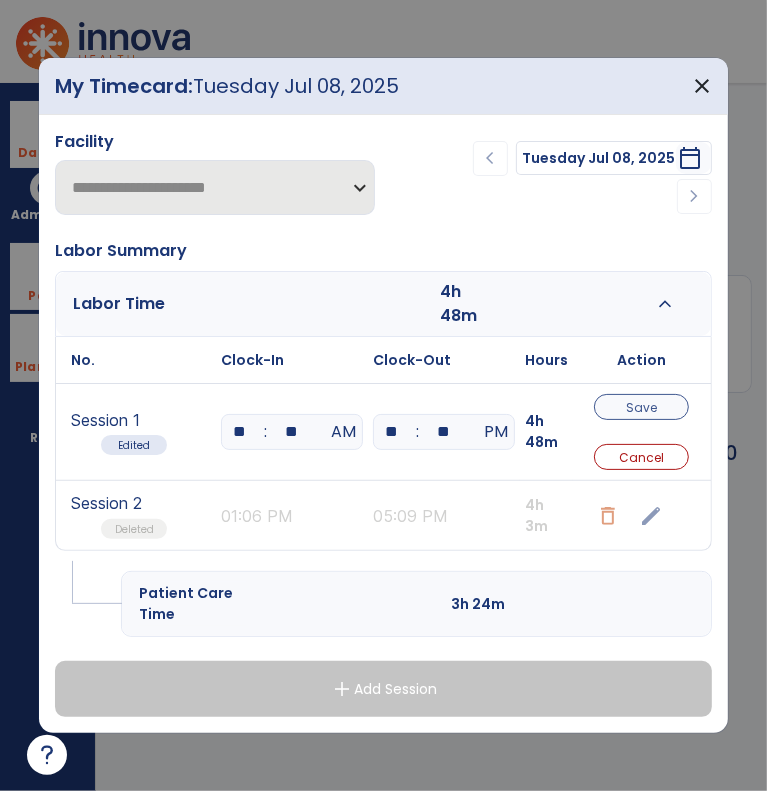 type on "**" 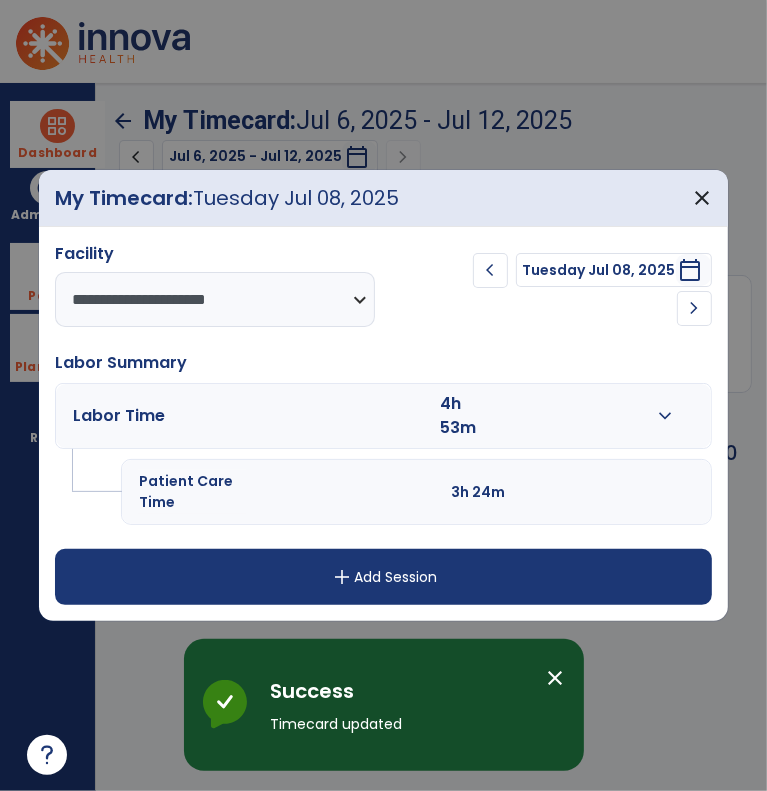click on "chevron_right" at bounding box center (694, 308) 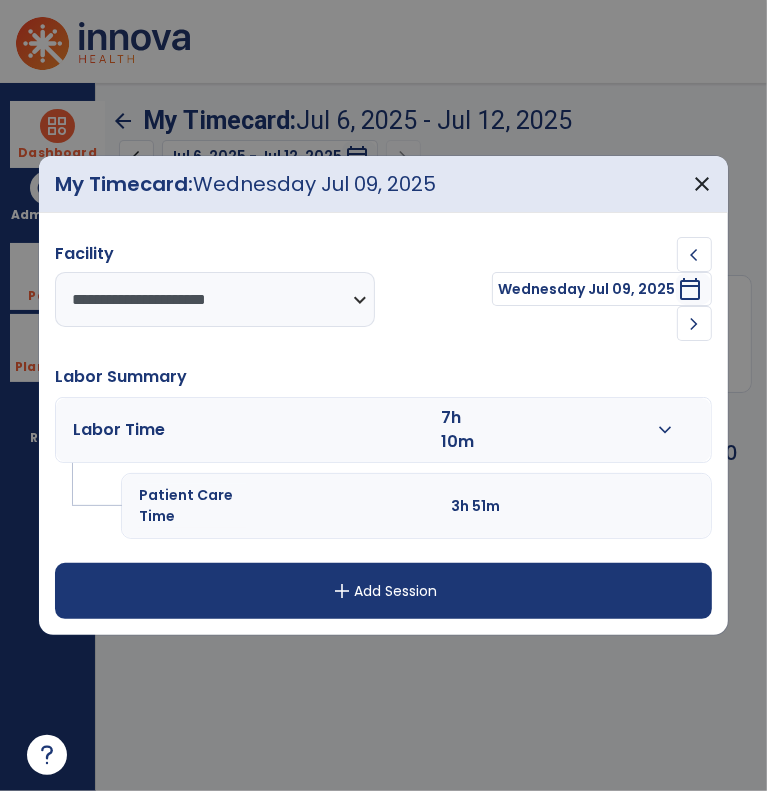 click on "expand_more" at bounding box center [665, 430] 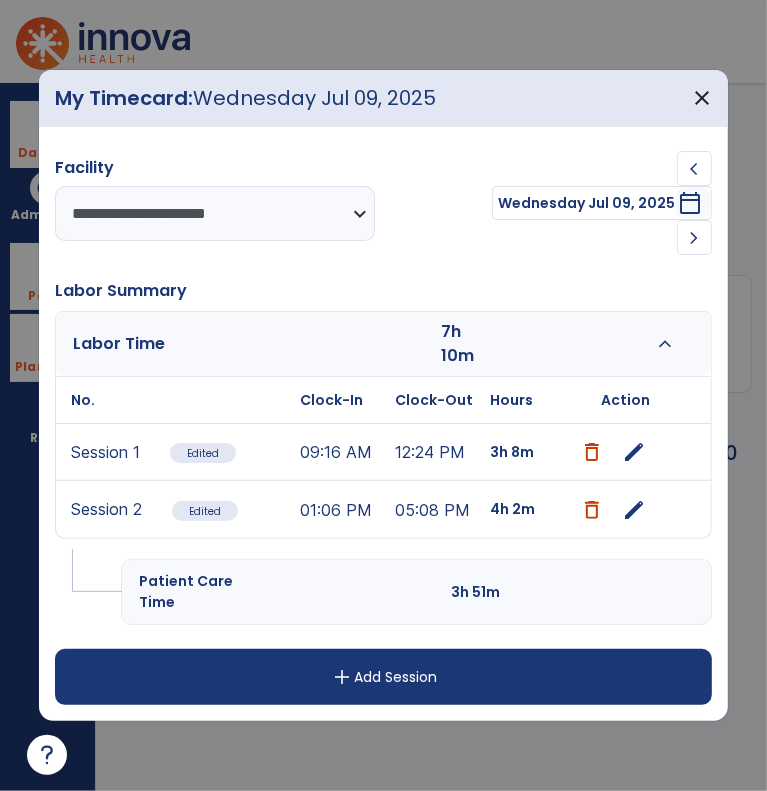 click on "edit" at bounding box center (635, 452) 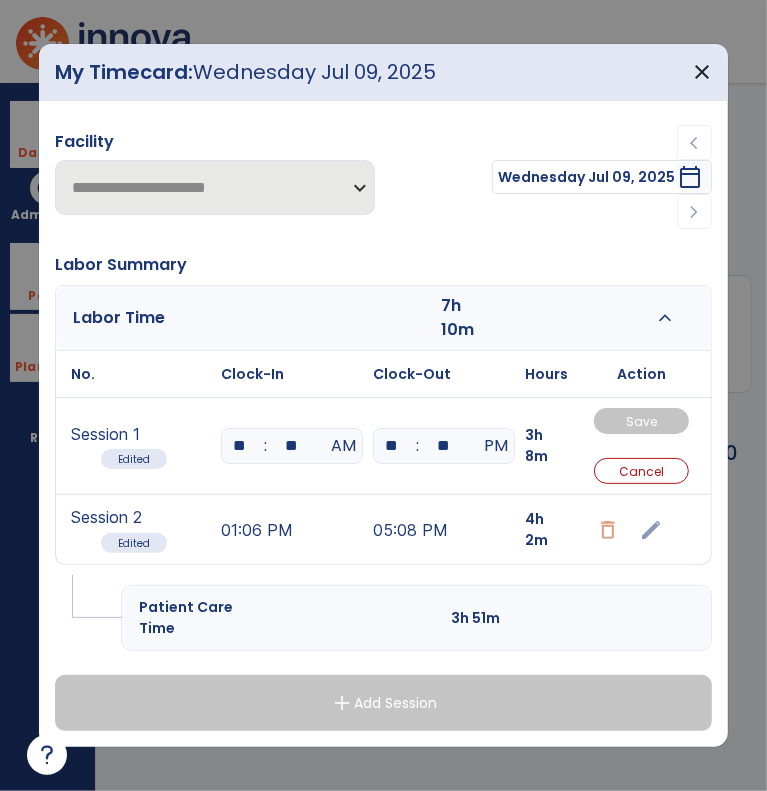 click on "**" at bounding box center [240, 446] 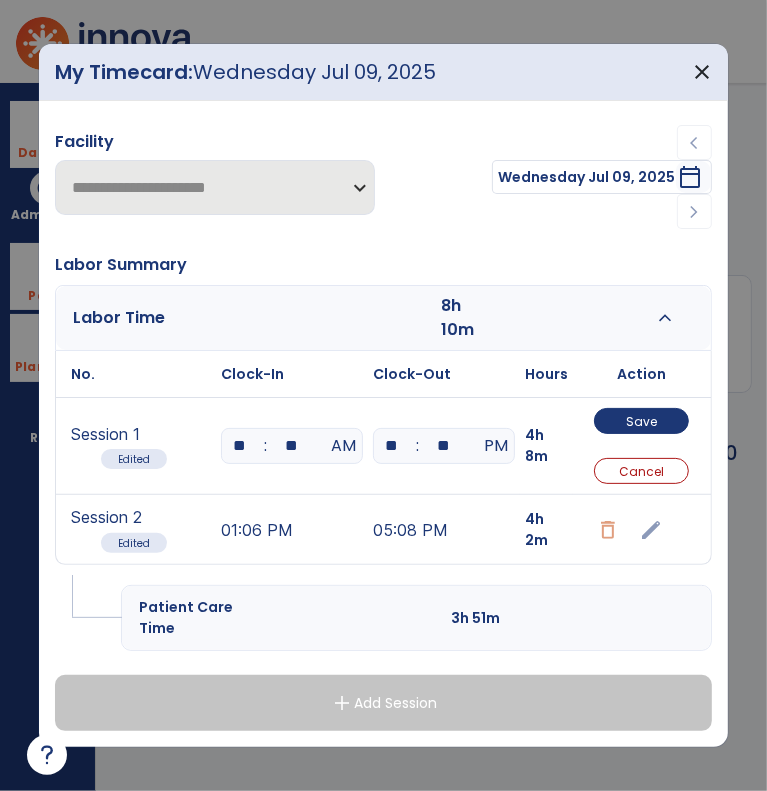 type on "**" 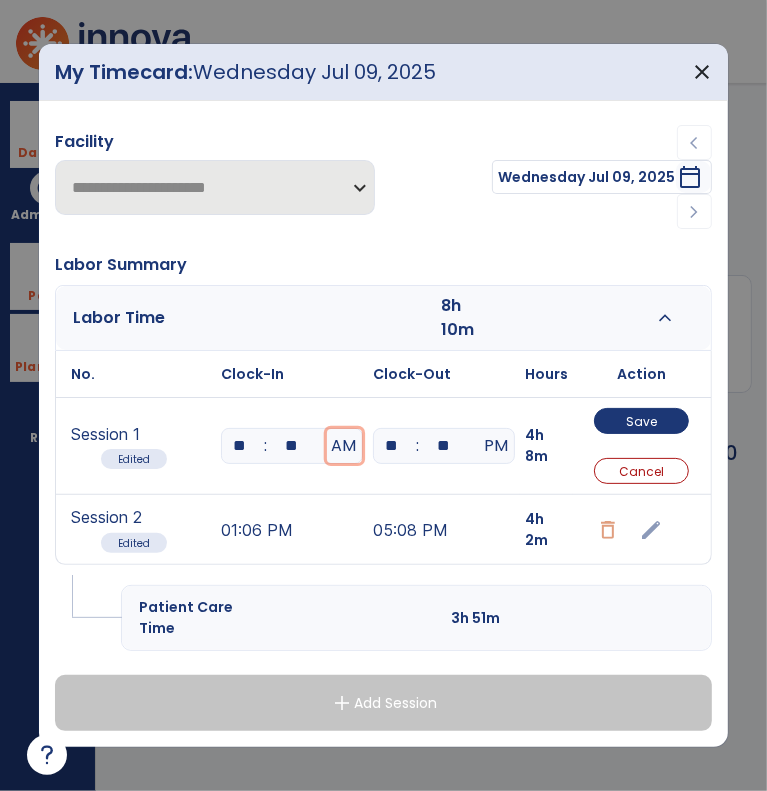 type 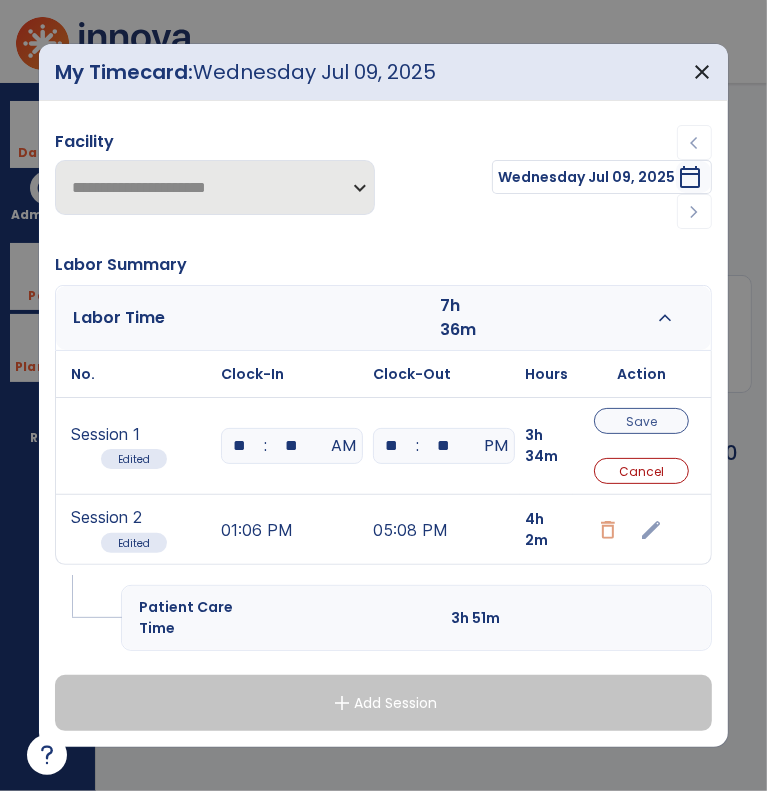 click on "Save" at bounding box center [641, 421] 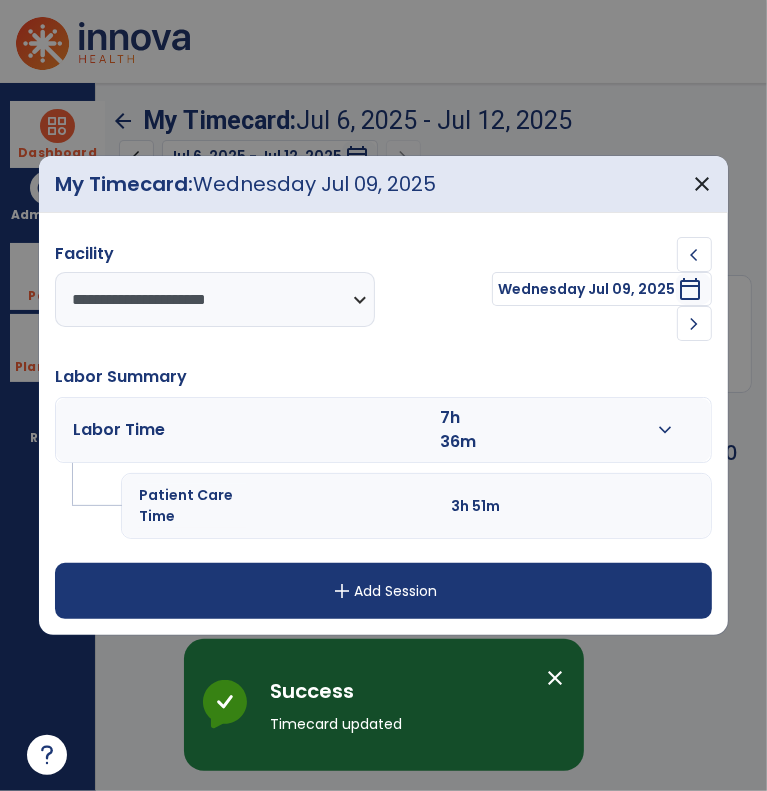 click on "chevron_right" at bounding box center [694, 324] 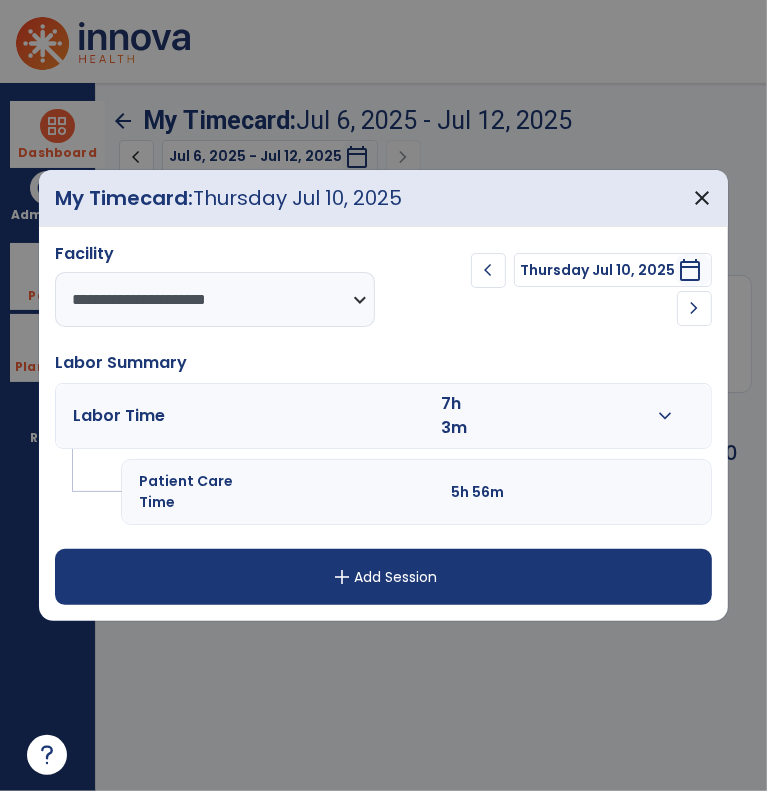 click on "expand_more" at bounding box center [665, 416] 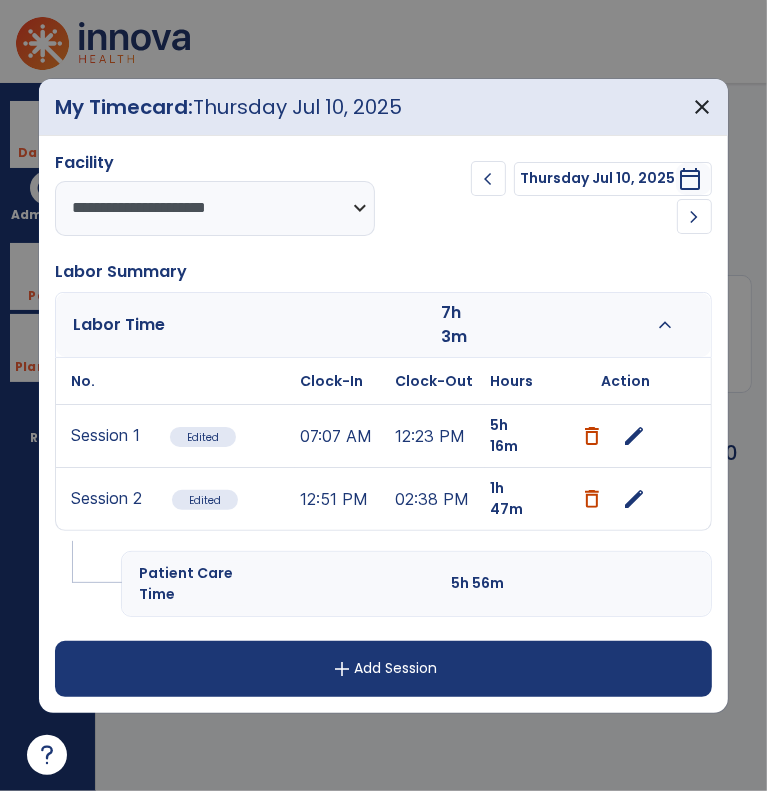 click on "edit" at bounding box center (635, 436) 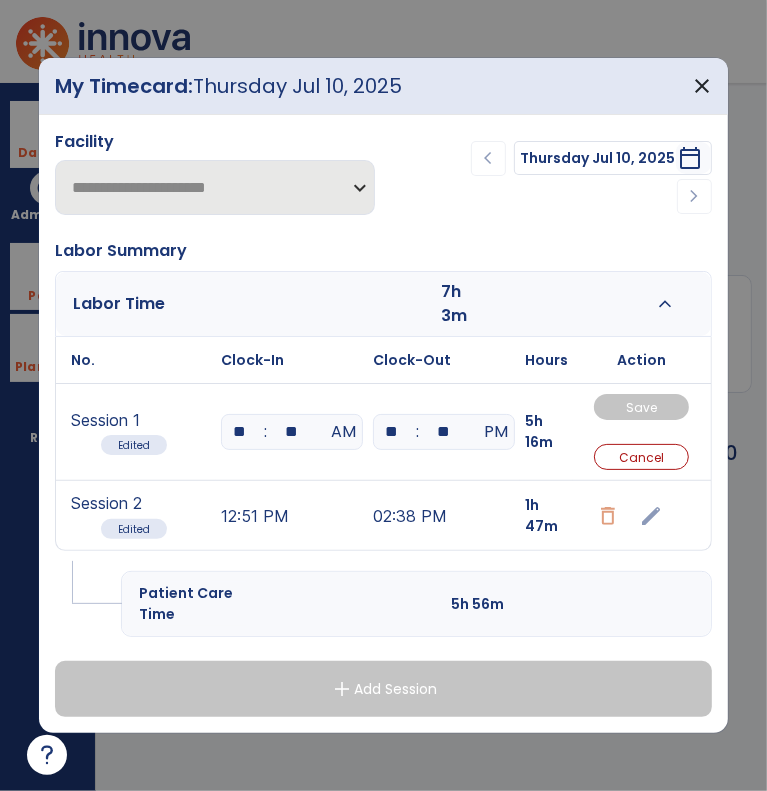 click on "**" at bounding box center [292, 432] 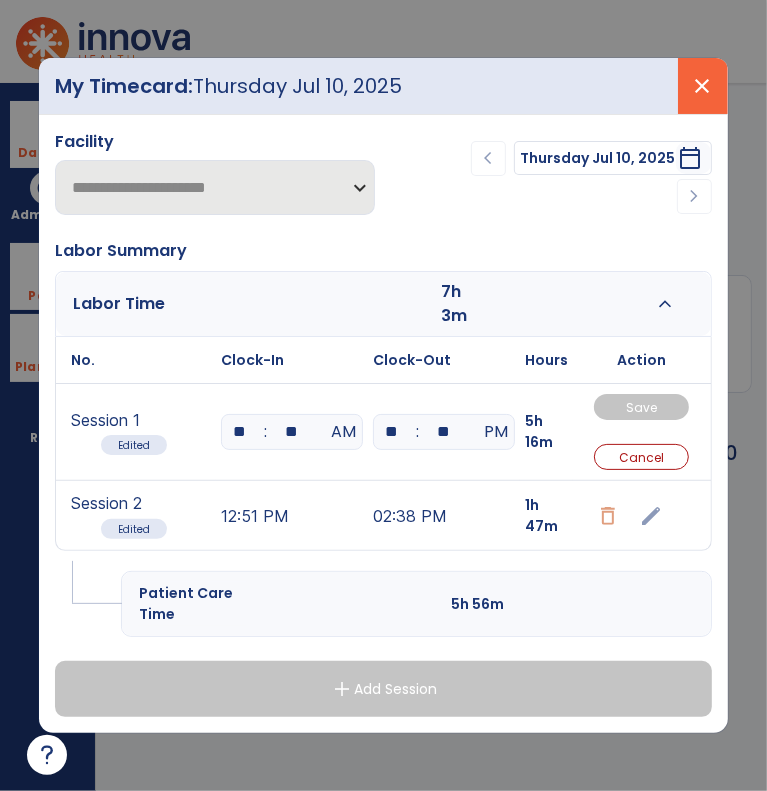 click on "close" at bounding box center (703, 86) 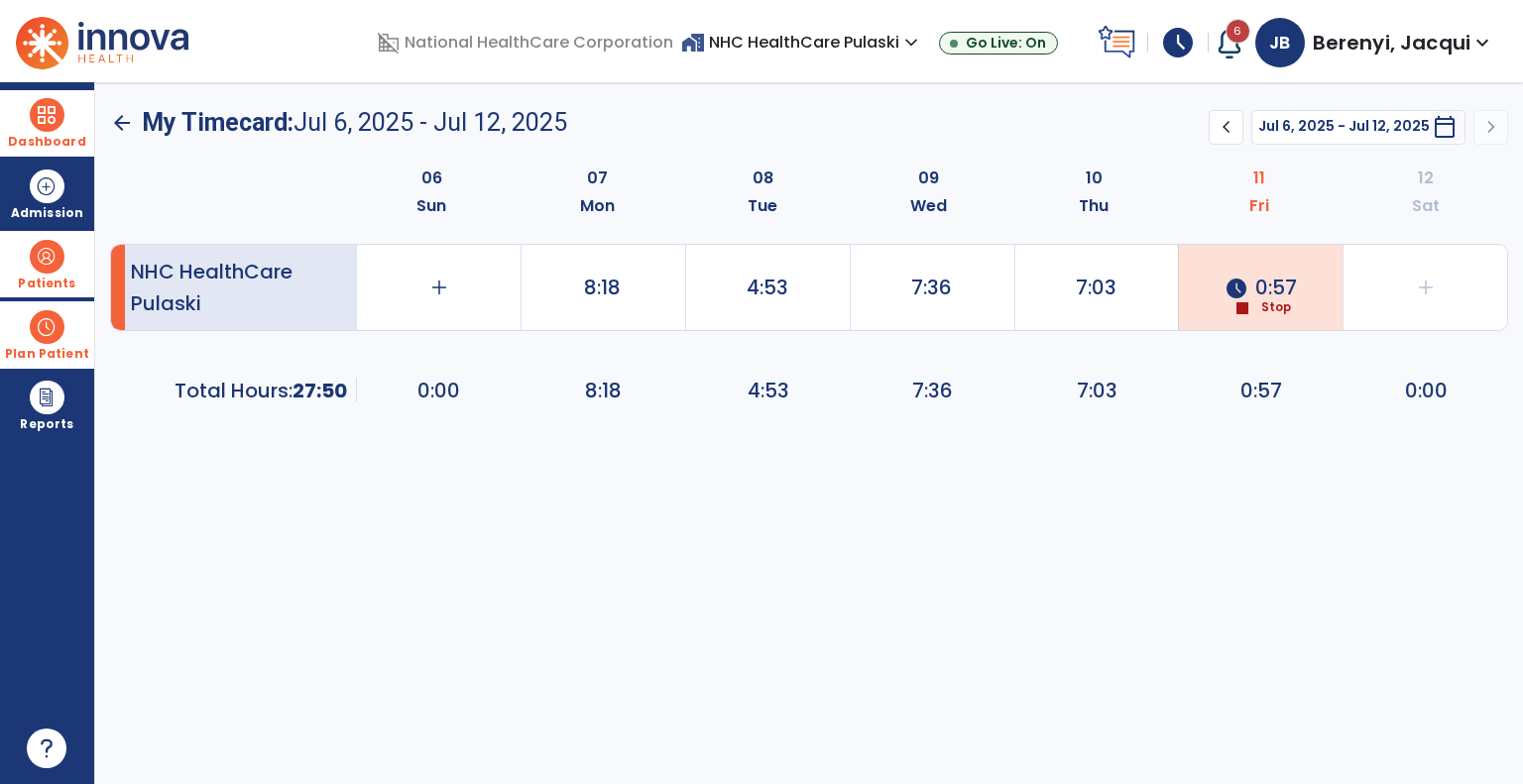 click on "arrow_back" 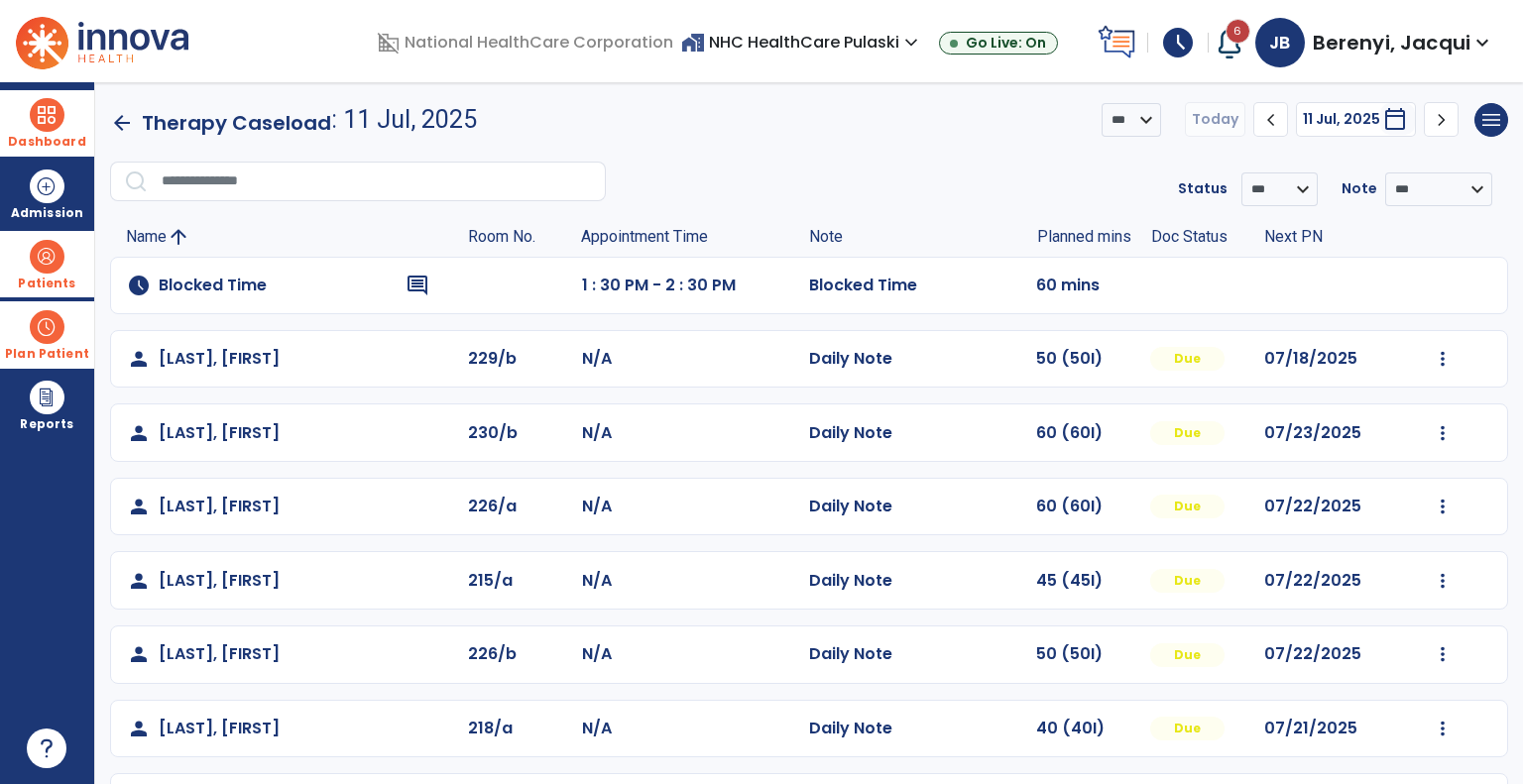 click on "Plan Patient" at bounding box center (47, 283) 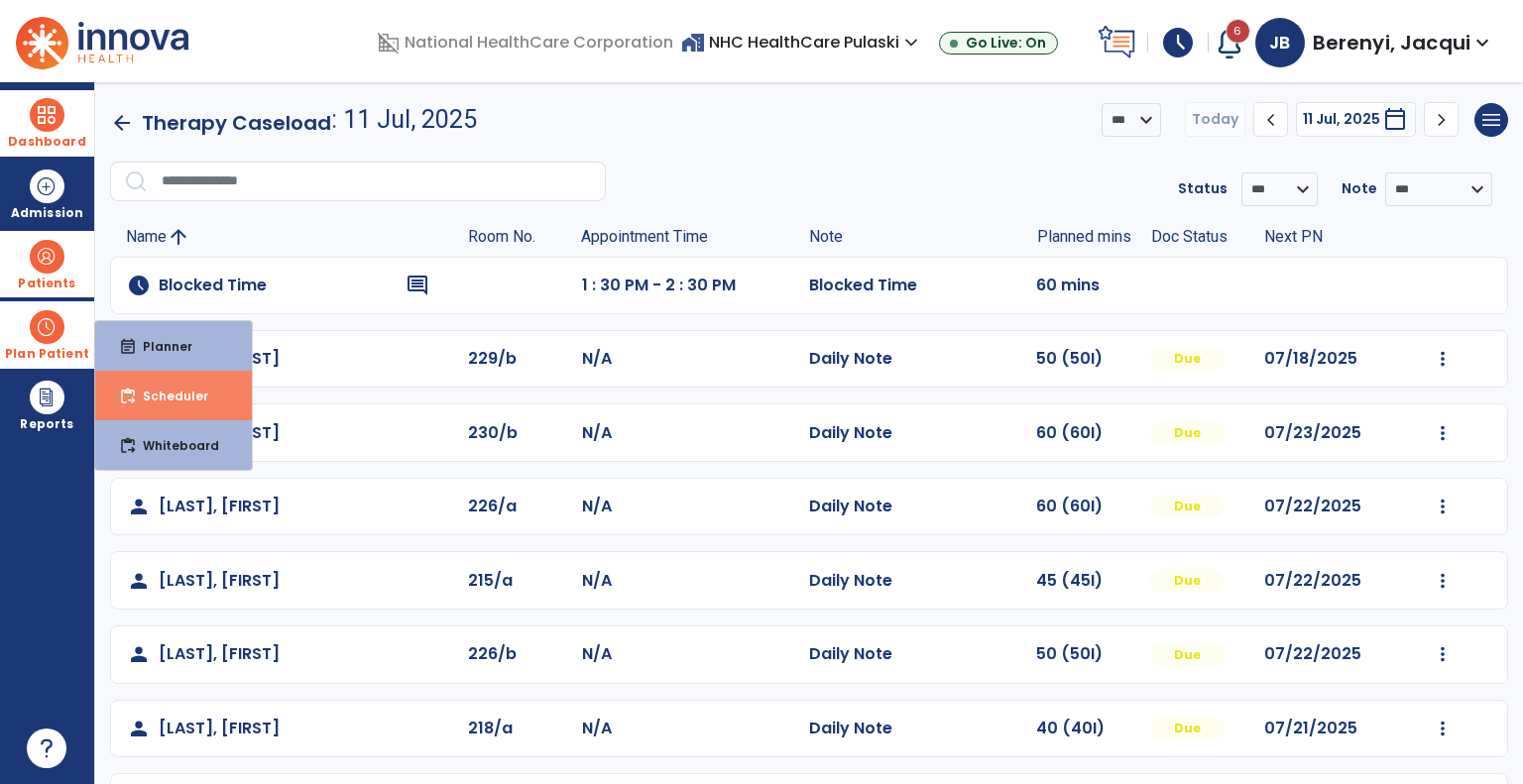 click on "Scheduler" at bounding box center (168, 395) 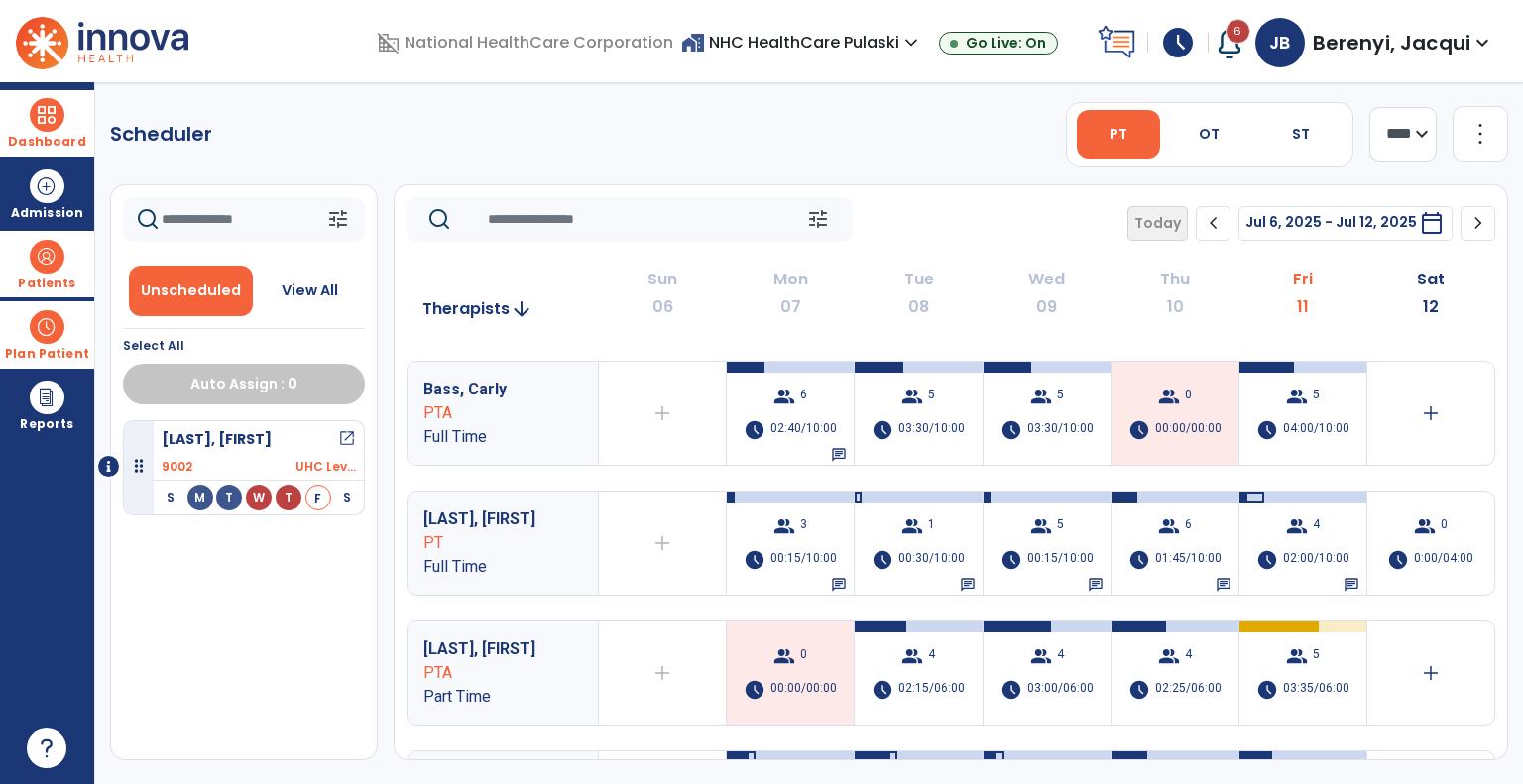 scroll, scrollTop: 256, scrollLeft: 0, axis: vertical 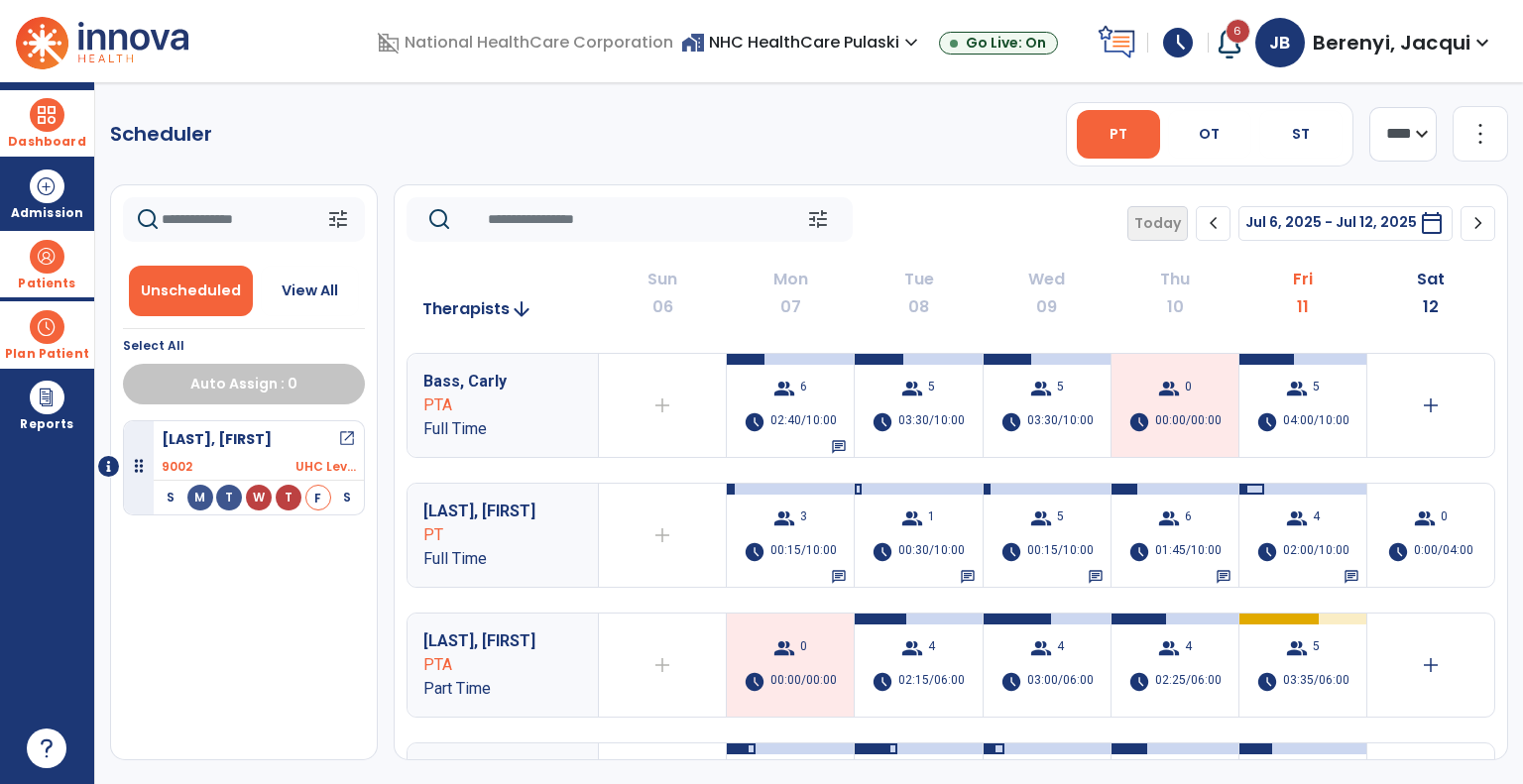 click on "chevron_right" 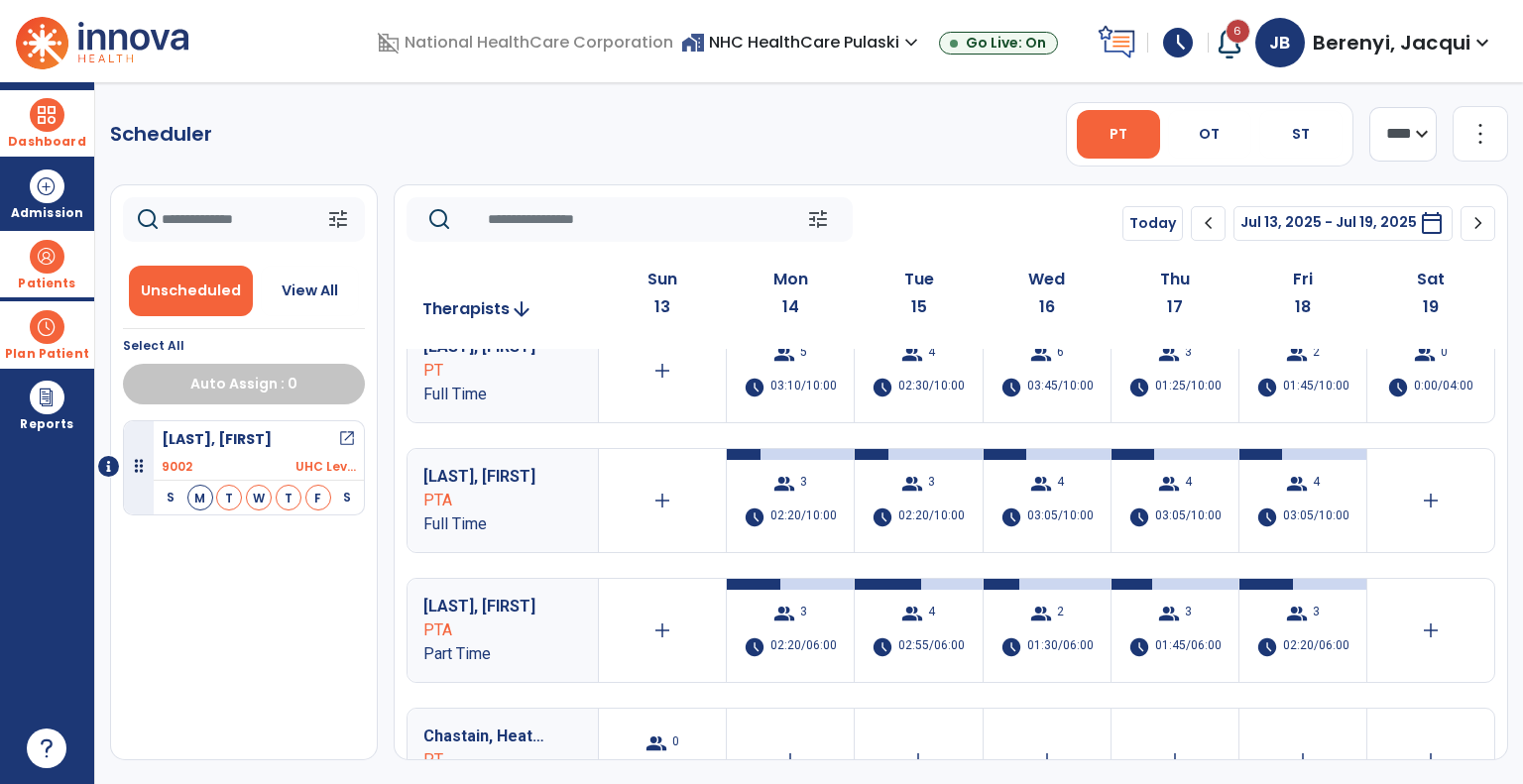 scroll, scrollTop: 419, scrollLeft: 0, axis: vertical 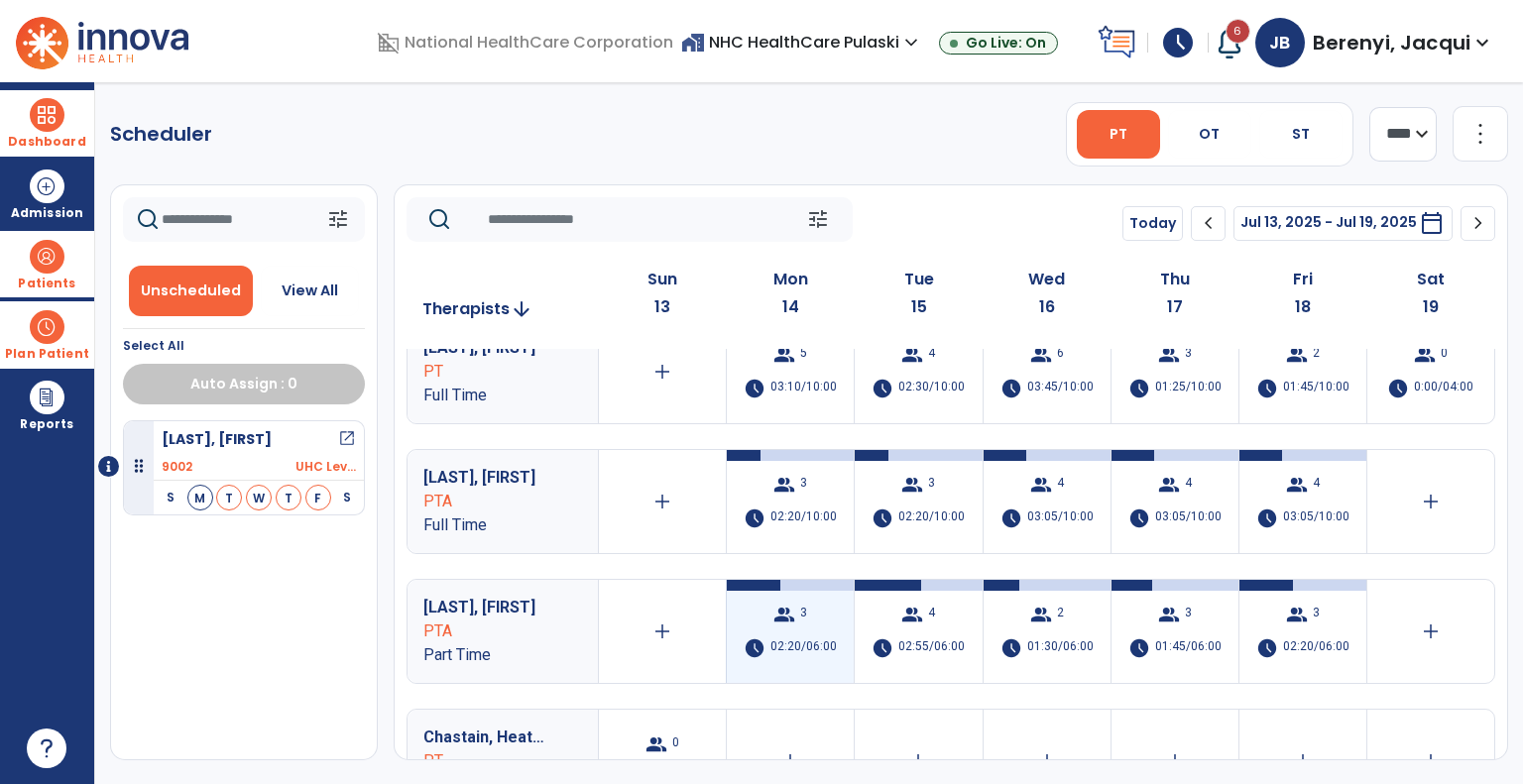 click on "group  3  schedule  02:20/06:00" at bounding box center (790, 631) 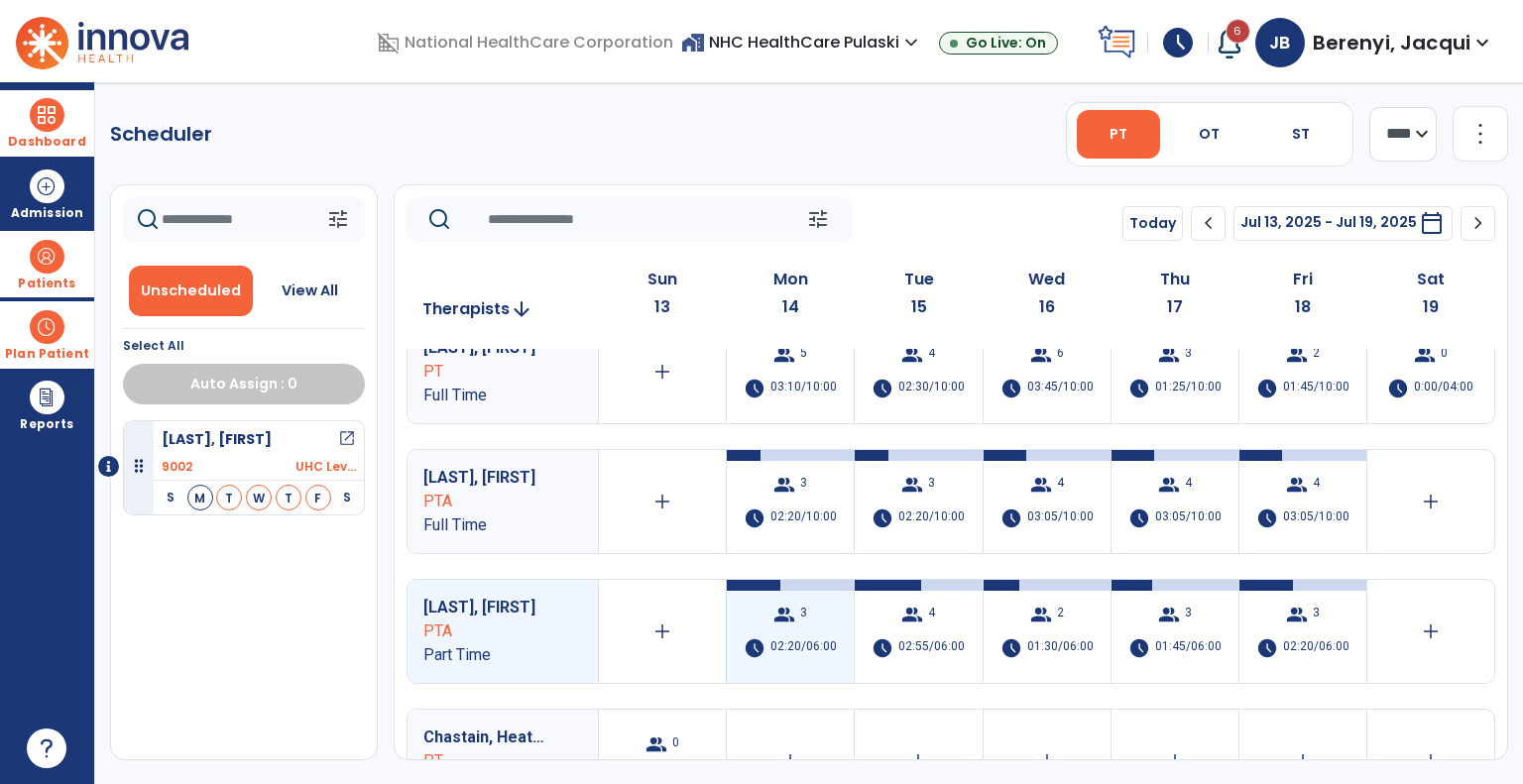 click on "02:20/06:00" at bounding box center [803, 648] 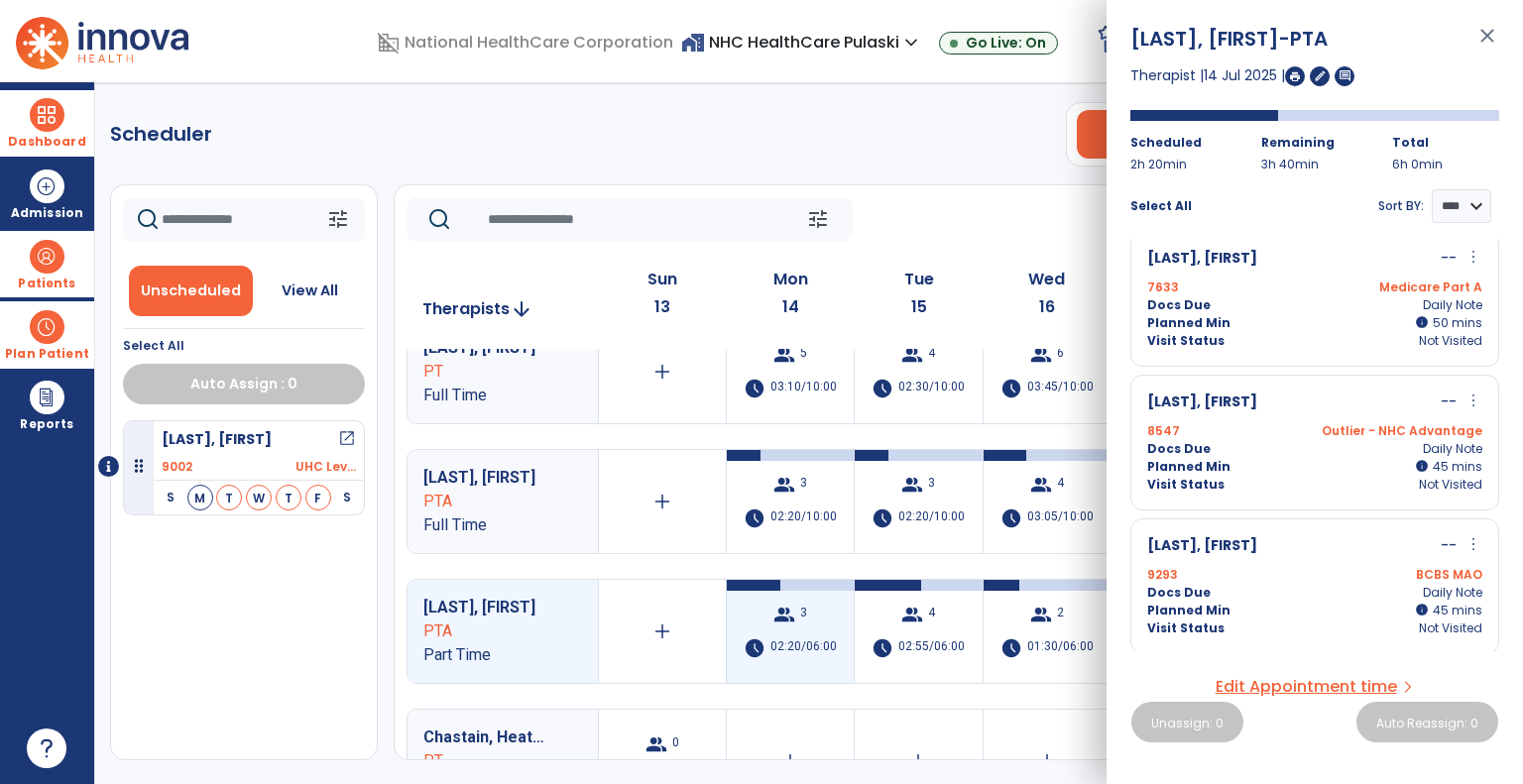 scroll, scrollTop: 0, scrollLeft: 0, axis: both 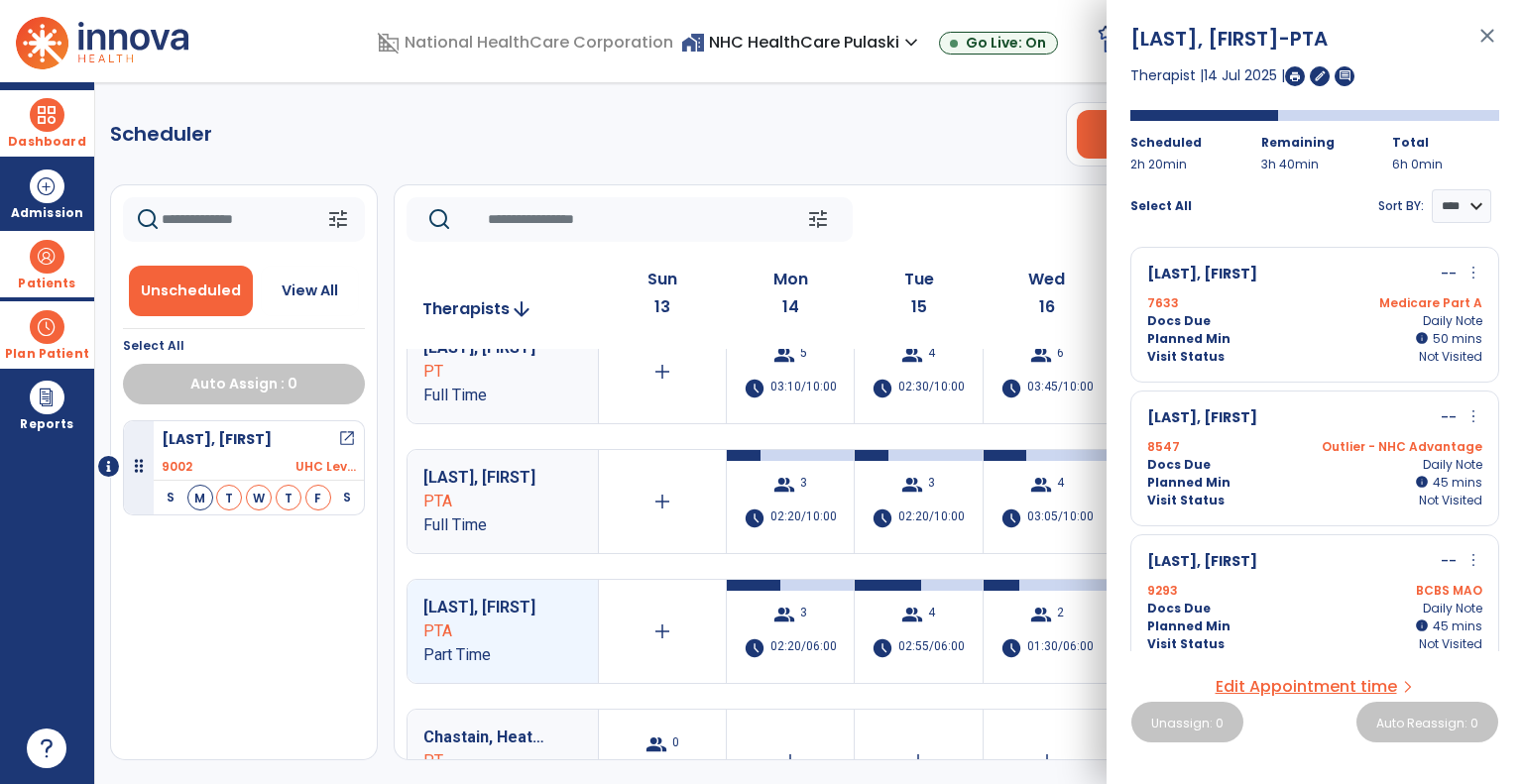 click on "close" at bounding box center (1487, 45) 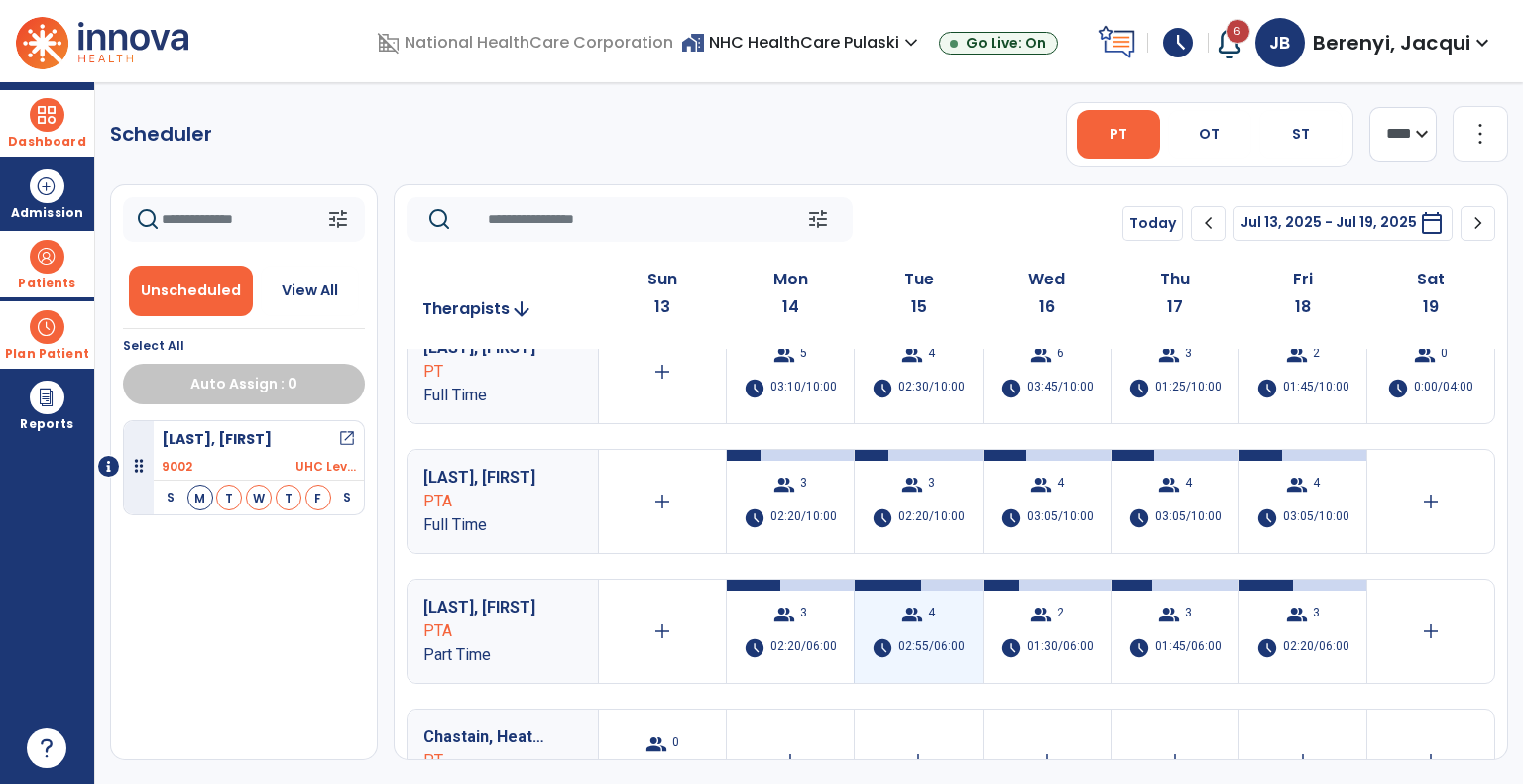 click on "group  4  schedule  02:55/06:00" at bounding box center (918, 631) 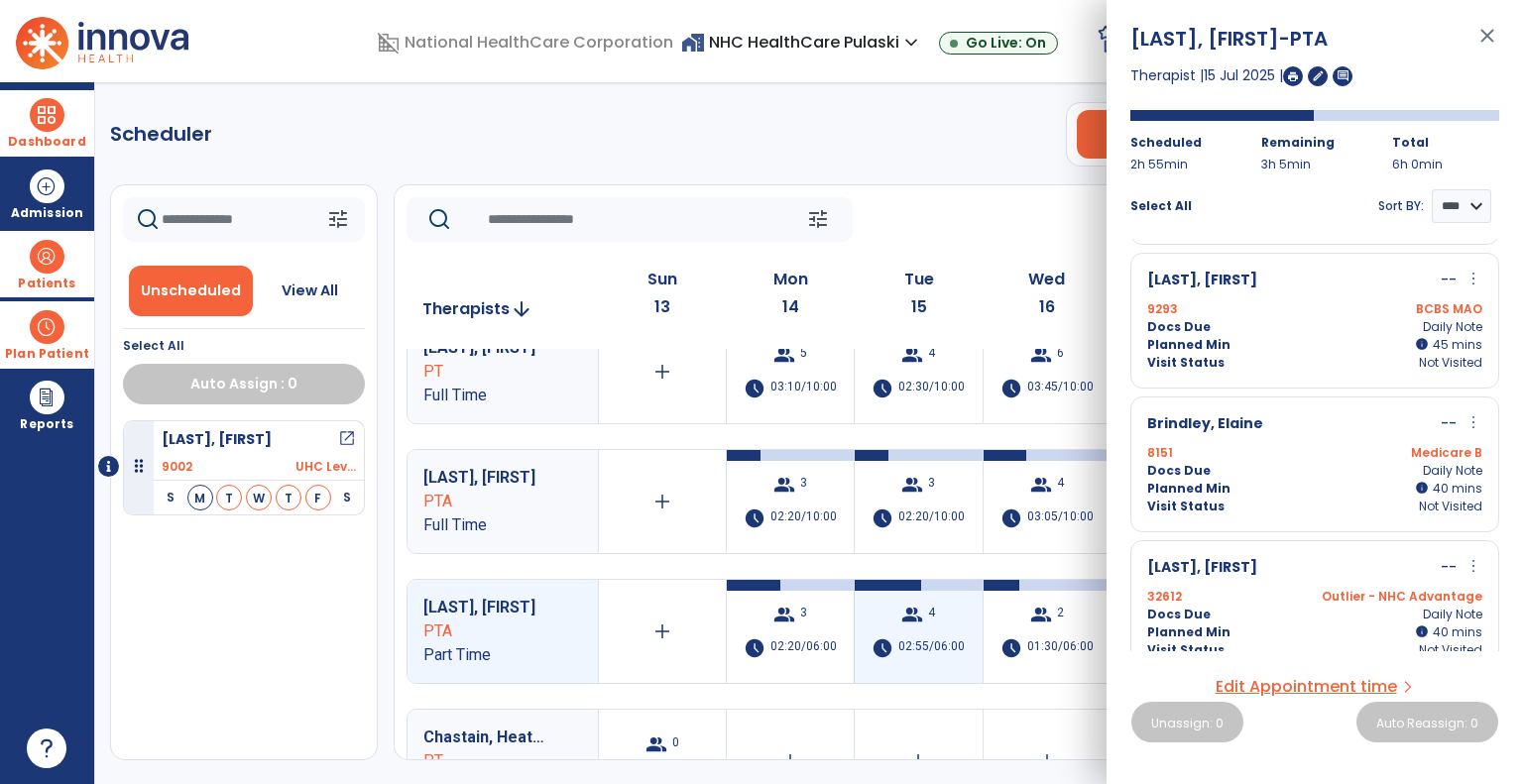 scroll, scrollTop: 160, scrollLeft: 0, axis: vertical 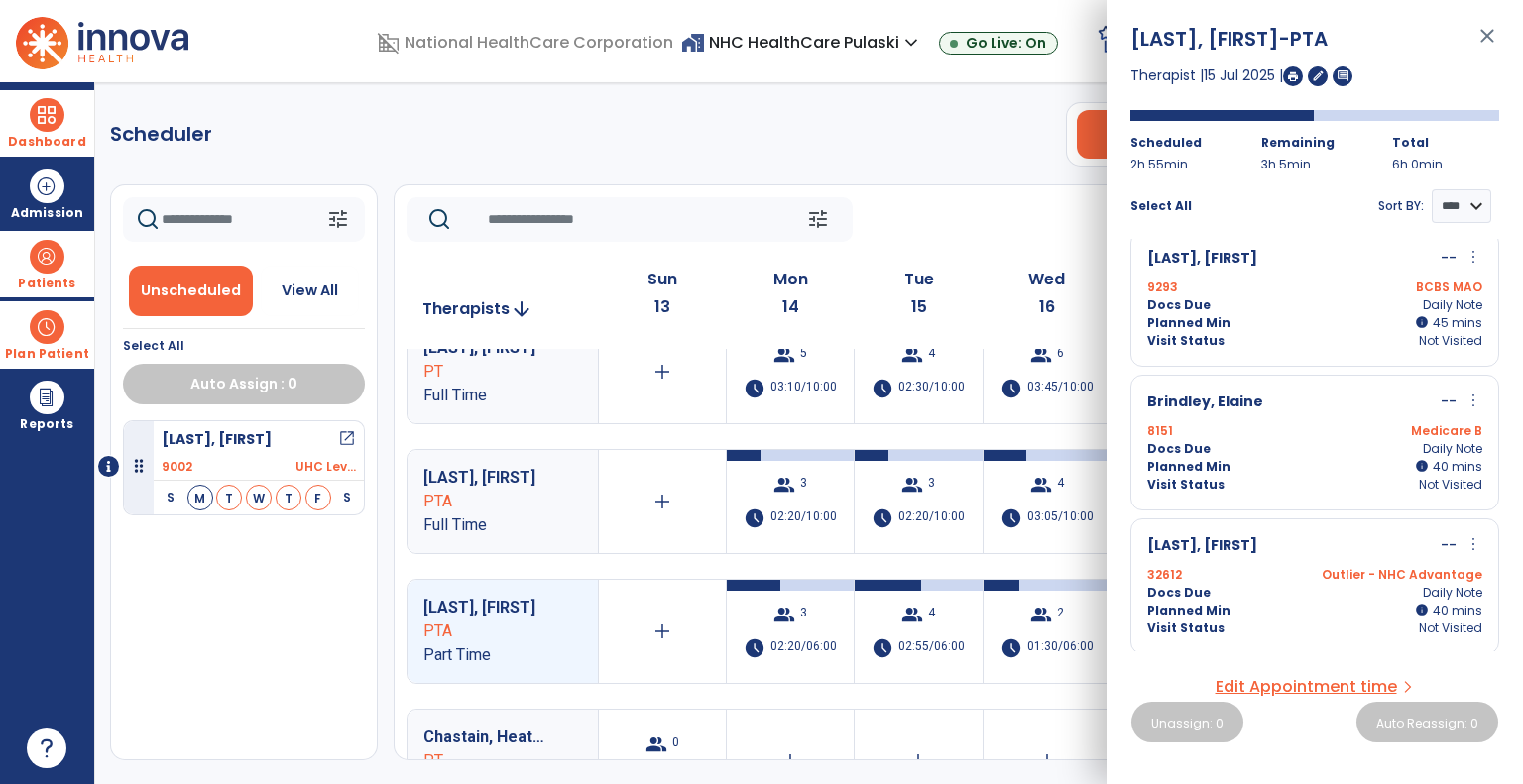 click on "close" at bounding box center (1487, 45) 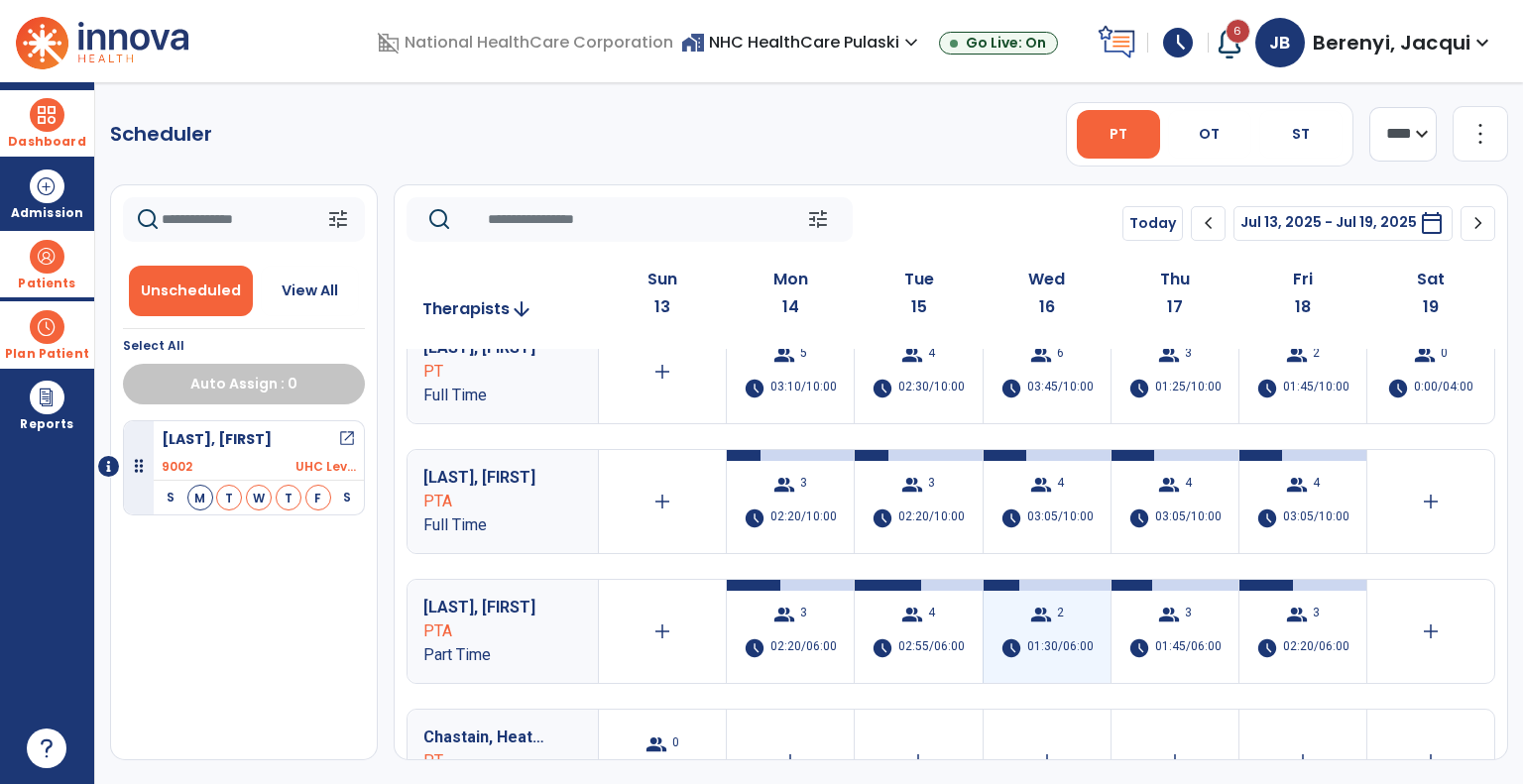 click on "2" at bounding box center [1060, 615] 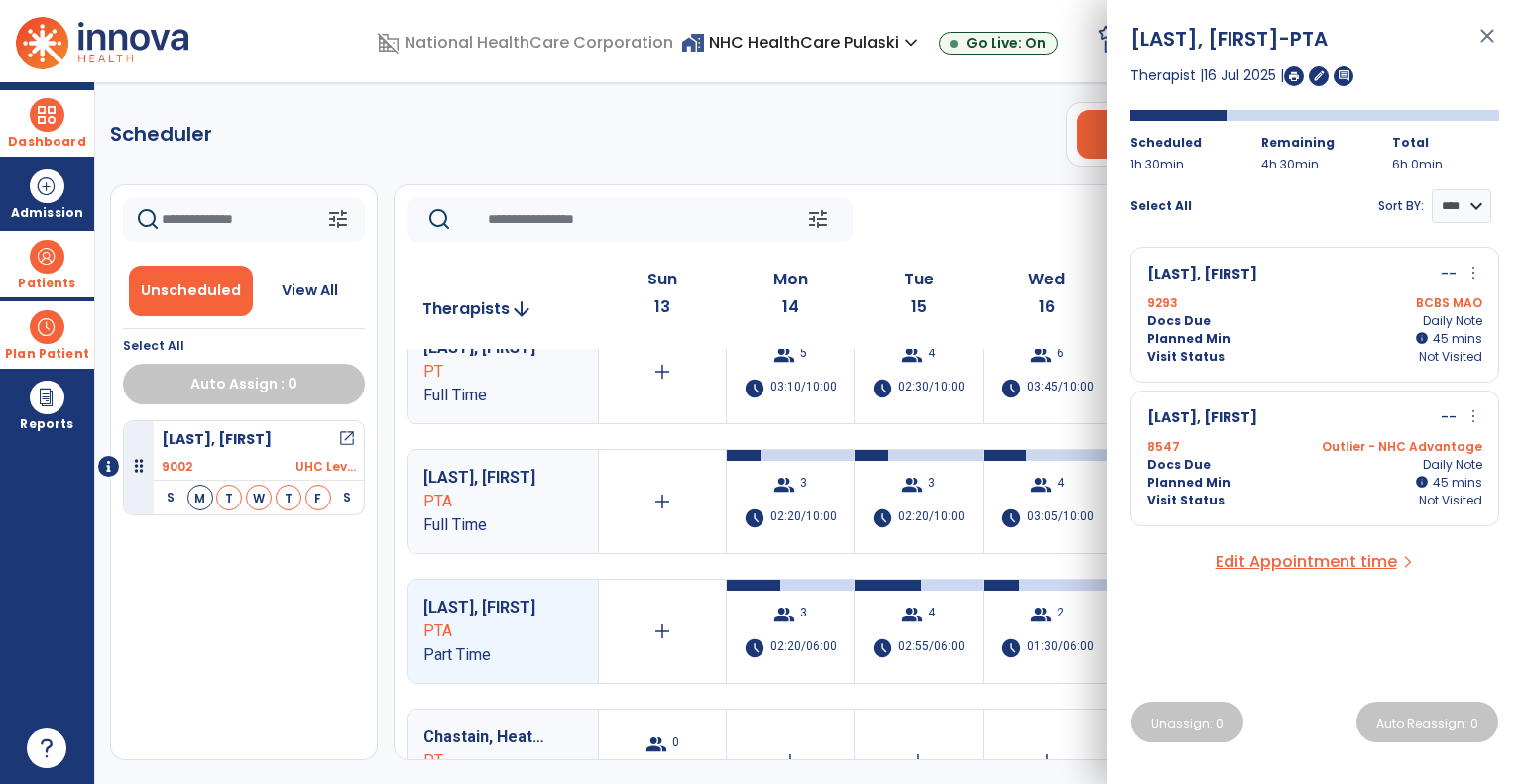 click on "close" at bounding box center (1487, 45) 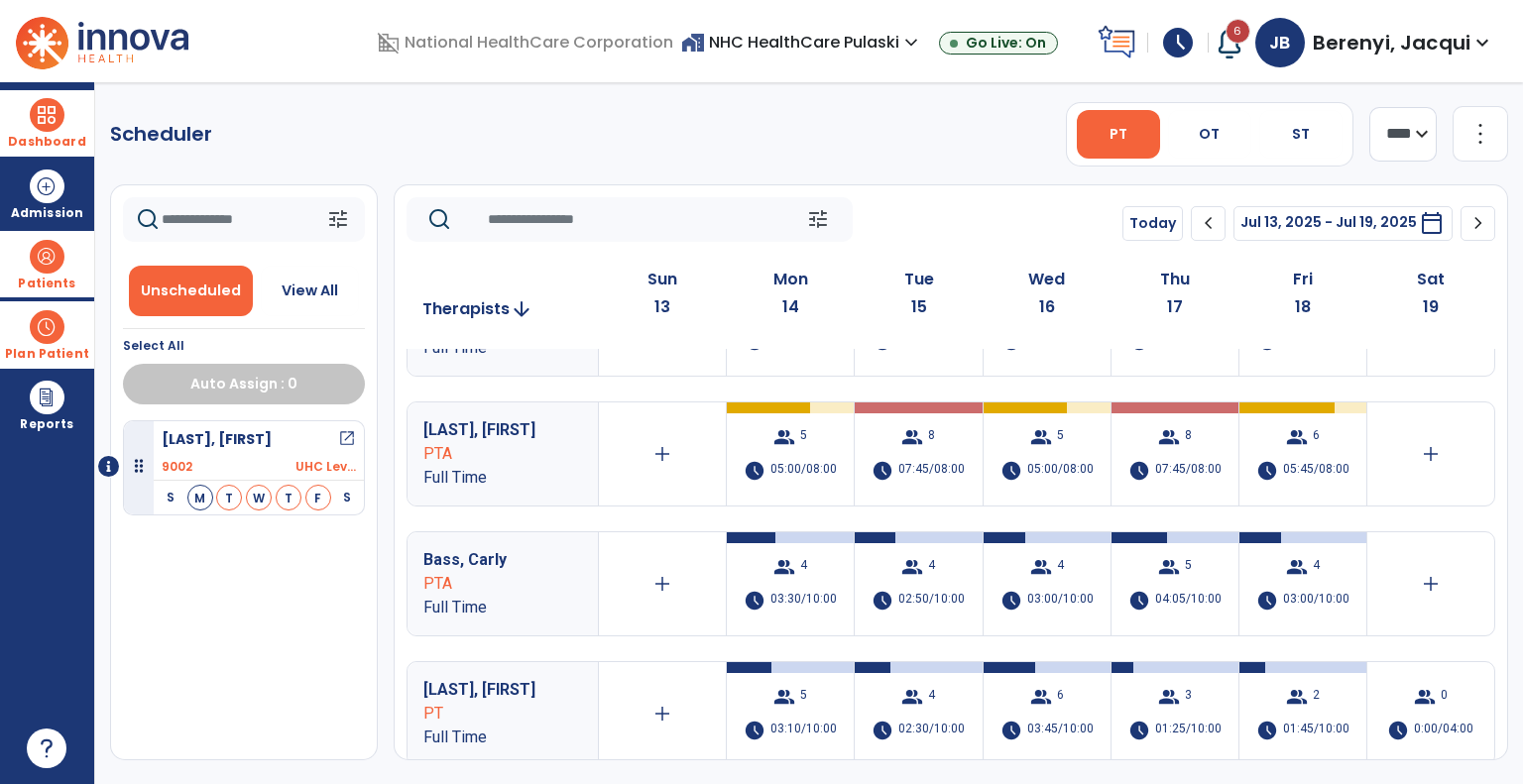 scroll, scrollTop: 0, scrollLeft: 0, axis: both 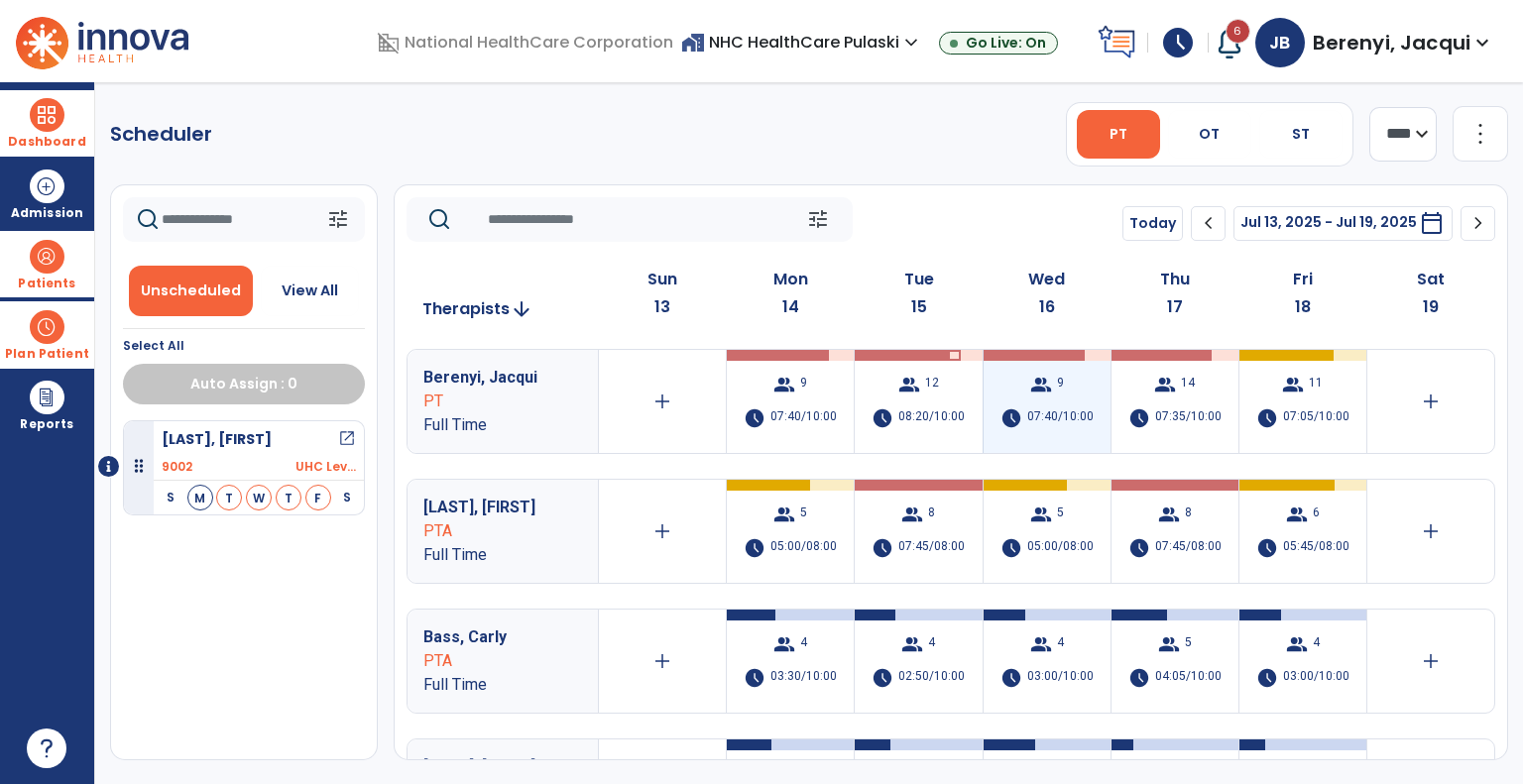 click on "07:40/10:00" at bounding box center (1060, 418) 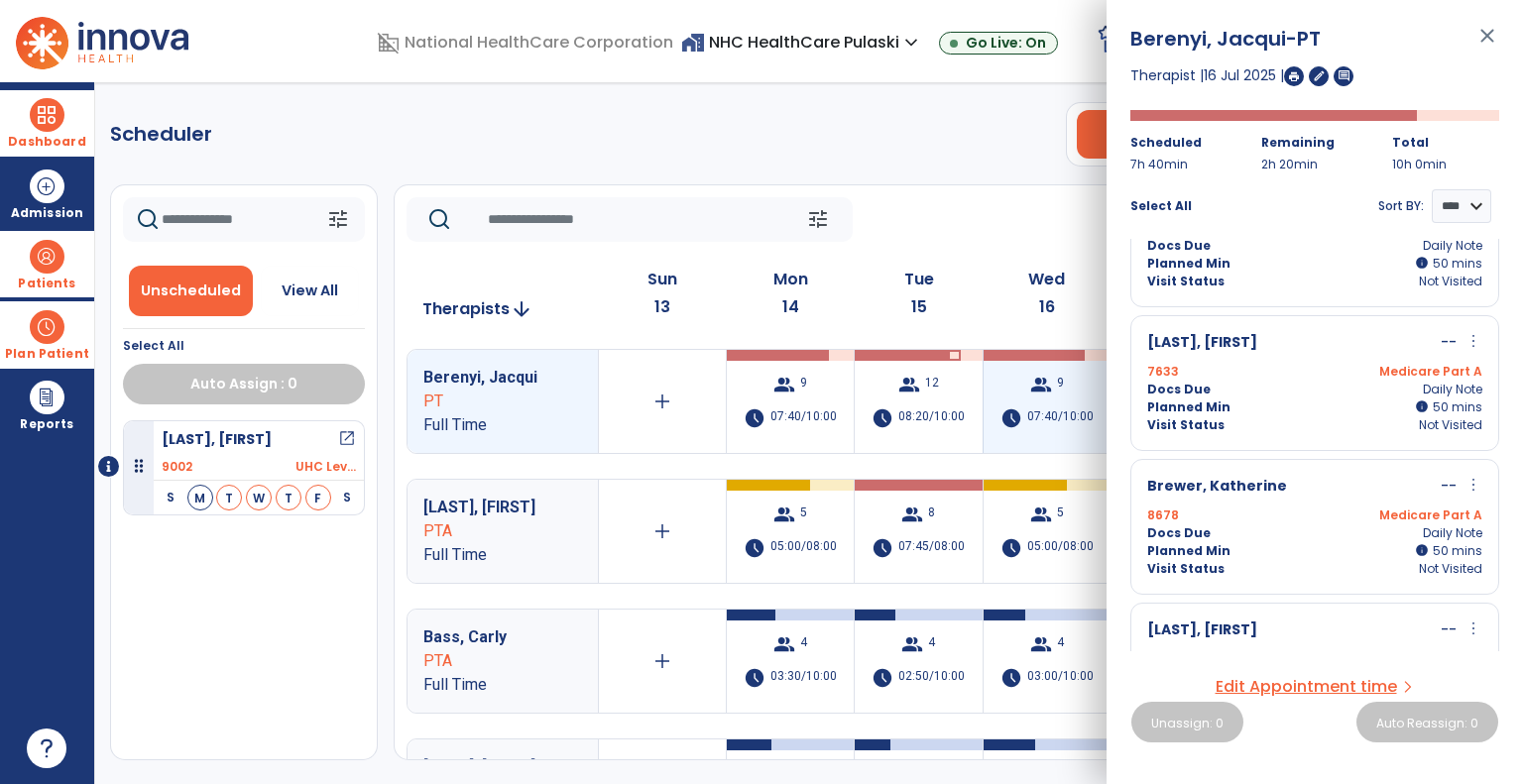 scroll, scrollTop: 511, scrollLeft: 0, axis: vertical 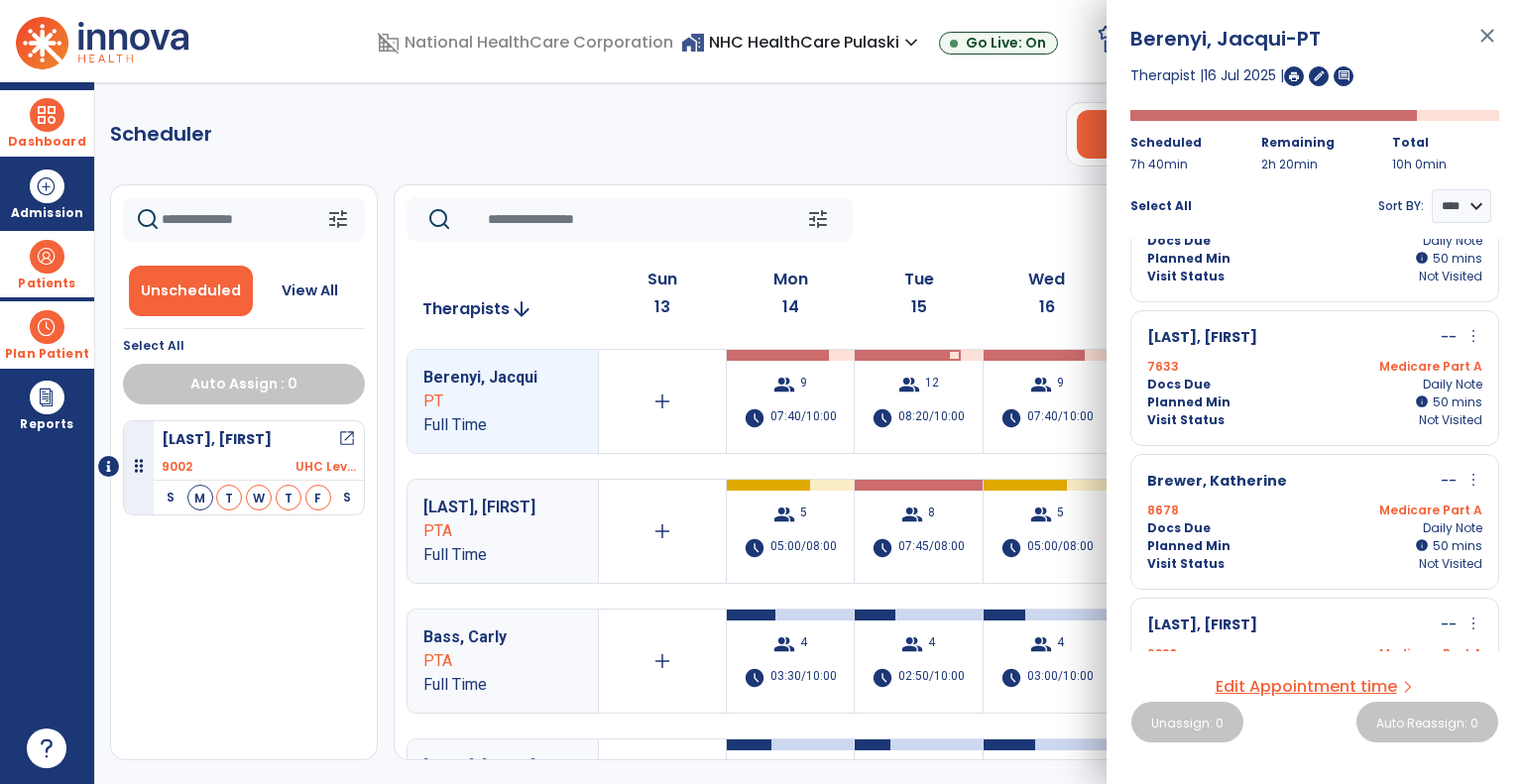click on "more_vert" at bounding box center (1473, 336) 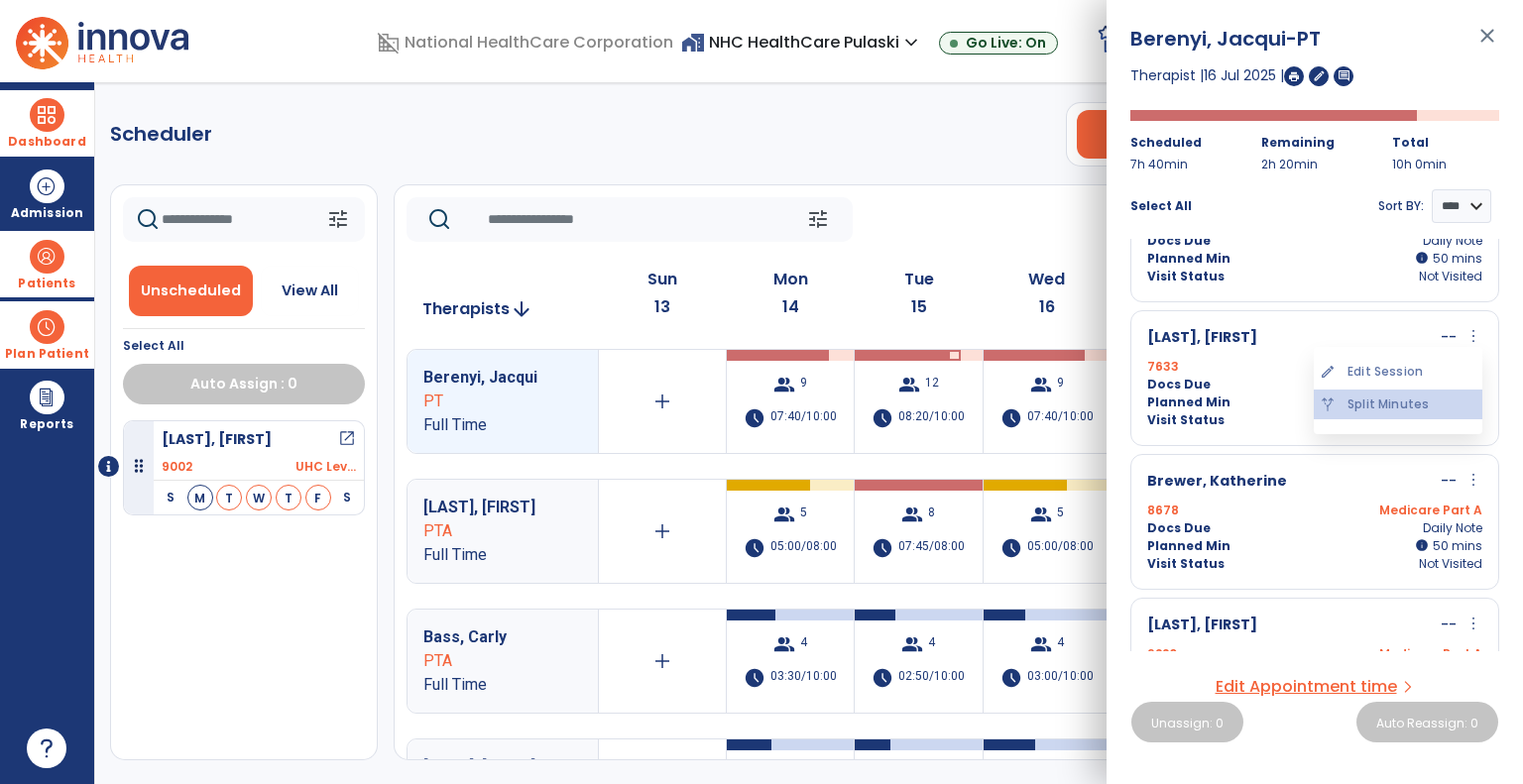 click on "alt_route   Split Minutes" at bounding box center [1398, 404] 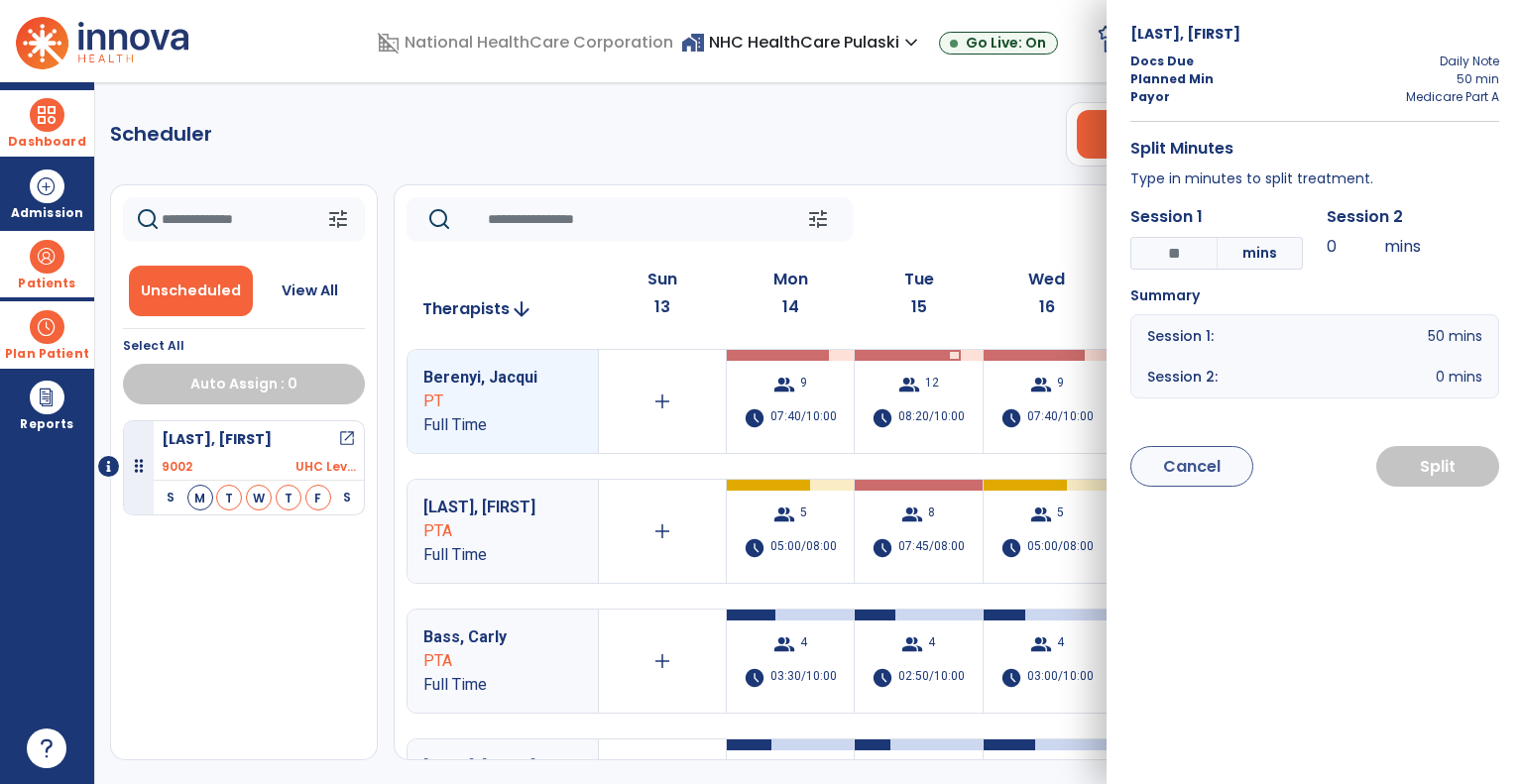 click on "*" at bounding box center [1174, 253] 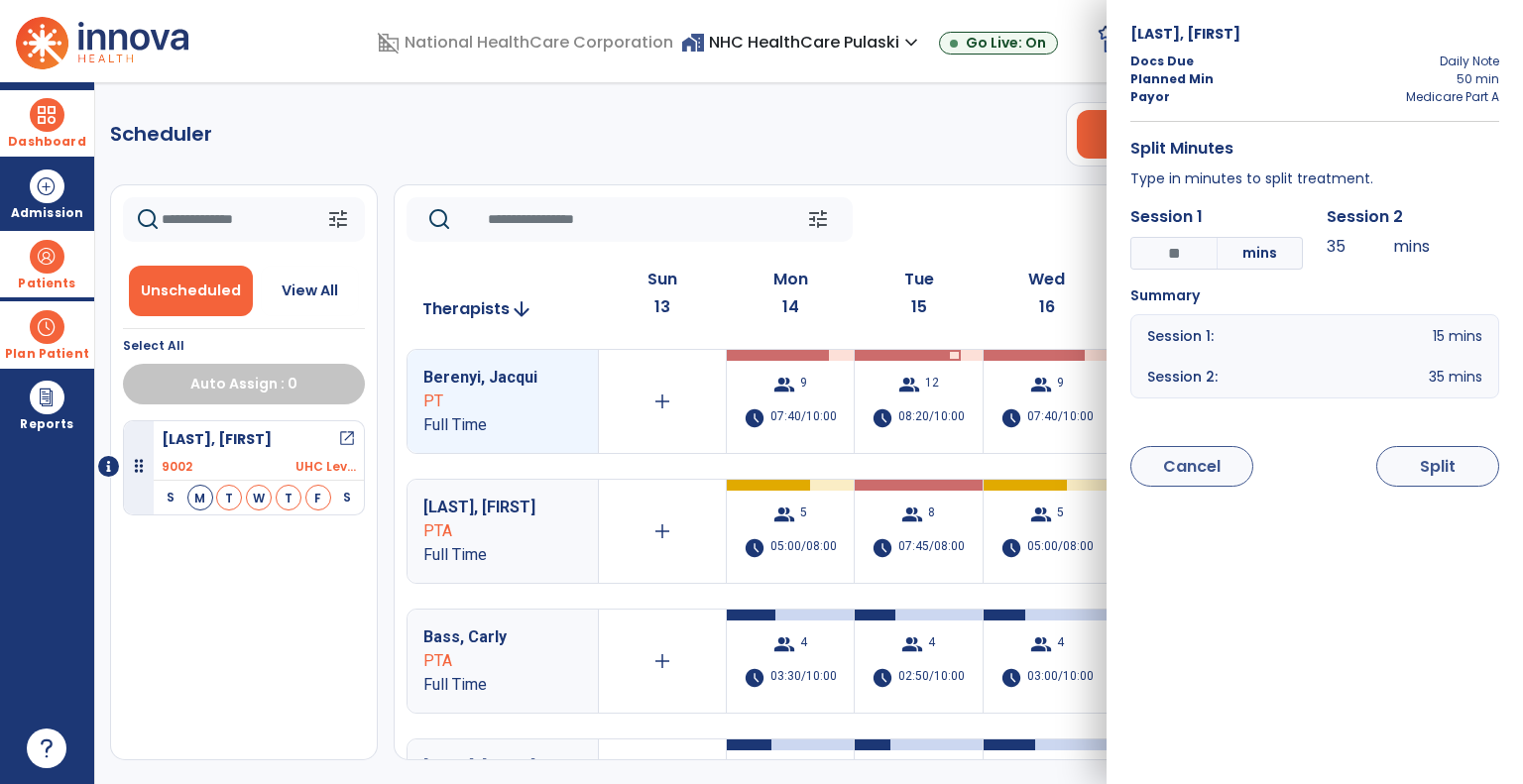 type on "***" 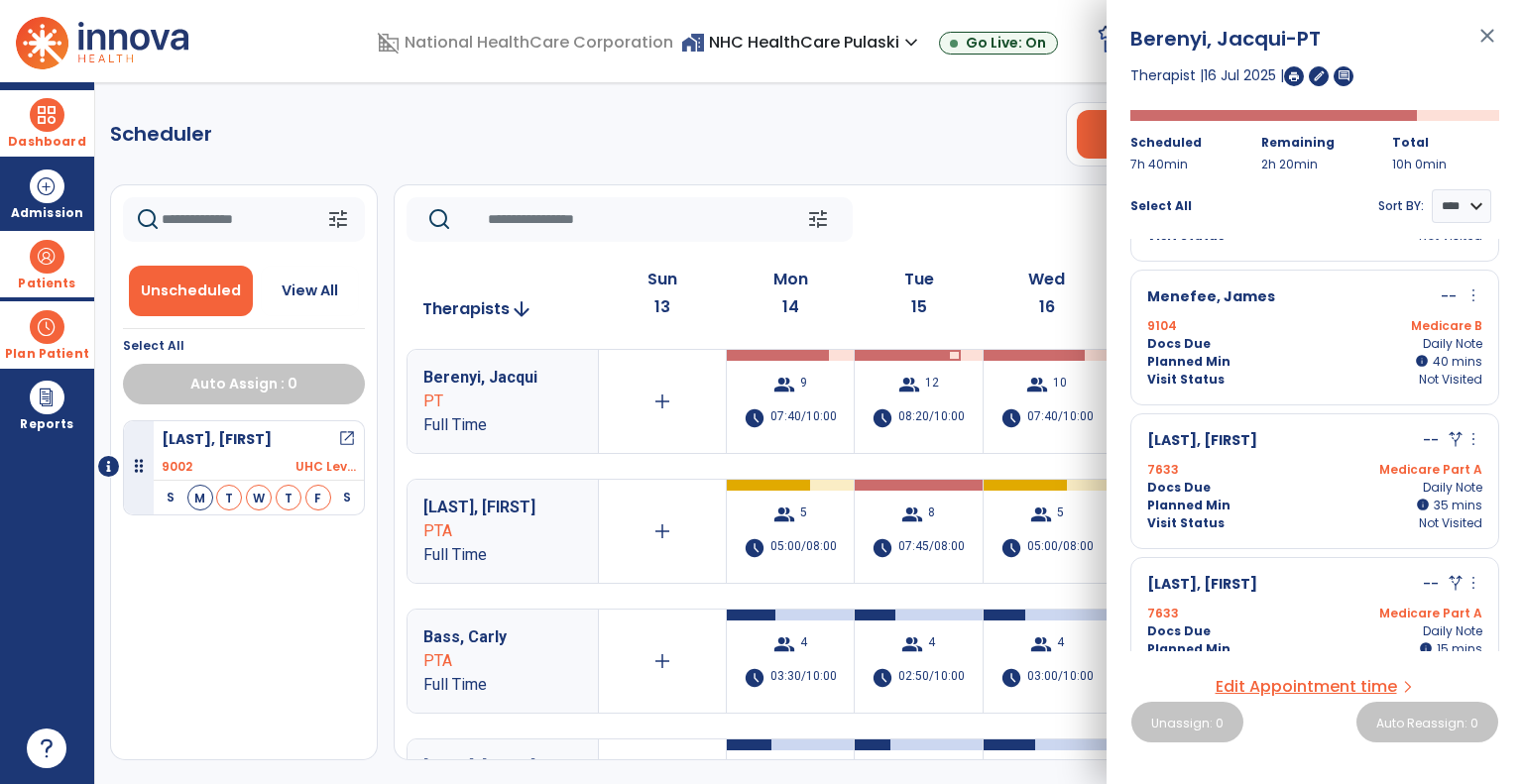 scroll, scrollTop: 1019, scrollLeft: 0, axis: vertical 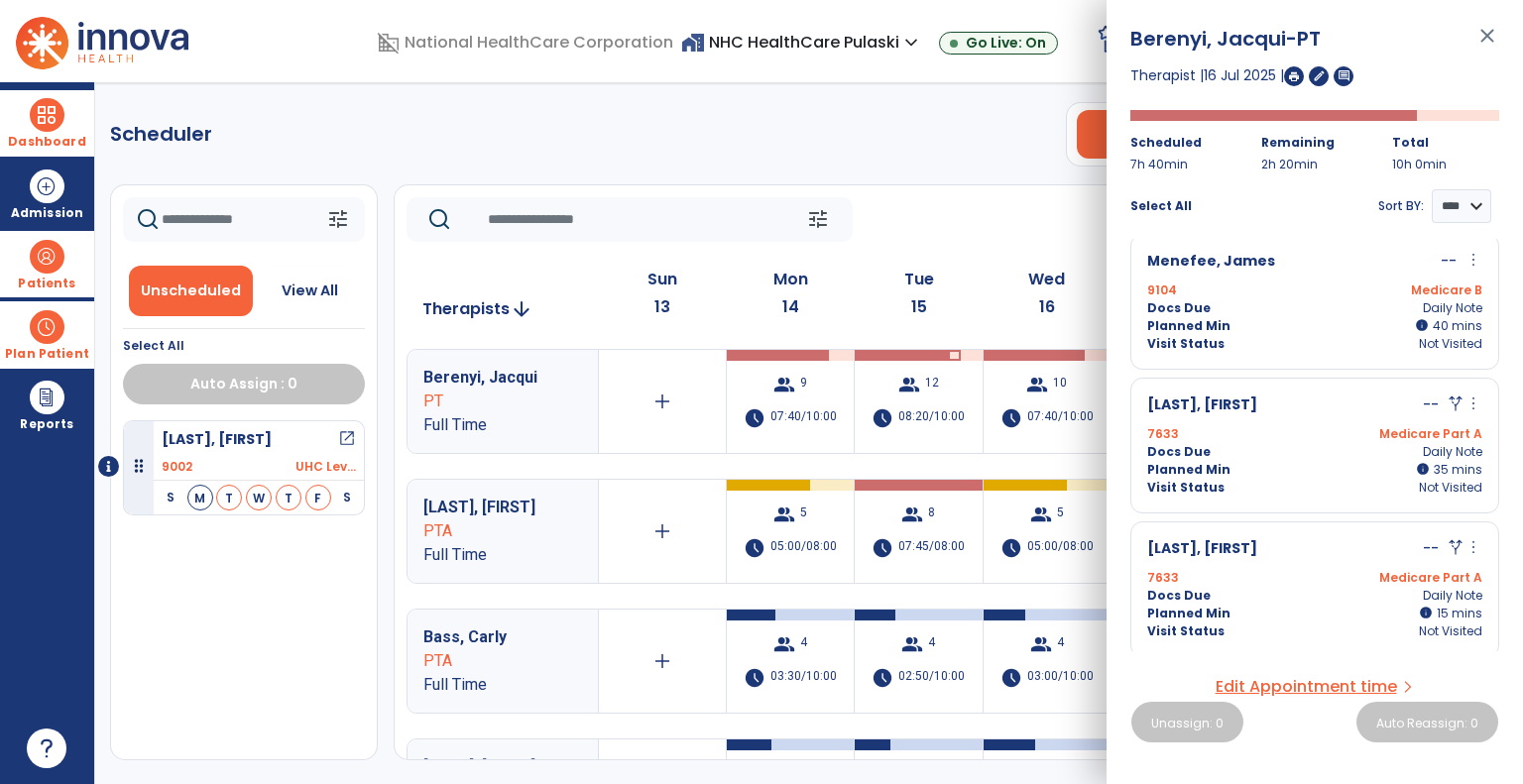 click on "more_vert" at bounding box center [1473, 403] 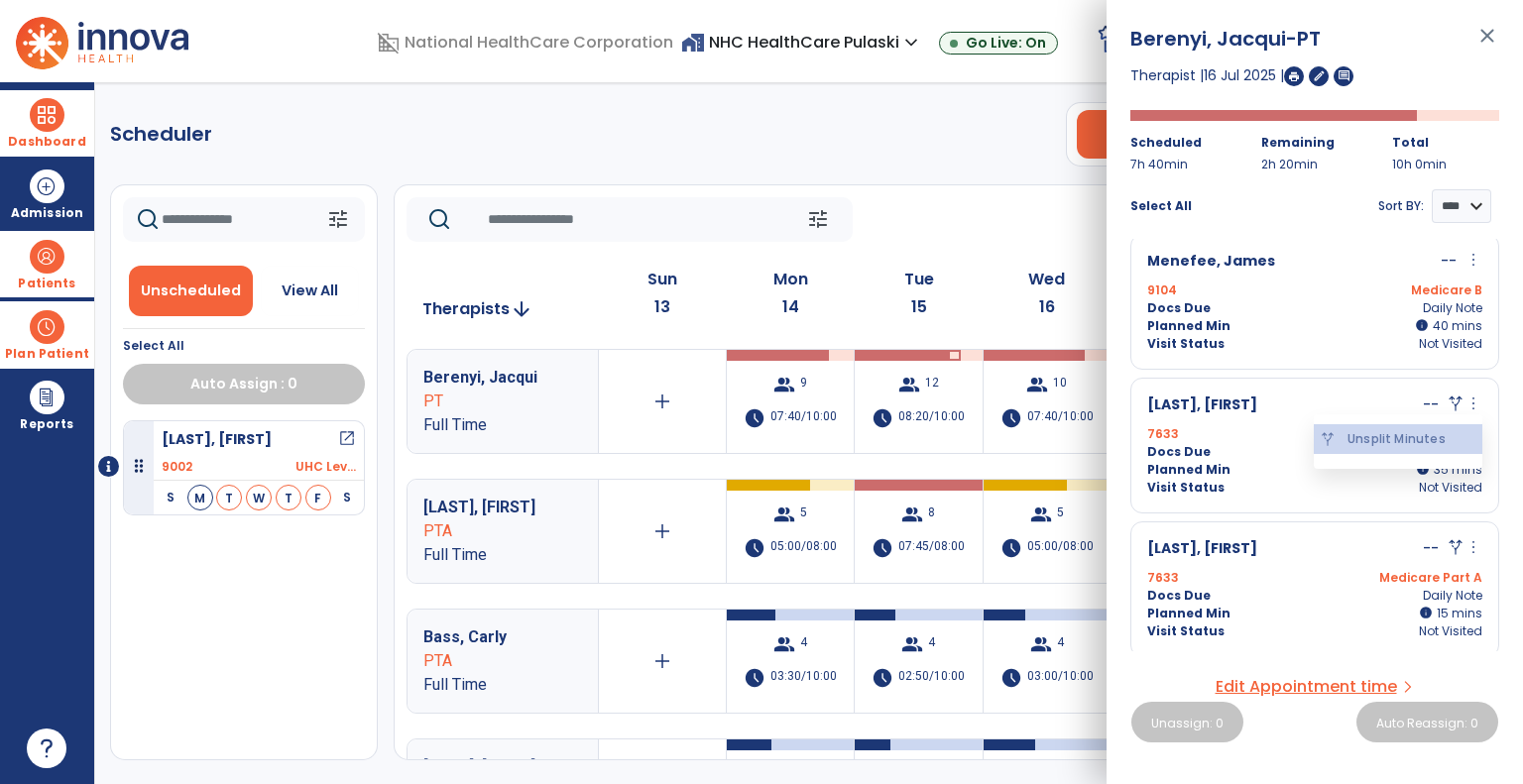 click on "alt_route   Unsplit Minutes" at bounding box center [1398, 439] 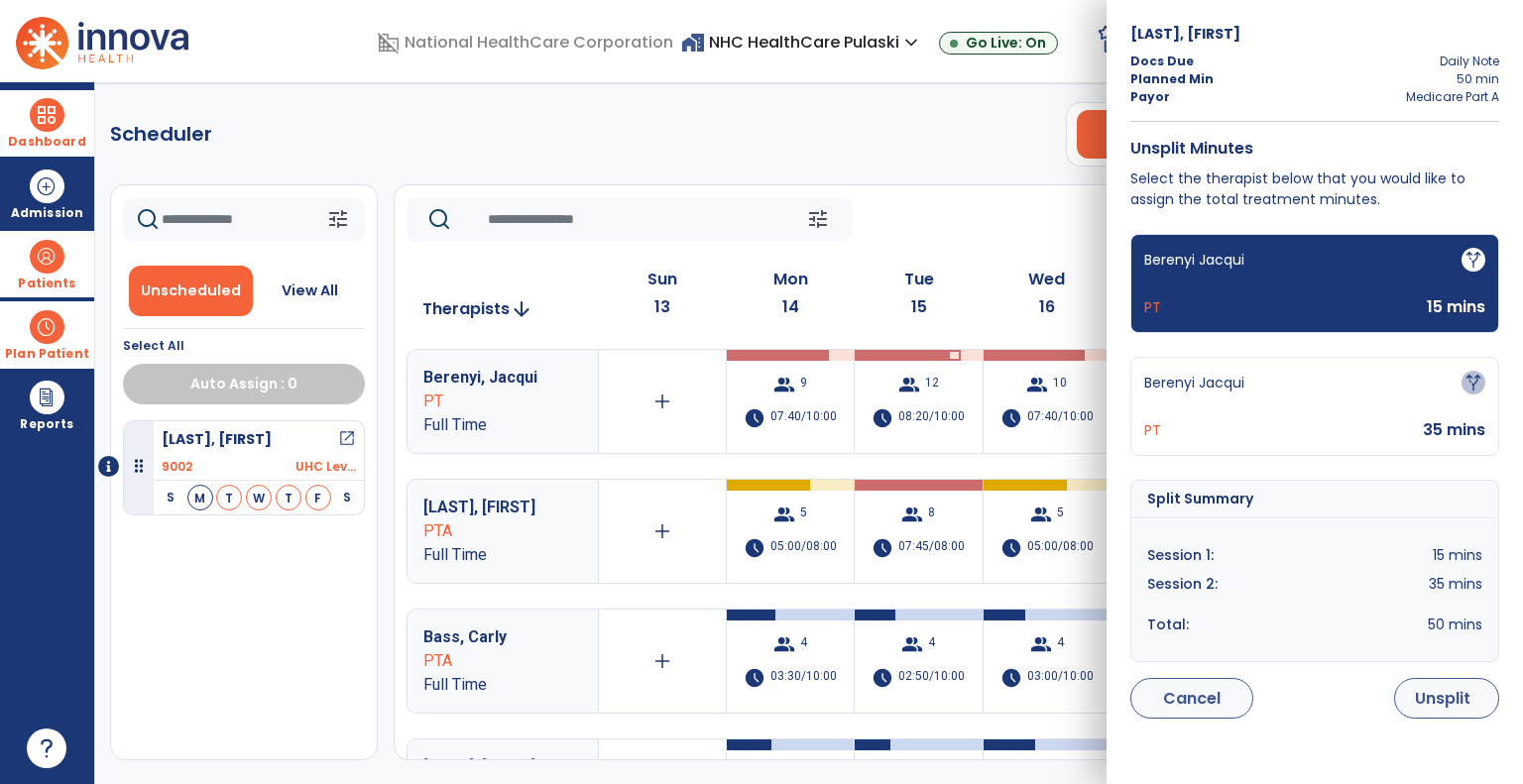 click on "Unsplit" at bounding box center [1443, 699] 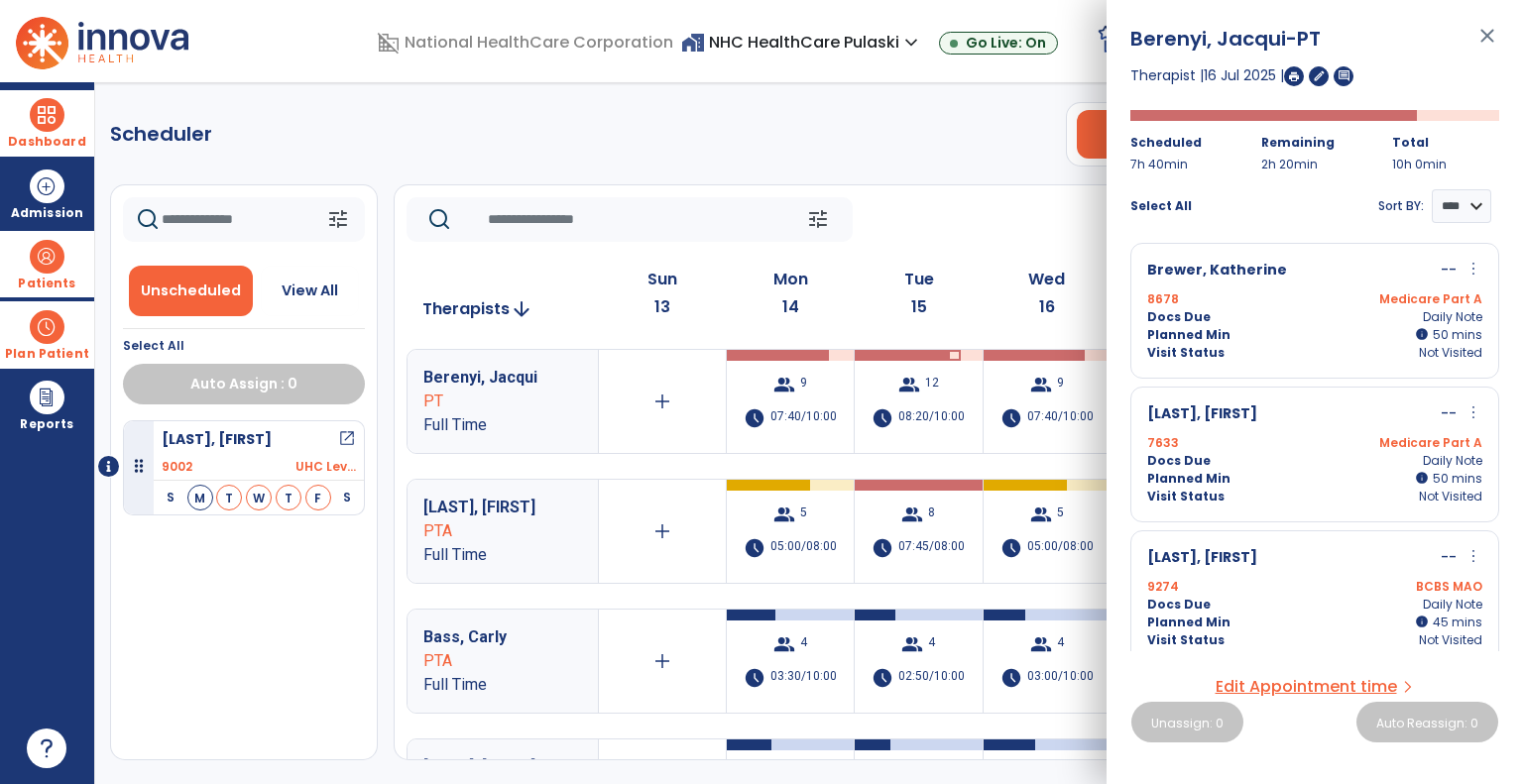 scroll, scrollTop: 558, scrollLeft: 0, axis: vertical 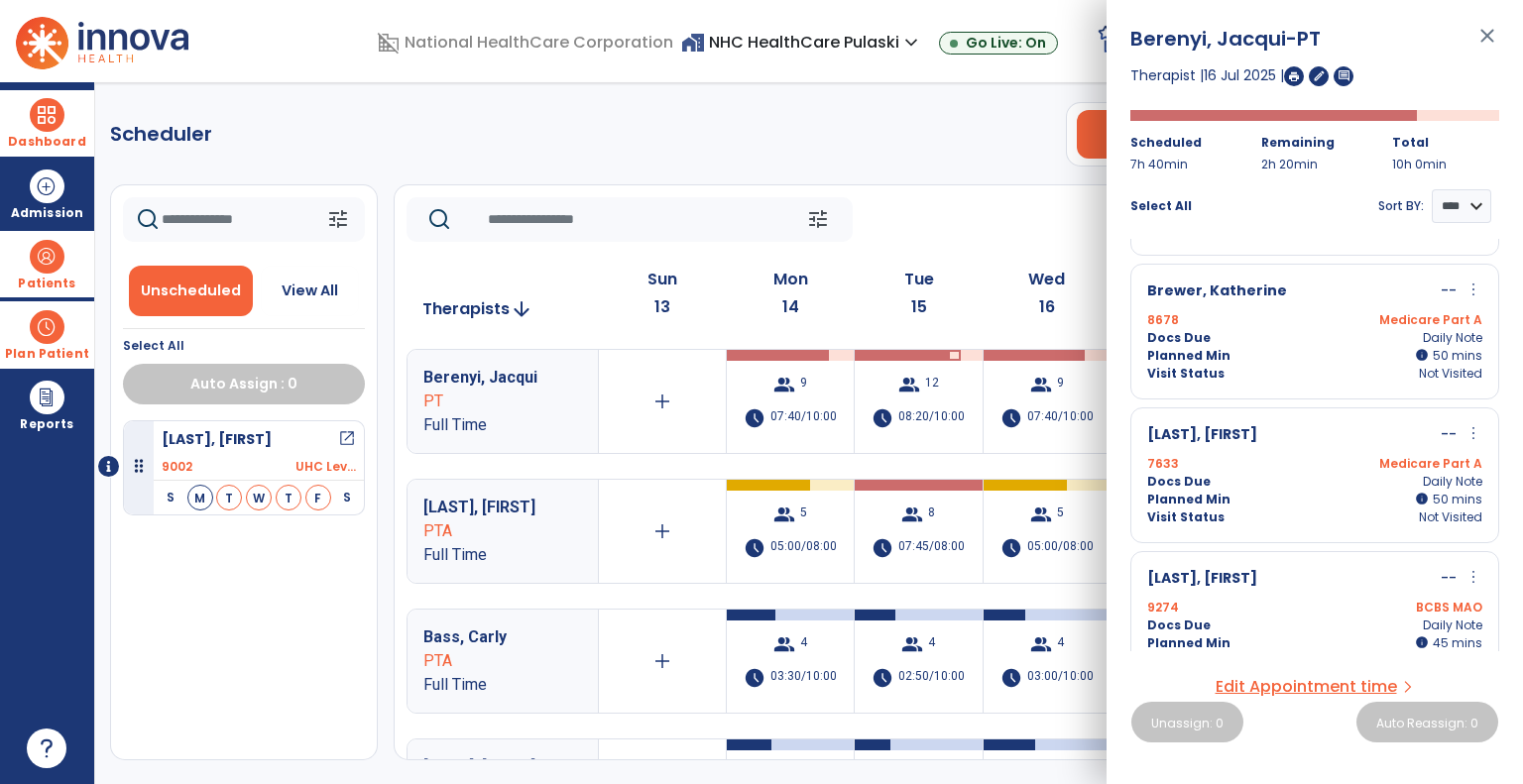 click on "Medicare Part A" at bounding box center (1398, 464) 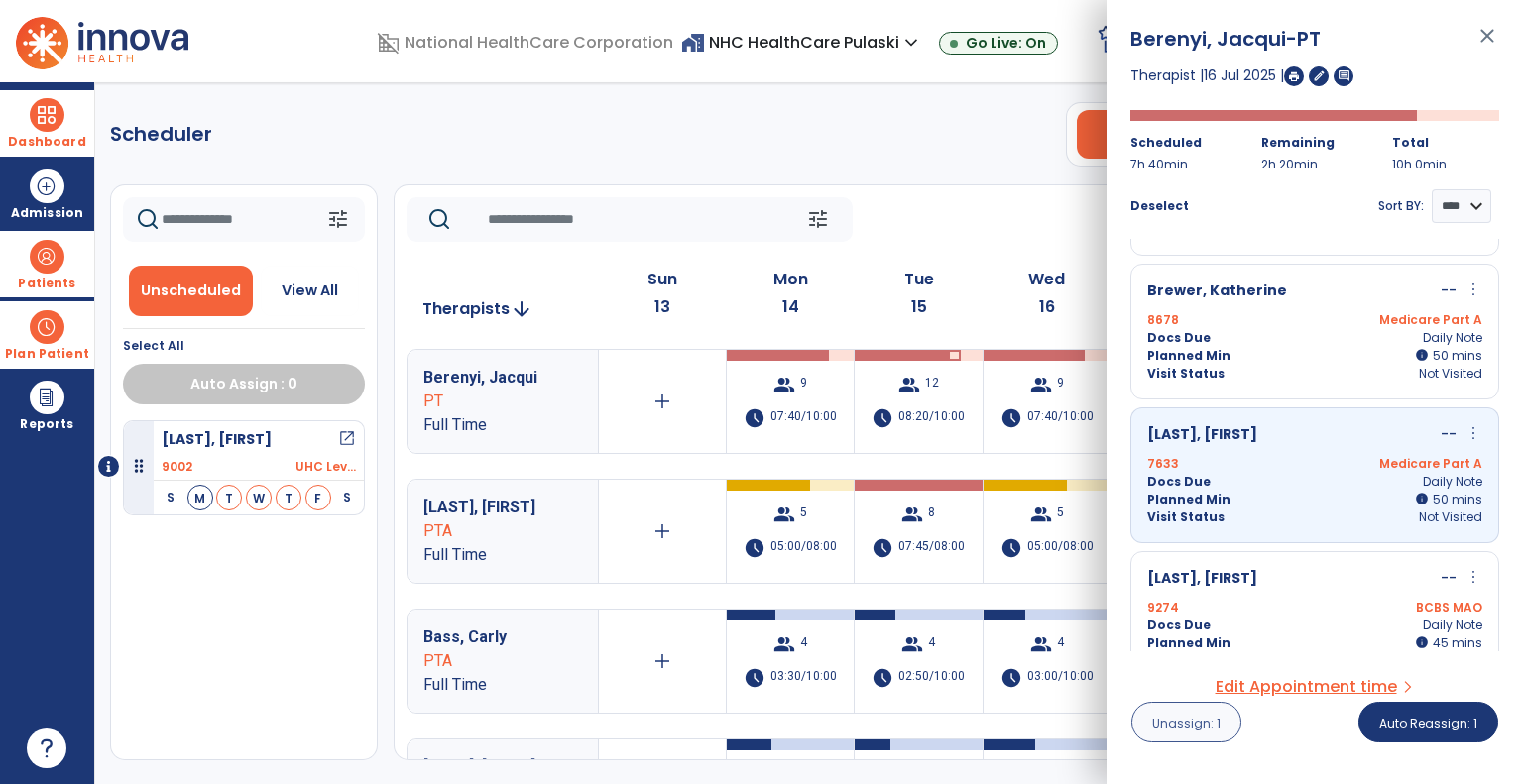 click on "Unassign: 1" at bounding box center [1186, 723] 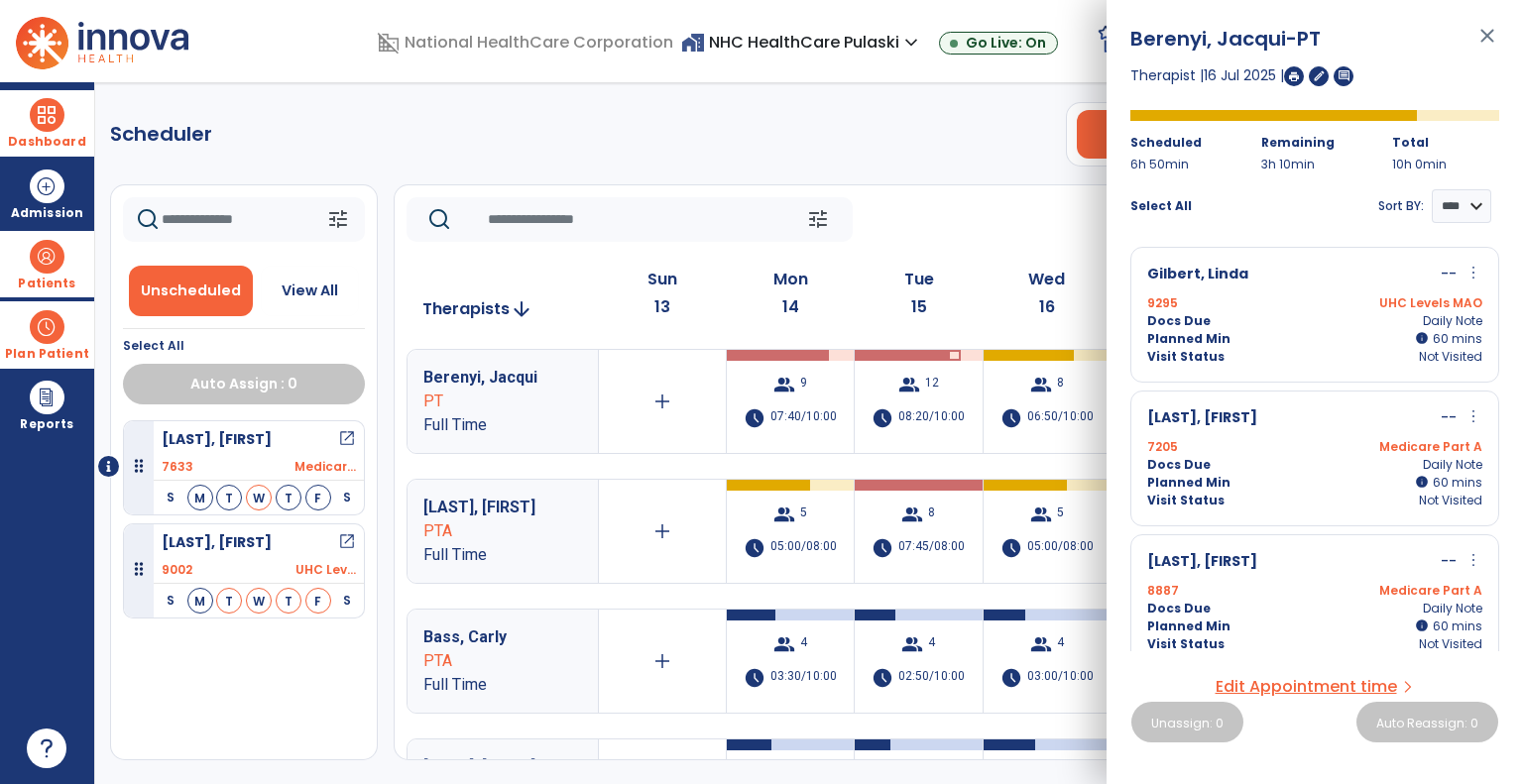 click on "close" at bounding box center [1487, 45] 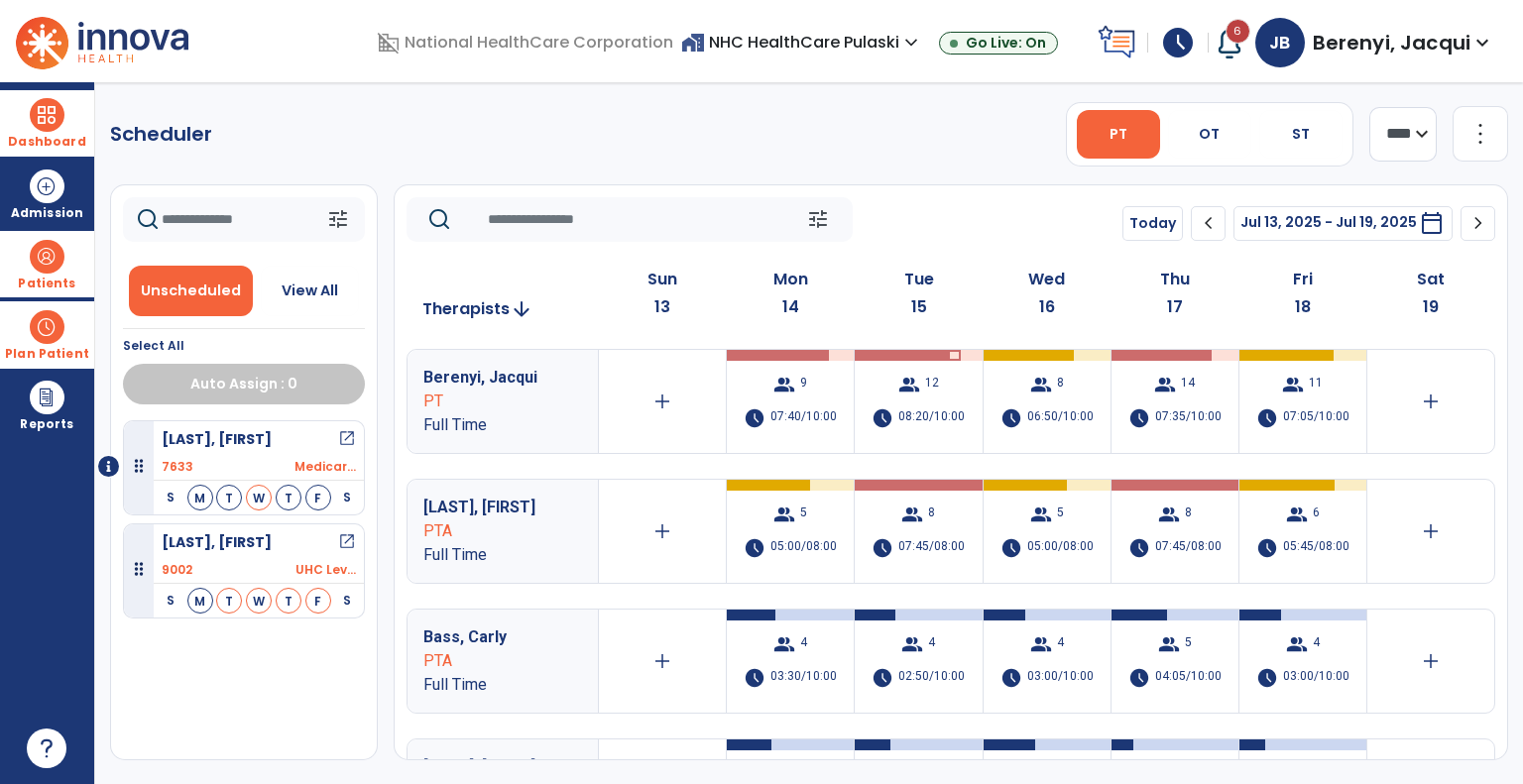 click 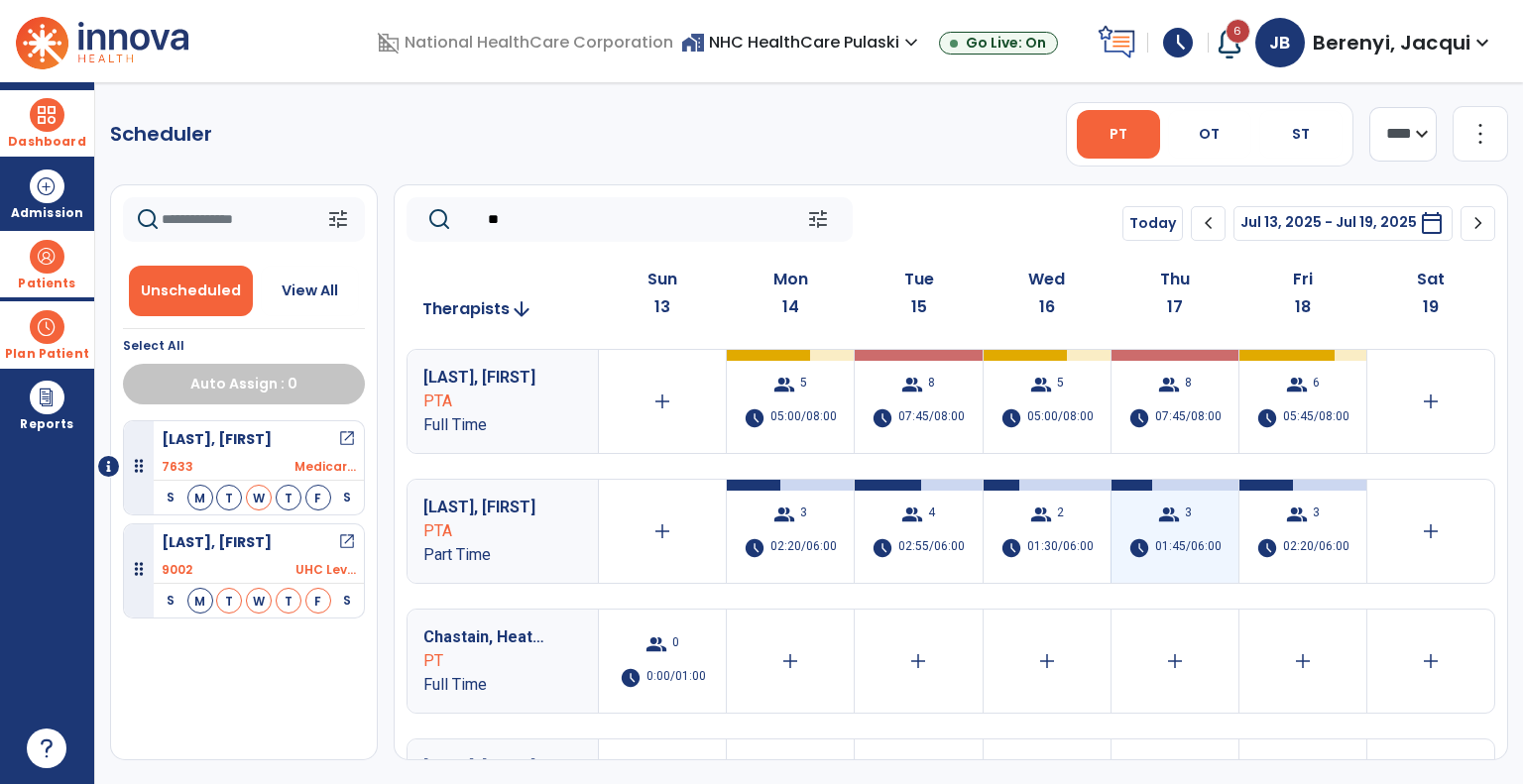 type on "**" 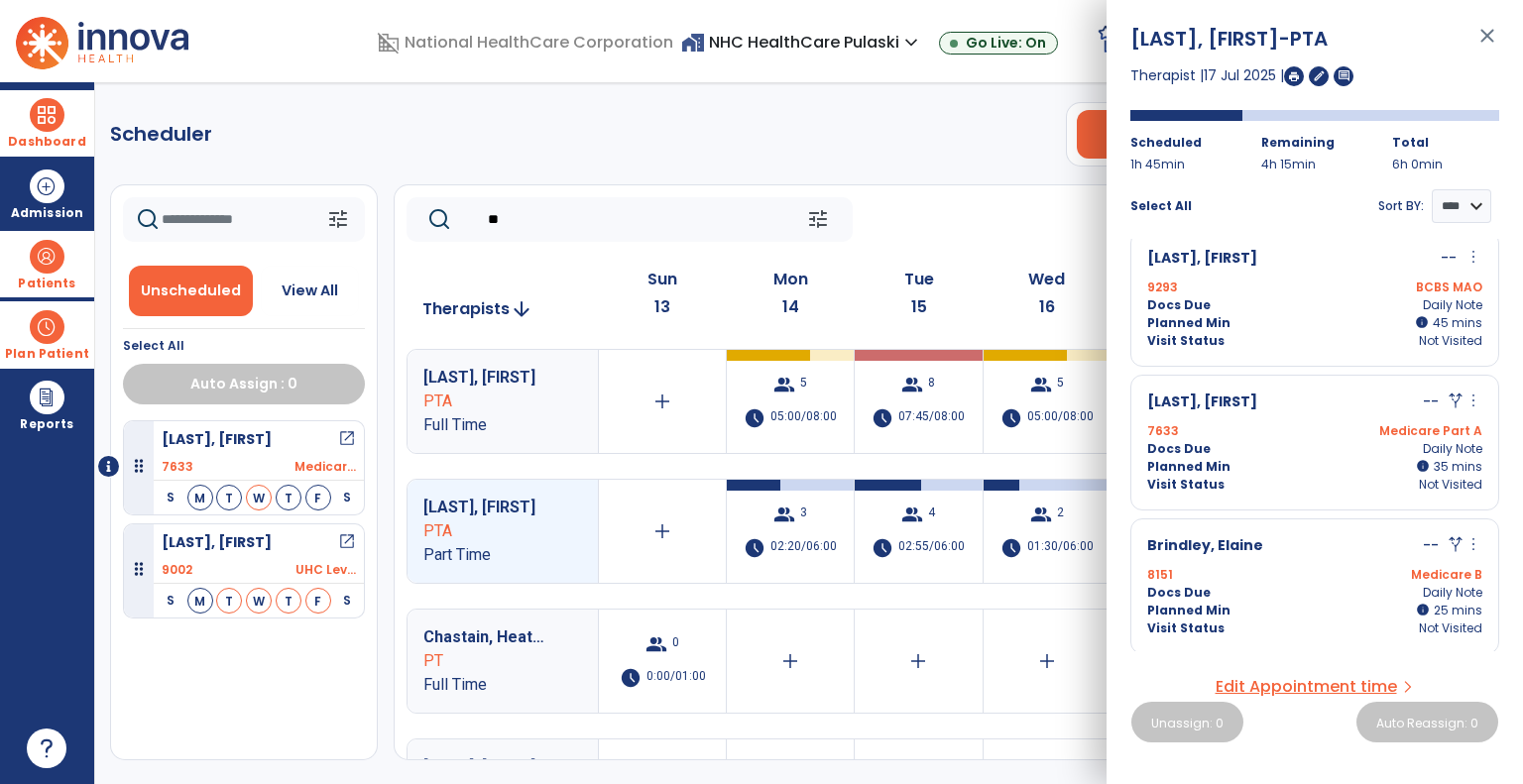 scroll, scrollTop: 0, scrollLeft: 0, axis: both 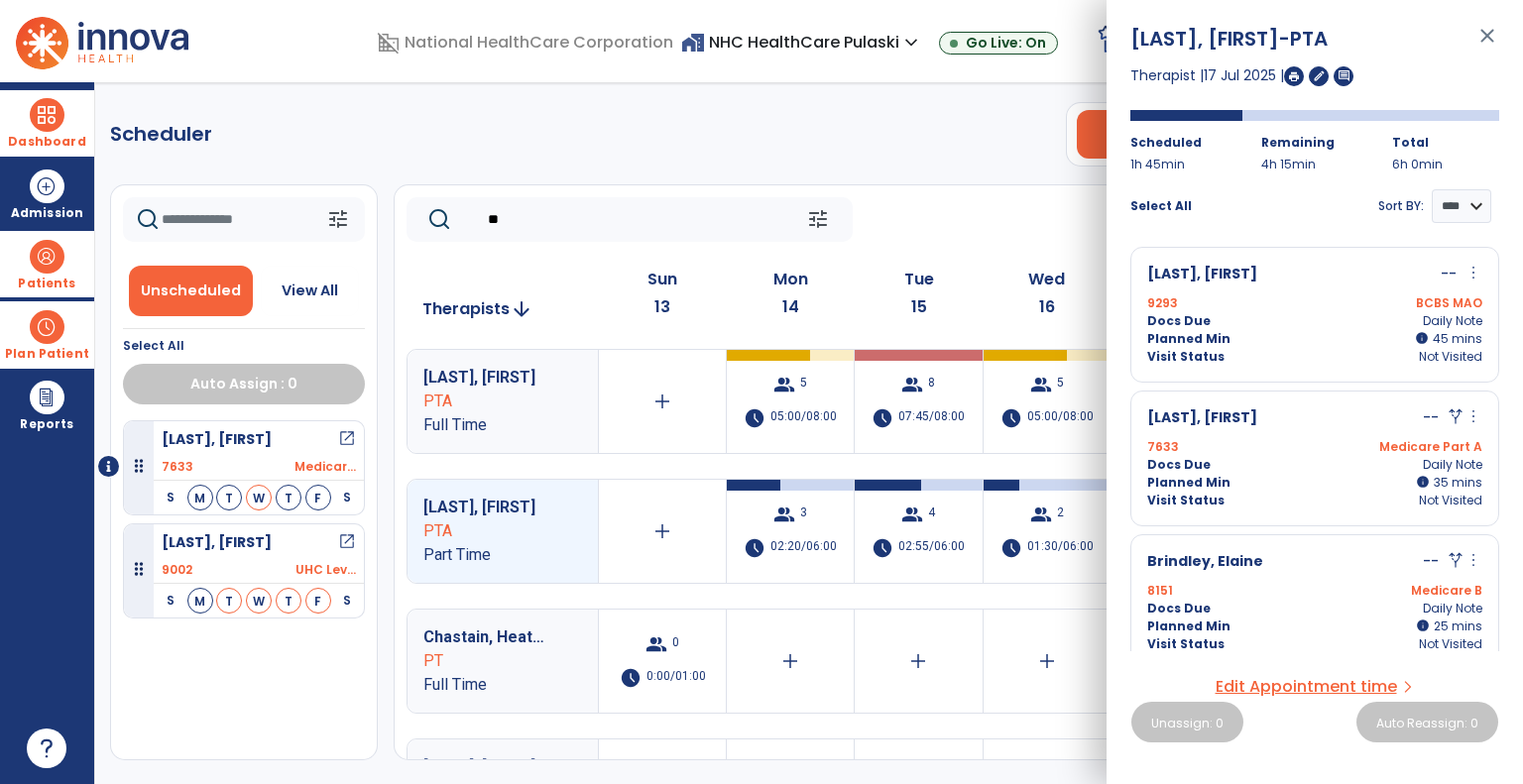 click on "close" at bounding box center [1487, 45] 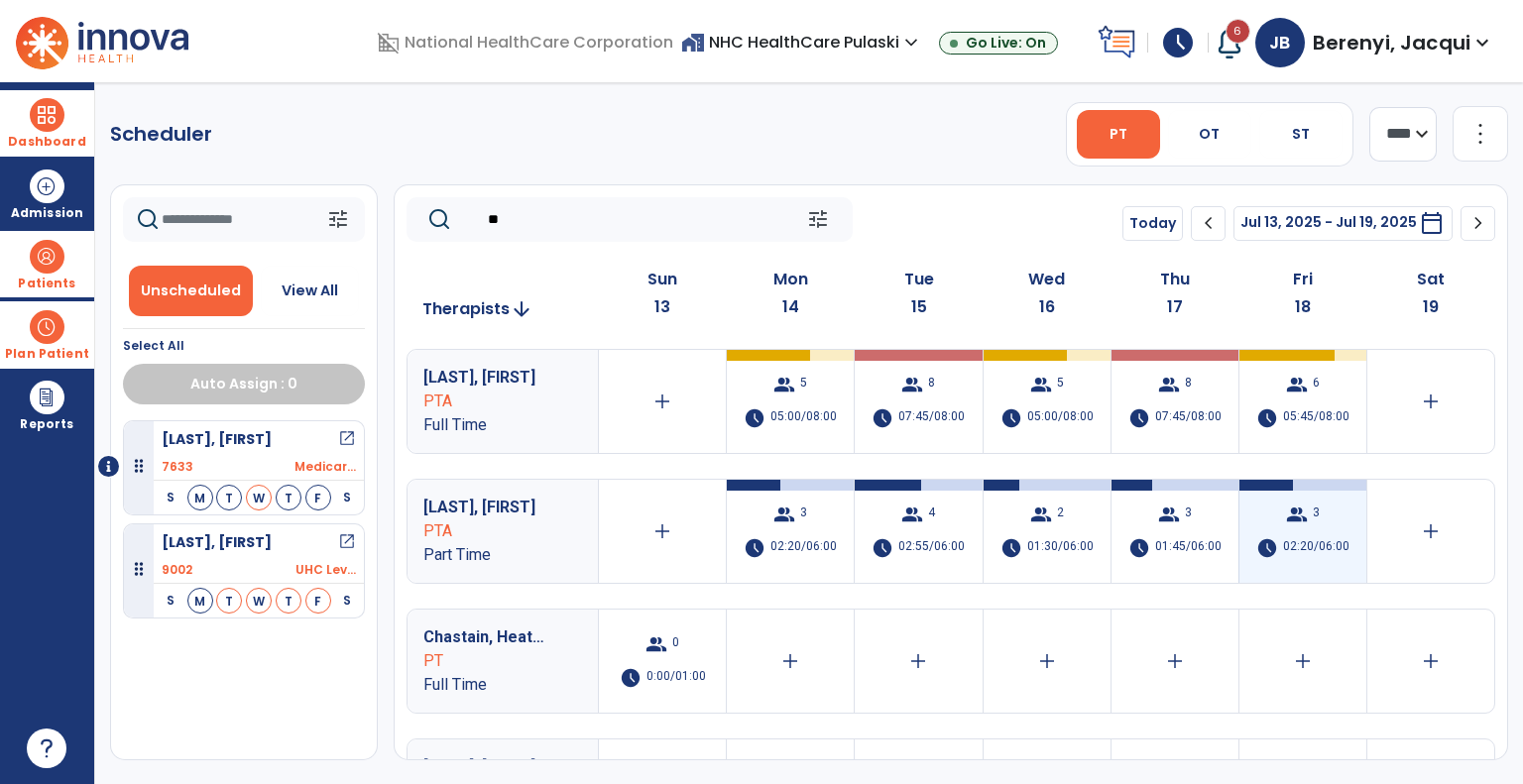 click on "02:20/06:00" at bounding box center (1316, 548) 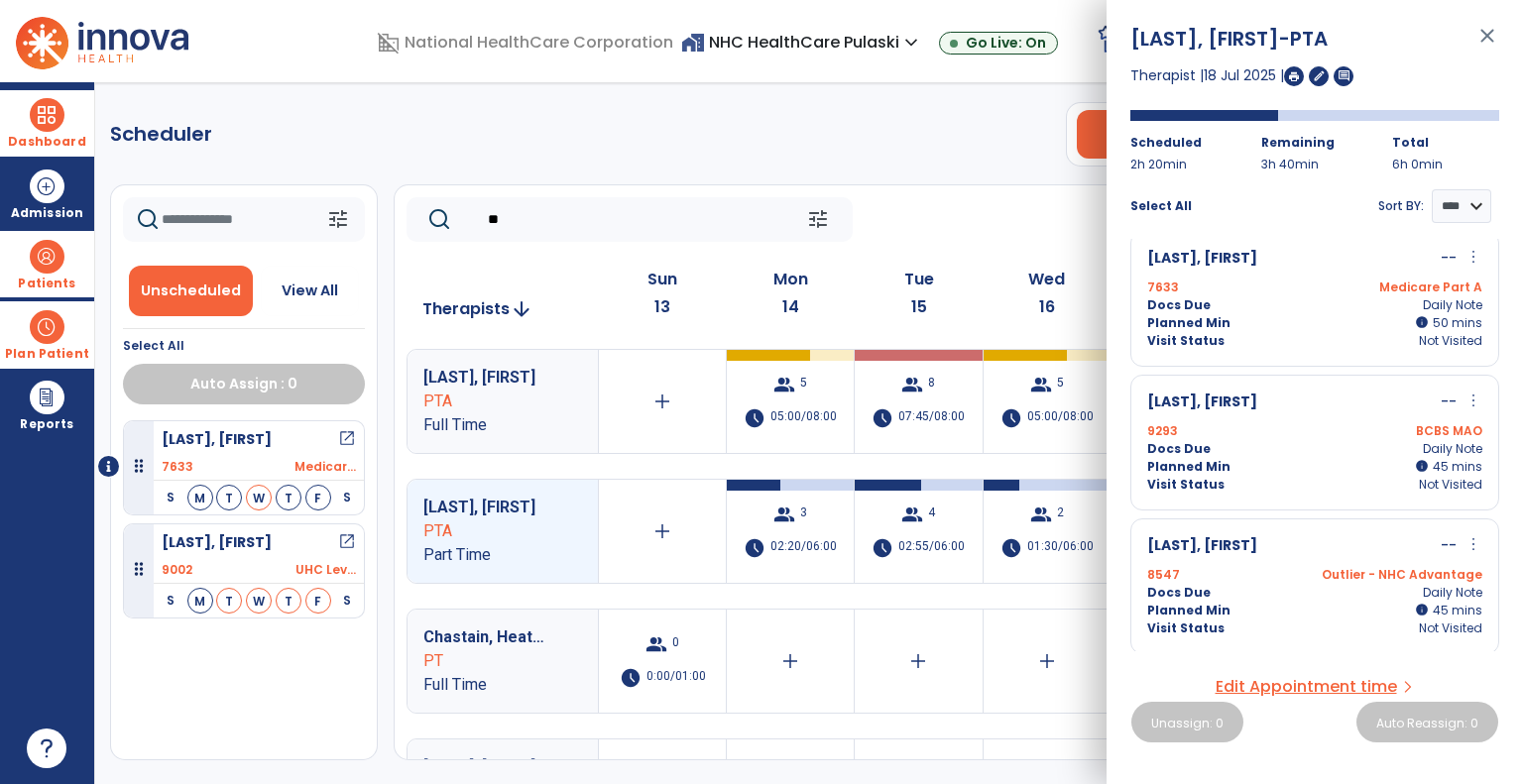 scroll, scrollTop: 0, scrollLeft: 0, axis: both 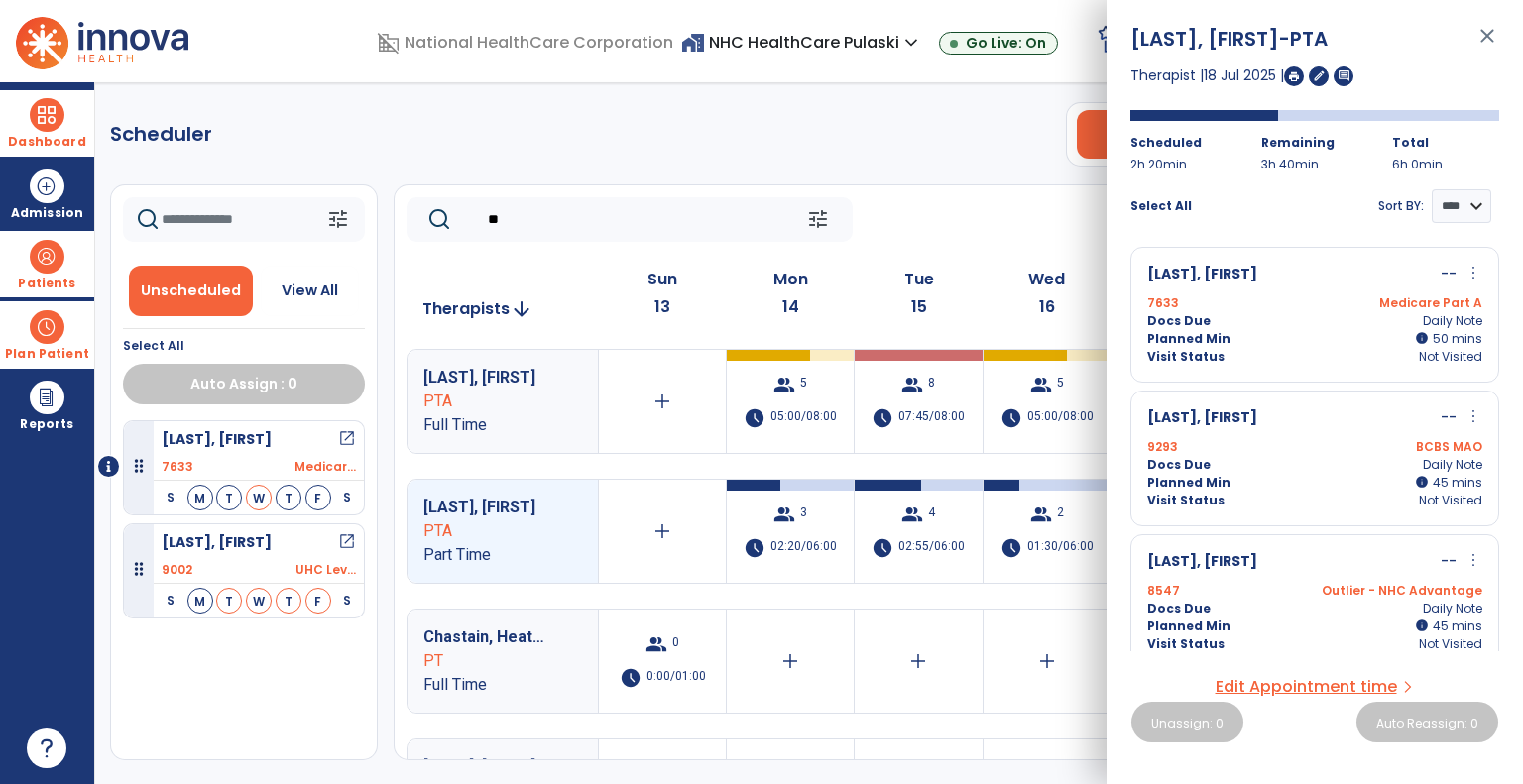 click on "close" at bounding box center [1487, 45] 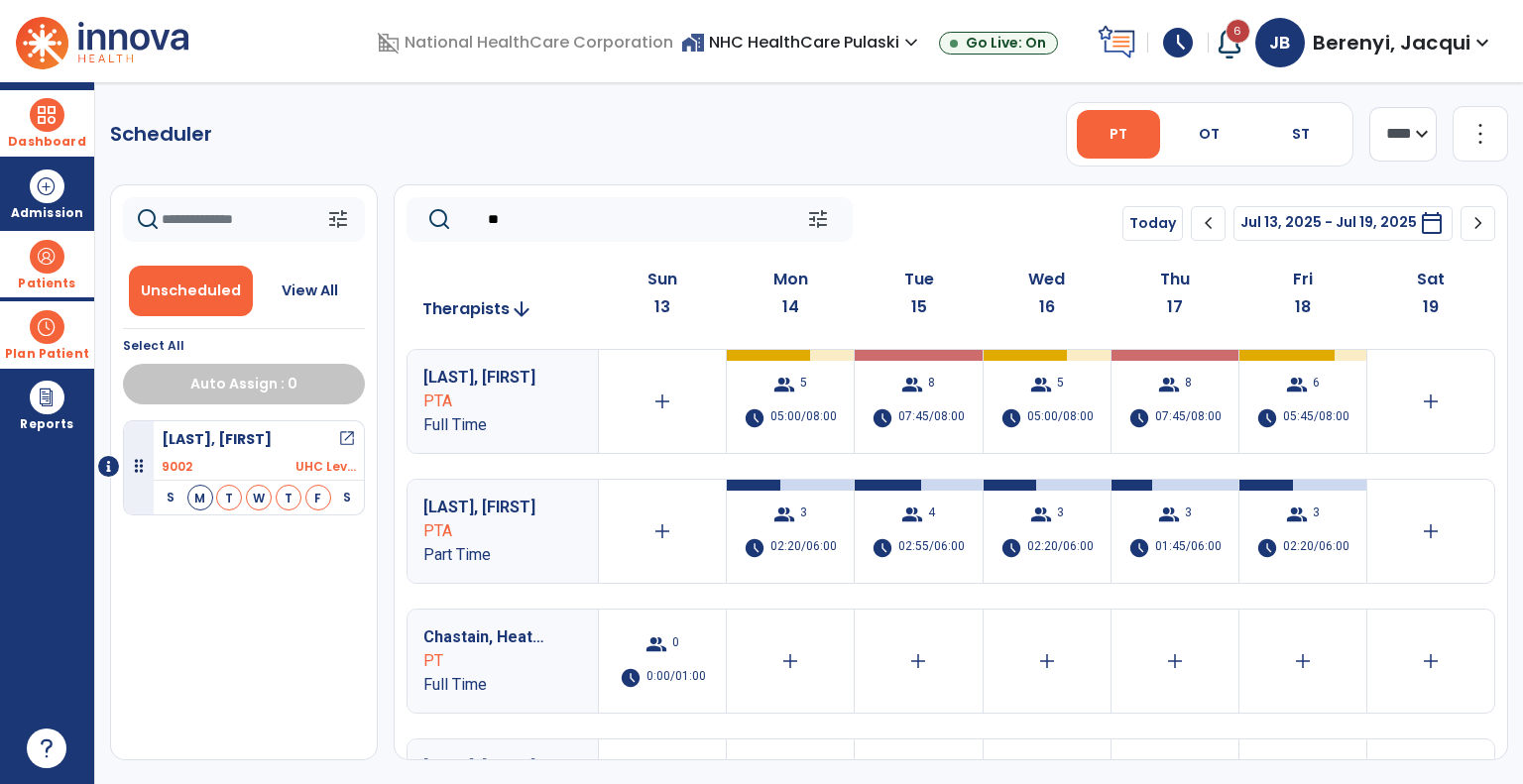 click on "chevron_left" 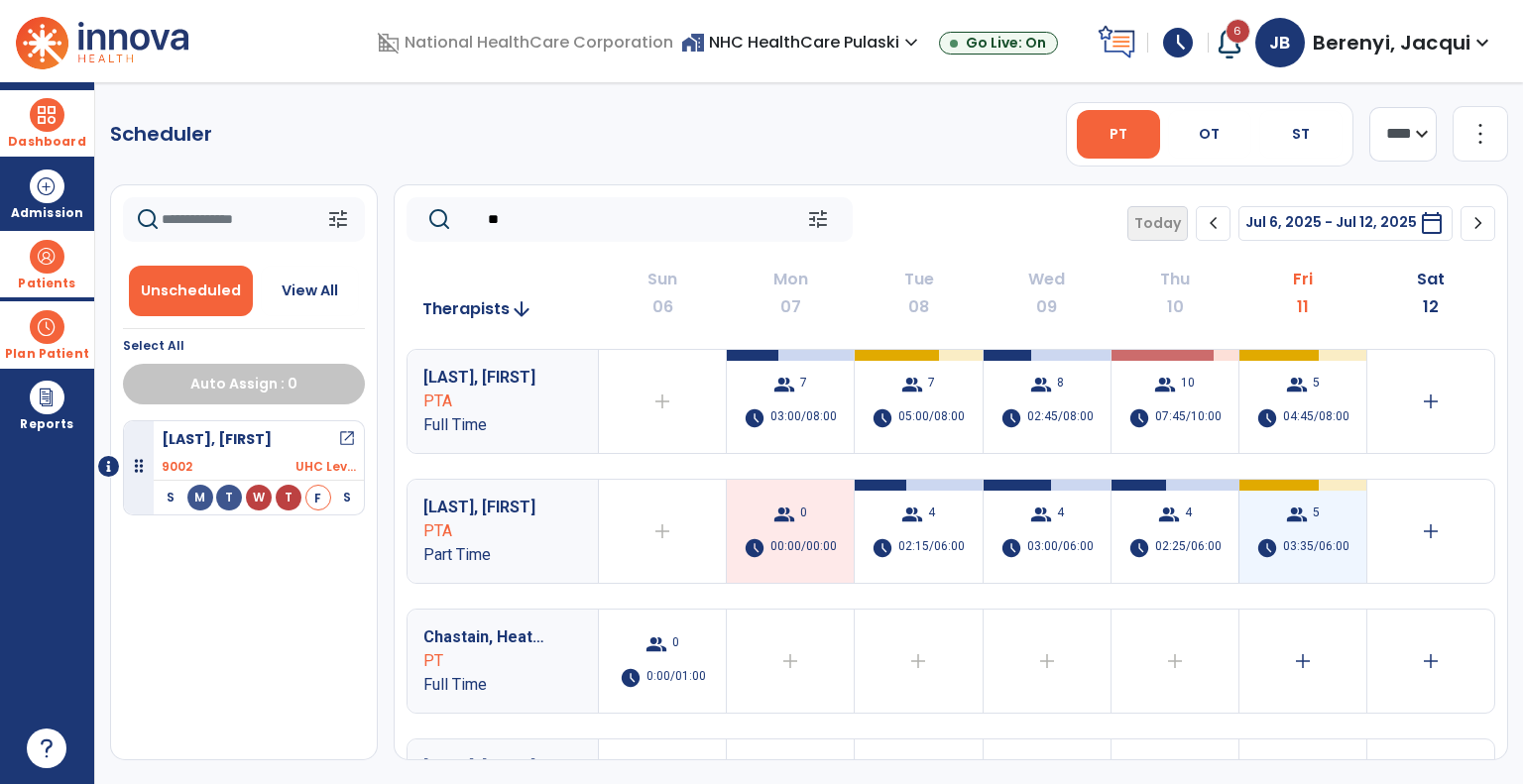 click on "03:35/06:00" at bounding box center [1316, 548] 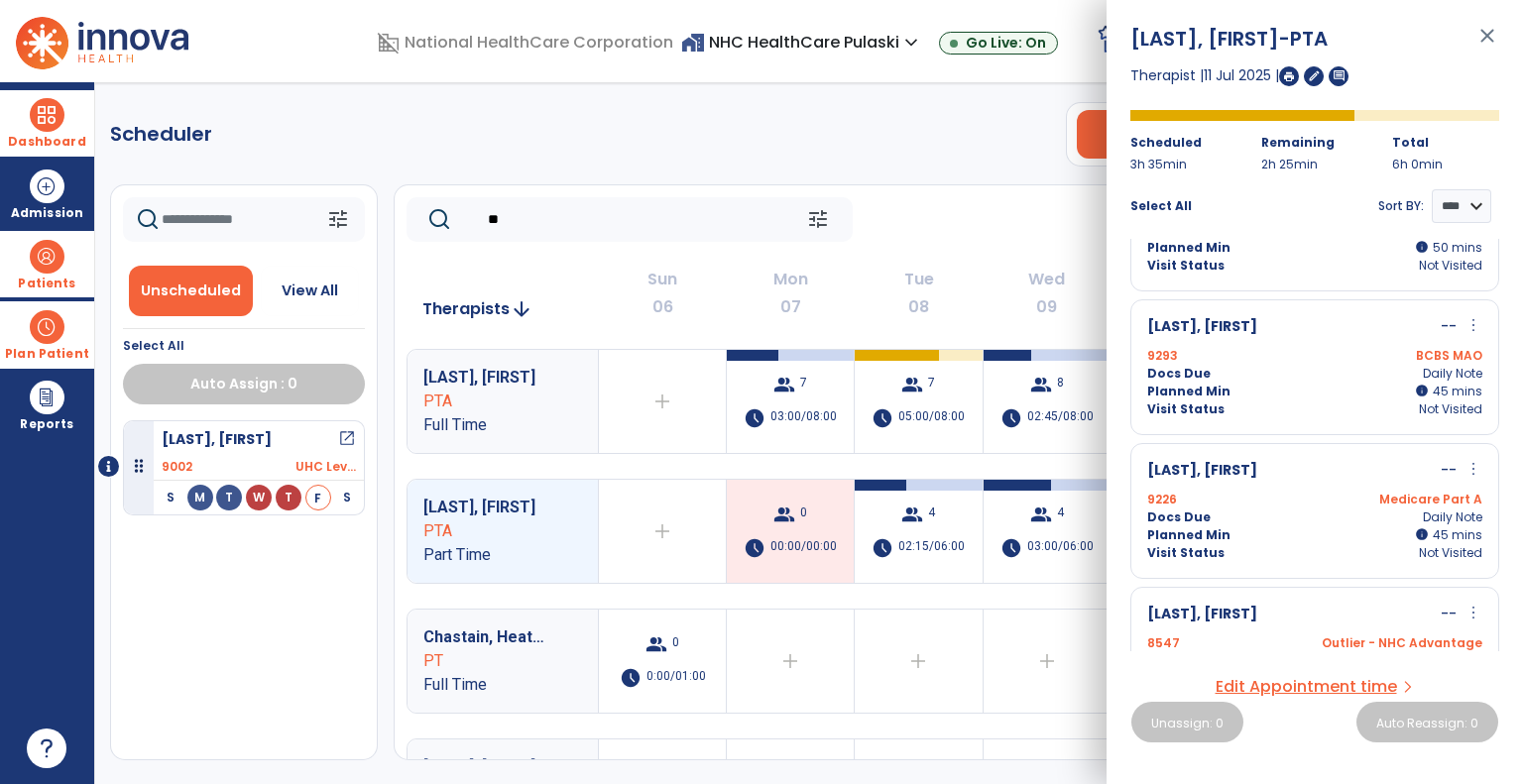 scroll, scrollTop: 302, scrollLeft: 0, axis: vertical 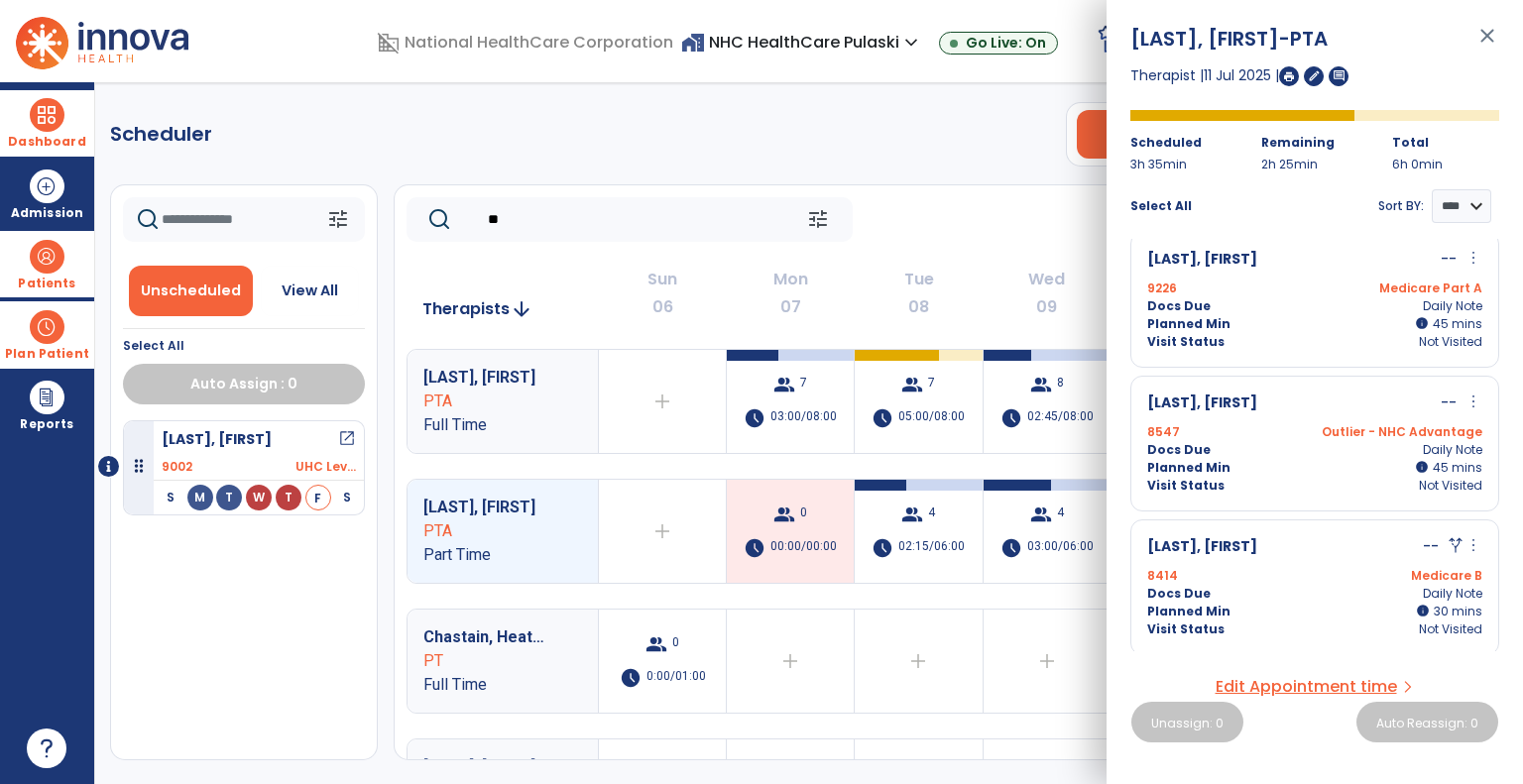 click on "close" at bounding box center [1487, 45] 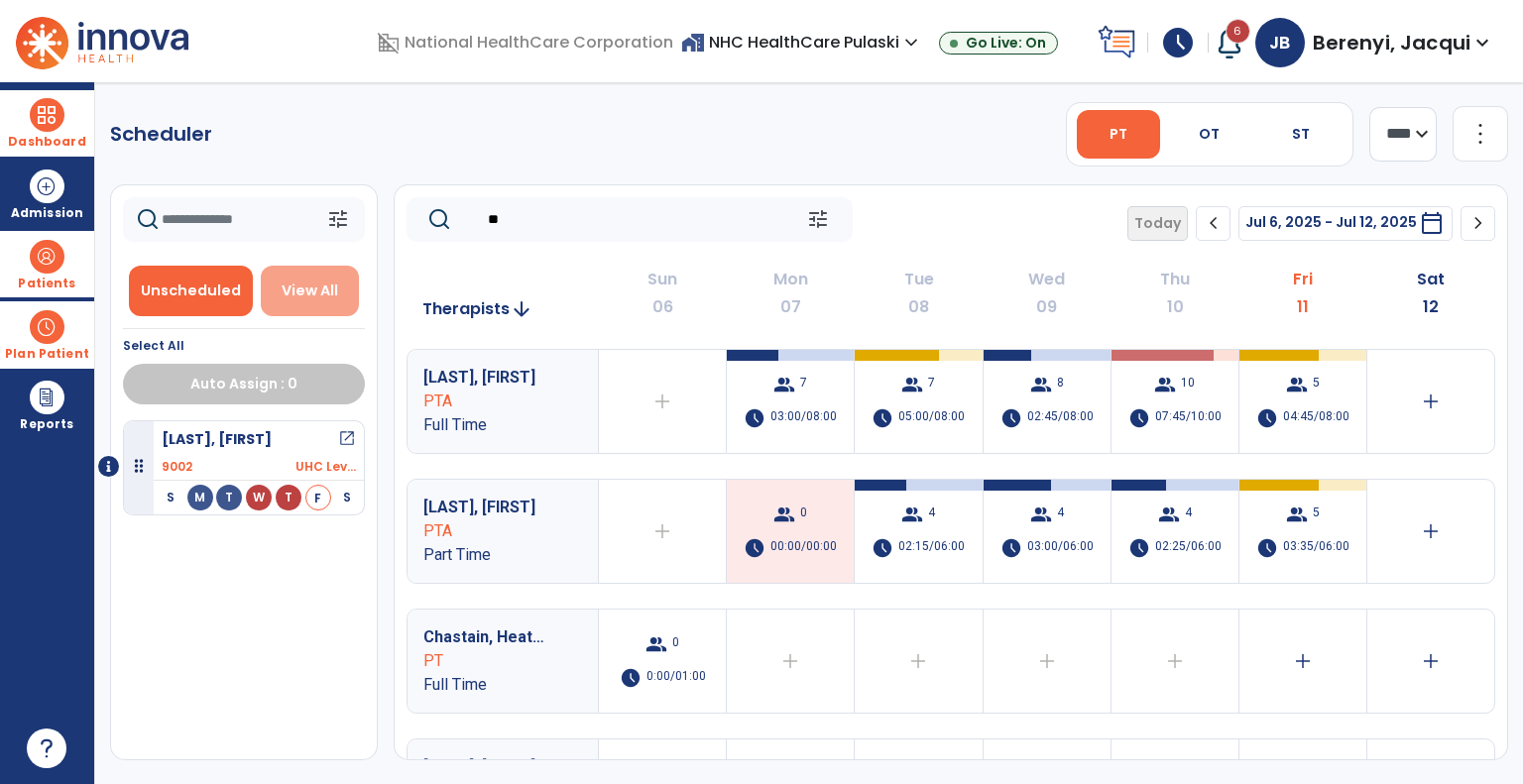 click on "View All" at bounding box center [310, 290] 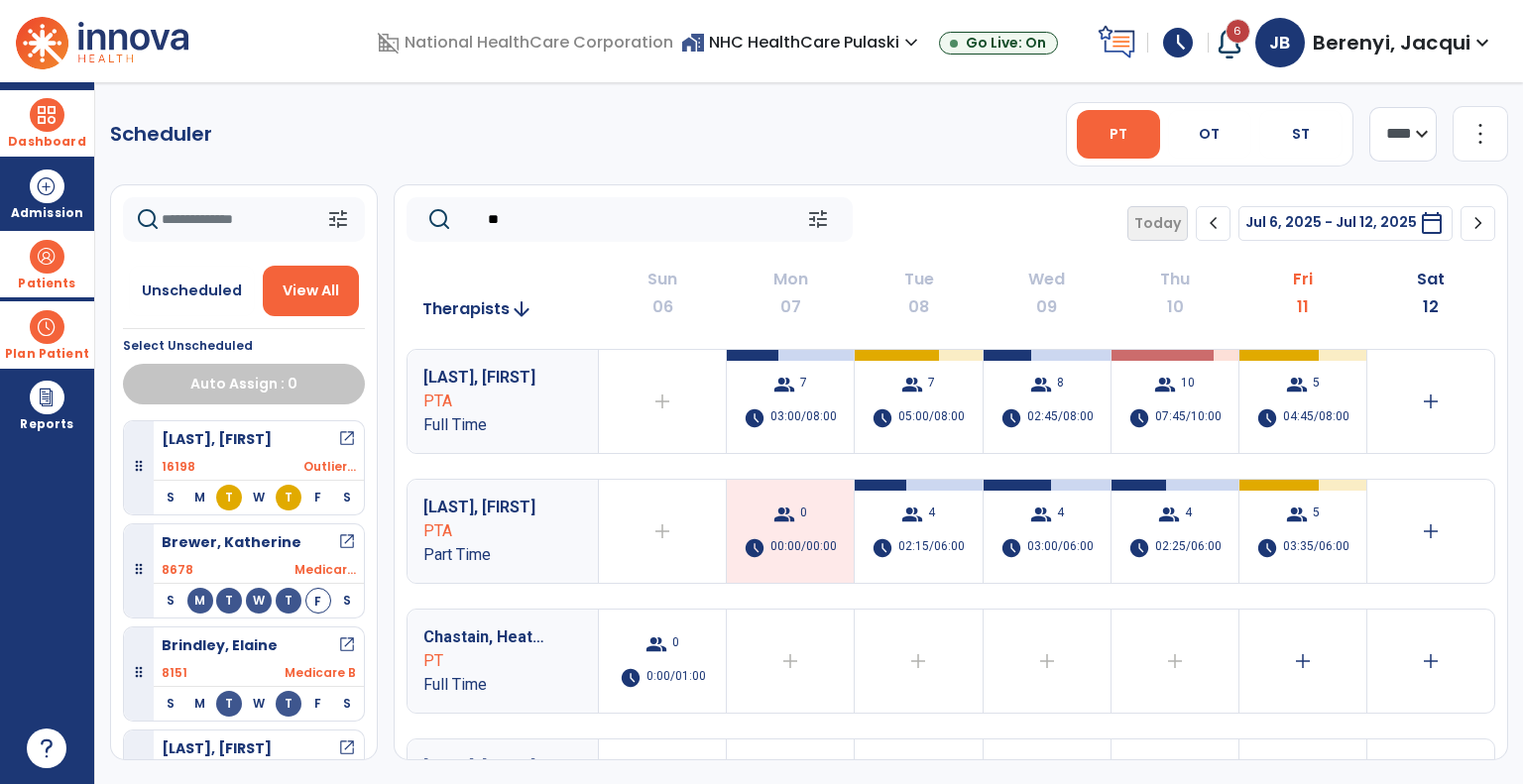 click 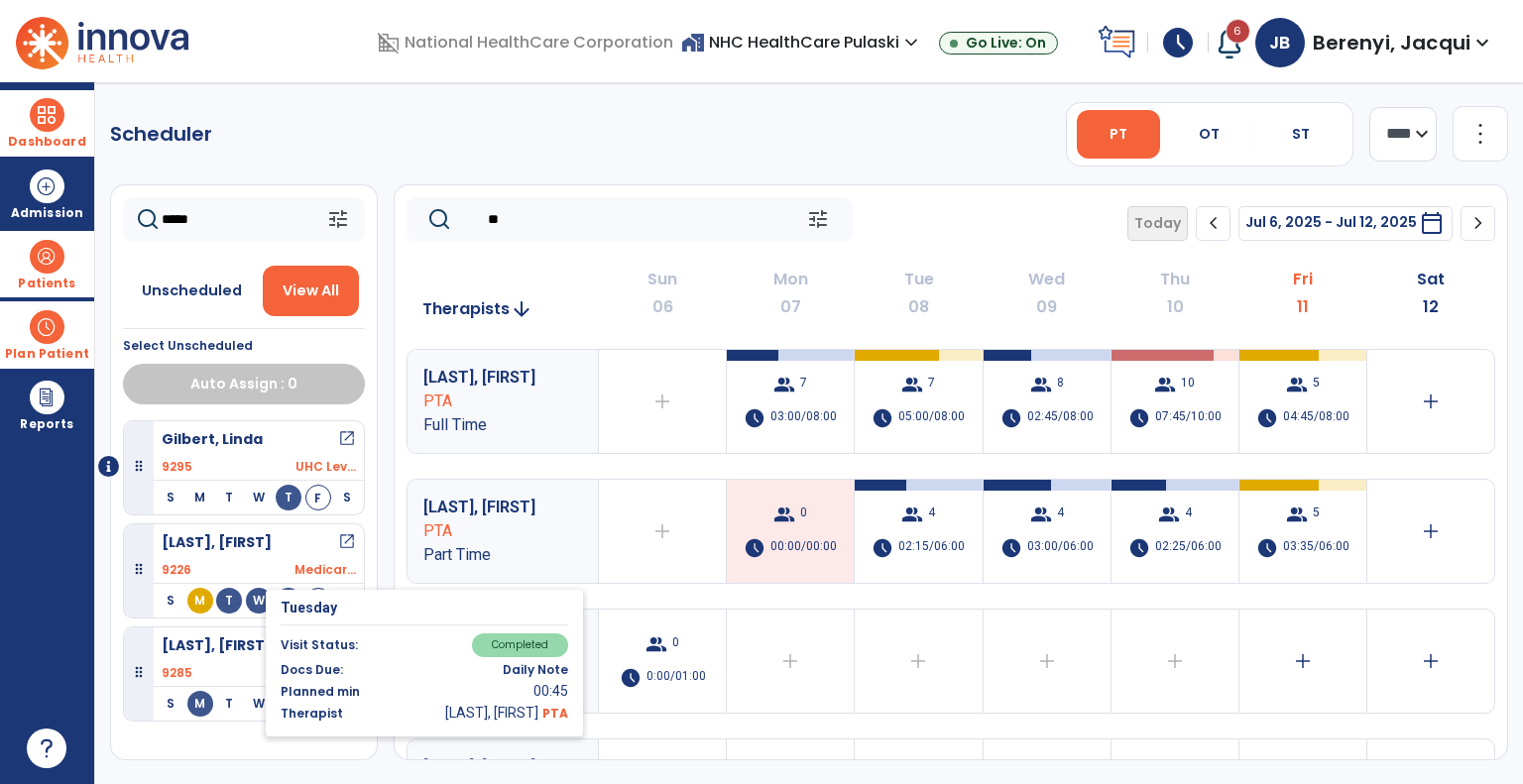 type on "*****" 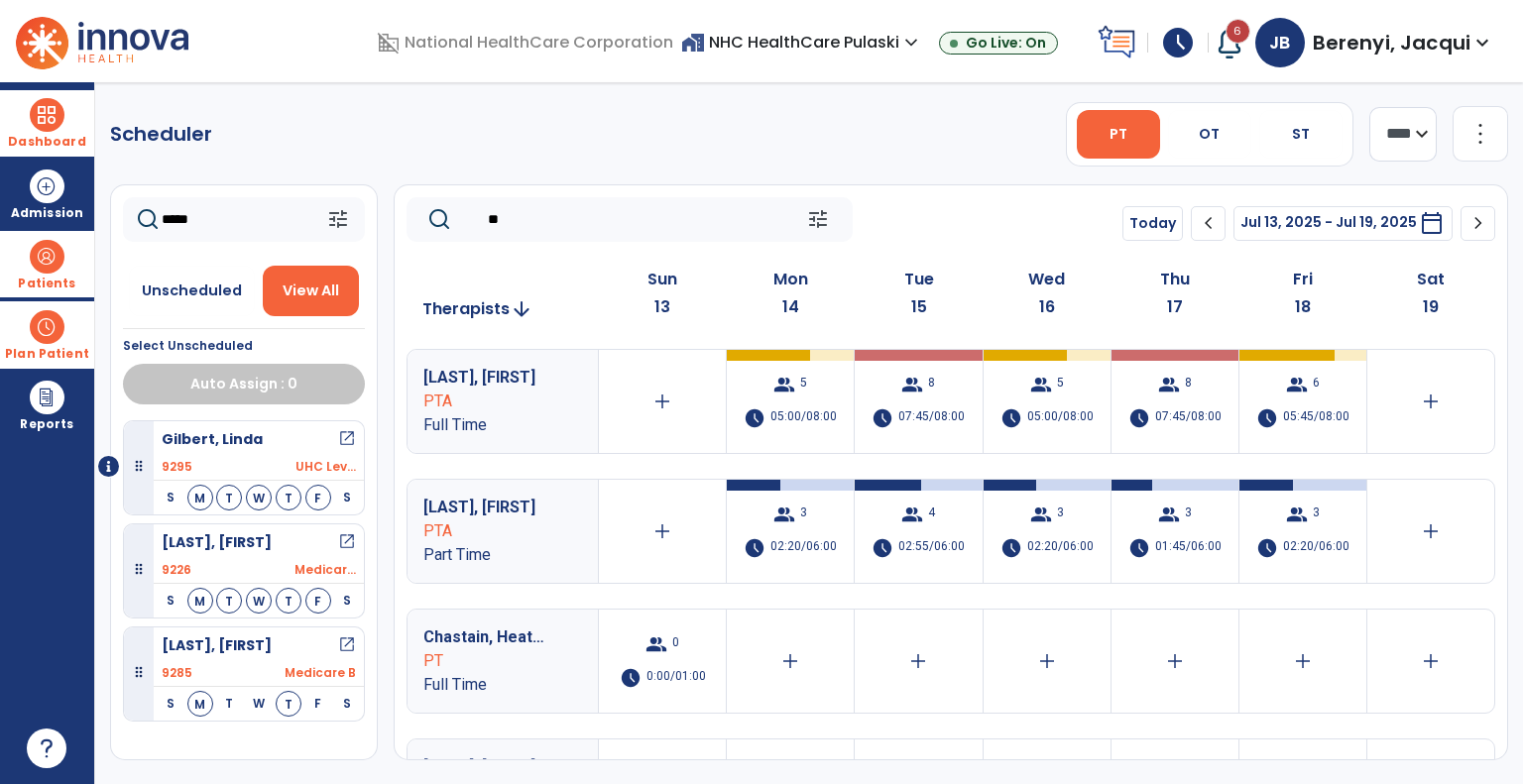 click at bounding box center (47, 327) 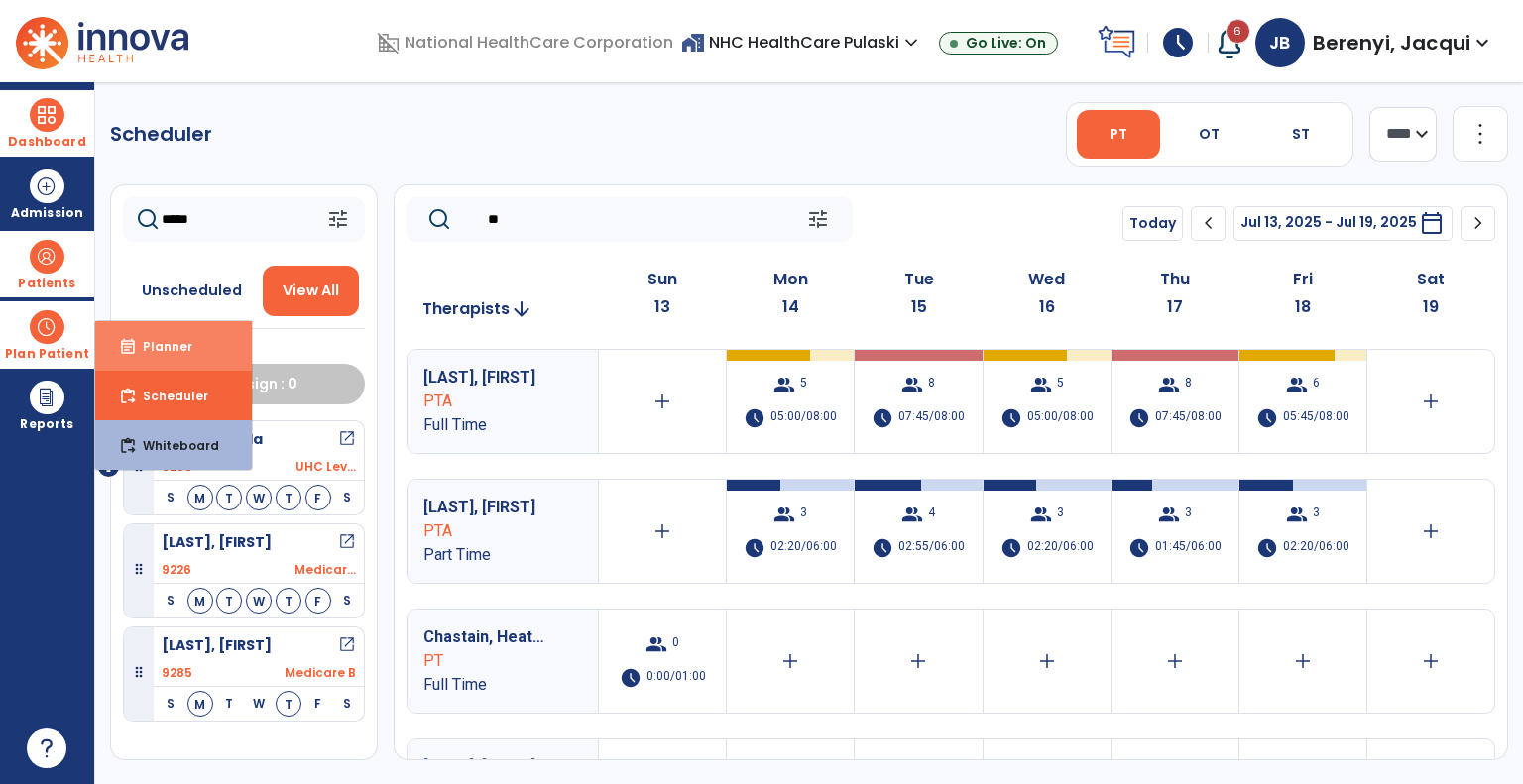 click on "Planner" at bounding box center (160, 346) 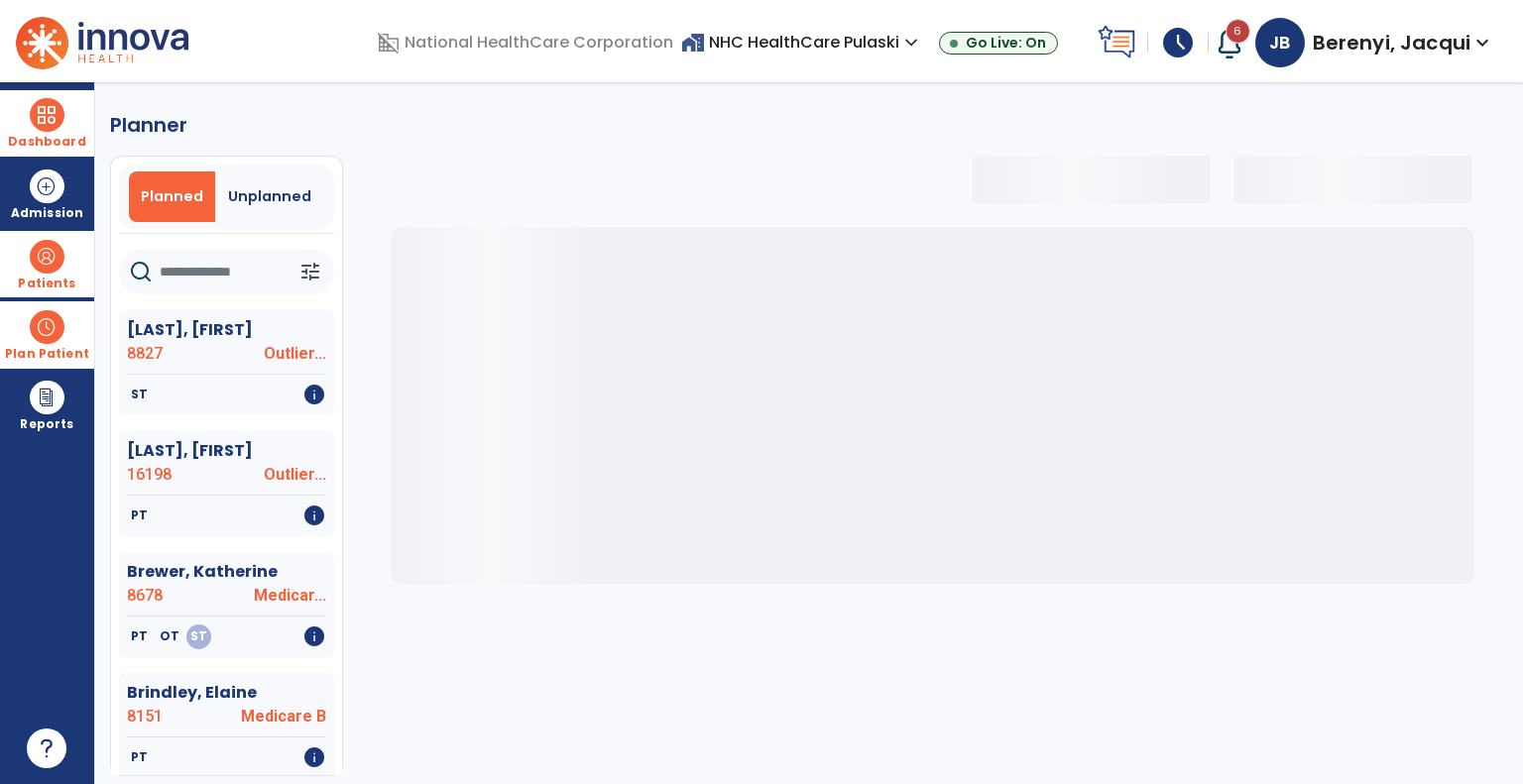 select on "***" 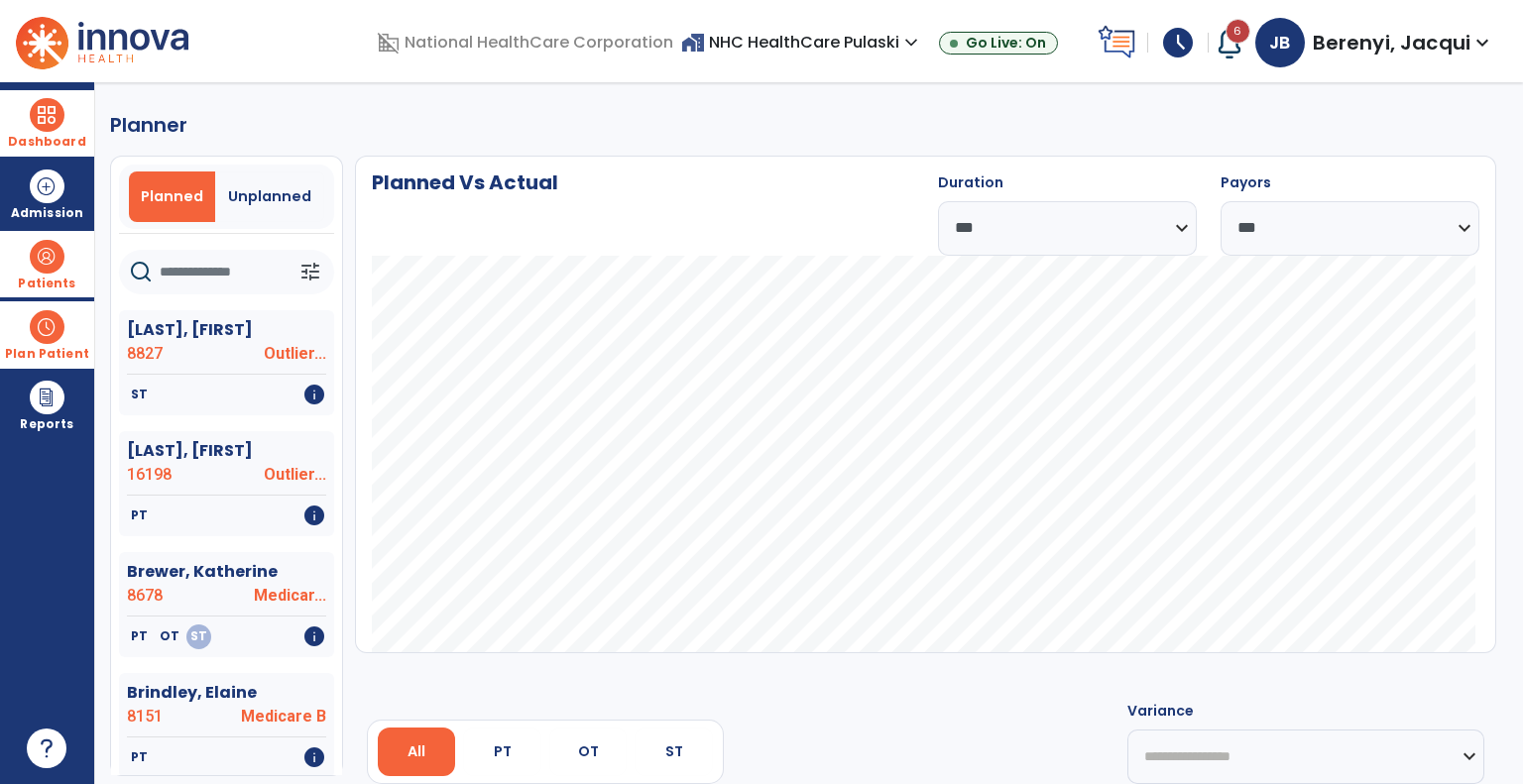 click 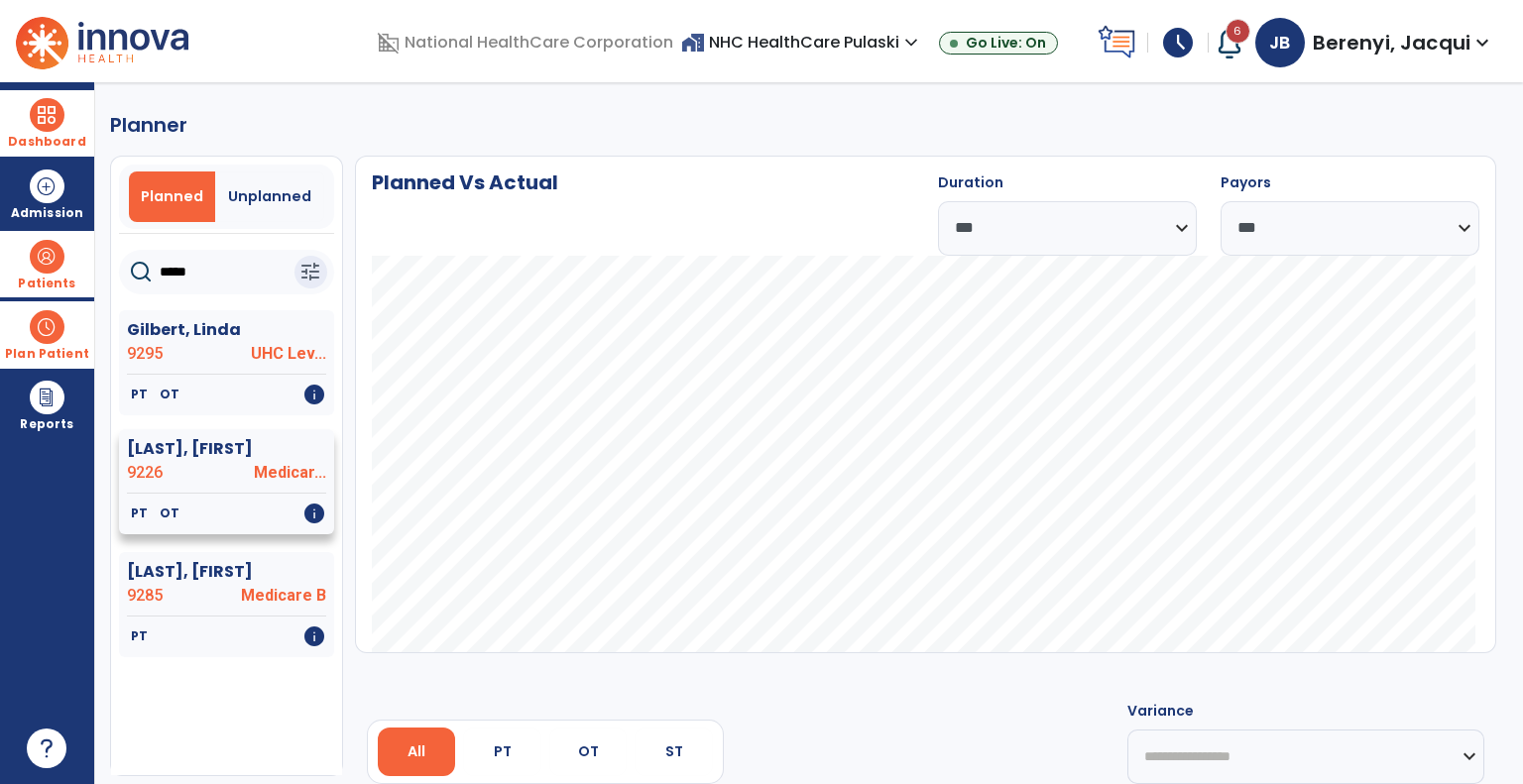 type on "*****" 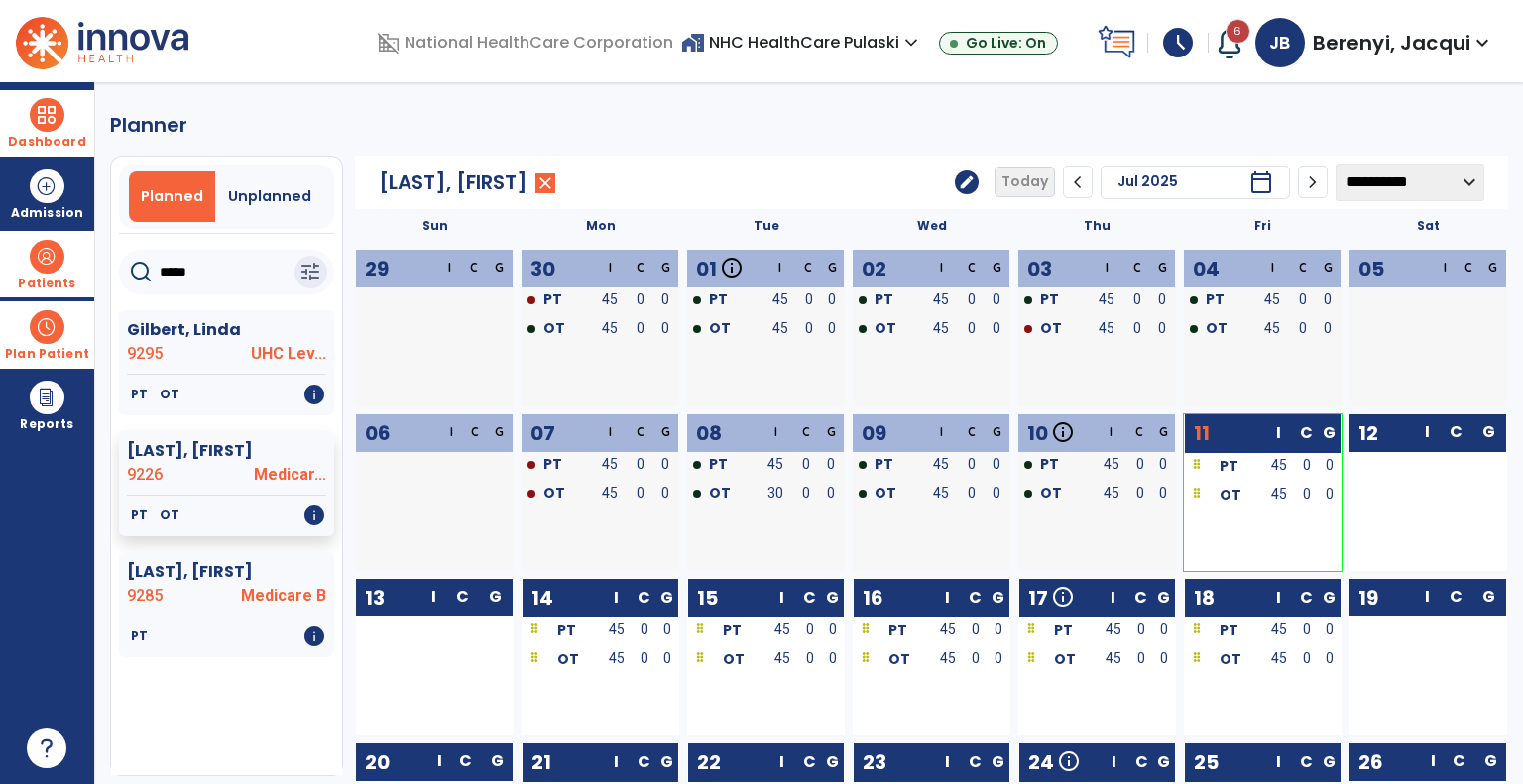 click on "edit" 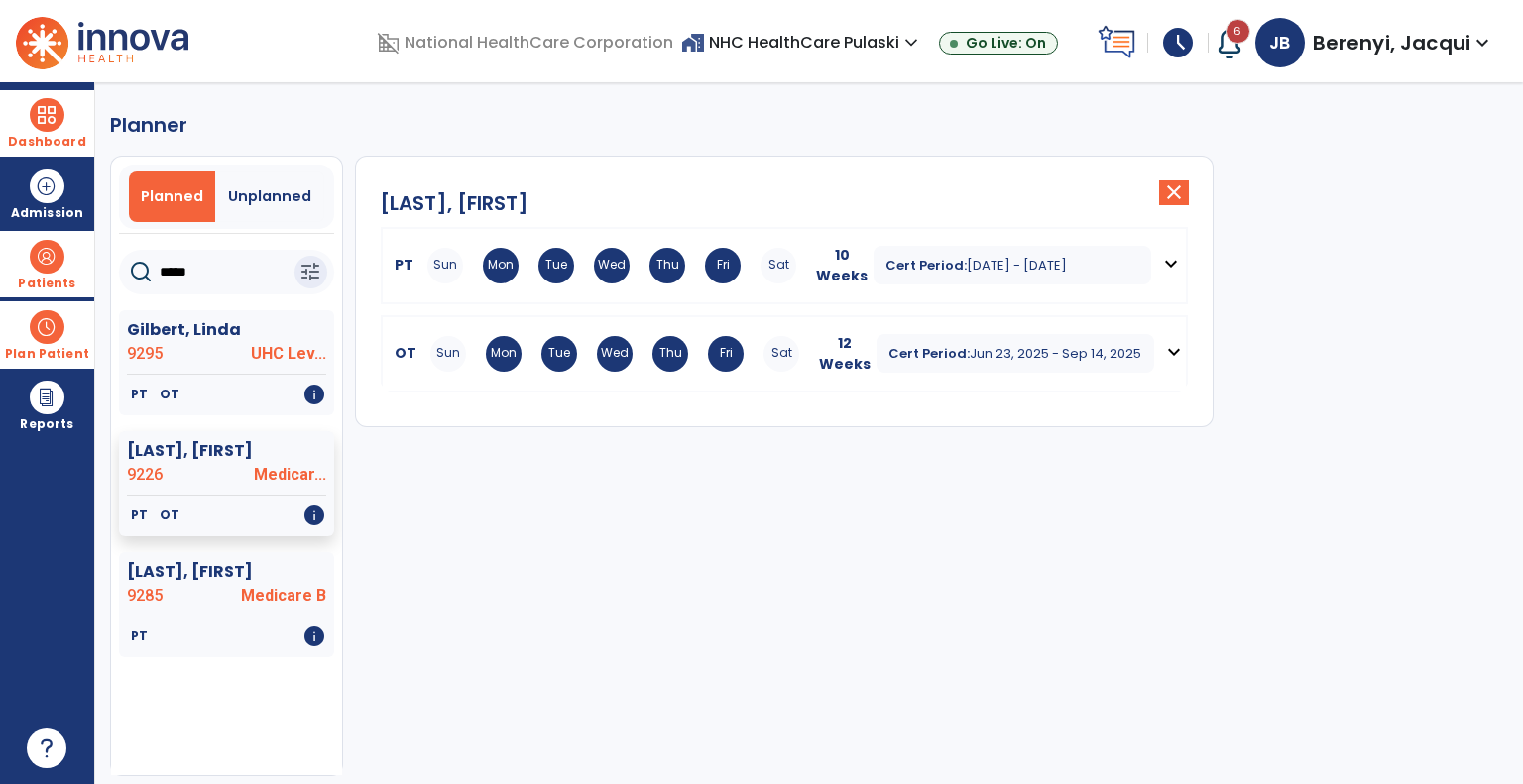 click on "[DATE] - [DATE]" at bounding box center [1016, 265] 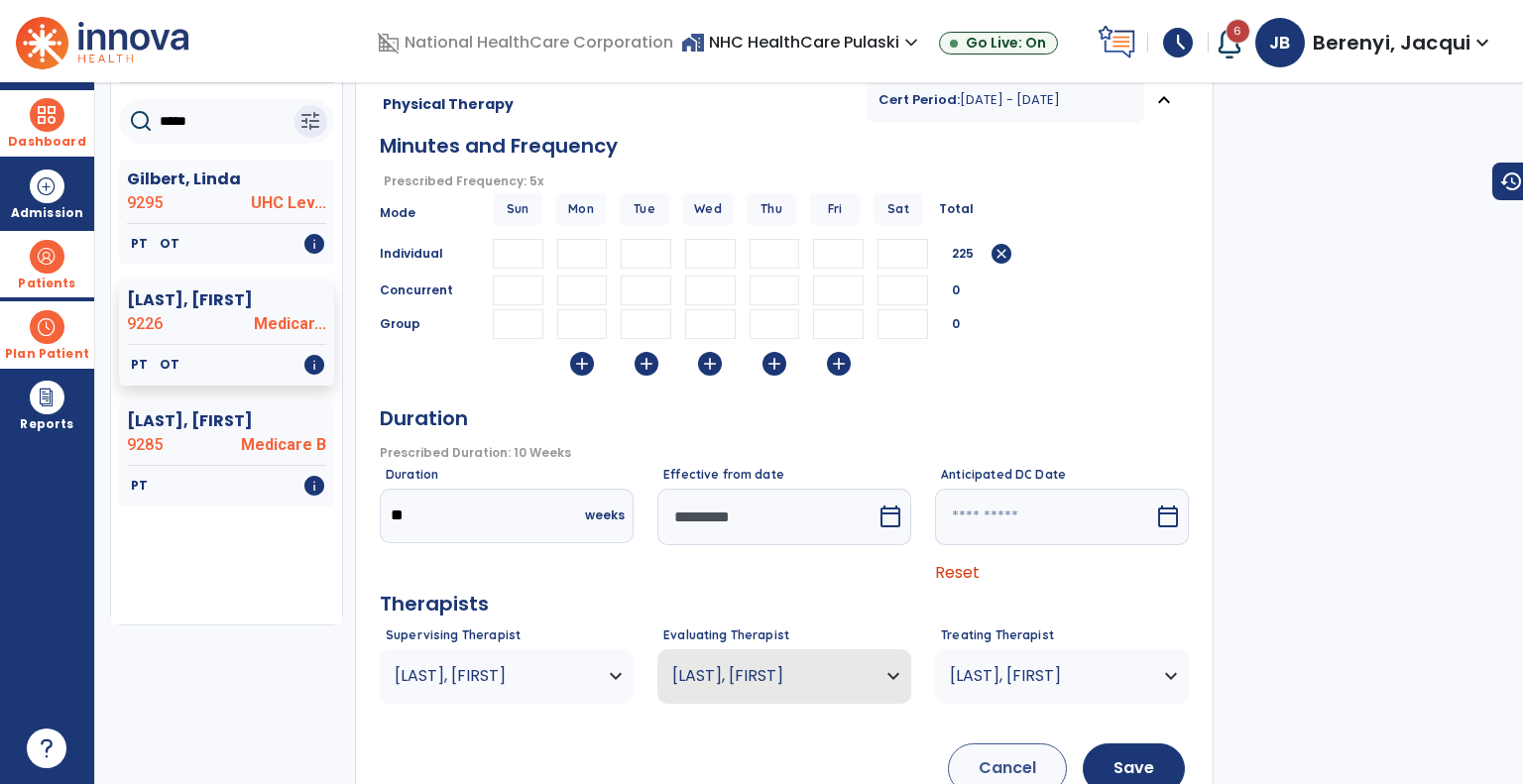 scroll, scrollTop: 303, scrollLeft: 0, axis: vertical 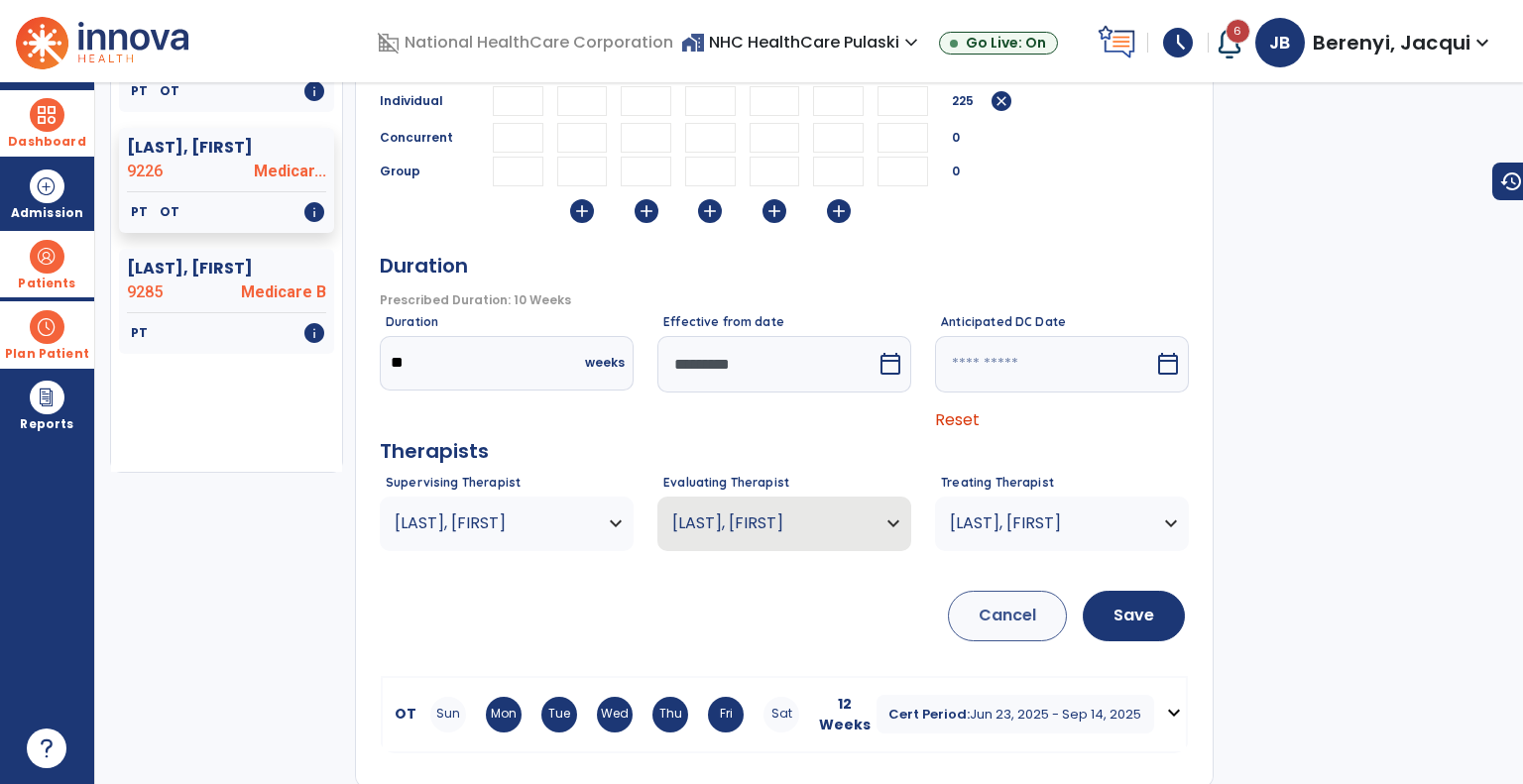 click on "[LAST], [FIRST]" at bounding box center (494, 523) 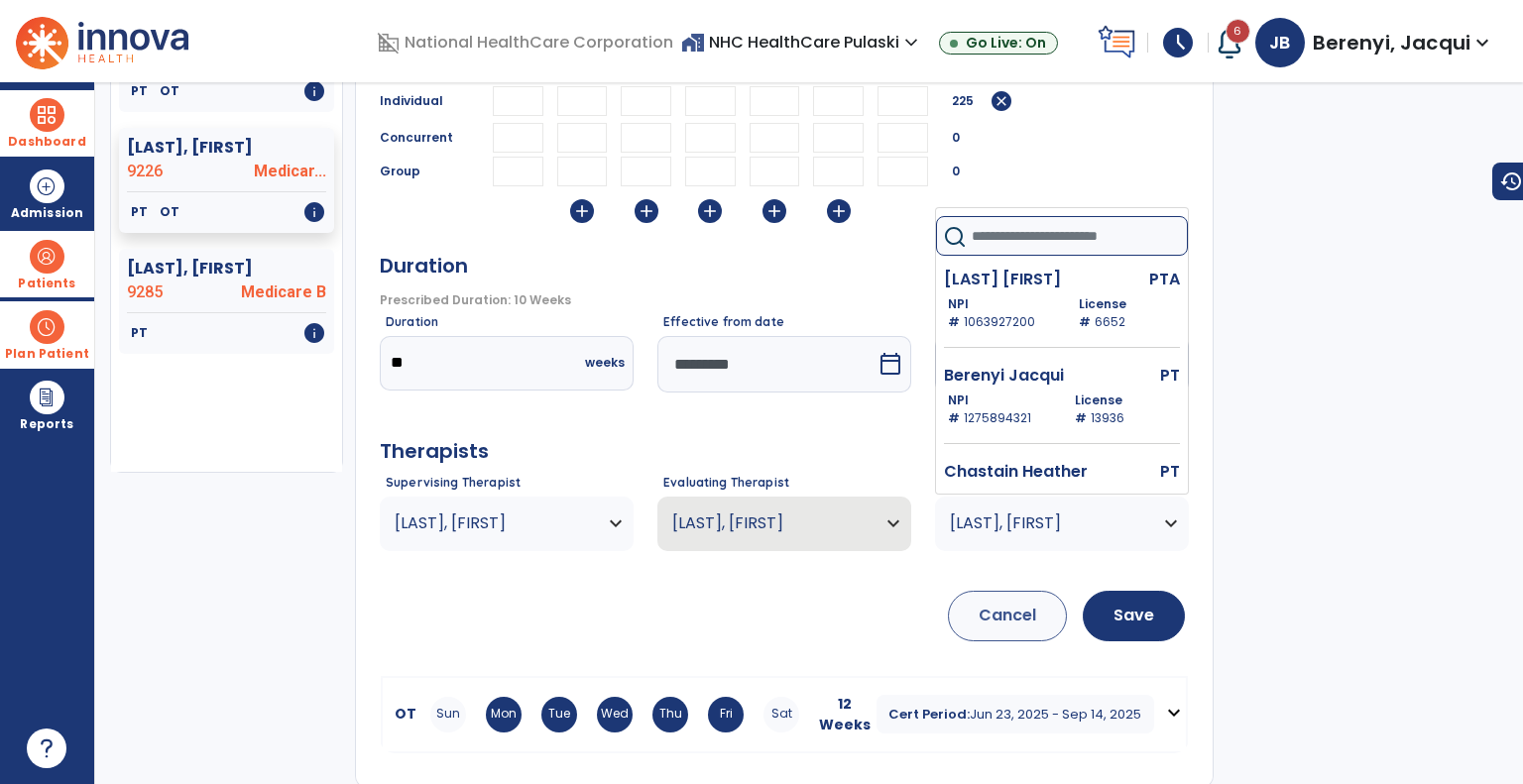 click at bounding box center (1079, 236) 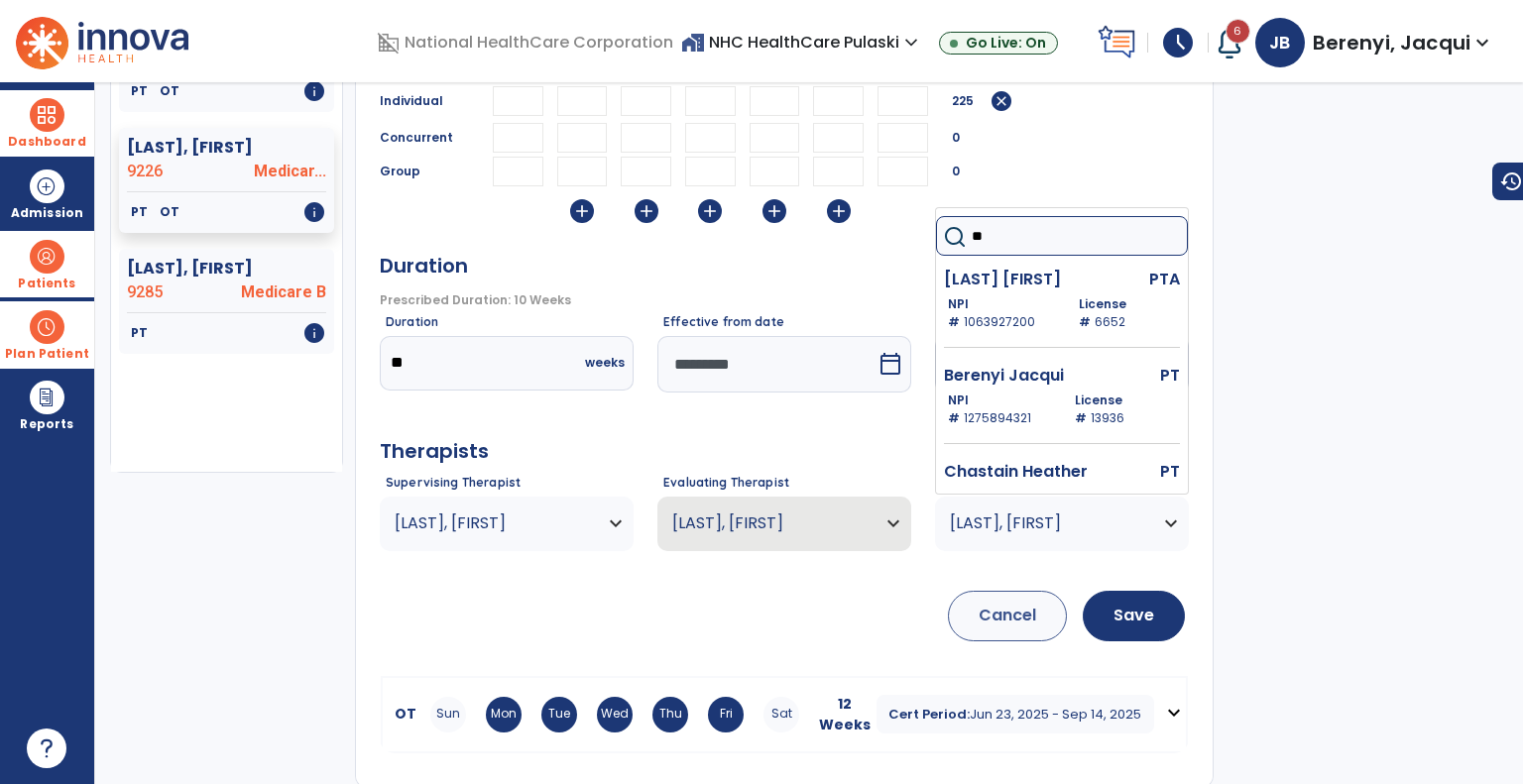type on "***" 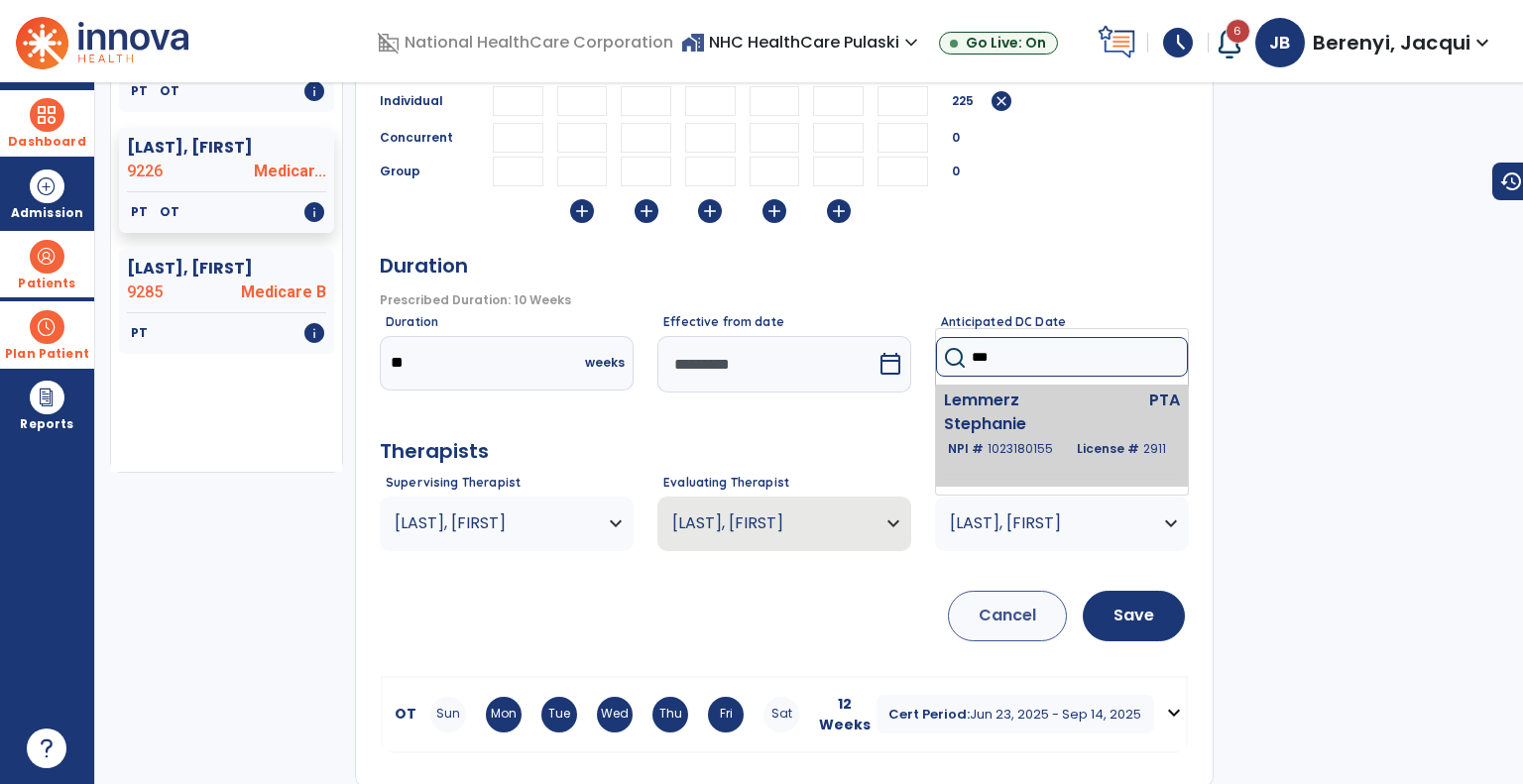 click on "Lemmerz Stephanie" at bounding box center [1018, 412] 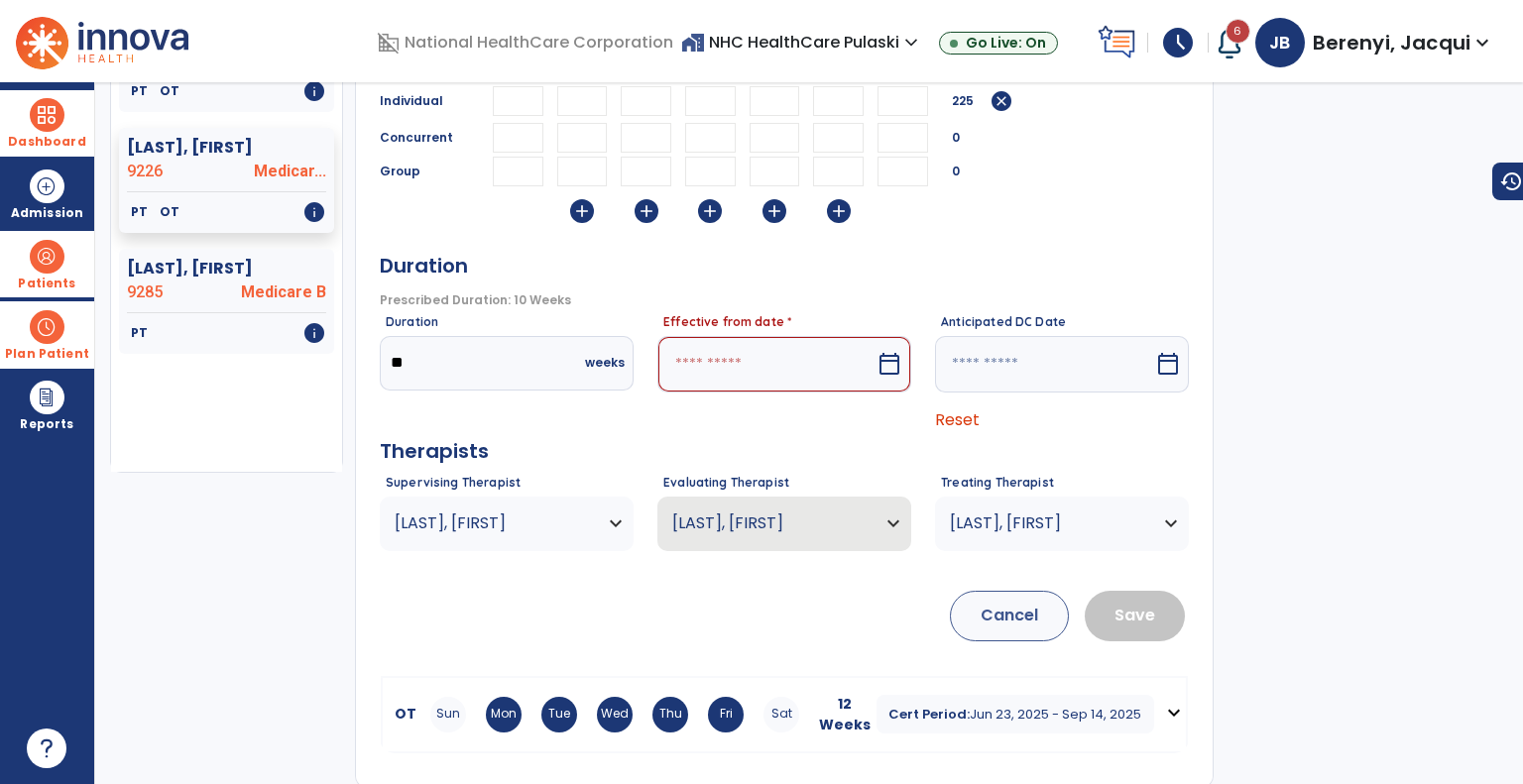 click at bounding box center (766, 364) 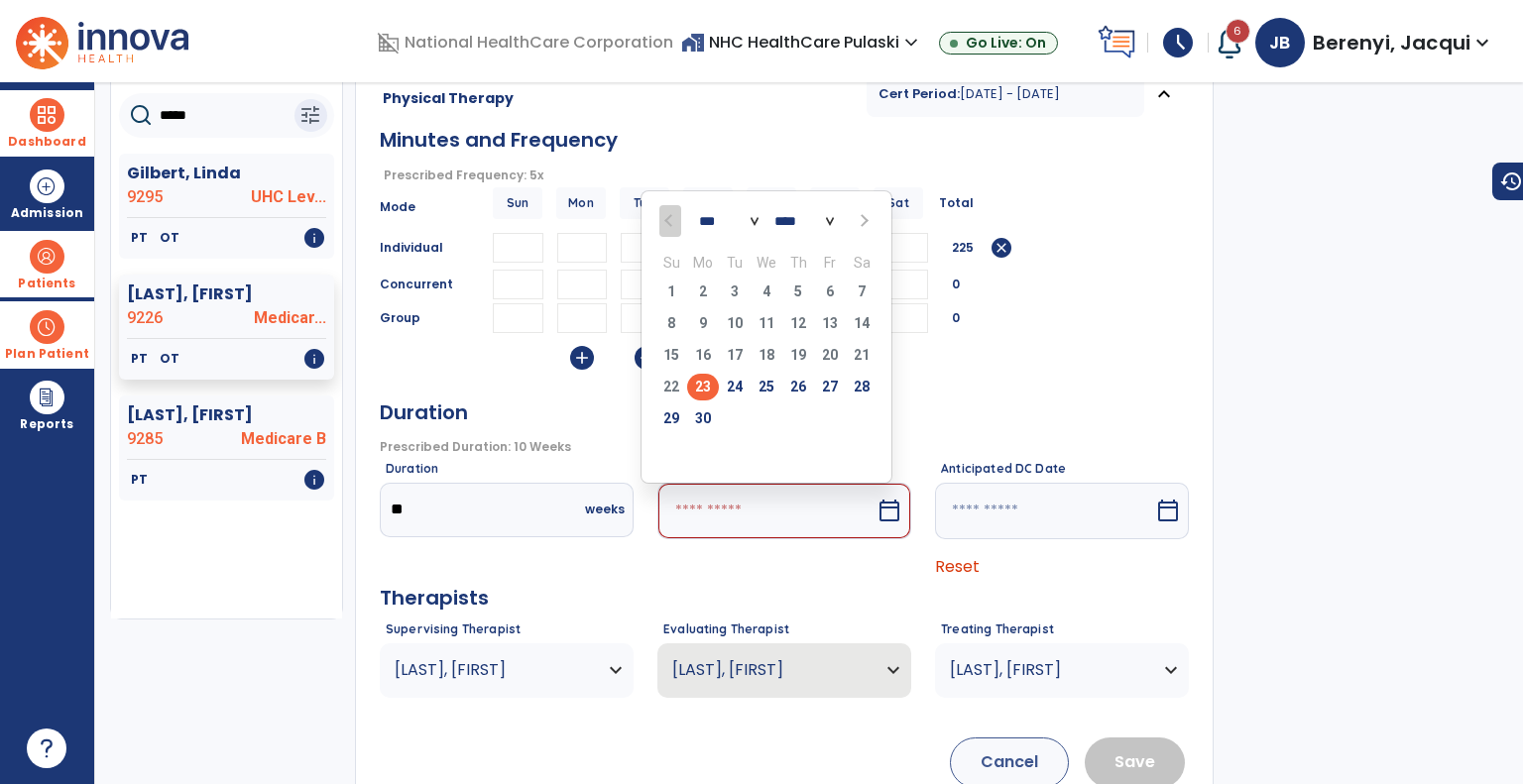 scroll, scrollTop: 132, scrollLeft: 0, axis: vertical 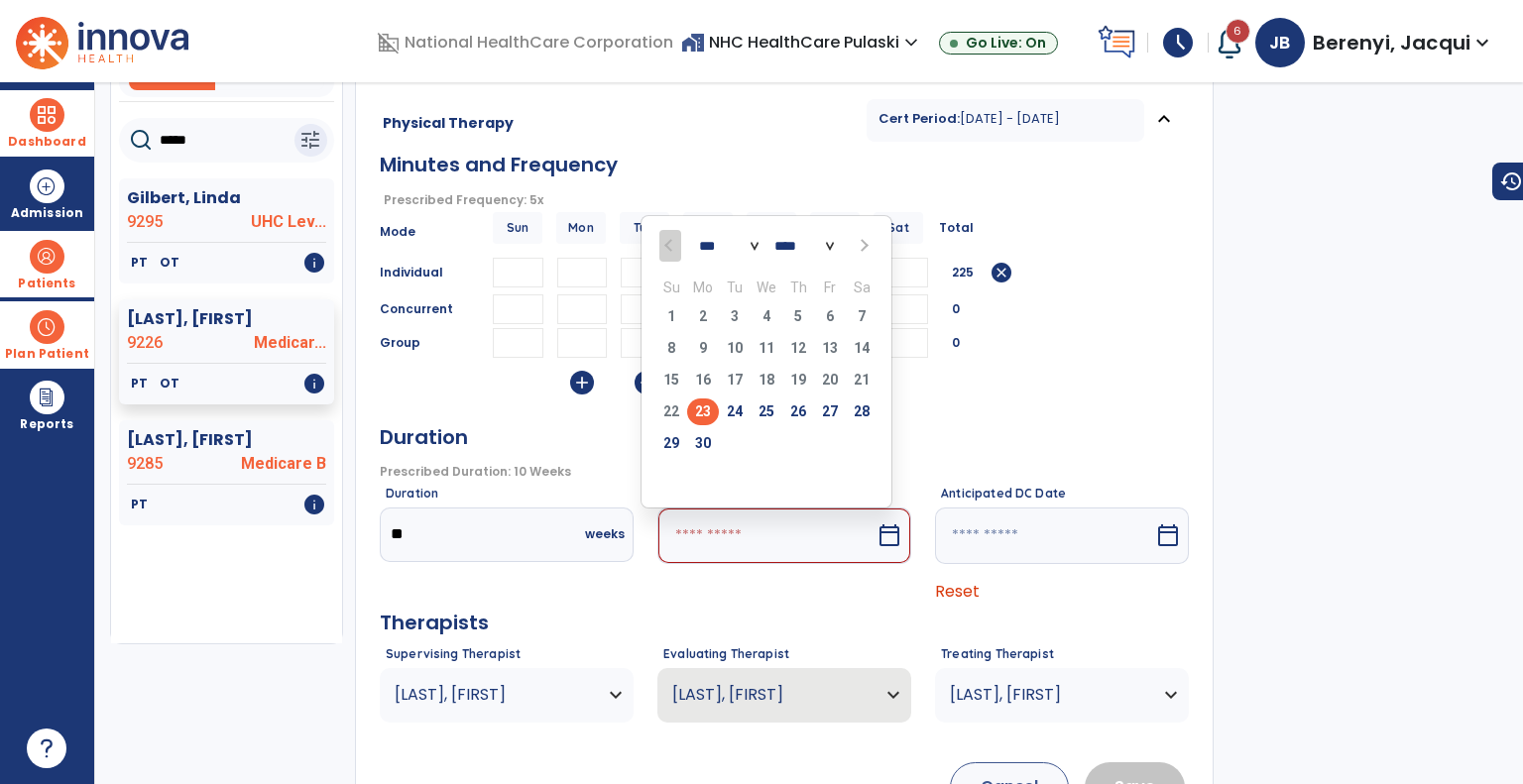 click on "*** *** ***" at bounding box center (729, 246) 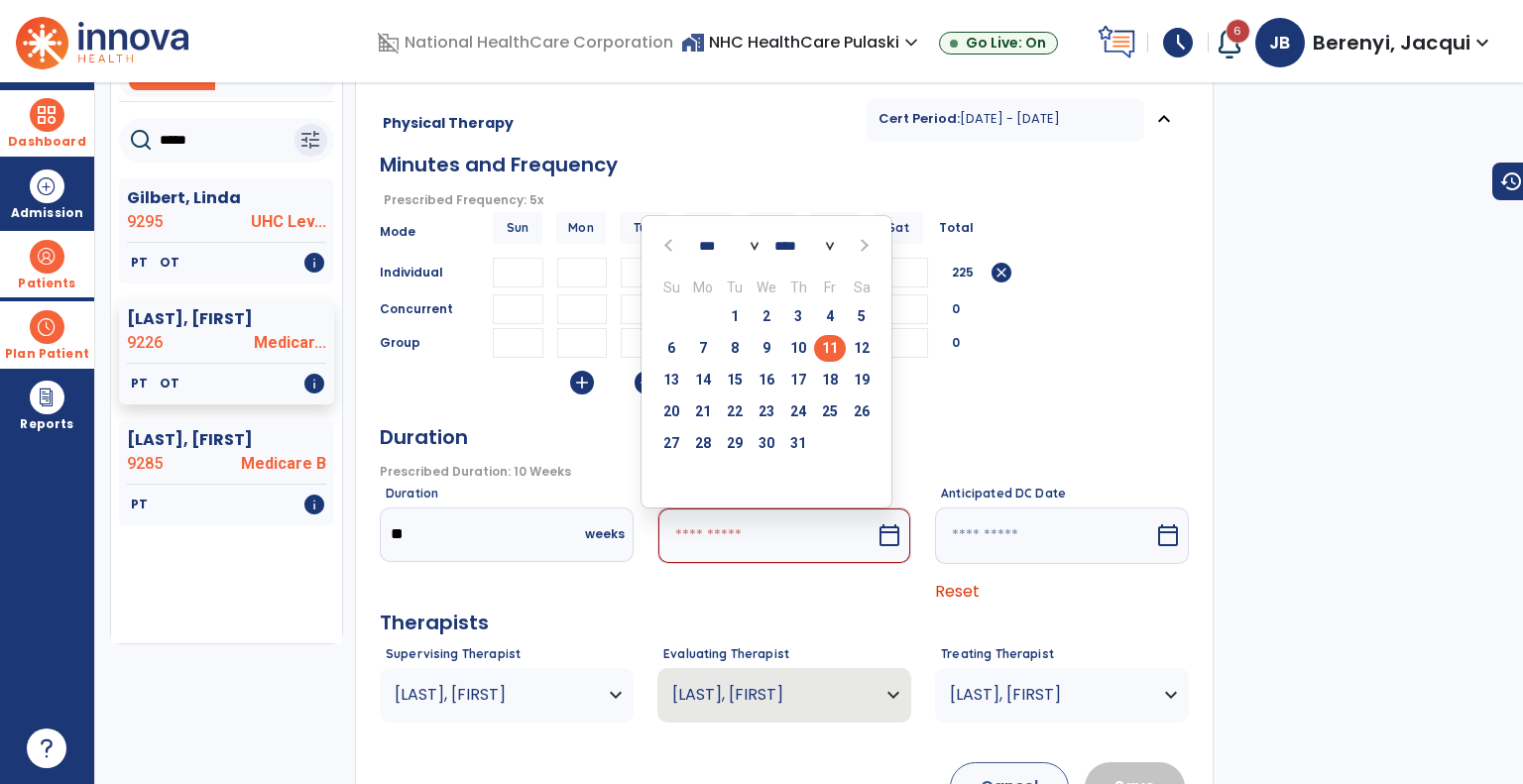 click on "11" at bounding box center (830, 348) 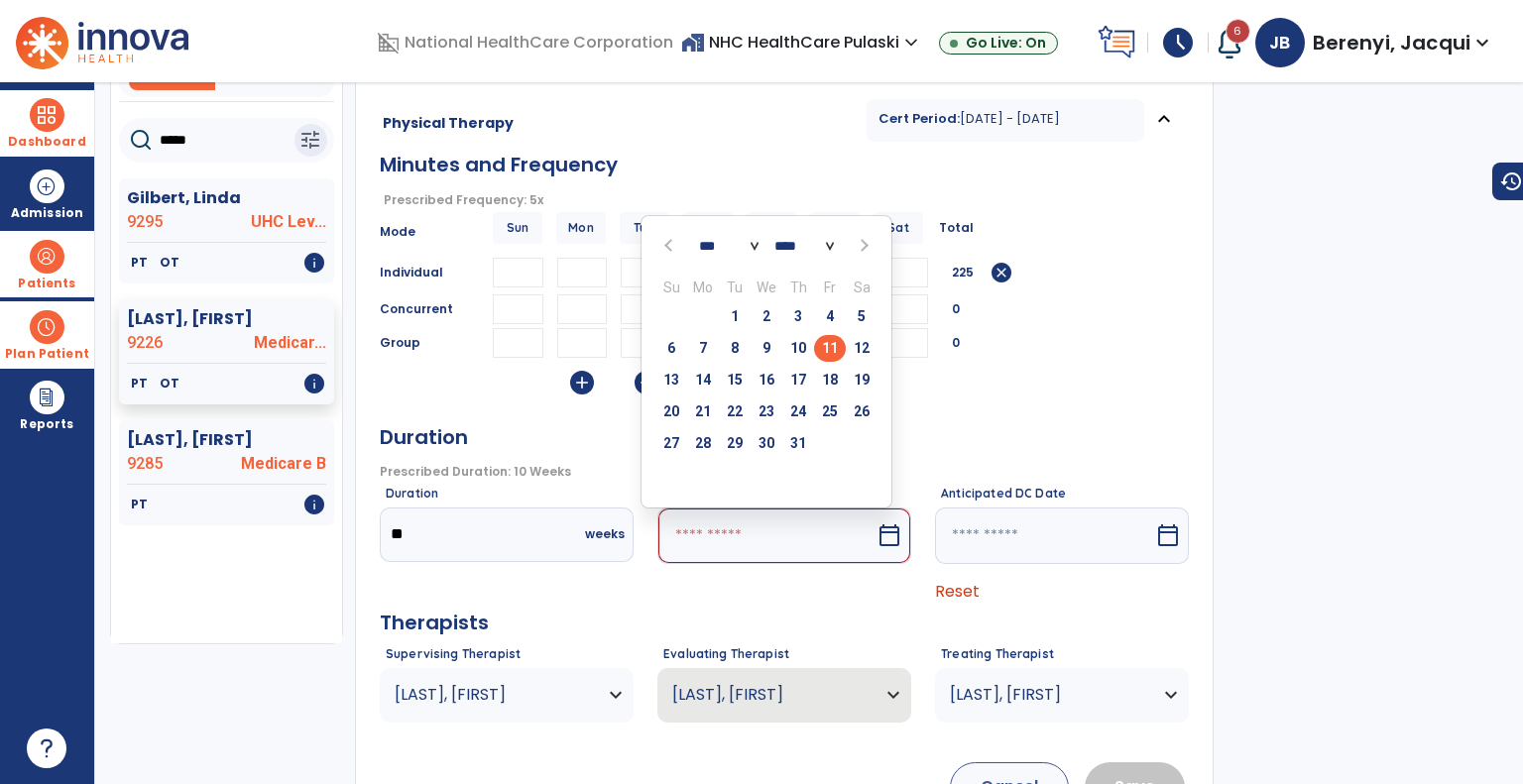 type on "*********" 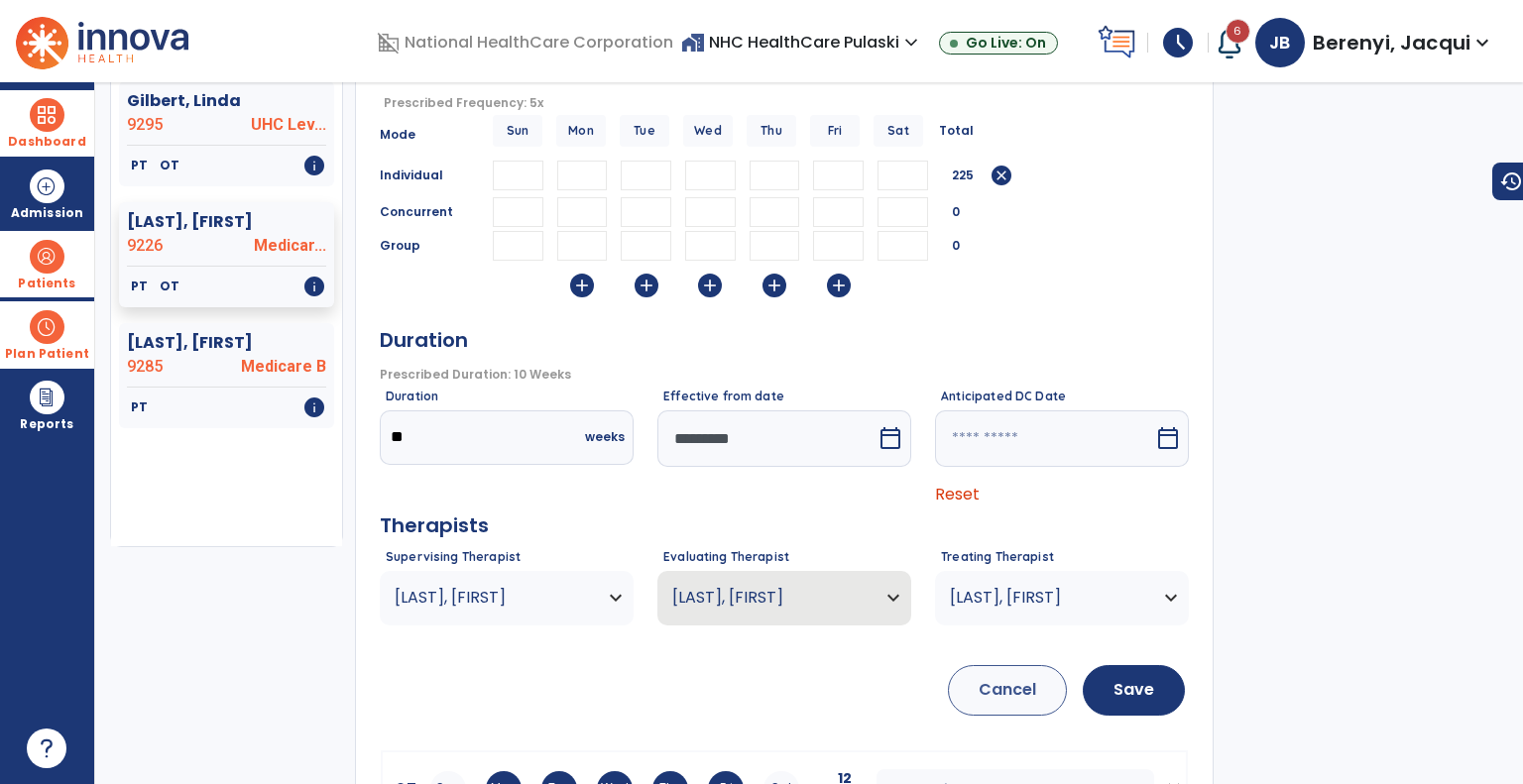 scroll, scrollTop: 303, scrollLeft: 0, axis: vertical 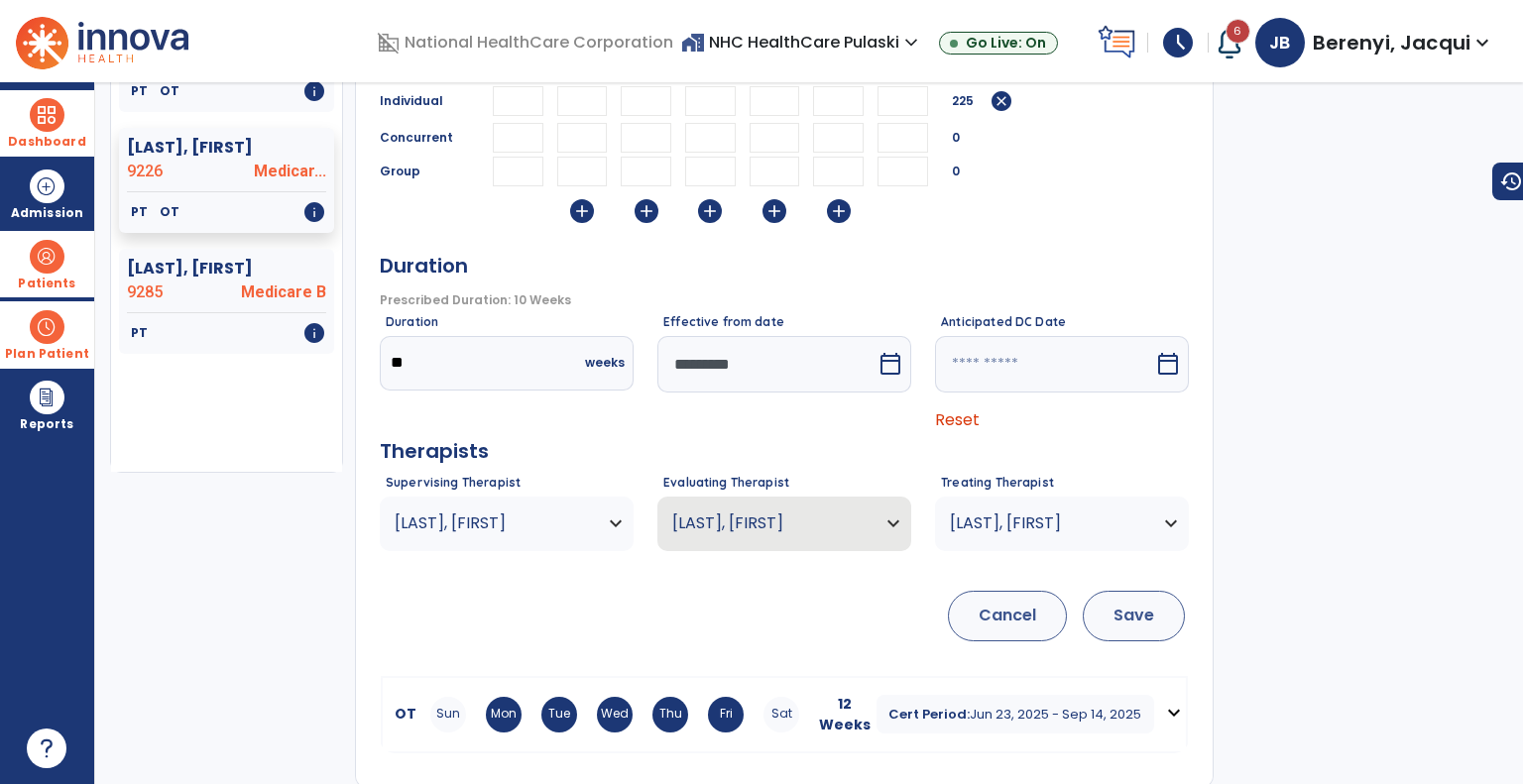 click on "Save" at bounding box center [1133, 616] 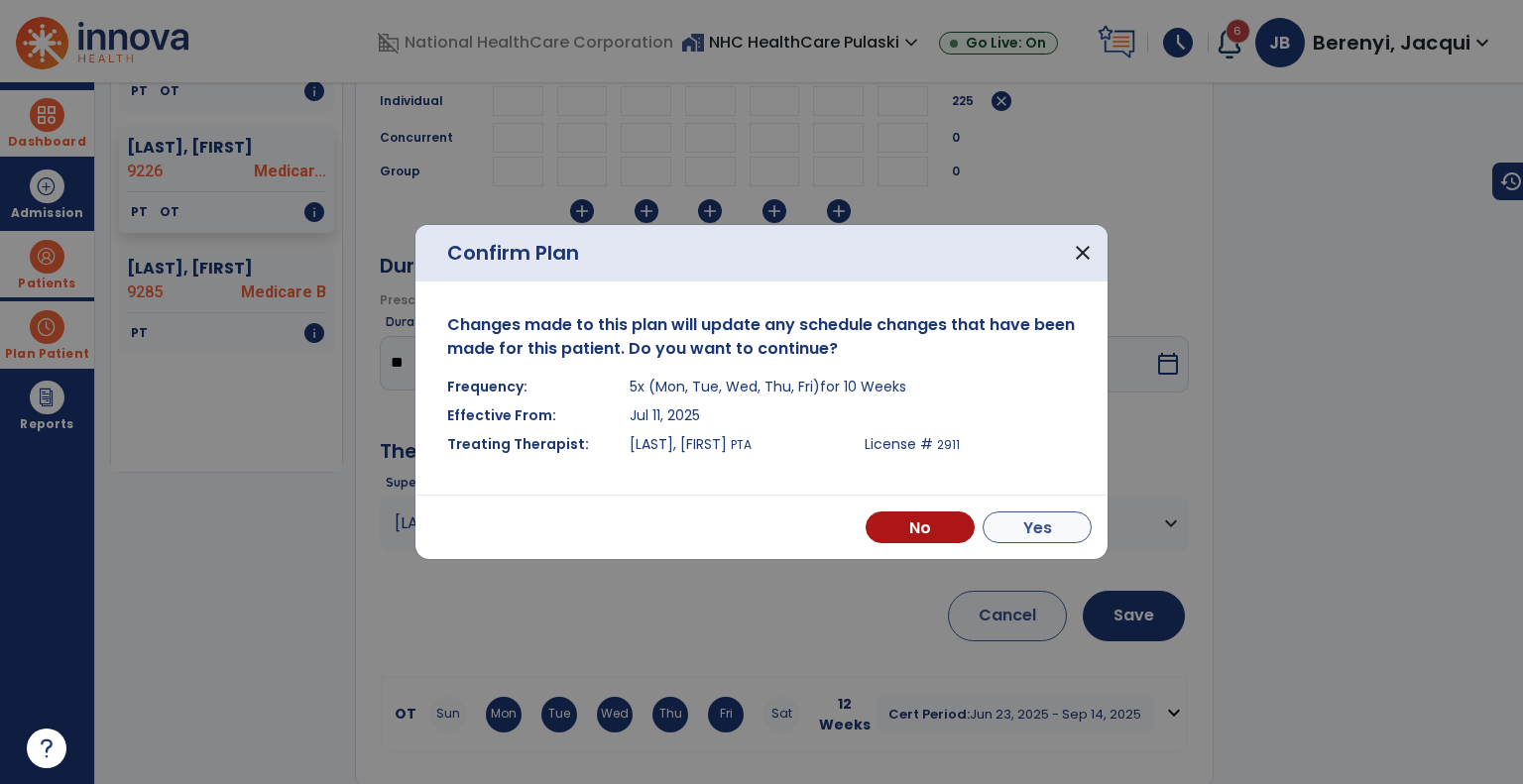 click on "Yes" at bounding box center [1037, 527] 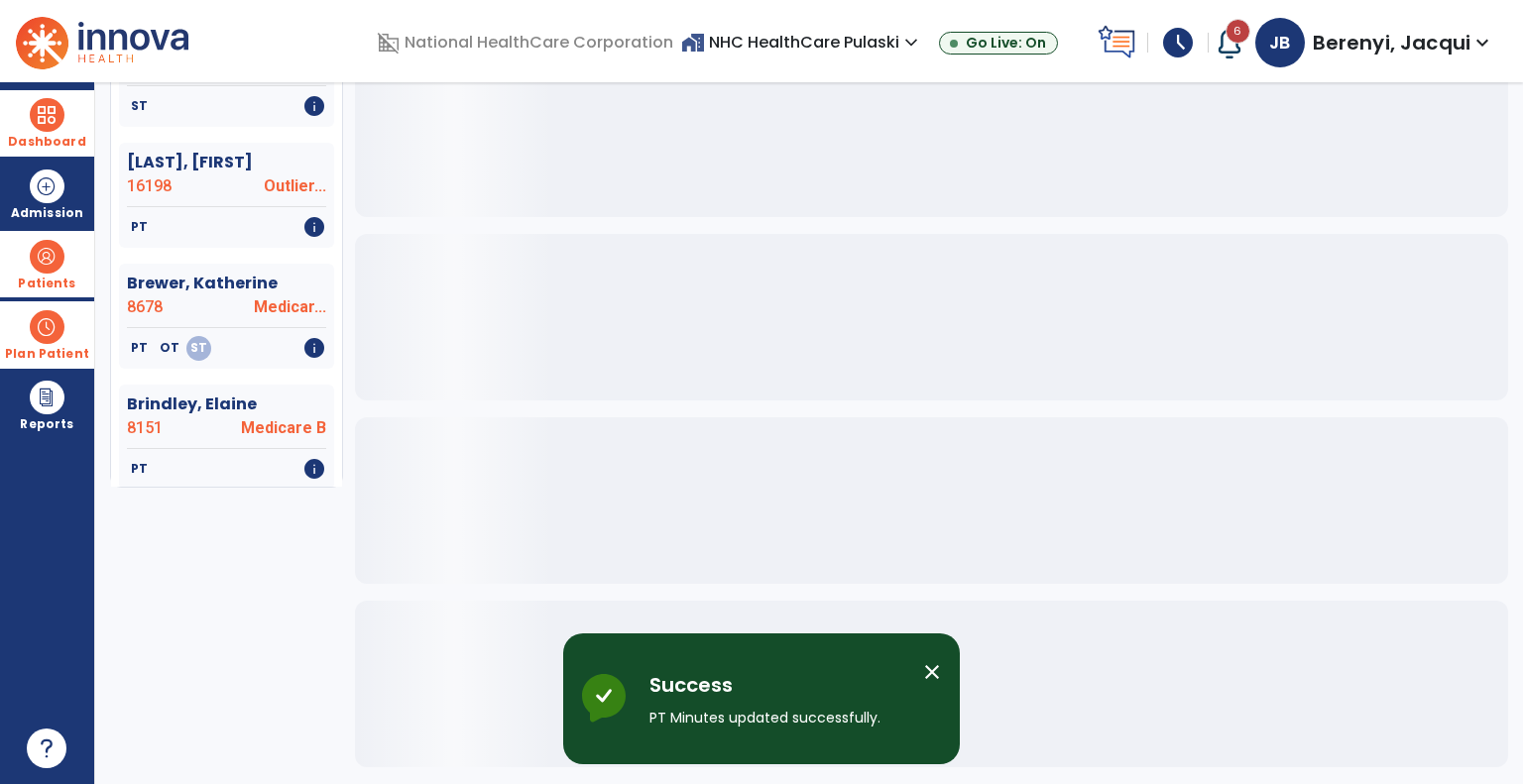 scroll, scrollTop: 280, scrollLeft: 0, axis: vertical 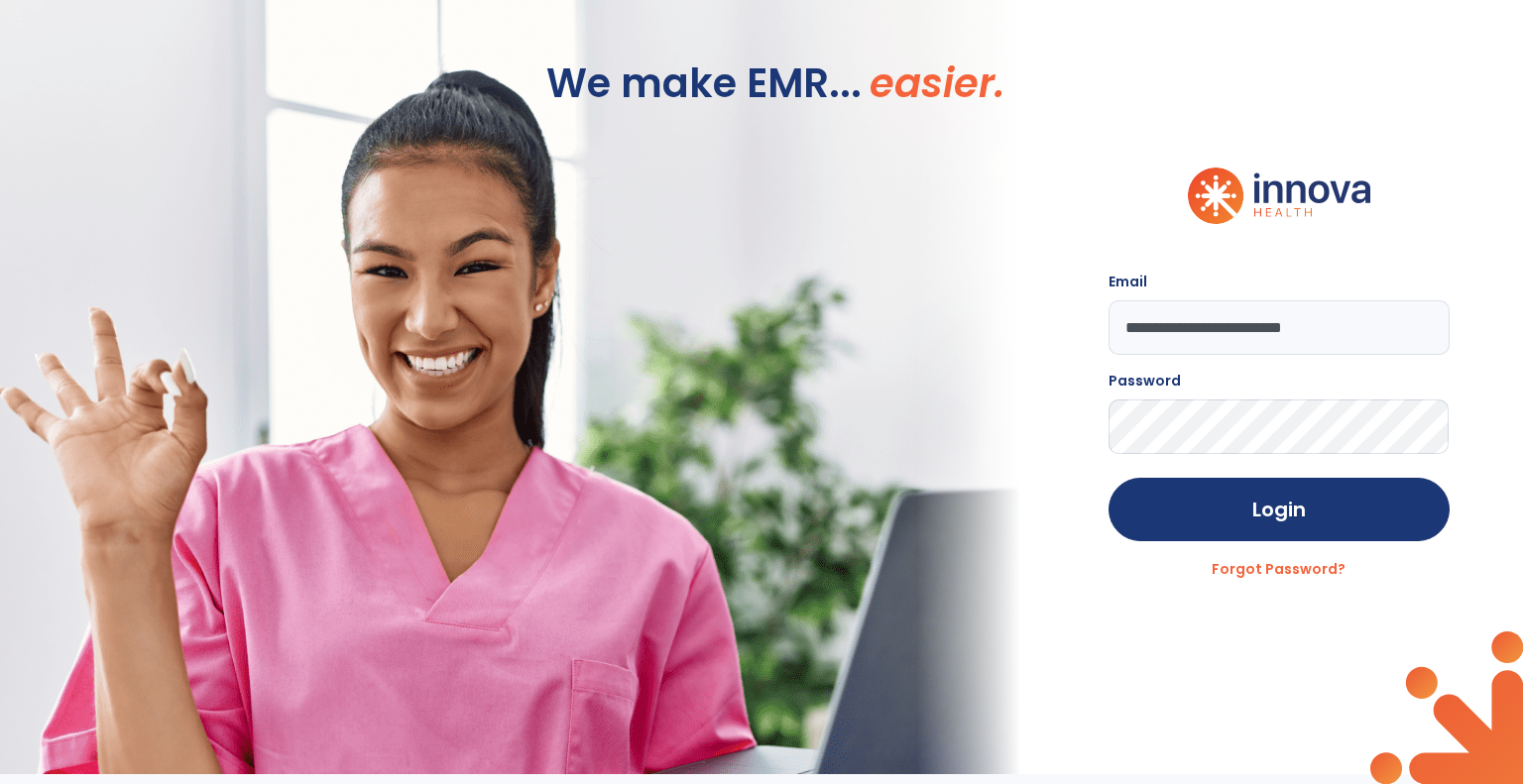 click on "Login" 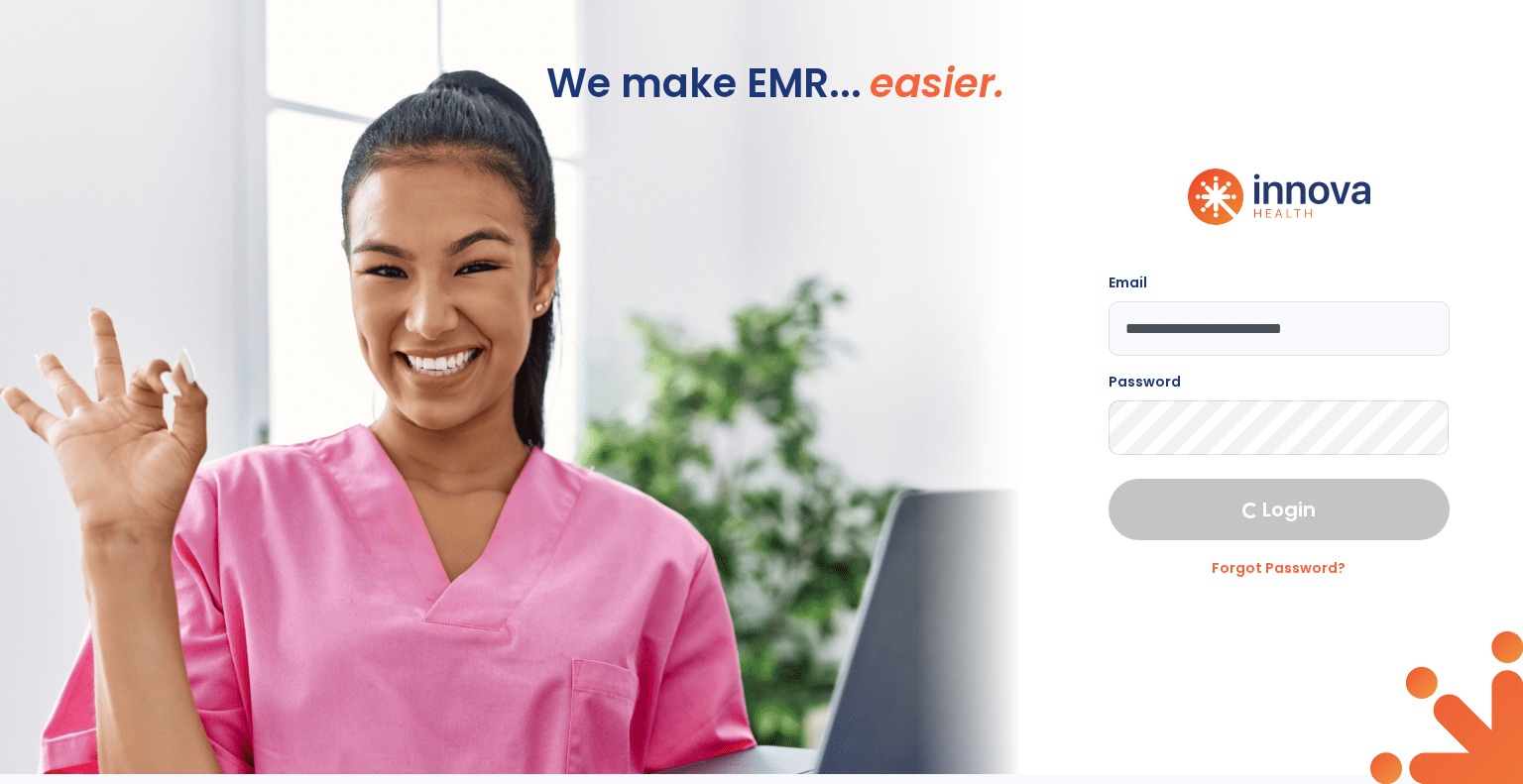 select on "****" 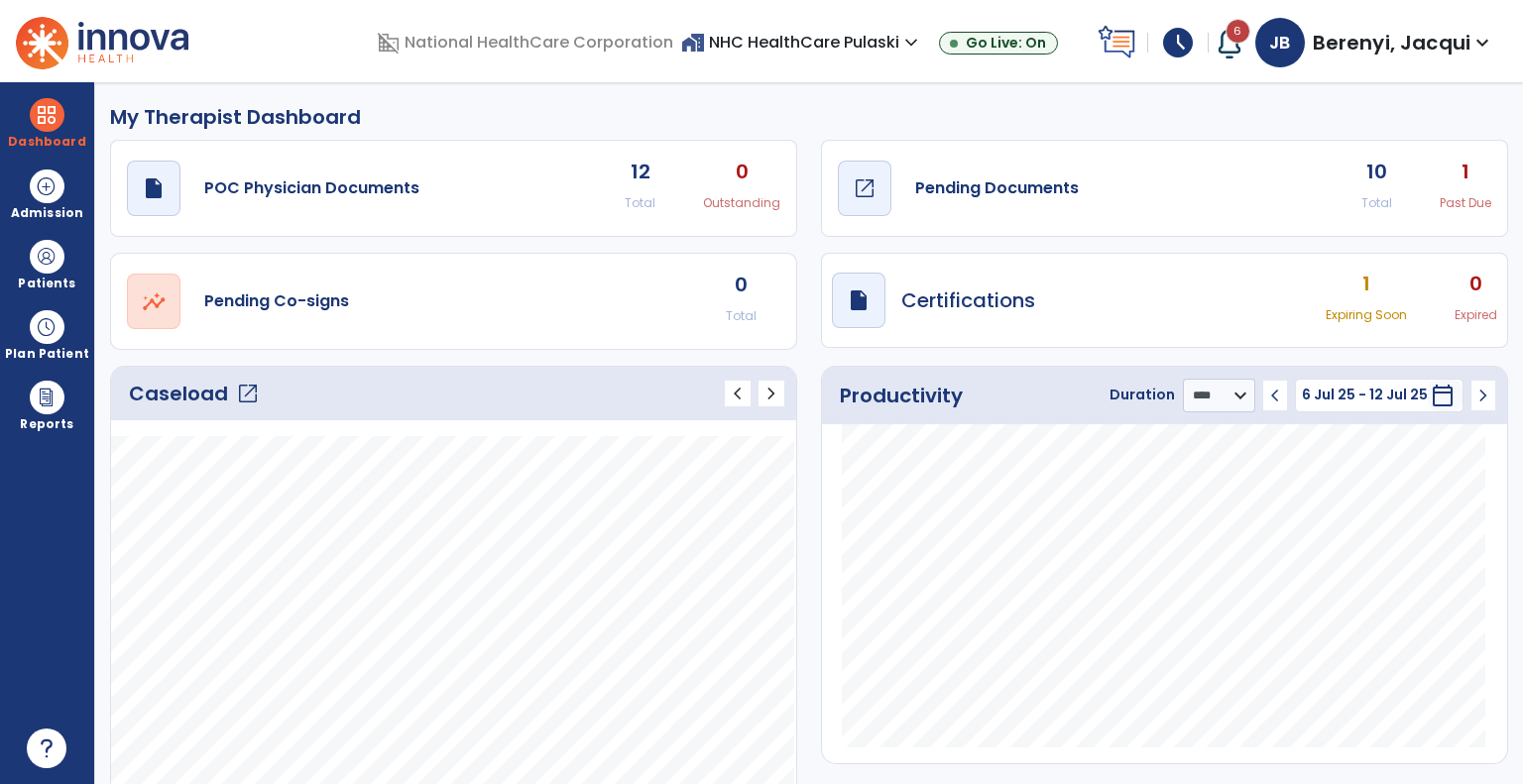 click on "open_in_new" 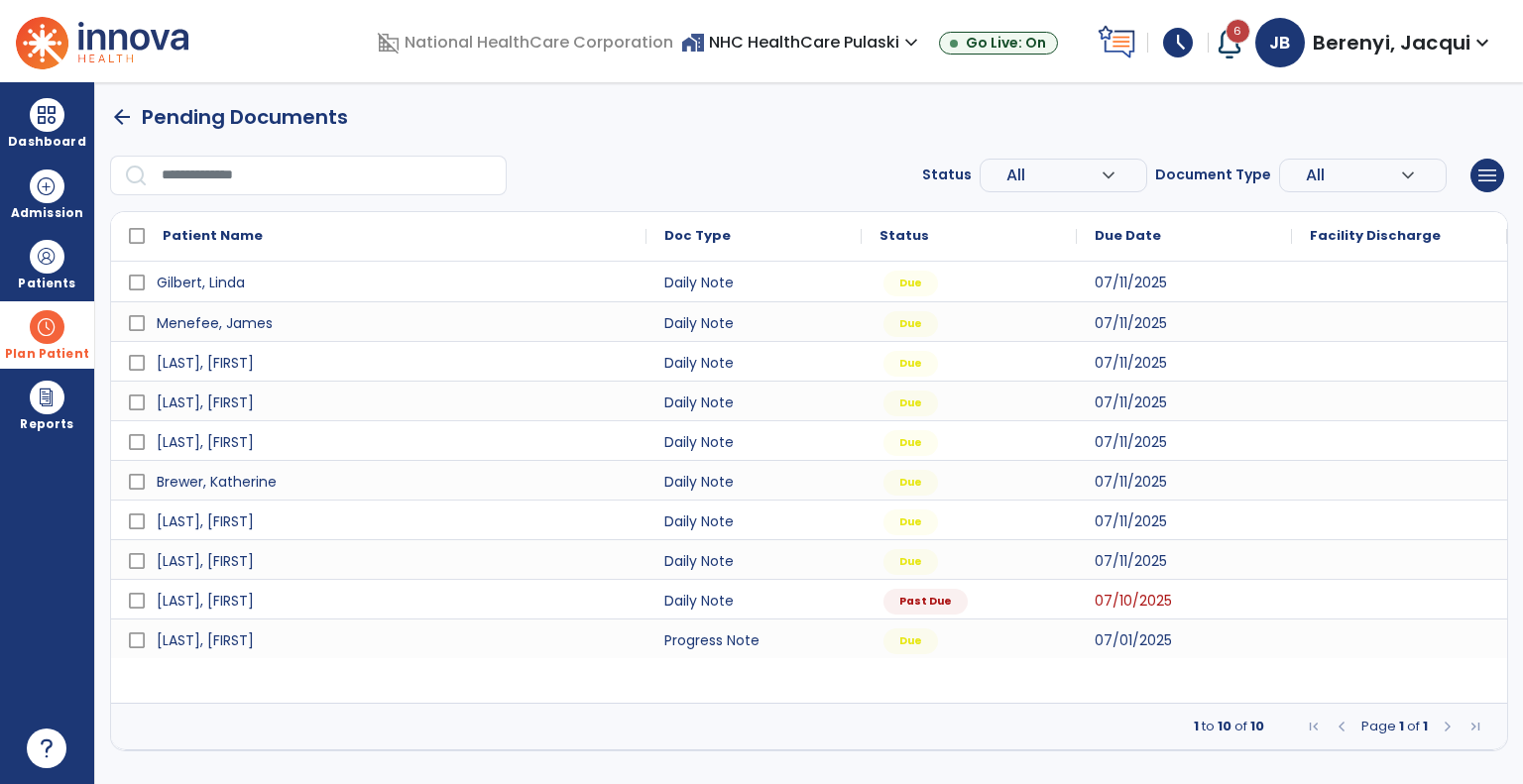 click on "Plan Patient" at bounding box center [47, 264] 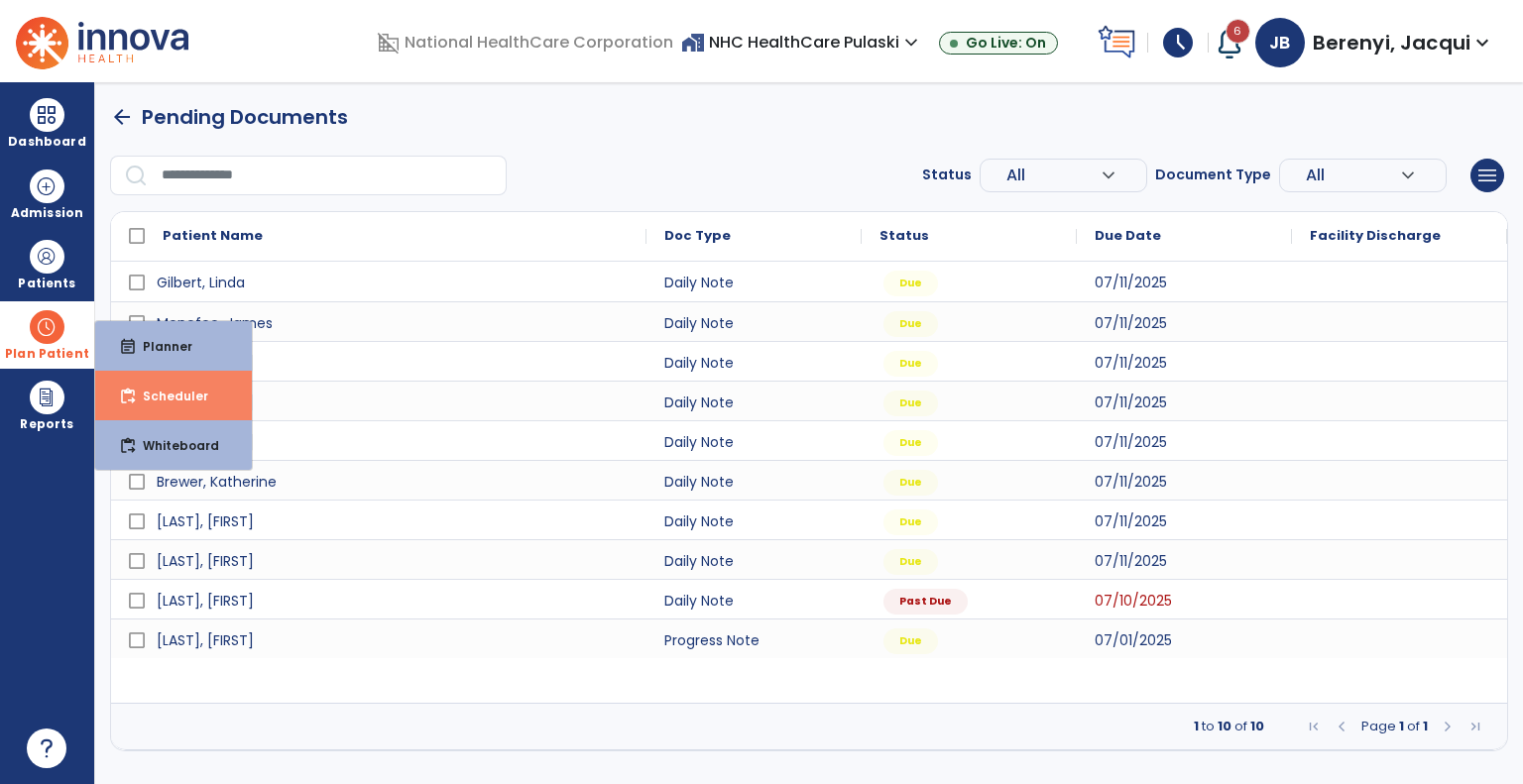 click on "Scheduler" at bounding box center [168, 395] 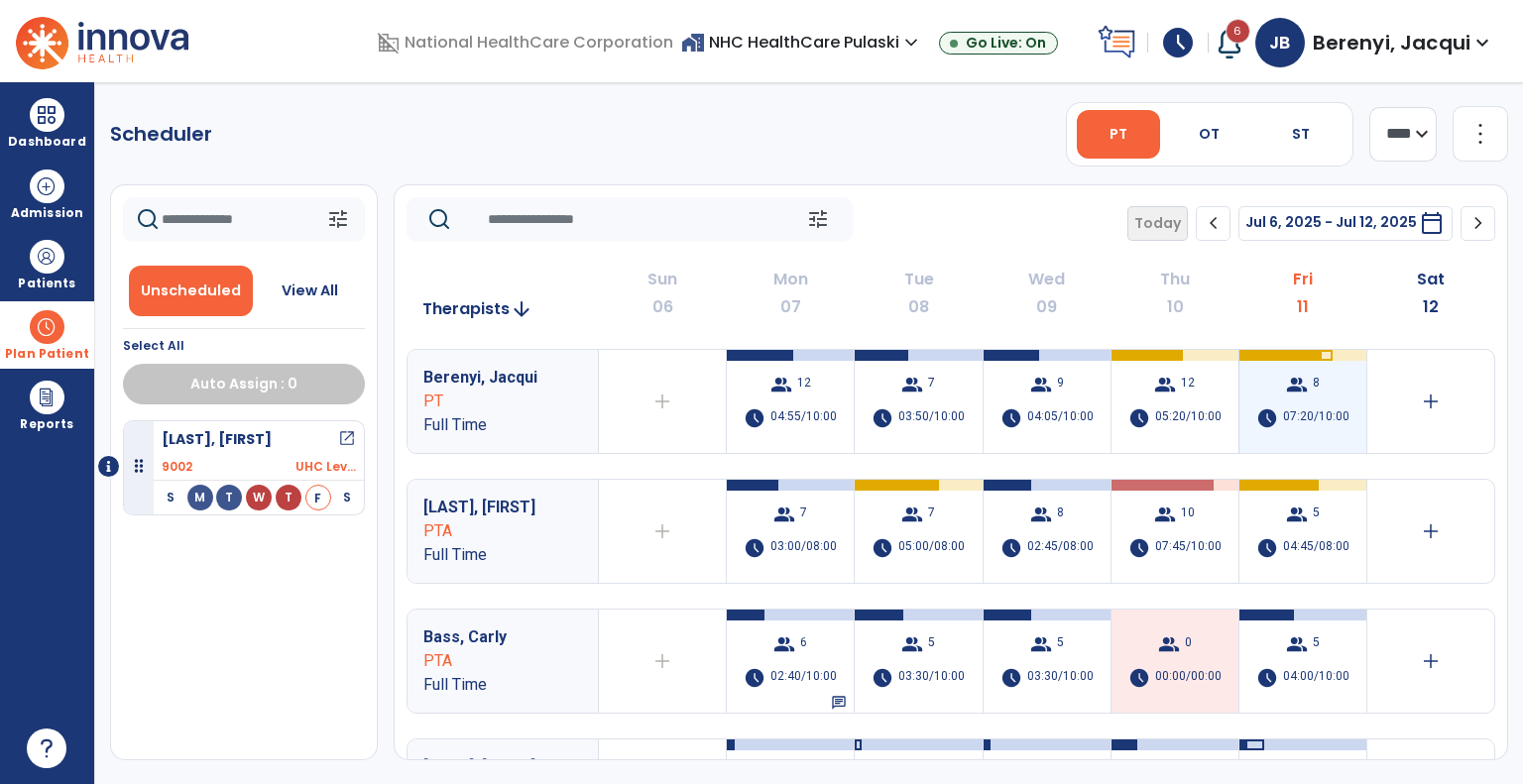 click on "07:20/10:00" at bounding box center (1316, 418) 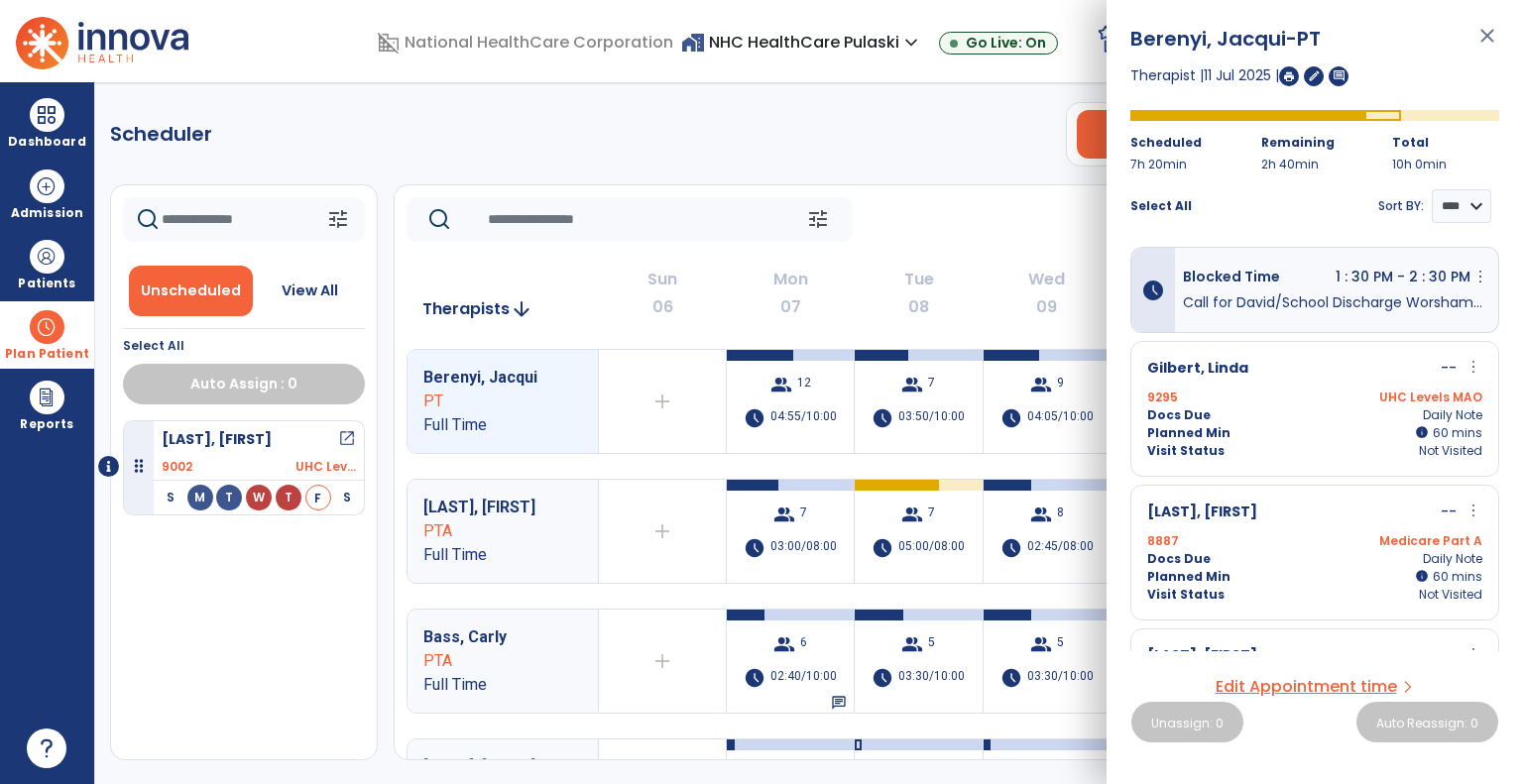 click on "Docs Due Daily Note" at bounding box center [1315, 415] 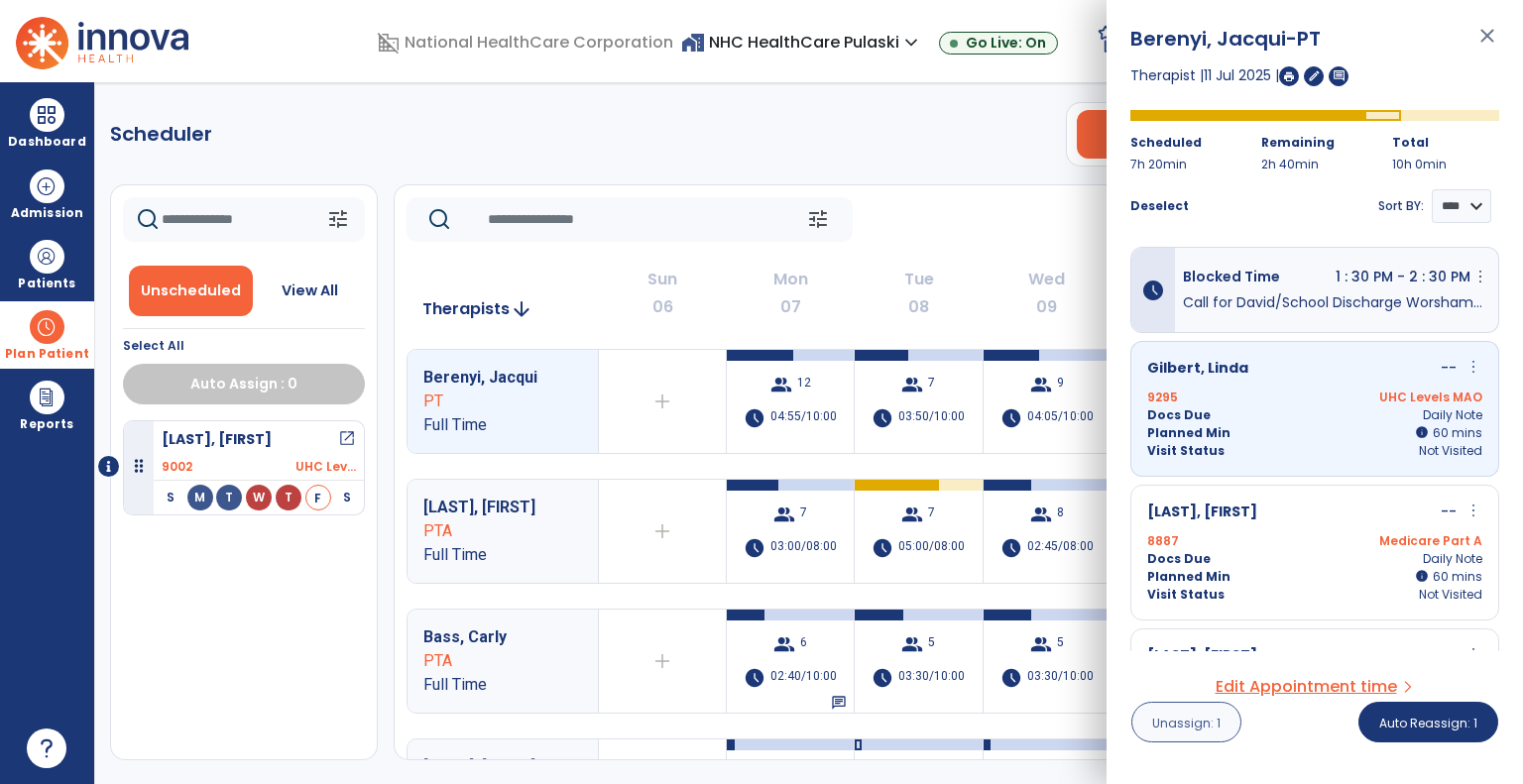 click on "Unassign: 1" at bounding box center [1186, 723] 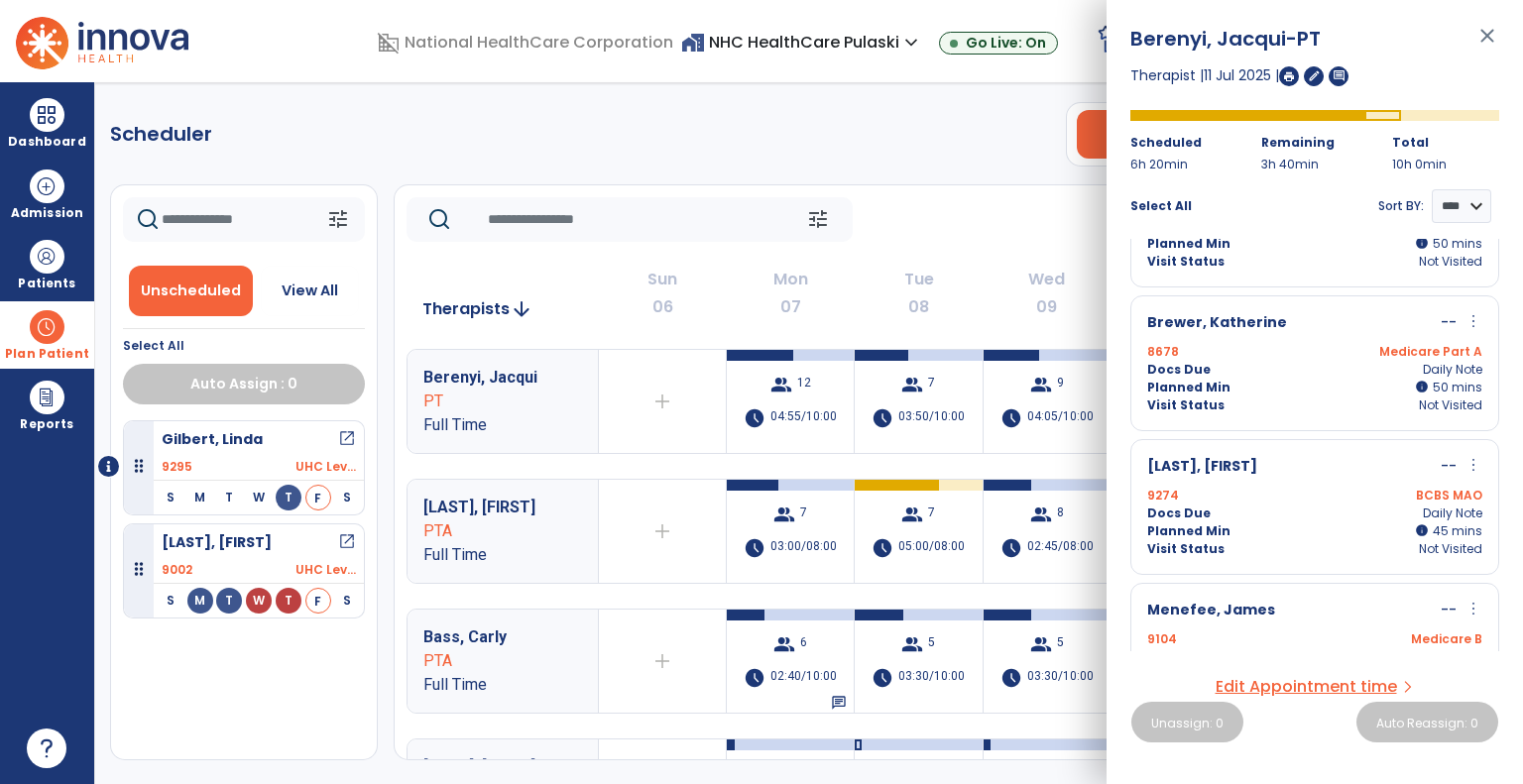 scroll, scrollTop: 0, scrollLeft: 0, axis: both 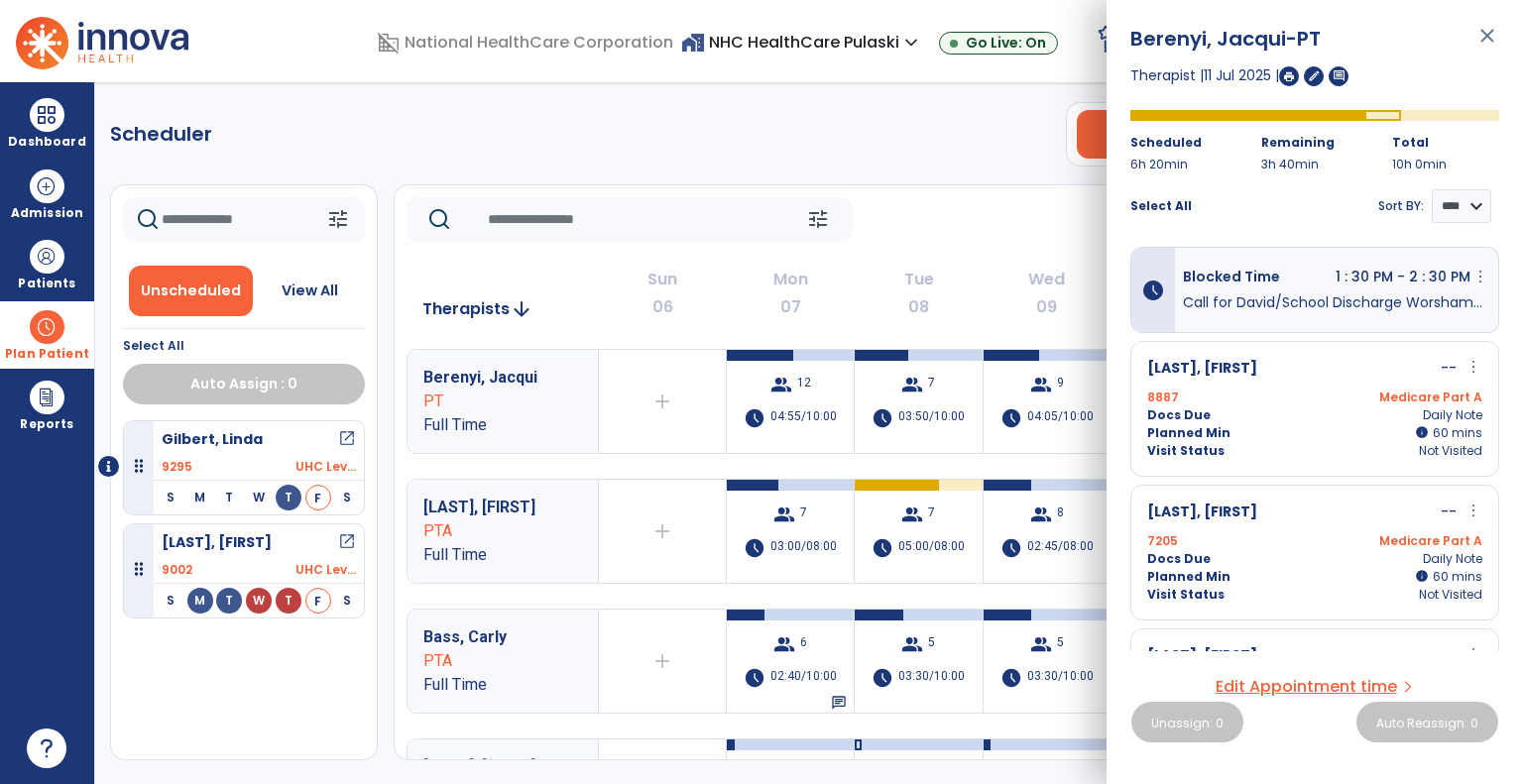 click on "close" at bounding box center (1487, 45) 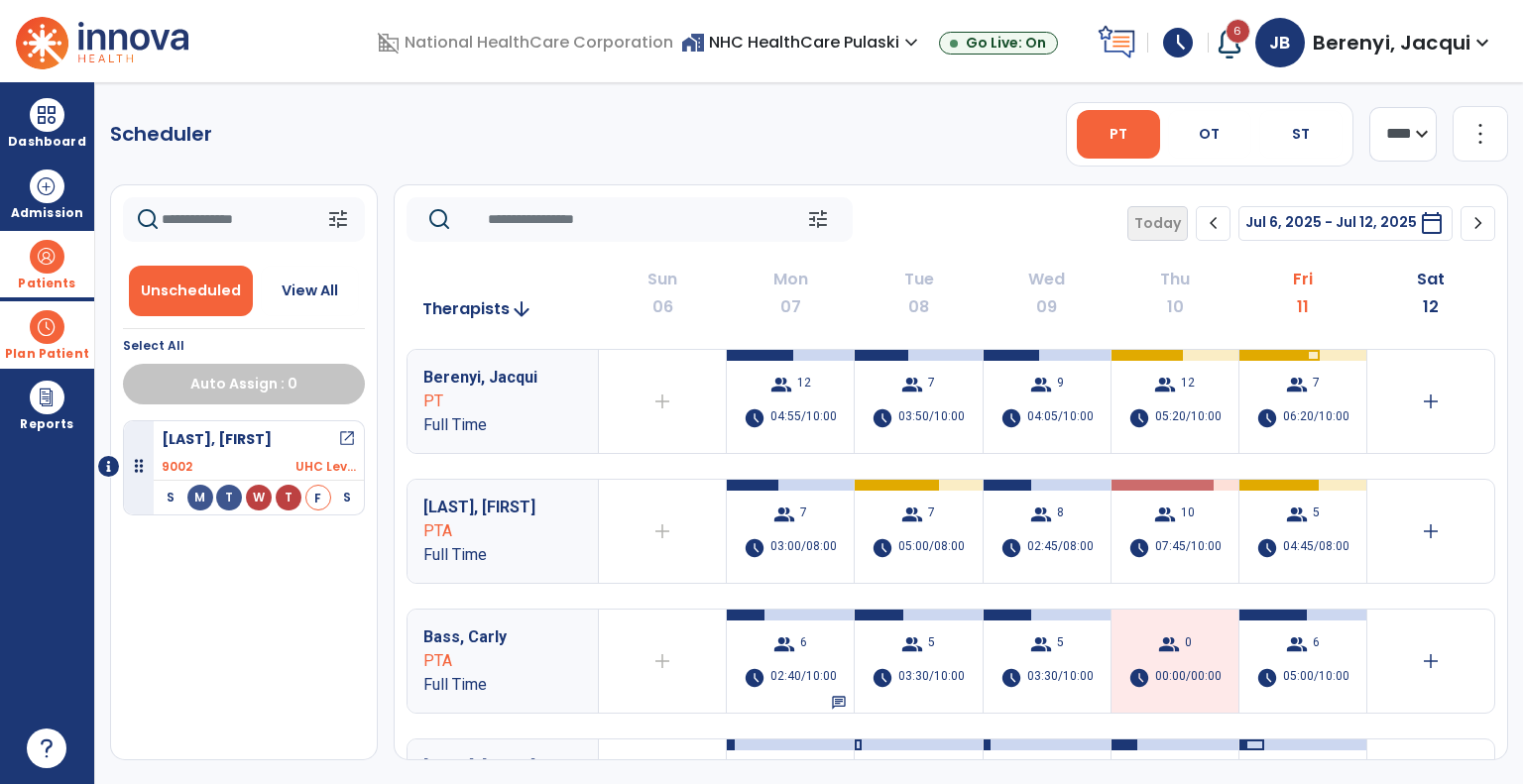 click at bounding box center (47, 257) 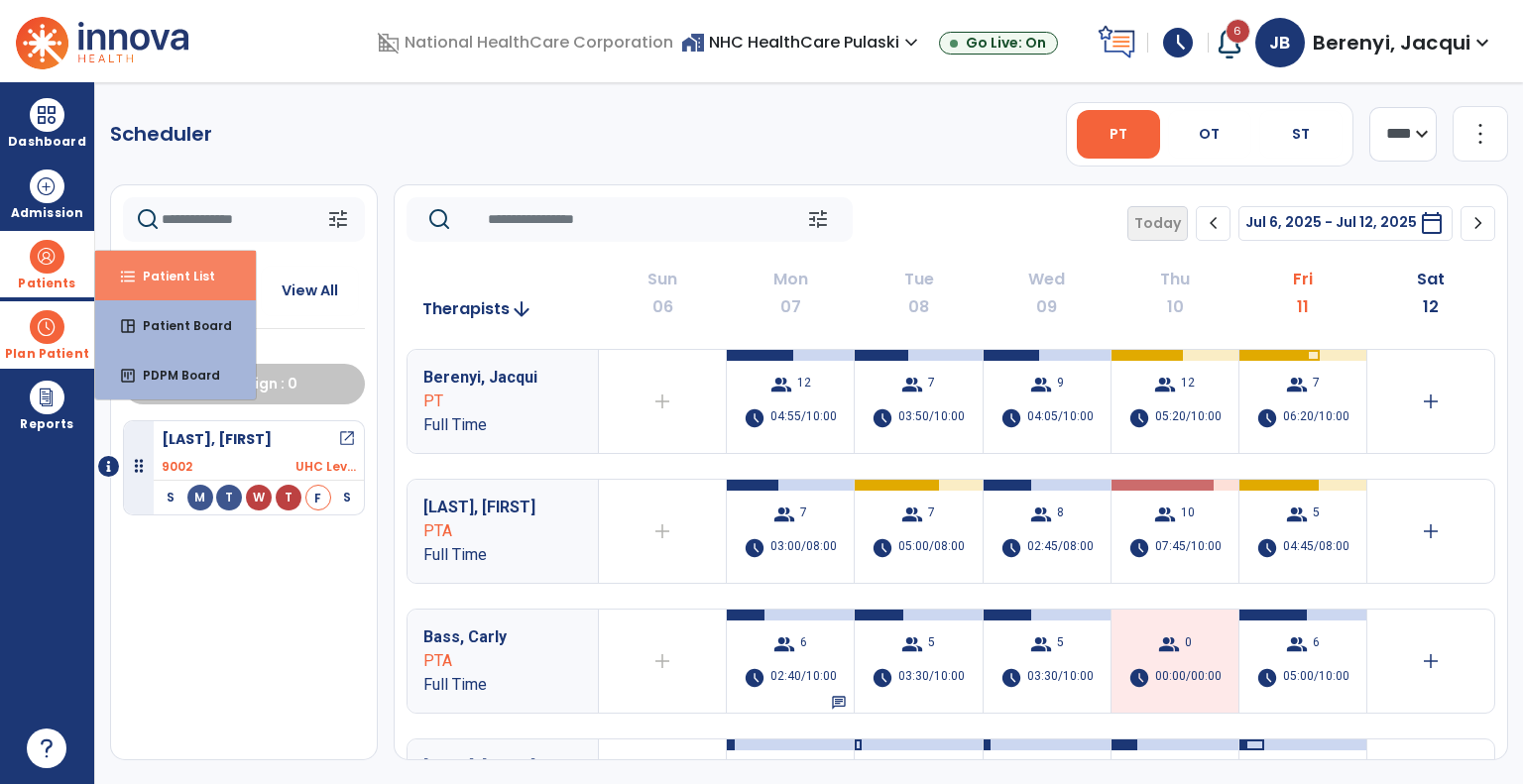 click on "Patient List" at bounding box center [171, 276] 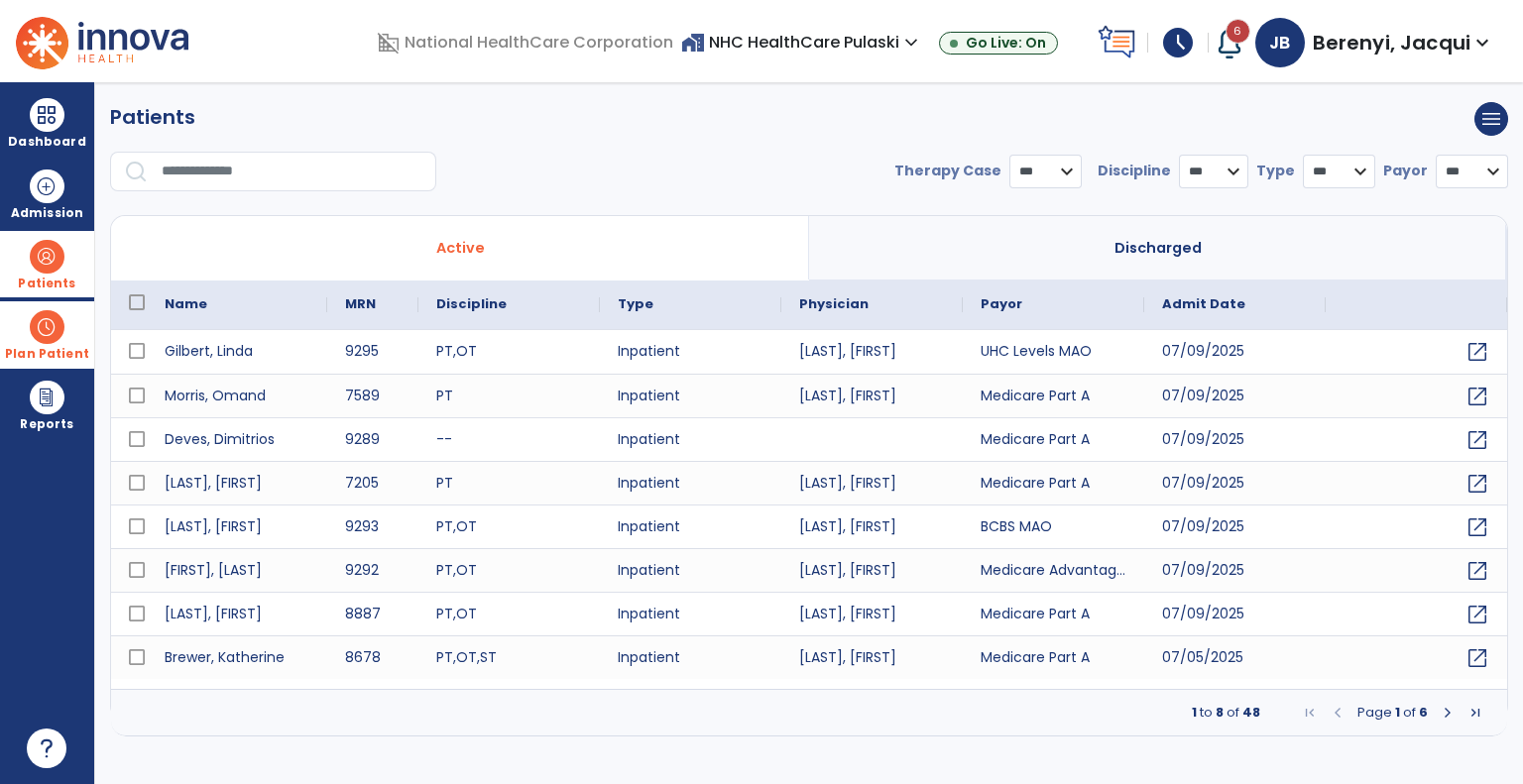 click at bounding box center (292, 171) 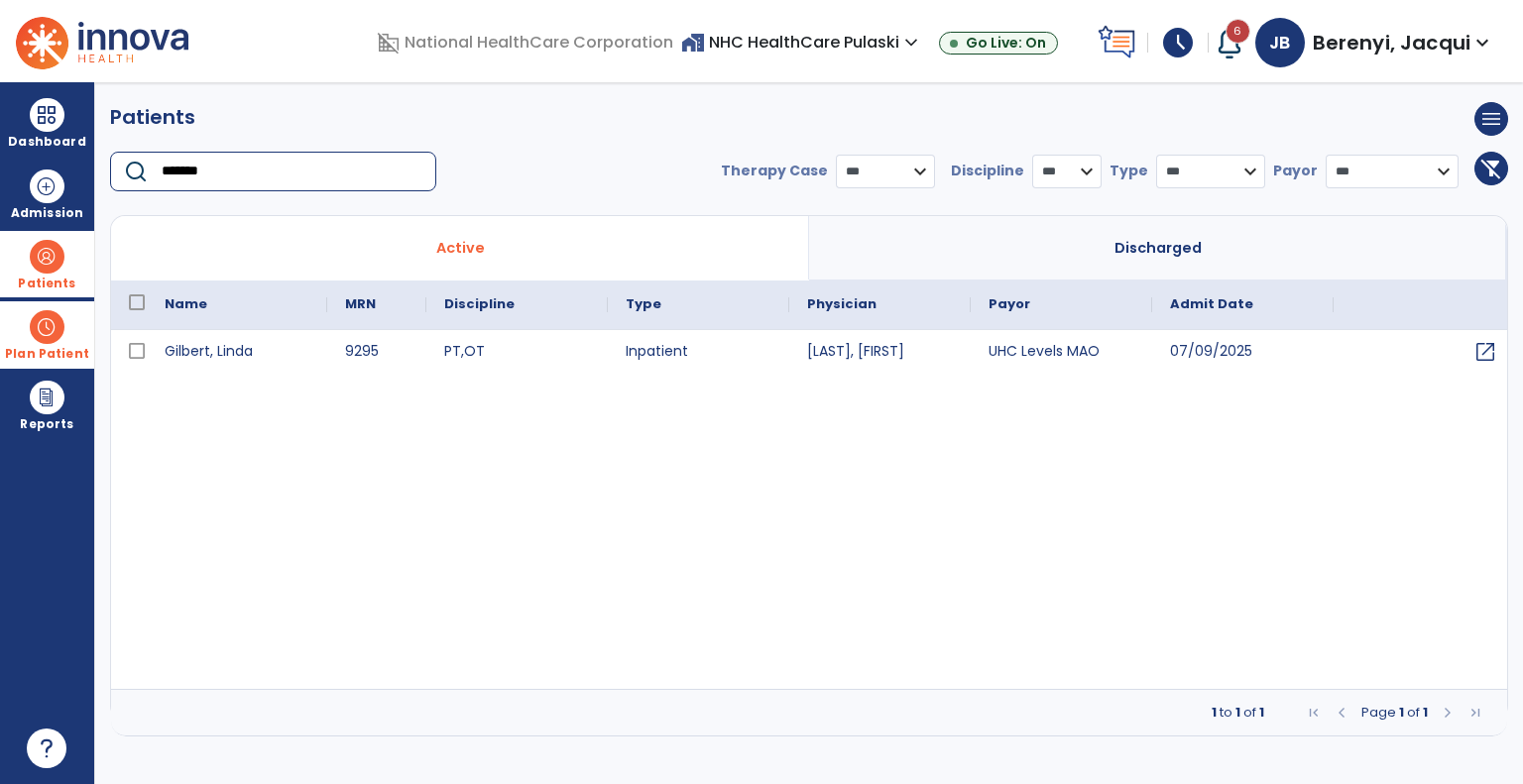 type on "*******" 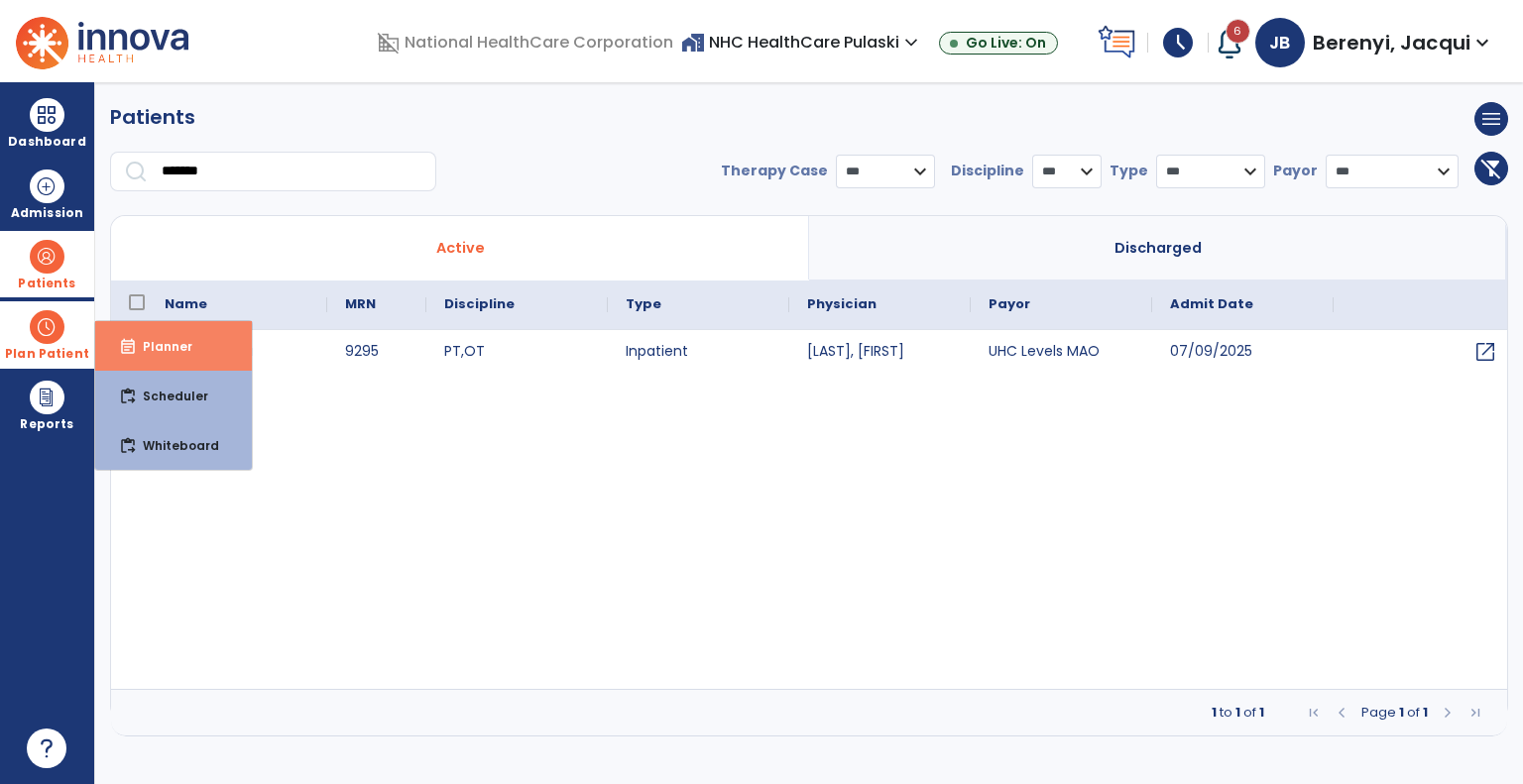 click on "event_note  Planner" at bounding box center (174, 346) 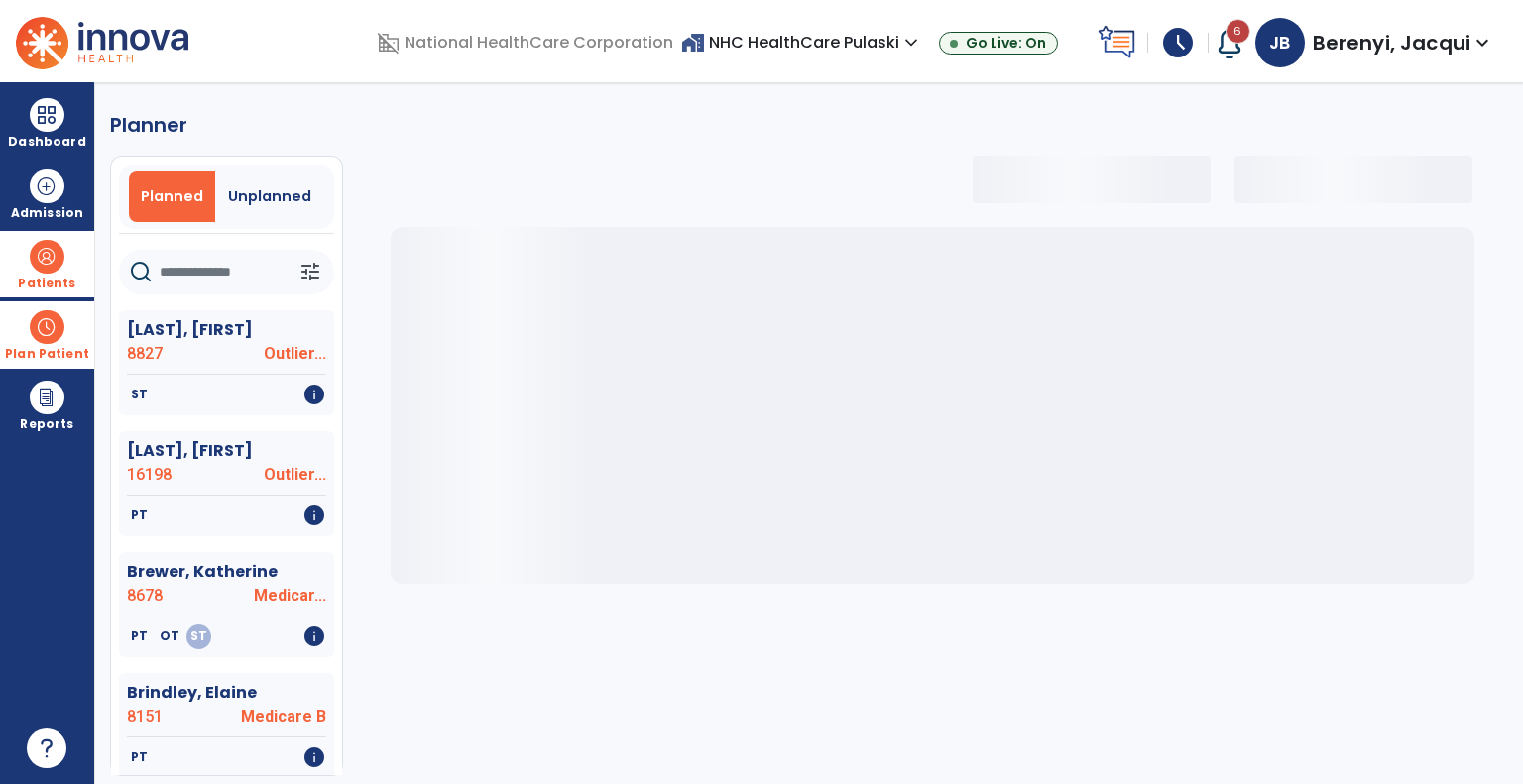 click 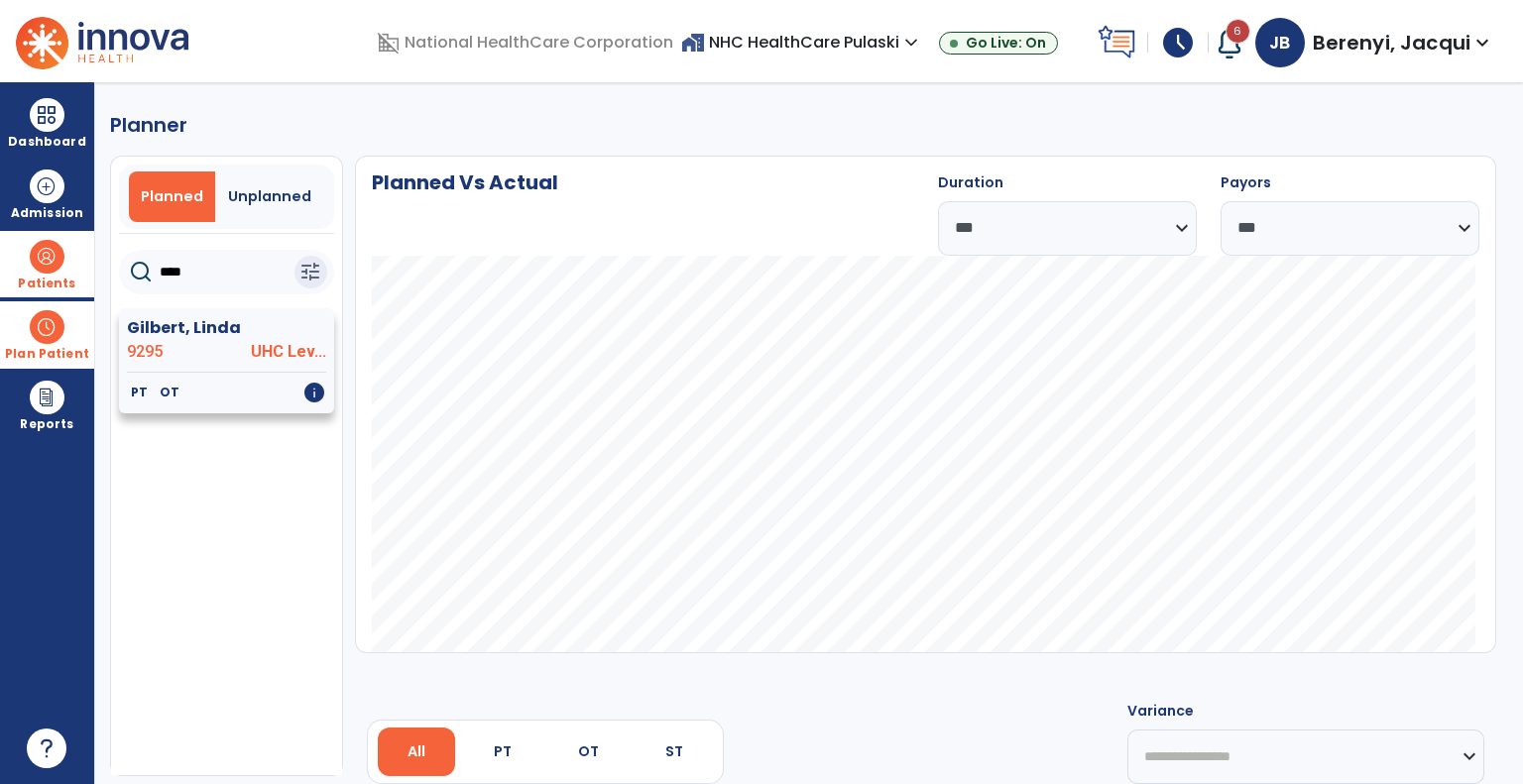 type on "****" 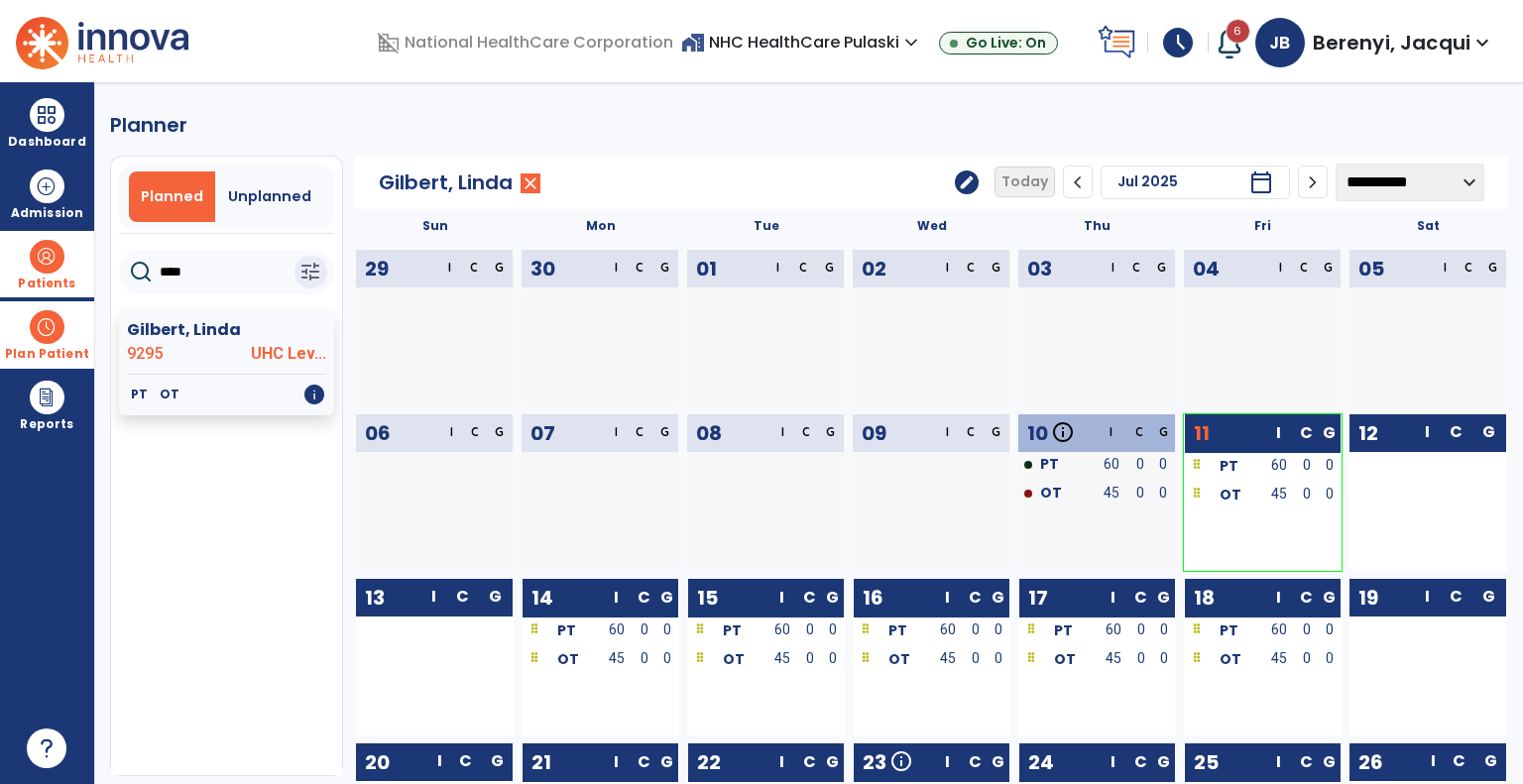 click on "edit" 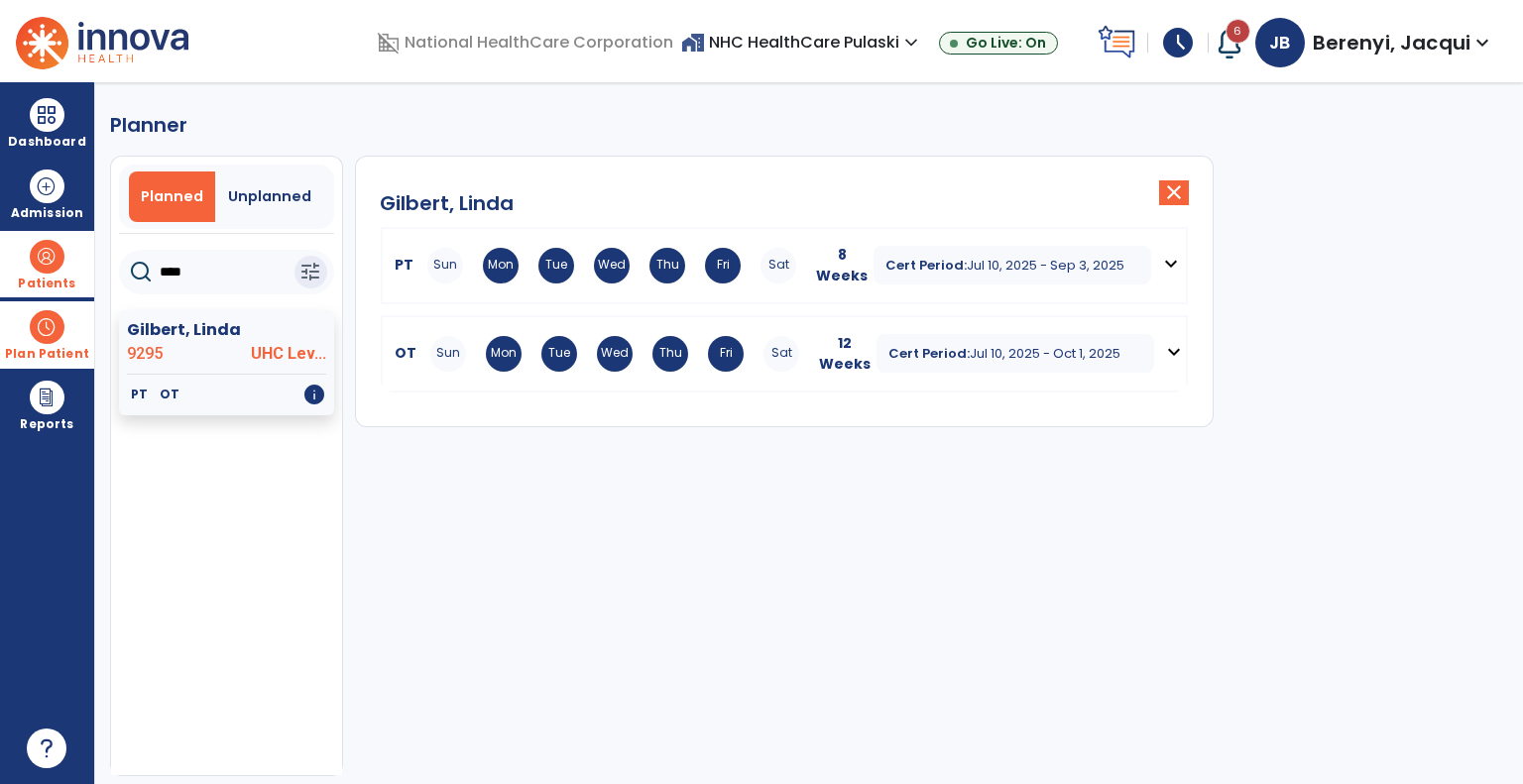 click on "Jul 10, 2025 - Sep 3, 2025" at bounding box center (1045, 265) 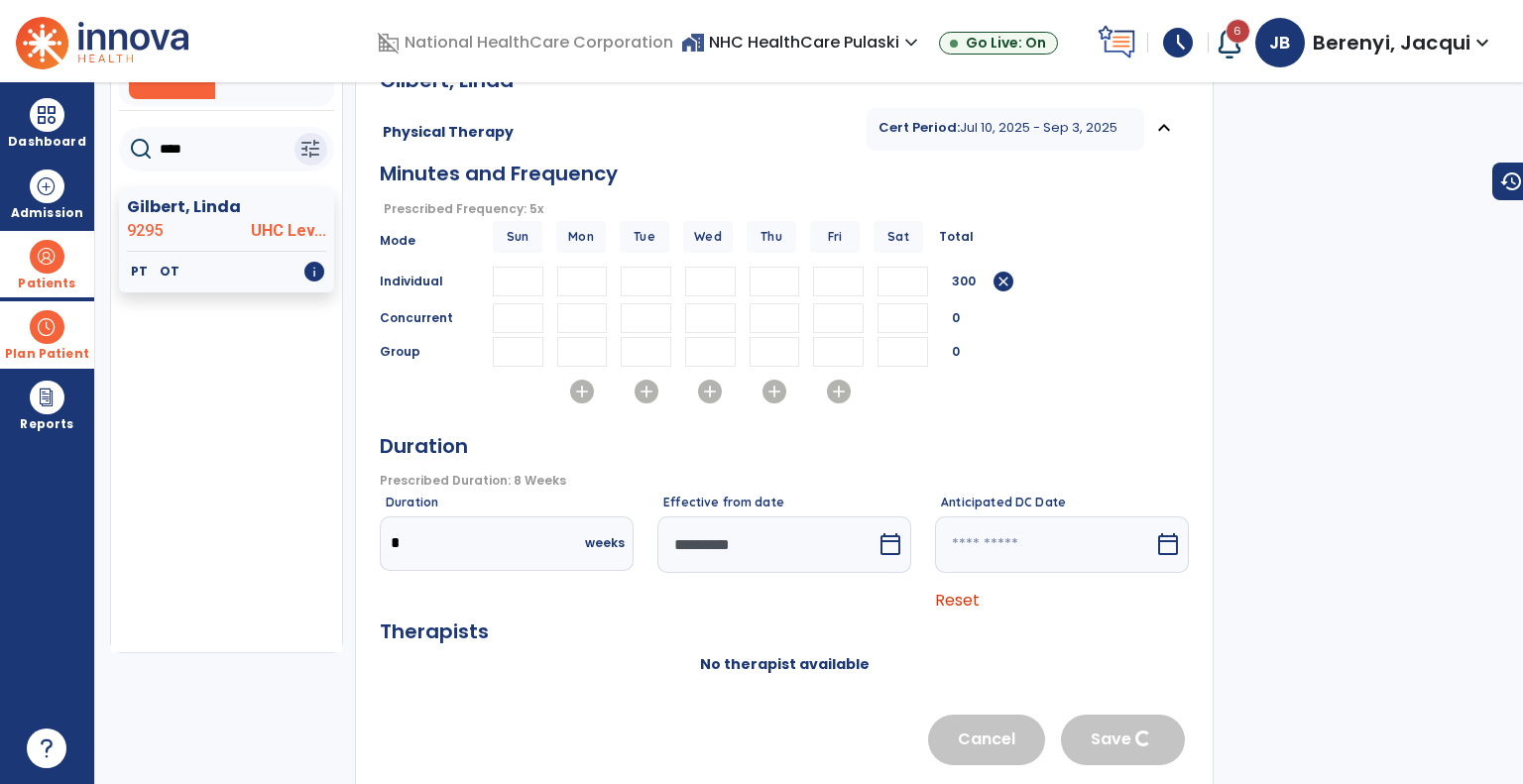 scroll, scrollTop: 248, scrollLeft: 0, axis: vertical 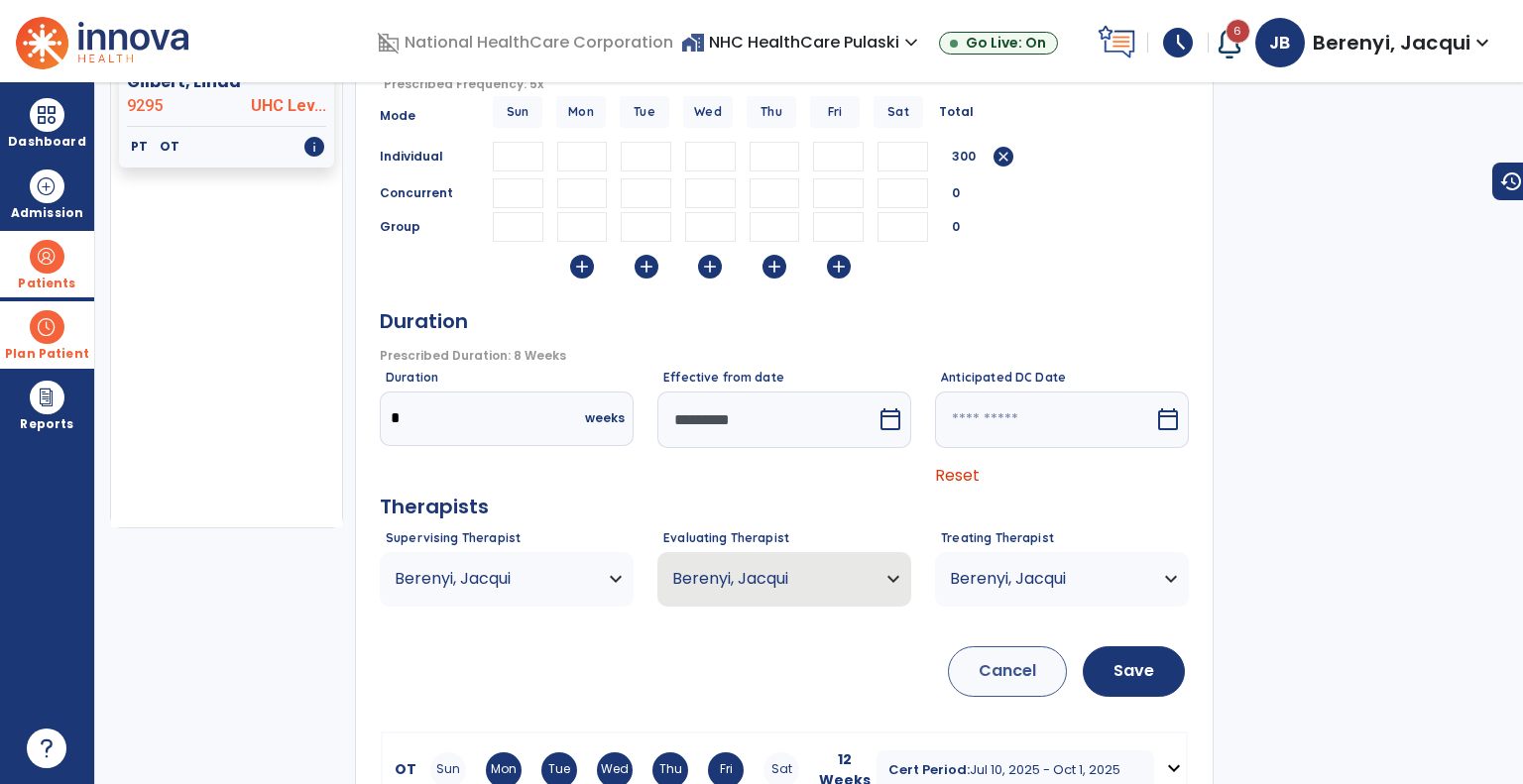click on "Berenyi, Jacqui" at bounding box center [494, 579] 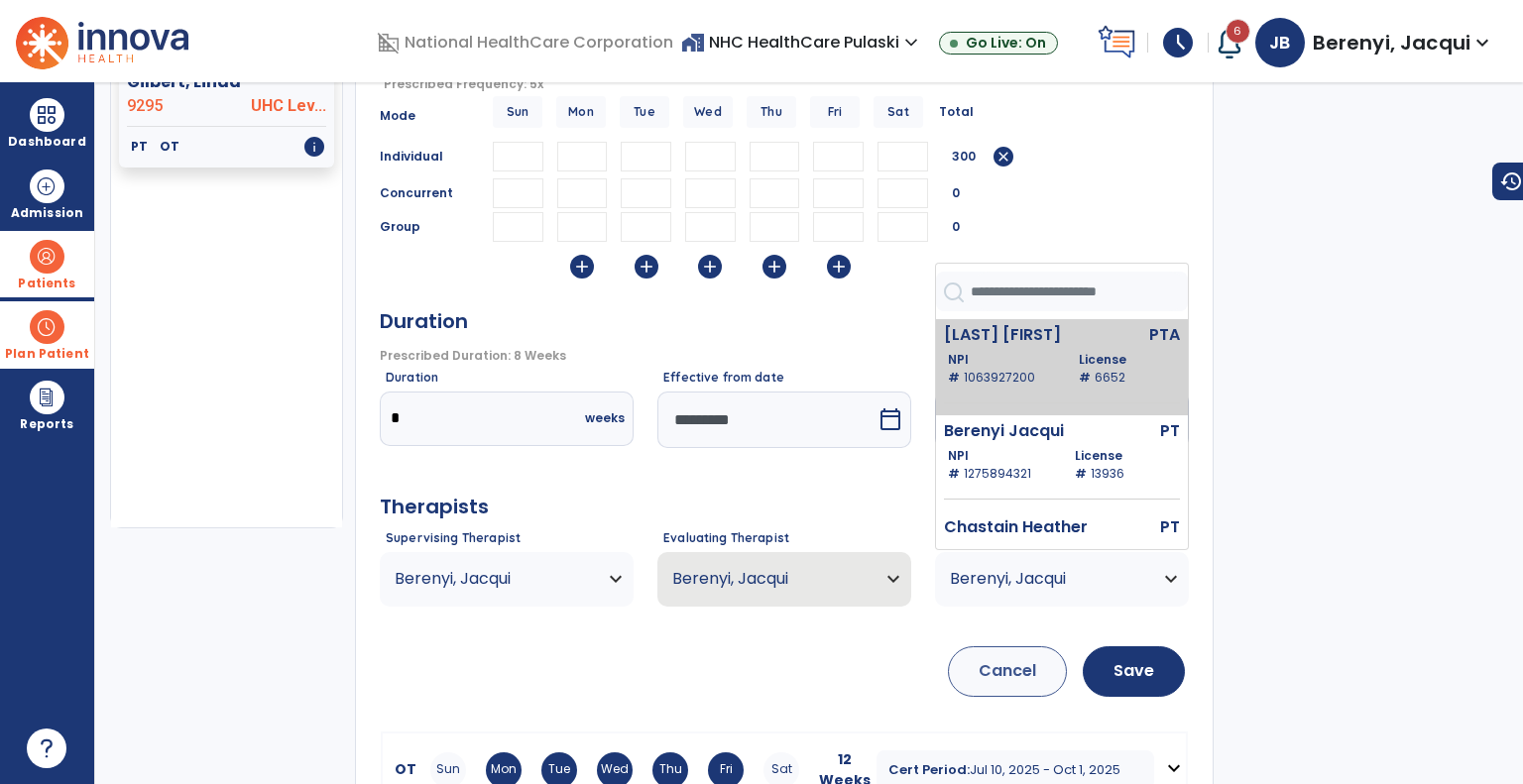 click on "NPI #  [NUMBER]  License #  [NUMBER]" at bounding box center [1064, 369] 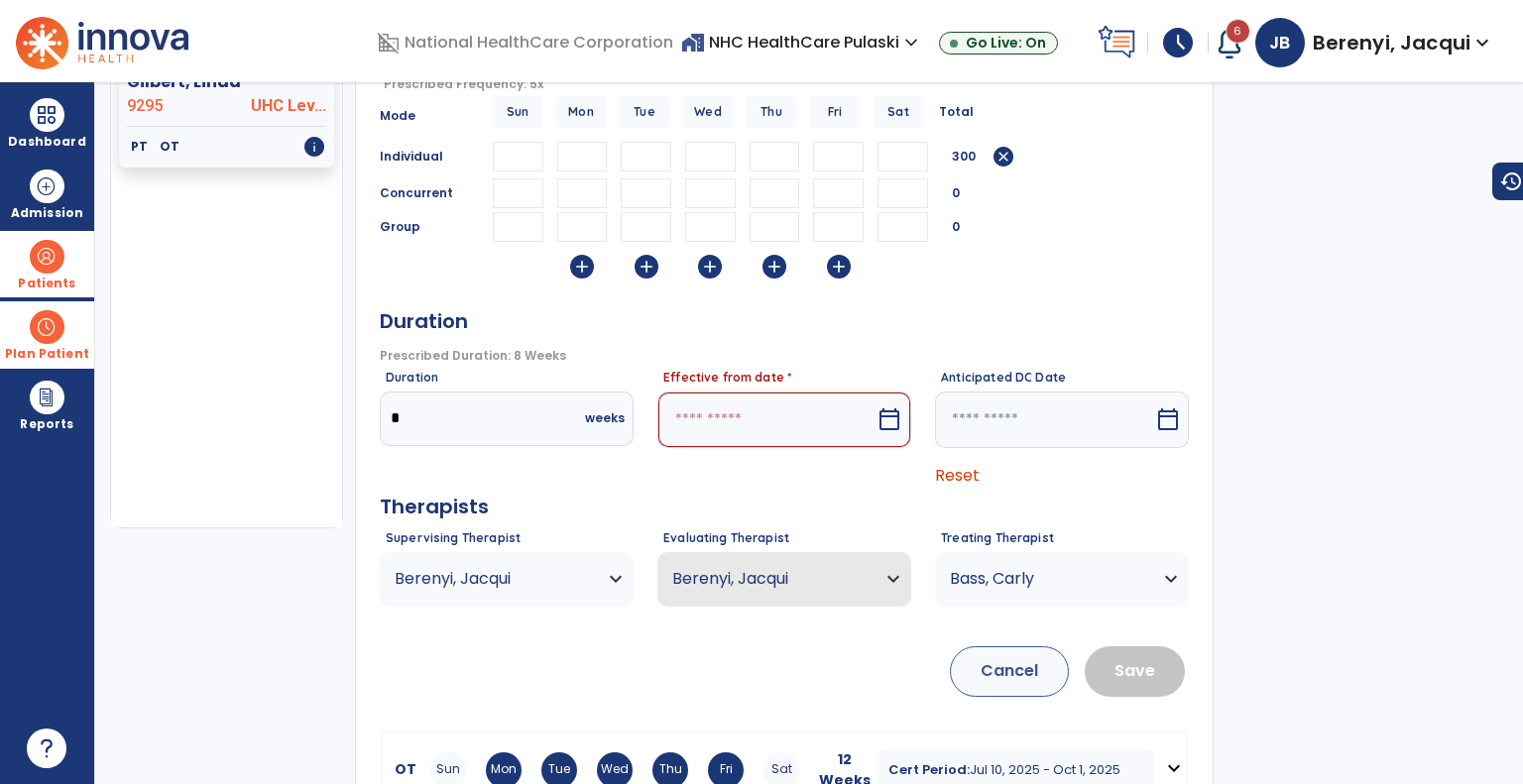click at bounding box center (766, 419) 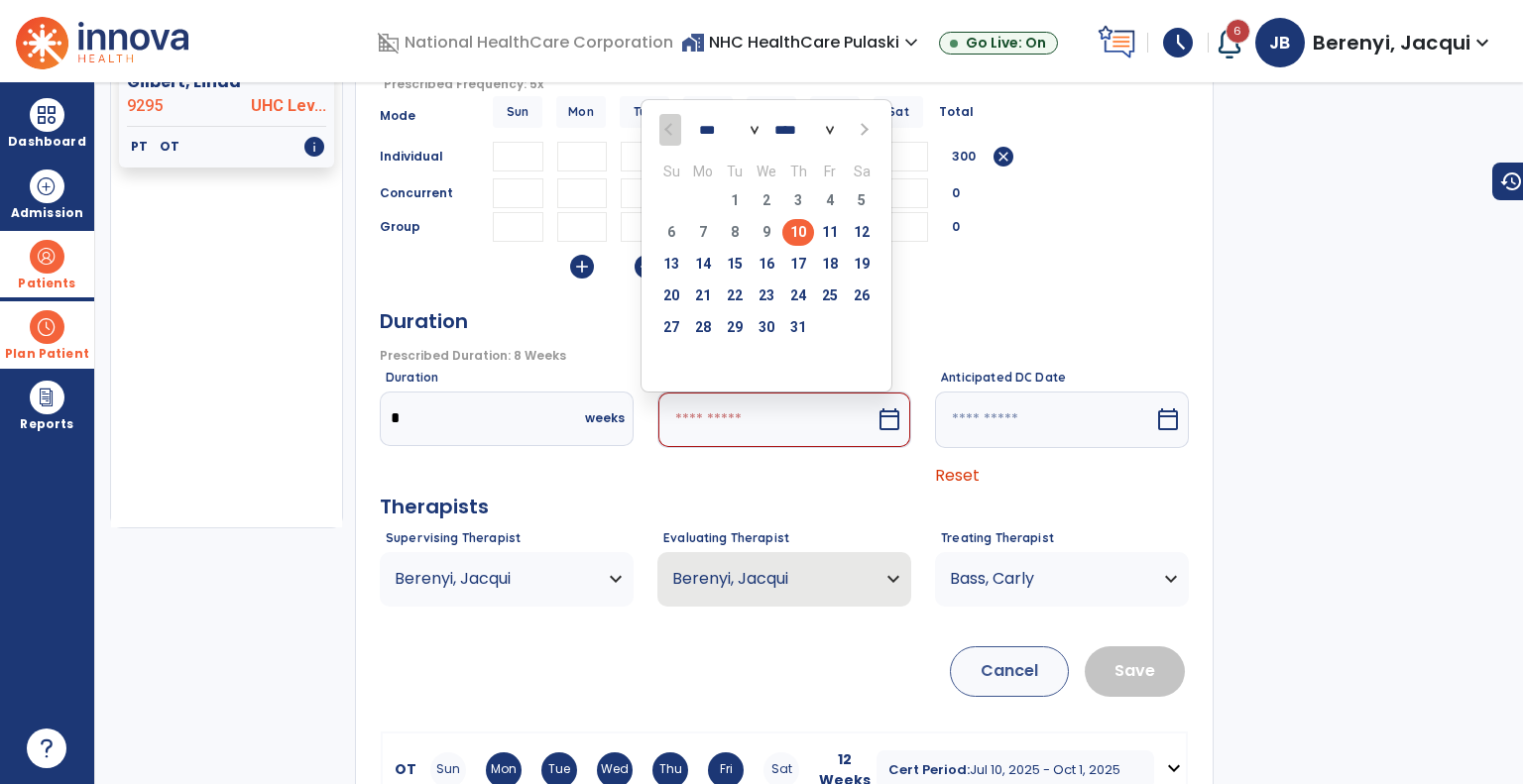 click on "10" at bounding box center [798, 232] 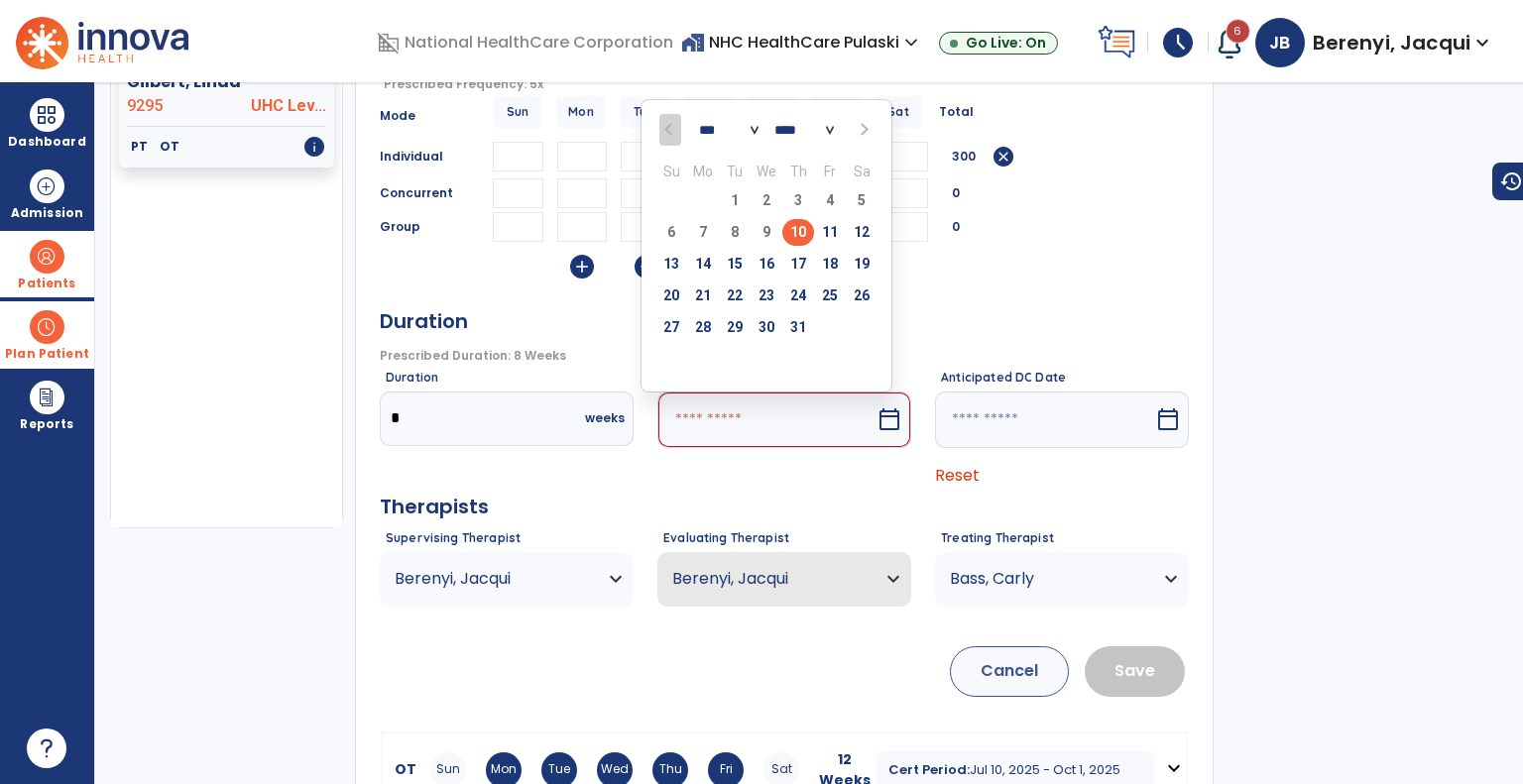 type on "*********" 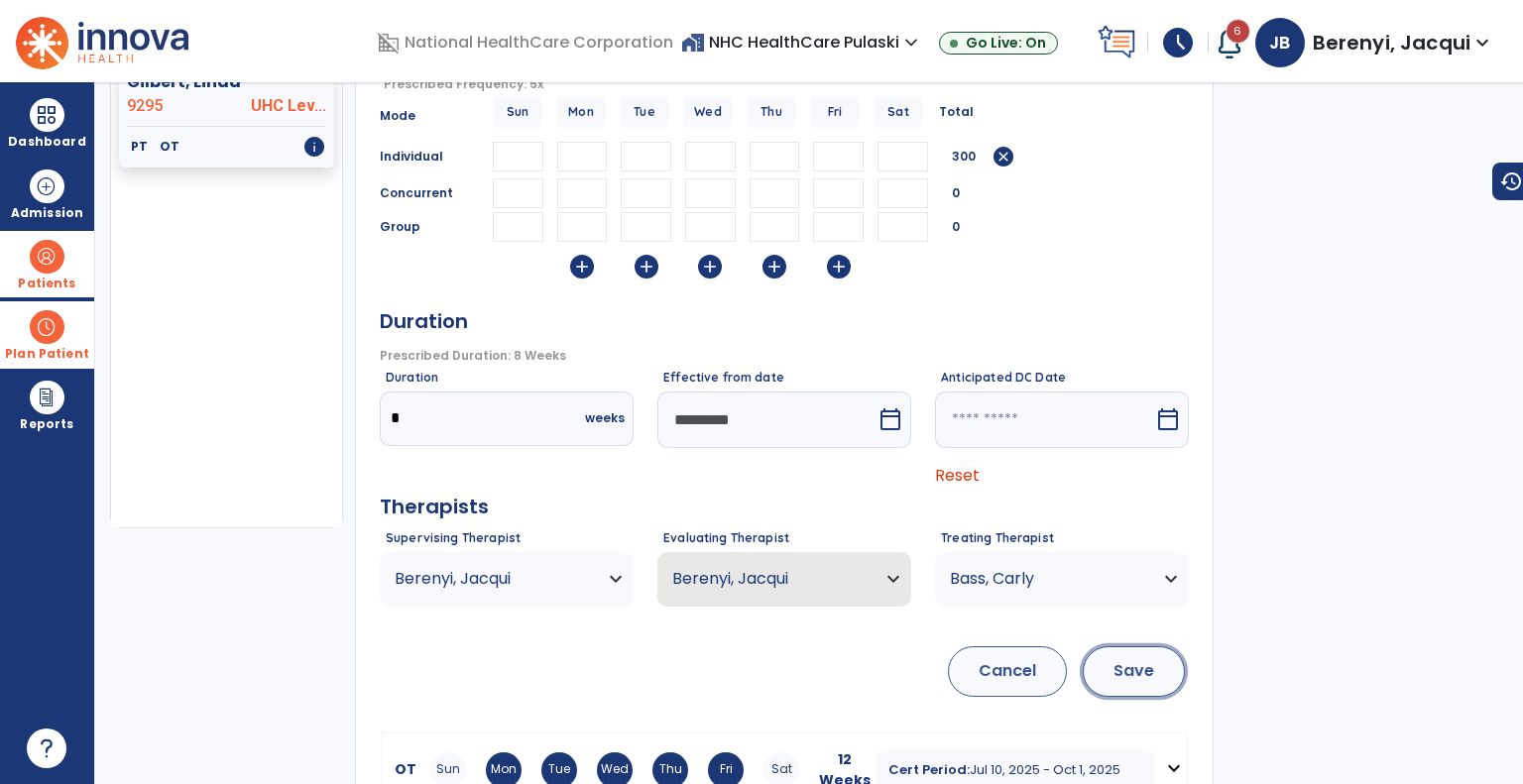 click on "Save" at bounding box center [1133, 671] 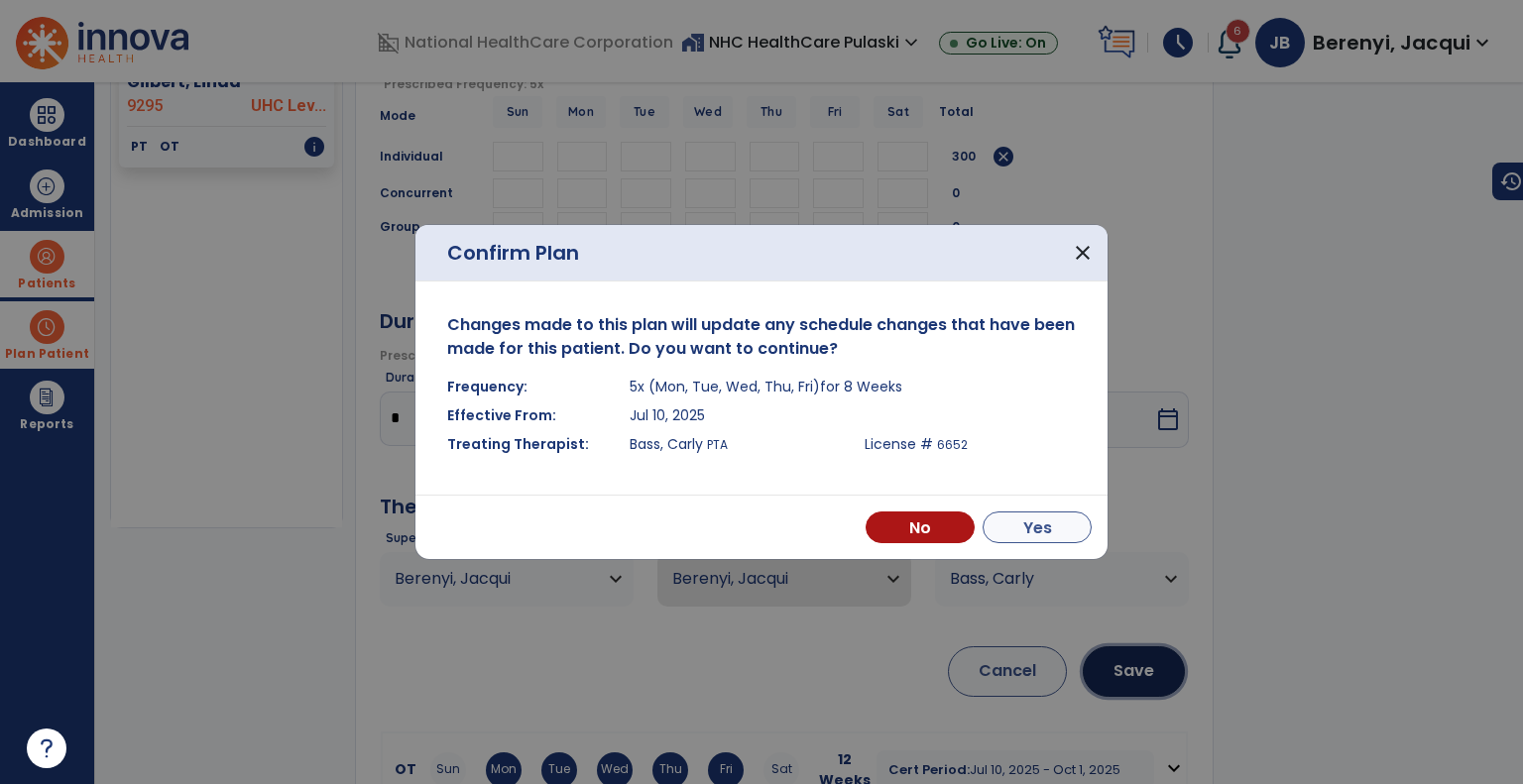 click on "Yes" at bounding box center (1037, 527) 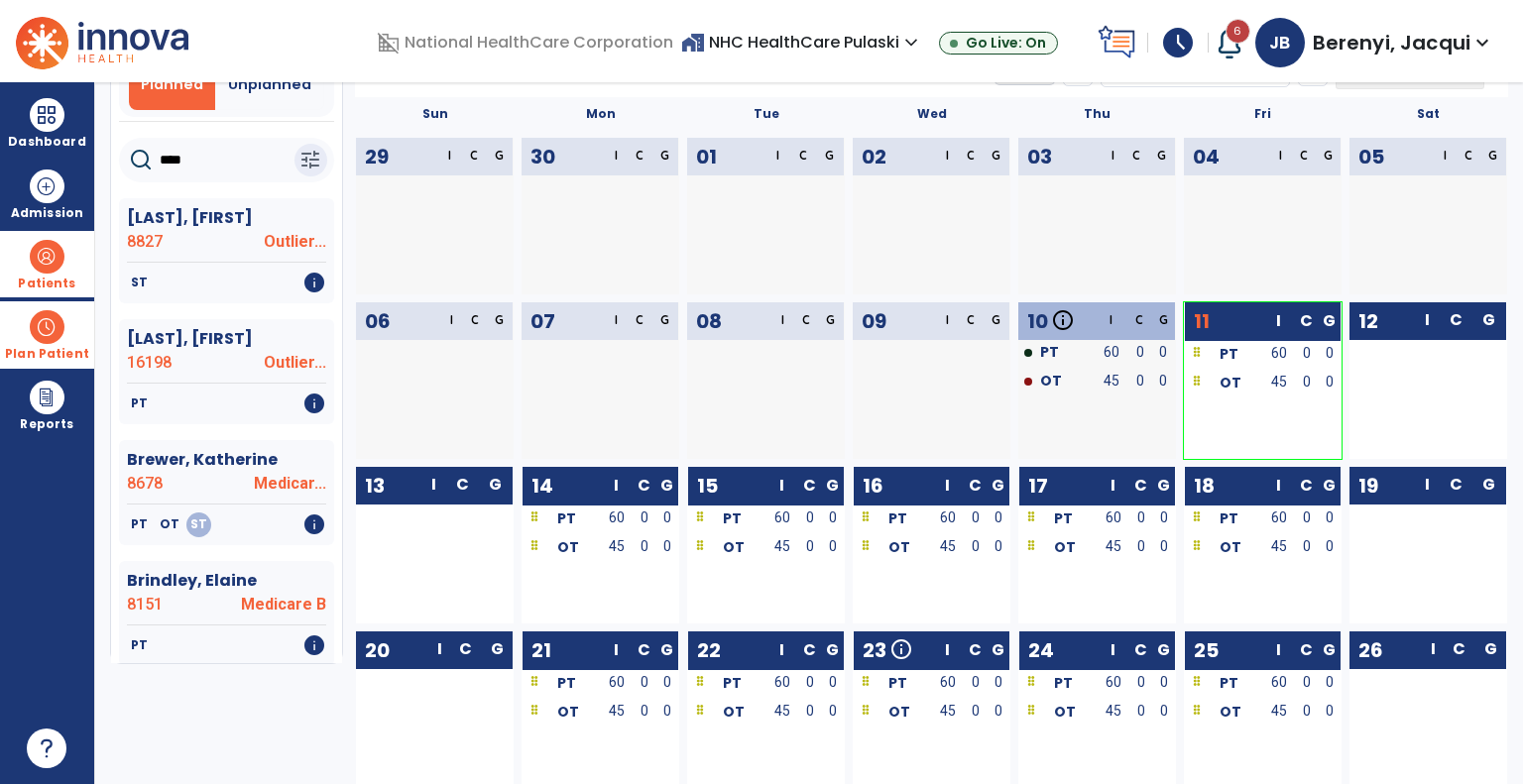 scroll, scrollTop: 0, scrollLeft: 0, axis: both 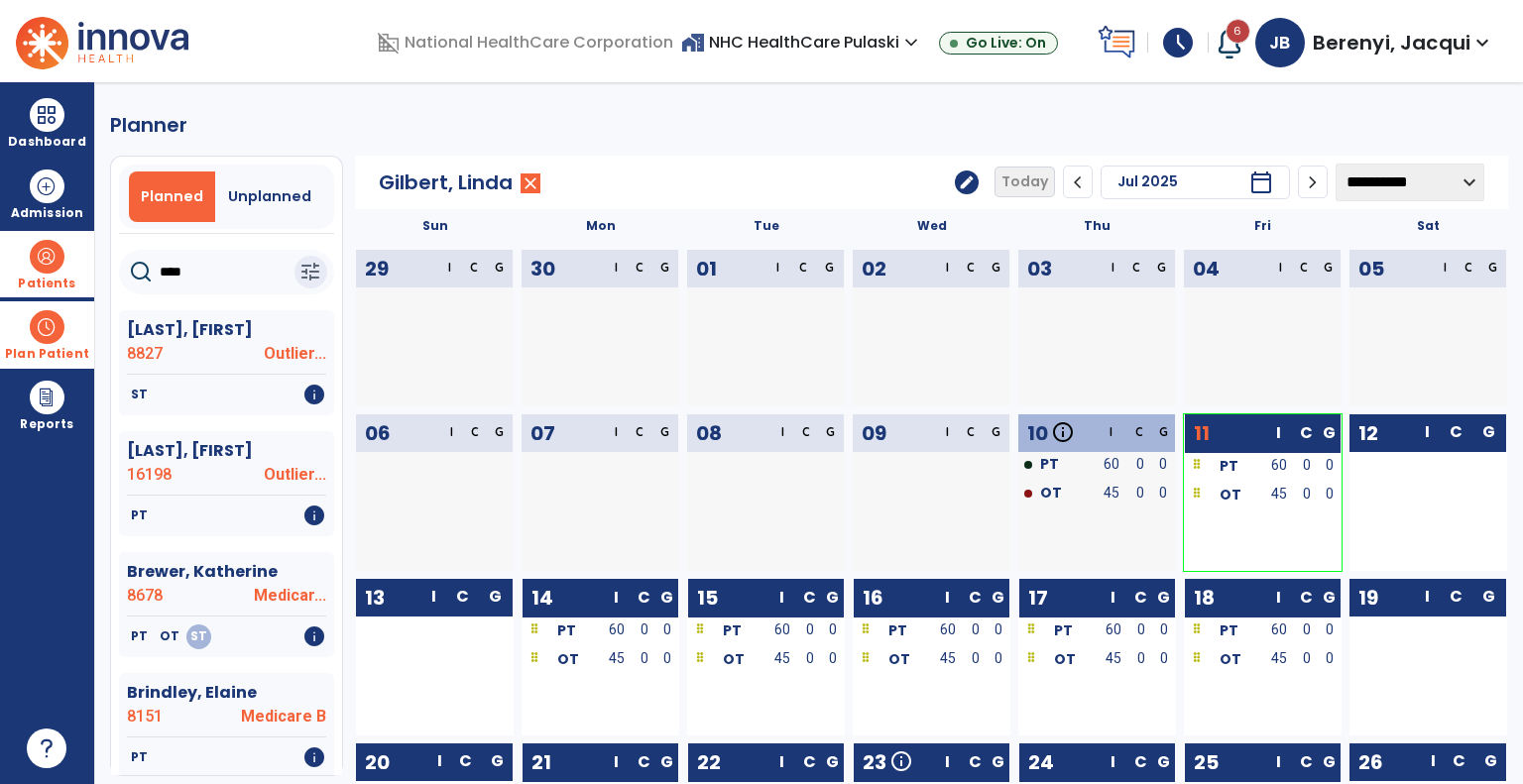 click at bounding box center [47, 327] 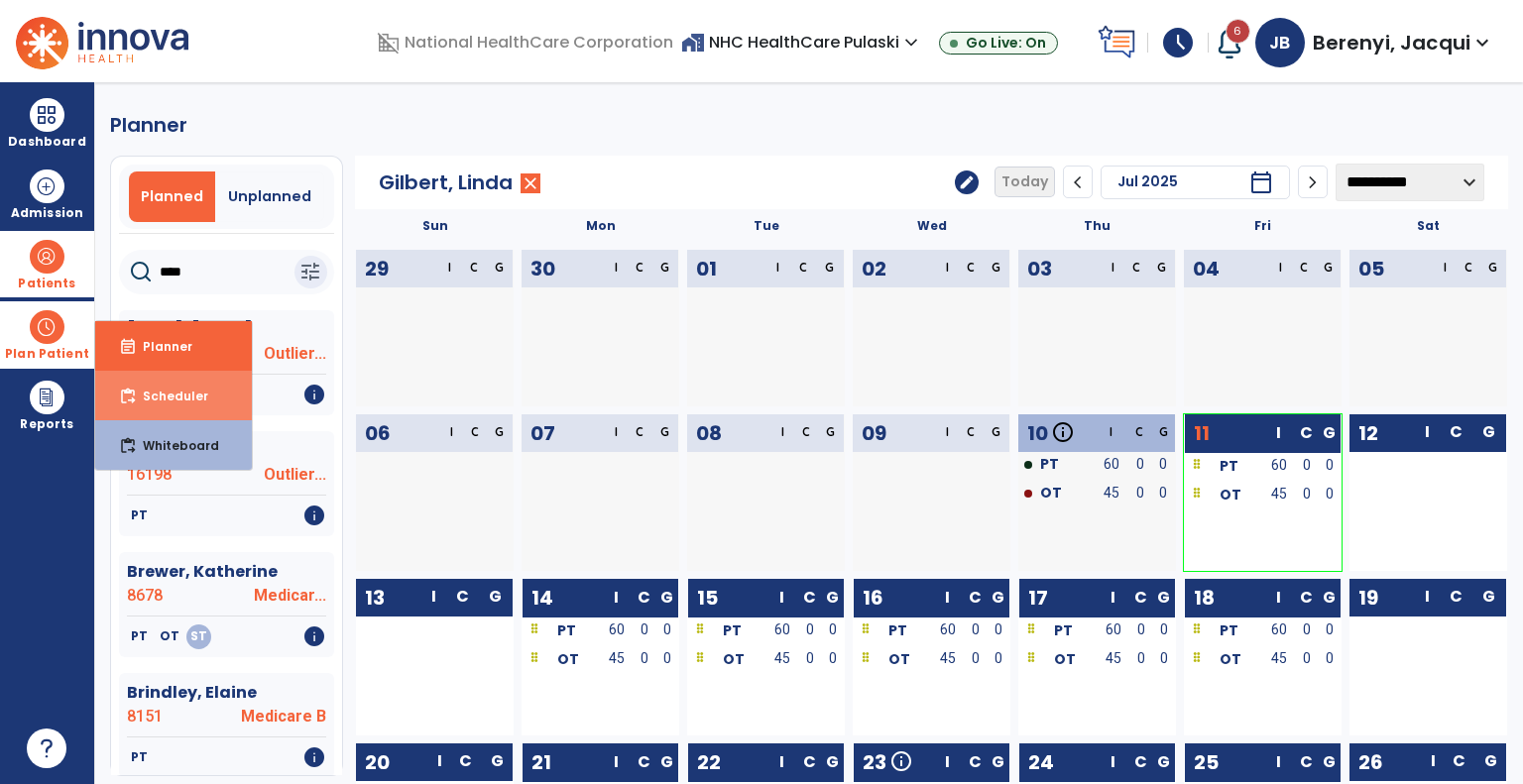 click on "content_paste_go  Scheduler" at bounding box center (174, 395) 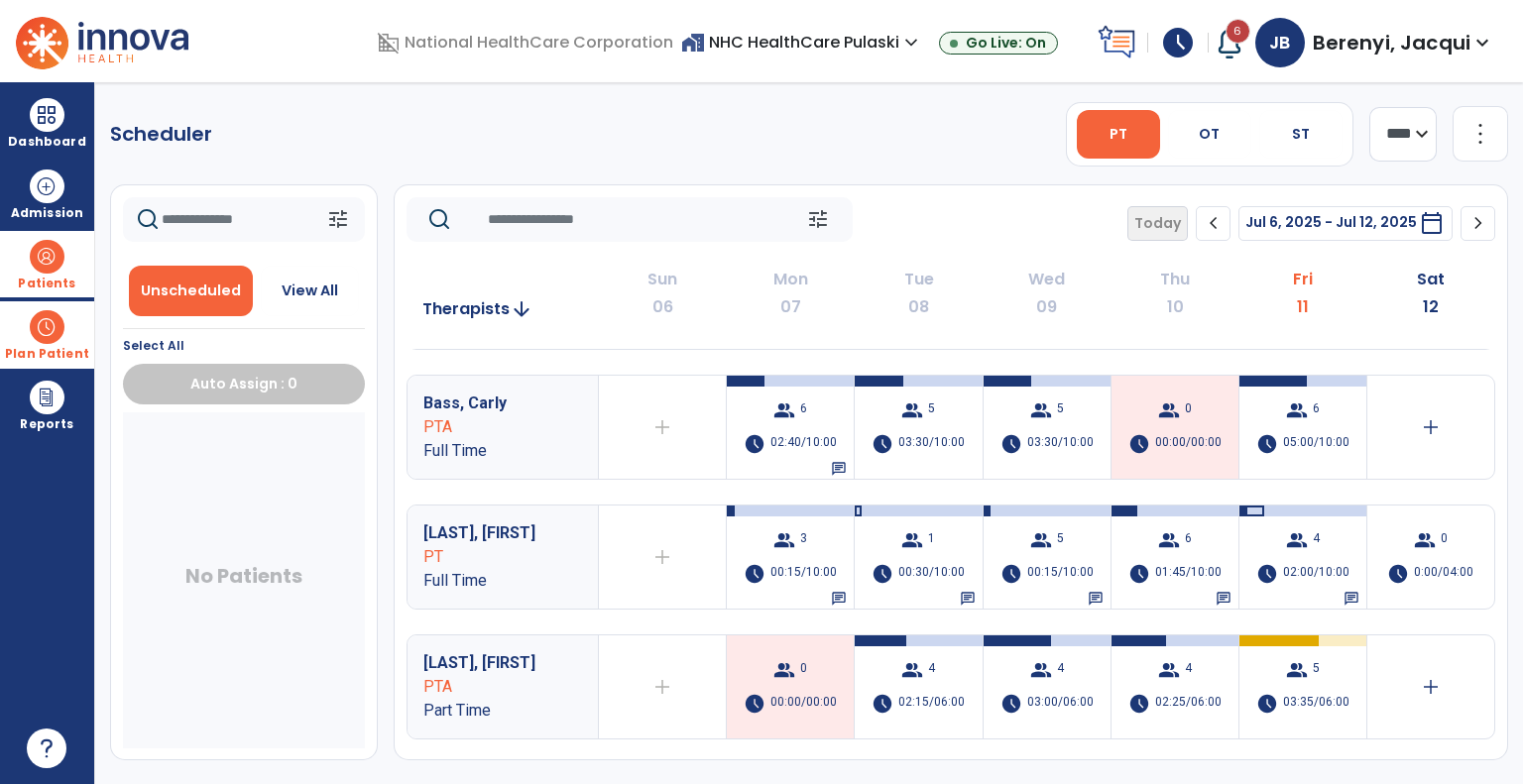 scroll, scrollTop: 233, scrollLeft: 0, axis: vertical 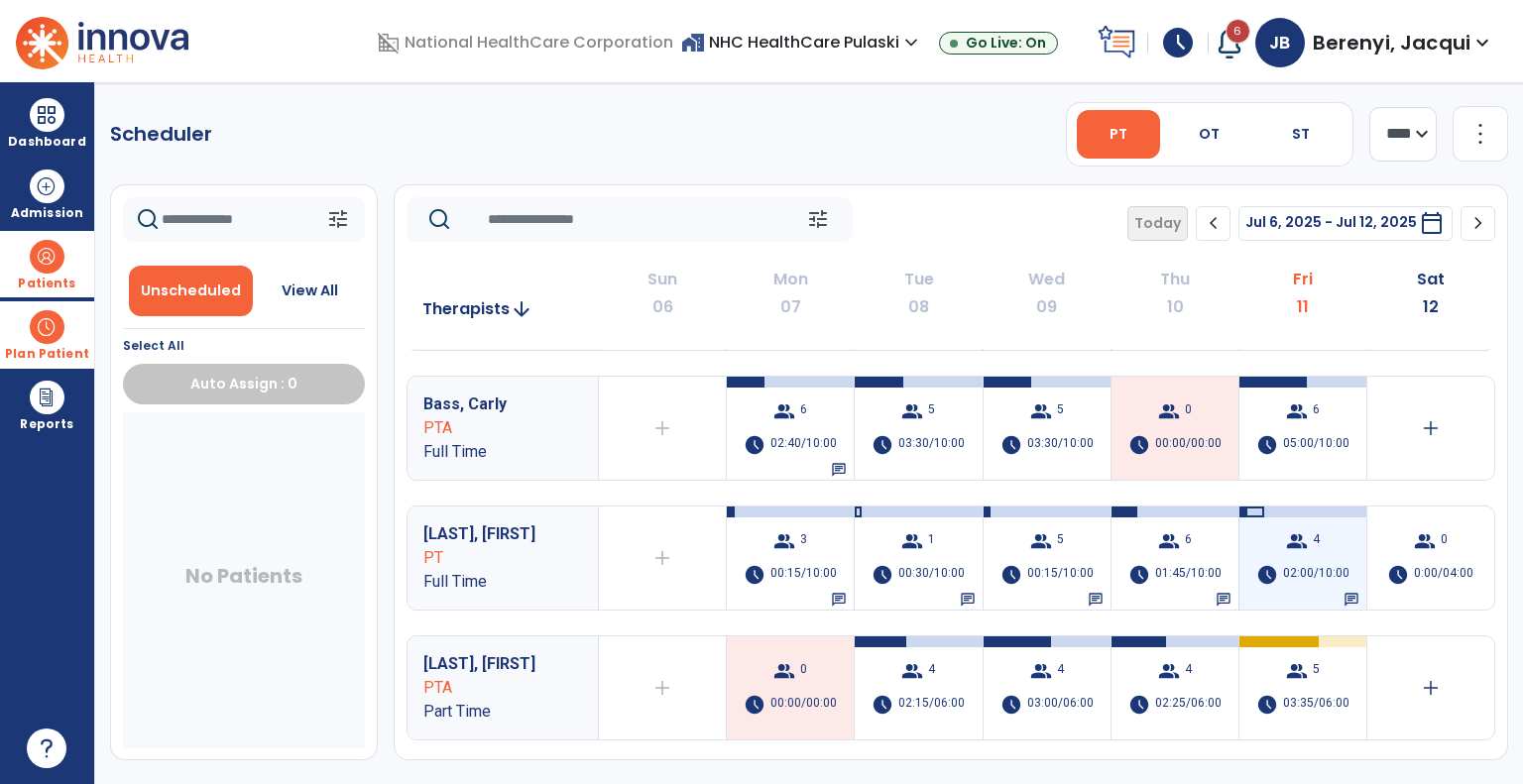 click on "02:00/10:00" at bounding box center (1316, 575) 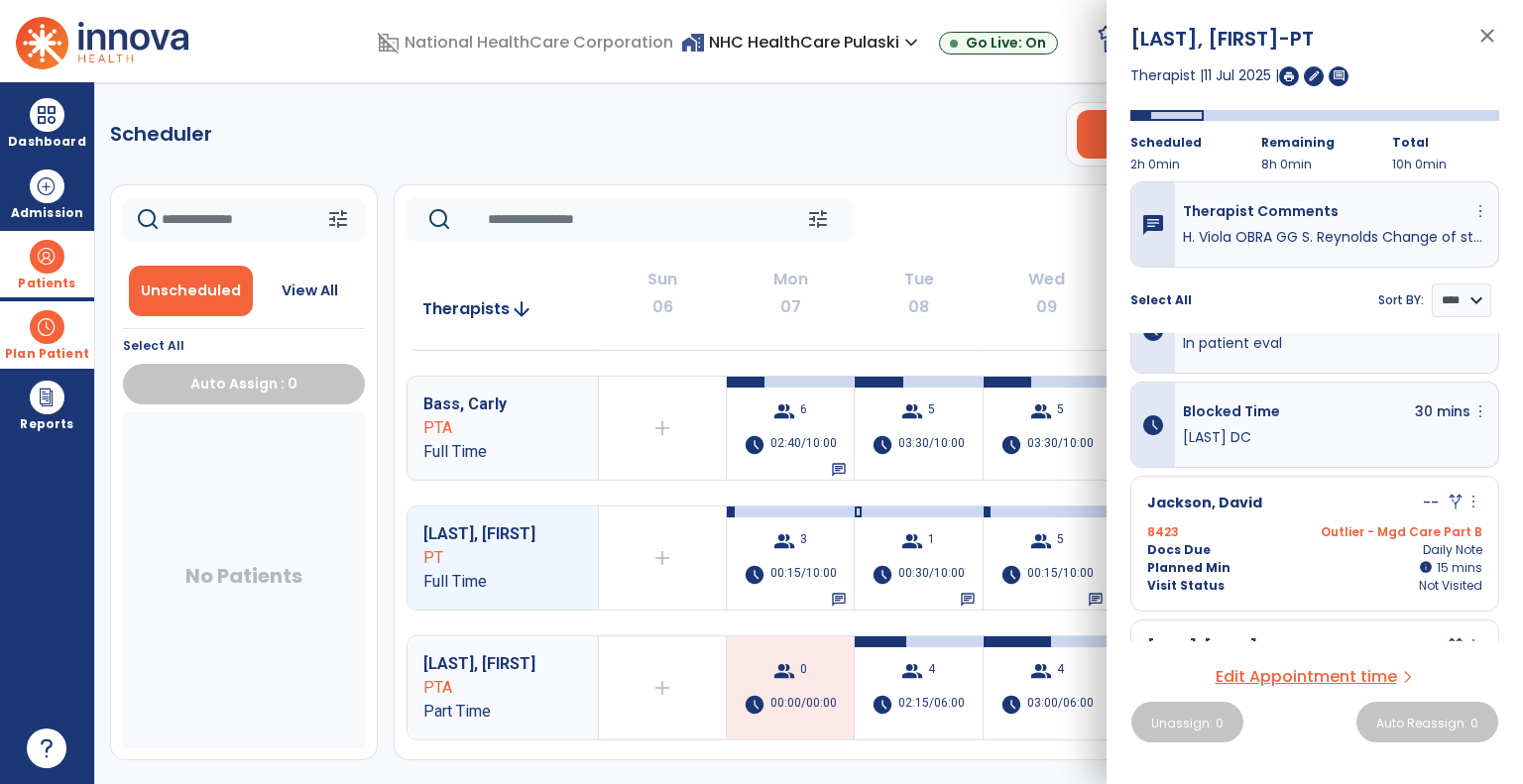 scroll, scrollTop: 0, scrollLeft: 0, axis: both 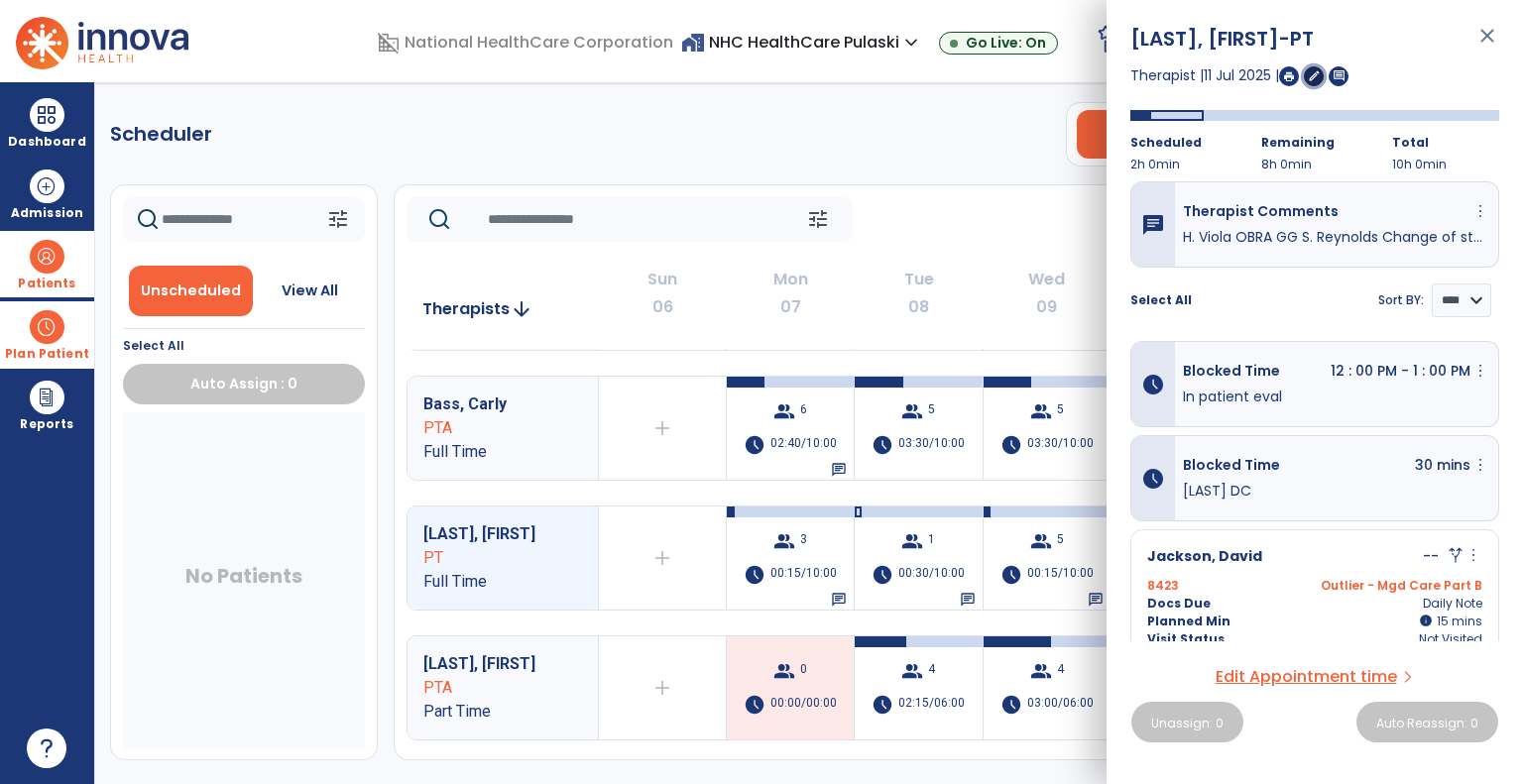 click on "edit" at bounding box center [1314, 75] 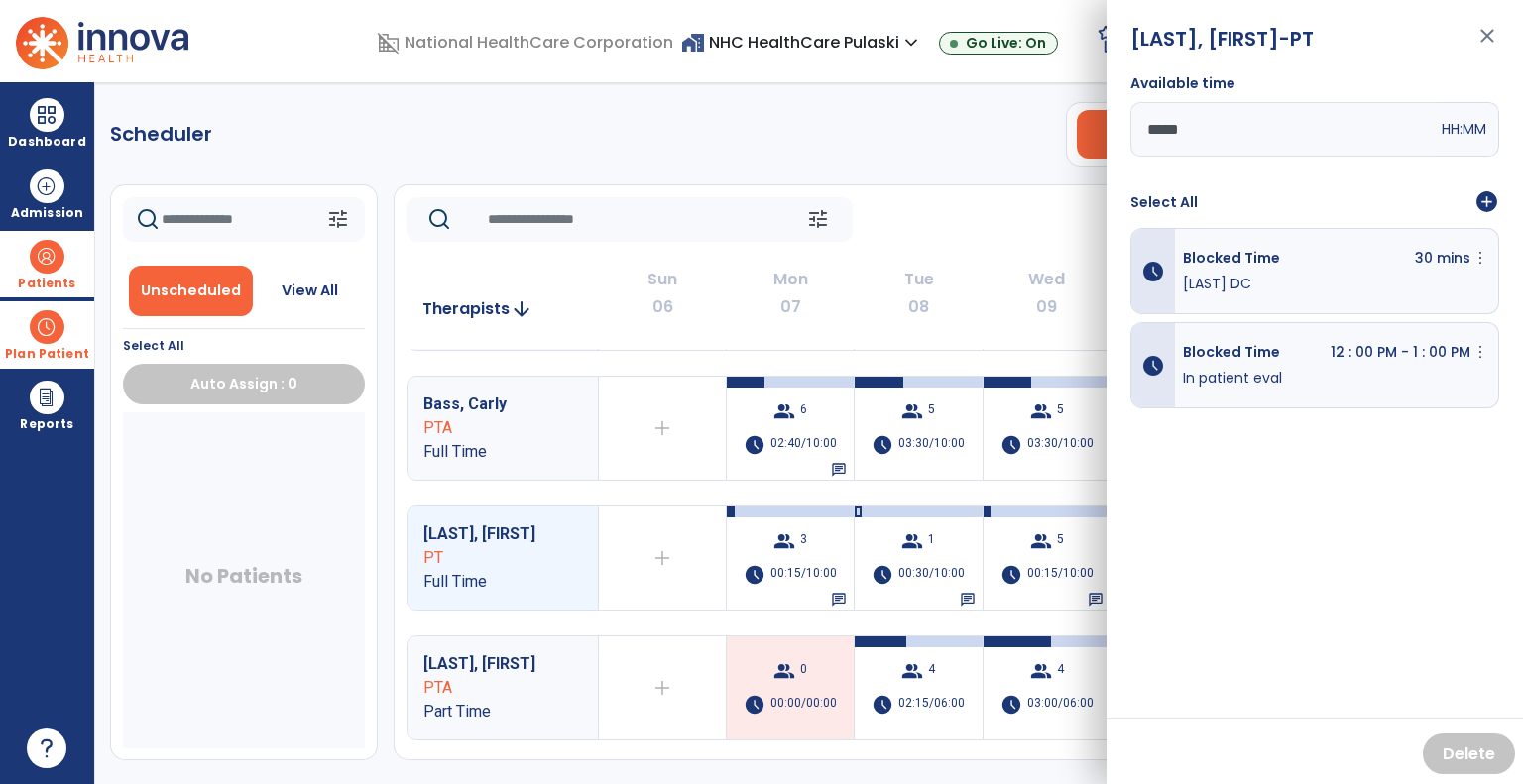 click on "add_circle" at bounding box center [1486, 202] 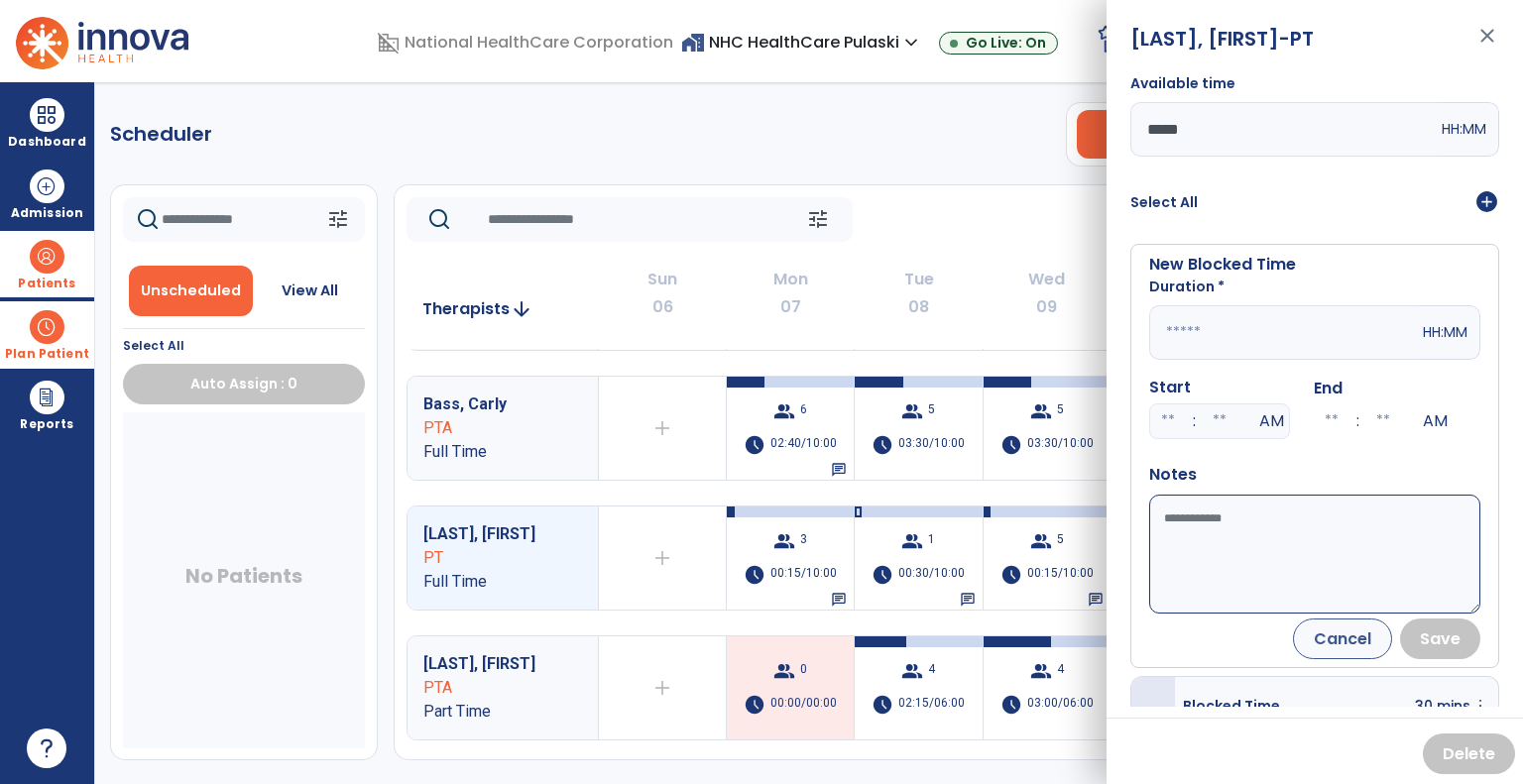 click at bounding box center (1284, 332) 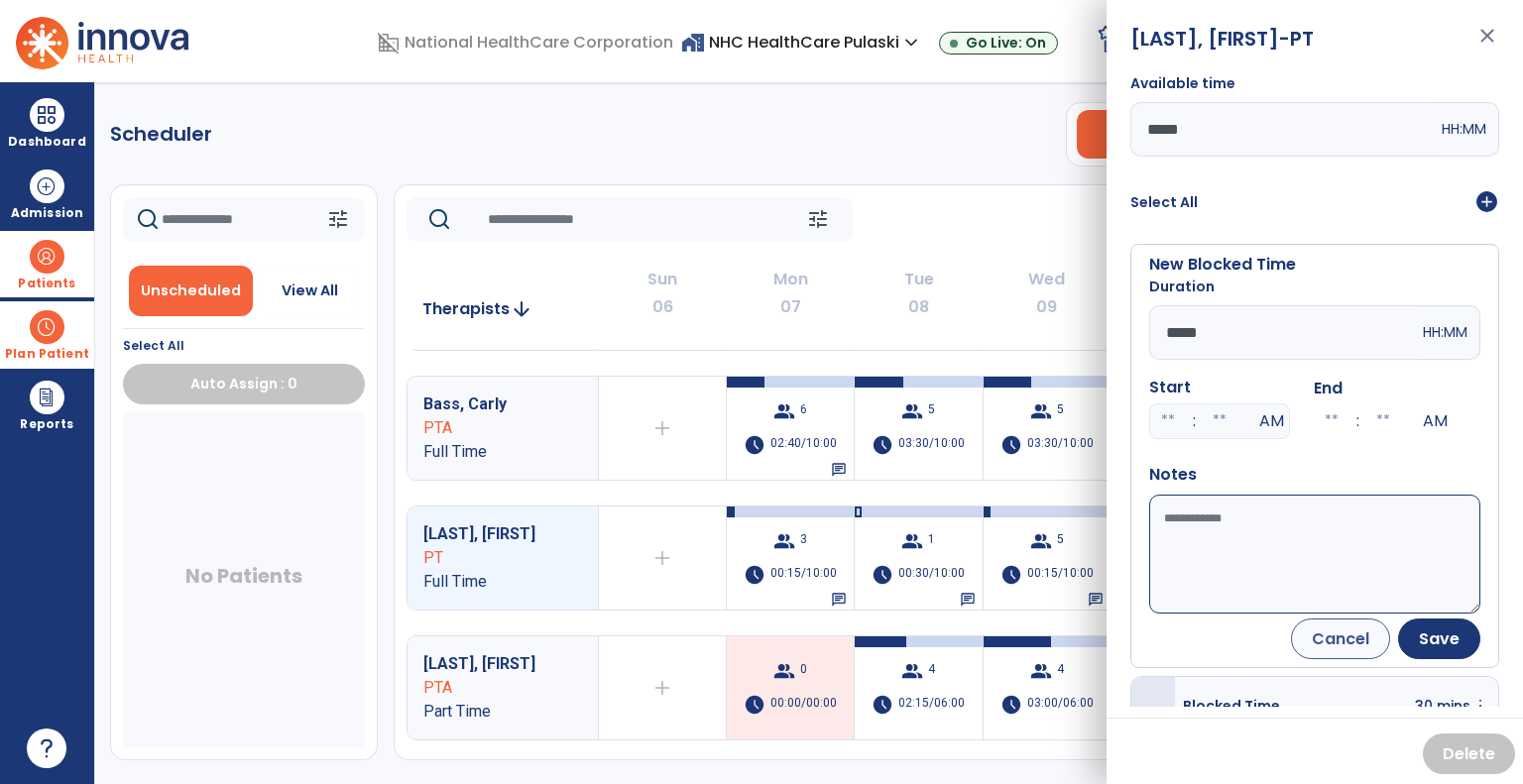 type on "*****" 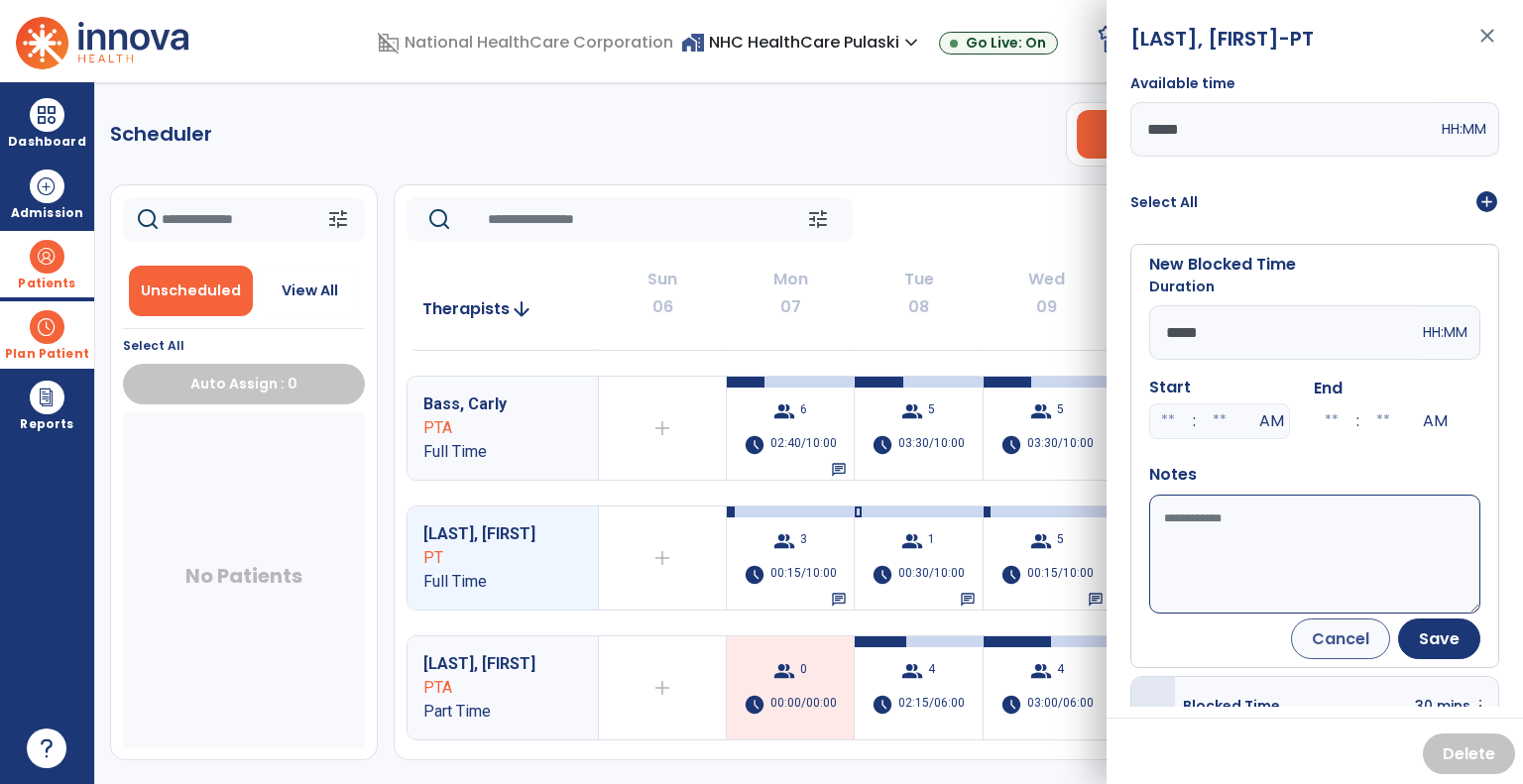 click on "Available time" at bounding box center (1315, 554) 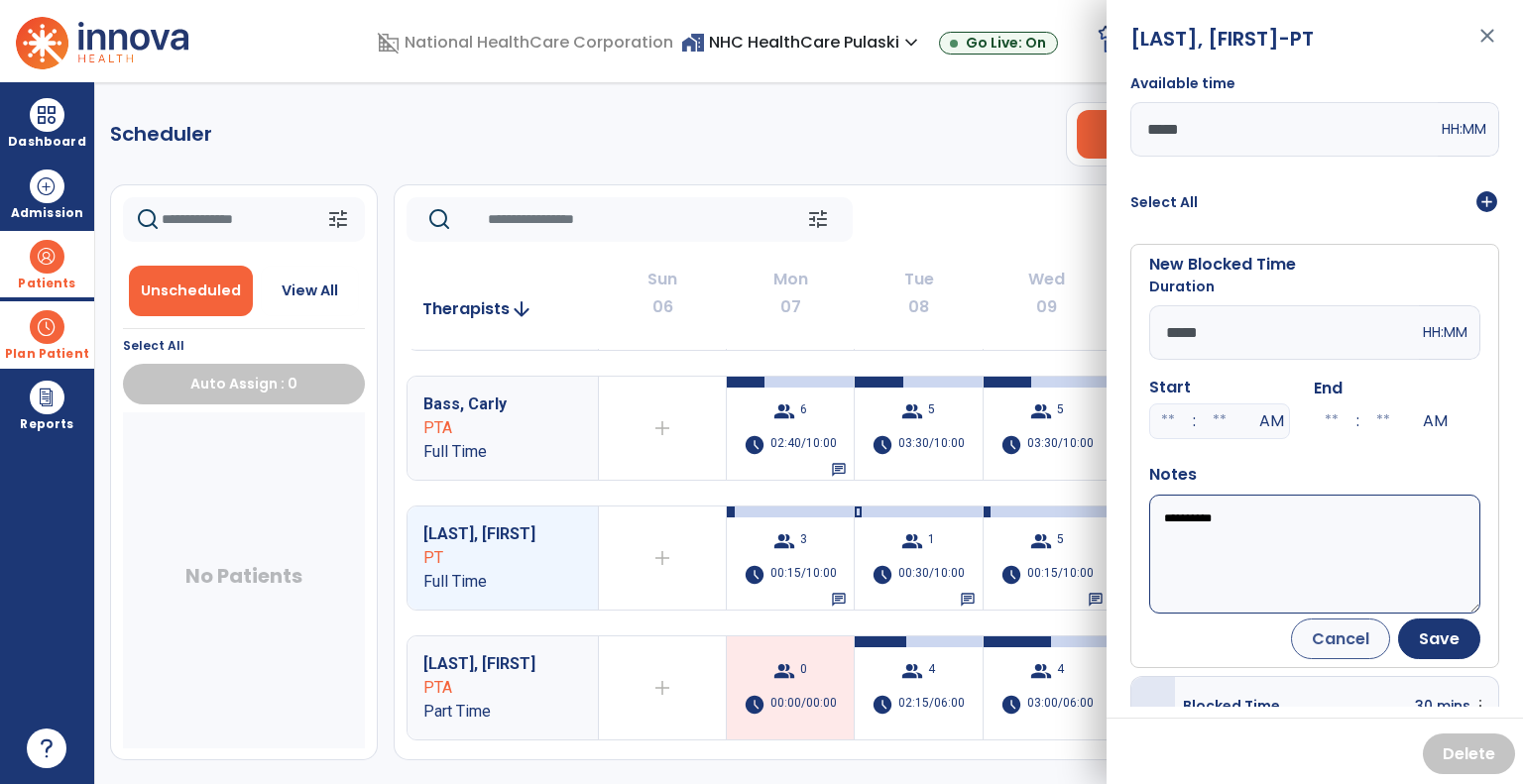 type on "**********" 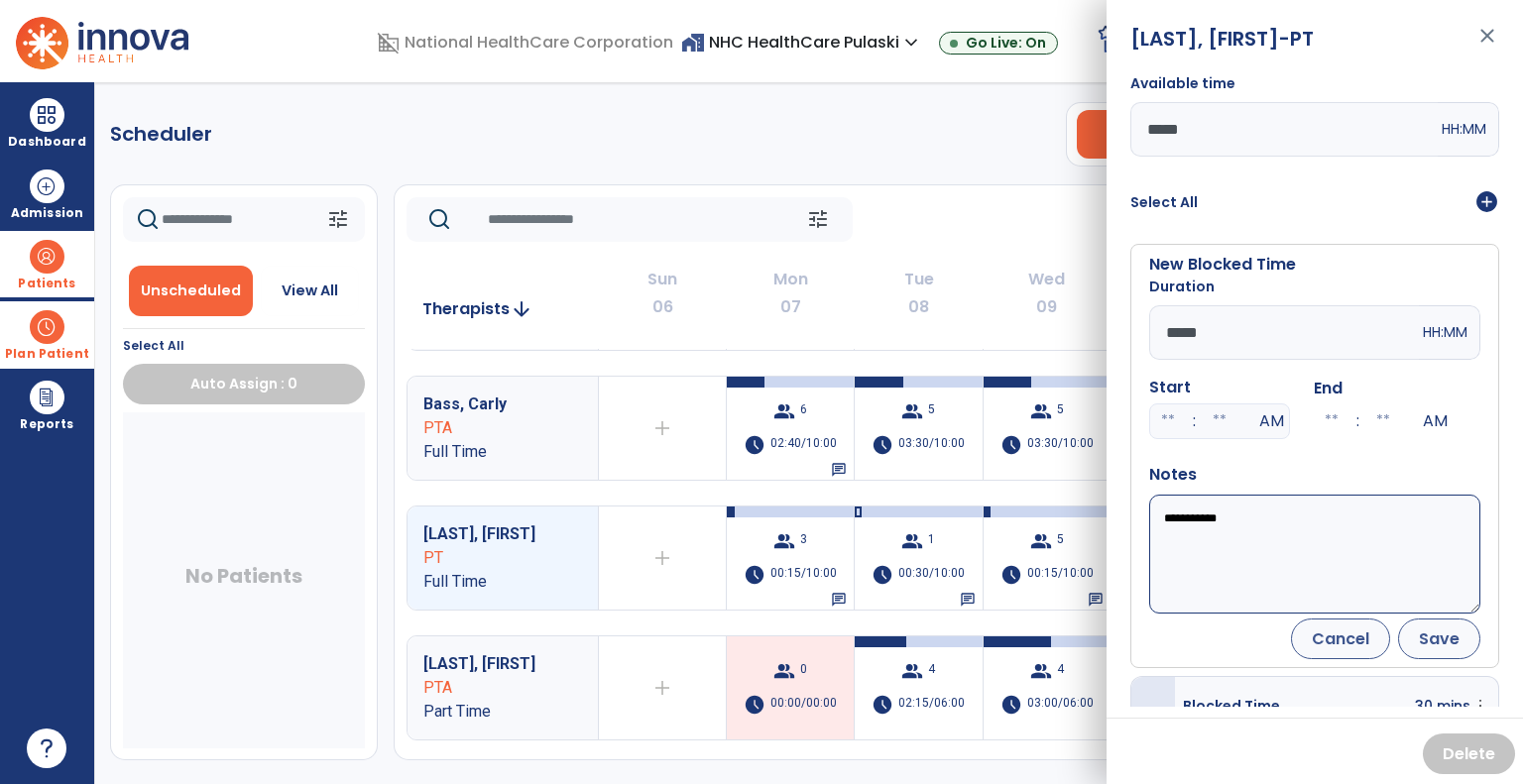 click on "Save" at bounding box center [1439, 638] 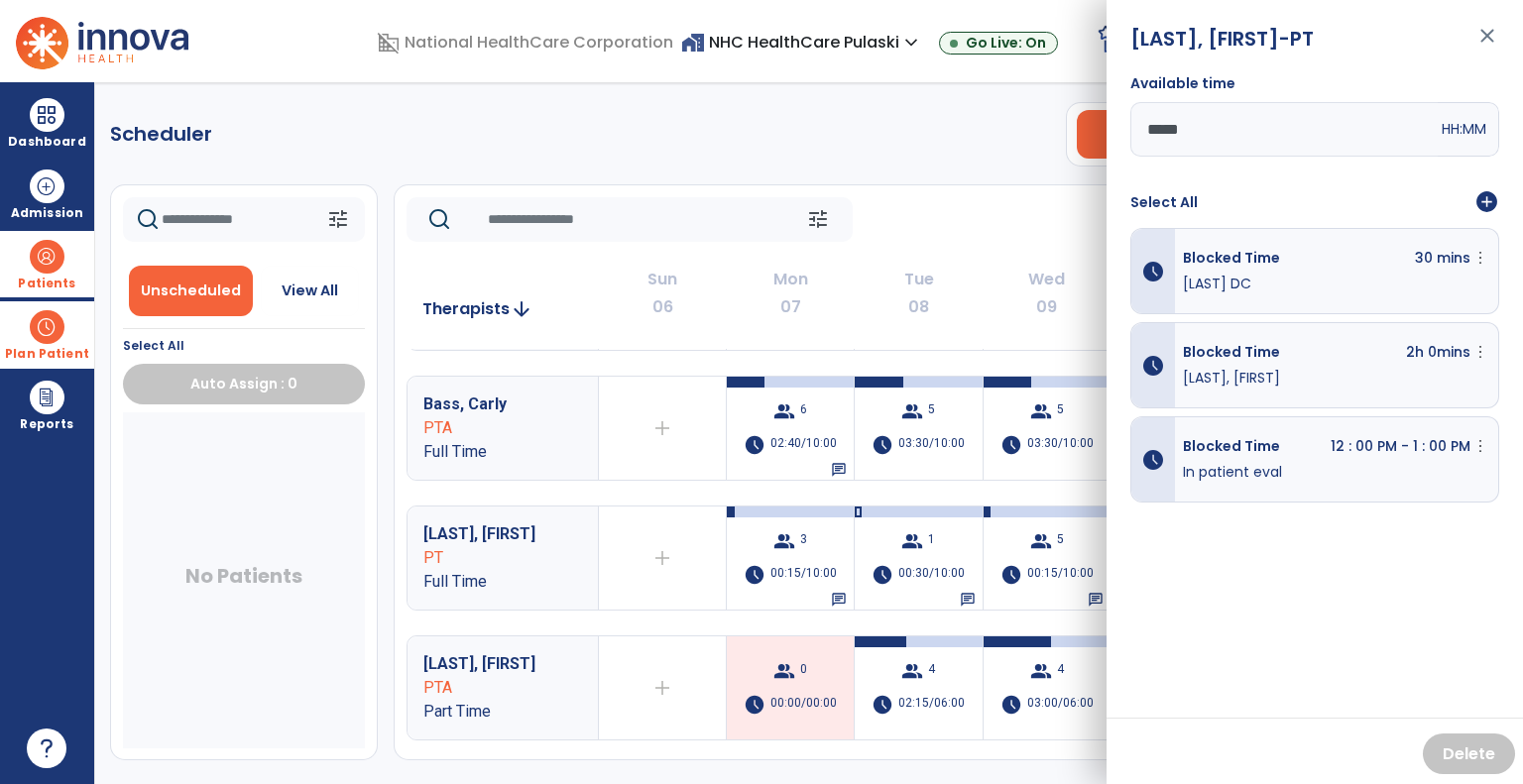 click on "close" at bounding box center [1487, 45] 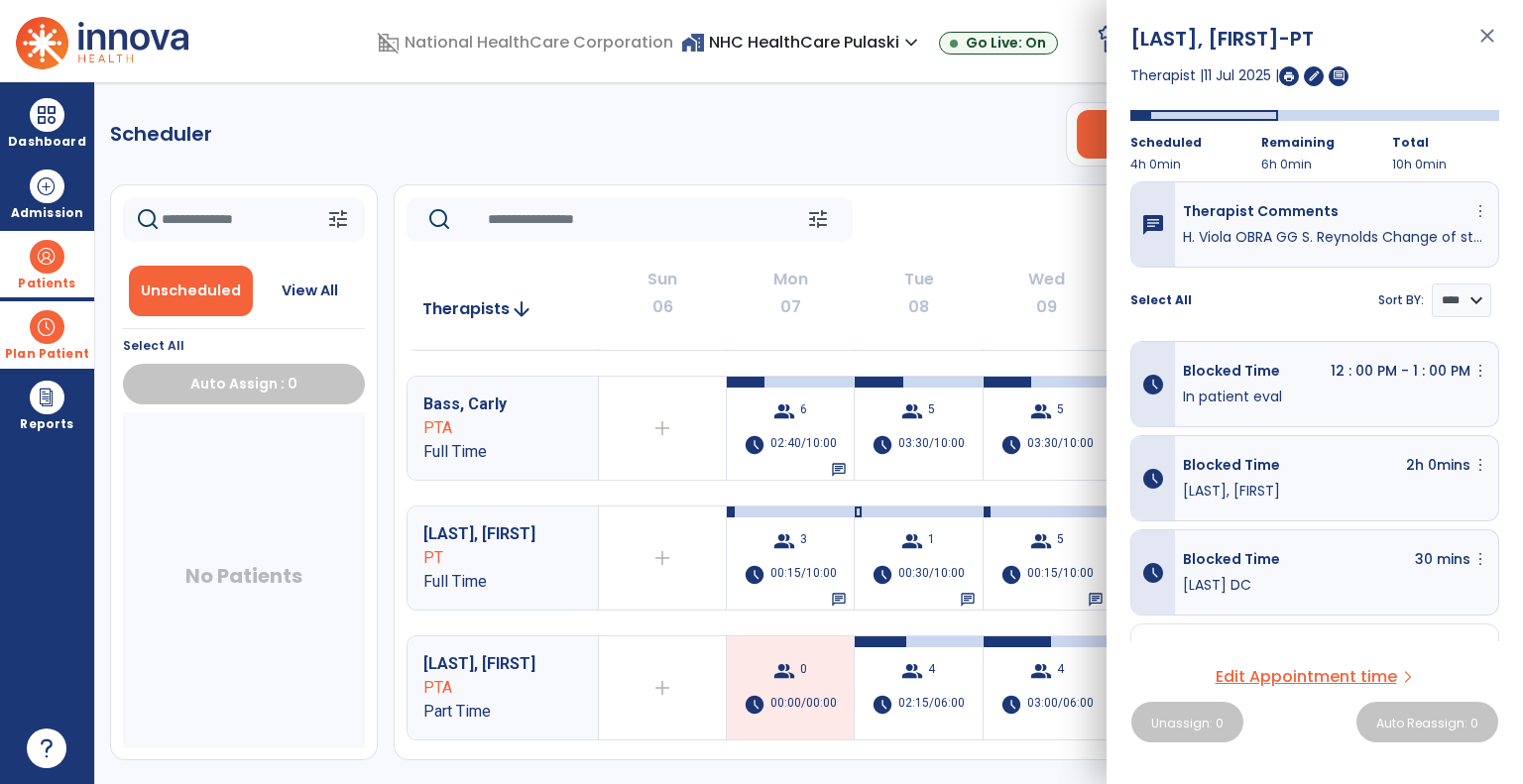 click on "close" at bounding box center [1487, 45] 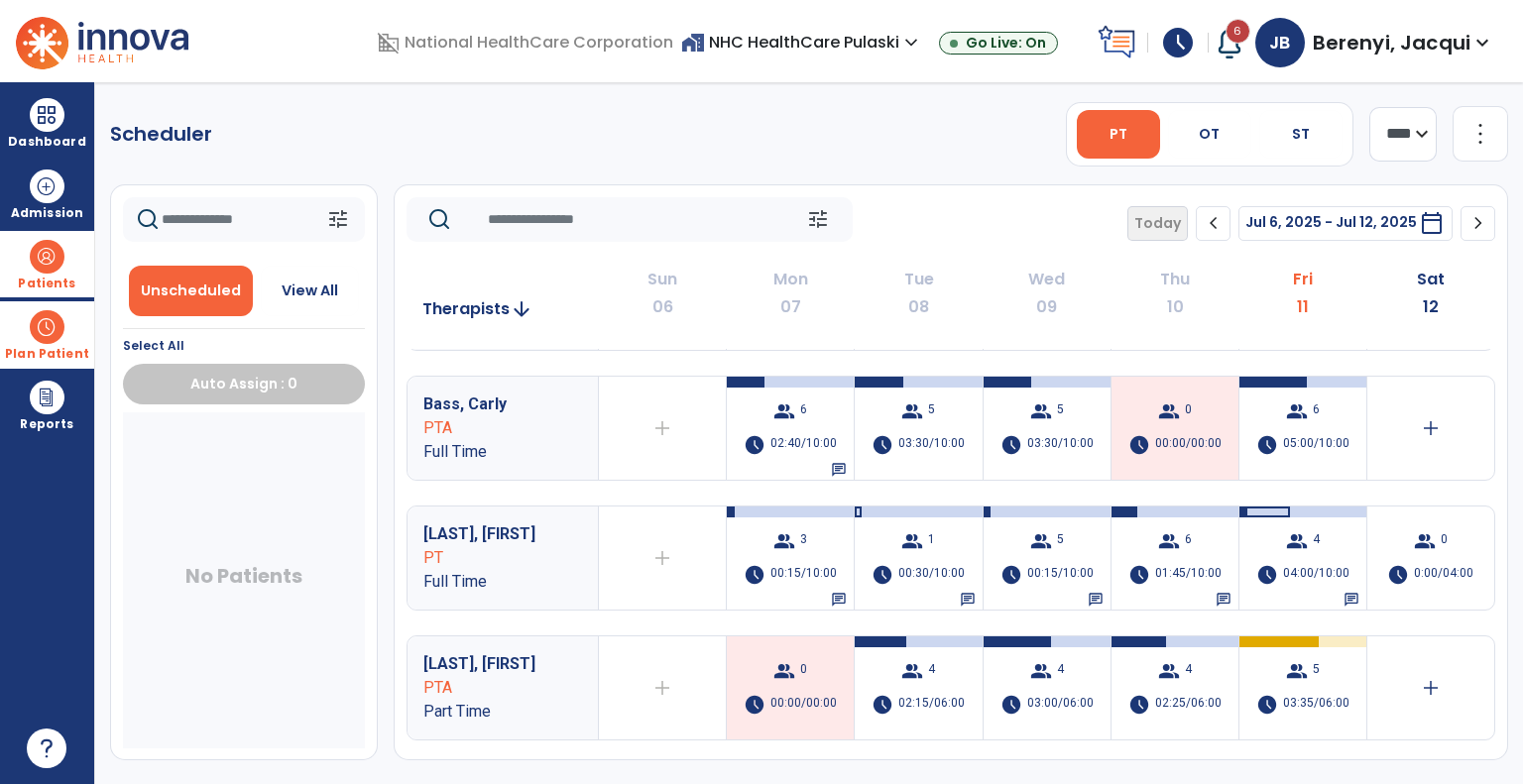 click 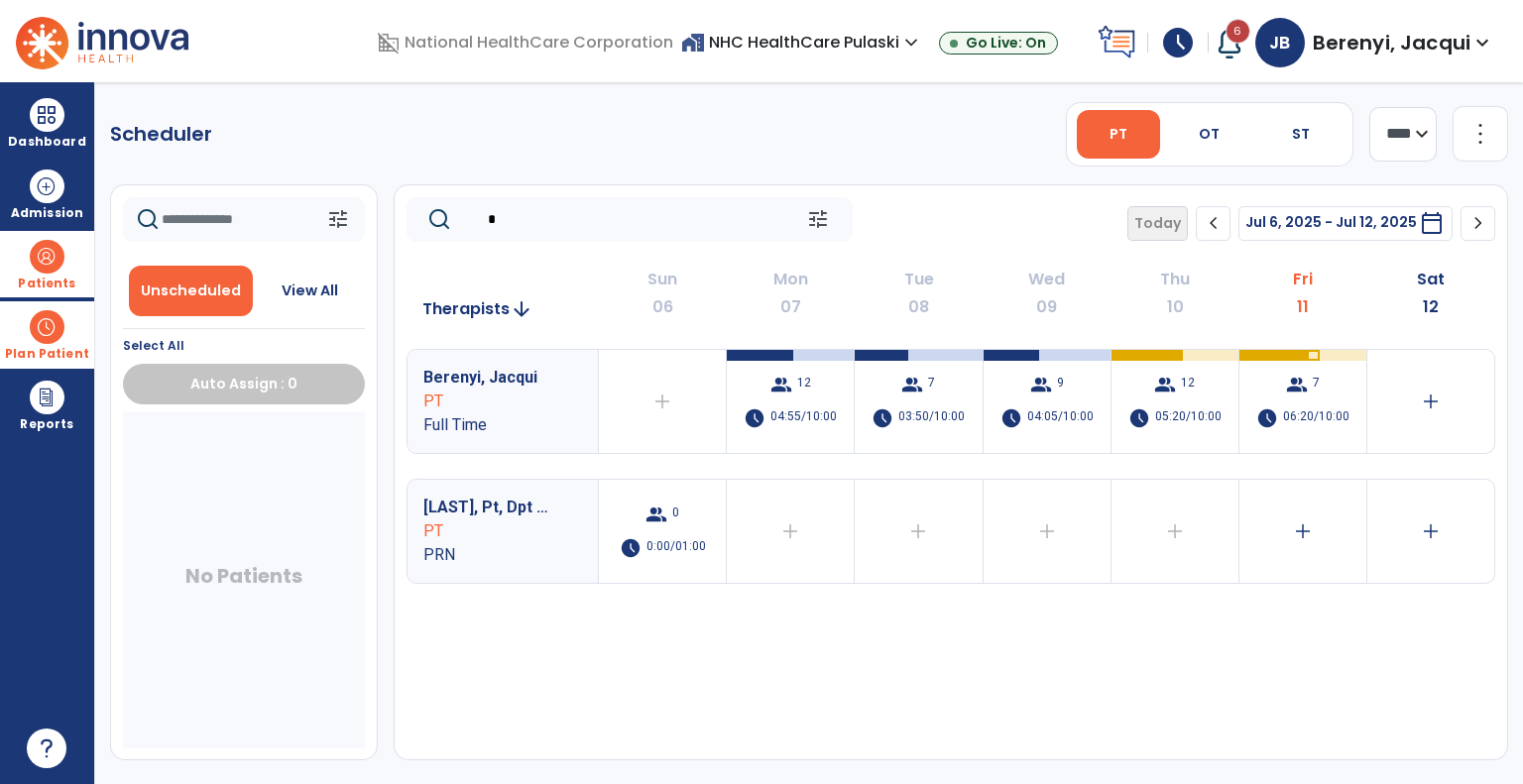 scroll, scrollTop: 0, scrollLeft: 0, axis: both 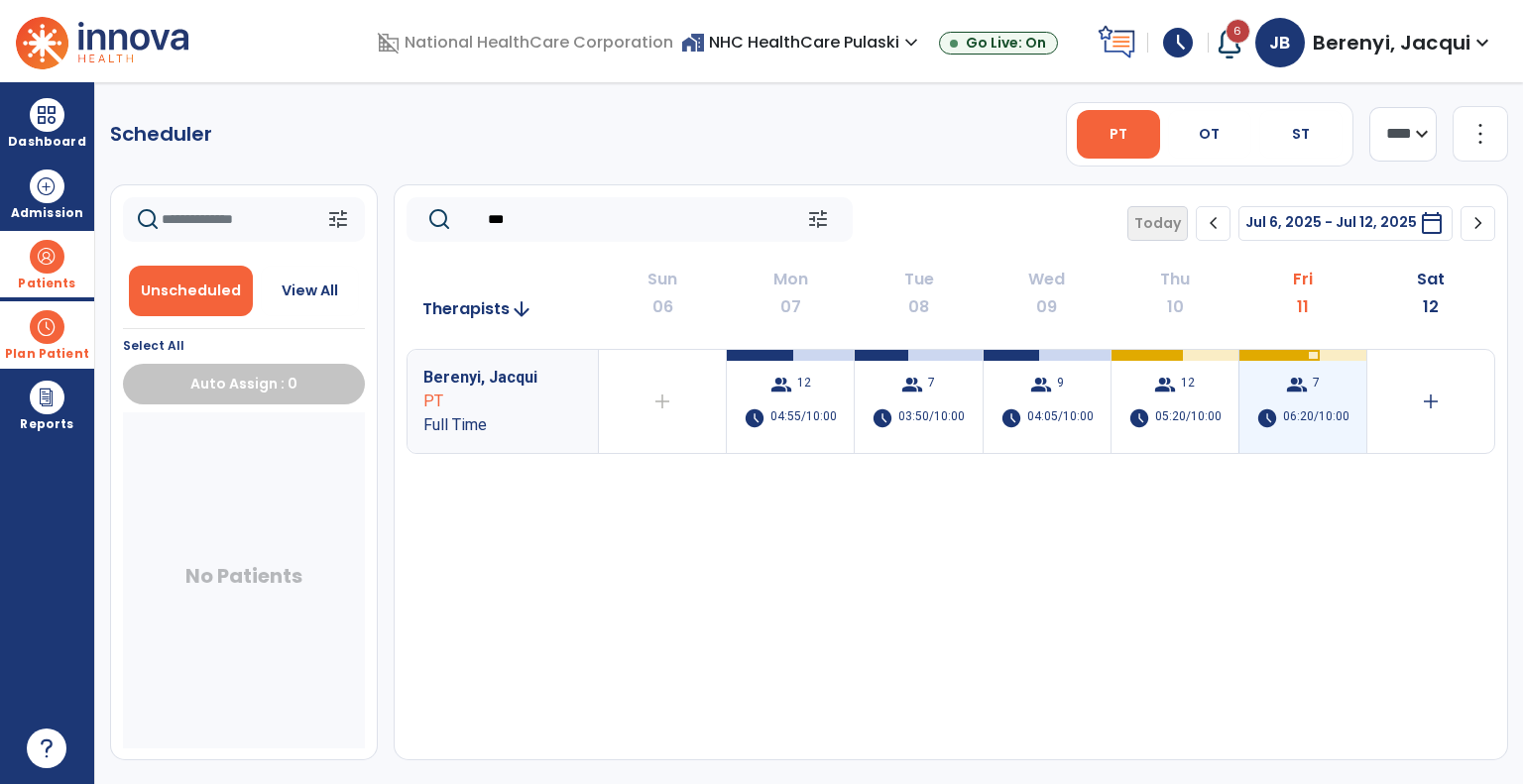 click on "06:20/10:00" at bounding box center (1316, 418) 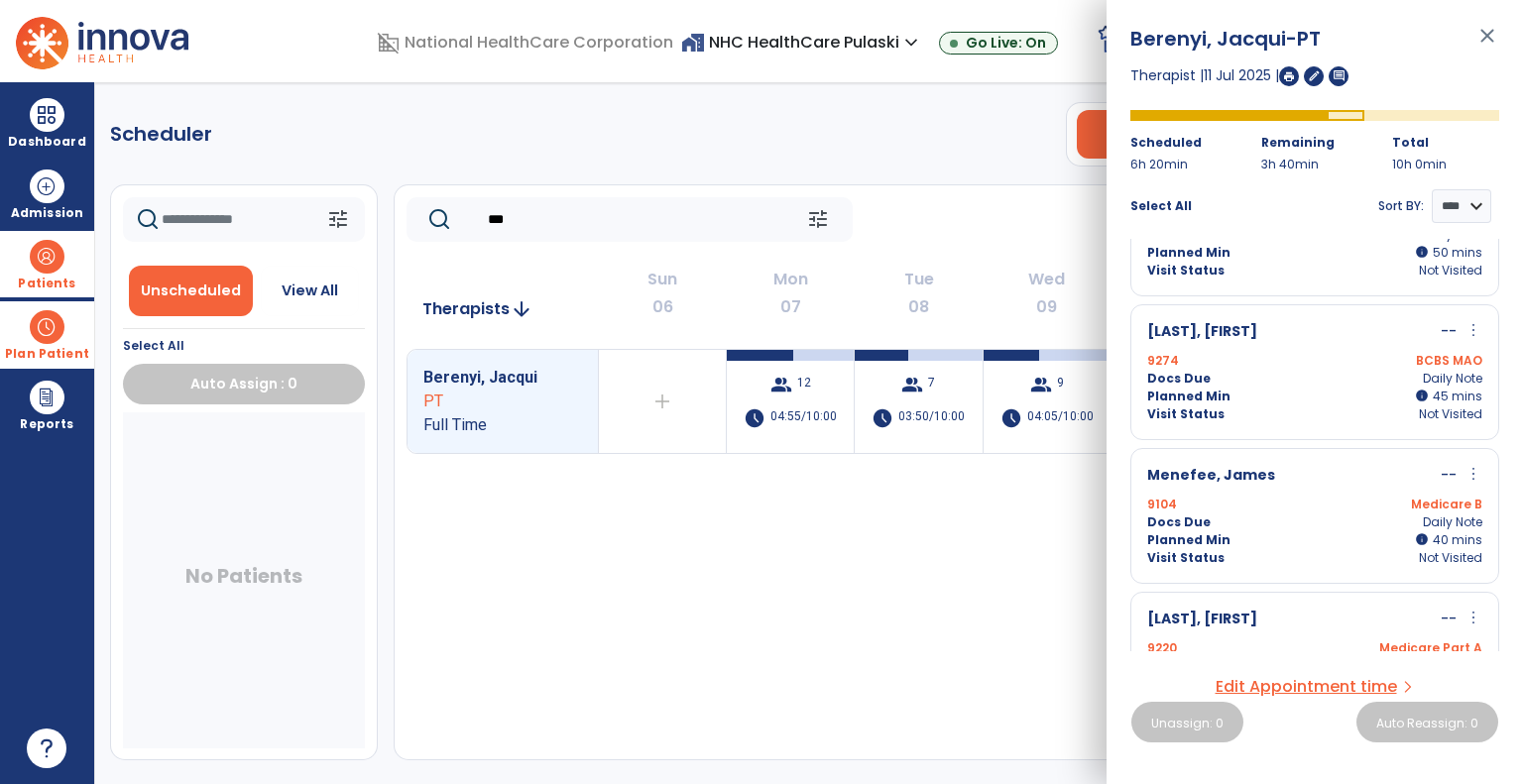 scroll, scrollTop: 682, scrollLeft: 0, axis: vertical 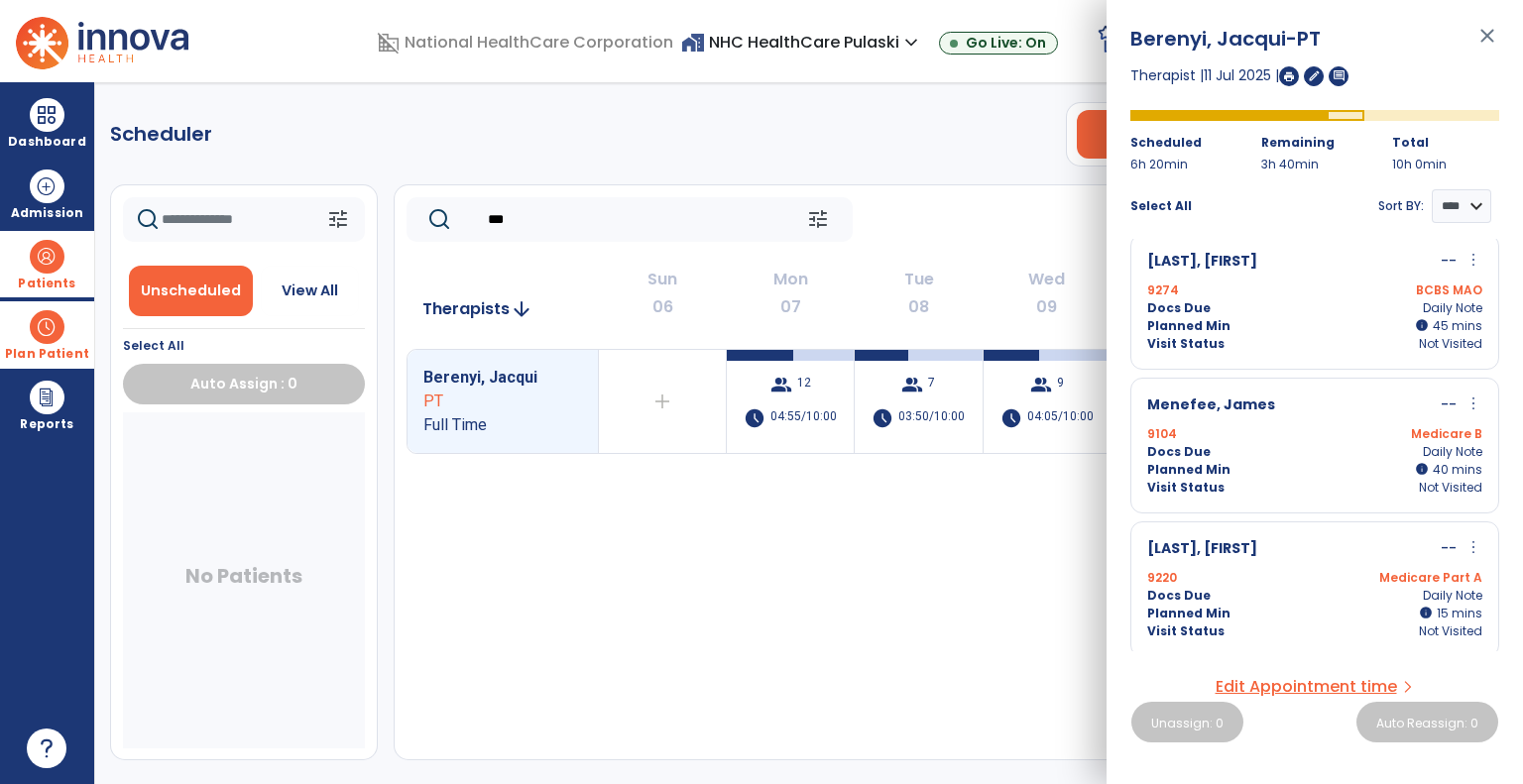 click on "Docs Due Daily Note" at bounding box center (1315, 596) 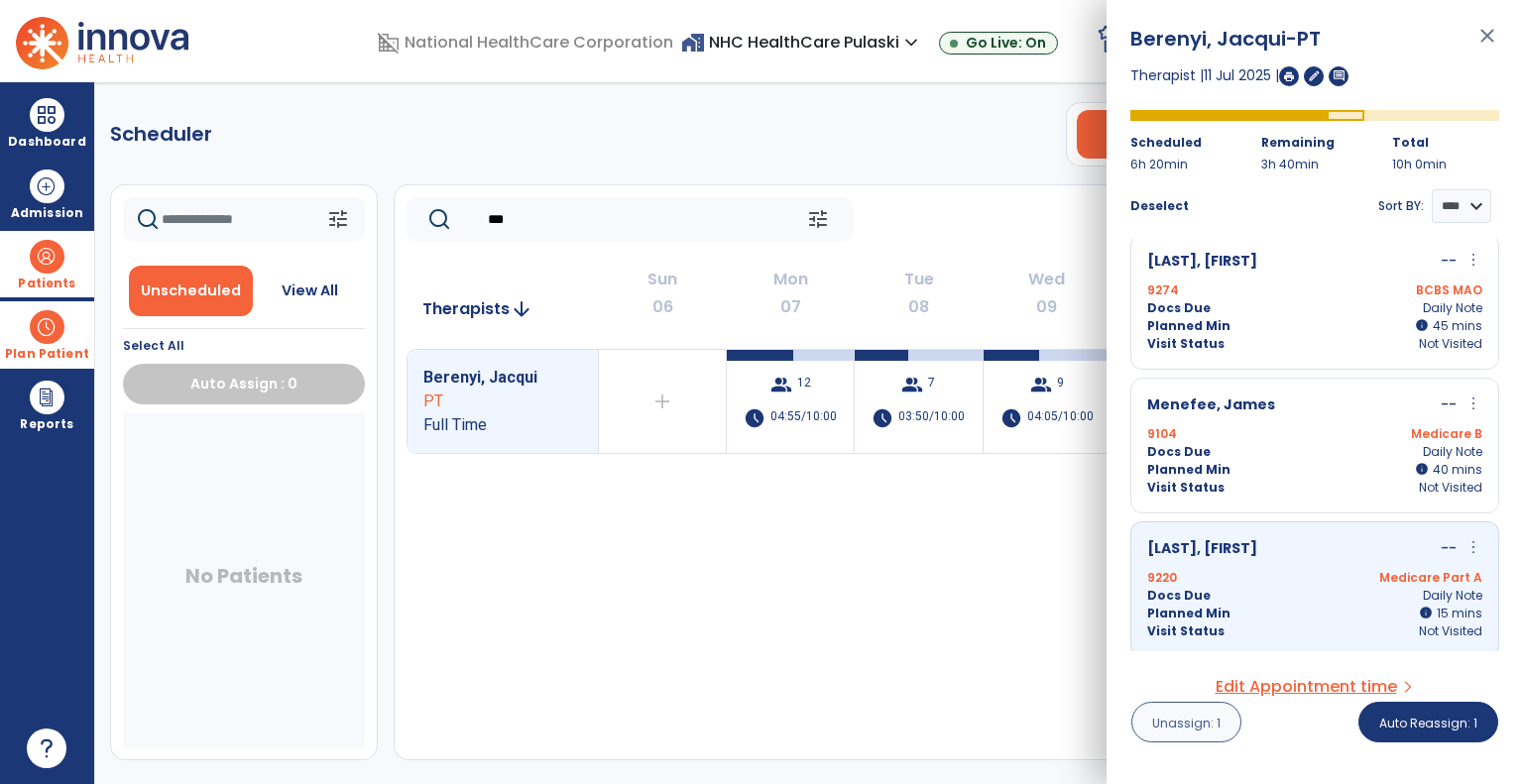 click on "Unassign: 1" at bounding box center (1186, 723) 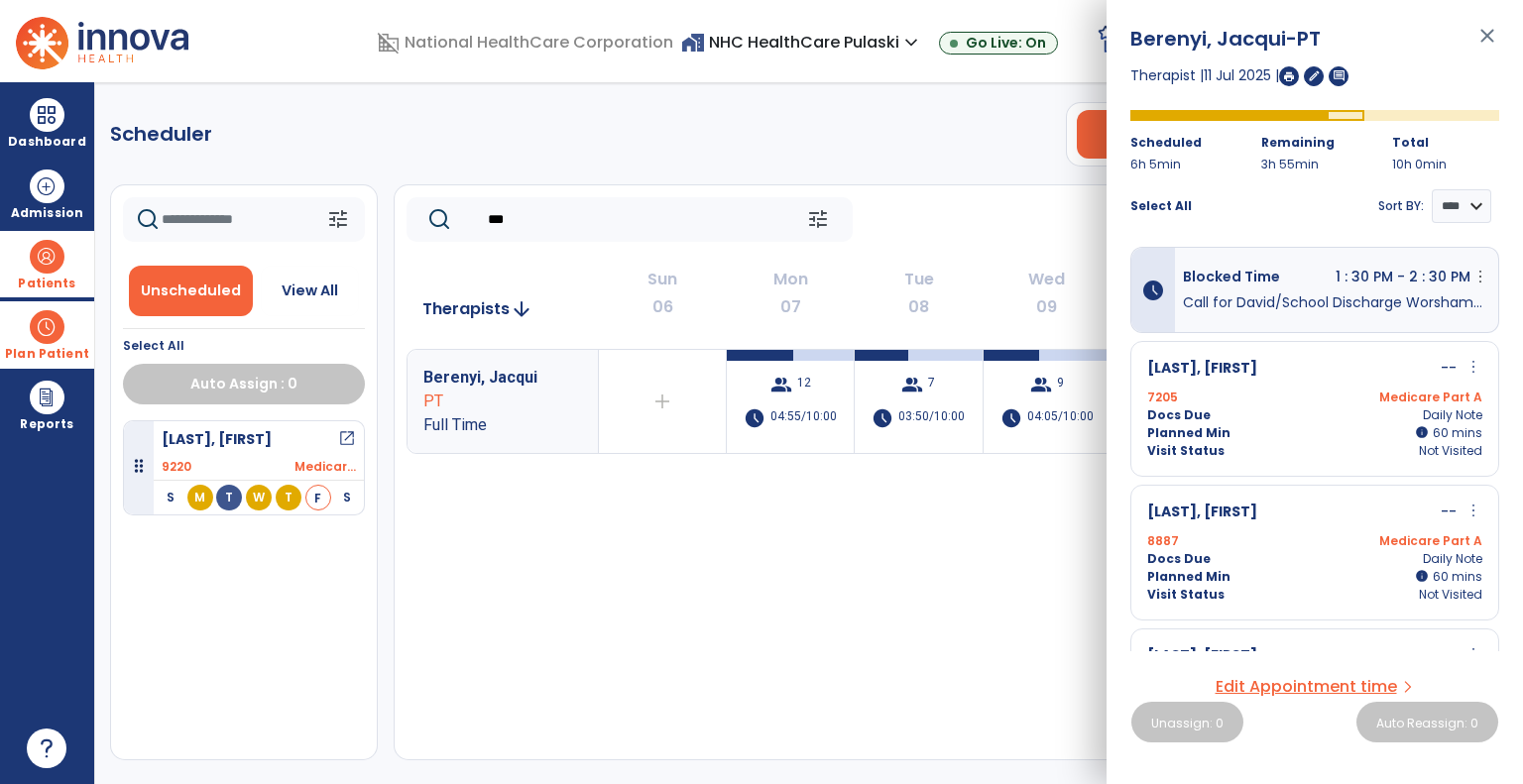click on "close" at bounding box center (1487, 45) 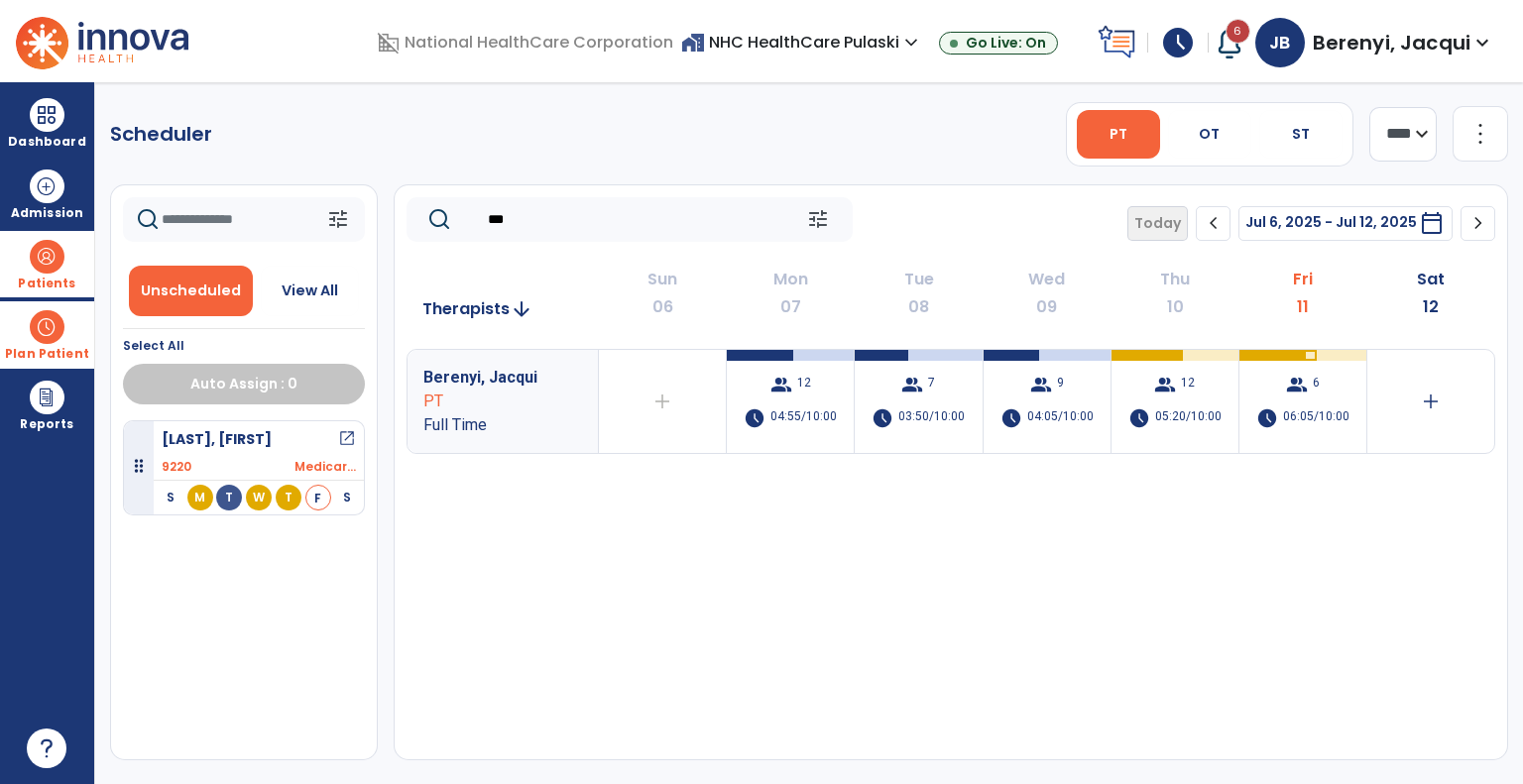 click on "***" 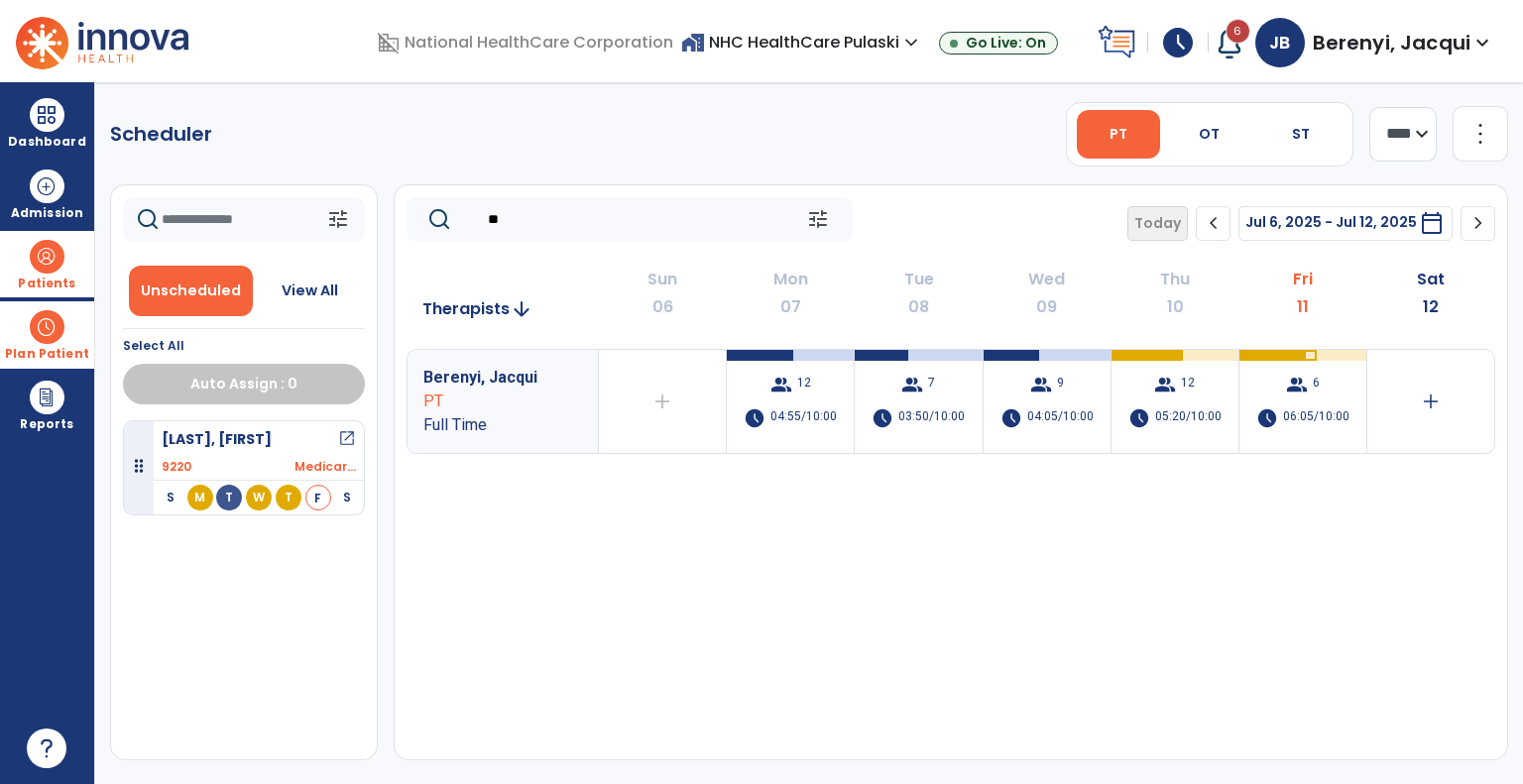 type on "*" 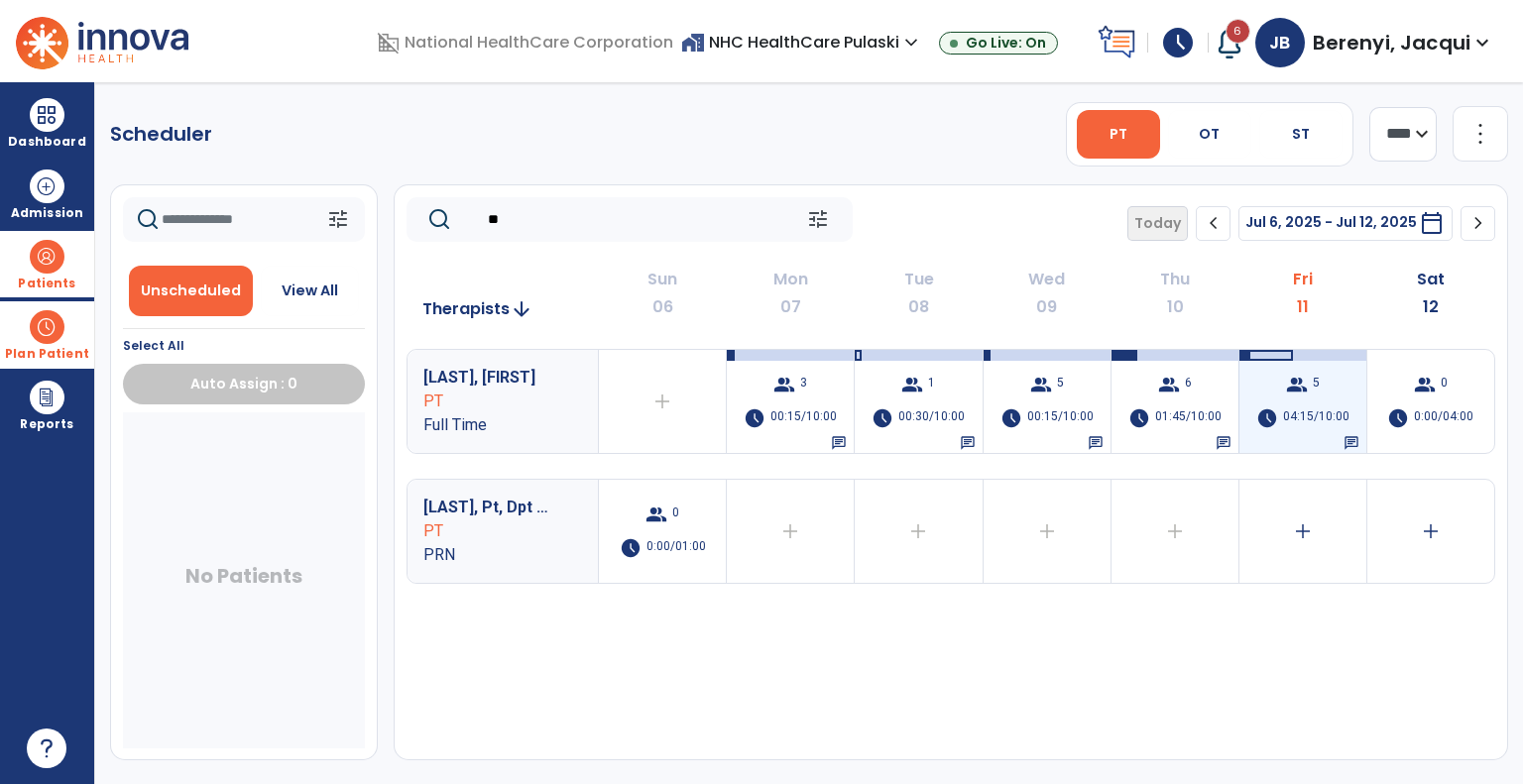 type on "**" 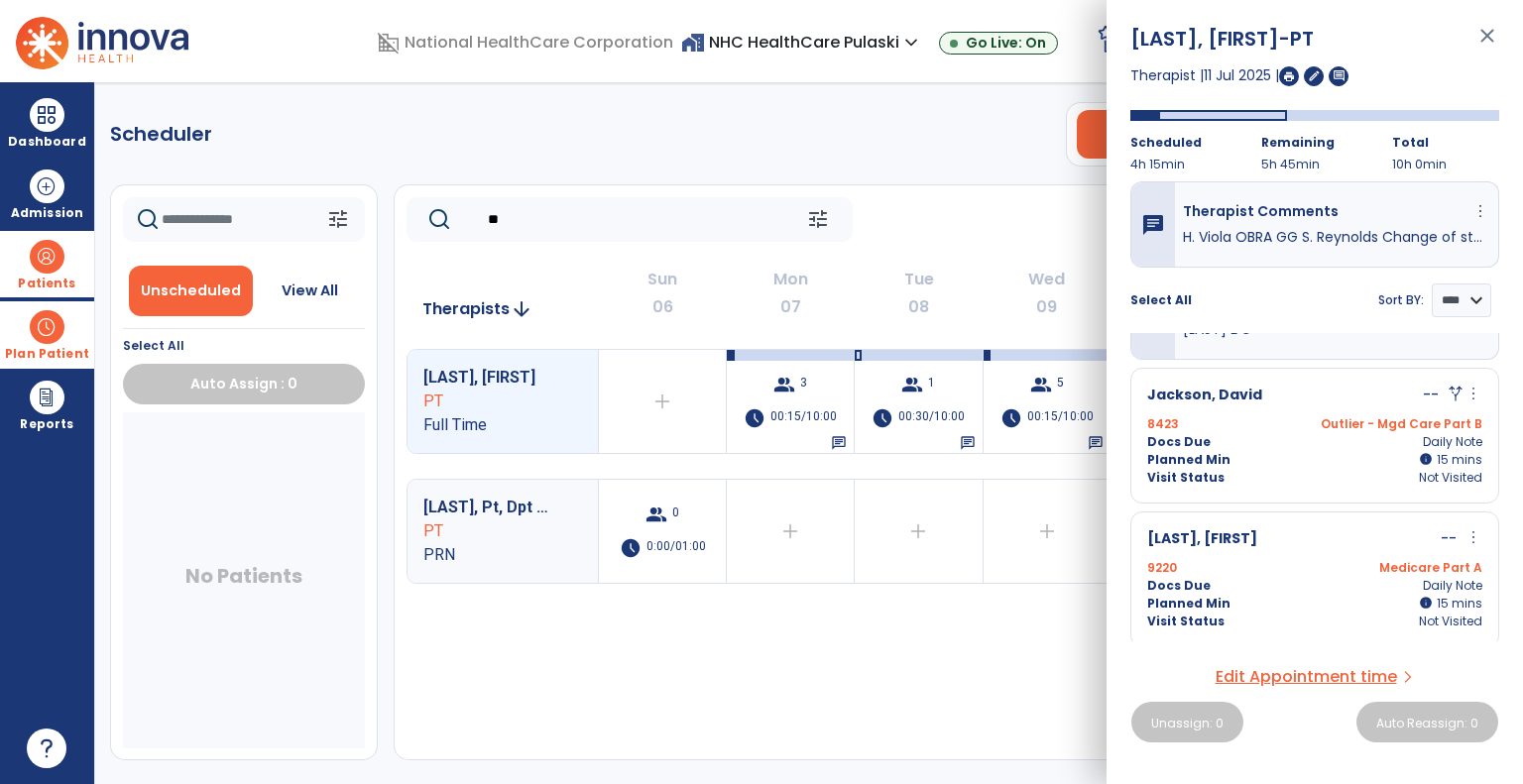 scroll, scrollTop: 0, scrollLeft: 0, axis: both 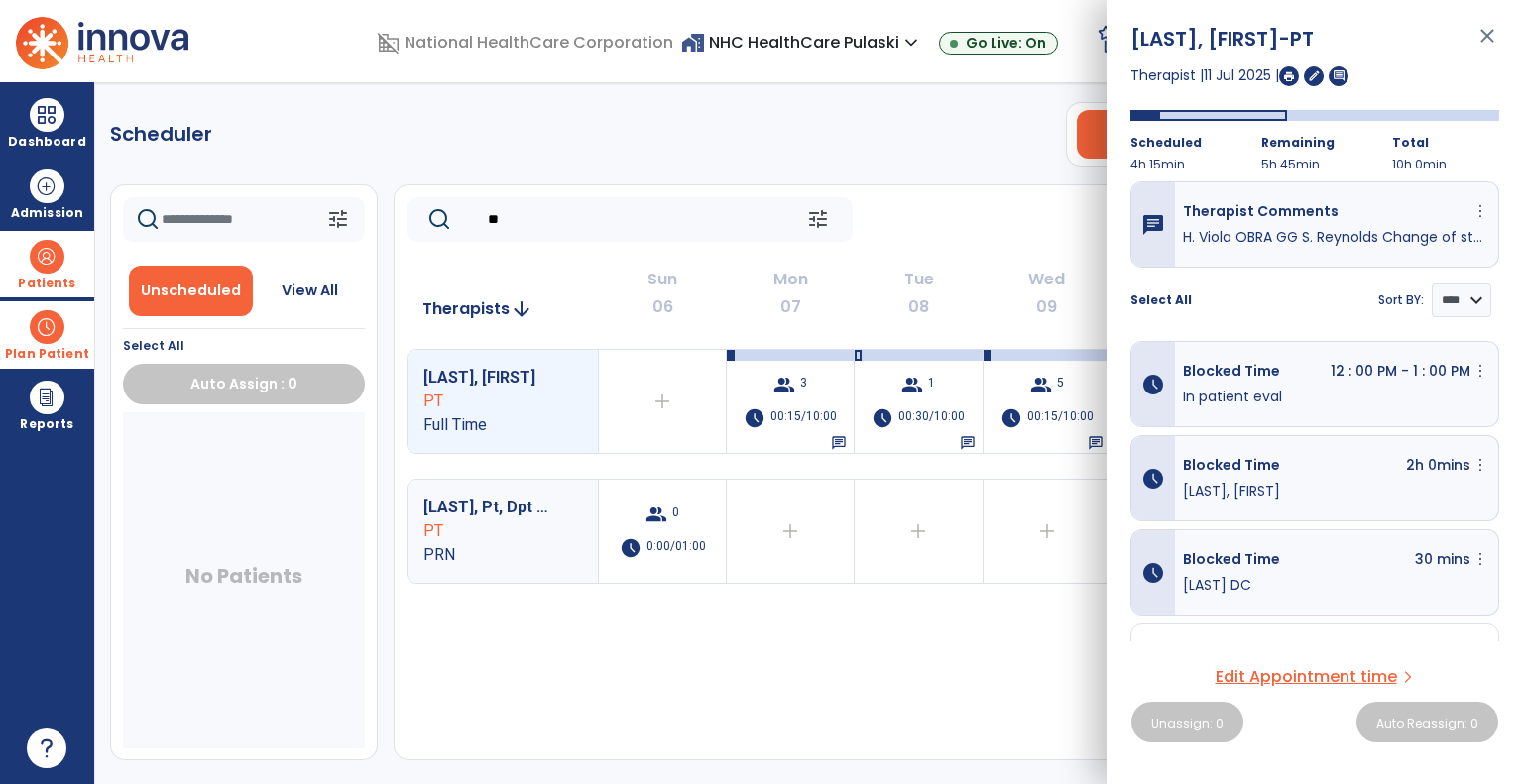 click on "close" at bounding box center [1487, 45] 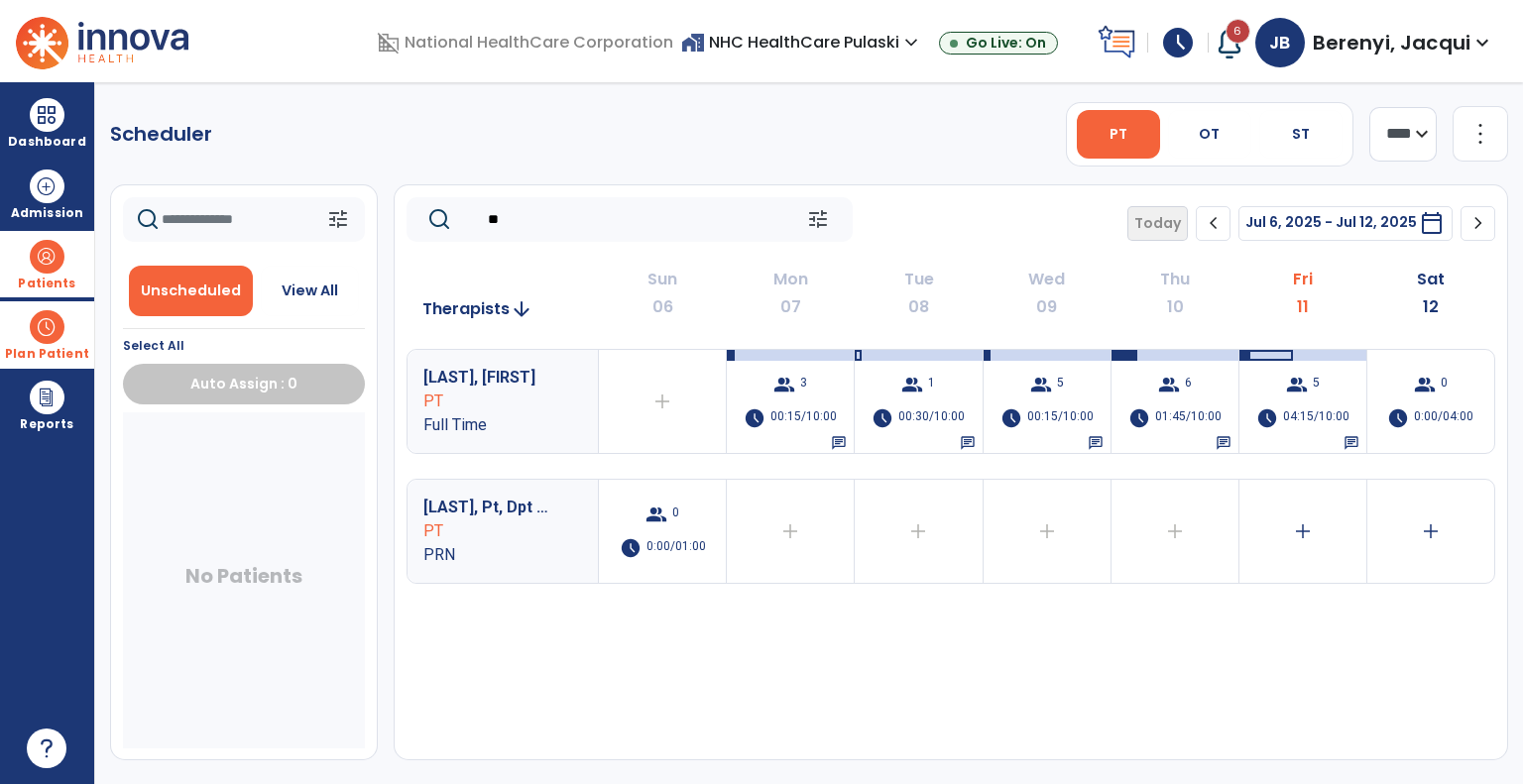 click 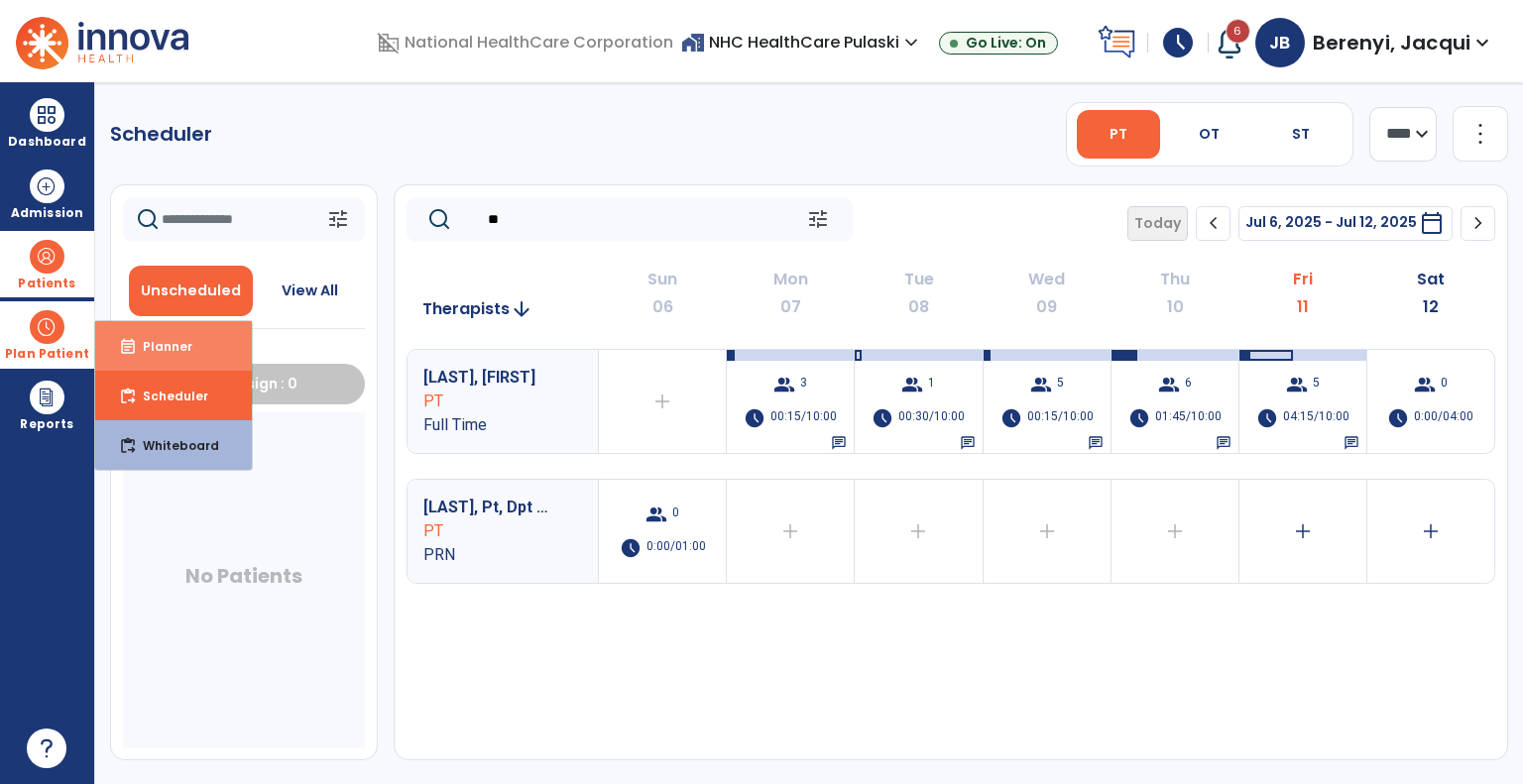 click on "event_note  Planner" at bounding box center [174, 346] 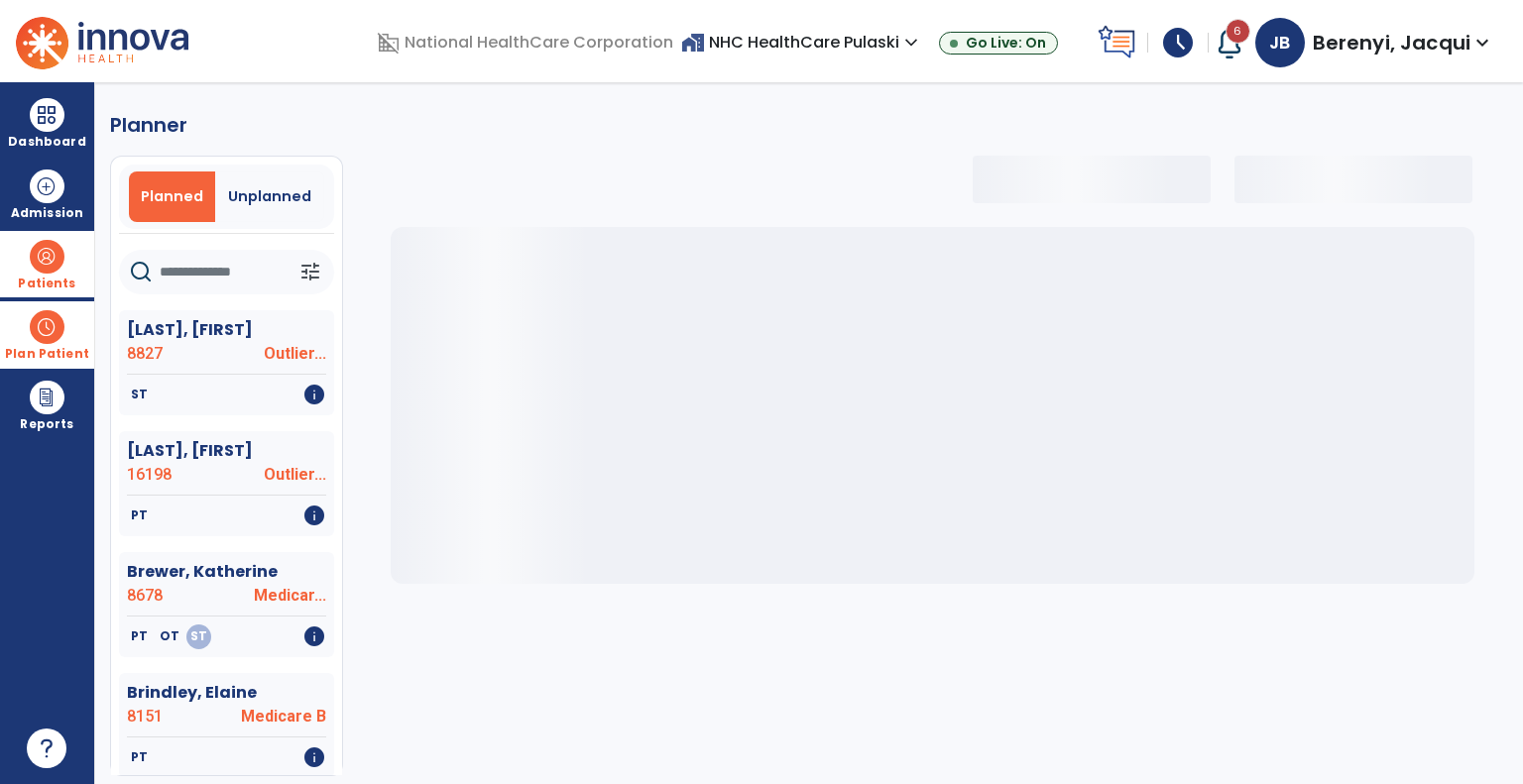 select on "***" 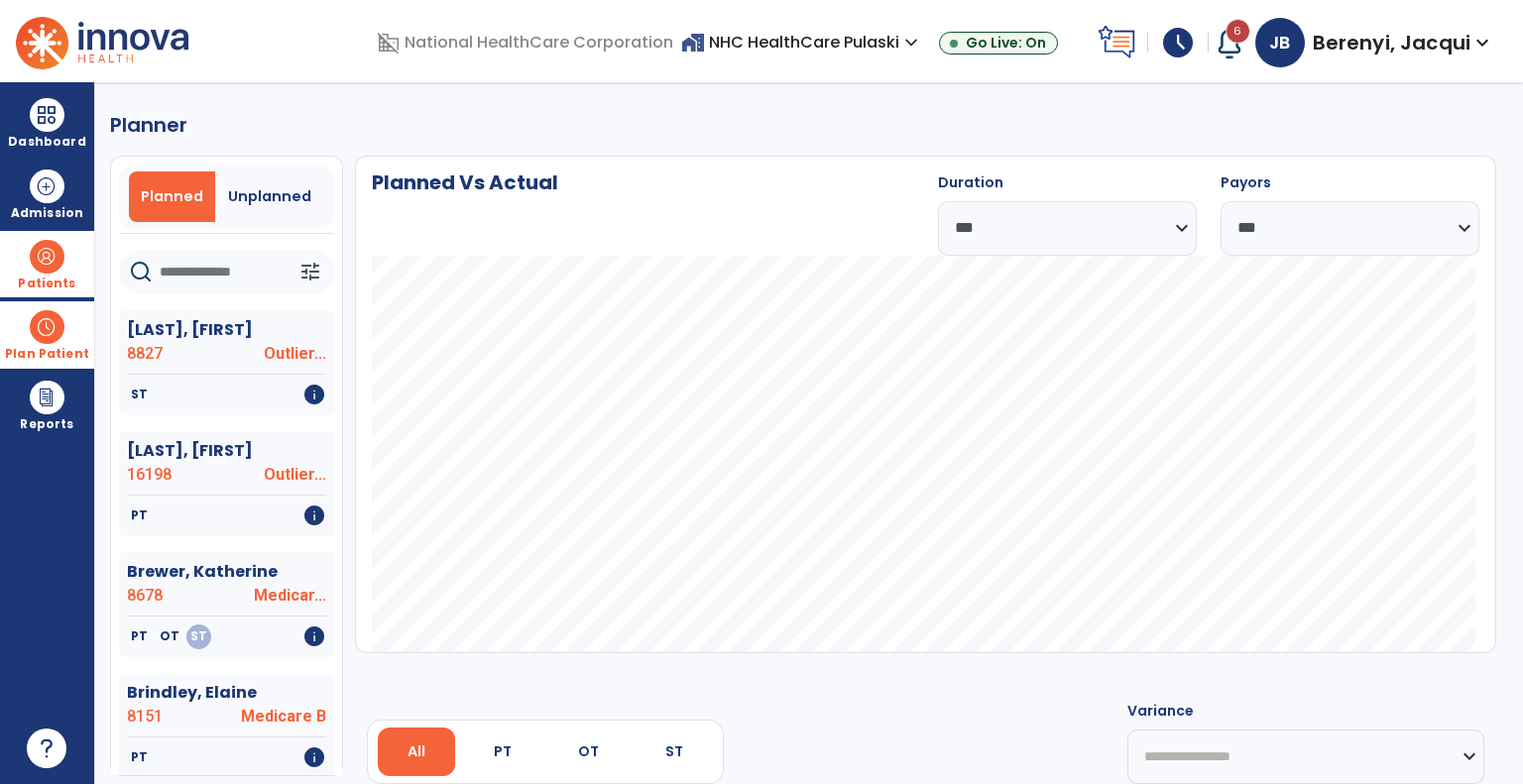 click 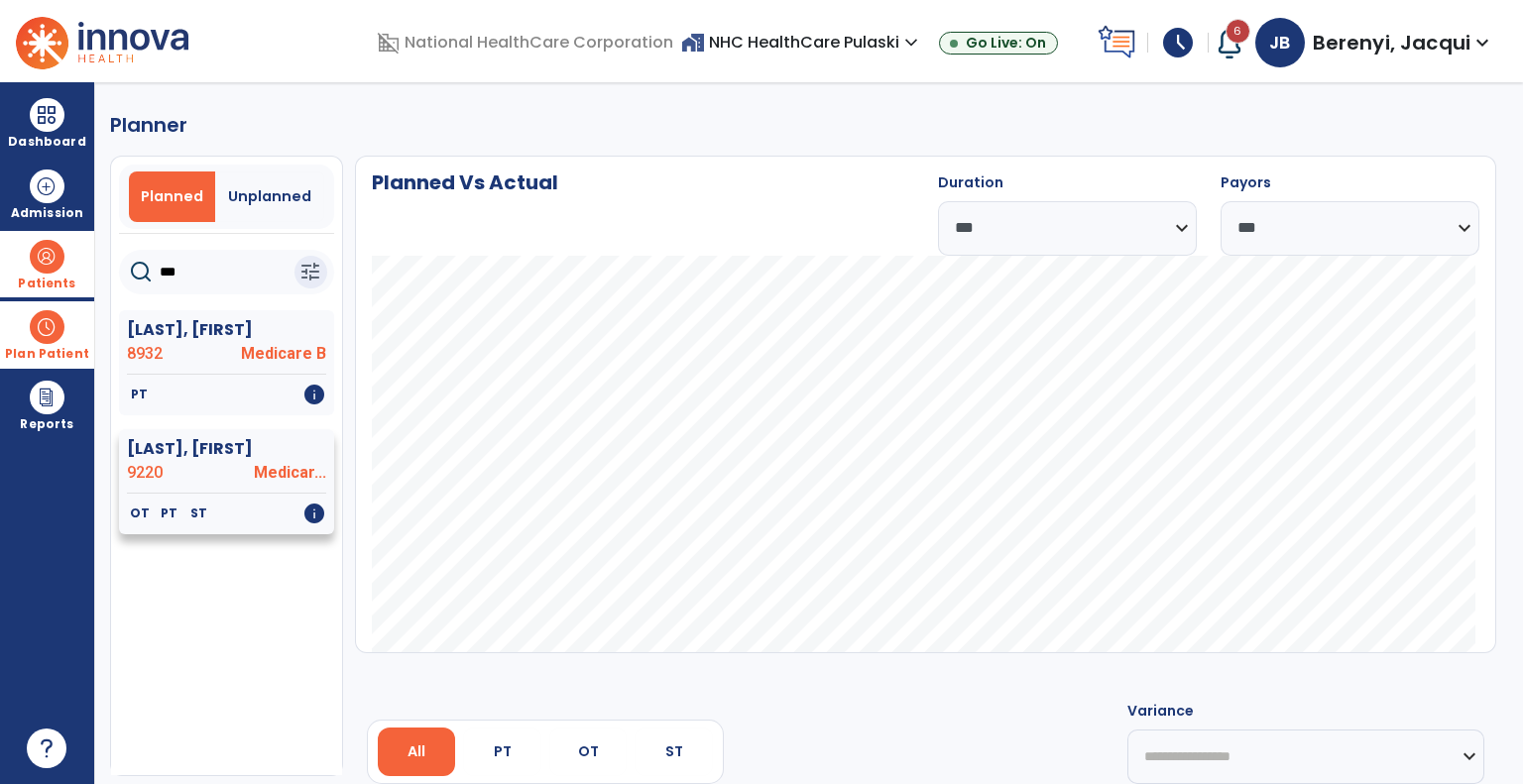 type on "***" 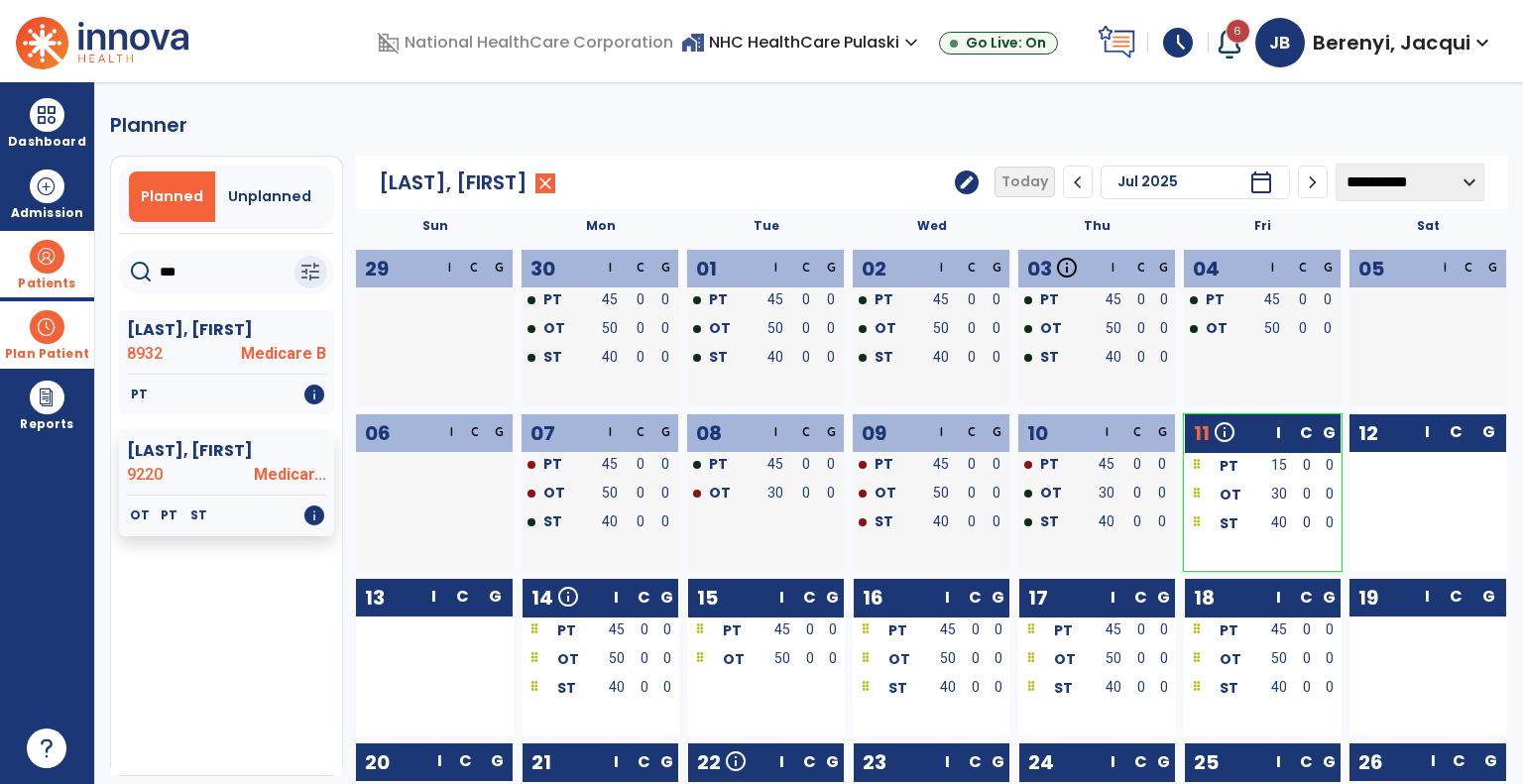 click on "edit" 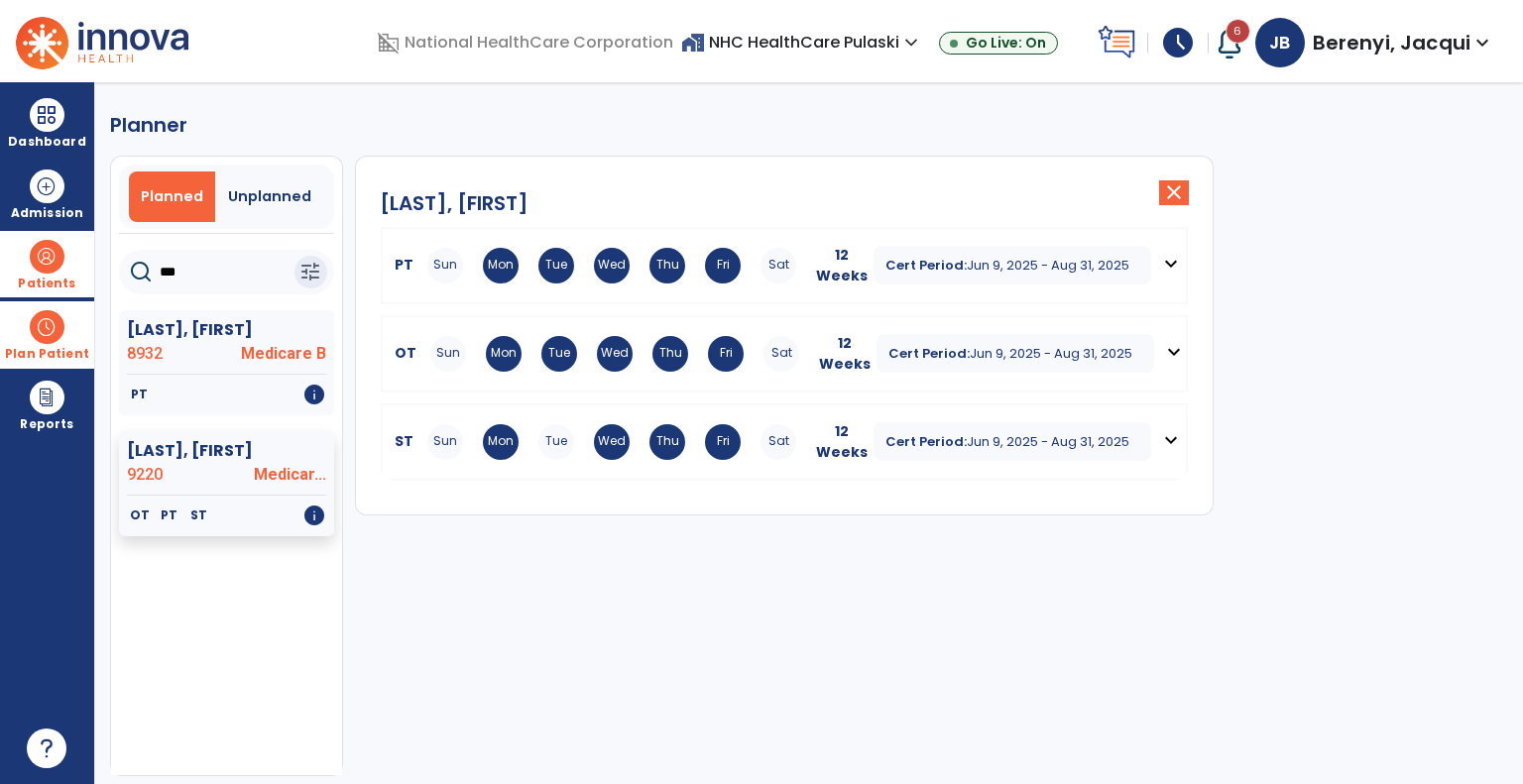 click on "Jun 9, 2025 - Aug 31, 2025" at bounding box center [1048, 265] 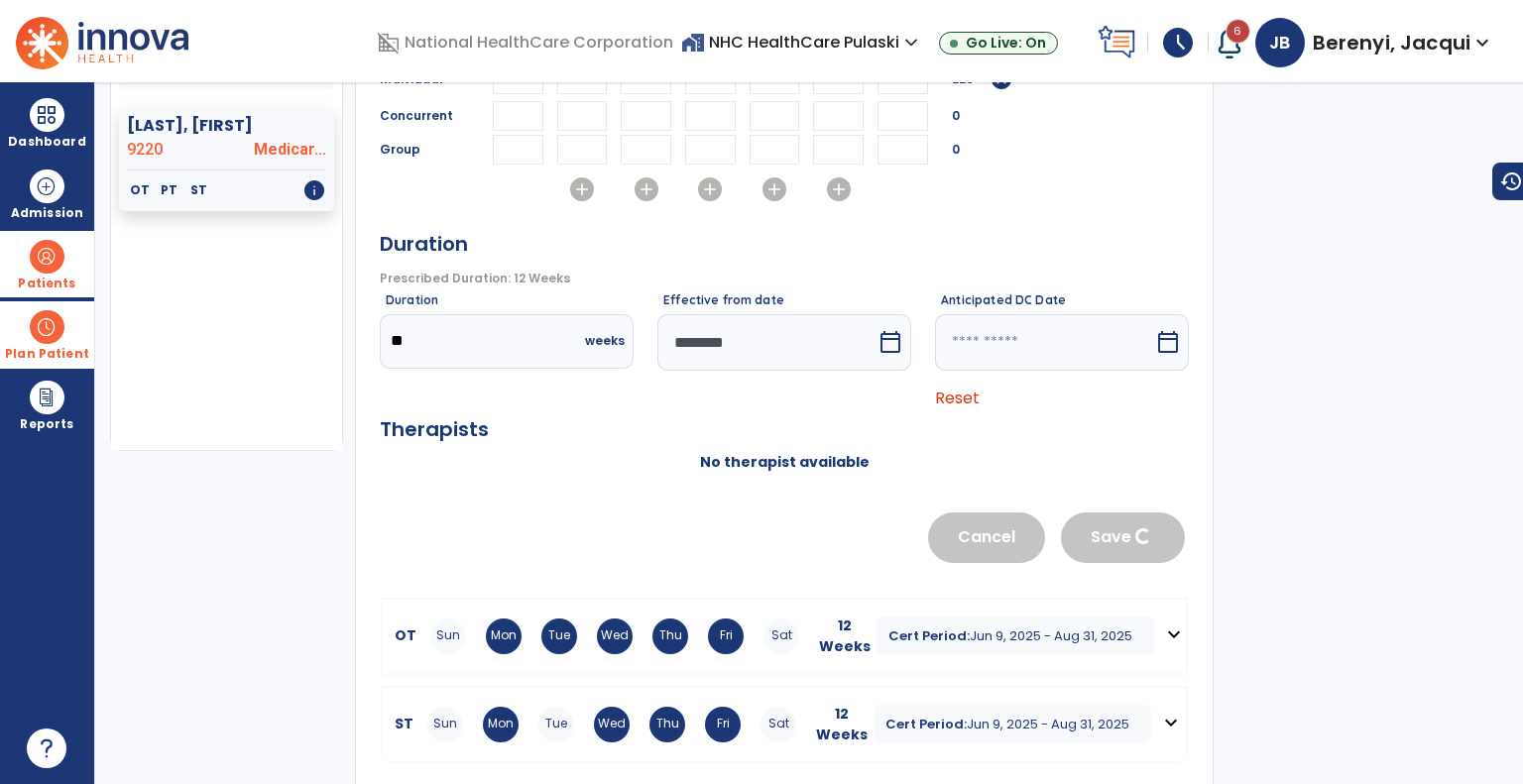 scroll, scrollTop: 335, scrollLeft: 0, axis: vertical 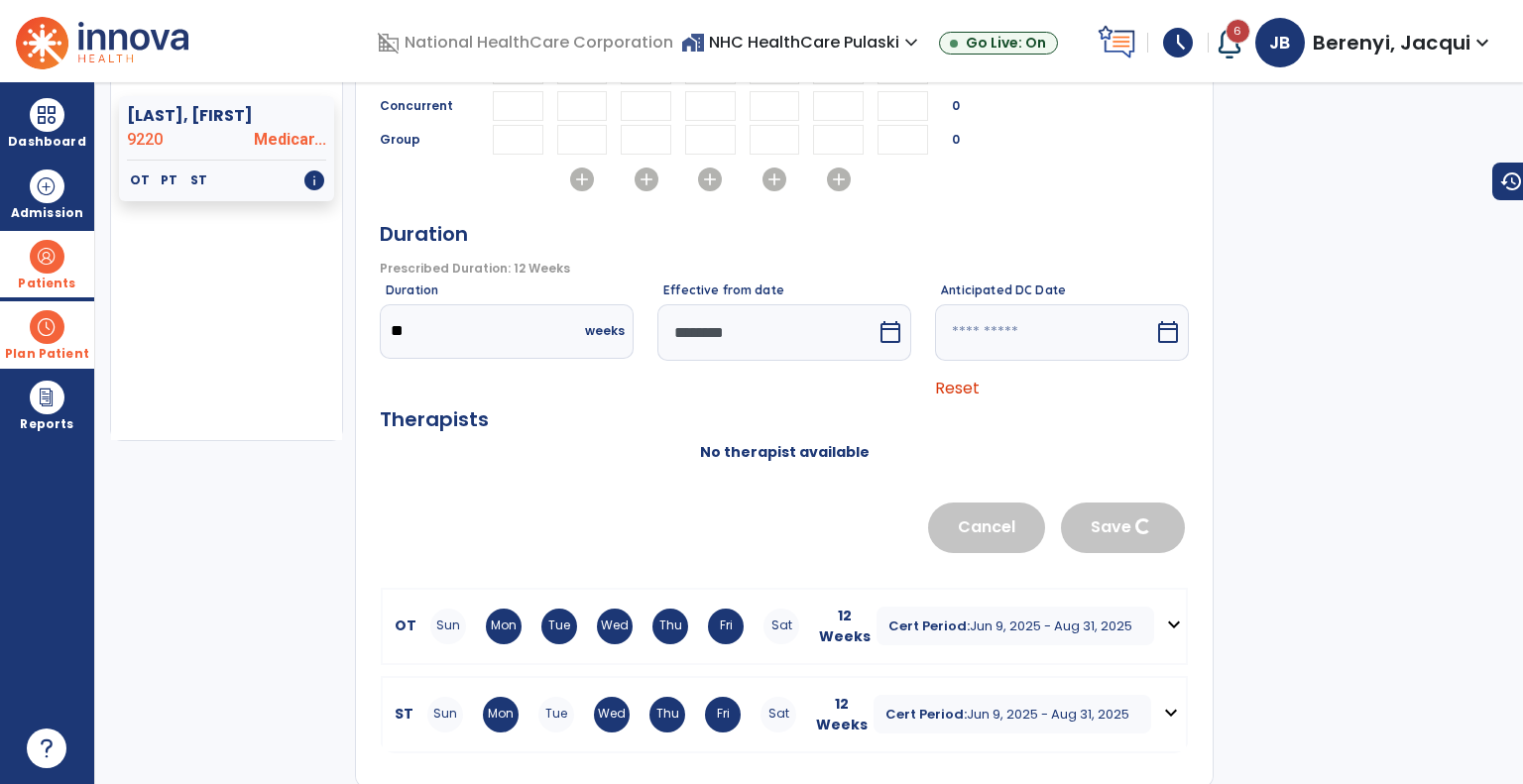 click on "********" at bounding box center (766, 332) 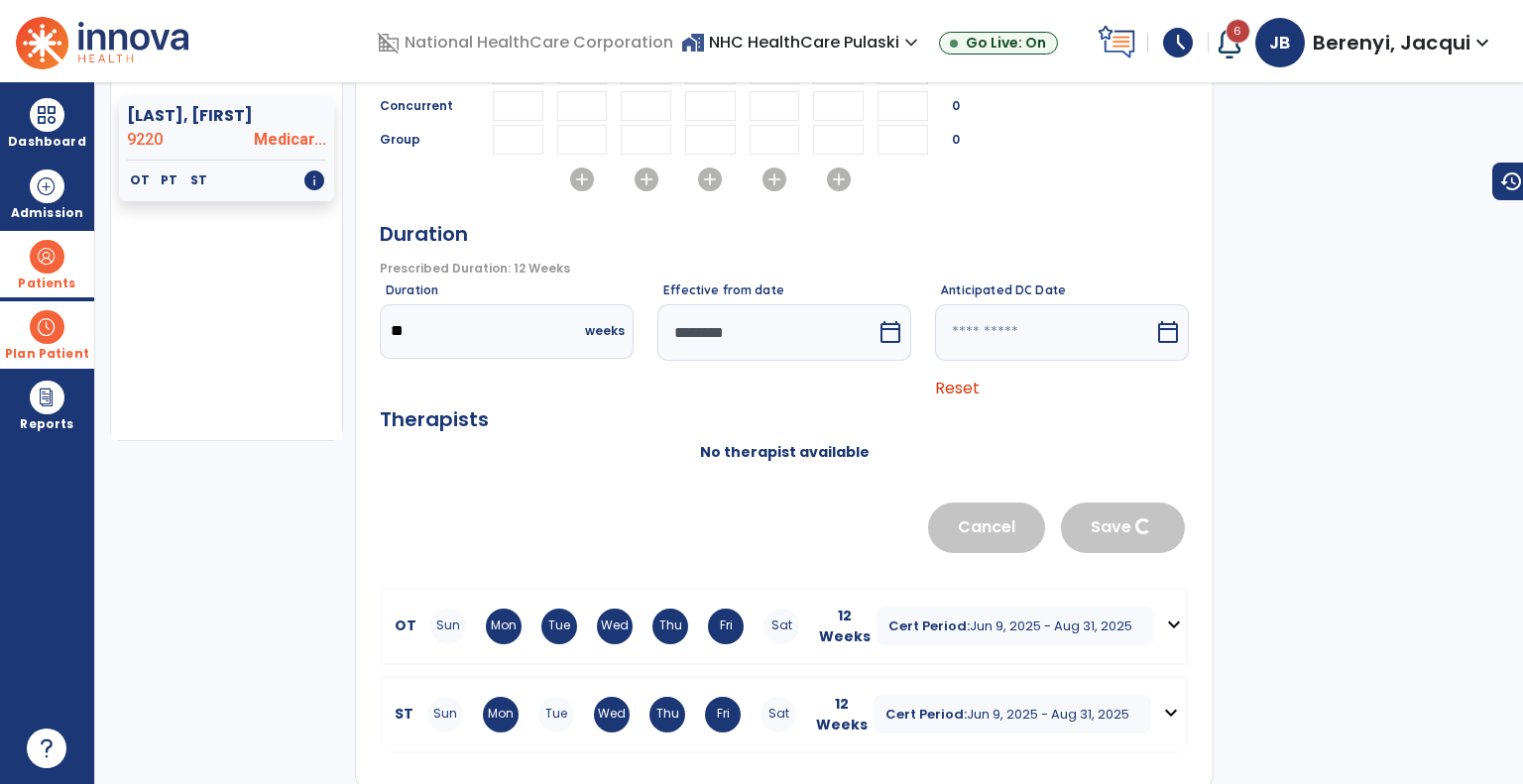 select on "*" 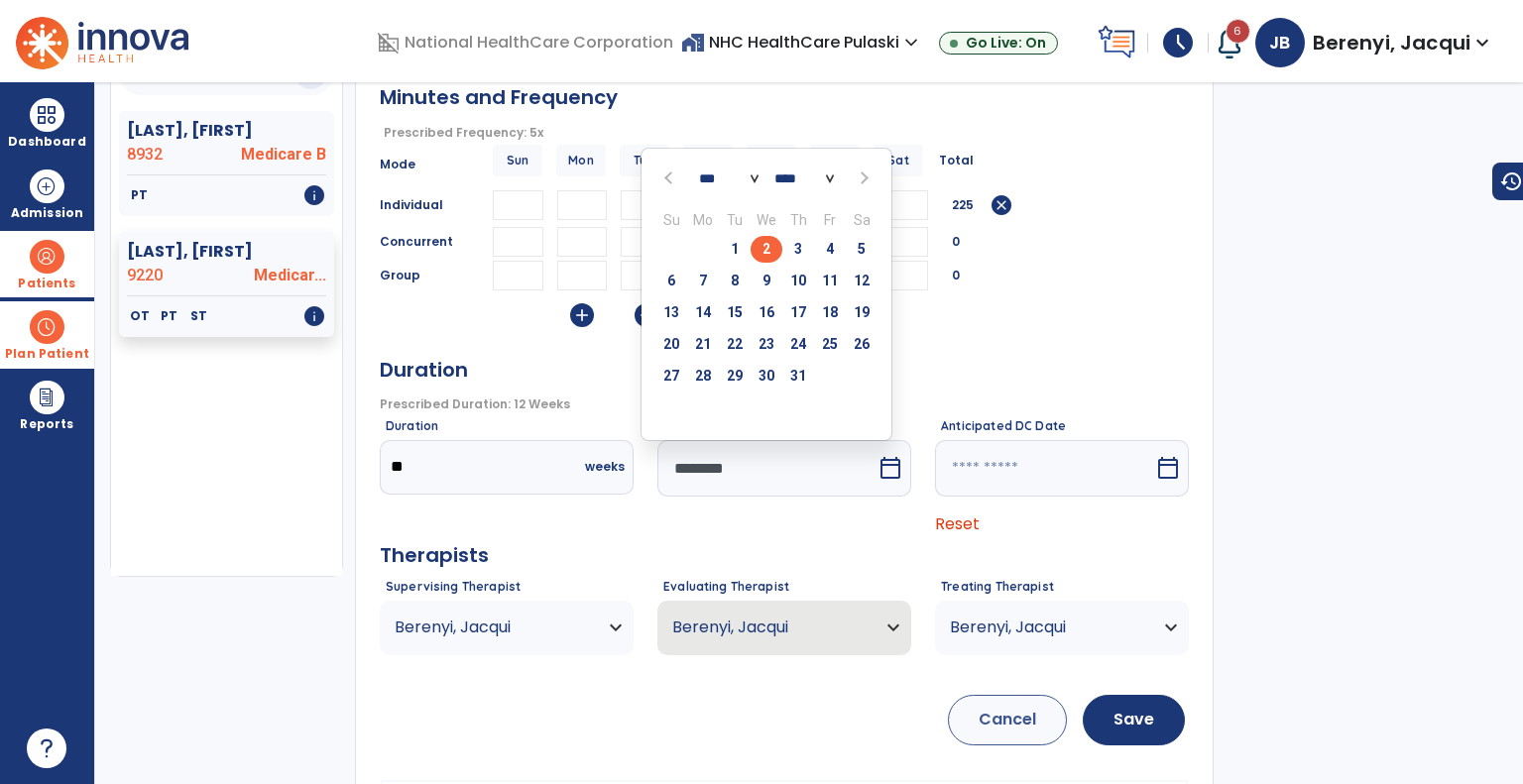 scroll, scrollTop: 198, scrollLeft: 0, axis: vertical 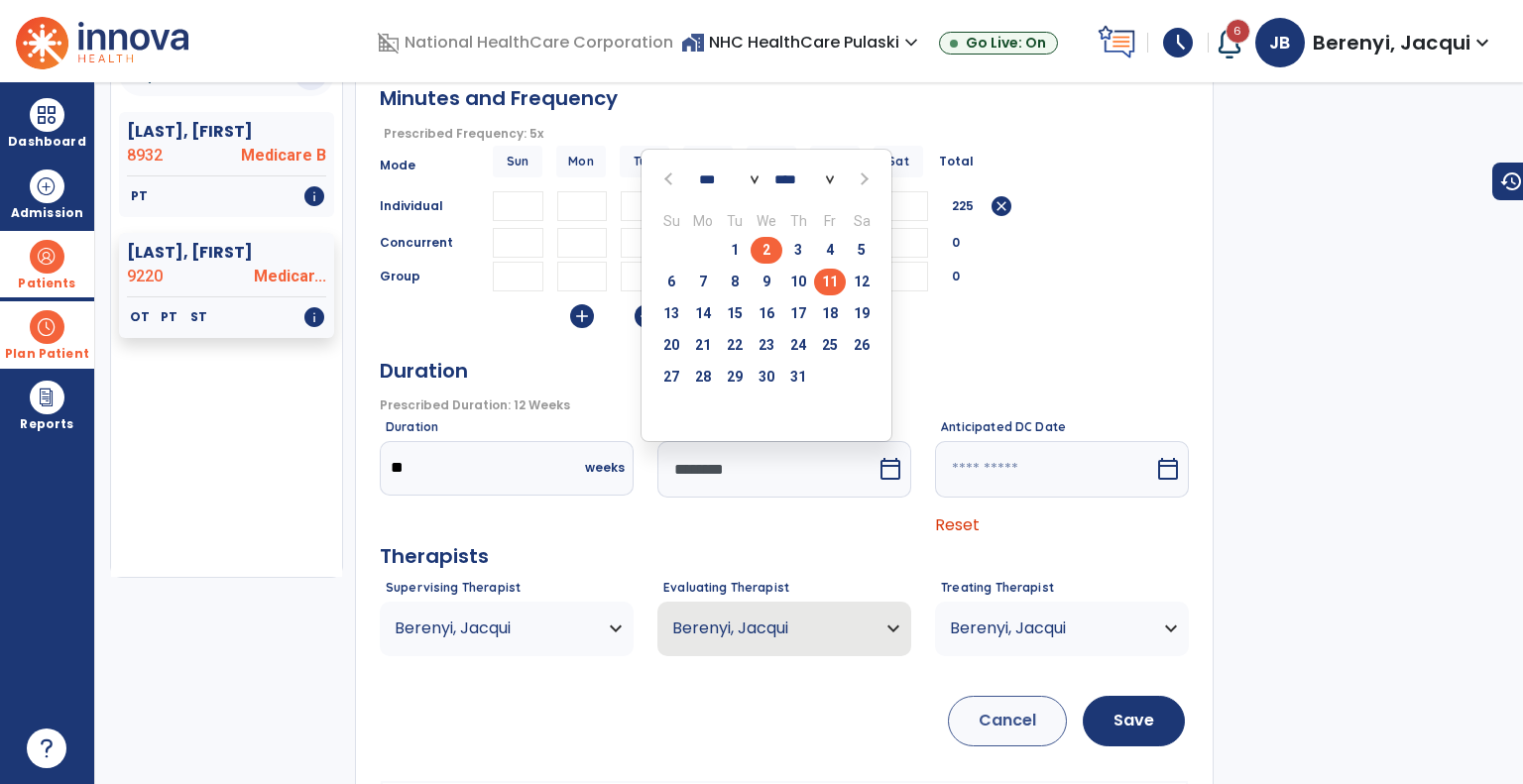 click on "11" at bounding box center (830, 281) 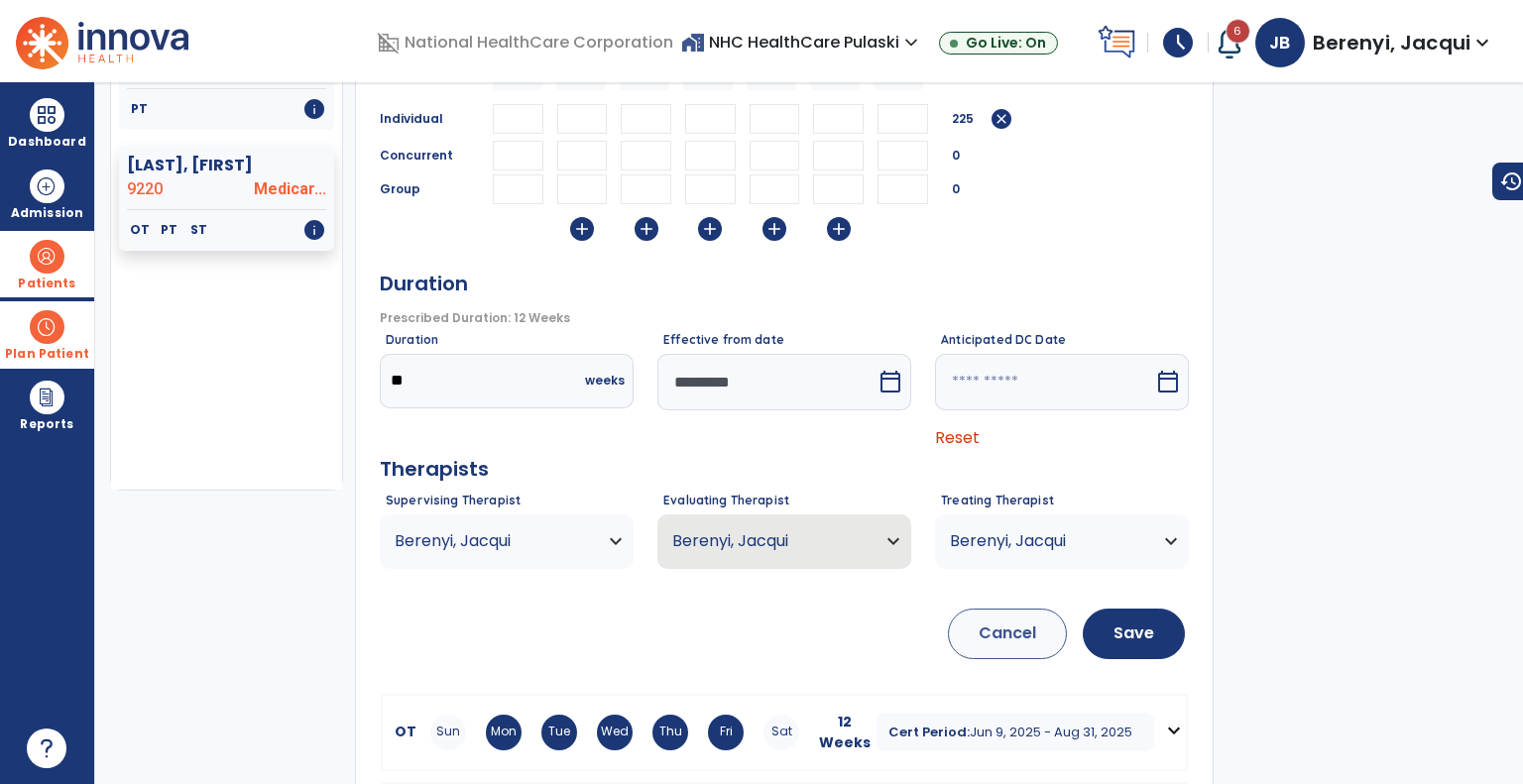 scroll, scrollTop: 391, scrollLeft: 0, axis: vertical 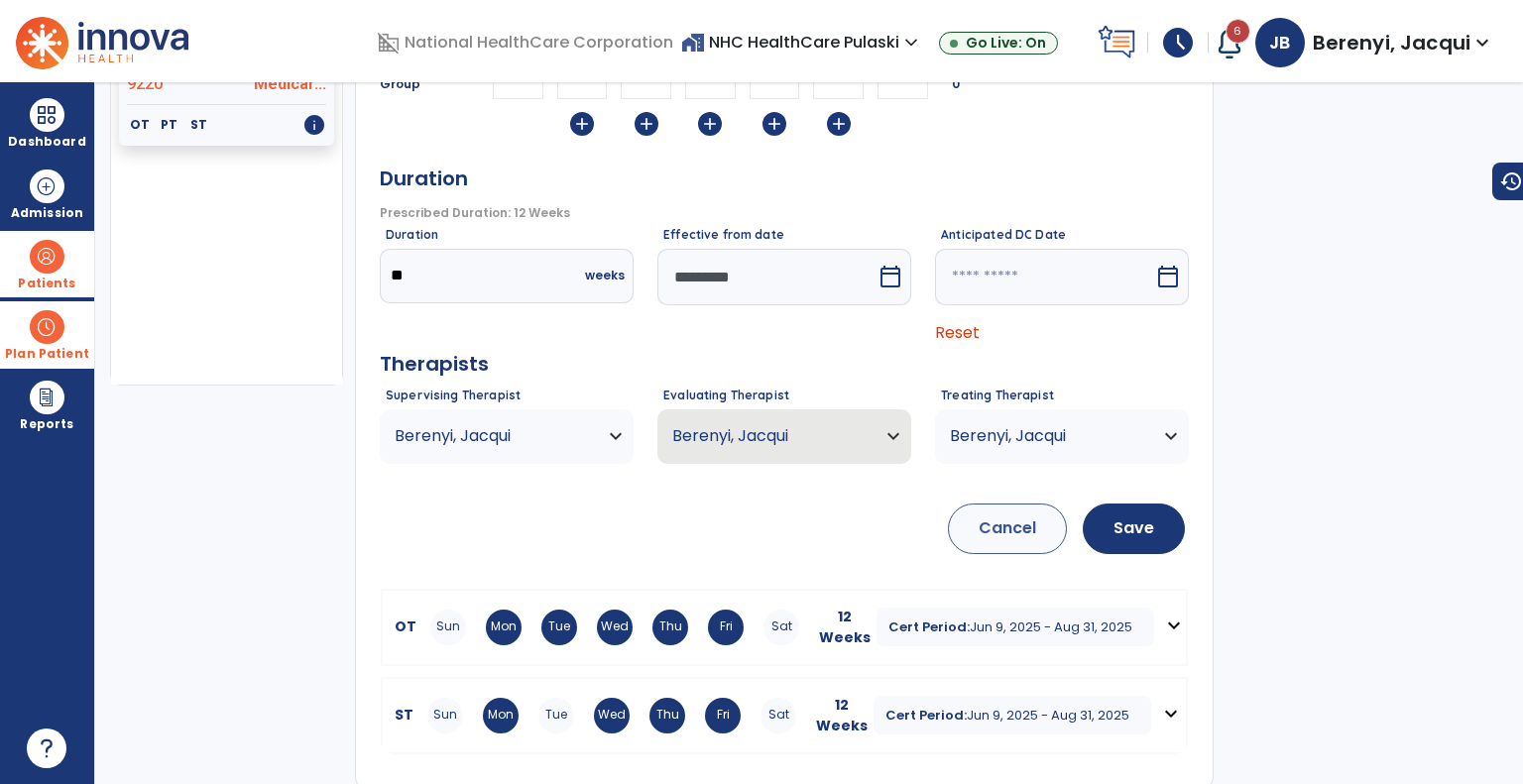 click on "Berenyi, Jacqui" at bounding box center (494, 436) 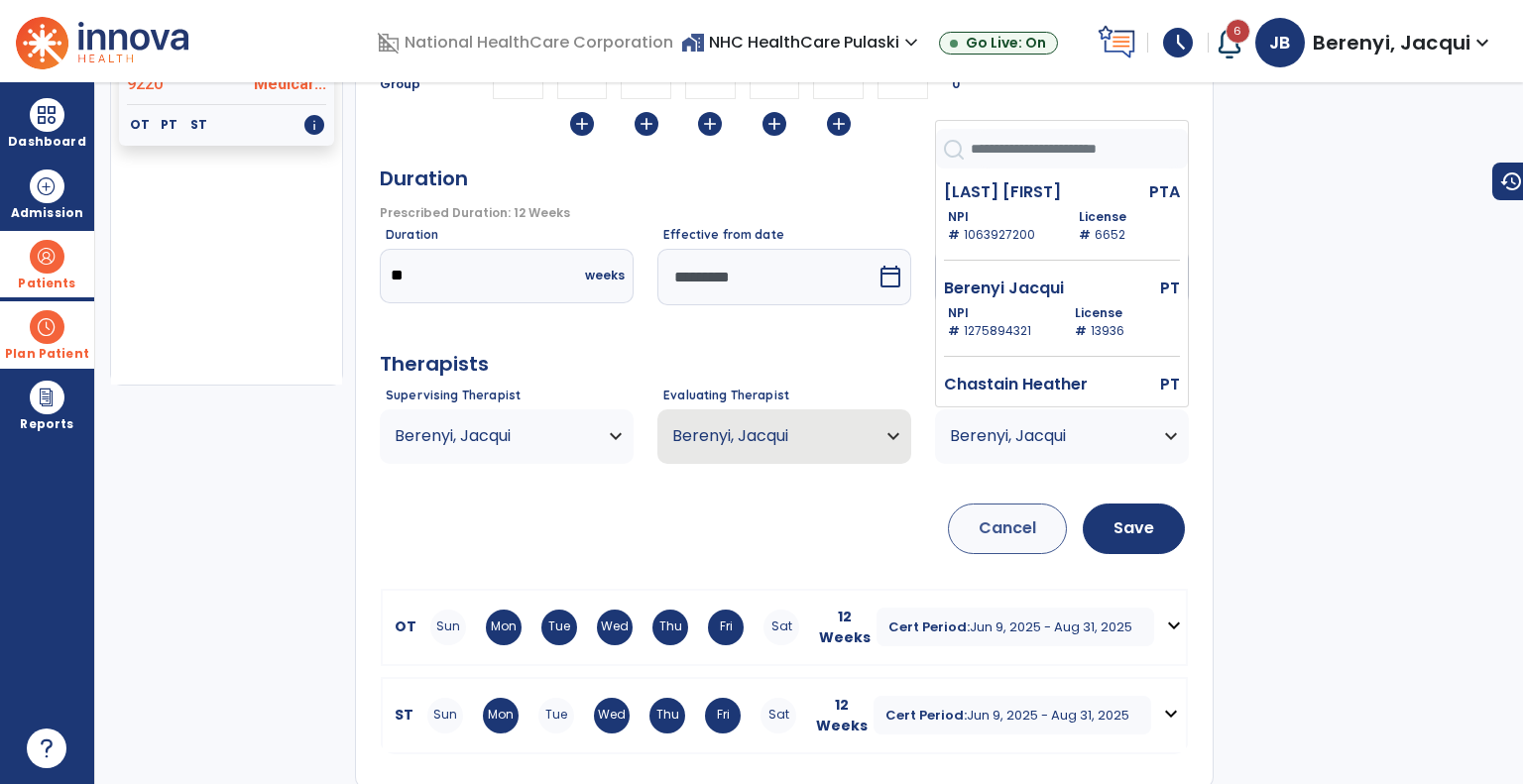 click at bounding box center (1079, 149) 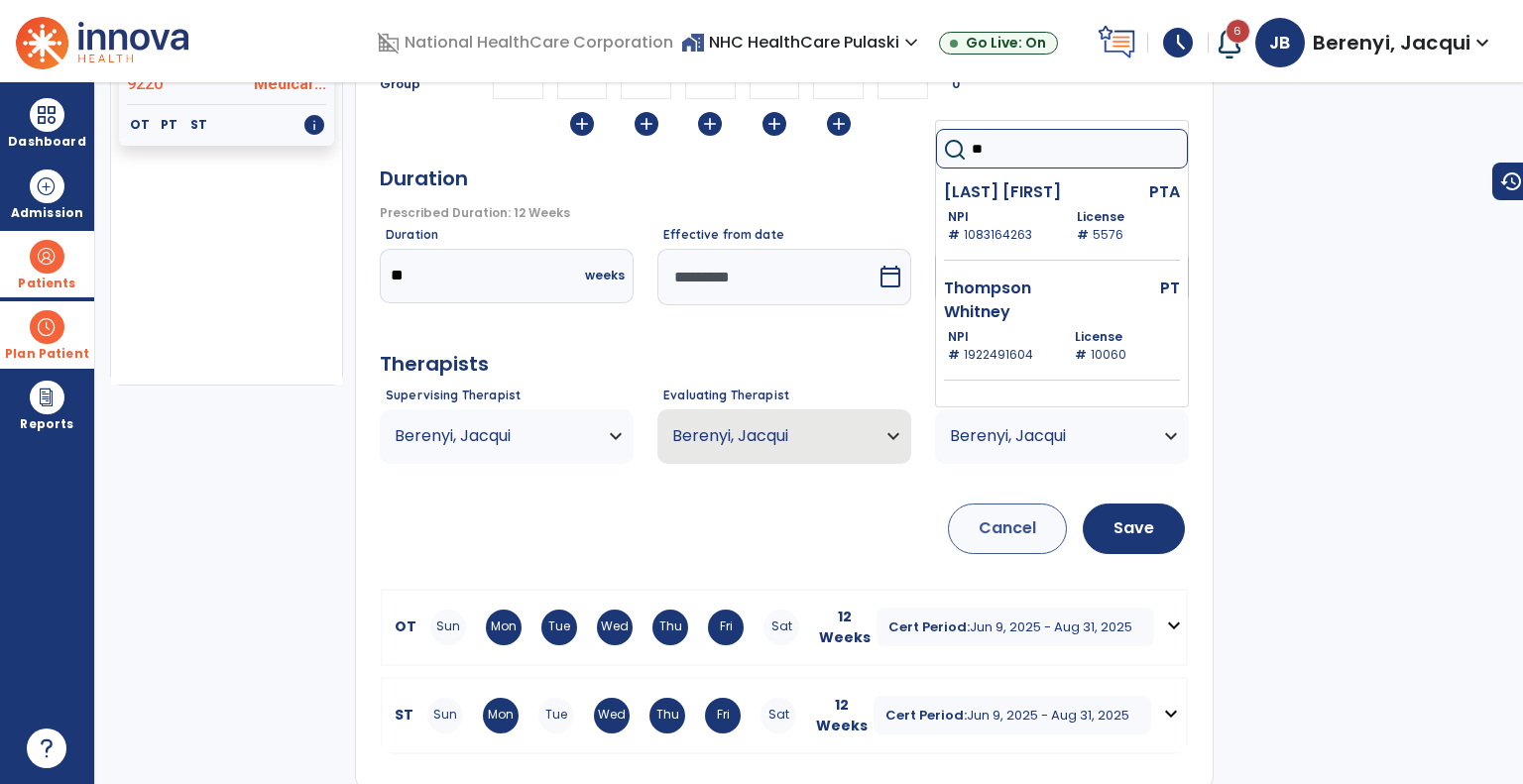 type on "***" 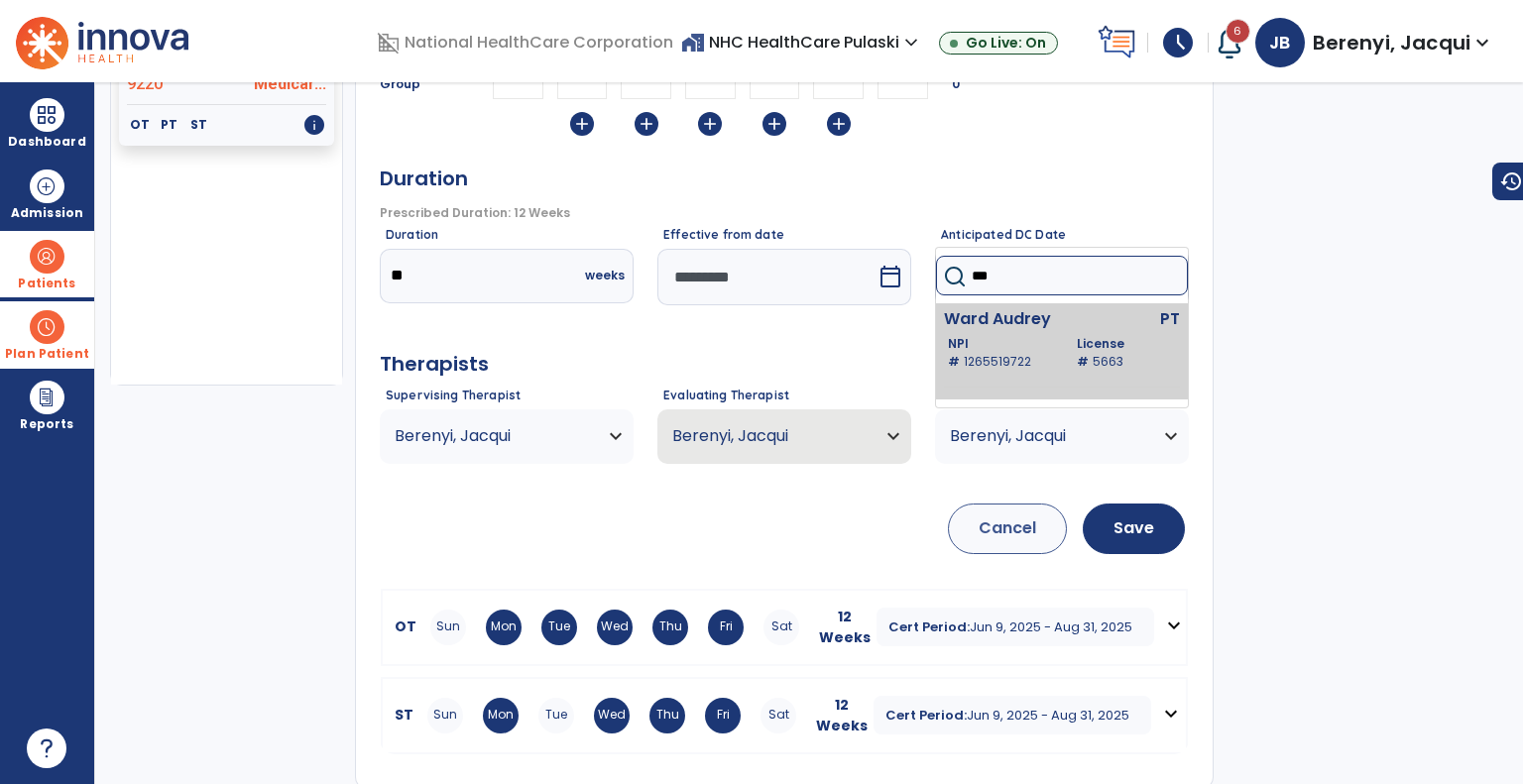 click on "NPI #  1265519722  License #  5663" at bounding box center (1064, 353) 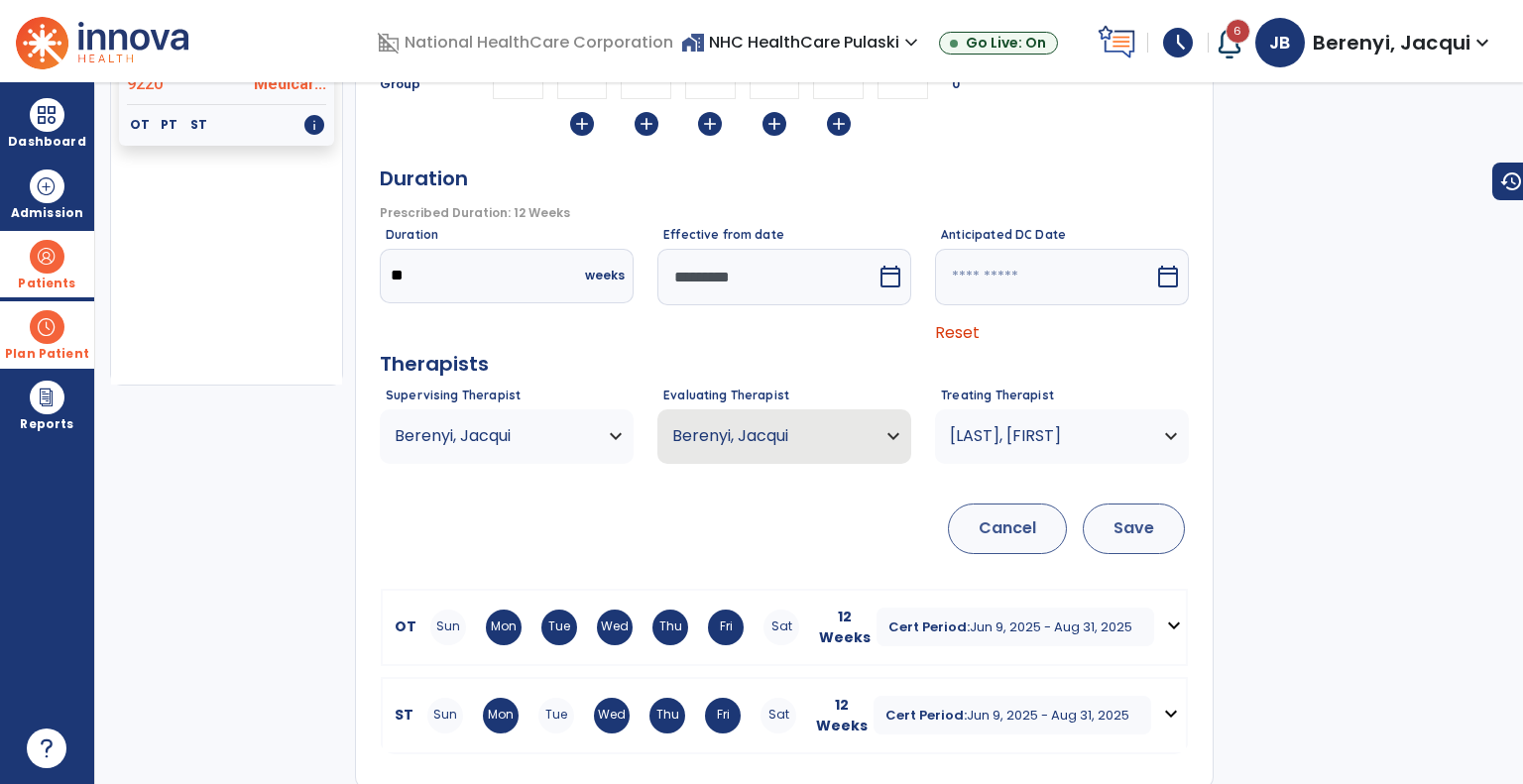 click on "Save" at bounding box center (1133, 528) 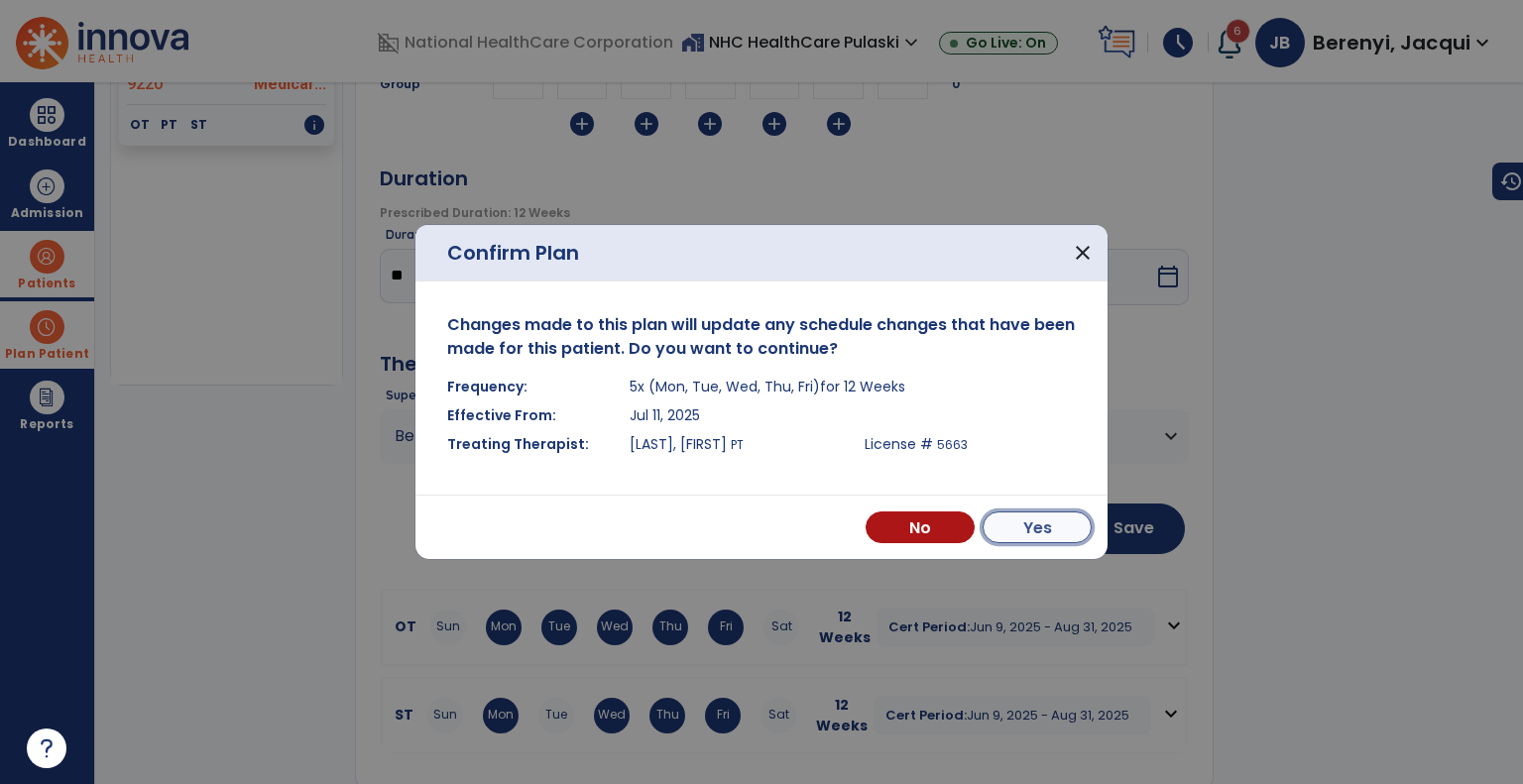 click on "Yes" at bounding box center [1037, 527] 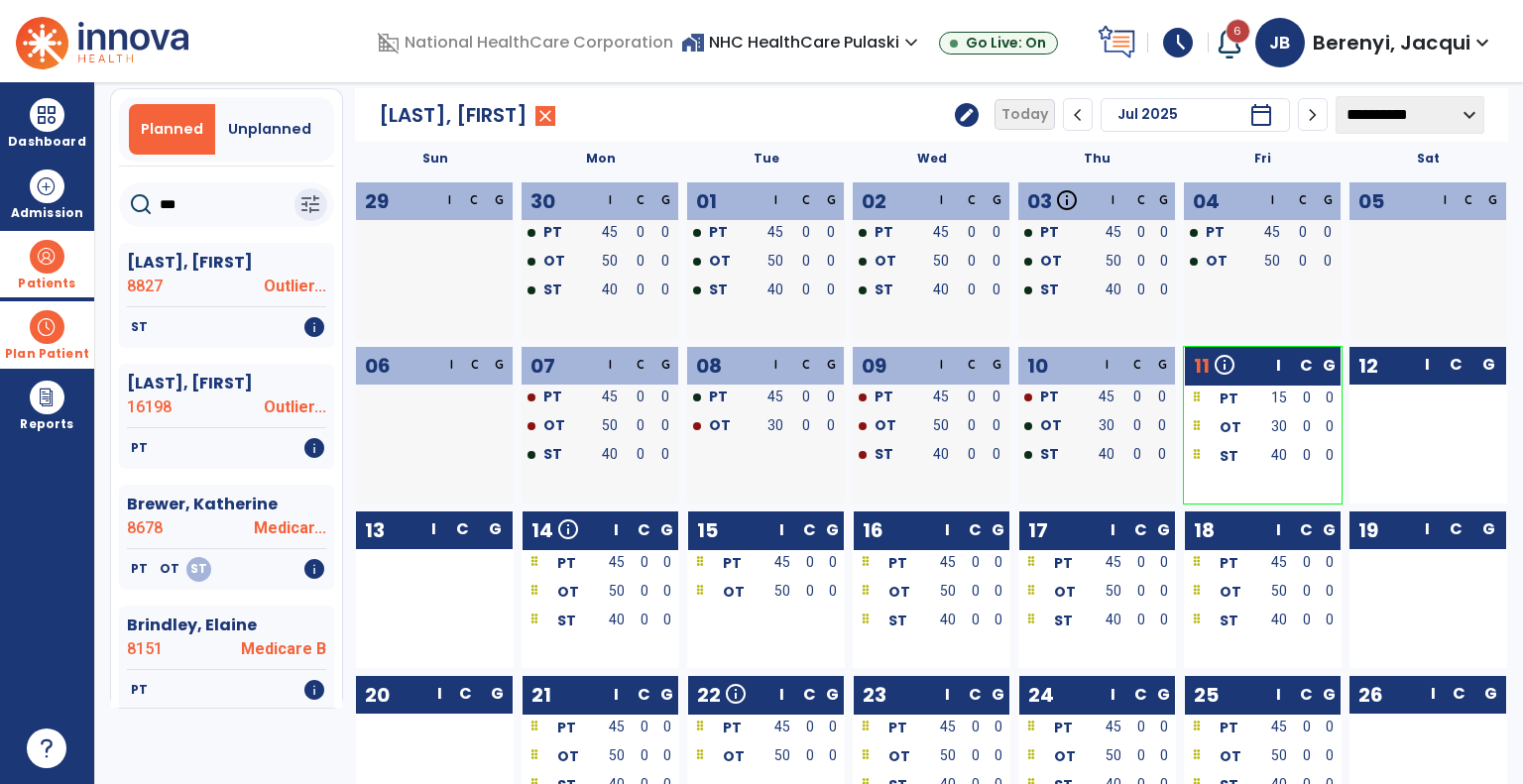 scroll, scrollTop: 0, scrollLeft: 0, axis: both 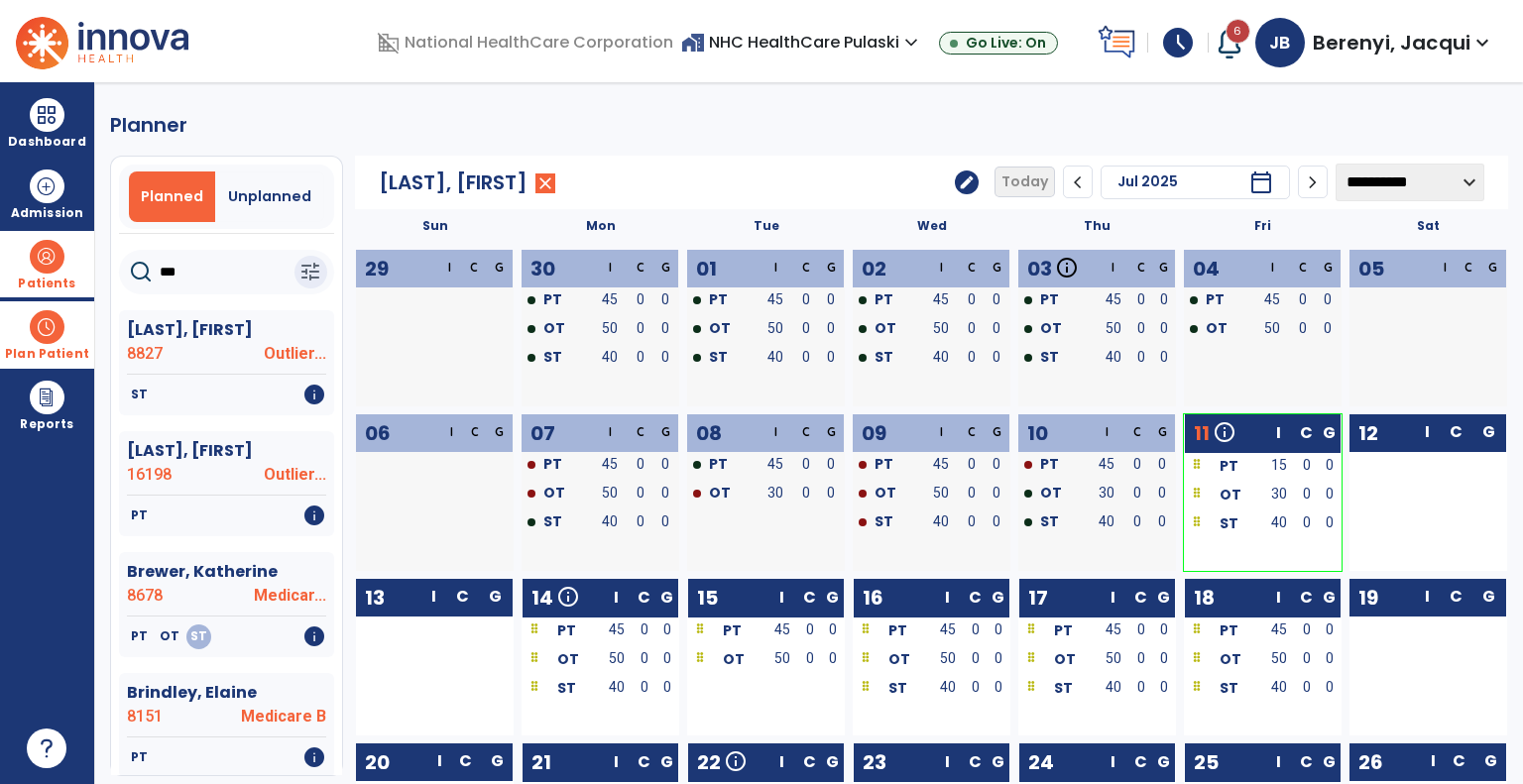 click at bounding box center [47, 327] 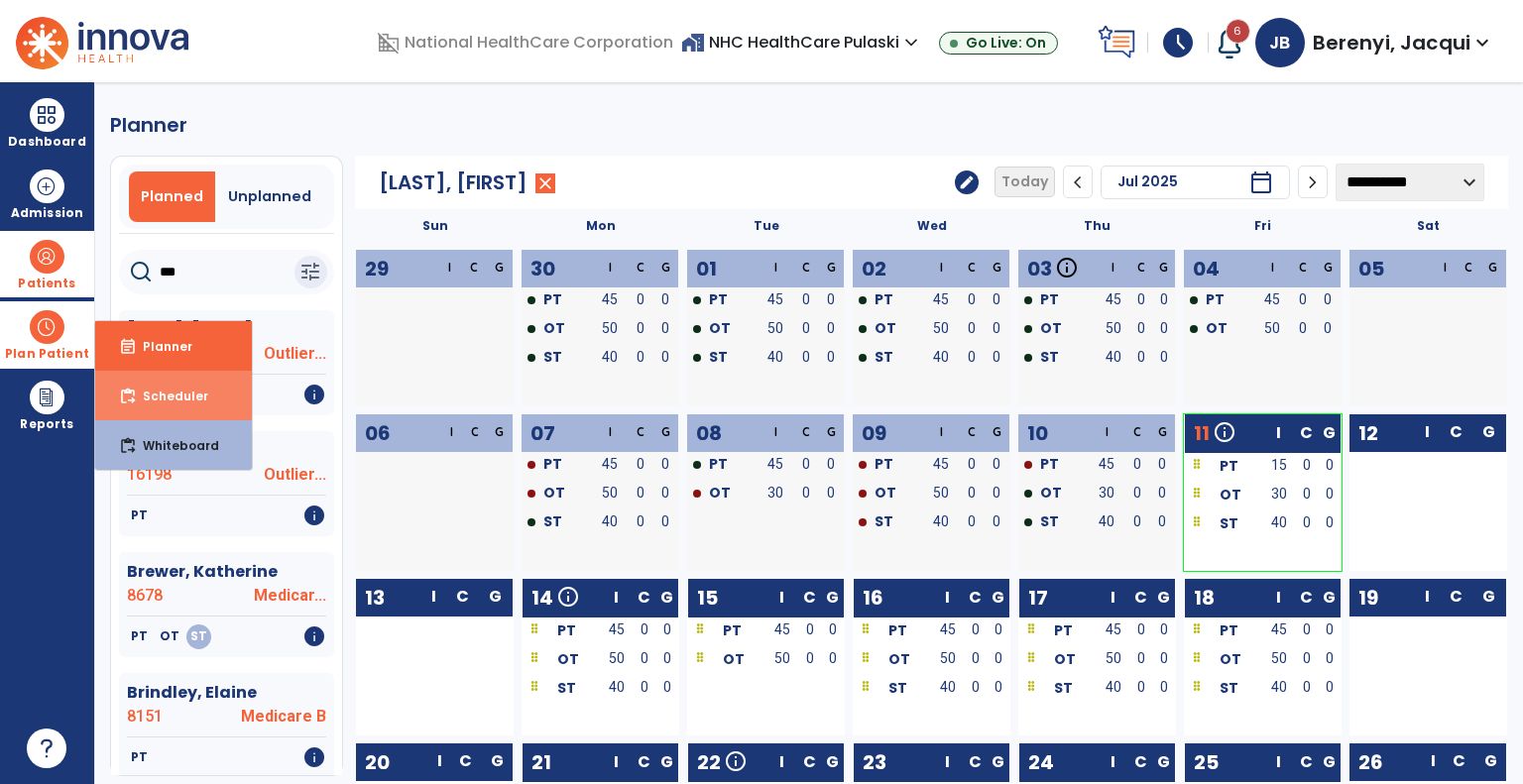 click on "content_paste_go  Scheduler" at bounding box center (174, 395) 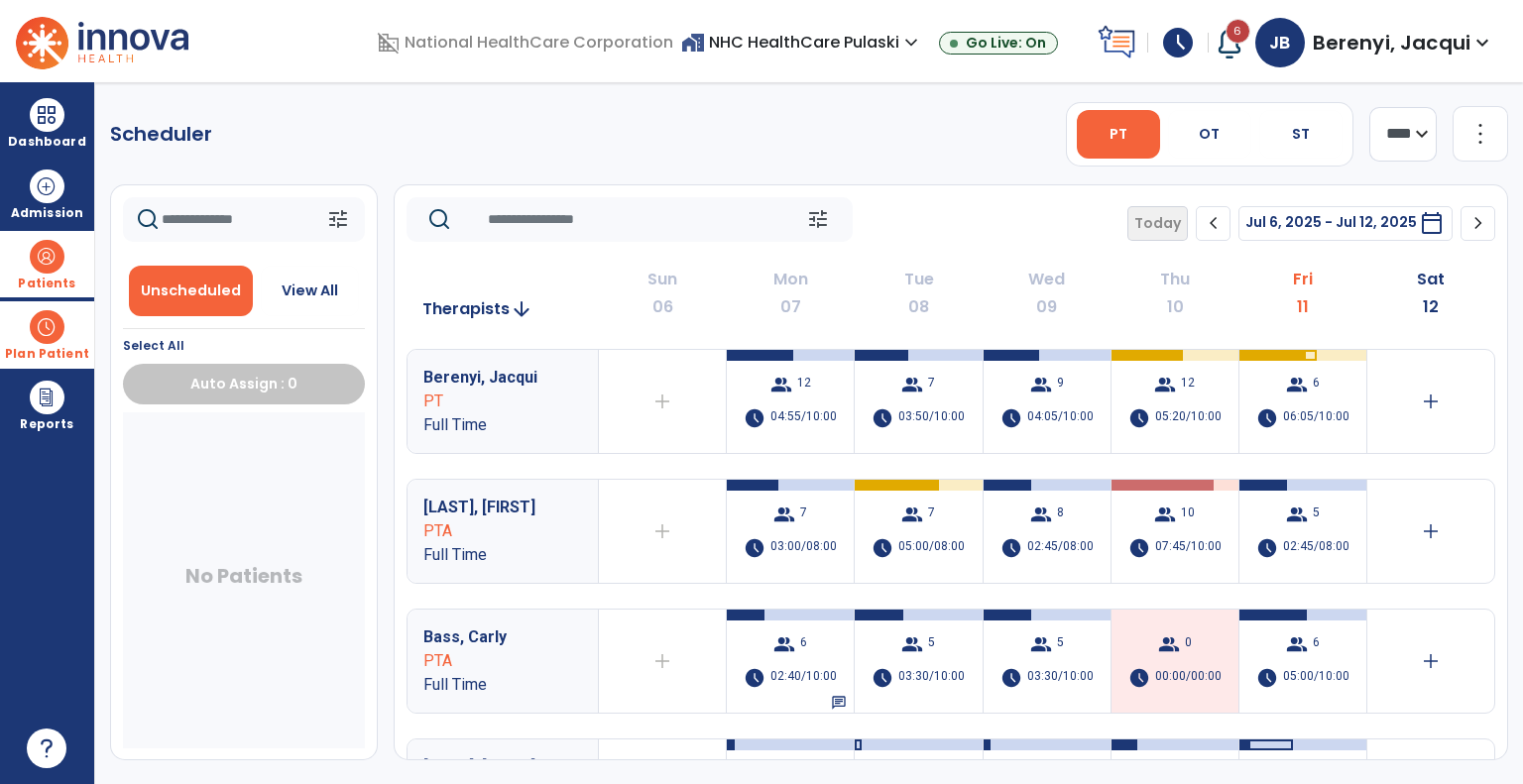 click on "chevron_right" 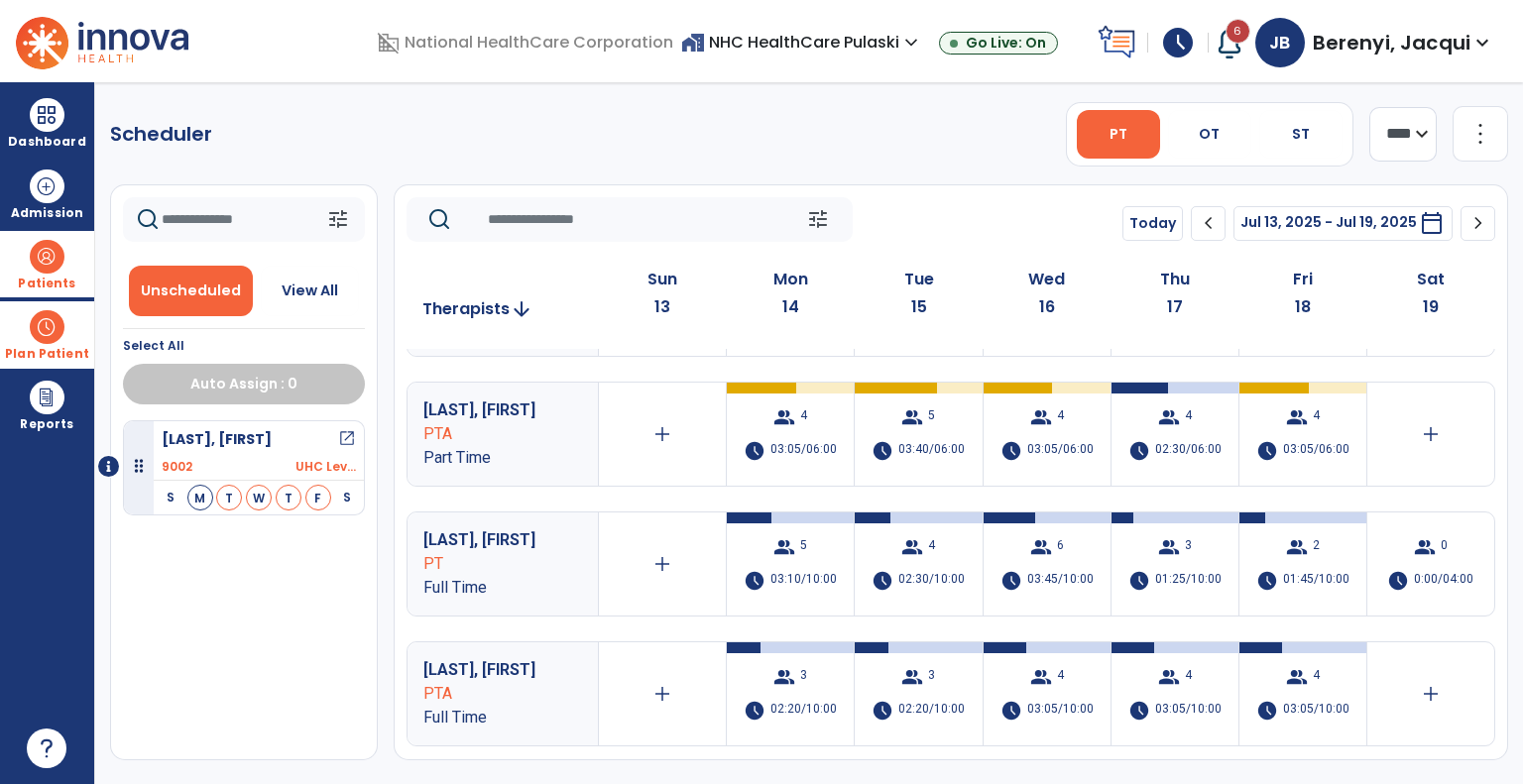 scroll, scrollTop: 361, scrollLeft: 0, axis: vertical 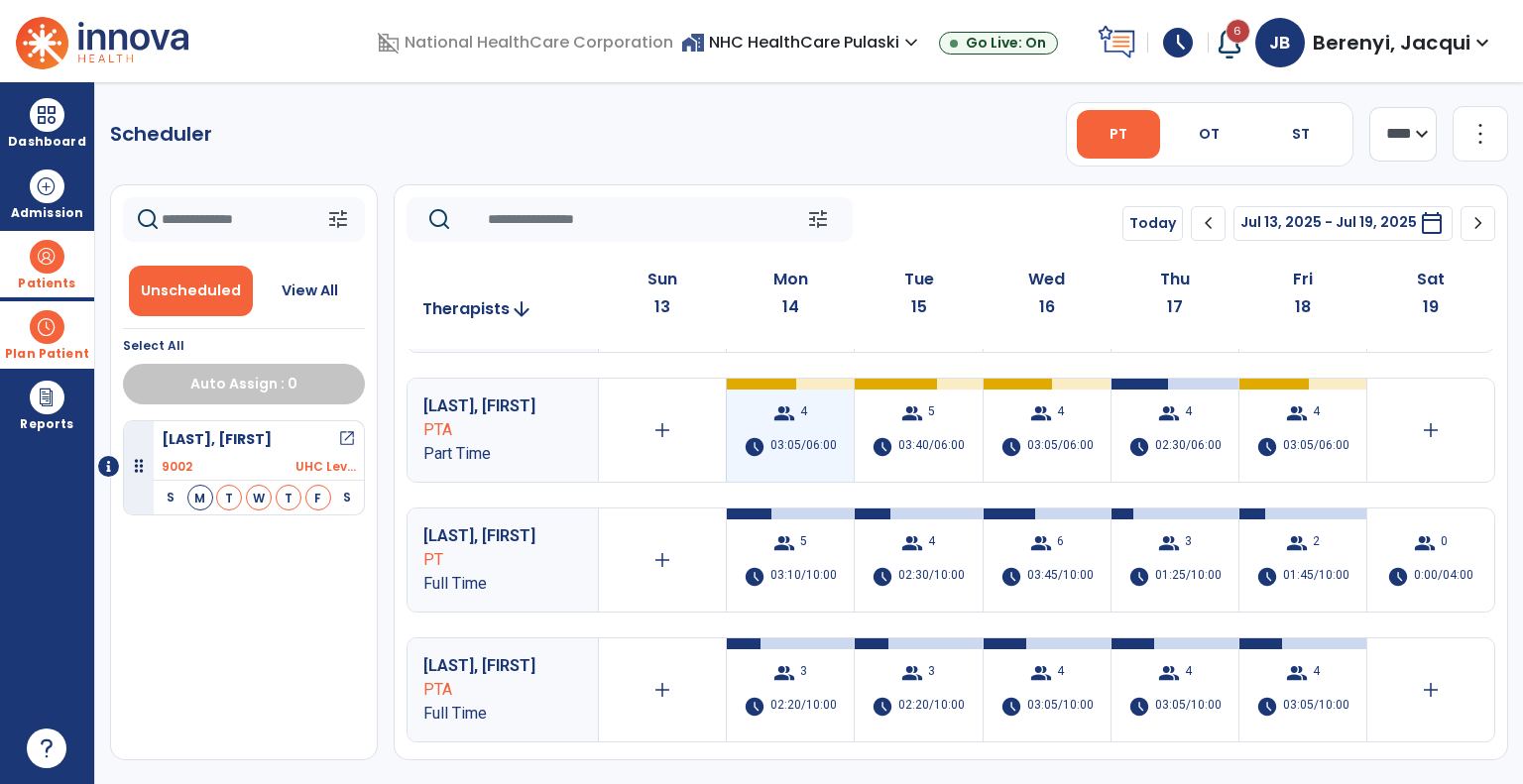 click on "03:05/06:00" at bounding box center (803, 447) 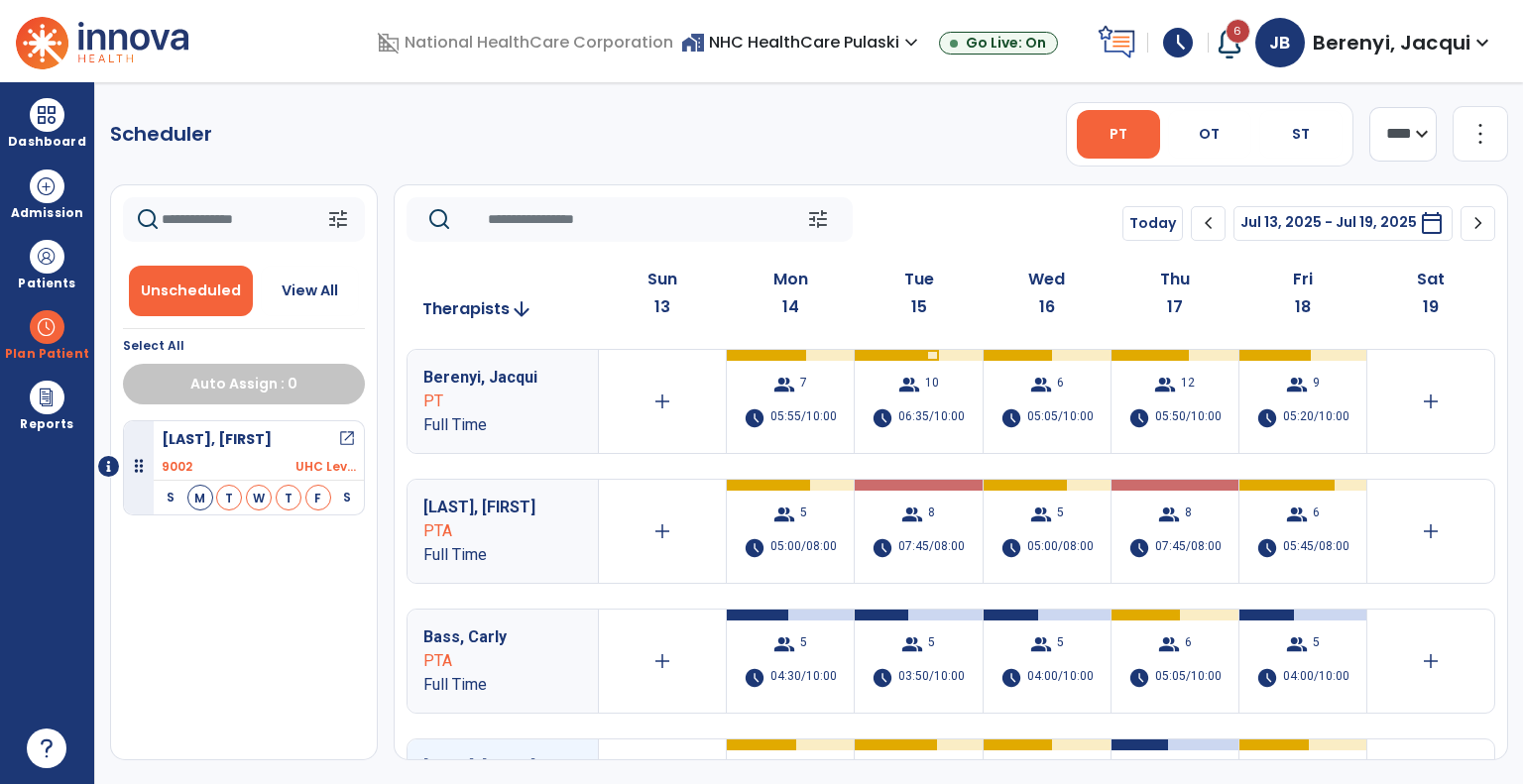 scroll, scrollTop: 0, scrollLeft: 0, axis: both 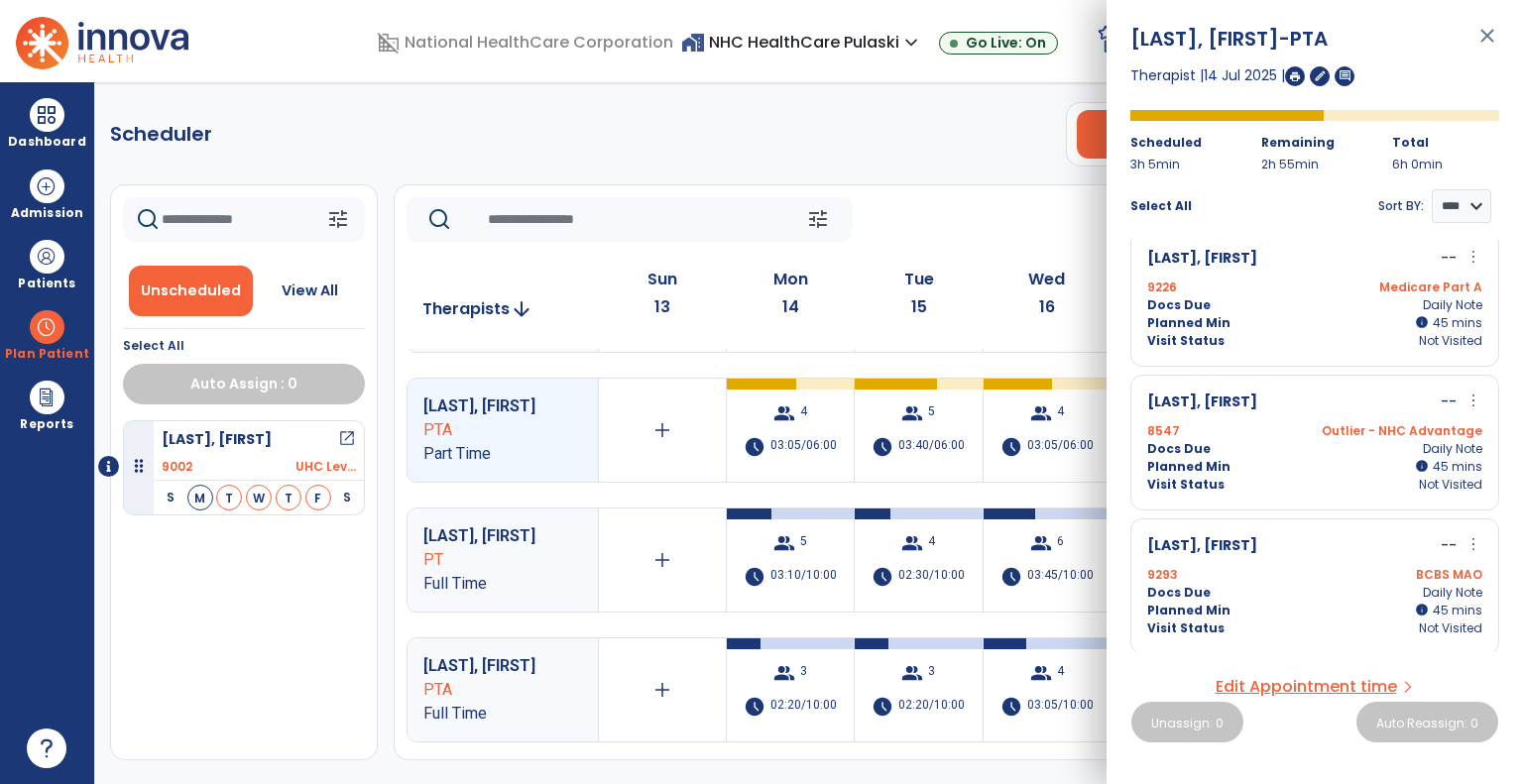click on "close" at bounding box center (1487, 45) 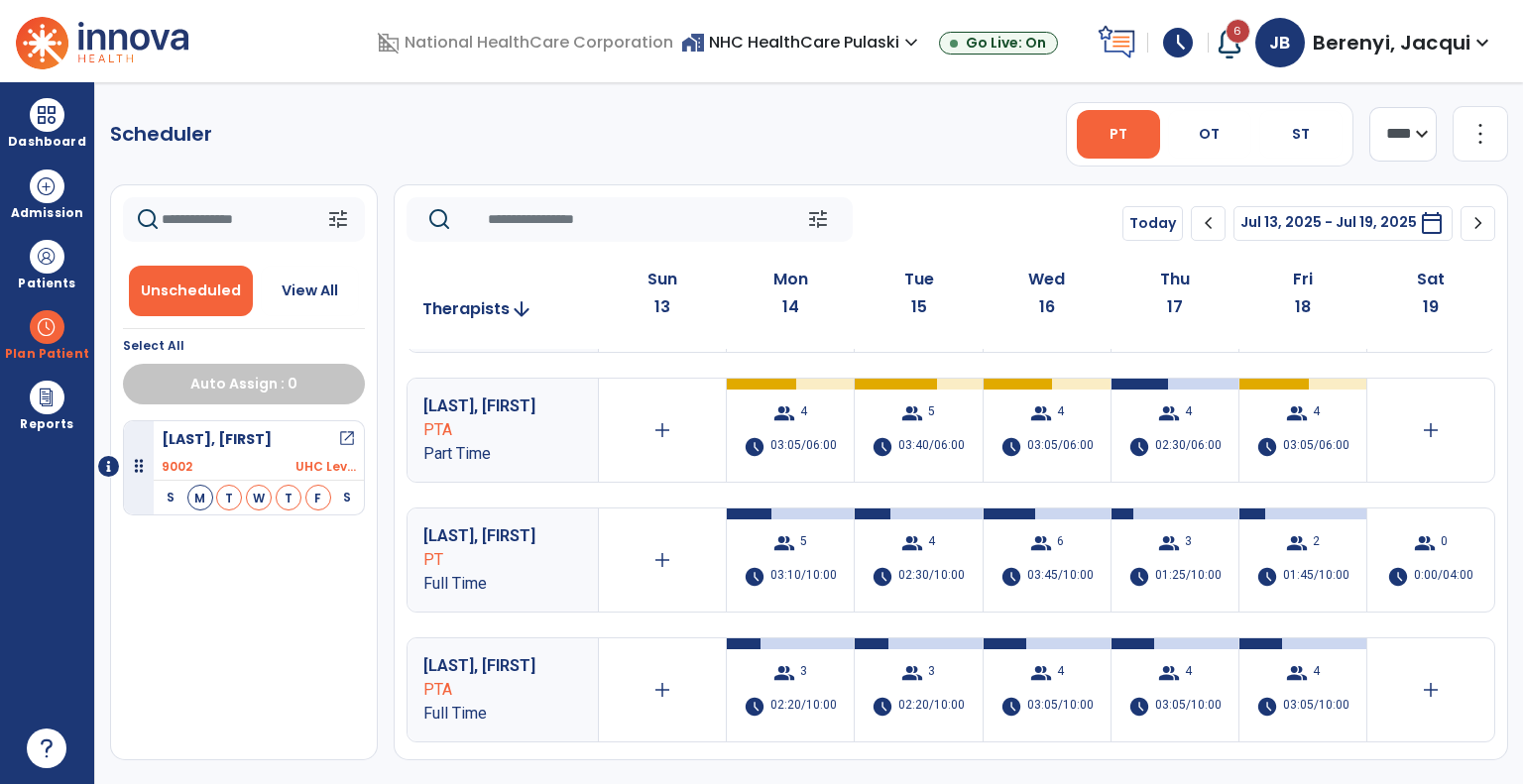 click 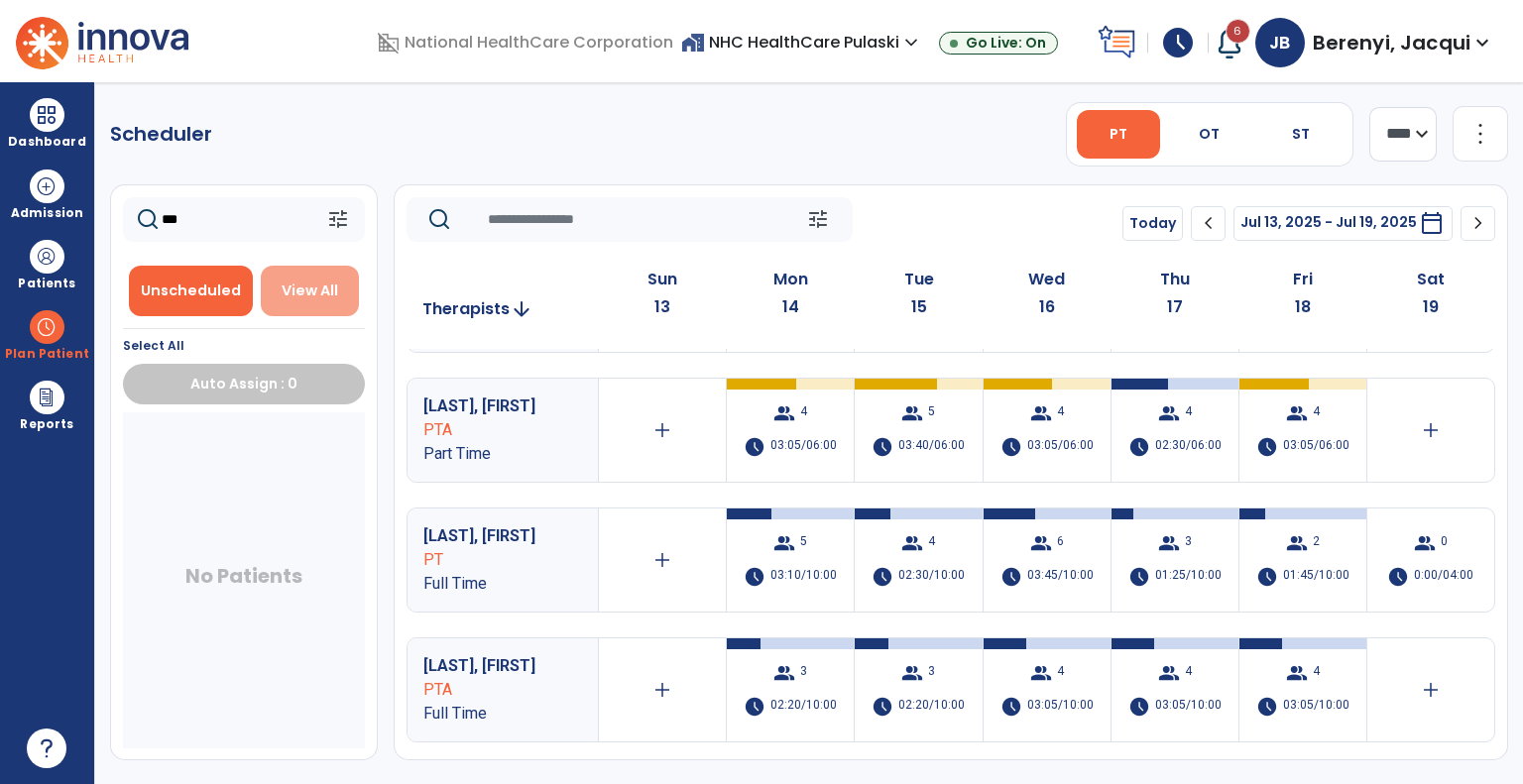 type on "***" 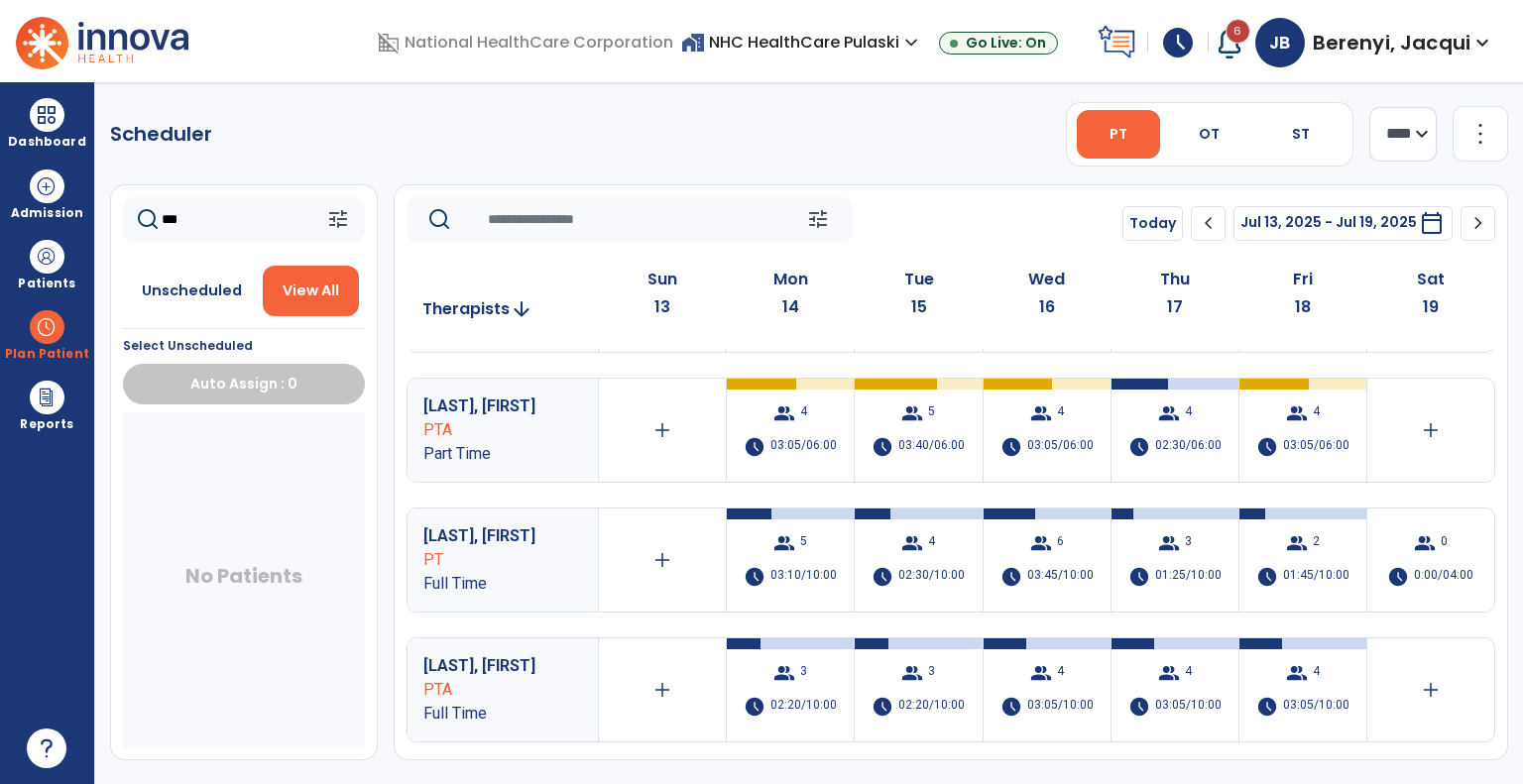 click on "***" 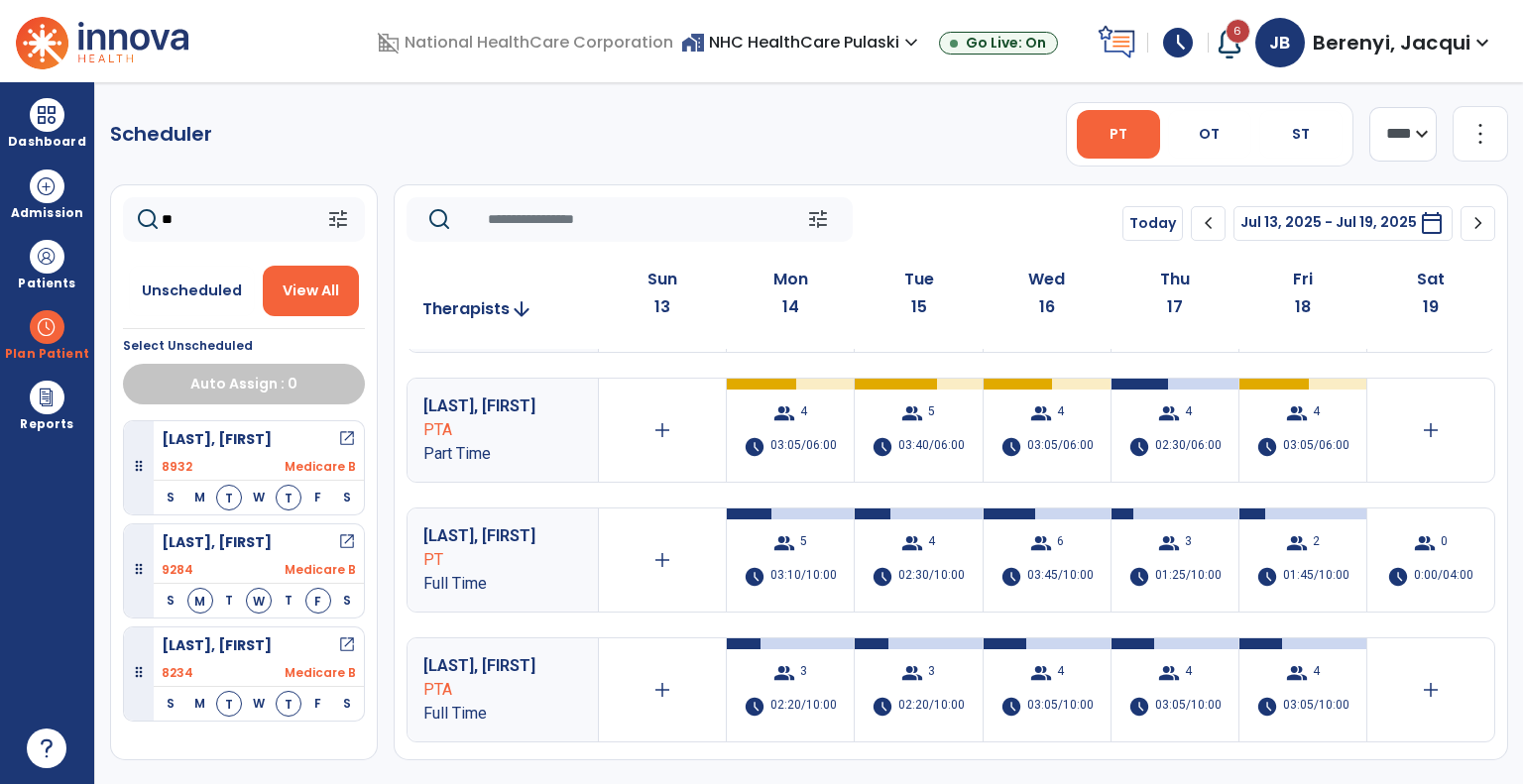 type on "*" 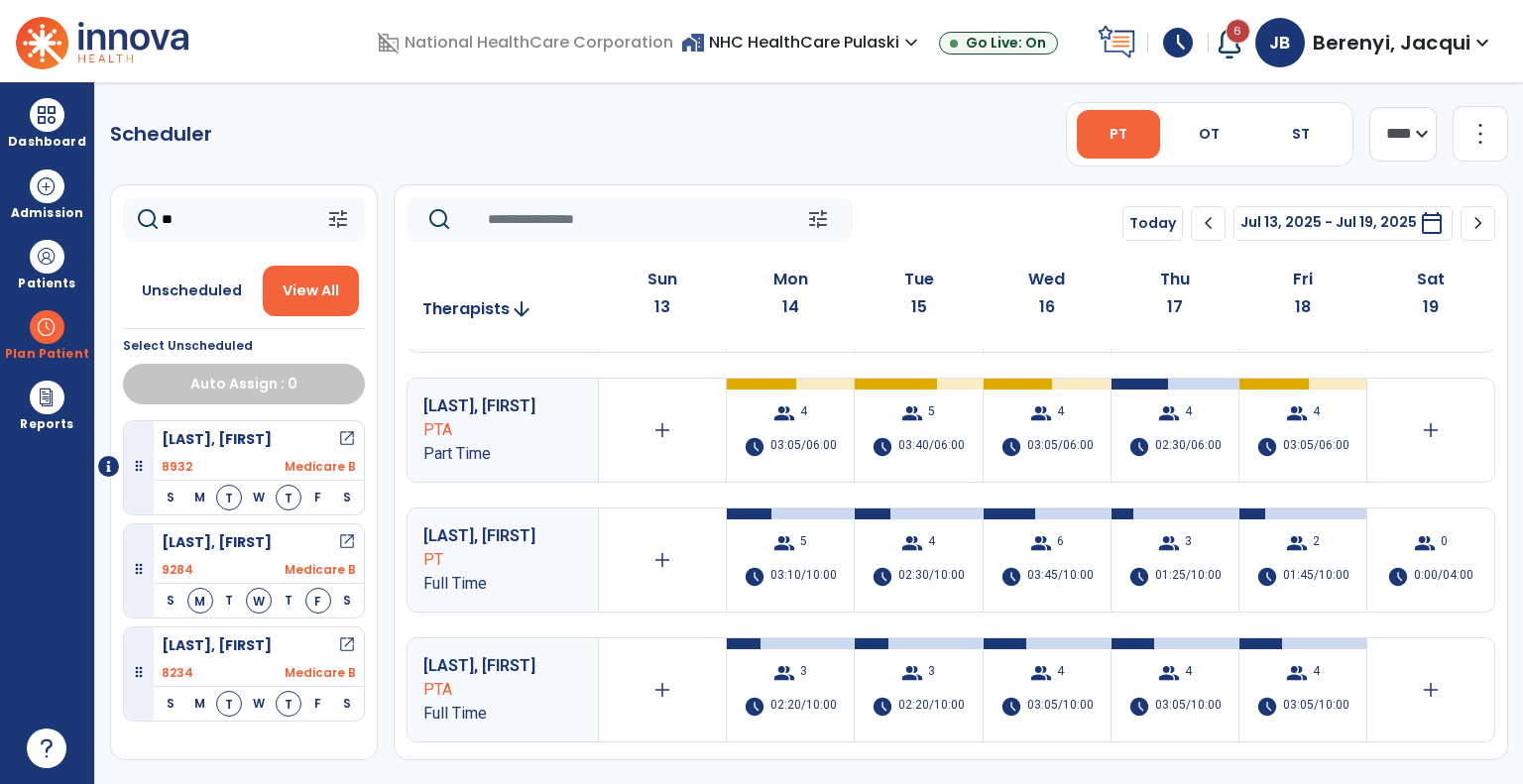 type on "*" 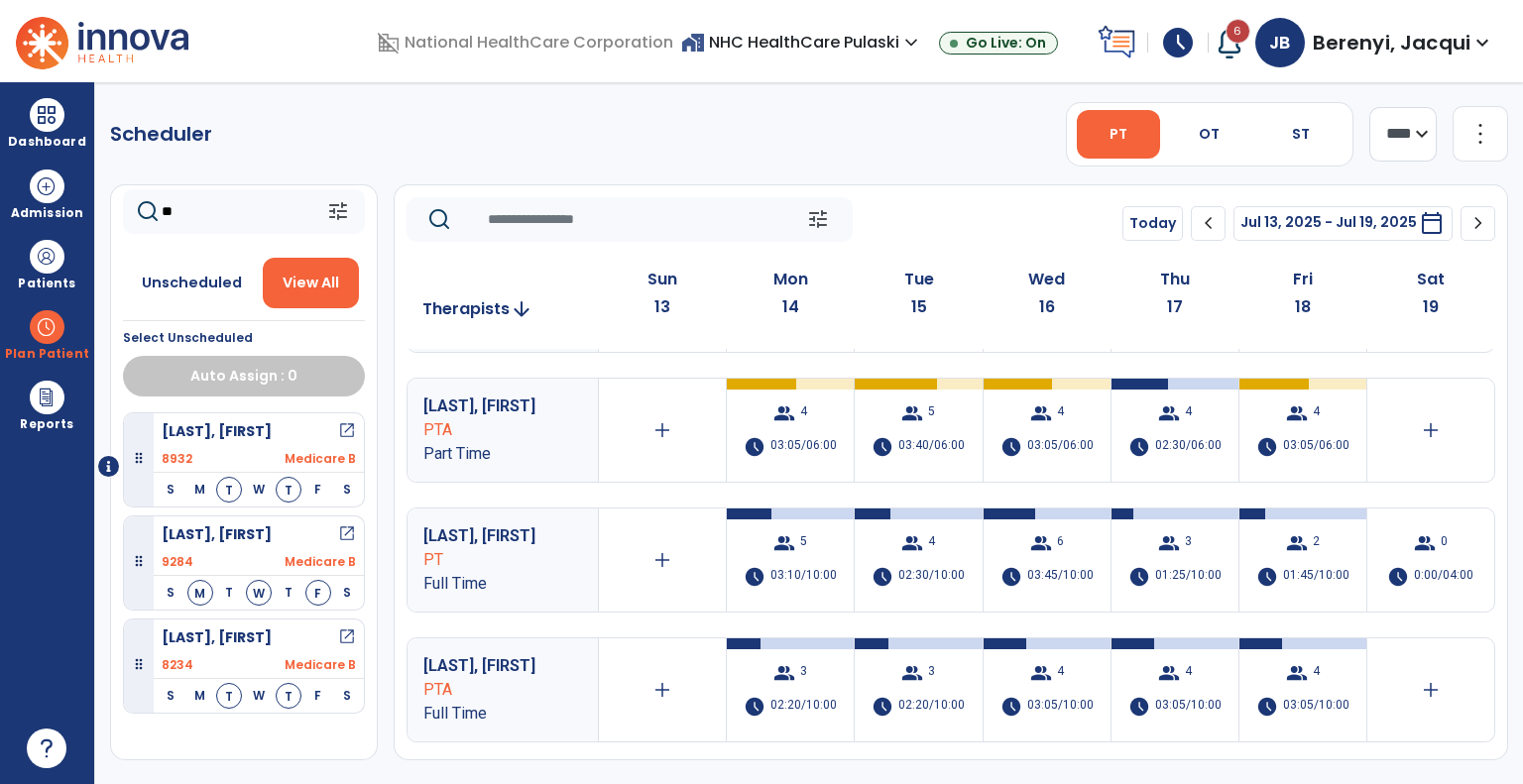 type on "*" 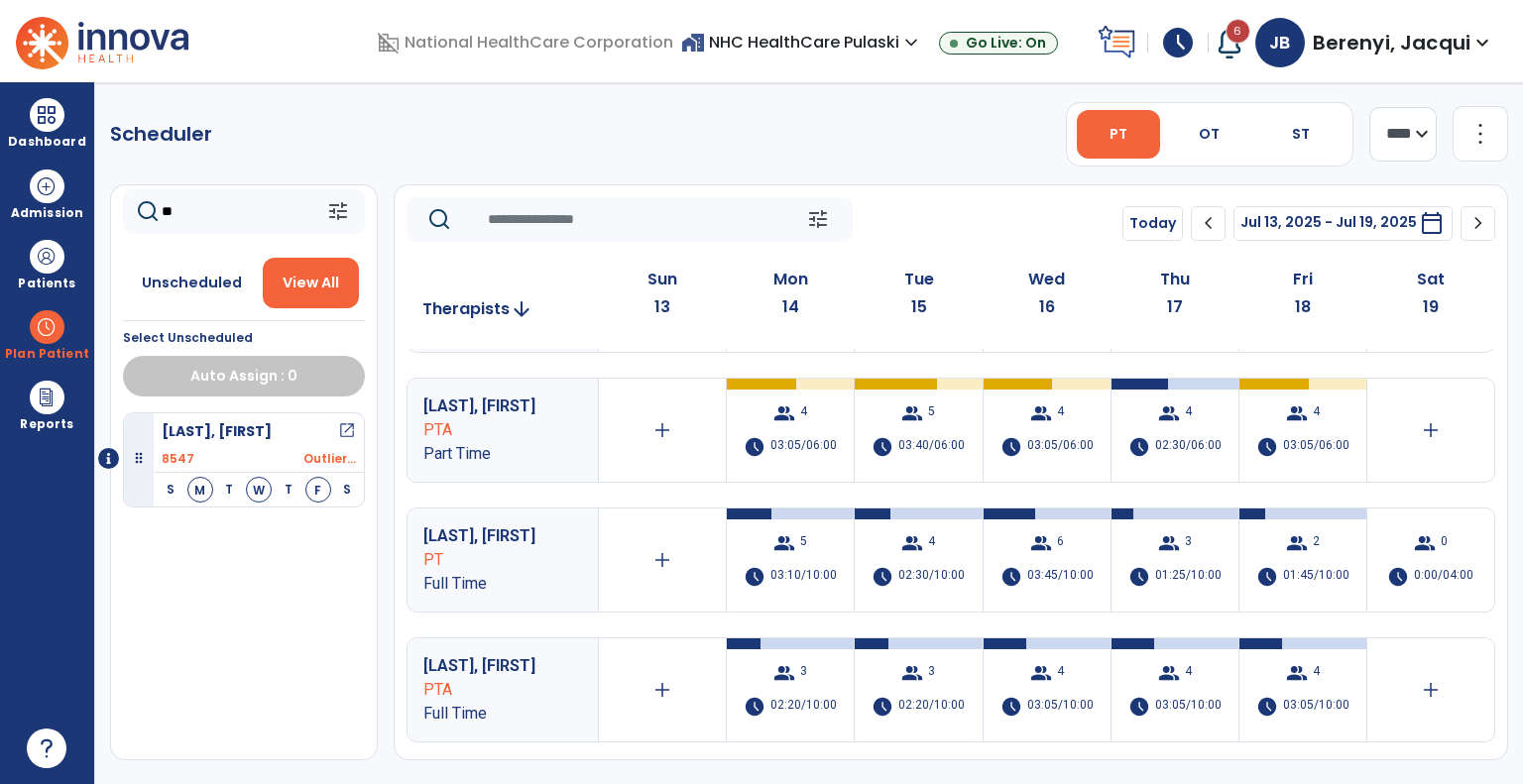 type on "*" 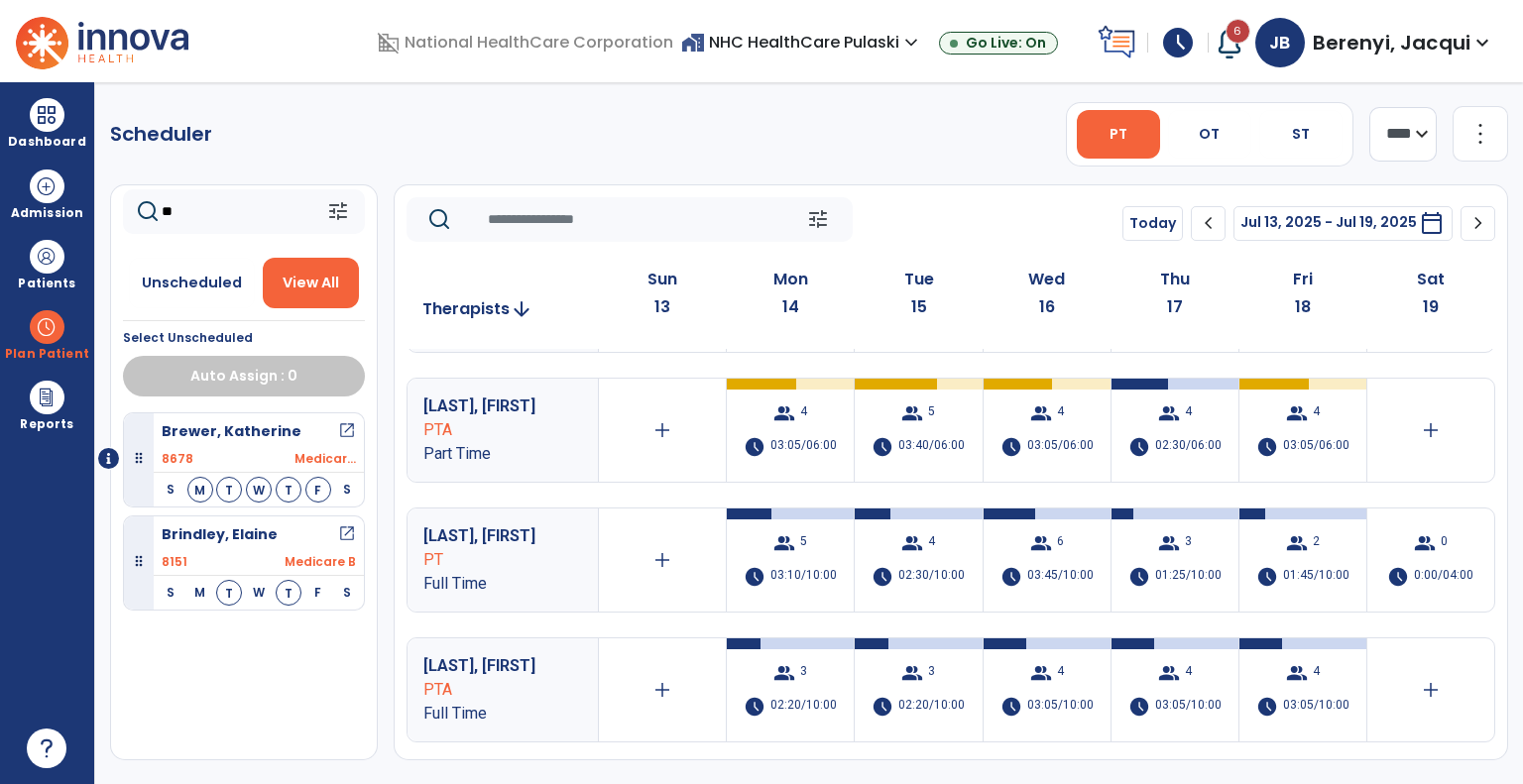 type on "*" 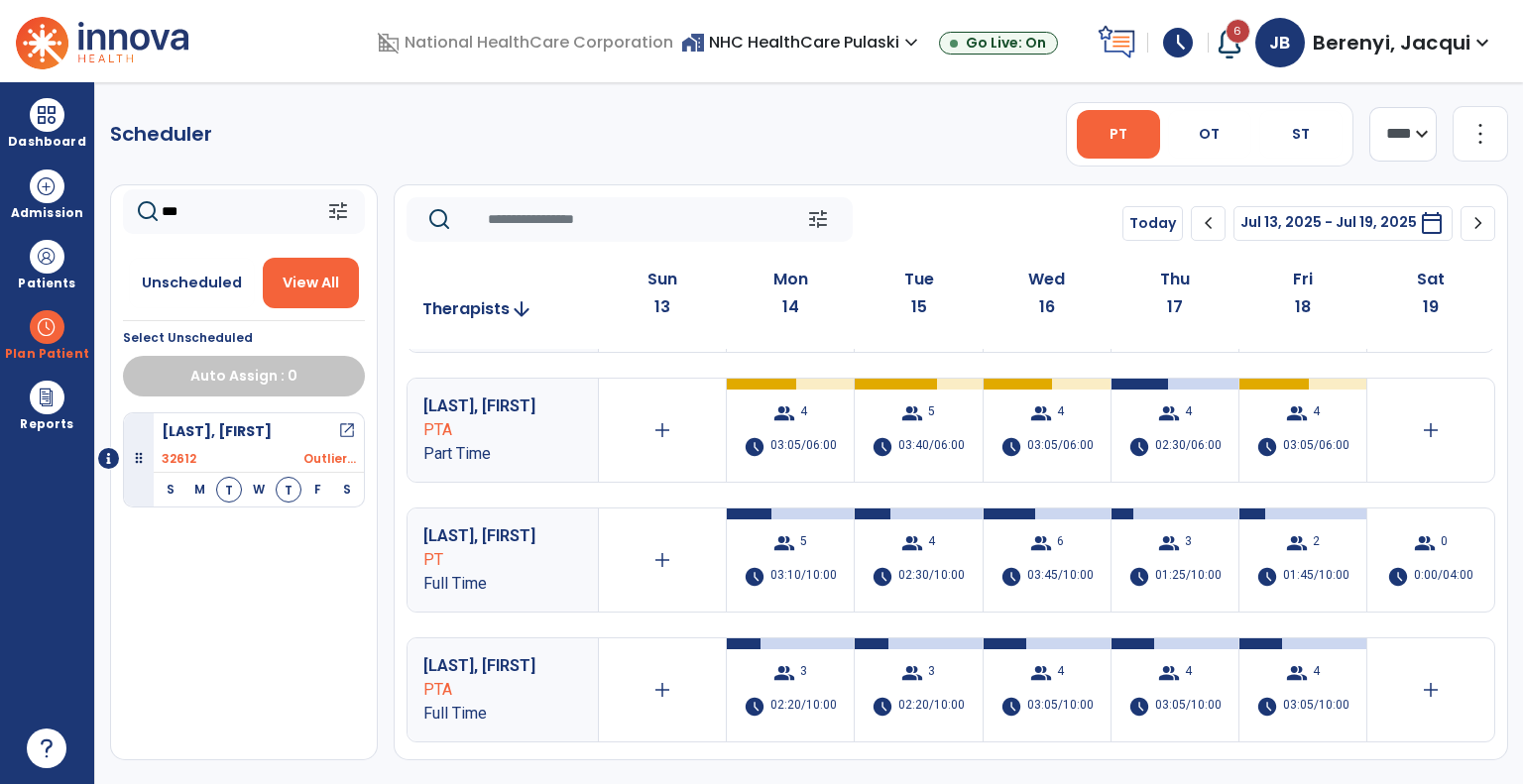 type on "***" 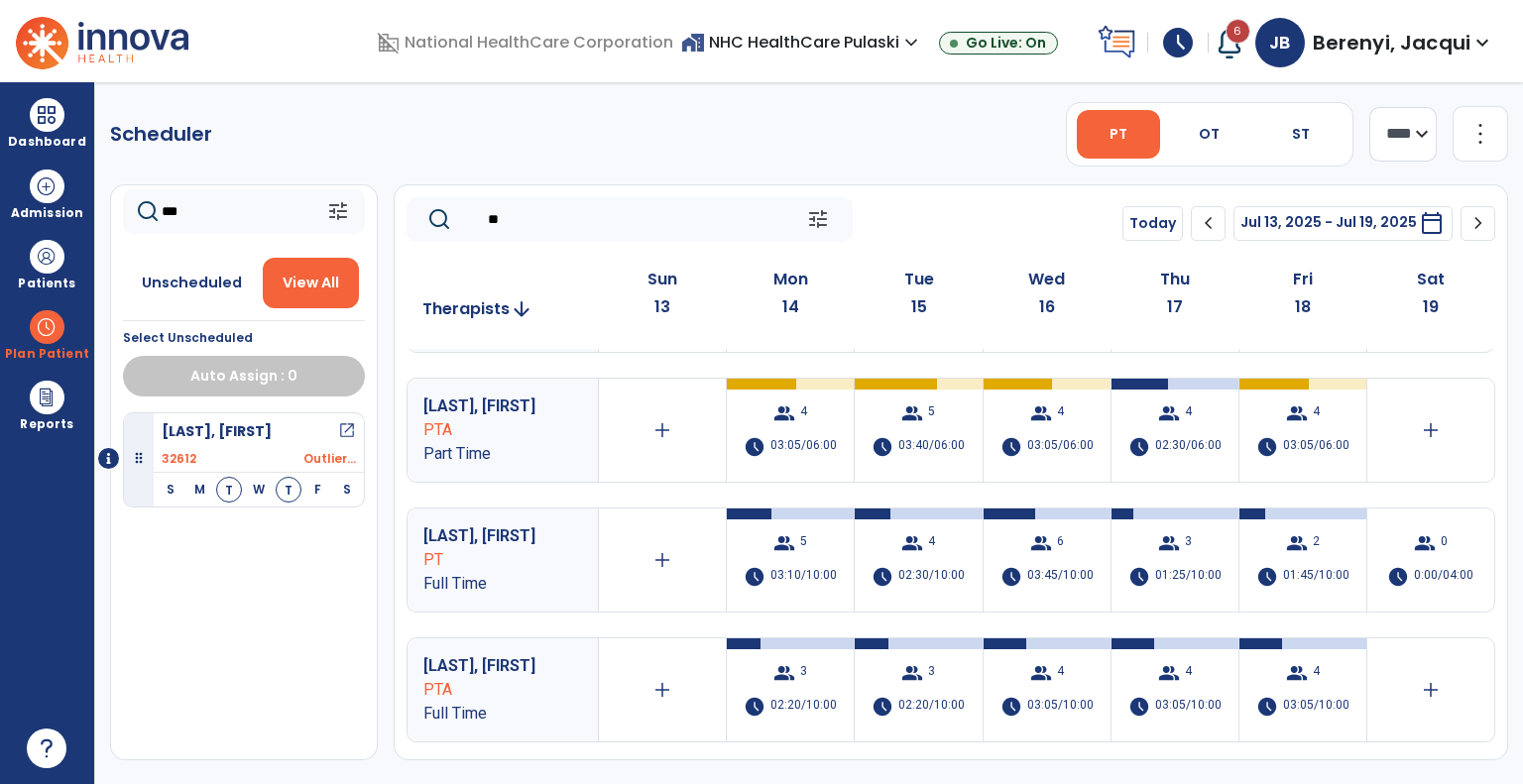 scroll, scrollTop: 0, scrollLeft: 0, axis: both 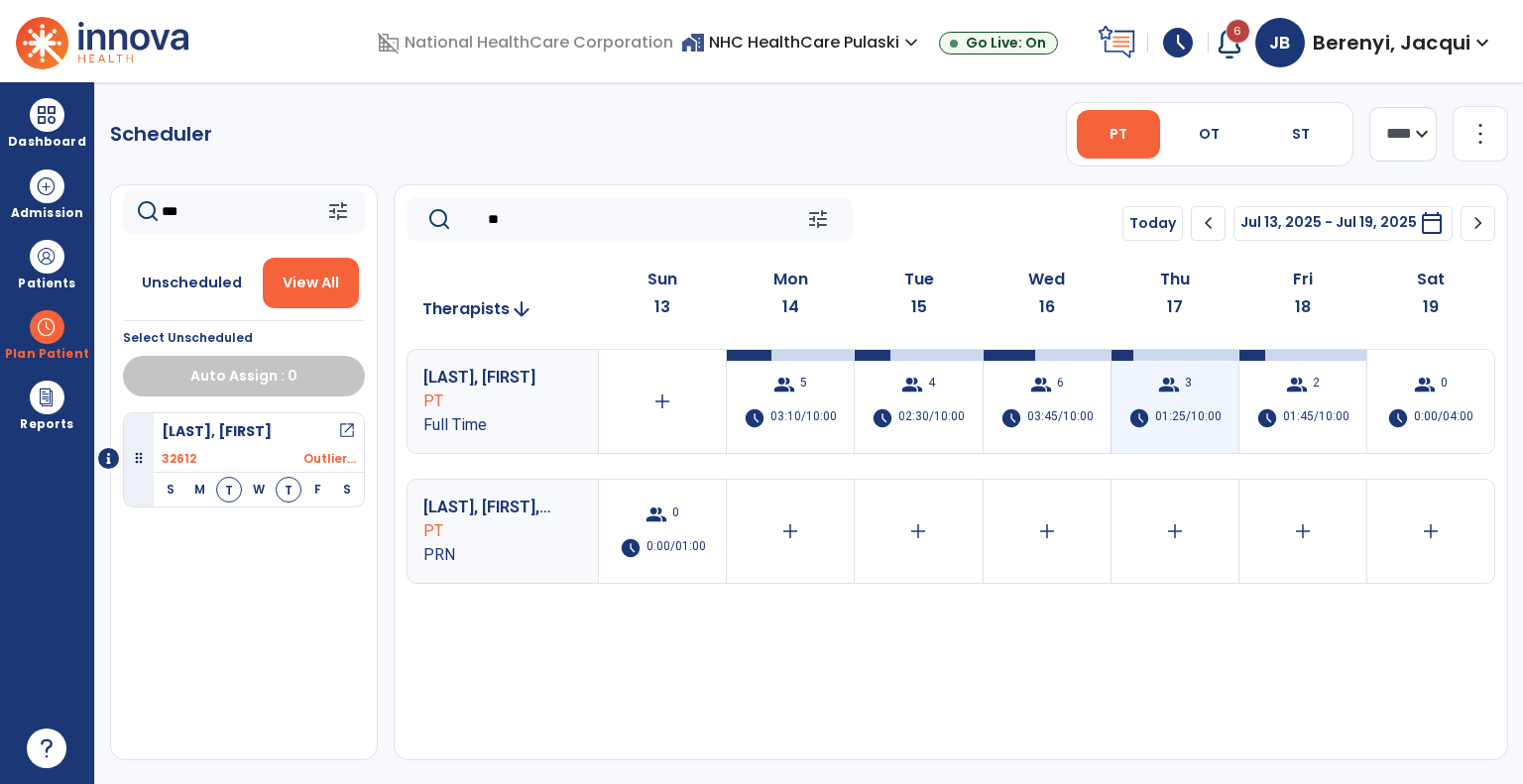 type on "**" 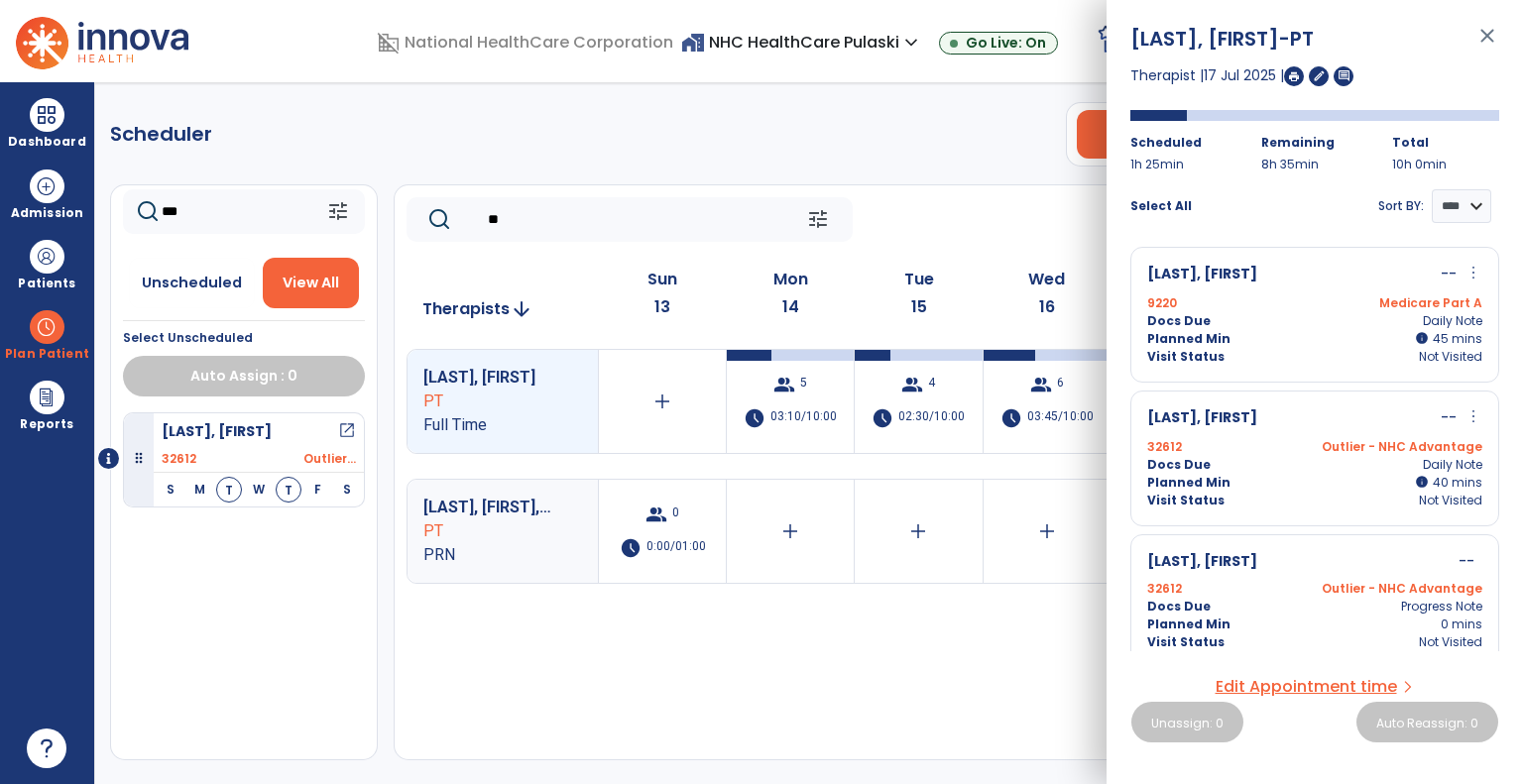 click on "more_vert" at bounding box center [1473, 416] 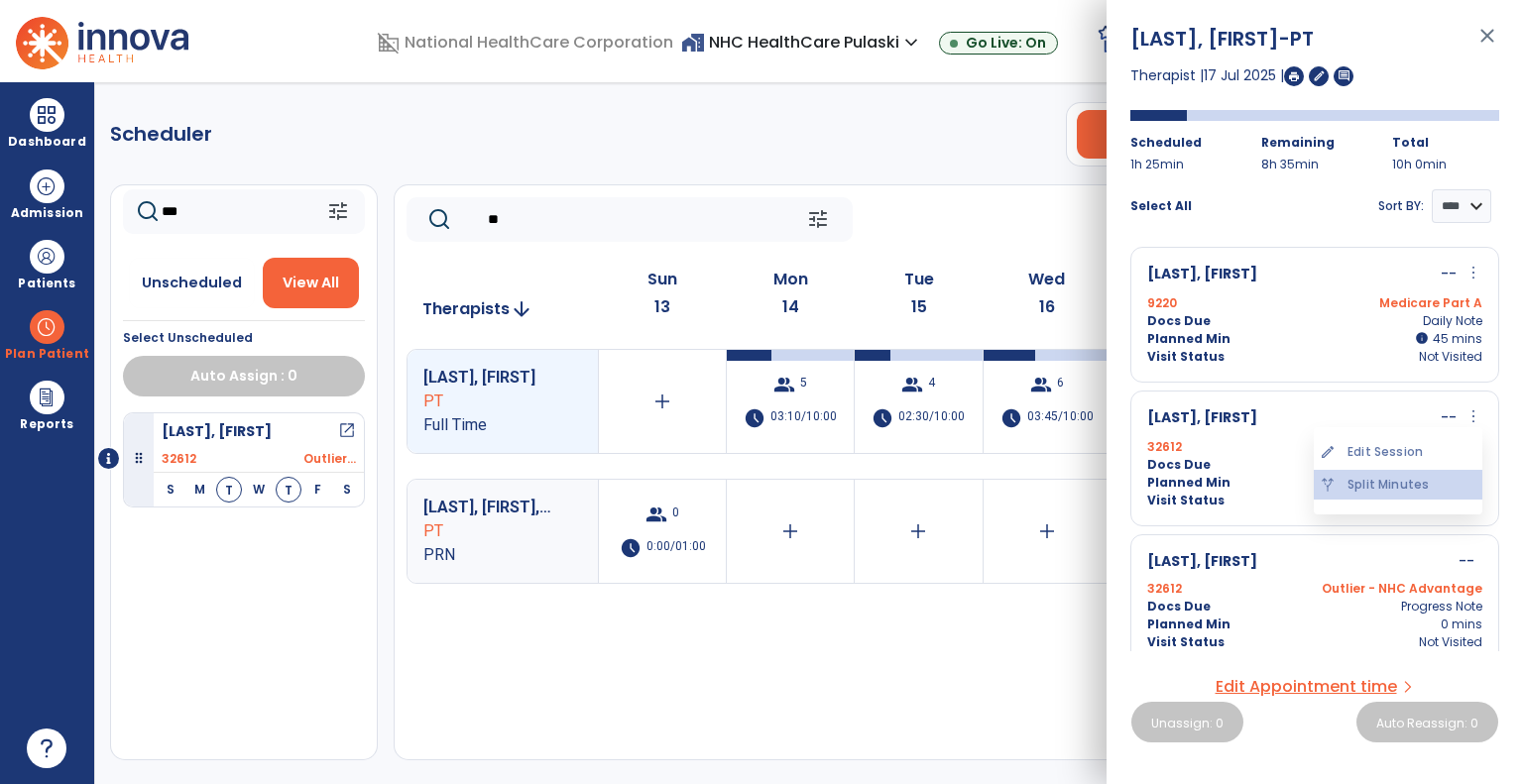 click on "alt_route   Split Minutes" at bounding box center [1398, 485] 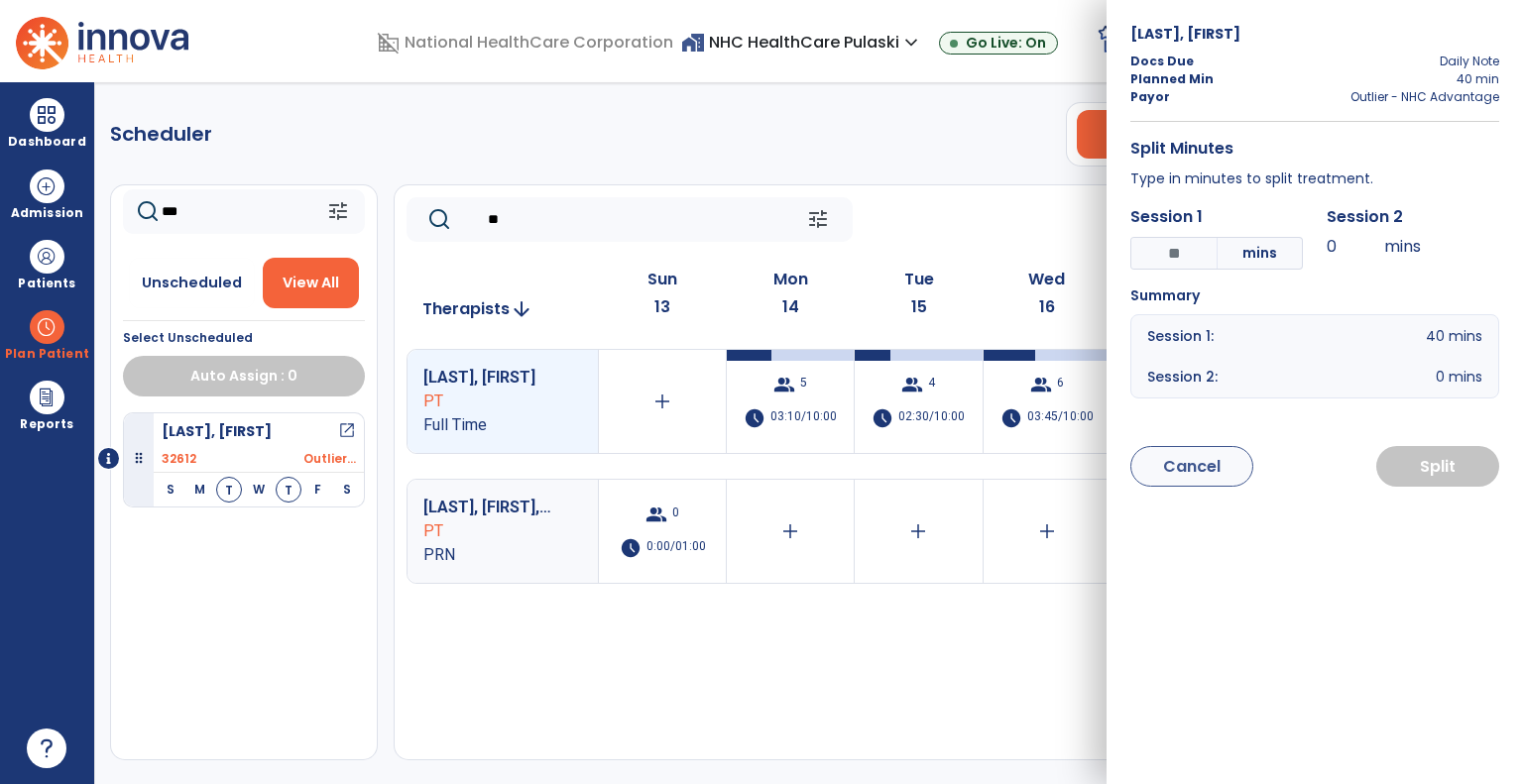 click on "*" at bounding box center (1174, 253) 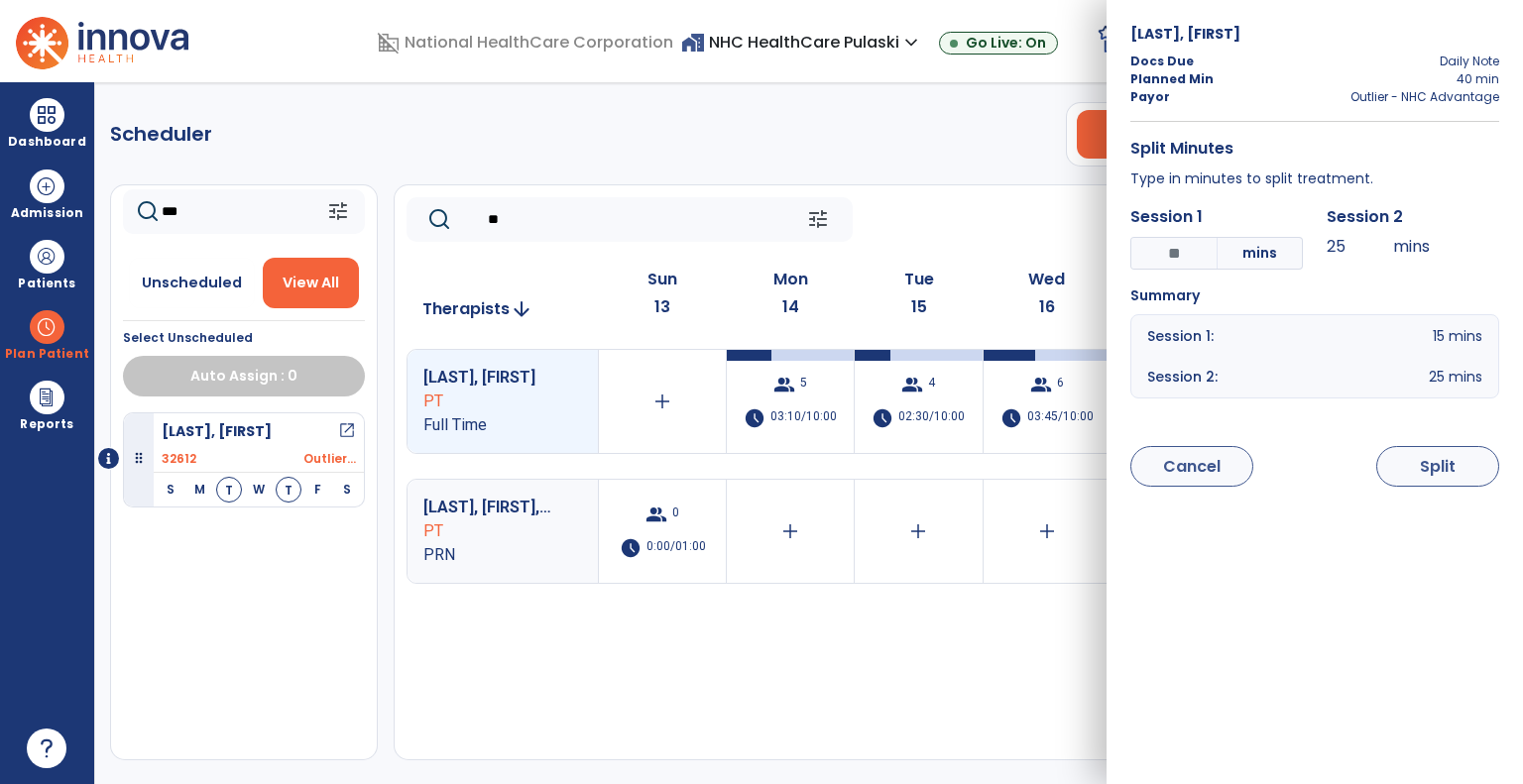 type on "***" 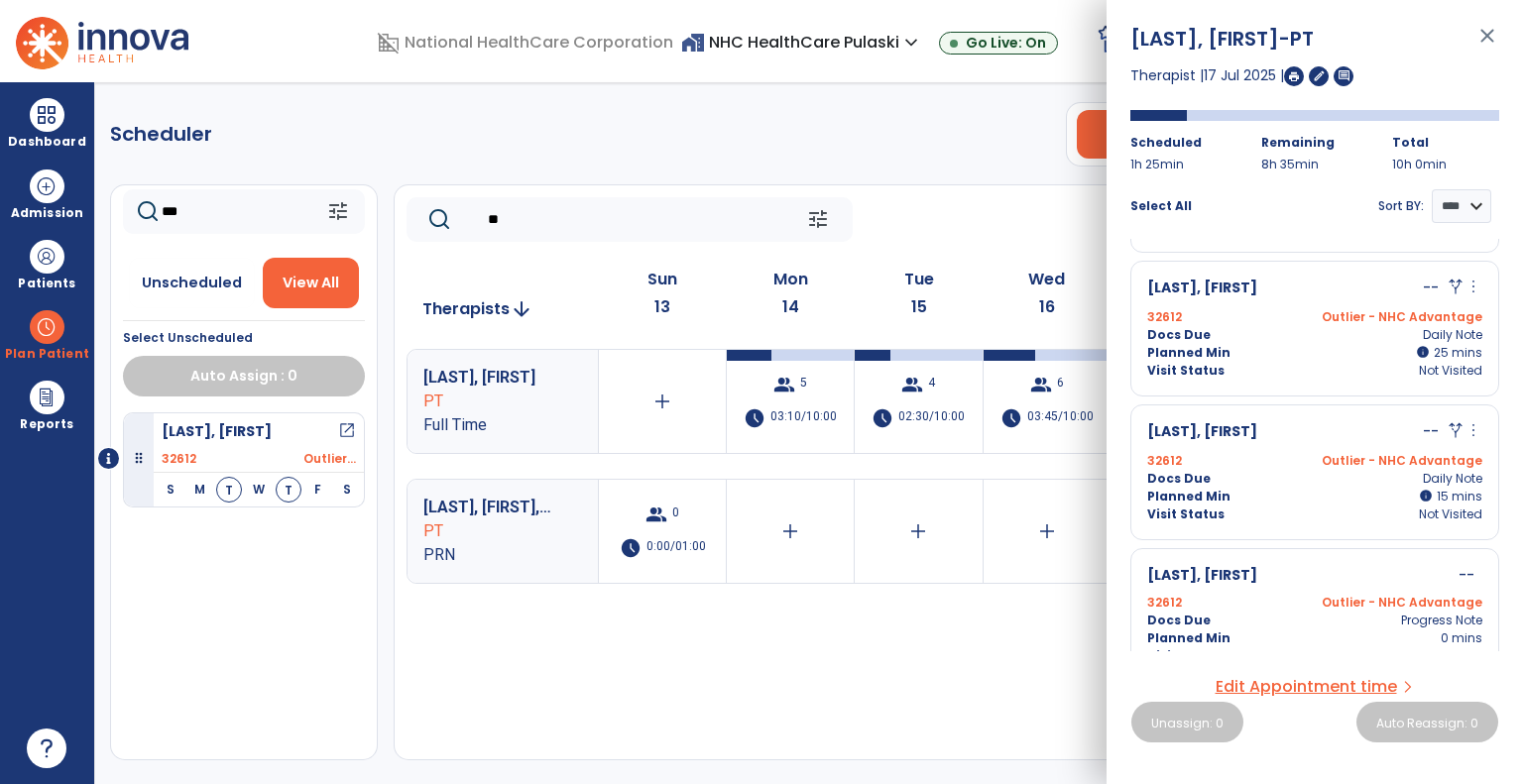 scroll, scrollTop: 158, scrollLeft: 0, axis: vertical 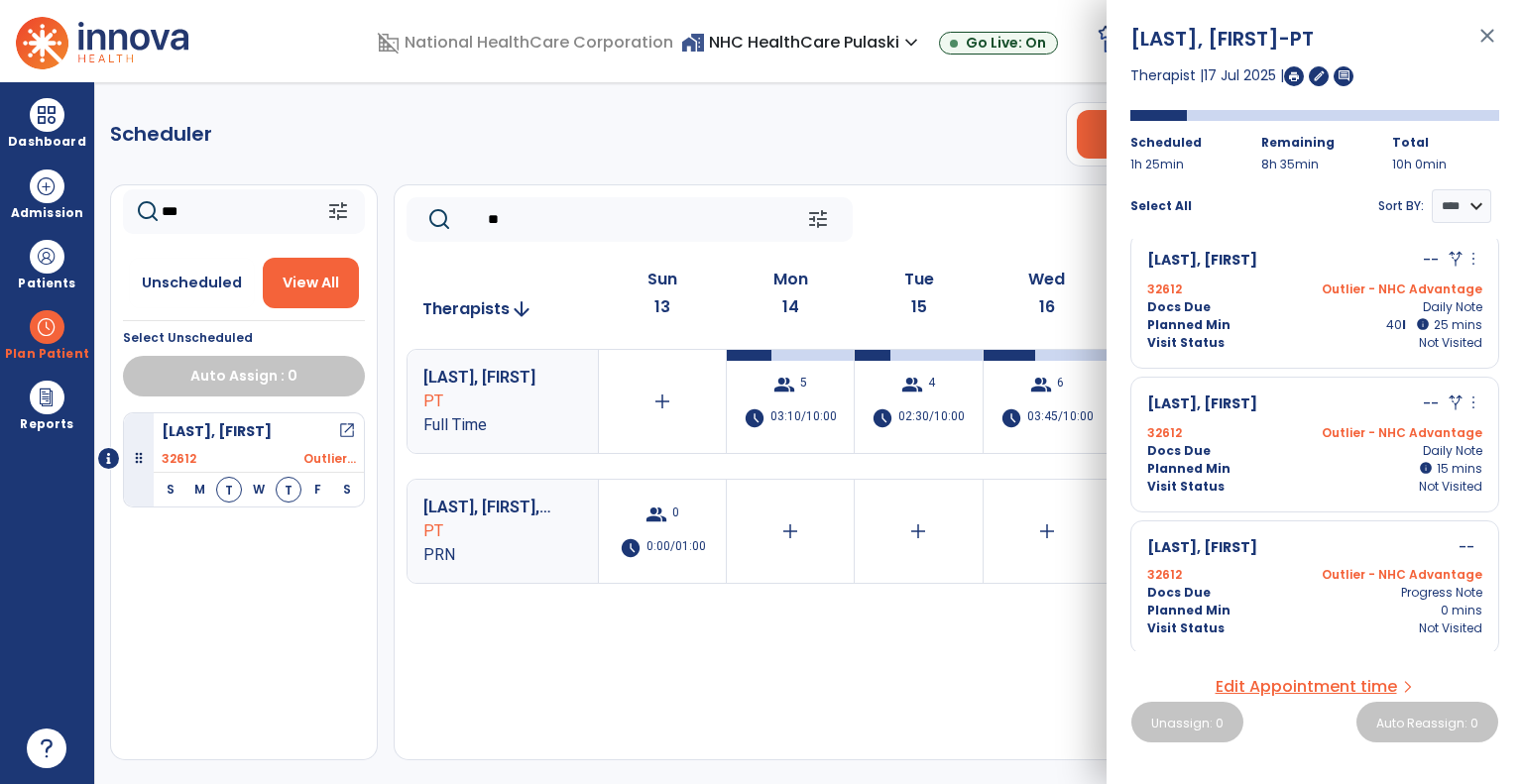click on "info" at bounding box center [1423, 324] 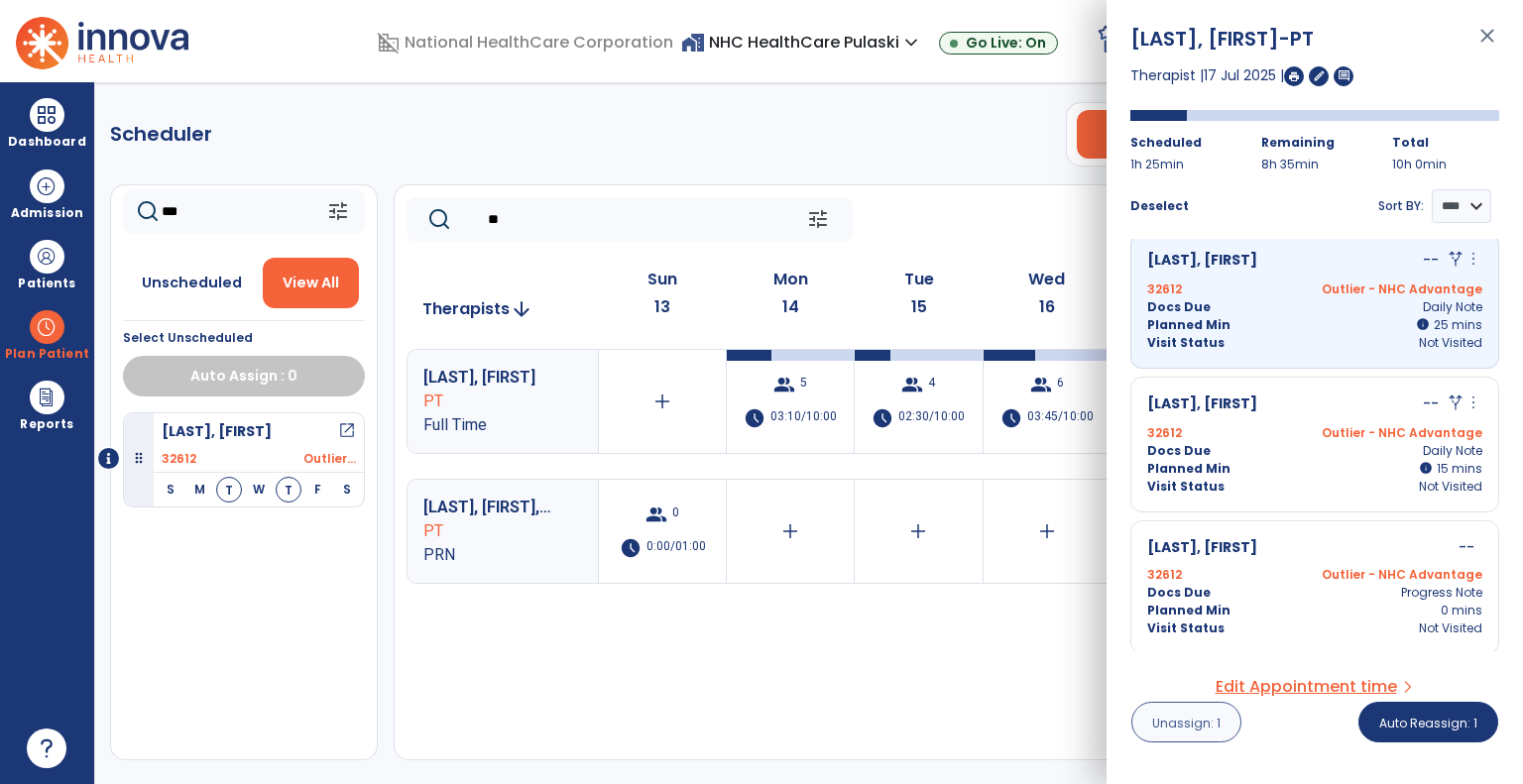 click on "Unassign: 1" at bounding box center (1186, 723) 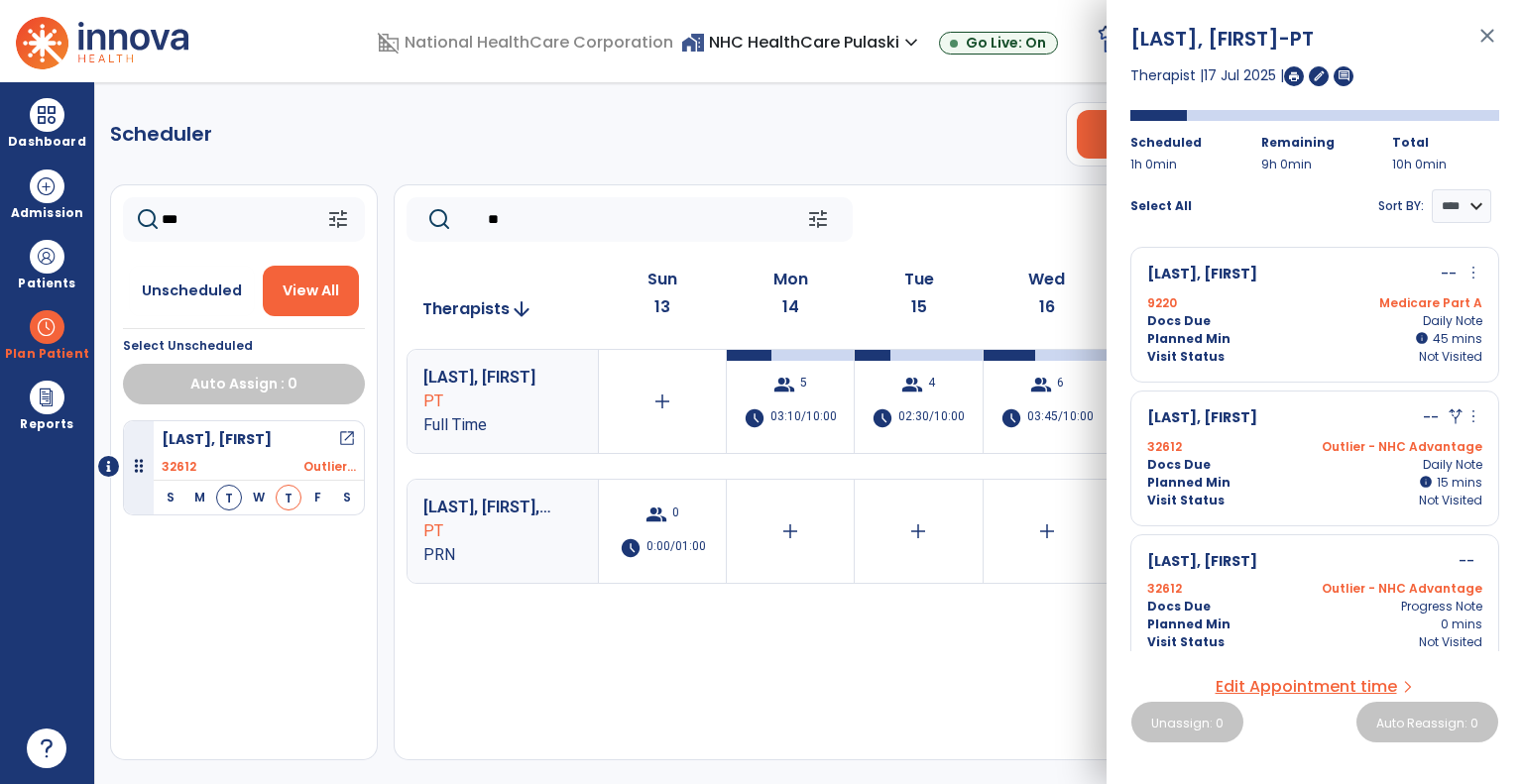 click on "close" at bounding box center [1487, 45] 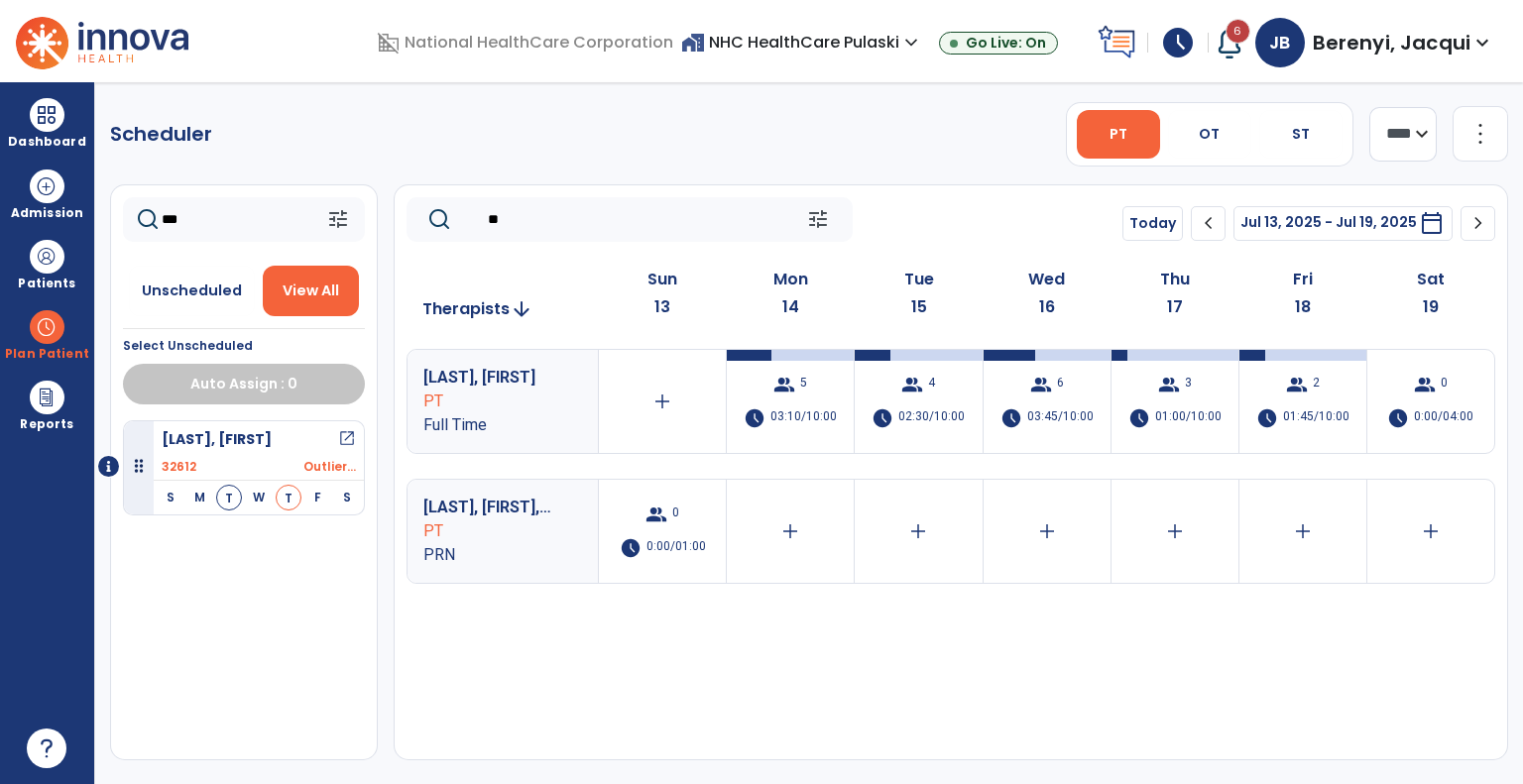 click on "***" 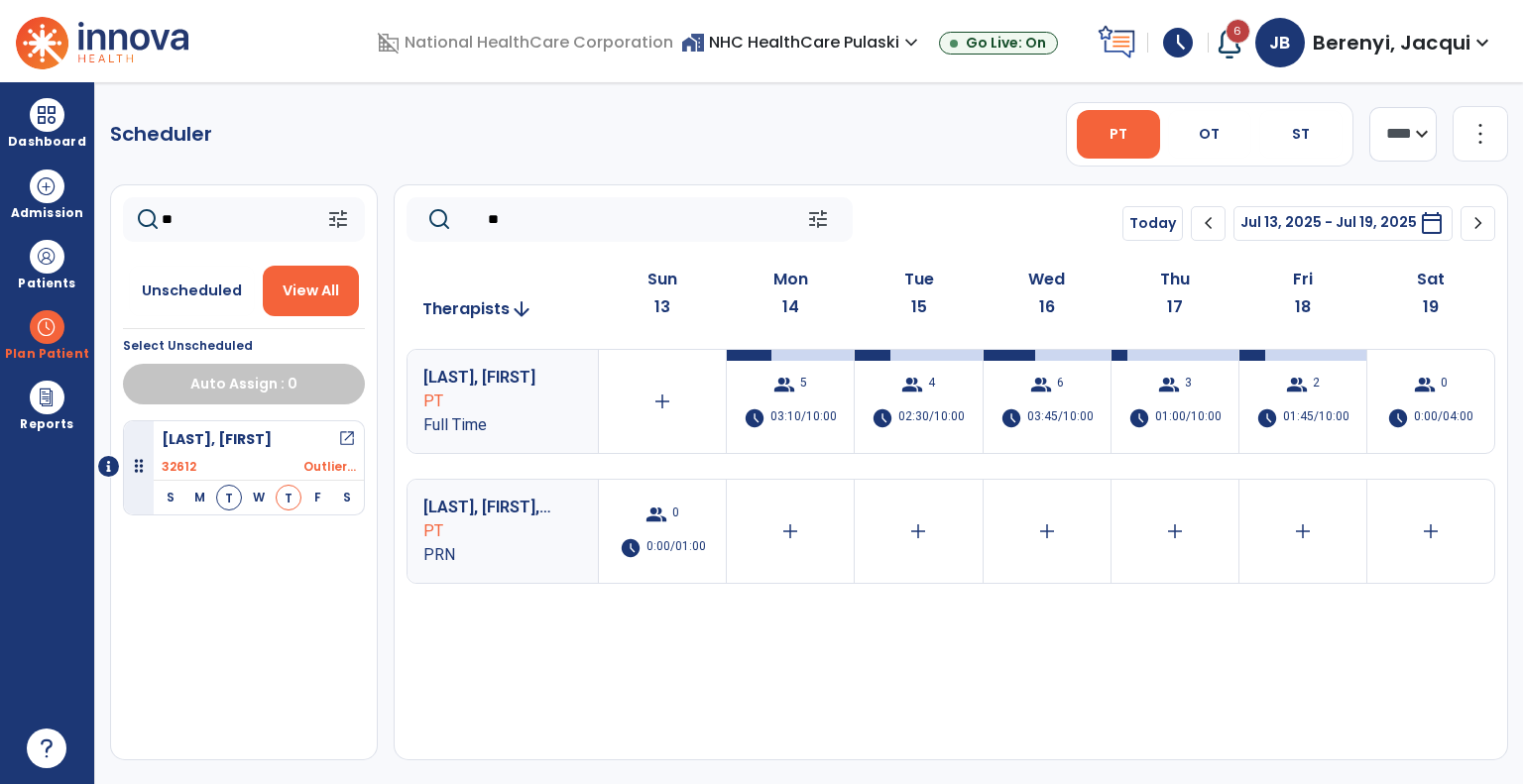 type on "*" 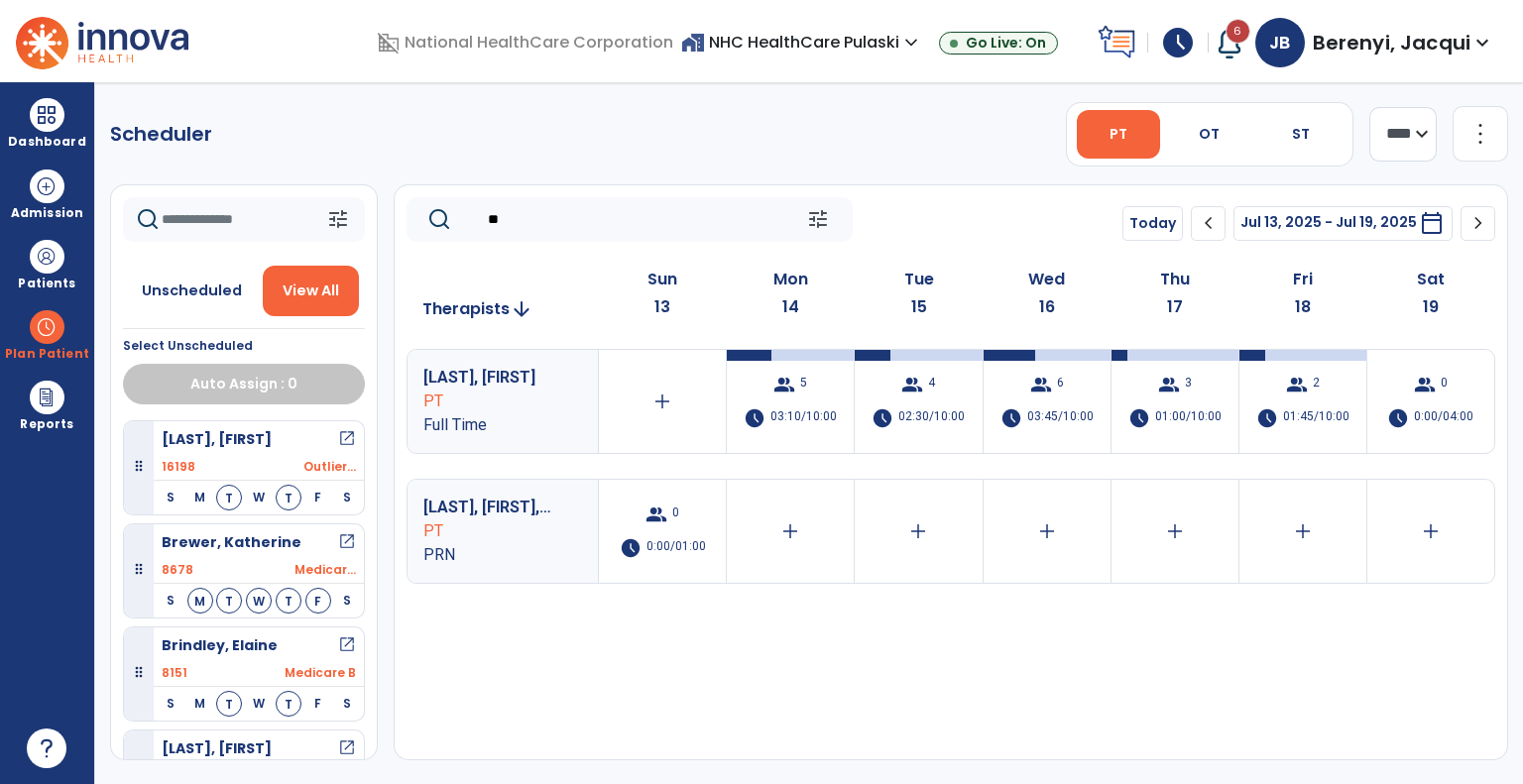 type 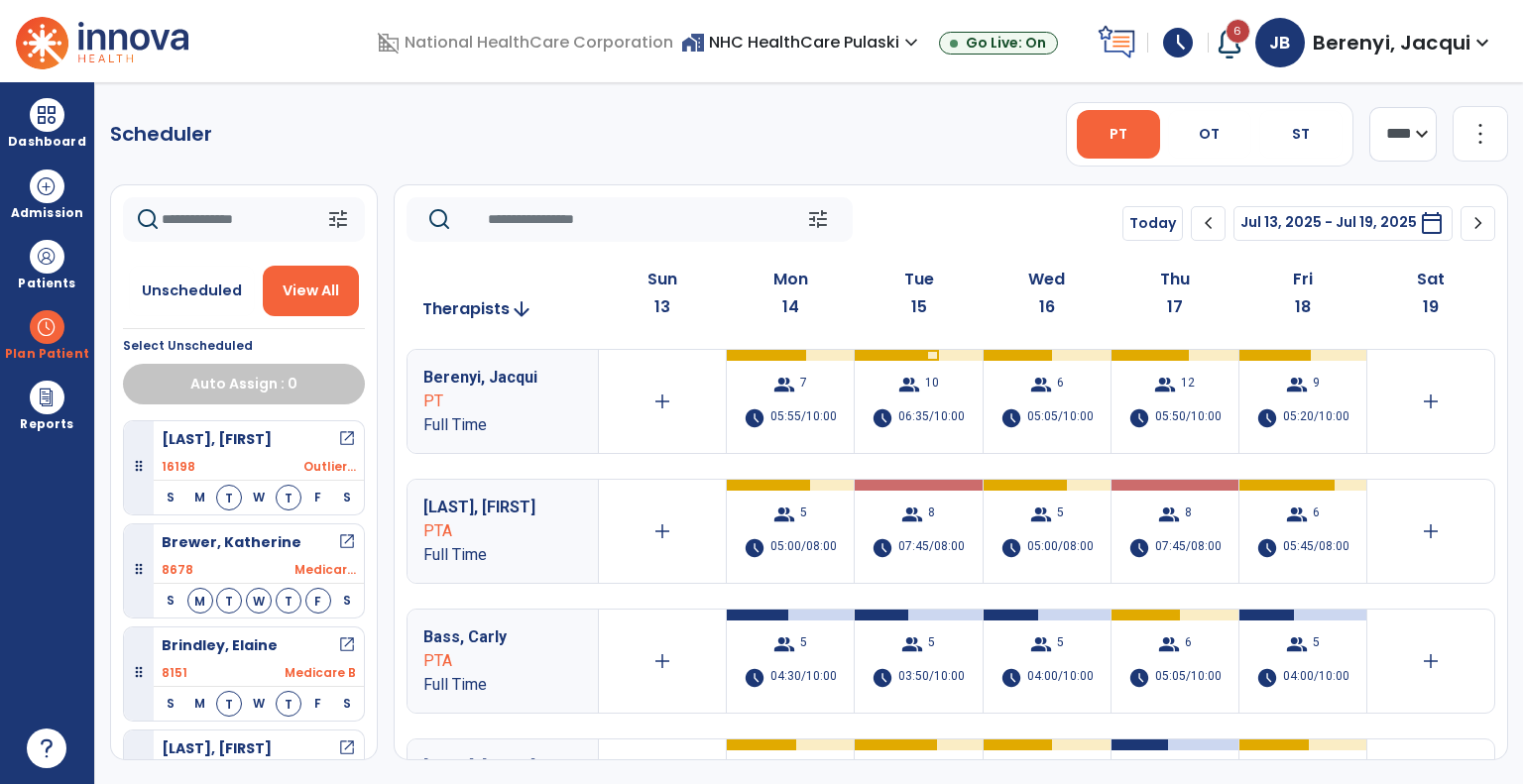 type 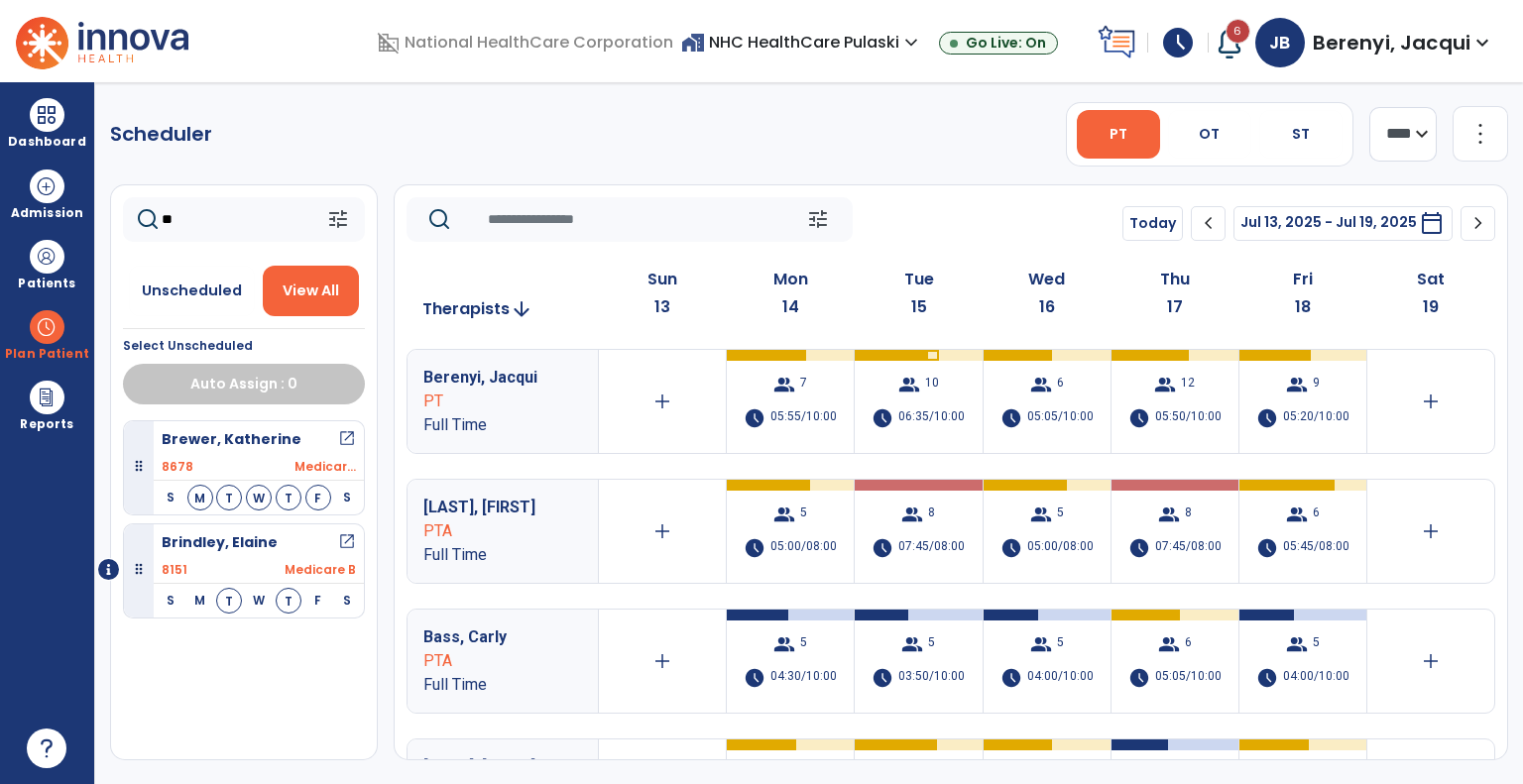 type on "*" 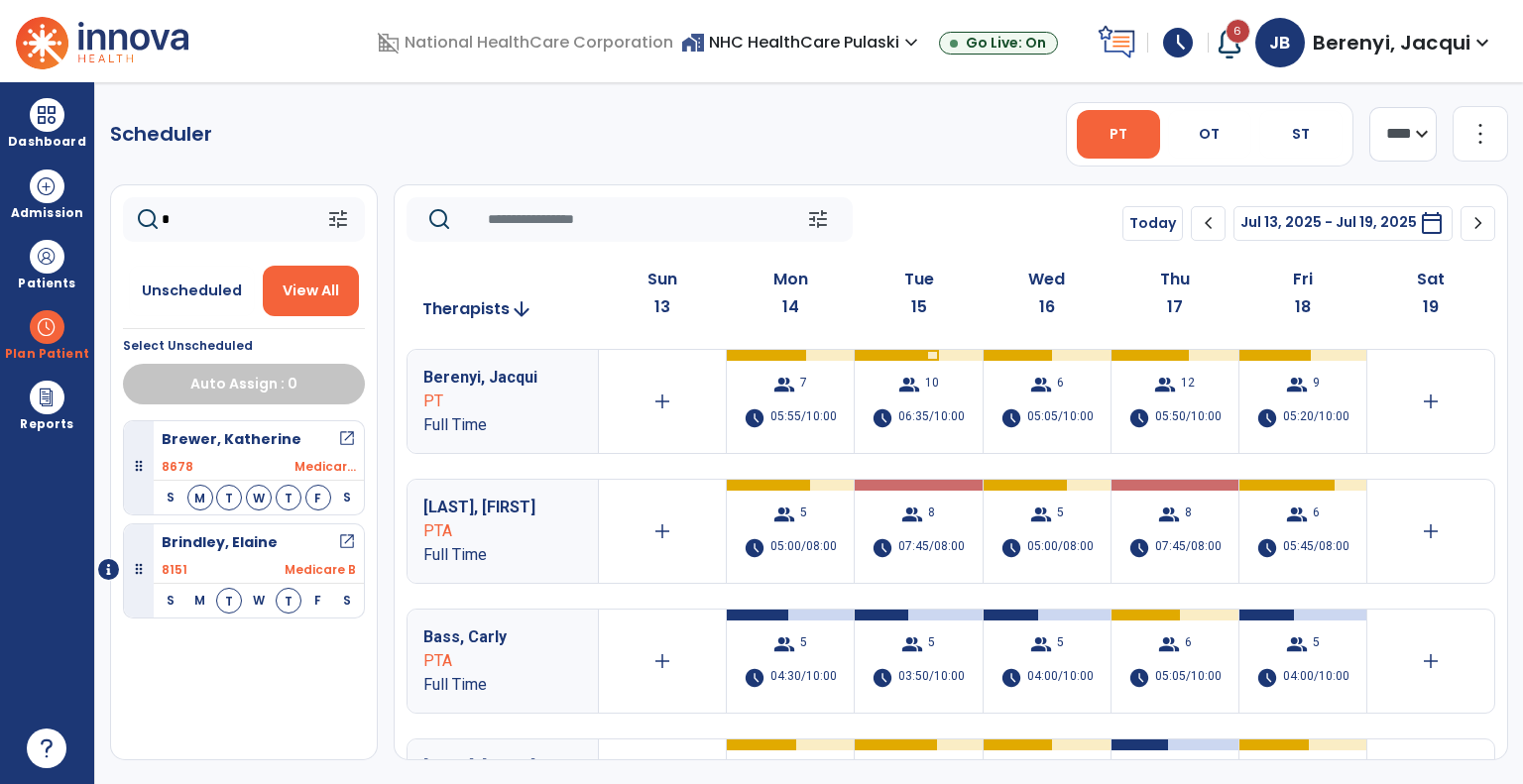 type 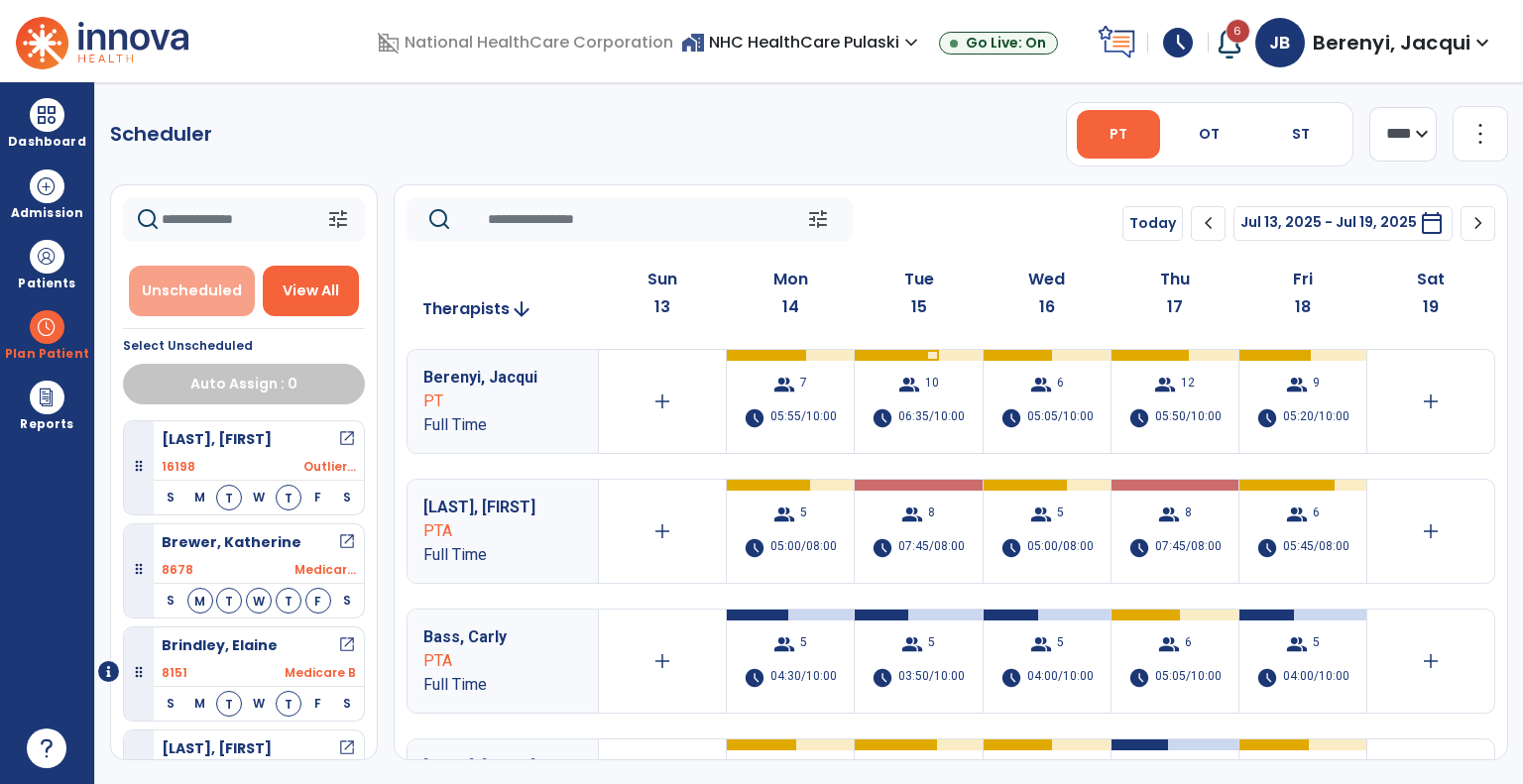 click on "Unscheduled" at bounding box center [191, 290] 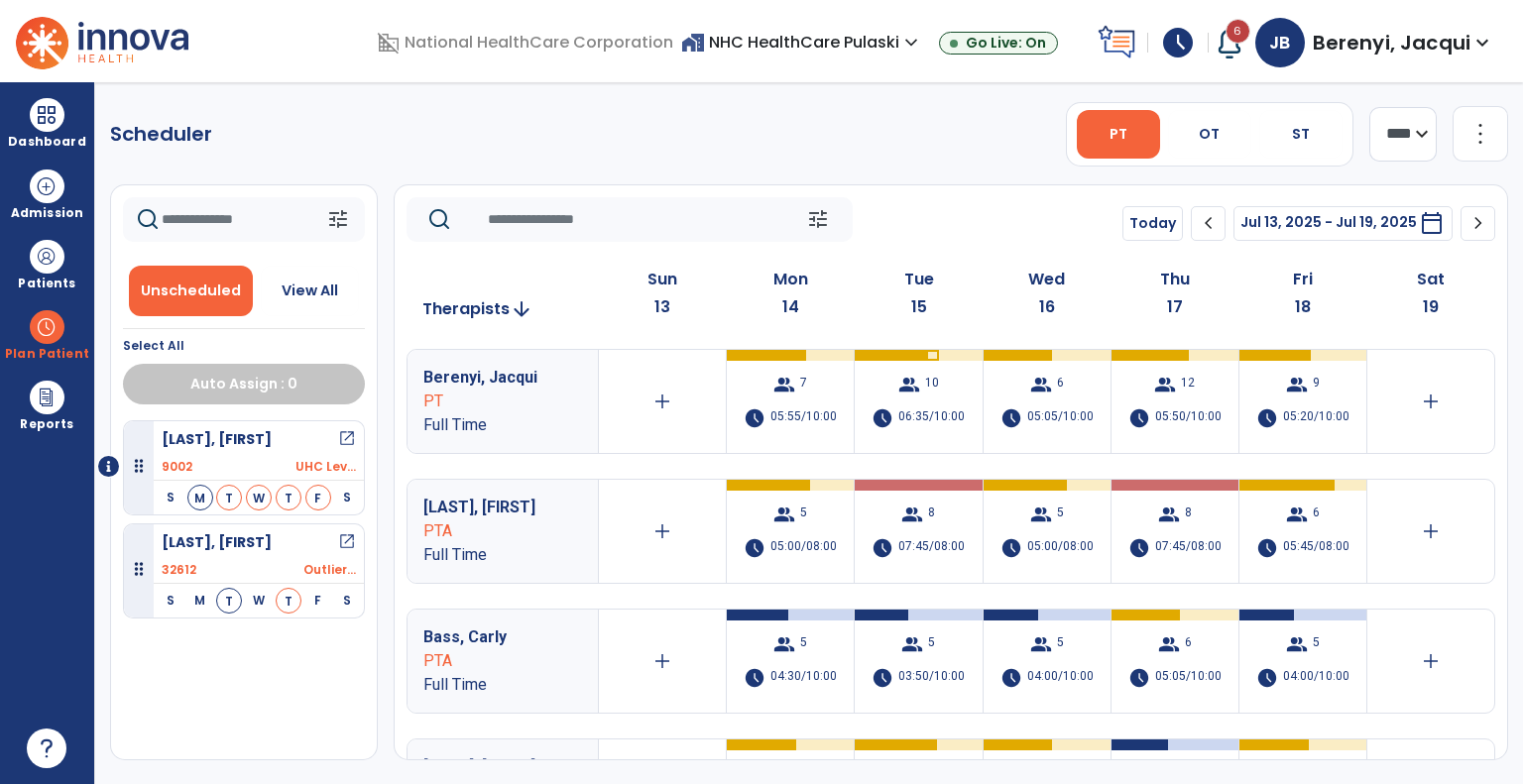 click 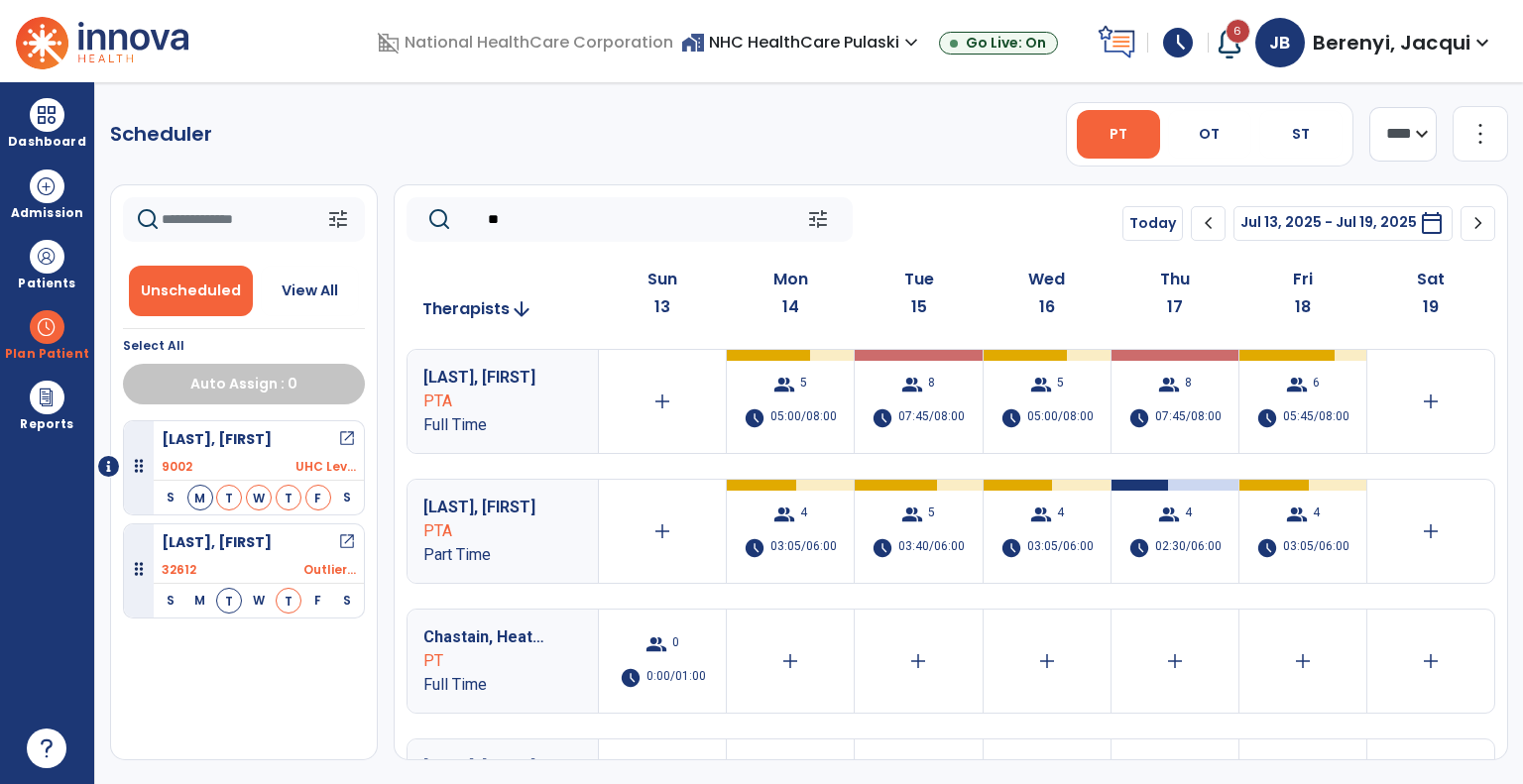 type on "**" 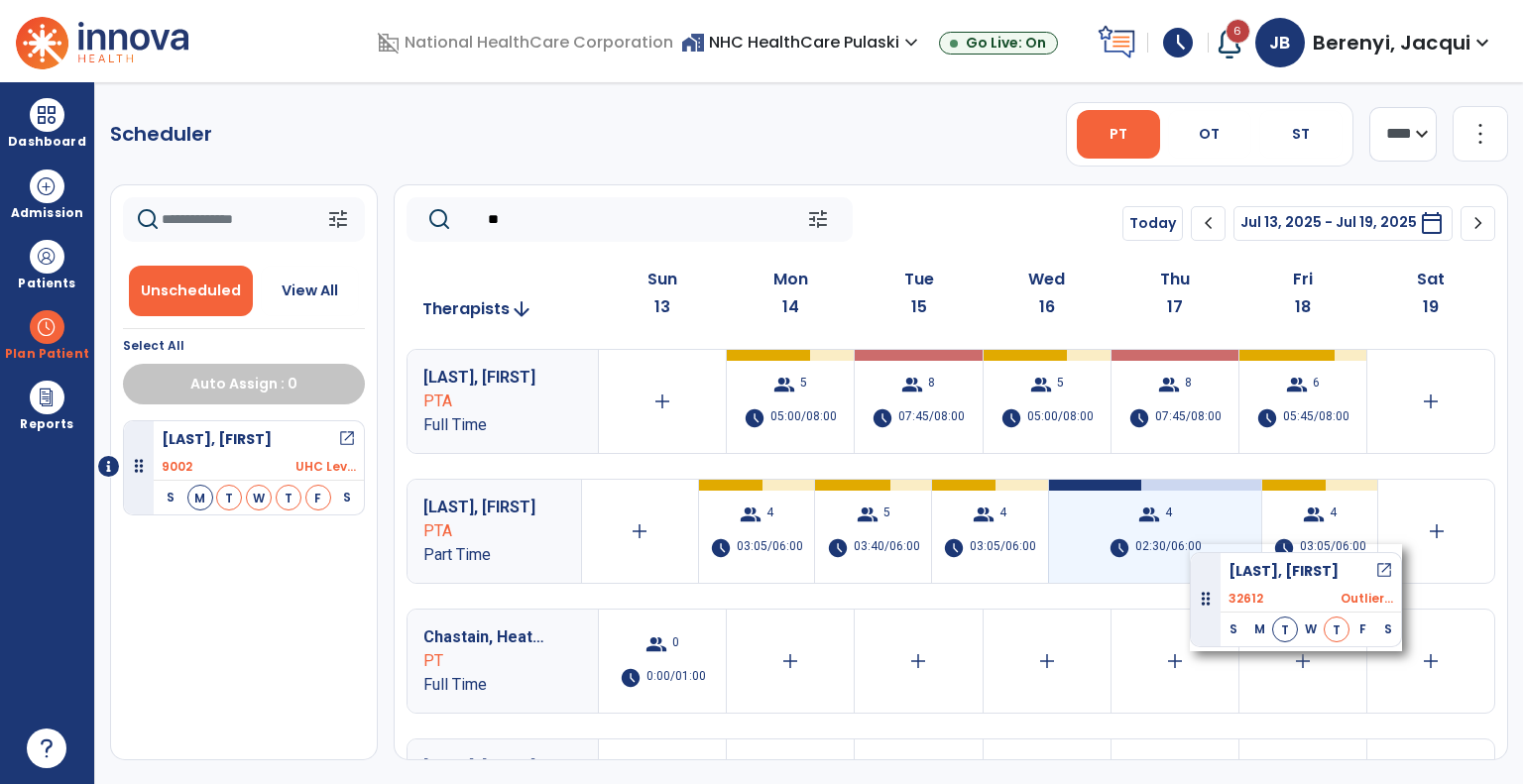 drag, startPoint x: 139, startPoint y: 568, endPoint x: 1190, endPoint y: 544, distance: 1051.274 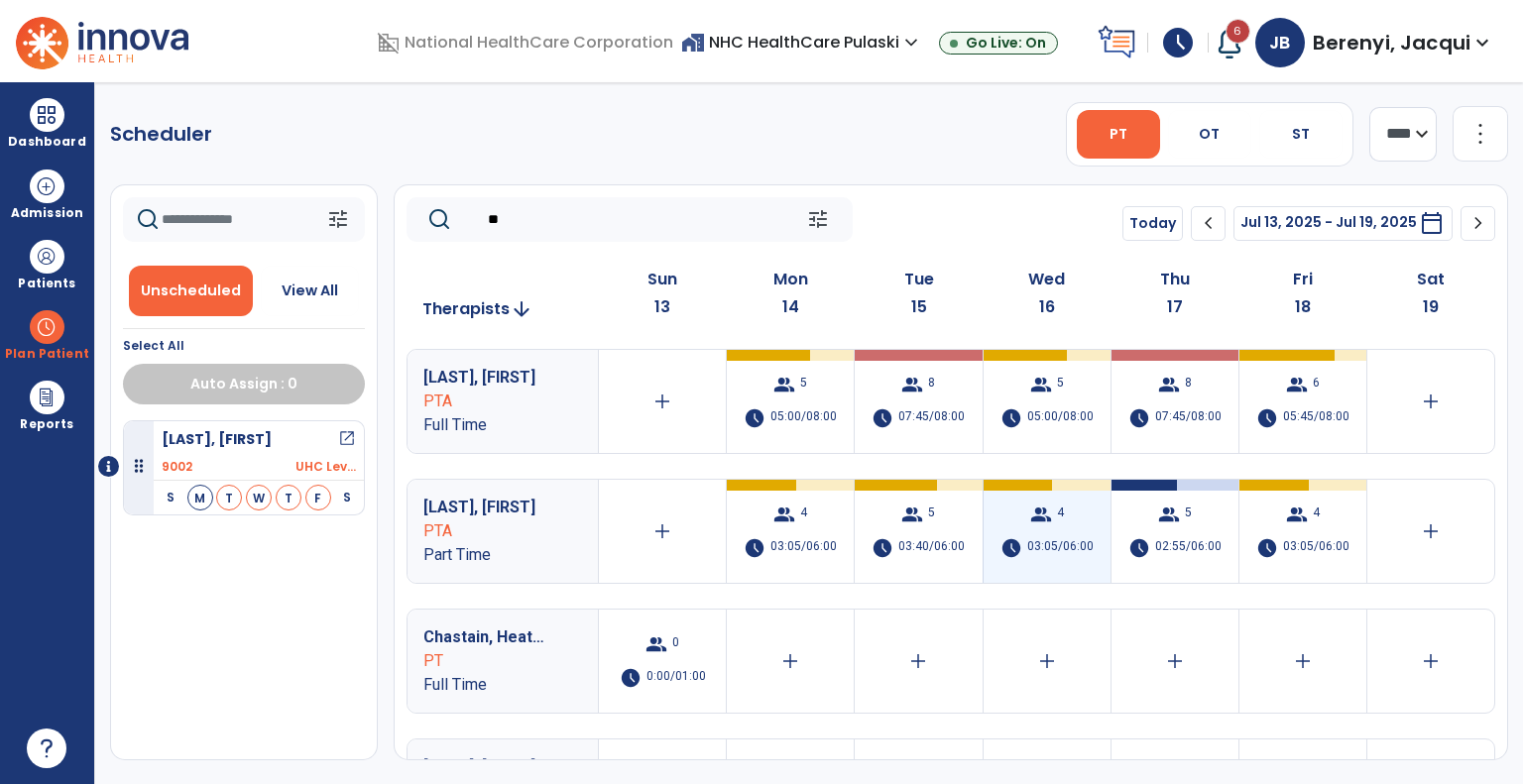 click on "03:05/06:00" at bounding box center [1060, 548] 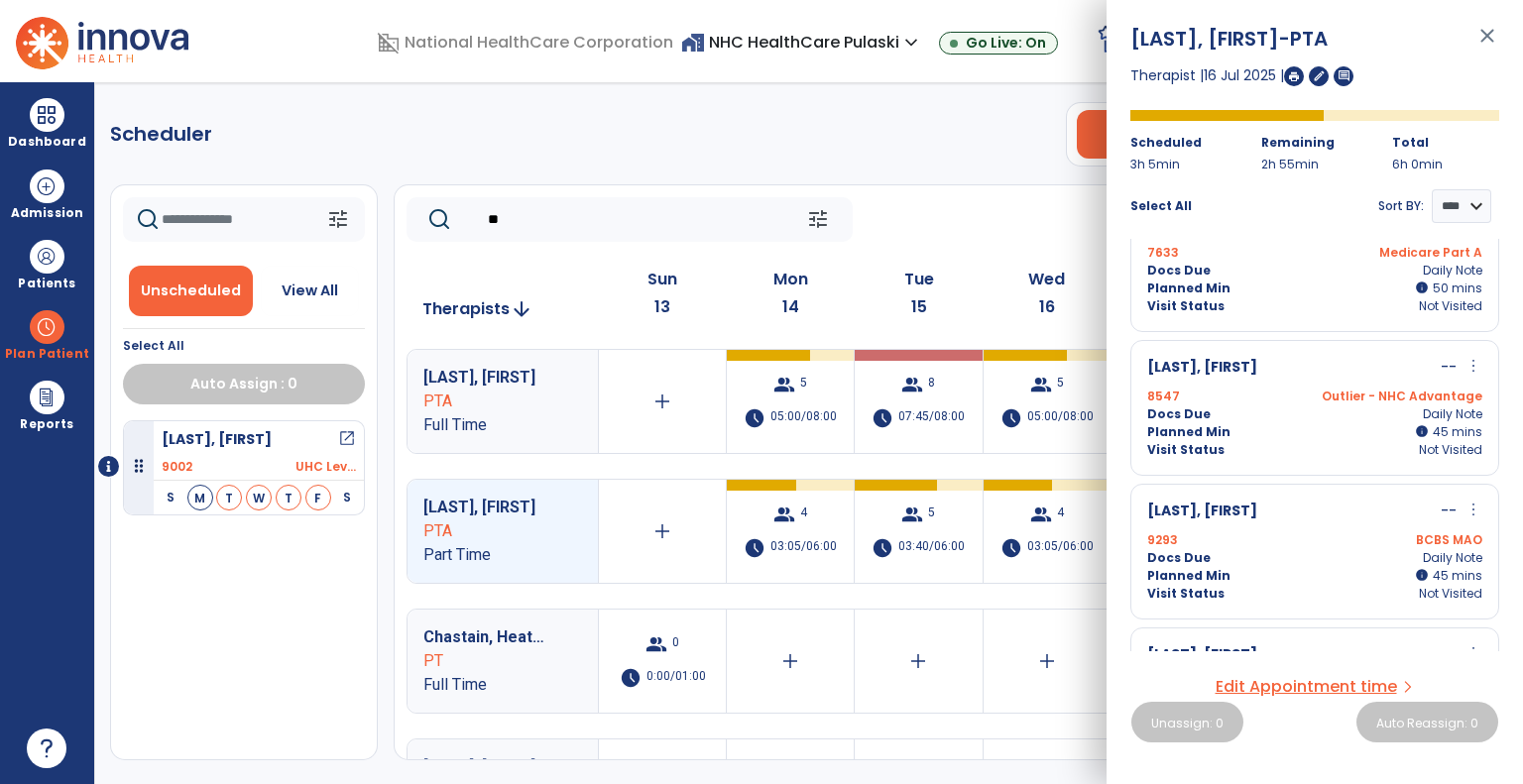 scroll, scrollTop: 0, scrollLeft: 0, axis: both 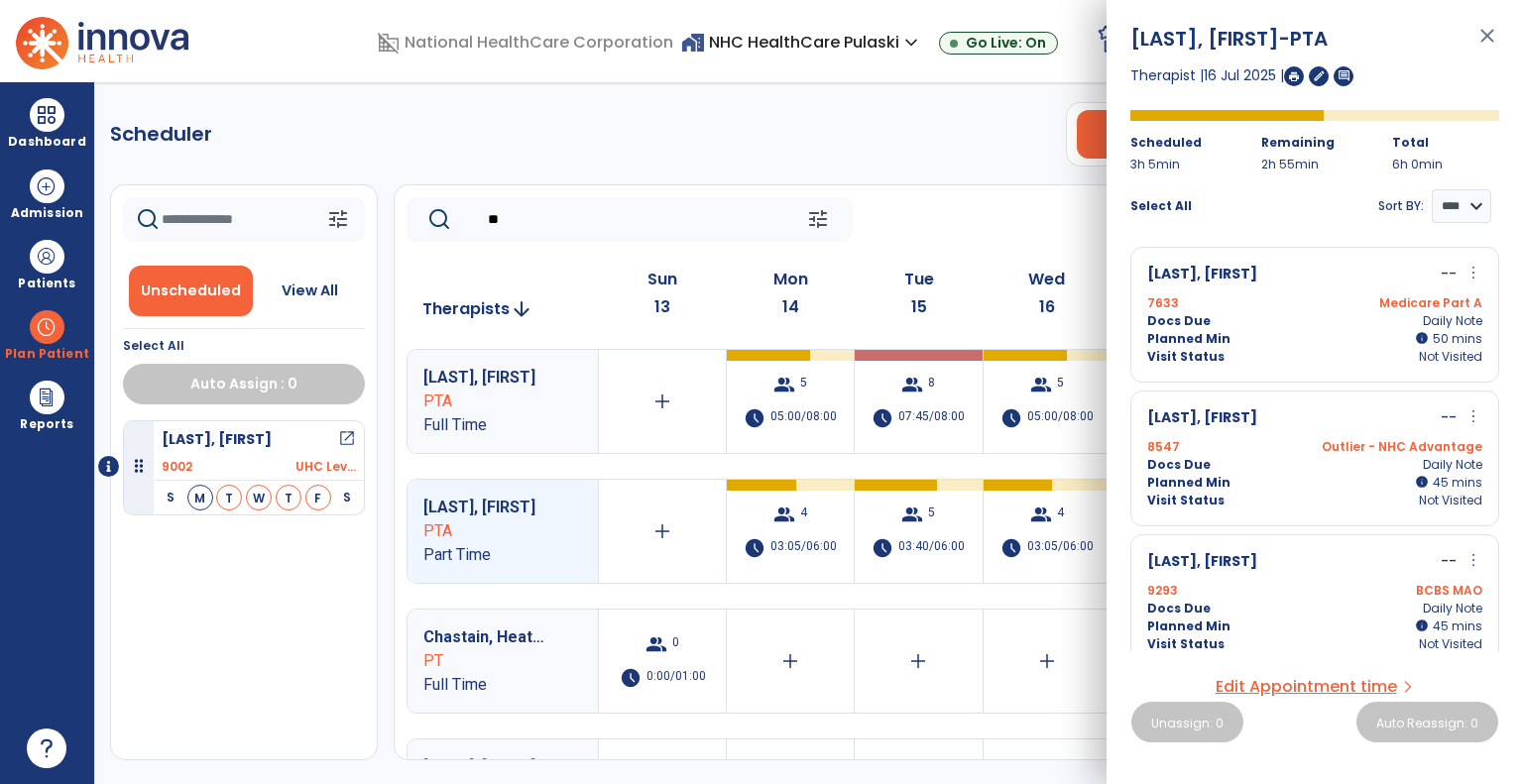 click on "close" at bounding box center [1487, 45] 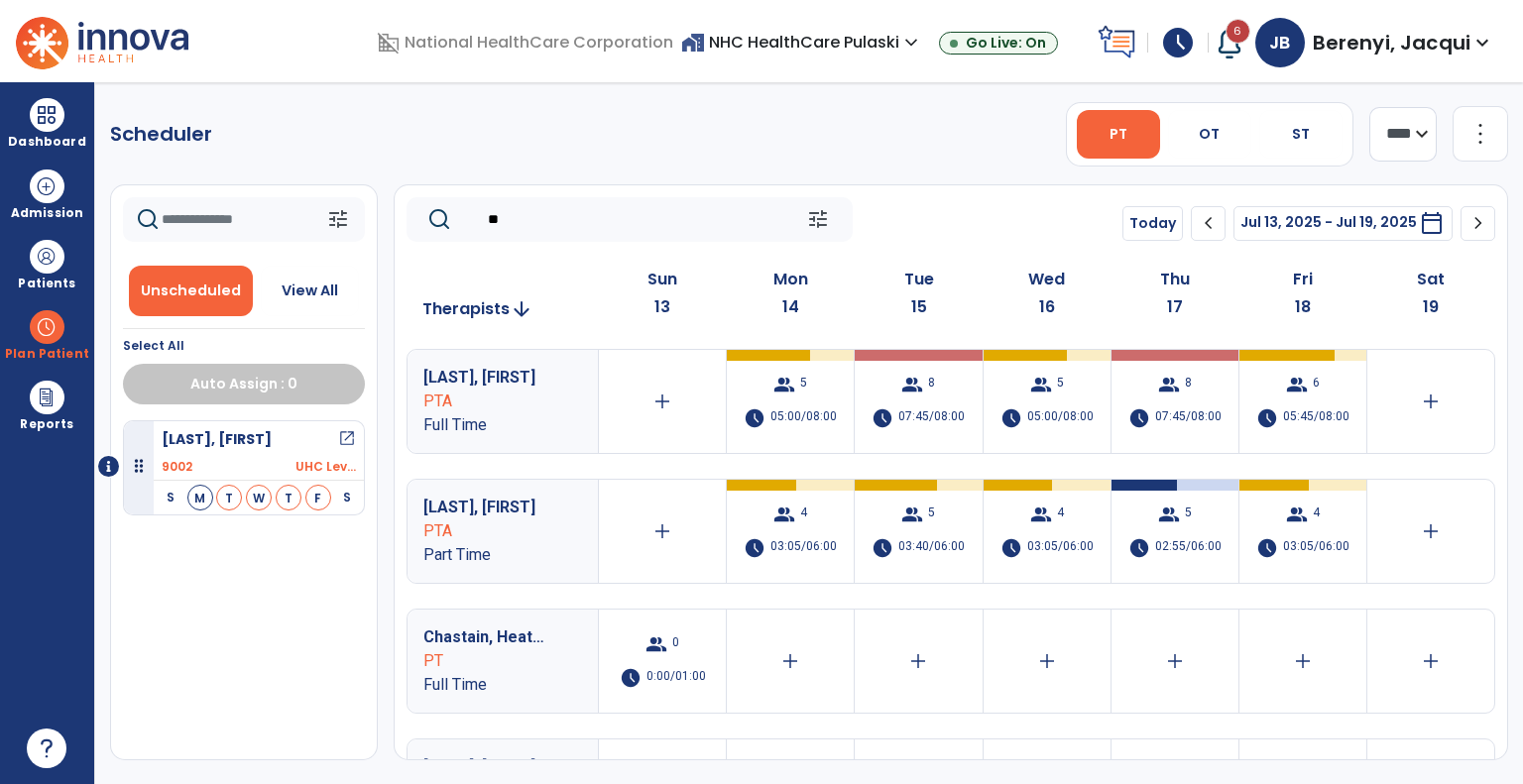 click on "chevron_left" 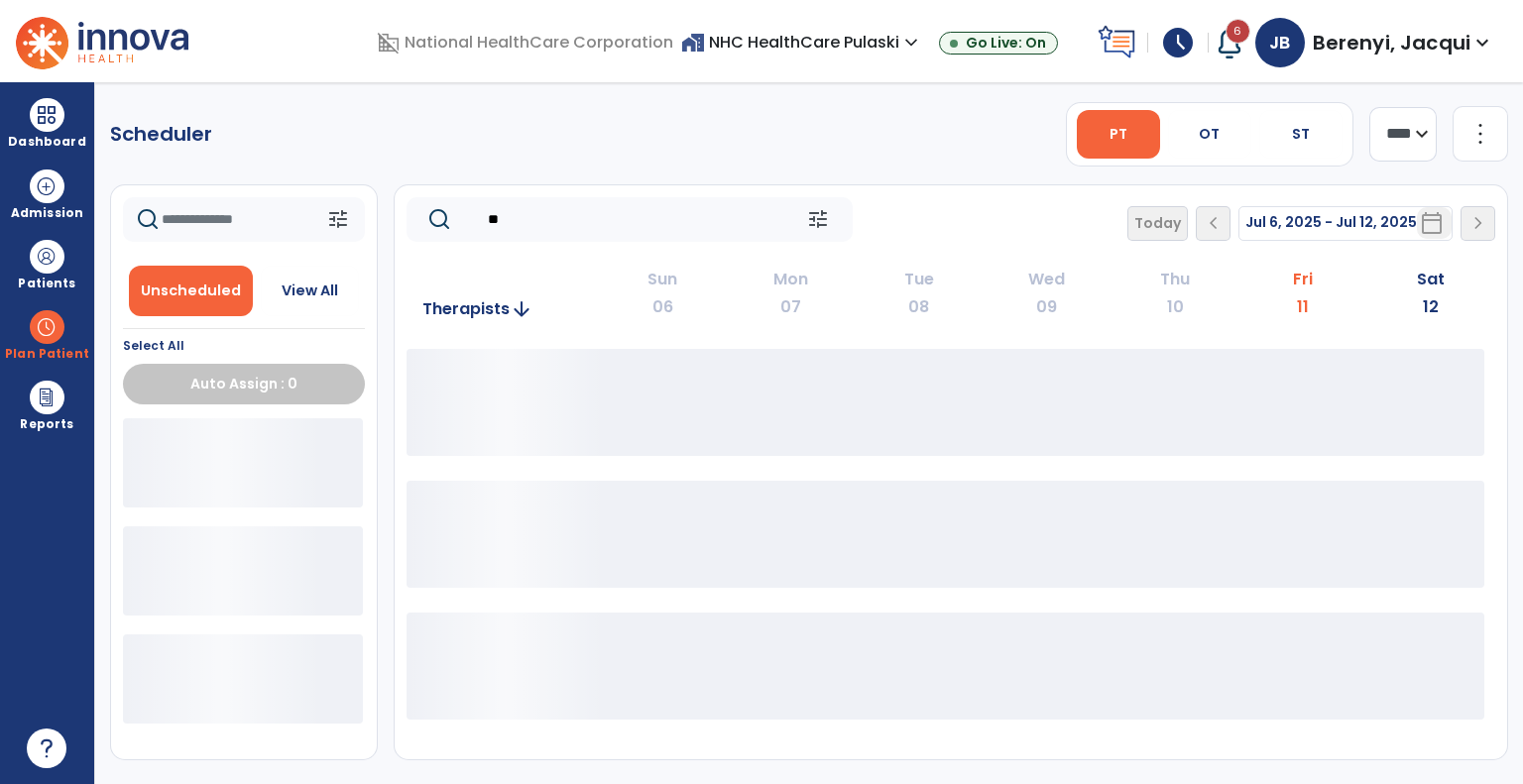 click 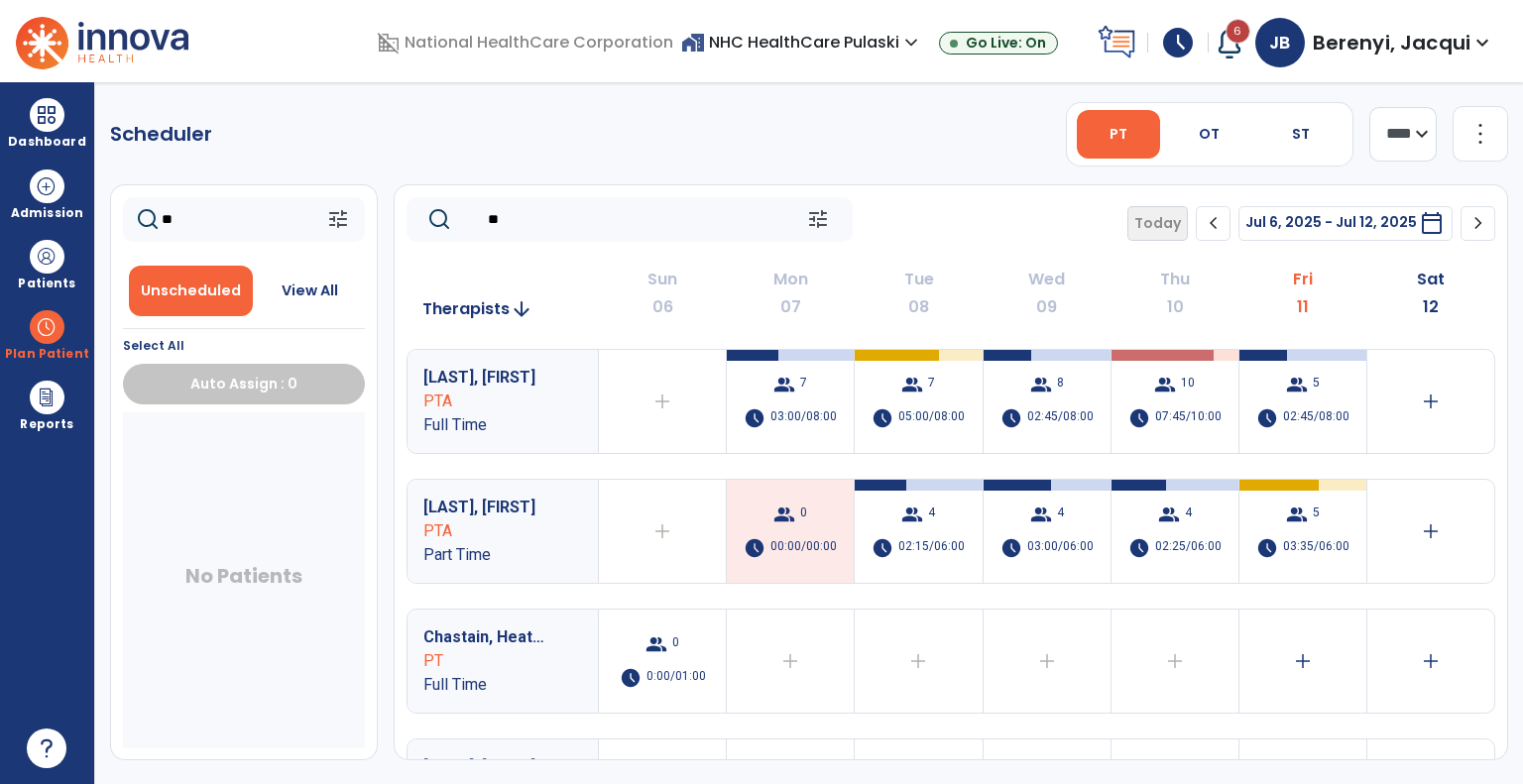 type on "*" 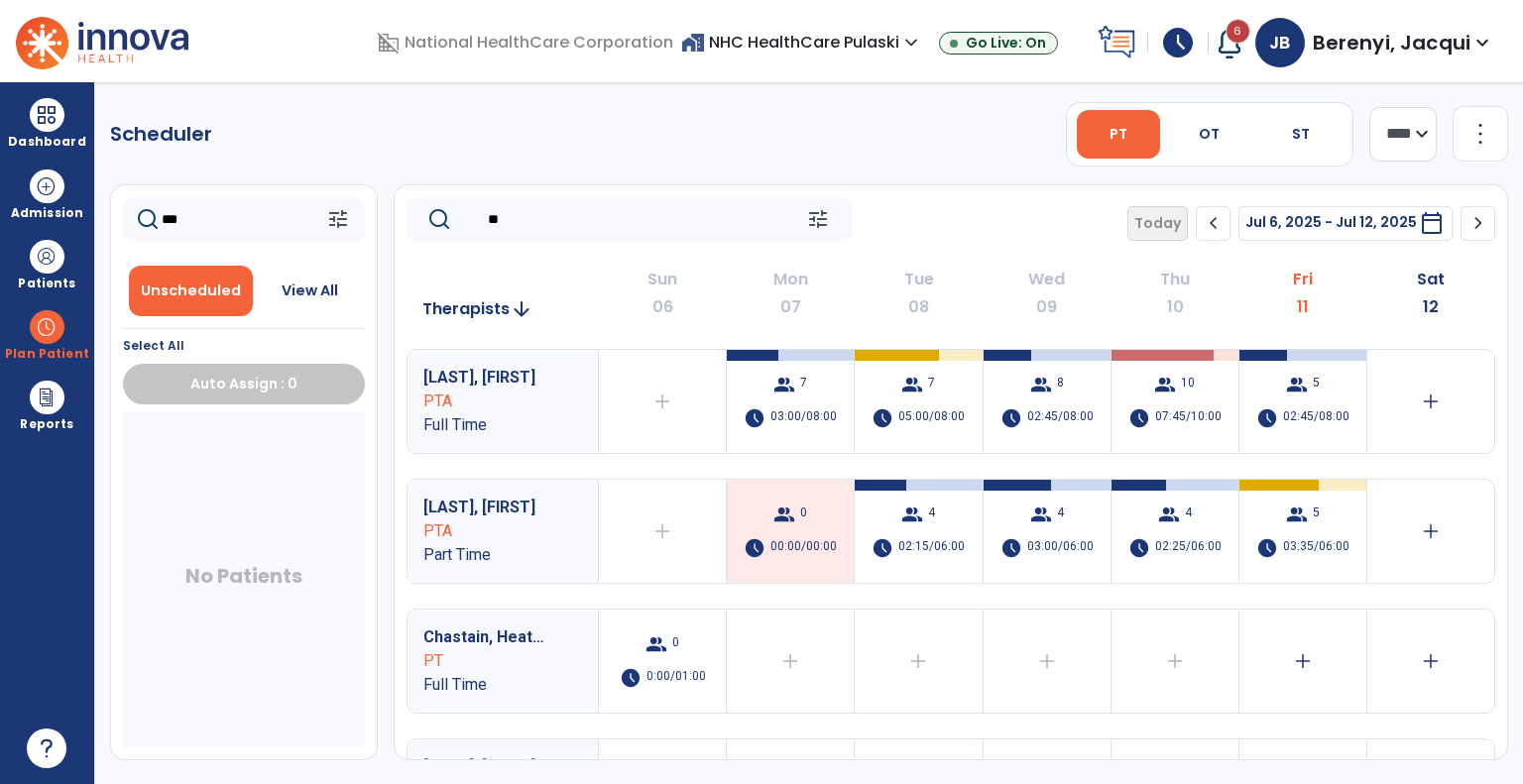 type on "***" 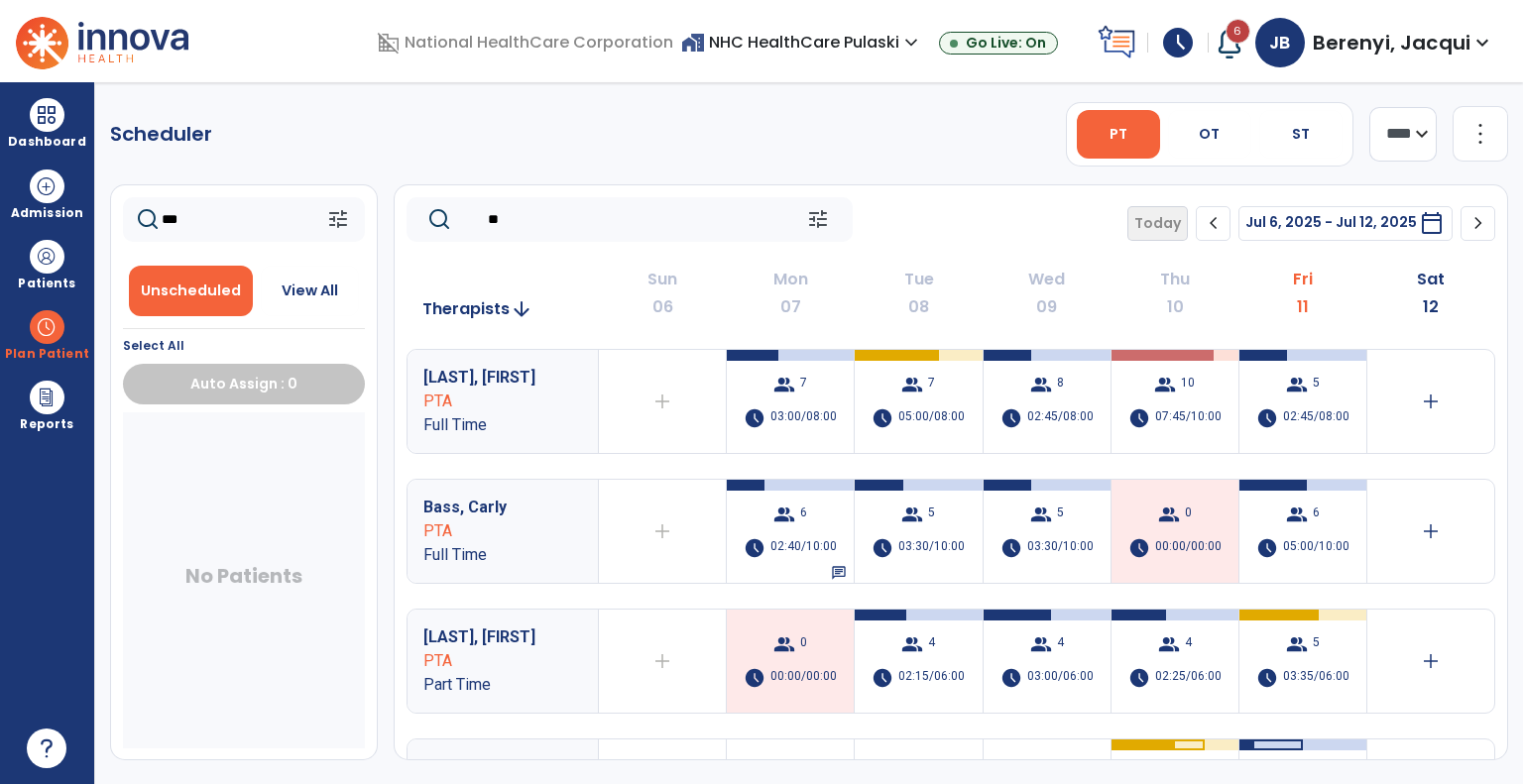type on "*" 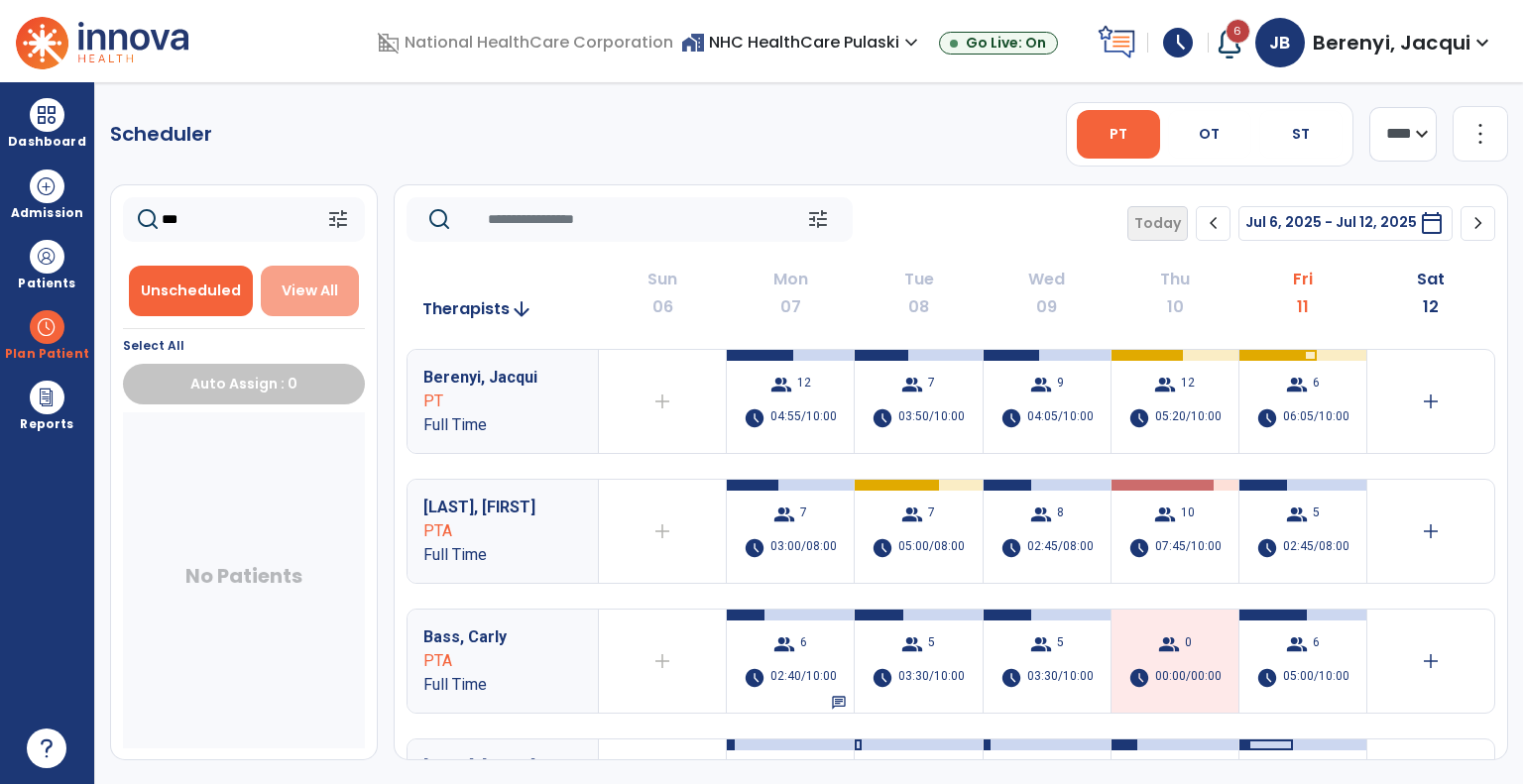 type 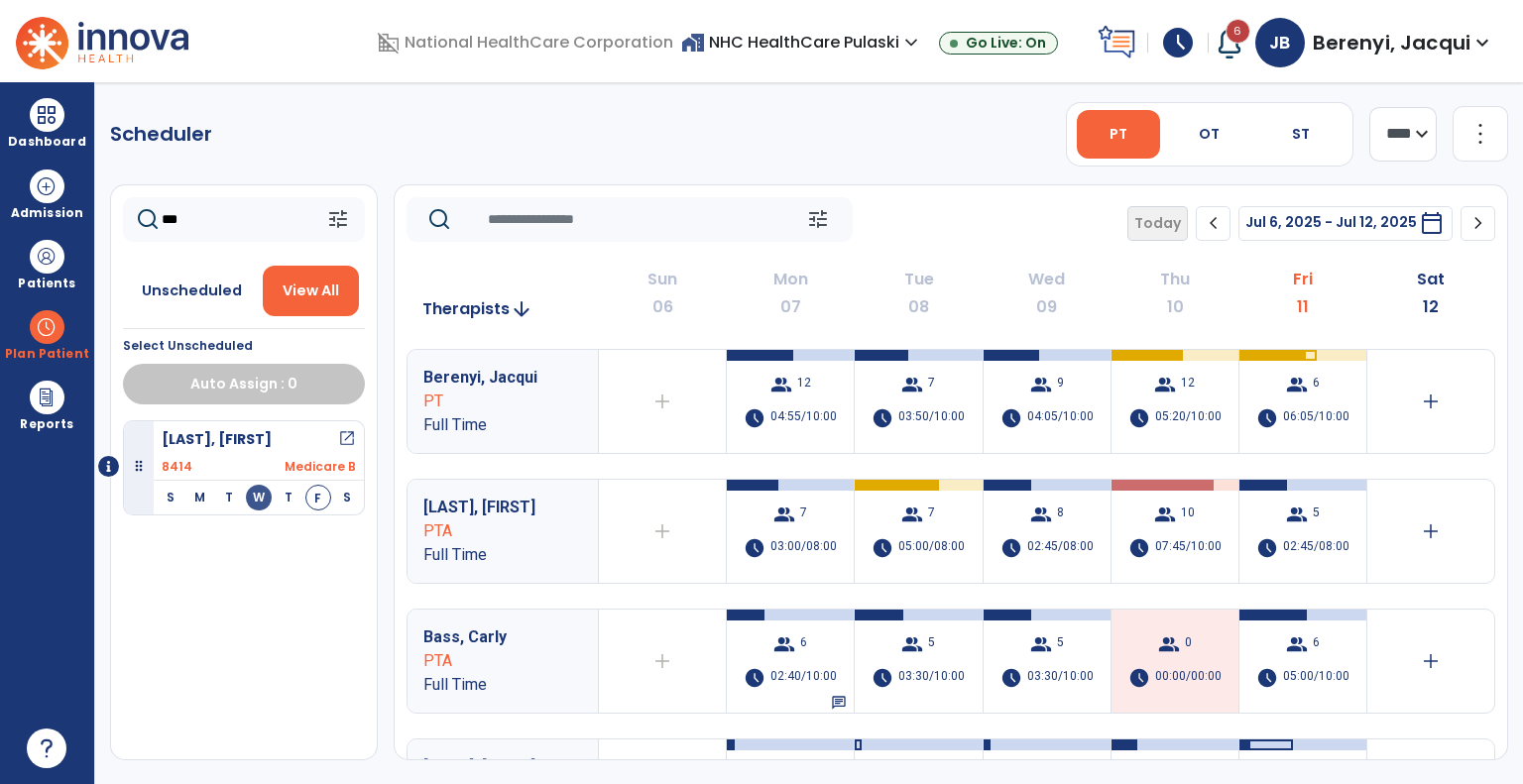 drag, startPoint x: 214, startPoint y: 225, endPoint x: 152, endPoint y: 215, distance: 62.801274 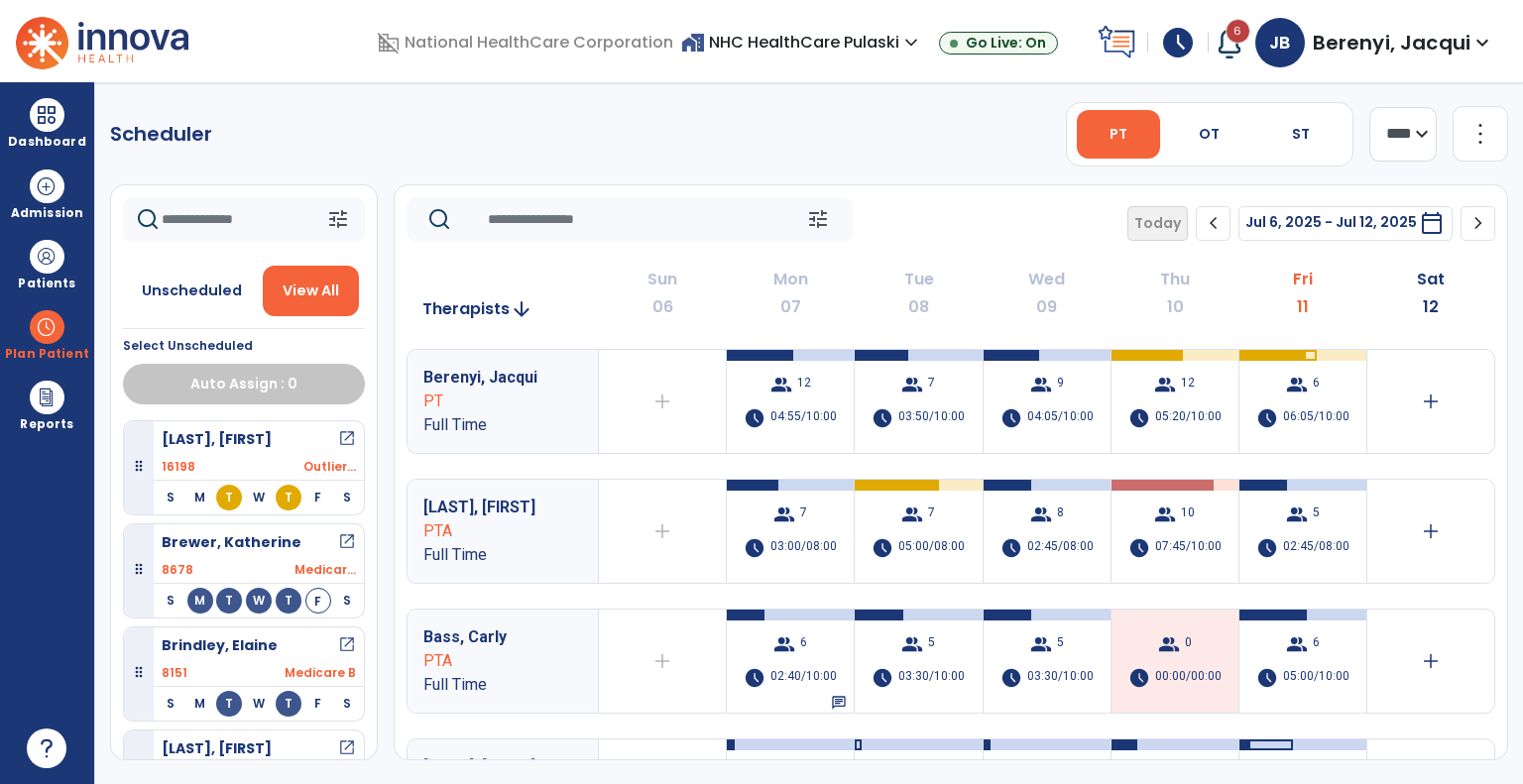 type 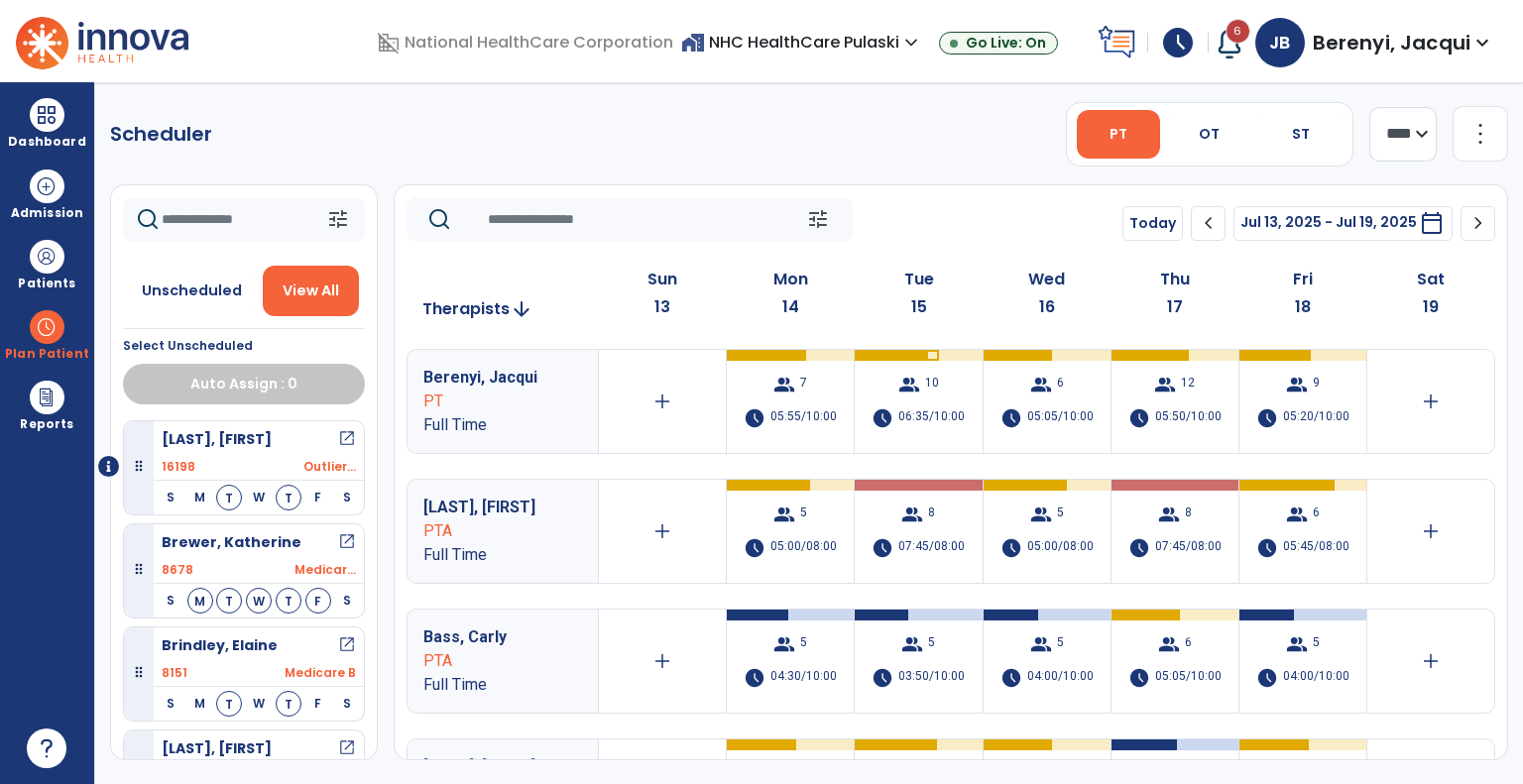 click on "Berenyi, Jacqui PT Full Time  add   group  7  schedule  05:55/10:00   group  10  schedule  06:35/10:00   group  6  schedule  05:05/10:00   group  12  schedule  05:50/10:00   group  9  schedule  05:20/10:00   add  Mcmasters, Eric PTA Full Time  add   group  5  schedule  05:00/08:00   group  8  schedule  07:45/08:00   group  5  schedule  05:00/08:00   group  8  schedule  07:45/08:00   group  6  schedule  05:45/08:00   add  Bass, Carly PTA Full Time  add   group  5  schedule  04:30/10:00   group  5  schedule  03:50/10:00   group  5  schedule  04:00/10:00   group  6  schedule  05:05/10:00   group  5  schedule  04:00/10:00   add  Lemmerz, Stephanie PTA Part Time  add   group  4  schedule  03:05/06:00   group  5  schedule  03:40/06:00   group  4  schedule  03:05/06:00   group  5  schedule  02:55/06:00   group  4  schedule  03:05/06:00   add  Ward, Audrey PT Full Time  add   group  5  schedule  03:10/10:00   group  4  schedule  02:30/10:00   group  6  schedule  03:45/10:00   group  3  schedule  01:00/10:00   group" 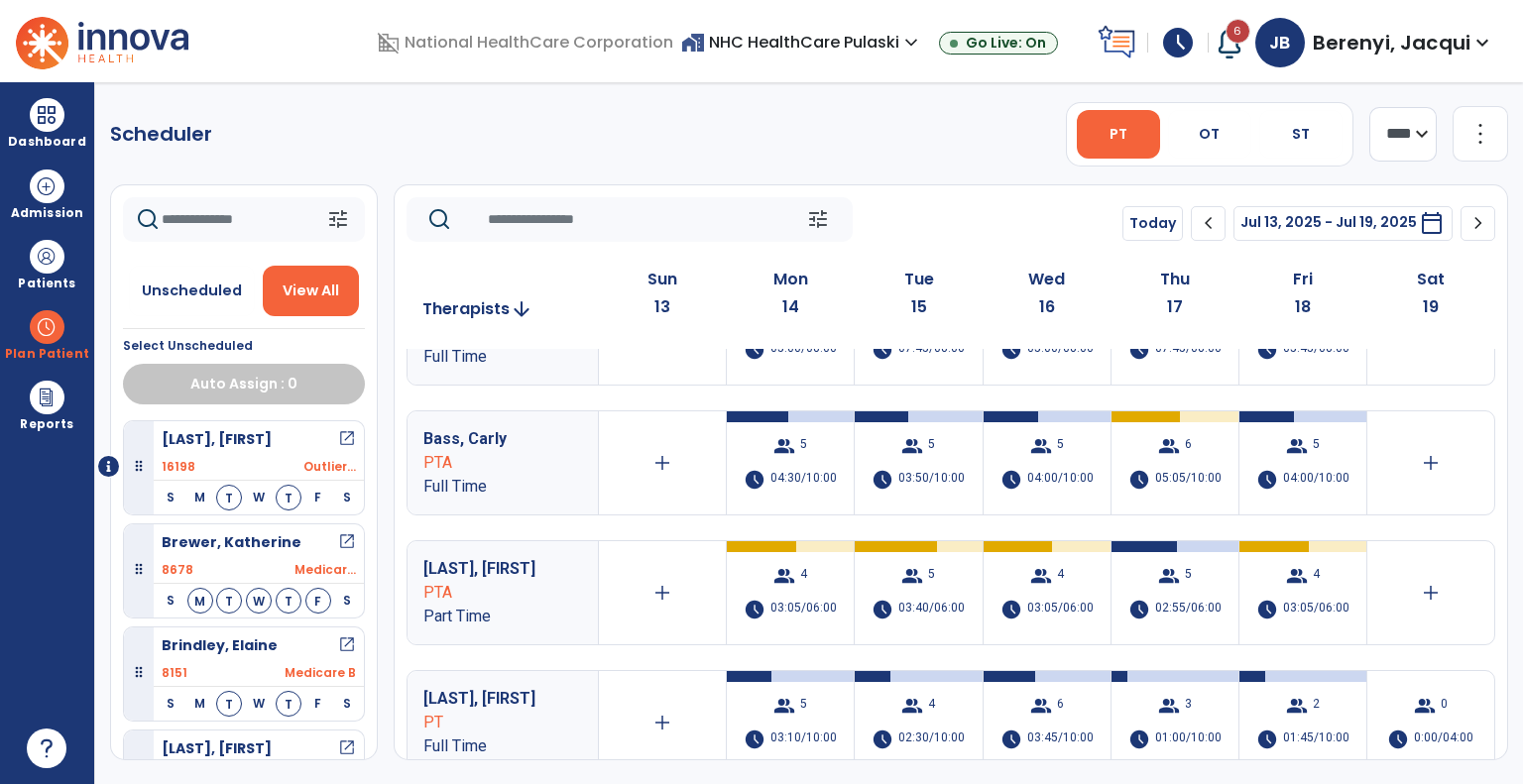 scroll, scrollTop: 238, scrollLeft: 0, axis: vertical 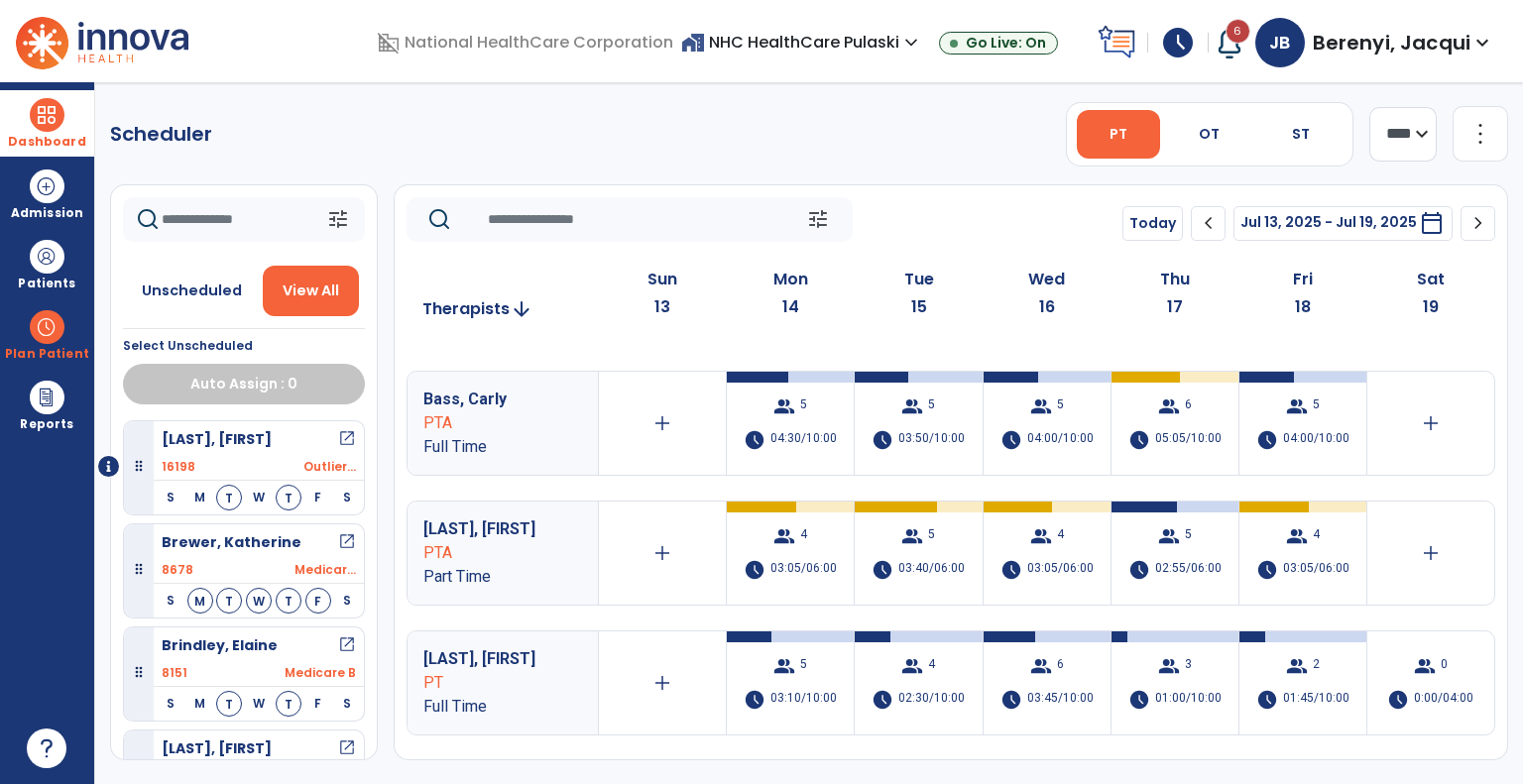 click on "Dashboard" at bounding box center (47, 123) 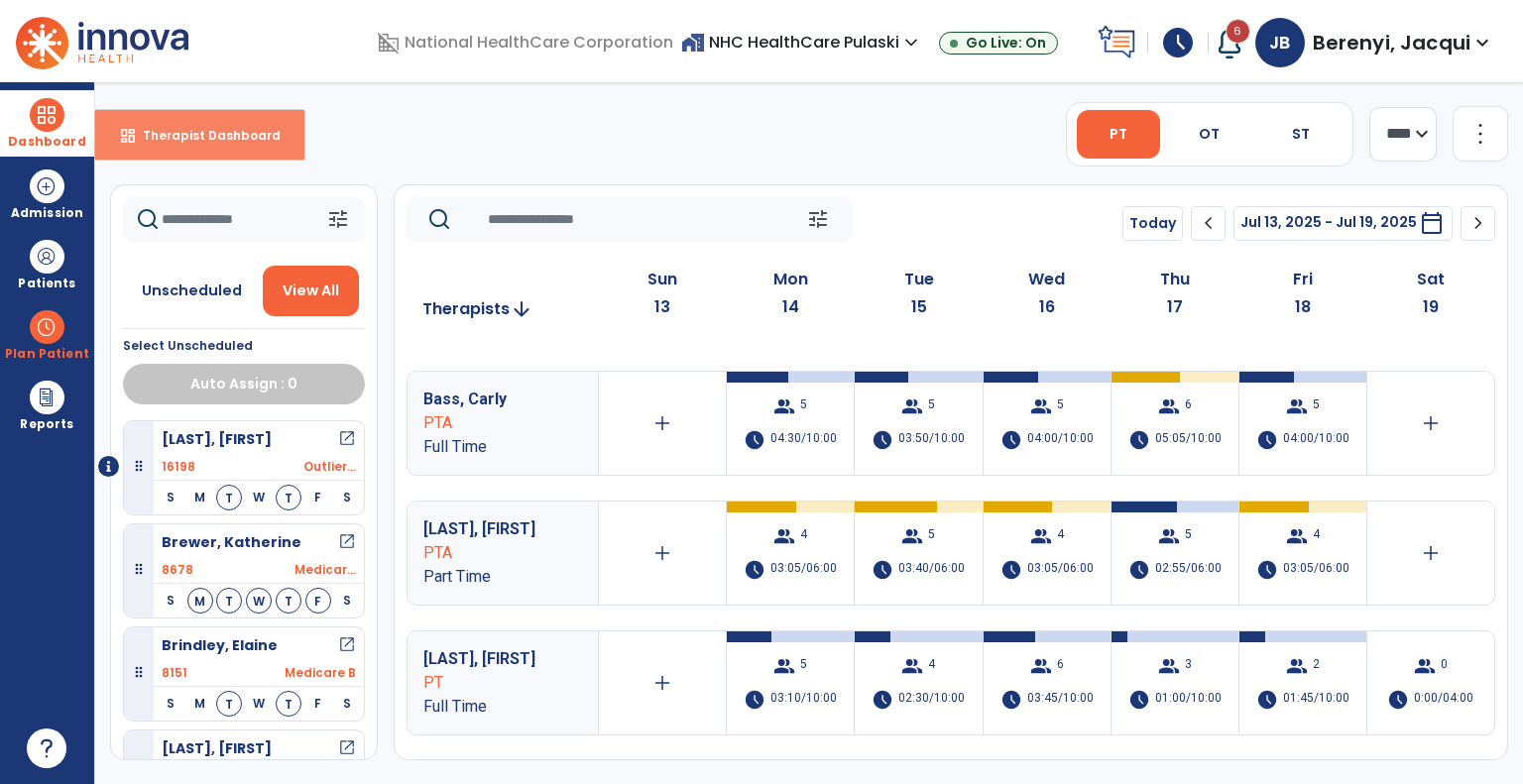 click on "Therapist Dashboard" at bounding box center (203, 135) 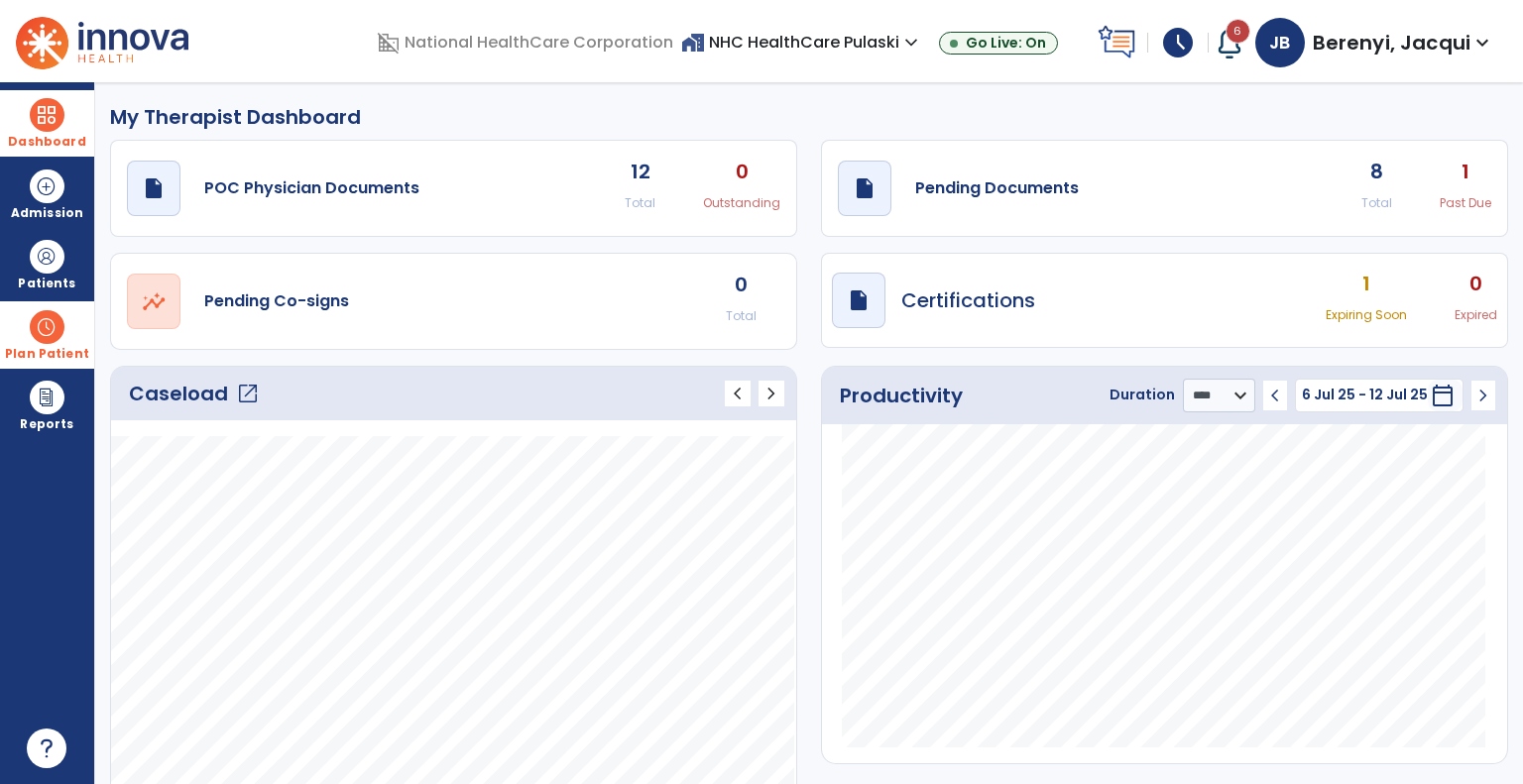 click on "Plan Patient" at bounding box center [47, 264] 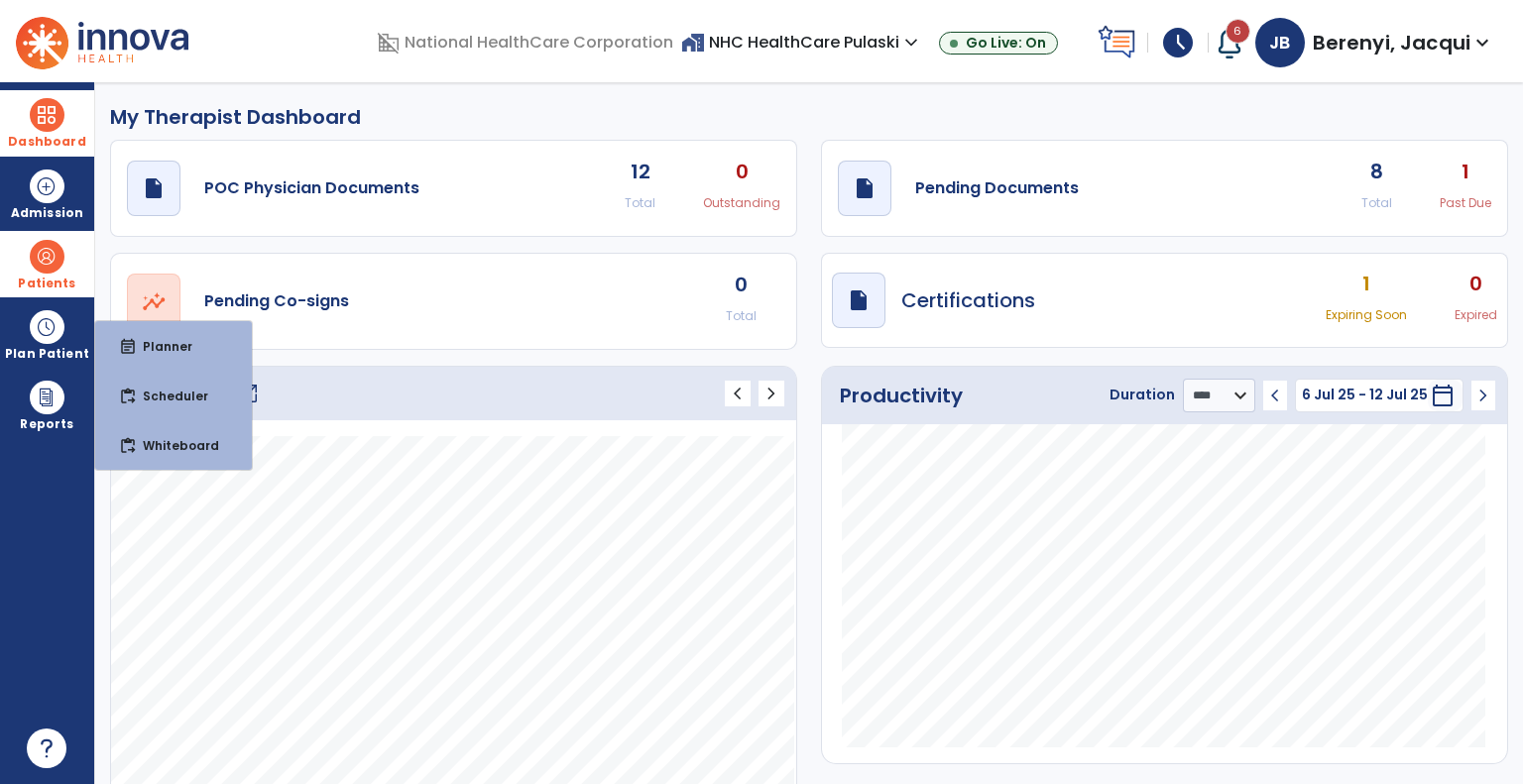 click at bounding box center [47, 257] 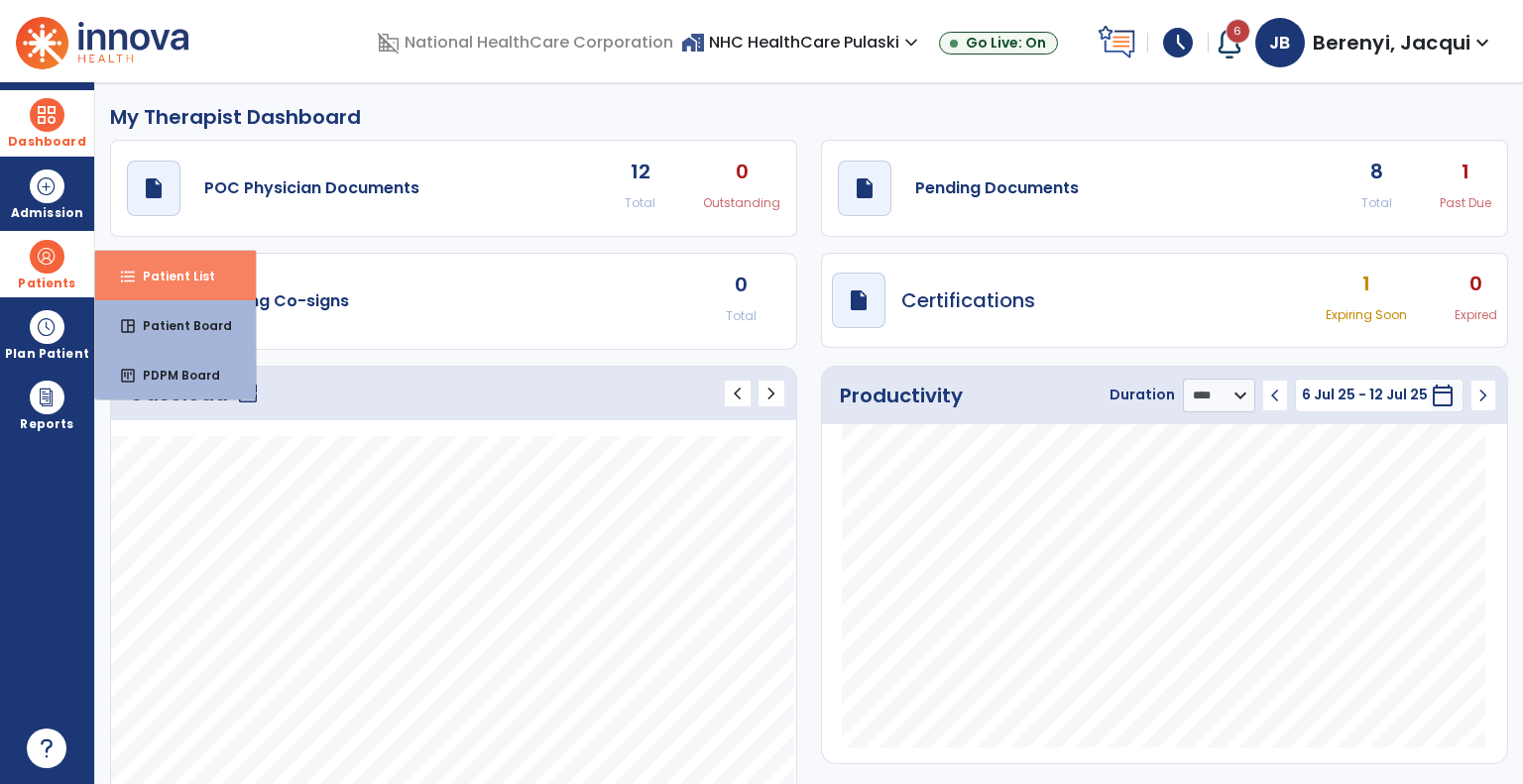 click on "Patient List" at bounding box center (171, 276) 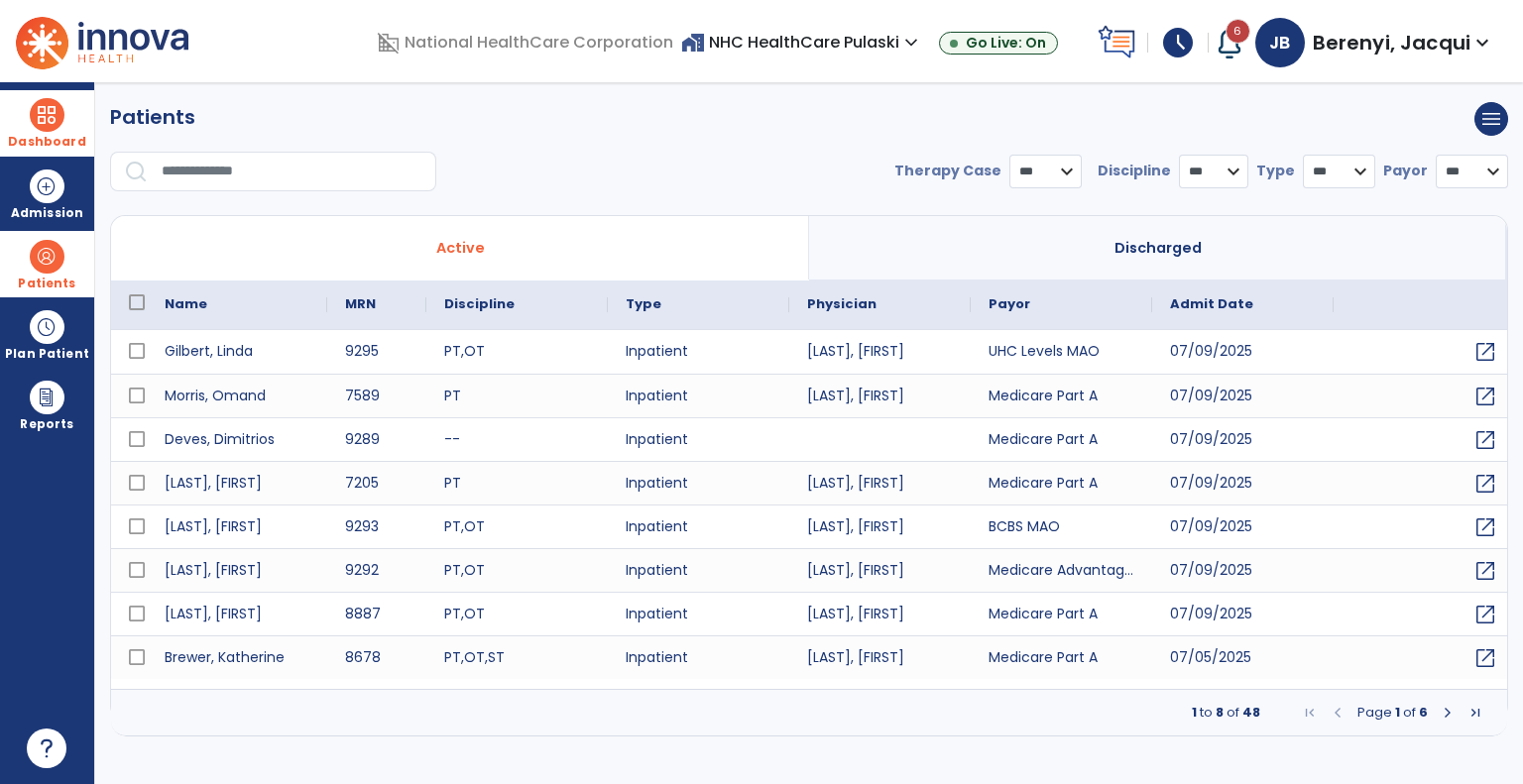 select on "***" 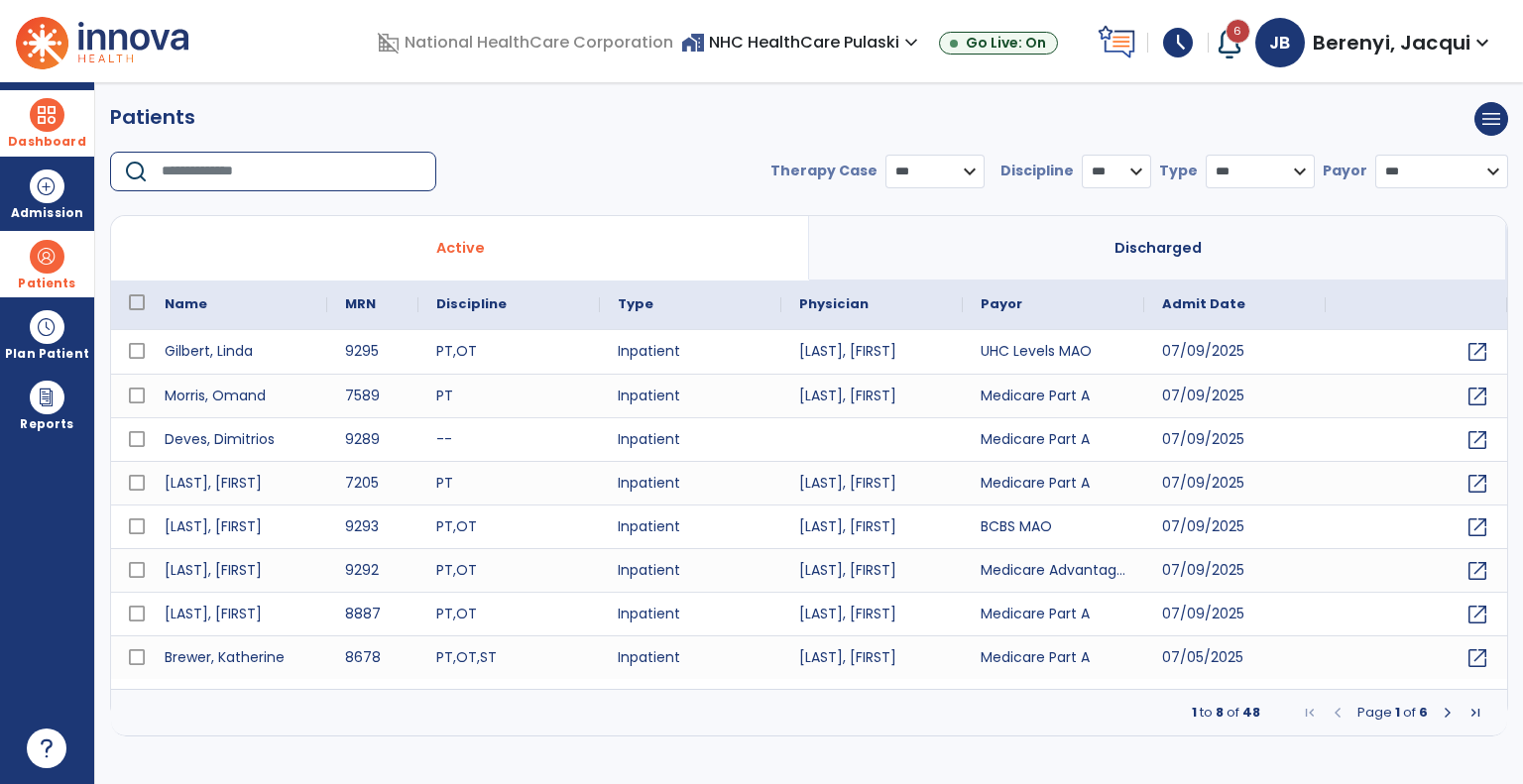 click at bounding box center [292, 171] 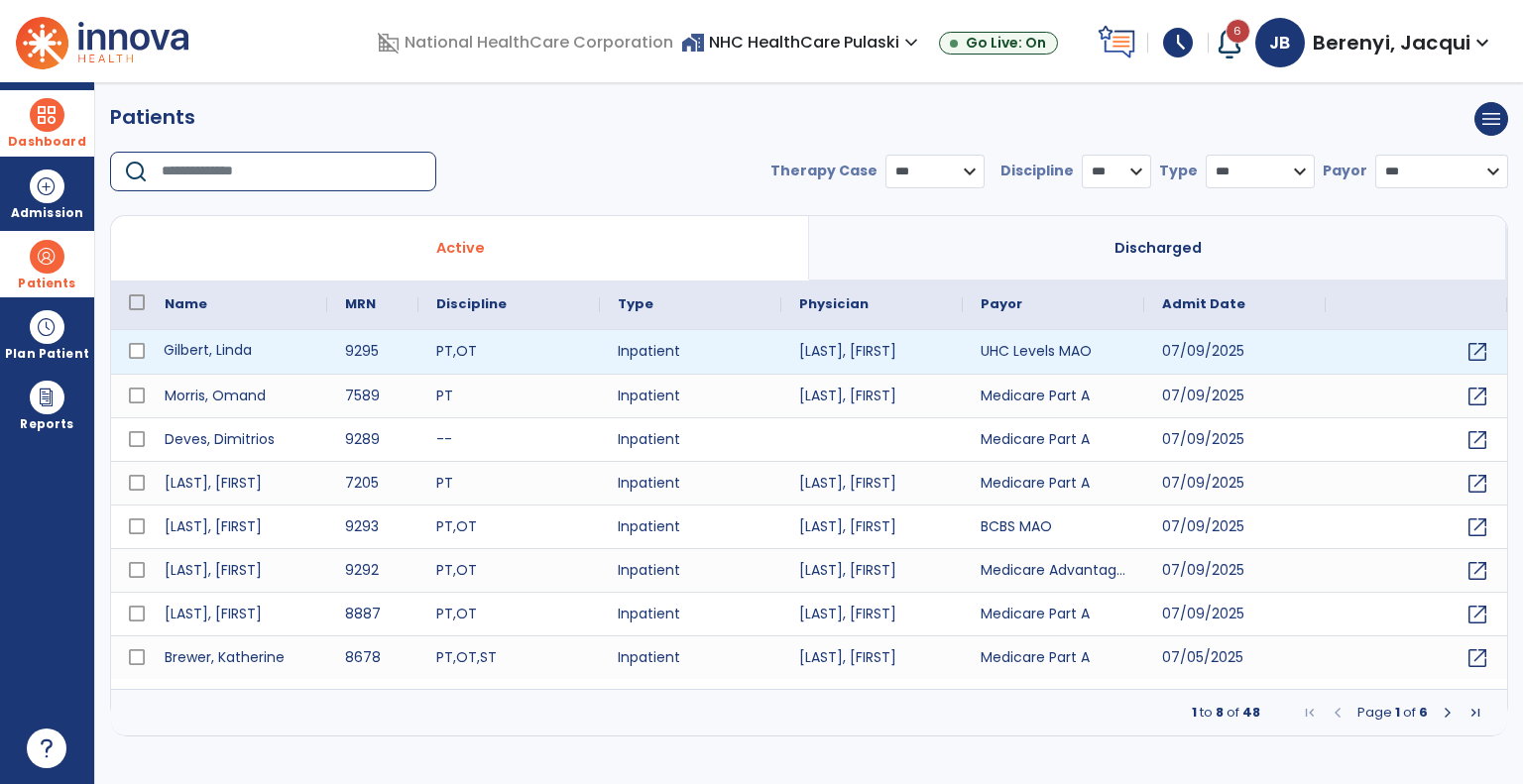 click on "Gilbert, Linda" at bounding box center [237, 352] 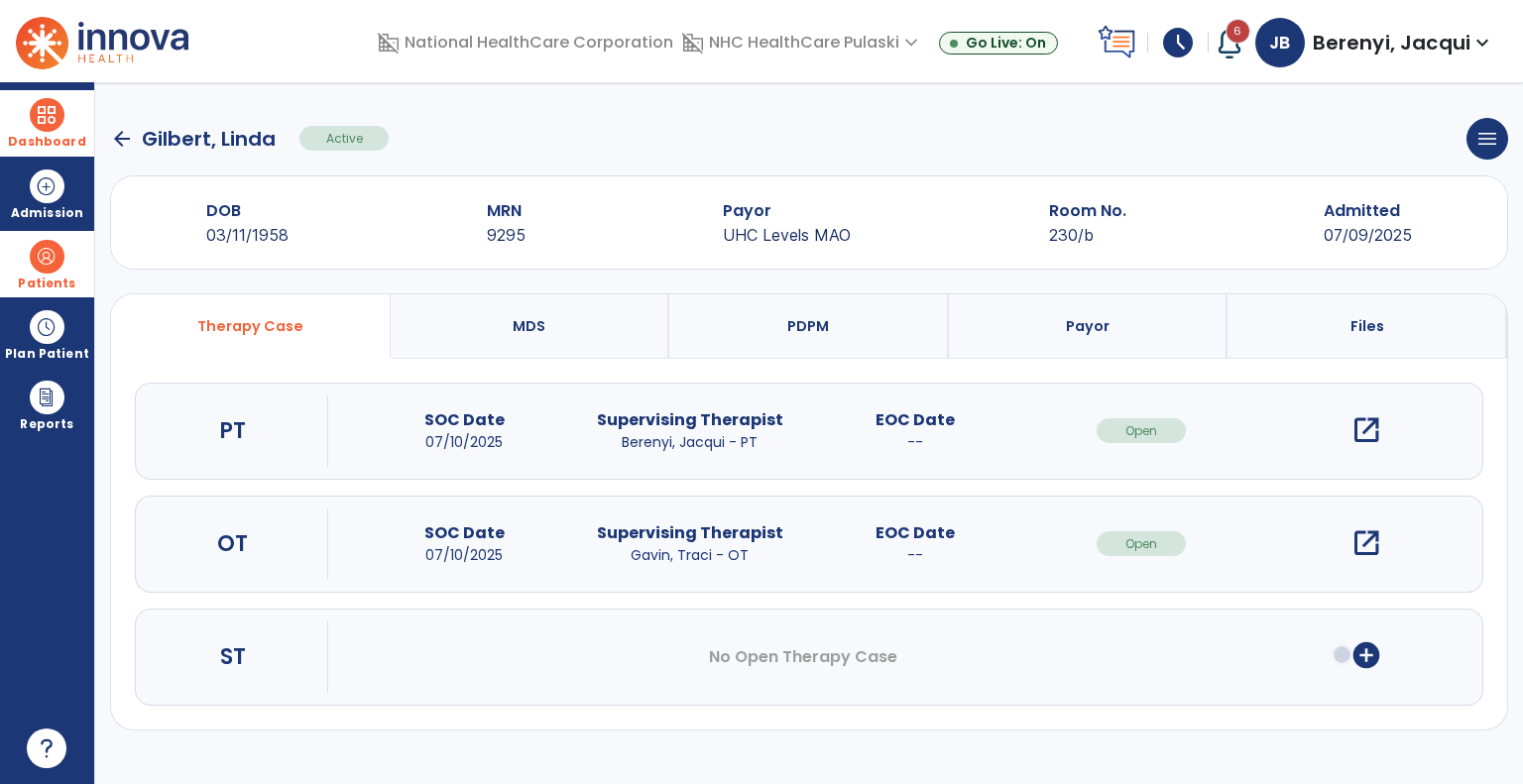 click on "open_in_new" at bounding box center [1366, 430] 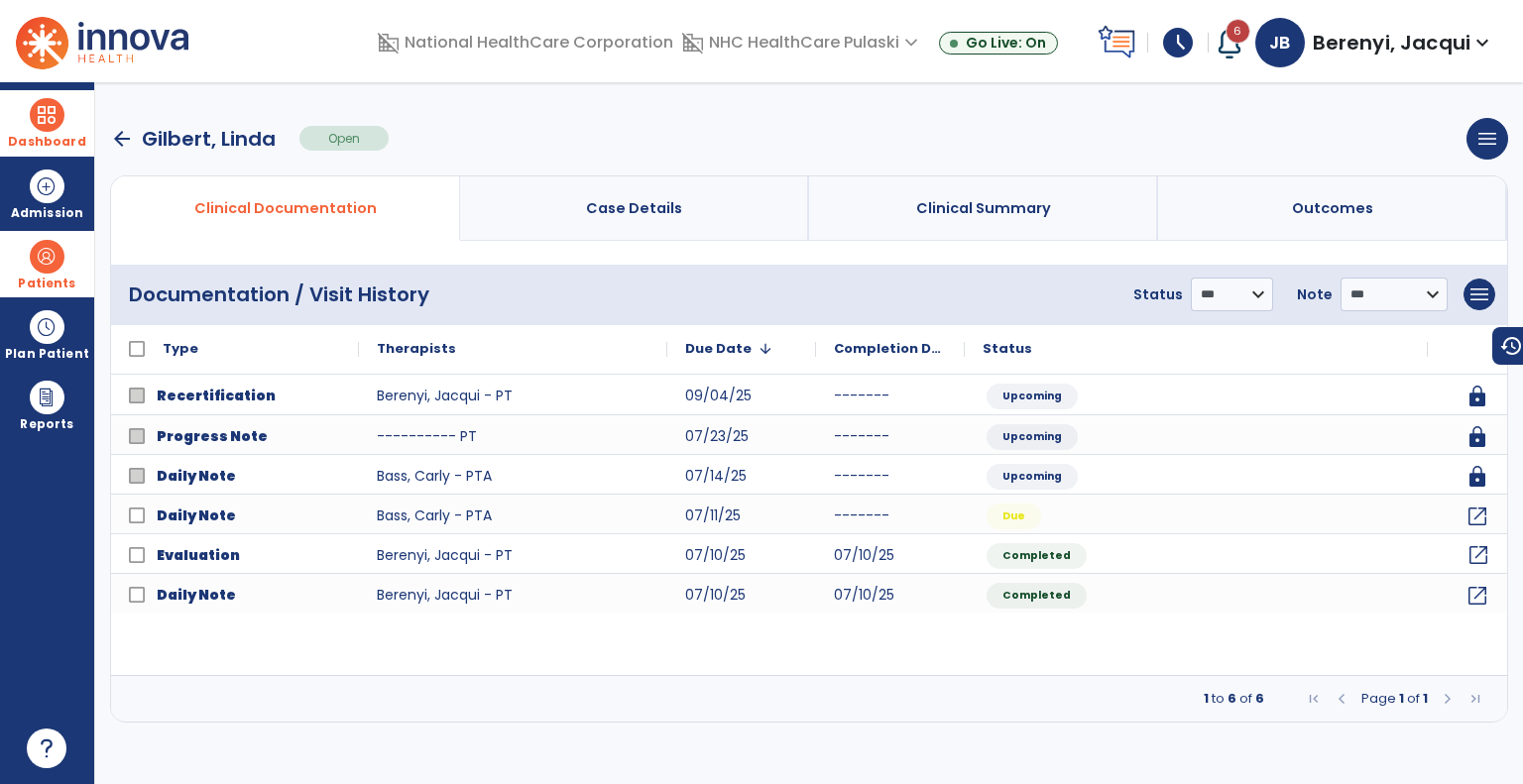 click on "open_in_new" 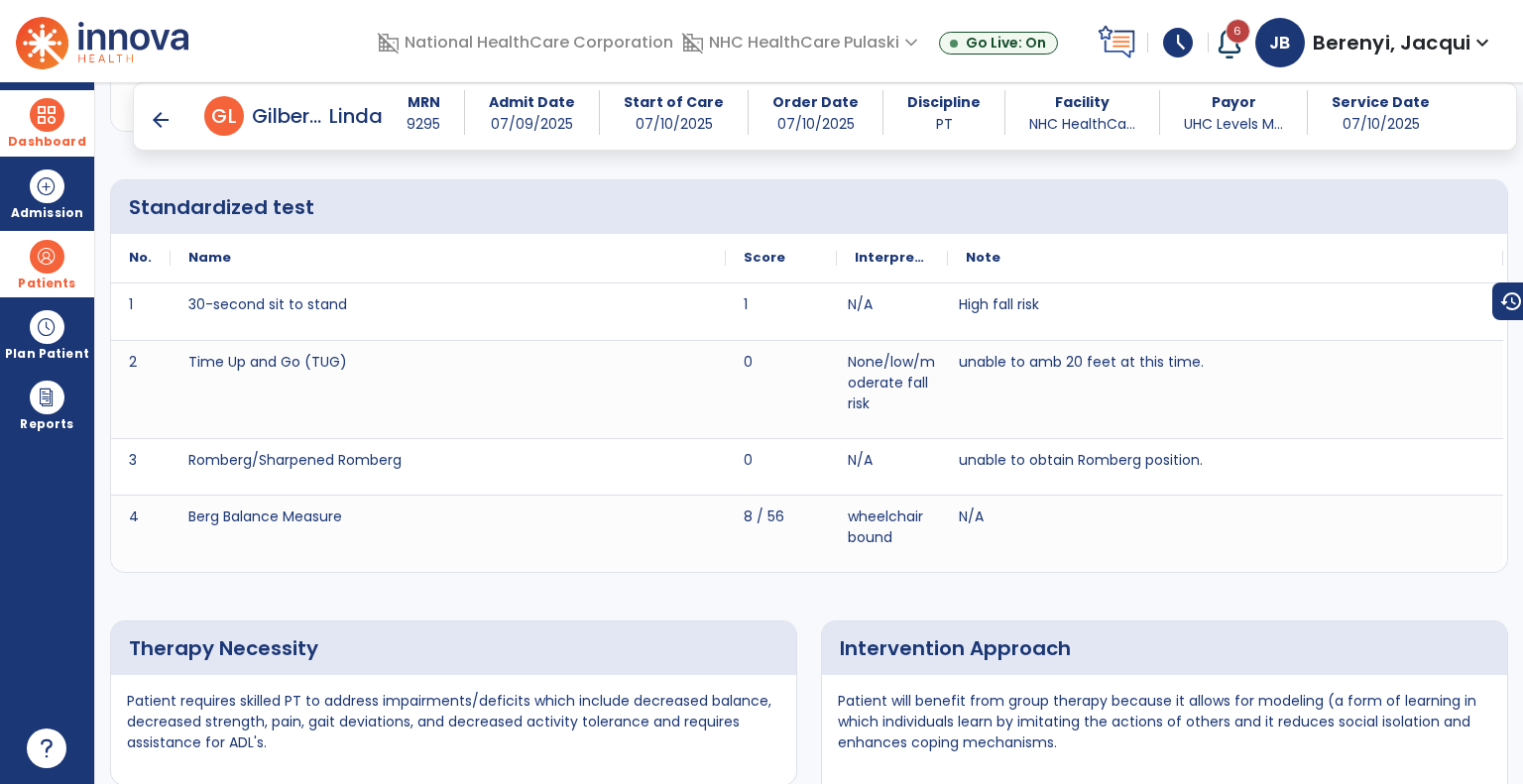 scroll, scrollTop: 3724, scrollLeft: 0, axis: vertical 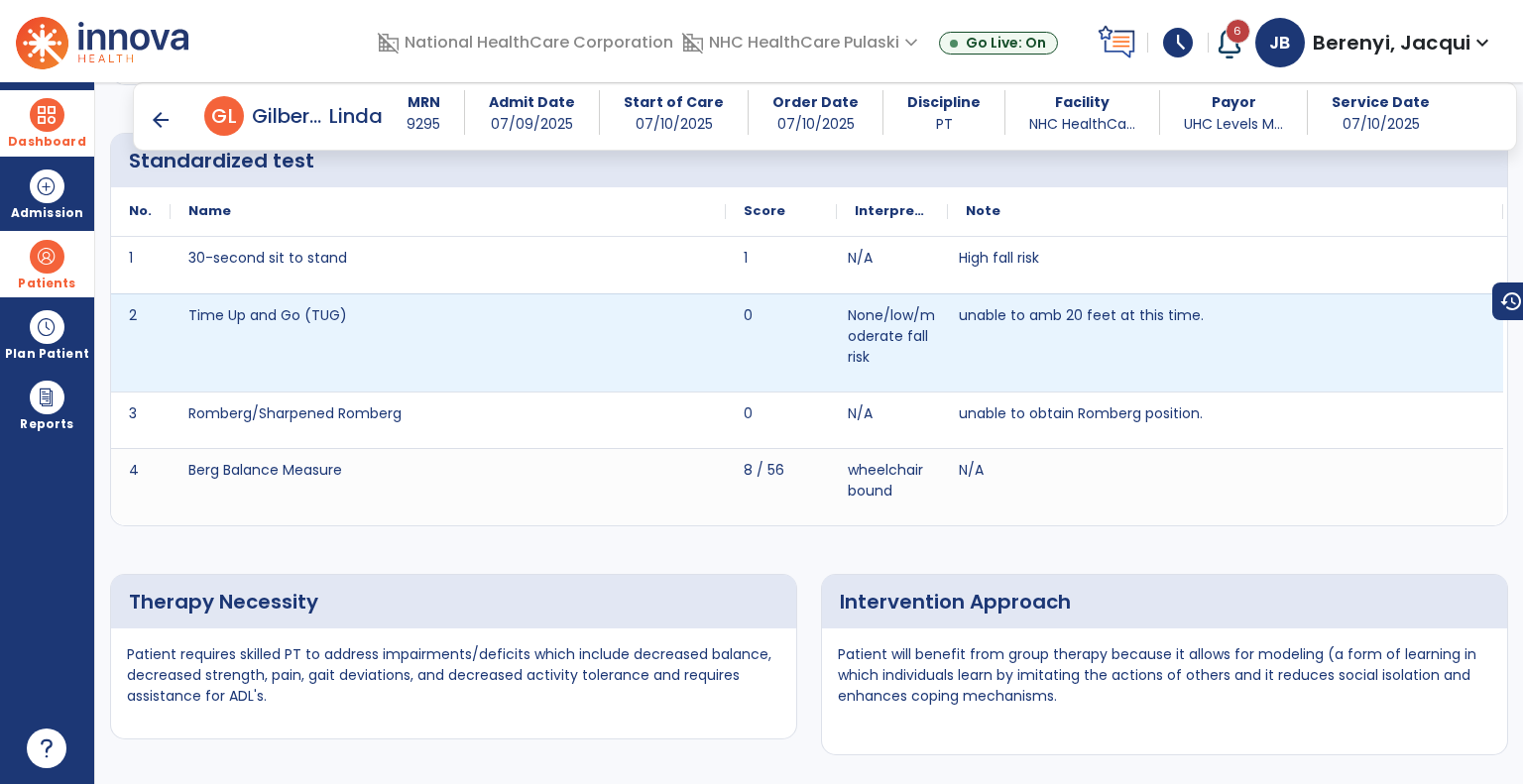 click on "arrow_back" at bounding box center (161, 120) 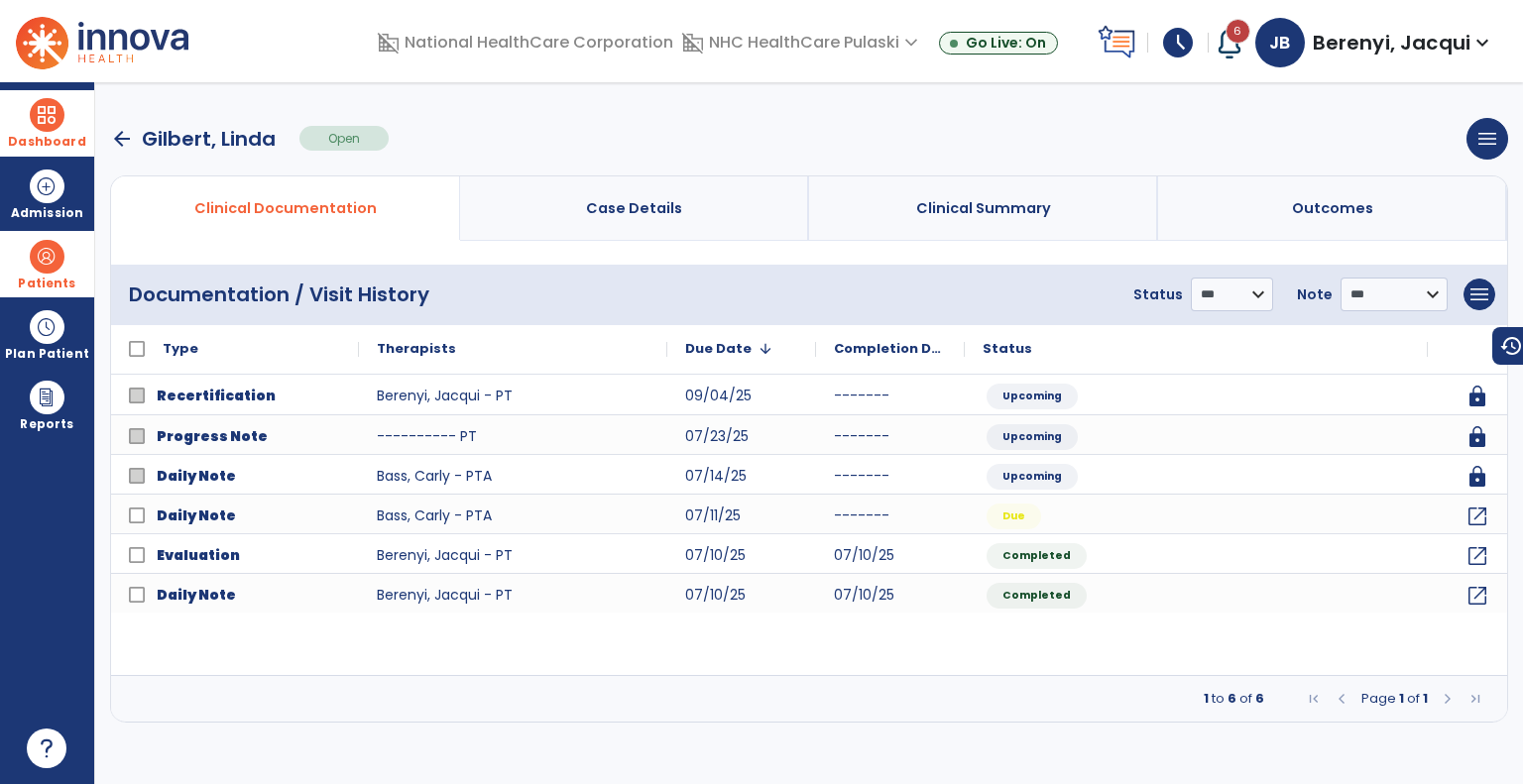 click on "arrow_back" at bounding box center [122, 139] 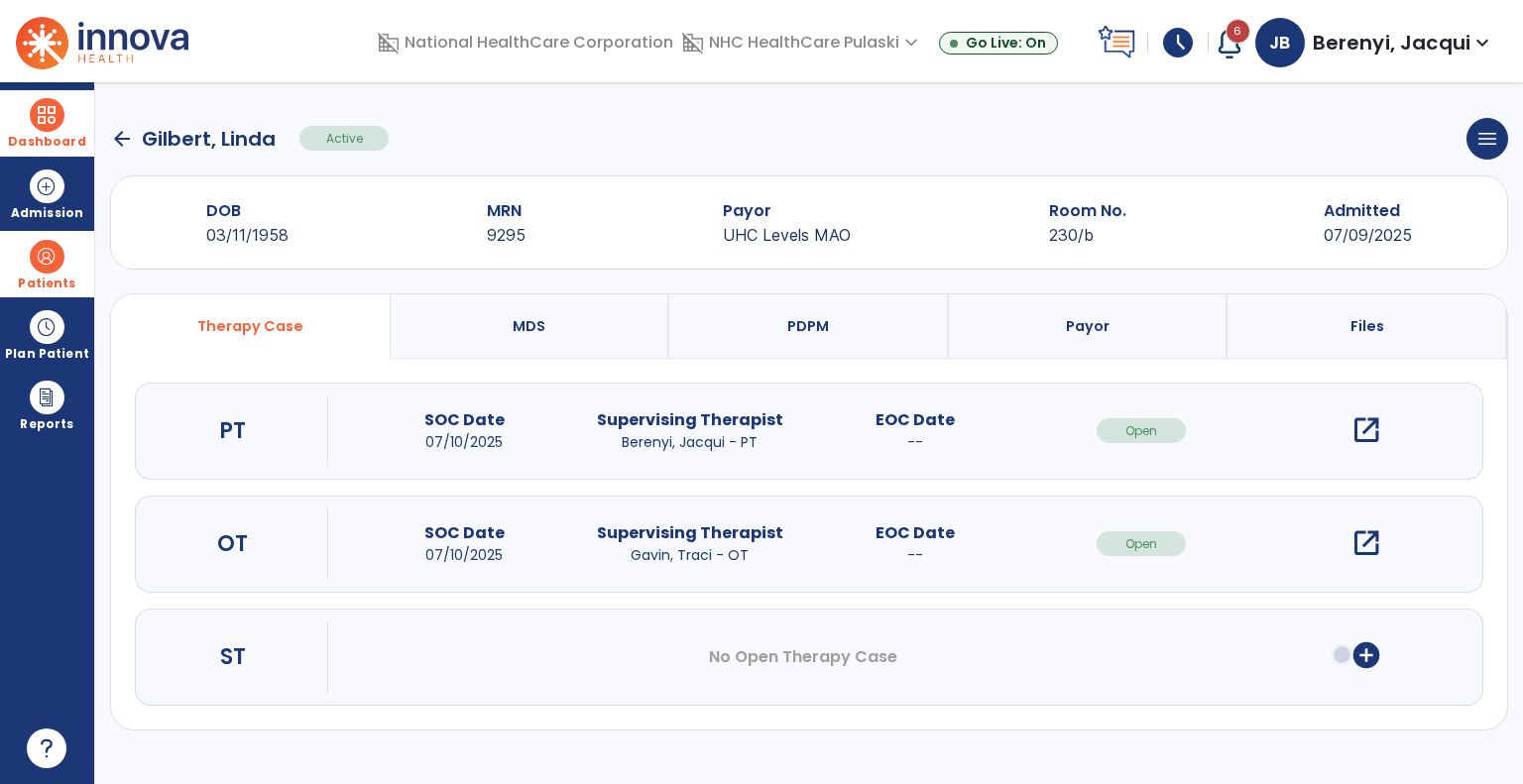 click on "arrow_back" 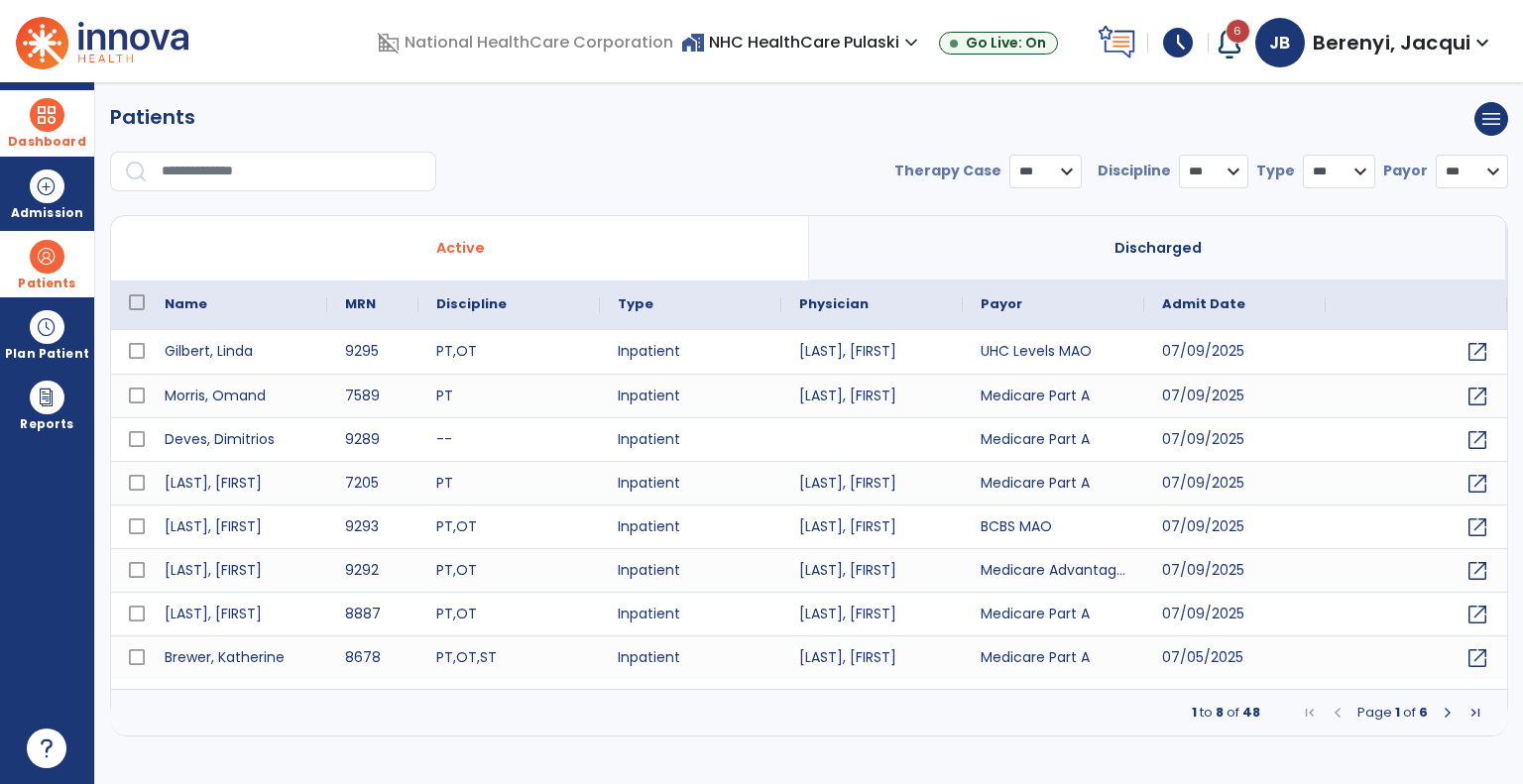 click at bounding box center [47, 115] 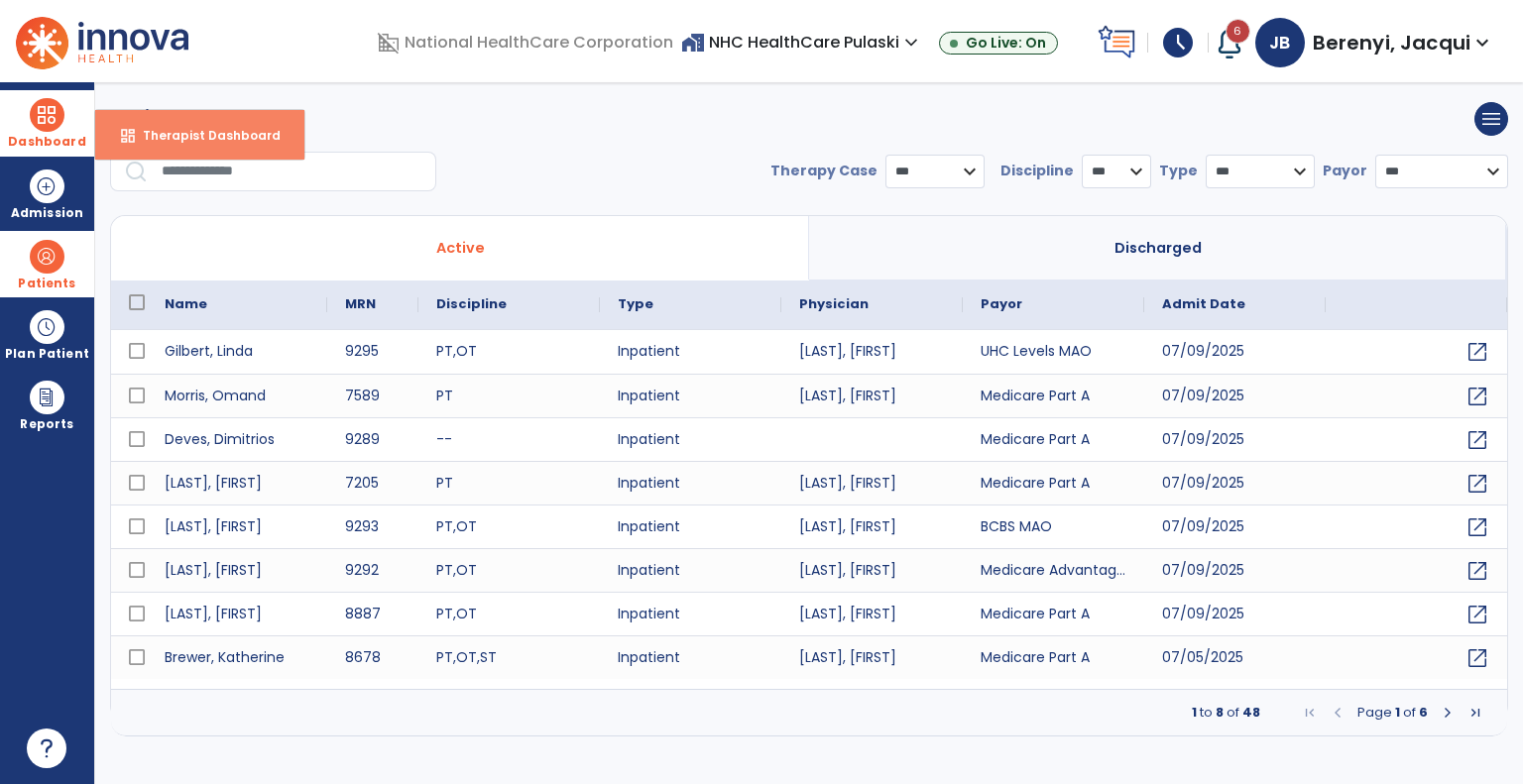 click on "Therapist Dashboard" at bounding box center [203, 135] 